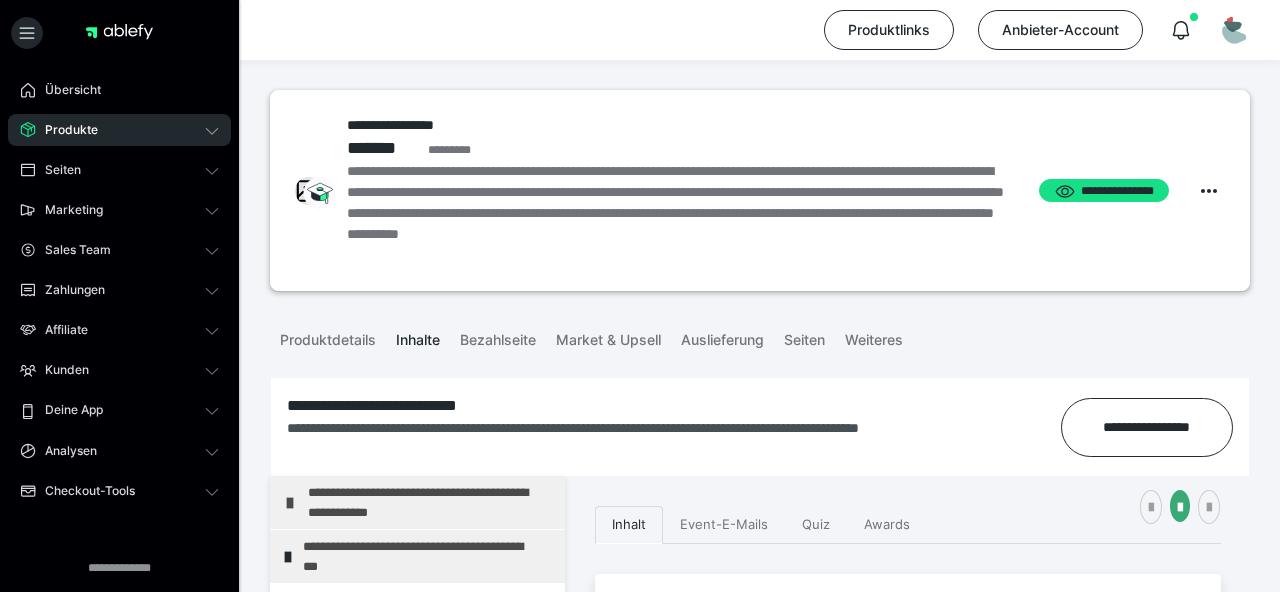 scroll, scrollTop: 1501, scrollLeft: 0, axis: vertical 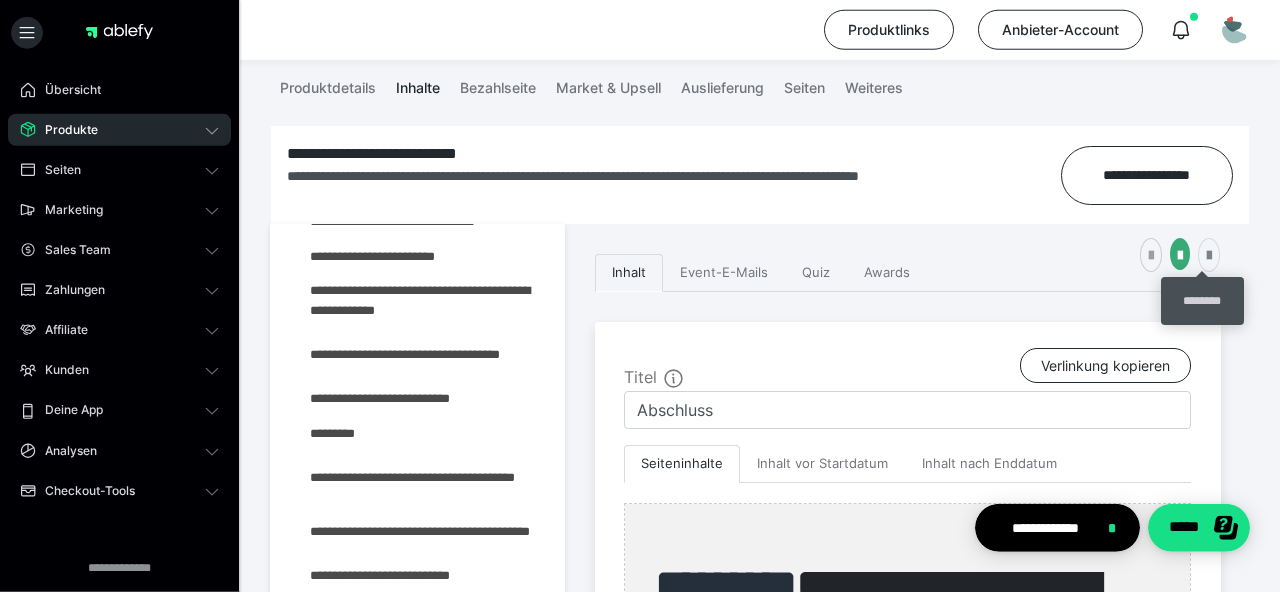 click at bounding box center (1209, 256) 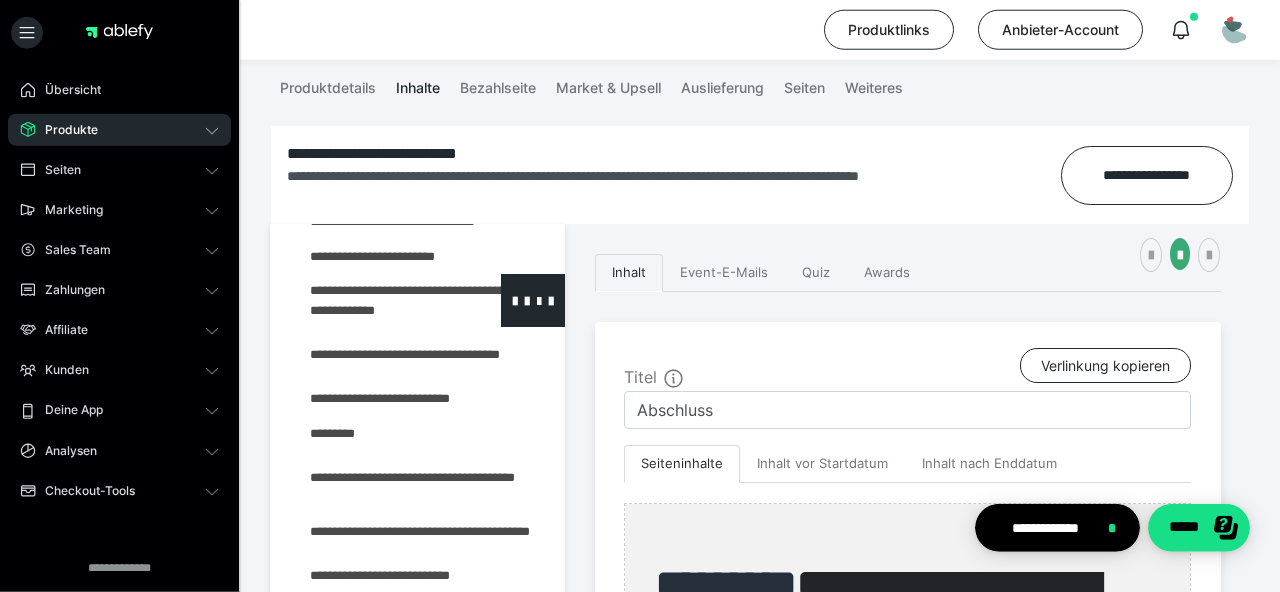 scroll, scrollTop: 0, scrollLeft: 0, axis: both 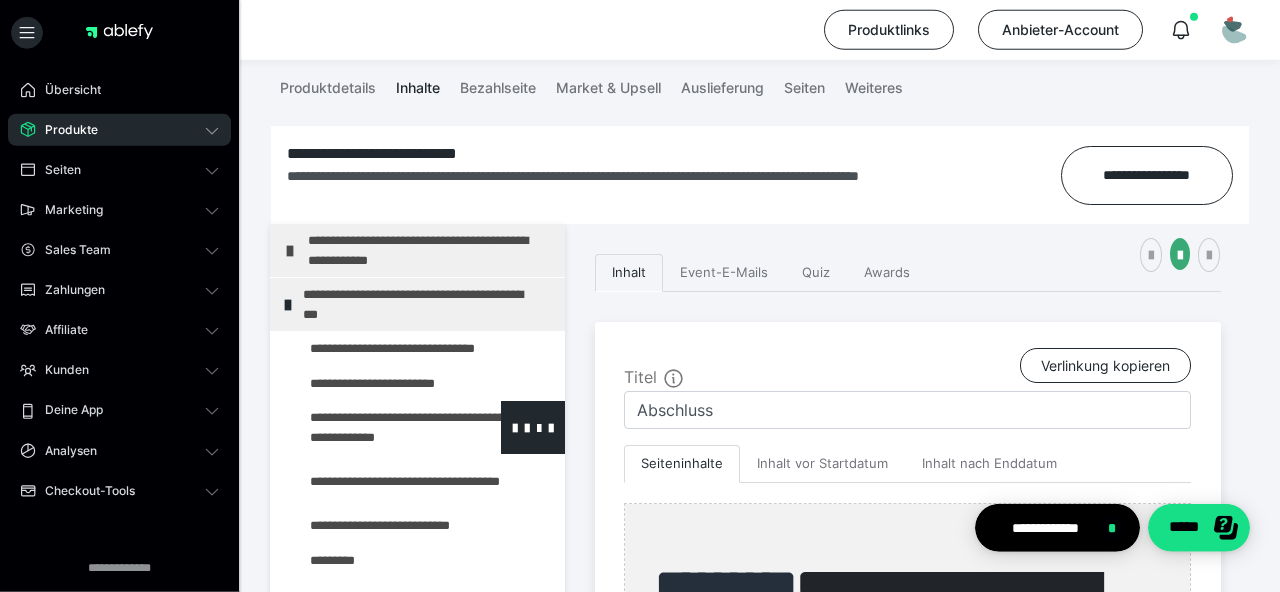 click on "**********" at bounding box center (426, 304) 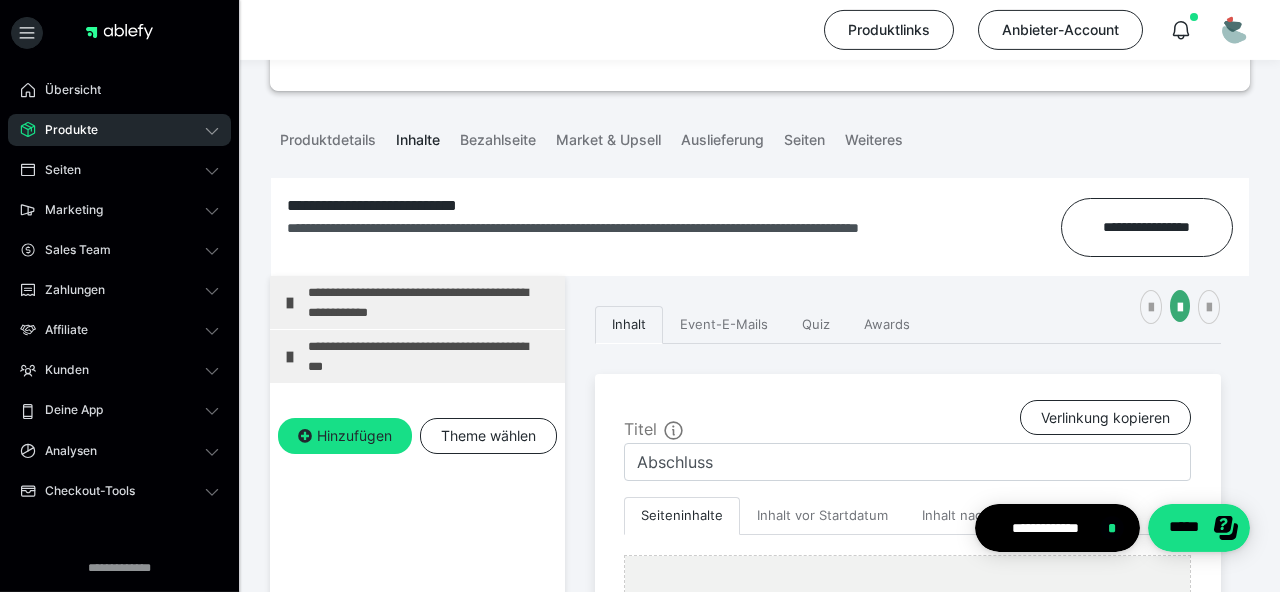 scroll, scrollTop: 202, scrollLeft: 0, axis: vertical 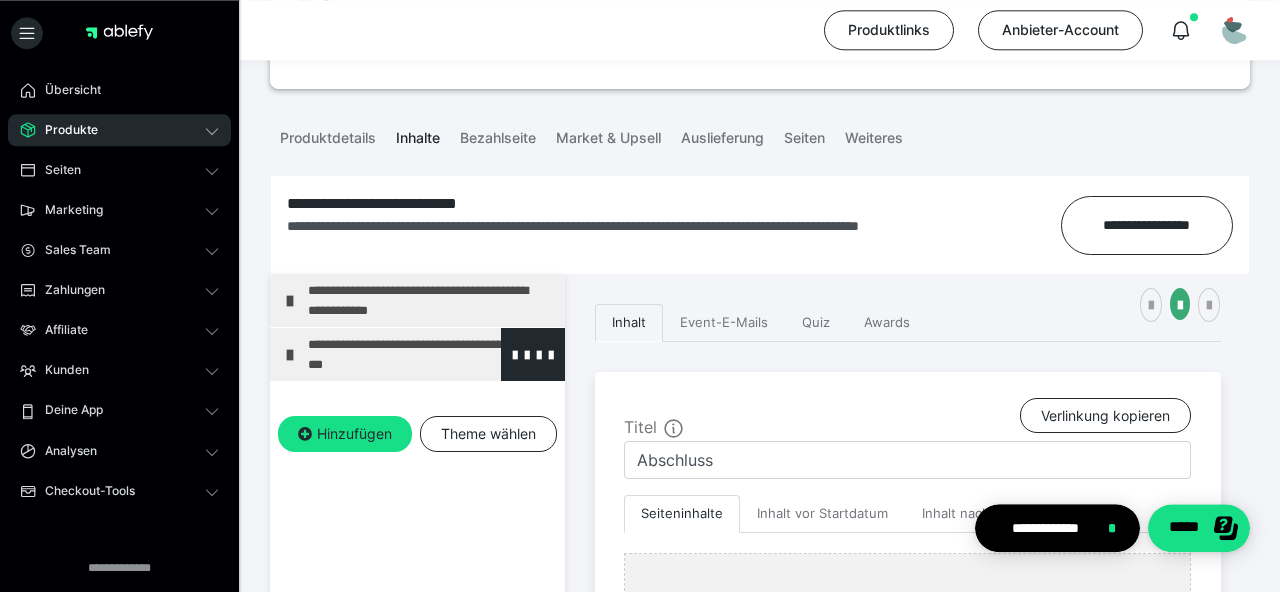 click on "**********" at bounding box center [431, 354] 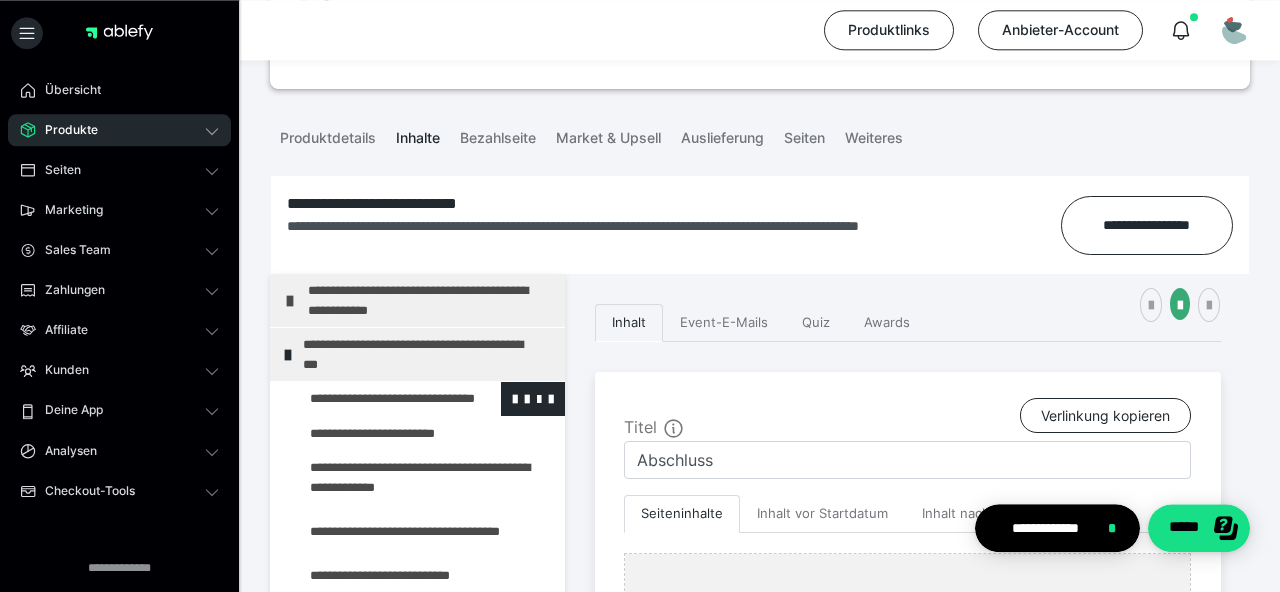 click at bounding box center [375, 399] 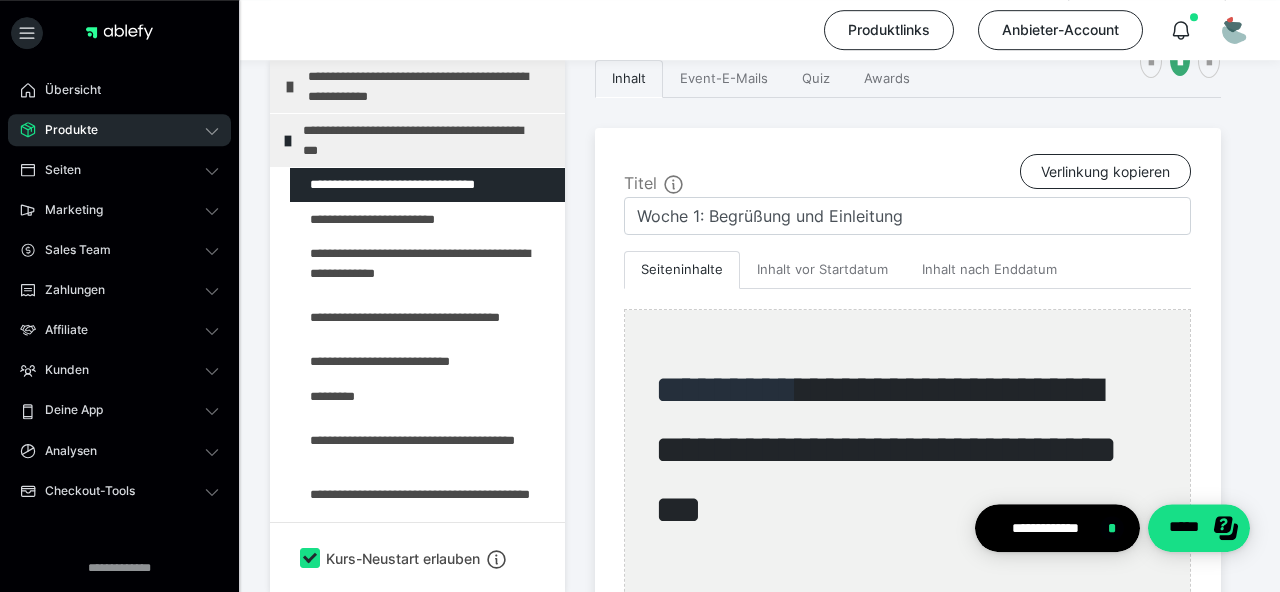 scroll, scrollTop: 456, scrollLeft: 0, axis: vertical 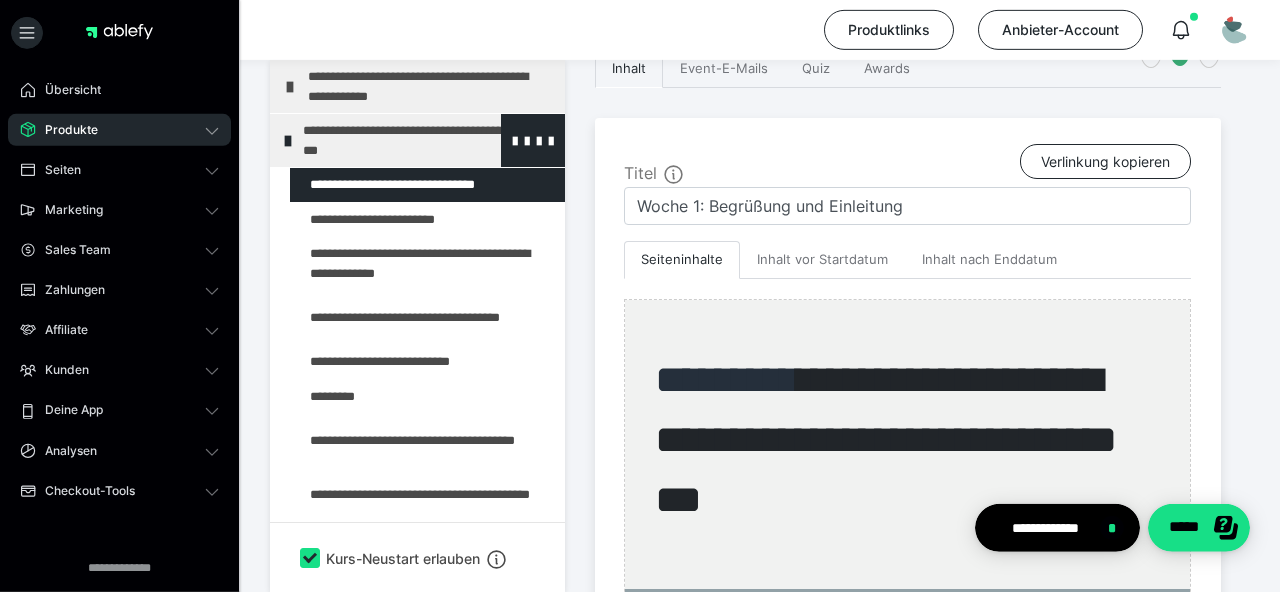 click on "**********" at bounding box center [426, 140] 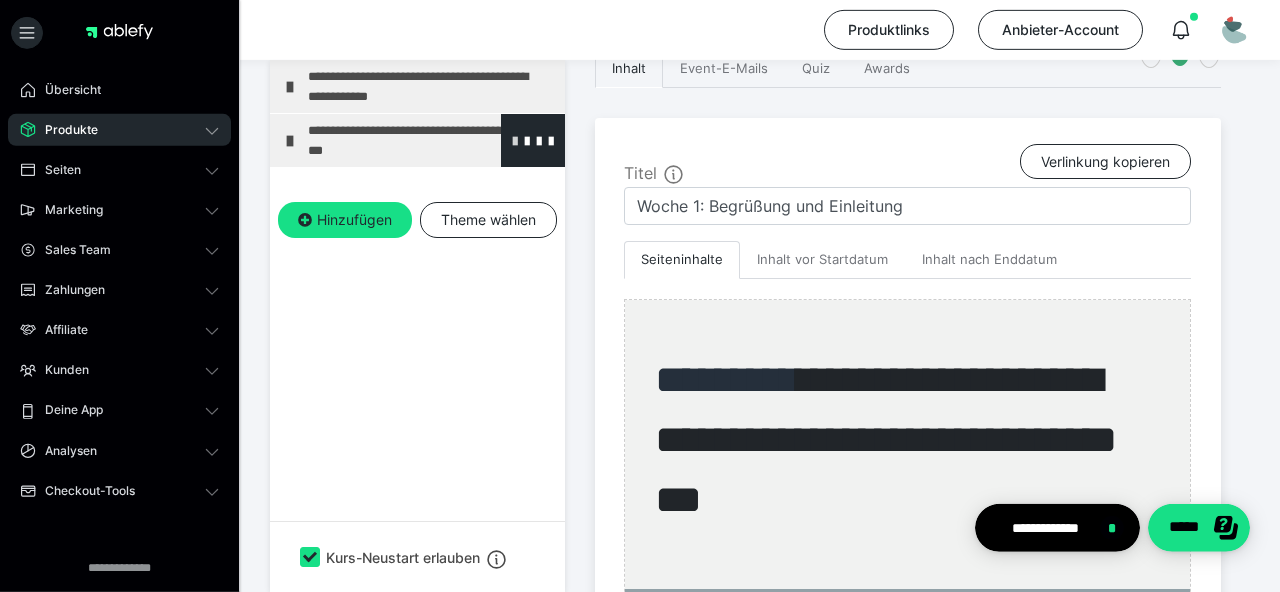 click at bounding box center [515, 140] 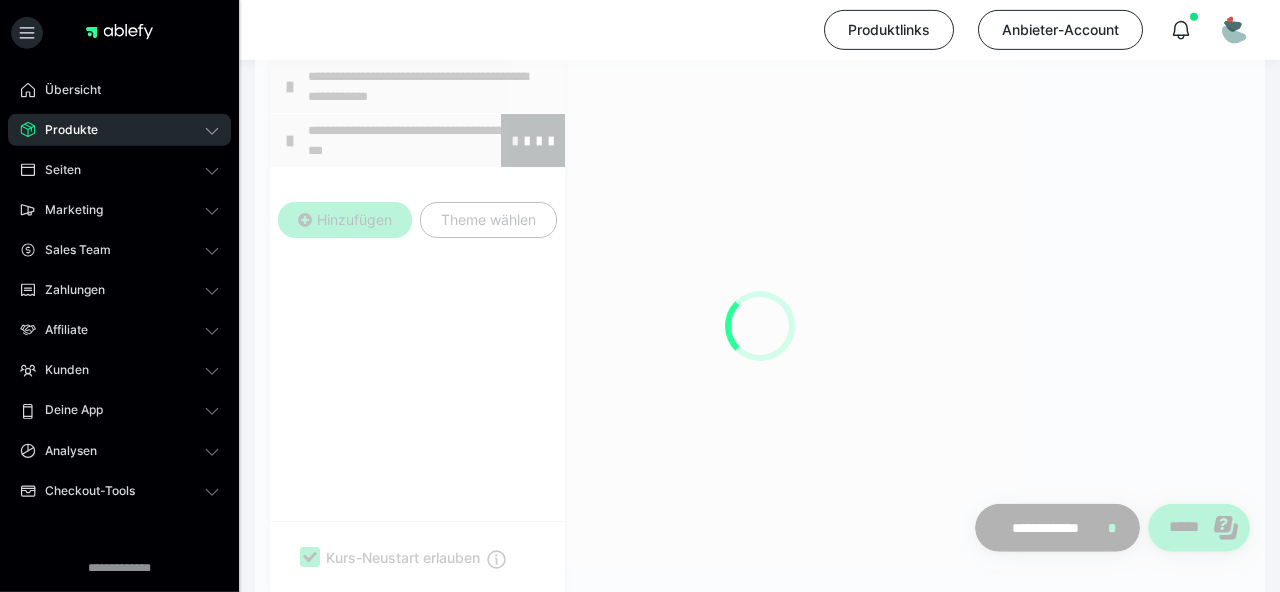scroll, scrollTop: 415, scrollLeft: 0, axis: vertical 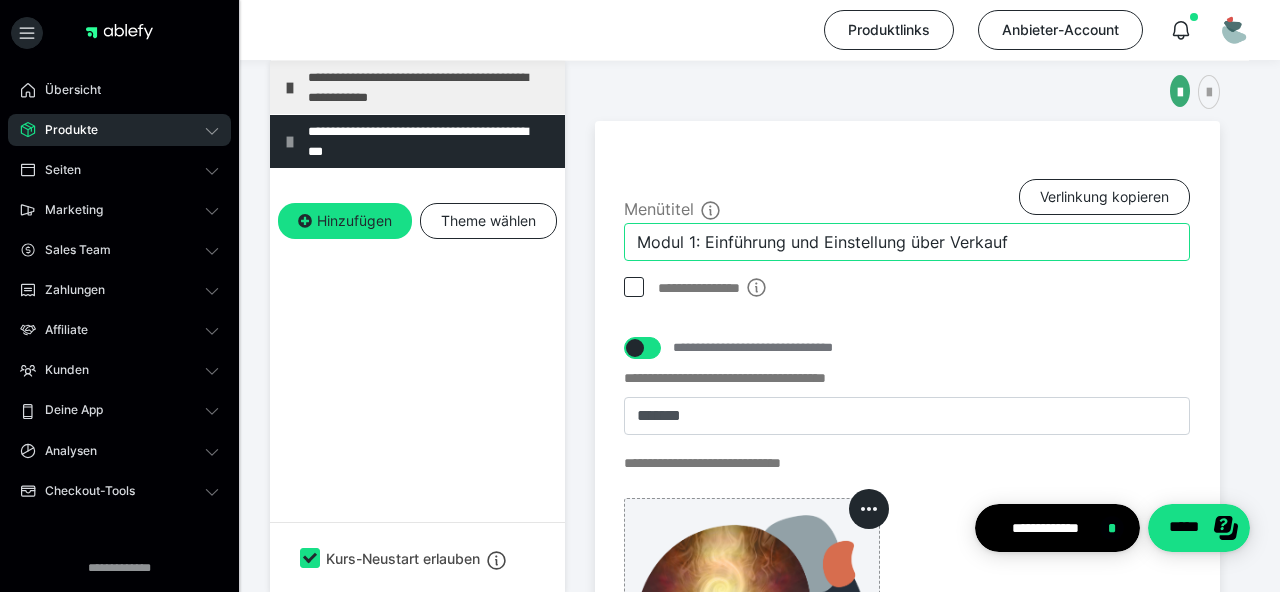 click on "Modul 1: Einführung und Einstellung über Verkauf" at bounding box center (907, 242) 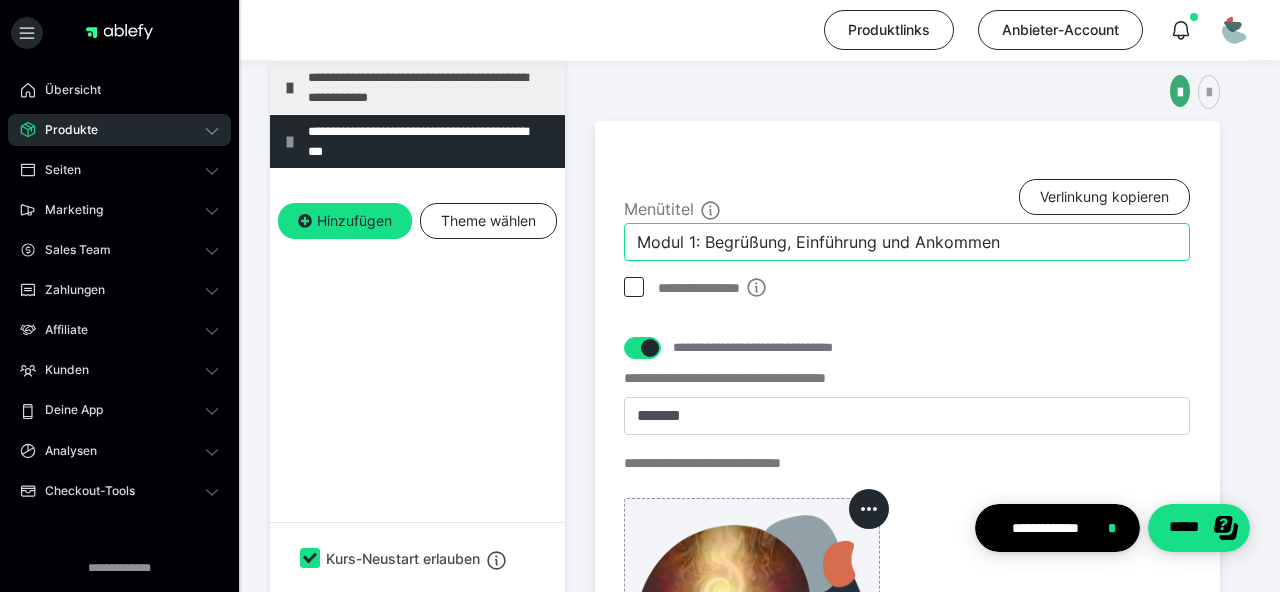 type on "Modul 1: Begrüßung, Einführung und Ankommen" 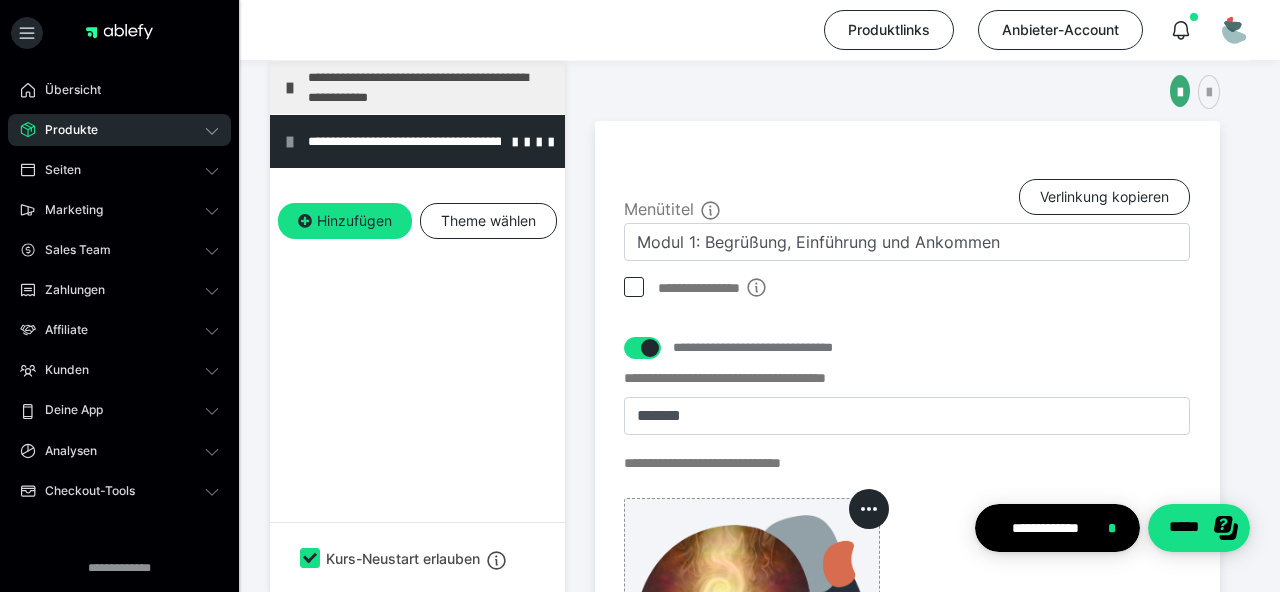 click on "**********" at bounding box center [431, 141] 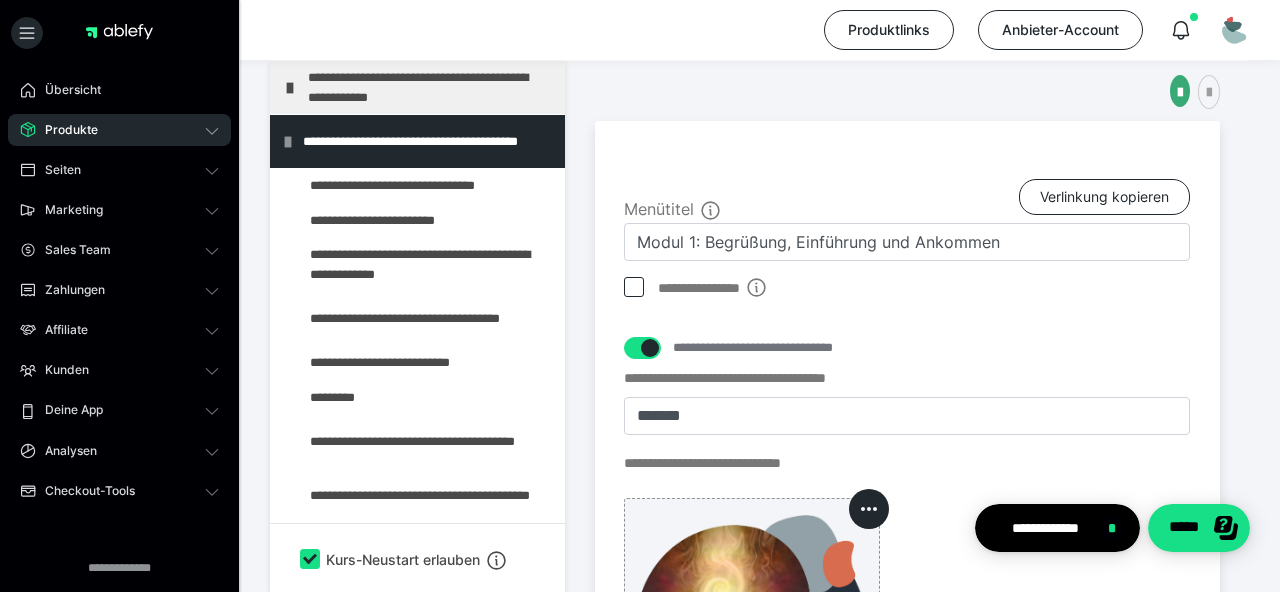 scroll, scrollTop: 236, scrollLeft: 0, axis: vertical 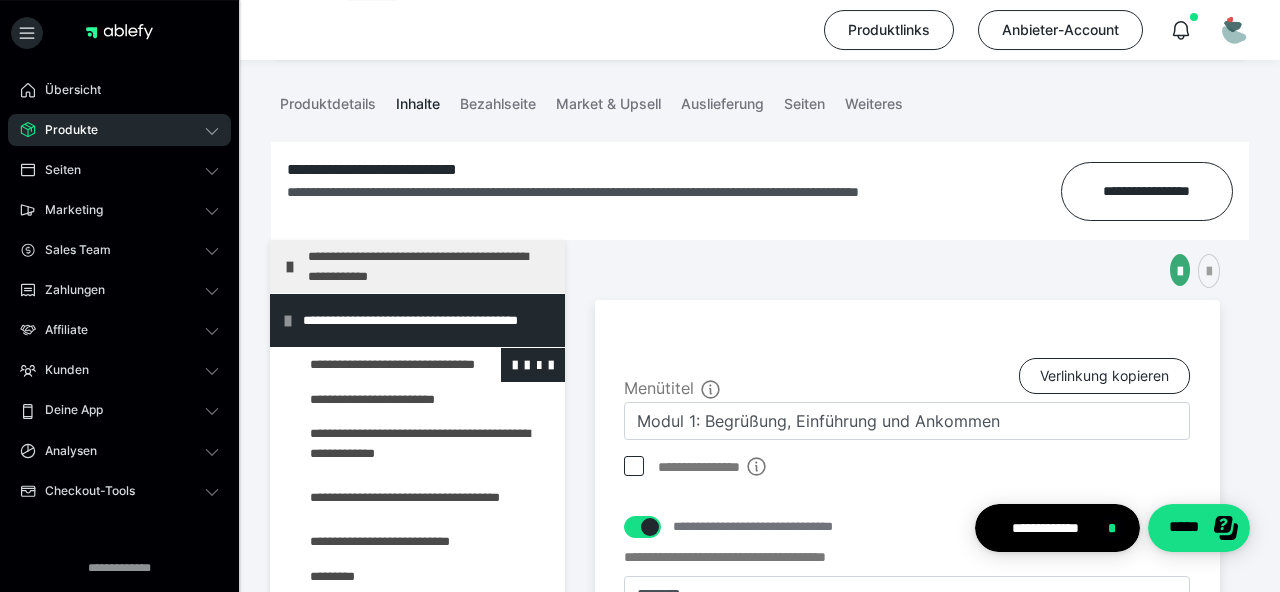 click at bounding box center (375, 365) 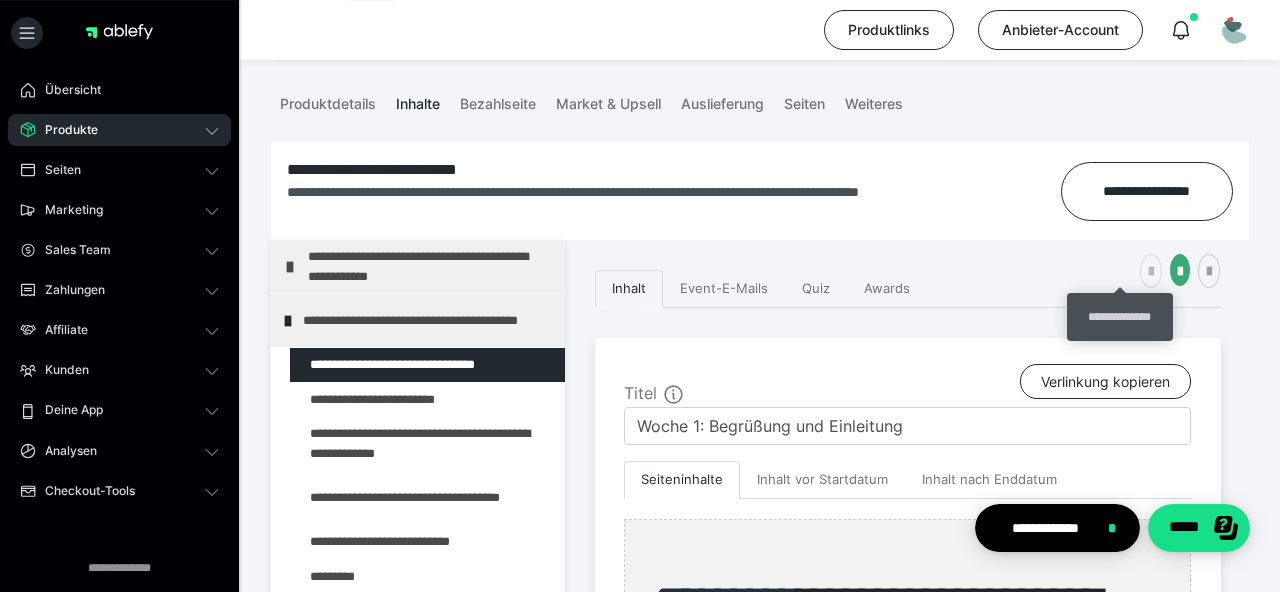 click at bounding box center [1151, 272] 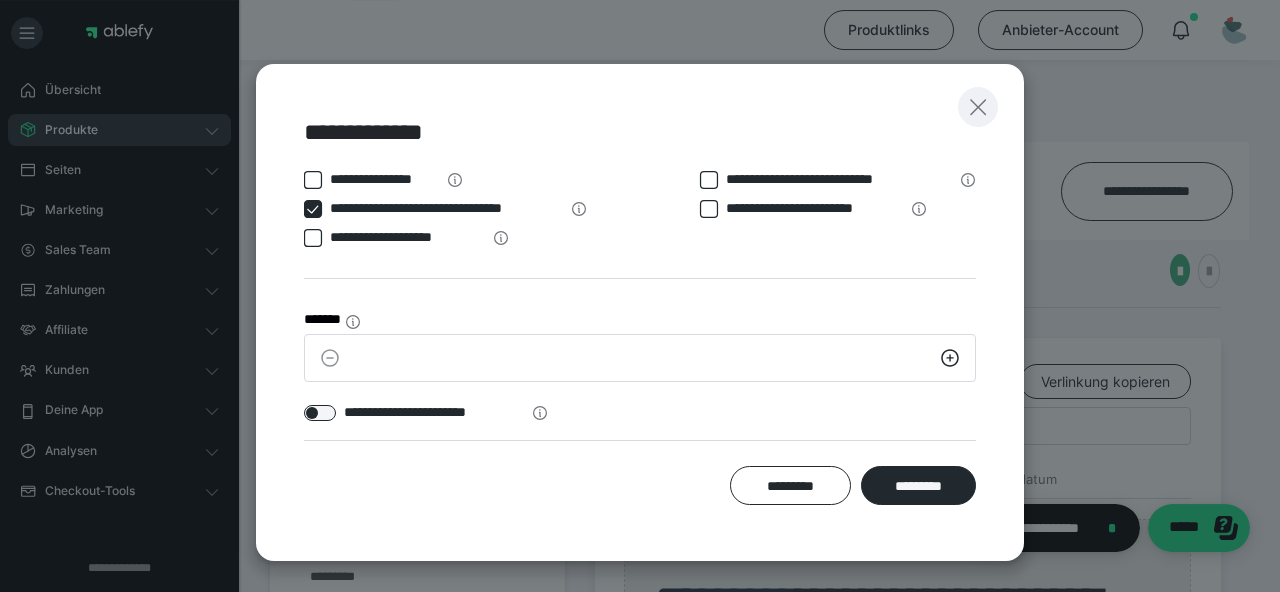 click 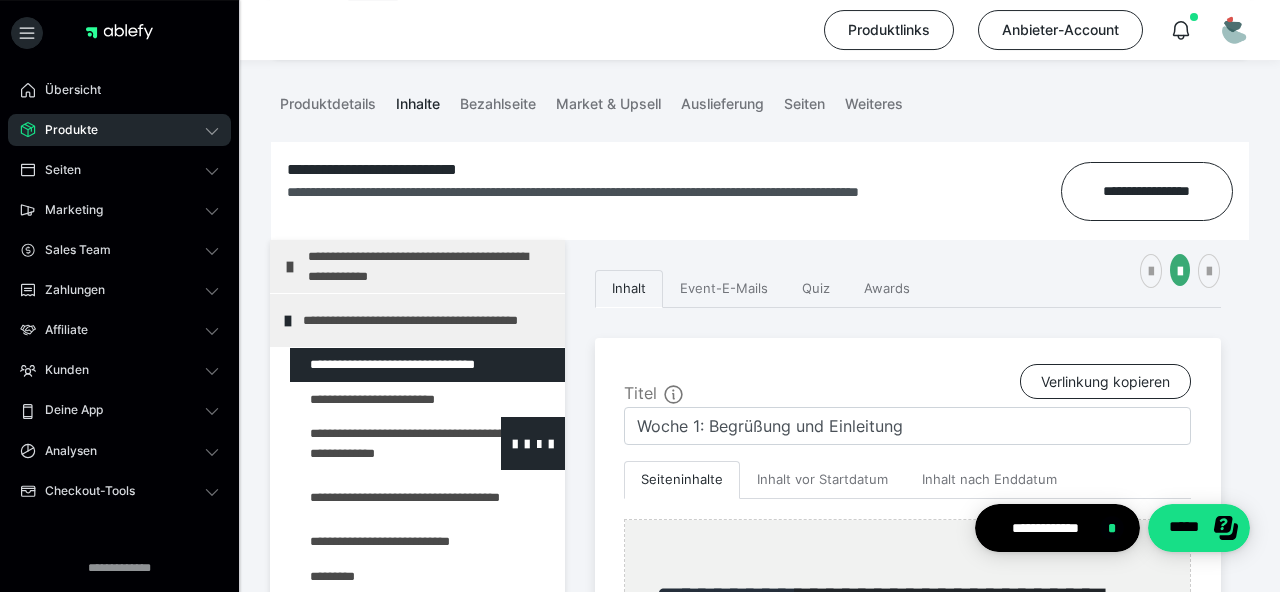 click at bounding box center (375, 443) 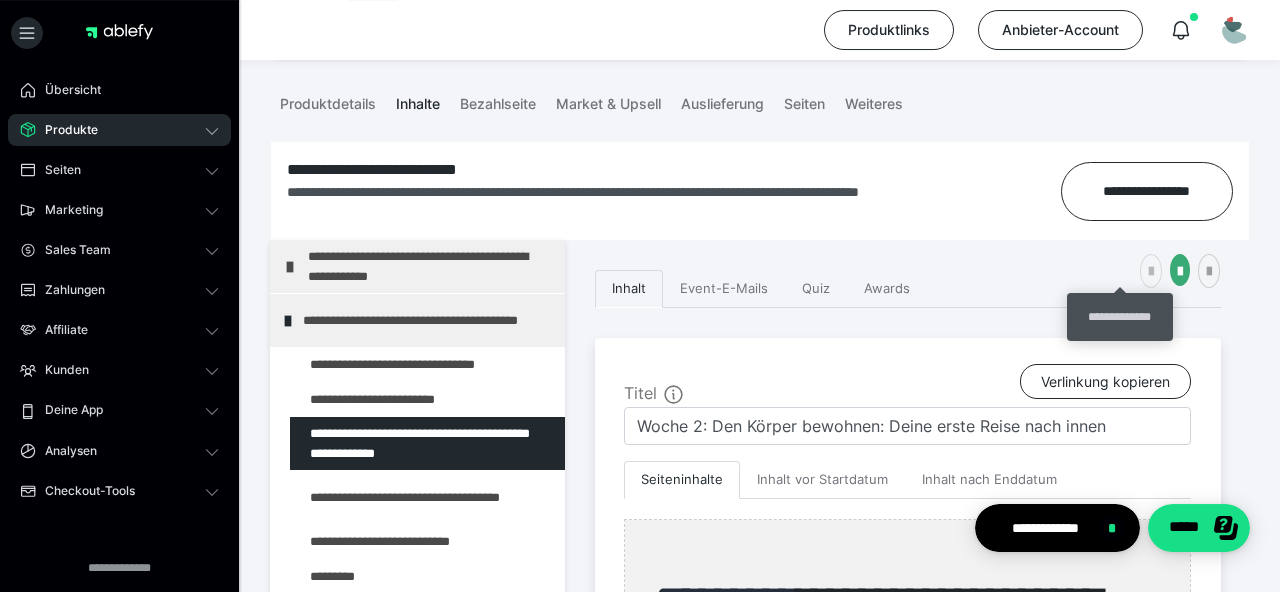 click at bounding box center [1151, 271] 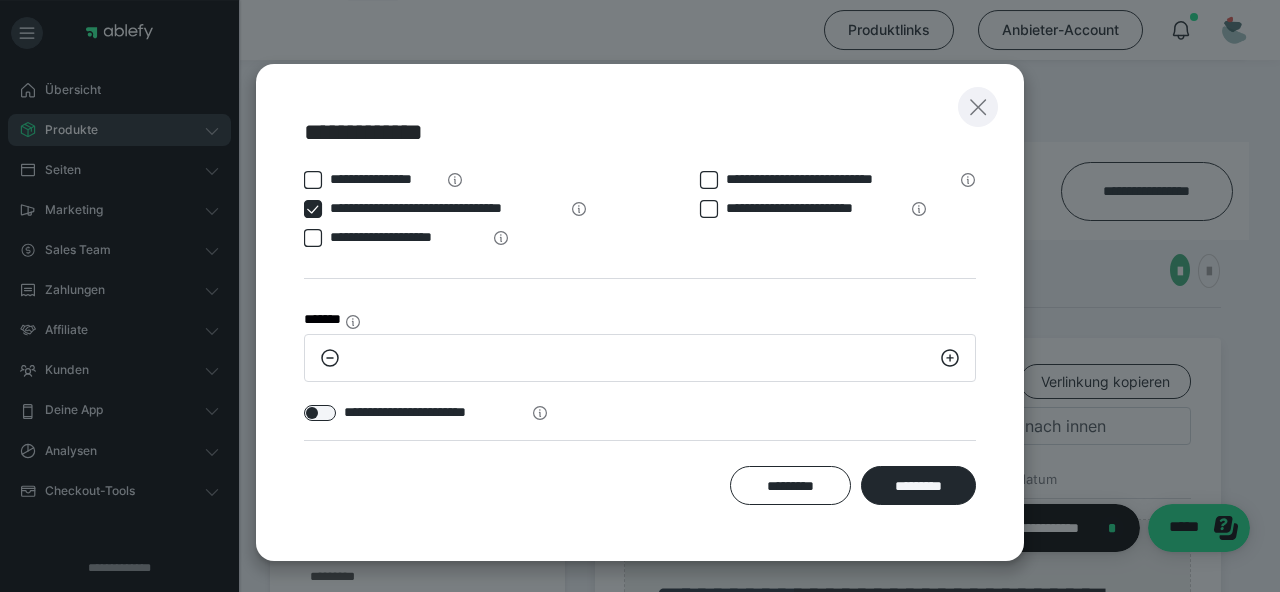 click at bounding box center (978, 107) 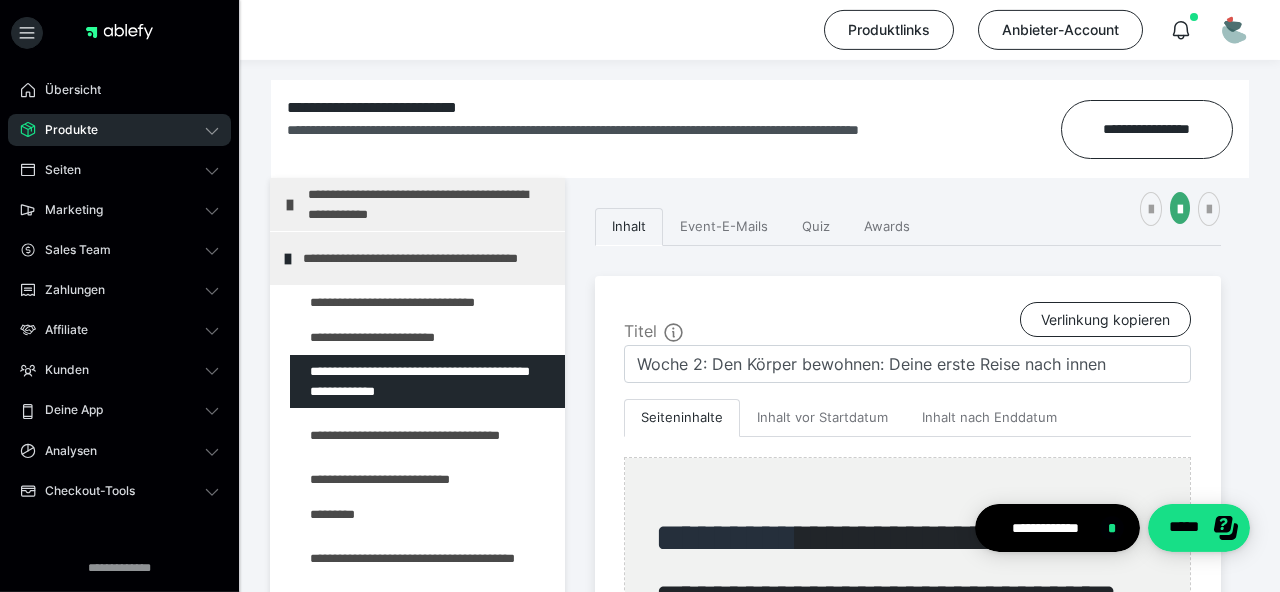scroll, scrollTop: 300, scrollLeft: 0, axis: vertical 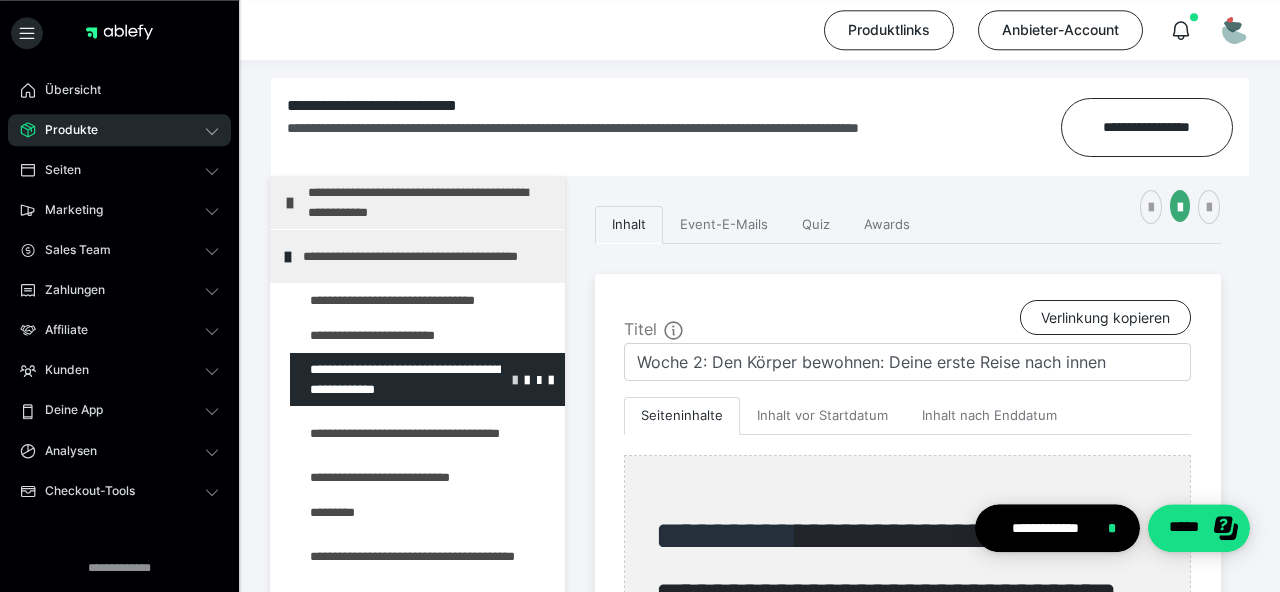 click at bounding box center [515, 379] 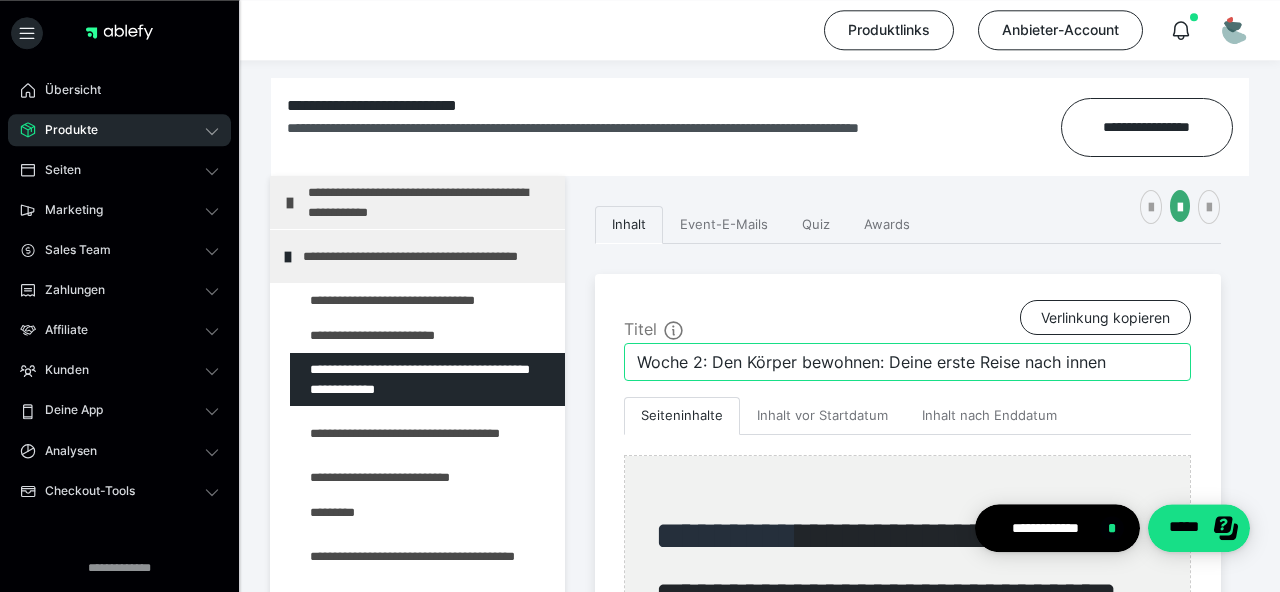 click on "Woche 2: Den Körper bewohnen: Deine erste Reise nach innen" at bounding box center (907, 362) 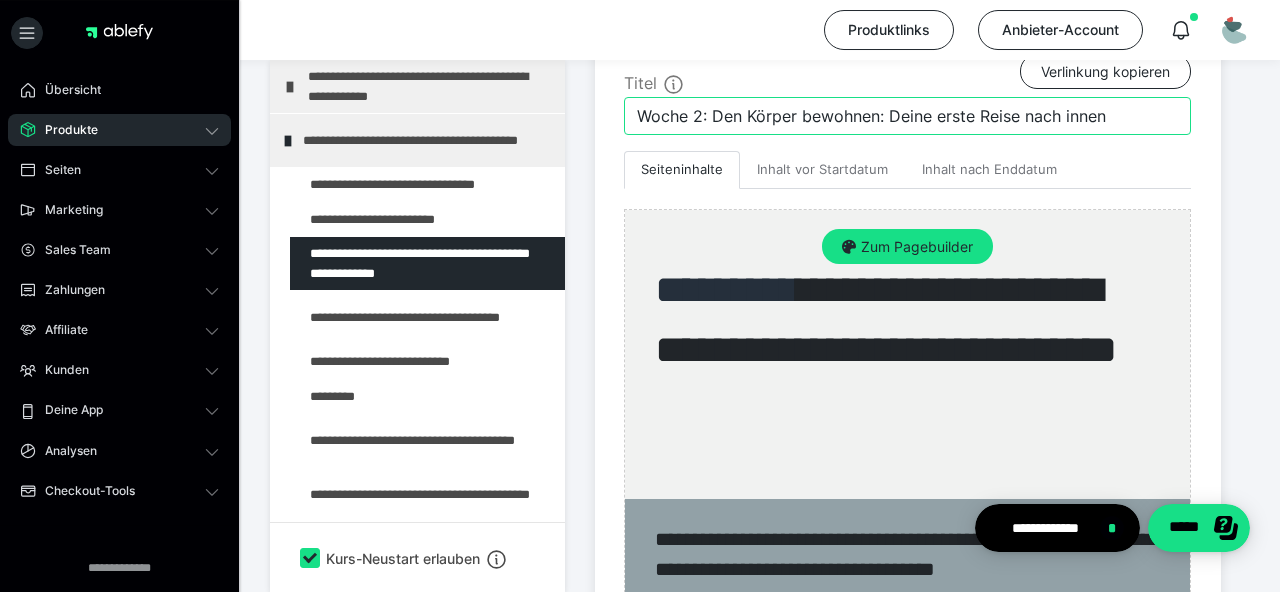 scroll, scrollTop: 545, scrollLeft: 0, axis: vertical 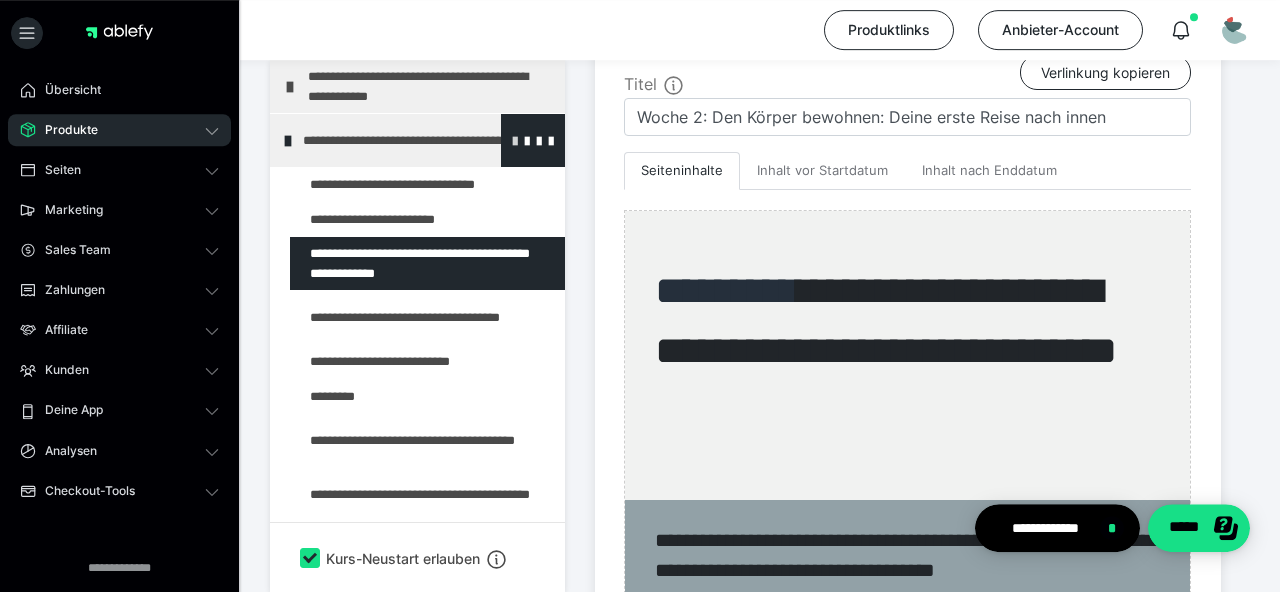 click at bounding box center (515, 140) 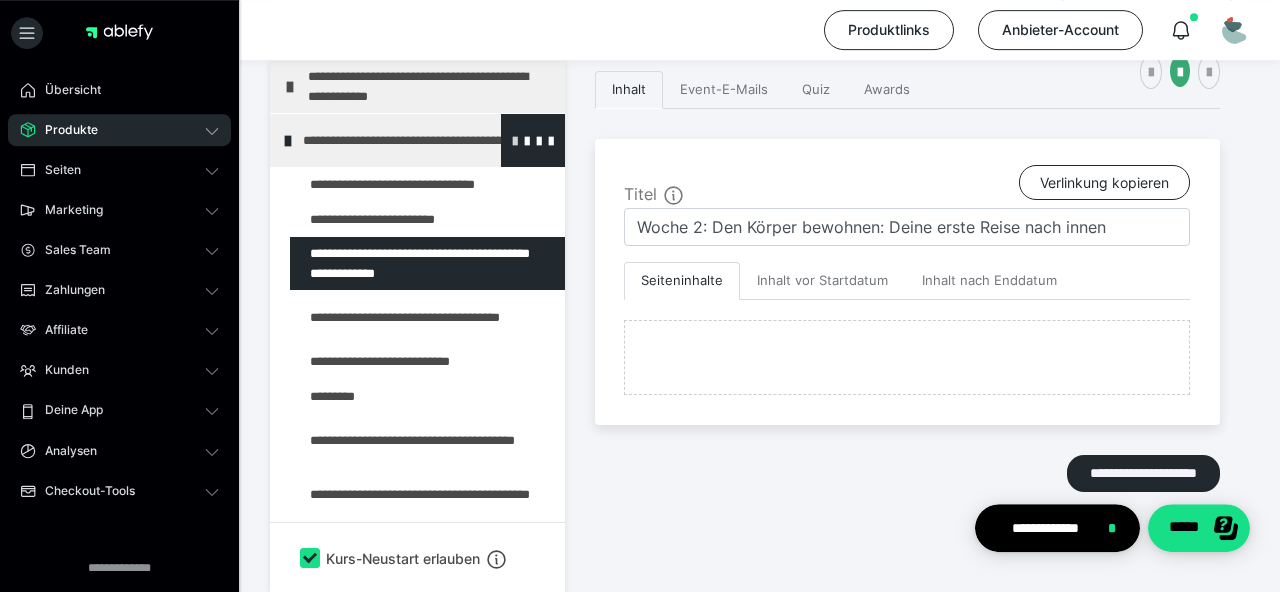 scroll, scrollTop: 415, scrollLeft: 0, axis: vertical 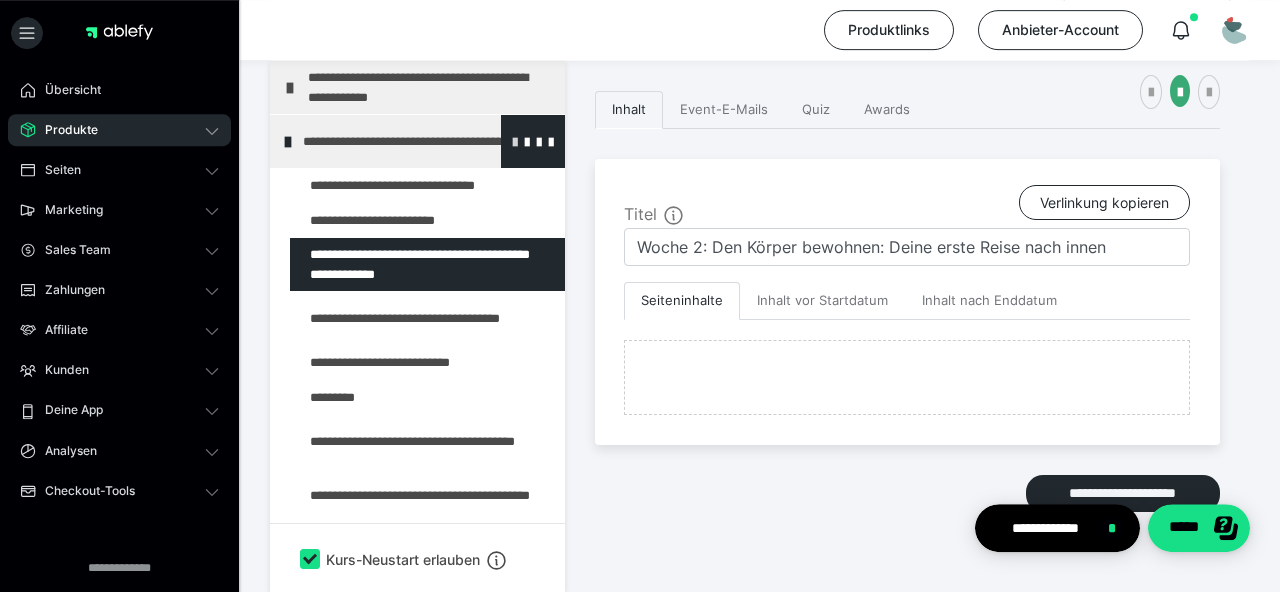 type on "Modul 1: Begrüßung, Einführung und Ankommen" 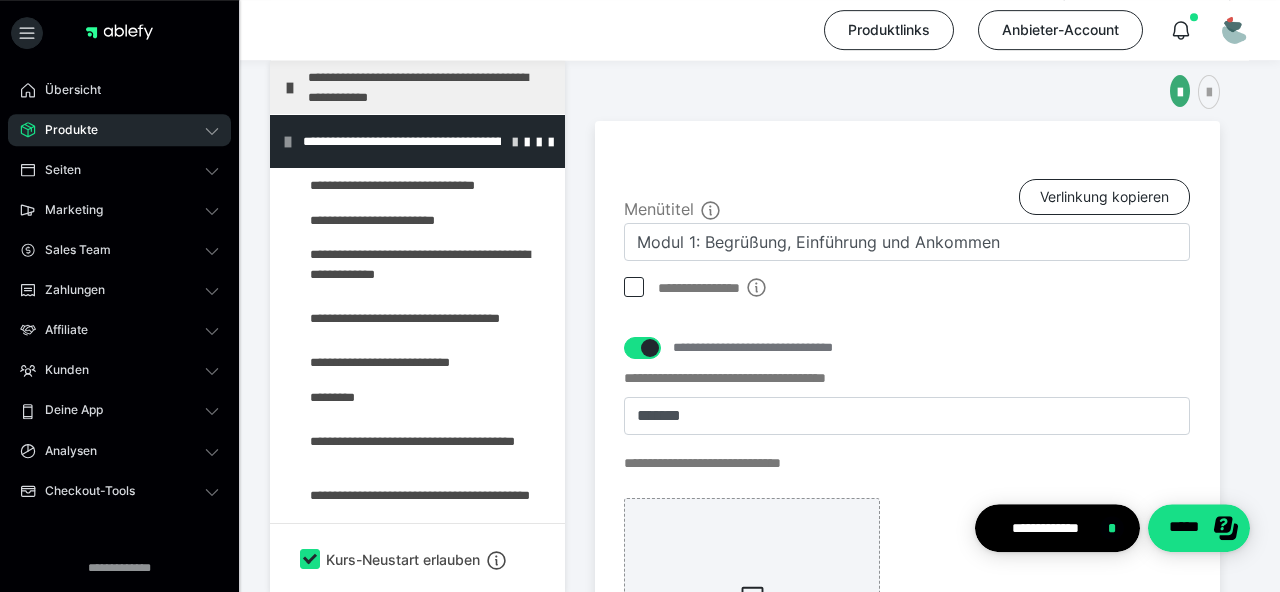 click at bounding box center (515, 141) 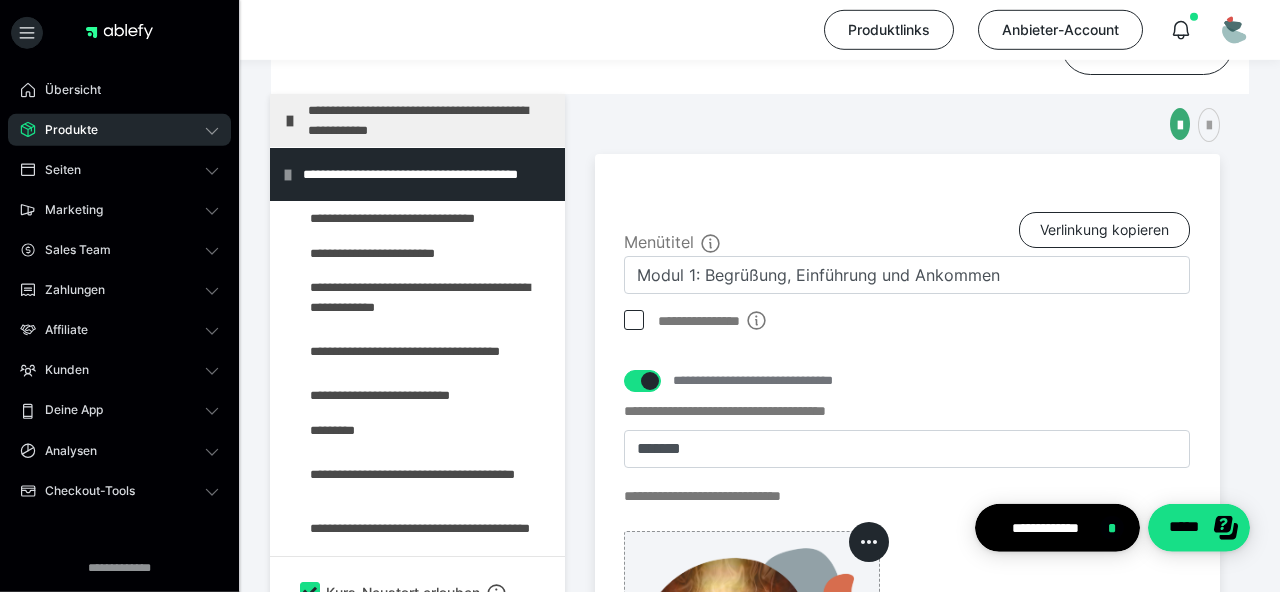 scroll, scrollTop: 379, scrollLeft: 0, axis: vertical 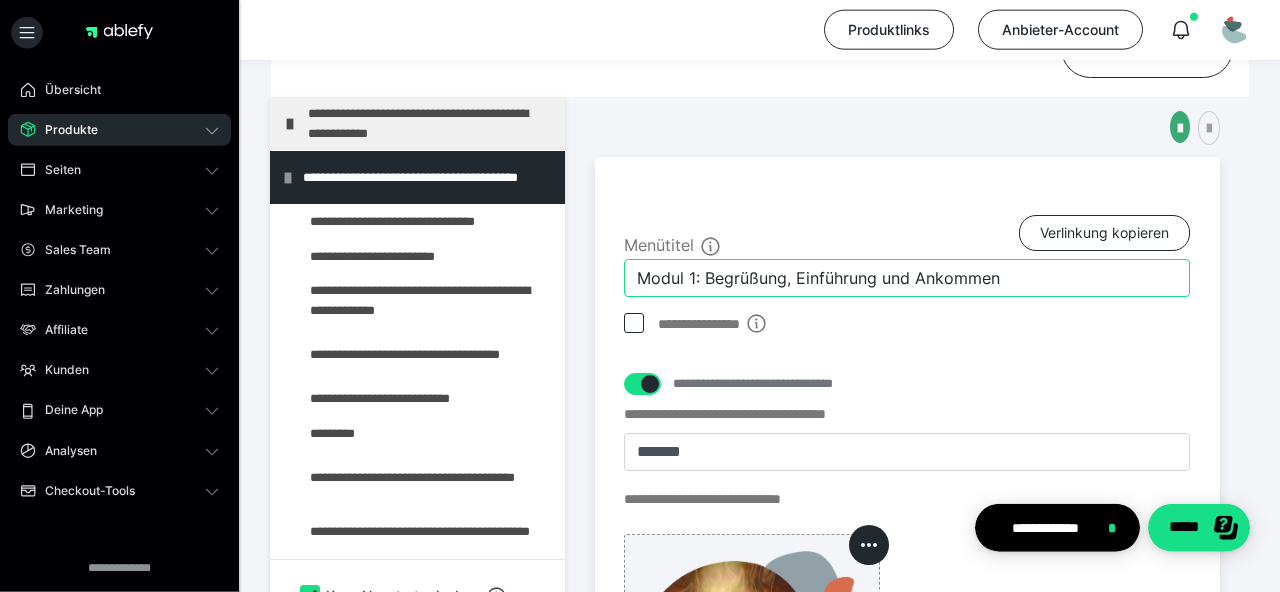 click on "Modul 1: Begrüßung, Einführung und Ankommen" at bounding box center [907, 278] 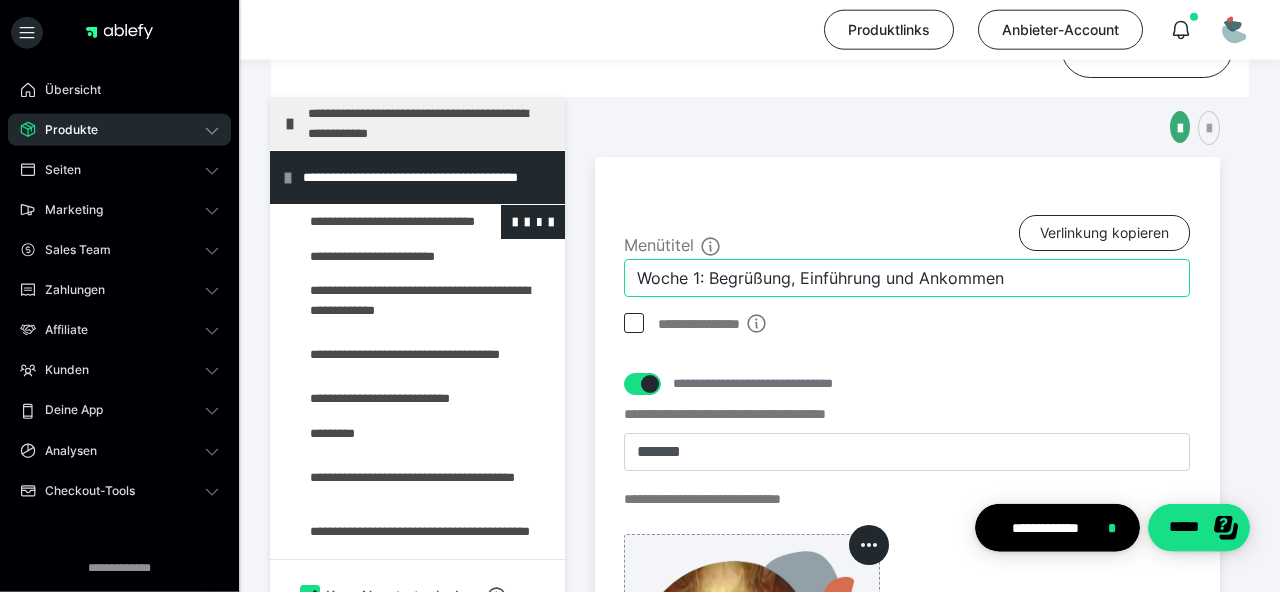 type on "Woche 1: Begrüßung, Einführung und Ankommen" 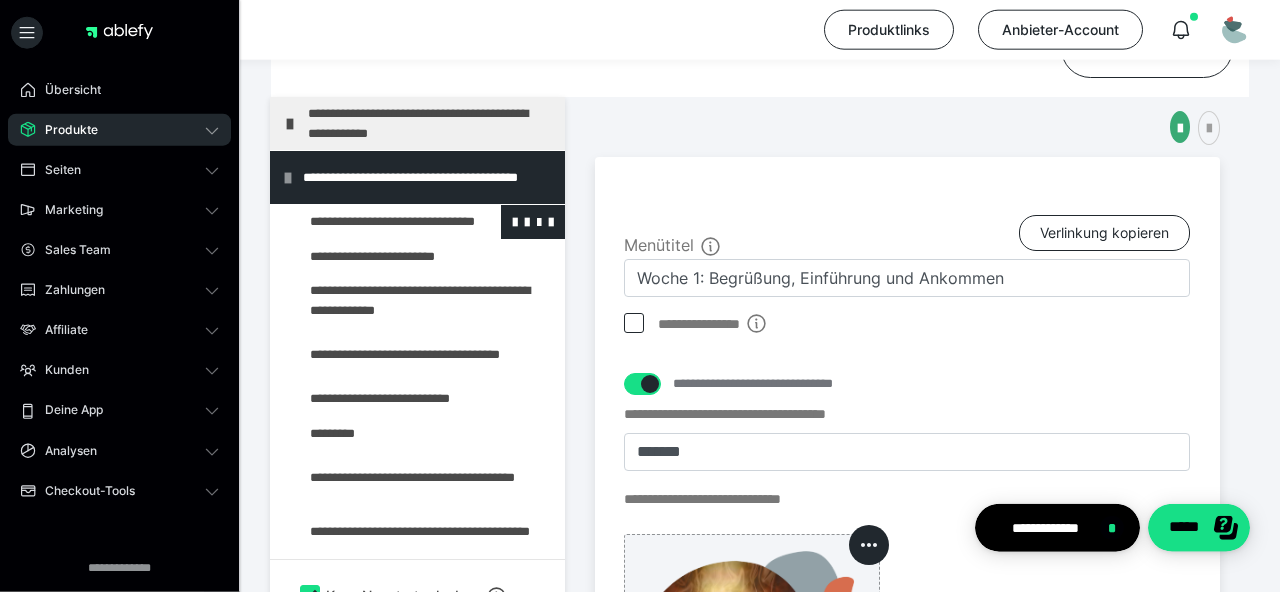 click at bounding box center [375, 222] 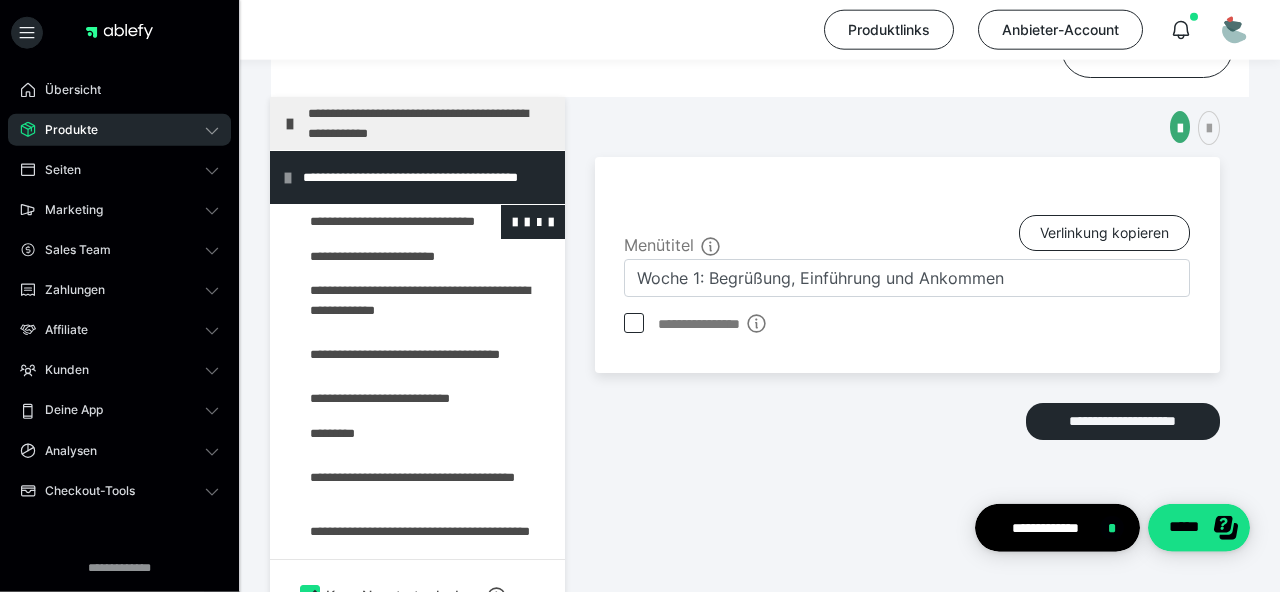 type on "Woche 1: Begrüßung und Einleitung" 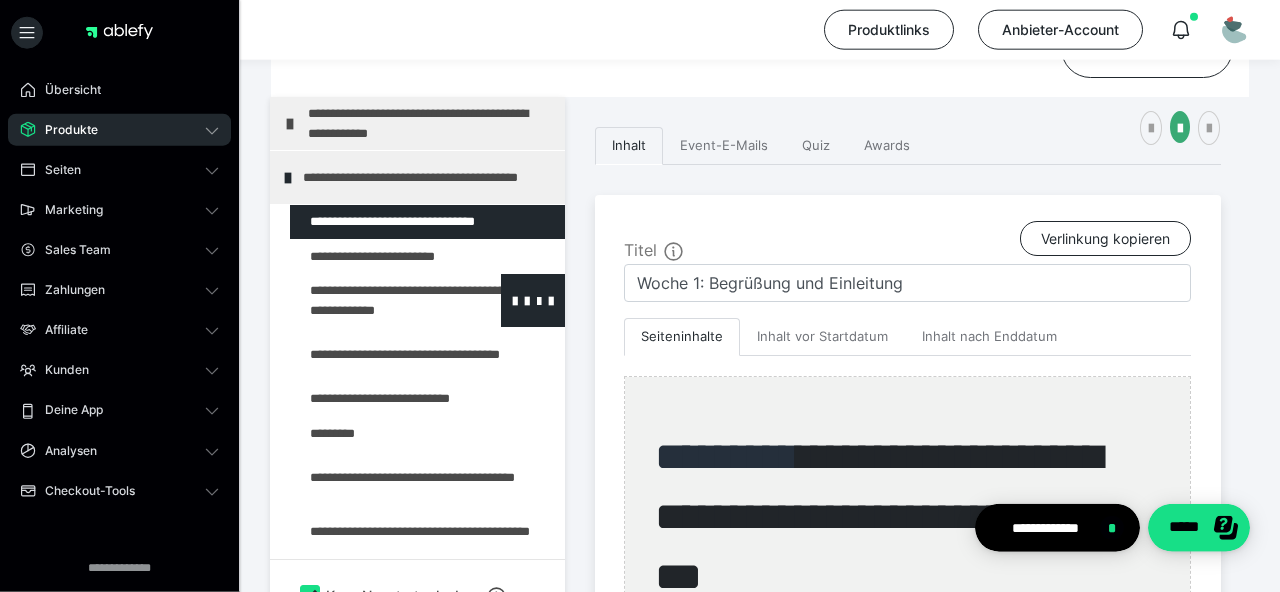 click at bounding box center (375, 300) 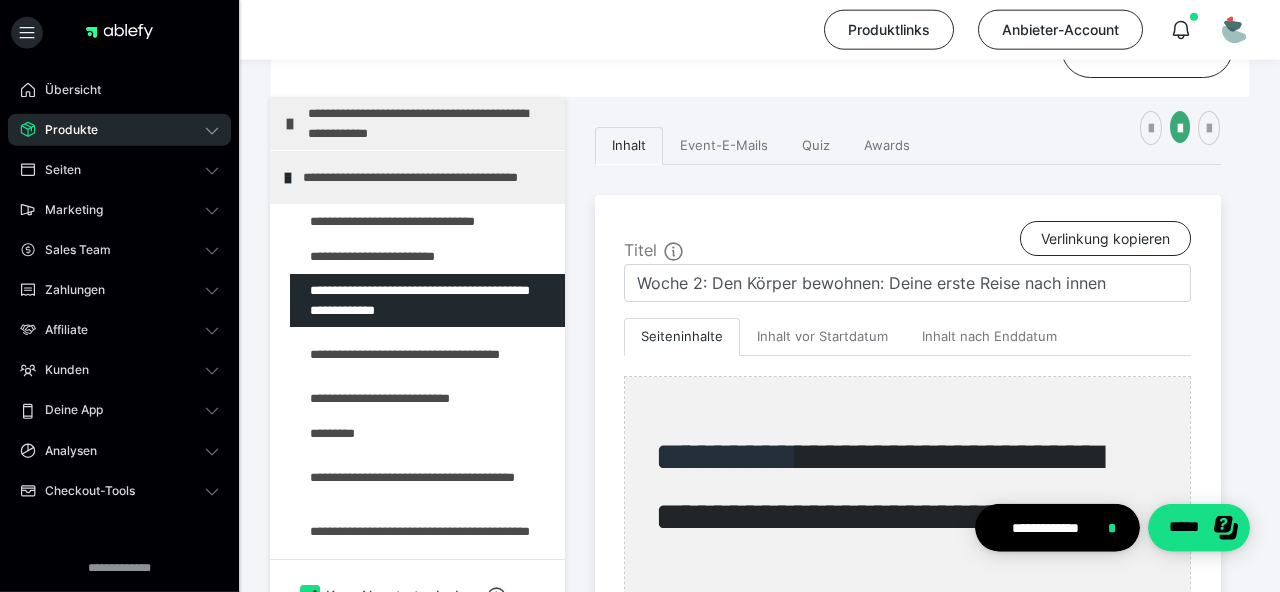 scroll, scrollTop: 174, scrollLeft: 0, axis: vertical 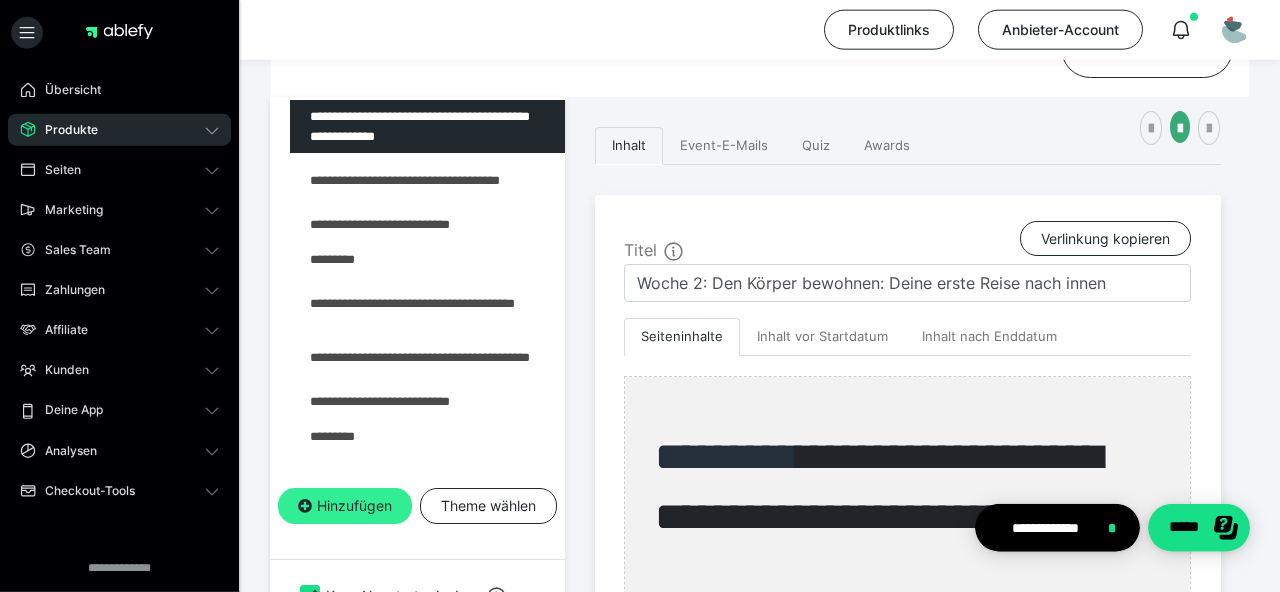 click on "Hinzufügen" at bounding box center (345, 506) 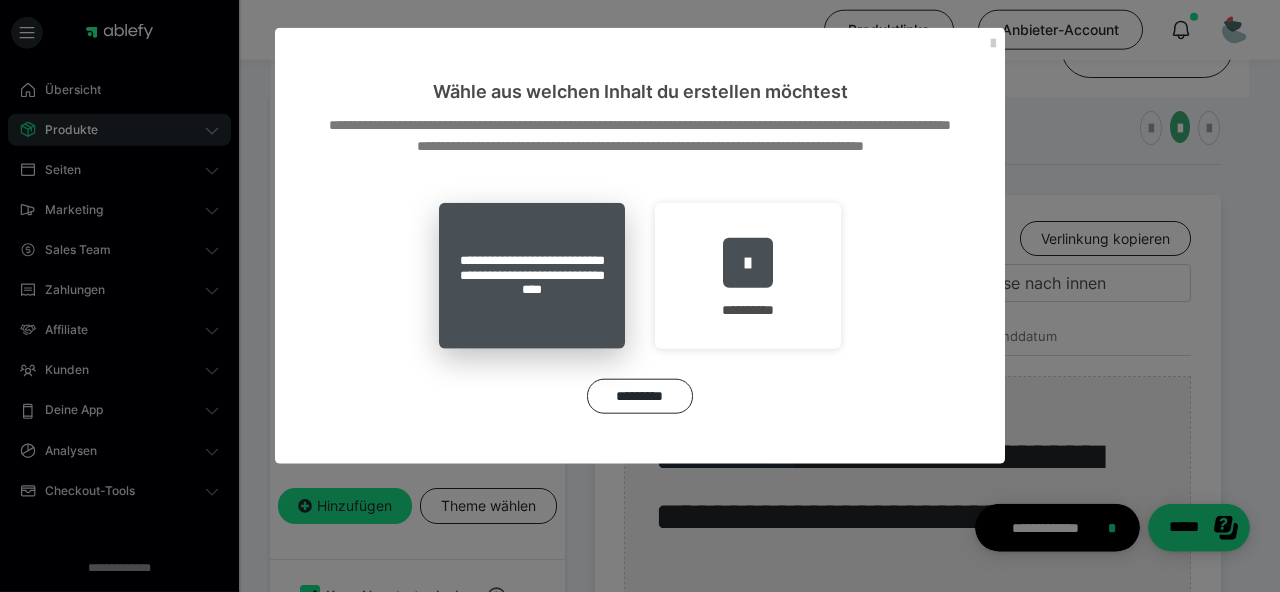 click on "**********" at bounding box center (532, 276) 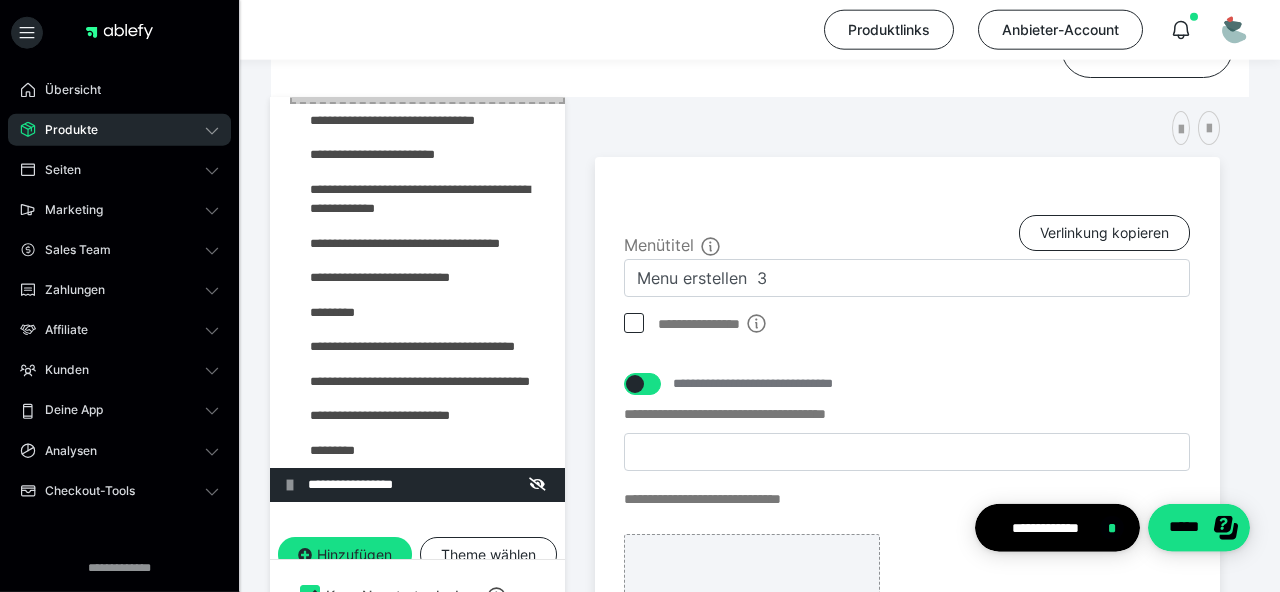 scroll, scrollTop: 54, scrollLeft: 0, axis: vertical 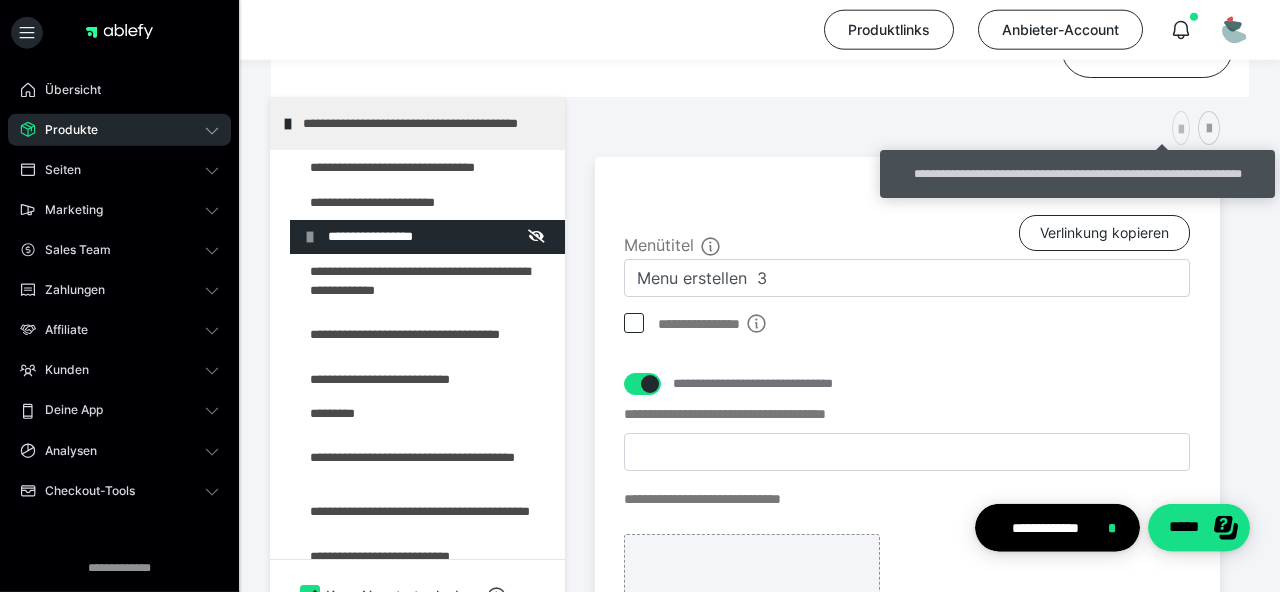 click at bounding box center [1181, 130] 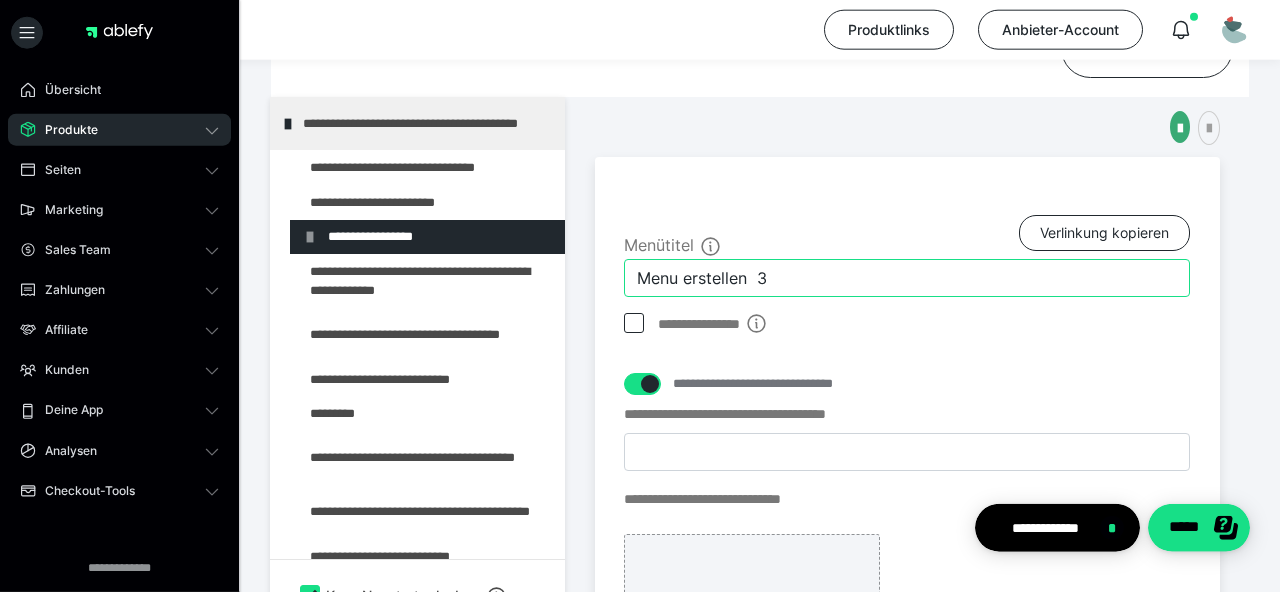 click on "Menu erstellen  3" at bounding box center [907, 278] 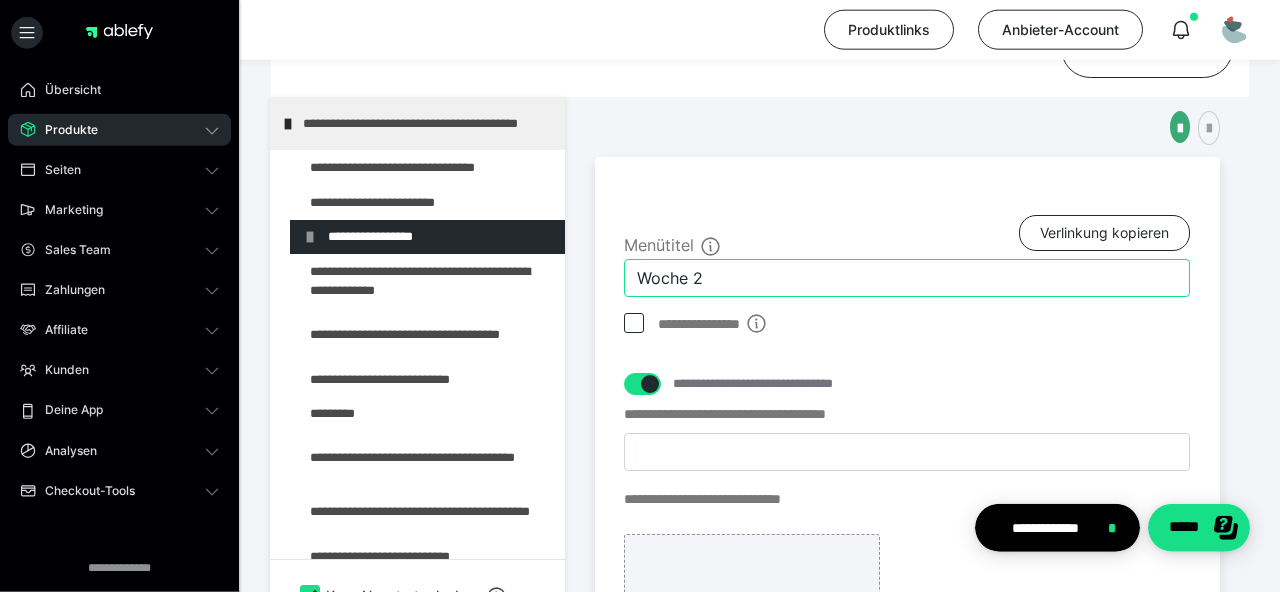 scroll, scrollTop: 773, scrollLeft: 0, axis: vertical 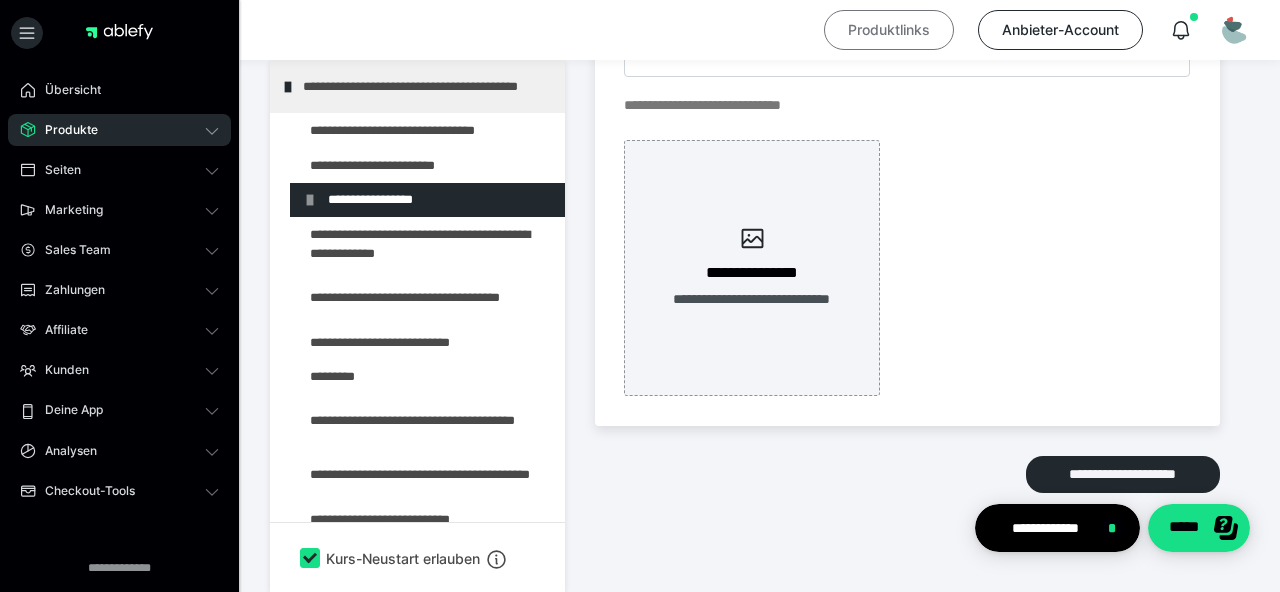 type on "Woche 2" 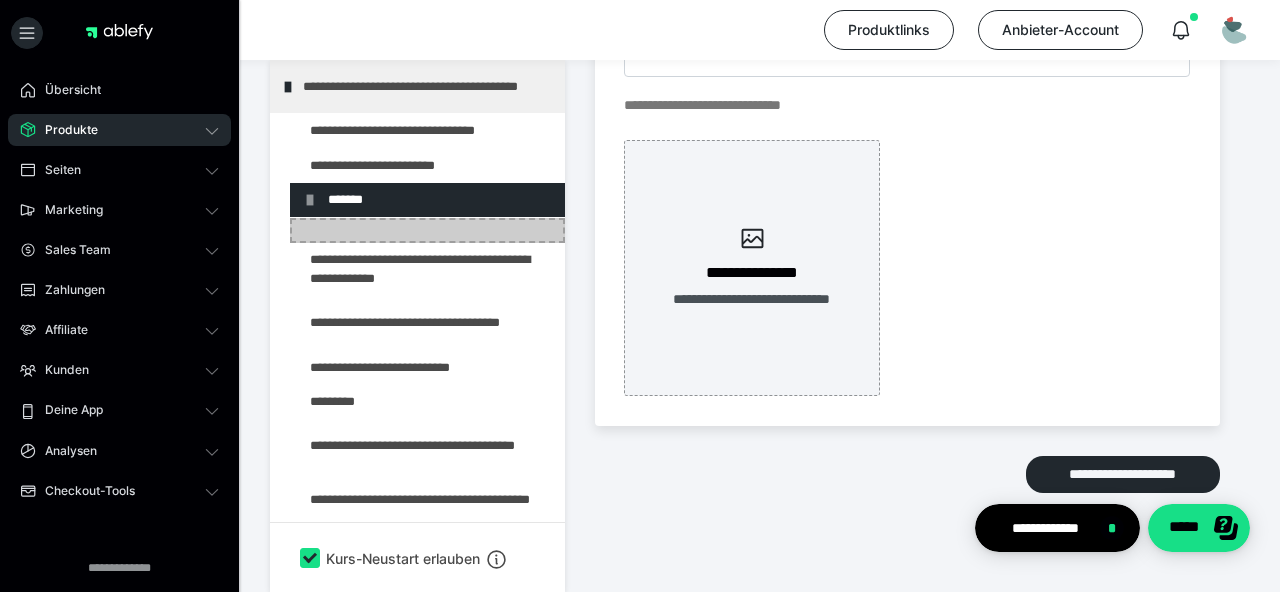 scroll, scrollTop: 415, scrollLeft: 0, axis: vertical 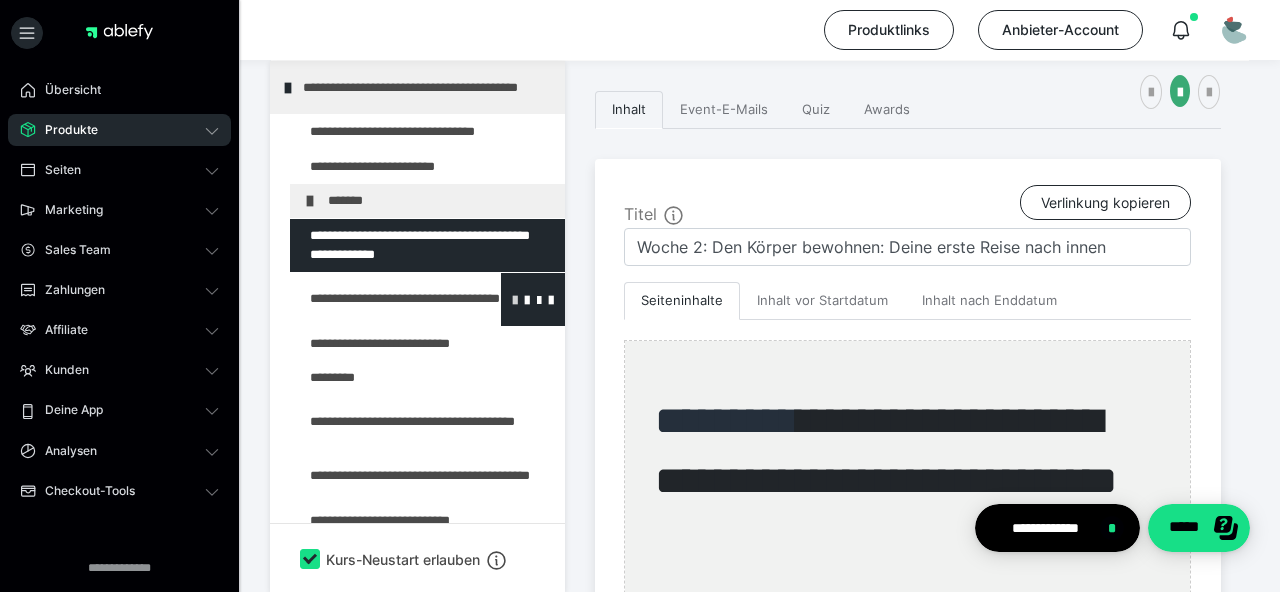 click at bounding box center [515, 299] 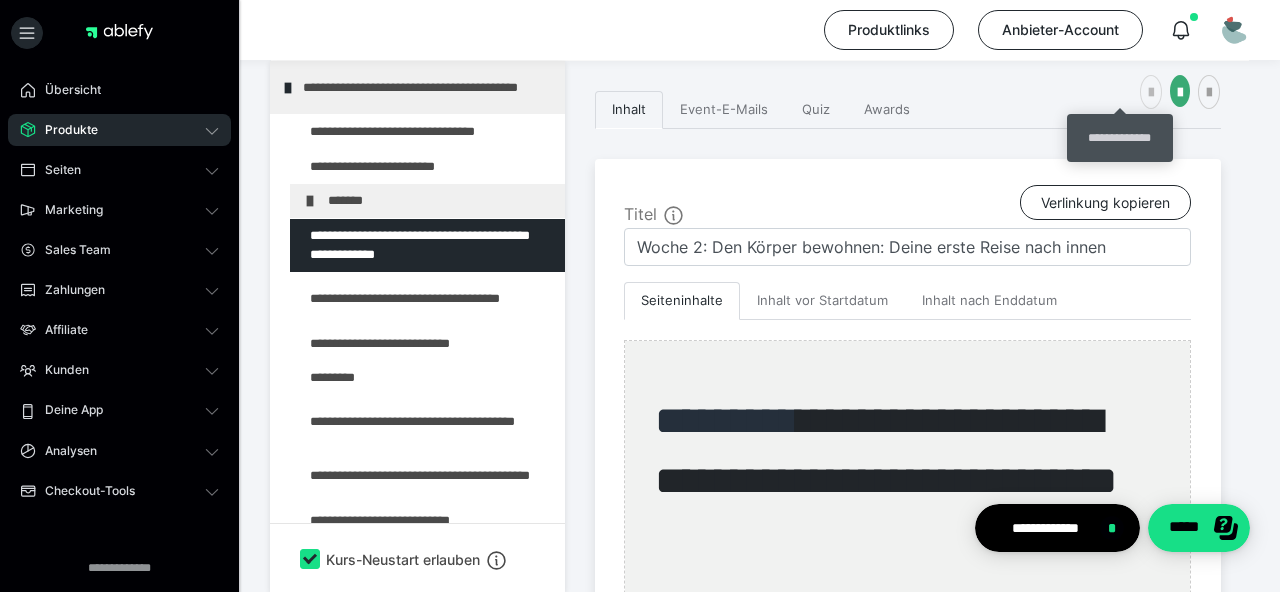 click at bounding box center (1151, 93) 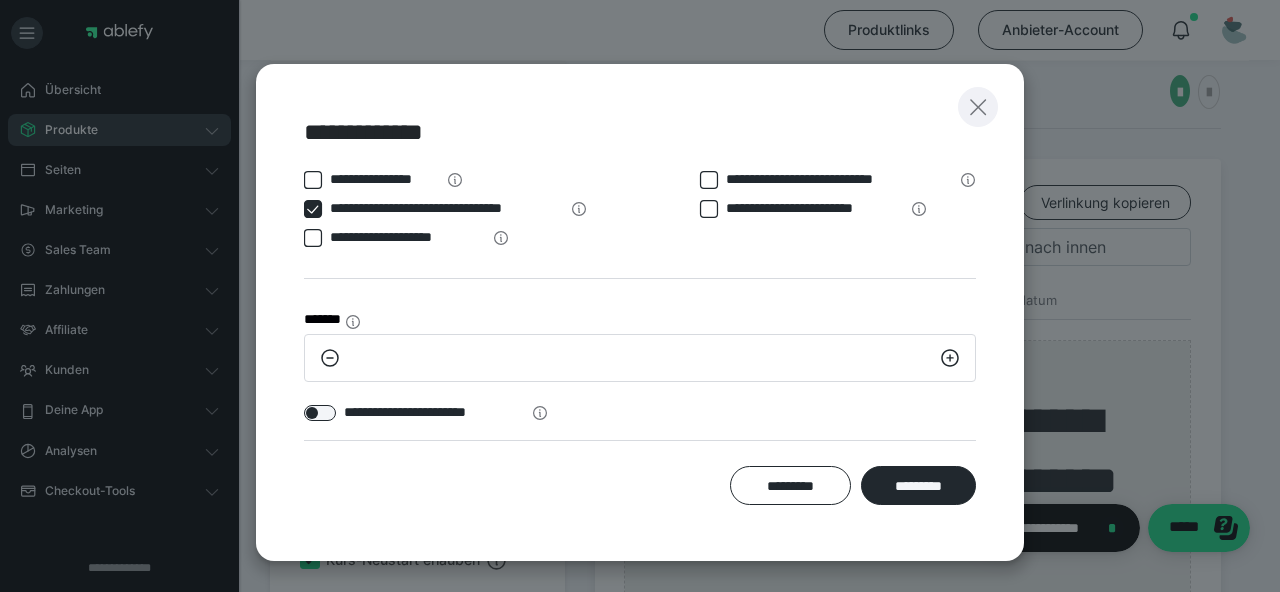 click 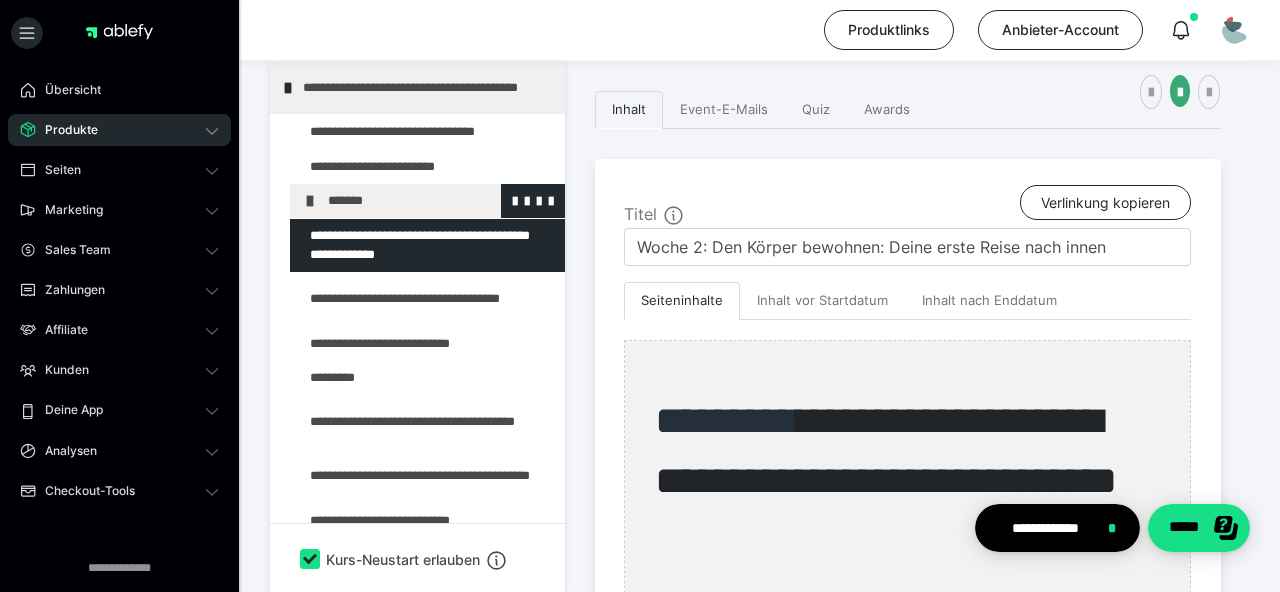 click at bounding box center [310, 201] 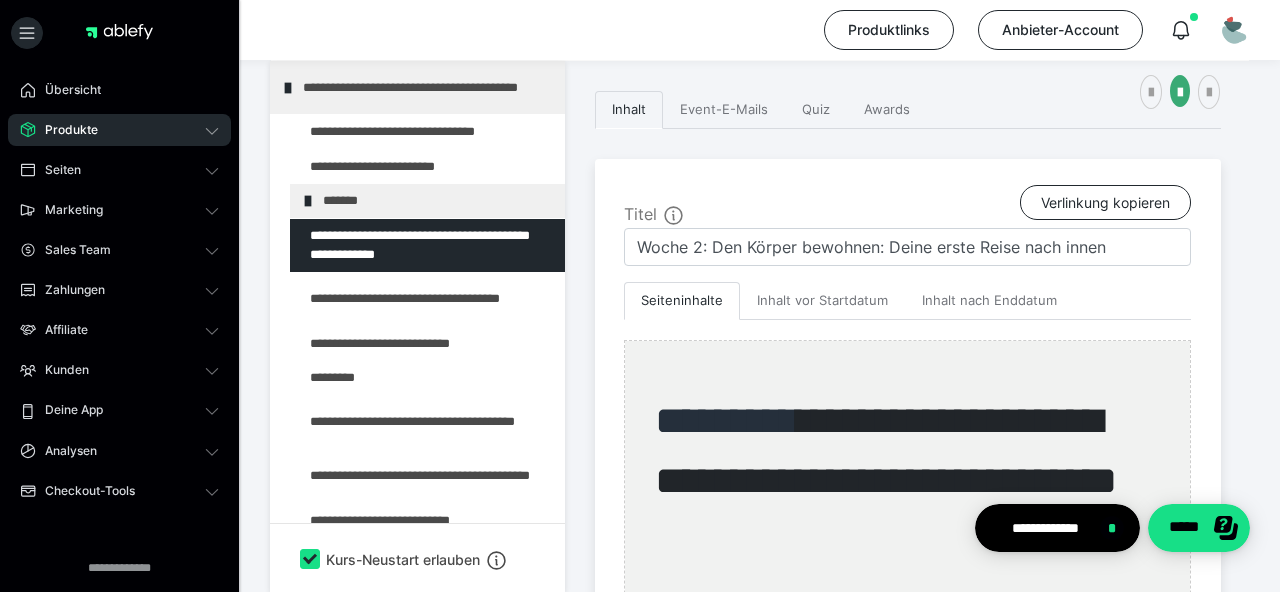 click at bounding box center (308, 201) 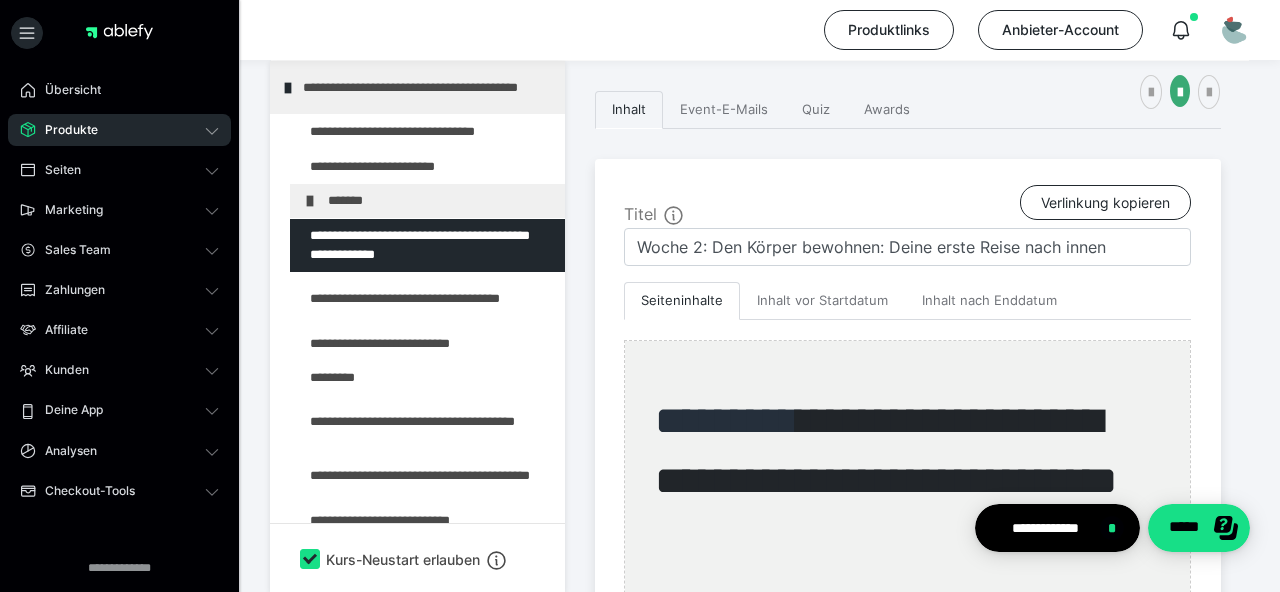 click at bounding box center (310, 201) 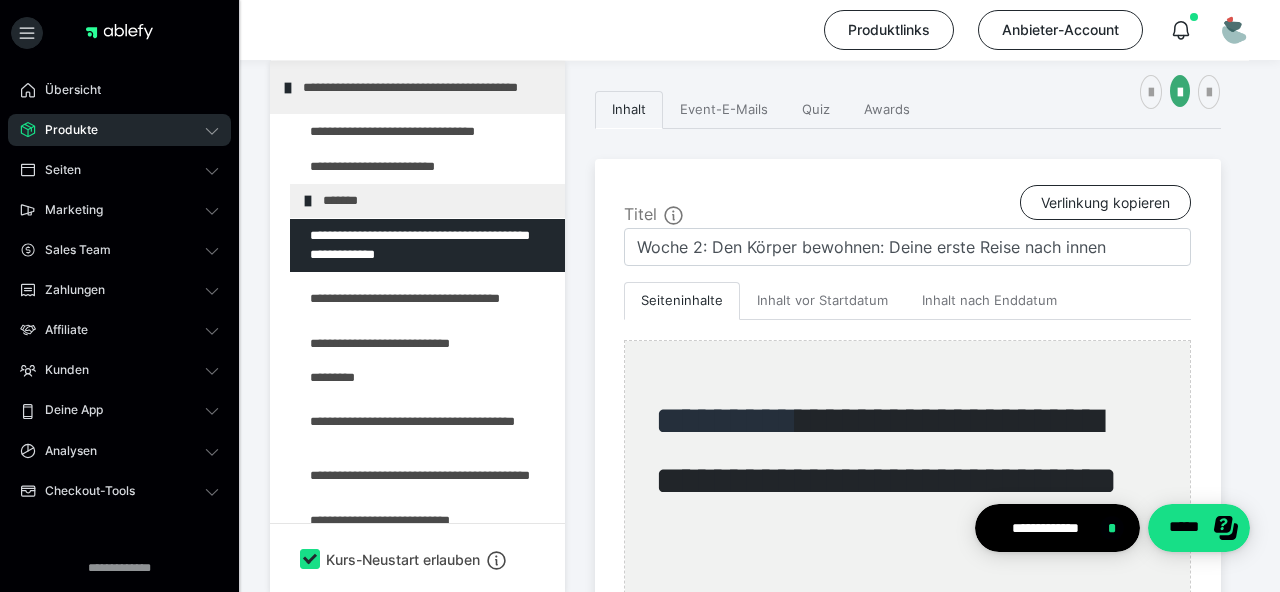 click at bounding box center [308, 201] 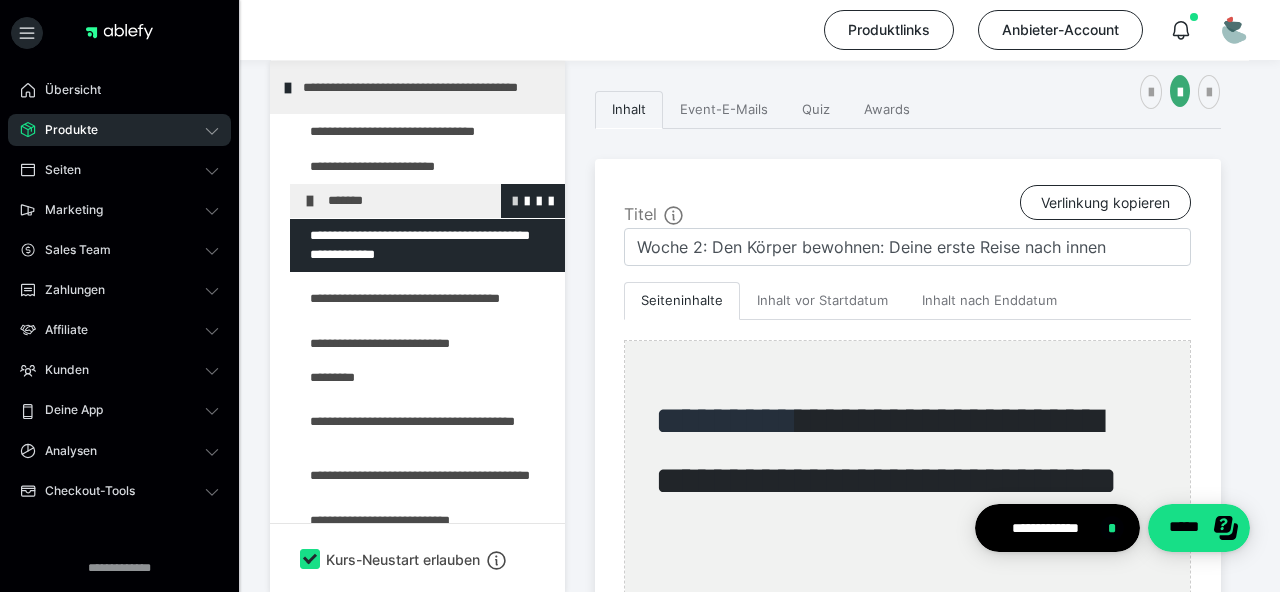 click at bounding box center (515, 200) 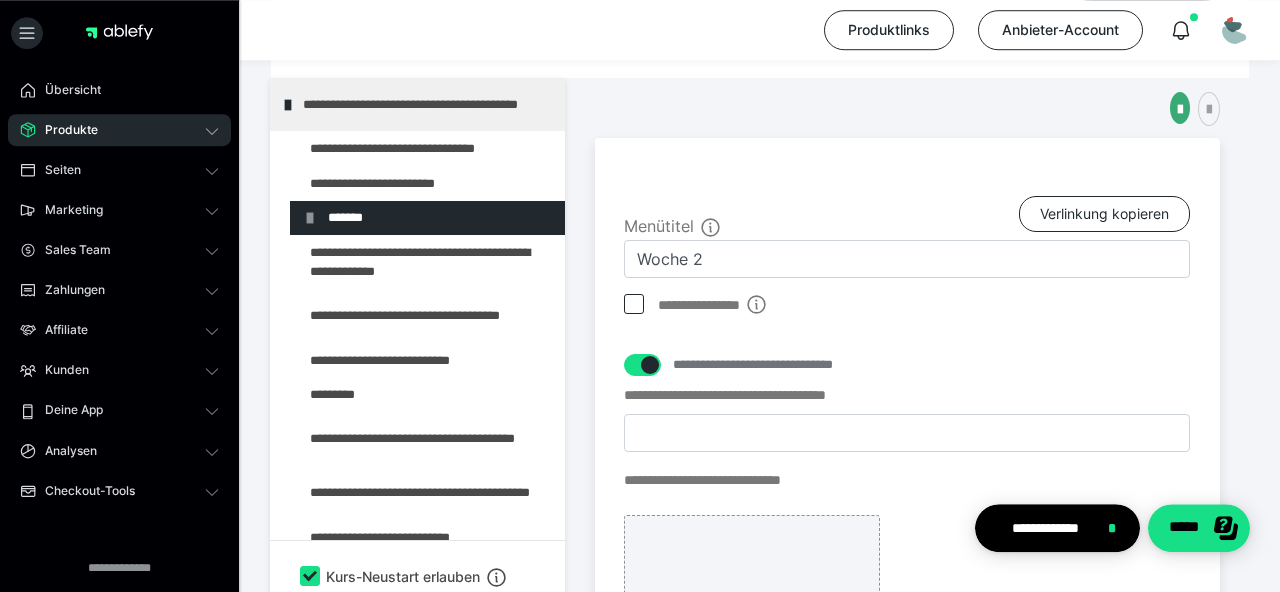 scroll, scrollTop: 390, scrollLeft: 0, axis: vertical 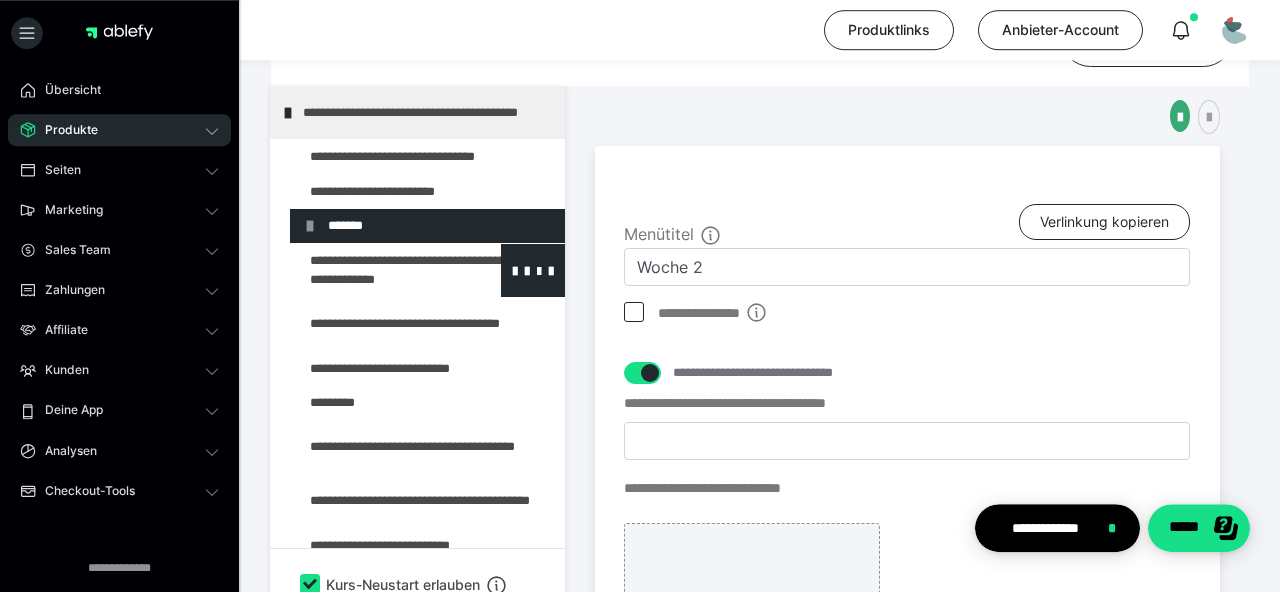 click at bounding box center (375, 270) 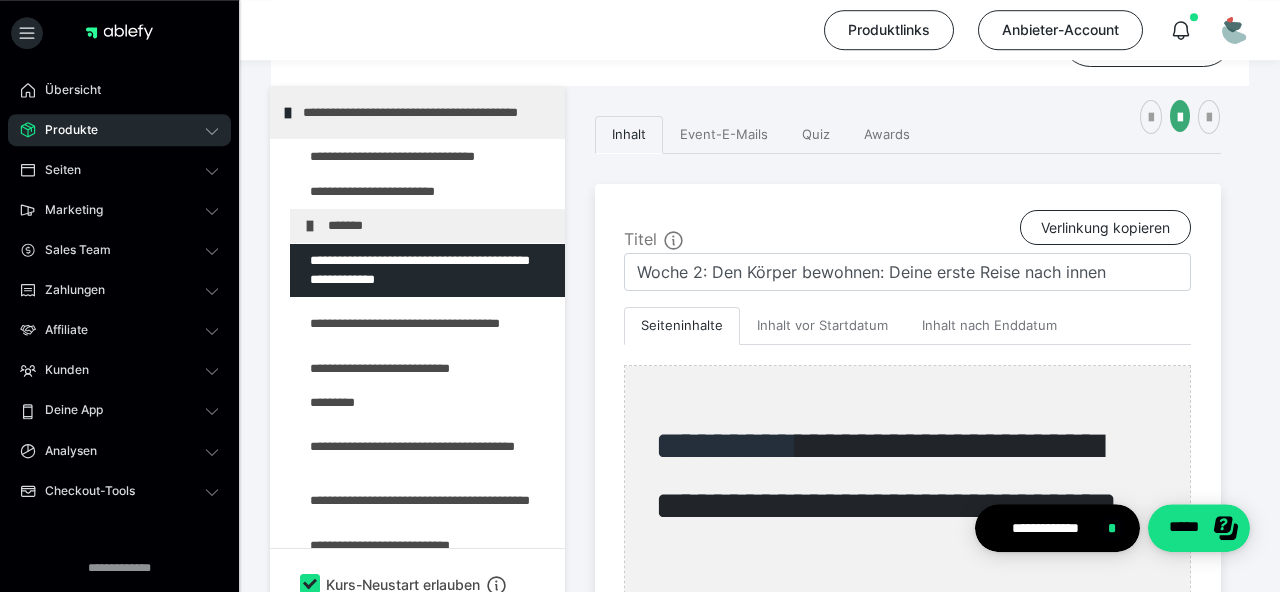 click at bounding box center (375, 270) 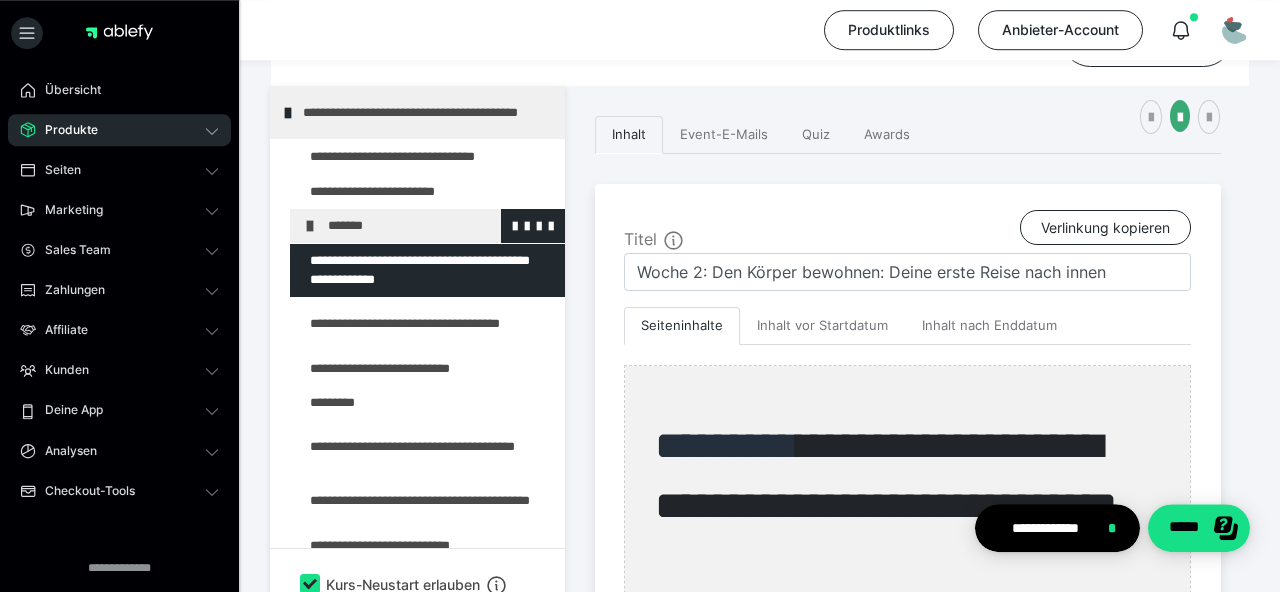 click on "*******" at bounding box center (427, 226) 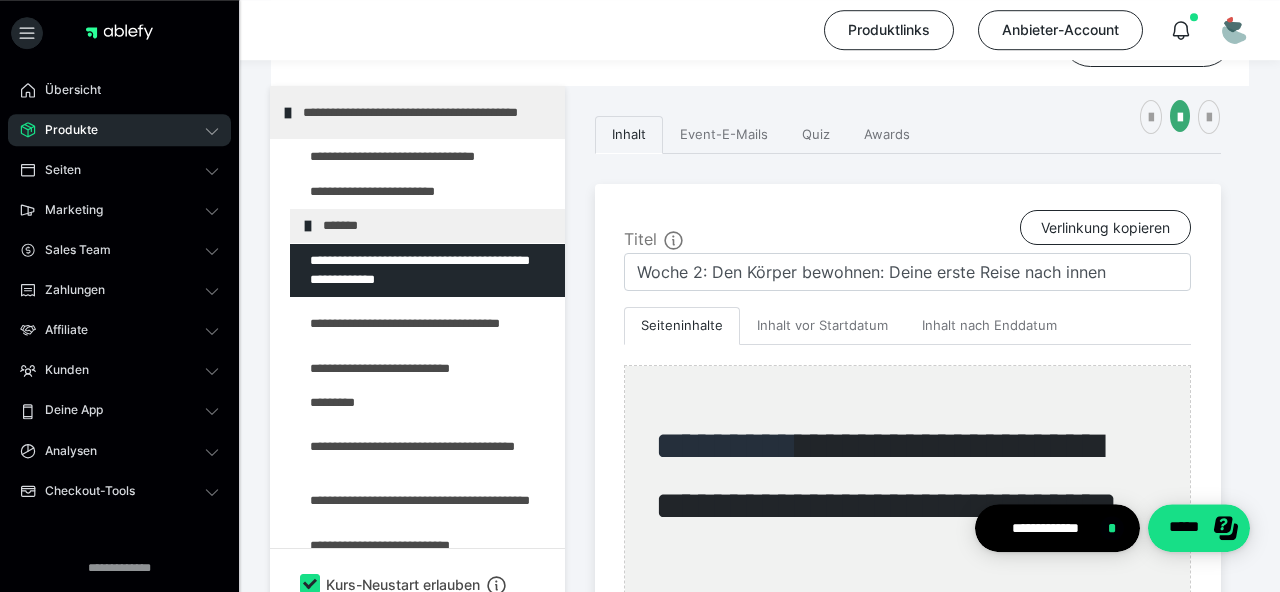 click at bounding box center [308, 226] 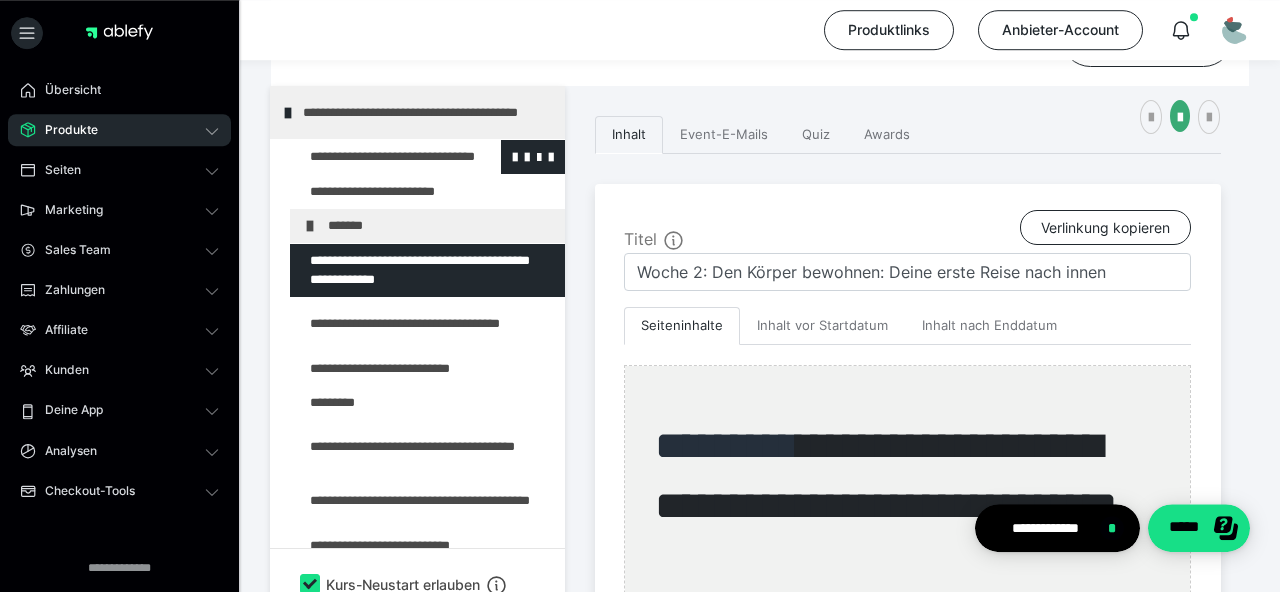 click at bounding box center (375, 157) 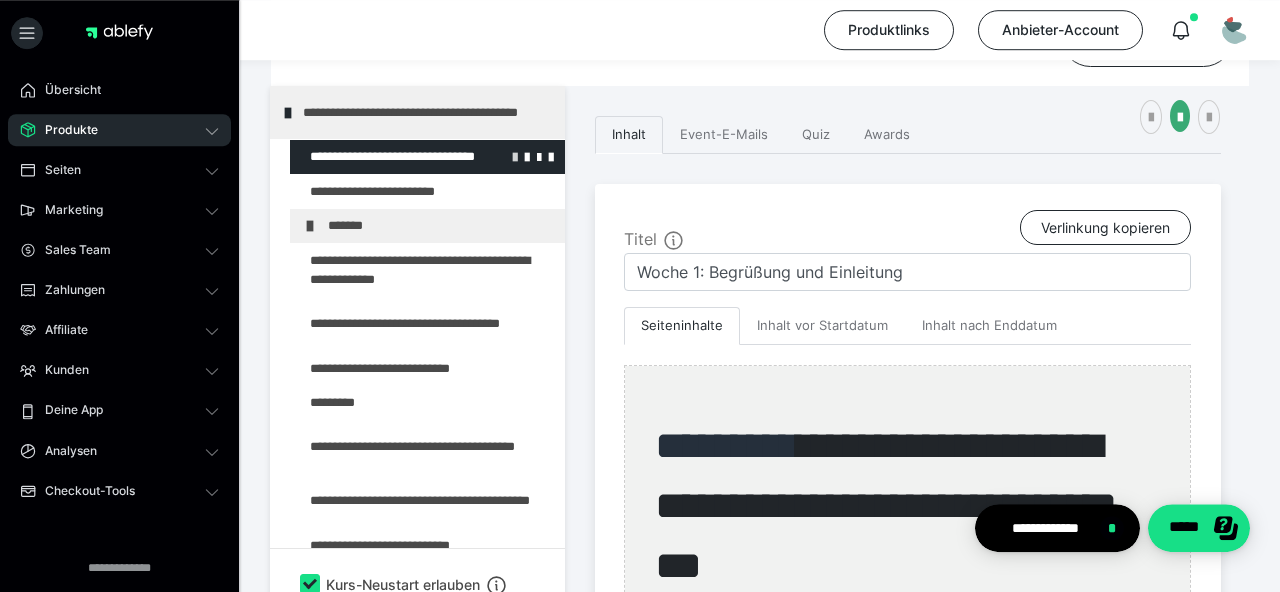 click at bounding box center [515, 156] 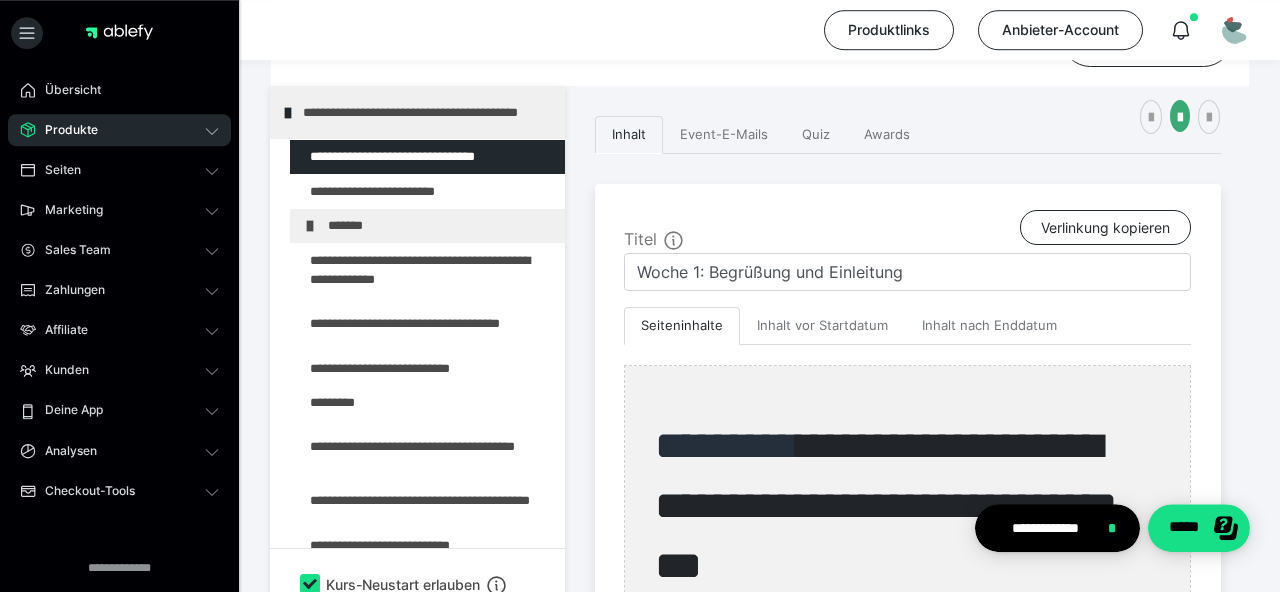 click at bounding box center (0, 0) 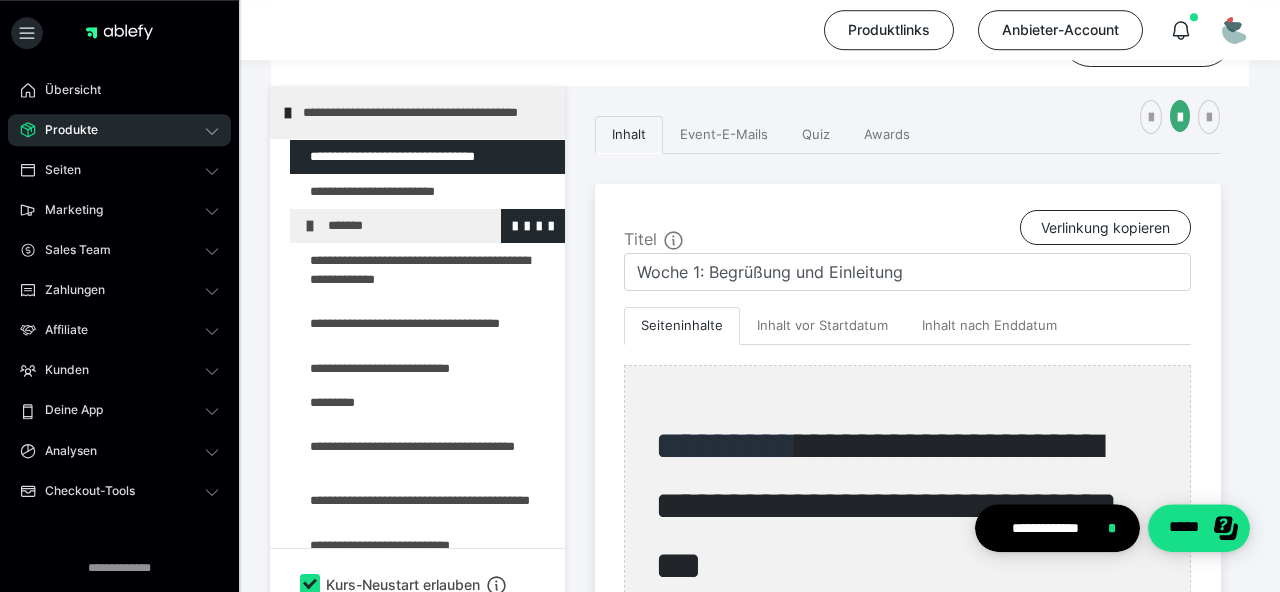 click on "*******" at bounding box center (441, 226) 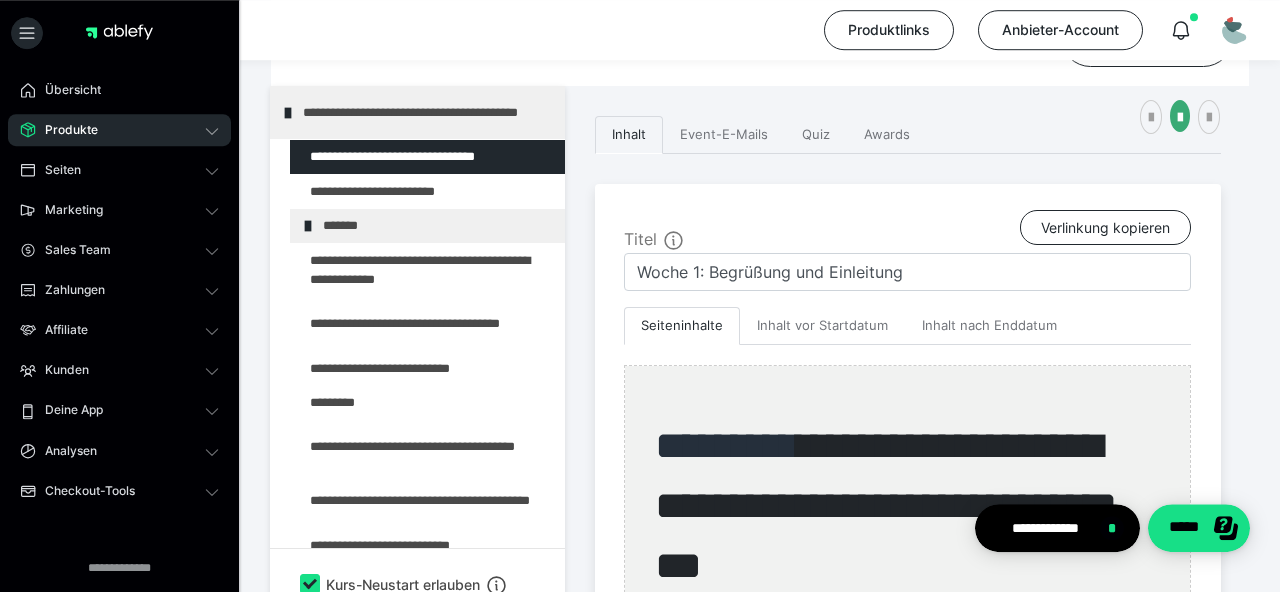 click on "*******" at bounding box center (436, 226) 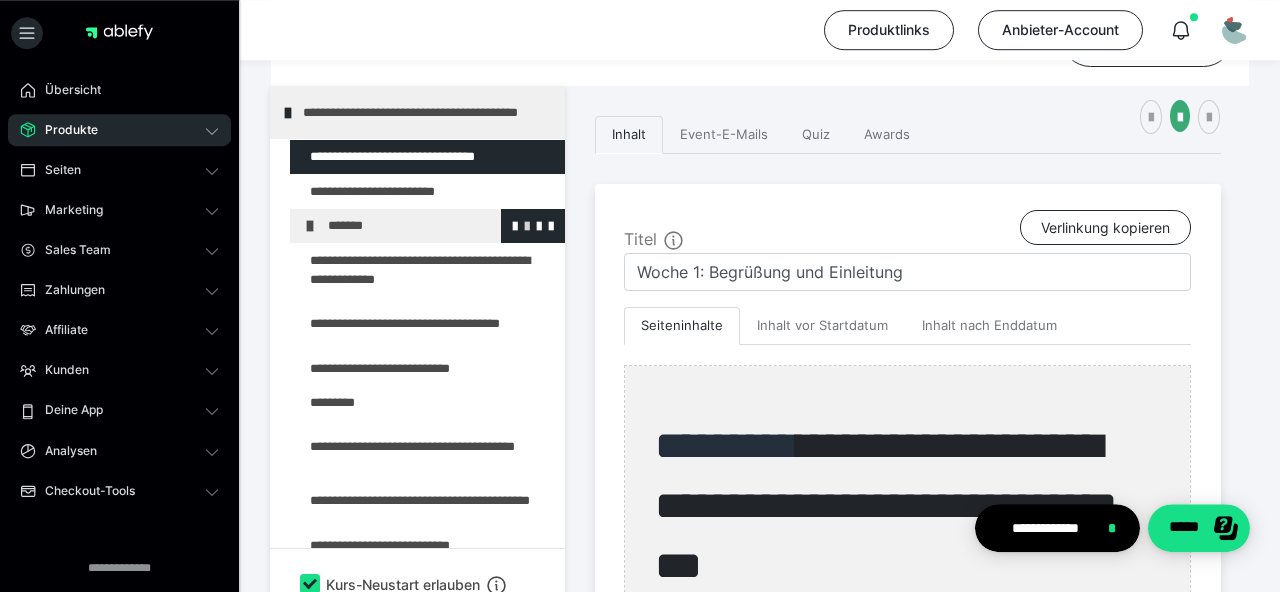 click at bounding box center [527, 225] 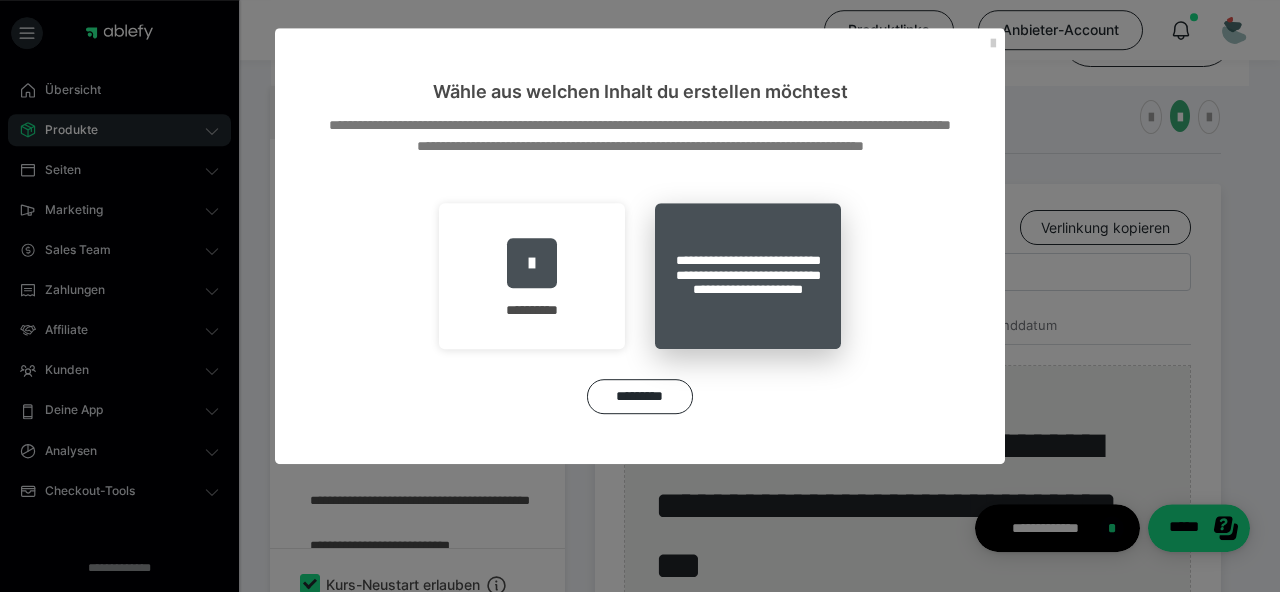 click on "**********" at bounding box center [748, 276] 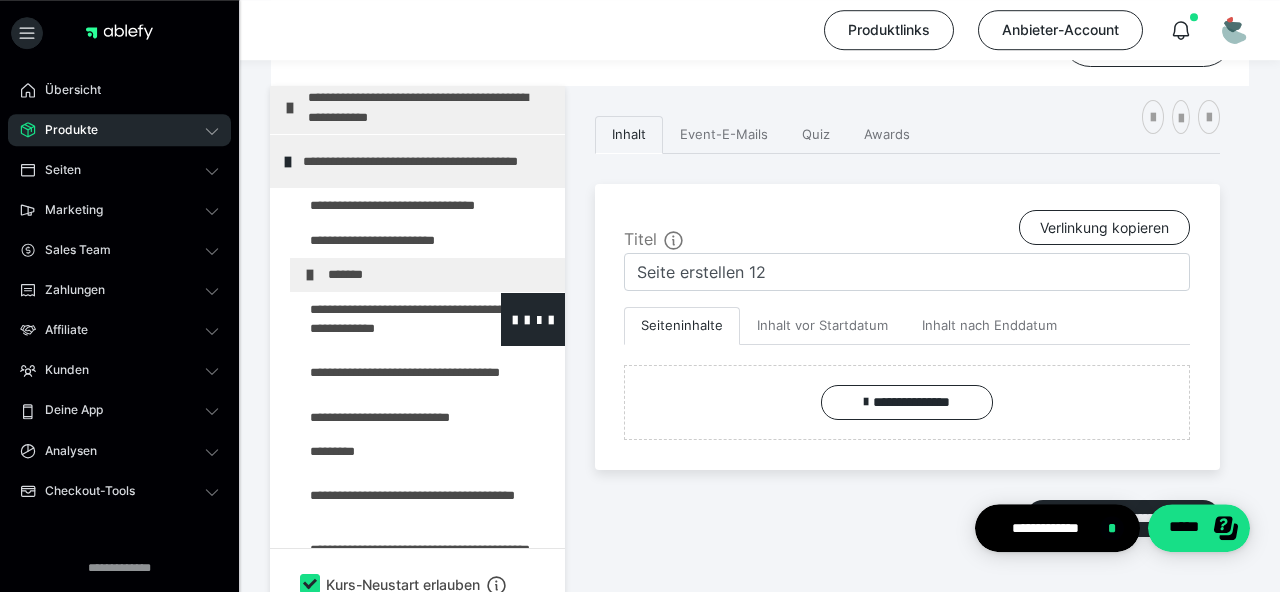 scroll, scrollTop: 3, scrollLeft: 0, axis: vertical 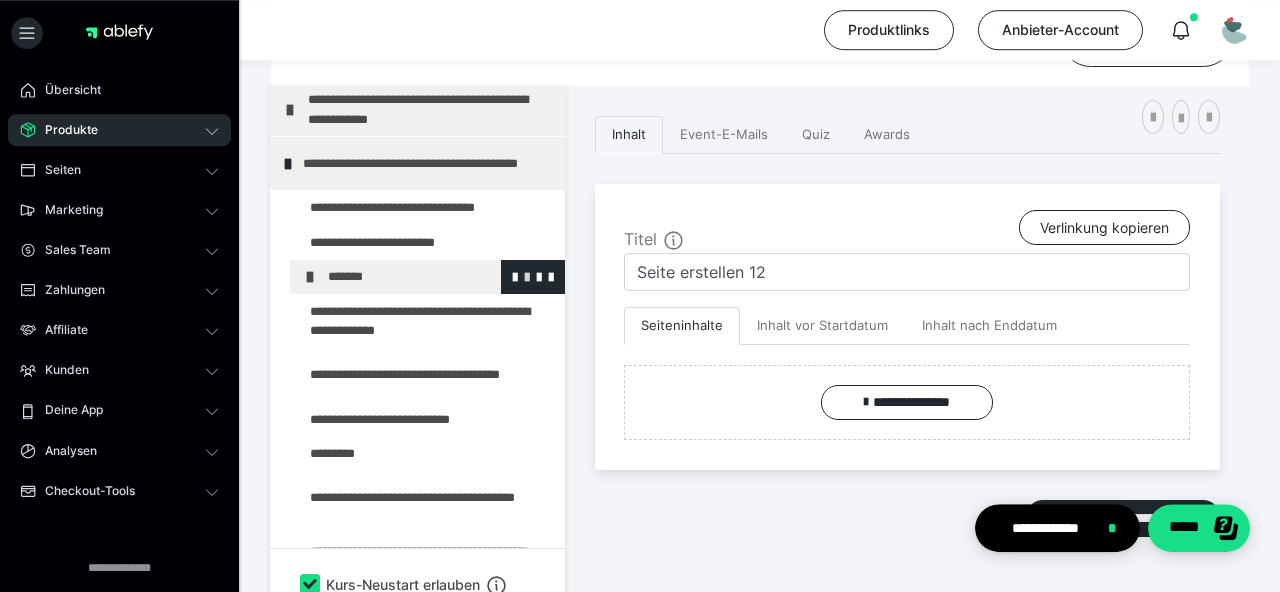 click at bounding box center (527, 276) 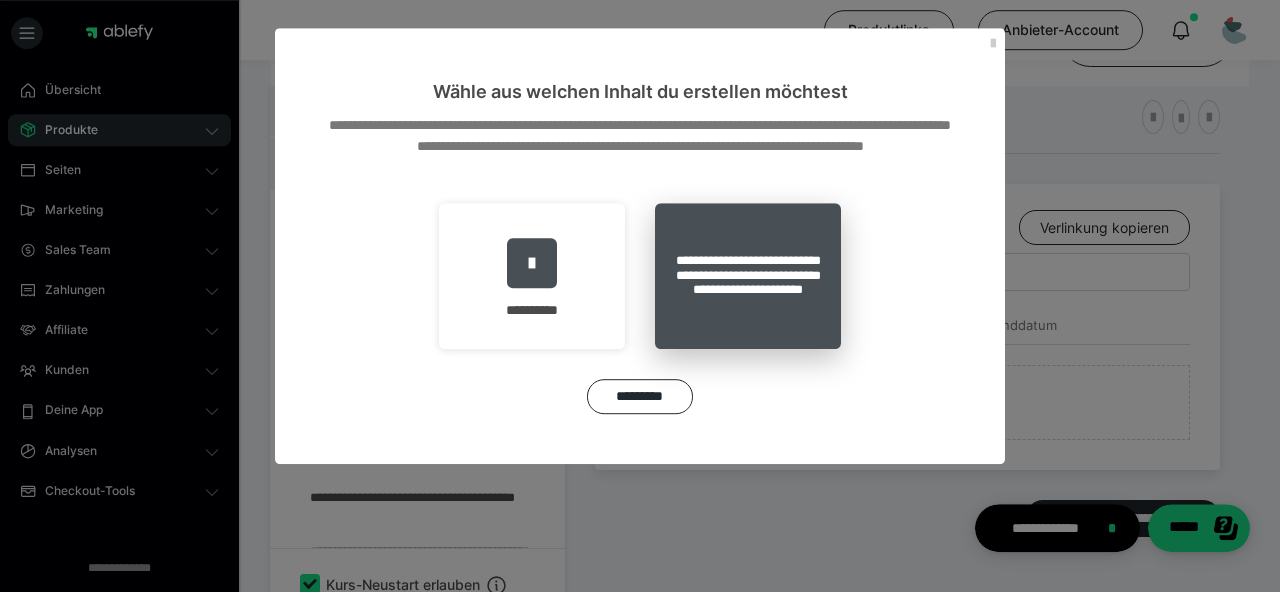 click on "**********" at bounding box center (748, 276) 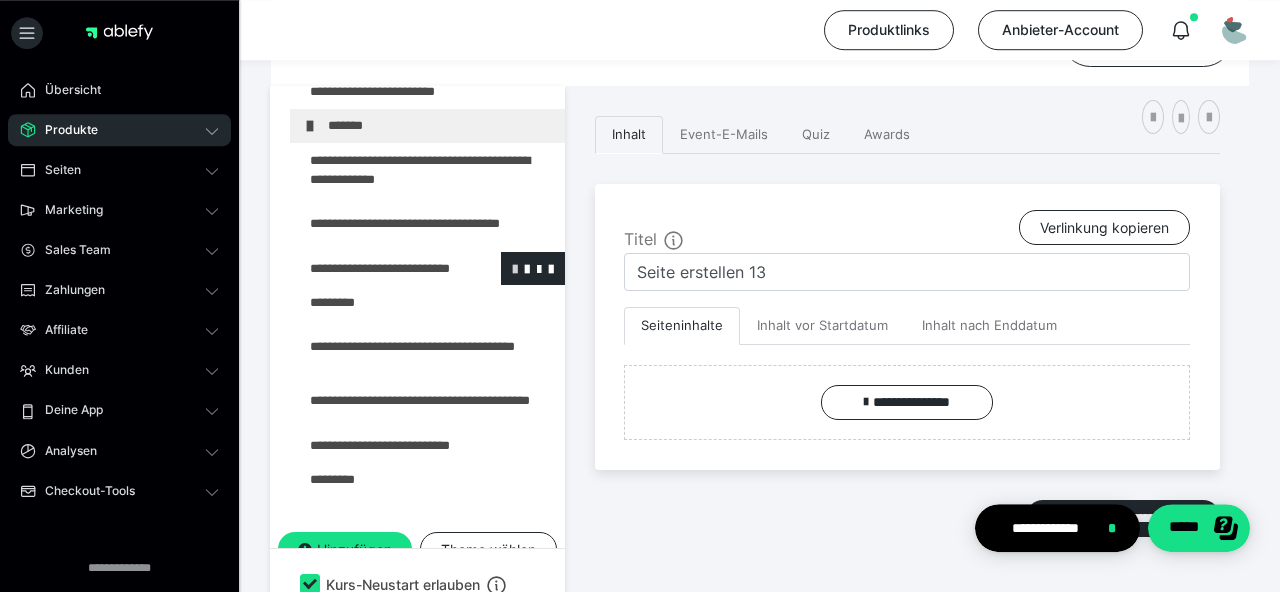 scroll, scrollTop: 209, scrollLeft: 0, axis: vertical 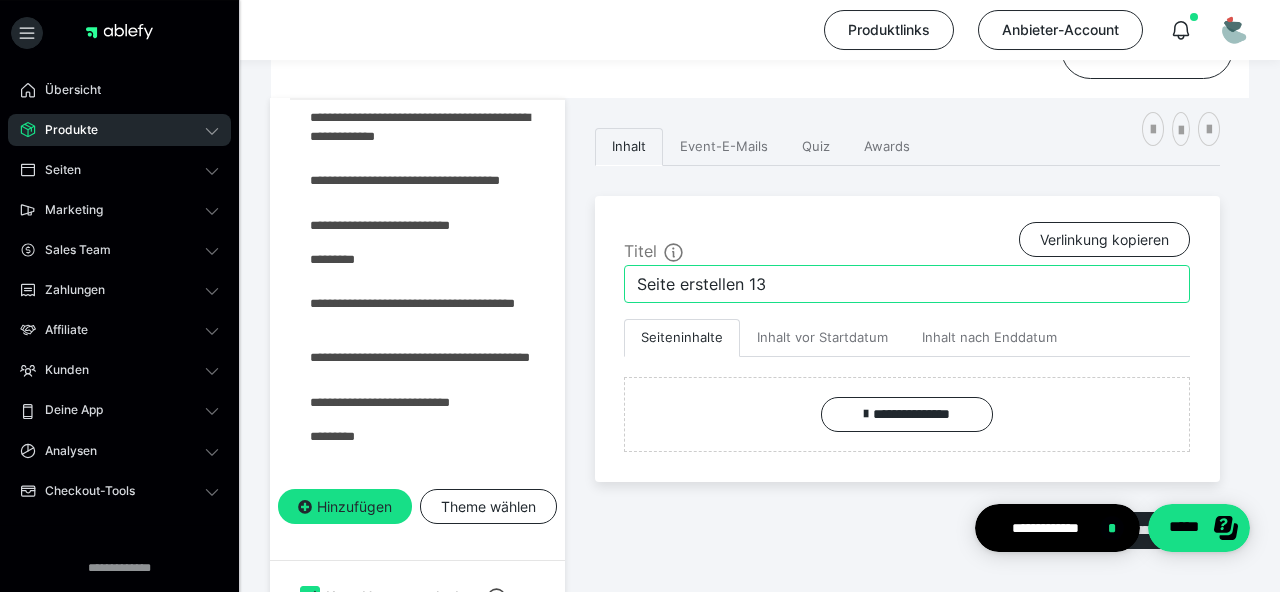 click on "Seite erstellen 13" at bounding box center [907, 284] 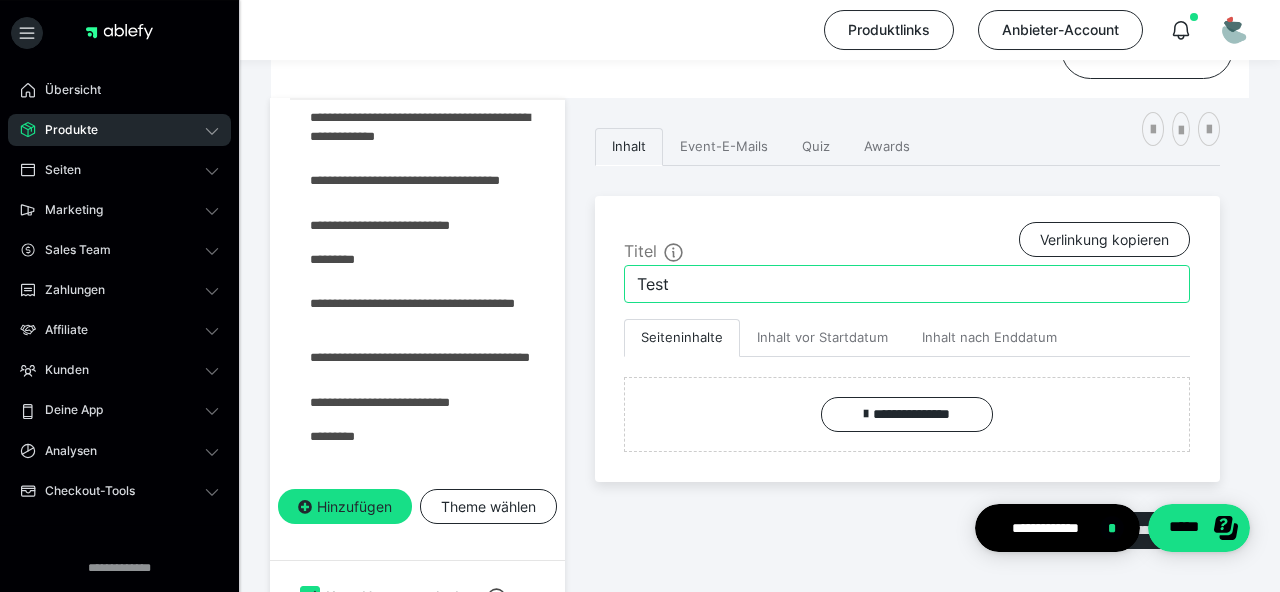 scroll, scrollTop: 432, scrollLeft: 0, axis: vertical 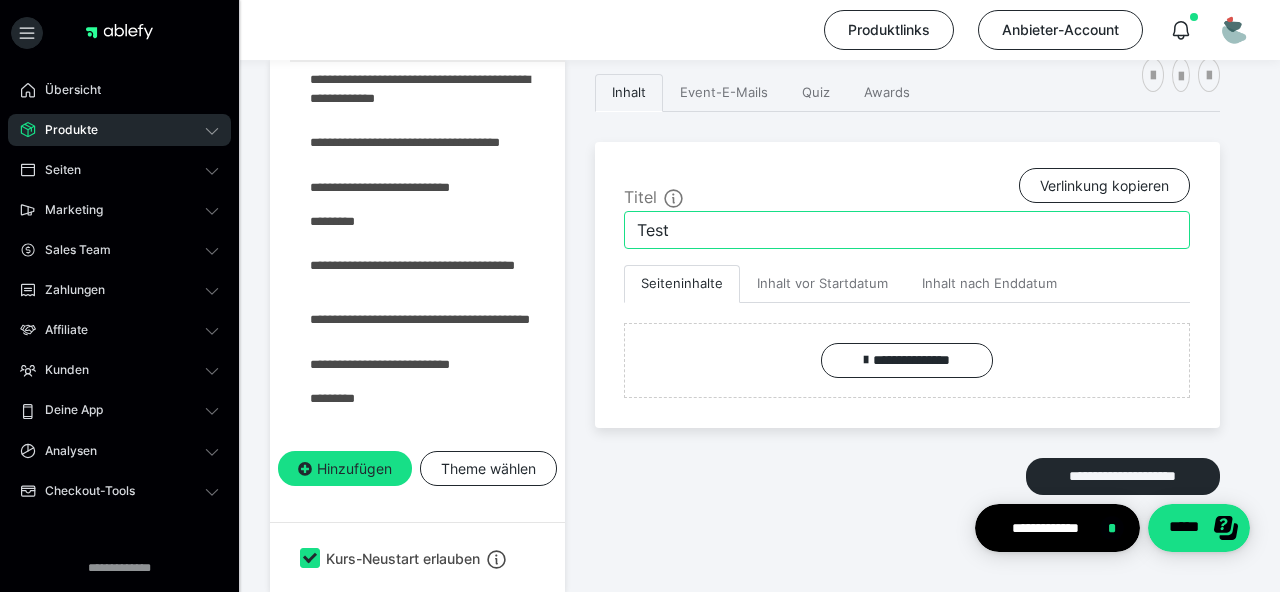 type on "Test" 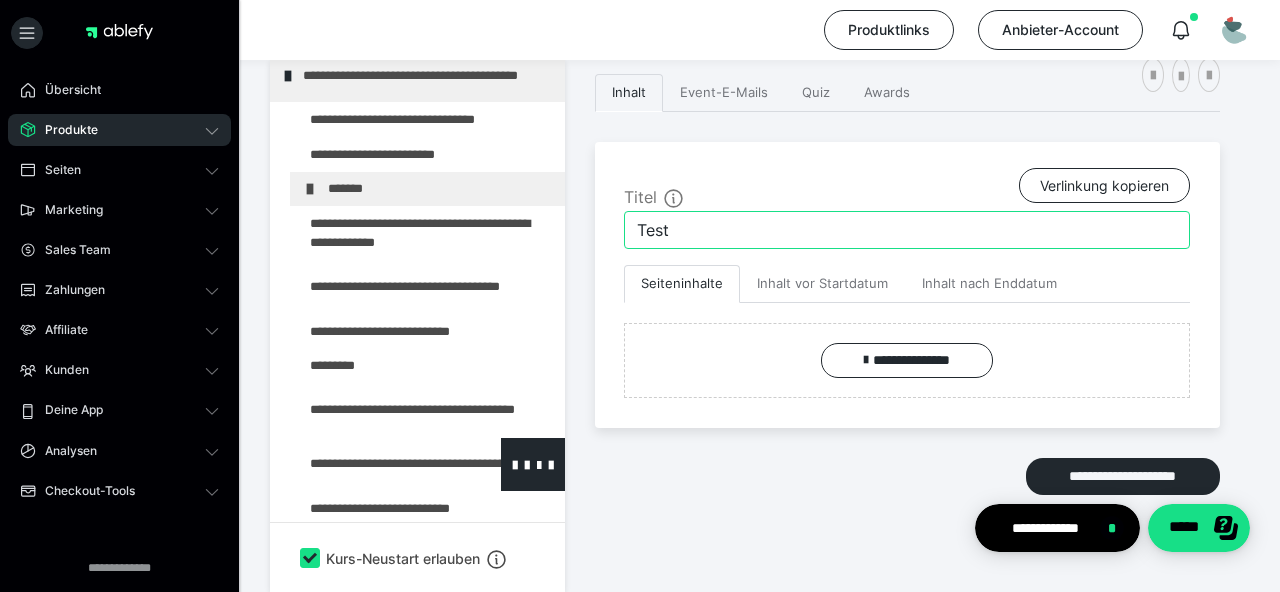 scroll, scrollTop: 64, scrollLeft: 0, axis: vertical 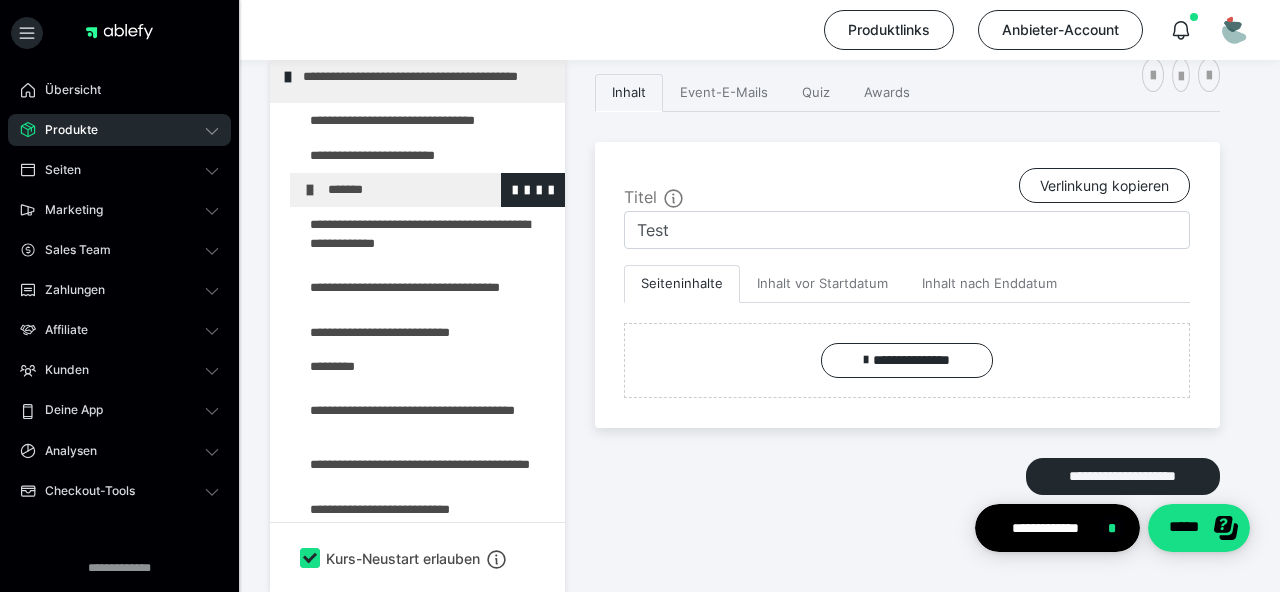 click on "*******" at bounding box center (427, 190) 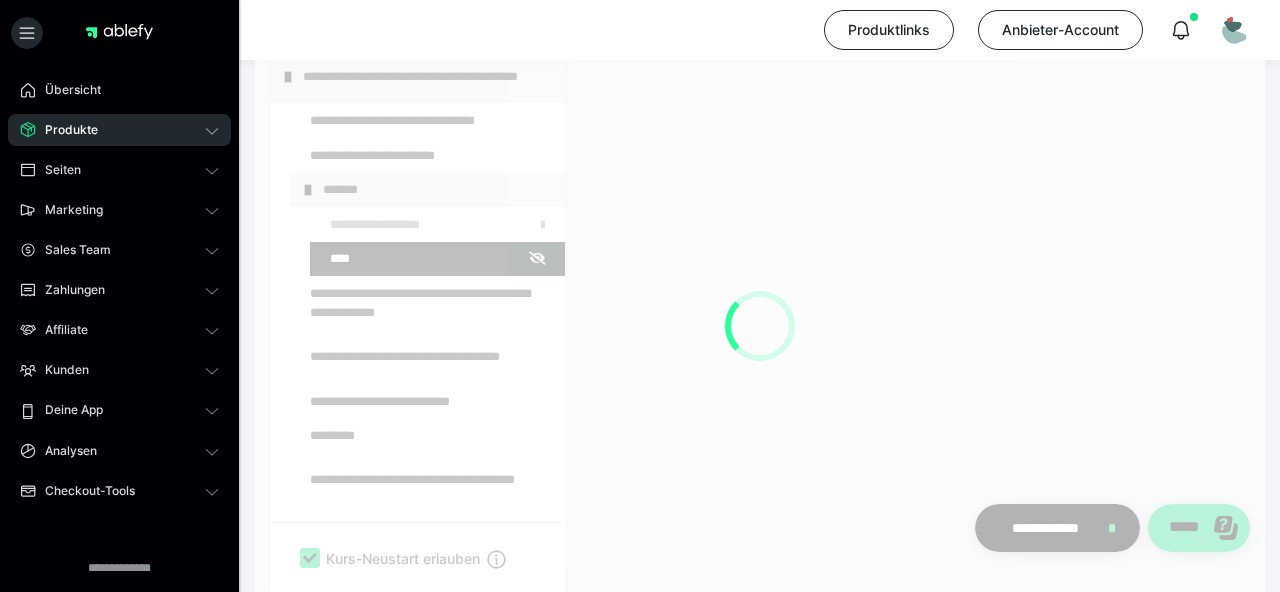 scroll, scrollTop: 415, scrollLeft: 0, axis: vertical 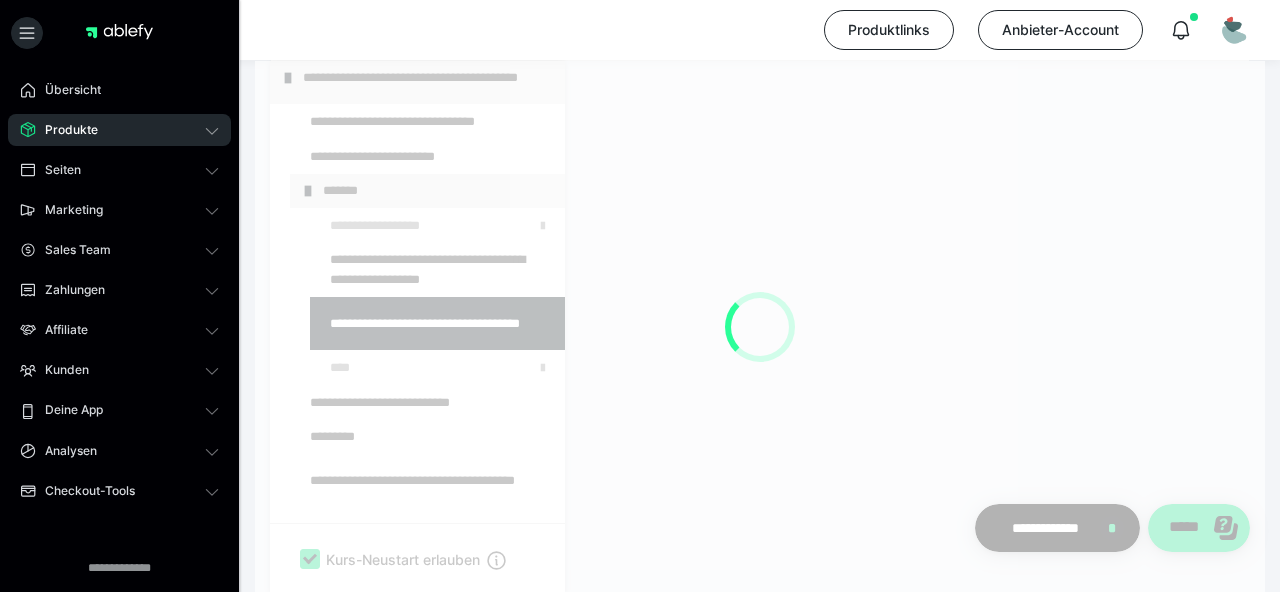 click at bounding box center [760, 327] 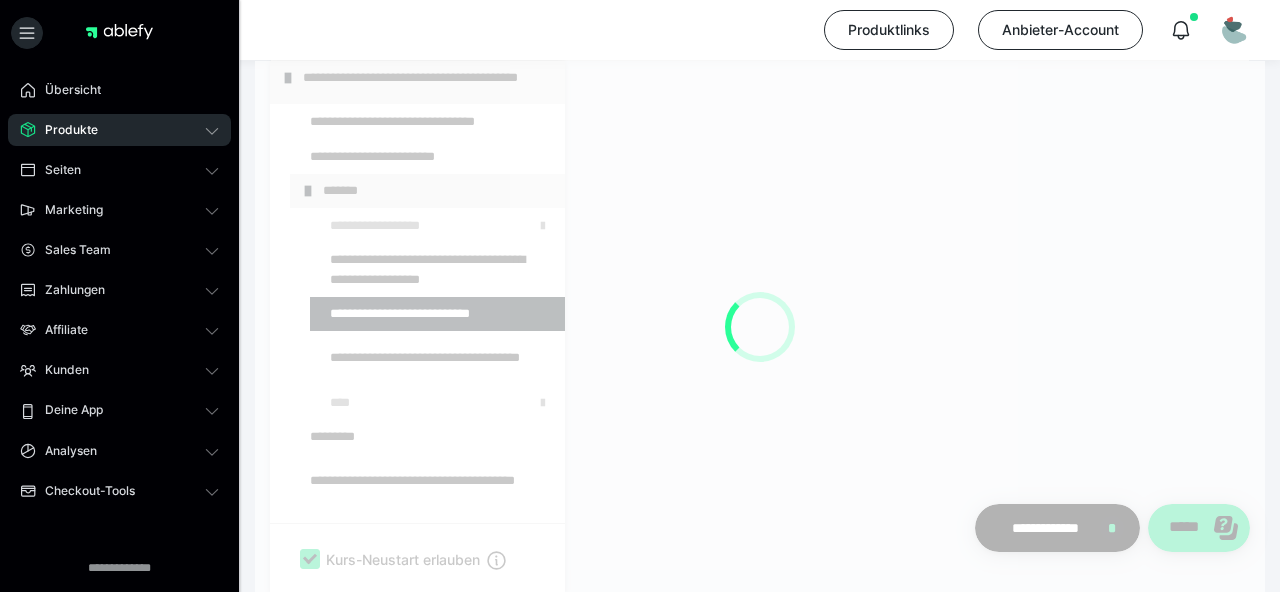 click at bounding box center [760, 327] 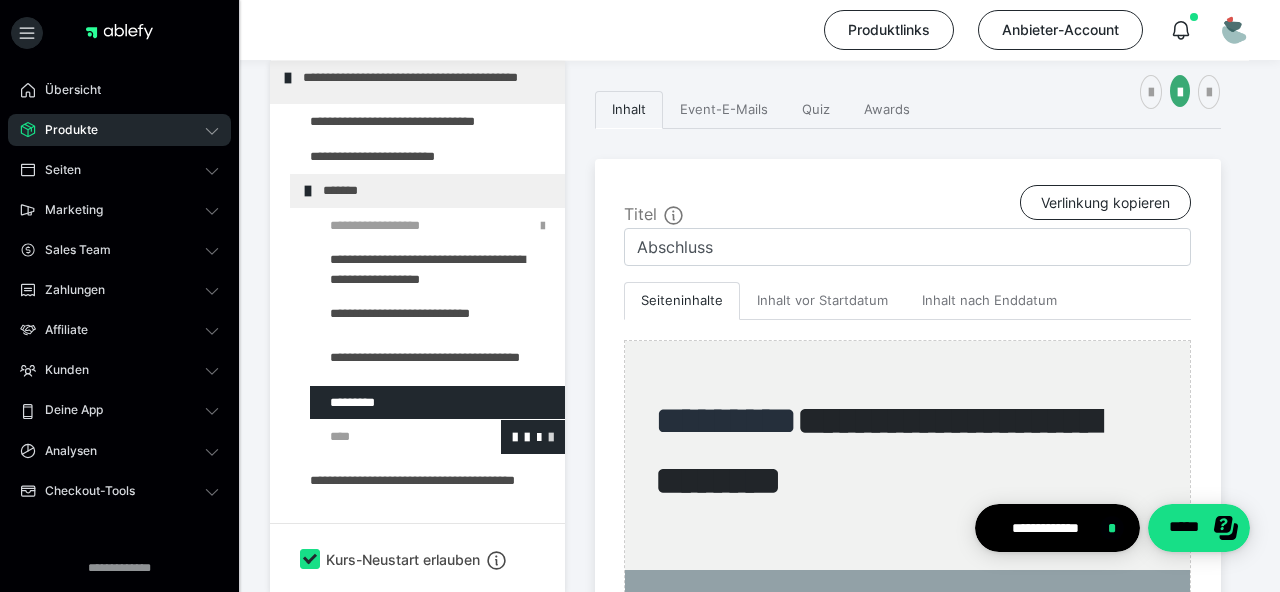 click at bounding box center (551, 436) 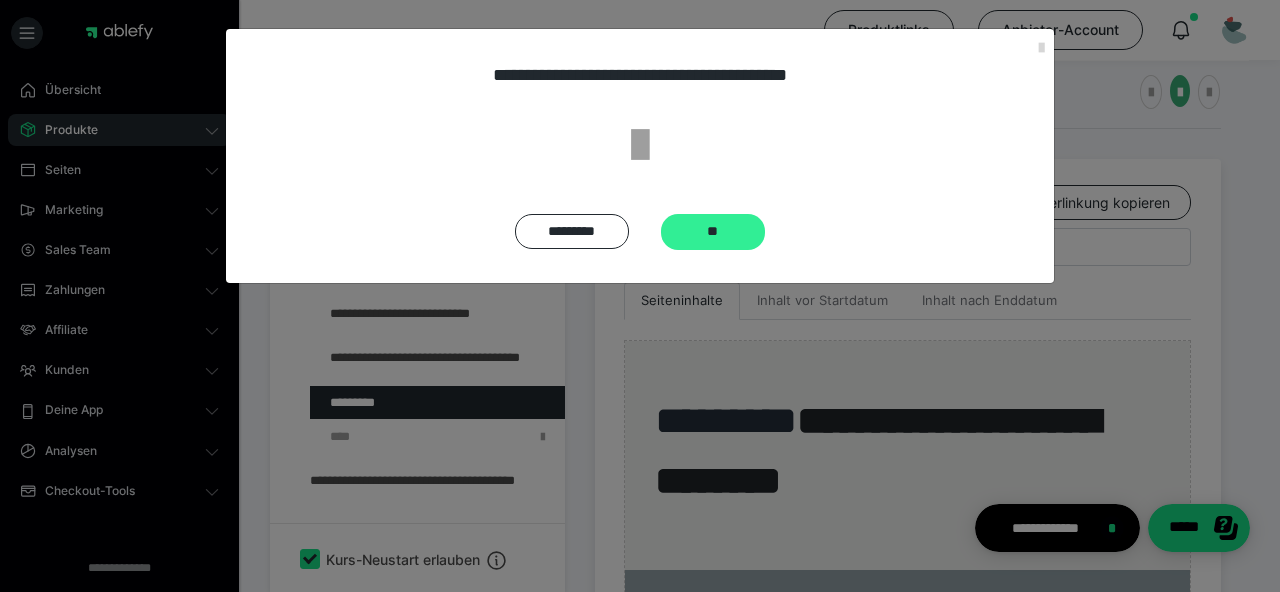 click on "**" at bounding box center [713, 232] 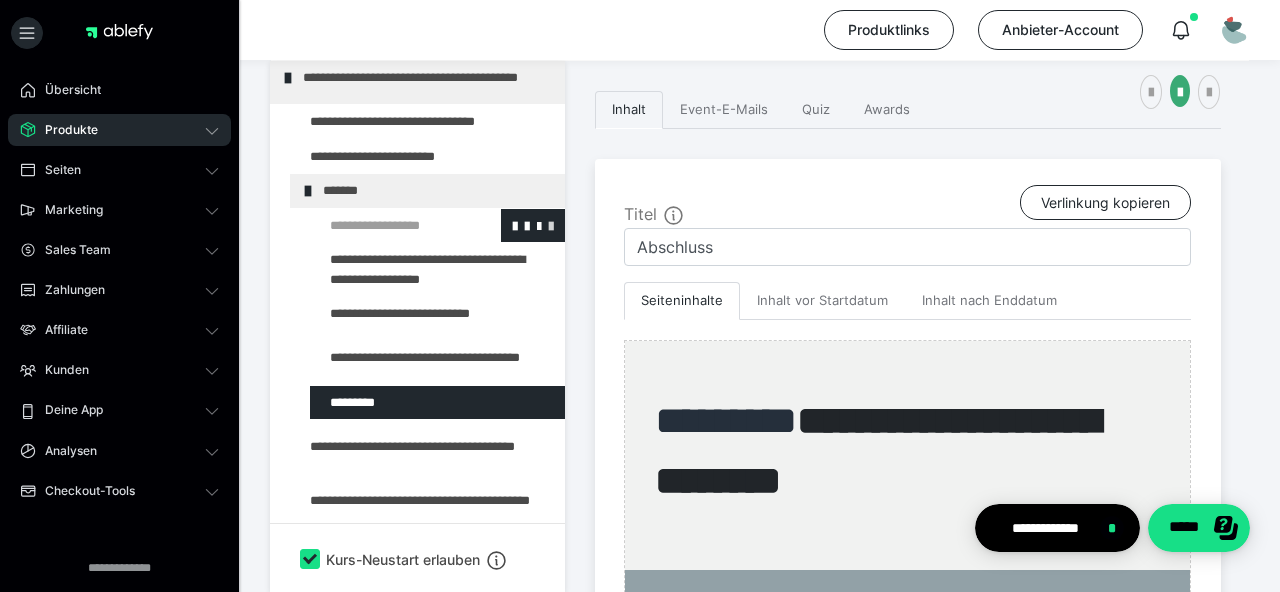 click at bounding box center [551, 225] 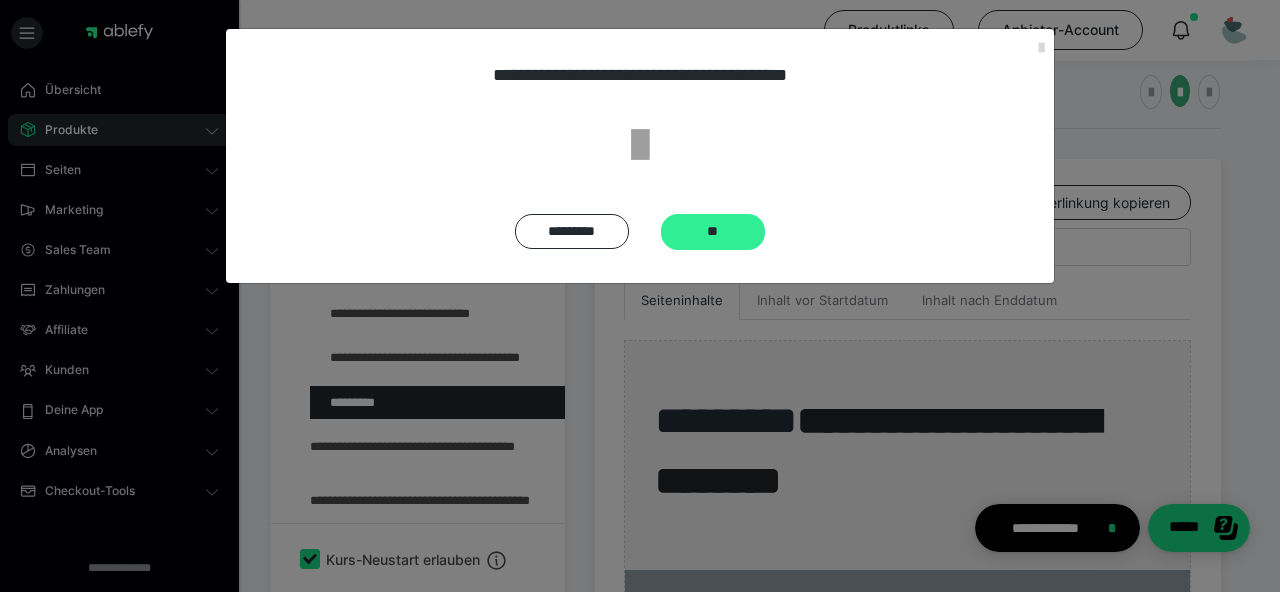 click on "**" at bounding box center (713, 232) 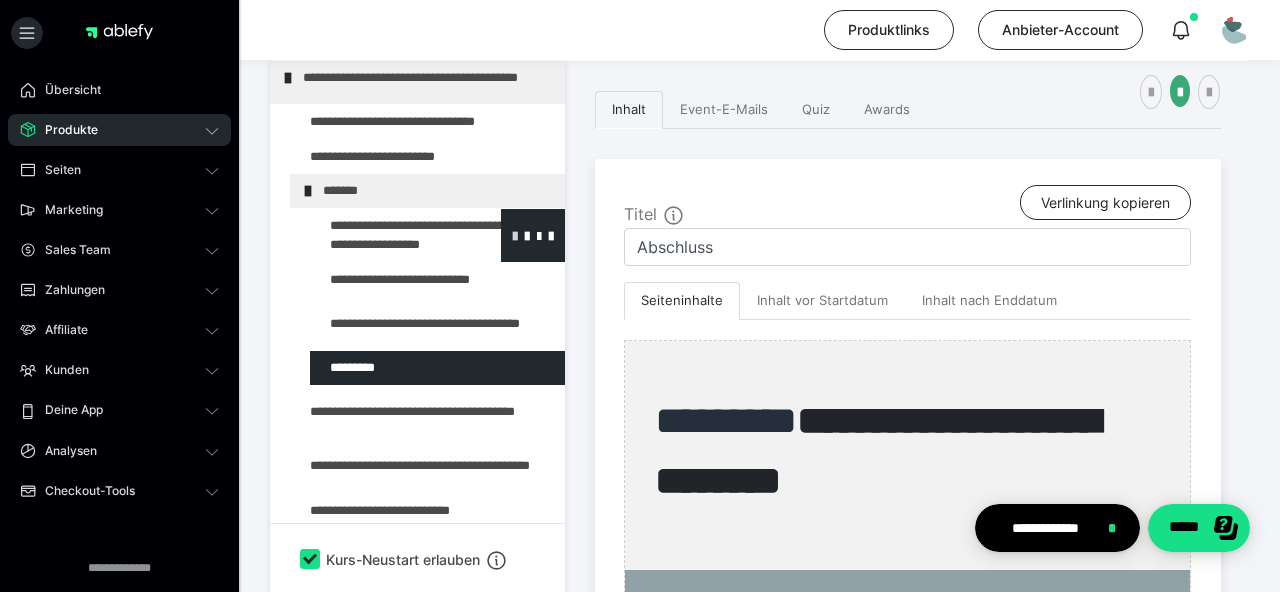 scroll, scrollTop: 0, scrollLeft: 0, axis: both 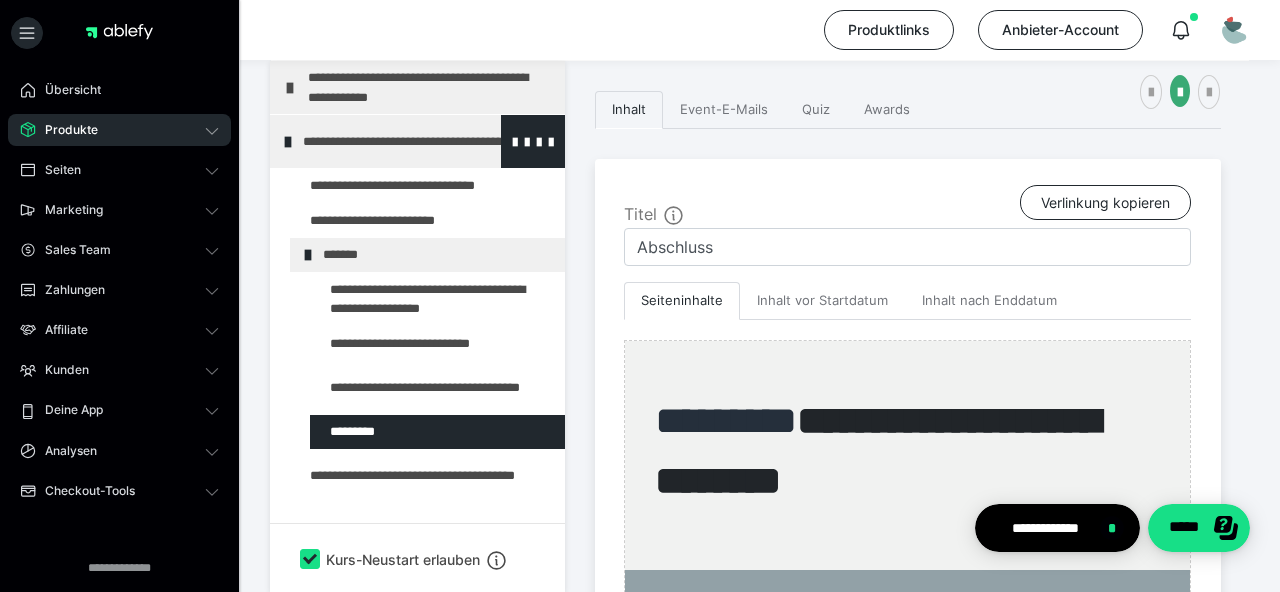 click on "**********" at bounding box center (426, 141) 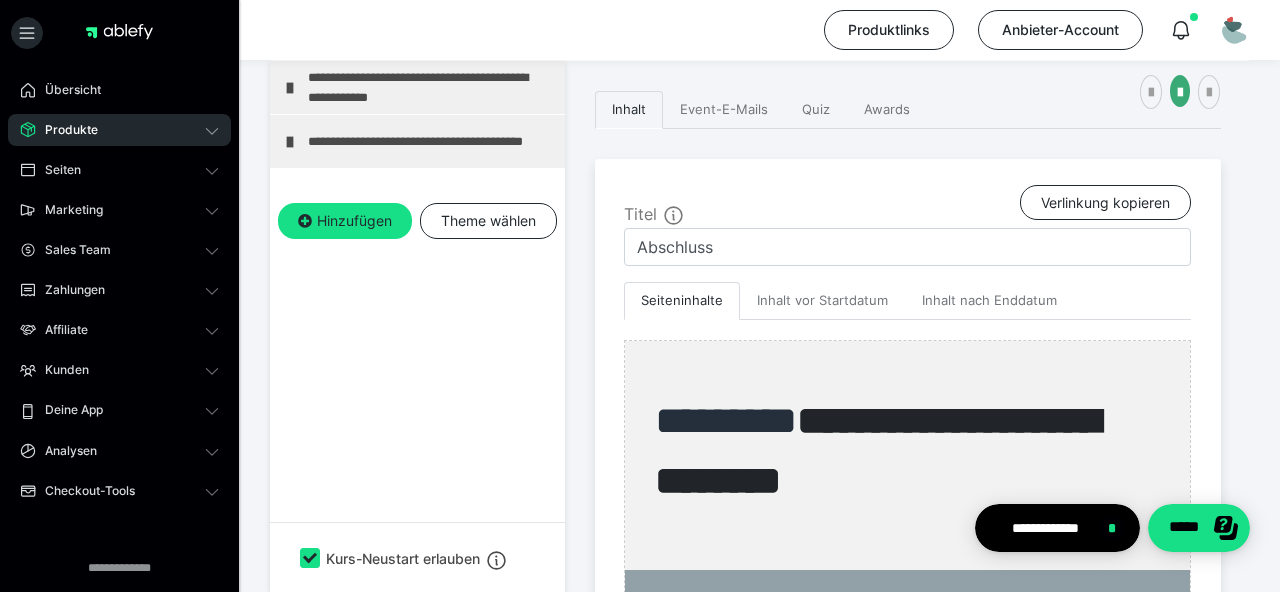 click on "**********" at bounding box center (431, 141) 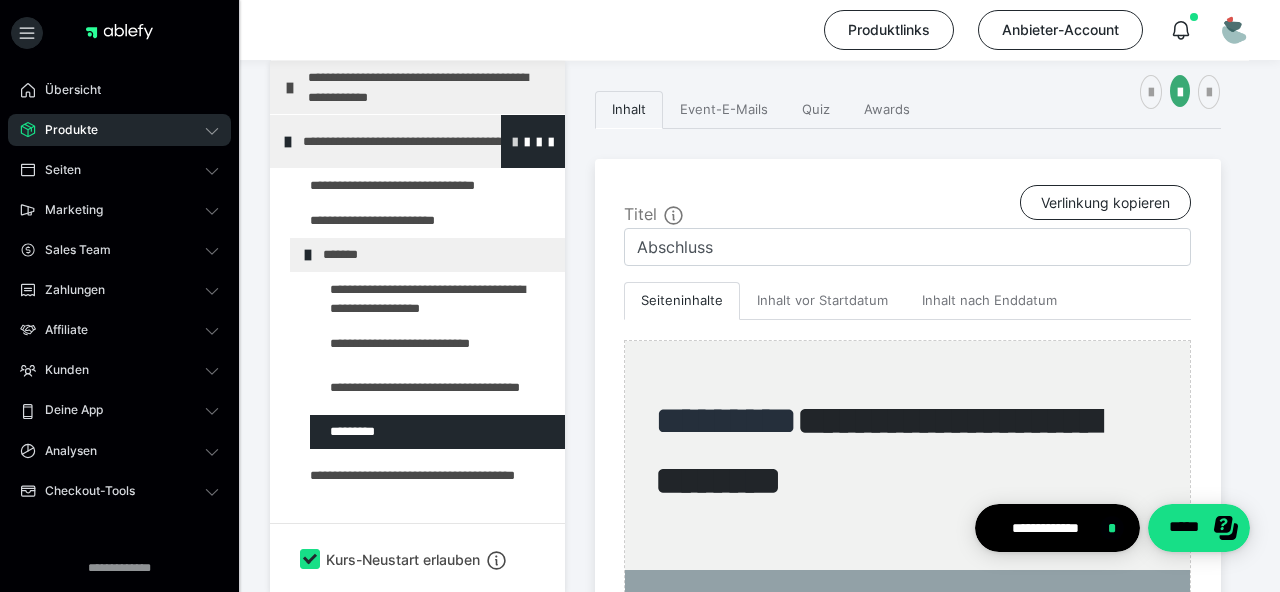 click at bounding box center (515, 141) 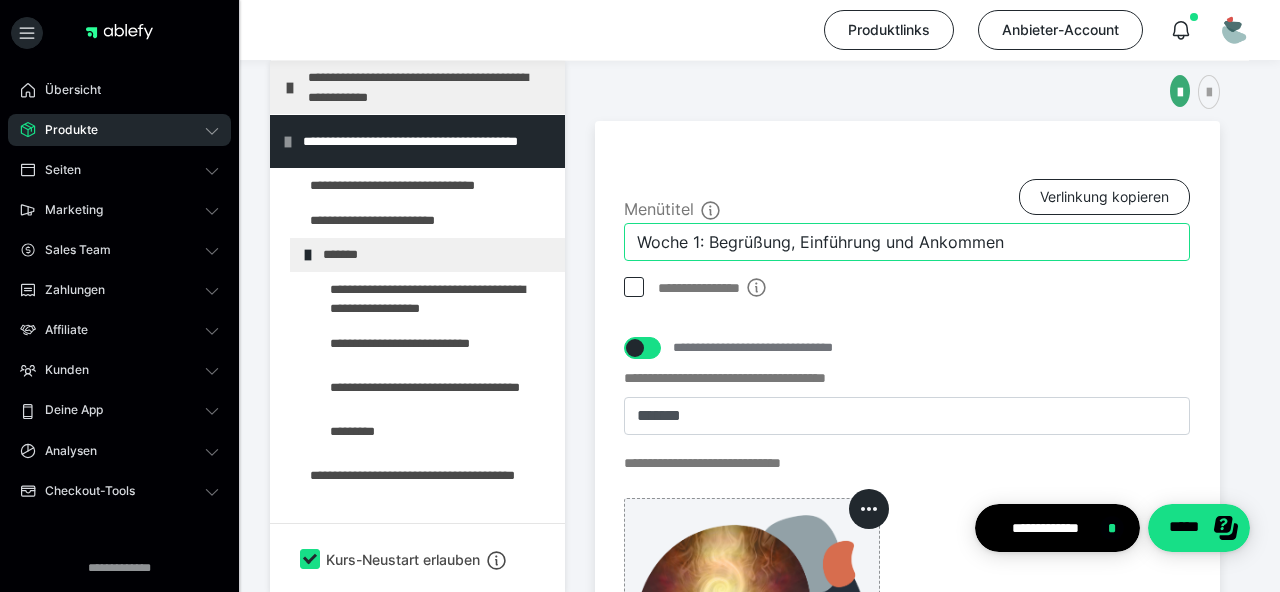 click on "Woche 1: Begrüßung, Einführung und Ankommen" at bounding box center [907, 242] 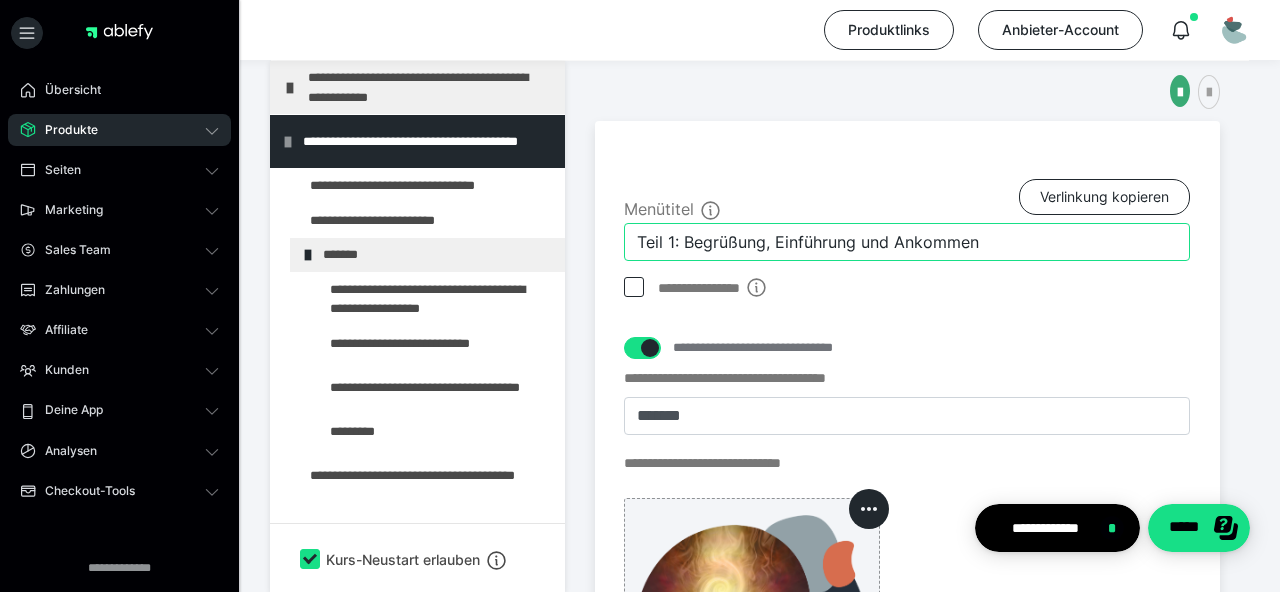scroll, scrollTop: 773, scrollLeft: 0, axis: vertical 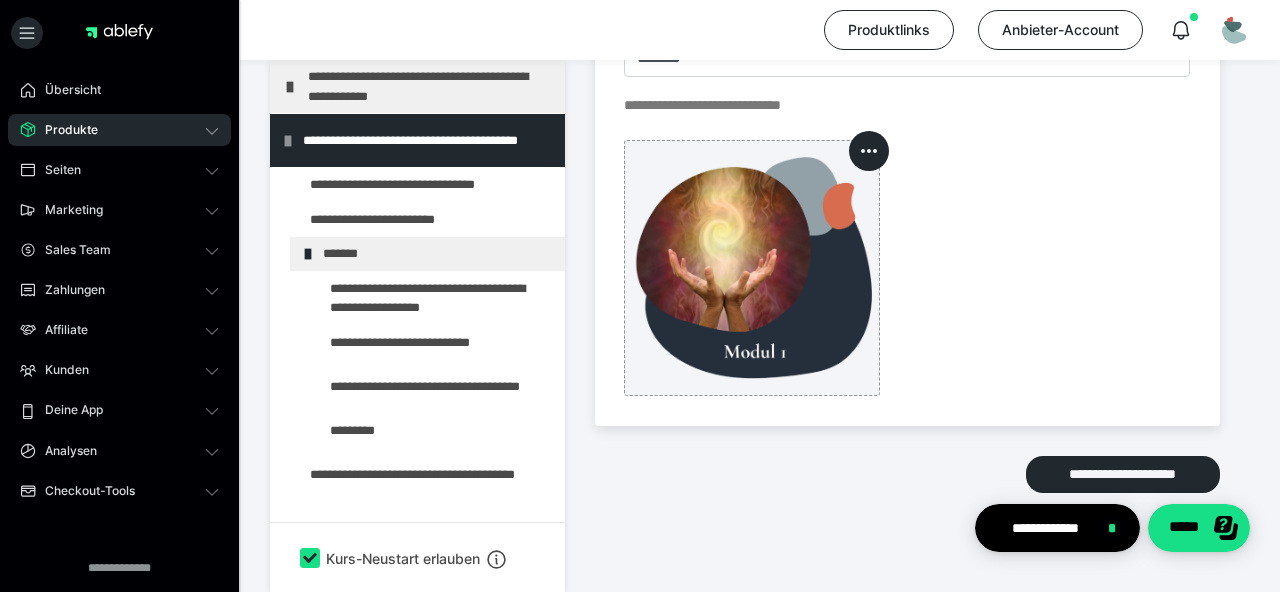 type on "Teil 1: Begrüßung, Einführung und Ankommen" 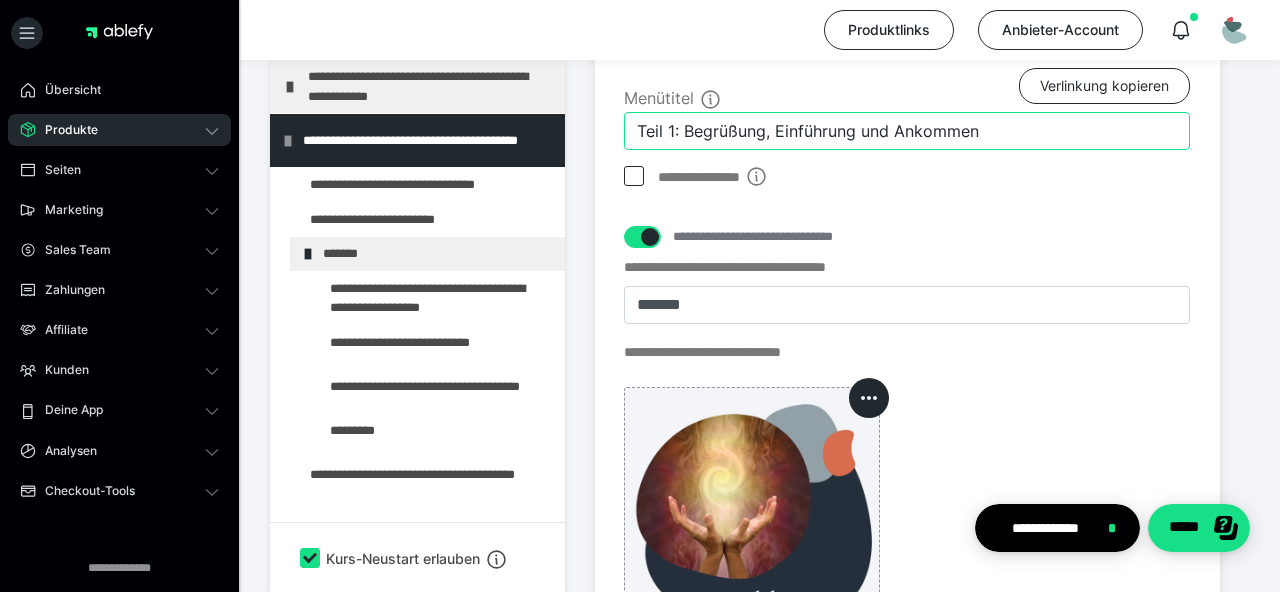scroll, scrollTop: 520, scrollLeft: 0, axis: vertical 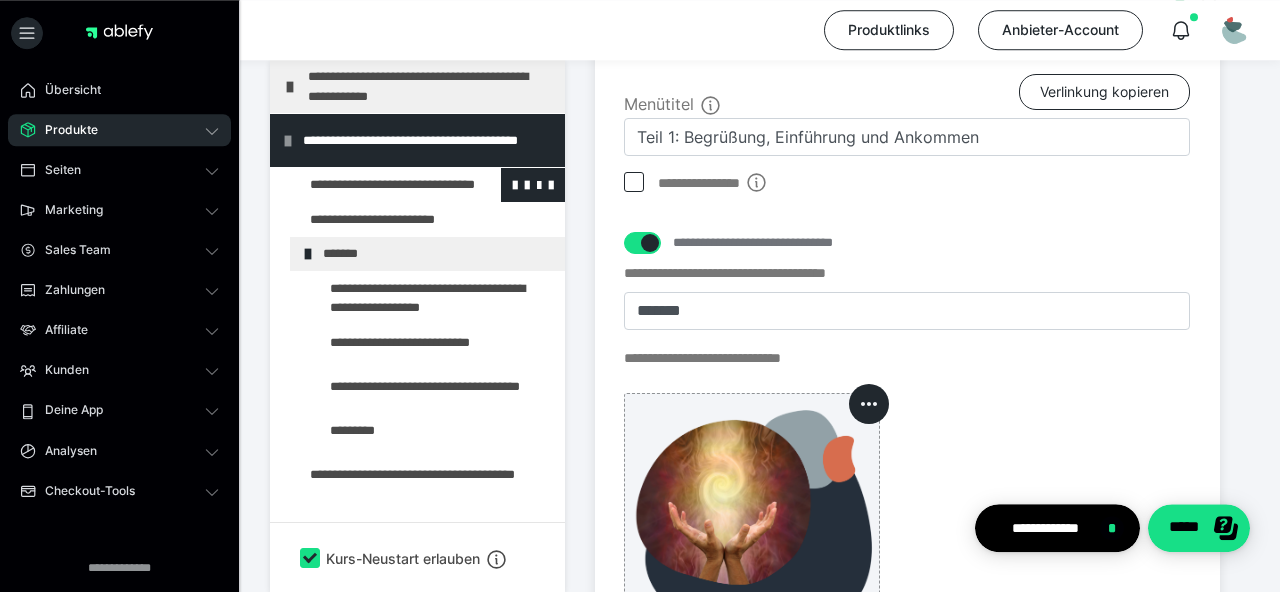 click at bounding box center [375, 185] 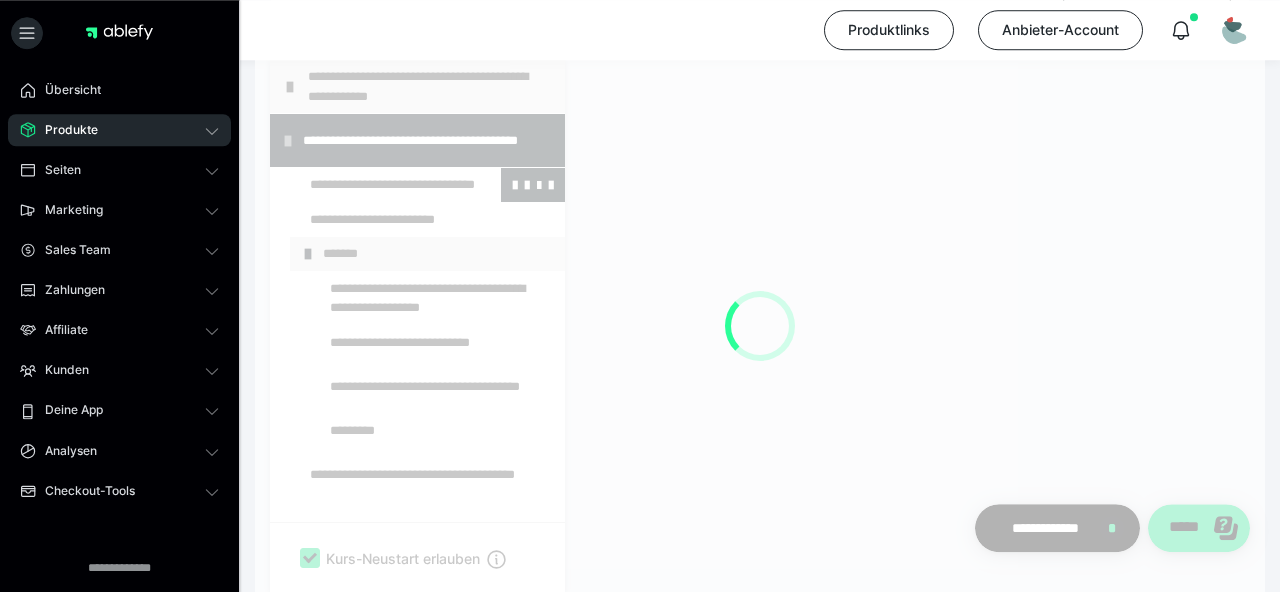 scroll, scrollTop: 415, scrollLeft: 0, axis: vertical 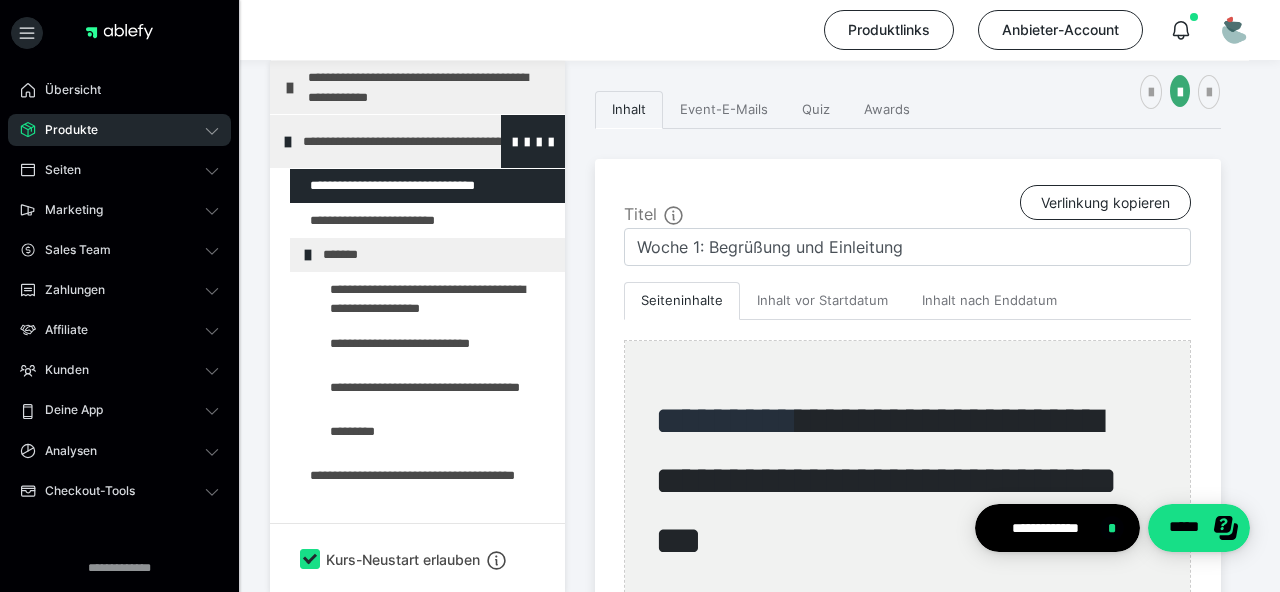 click on "**********" at bounding box center [426, 141] 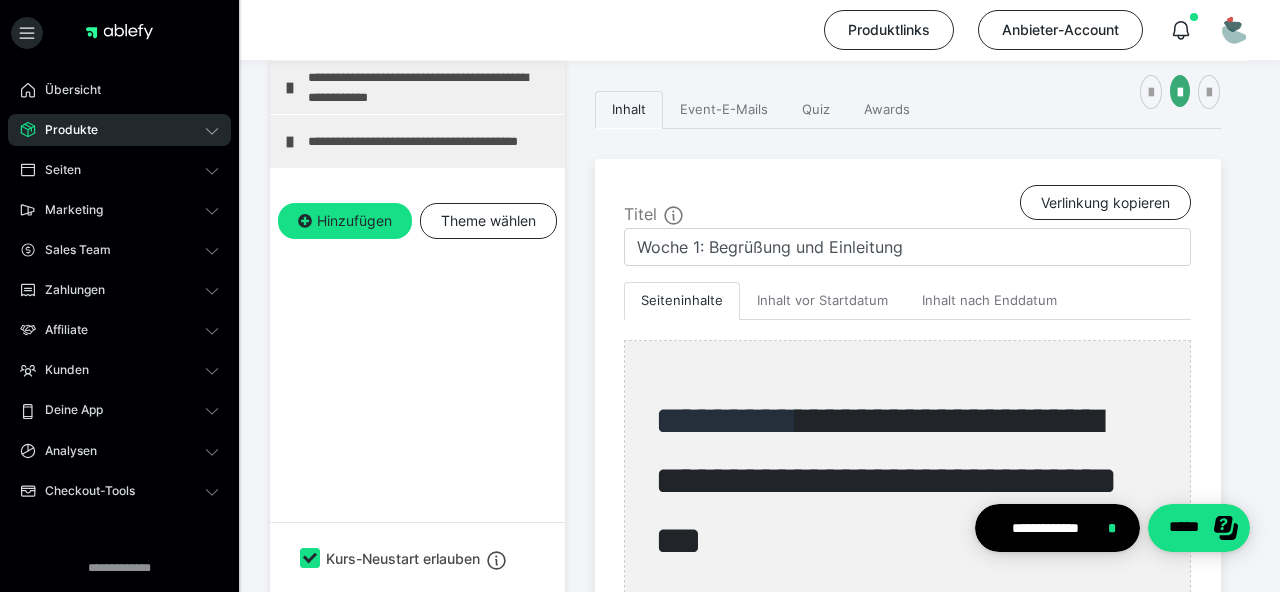 click on "**********" at bounding box center [431, 141] 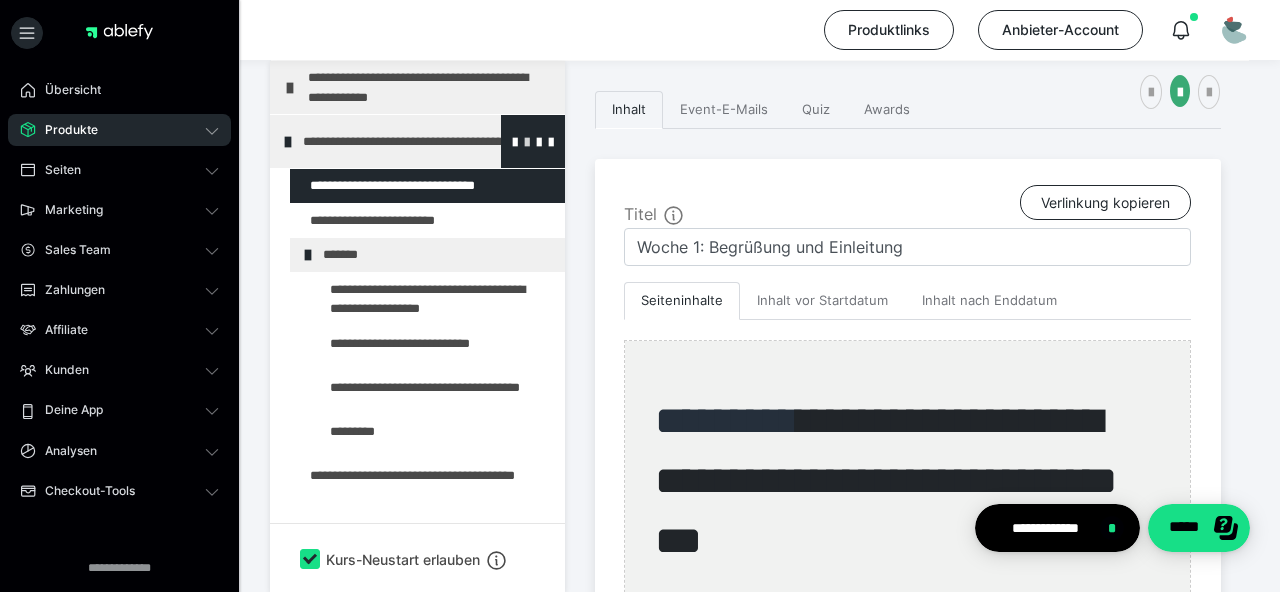 click at bounding box center (527, 141) 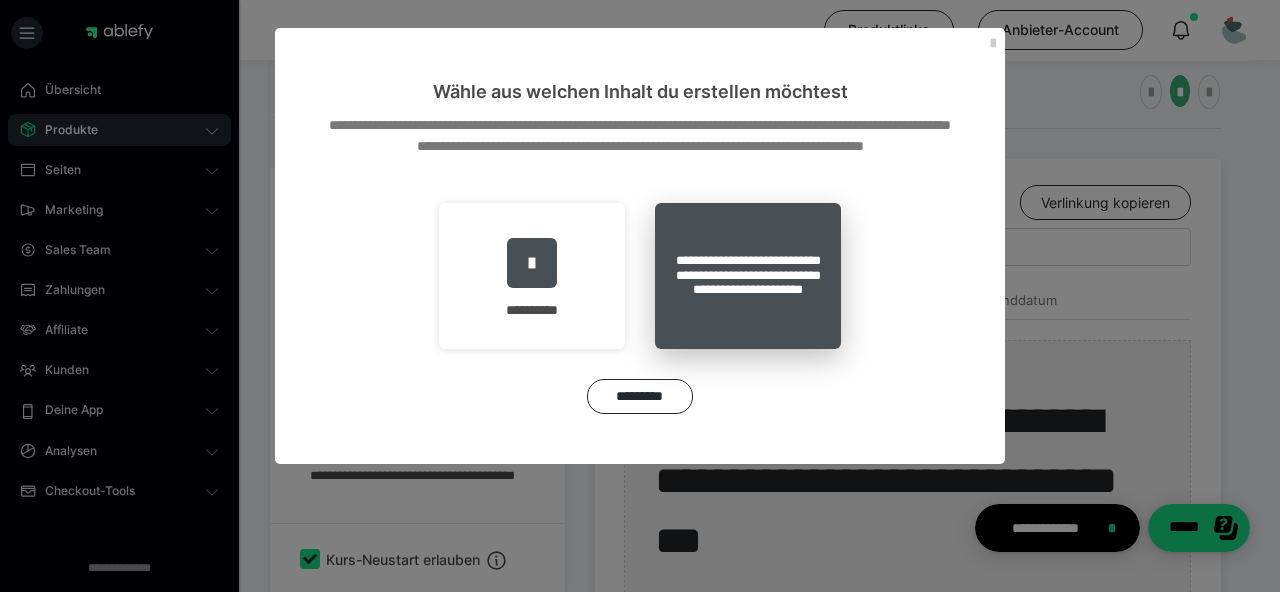 click on "**********" at bounding box center [748, 276] 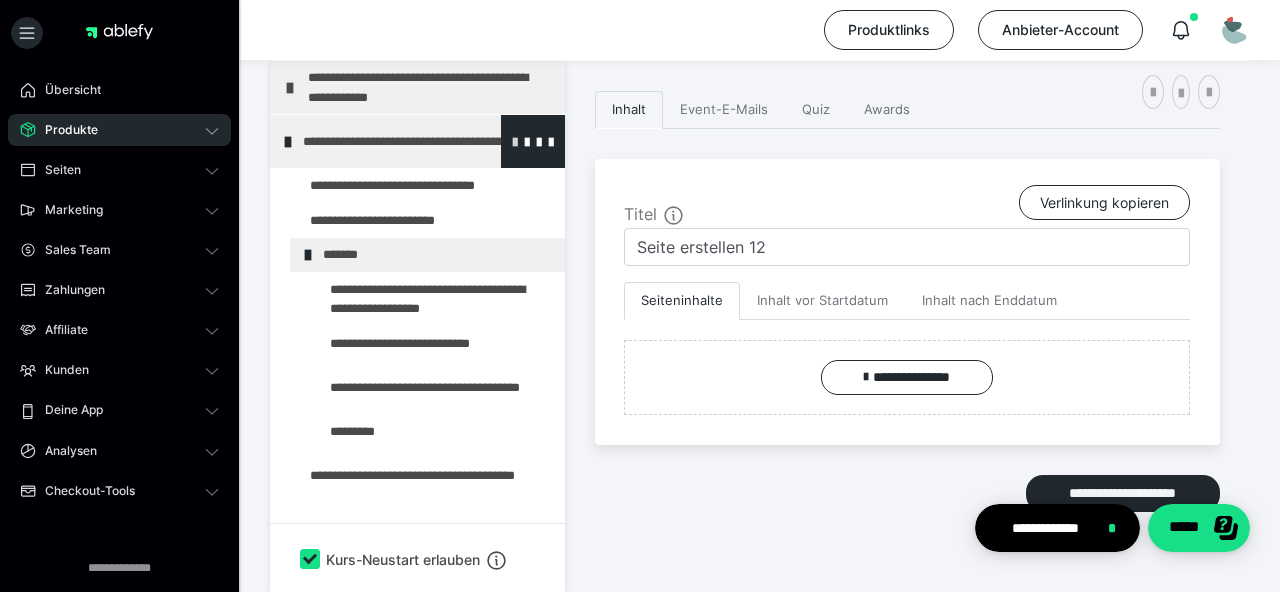 click at bounding box center [515, 141] 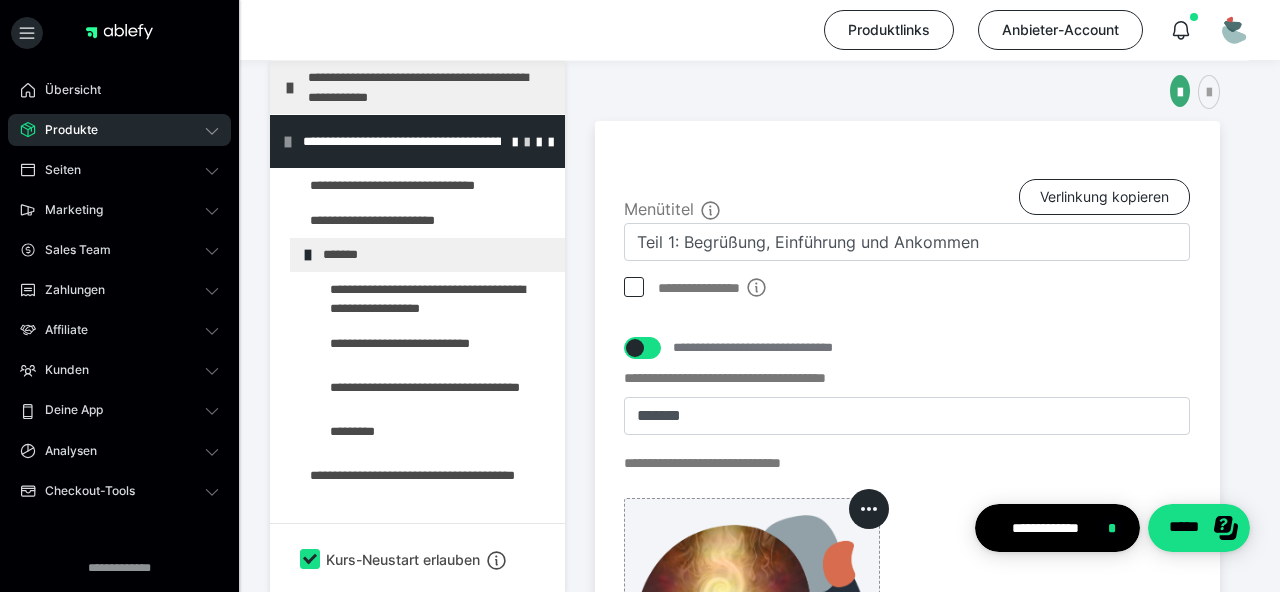 click at bounding box center [527, 141] 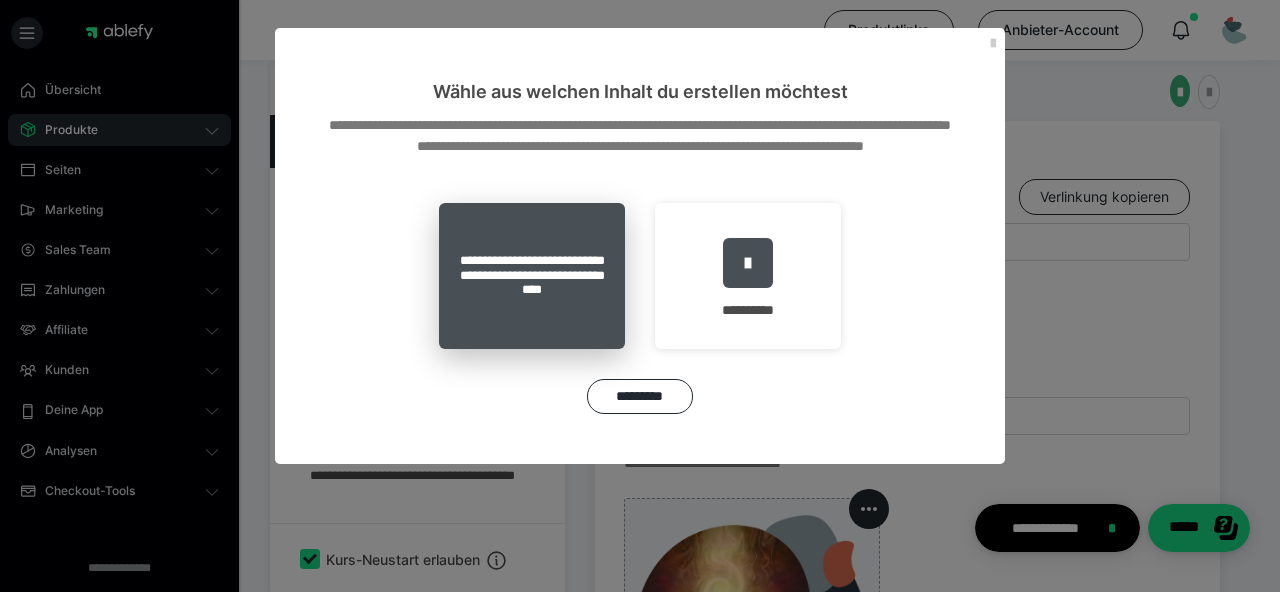 click on "**********" at bounding box center [532, 276] 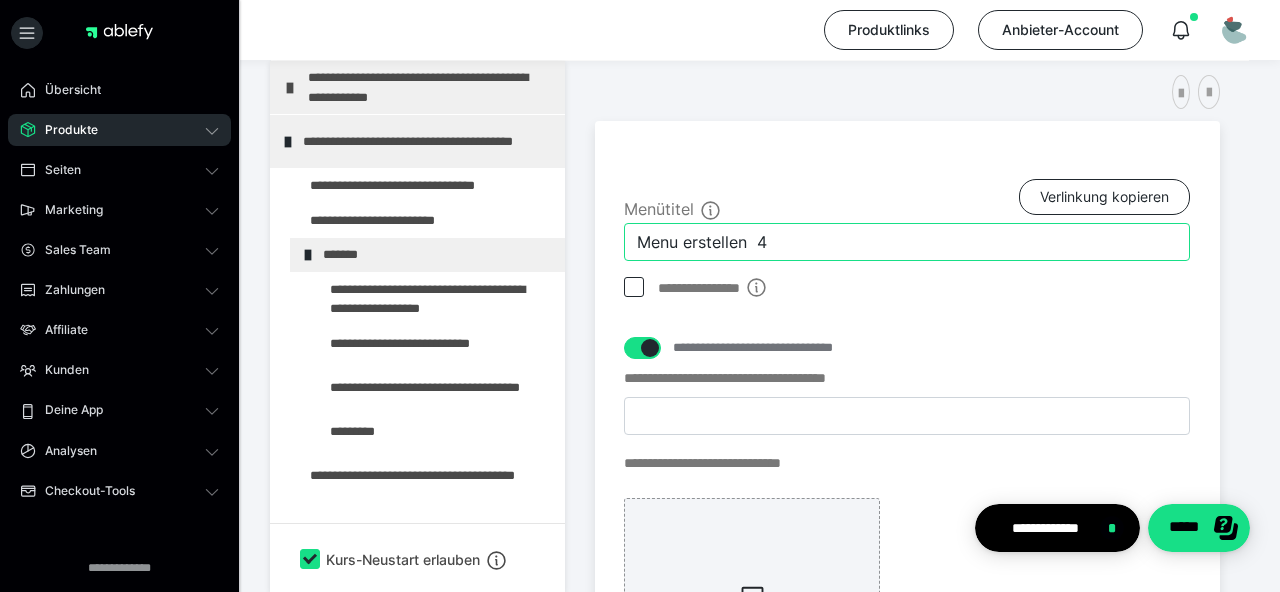 click on "Menu erstellen  4" at bounding box center (907, 242) 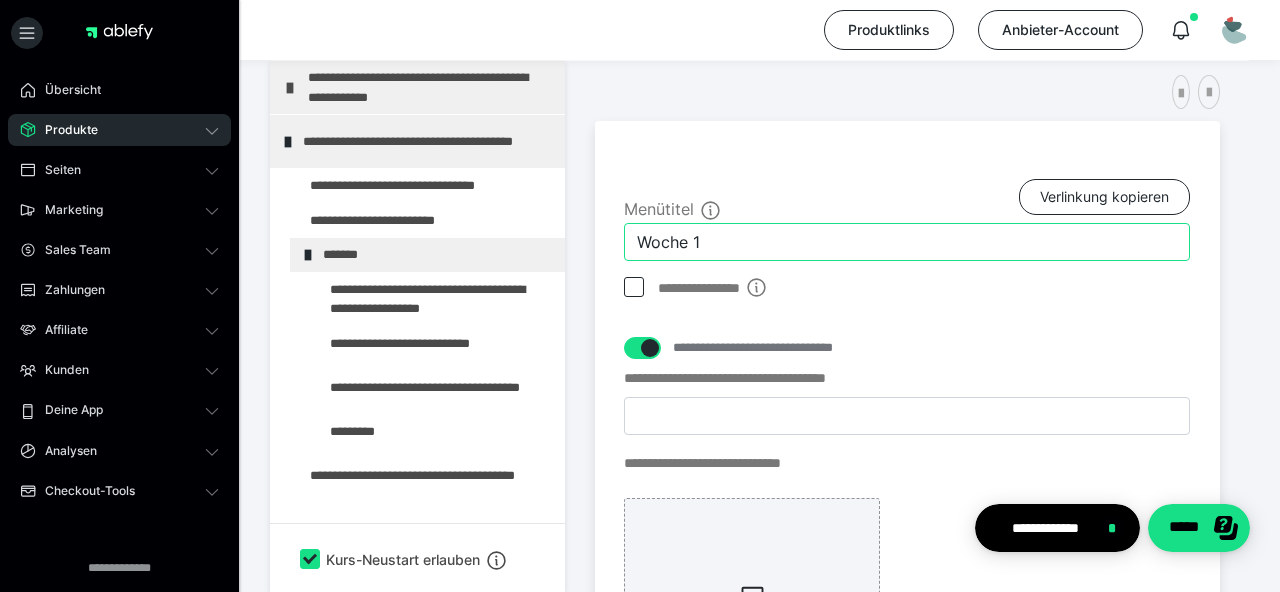 type on "Woche 1" 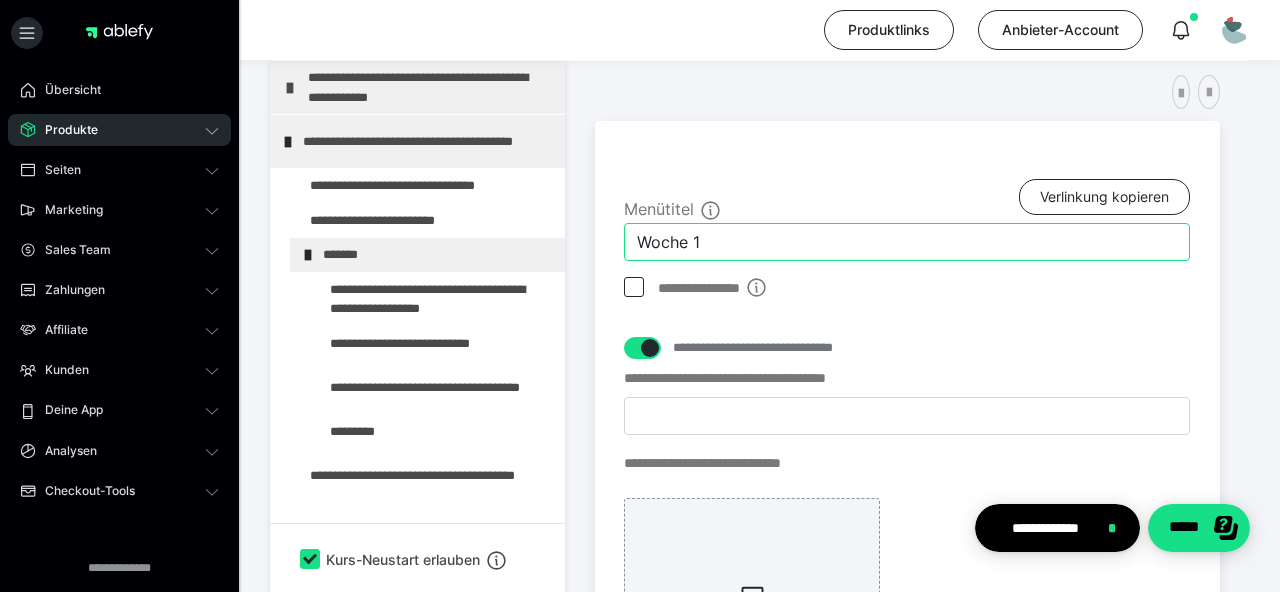 scroll, scrollTop: 773, scrollLeft: 0, axis: vertical 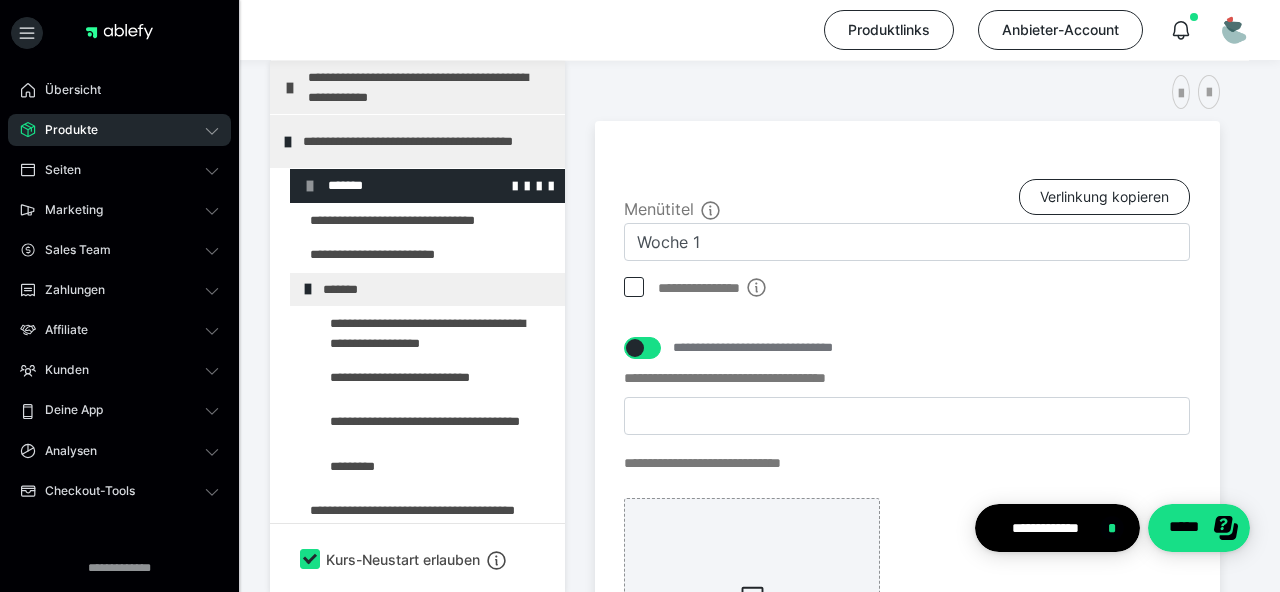 click on "*******" at bounding box center [427, 186] 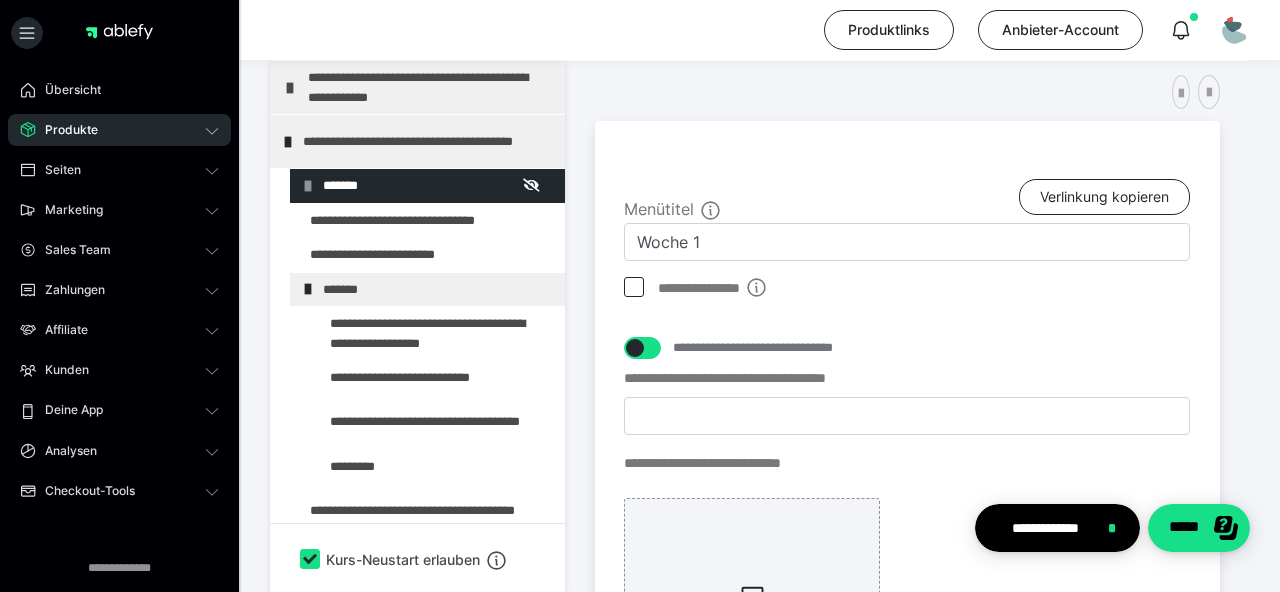 click at bounding box center [308, 186] 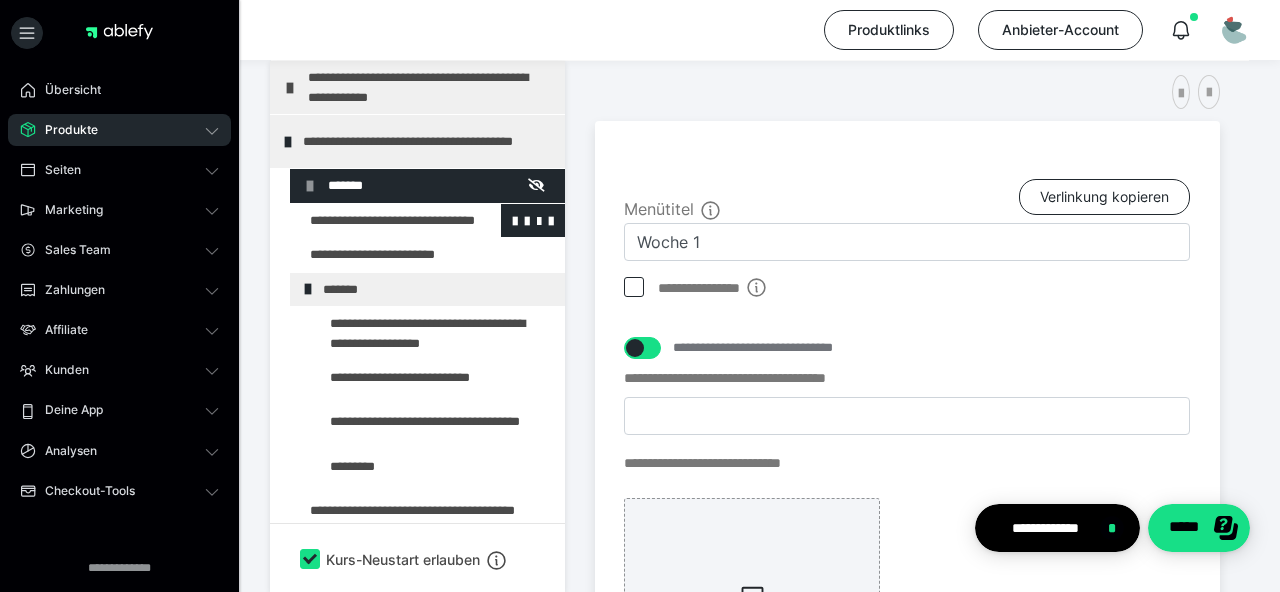 click at bounding box center [375, 221] 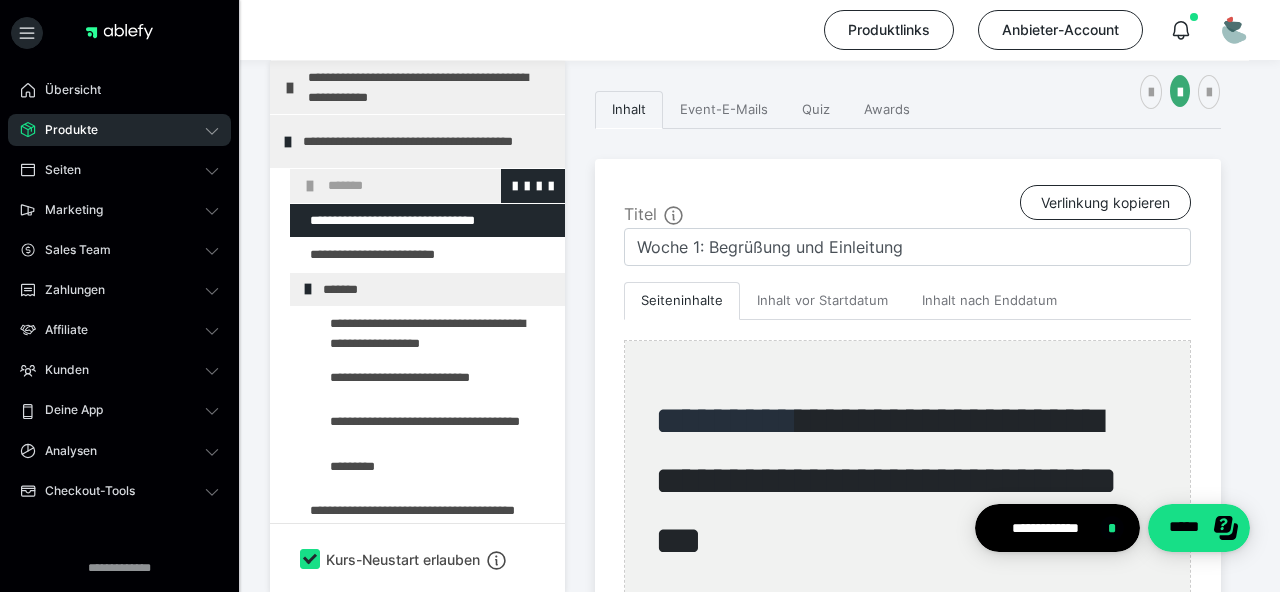 click on "*******" at bounding box center [441, 186] 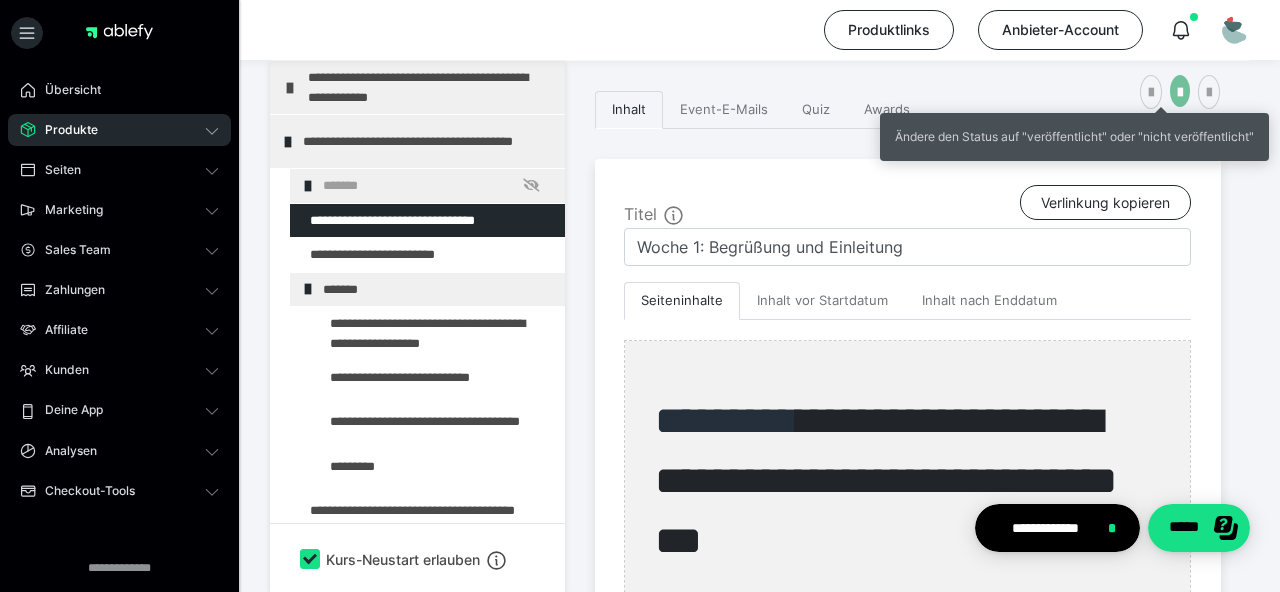 click at bounding box center [1180, 93] 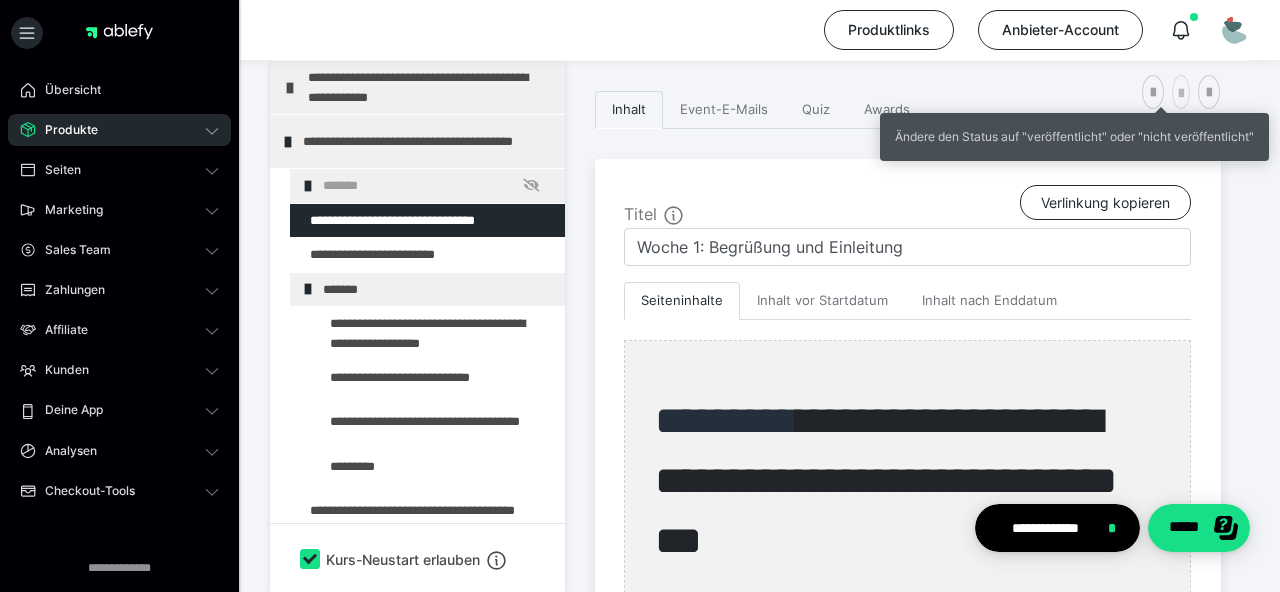 click at bounding box center [1181, 94] 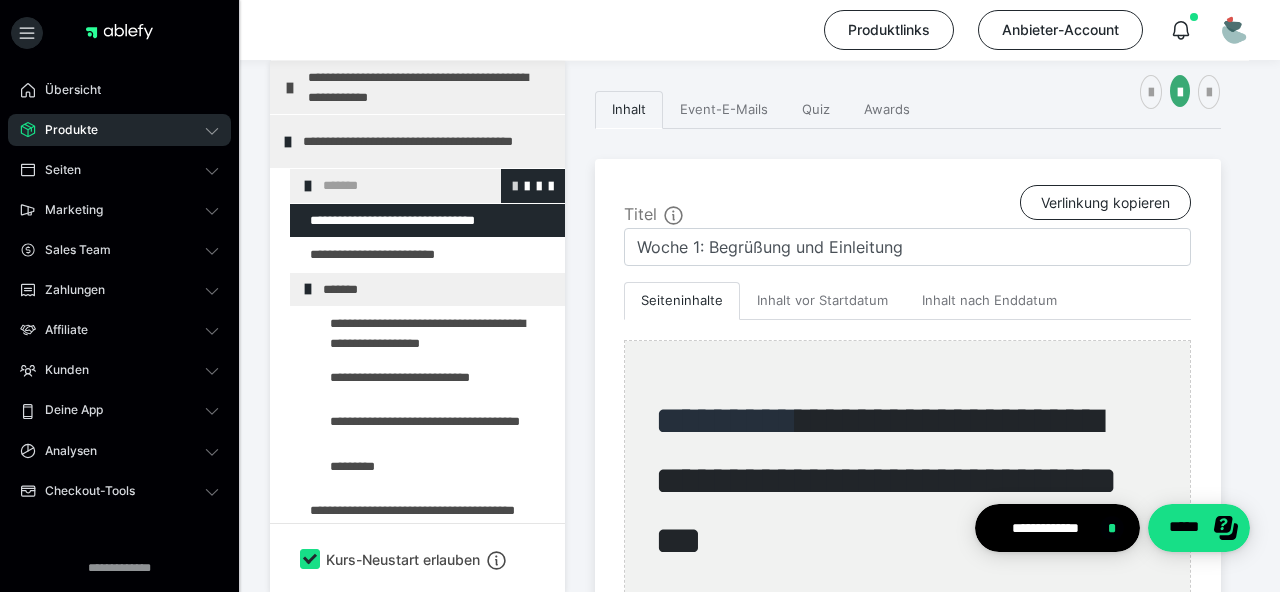 click at bounding box center [515, 185] 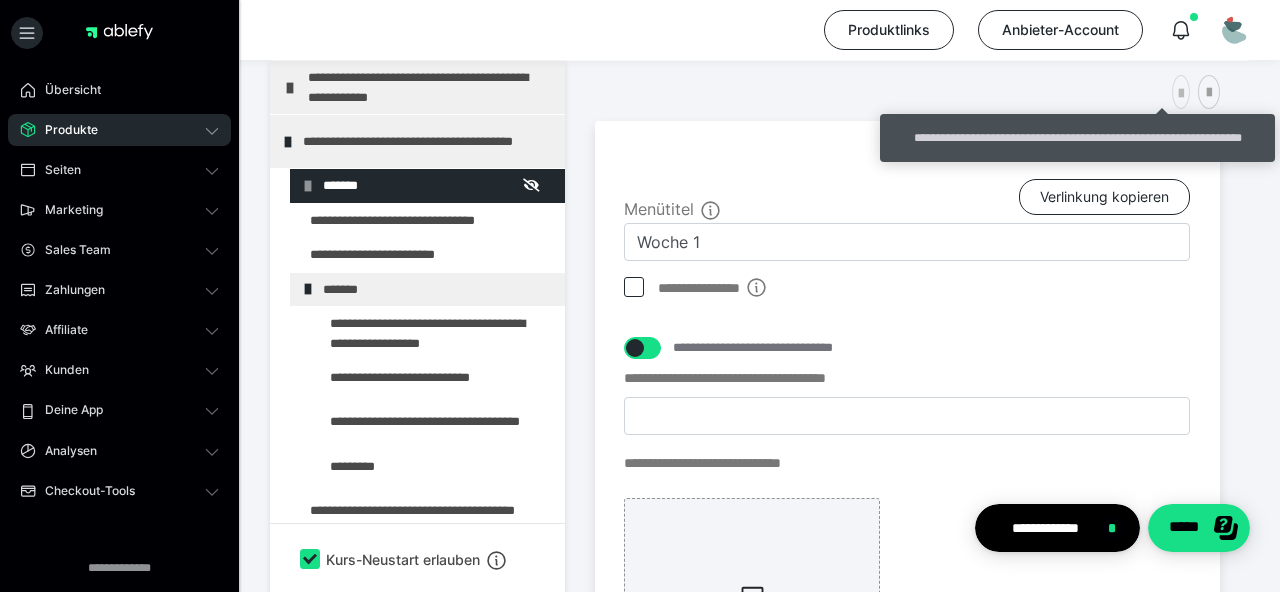 click at bounding box center (1181, 94) 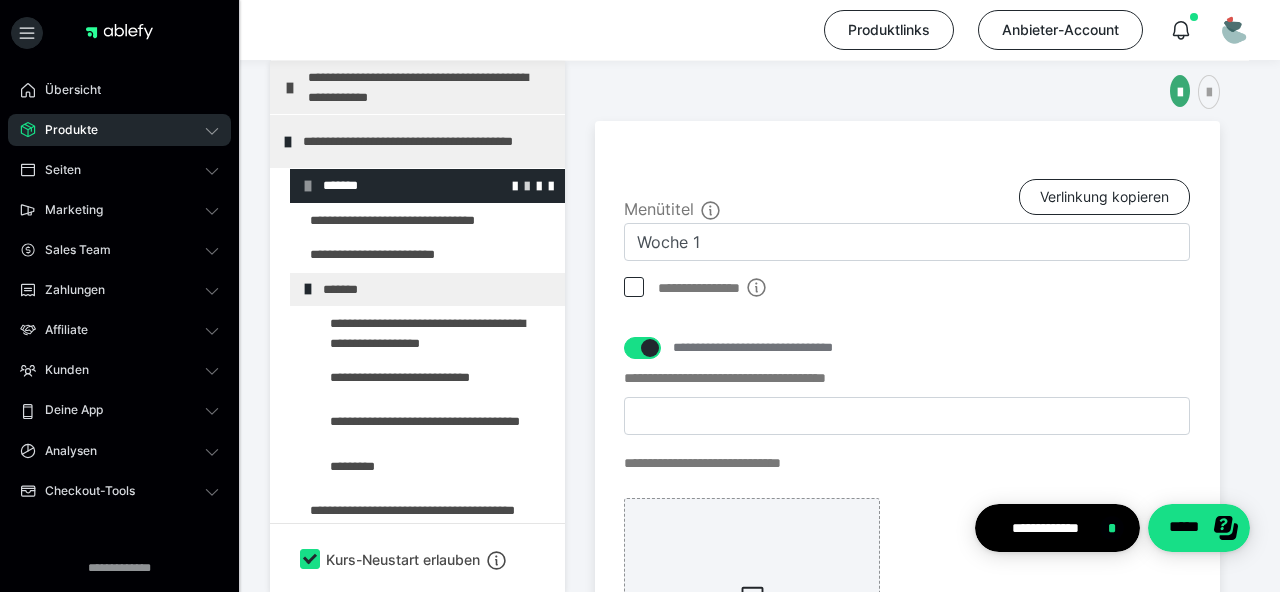 click at bounding box center (527, 185) 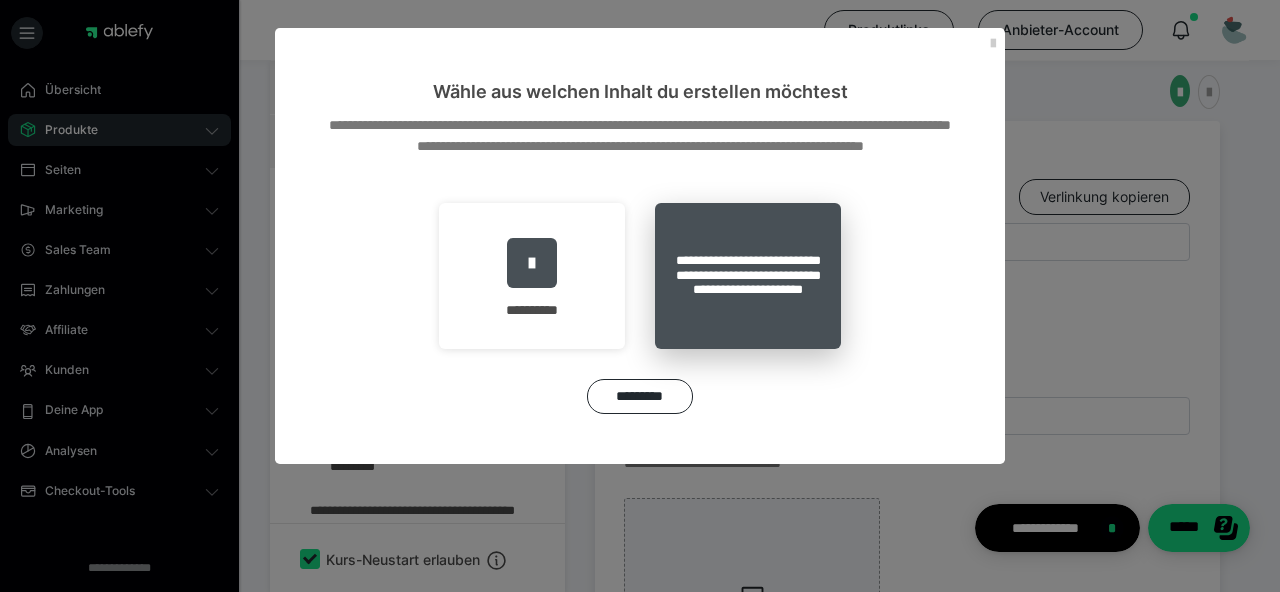 click on "**********" at bounding box center (748, 276) 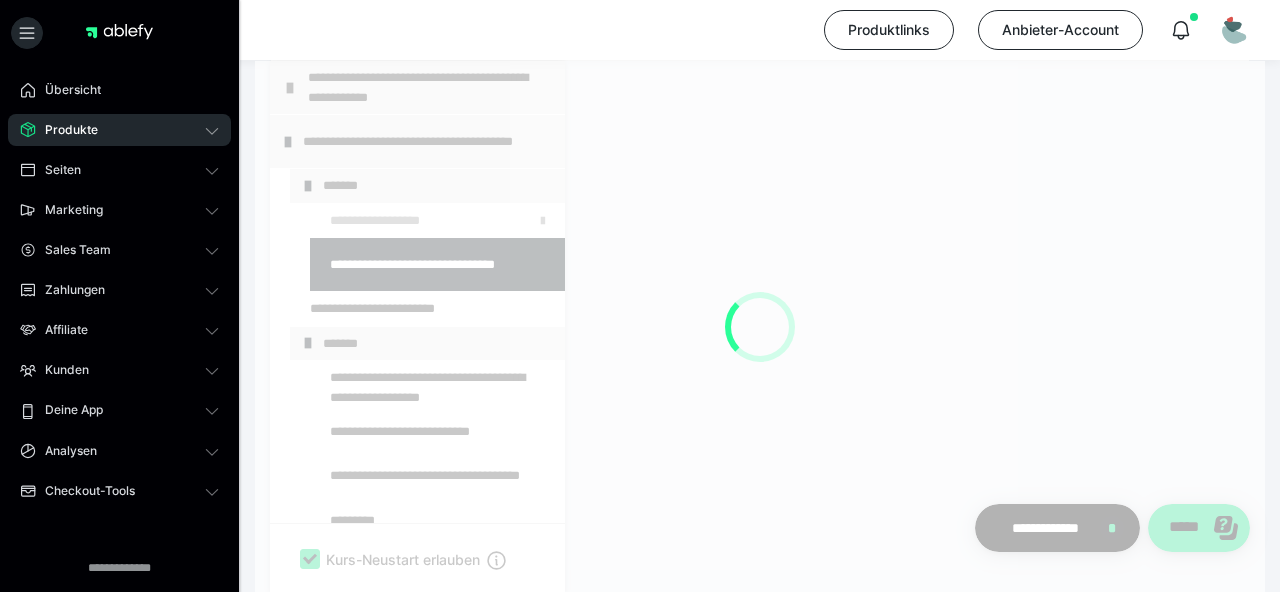 drag, startPoint x: 406, startPoint y: 303, endPoint x: 409, endPoint y: 292, distance: 11.401754 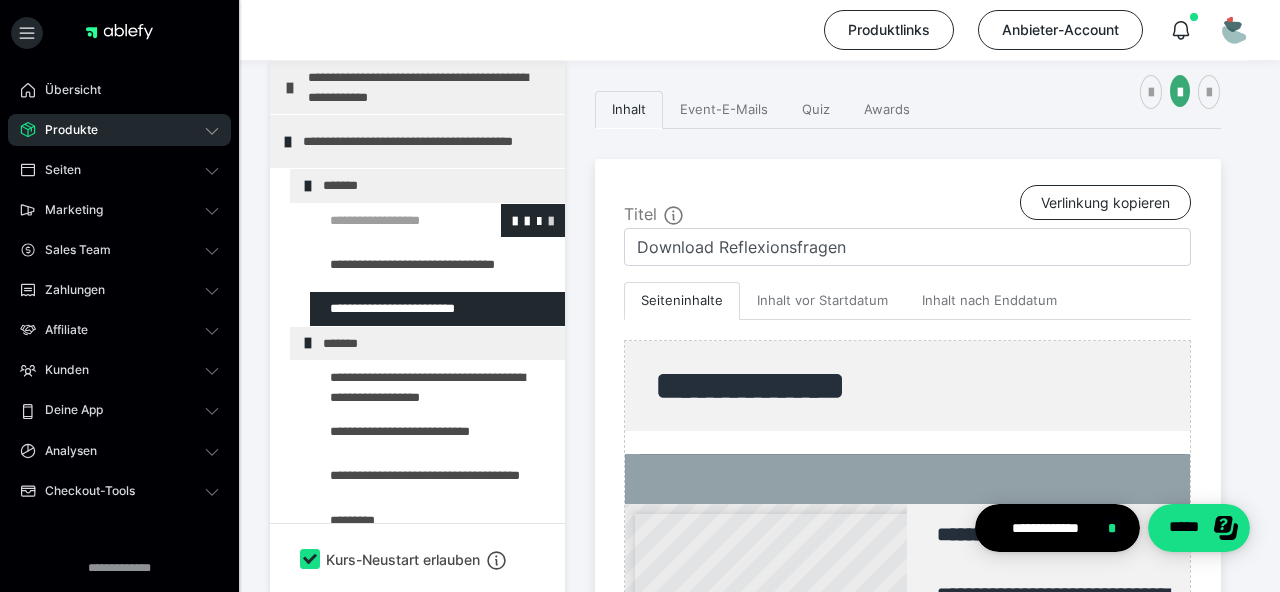 click at bounding box center [551, 220] 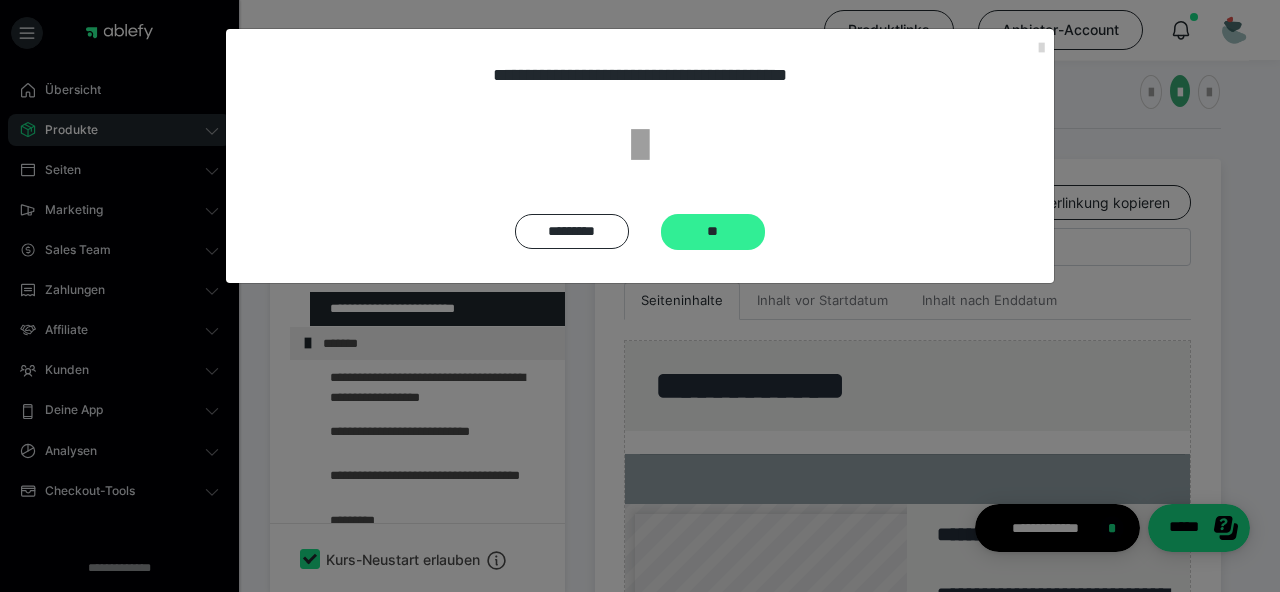click on "**" at bounding box center (713, 232) 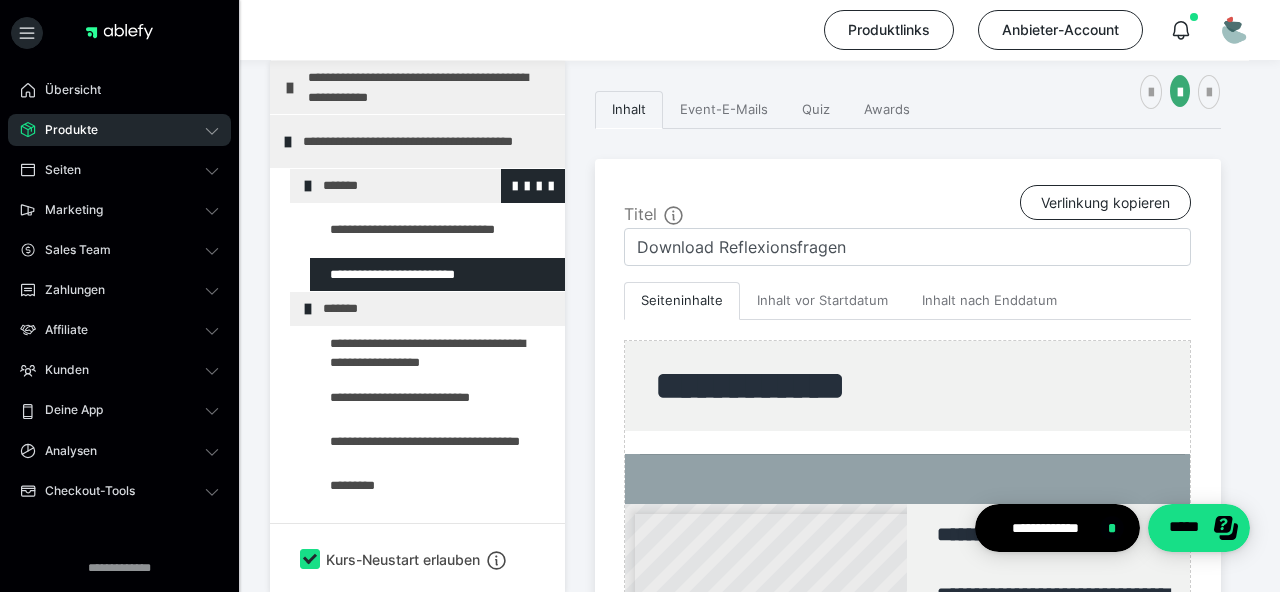 click at bounding box center [308, 186] 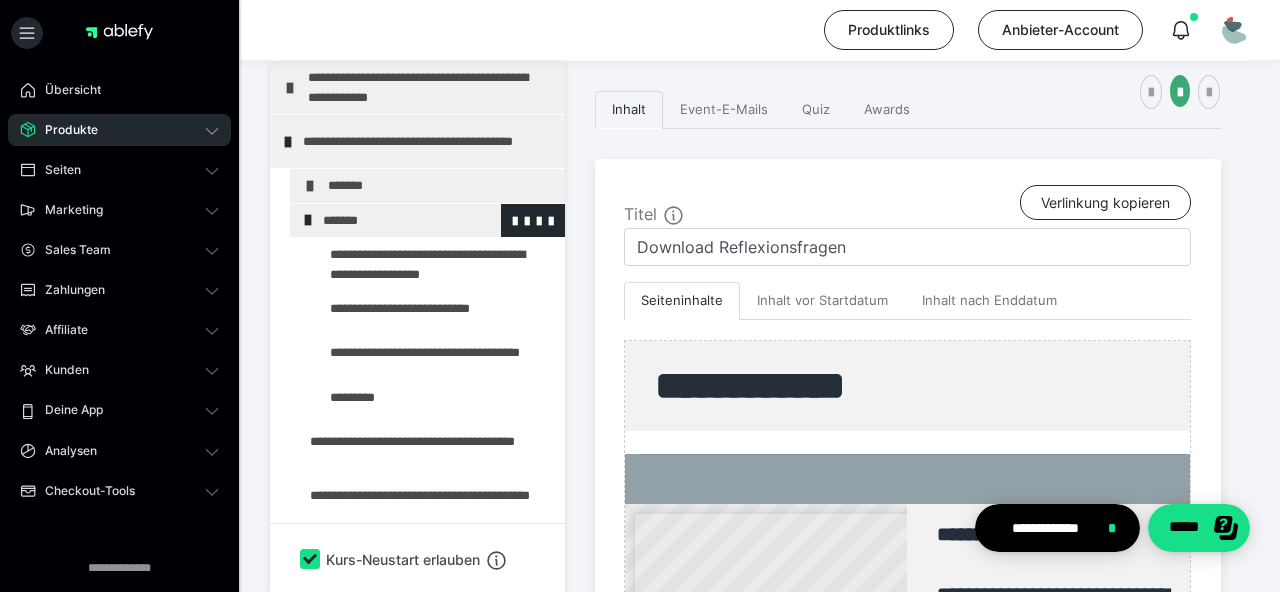 click at bounding box center [308, 220] 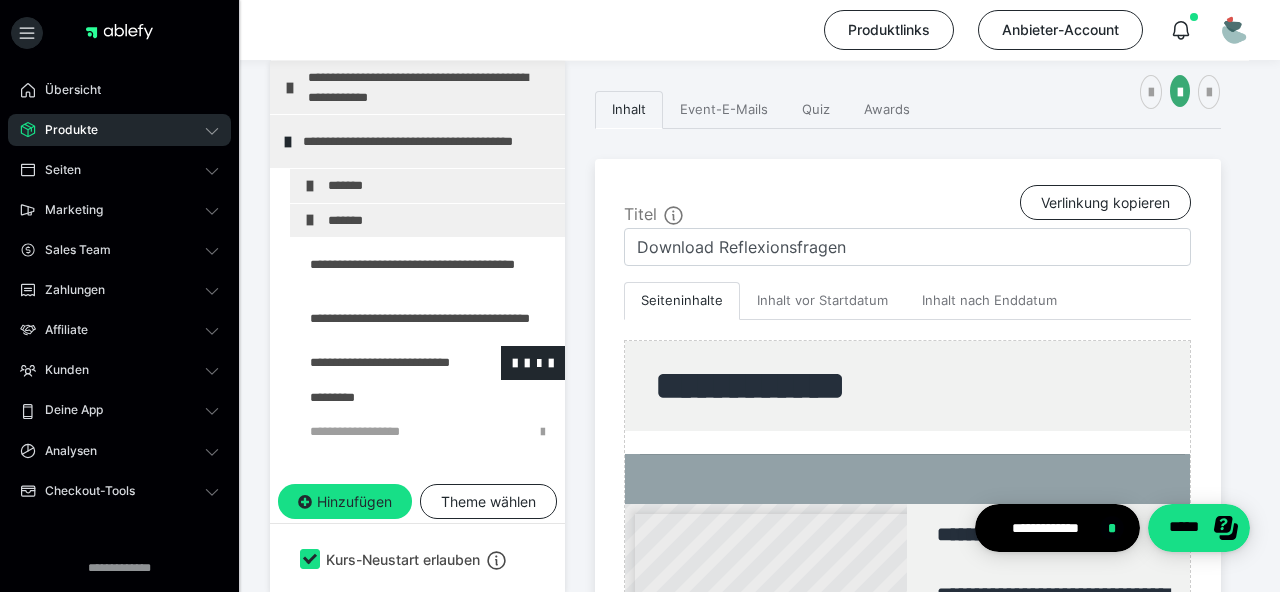 scroll, scrollTop: 32, scrollLeft: 0, axis: vertical 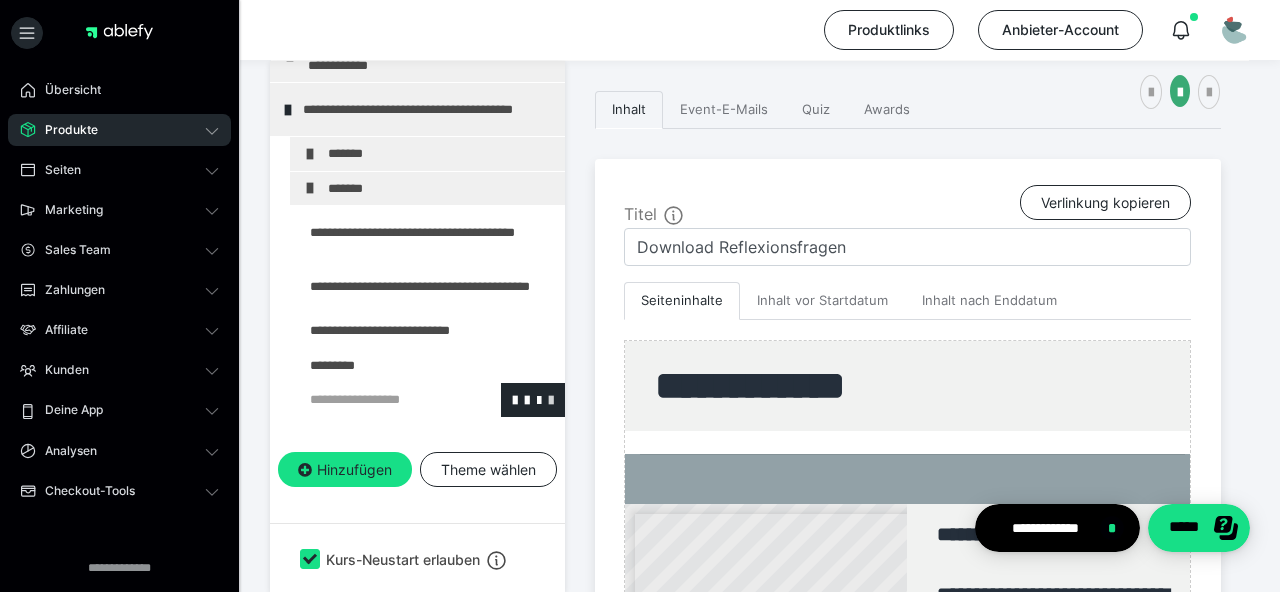 click at bounding box center [551, 399] 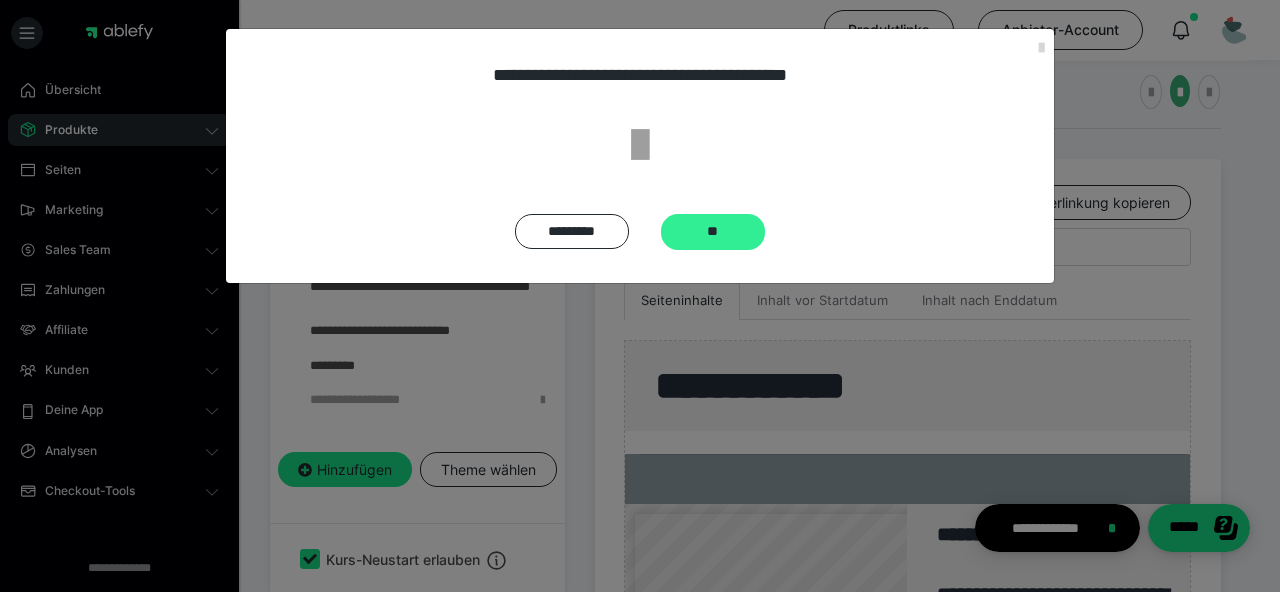click on "**" at bounding box center (713, 232) 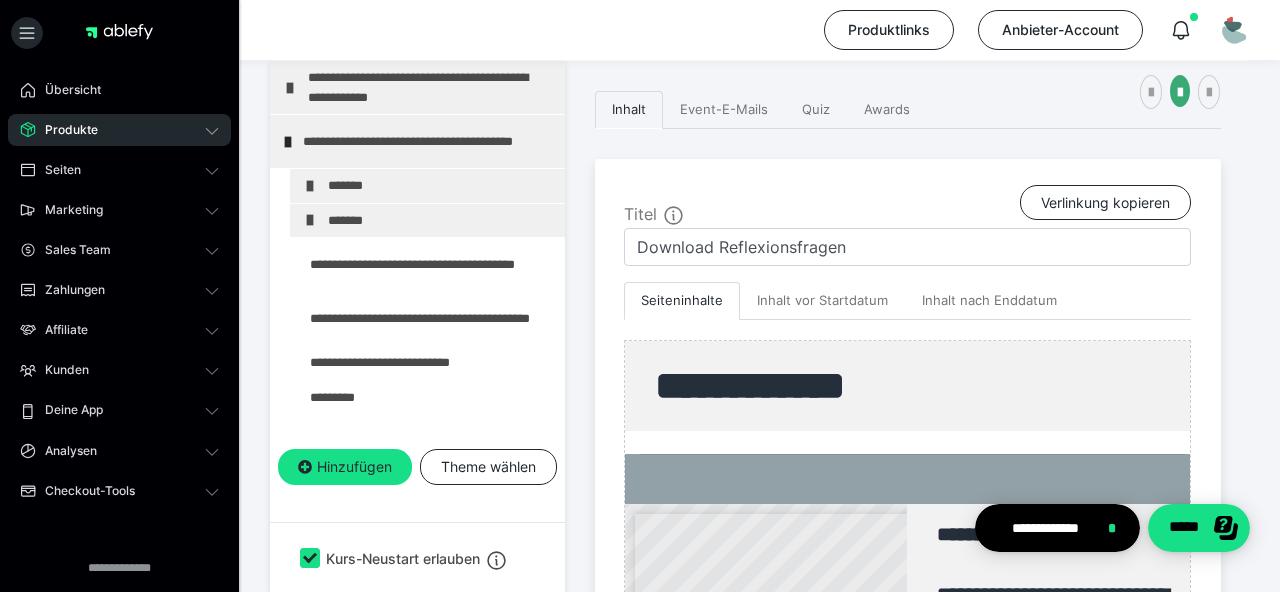 scroll, scrollTop: 0, scrollLeft: 0, axis: both 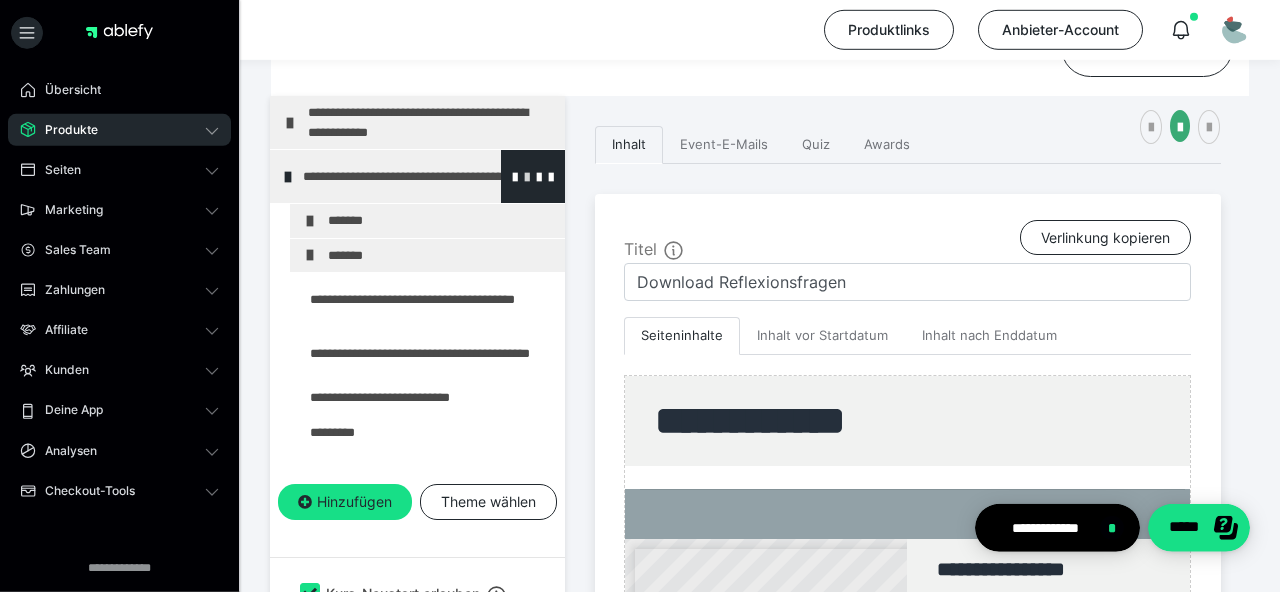 click at bounding box center (527, 176) 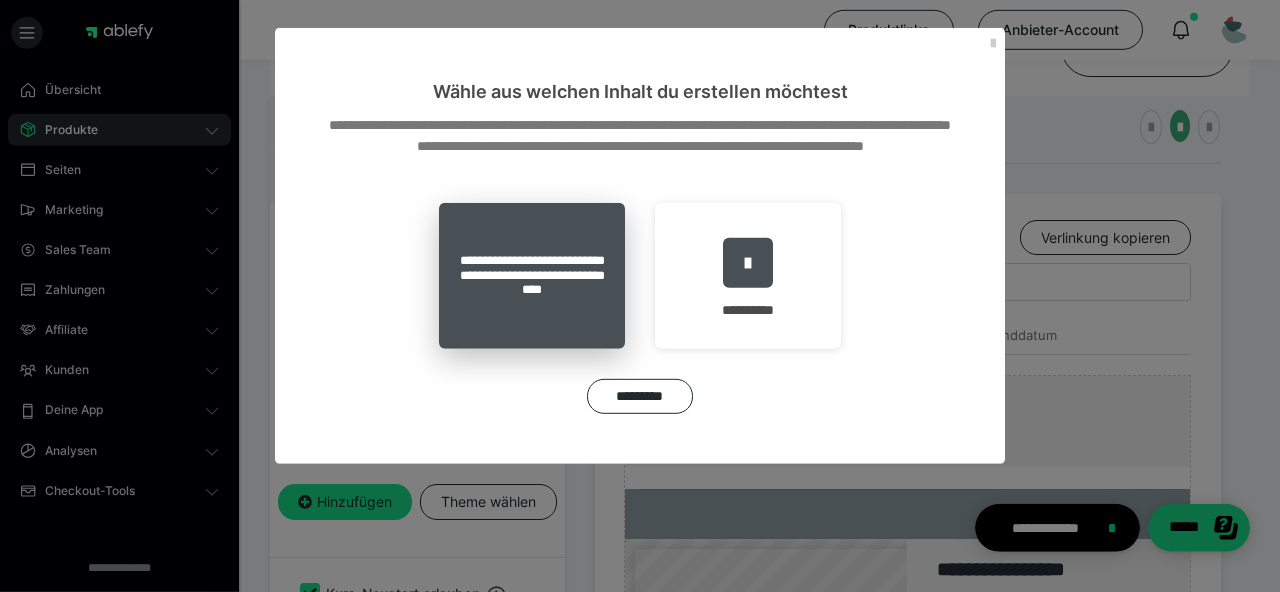 click on "**********" at bounding box center [532, 276] 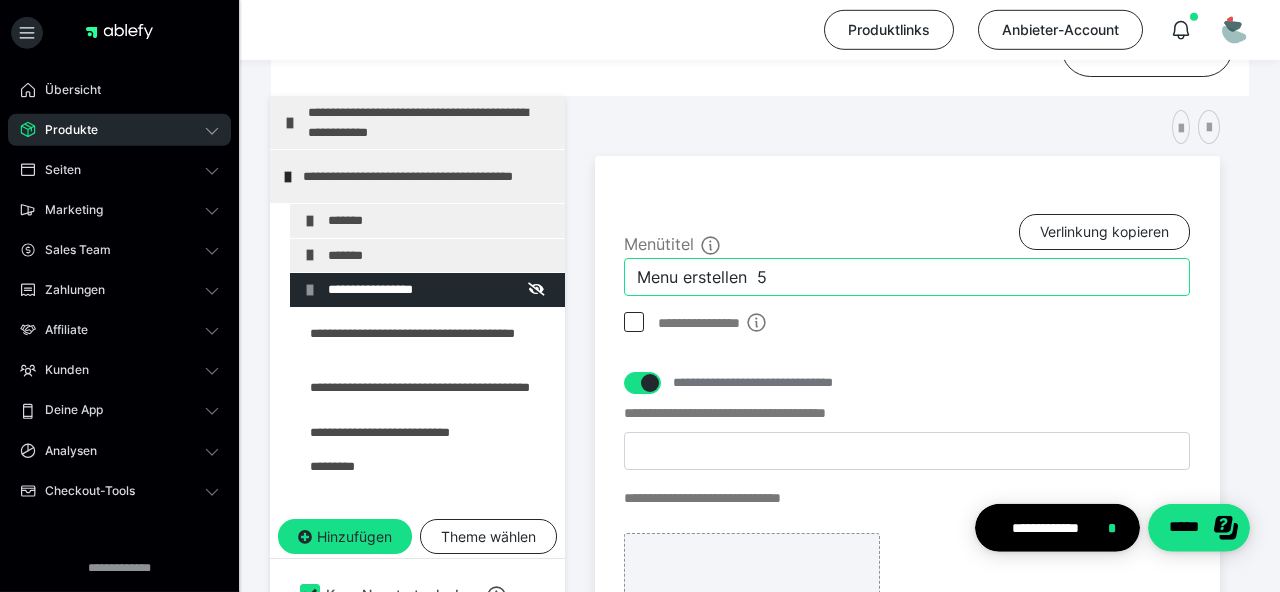 click on "Menu erstellen  5" at bounding box center (907, 277) 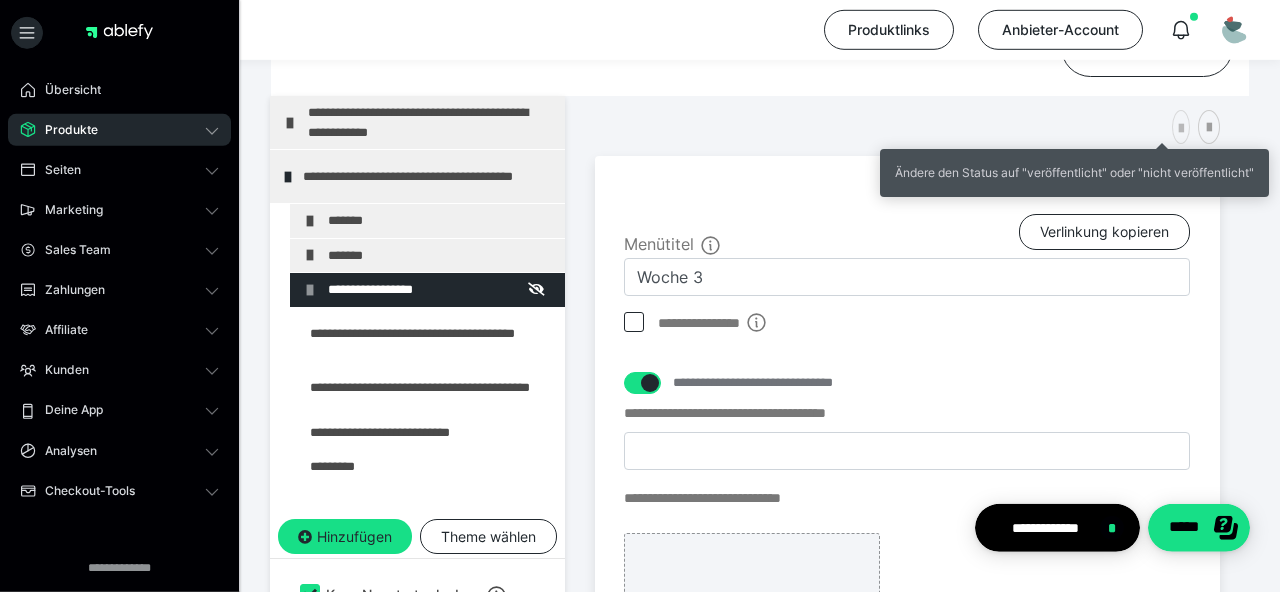 click at bounding box center (1181, 129) 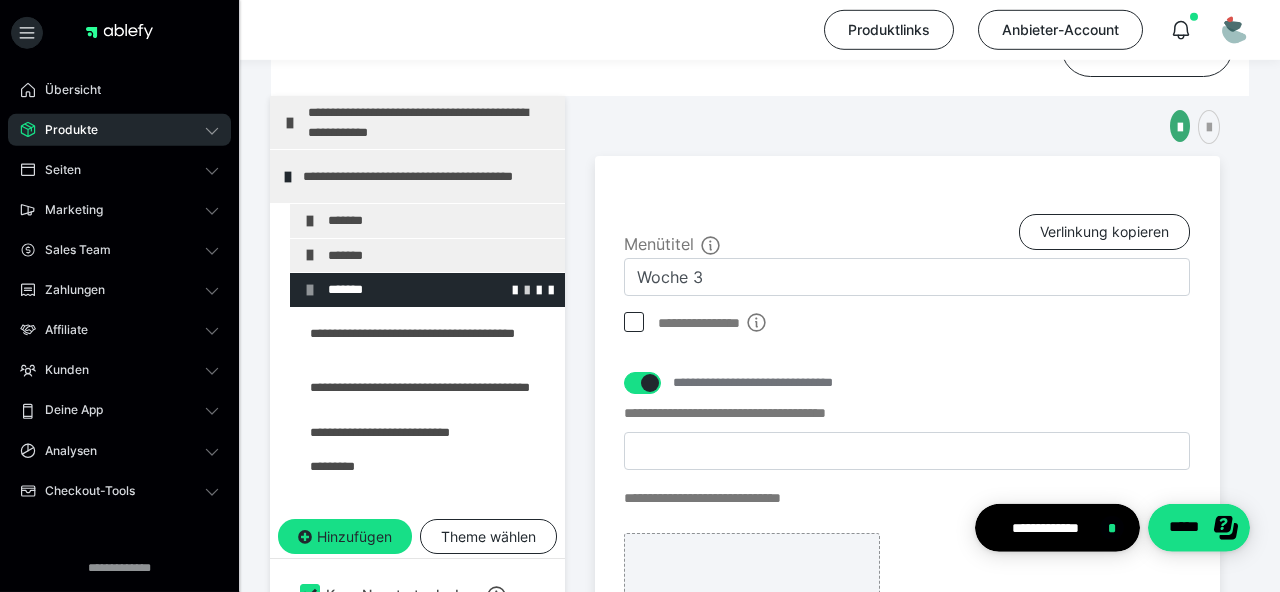click at bounding box center (527, 289) 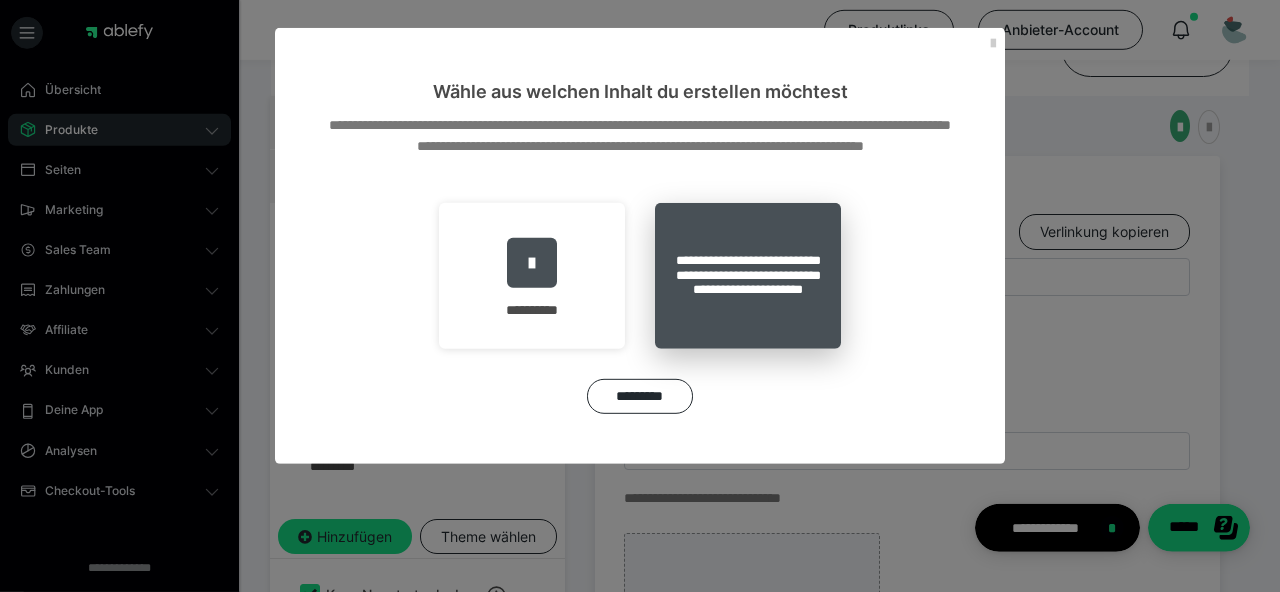 click on "**********" at bounding box center (748, 276) 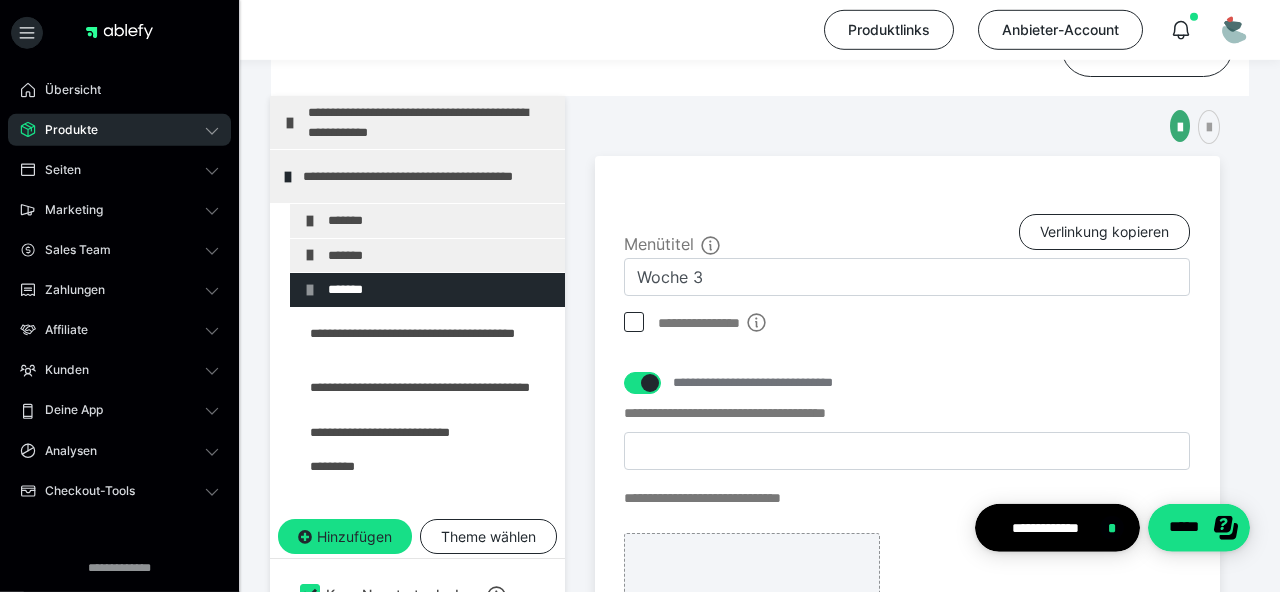 type on "Seite erstellen 12" 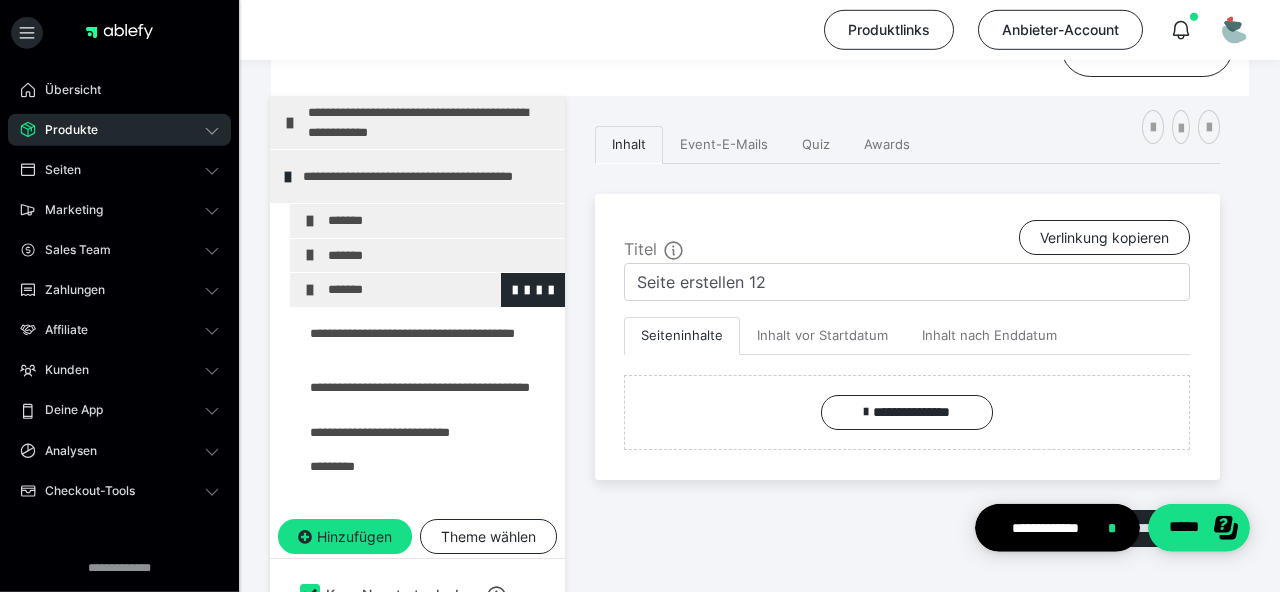 click at bounding box center (310, 290) 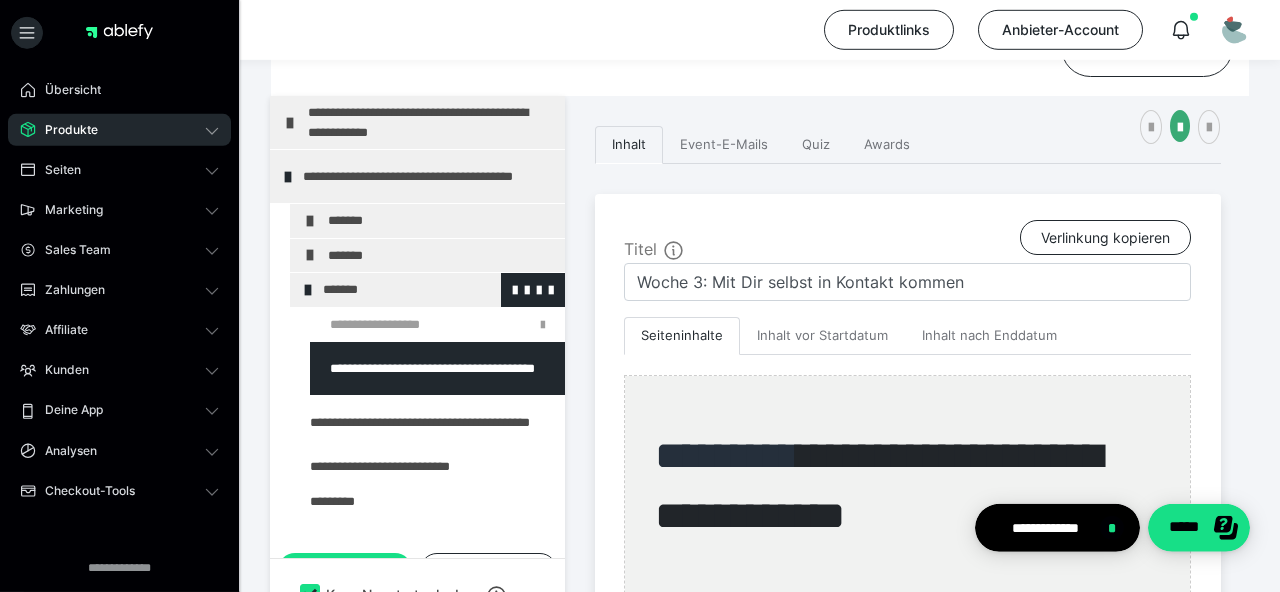 click at bounding box center [308, 290] 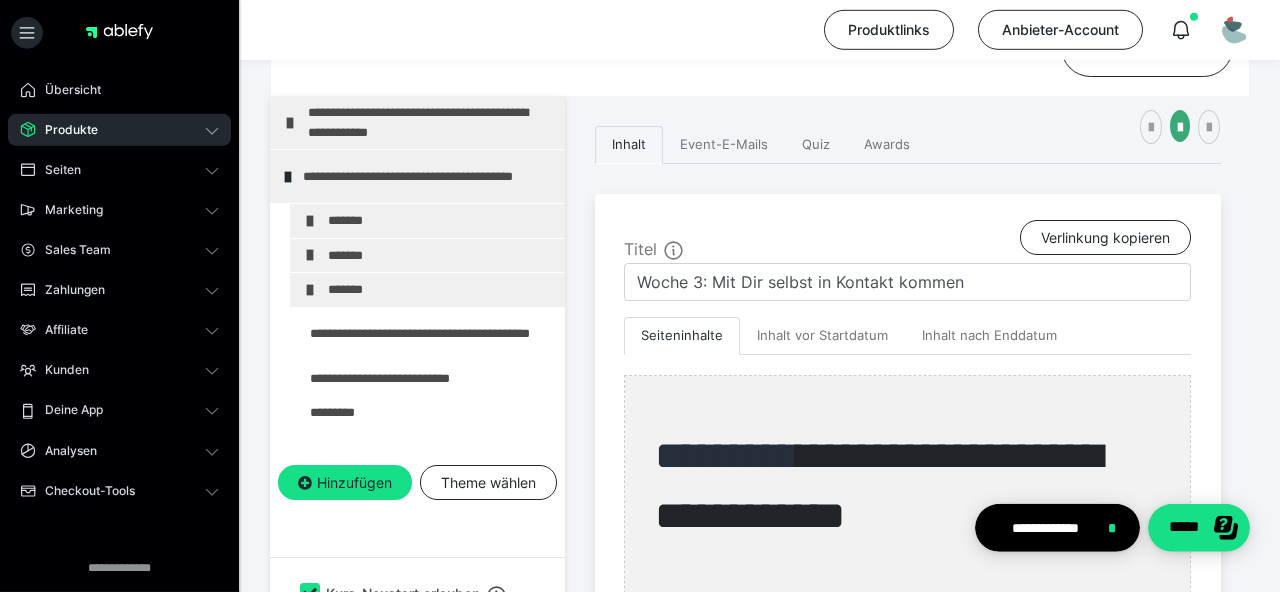 click at bounding box center (310, 290) 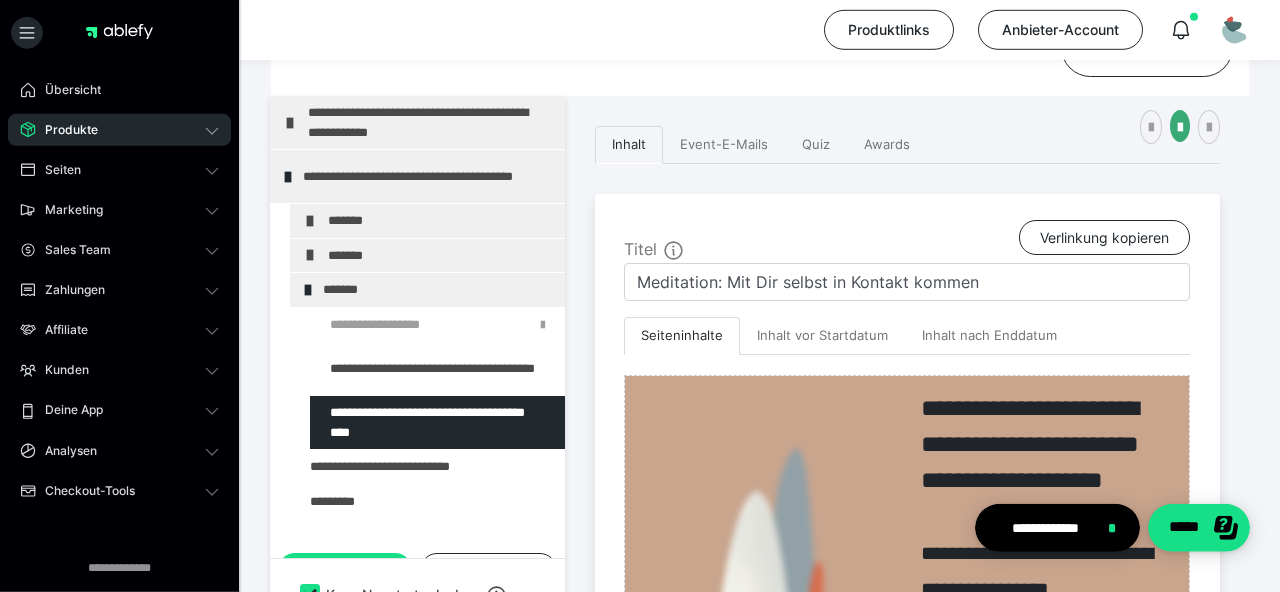 click at bounding box center (375, 467) 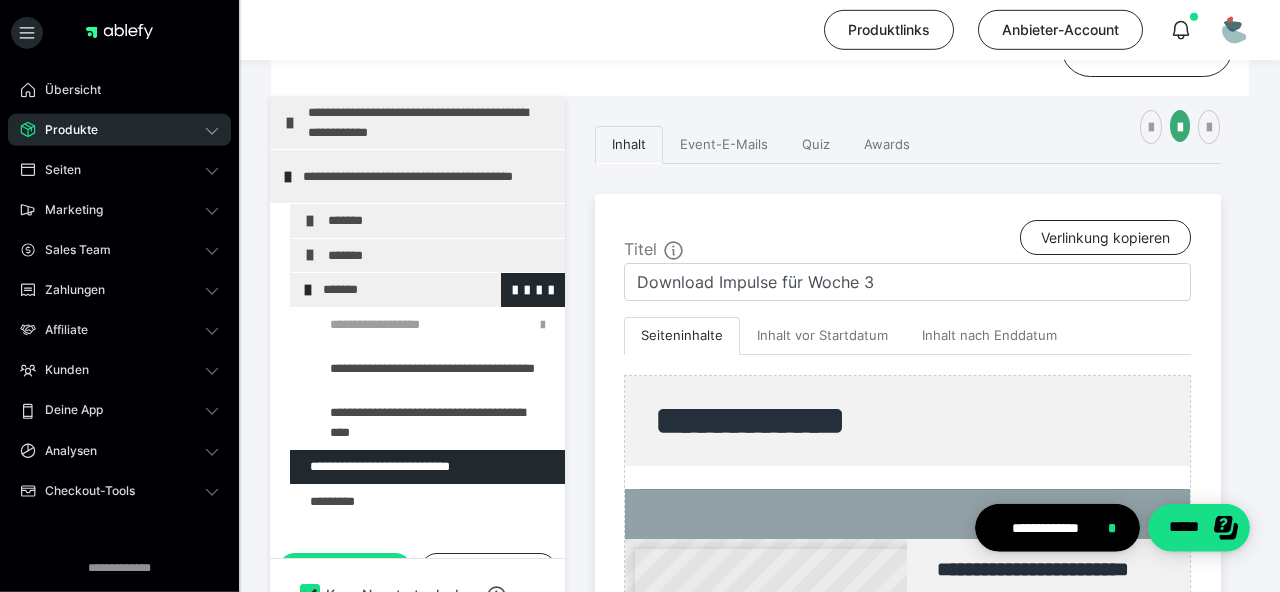 click at bounding box center (308, 290) 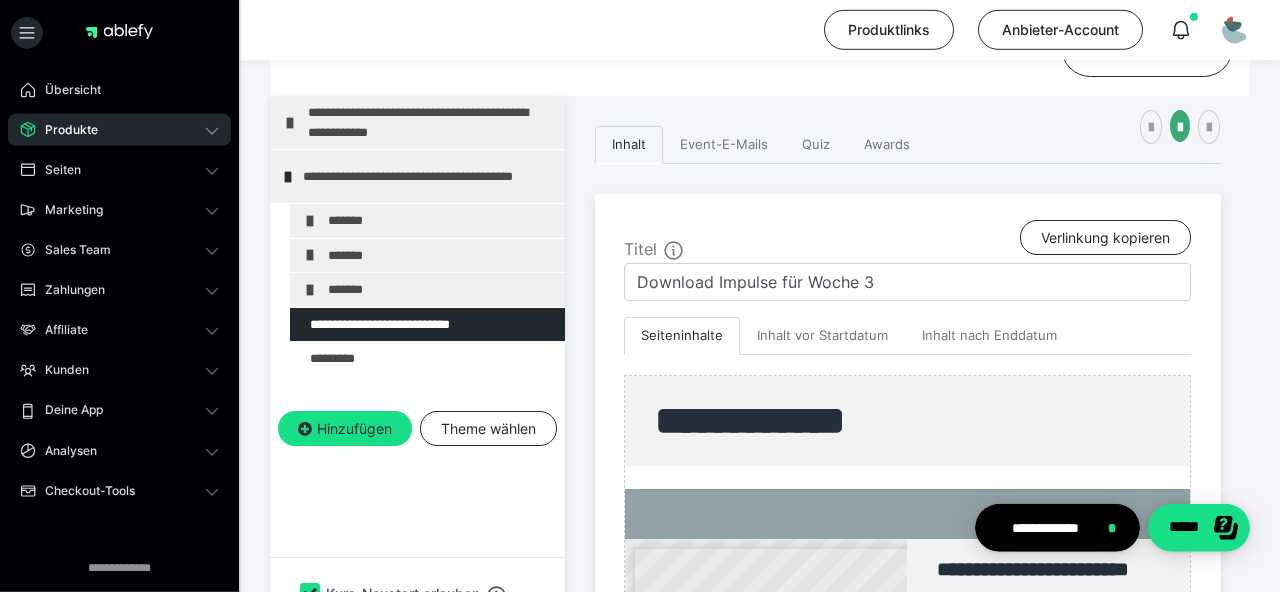 click at bounding box center (310, 290) 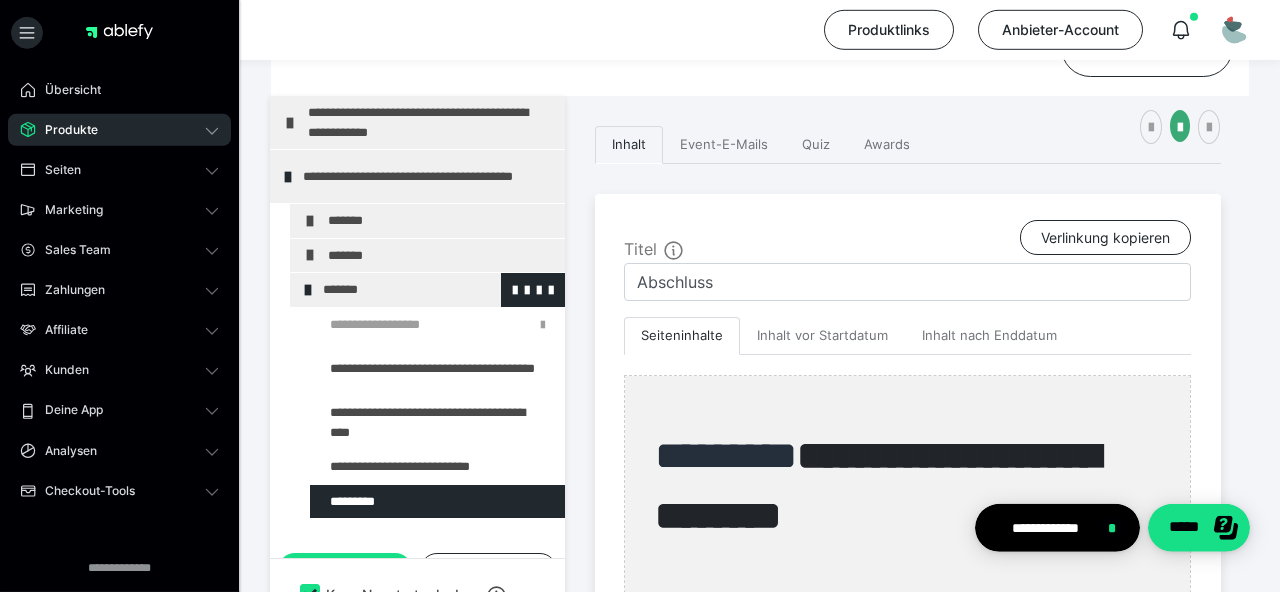 click at bounding box center [308, 290] 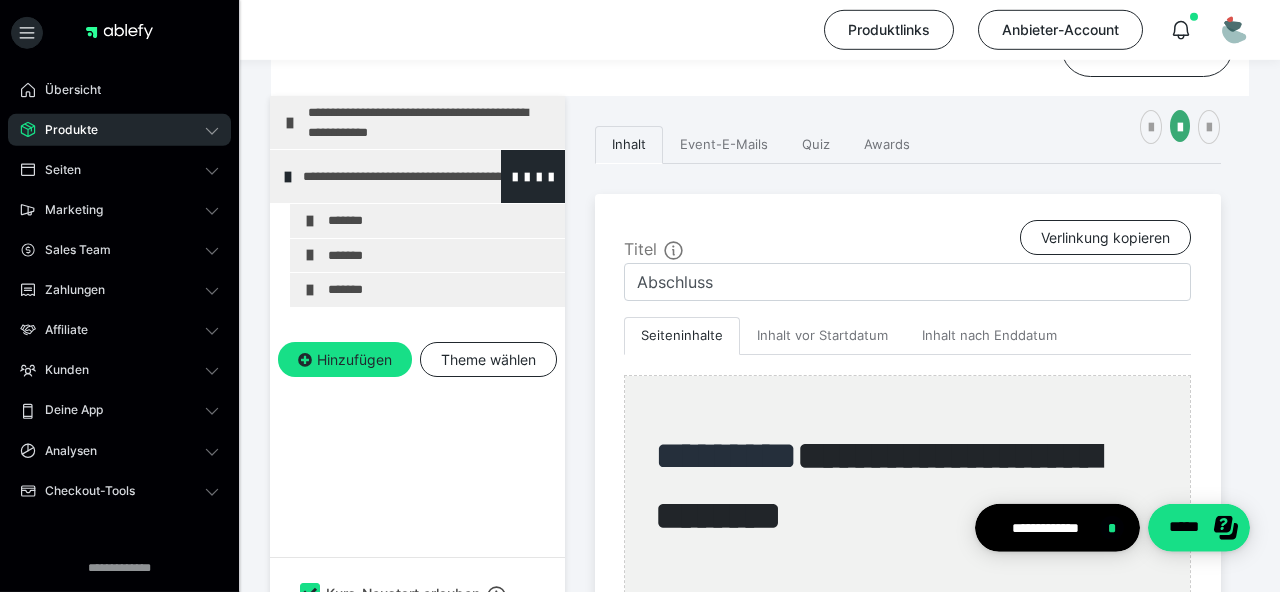 click at bounding box center (288, 177) 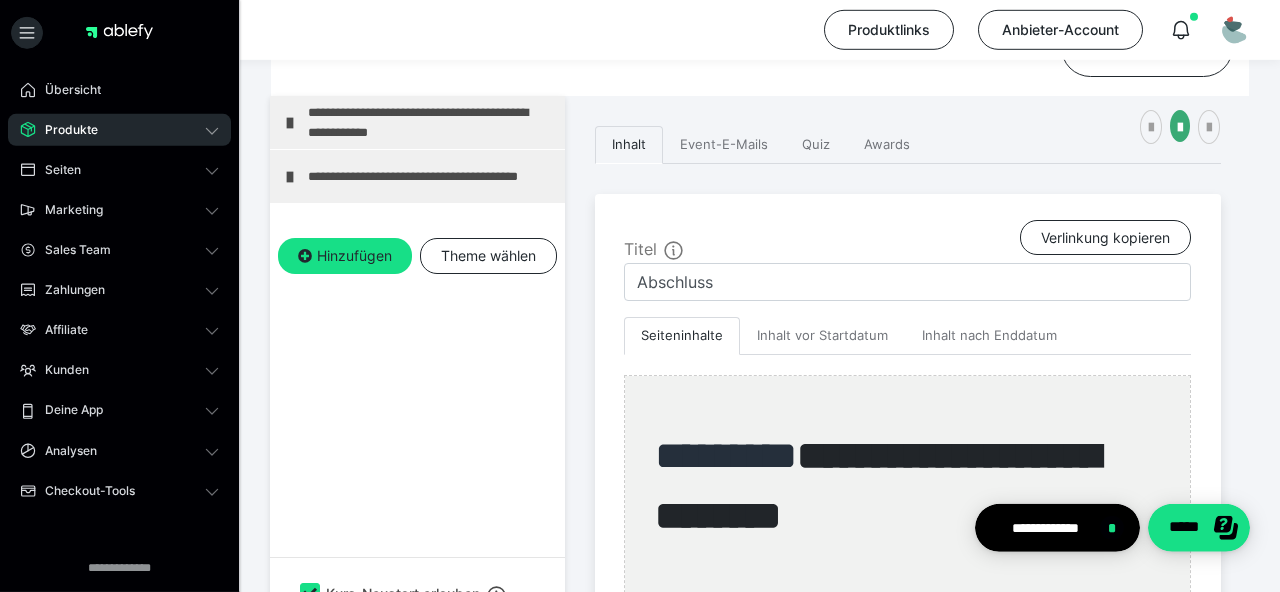 click on "**********" at bounding box center [417, 176] 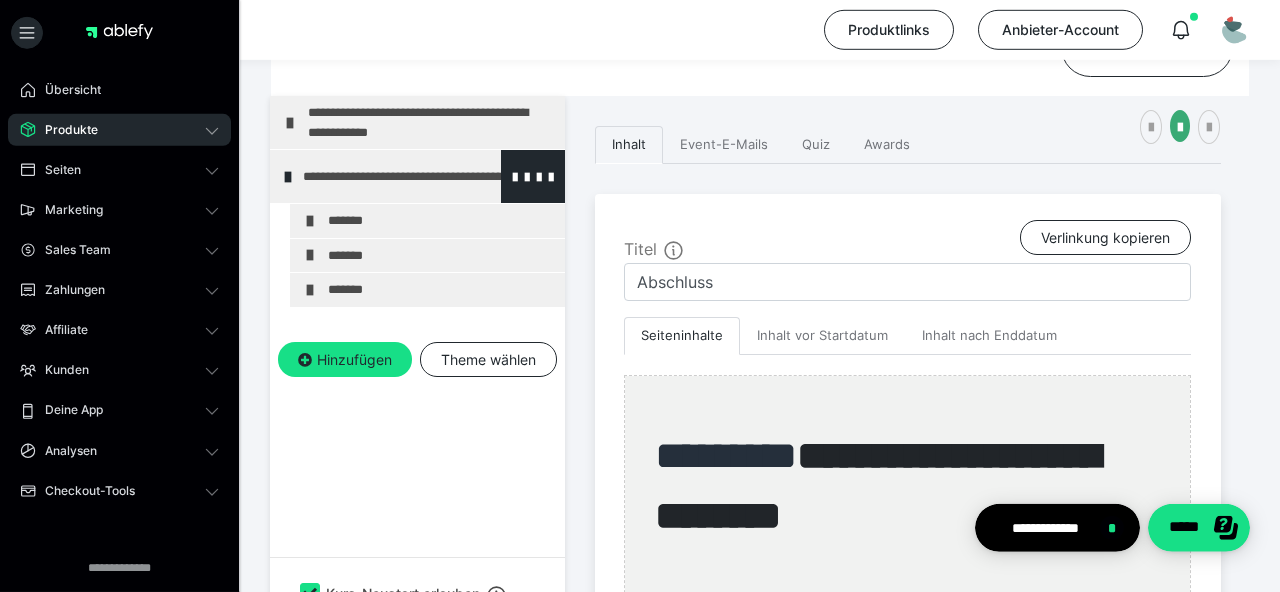 click on "**********" at bounding box center [426, 176] 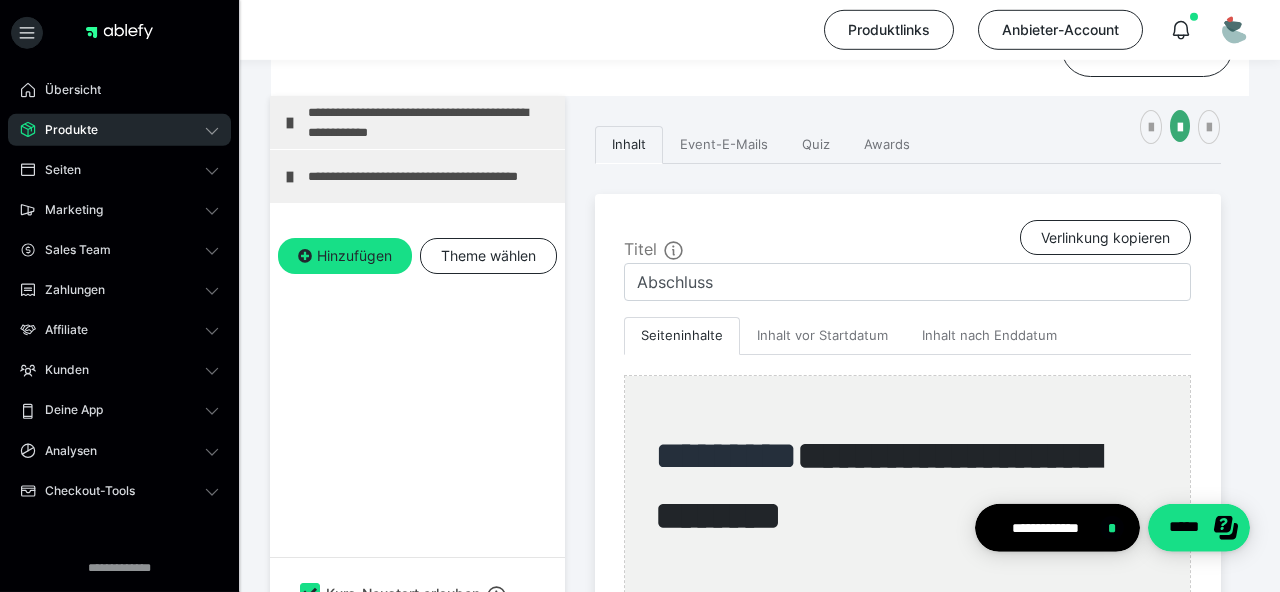 click on "**********" at bounding box center [431, 176] 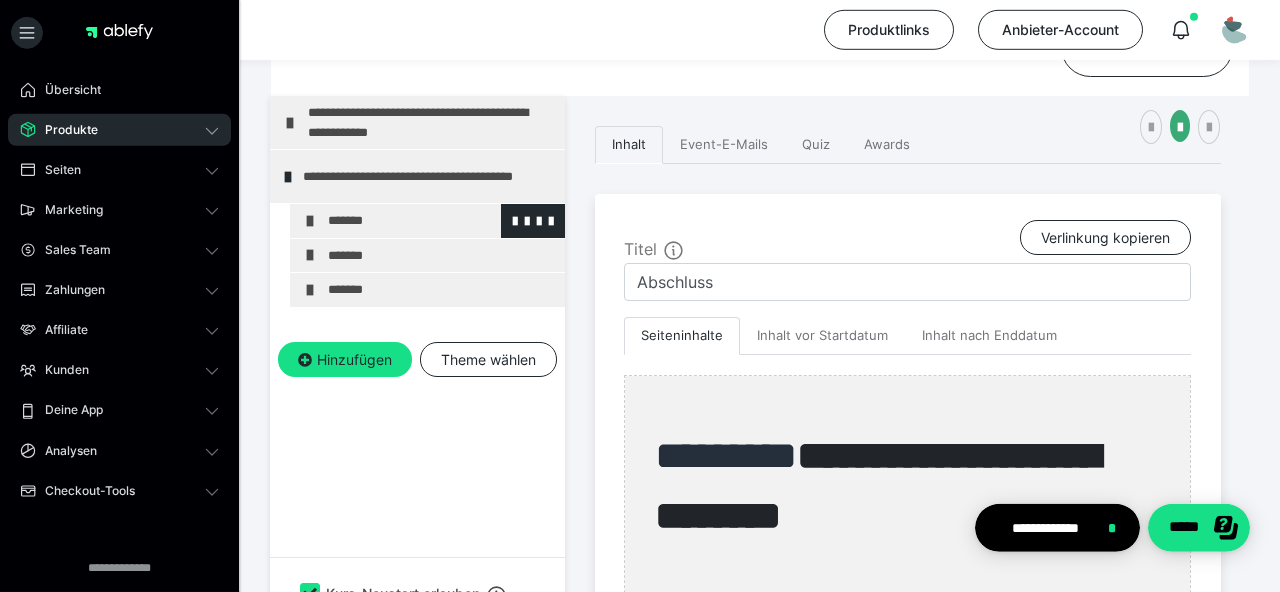 click on "*******" at bounding box center [441, 221] 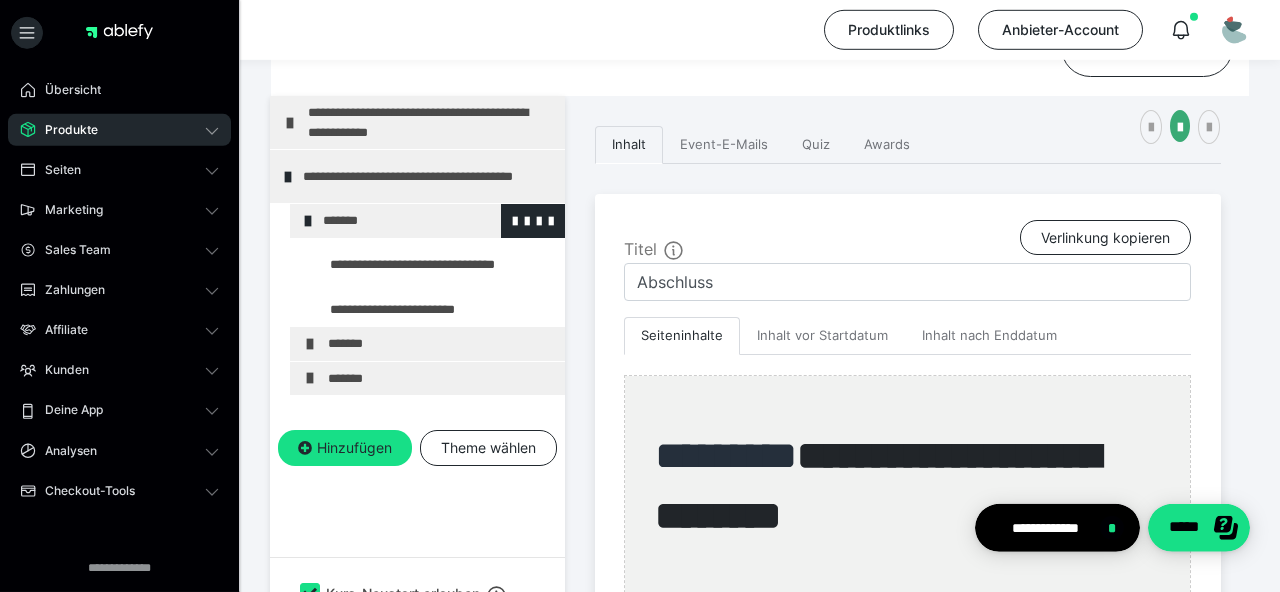 click at bounding box center (308, 221) 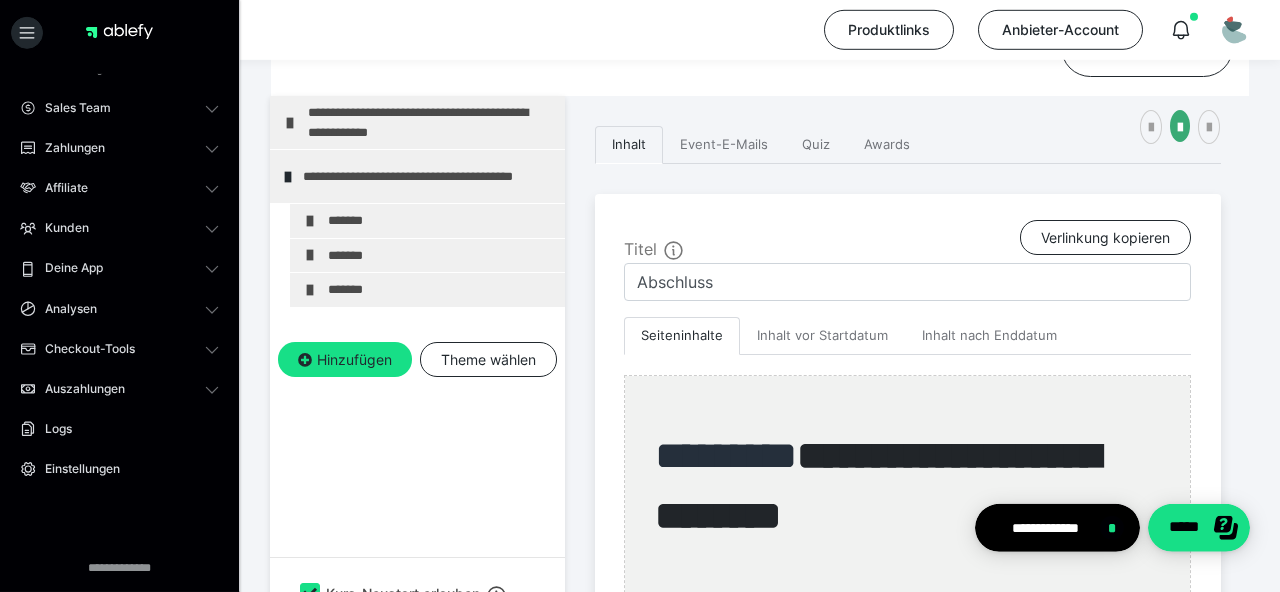scroll, scrollTop: 148, scrollLeft: 0, axis: vertical 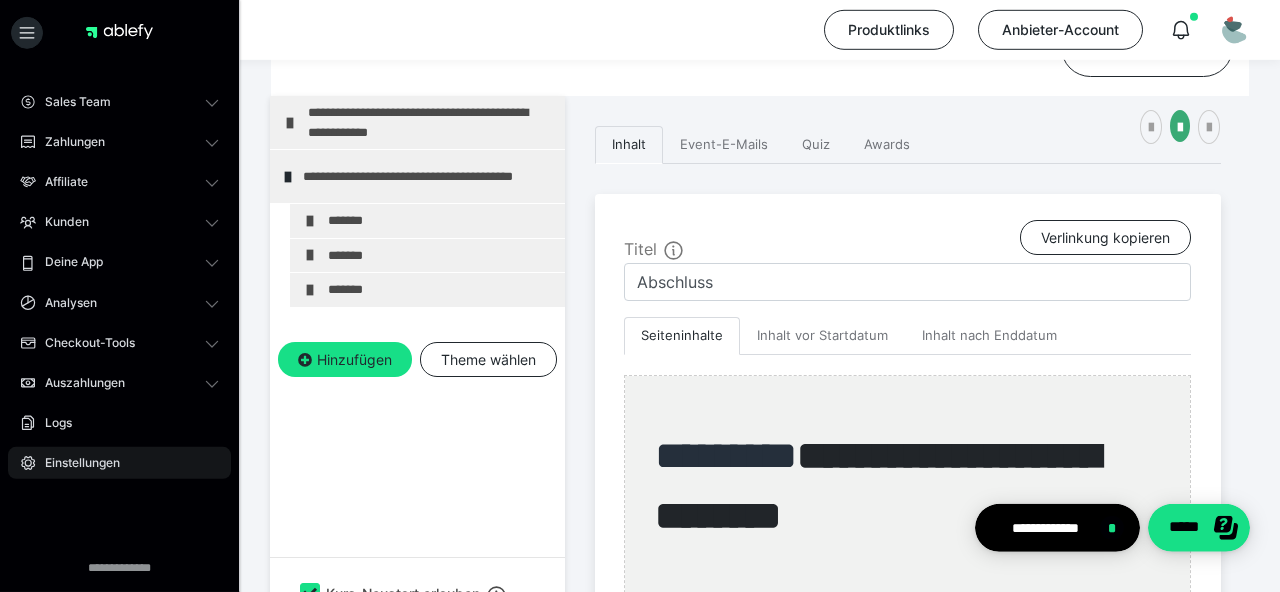 click on "Einstellungen" at bounding box center [119, 463] 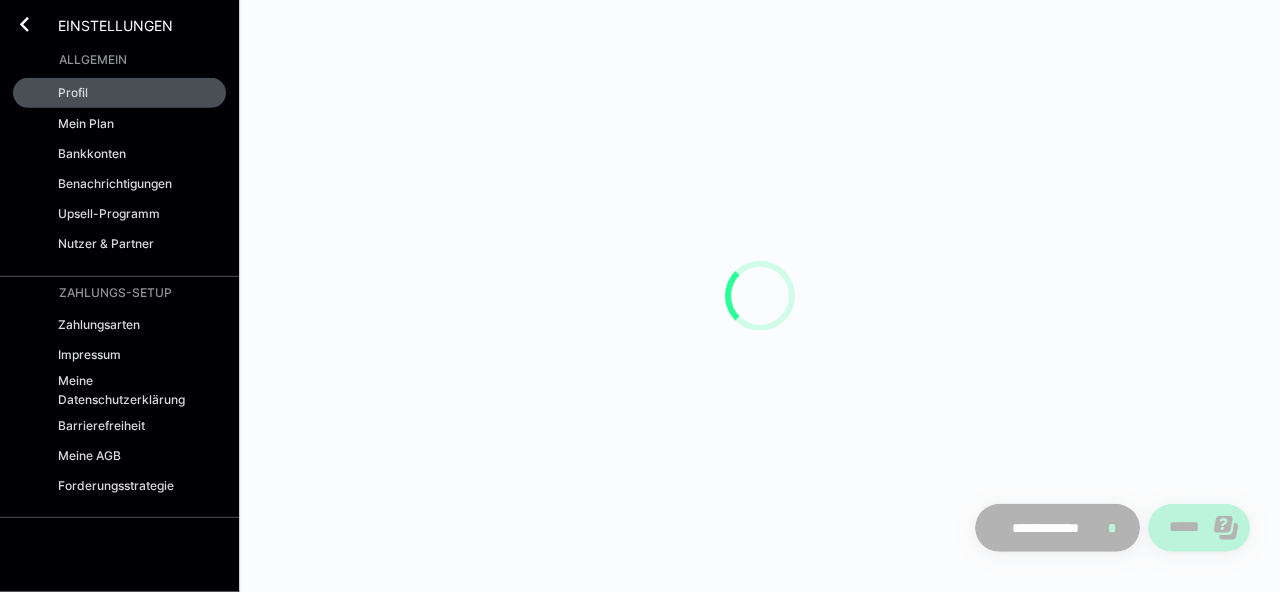 scroll, scrollTop: 0, scrollLeft: 0, axis: both 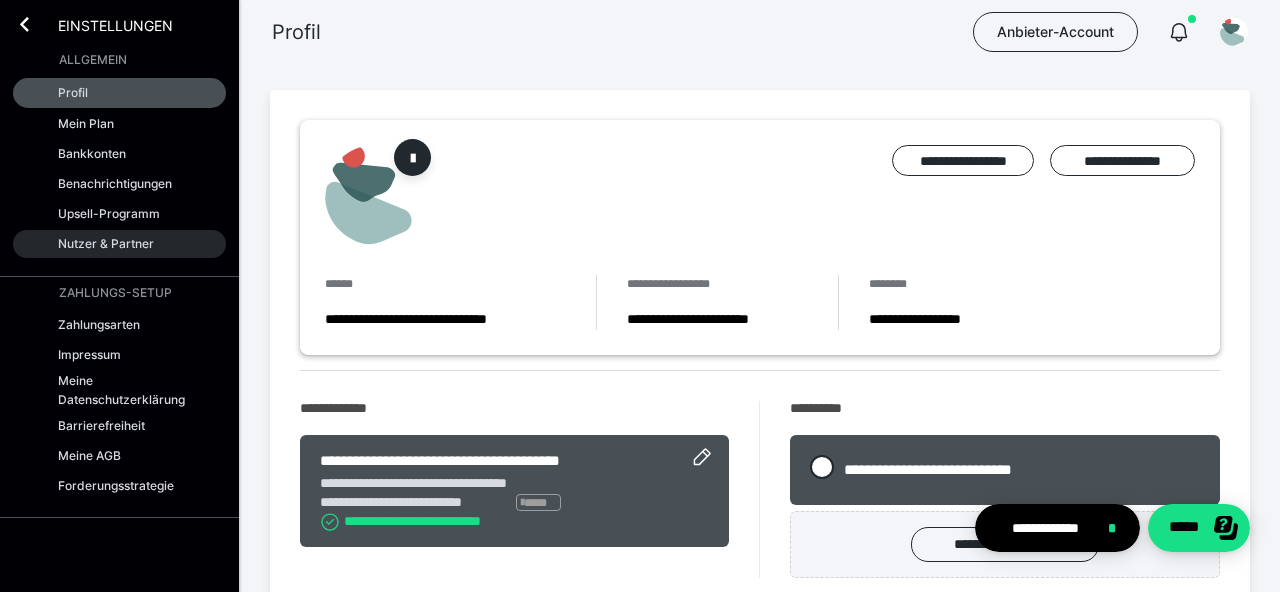 click on "Nutzer & Partner" at bounding box center [106, 243] 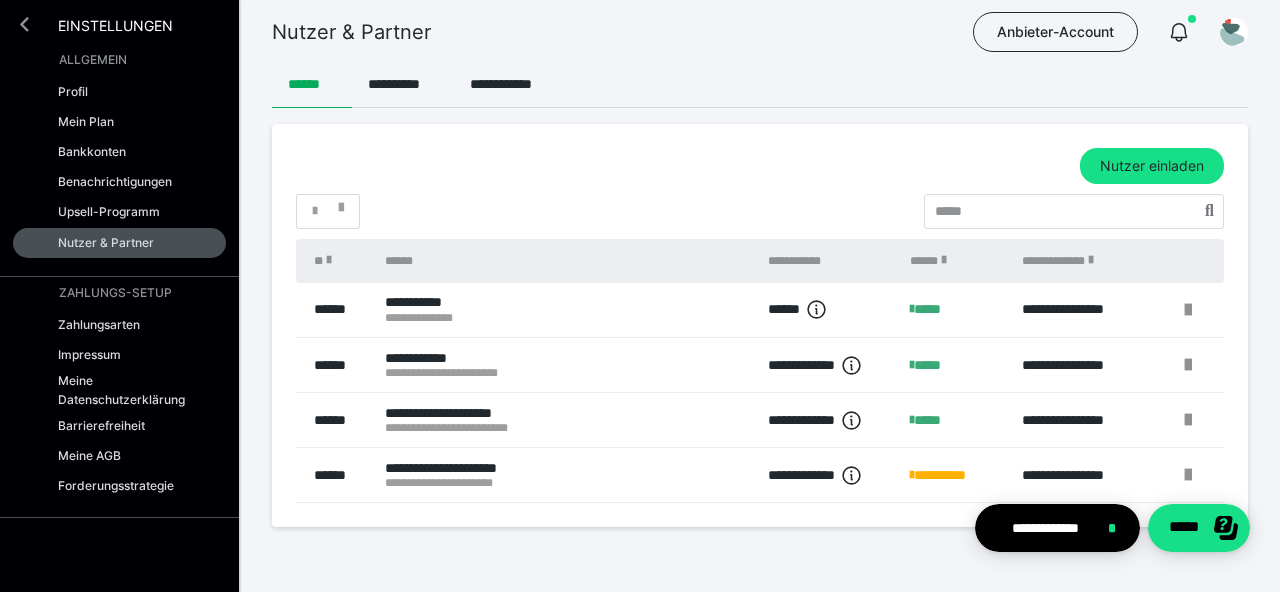 click at bounding box center [24, 24] 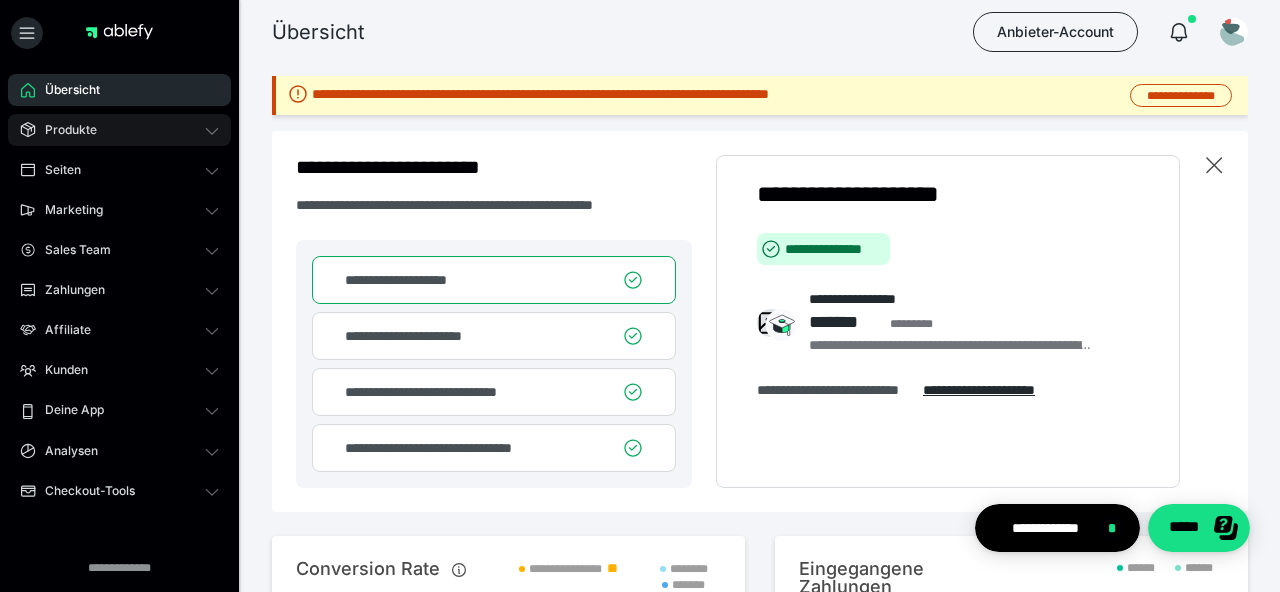click on "Produkte" at bounding box center (119, 130) 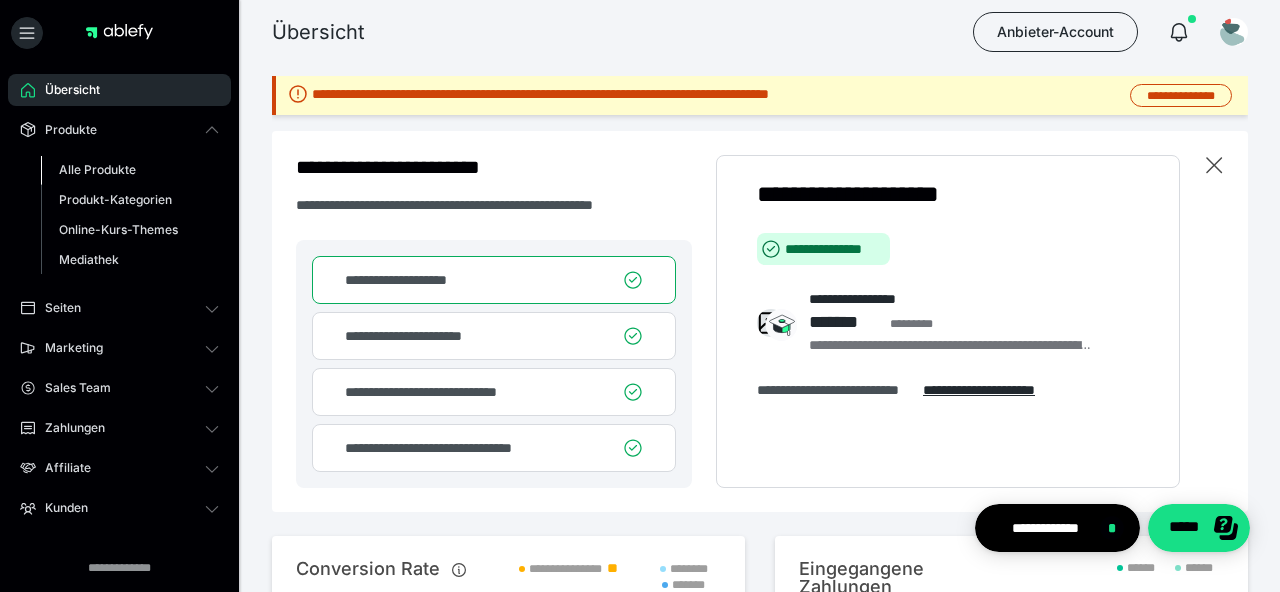 click on "Alle Produkte" at bounding box center [97, 169] 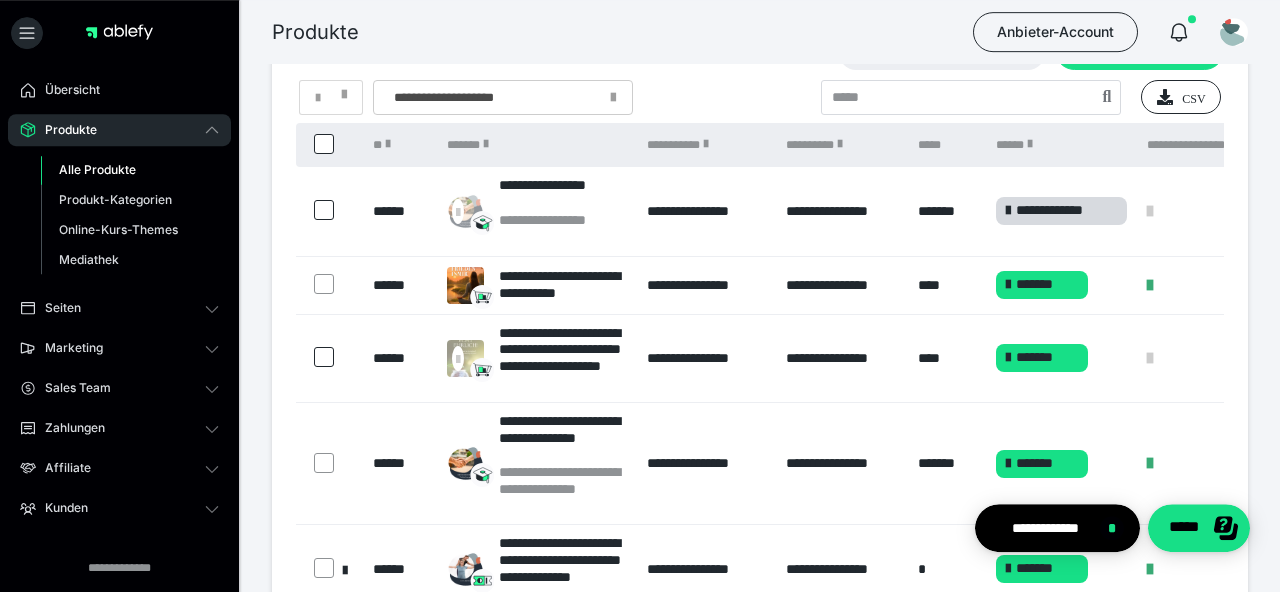 scroll, scrollTop: 72, scrollLeft: 0, axis: vertical 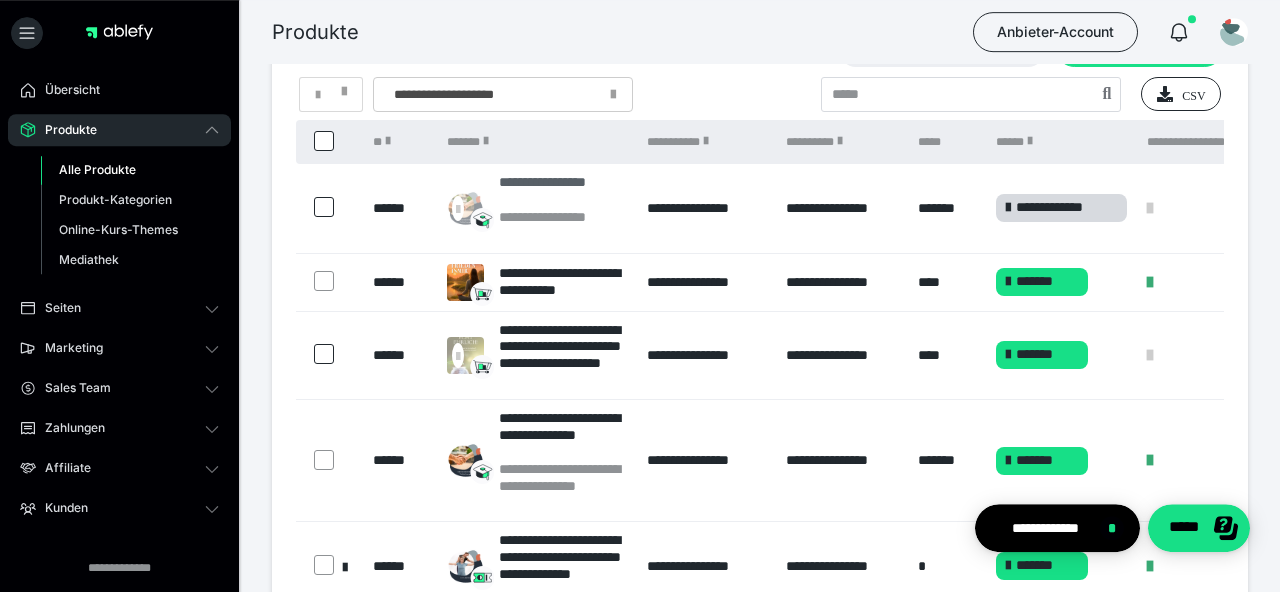 click on "**********" at bounding box center [563, 191] 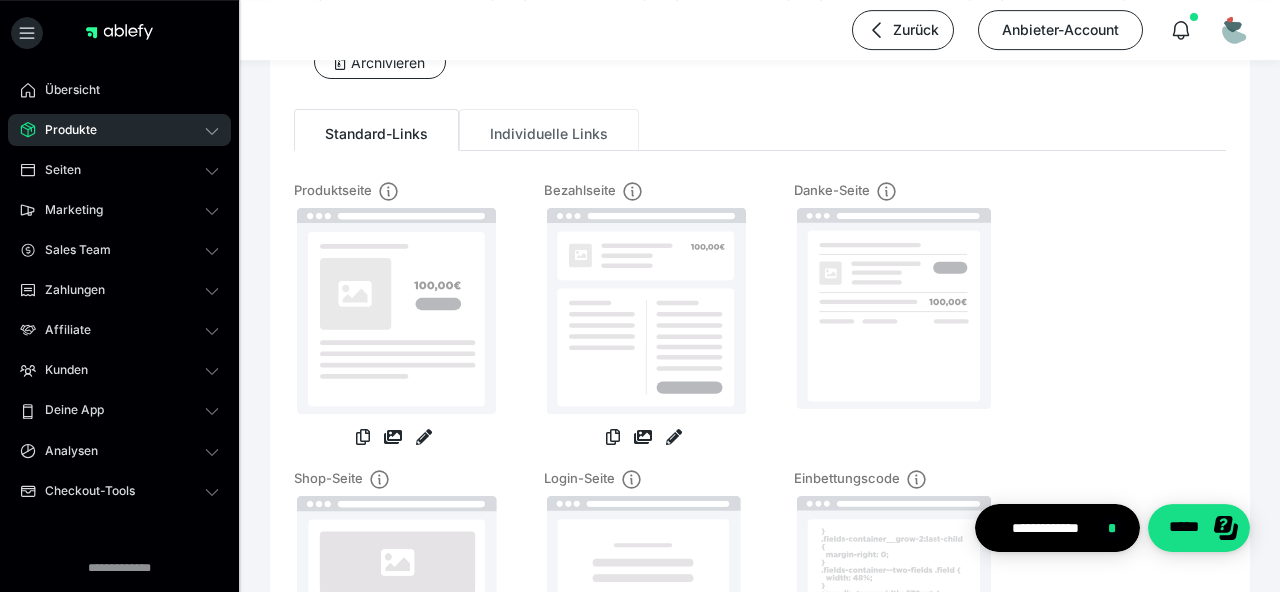 scroll, scrollTop: 180, scrollLeft: 0, axis: vertical 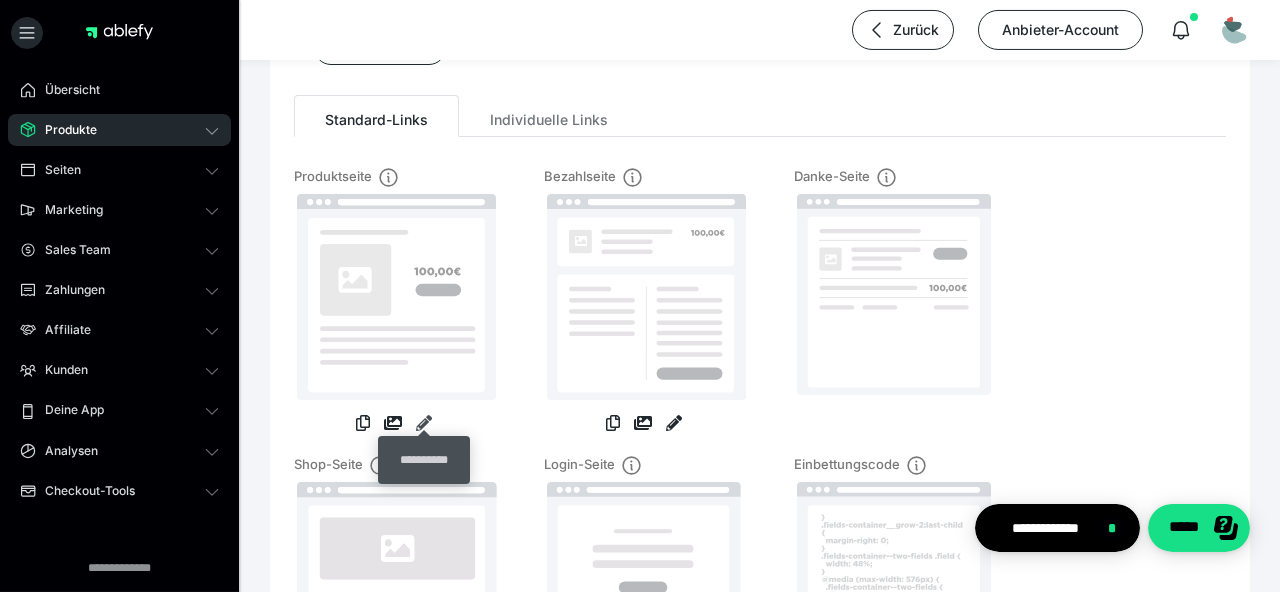 click at bounding box center [424, 423] 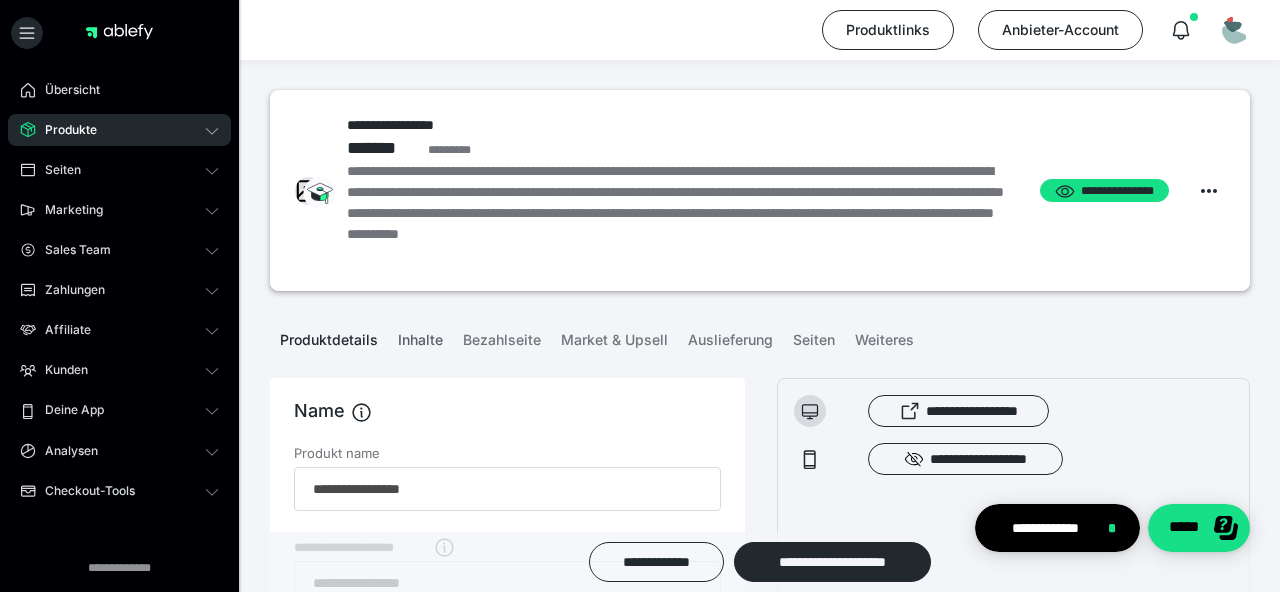 click on "Inhalte" at bounding box center [420, 336] 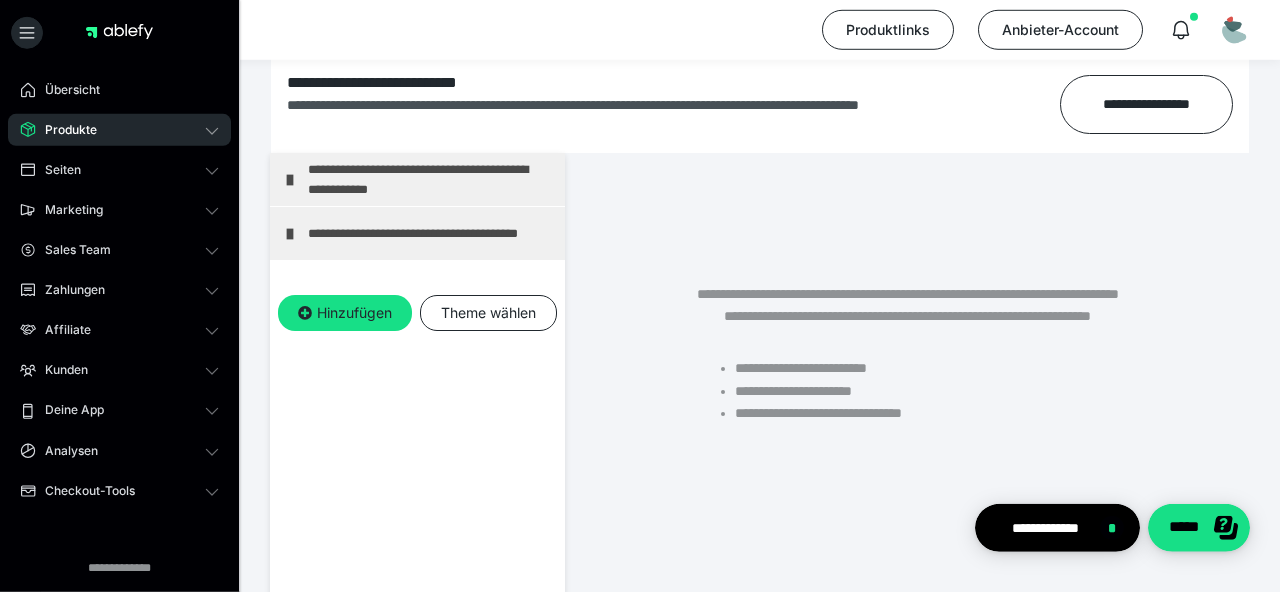scroll, scrollTop: 387, scrollLeft: 0, axis: vertical 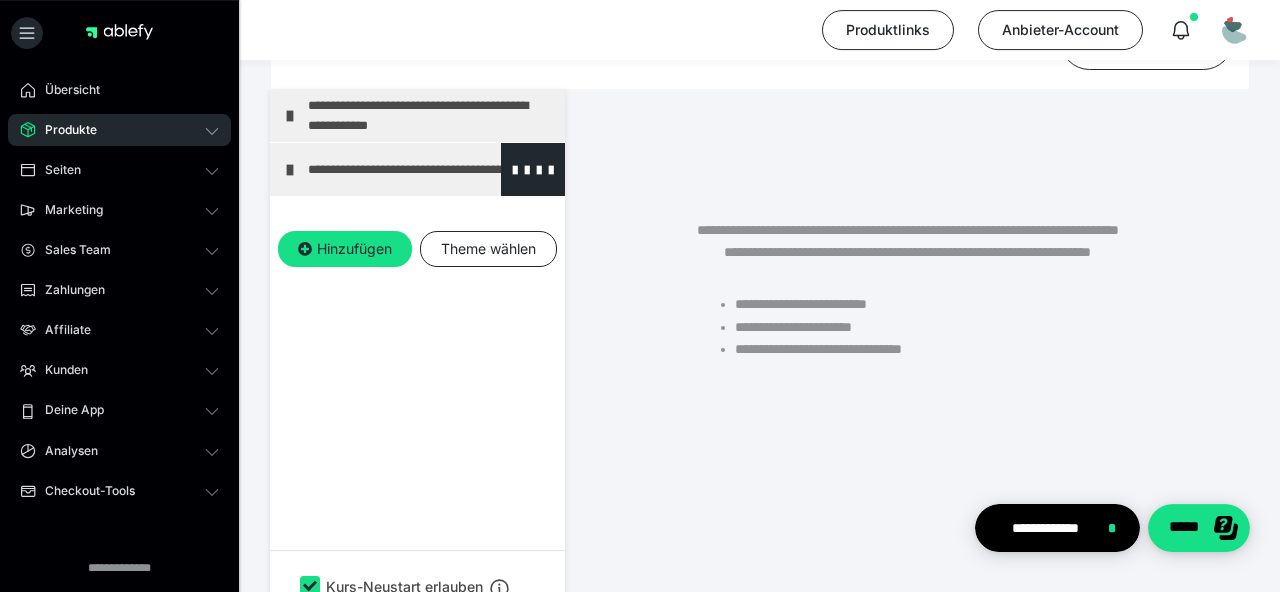 click at bounding box center [290, 170] 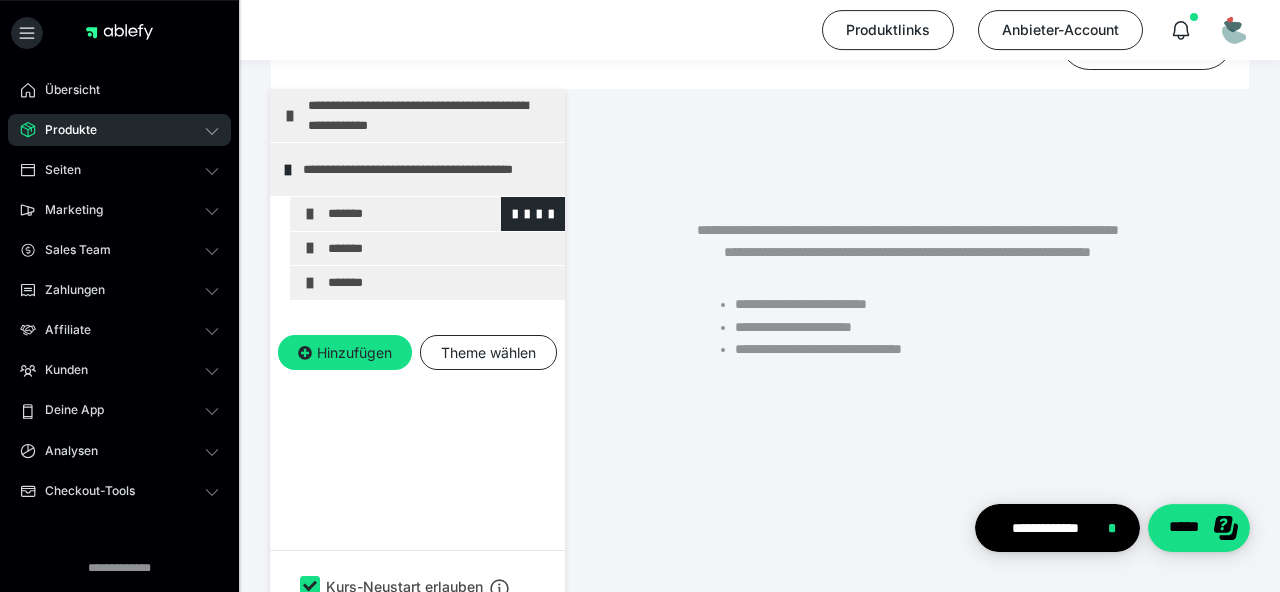 click at bounding box center (310, 214) 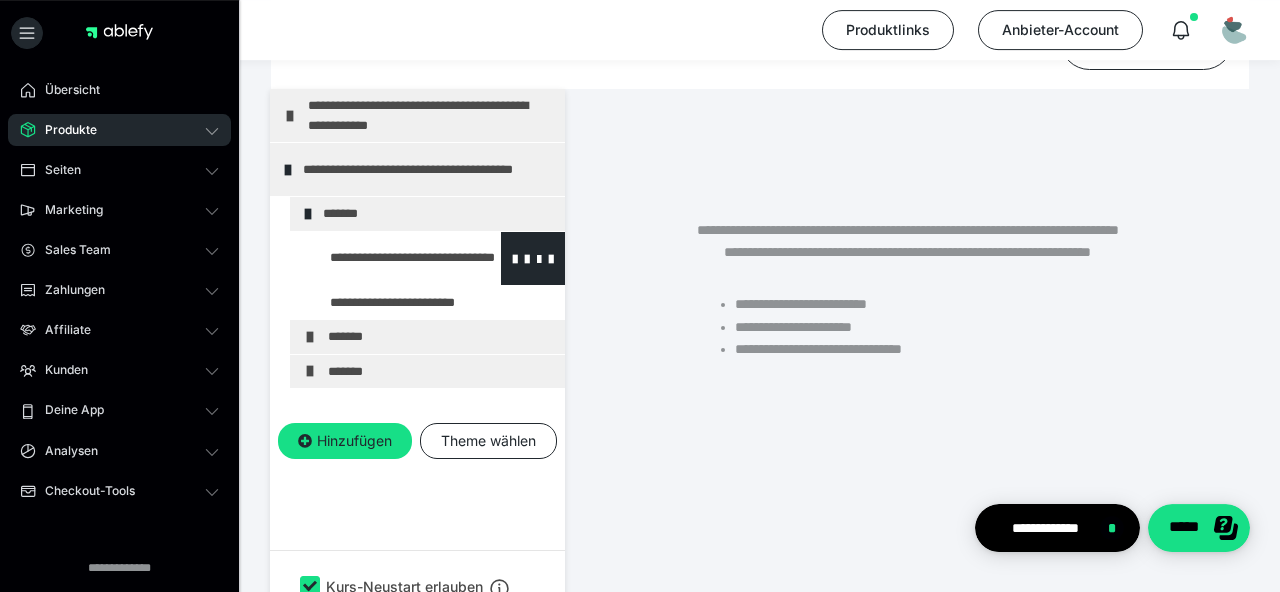 click at bounding box center [385, 258] 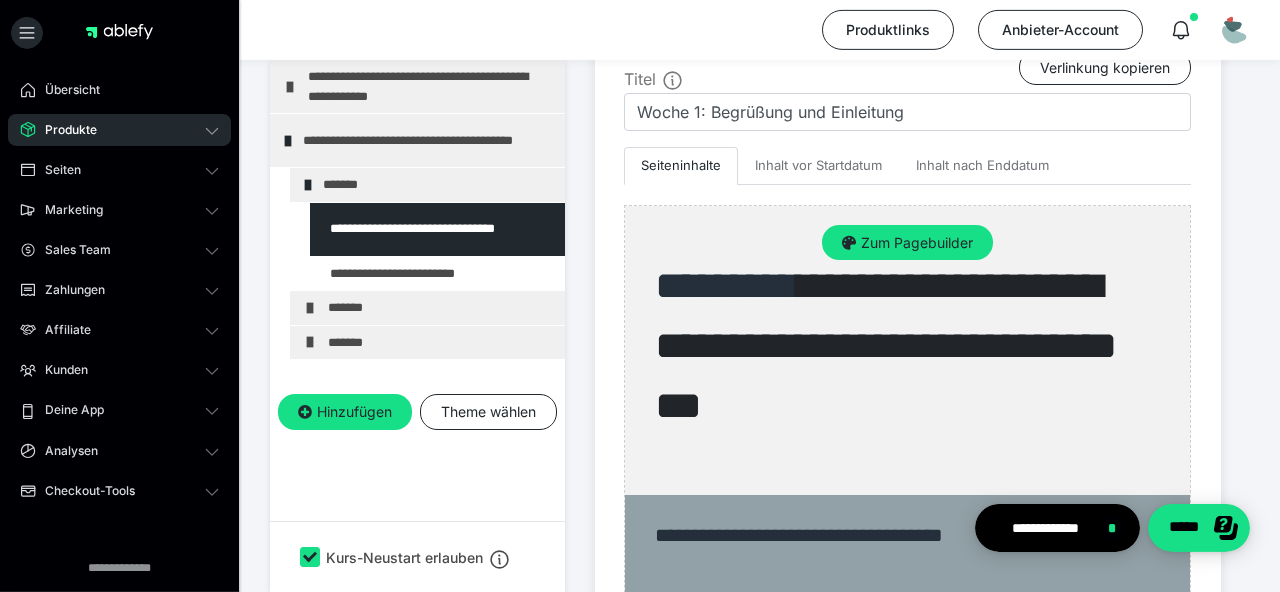 scroll, scrollTop: 552, scrollLeft: 0, axis: vertical 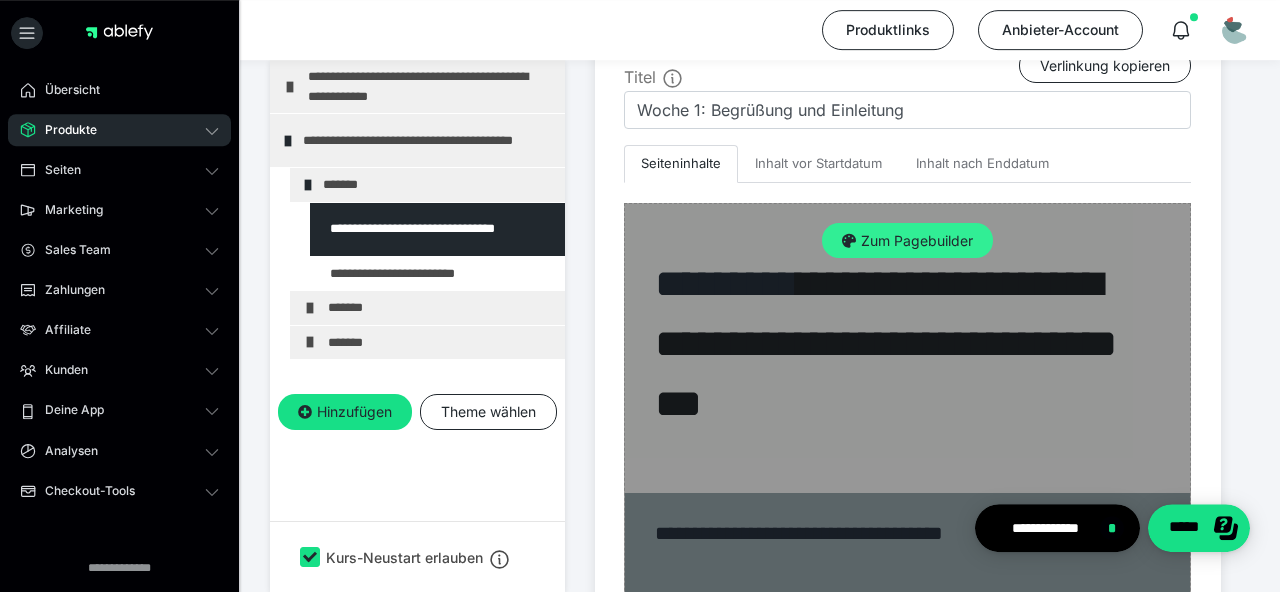 click on "Zum Pagebuilder" at bounding box center [907, 241] 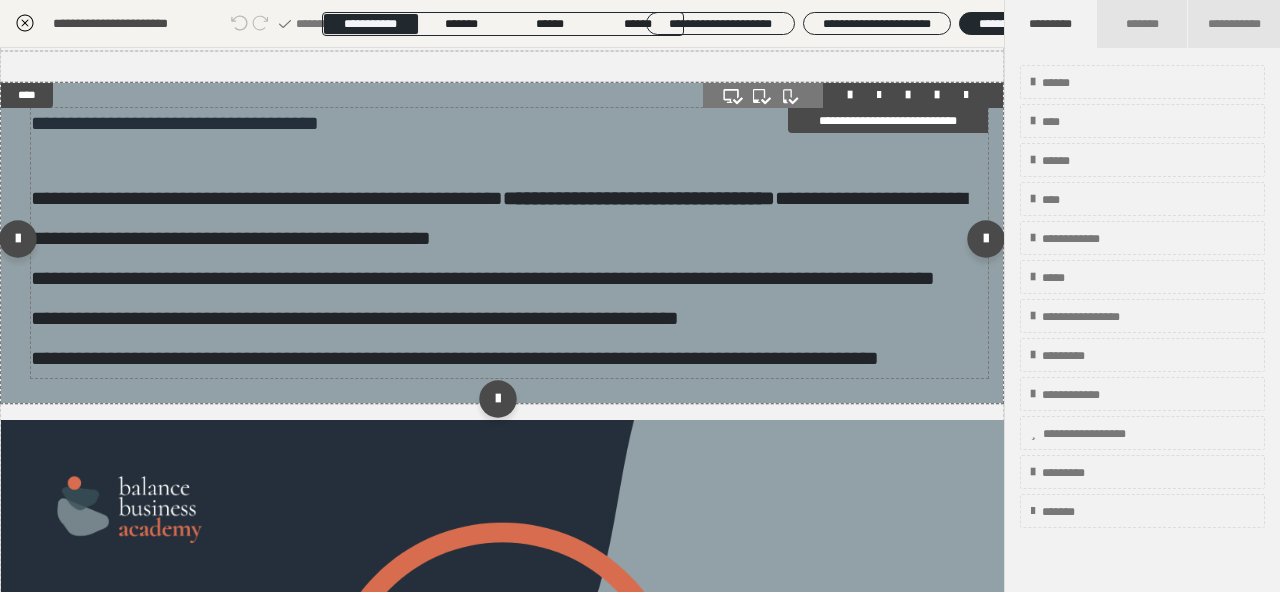 scroll, scrollTop: 212, scrollLeft: 0, axis: vertical 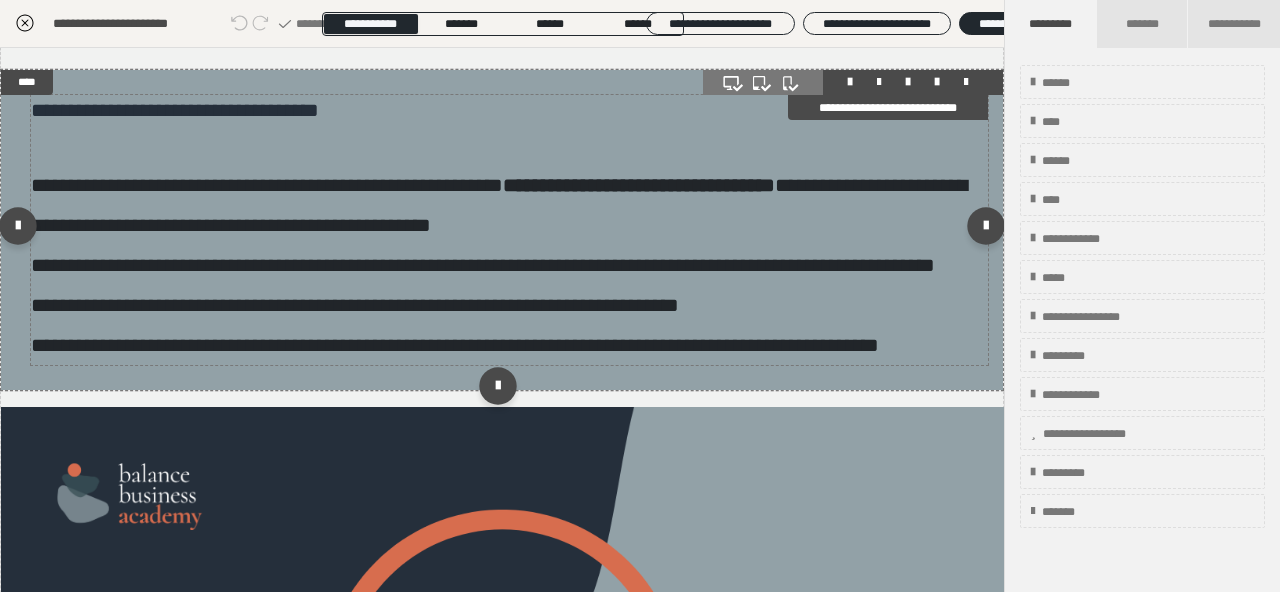 click on "**********" at bounding box center (509, 265) 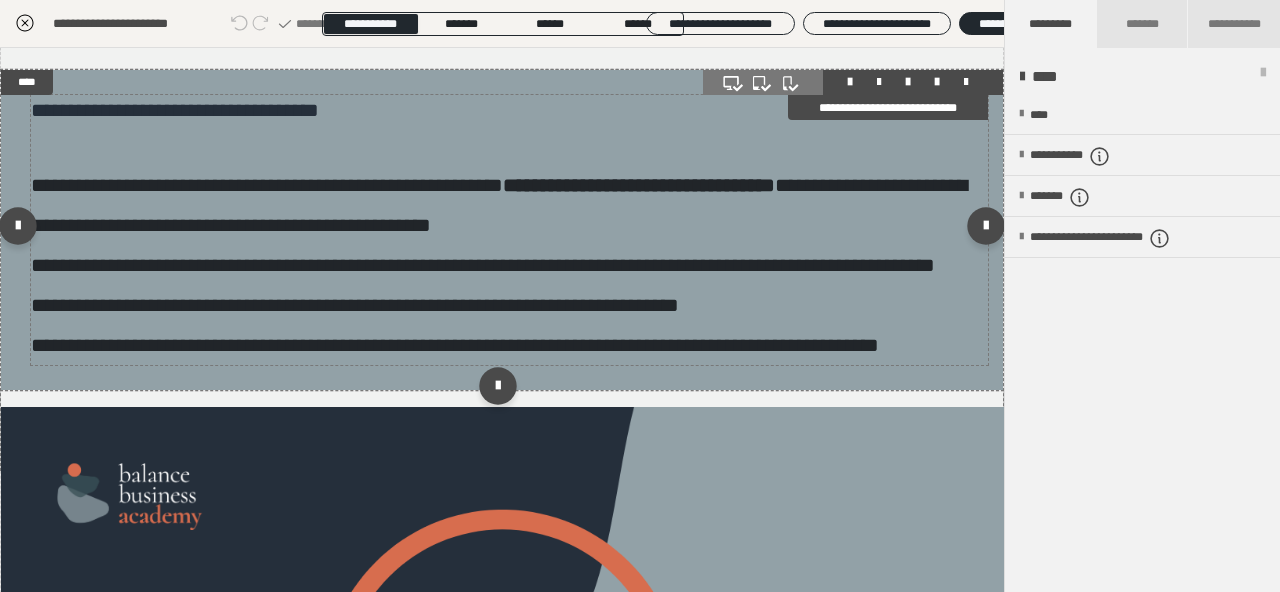 click on "**********" at bounding box center [509, 265] 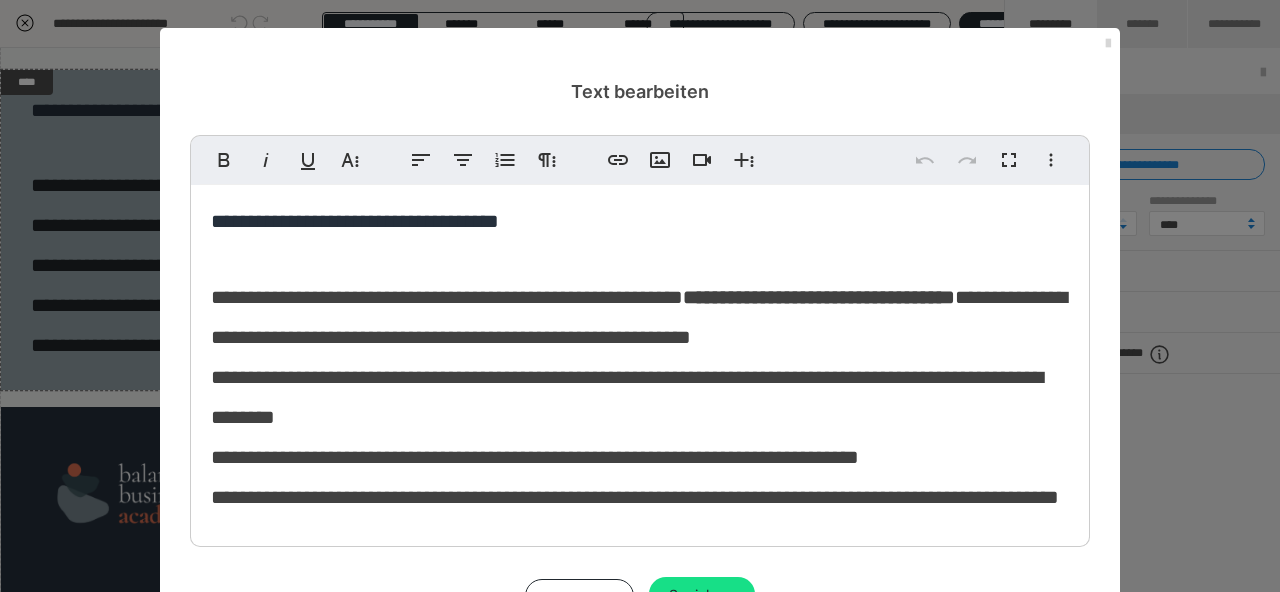 click at bounding box center [1108, 44] 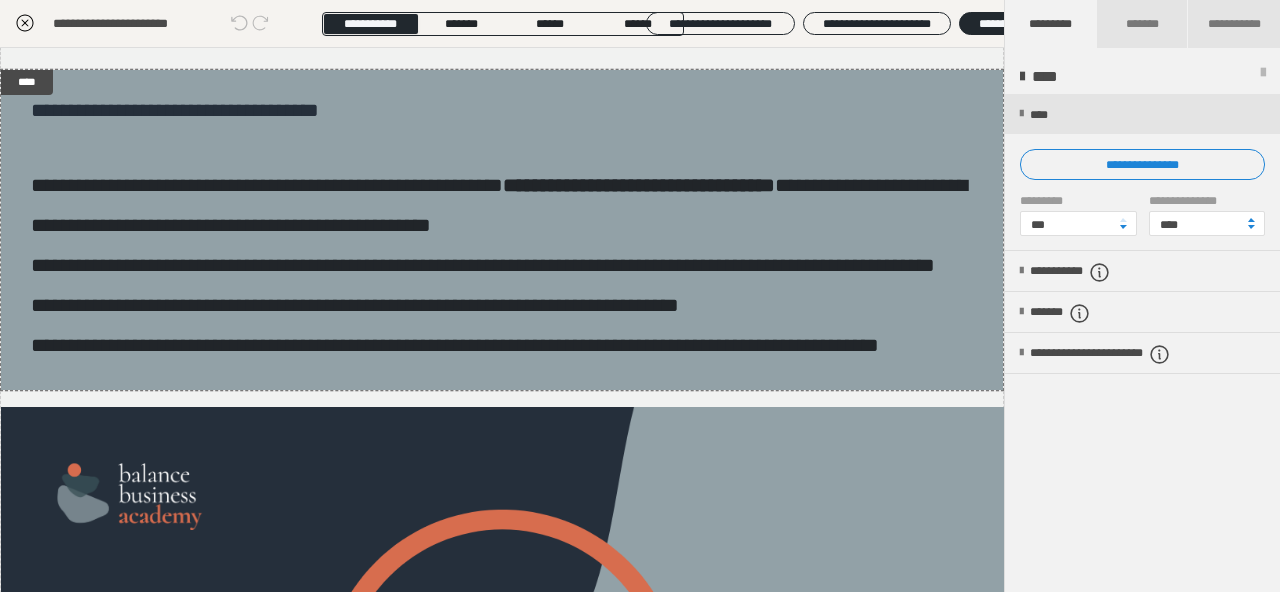 click on "**********" at bounding box center [132, 24] 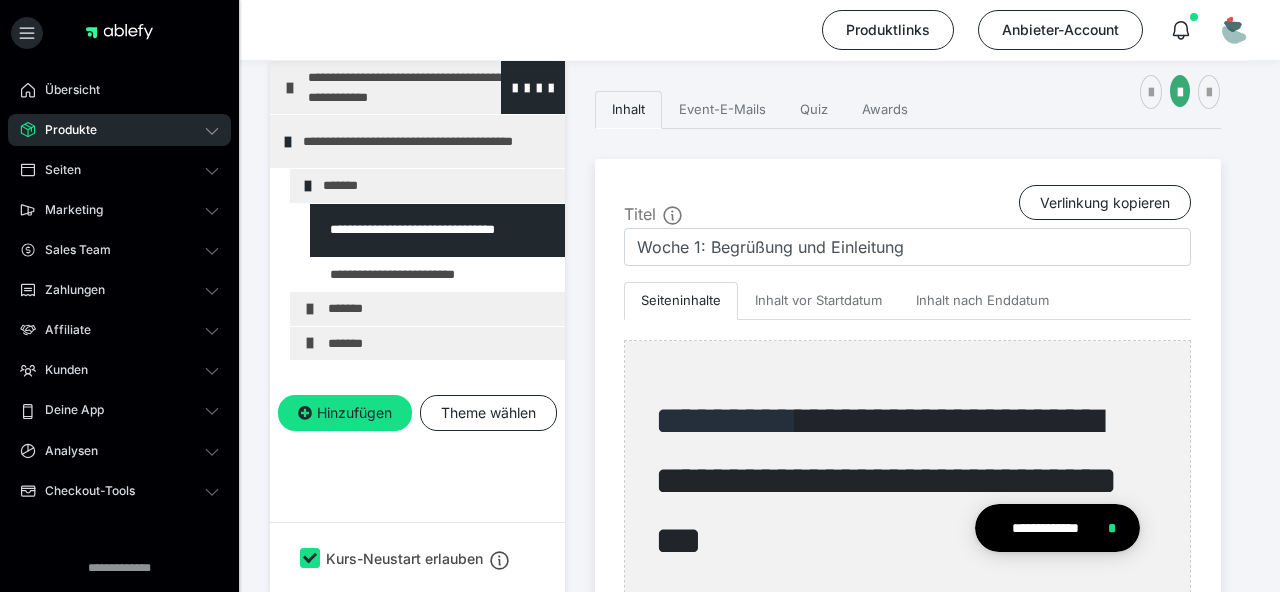 click on "**********" at bounding box center [431, 87] 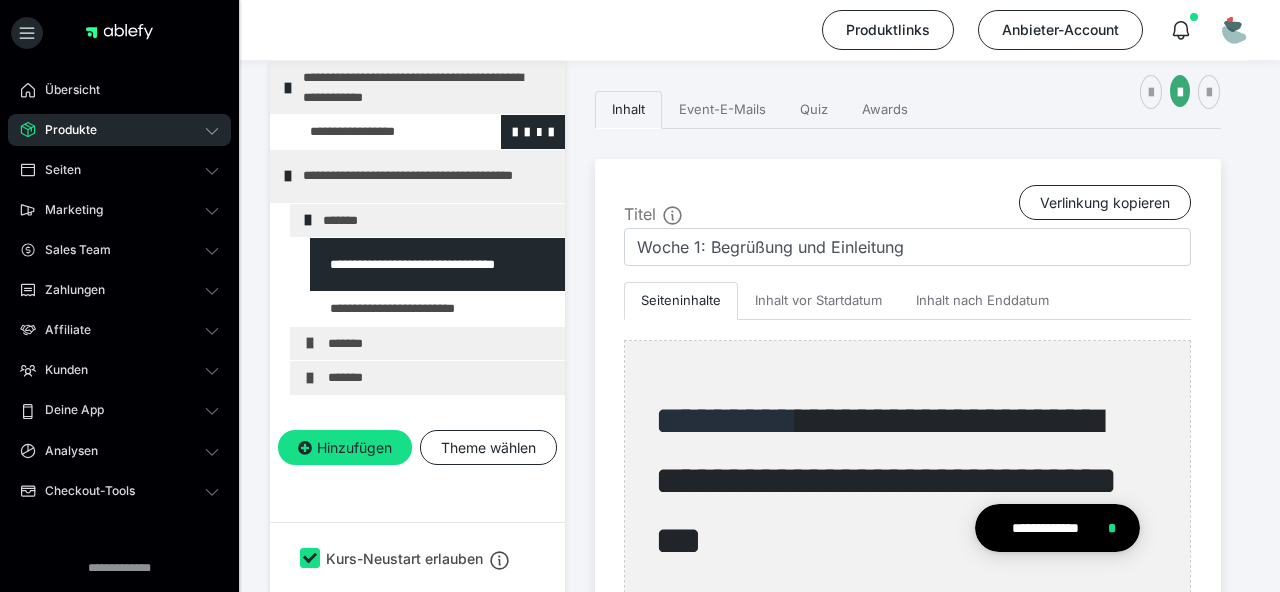 click at bounding box center [375, 132] 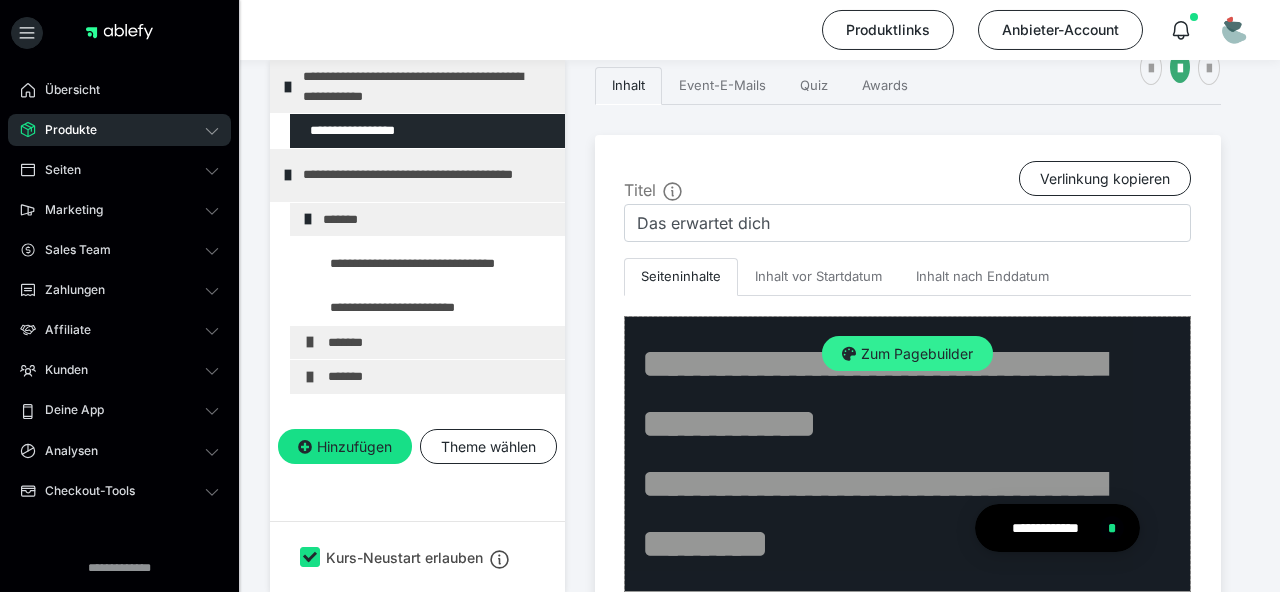 click on "Zum Pagebuilder" at bounding box center (907, 354) 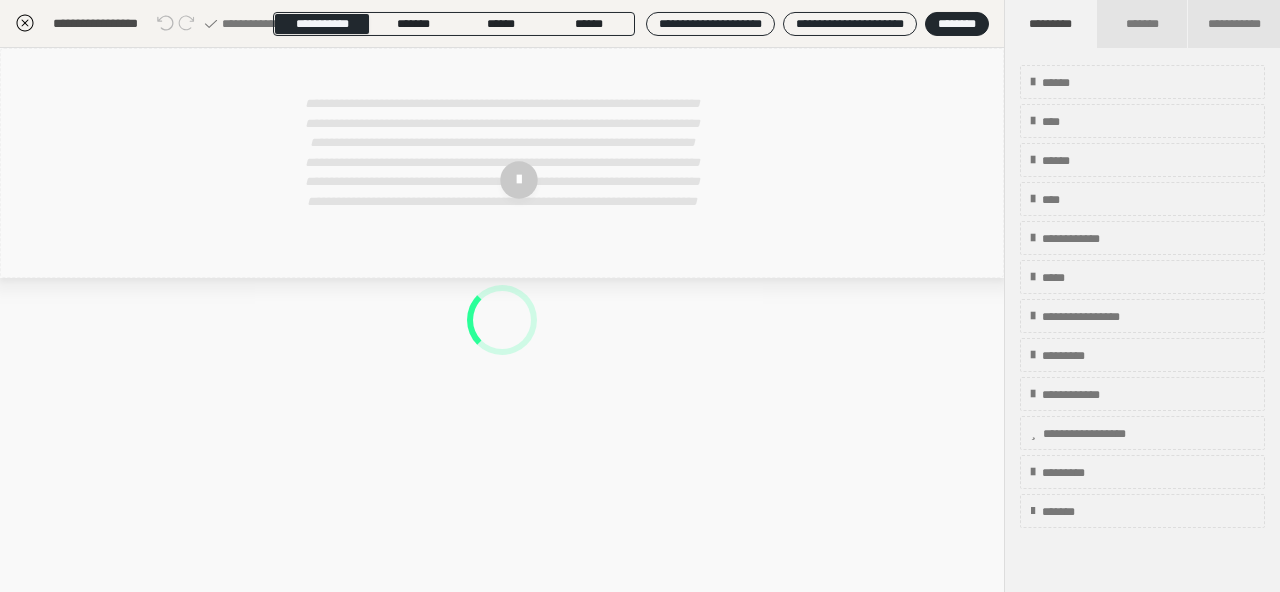 scroll, scrollTop: 415, scrollLeft: 0, axis: vertical 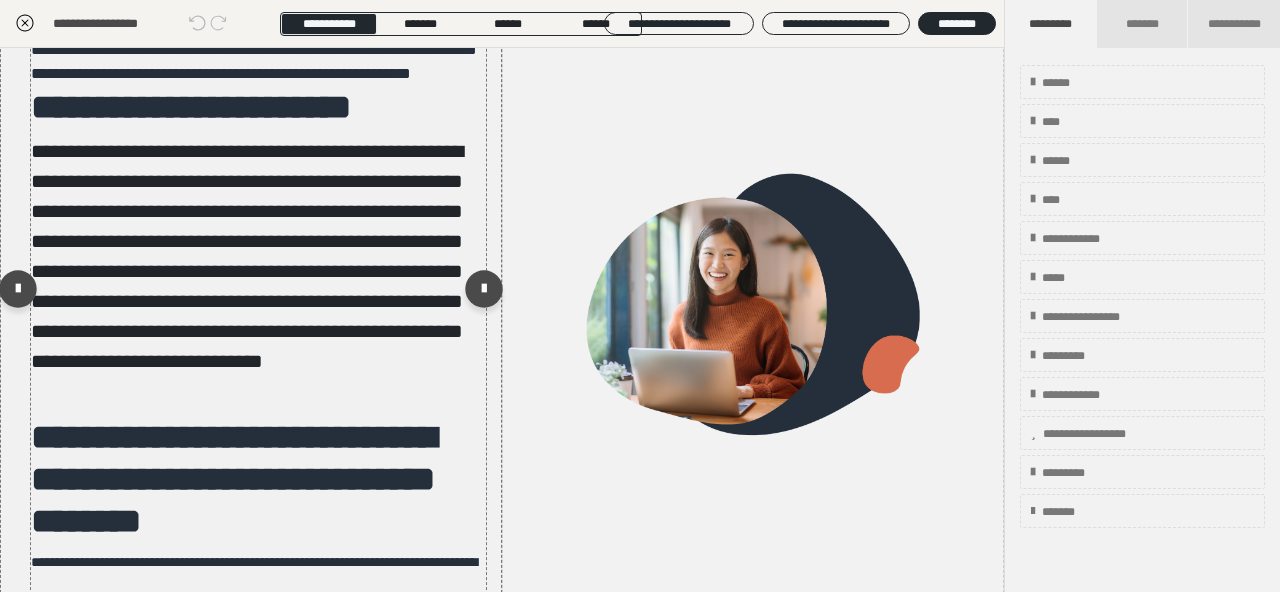 click on "**********" at bounding box center (258, 256) 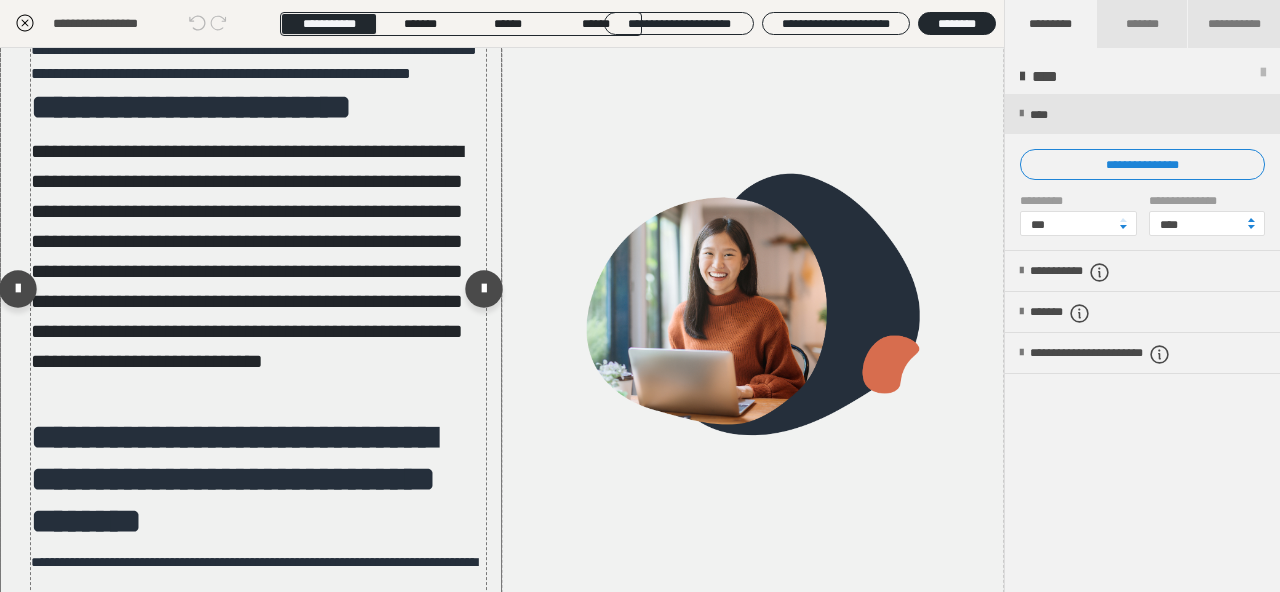 click on "**********" at bounding box center [258, 256] 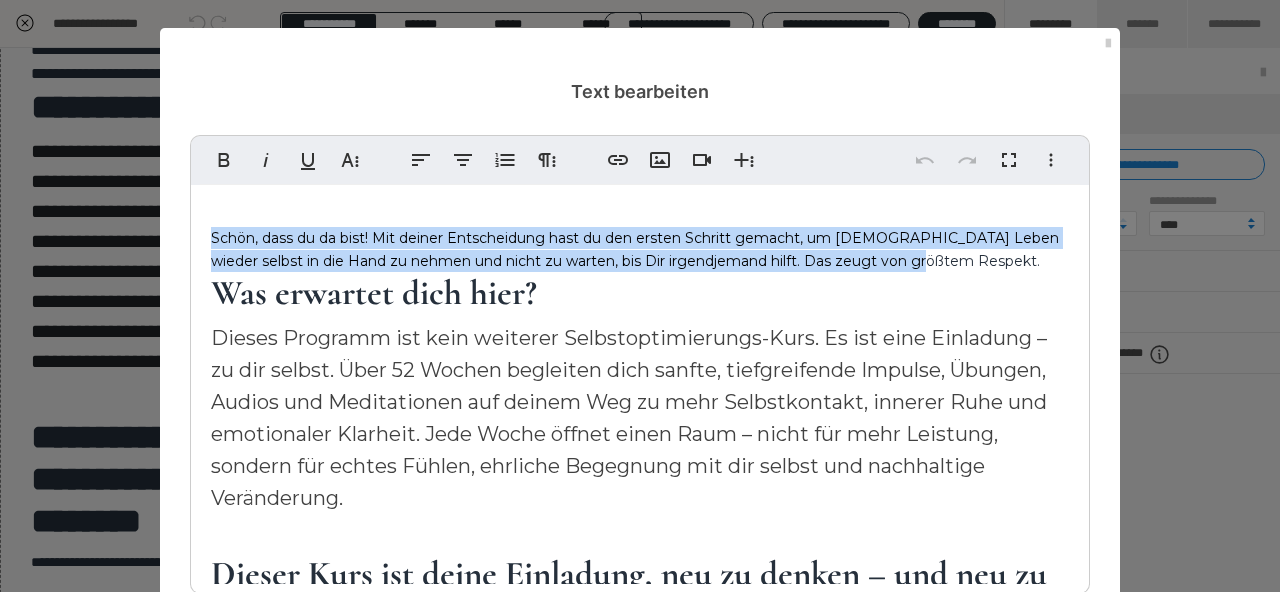 drag, startPoint x: 215, startPoint y: 235, endPoint x: 937, endPoint y: 265, distance: 722.623 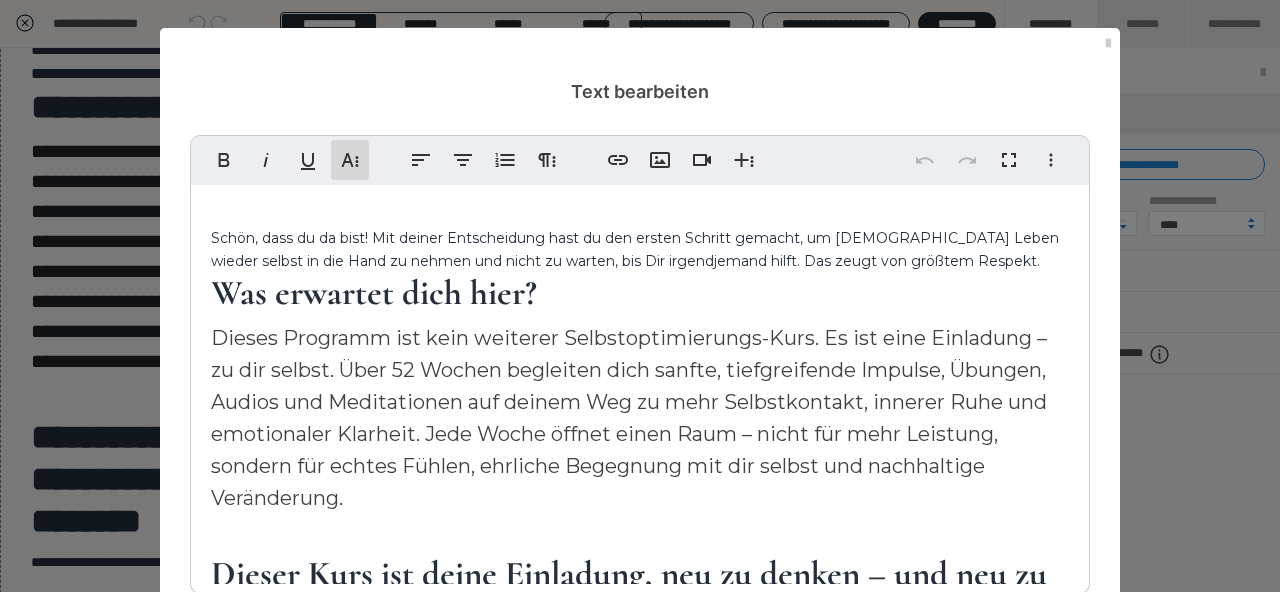 click 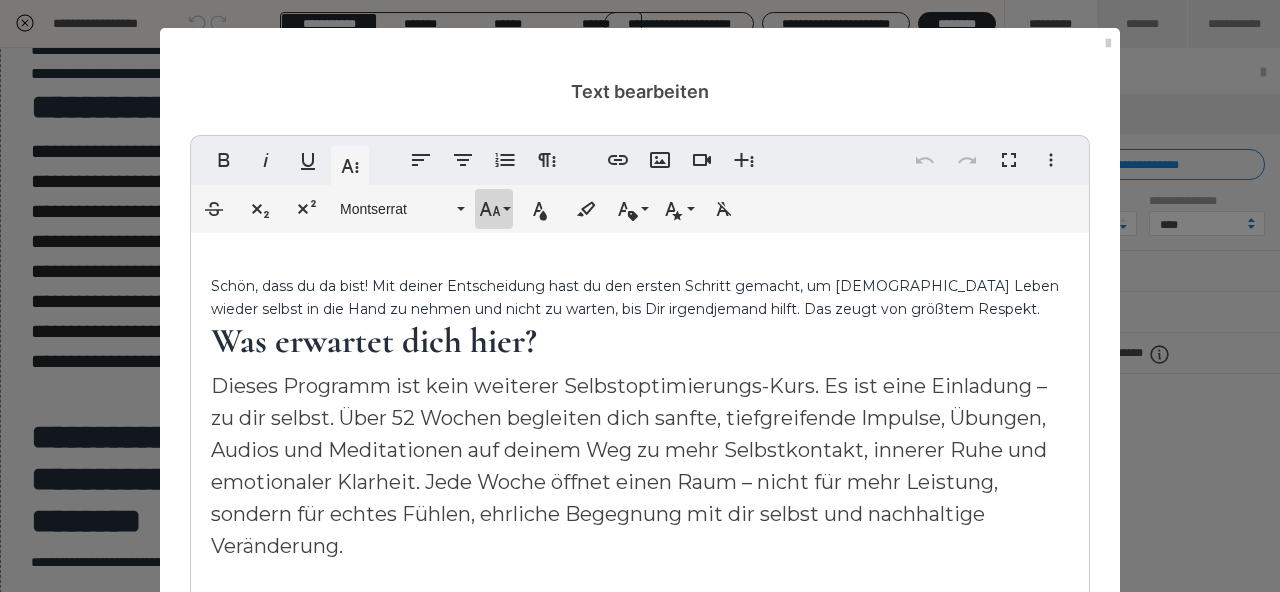click 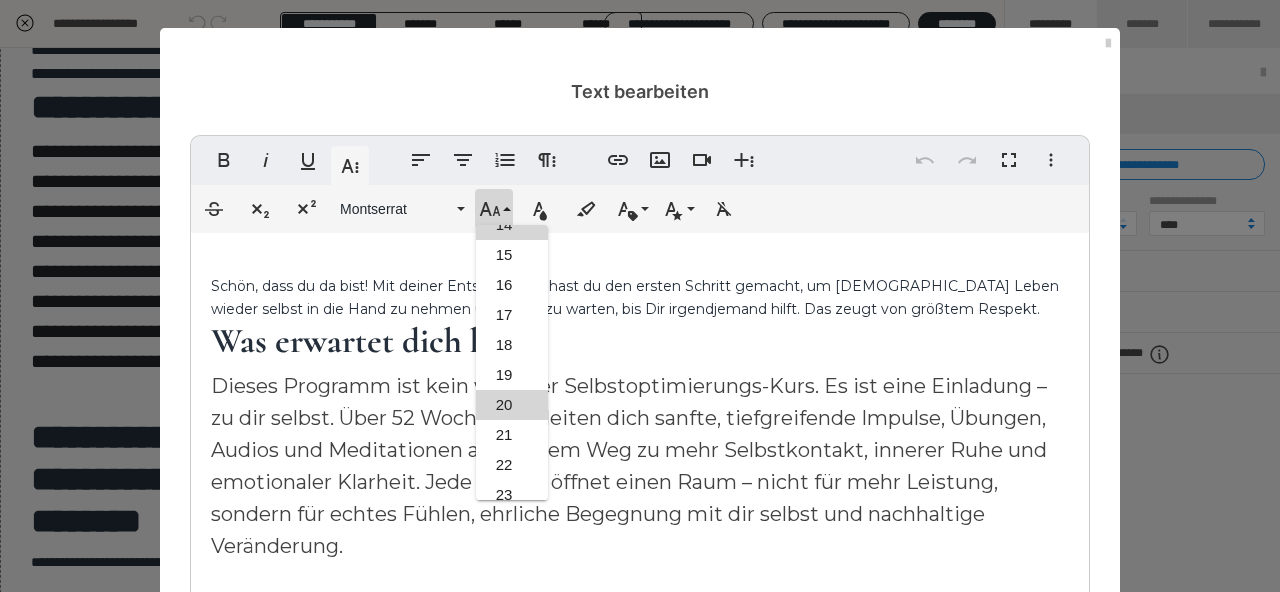 click on "20" at bounding box center (512, 405) 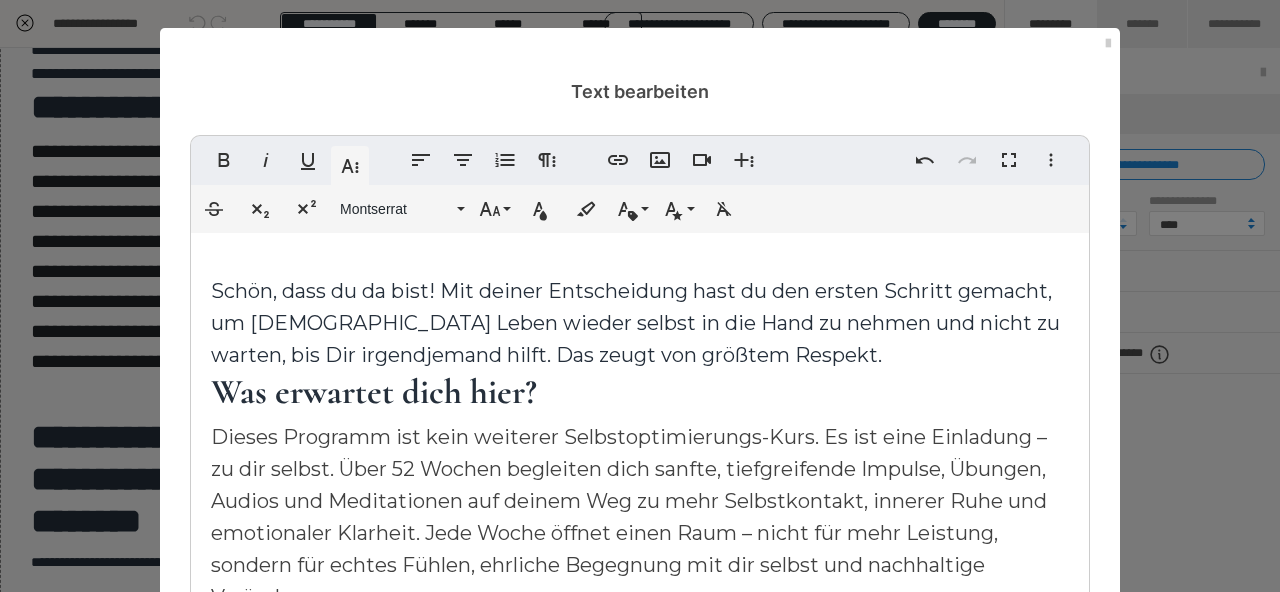 click on "Schön, dass du da bist! Mit deiner Entscheidung hast du den ersten Schritt gemacht, um Dein Leben wieder selbst in die Hand zu nehmen und nicht zu warten, bis Dir irgendjemand hilft. Das zeugt von größtem Respekt. Was erwartet dich hier? Dieses Programm ist kein weiterer Selbstoptimierungs-Kurs. Es ist eine Einladung – zu dir selbst. Über 52 Wochen begleiten dich sanfte, tiefgreifende Impulse, Übungen, Audios und Meditationen auf deinem Weg zu mehr Selbstkontakt, innerer Ruhe und emotionaler Klarheit. Jede Woche öffnet einen Raum – nicht für mehr Leistung, sondern für echtes Fühlen, ehrliche Begegnung mit dir selbst und nachhaltige Veränderung. Dieser Kurs ist deine Einladung, neu zu denken – und neu zu handeln. Du brauchst kein Marktschreier zu werden. Aber du darfst sichtbar werden. Du darfst ein Angebot machen. Und du darfst für deine Leistung Geld verlangen." at bounding box center [640, 532] 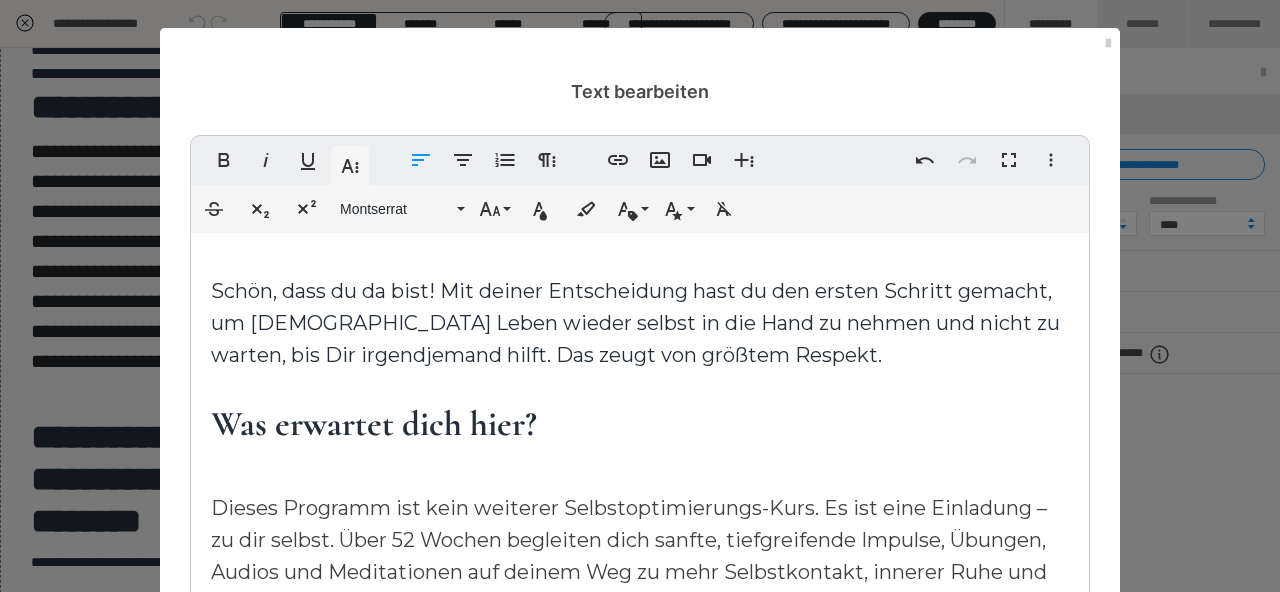 scroll, scrollTop: 270, scrollLeft: 0, axis: vertical 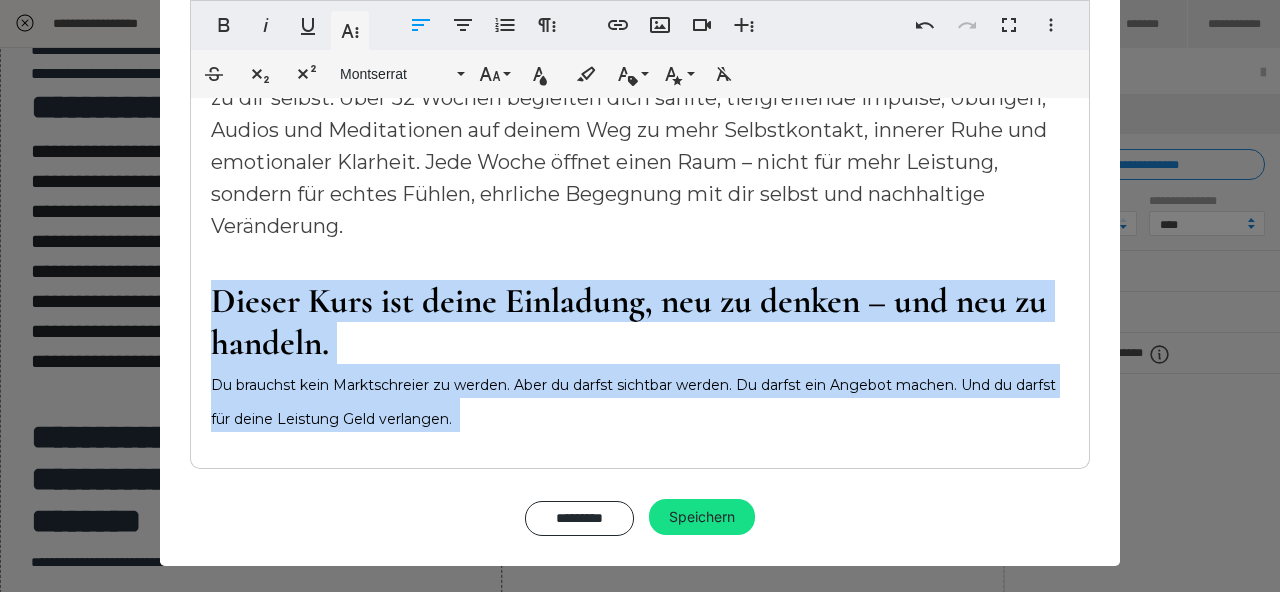 drag, startPoint x: 491, startPoint y: 421, endPoint x: 190, endPoint y: 300, distance: 324.41025 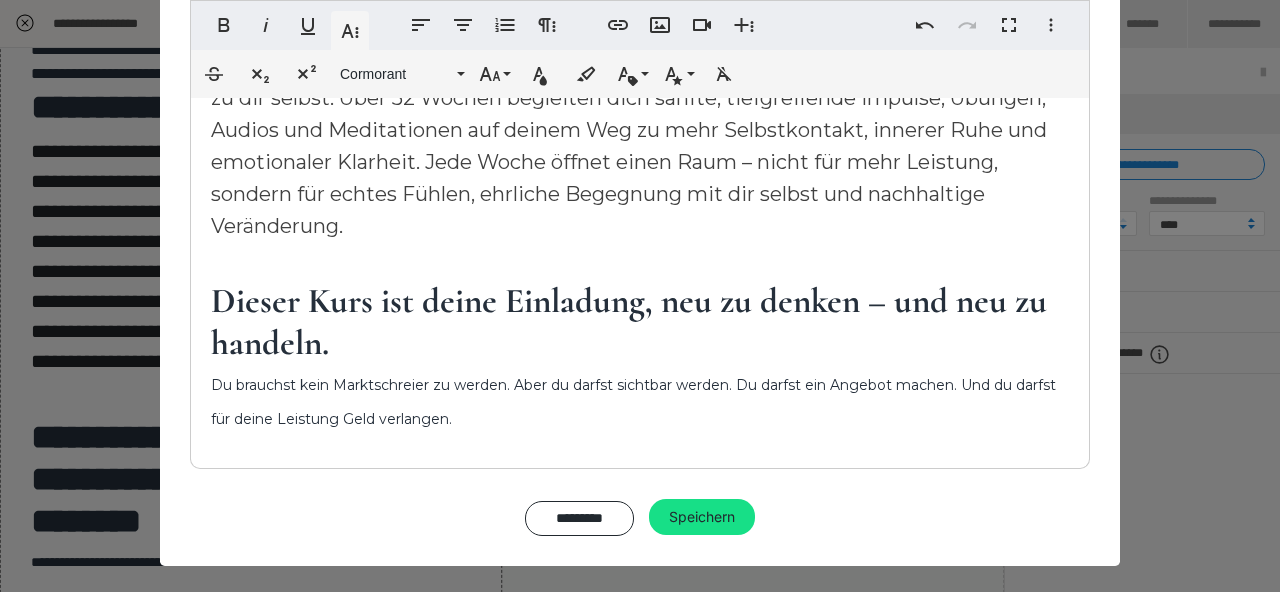 click on "Schön, dass du da bist! Mit deiner Entscheidung hast du den ersten Schritt gemacht, um Dein Leben wieder selbst in die Hand zu nehmen und nicht zu warten, bis Dir irgendjemand hilft. Das zeugt von größtem Respekt. ​ Was erwartet dich hier? Dieses Programm ist kein weiterer Selbstoptimierungs-Kurs. Es ist eine Einladung – zu dir selbst. Über 52 Wochen begleiten dich sanfte, tiefgreifende Impulse, Übungen, Audios und Meditationen auf deinem Weg zu mehr Selbstkontakt, innerer Ruhe und emotionaler Klarheit. Jede Woche öffnet einen Raum – nicht für mehr Leistung, sondern für echtes Fühlen, ehrliche Begegnung mit dir selbst und nachhaltige Veränderung. Dieser Kurs ist deine Einladung, neu zu denken – und neu zu handeln. Du brauchst kein Marktschreier zu werden. Aber du darfst sichtbar werden. Du darfst ein Angebot machen. Und du darfst für deine Leistung Geld verlangen." at bounding box center (640, 260) 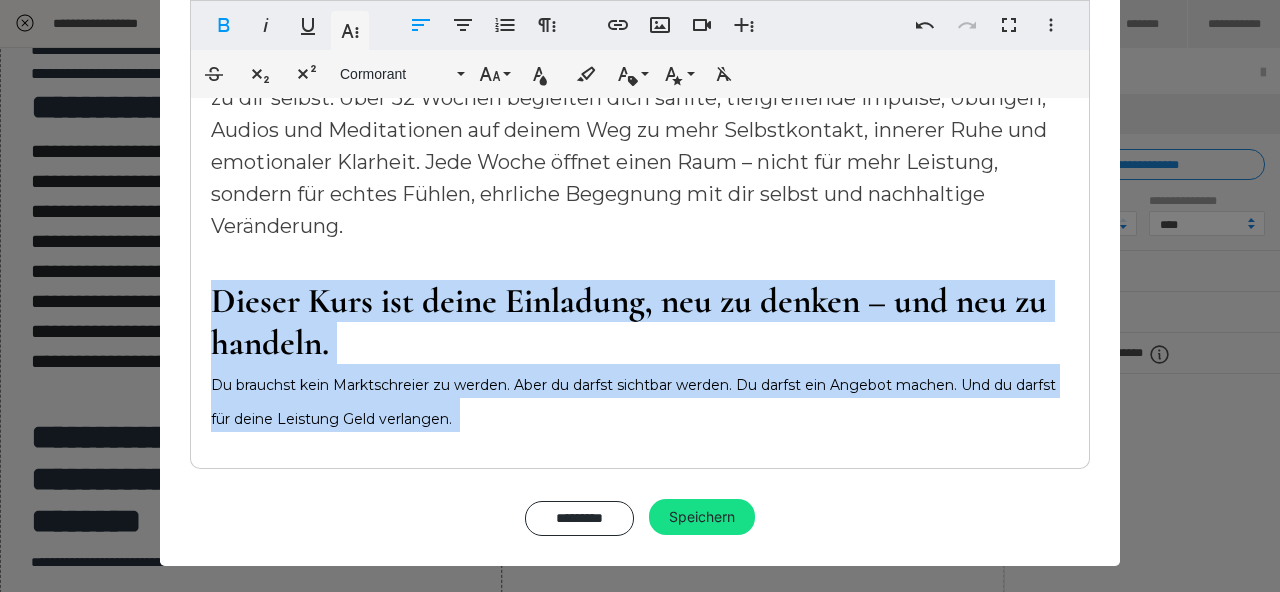 drag, startPoint x: 202, startPoint y: 299, endPoint x: 531, endPoint y: 424, distance: 351.946 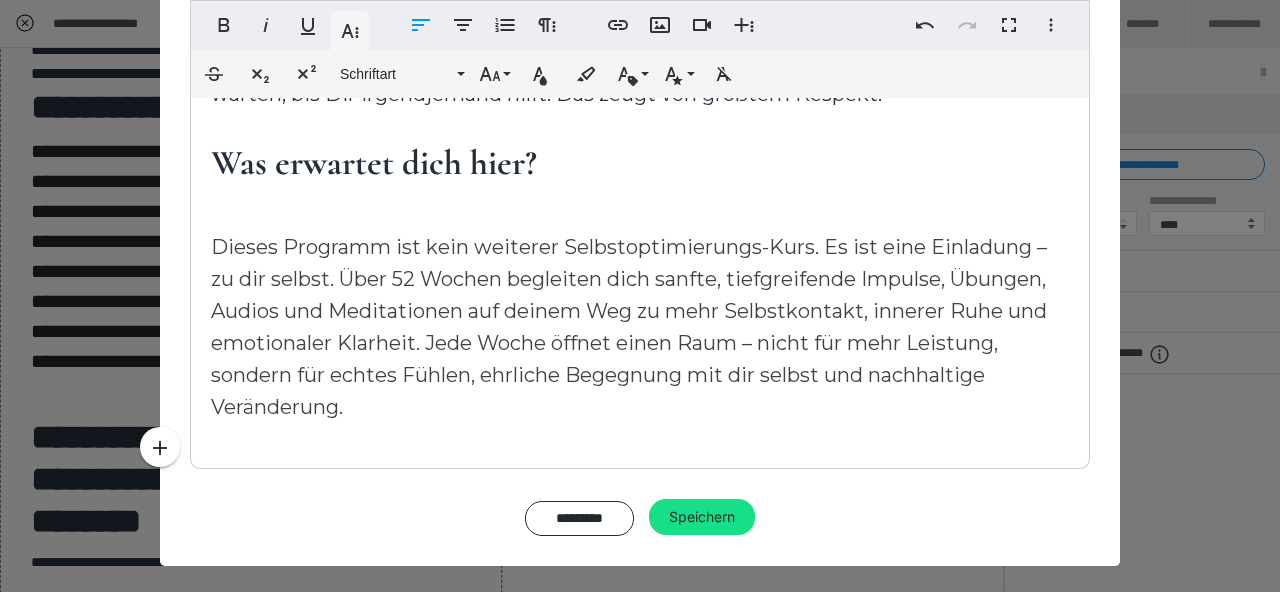 scroll, scrollTop: 87, scrollLeft: 0, axis: vertical 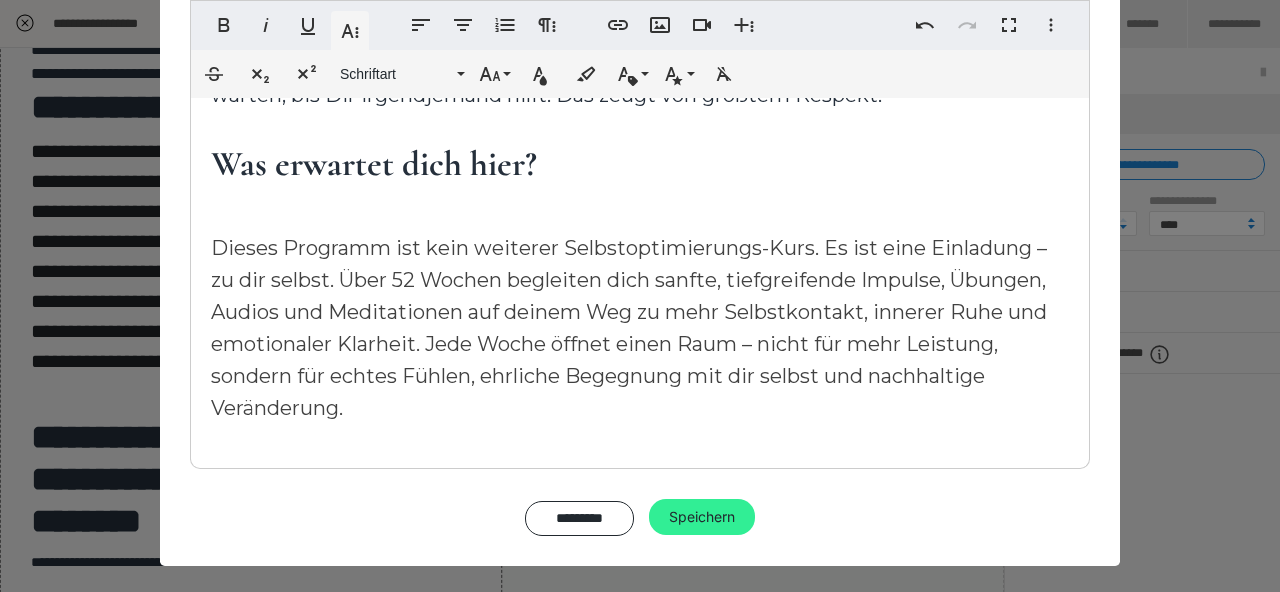 click on "Speichern" at bounding box center [702, 517] 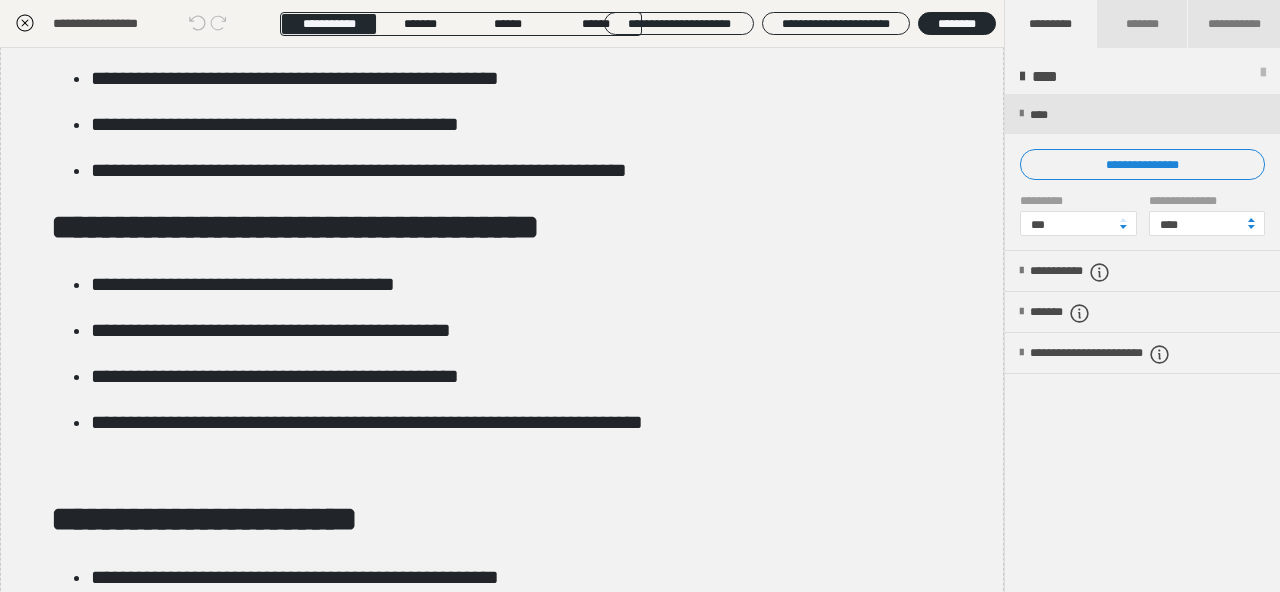 scroll, scrollTop: 1983, scrollLeft: 0, axis: vertical 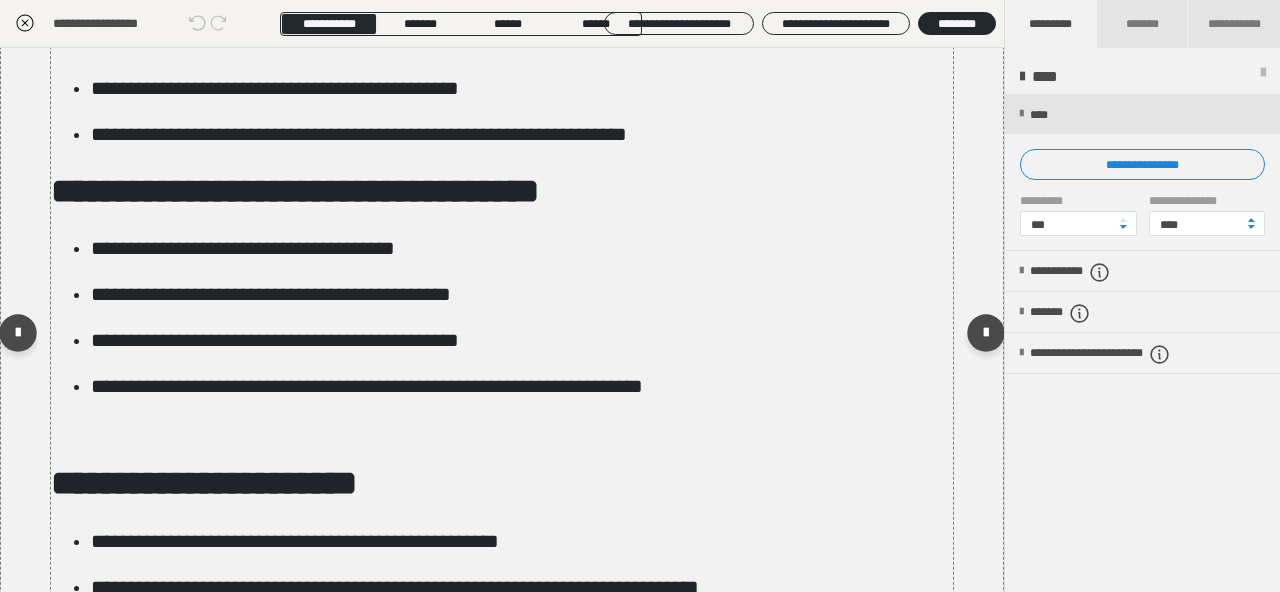 click on "**********" at bounding box center (522, 134) 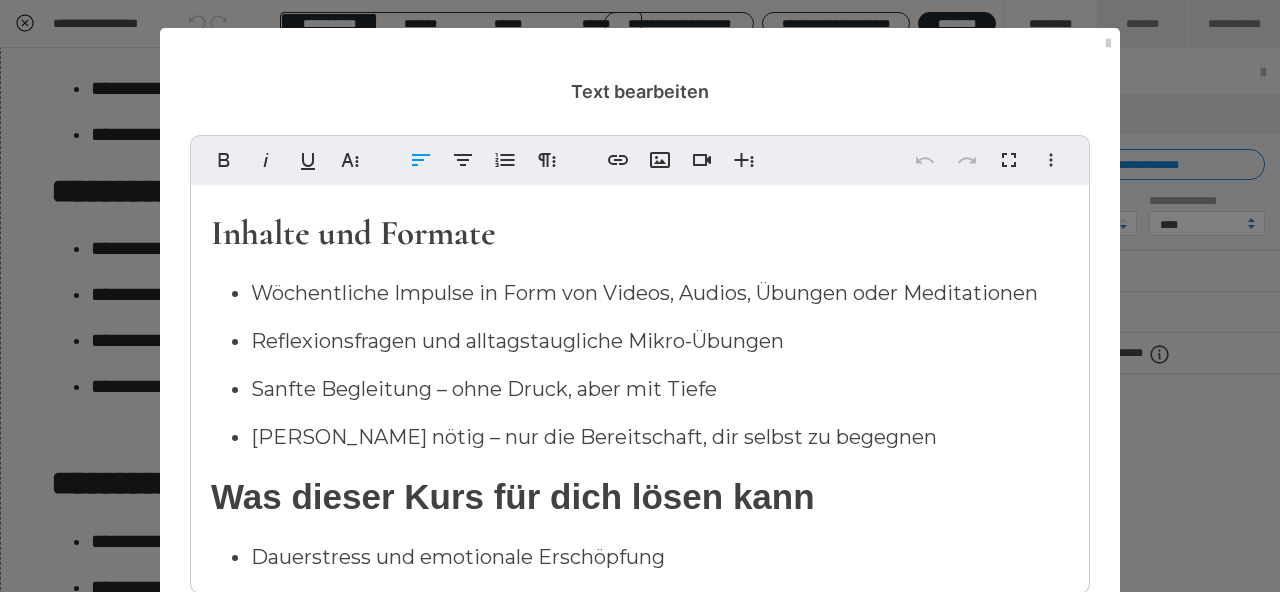 click on "Kein Vorwissen nötig – nur die Bereitschaft, dir selbst zu begegnen" at bounding box center [660, 437] 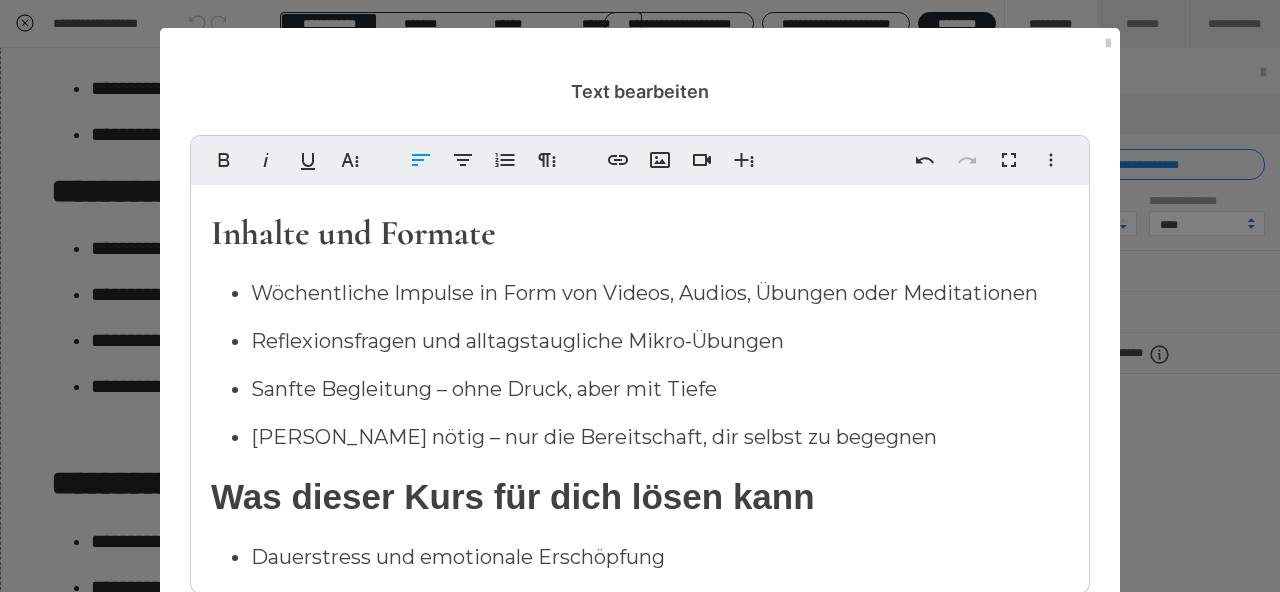 click on "Was dieser Kurs für dich lösen kann" at bounding box center (513, 496) 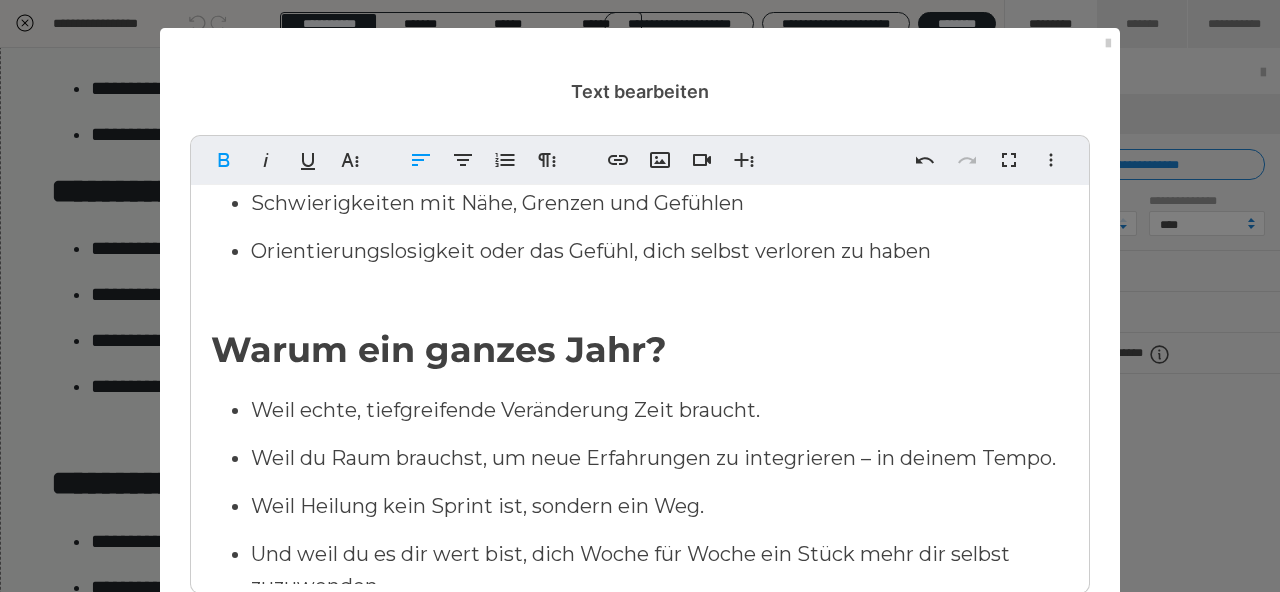scroll, scrollTop: 564, scrollLeft: 0, axis: vertical 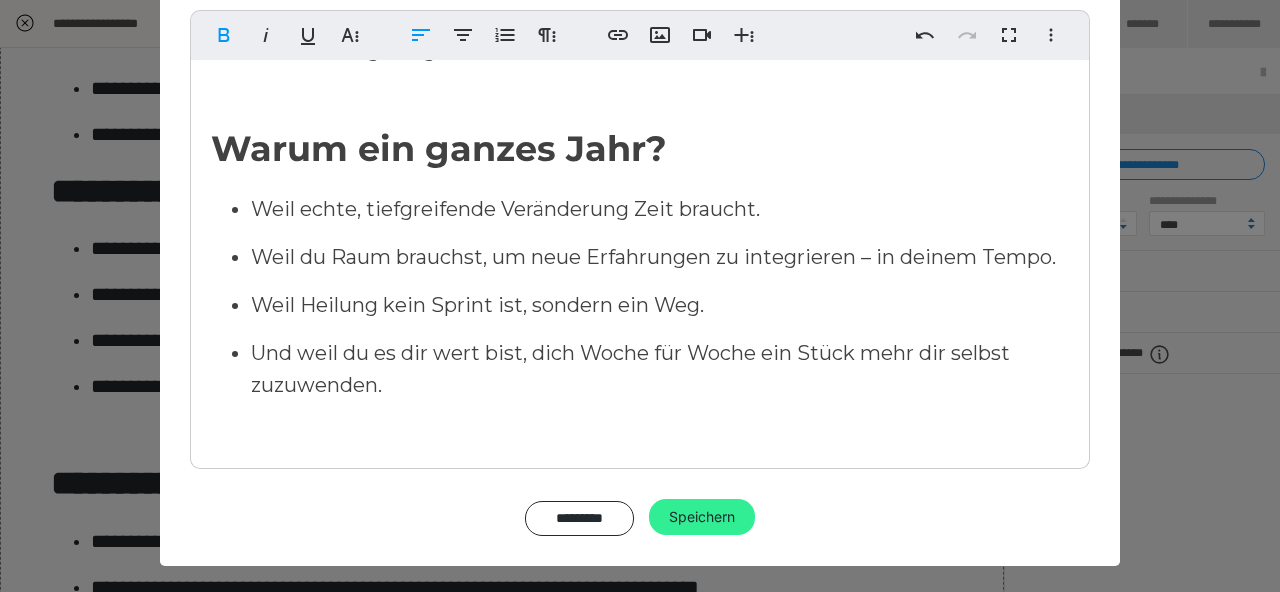 click on "Speichern" at bounding box center (702, 517) 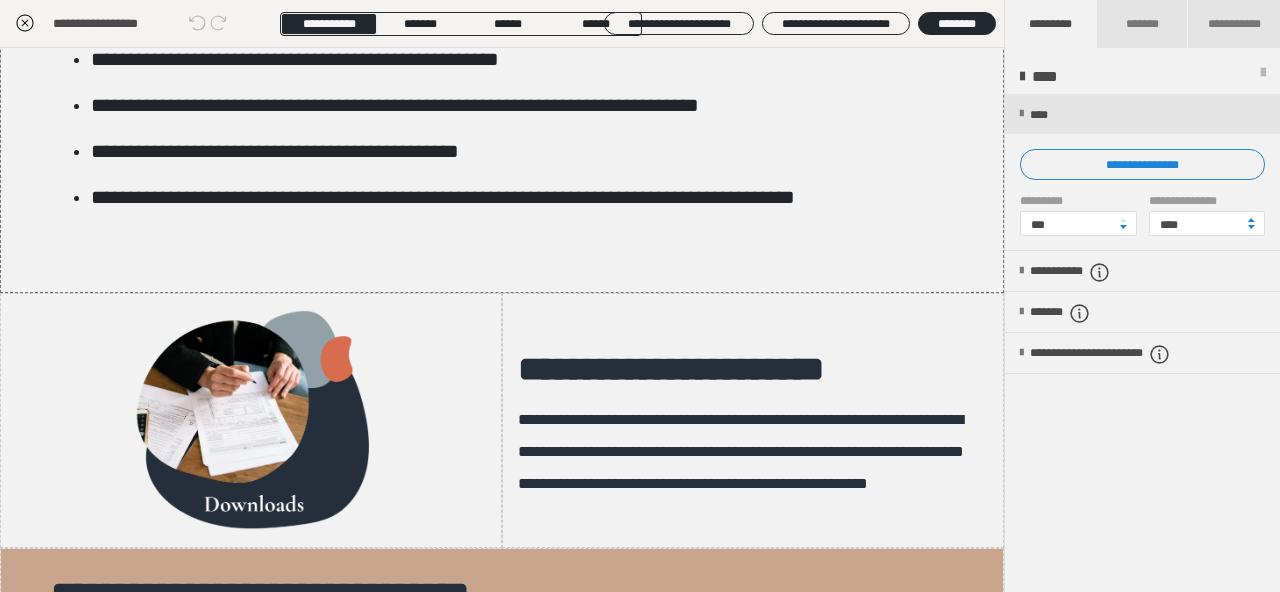 scroll, scrollTop: 2154, scrollLeft: 0, axis: vertical 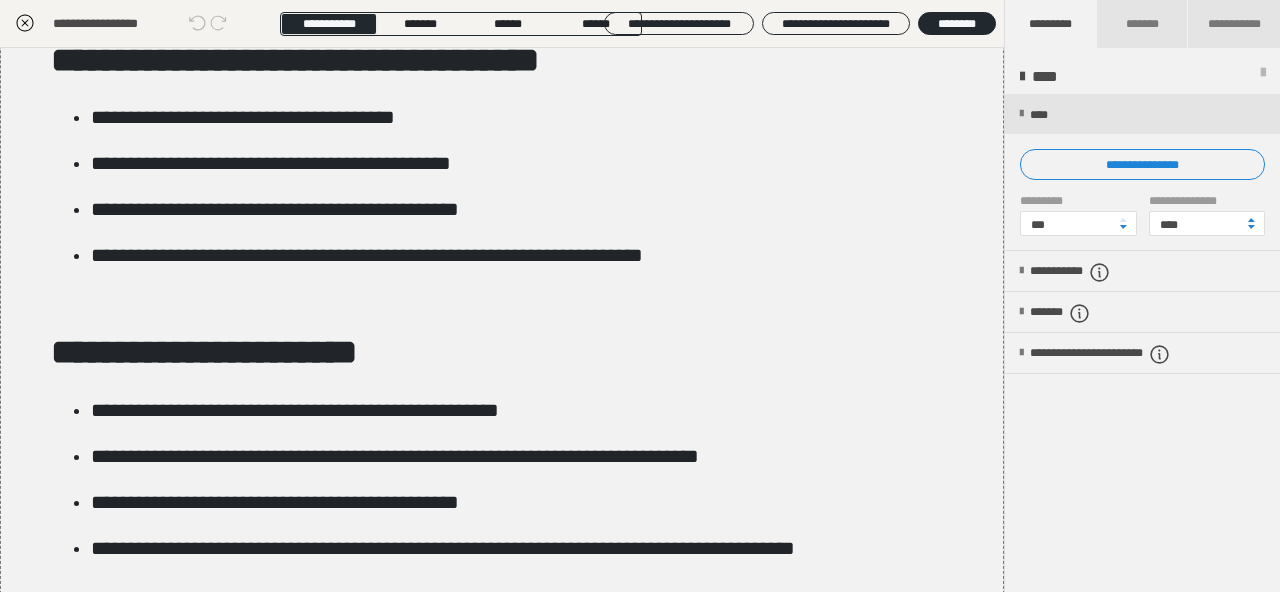 click 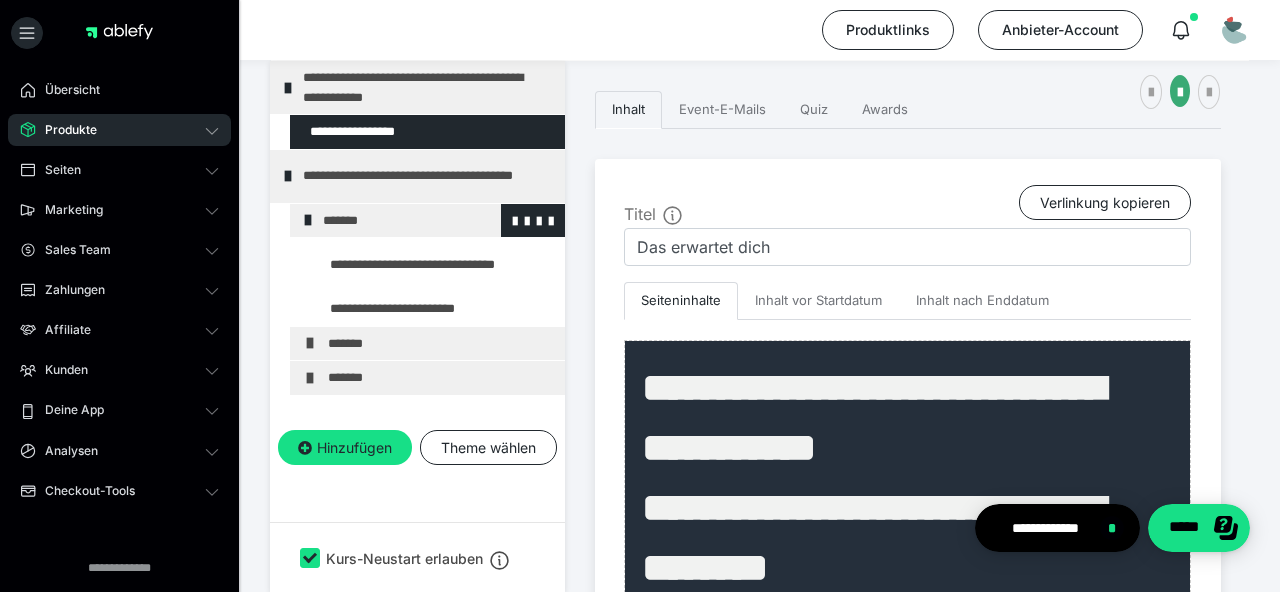 click on "*******" at bounding box center (436, 221) 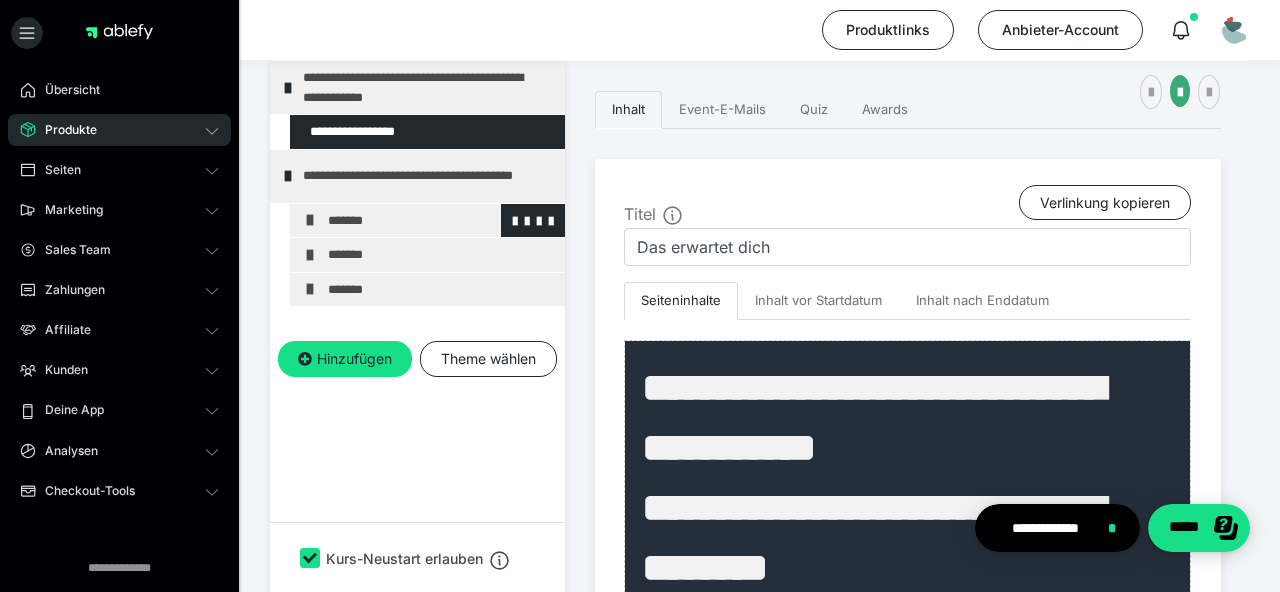 click on "*******" at bounding box center [441, 221] 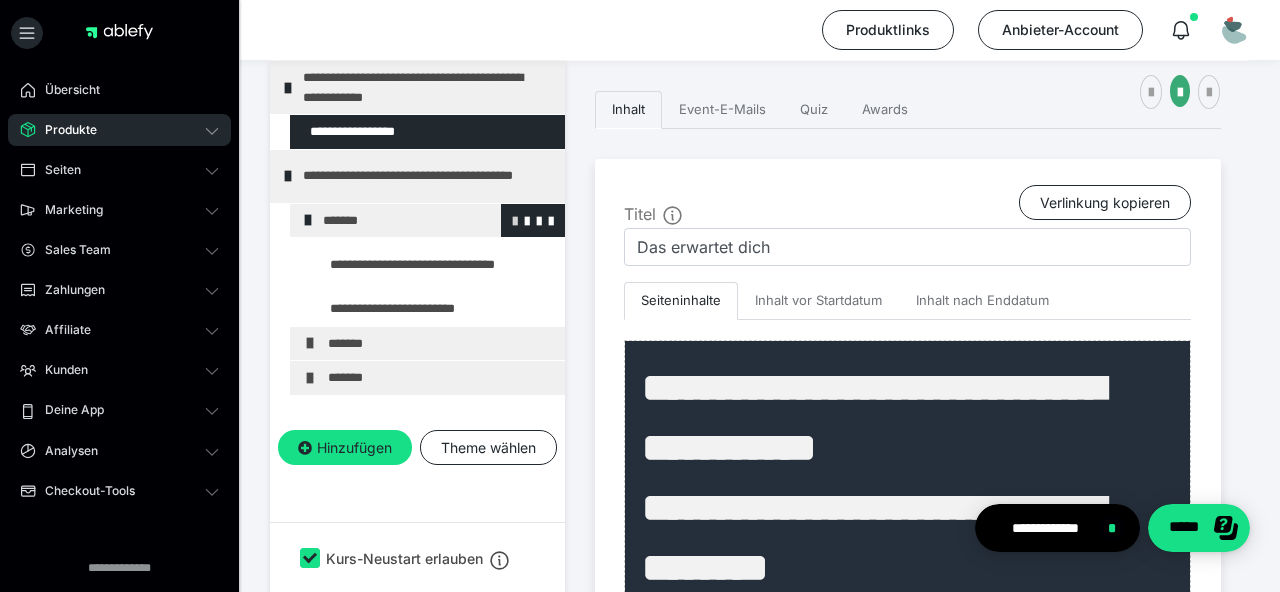 click at bounding box center [515, 220] 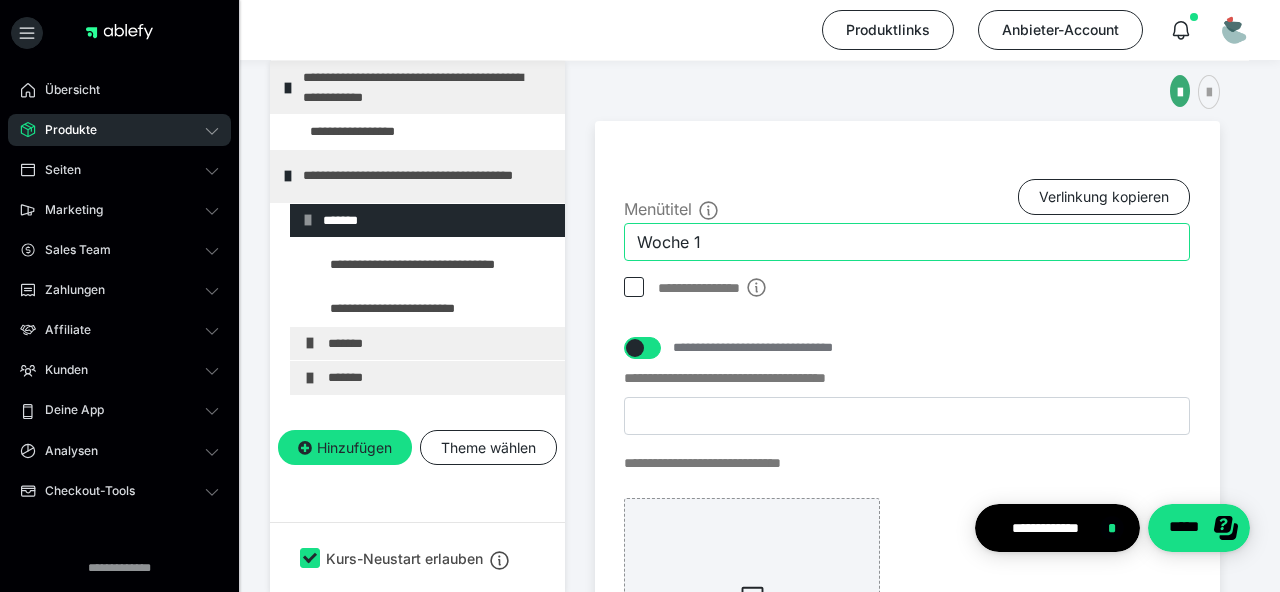 click on "Woche 1" at bounding box center [907, 242] 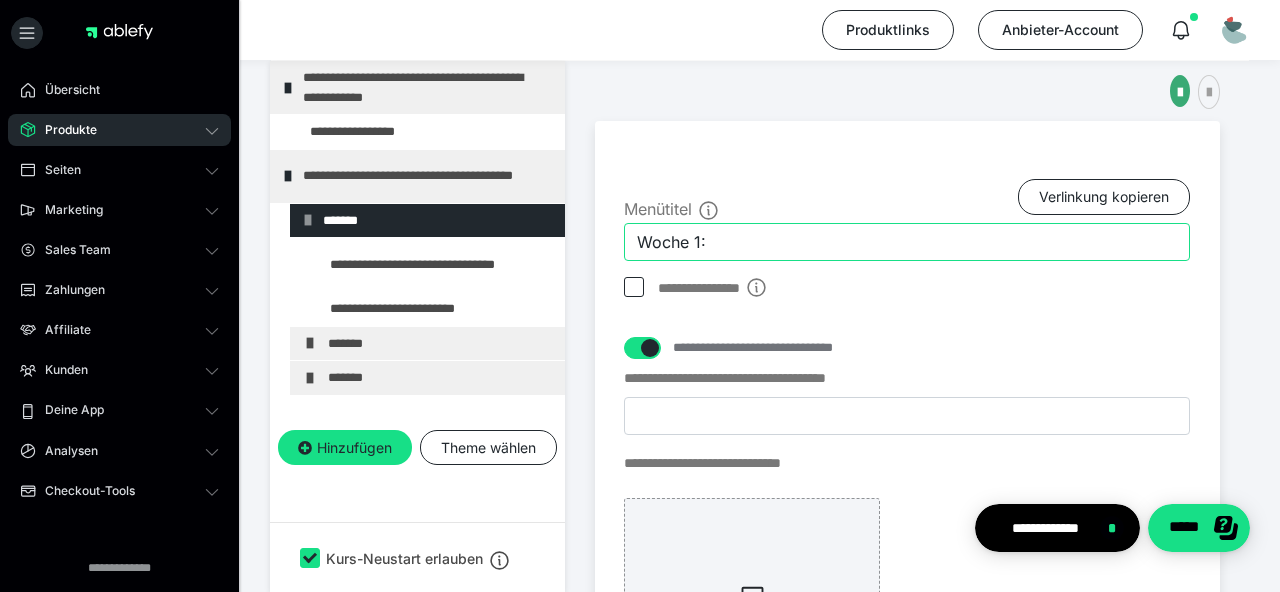 paste on "Ankommen & Selbstwahrnehmung" 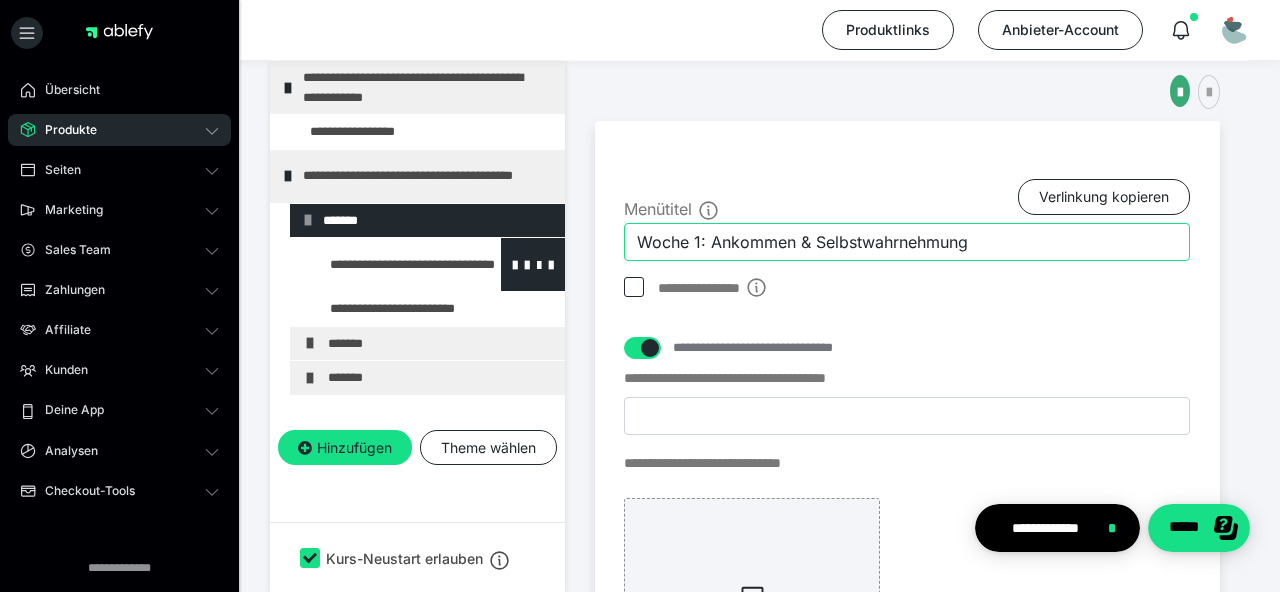 type on "Woche 1: Ankommen & Selbstwahrnehmung" 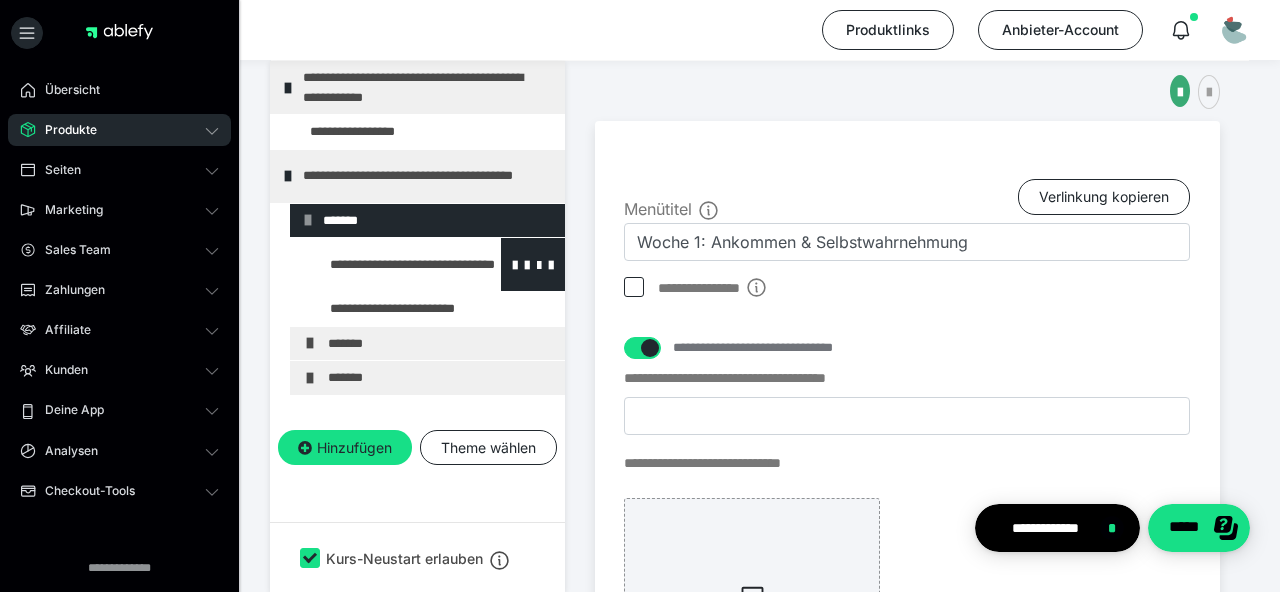 click at bounding box center [385, 264] 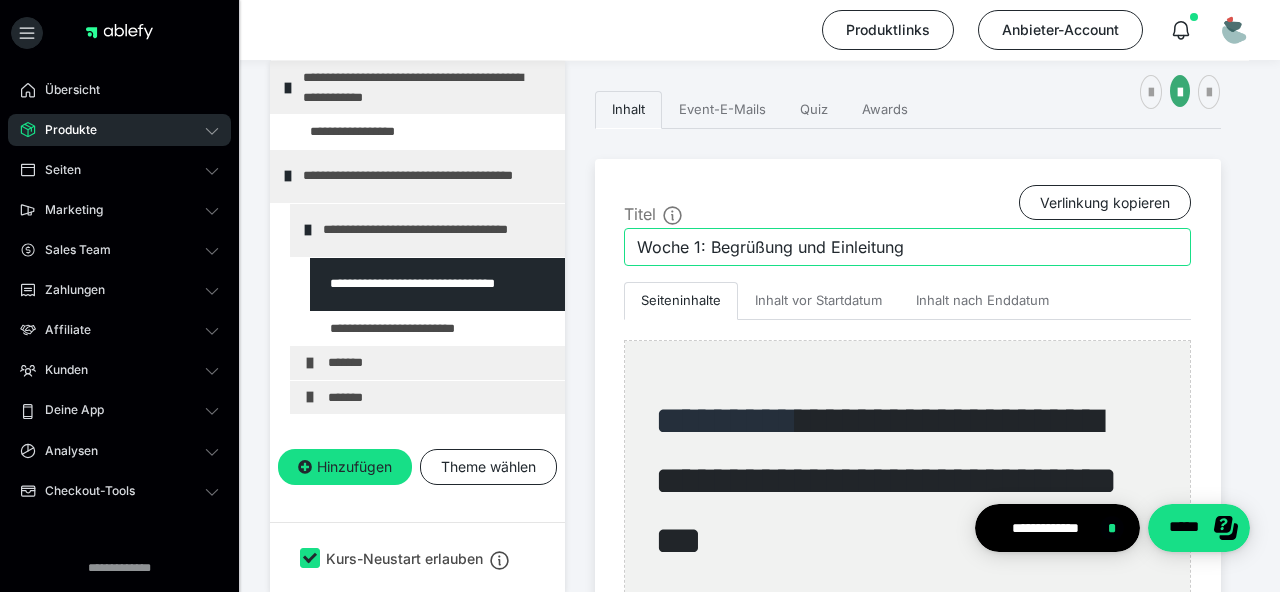 click on "Woche 1: Begrüßung und Einleitung" at bounding box center [907, 247] 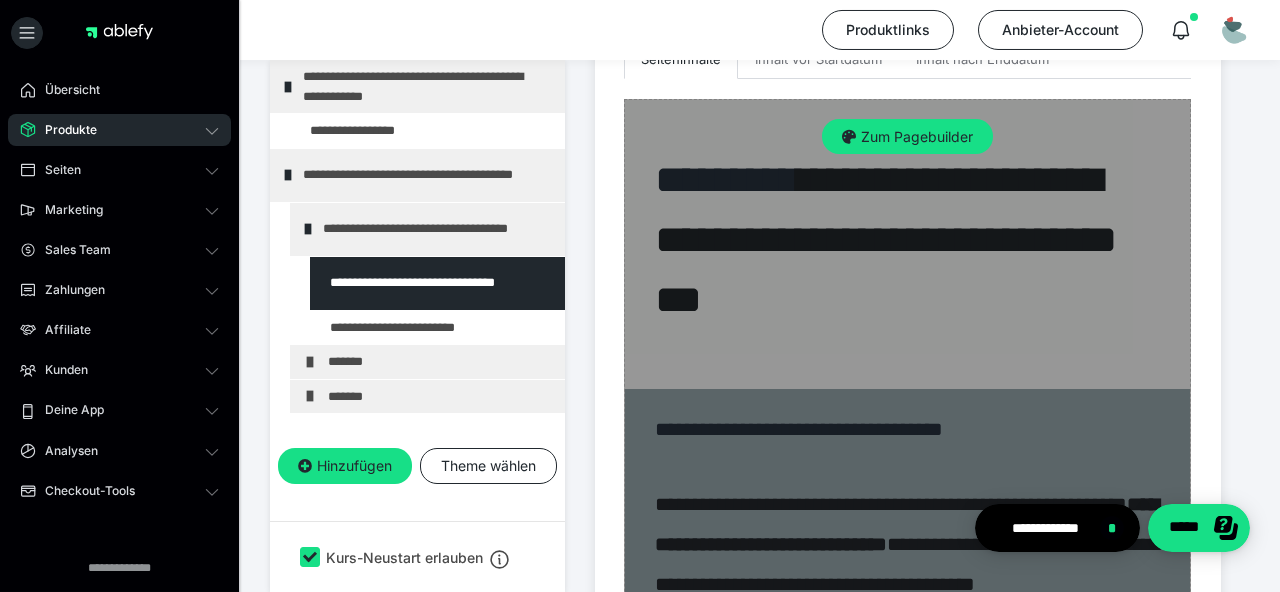 scroll, scrollTop: 658, scrollLeft: 0, axis: vertical 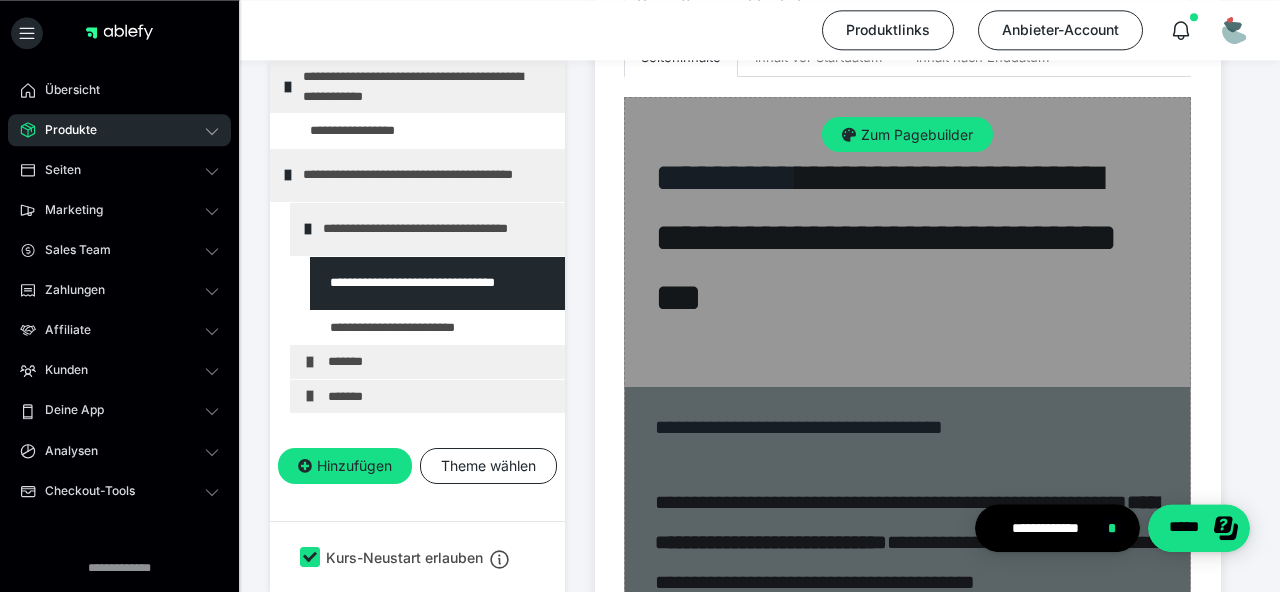 click on "Zum Pagebuilder" at bounding box center [907, 743] 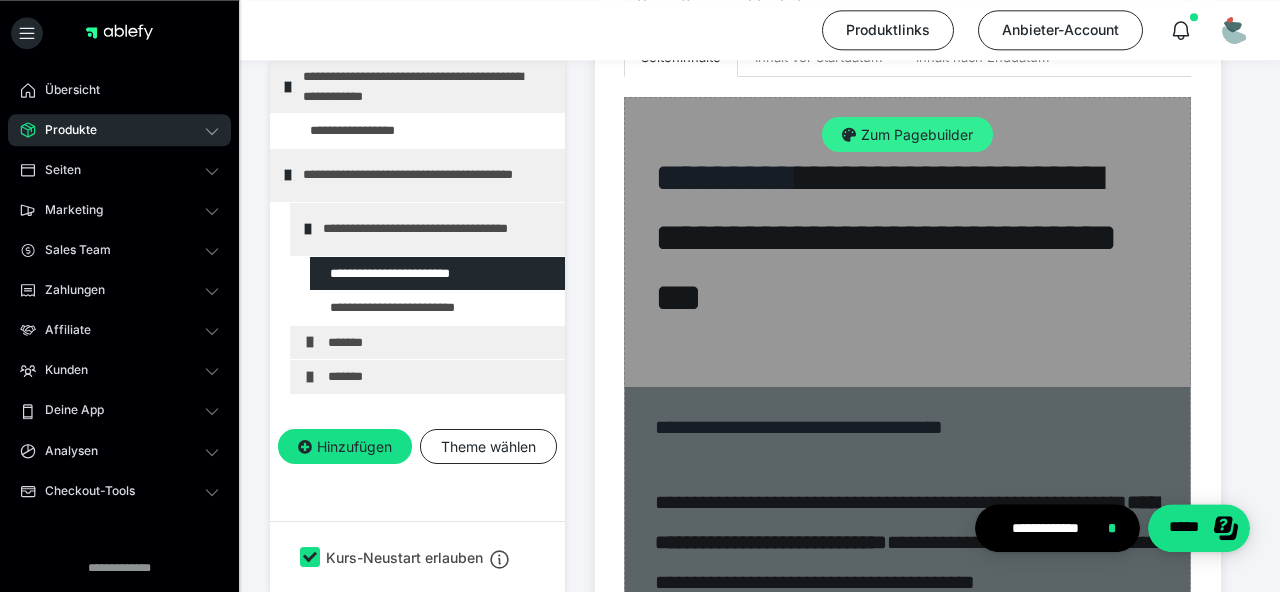 click on "Zum Pagebuilder" at bounding box center [907, 135] 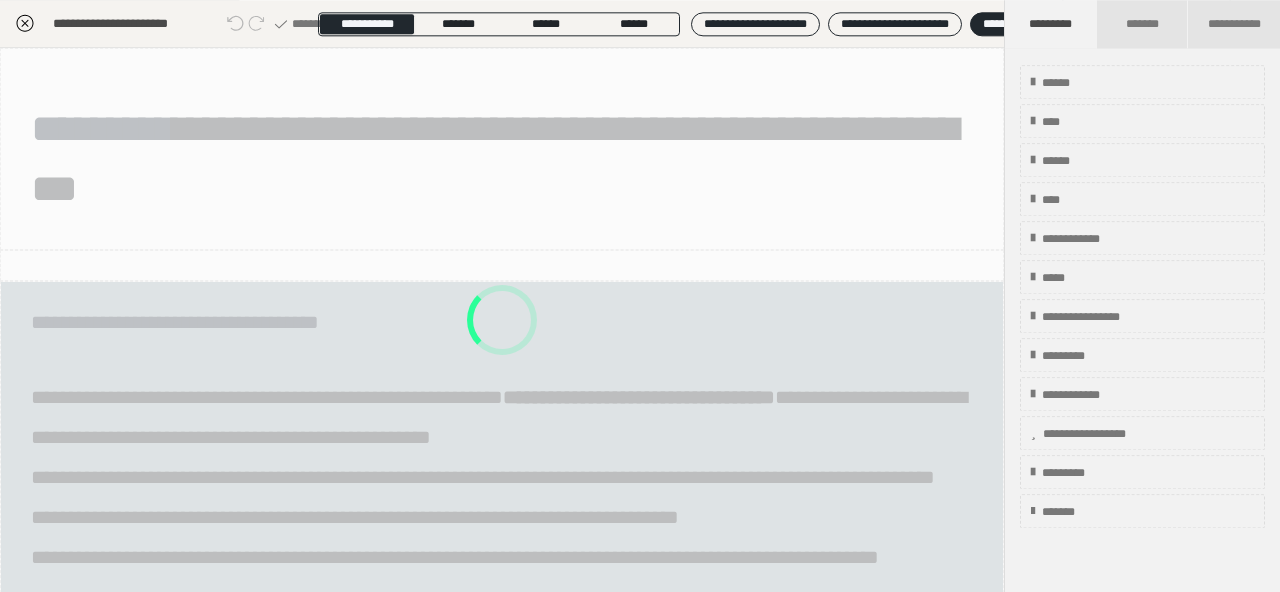 scroll, scrollTop: 415, scrollLeft: 0, axis: vertical 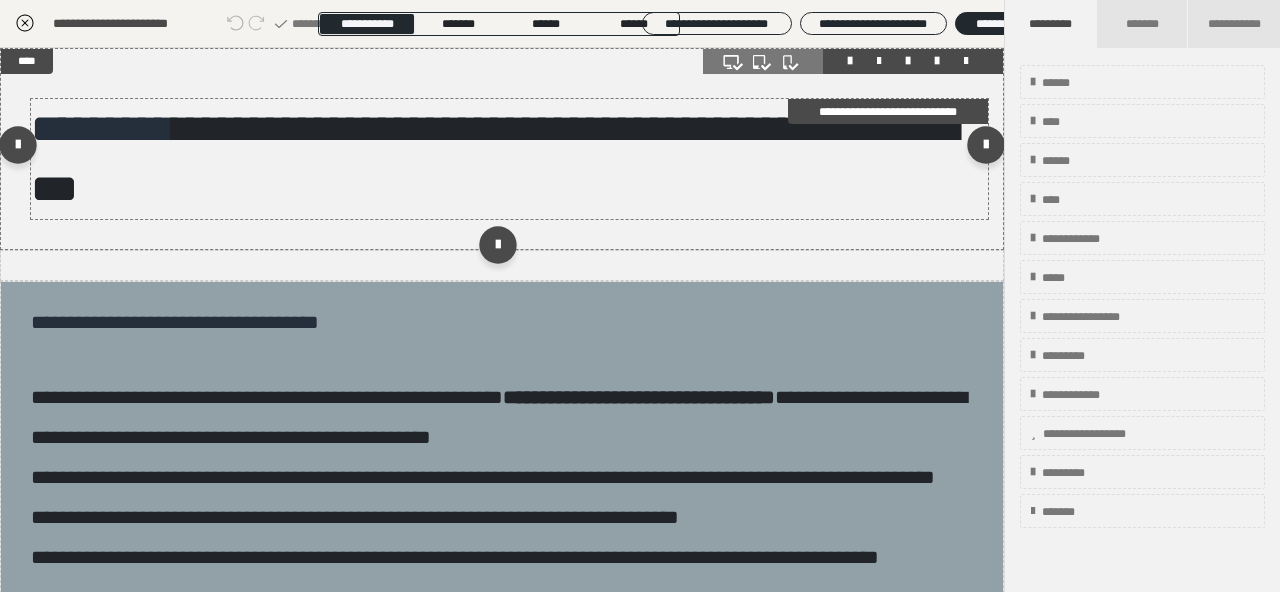 click on "**********" at bounding box center [494, 158] 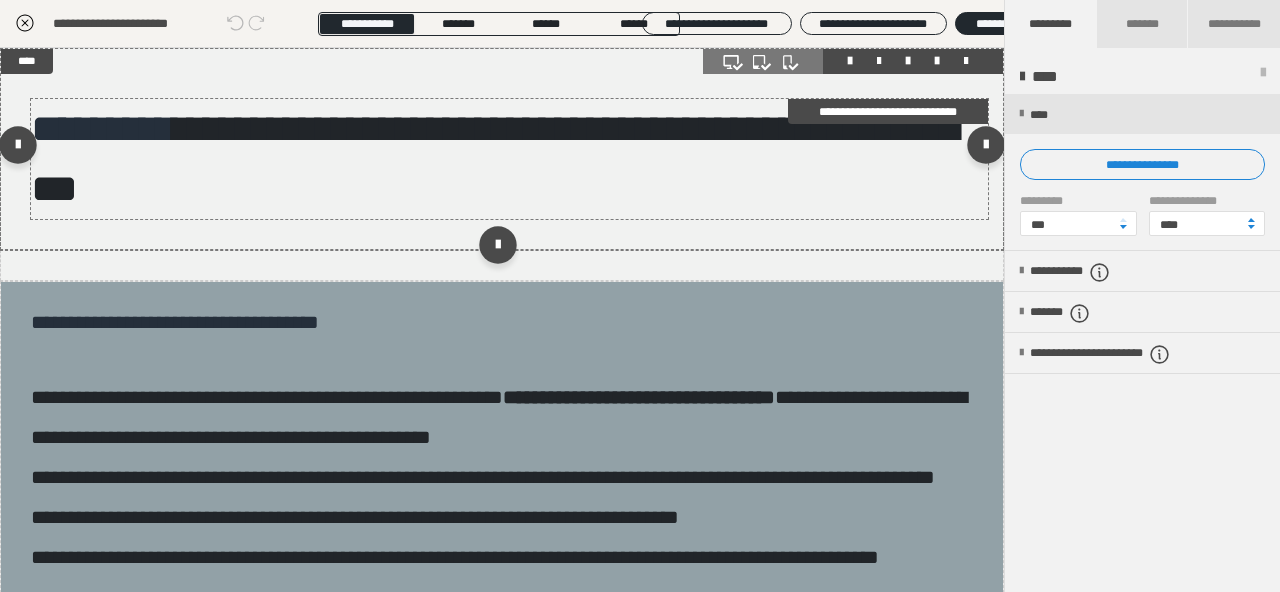 click on "**********" at bounding box center [494, 158] 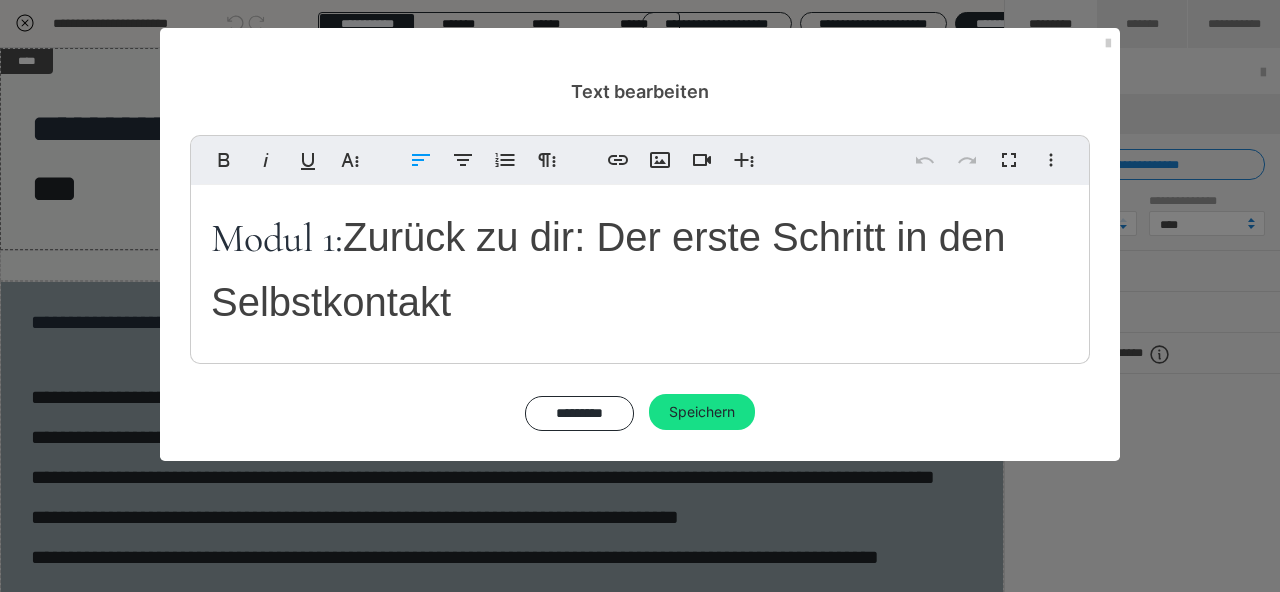 click on "Modul 1:  Zurück zu dir: Der erste Schritt in den Selbstkontakt" at bounding box center (608, 269) 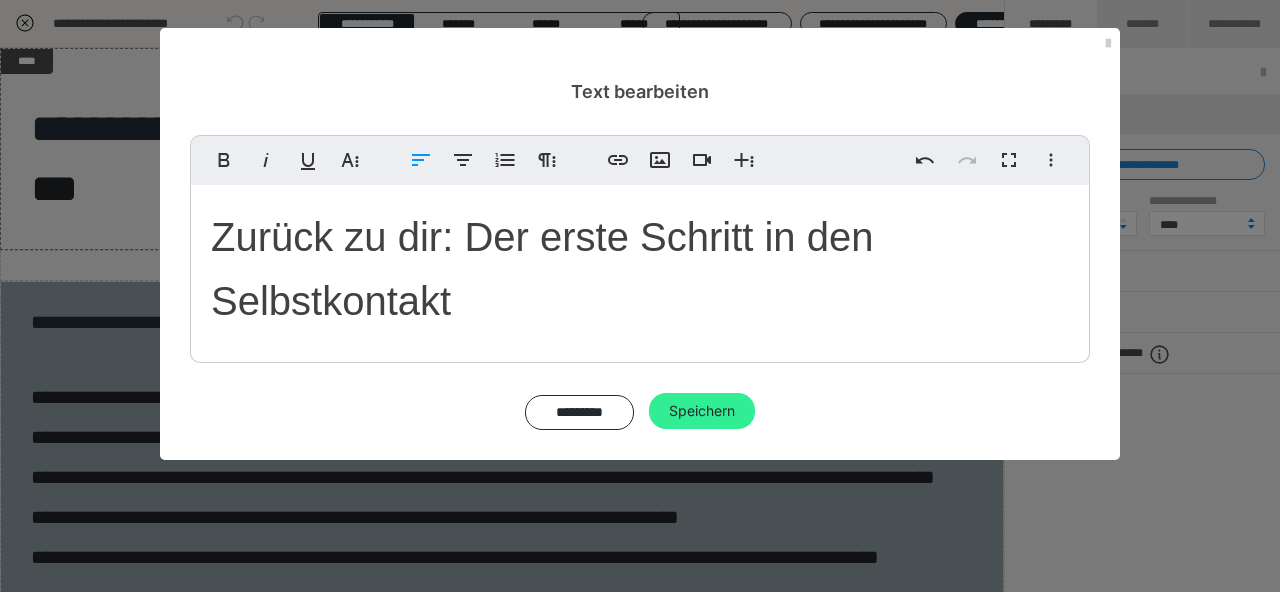 click on "Speichern" at bounding box center [702, 411] 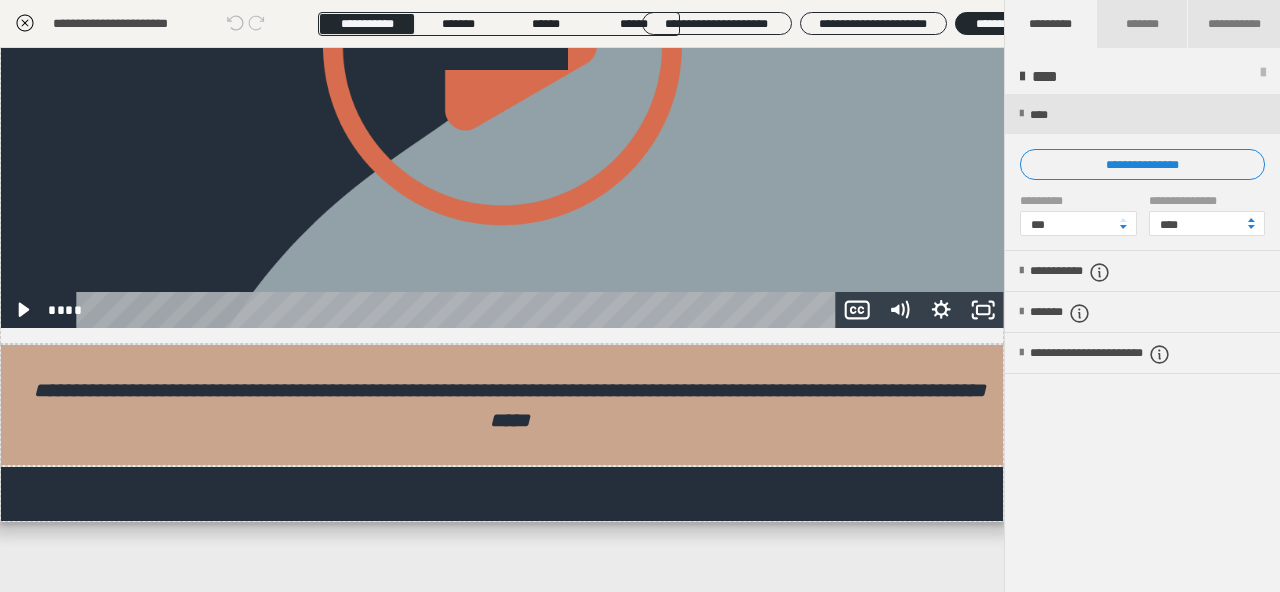 scroll, scrollTop: 931, scrollLeft: 0, axis: vertical 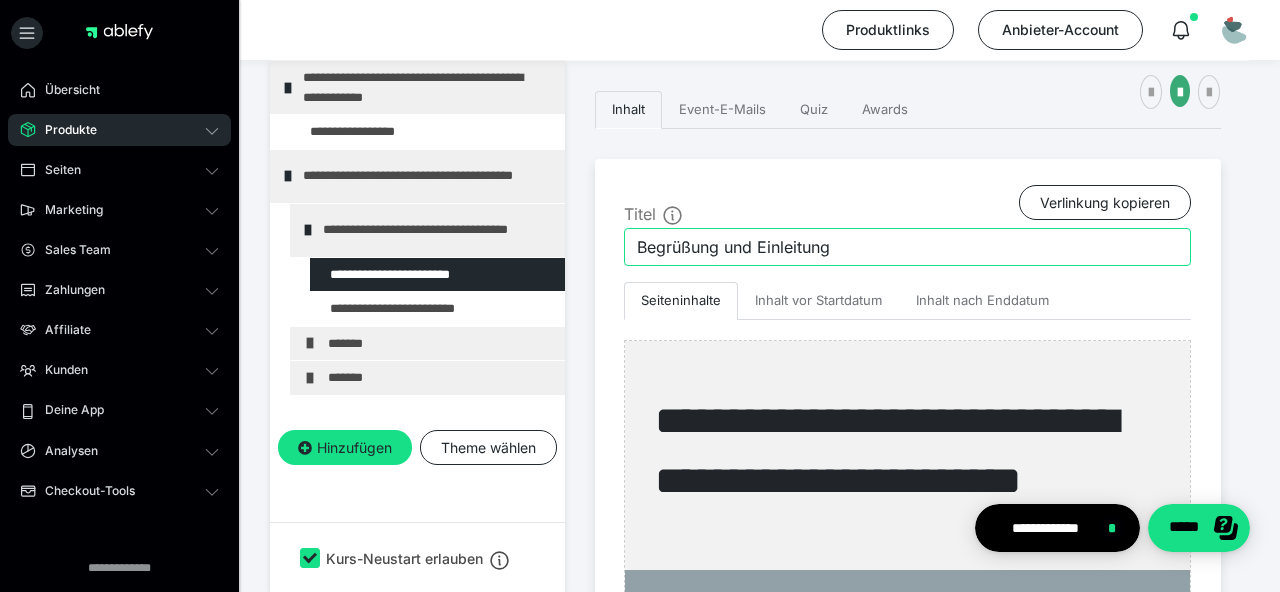 click on "Begrüßung und Einleitung" at bounding box center [907, 247] 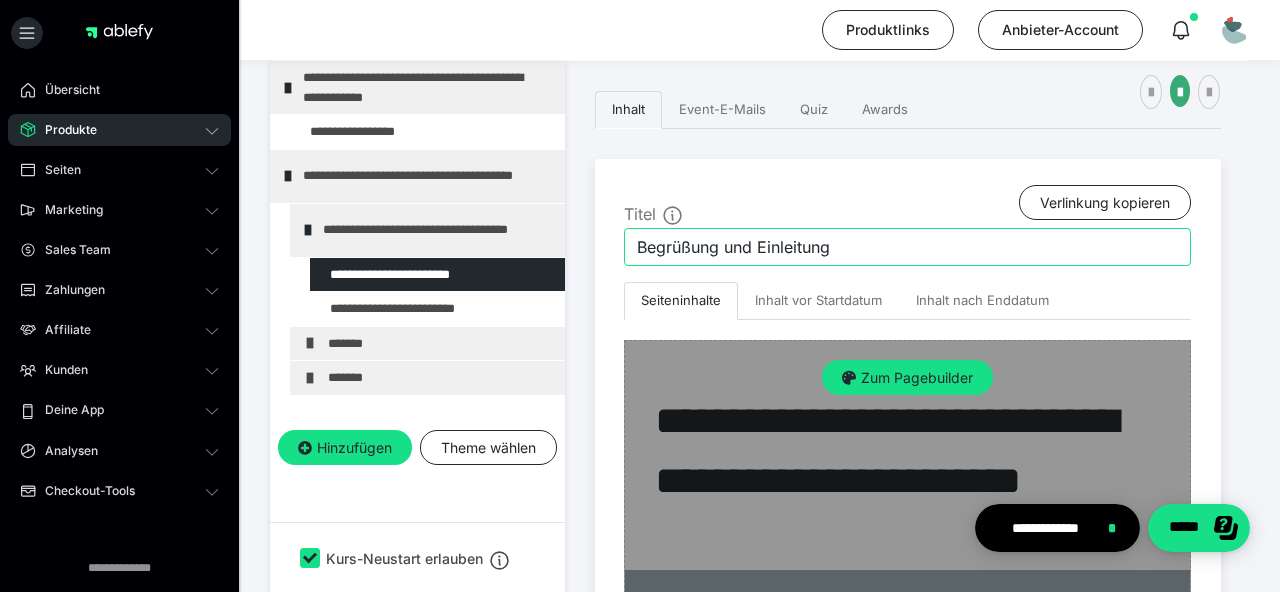 type on "z" 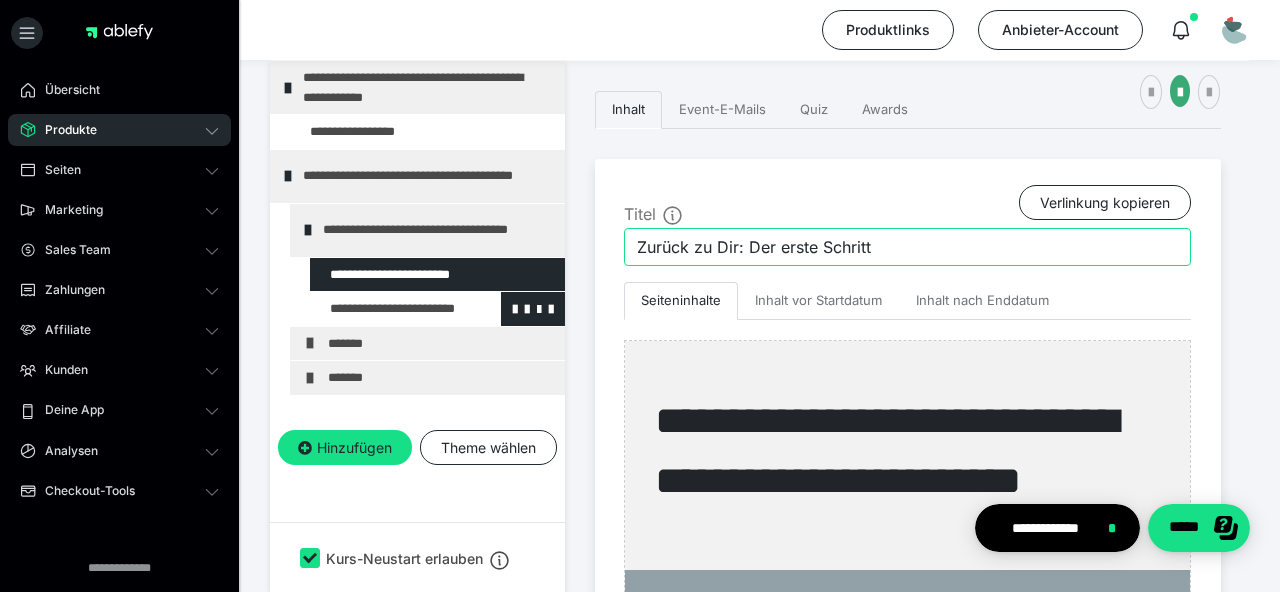 type on "Zurück zu Dir: Der erste Schritt" 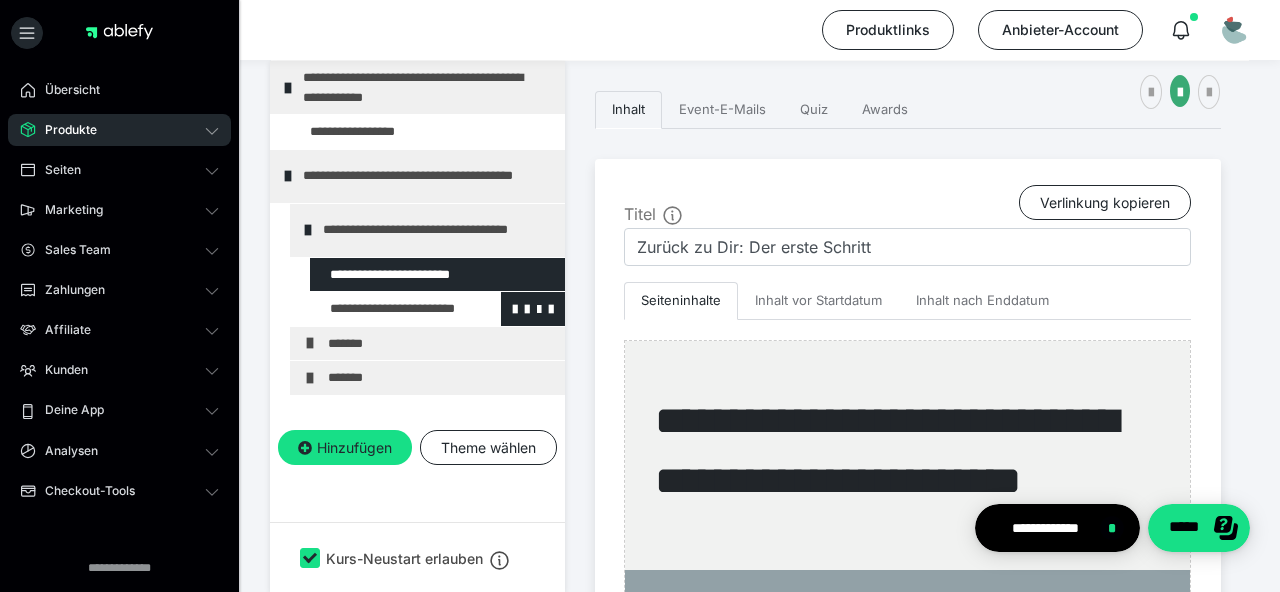 click at bounding box center [385, 309] 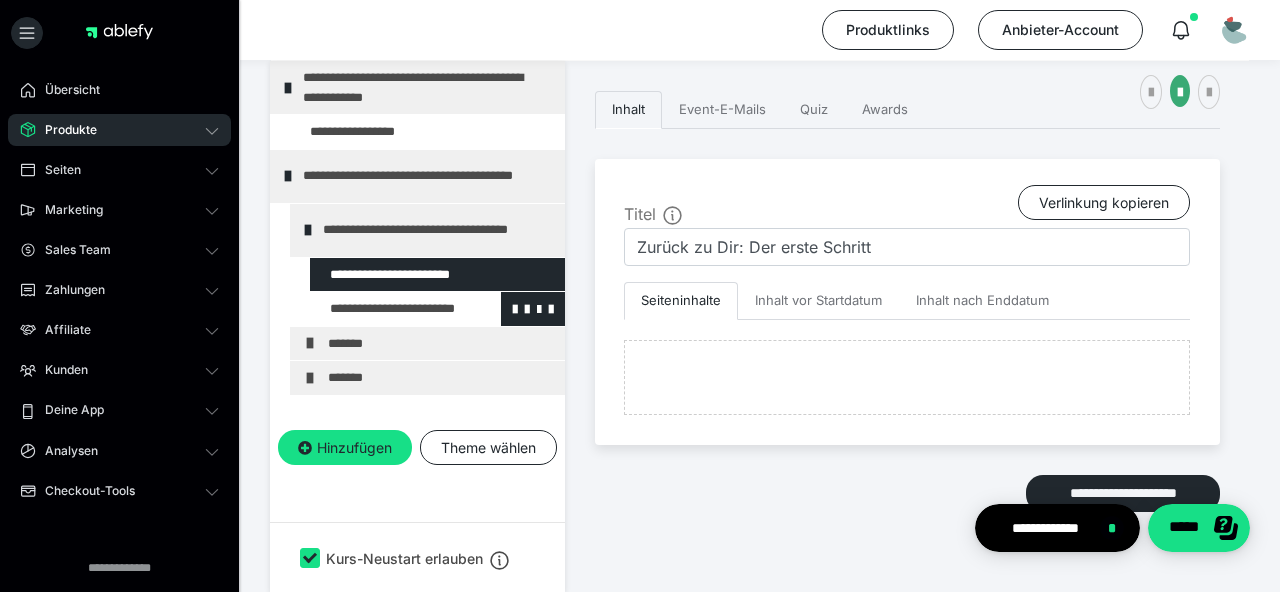 type on "Download Reflexionsfragen" 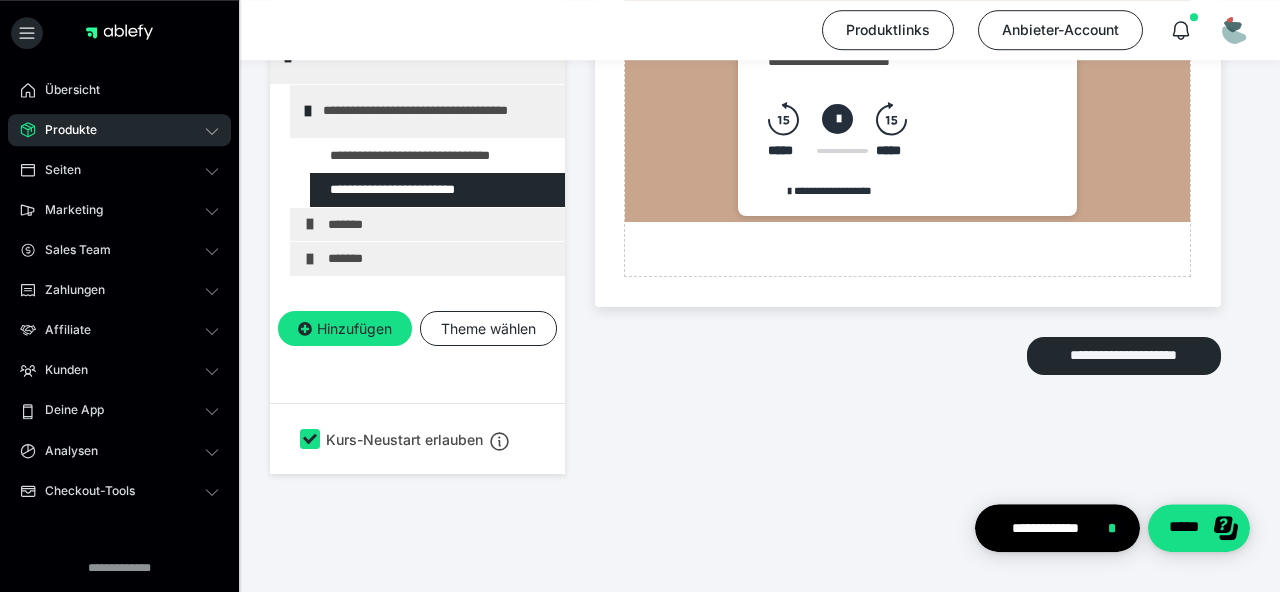 scroll, scrollTop: 1958, scrollLeft: 0, axis: vertical 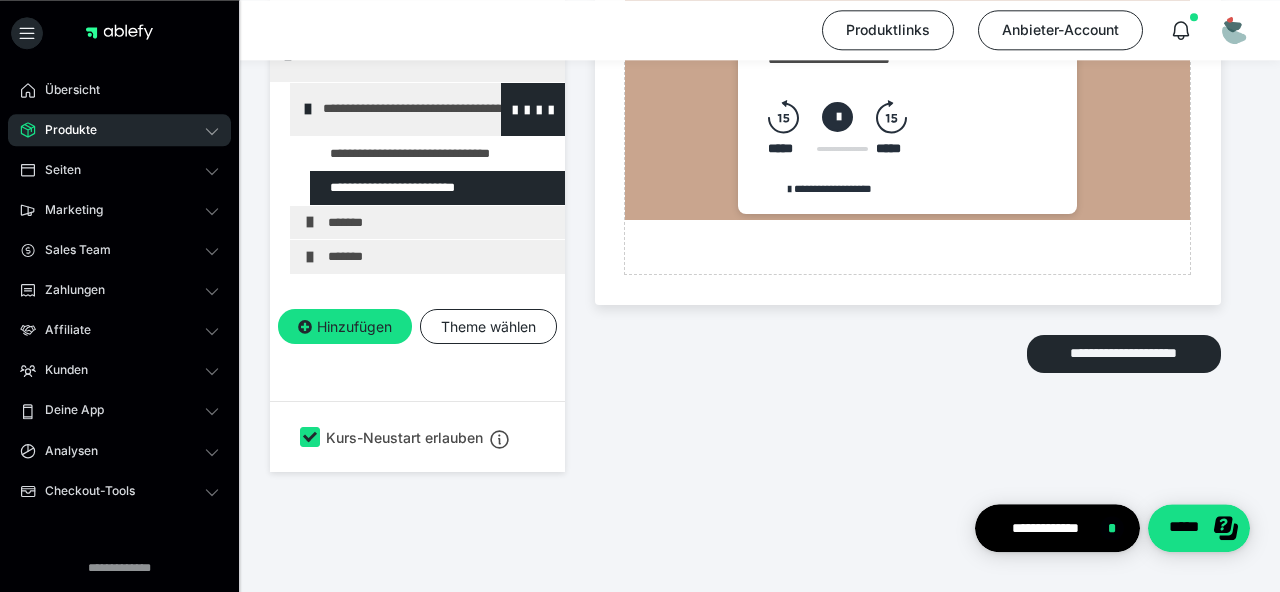 click at bounding box center [308, 110] 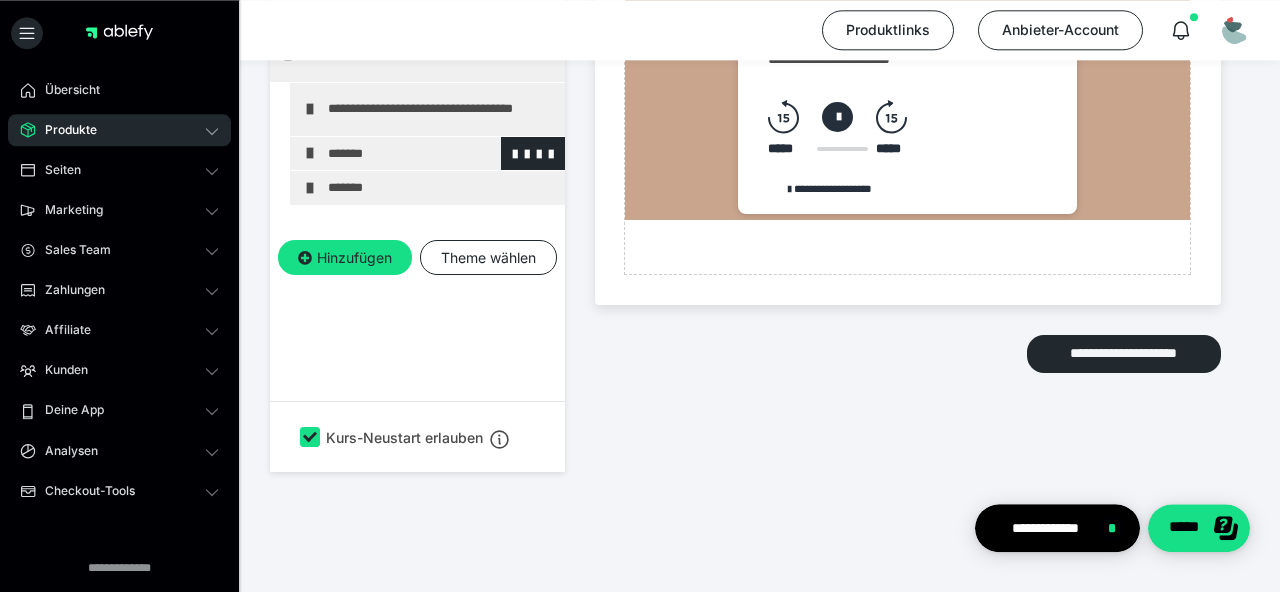 click at bounding box center [310, 154] 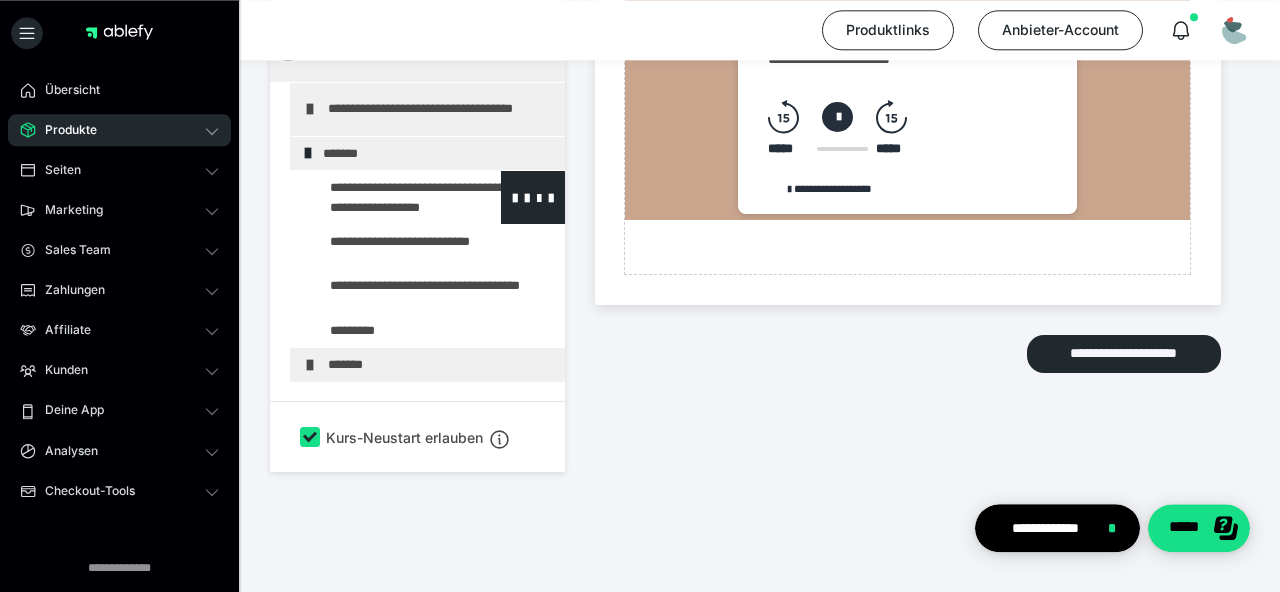 click at bounding box center [385, 198] 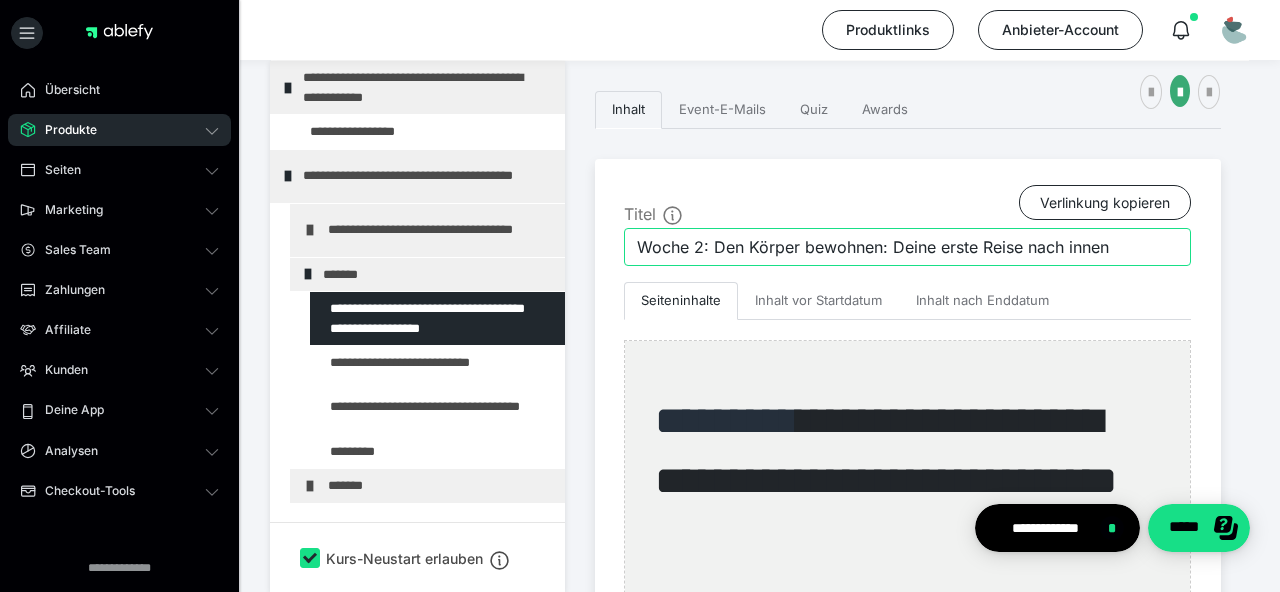 click on "Woche 2: Den Körper bewohnen: Deine erste Reise nach innen" at bounding box center [907, 247] 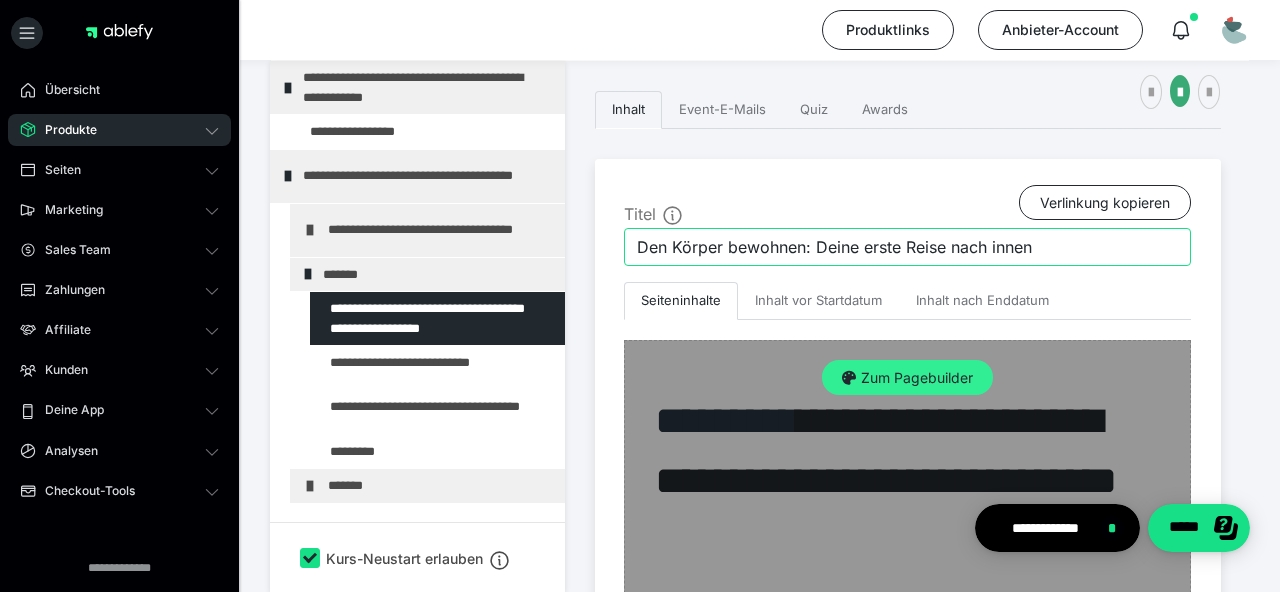 type on "Den Körper bewohnen: Deine erste Reise nach innen" 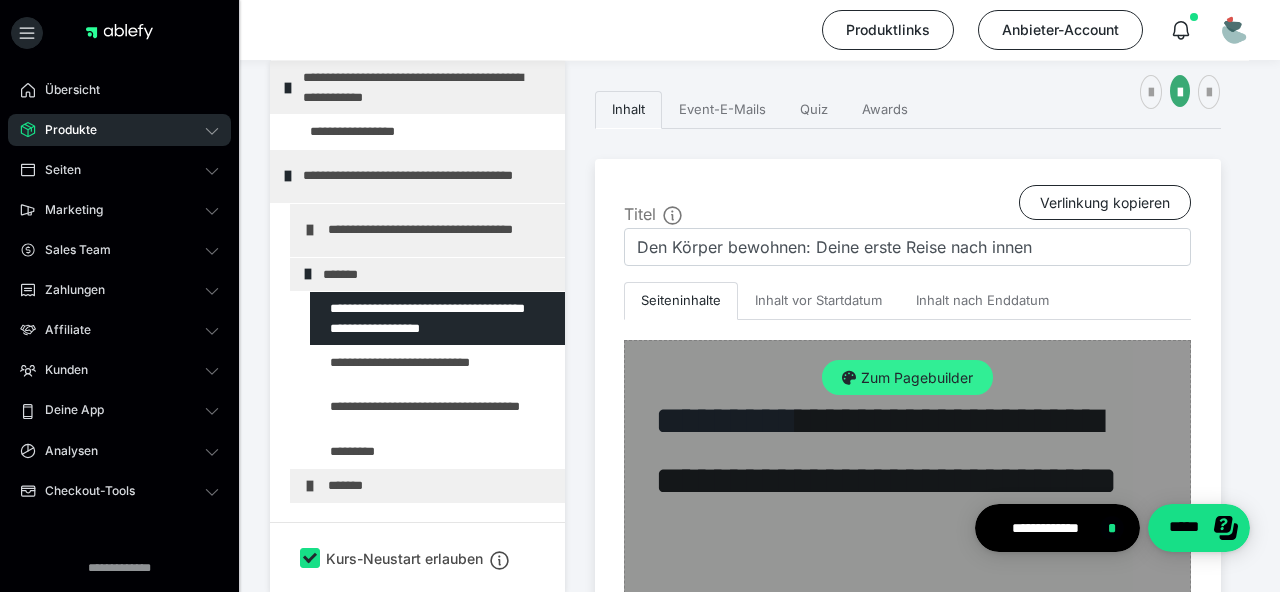 click on "Zum Pagebuilder" at bounding box center [907, 378] 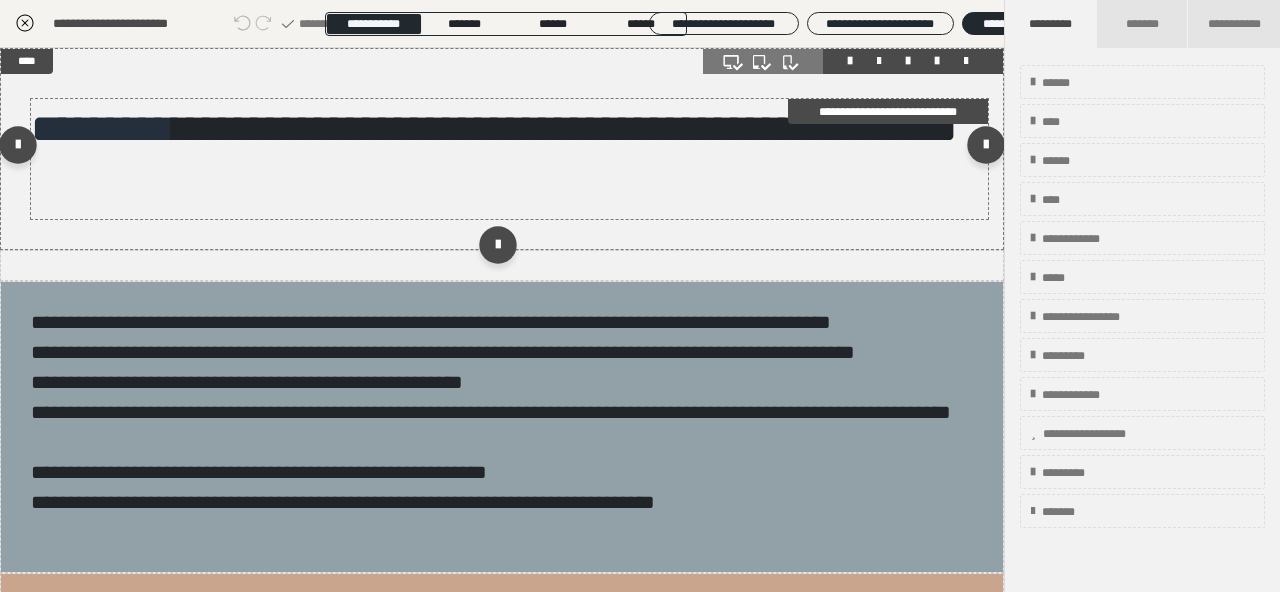 click on "**********" at bounding box center [494, 128] 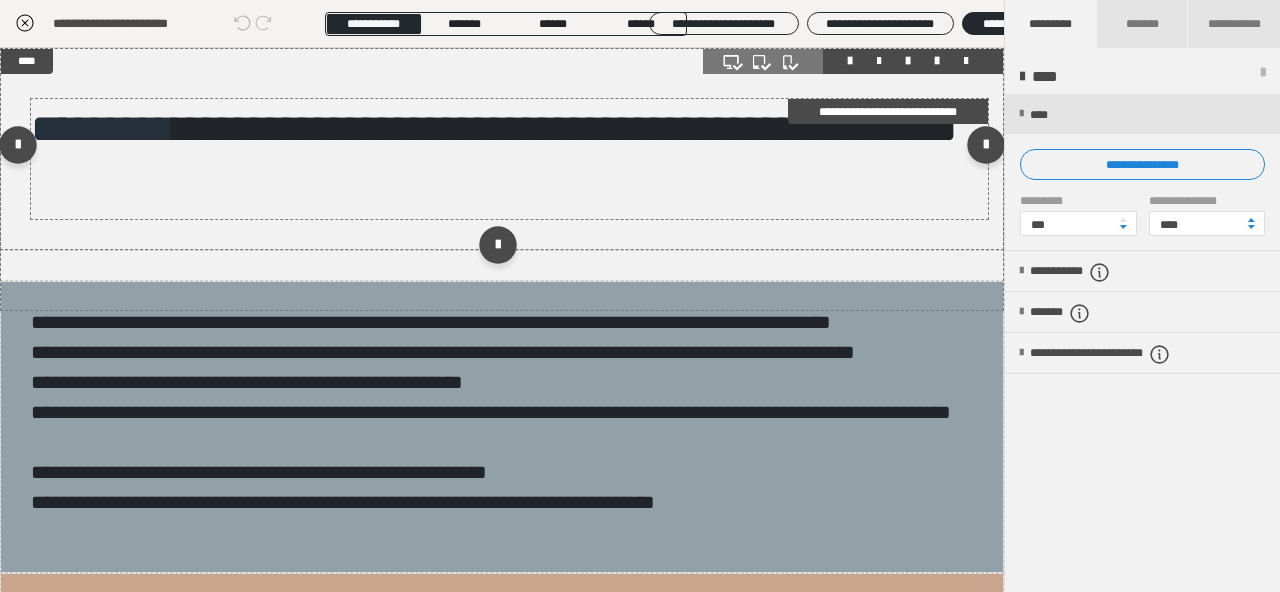 click on "**********" at bounding box center [494, 128] 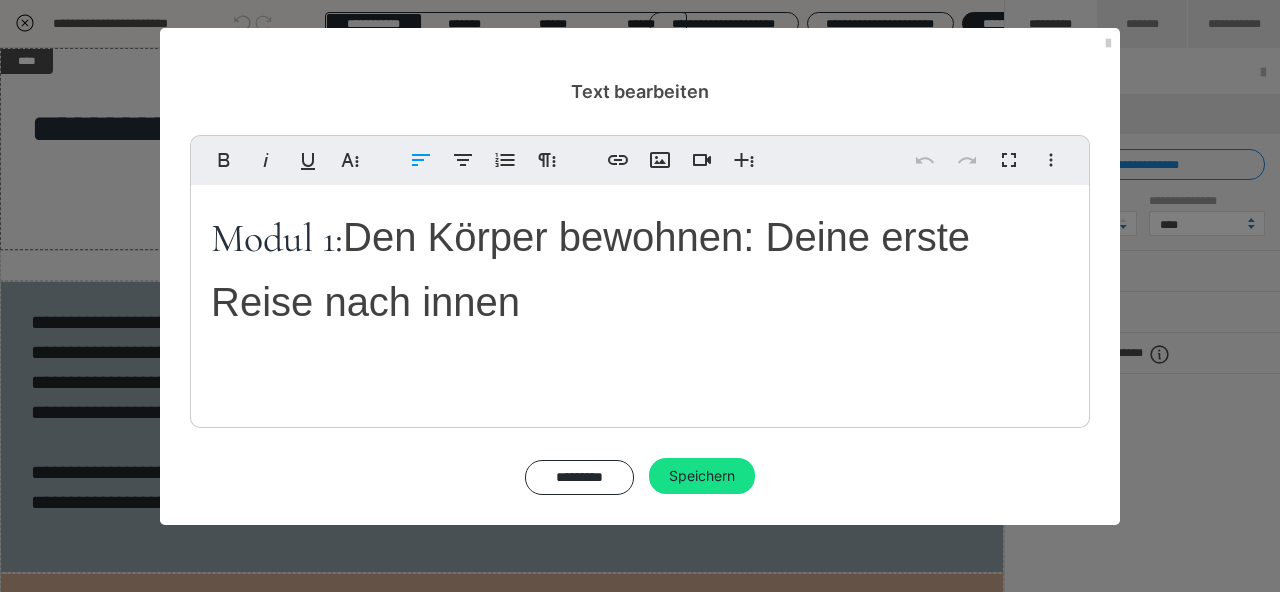 click on "Modul 1:" at bounding box center (277, 238) 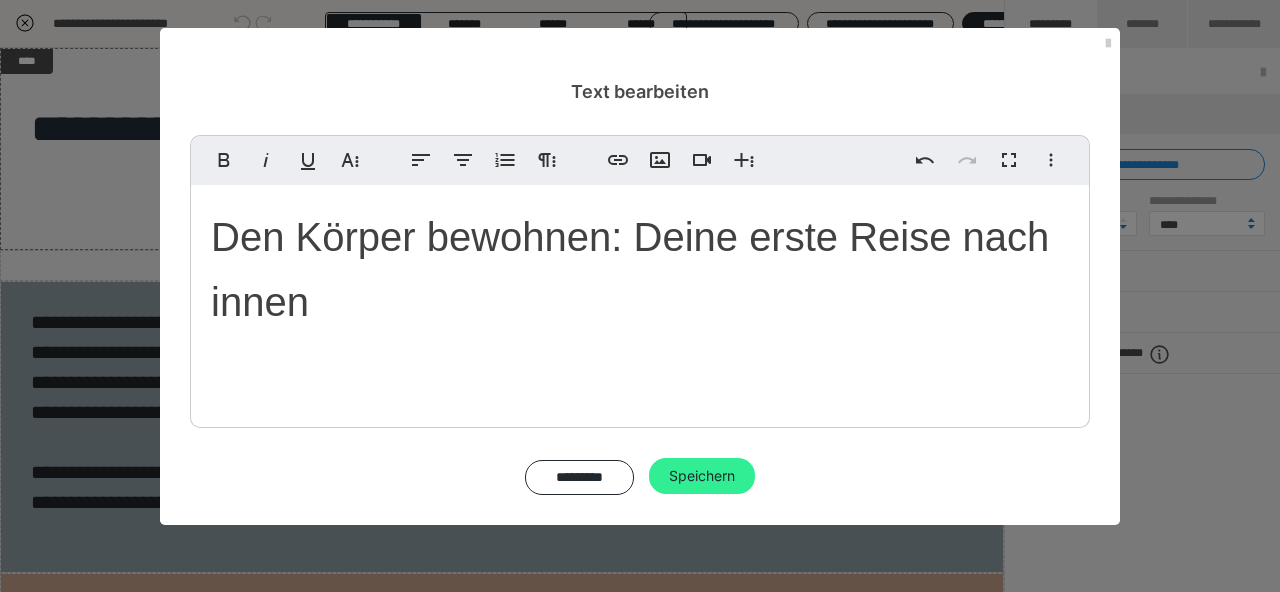 click on "Speichern" at bounding box center (702, 476) 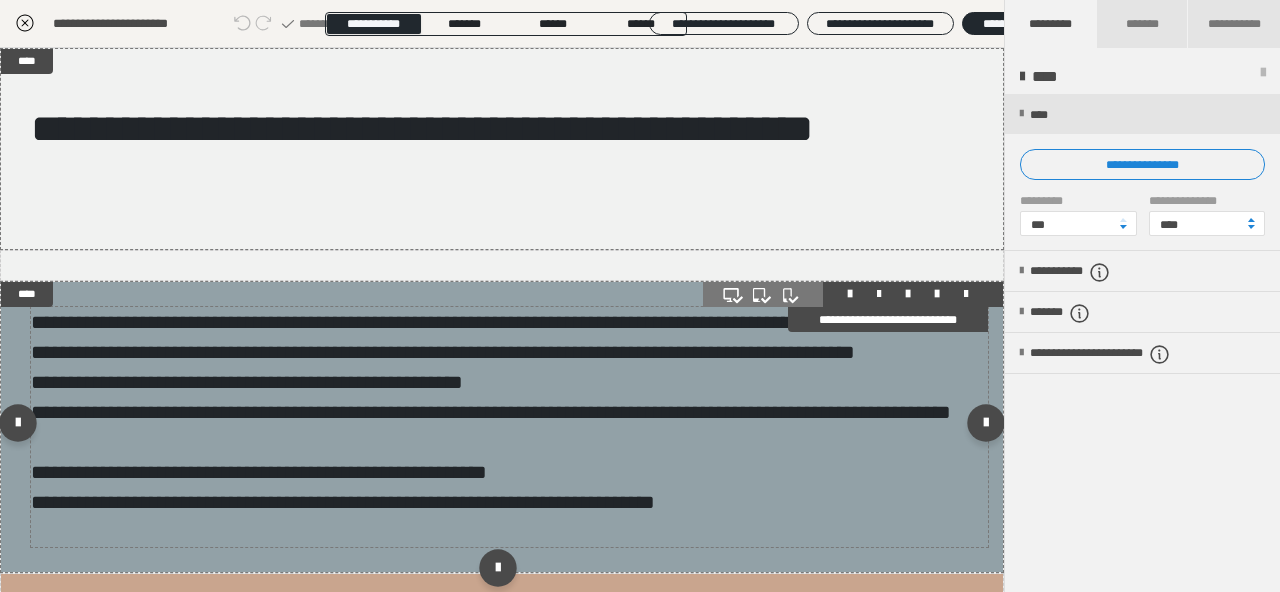 scroll, scrollTop: 347, scrollLeft: 0, axis: vertical 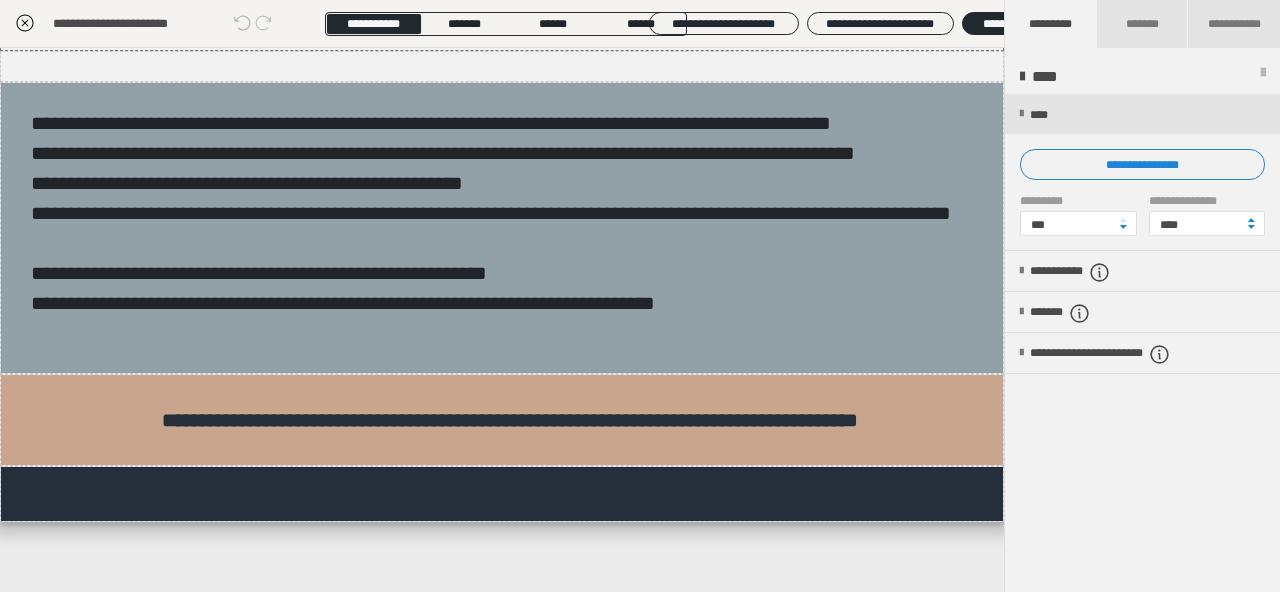 click 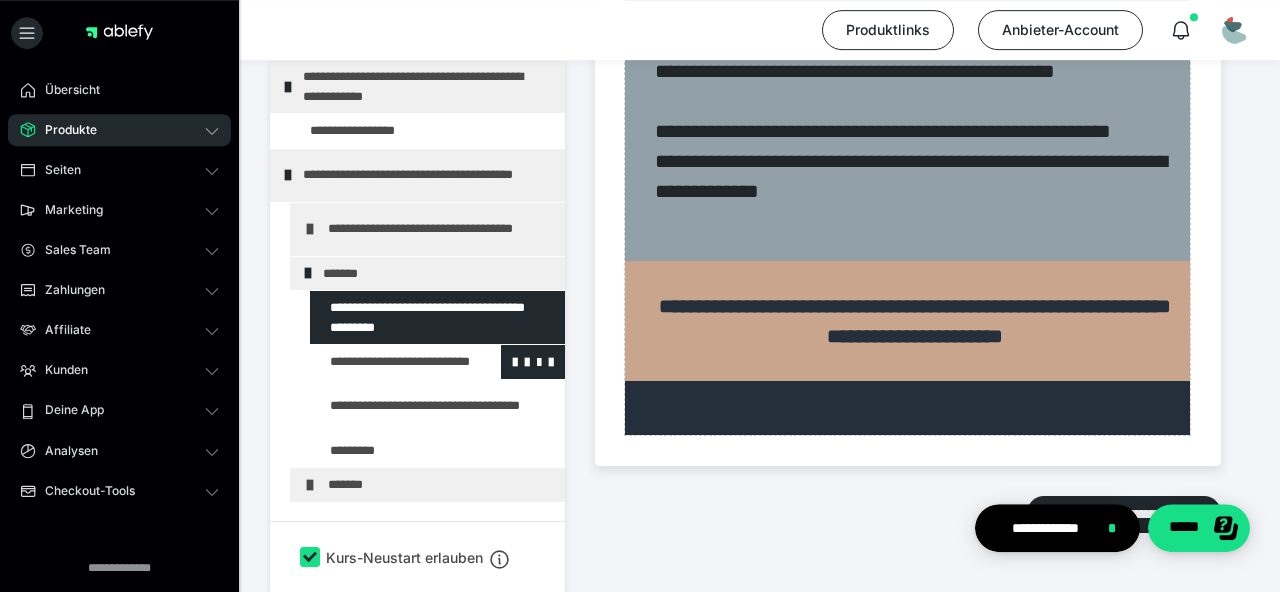 click at bounding box center (385, 362) 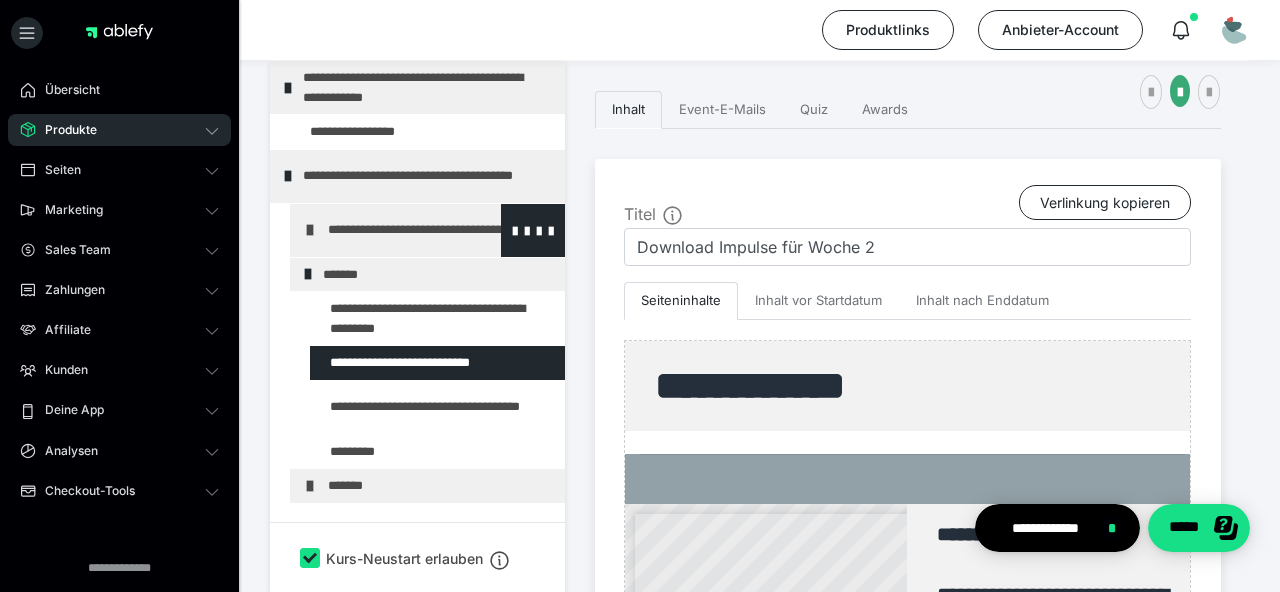 click on "**********" at bounding box center [427, 230] 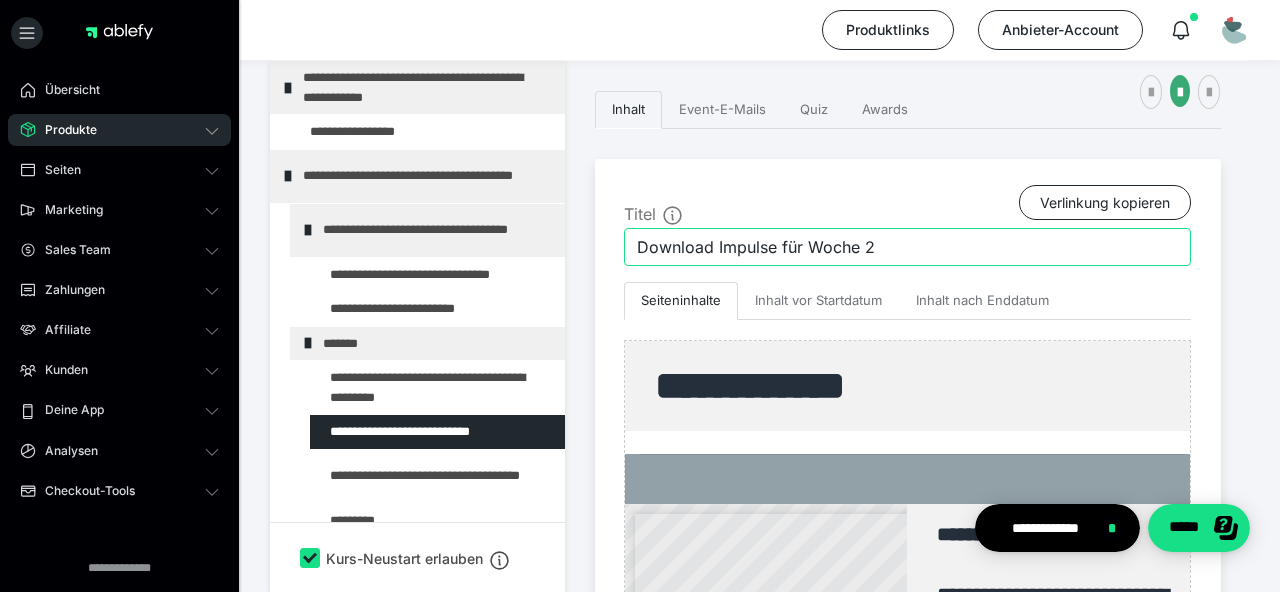 click on "Download Impulse für Woche 2" at bounding box center (907, 247) 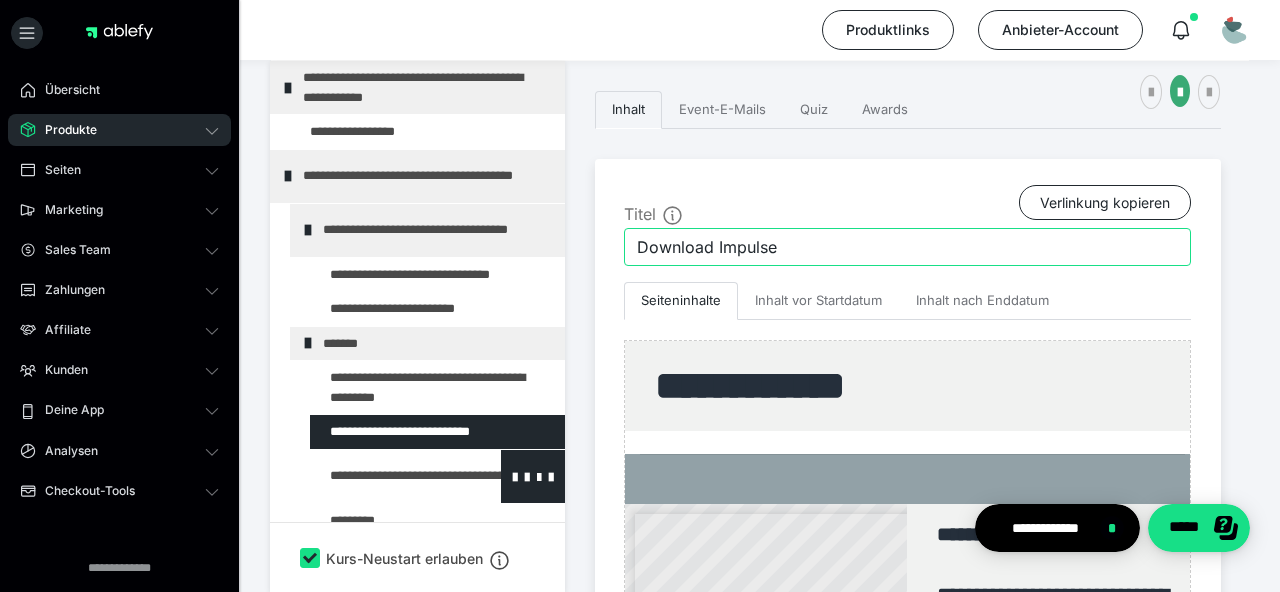 scroll, scrollTop: 155, scrollLeft: 0, axis: vertical 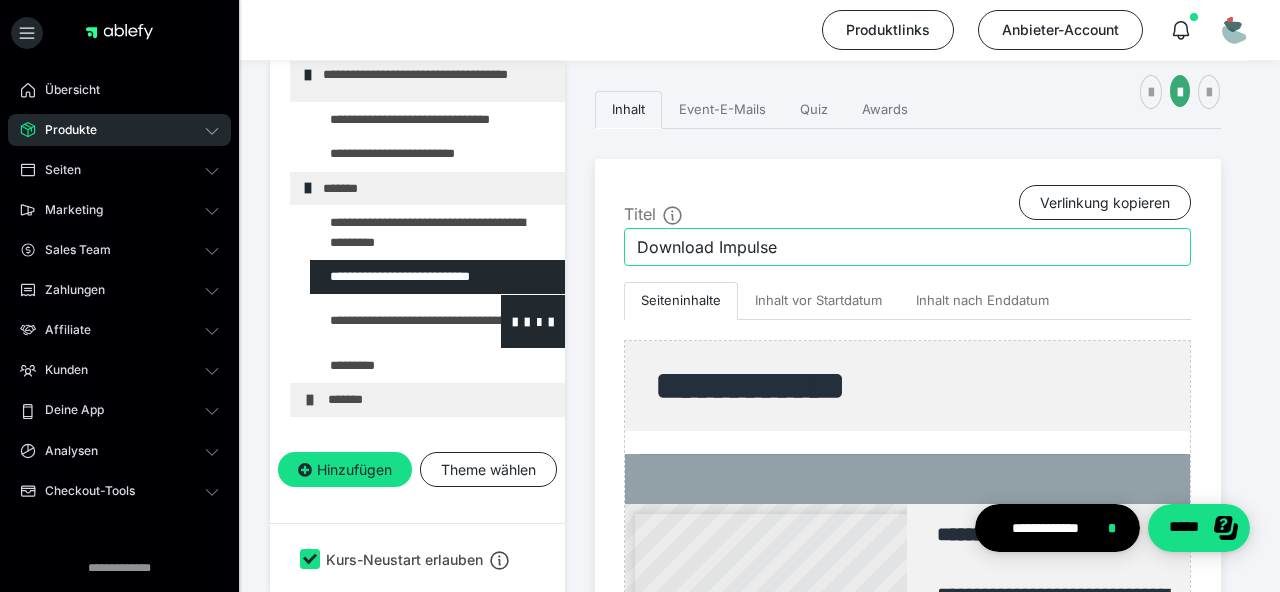 type on "Download Impulse" 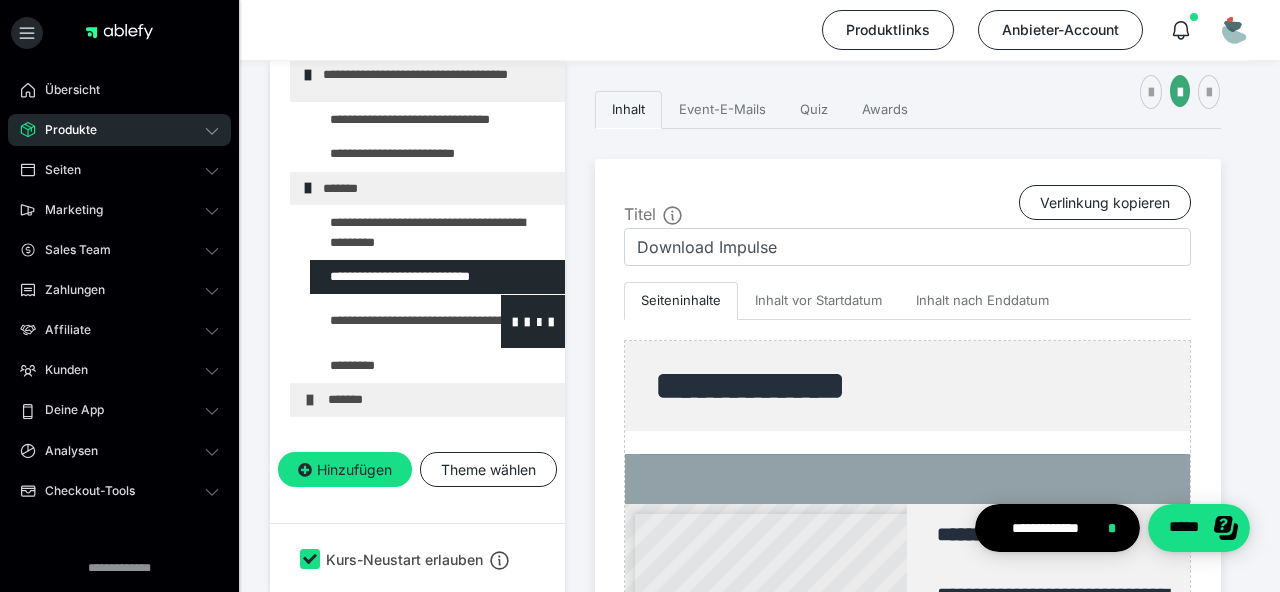 click at bounding box center (385, 321) 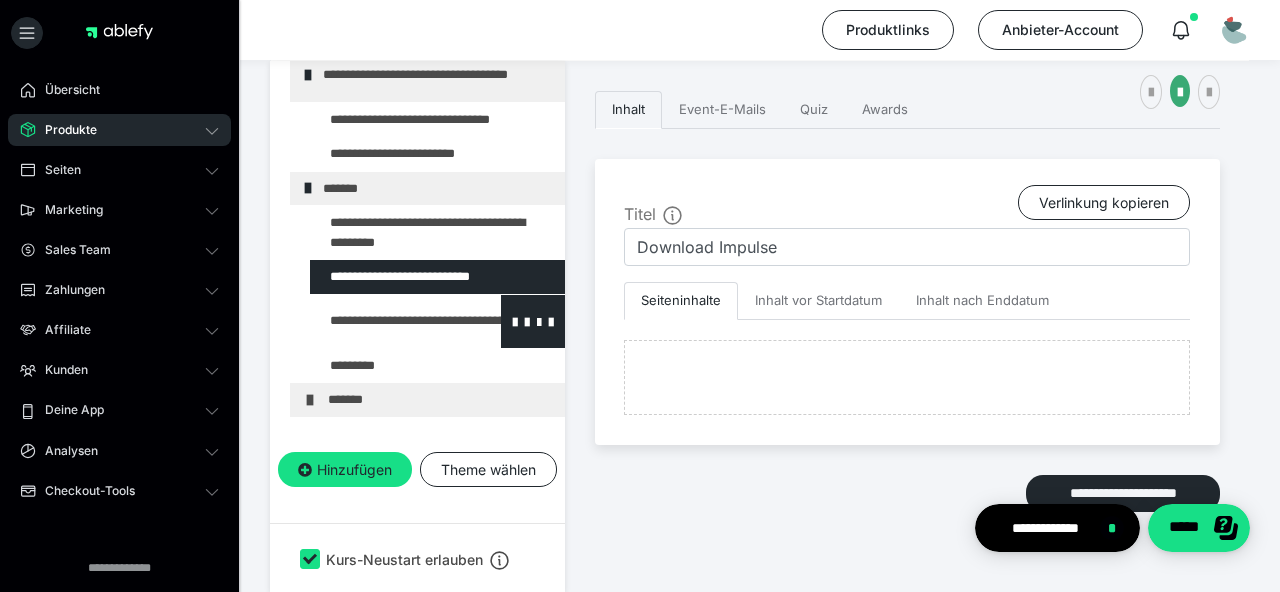 type on "Meditation: Deine geführte Körperreise" 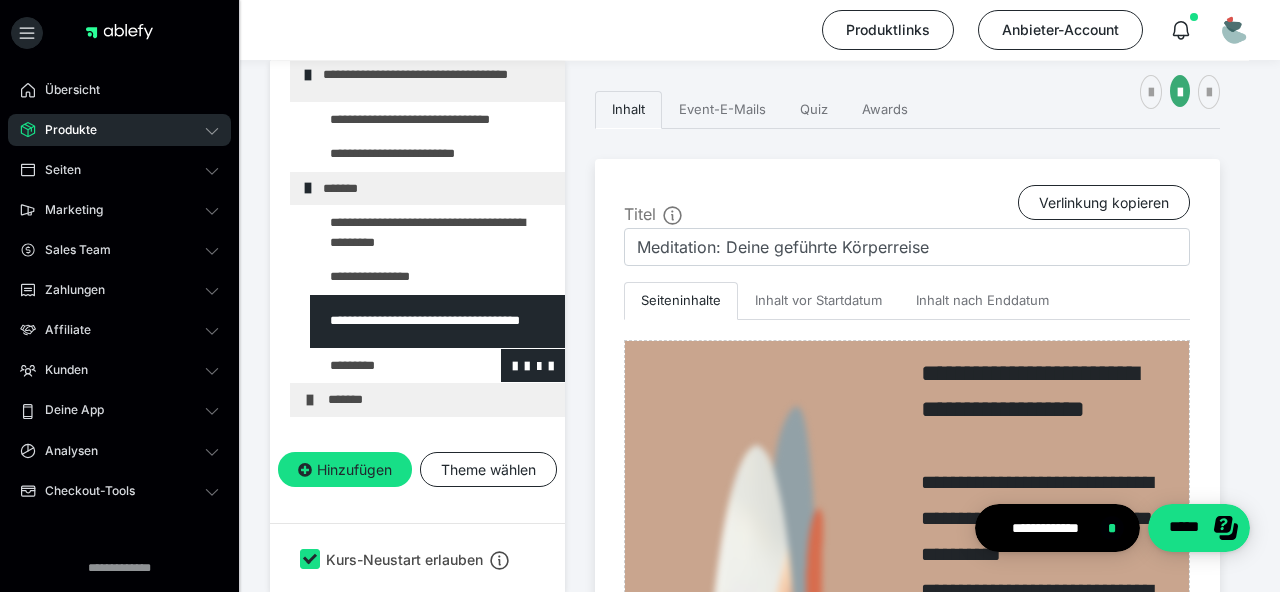 click at bounding box center [385, 366] 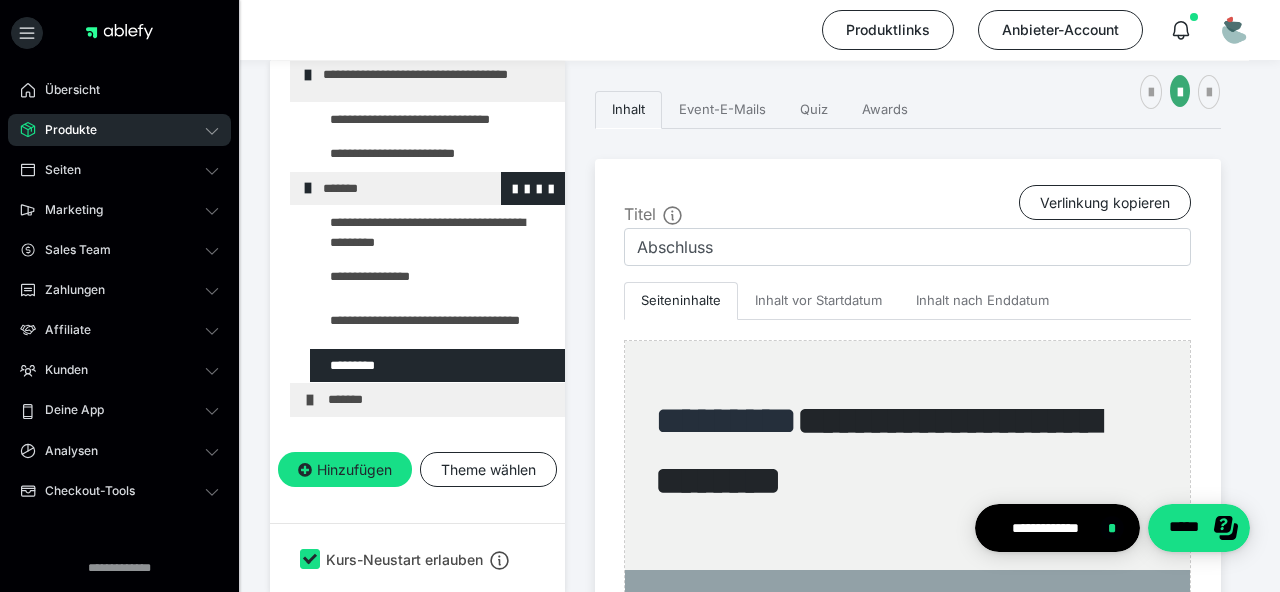 click at bounding box center (308, 188) 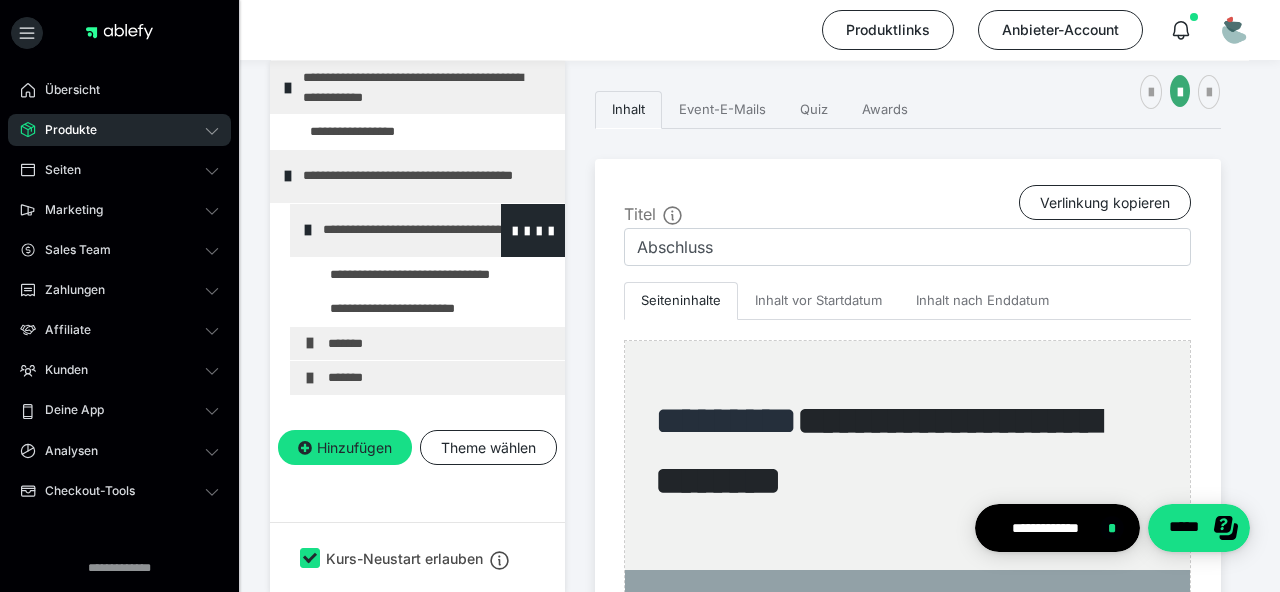 click at bounding box center [308, 230] 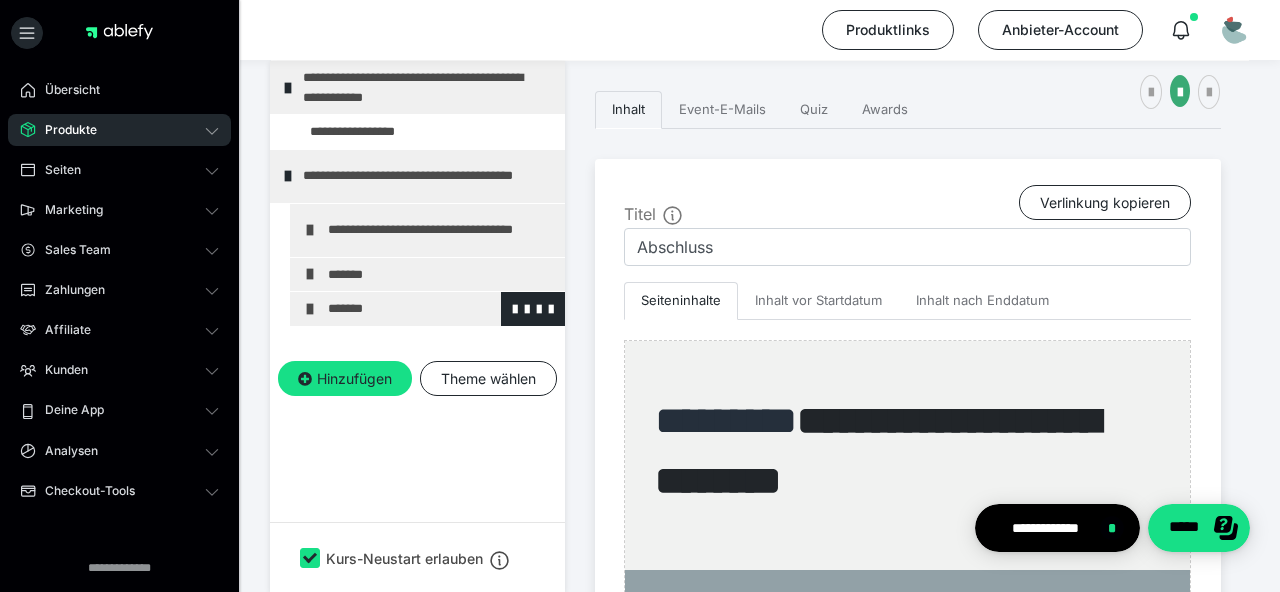 click at bounding box center (310, 309) 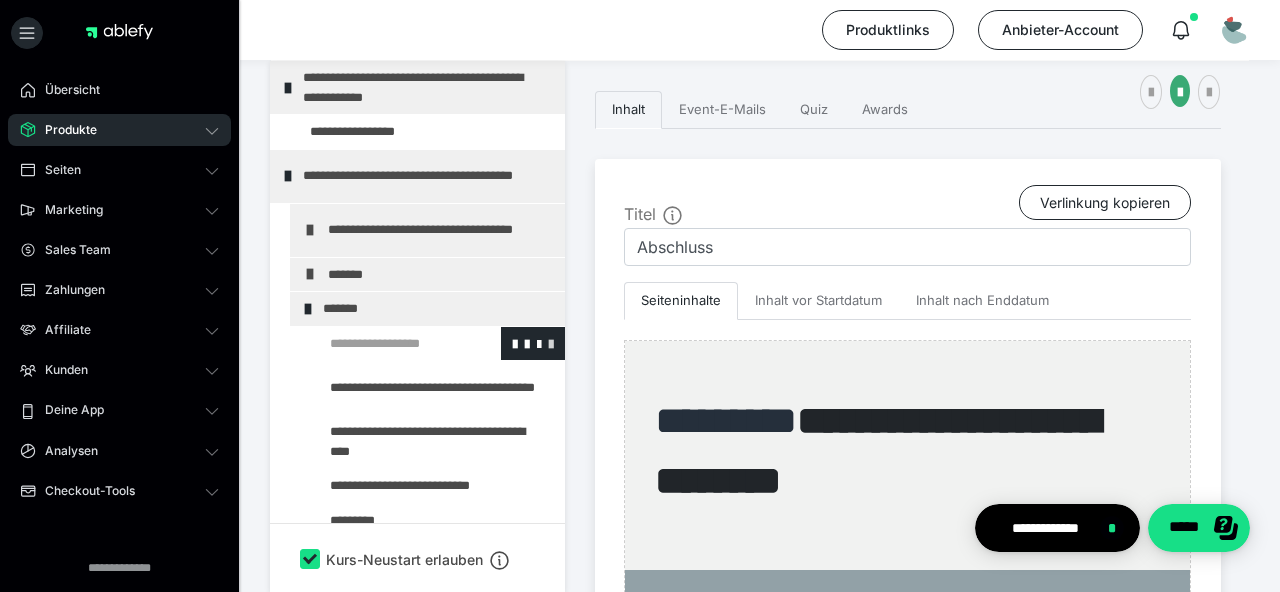 click at bounding box center (551, 343) 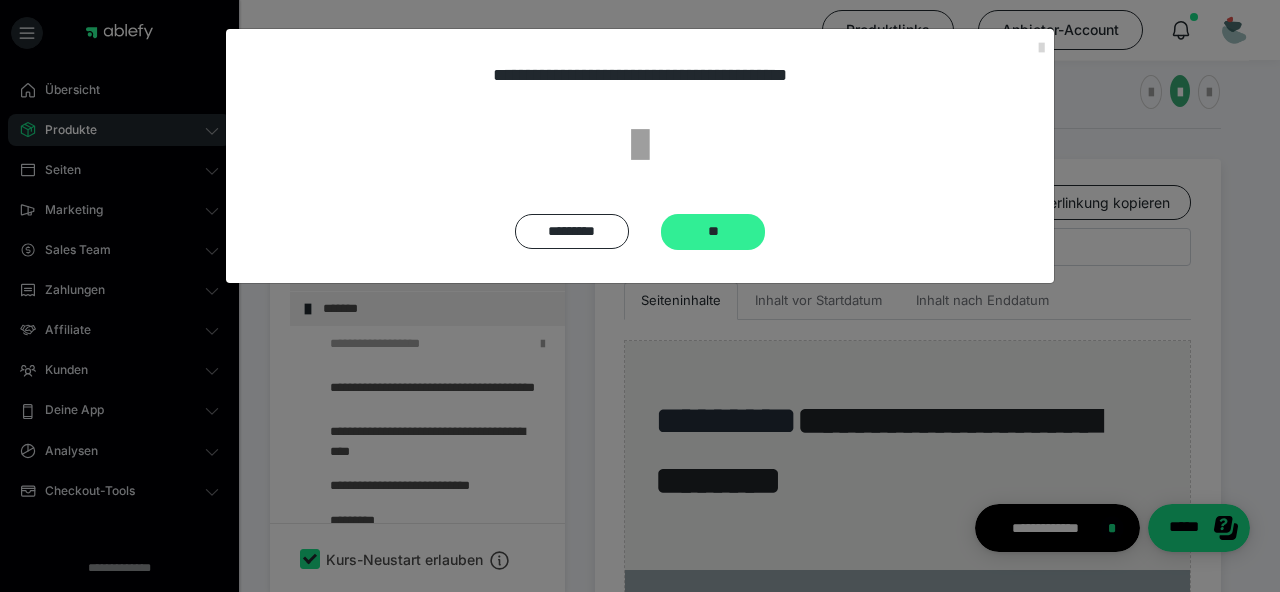 click on "**" at bounding box center (713, 232) 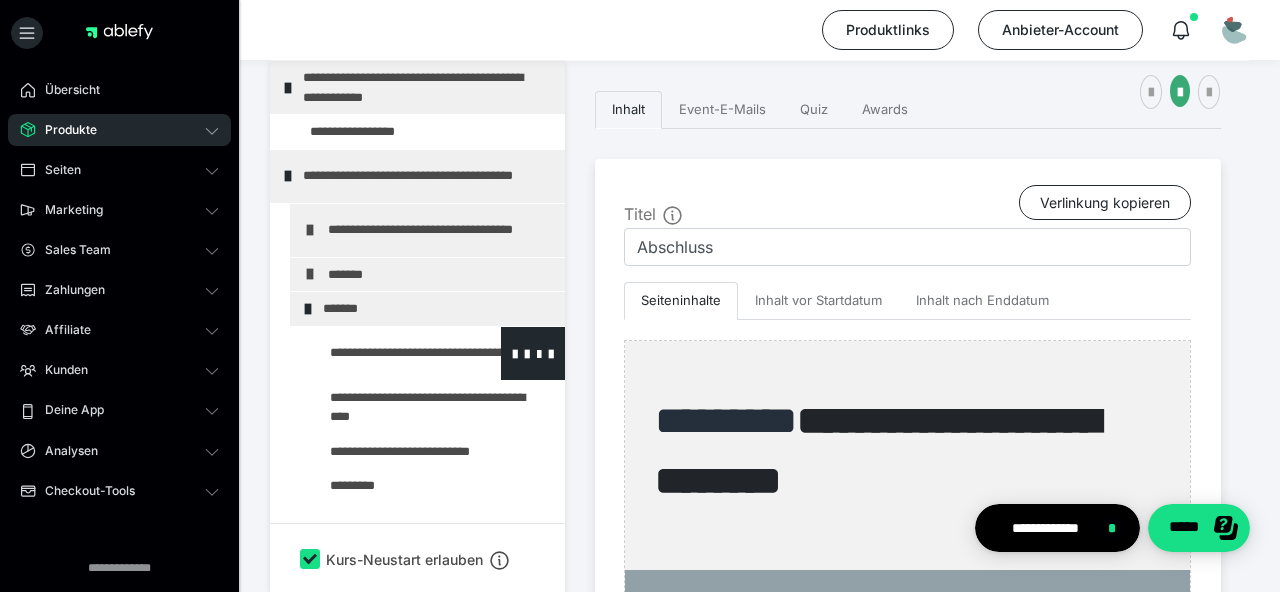 click at bounding box center (385, 353) 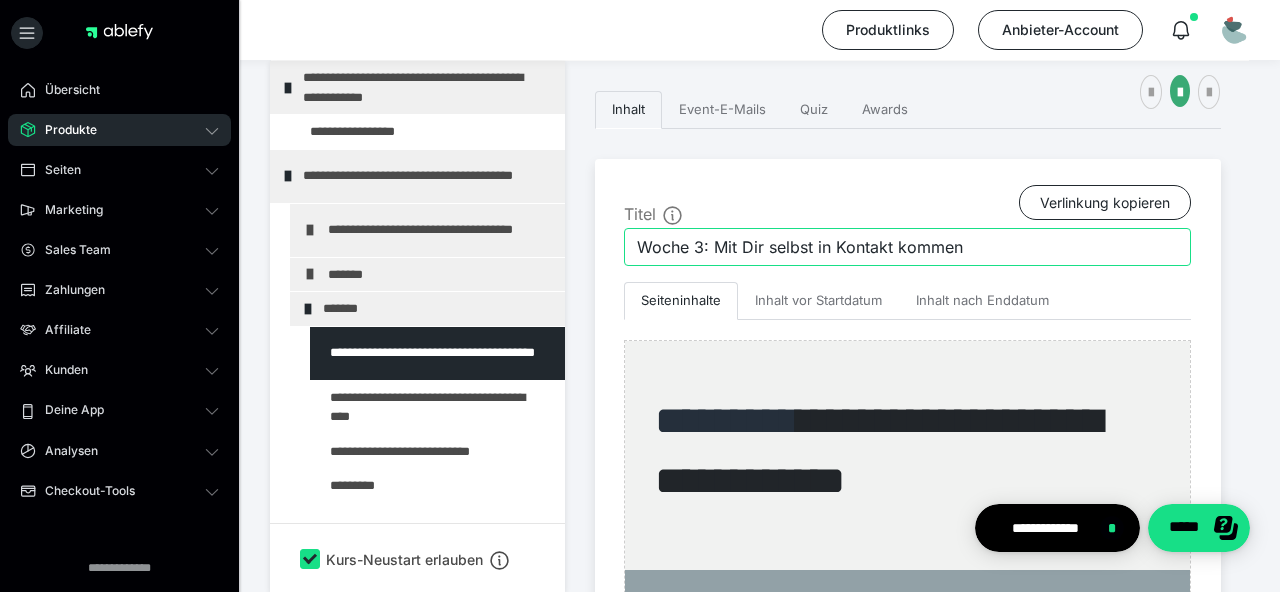 click on "Woche 3: Mit Dir selbst in Kontakt kommen" at bounding box center [907, 247] 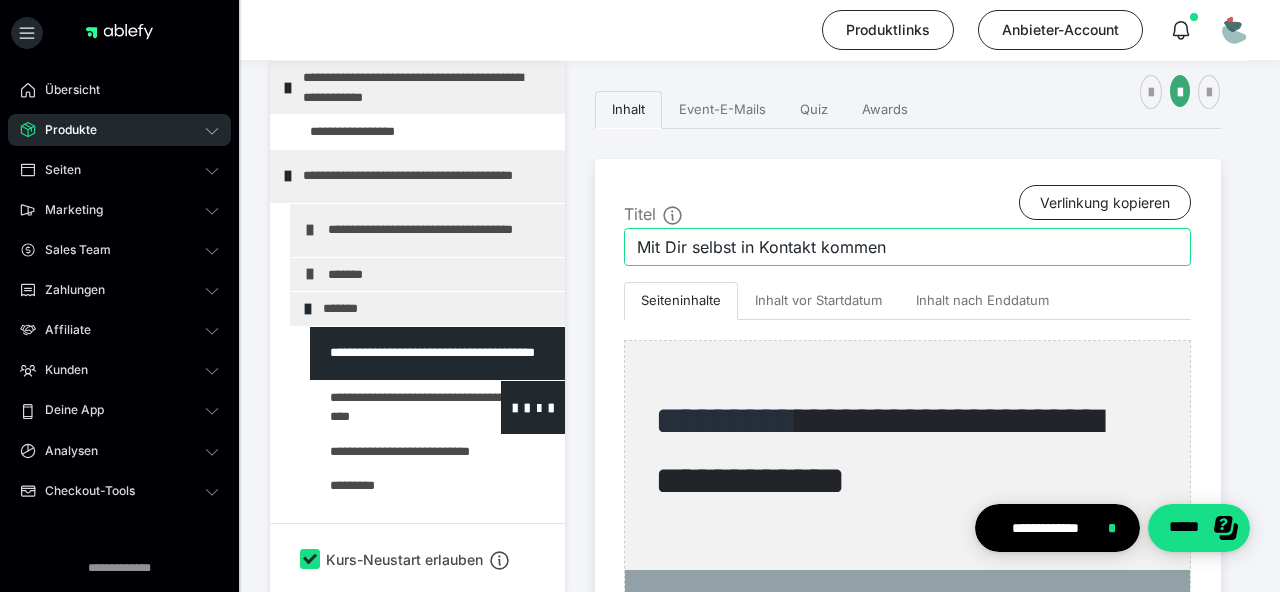 type on "Mit Dir selbst in Kontakt kommen" 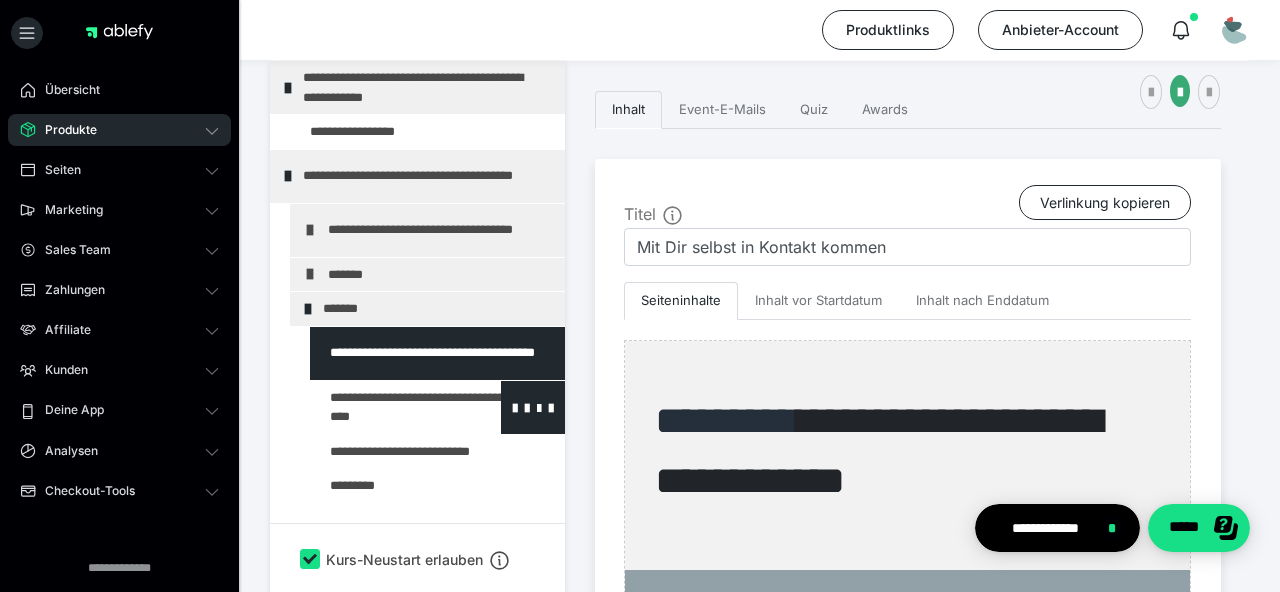 click at bounding box center [385, 407] 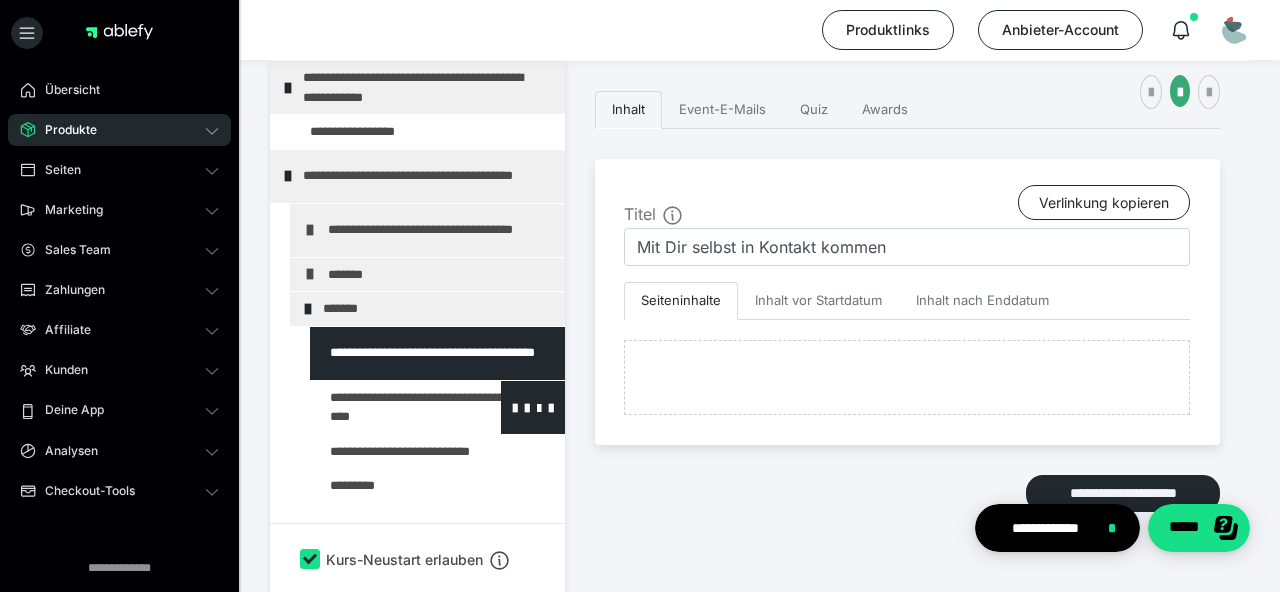 type on "Meditation: Mit Dir selbst in Kontakt kommen" 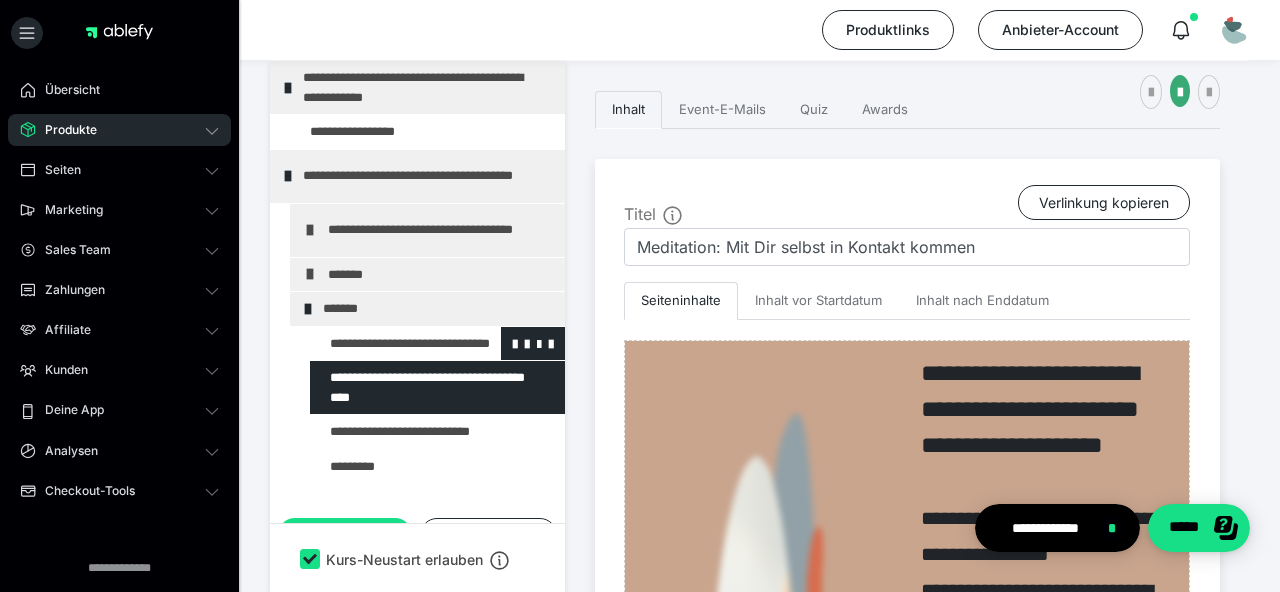 click at bounding box center (385, 344) 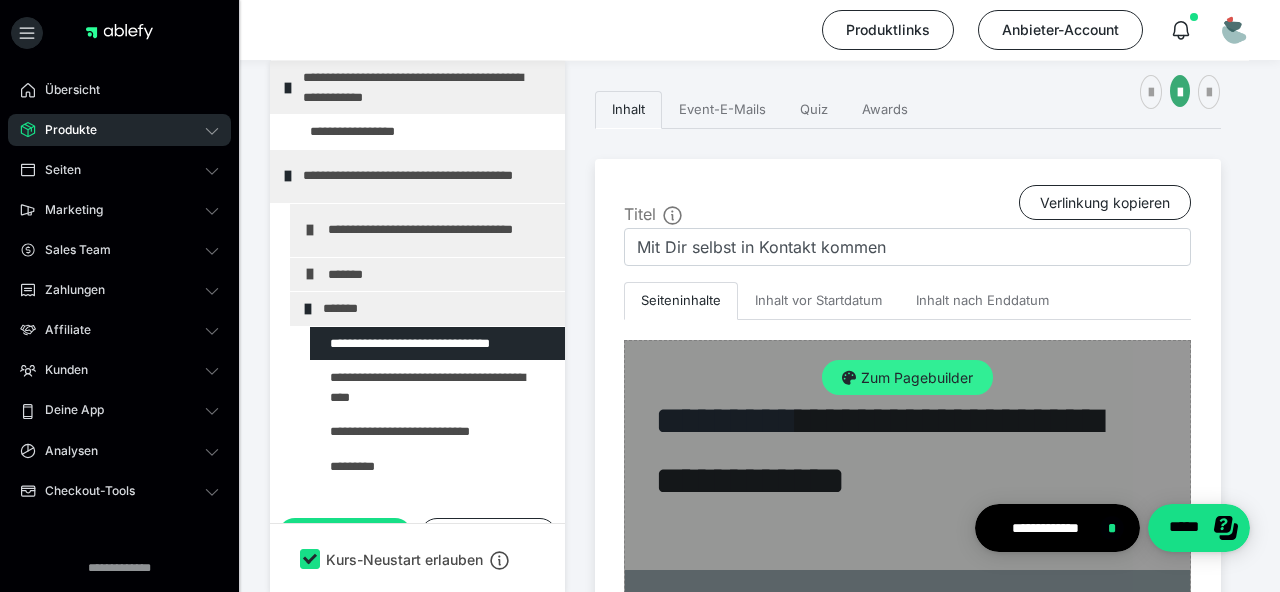 click on "Zum Pagebuilder" at bounding box center [907, 378] 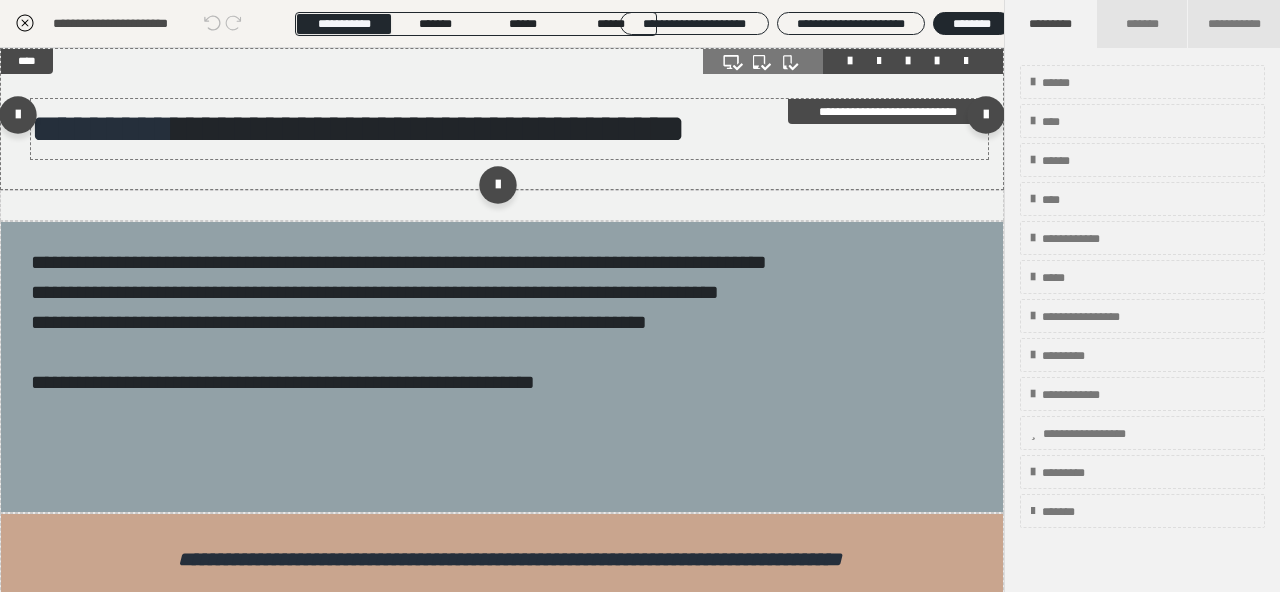 click on "********" at bounding box center (102, 128) 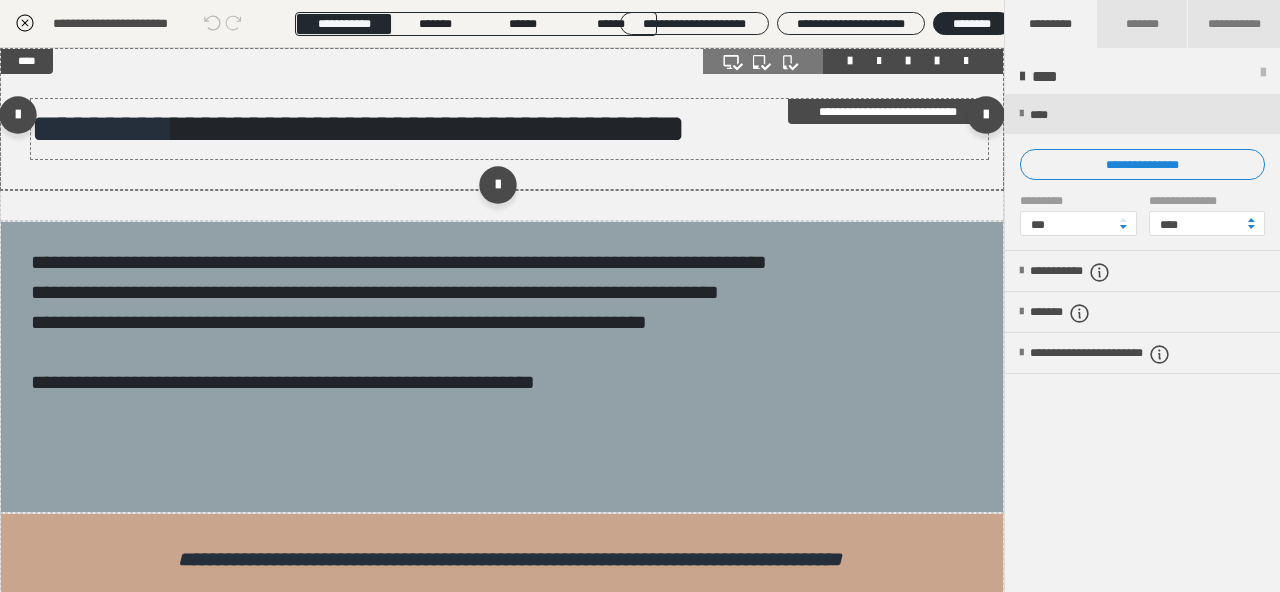 click on "********" at bounding box center [102, 128] 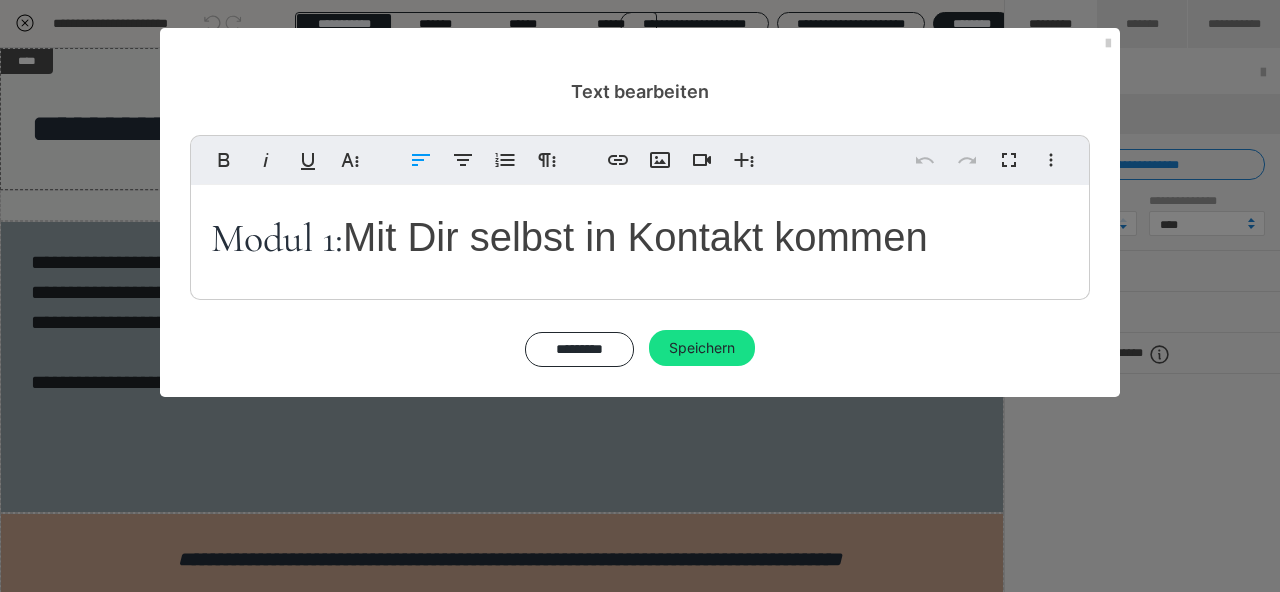 click on "Modul 1:  Mit Dir selbst in Kontakt kommen" at bounding box center (569, 237) 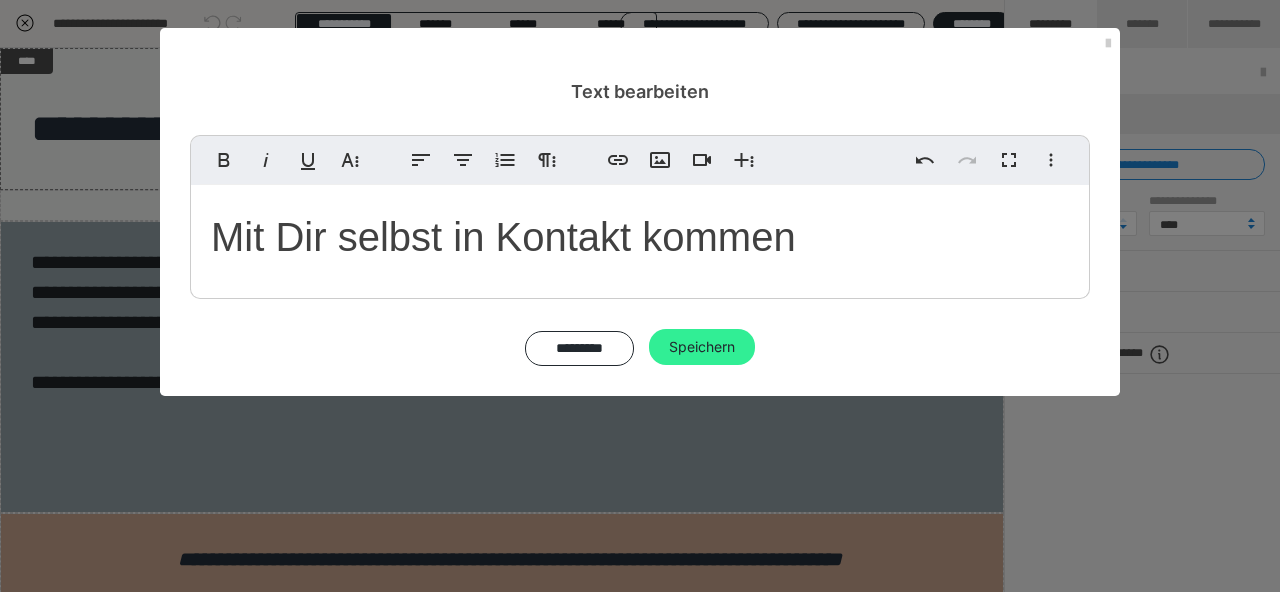 click on "Speichern" at bounding box center [702, 347] 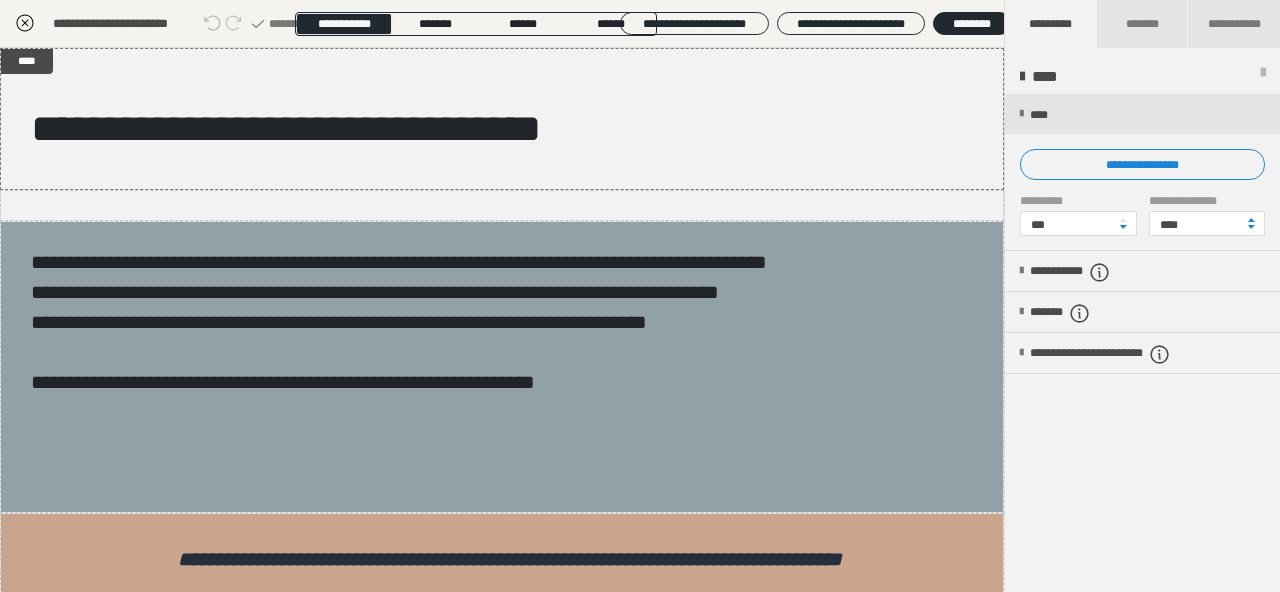 click 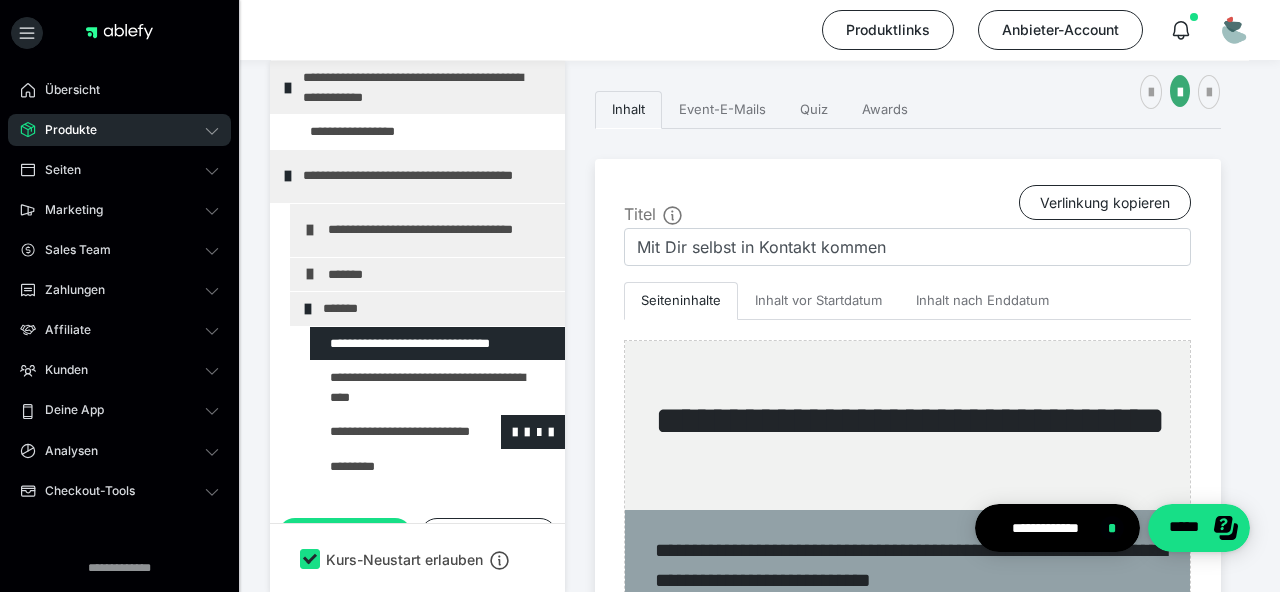 click at bounding box center [385, 432] 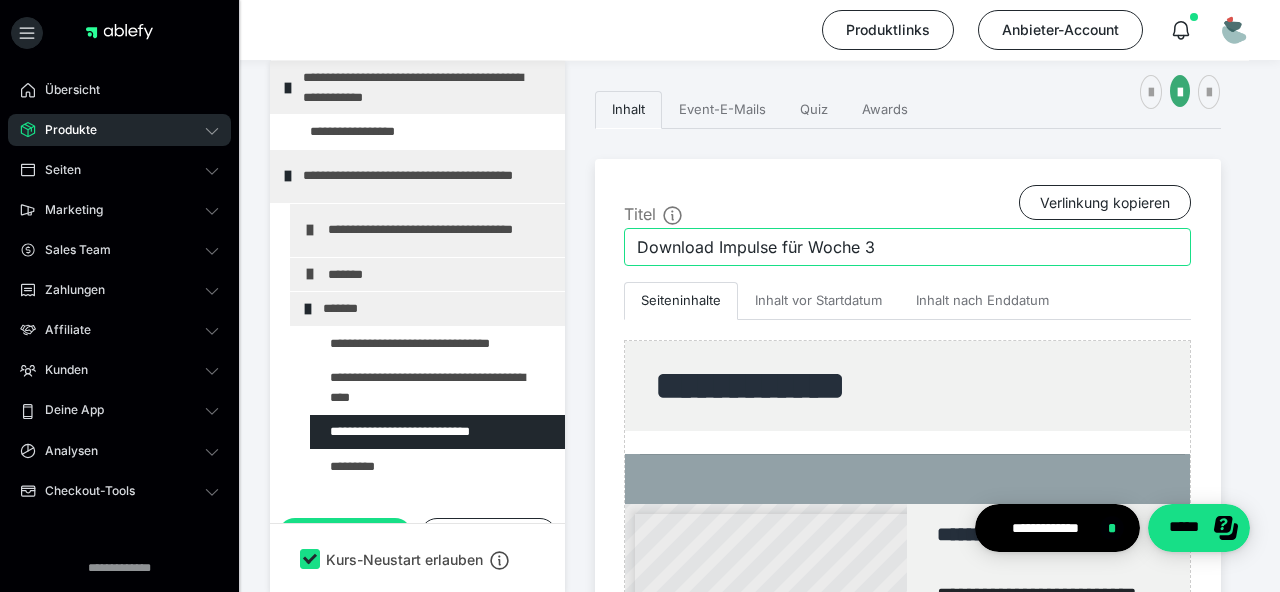 click on "Download Impulse für Woche 3" at bounding box center [907, 247] 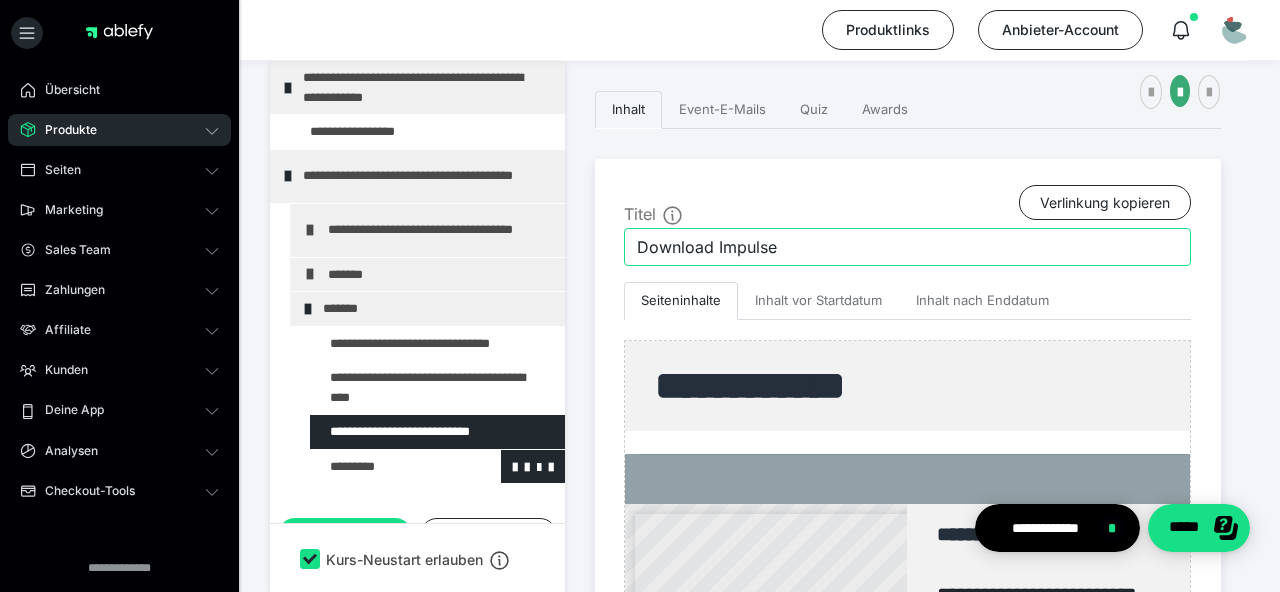 type on "Download Impulse" 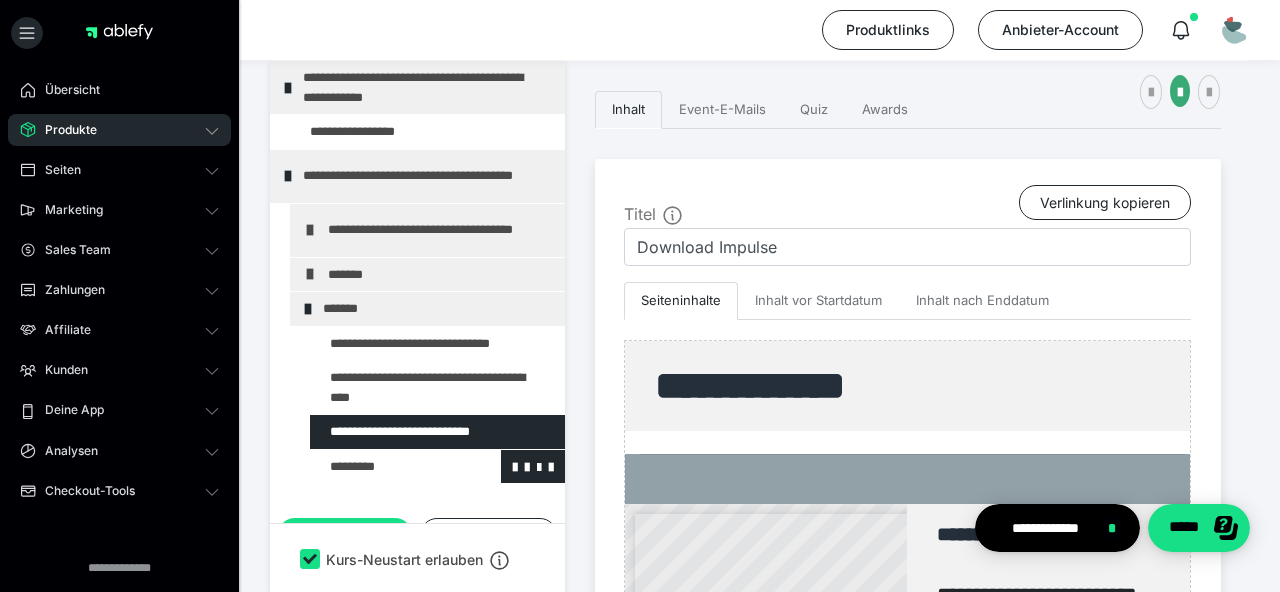 click at bounding box center [385, 467] 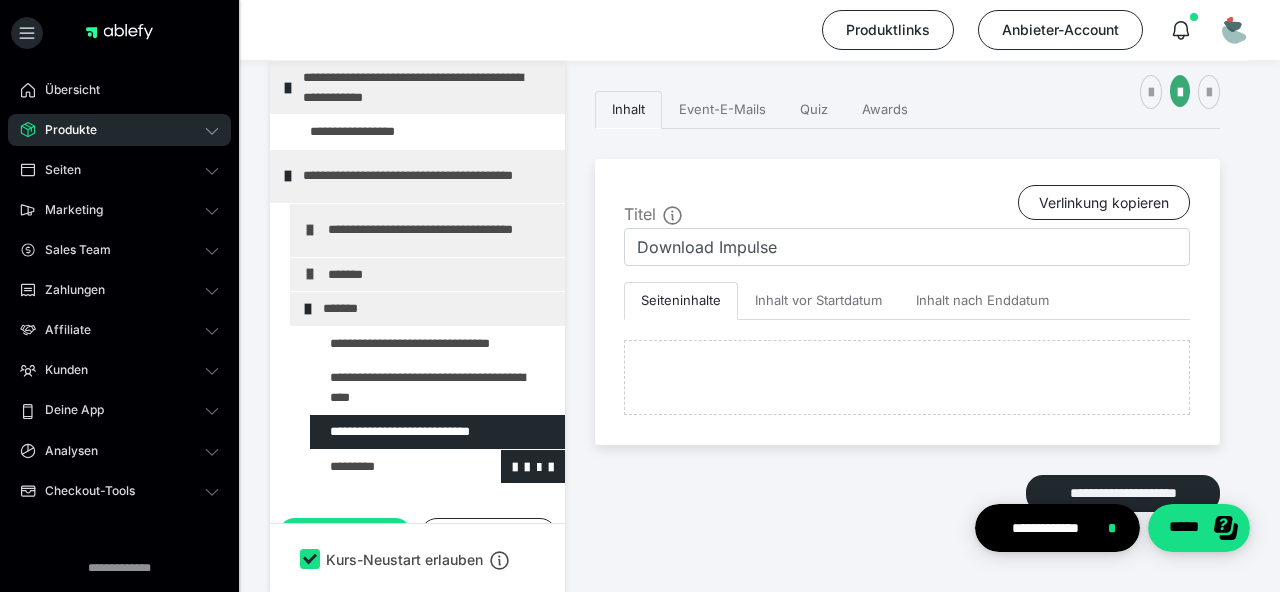 type on "Abschluss" 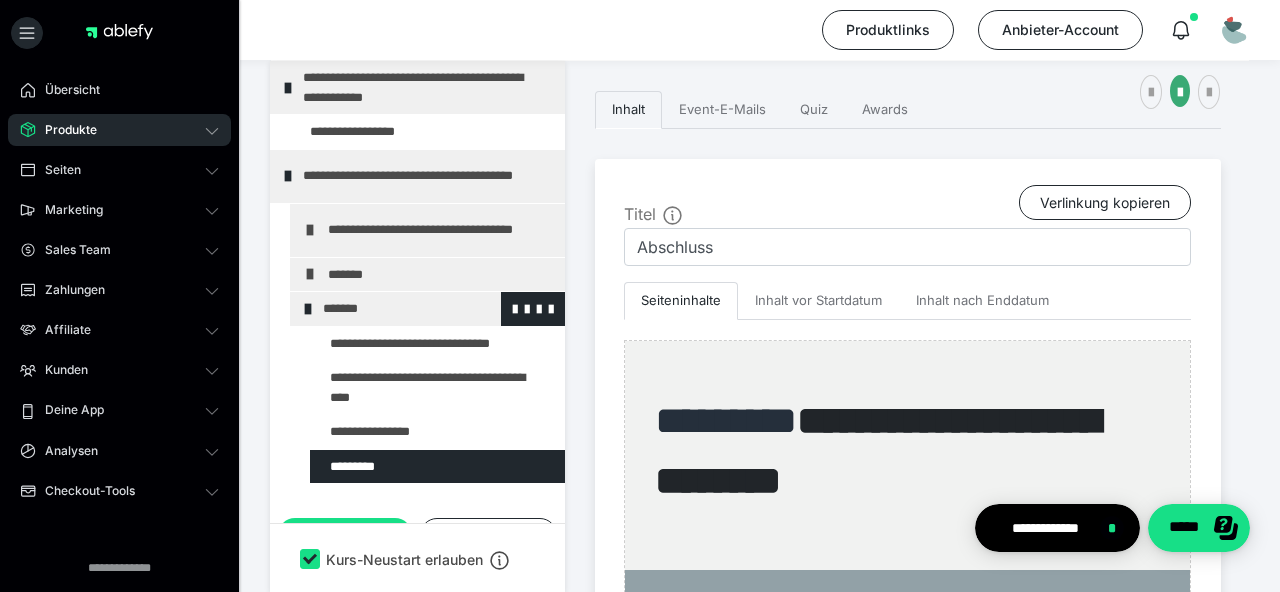 click at bounding box center [308, 309] 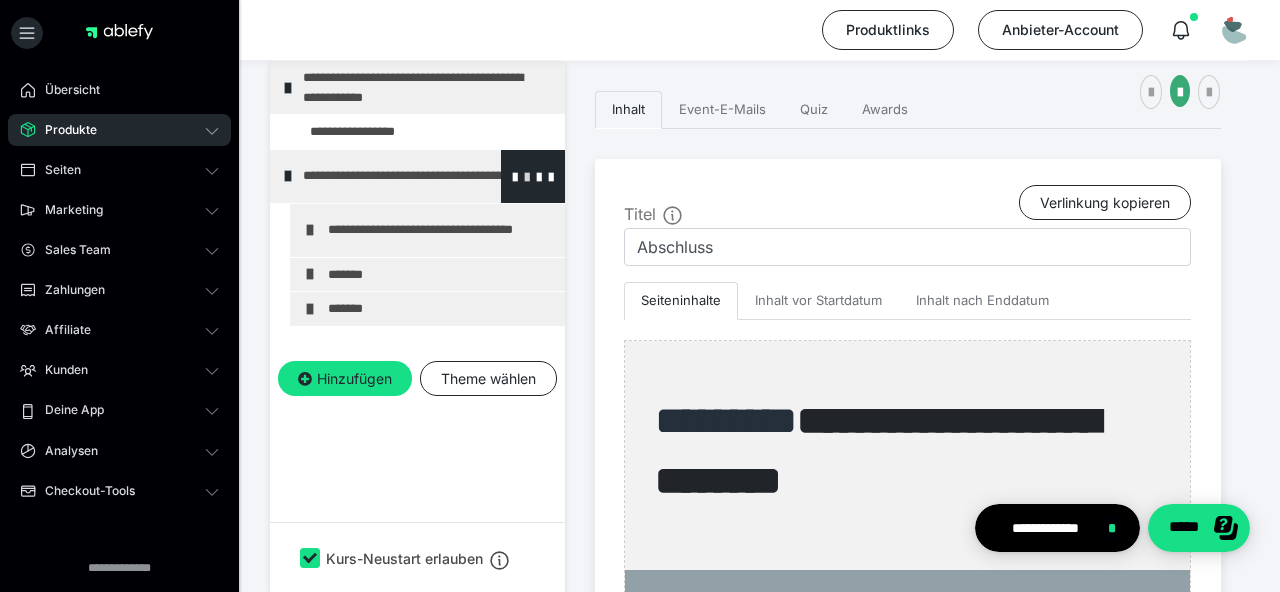 click at bounding box center (527, 176) 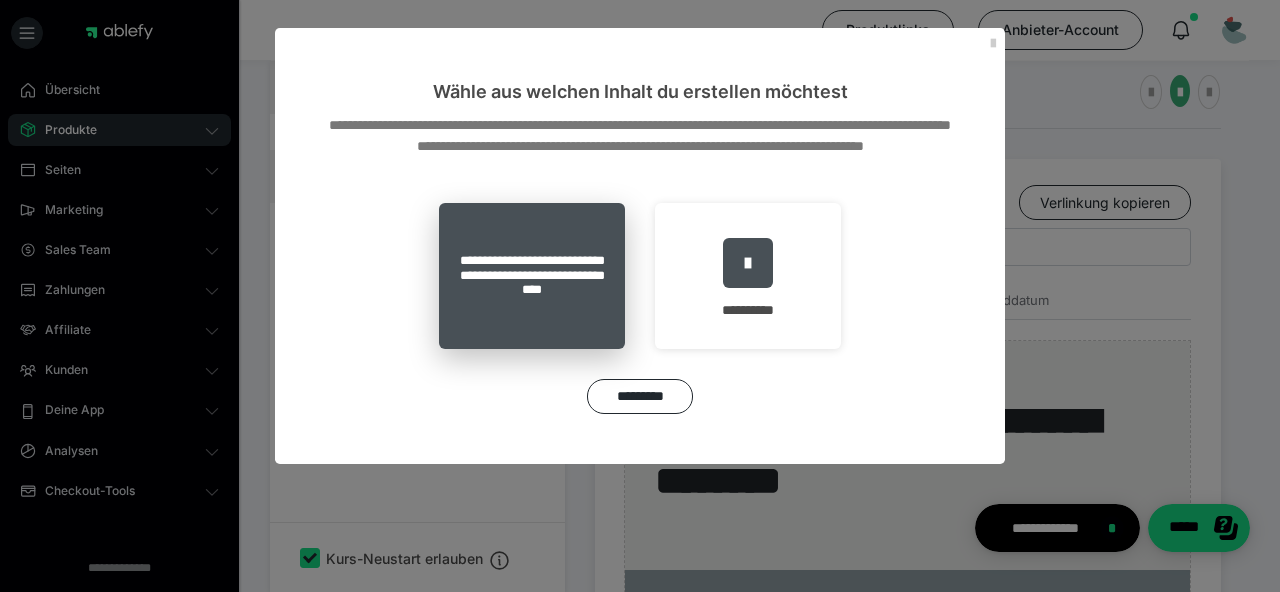 click on "**********" at bounding box center (532, 276) 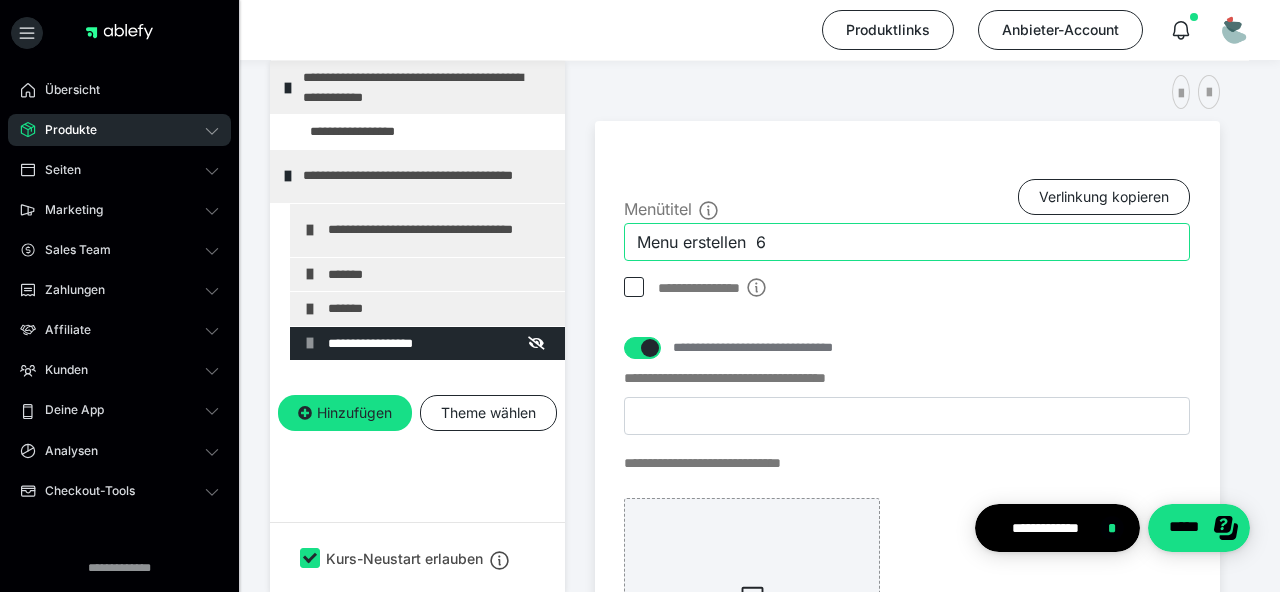click on "Menu erstellen  6" at bounding box center (907, 242) 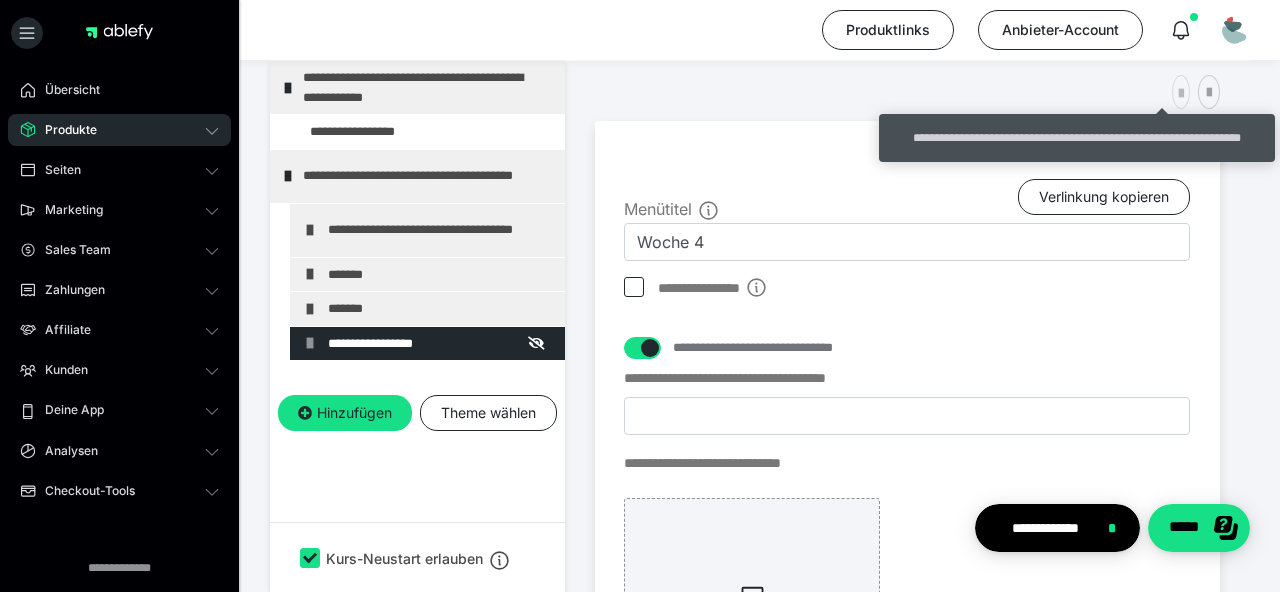 click at bounding box center [1181, 94] 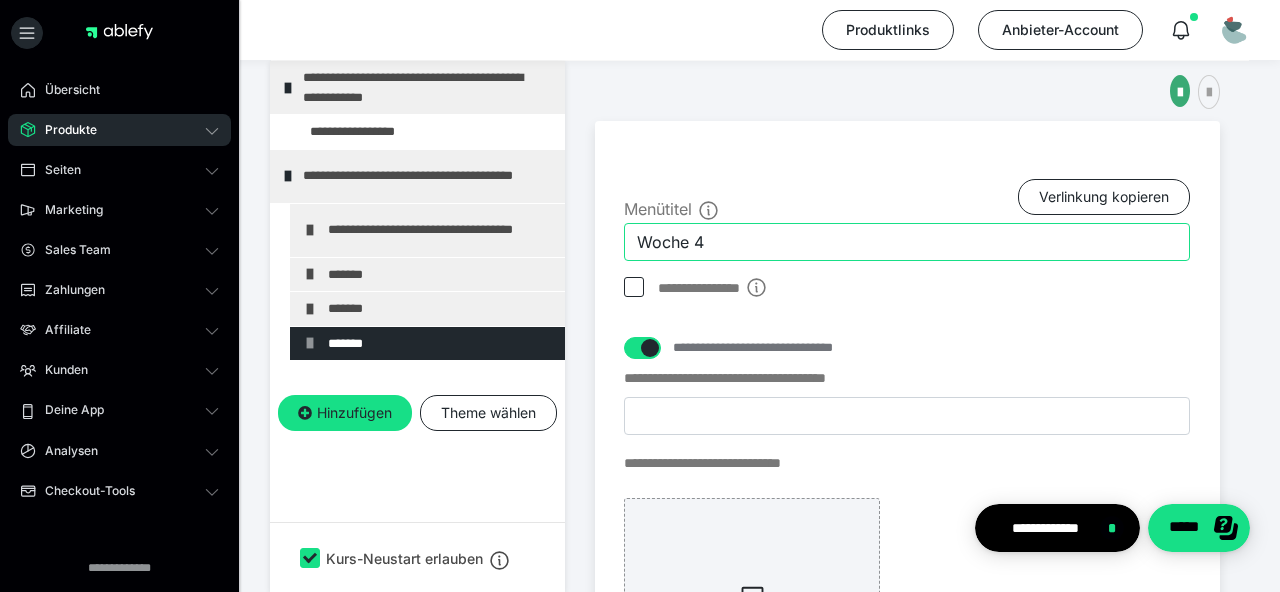 click on "Woche 4" at bounding box center [907, 242] 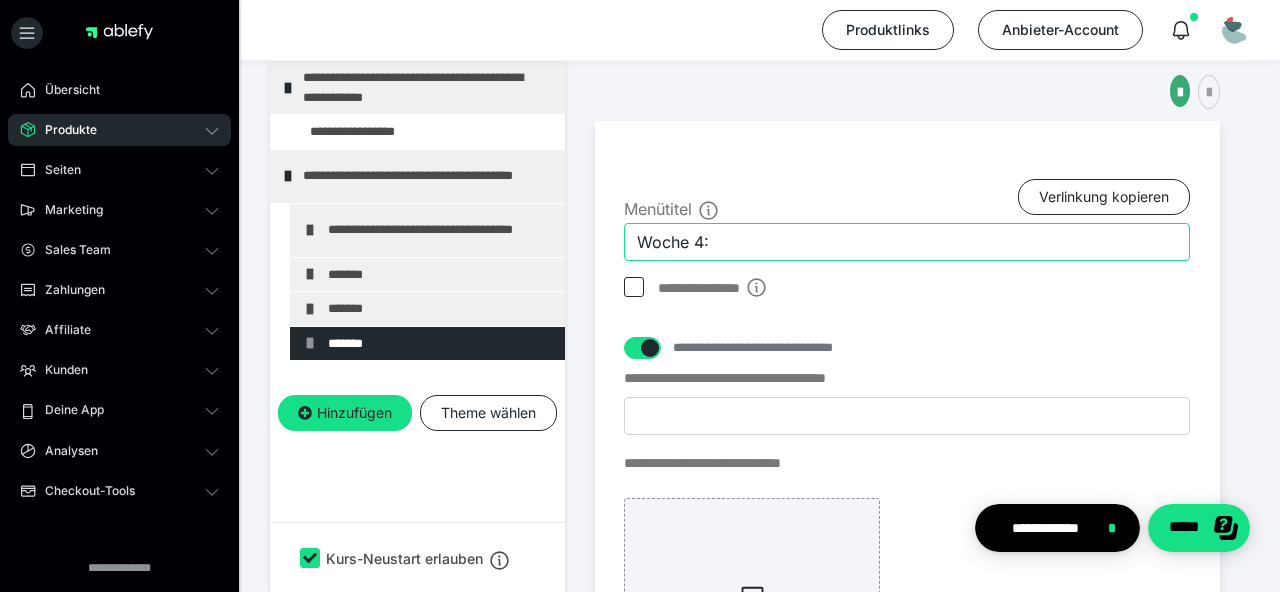 paste on "Achtsamkeit – Im Hier & Jetzt ankommen" 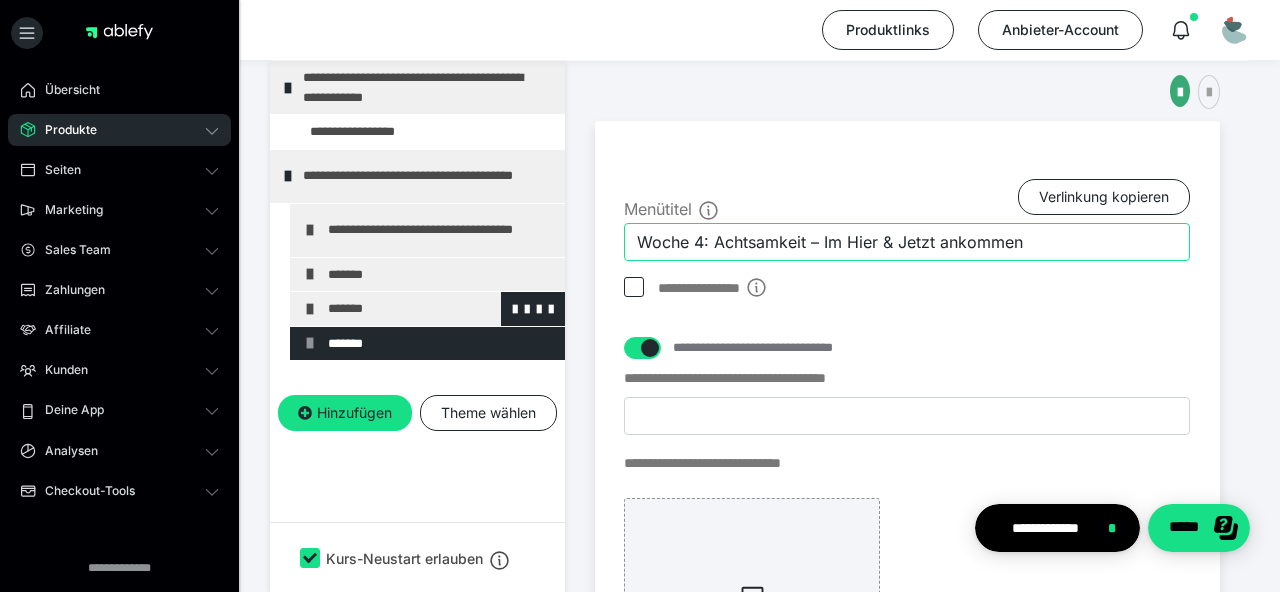 type on "Woche 4: Achtsamkeit – Im Hier & Jetzt ankommen" 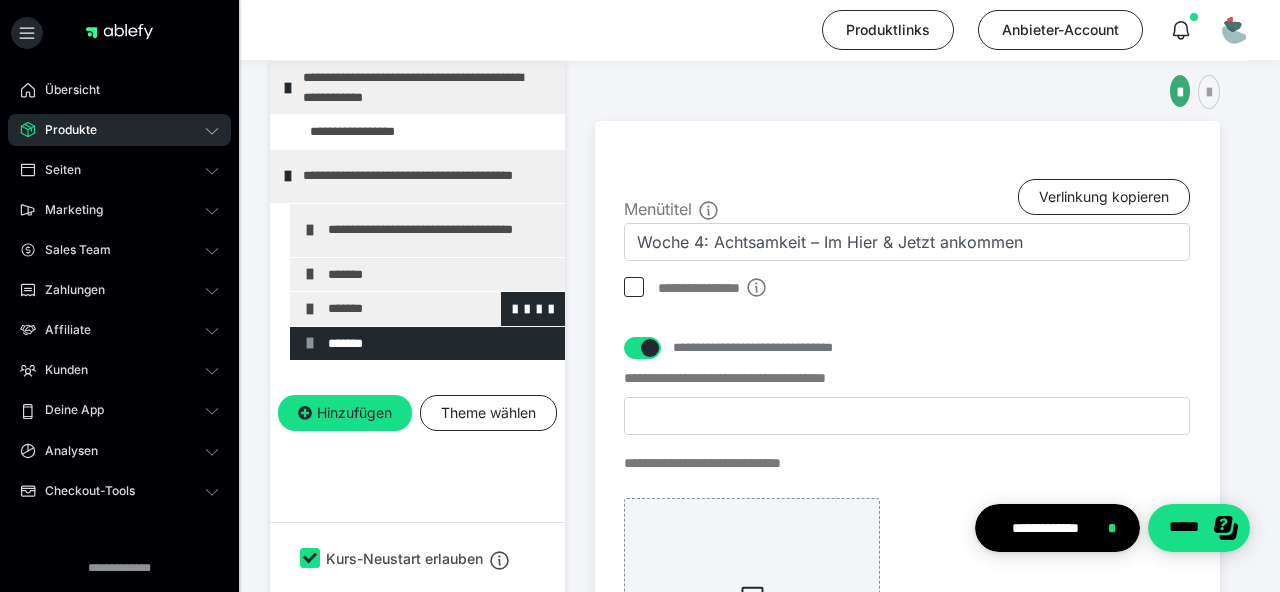 click on "*******" at bounding box center (441, 309) 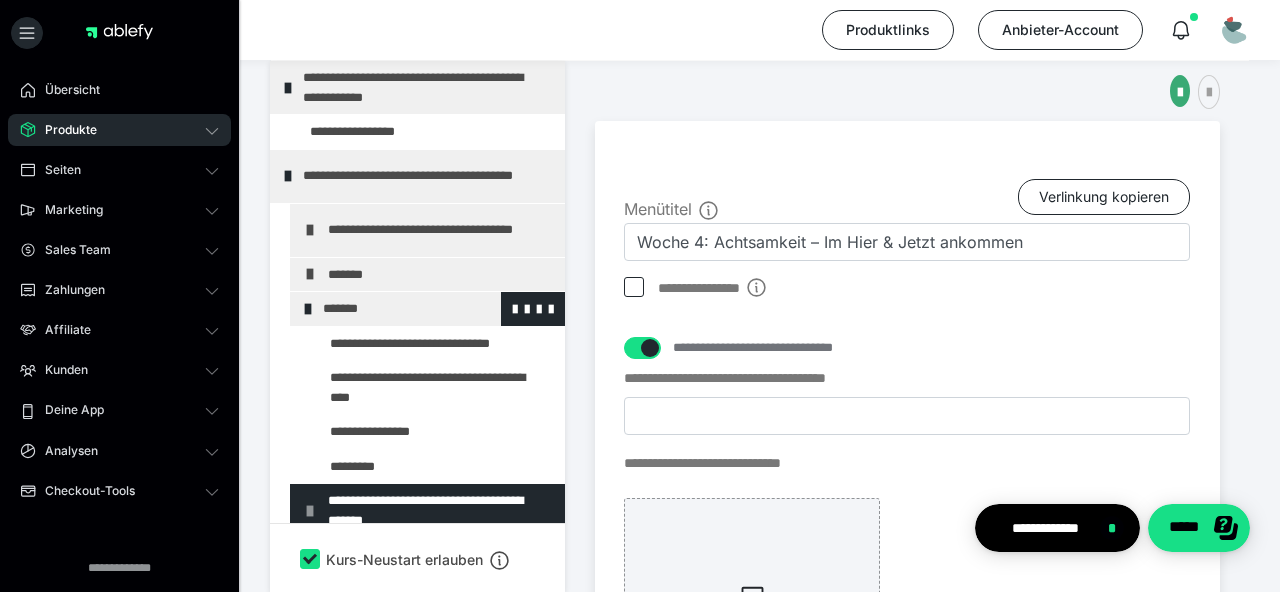 click on "*******" at bounding box center (436, 309) 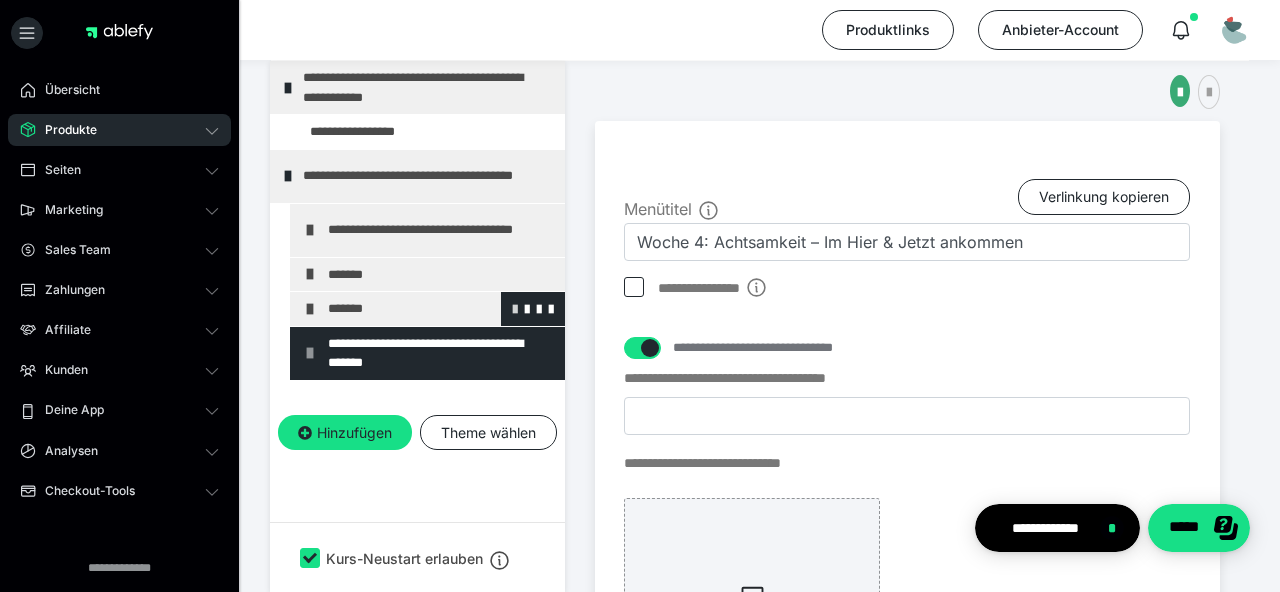 click at bounding box center [515, 308] 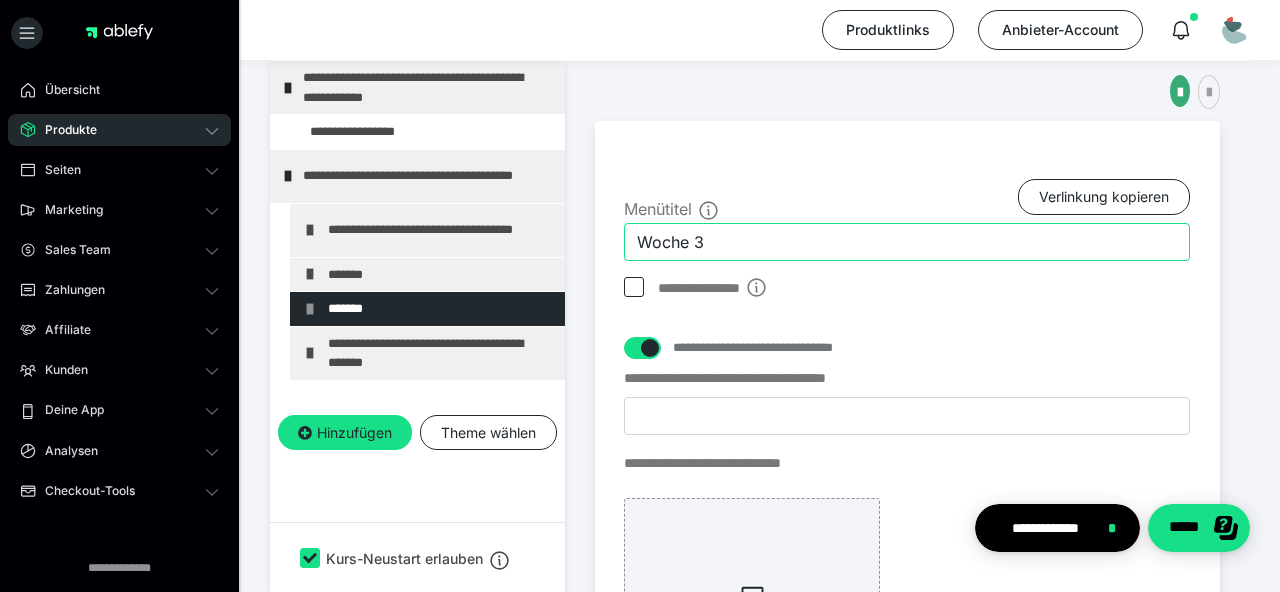 click on "Woche 3" at bounding box center (907, 242) 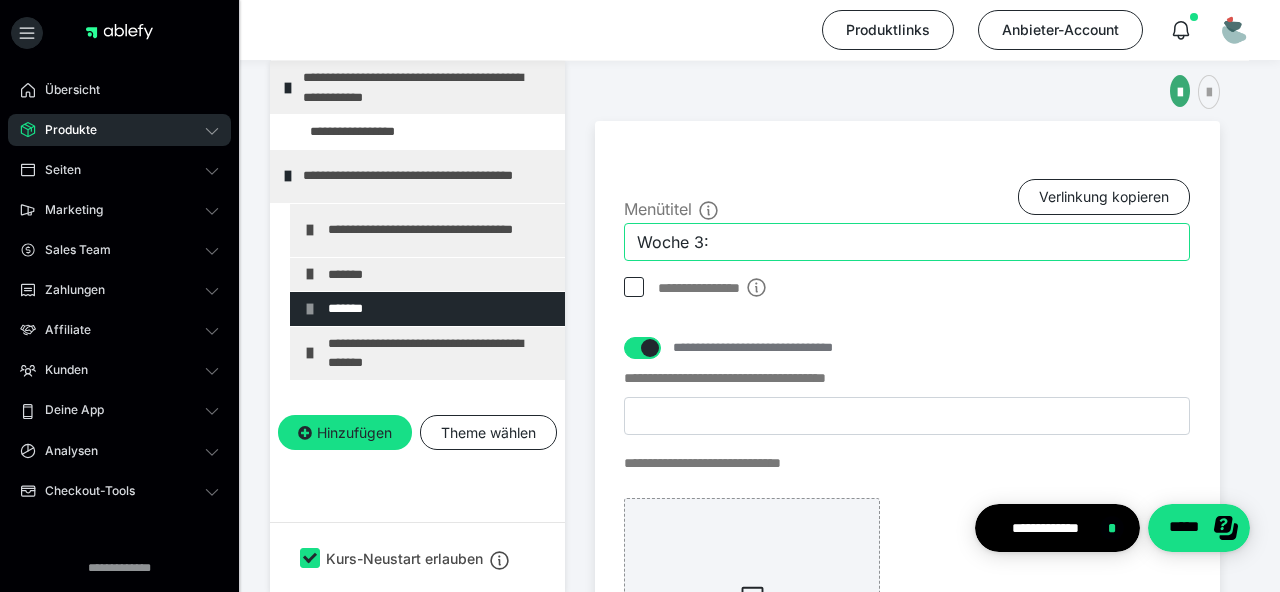 paste on "Mit mir selbst in Kontakt kommen" 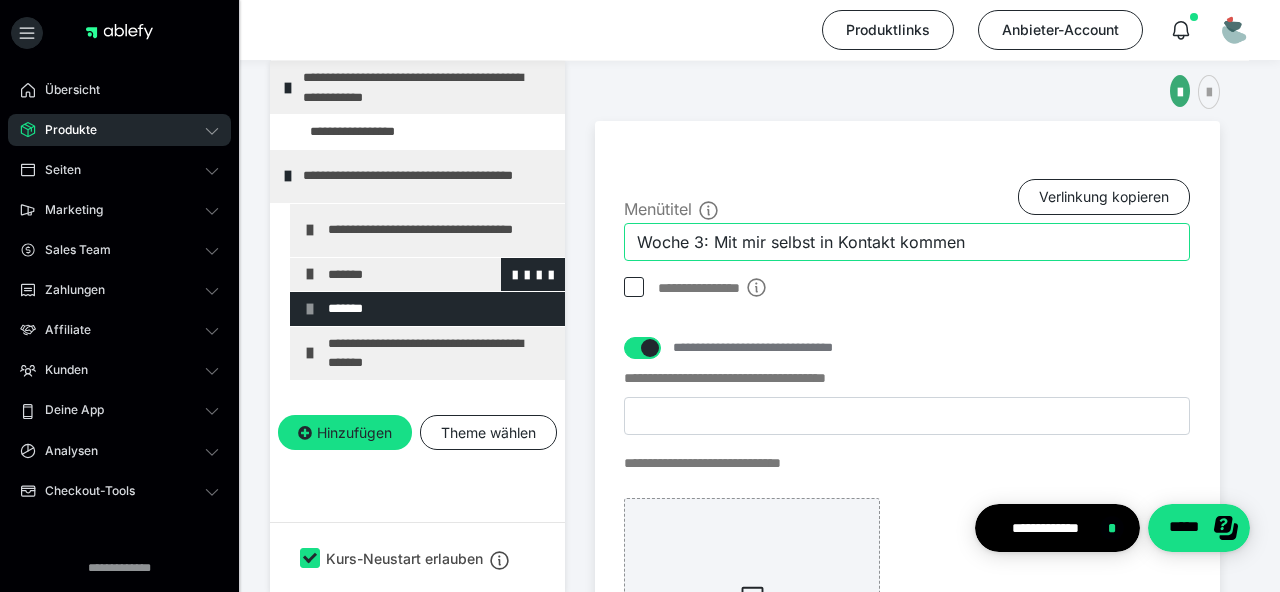 type on "Woche 3: Mit mir selbst in Kontakt kommen" 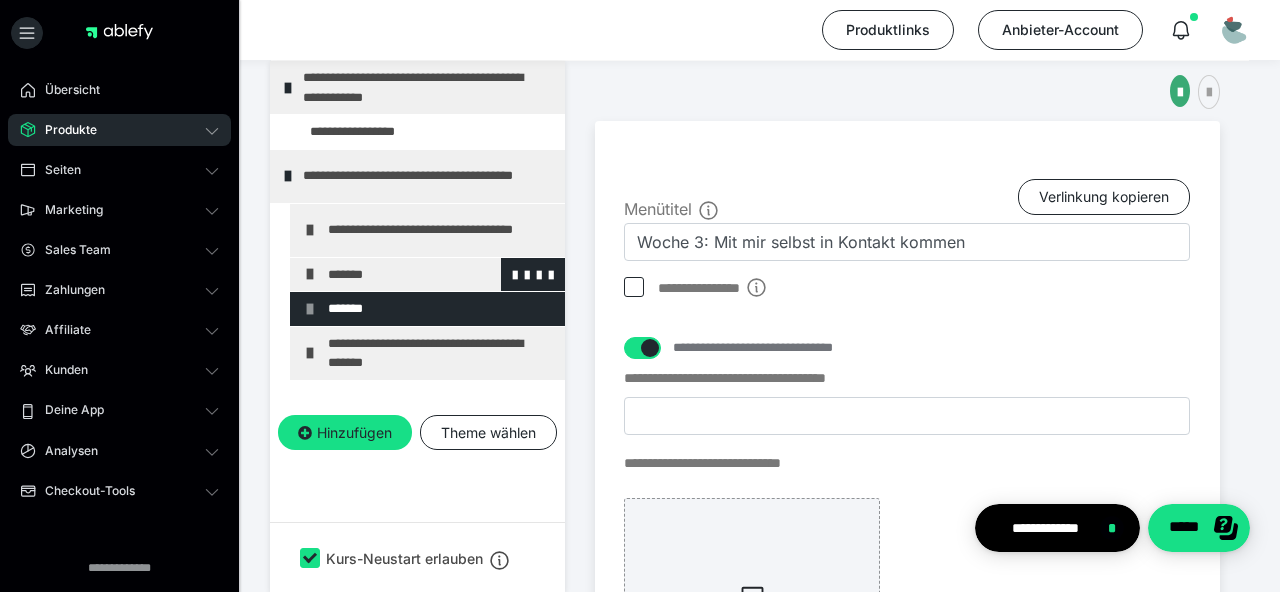 click at bounding box center (533, 275) 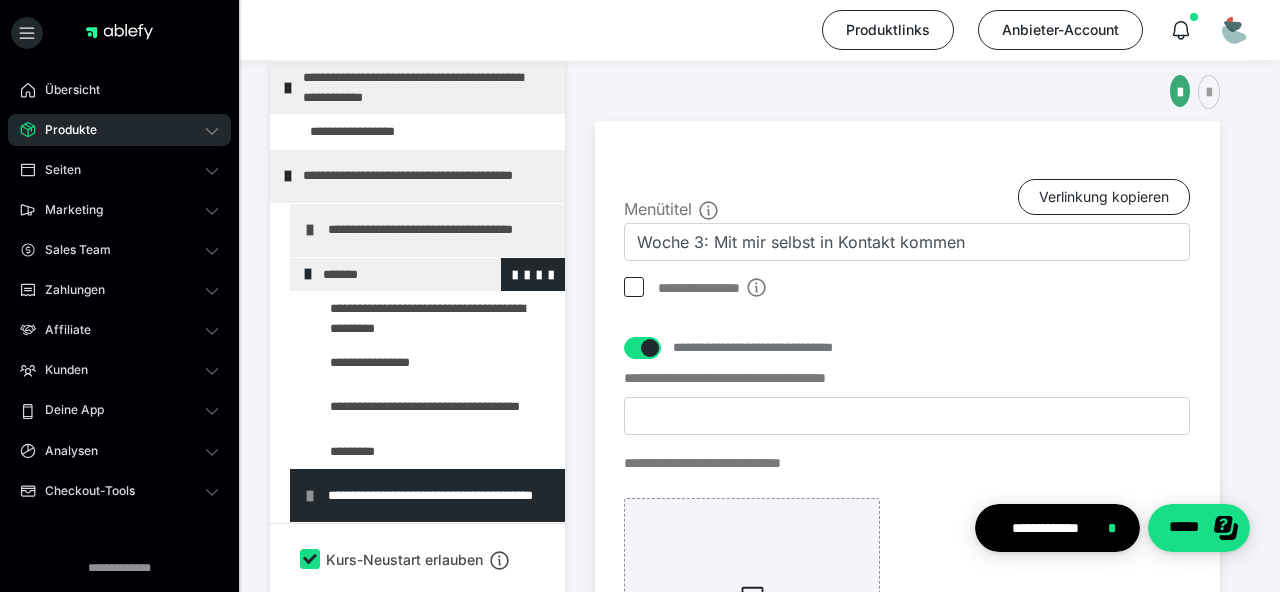 click on "*******" at bounding box center (436, 275) 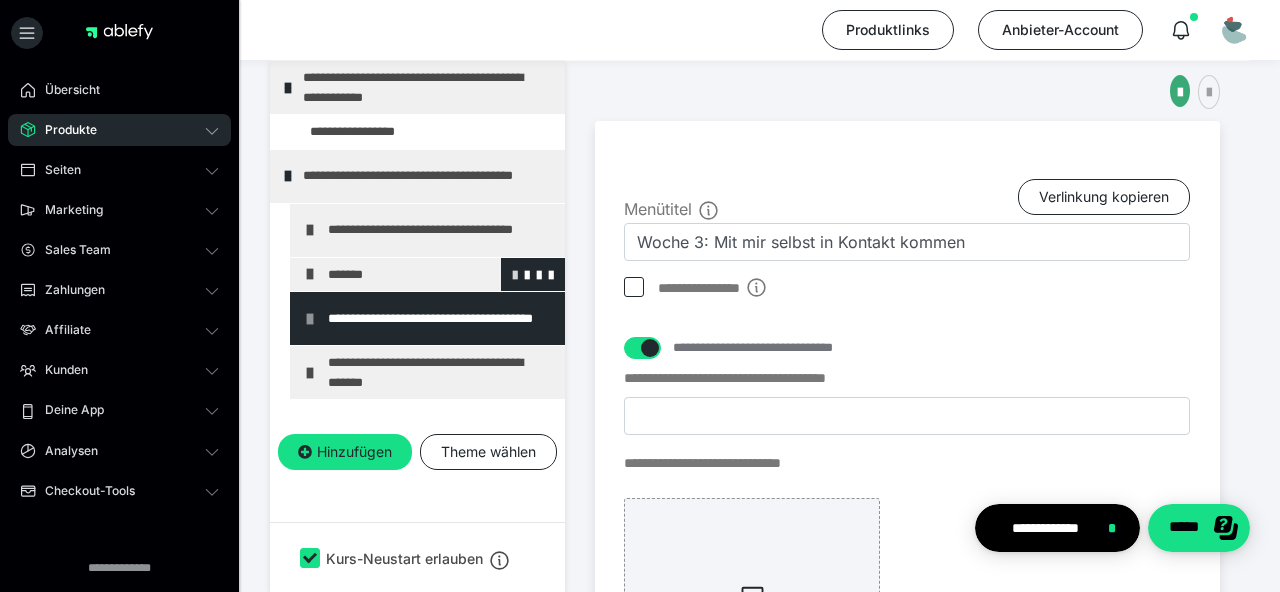 click at bounding box center (515, 274) 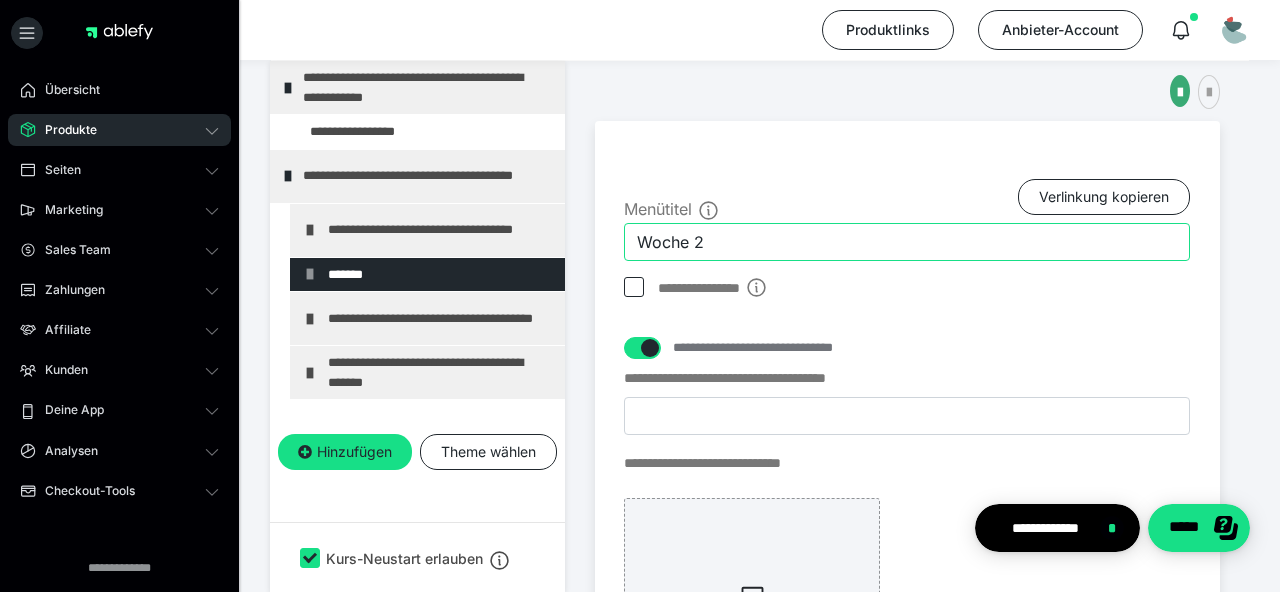 click on "Woche 2" at bounding box center (907, 242) 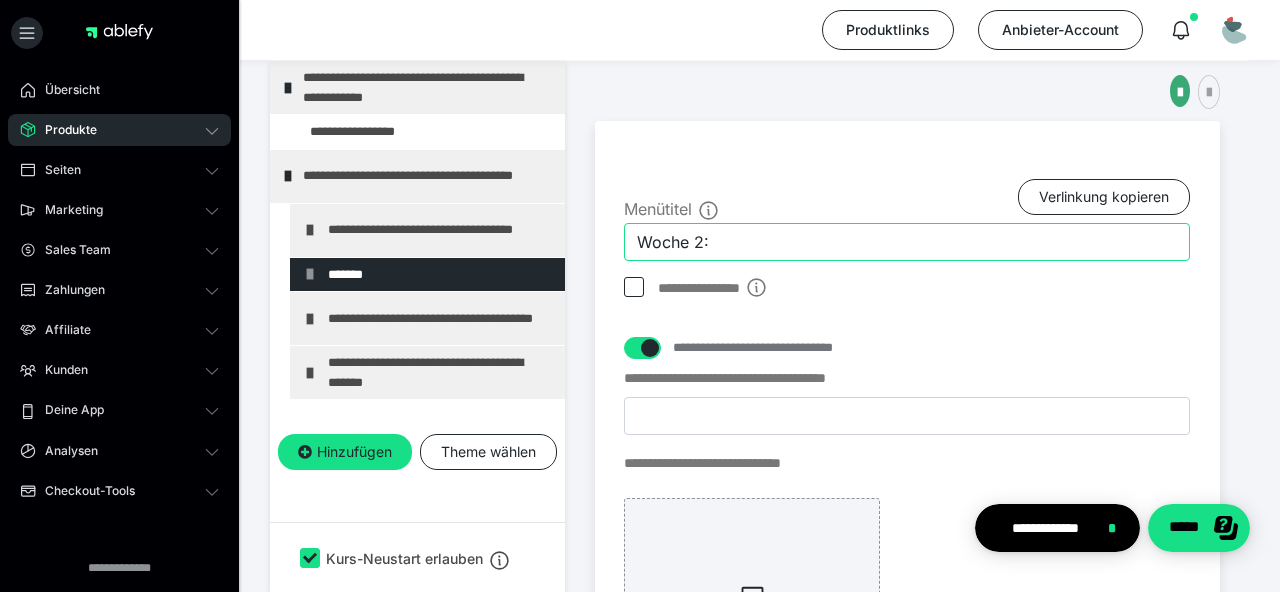 paste on "Deine erste Reise nach innen. Körperwahrnehmung" 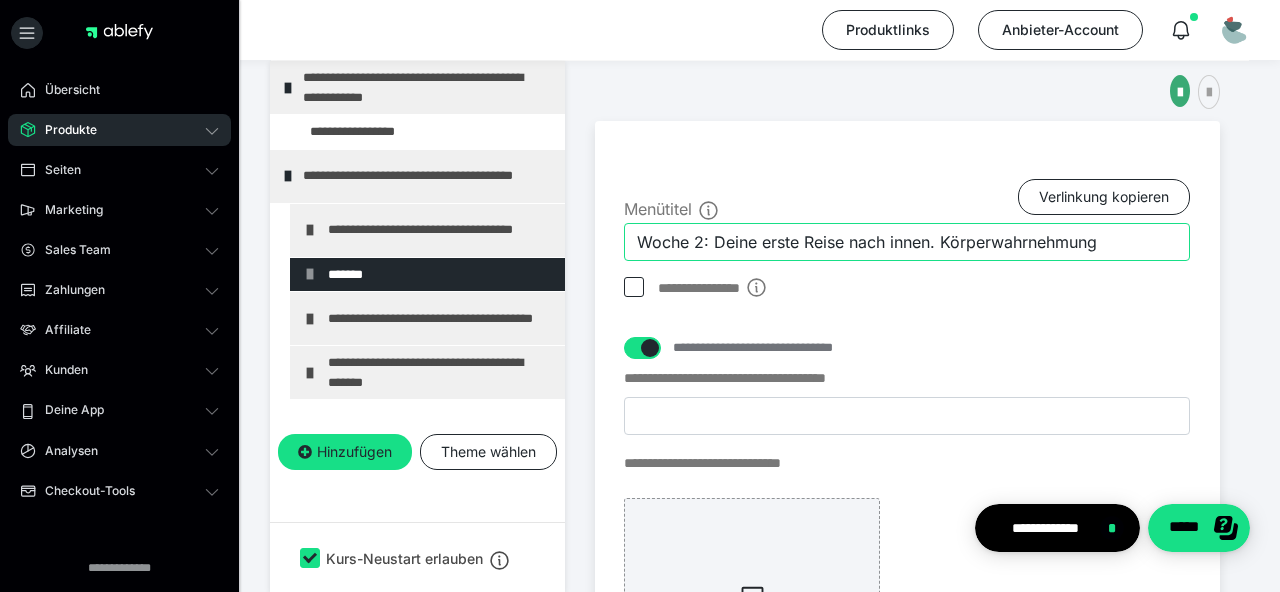 type on "Woche 2: Deine erste Reise nach innen. Körperwahrnehmung" 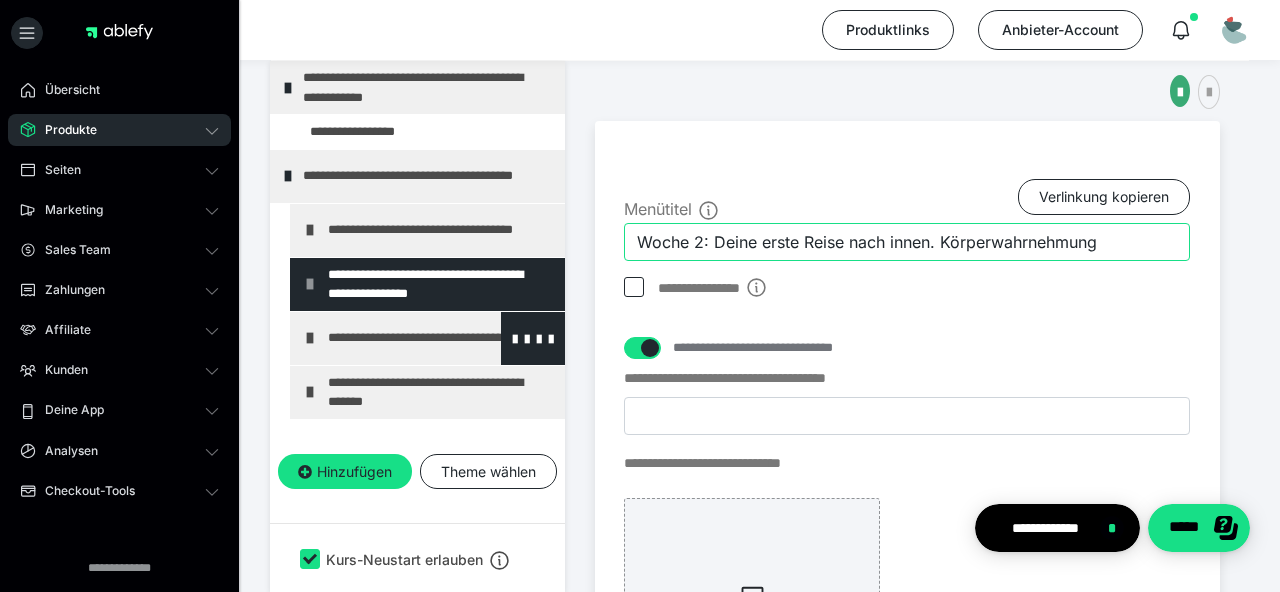 scroll, scrollTop: 2, scrollLeft: 0, axis: vertical 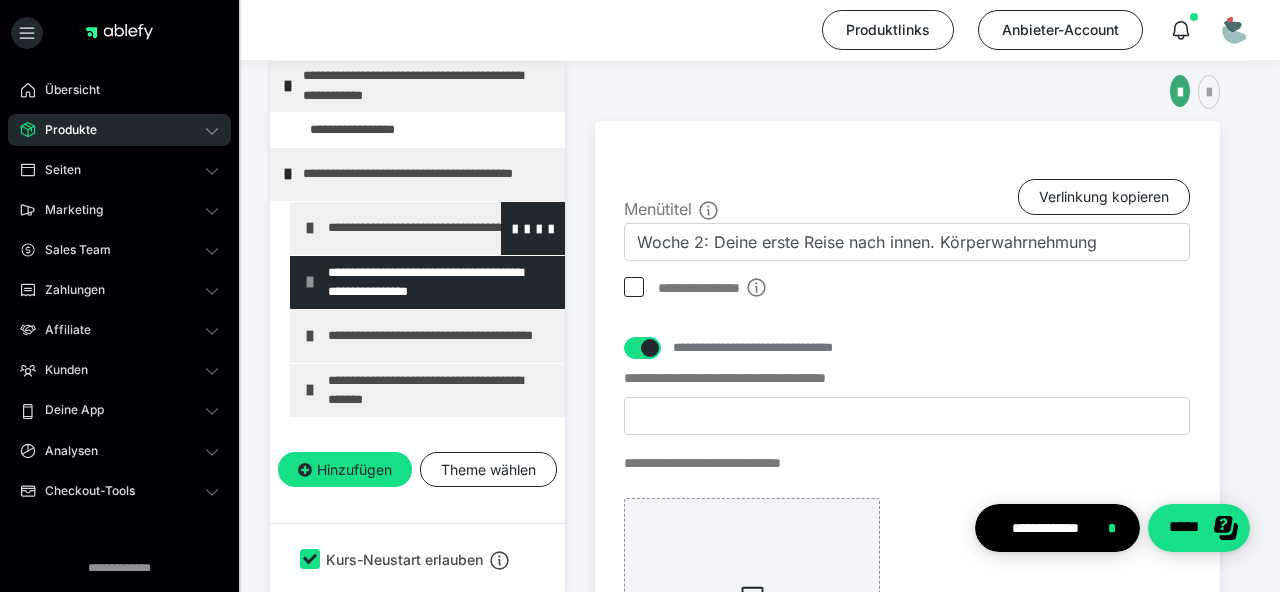 click on "**********" at bounding box center [441, 228] 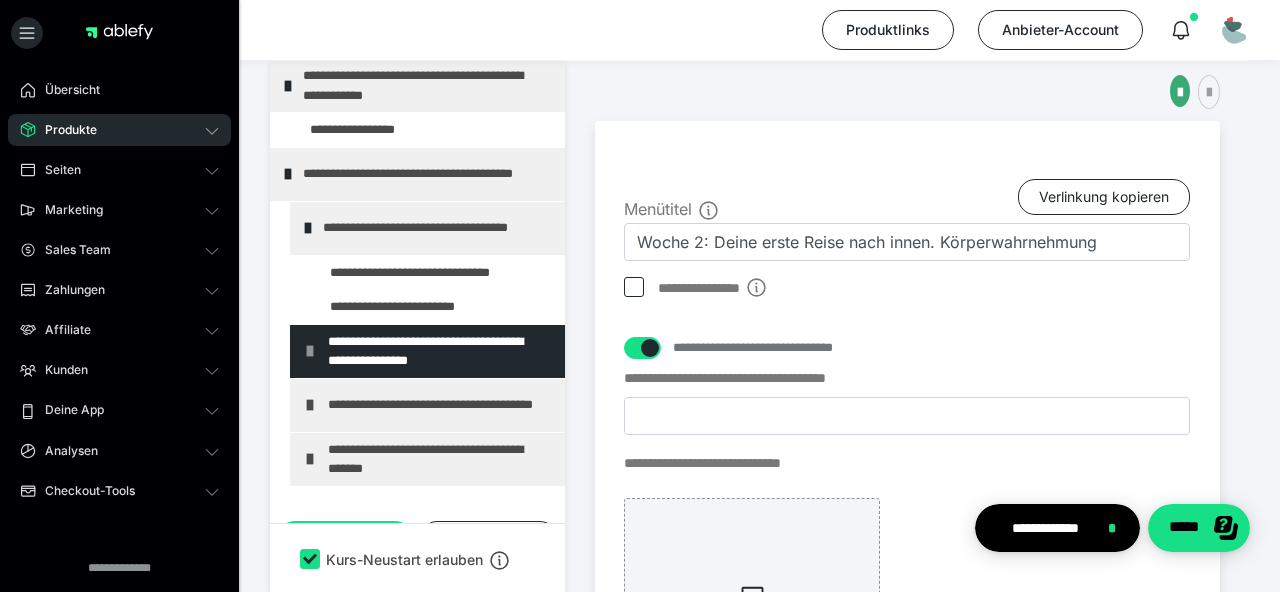 click on "**********" at bounding box center [436, 228] 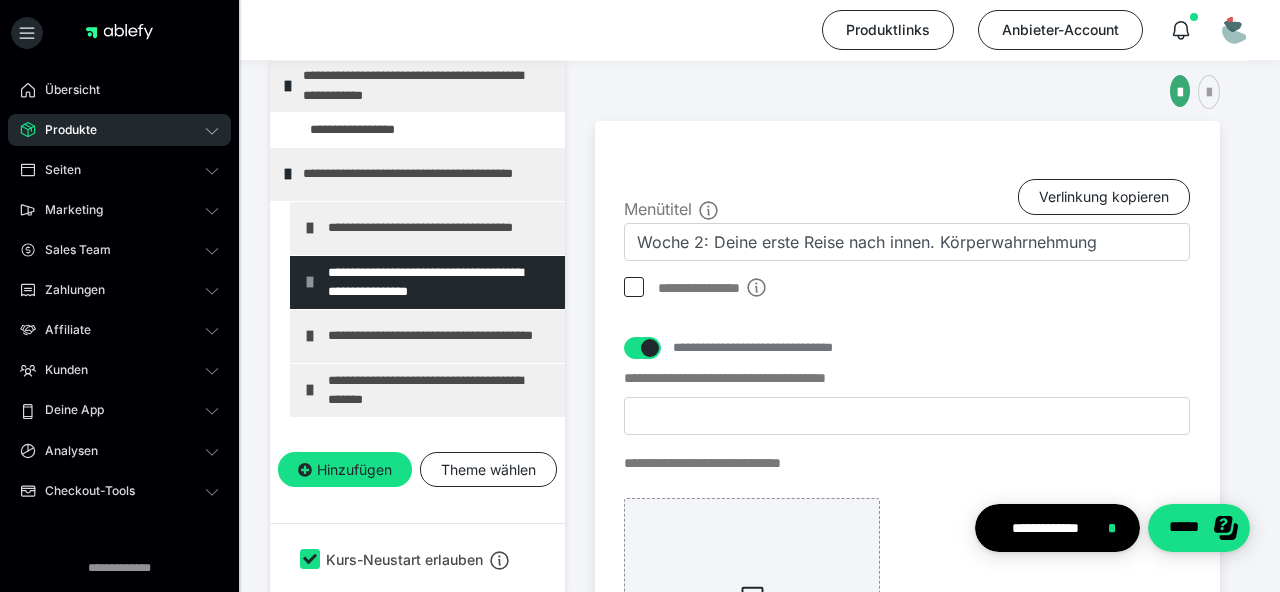 click on "**********" at bounding box center [441, 228] 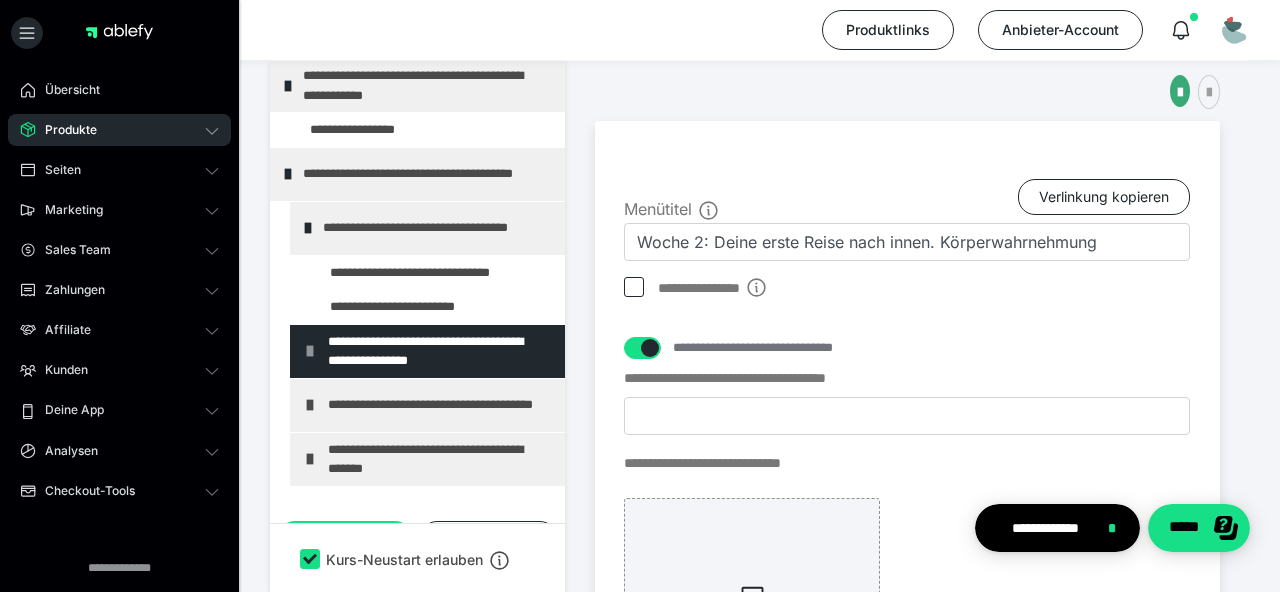 click on "**********" at bounding box center [436, 228] 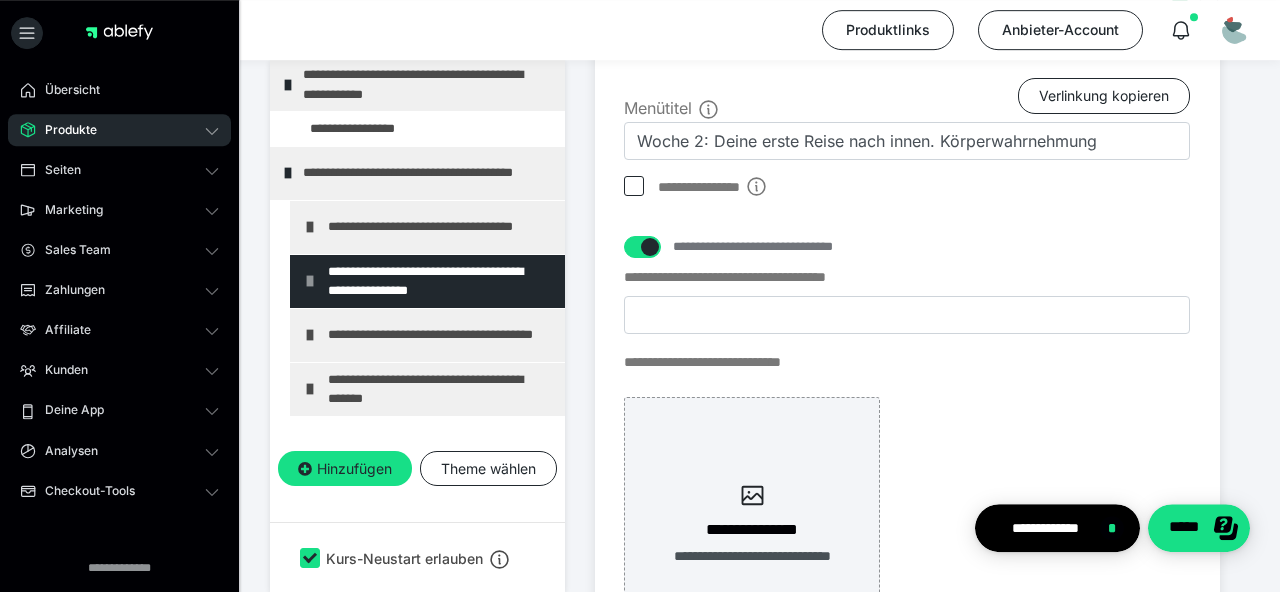 scroll, scrollTop: 512, scrollLeft: 0, axis: vertical 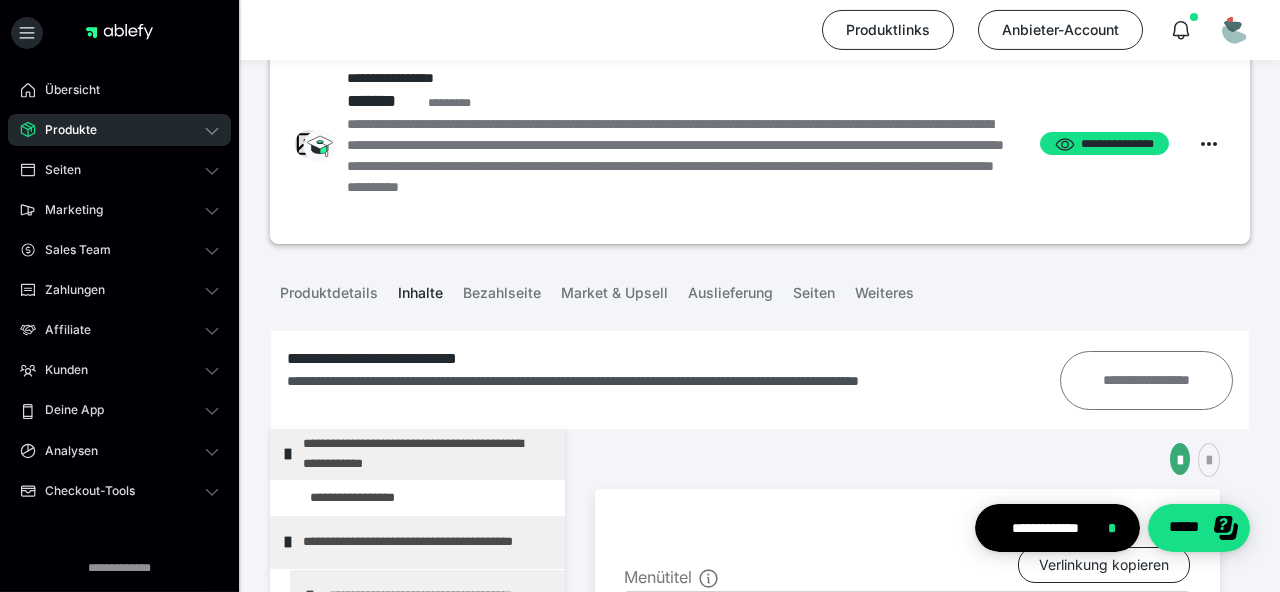 click on "**********" at bounding box center [1146, 380] 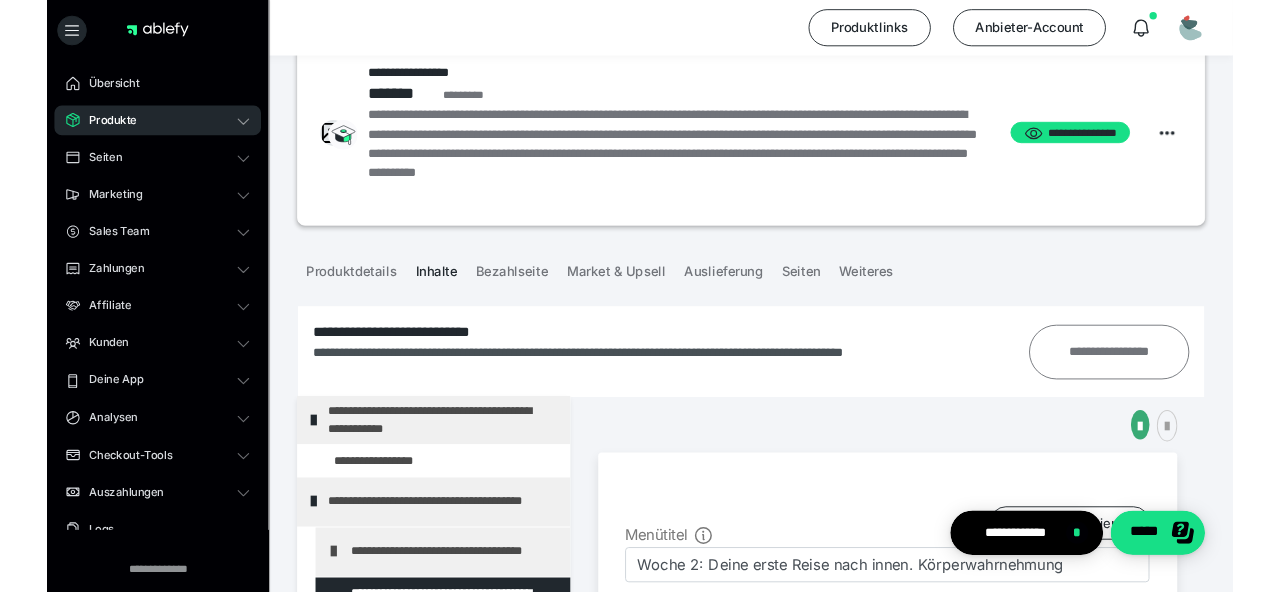 scroll, scrollTop: 0, scrollLeft: 0, axis: both 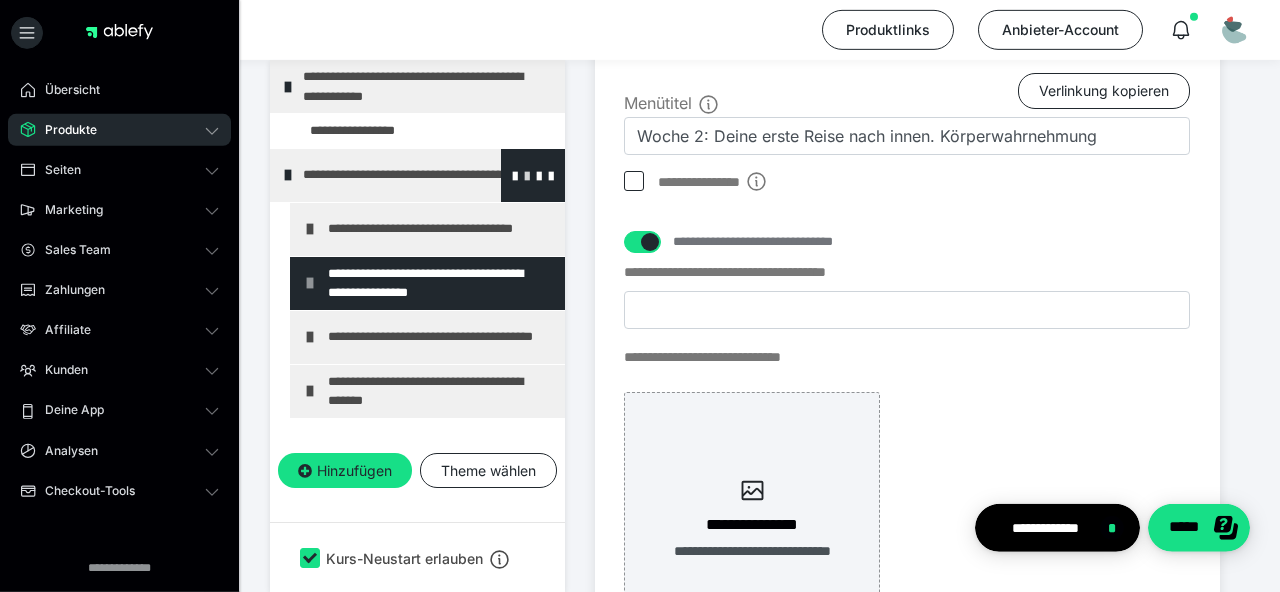 click at bounding box center (527, 175) 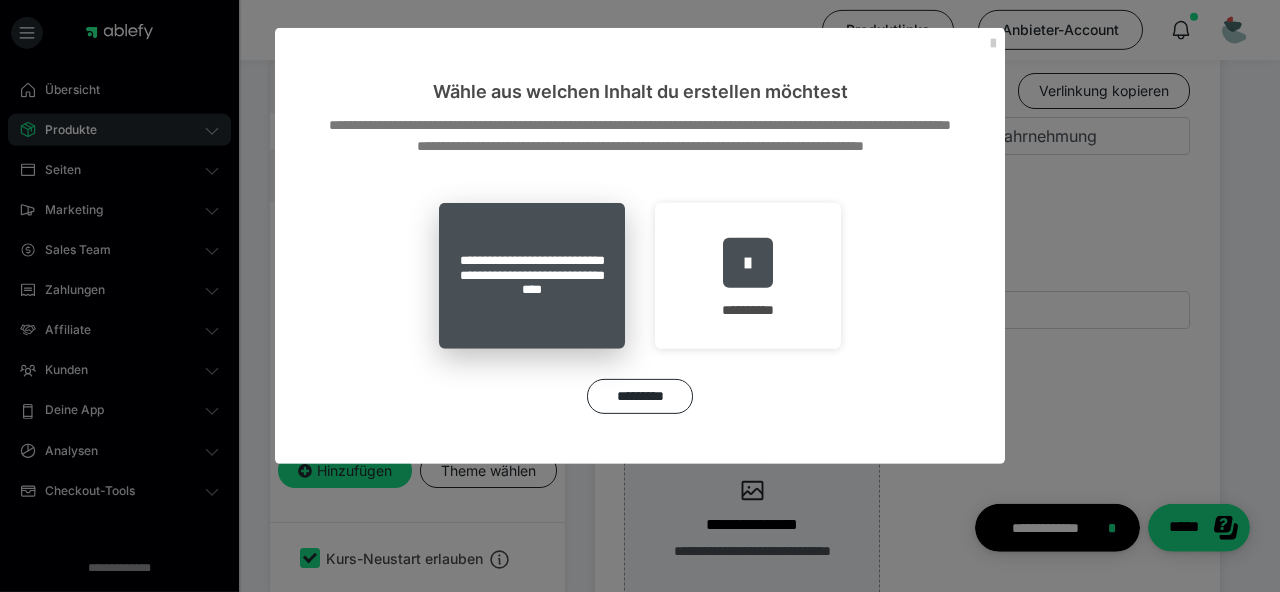 click on "**********" at bounding box center (532, 276) 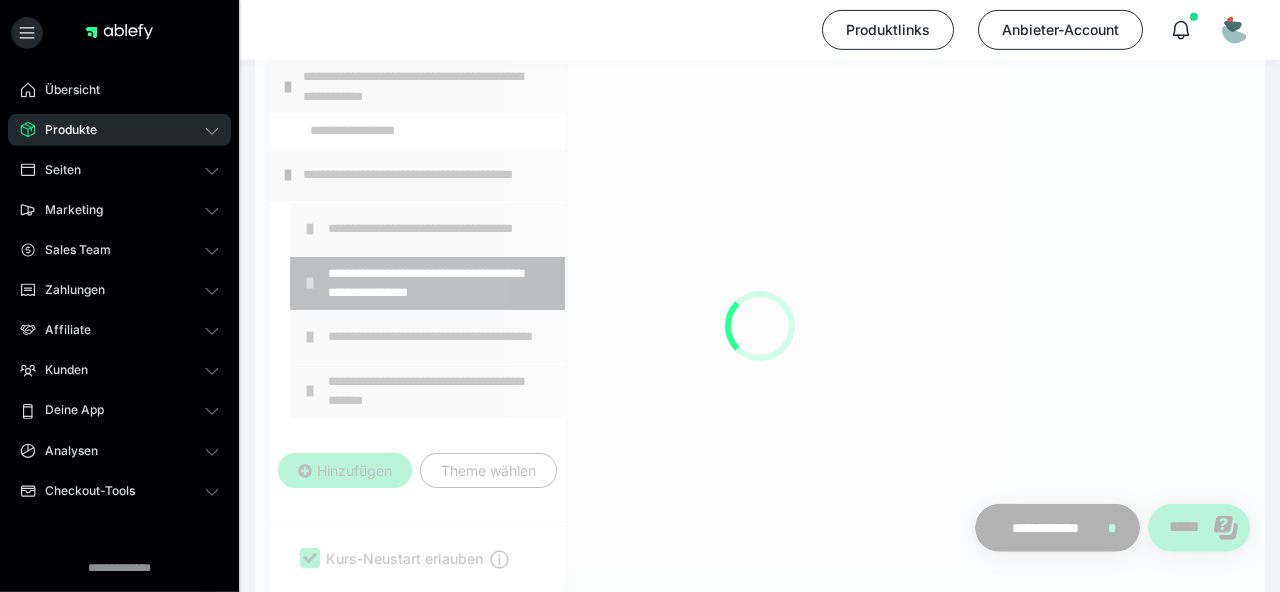 scroll, scrollTop: 415, scrollLeft: 0, axis: vertical 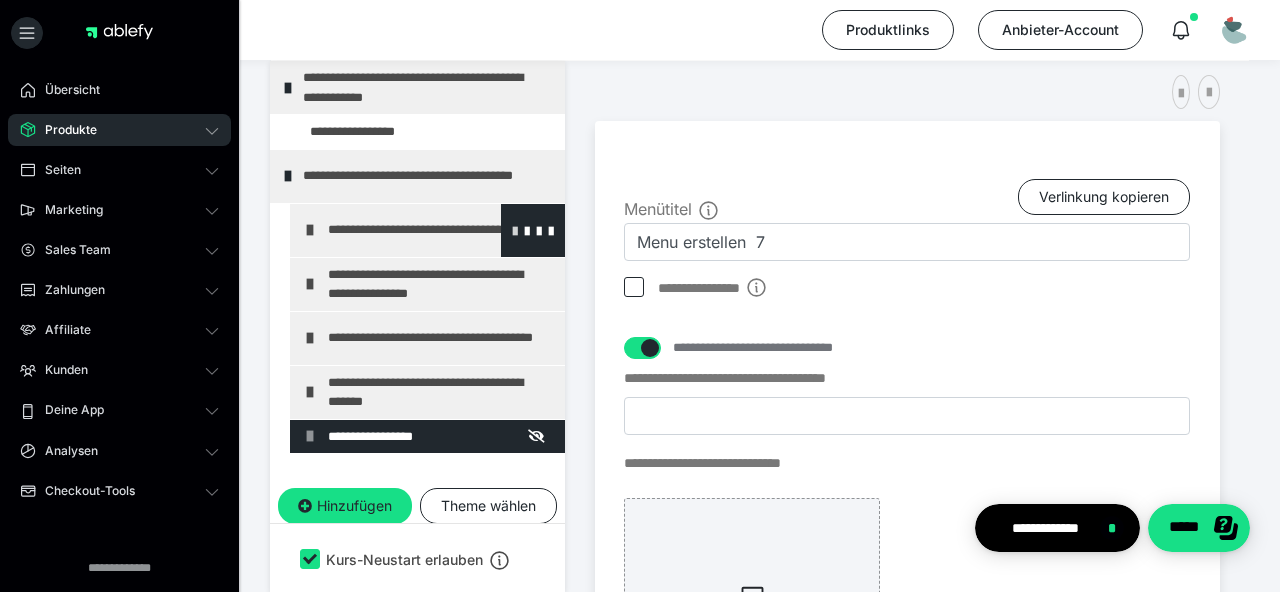 click at bounding box center (515, 230) 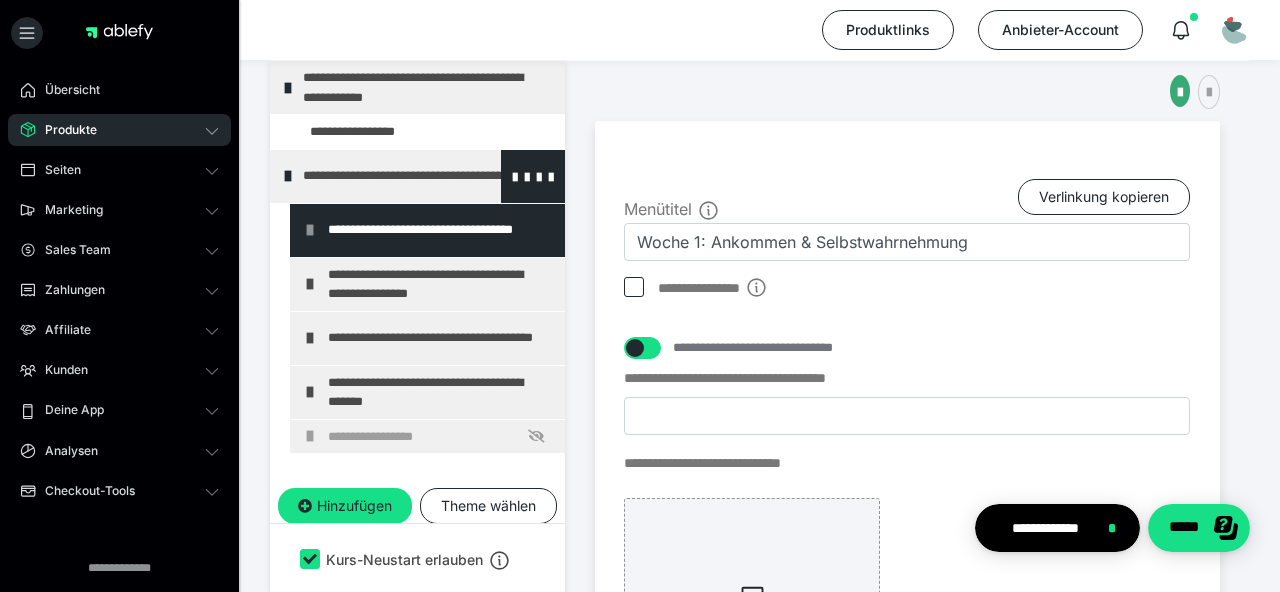 click on "**********" at bounding box center (426, 176) 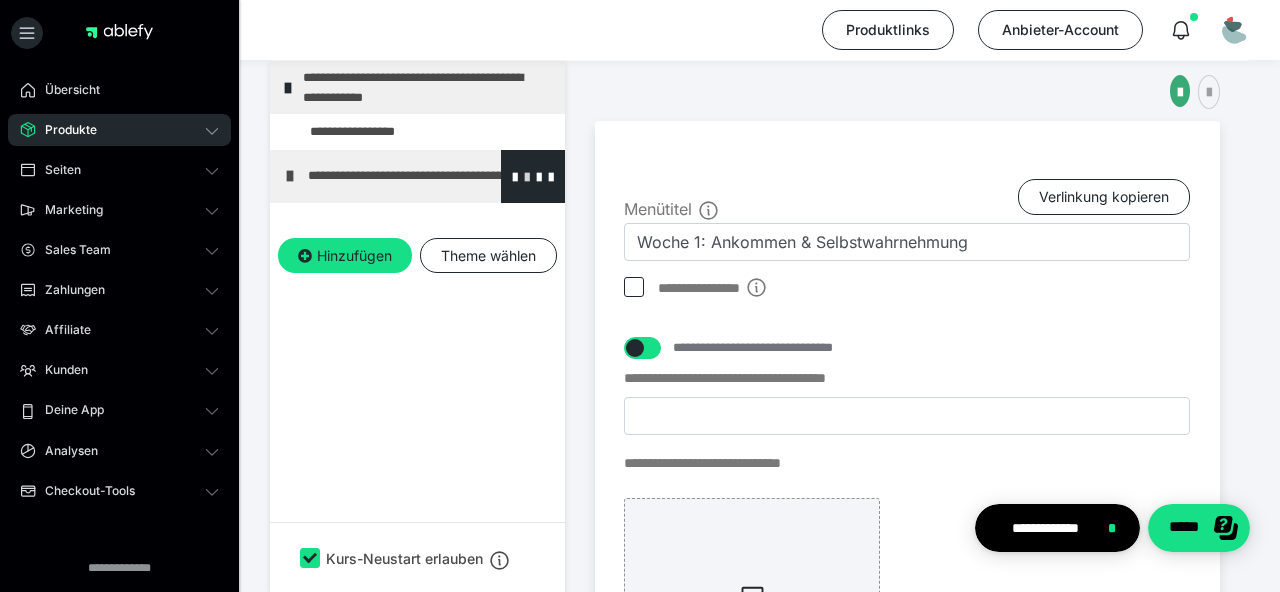 click at bounding box center [527, 176] 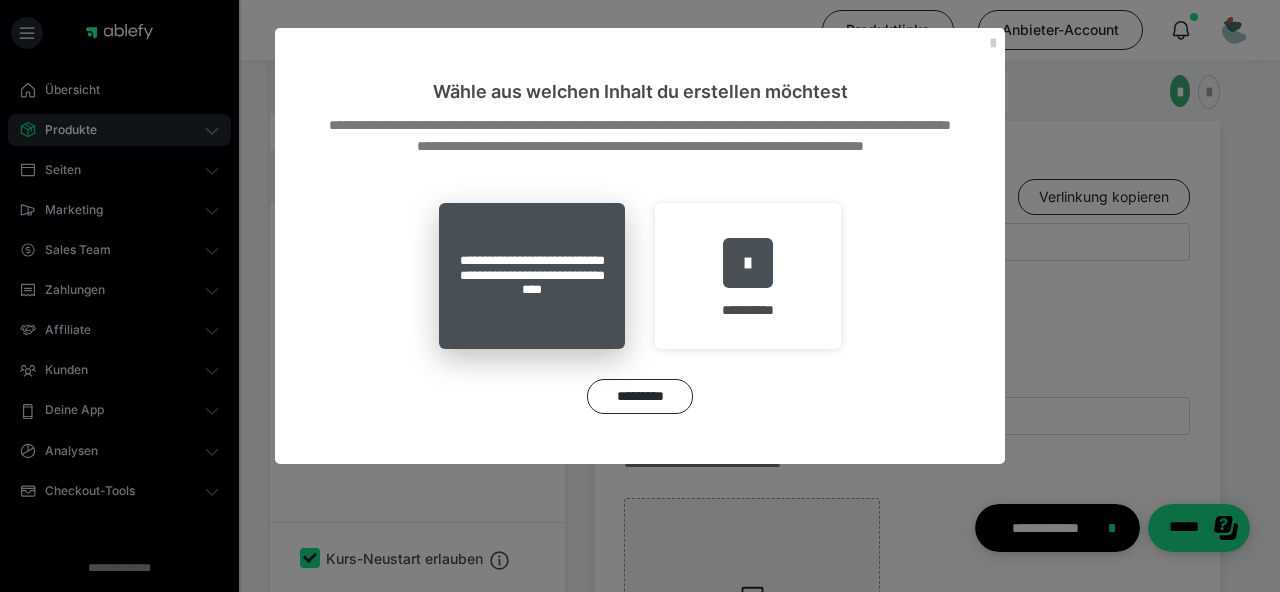 click on "**********" at bounding box center [532, 276] 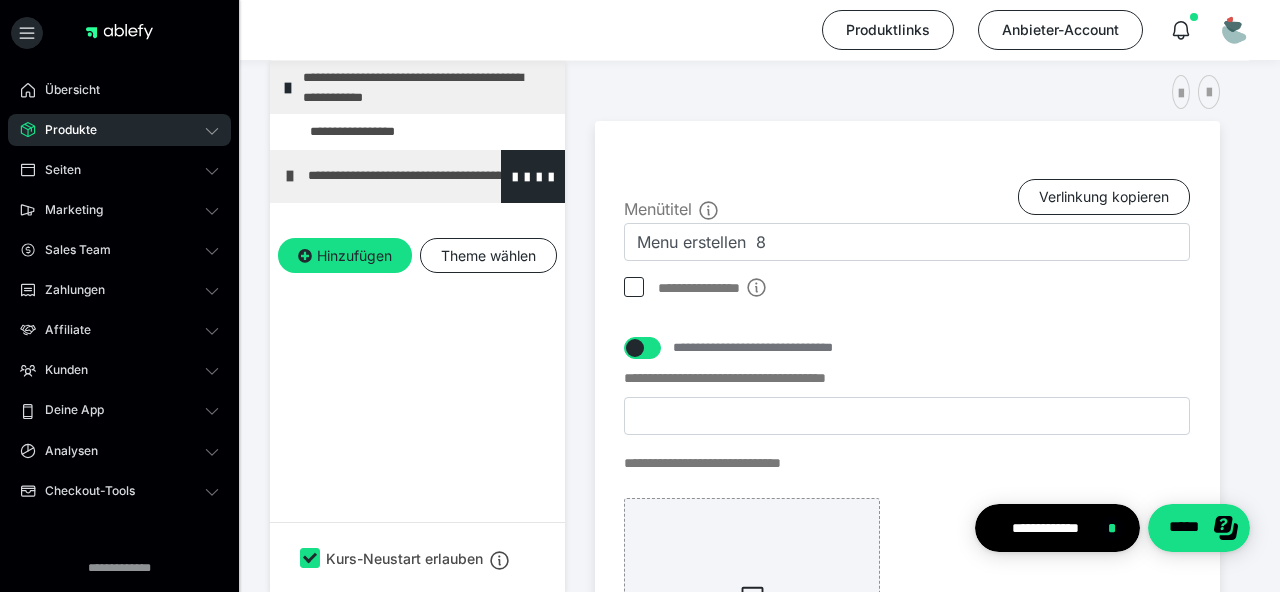 click on "**********" at bounding box center [417, 176] 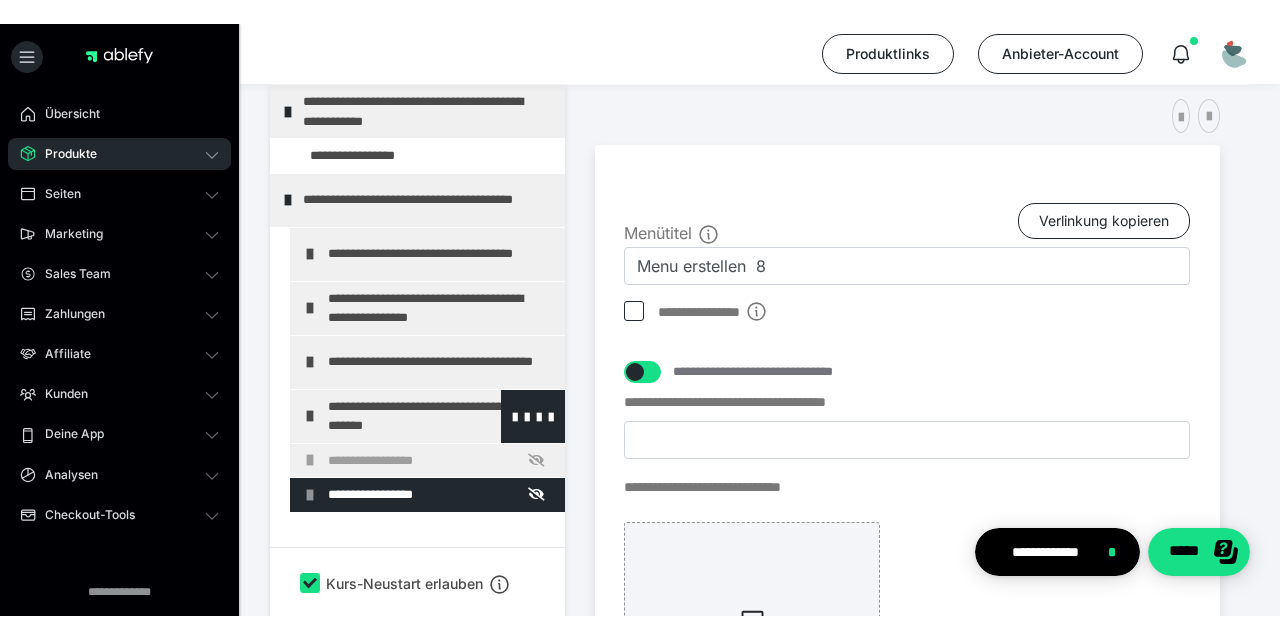 scroll, scrollTop: 39, scrollLeft: 0, axis: vertical 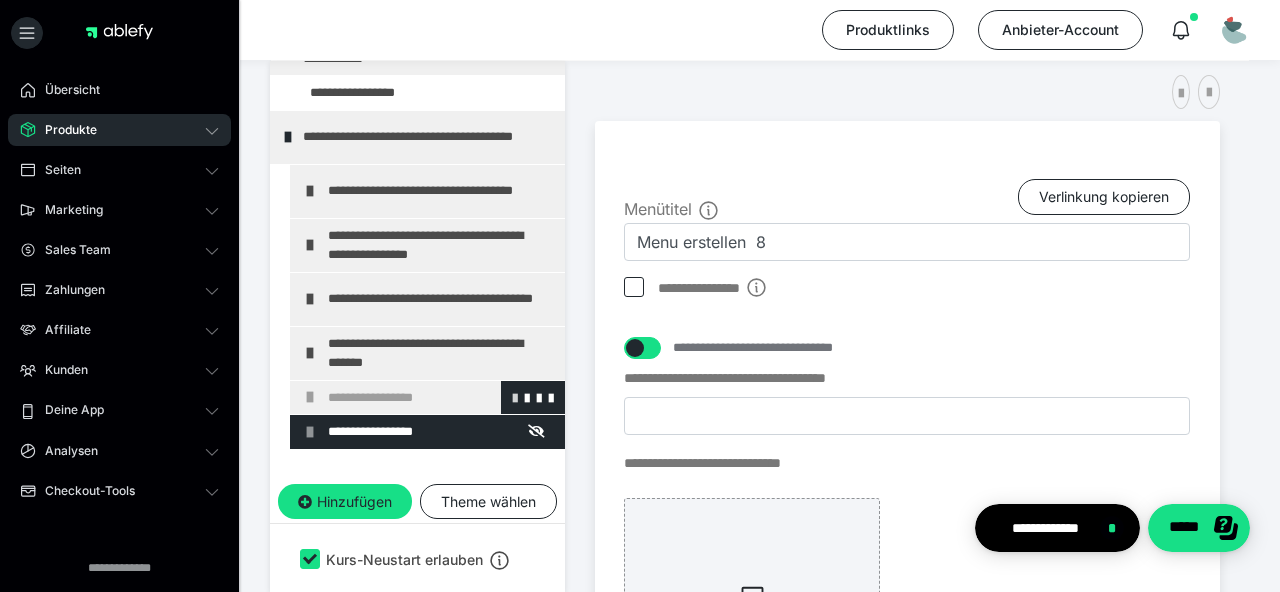 click at bounding box center (515, 397) 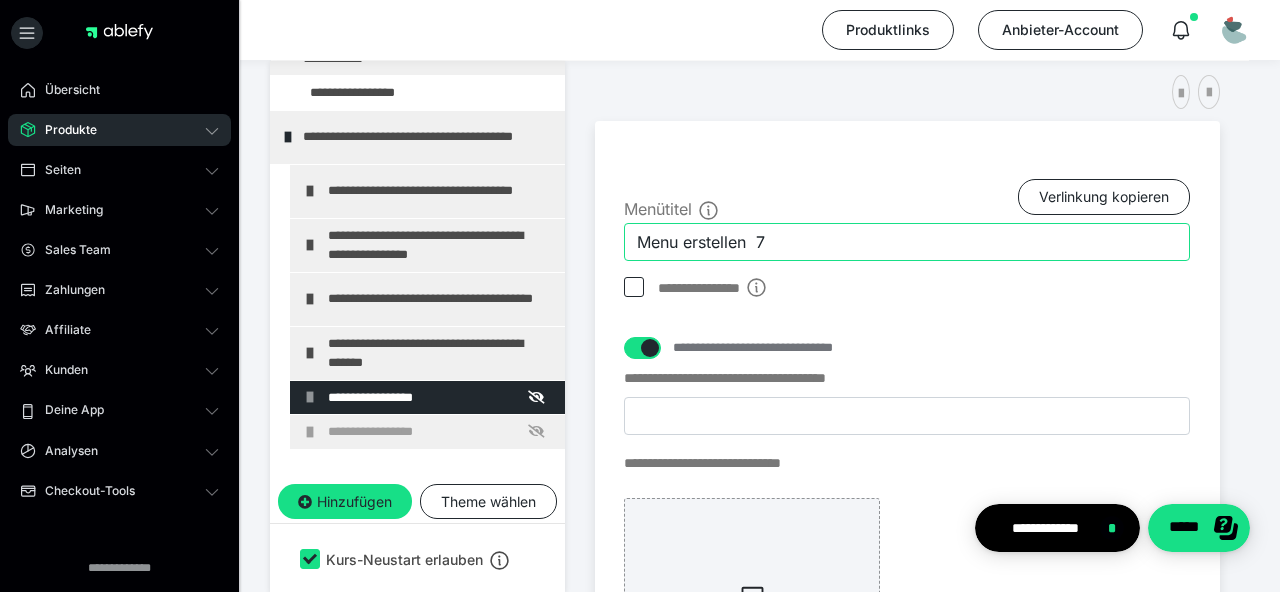 click on "Menu erstellen  7" at bounding box center [907, 242] 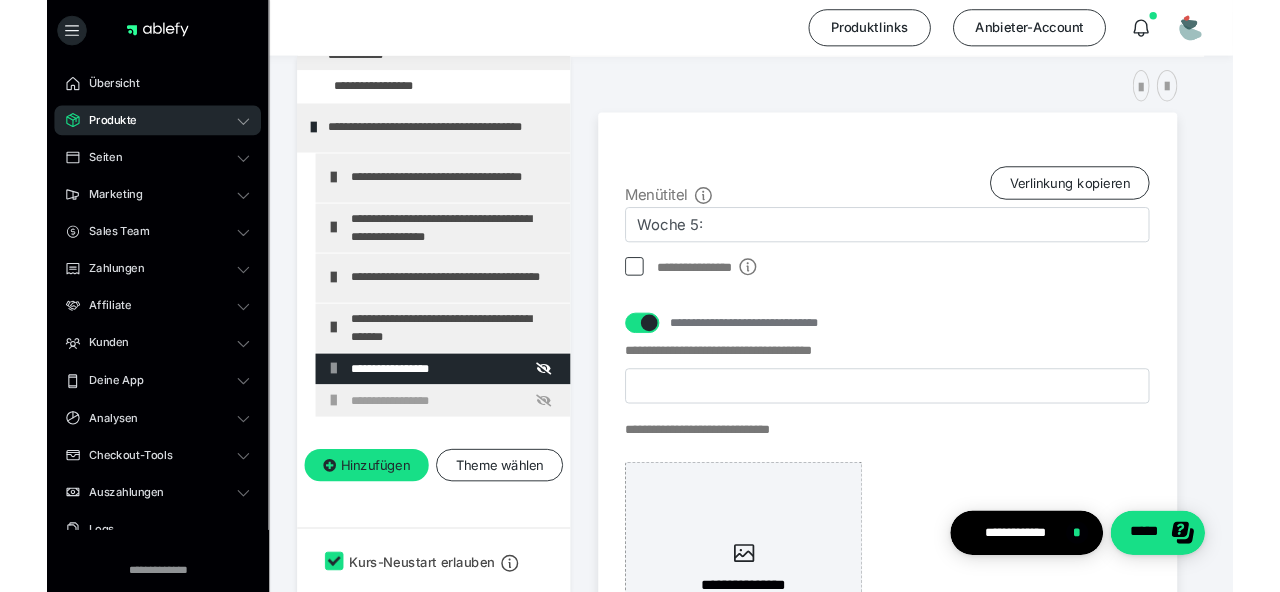 scroll, scrollTop: 23, scrollLeft: 0, axis: vertical 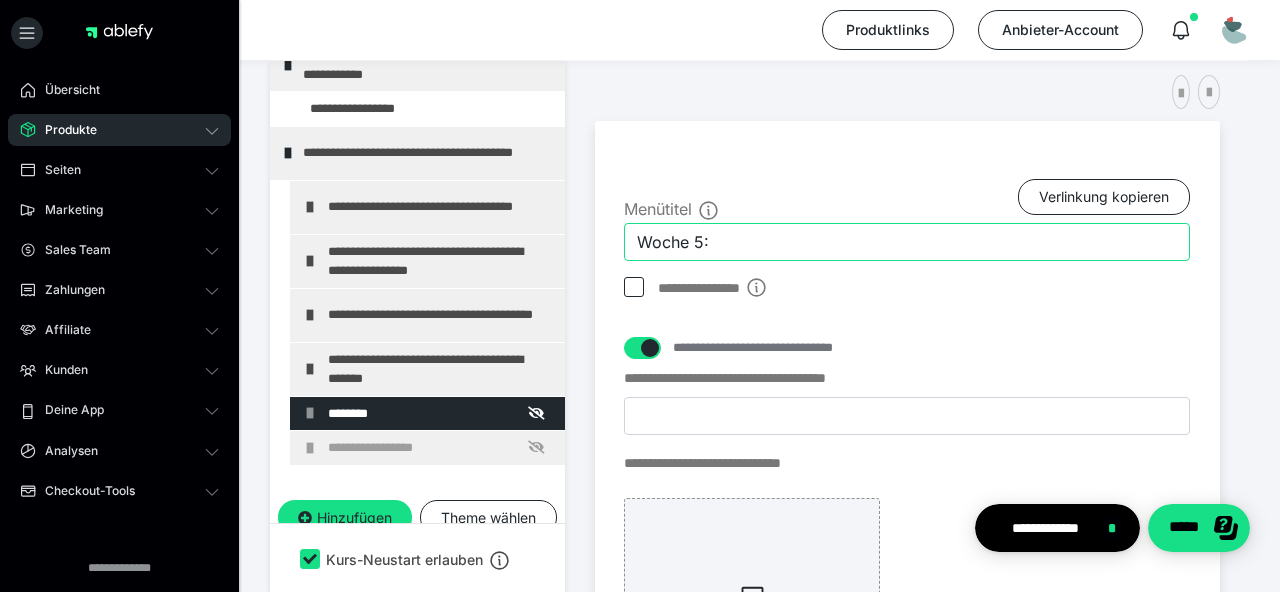 click on "Woche 5:" at bounding box center (907, 242) 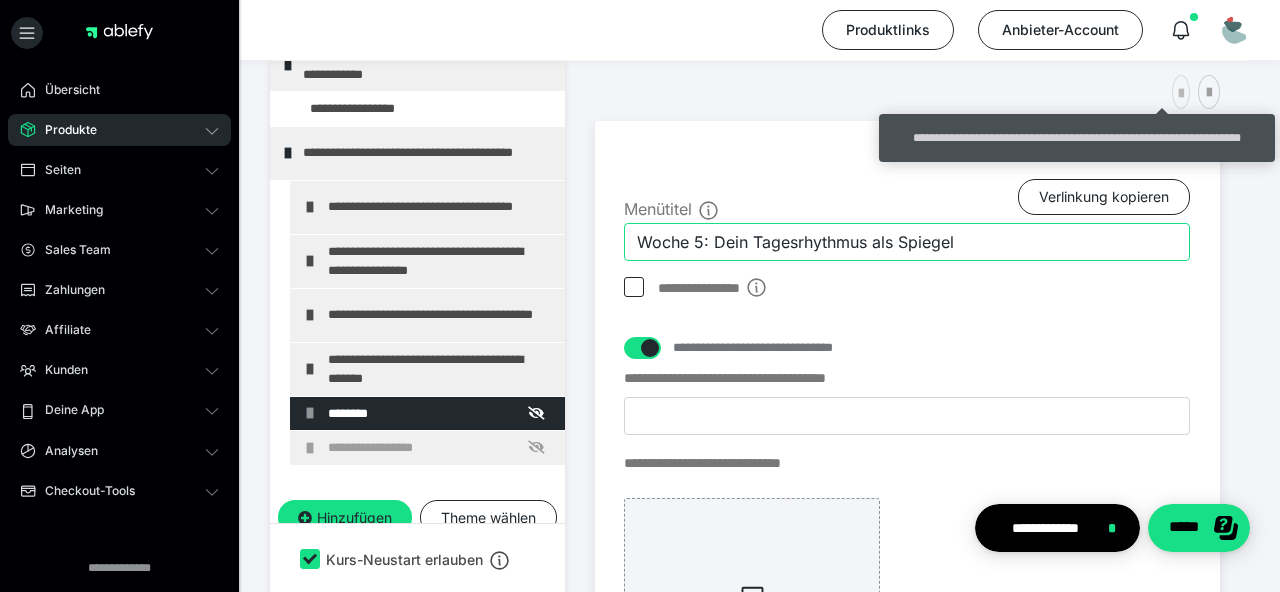 type on "Woche 5: Dein Tagesrhythmus als Spiegel" 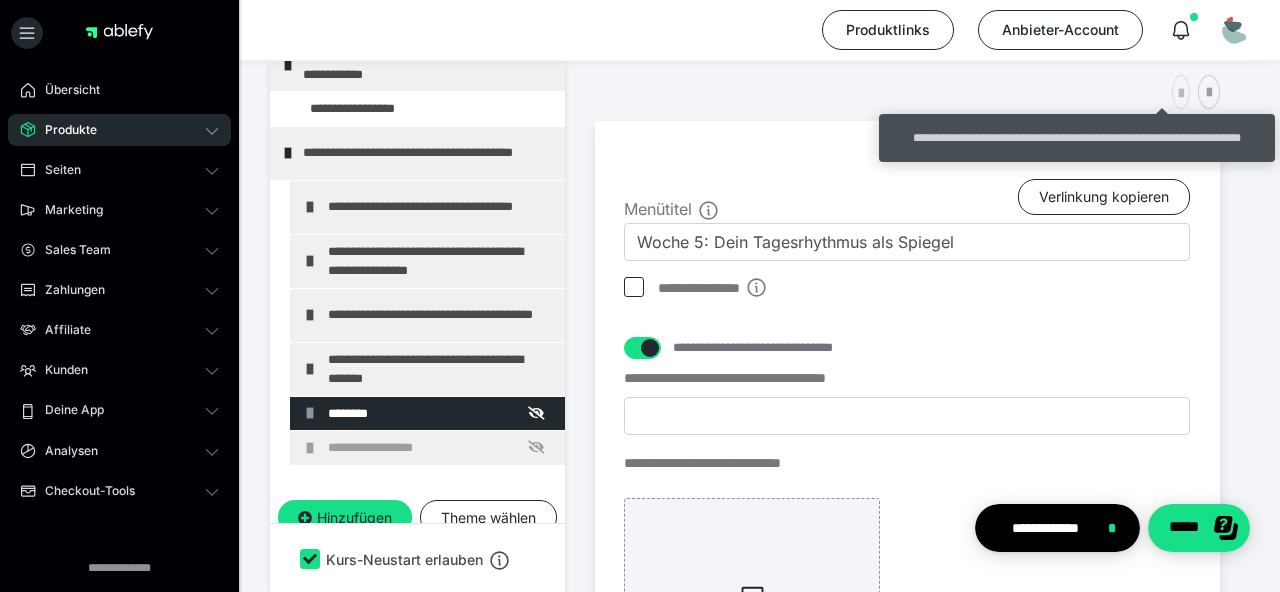 click at bounding box center [1181, 94] 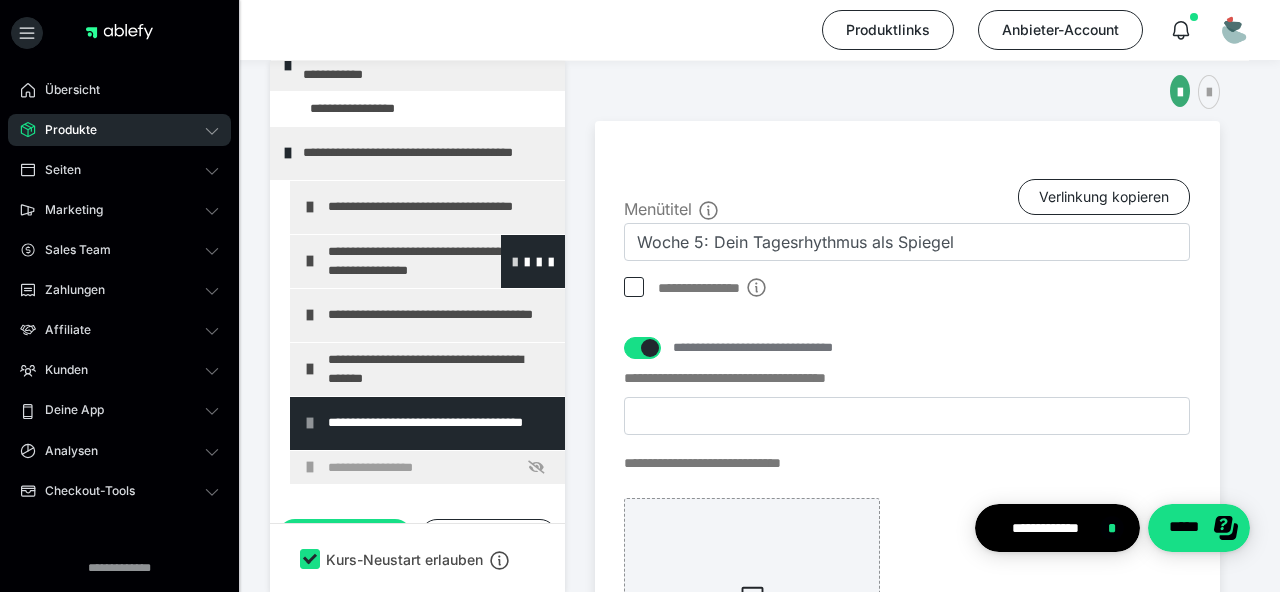 scroll, scrollTop: 90, scrollLeft: 0, axis: vertical 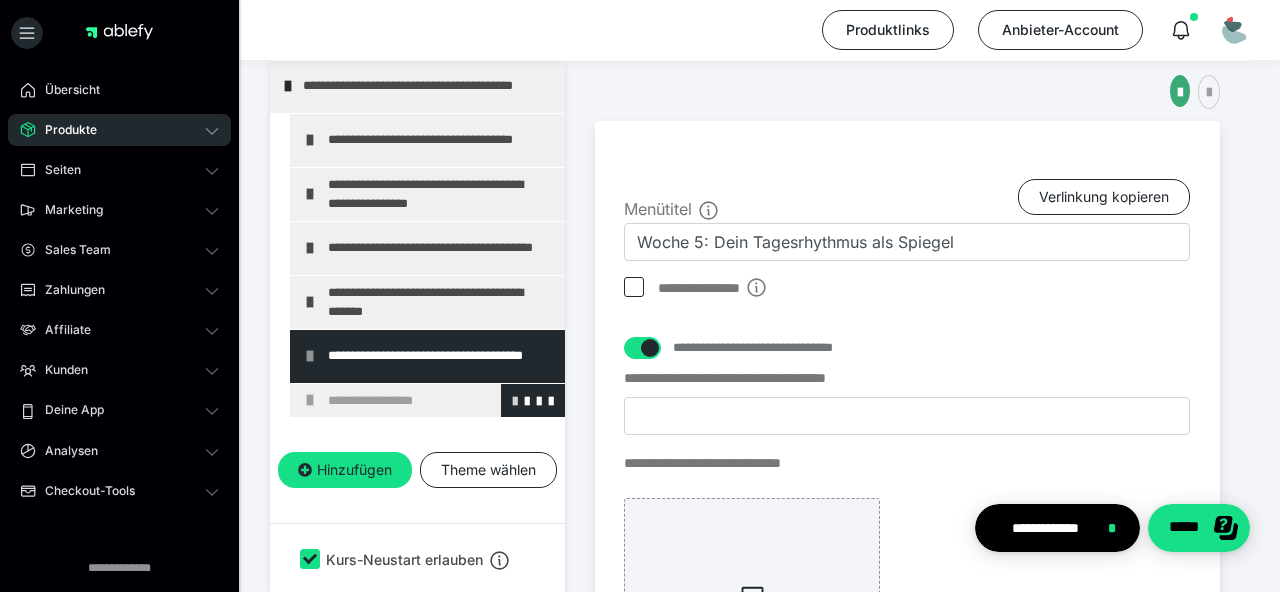 click at bounding box center [515, 400] 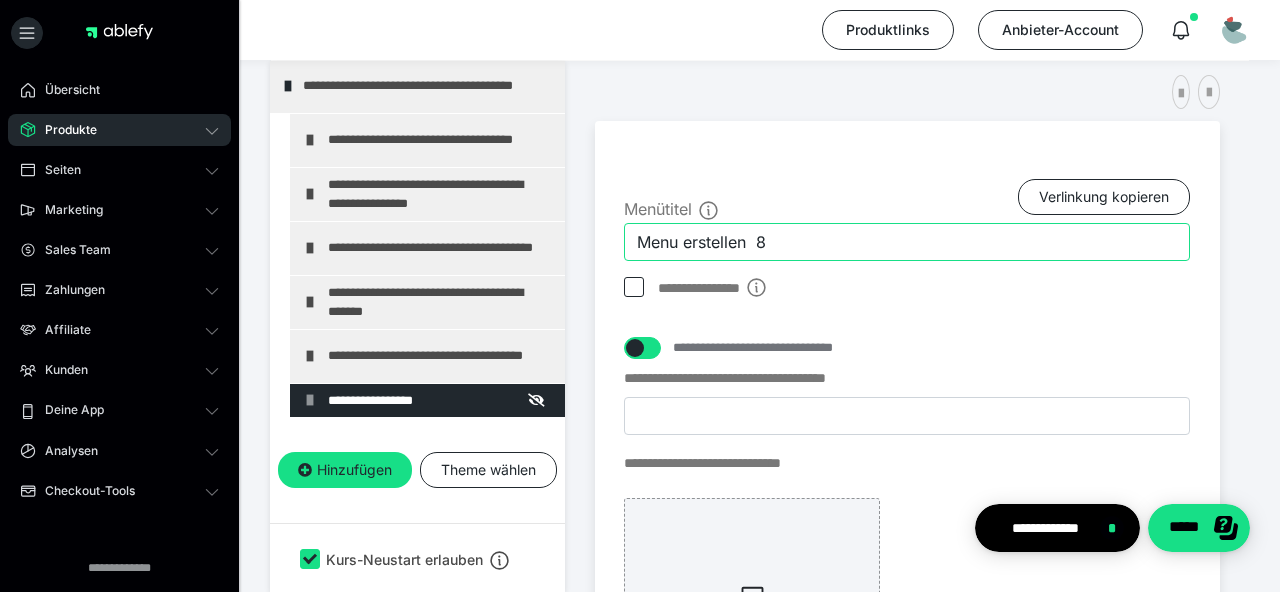 click on "Menu erstellen  8" at bounding box center [907, 242] 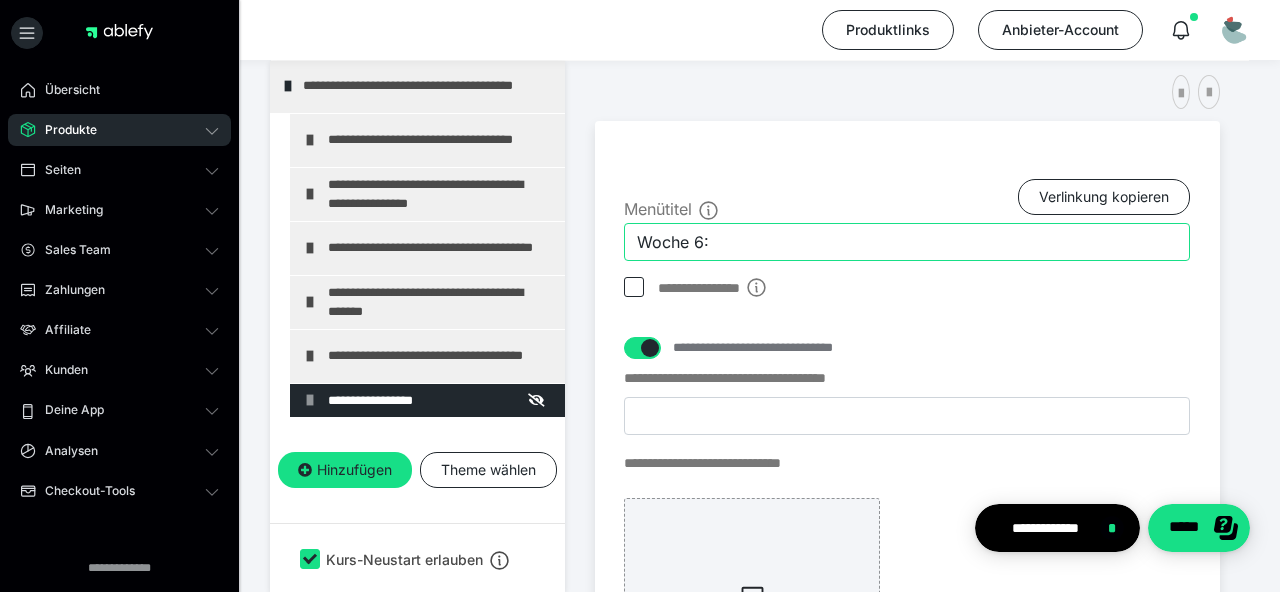 paste on "Bedürfnisse erkennen & benennen" 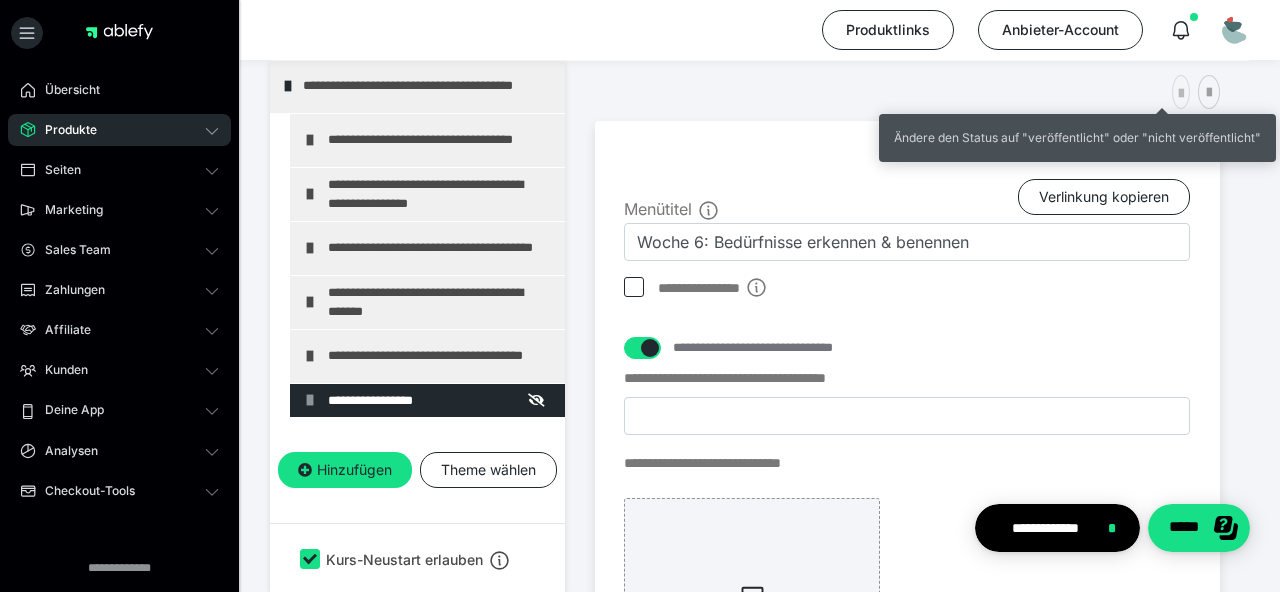 click at bounding box center [1181, 94] 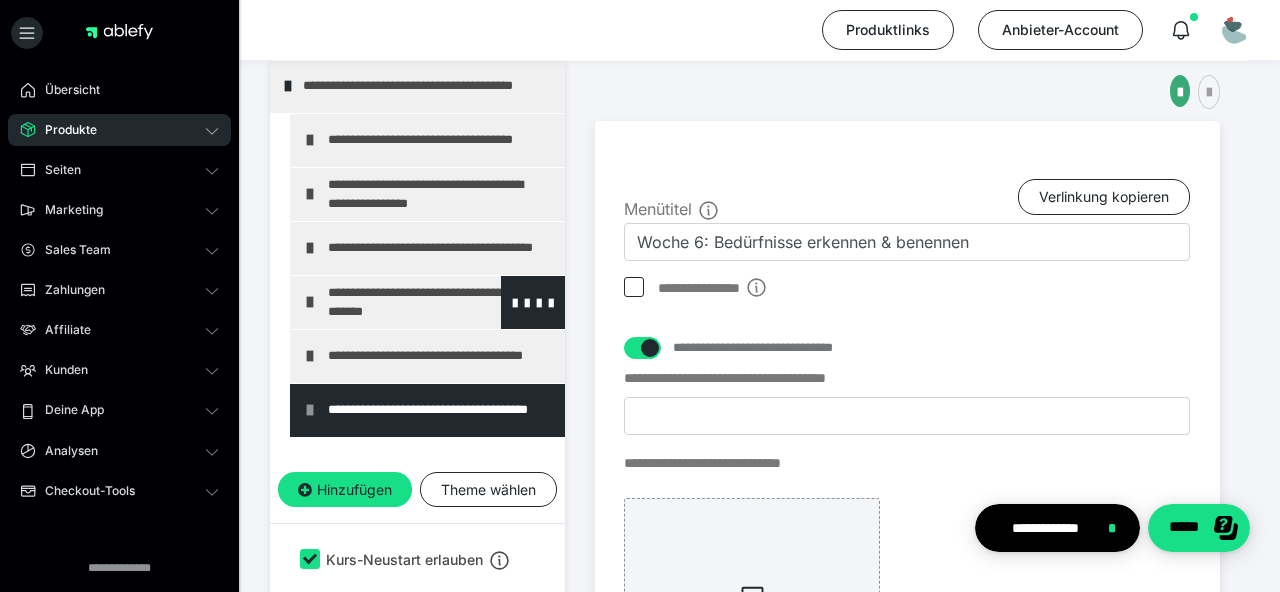 click on "**********" at bounding box center (441, 302) 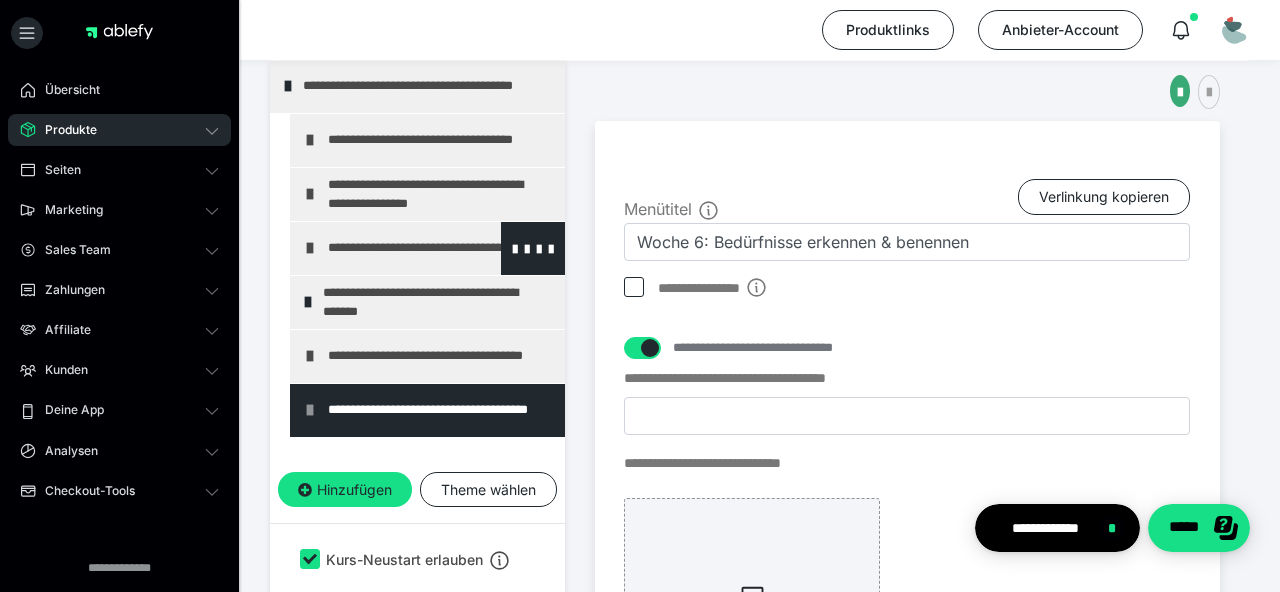 click on "**********" at bounding box center [441, 248] 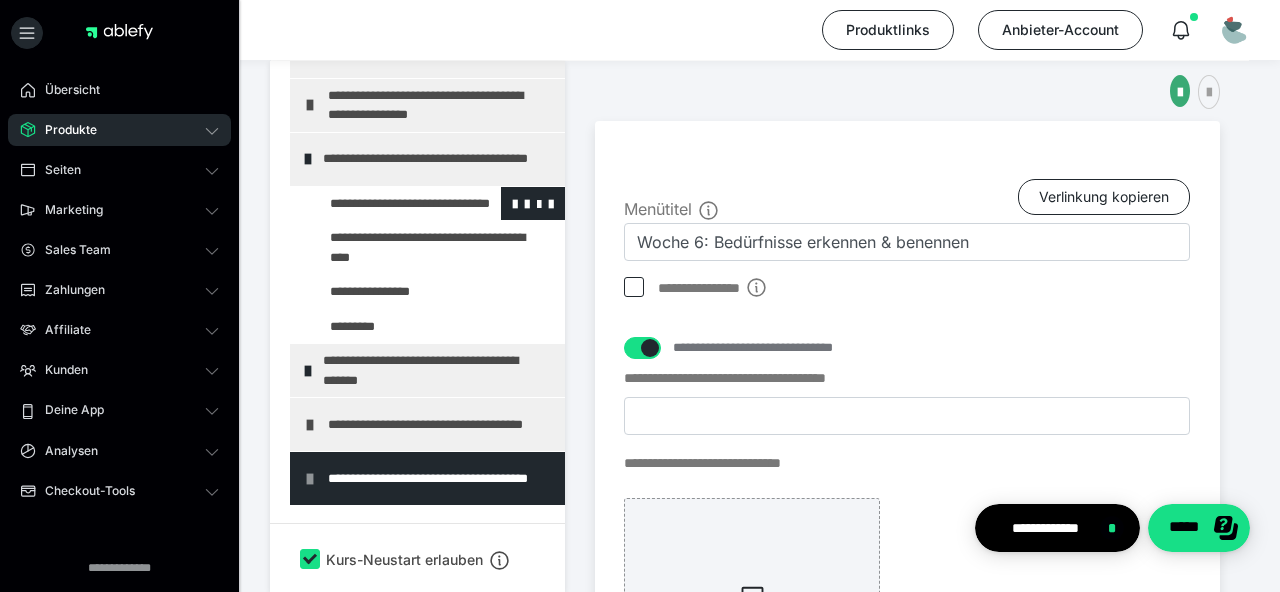 scroll, scrollTop: 181, scrollLeft: 0, axis: vertical 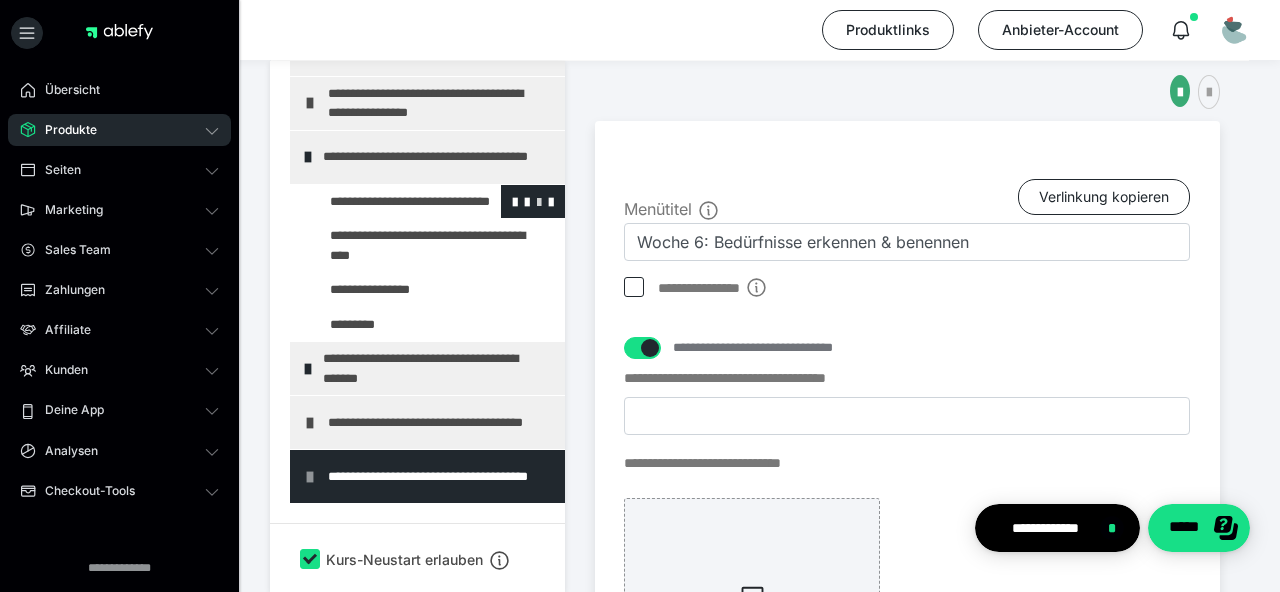 click at bounding box center (539, 201) 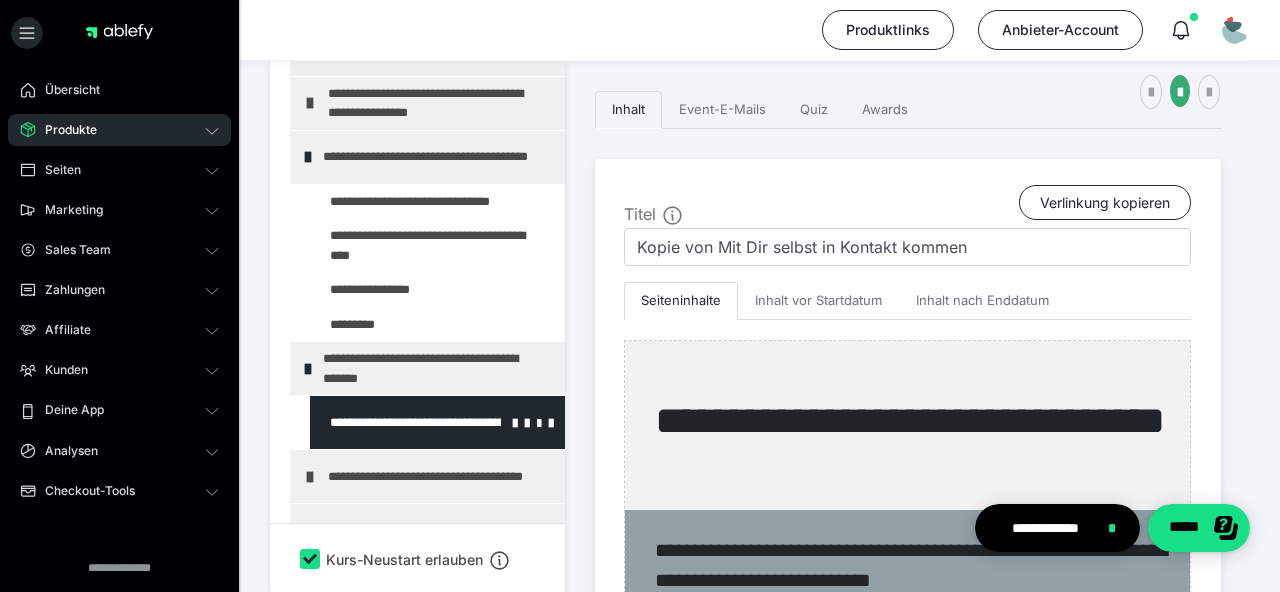 click at bounding box center (385, 422) 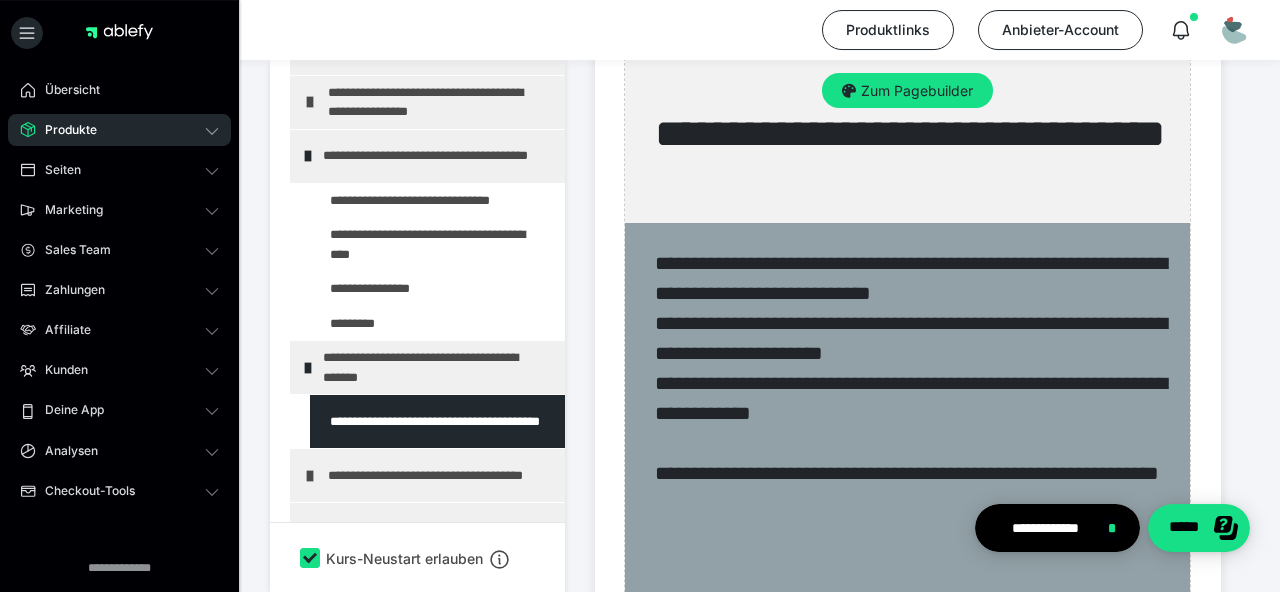 scroll, scrollTop: 714, scrollLeft: 0, axis: vertical 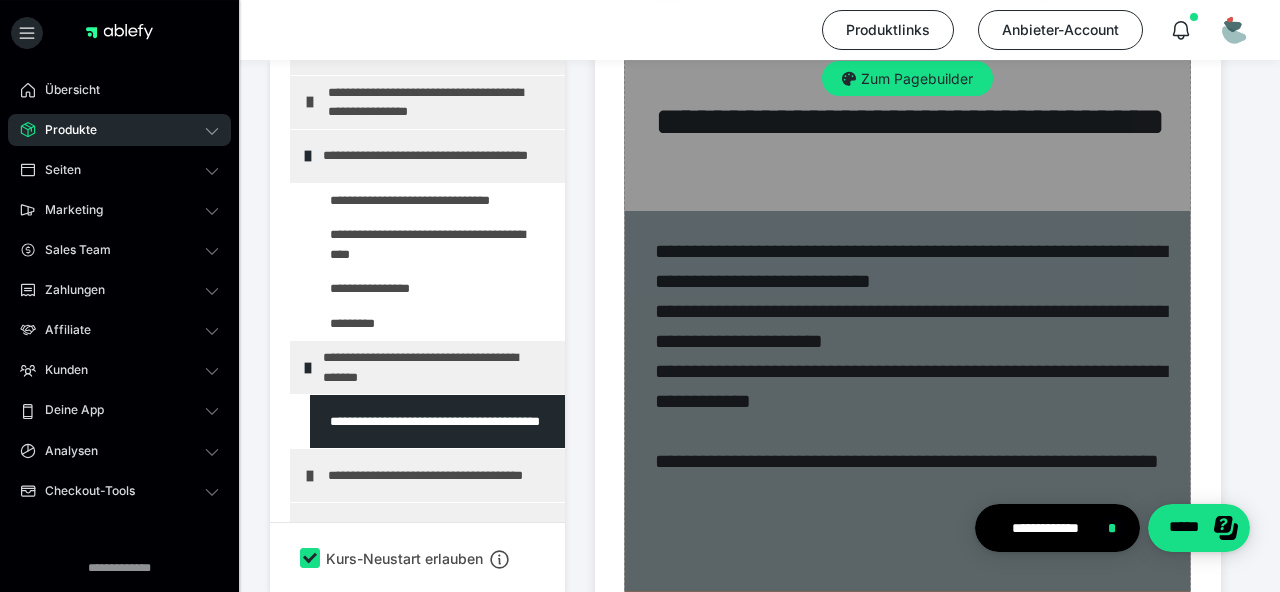 click on "Zum Pagebuilder" at bounding box center (907, 403) 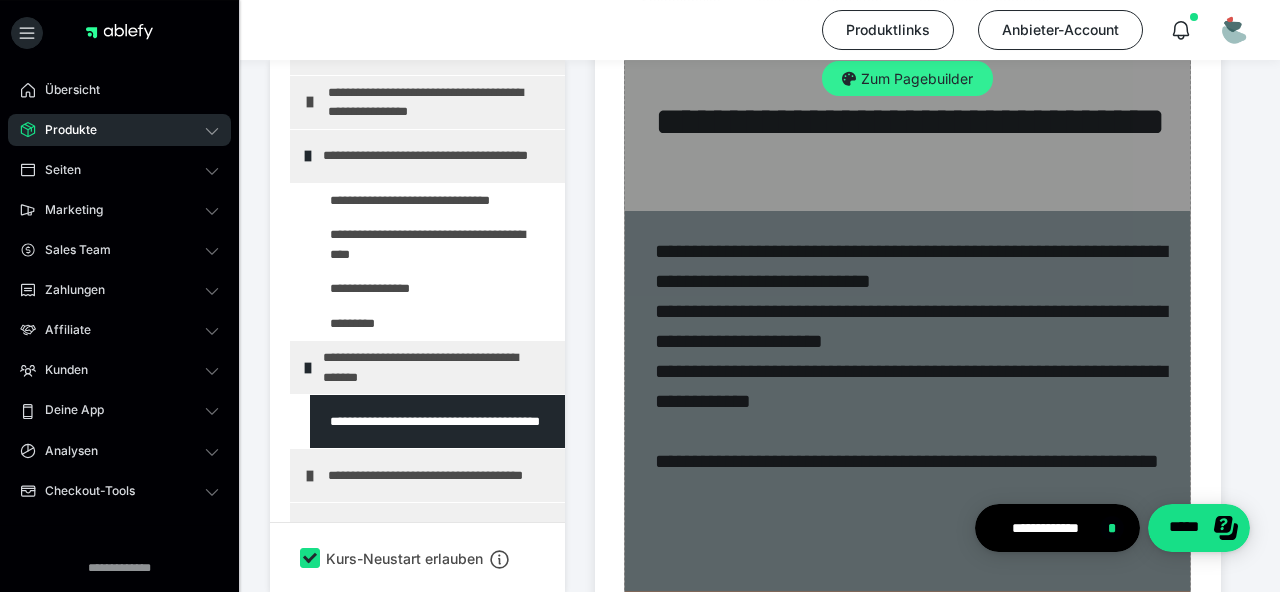 click on "Zum Pagebuilder" at bounding box center (907, 79) 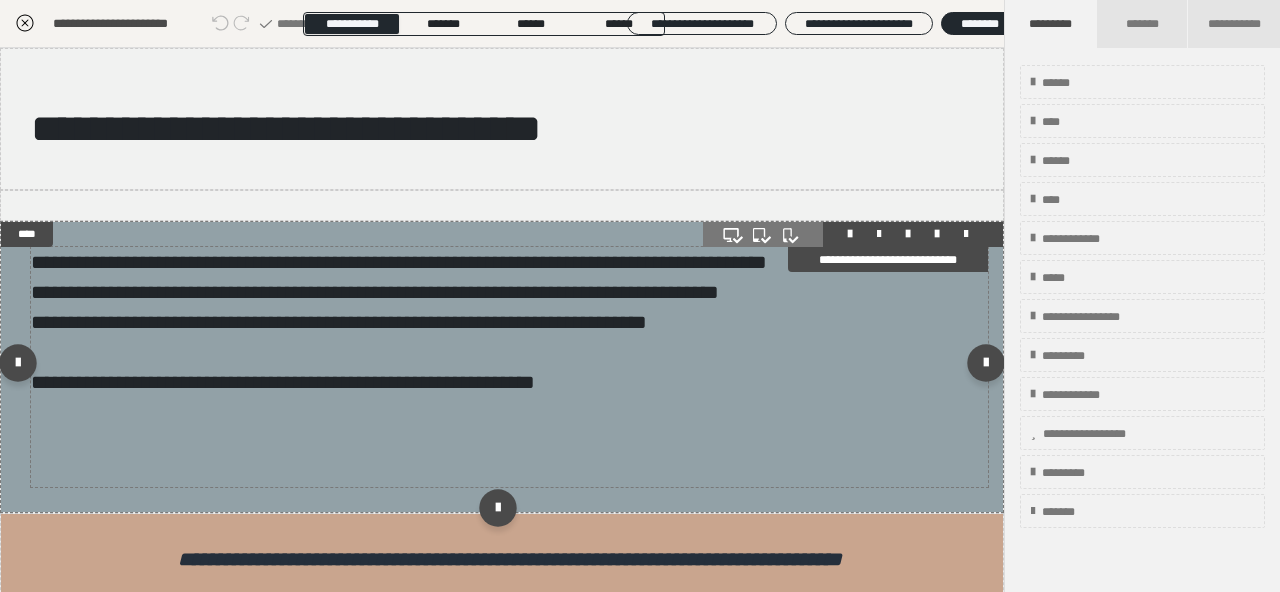 click on "**********" at bounding box center (509, 367) 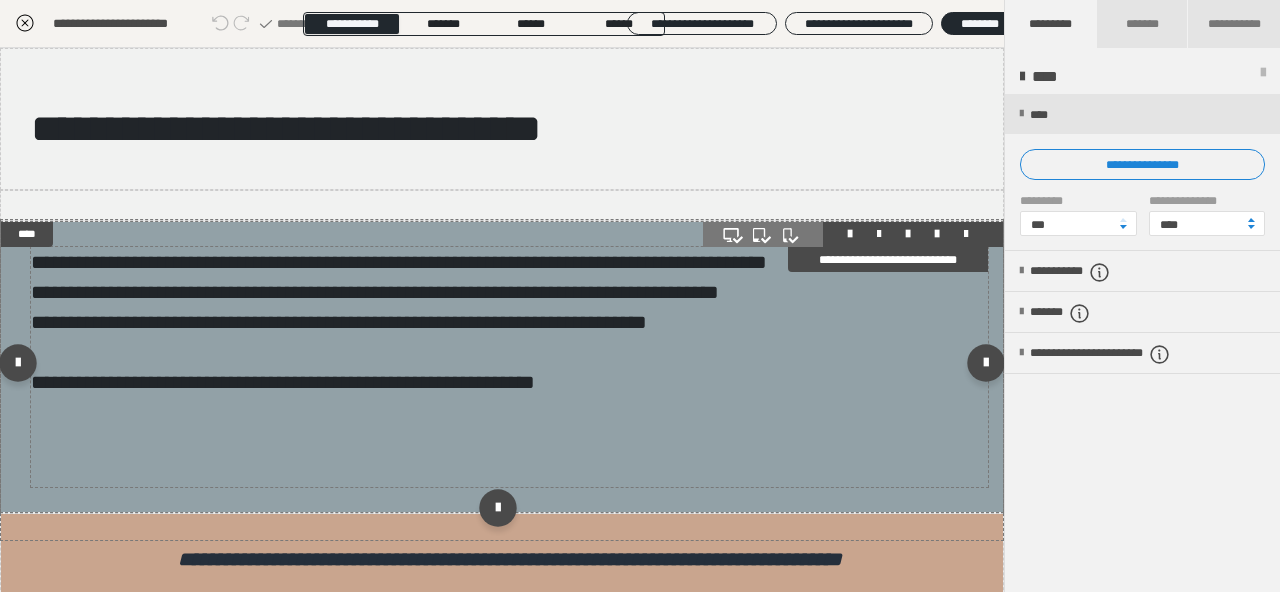 click on "**********" at bounding box center [509, 367] 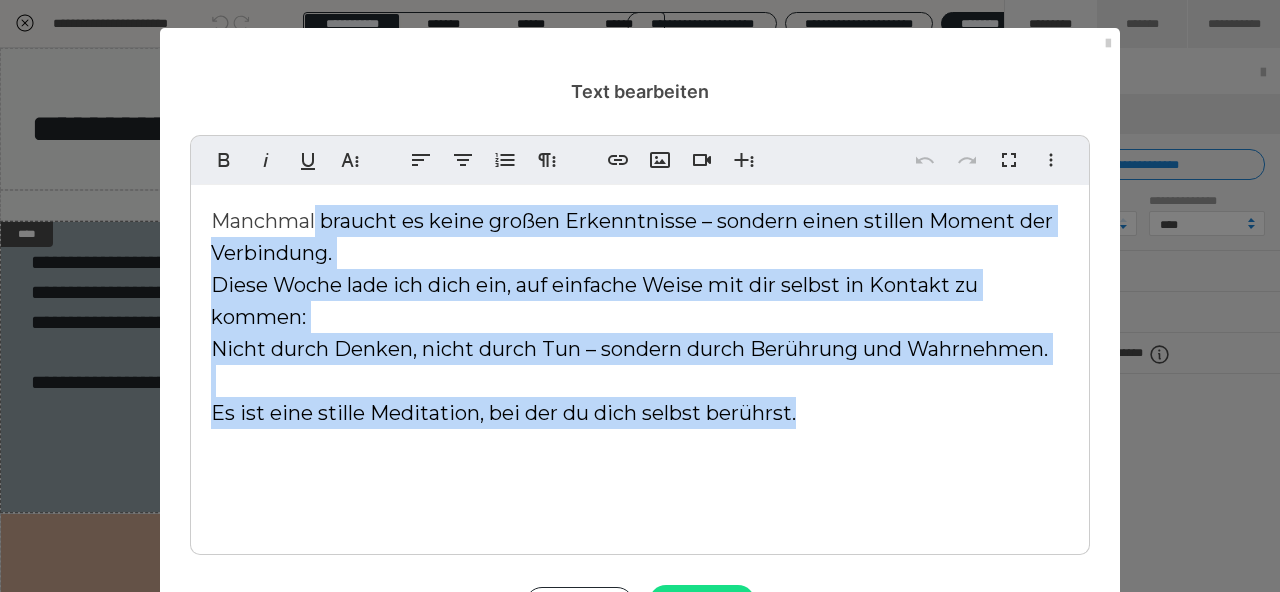 drag, startPoint x: 850, startPoint y: 421, endPoint x: 319, endPoint y: 215, distance: 569.5586 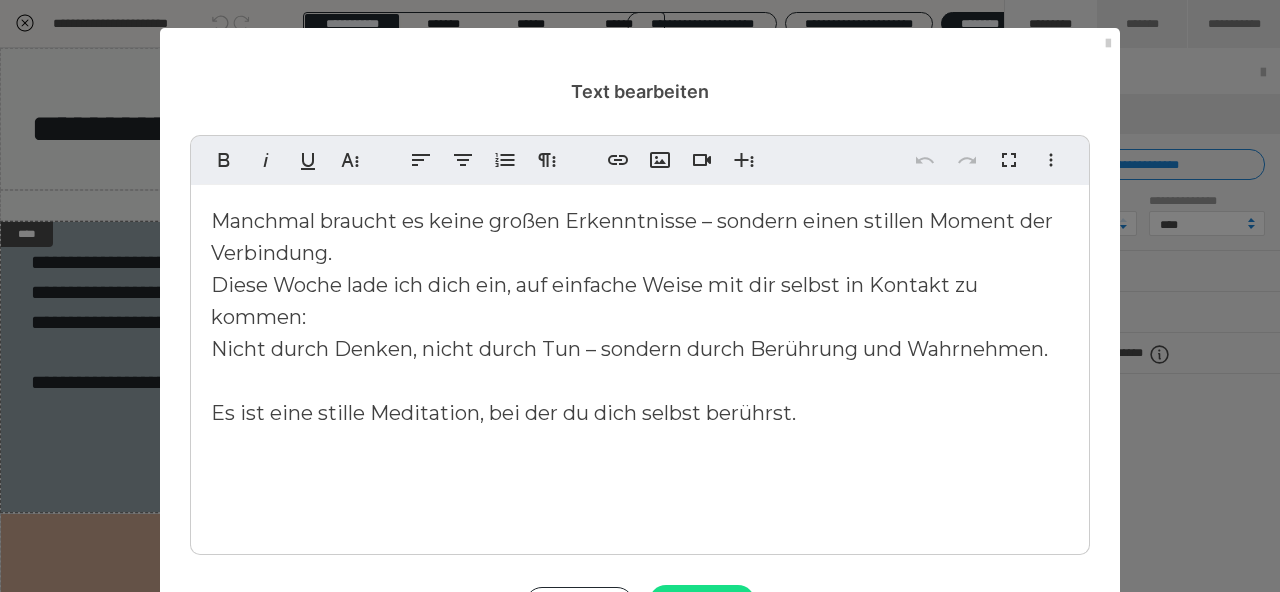 click on "Manchmal braucht es keine großen Erkenntnisse – sondern einen stillen Moment der Verbindung. Diese Woche lade ich dich ein, auf einfache Weise mit dir selbst in Kontakt zu kommen: Nicht durch Denken, nicht durch Tun – sondern durch Berührung und Wahrnehmen. Es ist eine stille Meditation, bei der du dich selbst berührst." at bounding box center (632, 317) 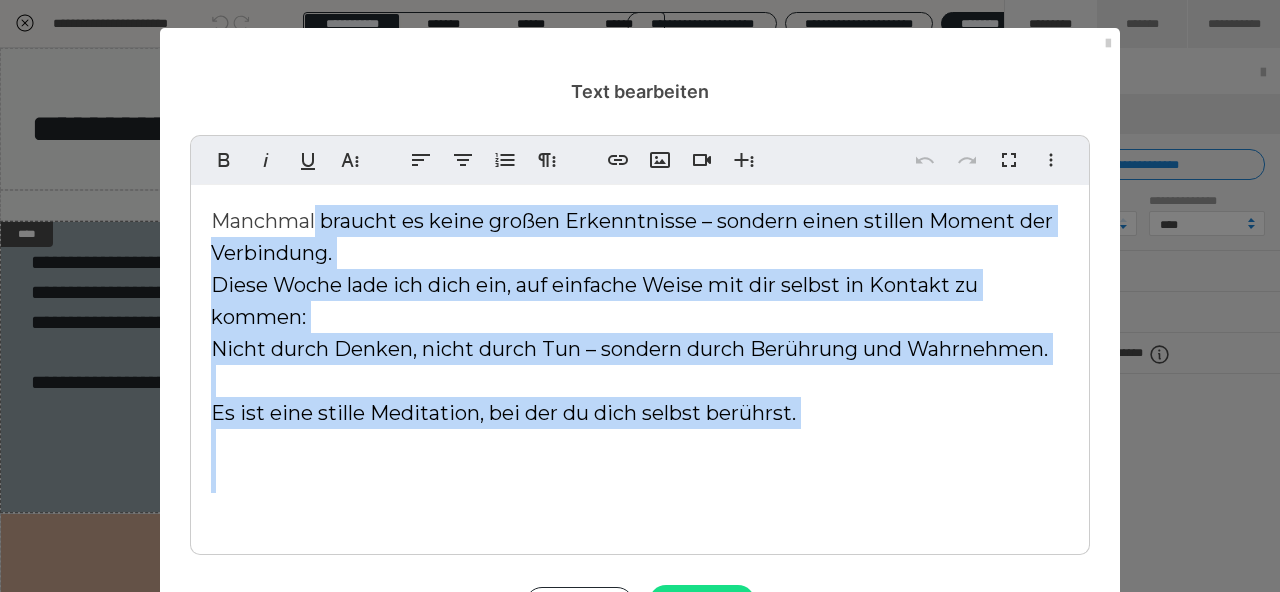 scroll, scrollTop: 86, scrollLeft: 0, axis: vertical 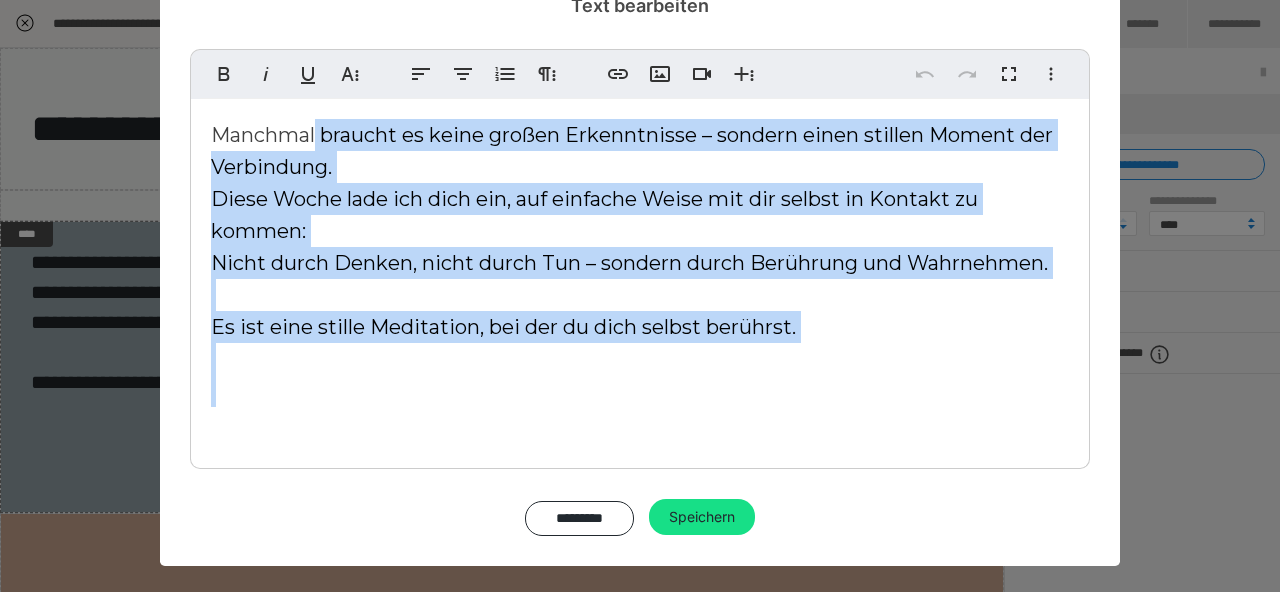 drag, startPoint x: 319, startPoint y: 215, endPoint x: 962, endPoint y: 639, distance: 770.211 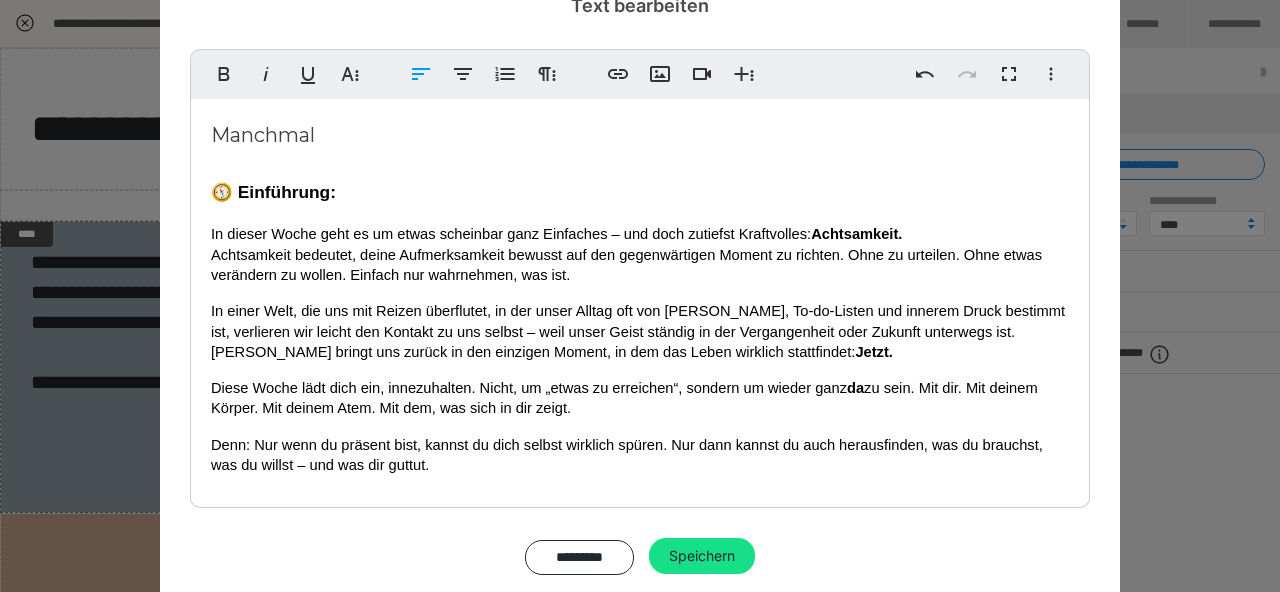 click on "🧭 Einführung:" at bounding box center [640, 189] 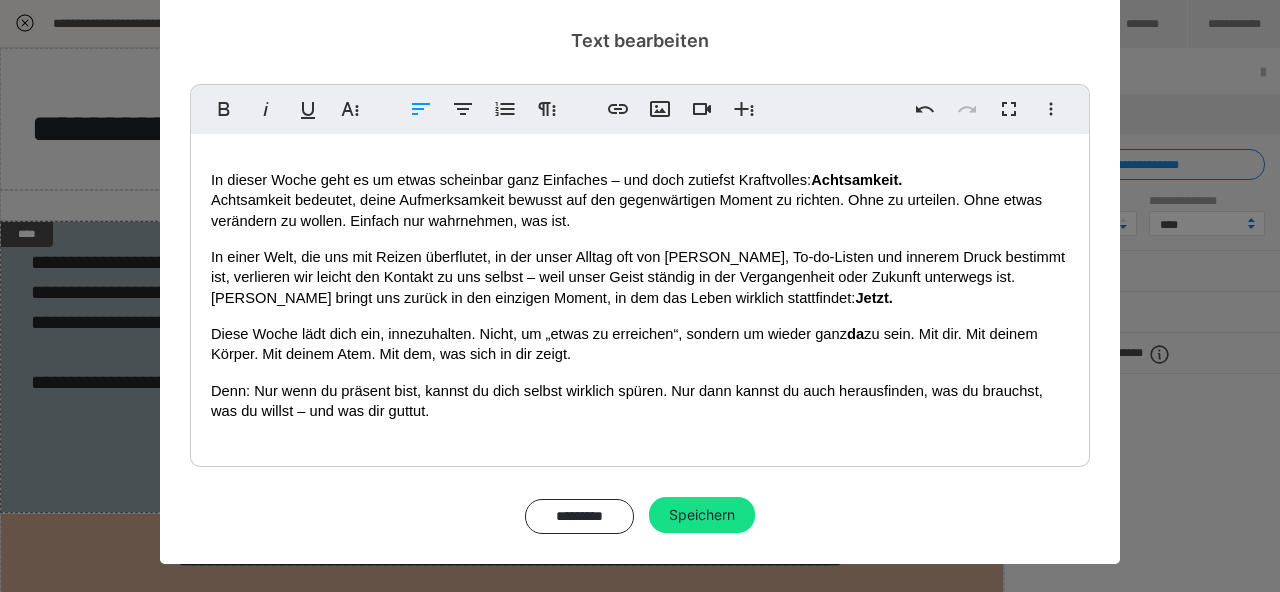 scroll, scrollTop: 48, scrollLeft: 0, axis: vertical 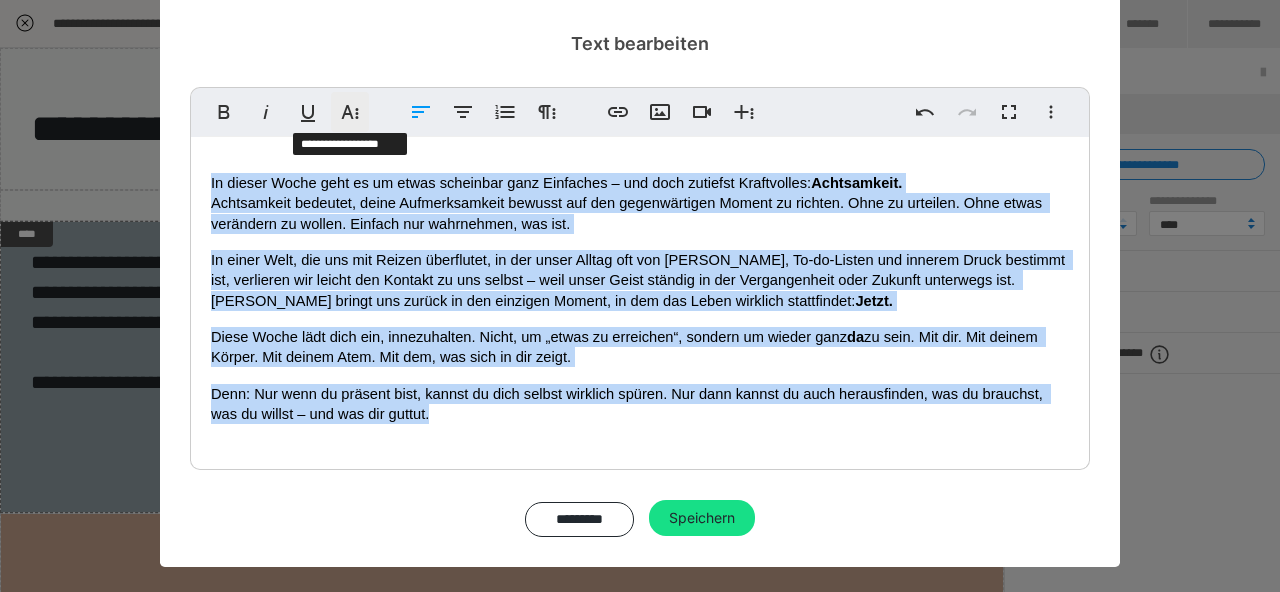 click 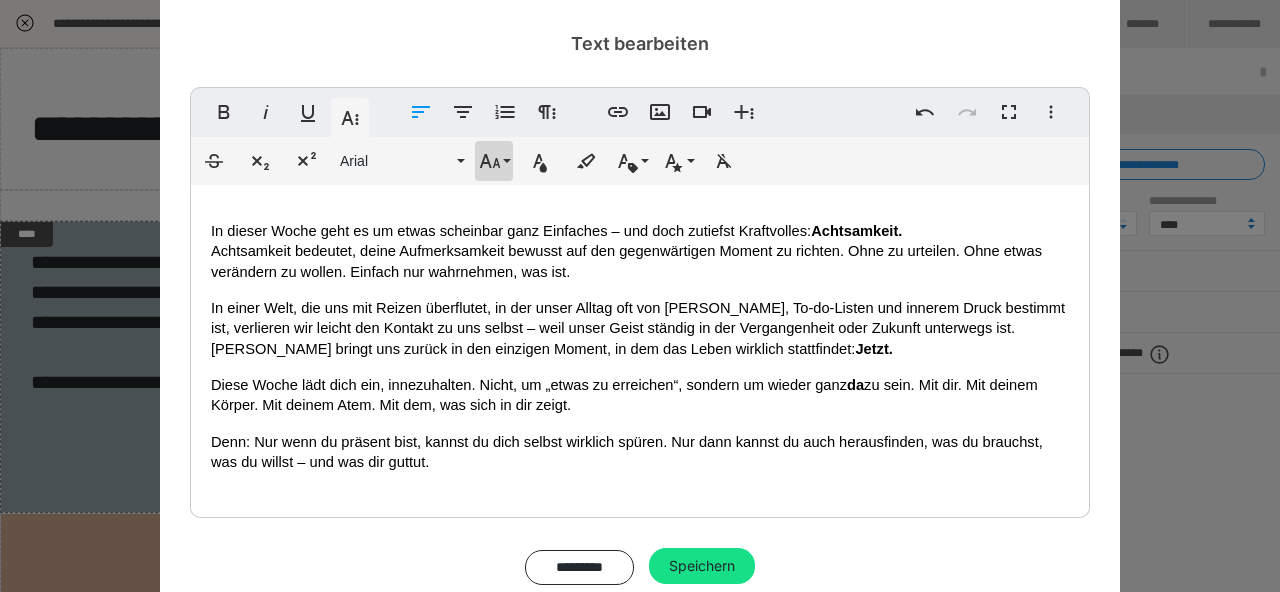 click 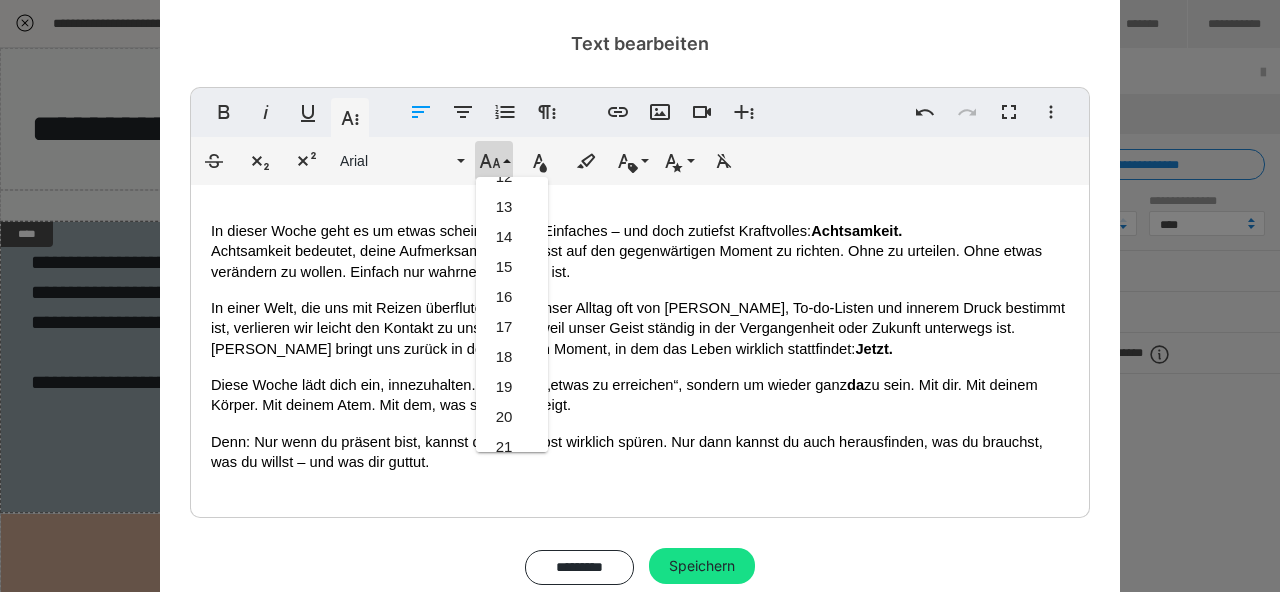 scroll, scrollTop: 353, scrollLeft: 0, axis: vertical 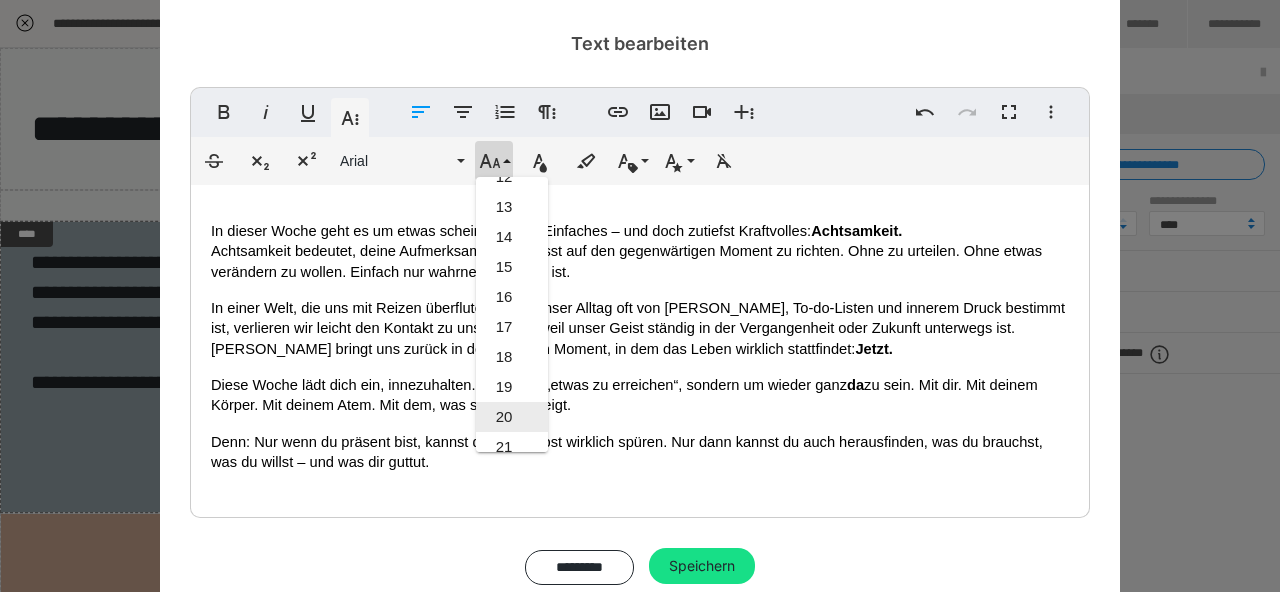 click on "20" at bounding box center (512, 417) 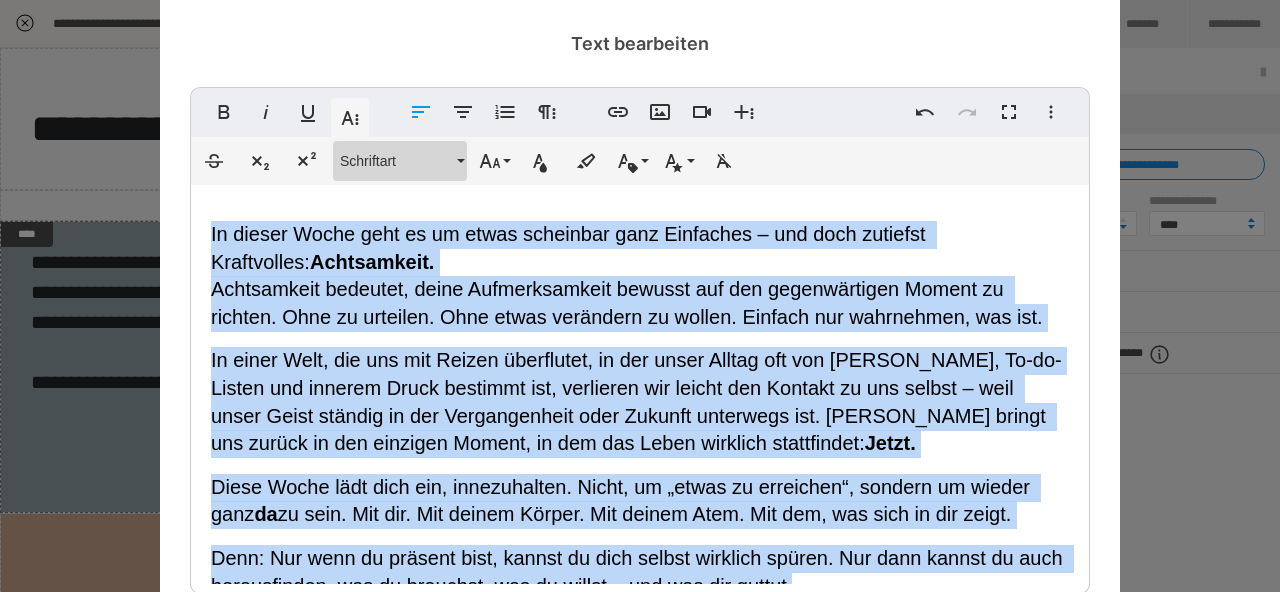 click on "Schriftart" at bounding box center (396, 161) 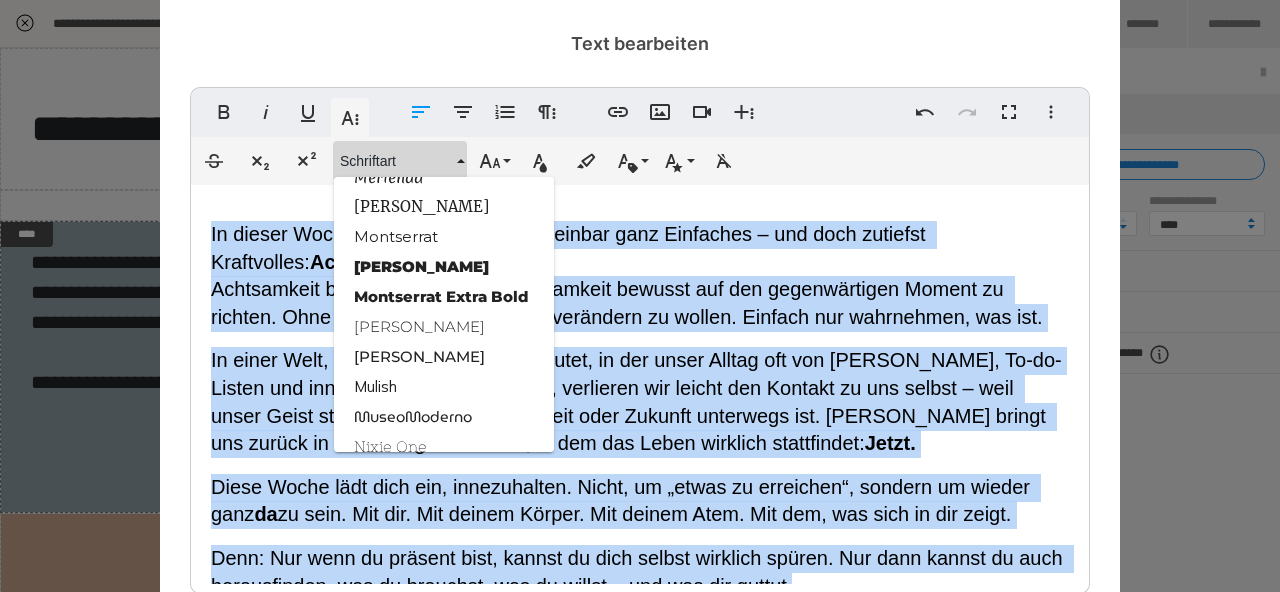 scroll, scrollTop: 1835, scrollLeft: 0, axis: vertical 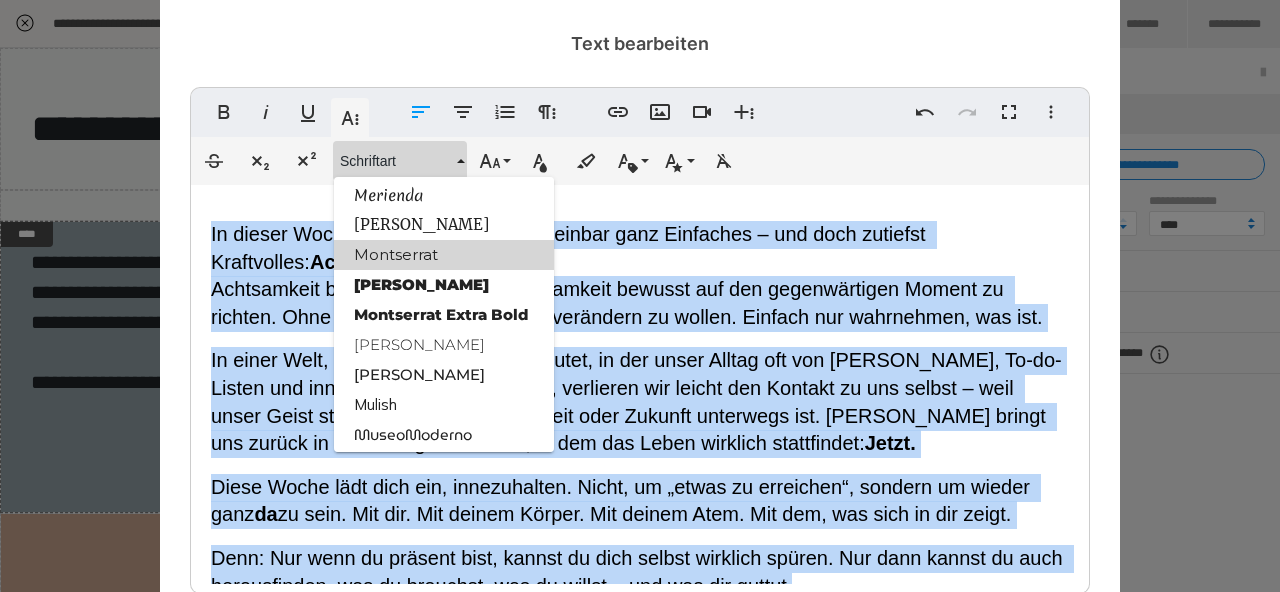 click on "Montserrat" at bounding box center [444, 255] 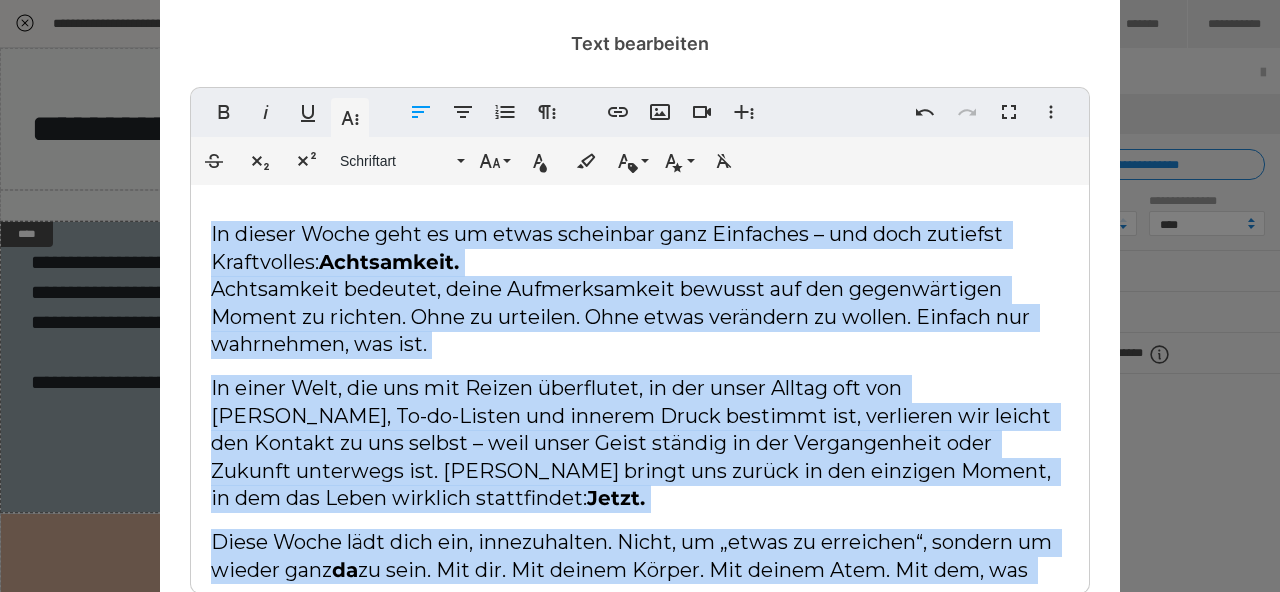 scroll, scrollTop: 271, scrollLeft: 0, axis: vertical 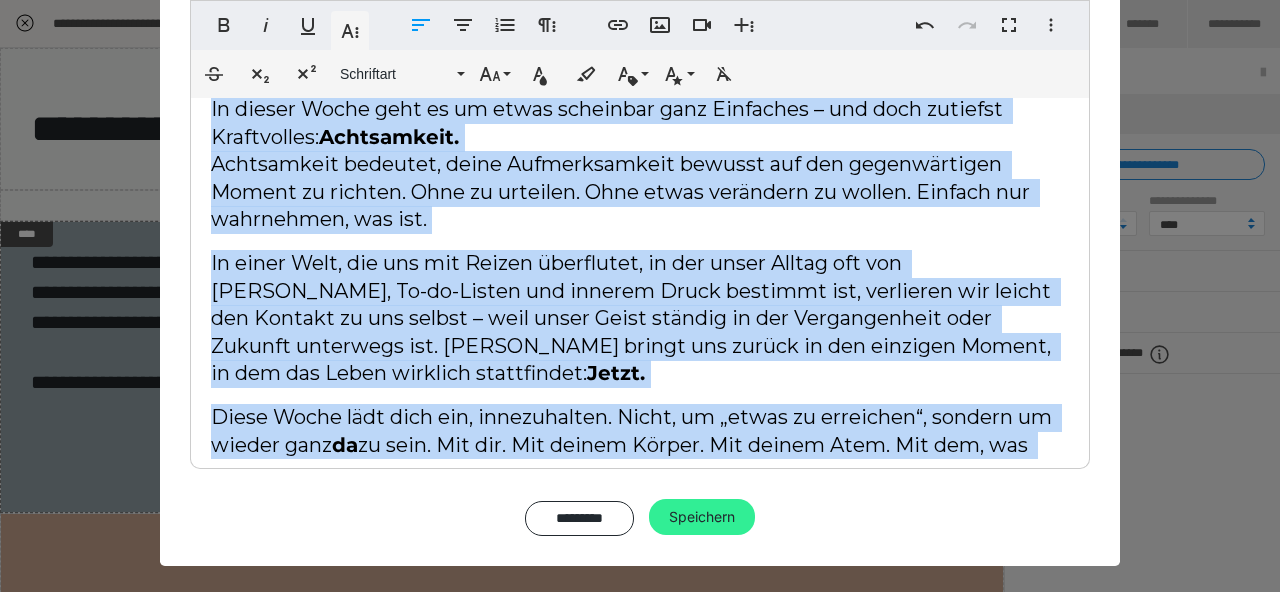 click on "Speichern" at bounding box center (702, 517) 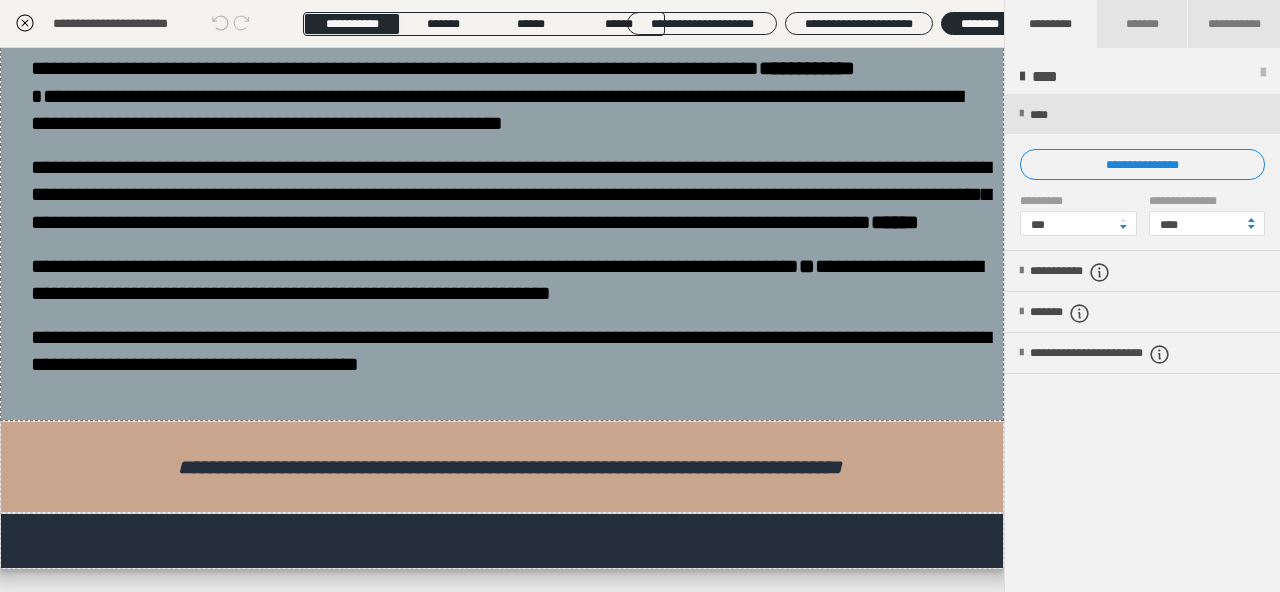 scroll, scrollTop: 259, scrollLeft: 0, axis: vertical 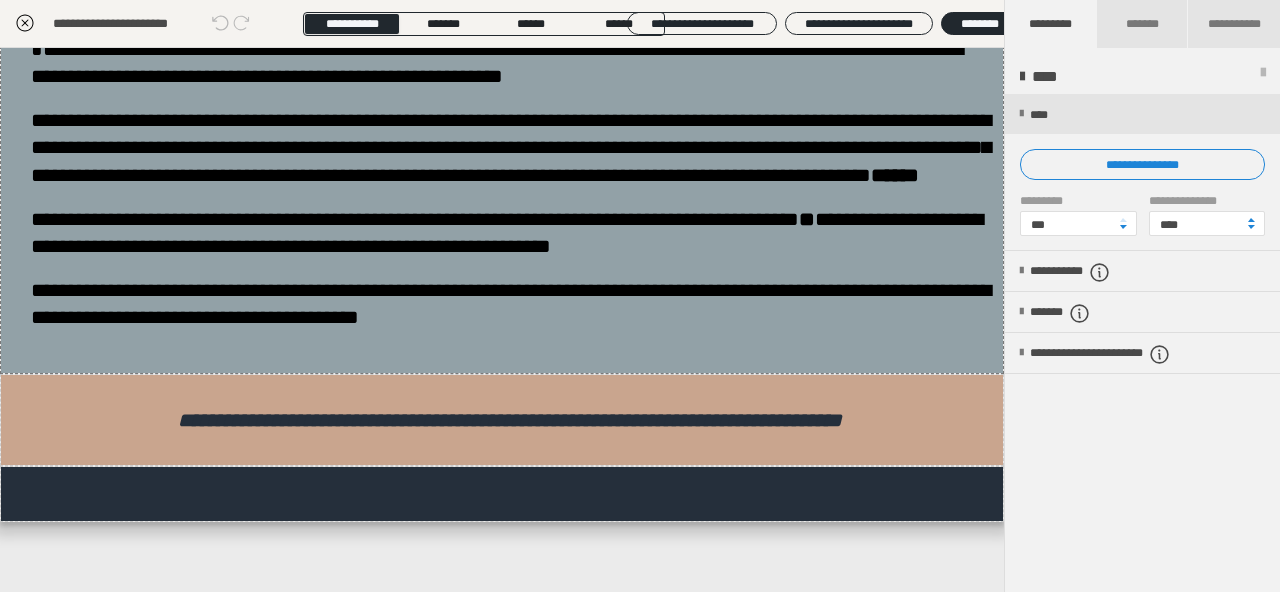 click 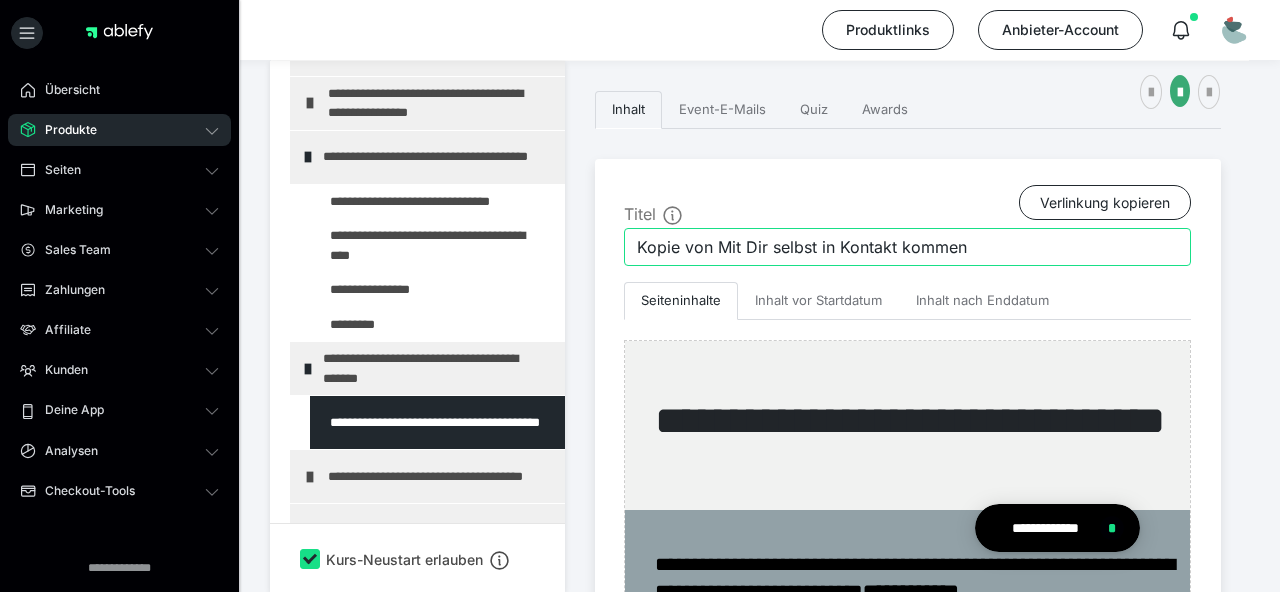 click on "Kopie von Mit Dir selbst in Kontakt kommen" at bounding box center [907, 247] 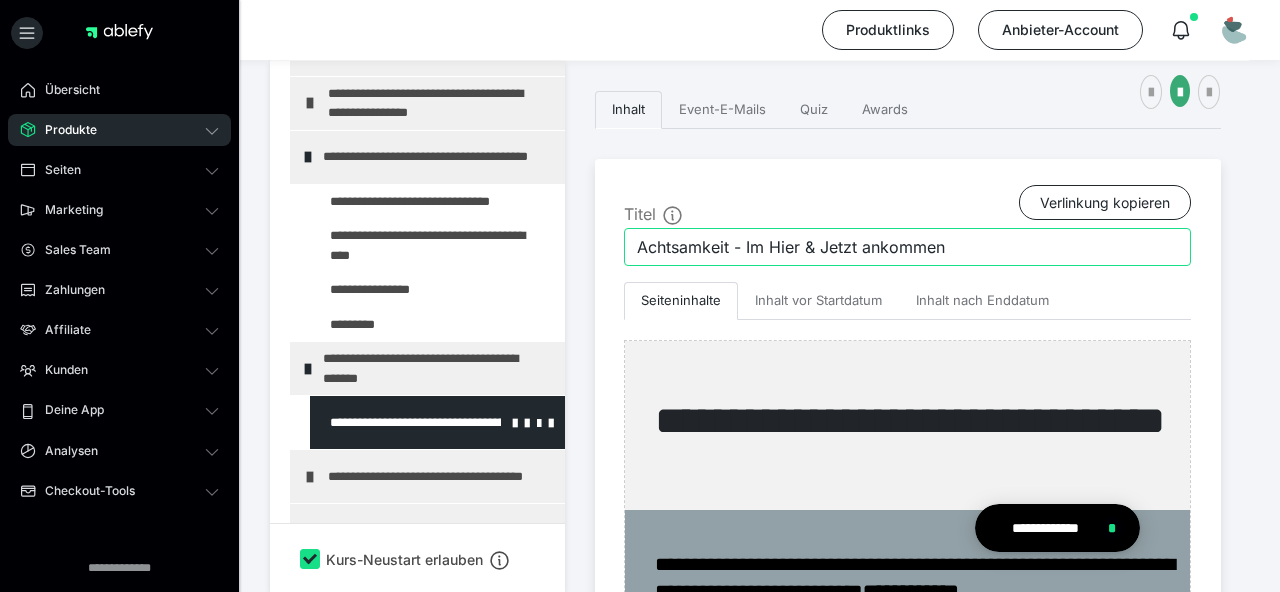 type on "Achtsamkeit - Im Hier & Jetzt ankommen" 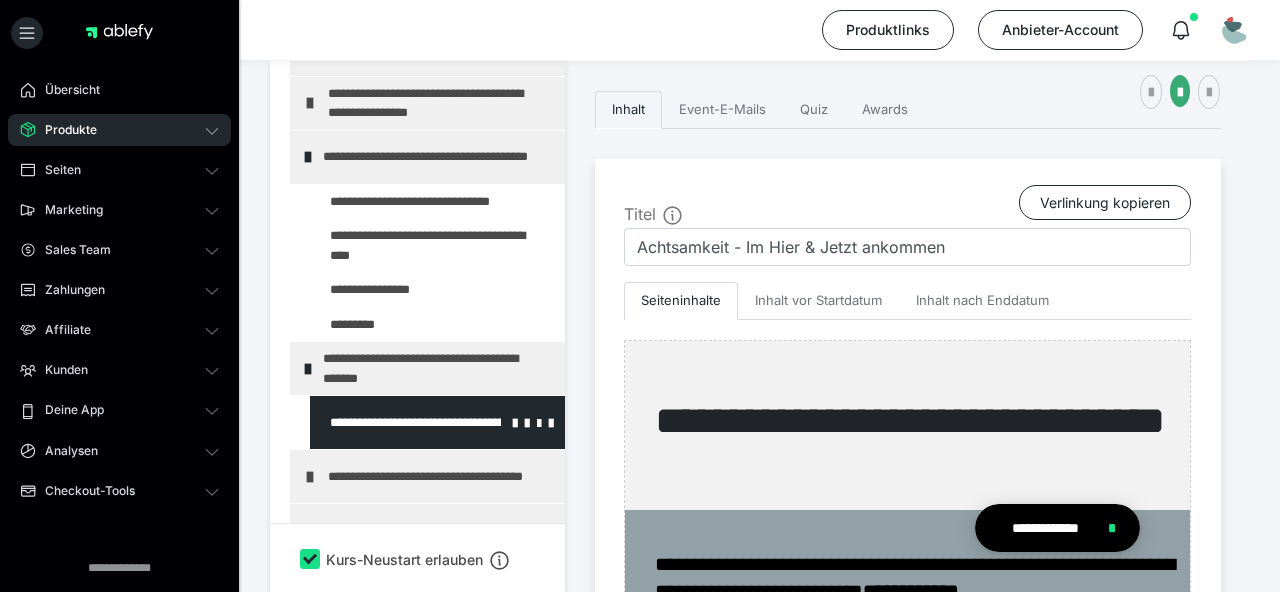 click at bounding box center [385, 422] 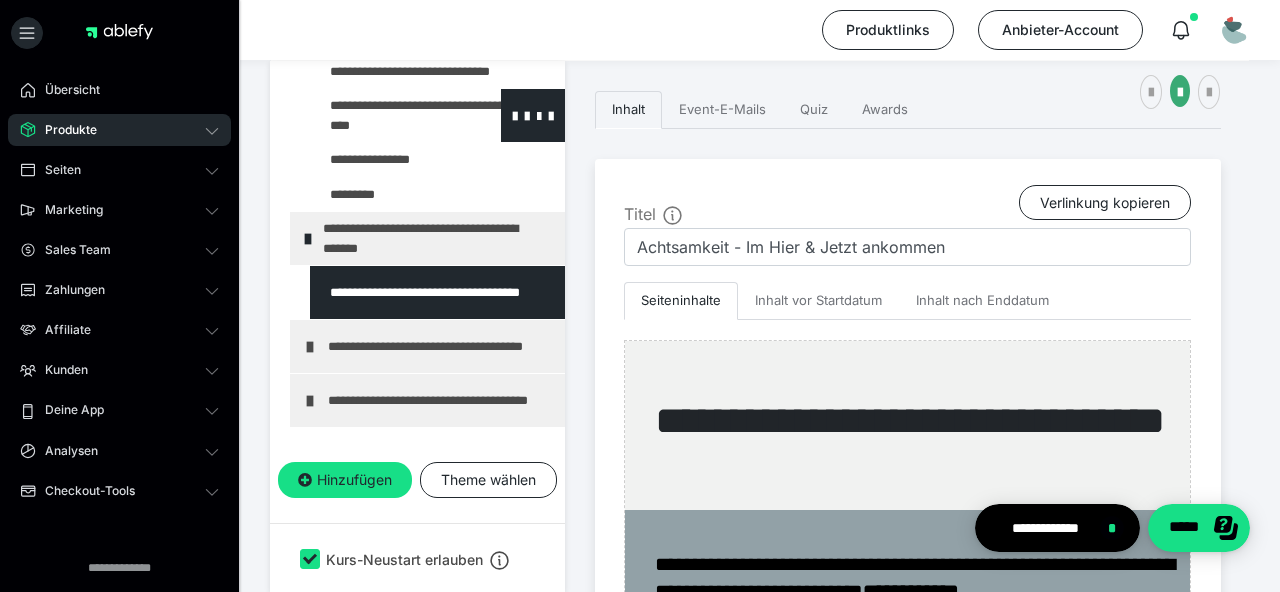 scroll, scrollTop: 312, scrollLeft: 0, axis: vertical 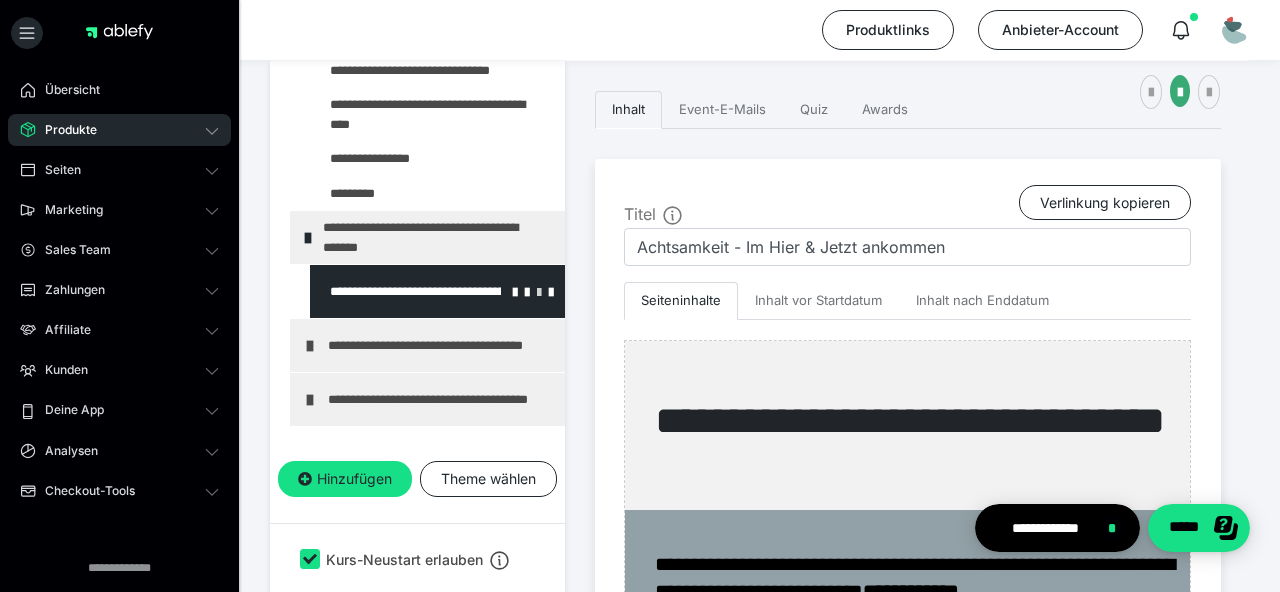 click at bounding box center (539, 291) 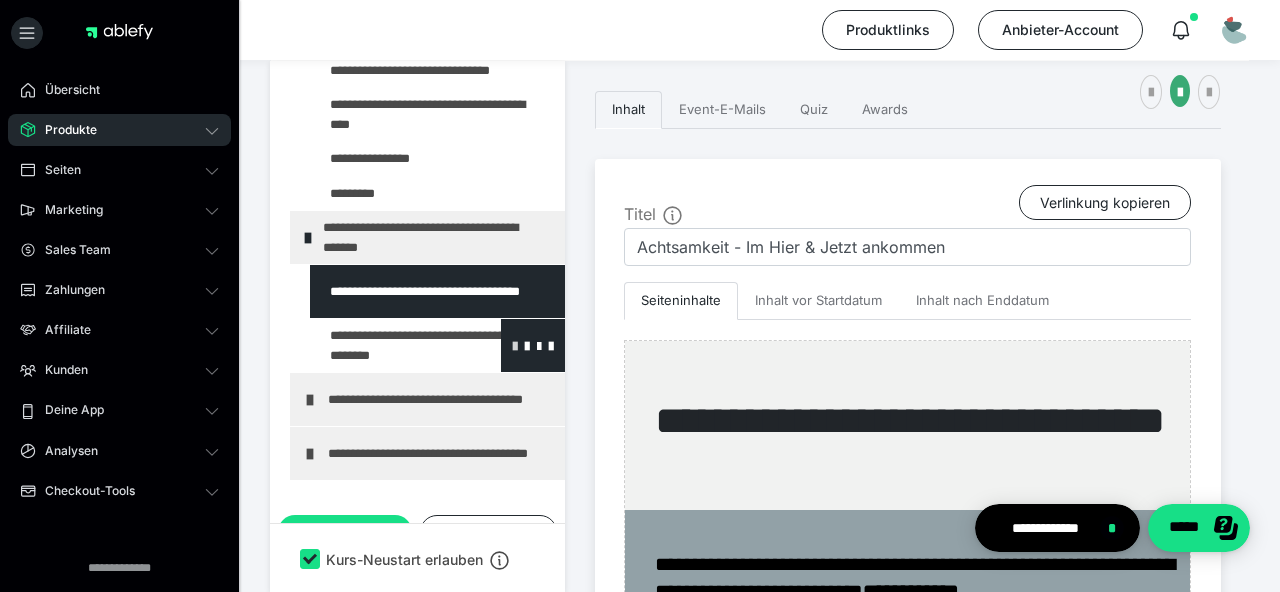 click at bounding box center [515, 345] 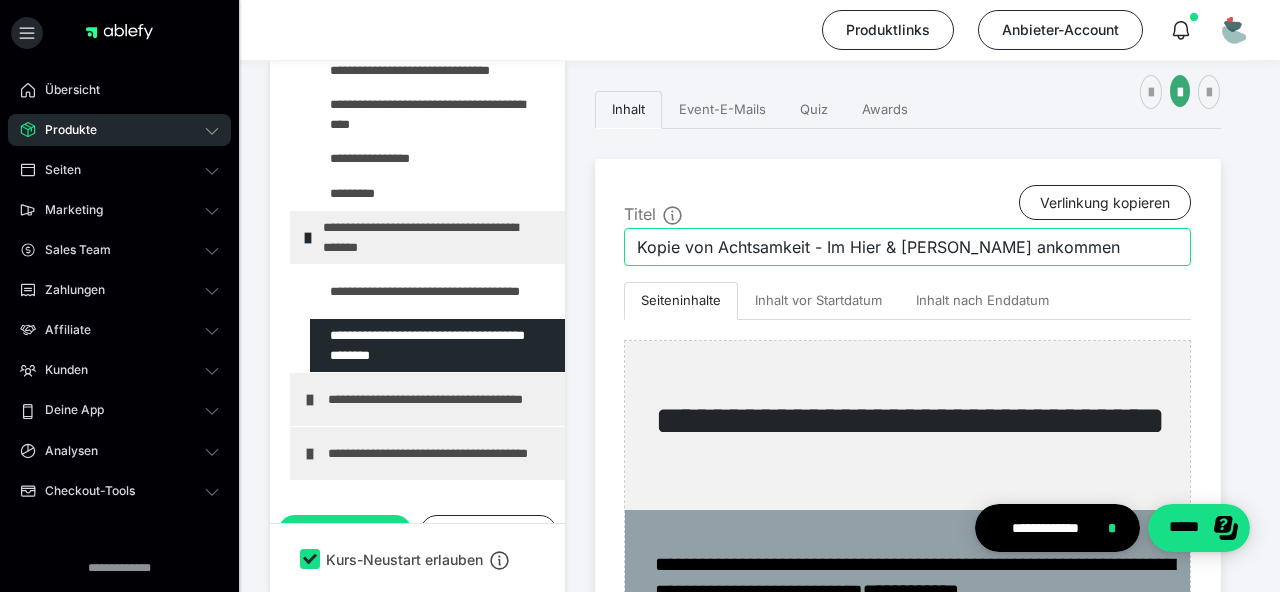 click on "Kopie von Achtsamkeit - Im Hier & Jetzt ankommen" at bounding box center [907, 247] 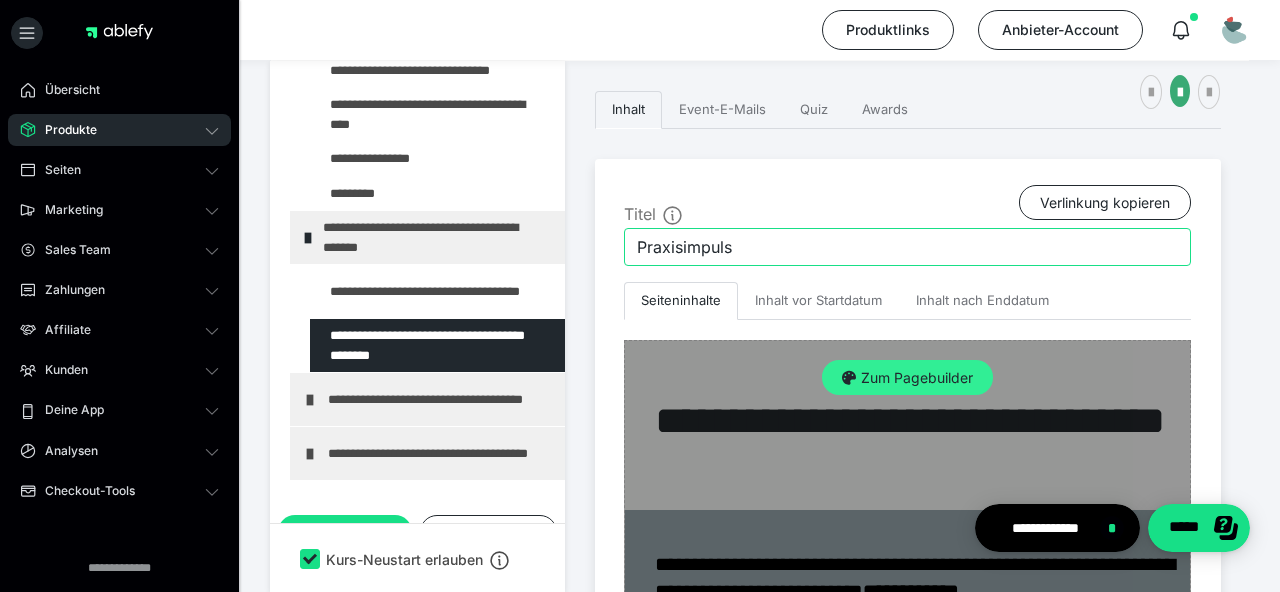 type on "Praxisimpuls" 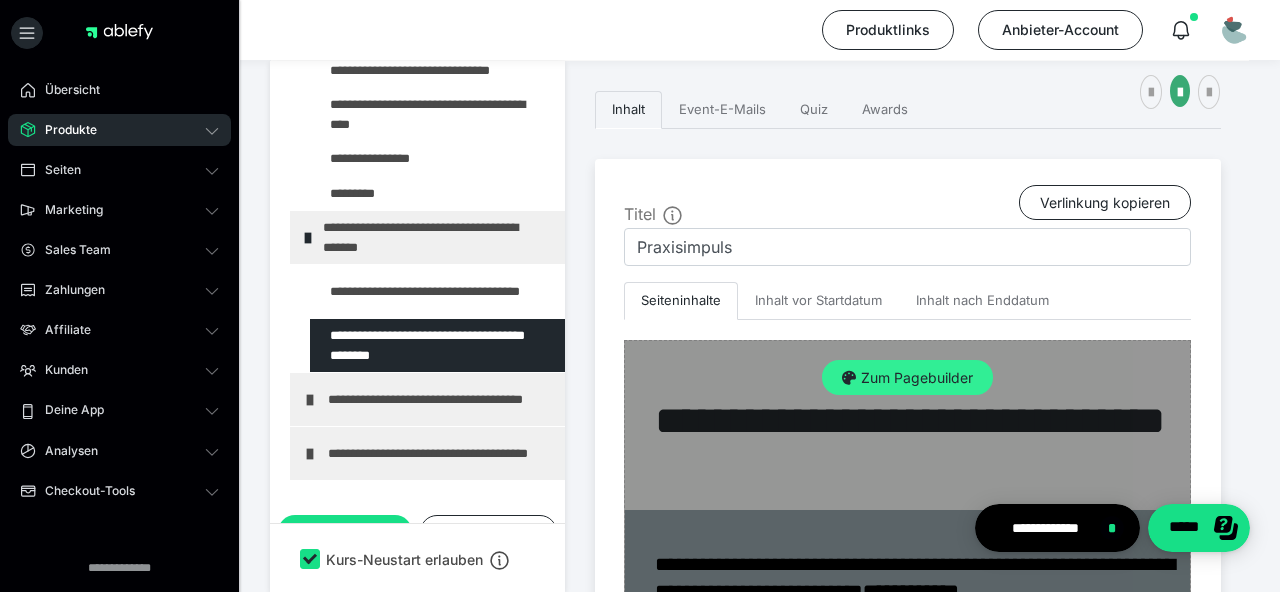 click on "Zum Pagebuilder" at bounding box center (907, 378) 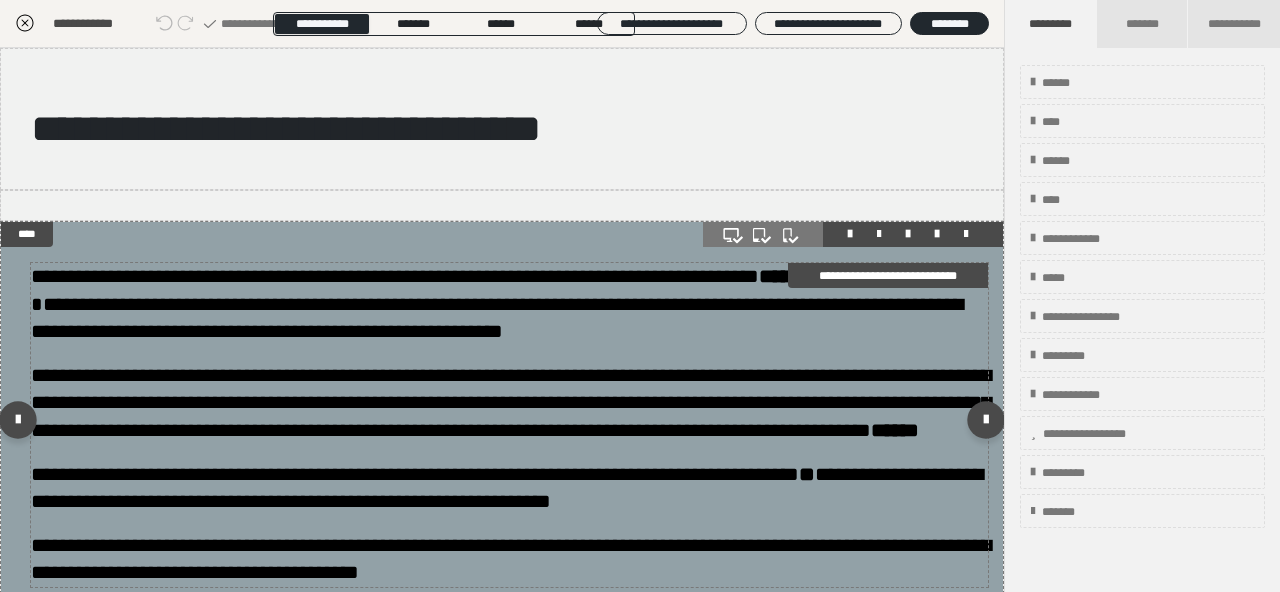 click on "**********" at bounding box center [497, 318] 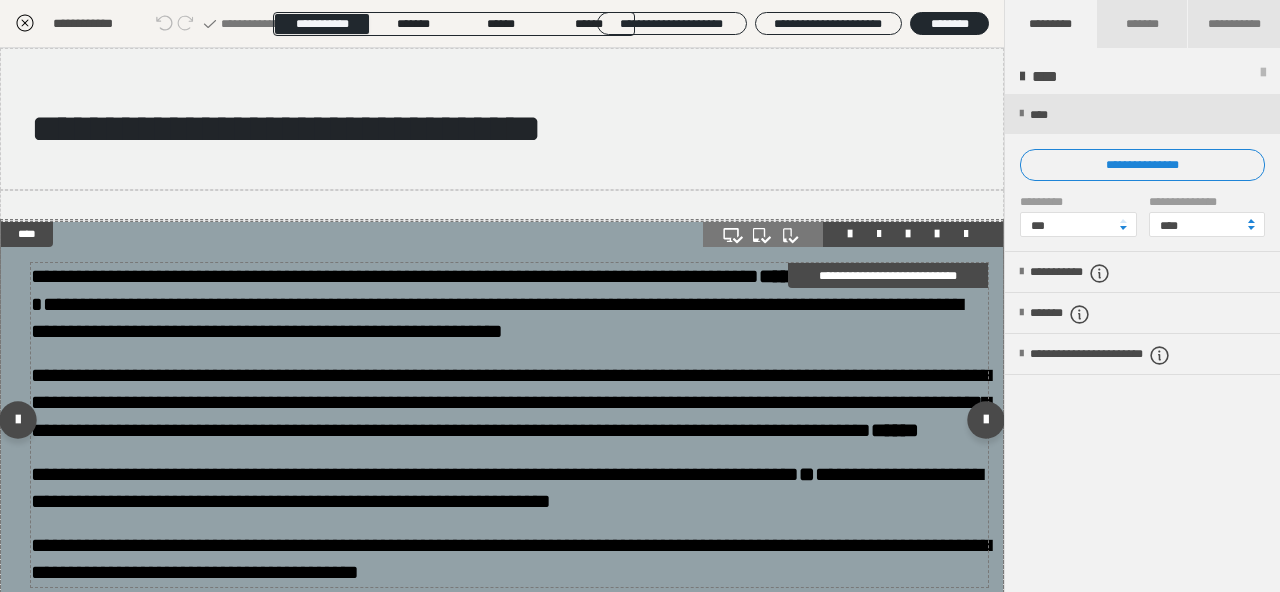 click on "**********" at bounding box center (497, 318) 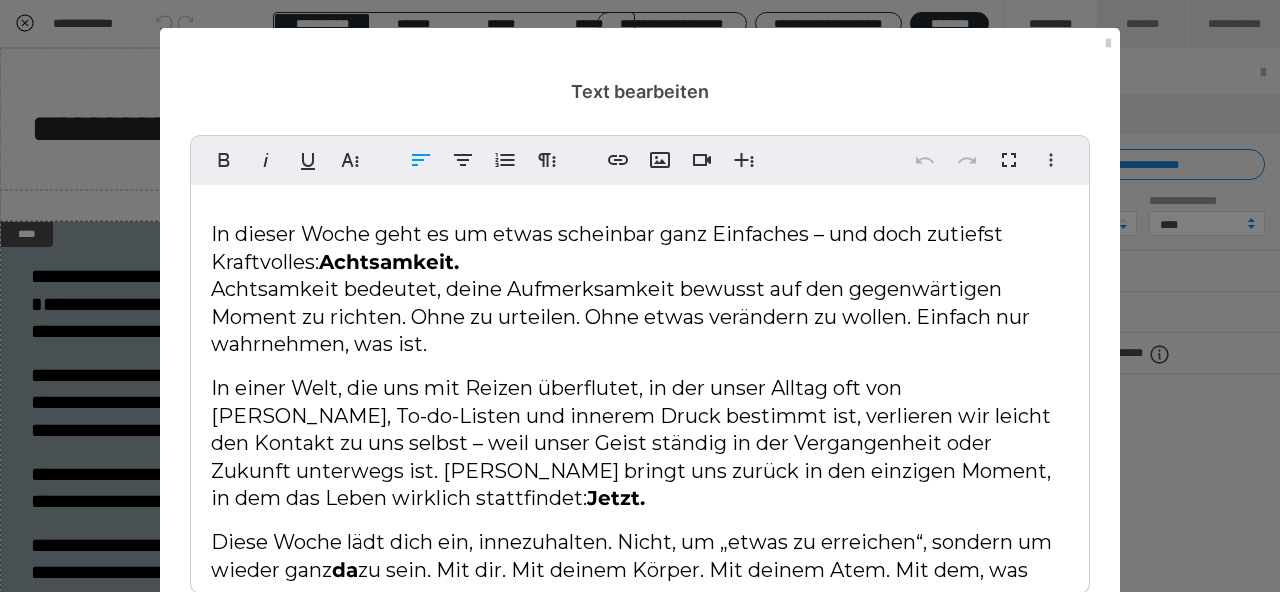 scroll, scrollTop: 135, scrollLeft: 0, axis: vertical 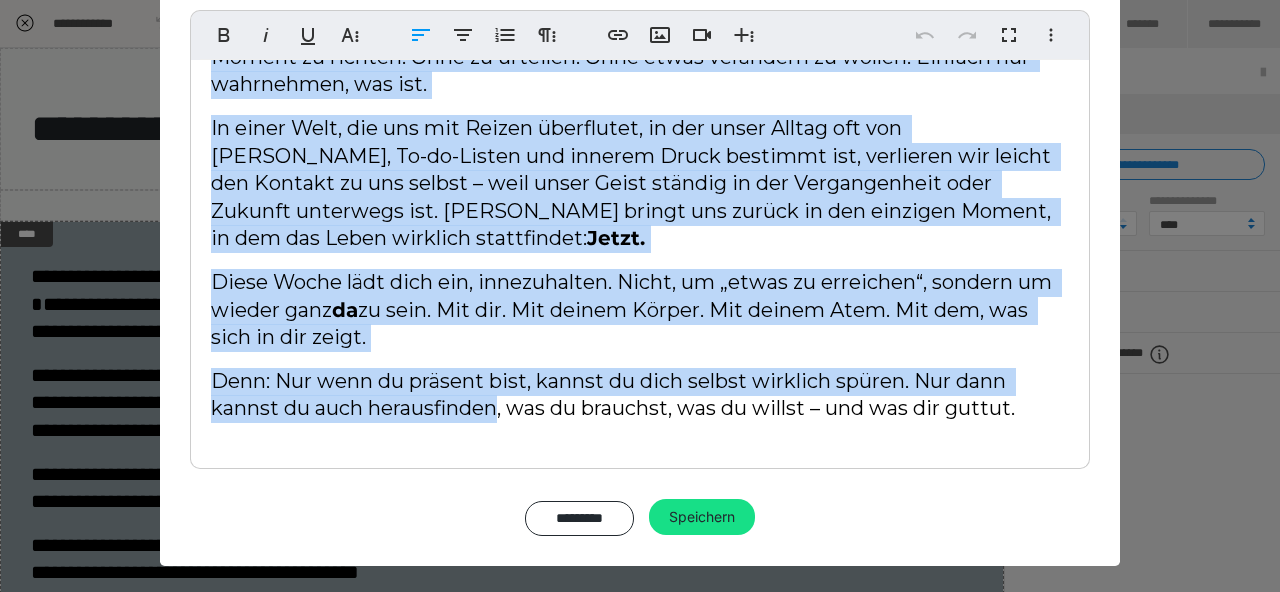drag, startPoint x: 201, startPoint y: 234, endPoint x: 505, endPoint y: 604, distance: 478.8695 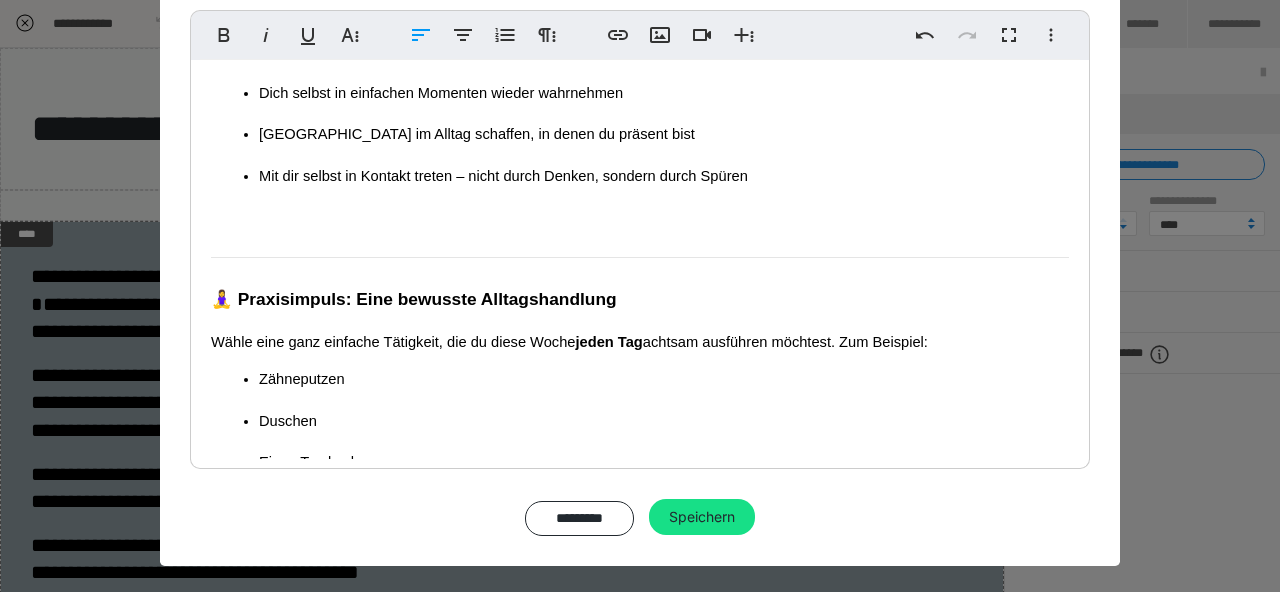 scroll, scrollTop: 51, scrollLeft: 0, axis: vertical 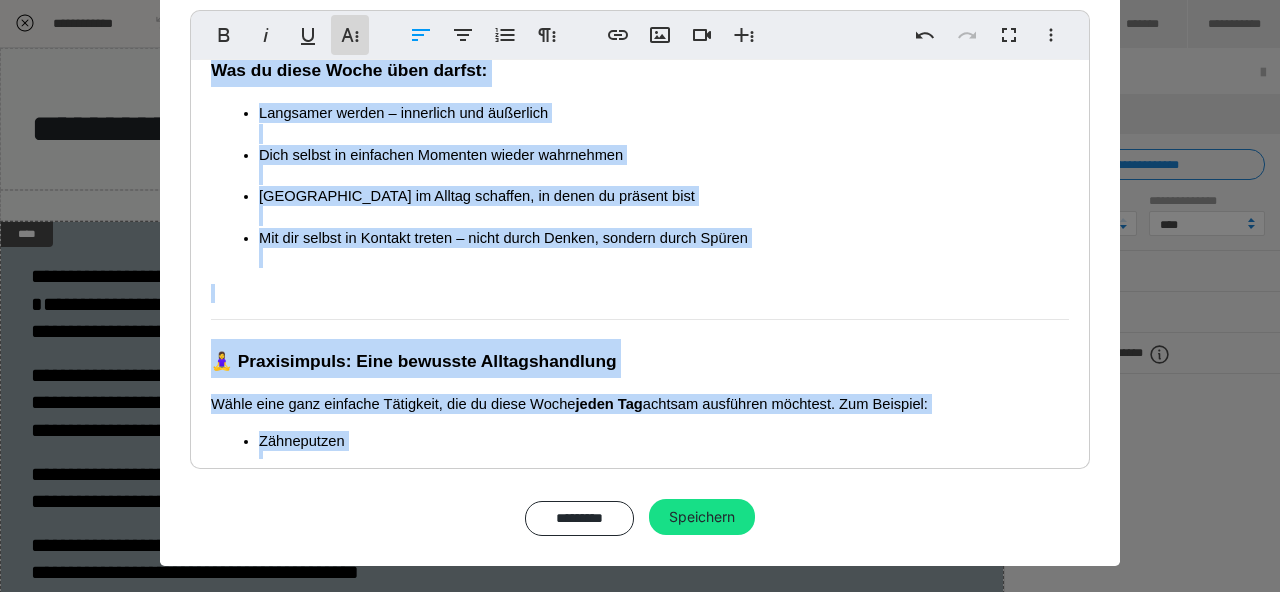 click 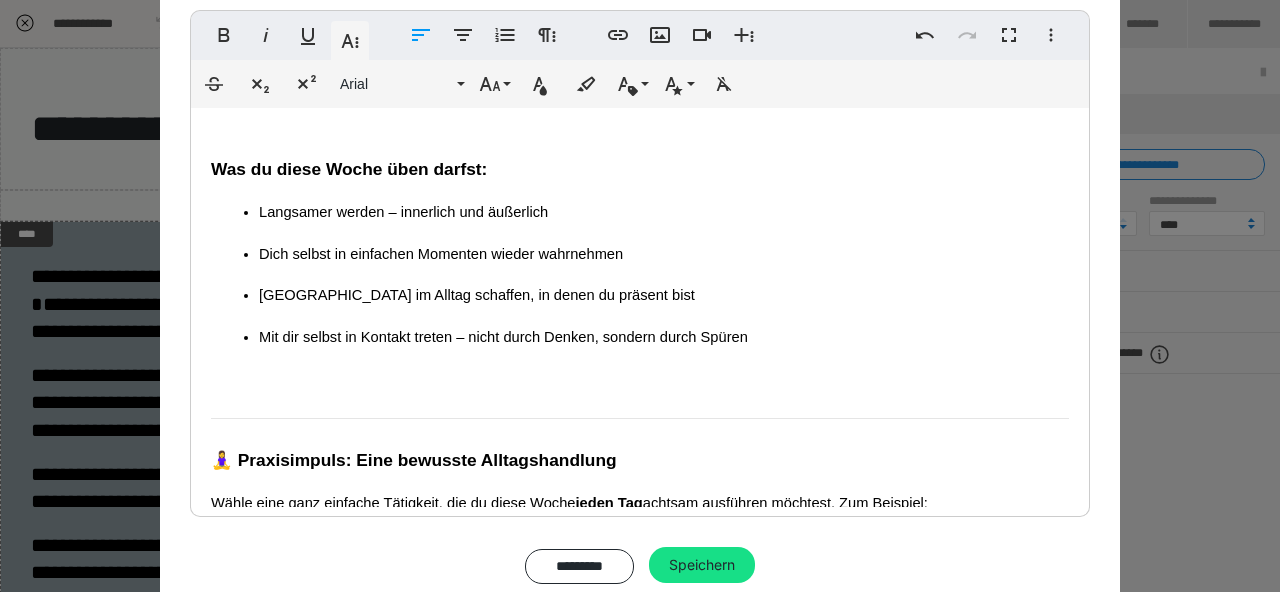 scroll, scrollTop: 51, scrollLeft: 0, axis: vertical 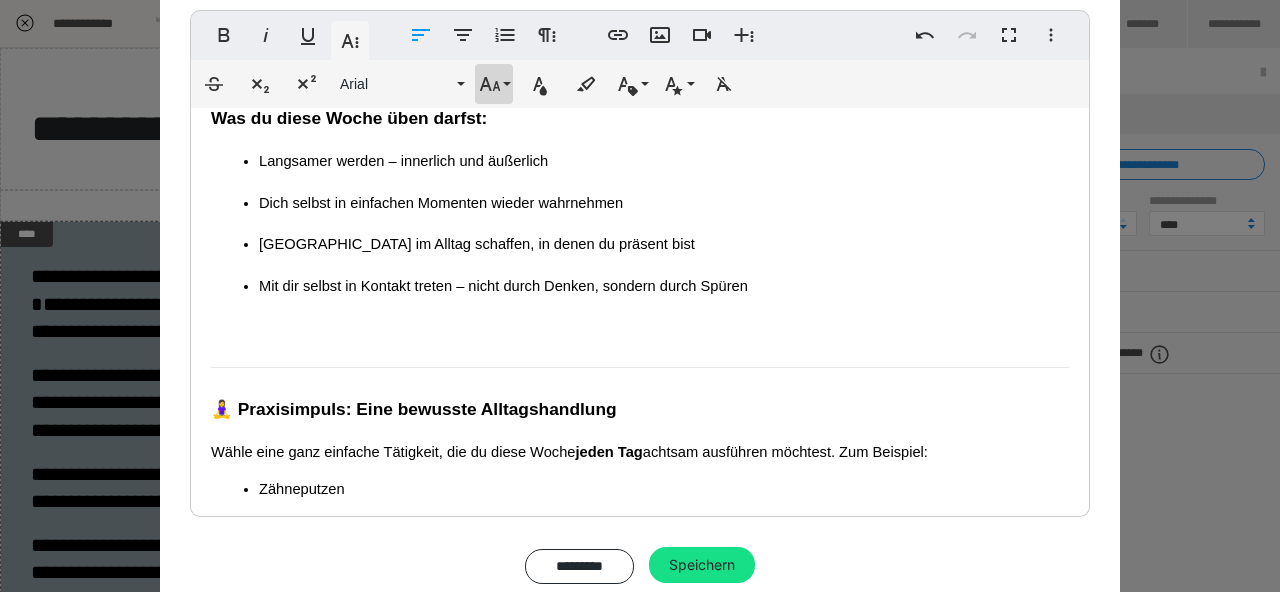 click 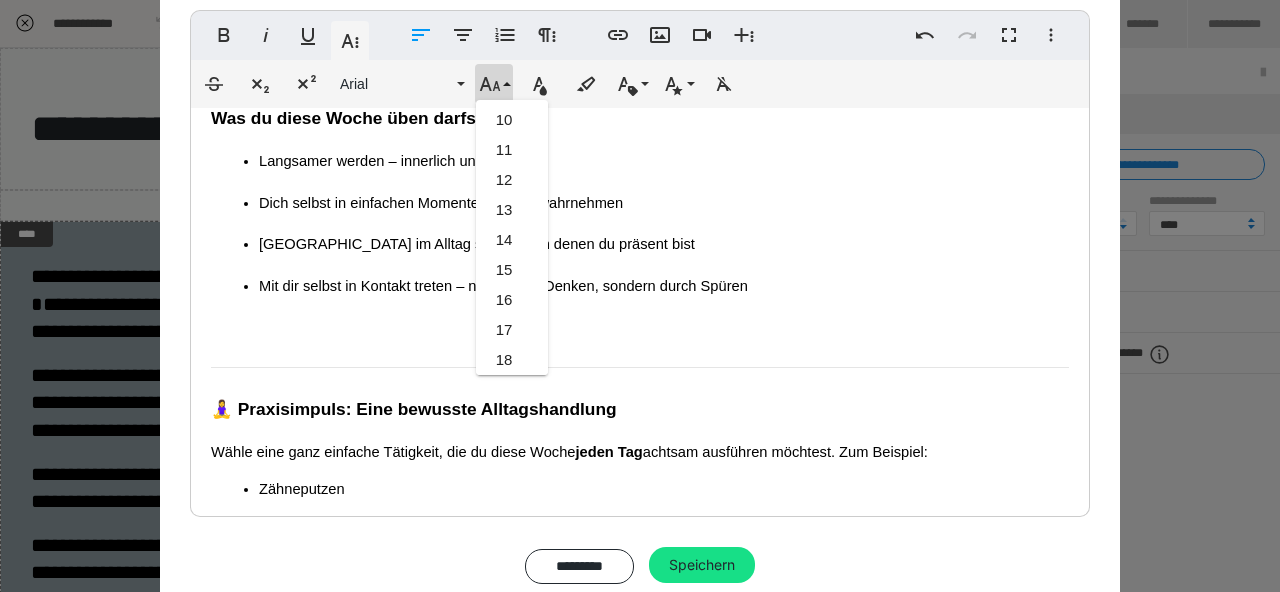 scroll, scrollTop: 375, scrollLeft: 0, axis: vertical 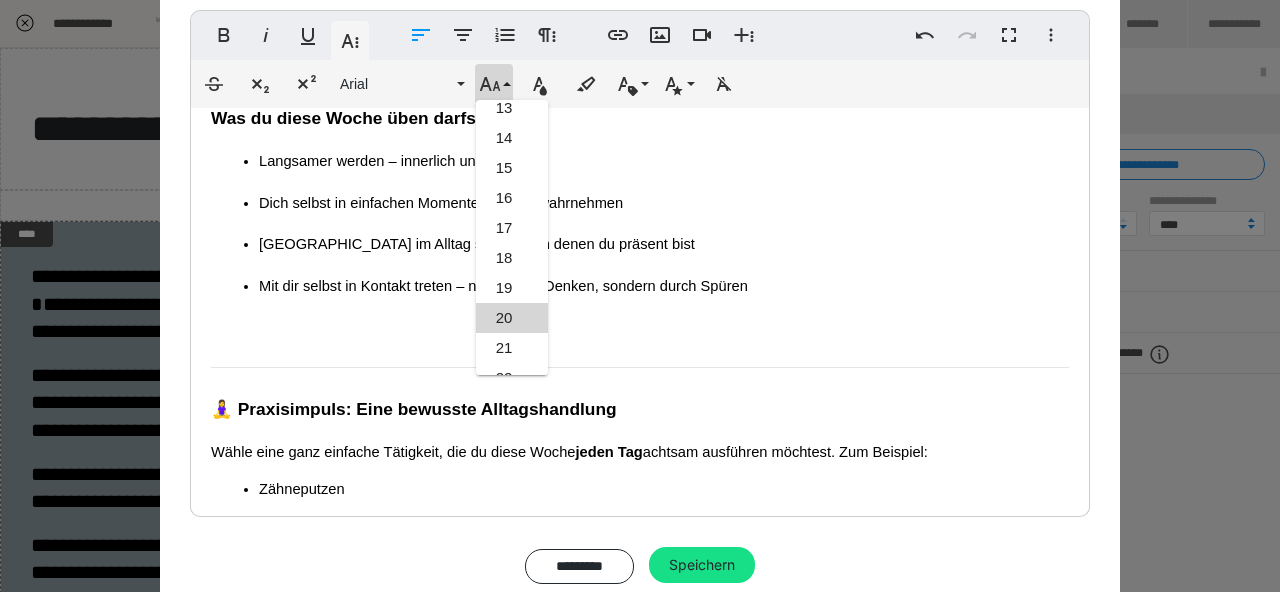 click on "20" at bounding box center (512, 318) 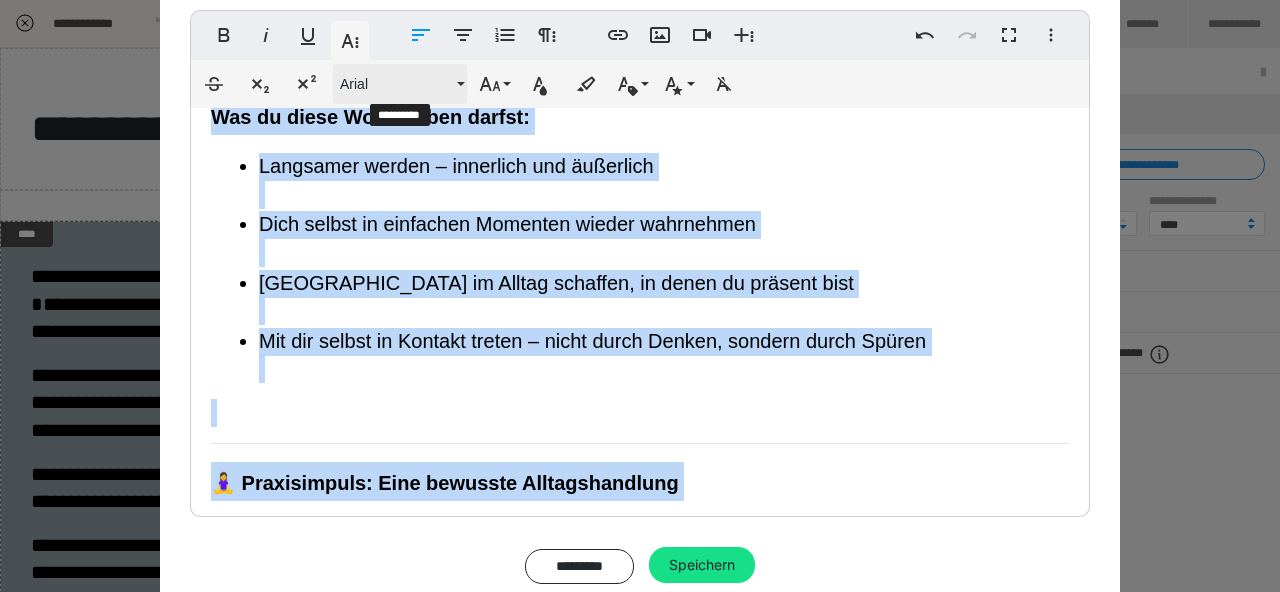 click on "Arial" at bounding box center [396, 84] 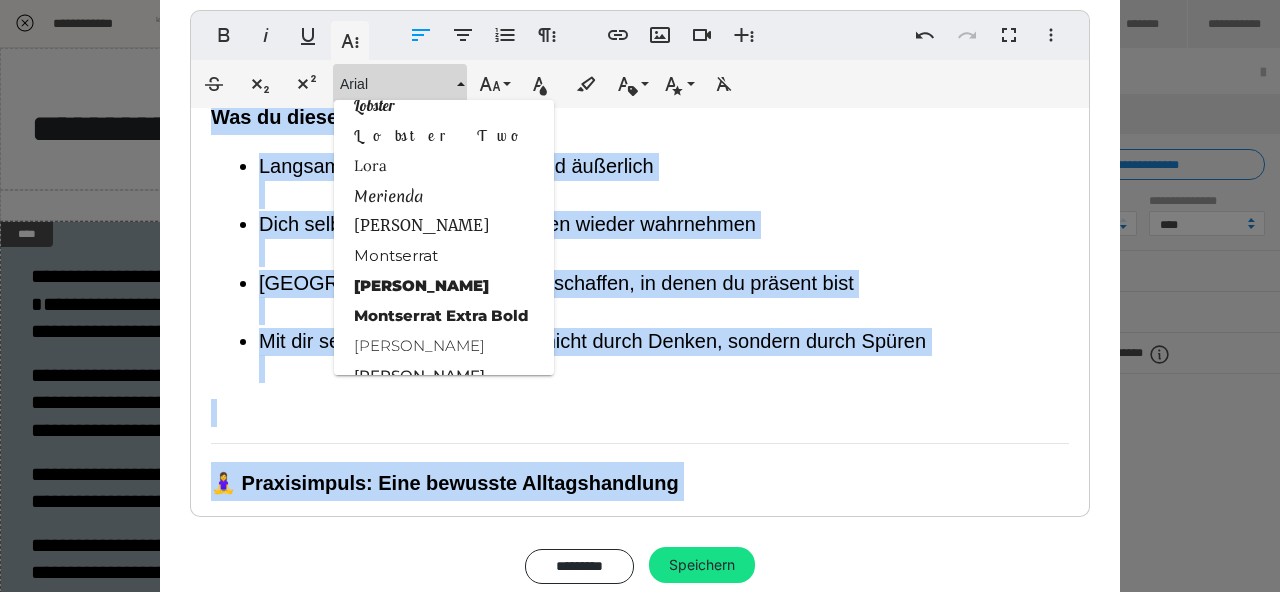 scroll, scrollTop: 1771, scrollLeft: 0, axis: vertical 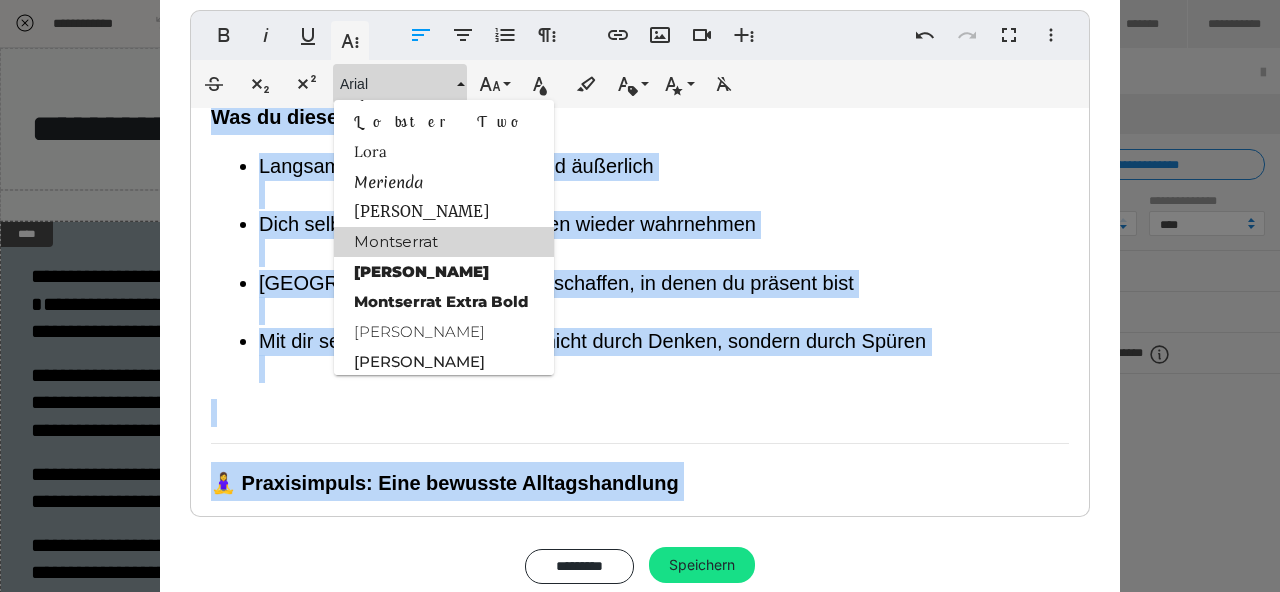 click on "Montserrat" at bounding box center (444, 242) 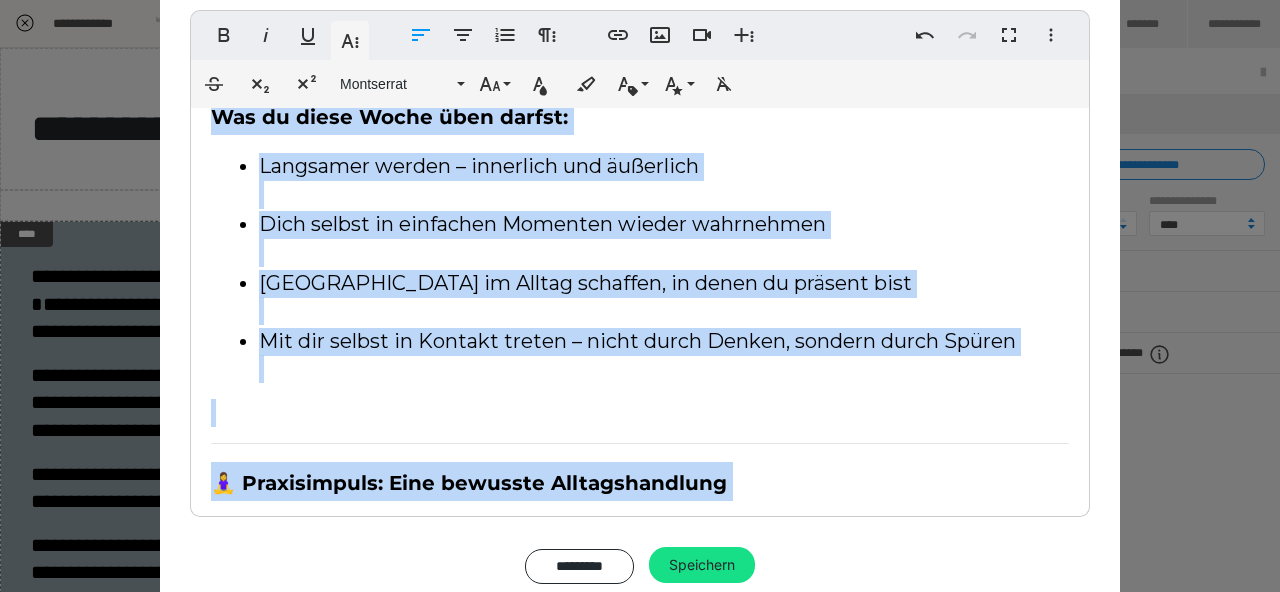 scroll, scrollTop: 0, scrollLeft: 0, axis: both 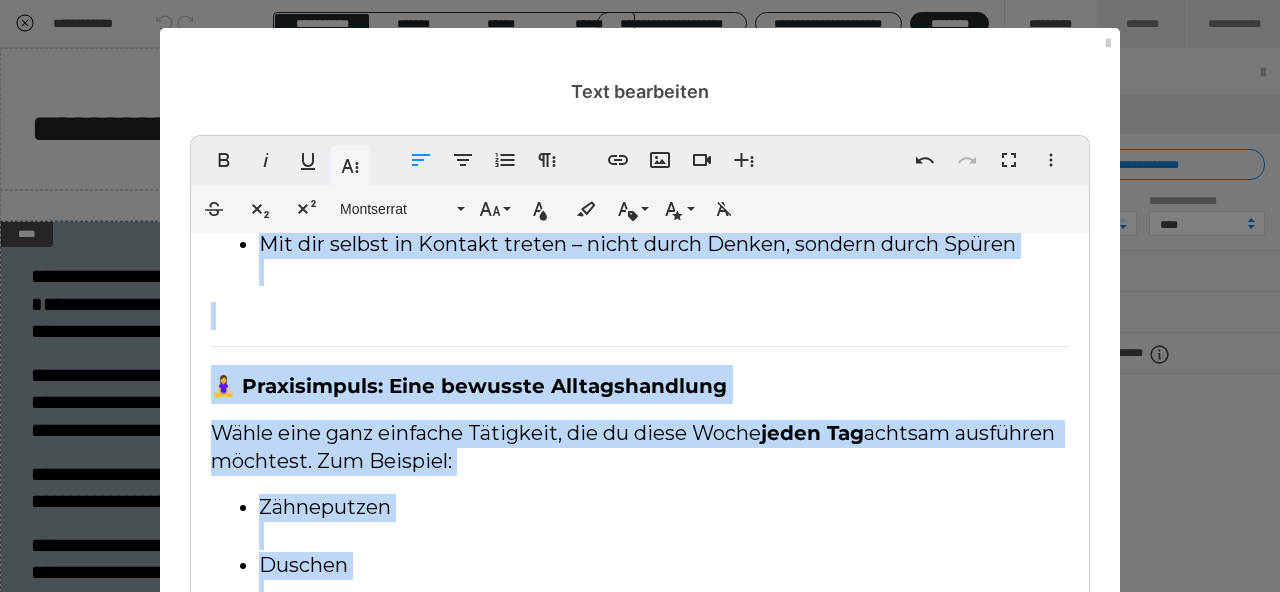 click at bounding box center [640, 316] 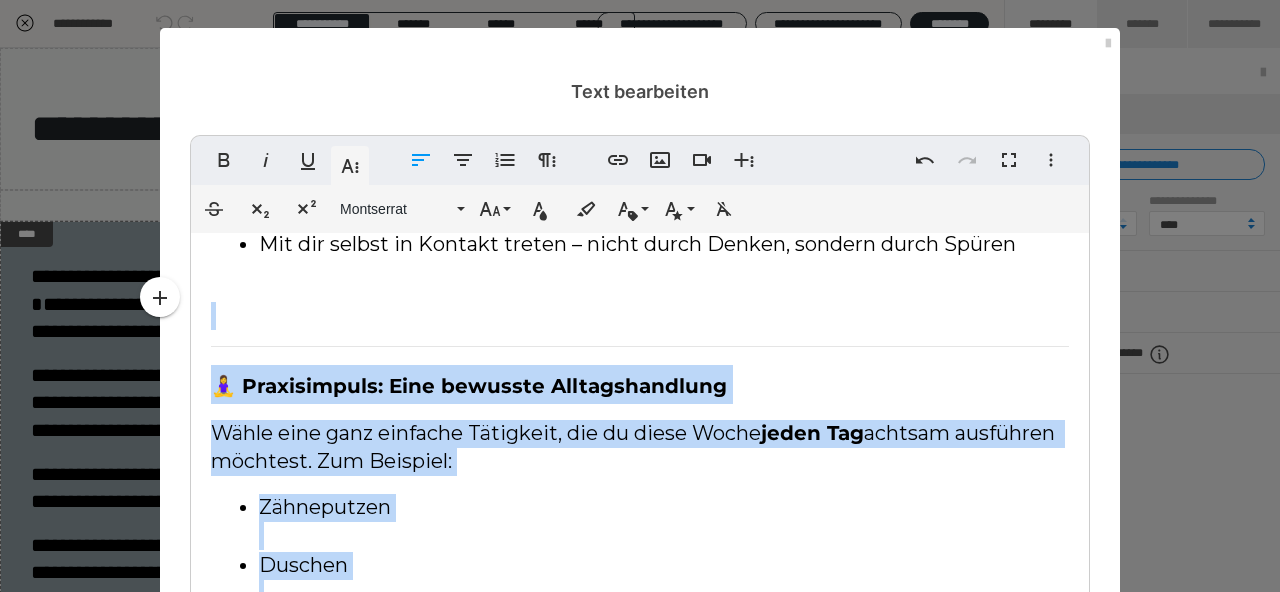 scroll, scrollTop: 40, scrollLeft: 0, axis: vertical 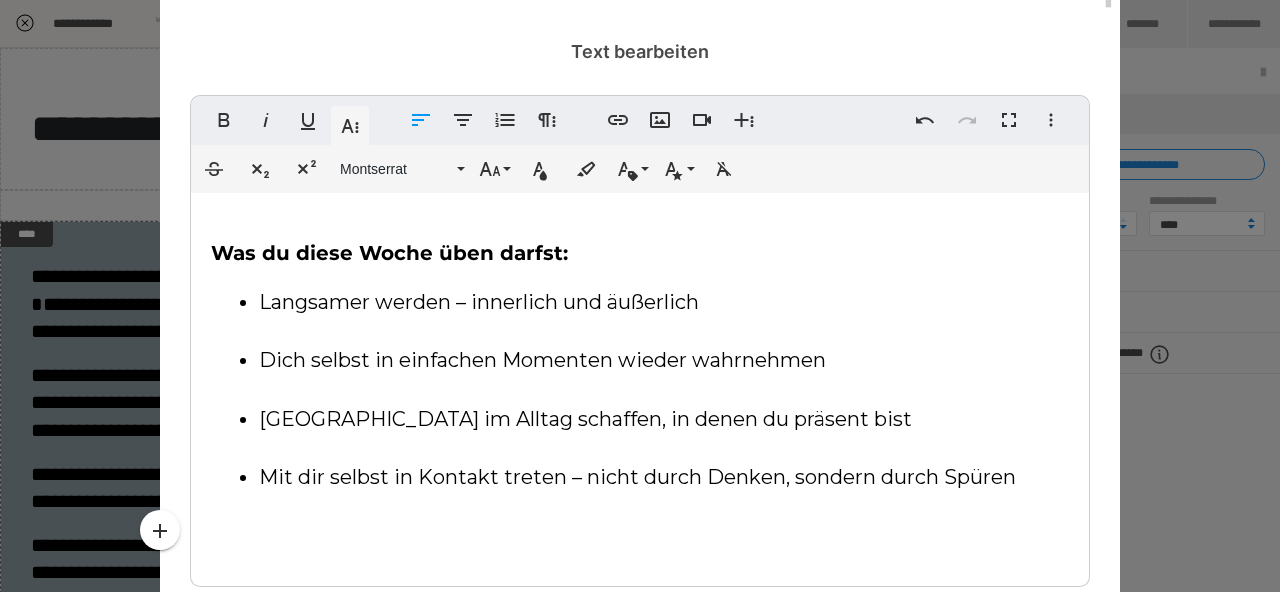 type 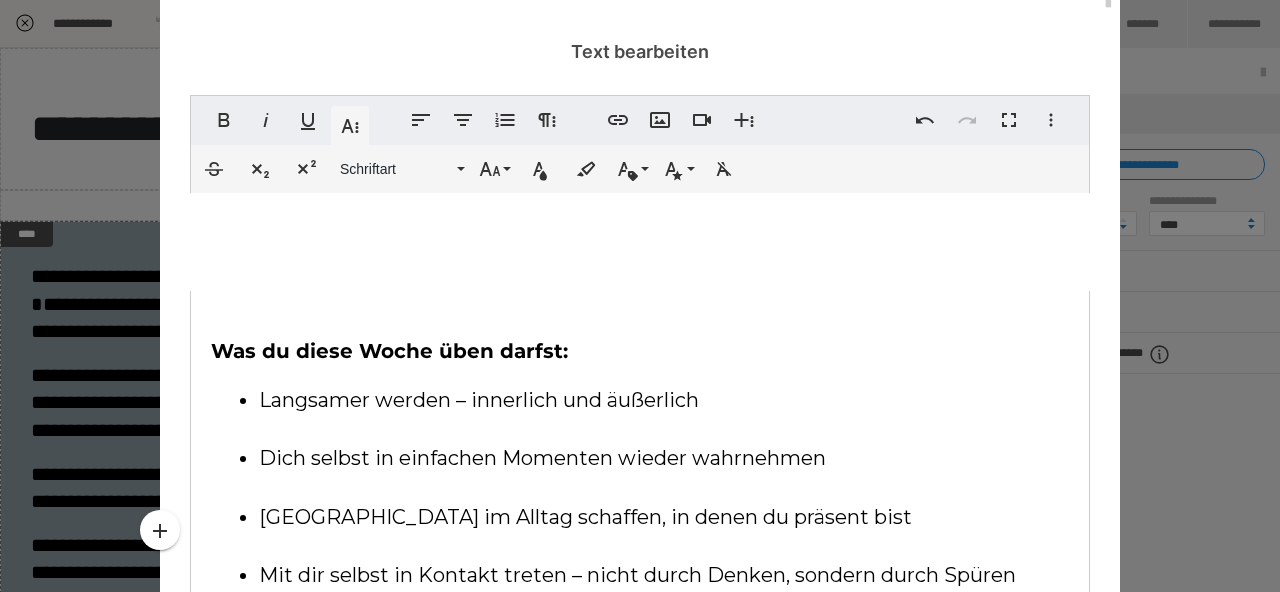 scroll, scrollTop: 245, scrollLeft: 0, axis: vertical 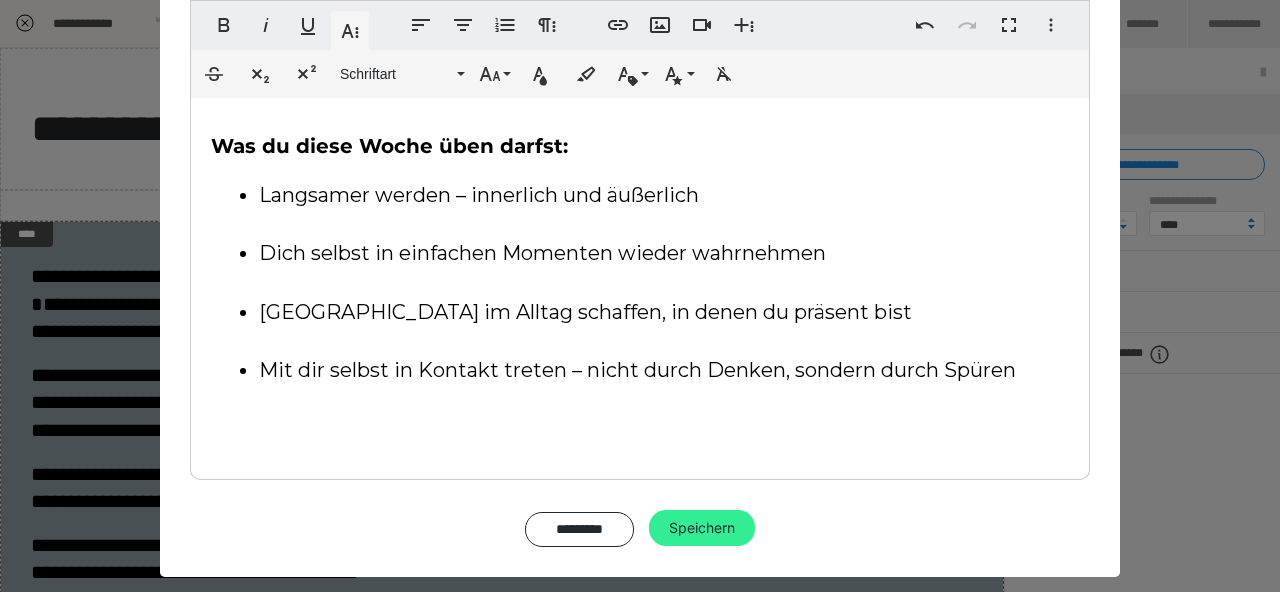 click on "Speichern" at bounding box center (702, 528) 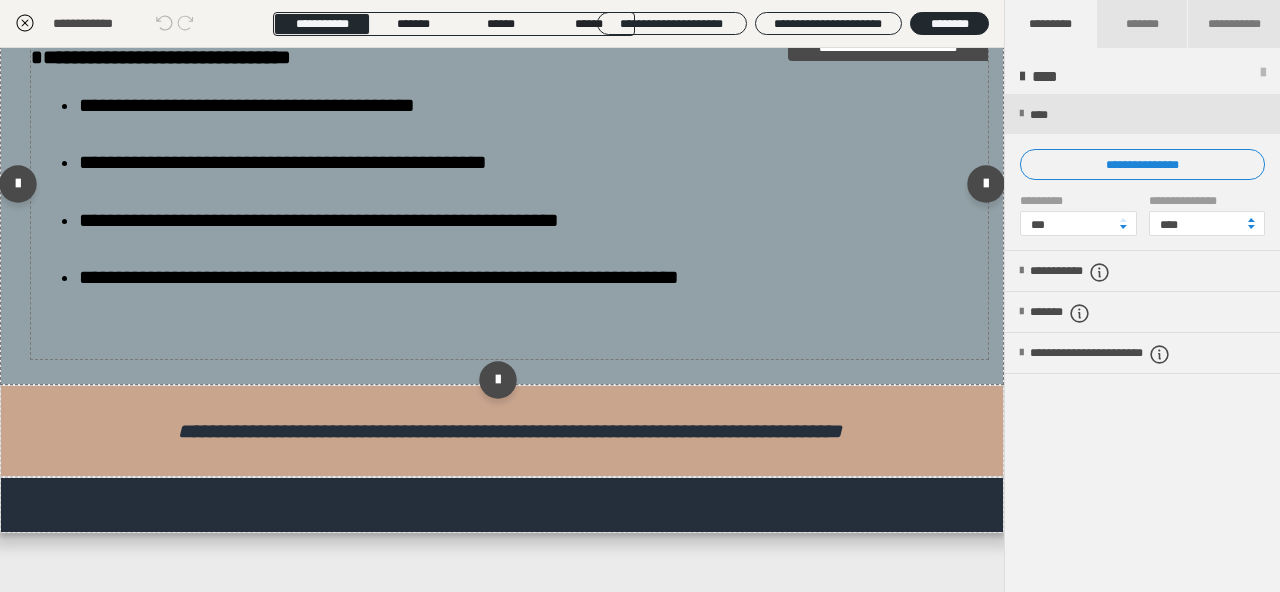 scroll, scrollTop: 72, scrollLeft: 0, axis: vertical 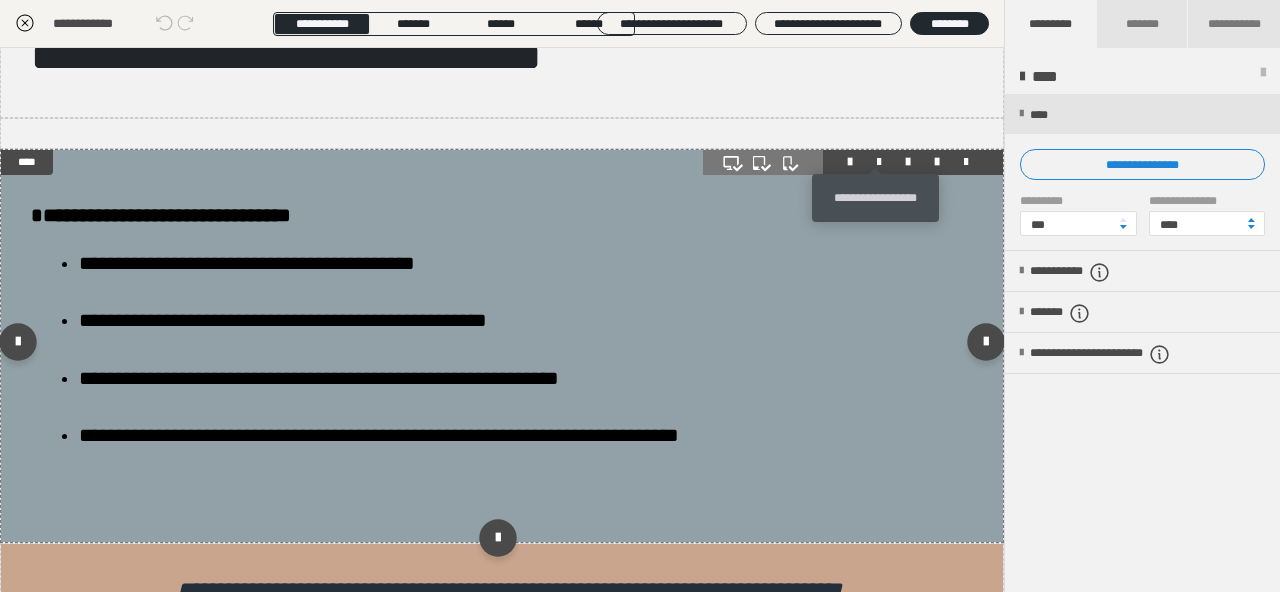 click at bounding box center [879, 162] 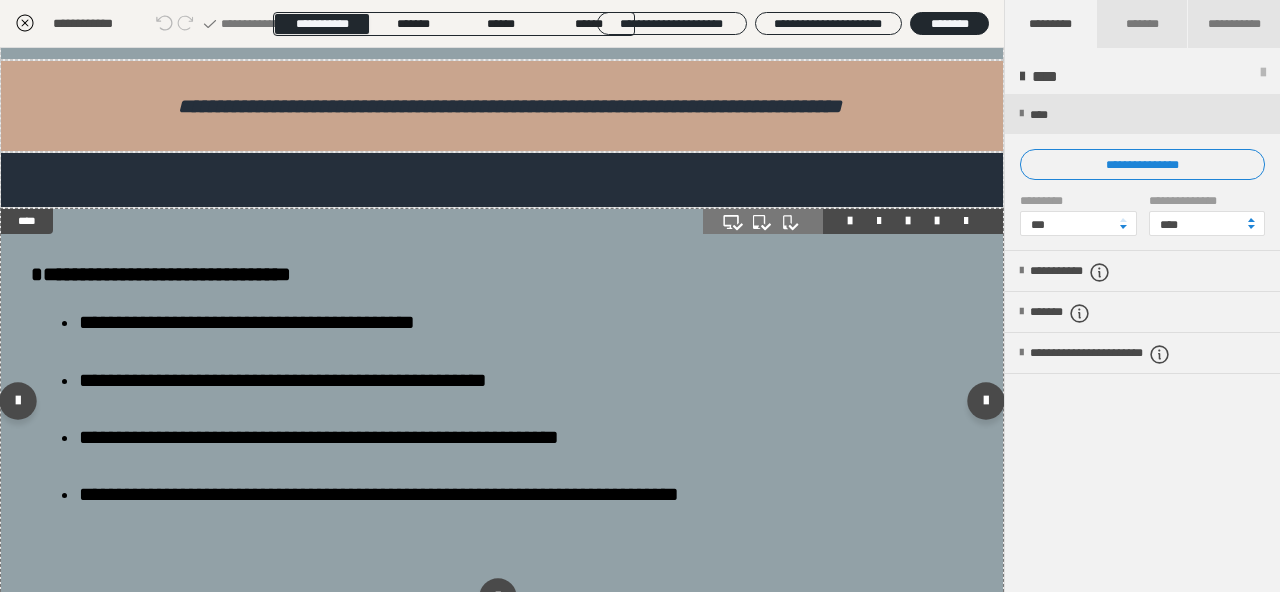 scroll, scrollTop: 570, scrollLeft: 0, axis: vertical 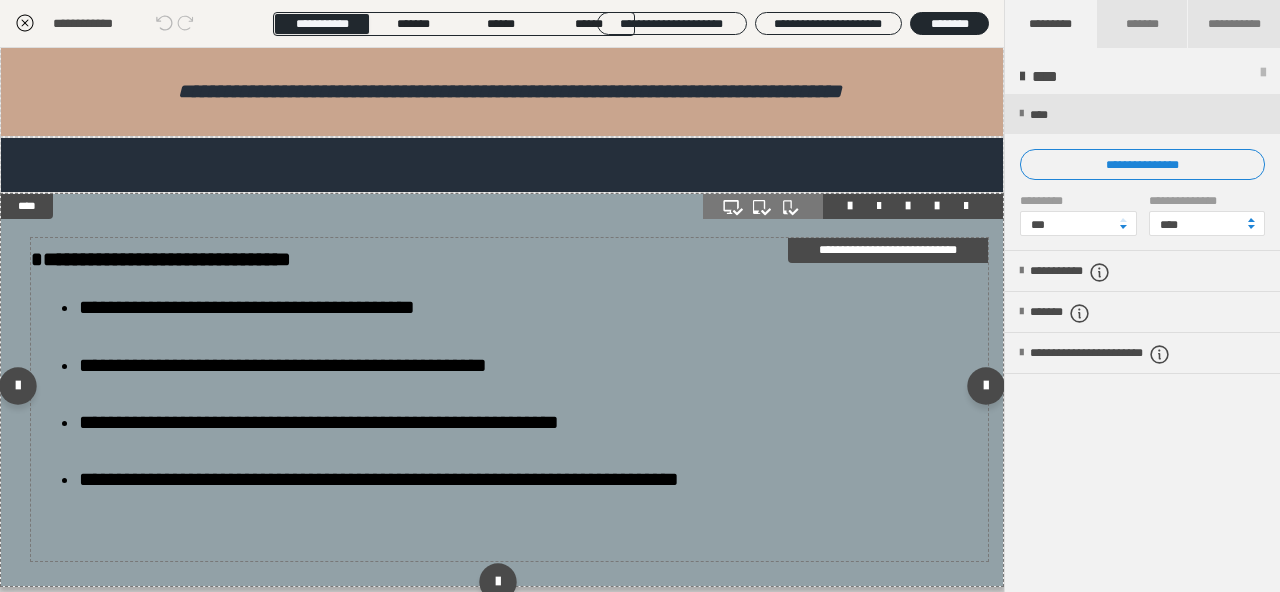 click on "**********" at bounding box center (283, 365) 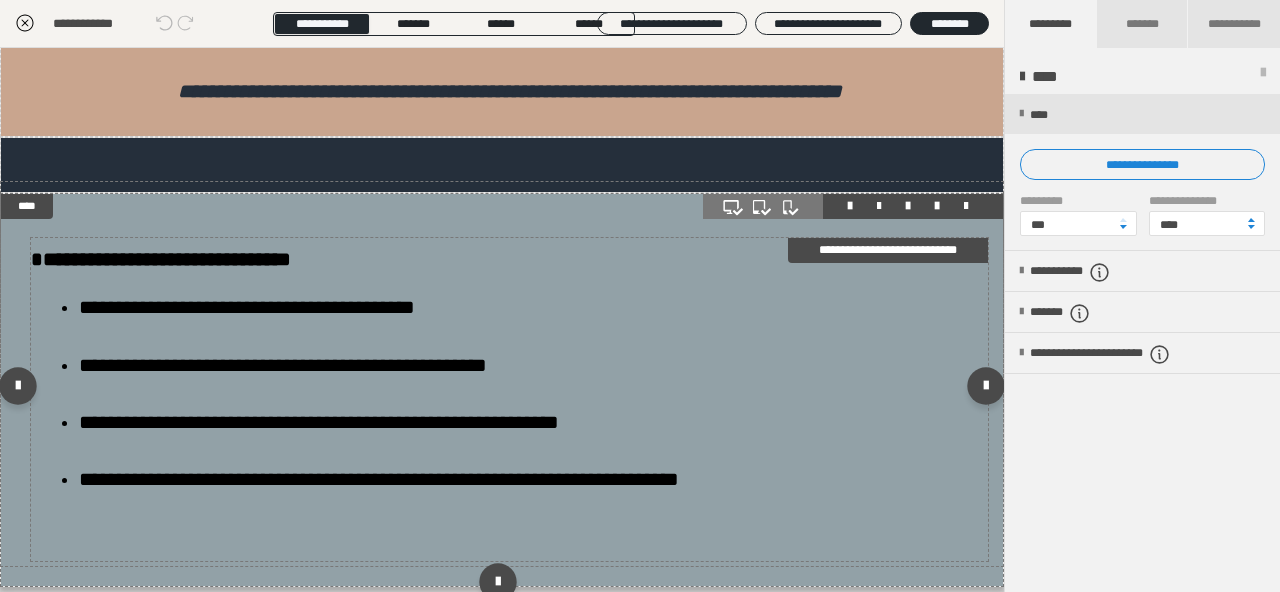 click on "**********" at bounding box center [283, 365] 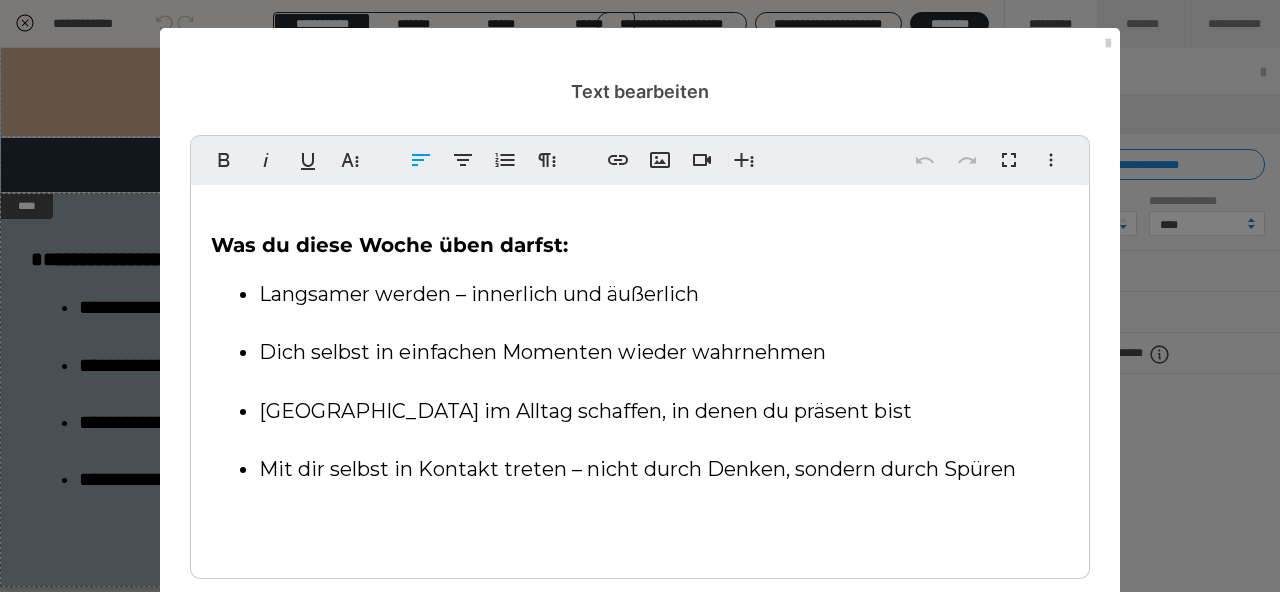 click on "Was du diese Woche üben darfst:" at bounding box center (640, 243) 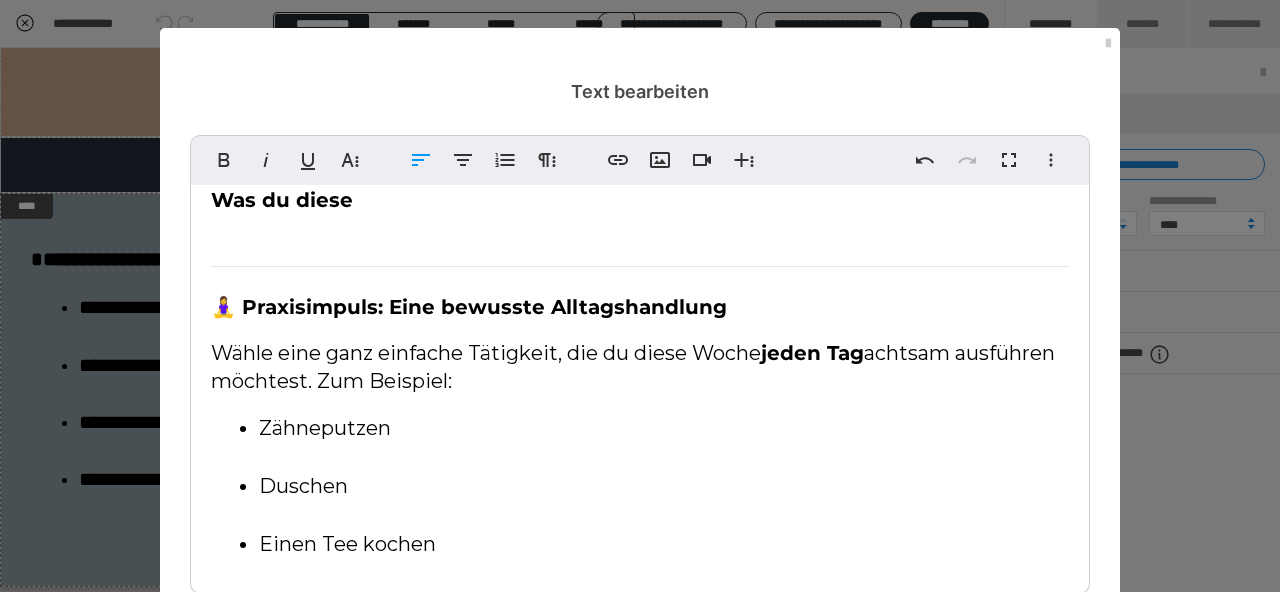 scroll, scrollTop: 0, scrollLeft: 0, axis: both 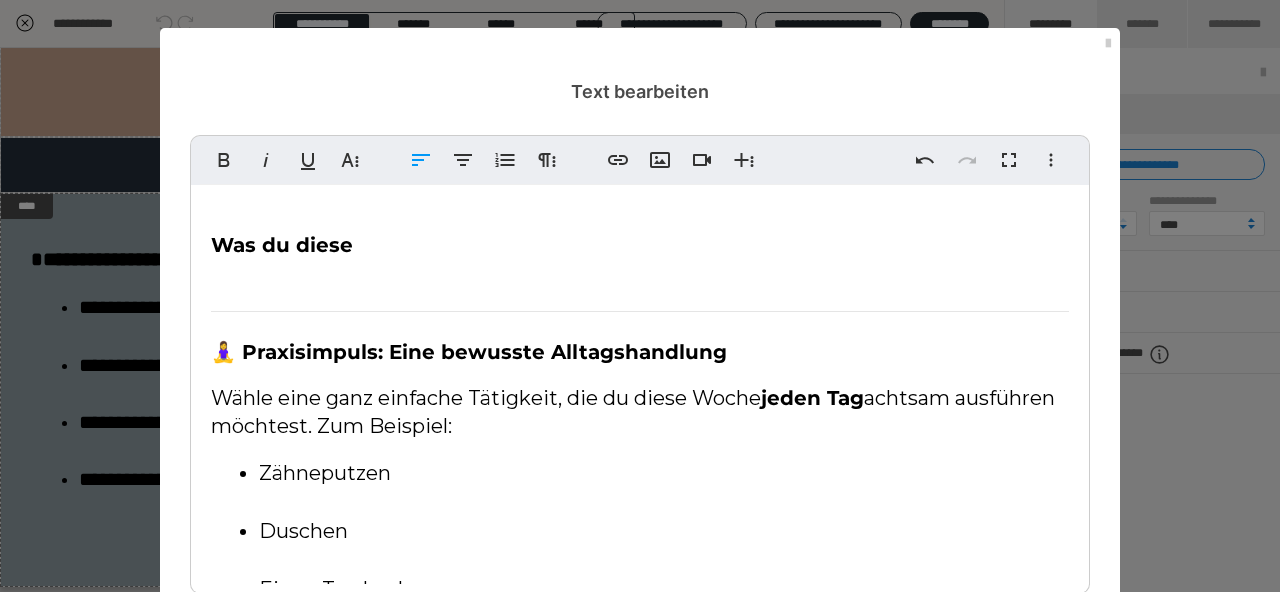 click on "Was du diese  🧘‍♀️ Praxisimpuls: Eine bewusste Alltagshandlung Wähle eine ganz einfache Tätigkeit, die du diese Woche  jeden Tag  achtsam ausführen möchtest. Zum Beispiel: Zähneputzen Duschen Einen Tee kochen Einen Apfel essen Spazierengehen Deine Hände eincremen Nimm dir bei dieser Tätigkeit bewusst vor: Langsamer  zu werden Mit allen Sinnen  wahrzunehmen Nichts nebenbei  zu tun (kein Handy, keine Musik, keine Ablenkung) 🔍 Beobachte: Wie fühlt sich die Bewegung an? Was nimmst du an Geräuschen, Gerüchen, Berührungen wahr? Wo spürst du dich dabei? Wie reagiert dein Atem, dein Herzschlag, dein innerer Zustand? Es geht nicht darum, besonders „gut“ achtsam zu sein – sondern  da  zu sein, so wie es jetzt gerade möglich ist. ✏️ Journalingfragen für den Abend: Nimm dir jeden Abend 5 Minuten Zeit, um zu reflektieren. Vielleicht magst du dir ein schönes Notizbuch dafür anlegen. Welche Momente heute waren wirklich „jetzt“?  Beispiel:" at bounding box center (640, 1049) 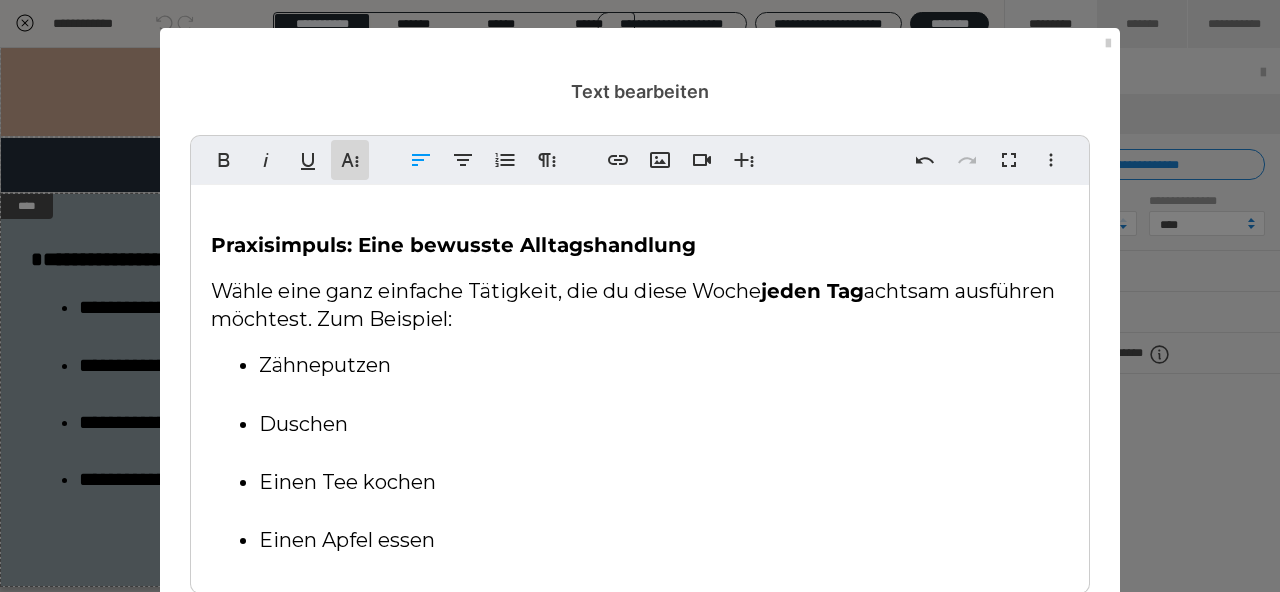 click on "Weitere Textformate" at bounding box center (350, 160) 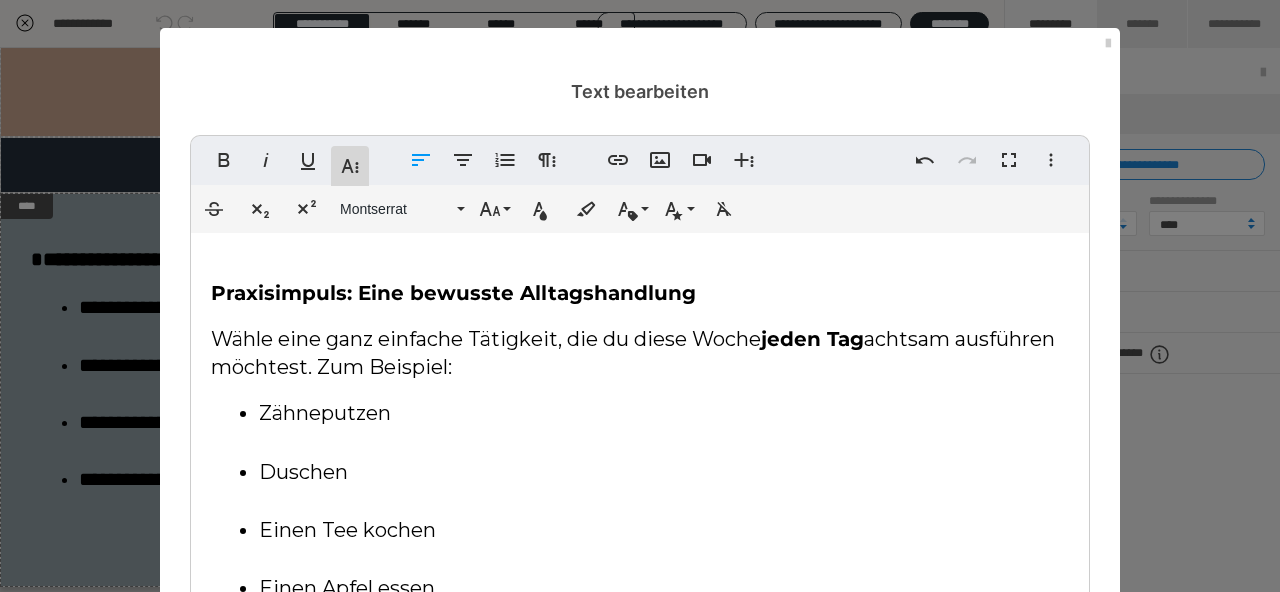 click on "Weitere Textformate" at bounding box center (350, 166) 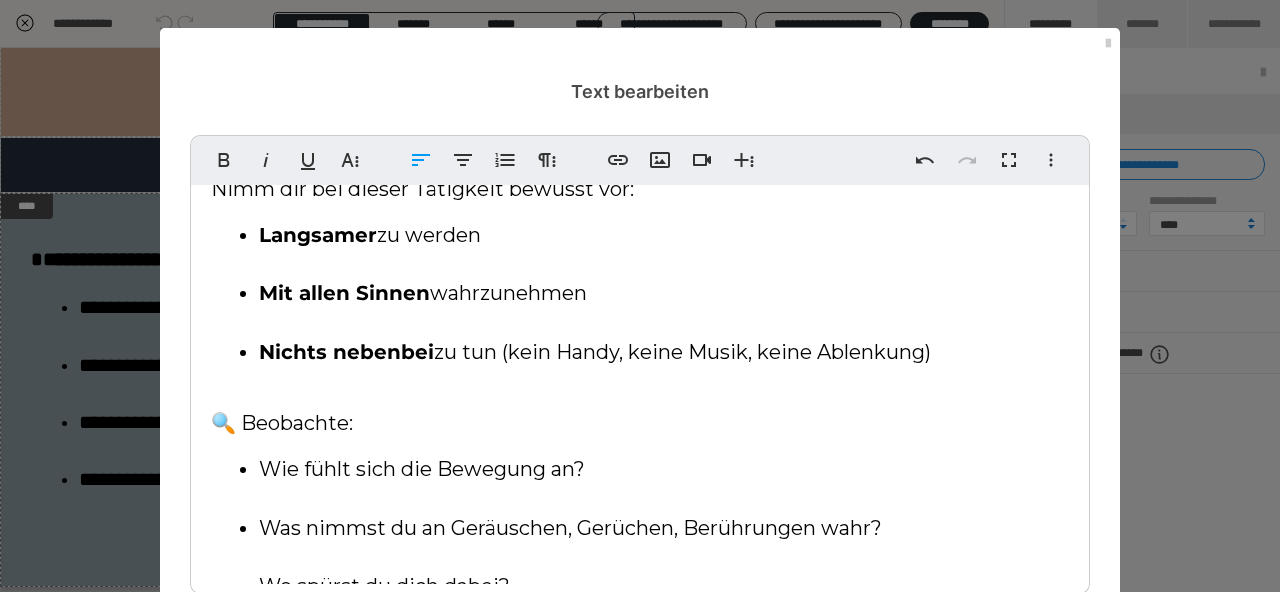 scroll, scrollTop: 559, scrollLeft: 0, axis: vertical 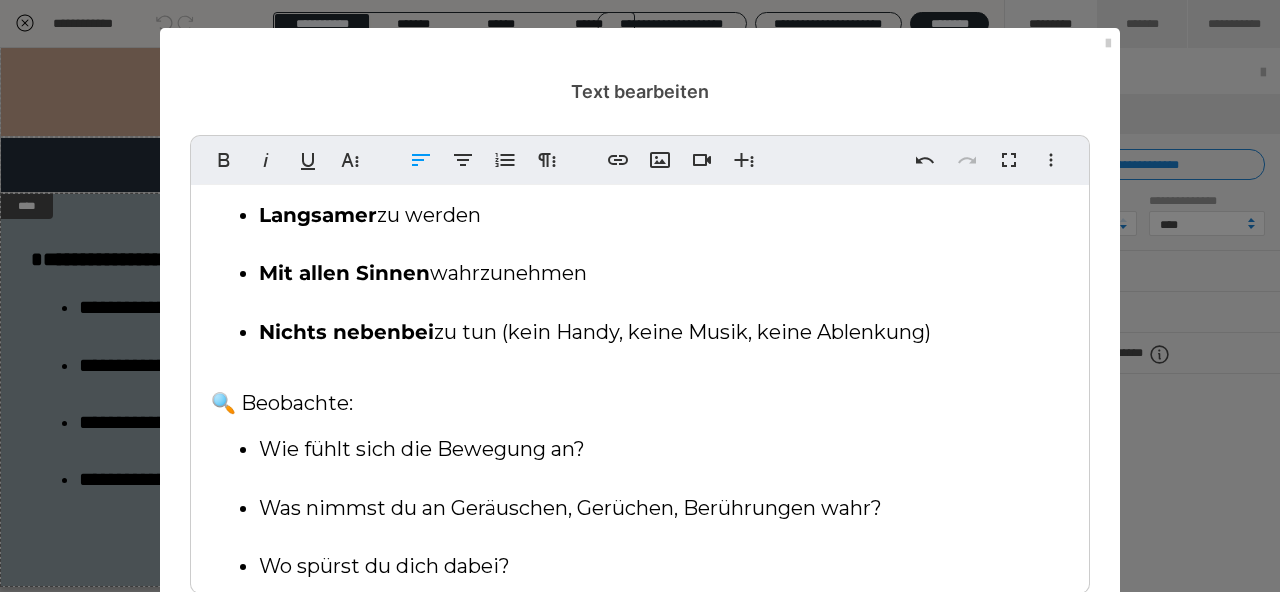 click on "Praxisimpuls: Eine bewusste Alltagshandlung Wähle eine ganz einfache Tätigkeit, die du diese Woche  jeden Tag  achtsam ausführen möchtest. Zum Beispiel: Zähneputzen Duschen Einen Tee kochen Einen Apfel essen Spazierengehen Deine Hände eincremen Nimm dir bei dieser Tätigkeit bewusst vor: Langsamer  zu werden Mit allen Sinnen  wahrzunehmen Nichts nebenbei  zu tun (kein Handy, keine Musik, keine Ablenkung) 🔍 Beobachte: Wie fühlt sich die Bewegung an? Was nimmst du an Geräuschen, Gerüchen, Berührungen wahr? Wo spürst du dich dabei? Wie reagiert dein Atem, dein Herzschlag, dein innerer Zustand? Es geht nicht darum, besonders „gut“ achtsam zu sein – sondern  da  zu sein, so wie es jetzt gerade möglich ist. ✏️ Journalingfragen für den Abend: Nimm dir jeden Abend 5 Minuten Zeit, um zu reflektieren. Vielleicht magst du dir ein schönes Notizbuch dafür anlegen. Welche Momente heute waren wirklich „jetzt“? Wann war ich im Autopilot unterwegs – und wie hat sich das angefühlt?" at bounding box center [640, 436] 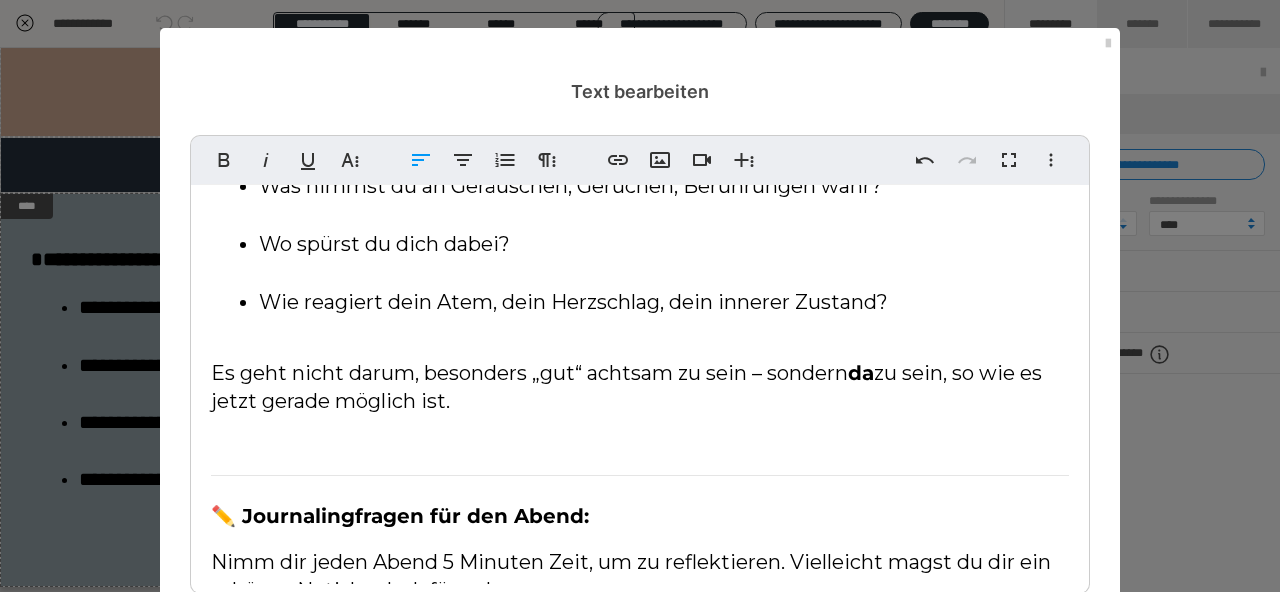 scroll, scrollTop: 945, scrollLeft: 0, axis: vertical 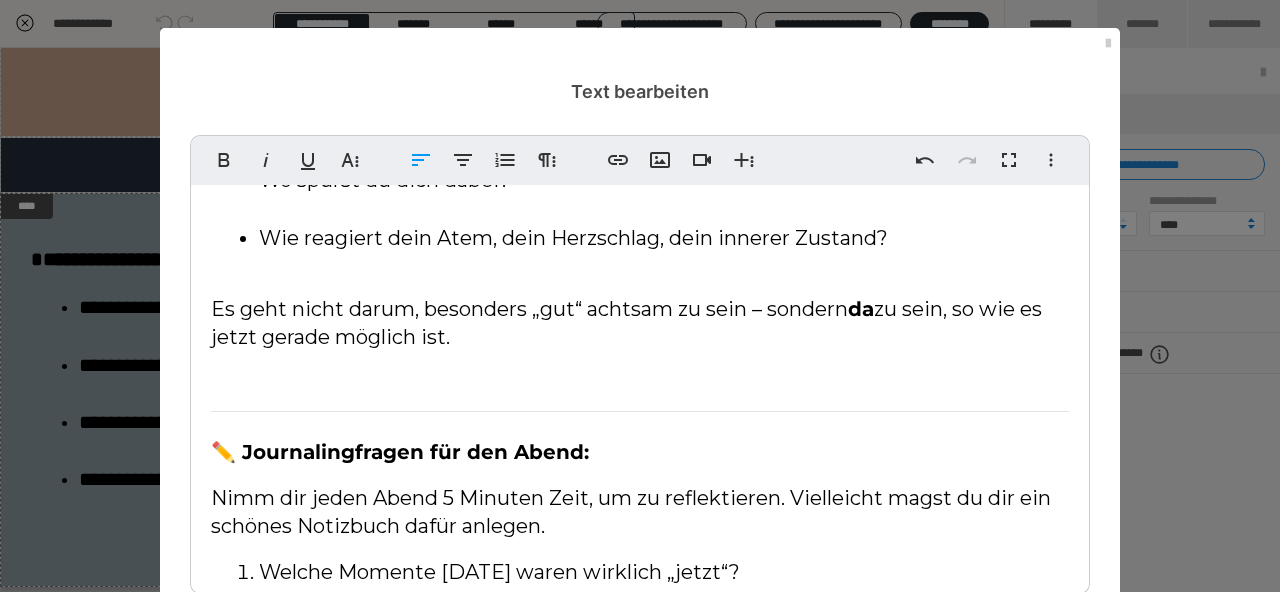 click at bounding box center (640, 381) 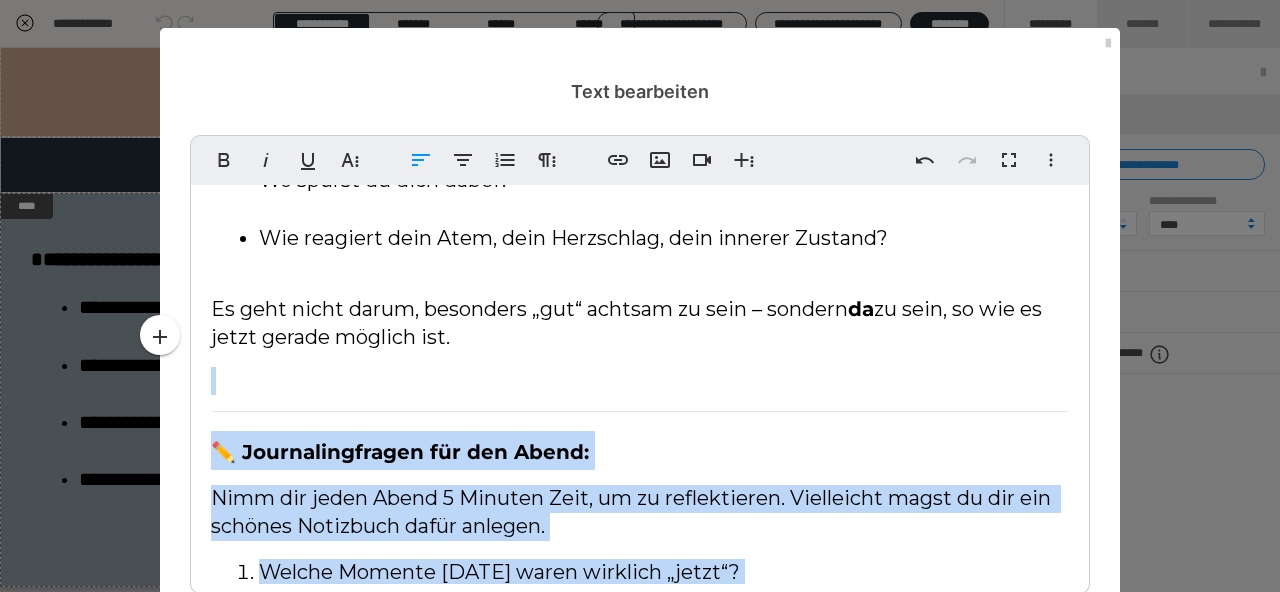 scroll, scrollTop: 1153, scrollLeft: 0, axis: vertical 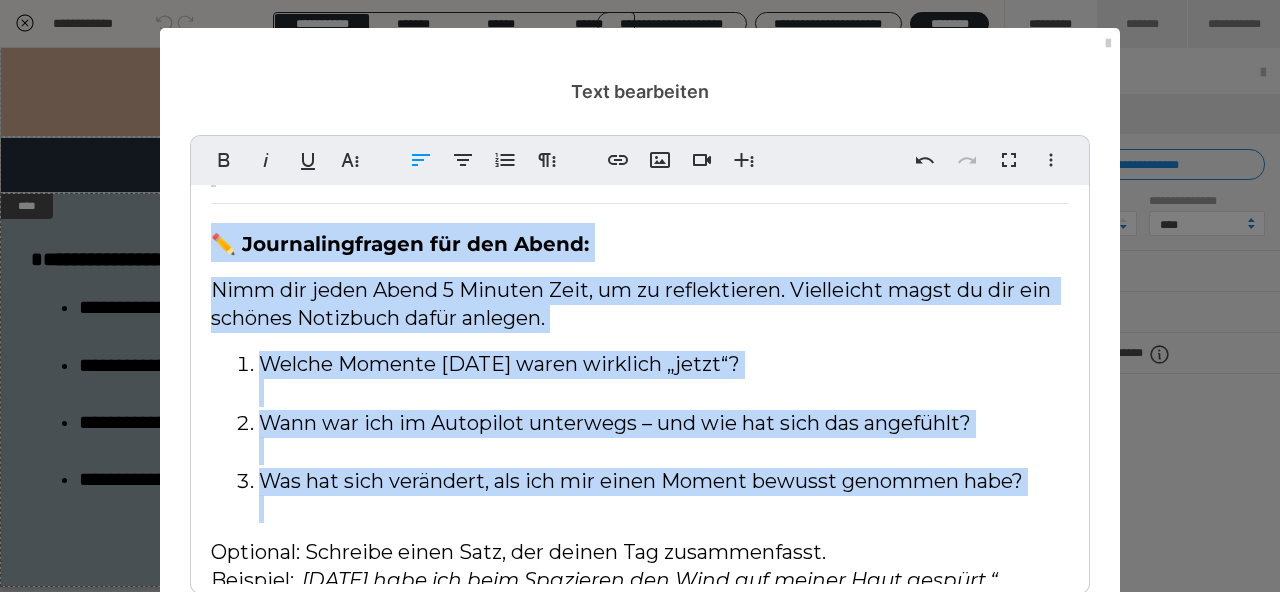 type 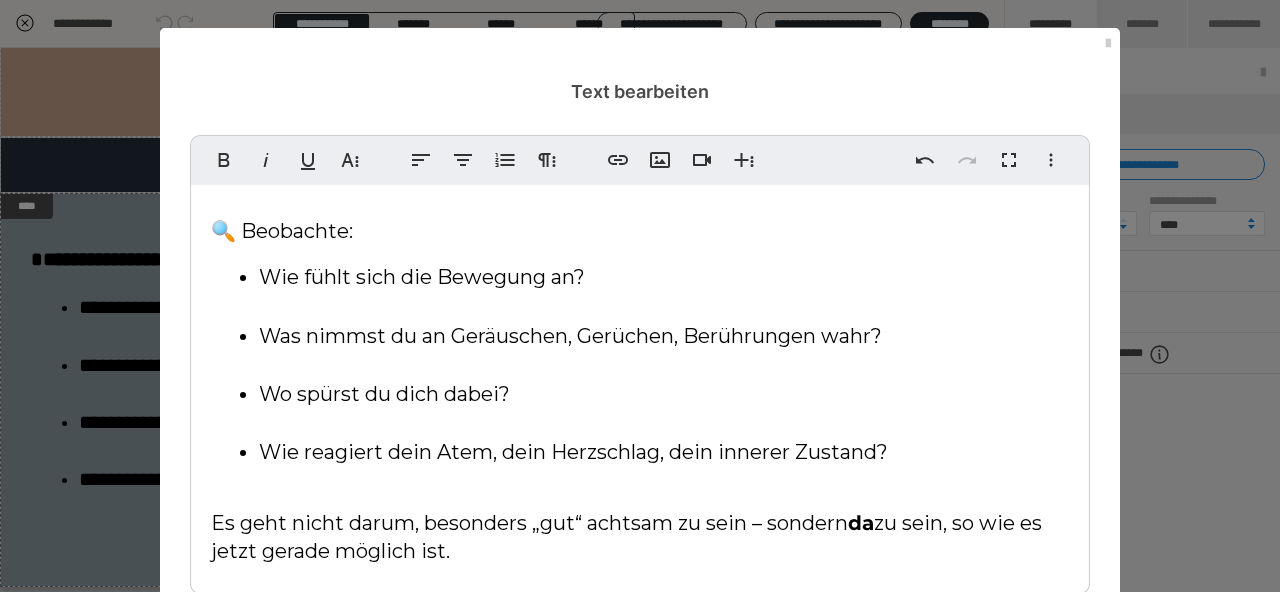 scroll, scrollTop: 709, scrollLeft: 0, axis: vertical 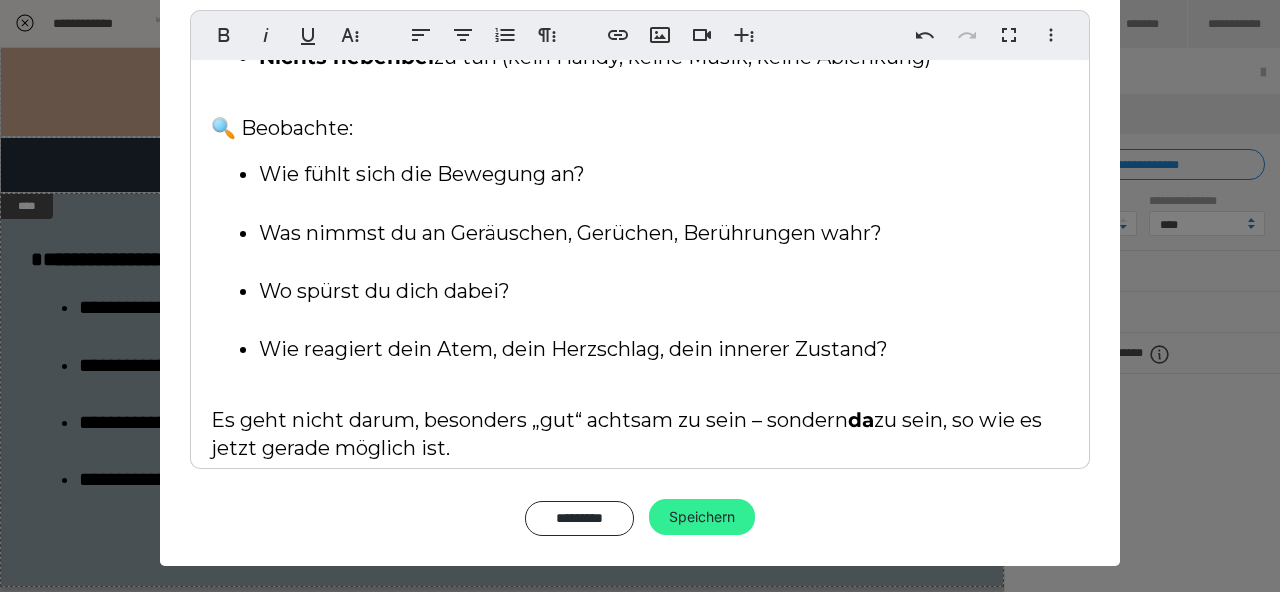 click on "Speichern" at bounding box center (702, 517) 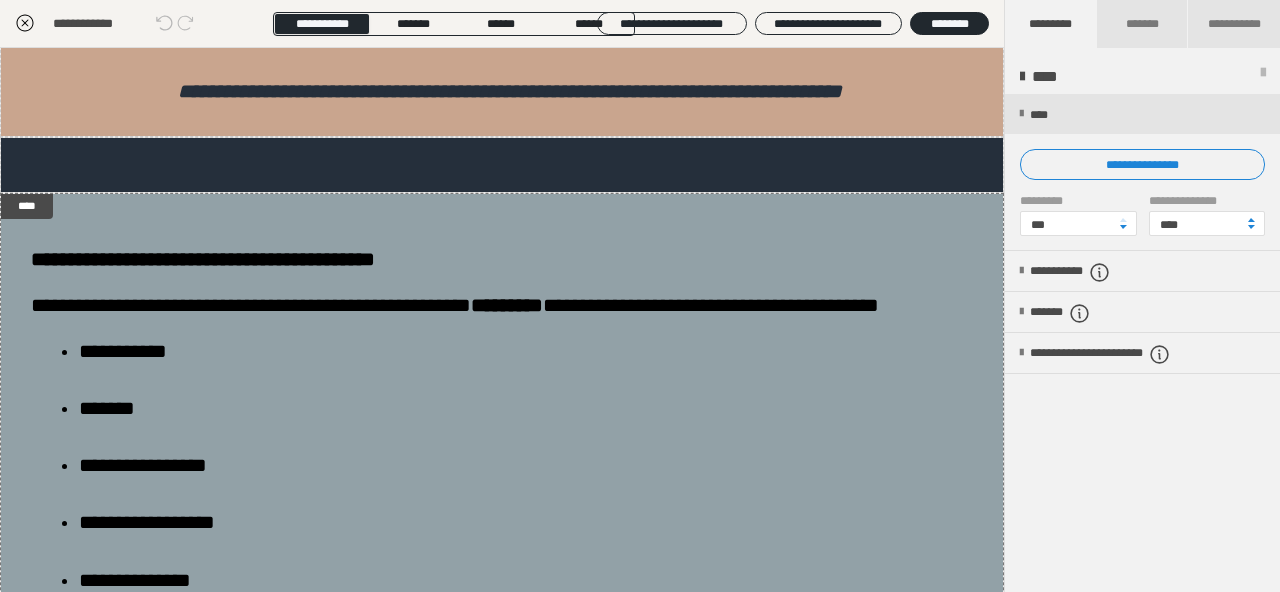 click 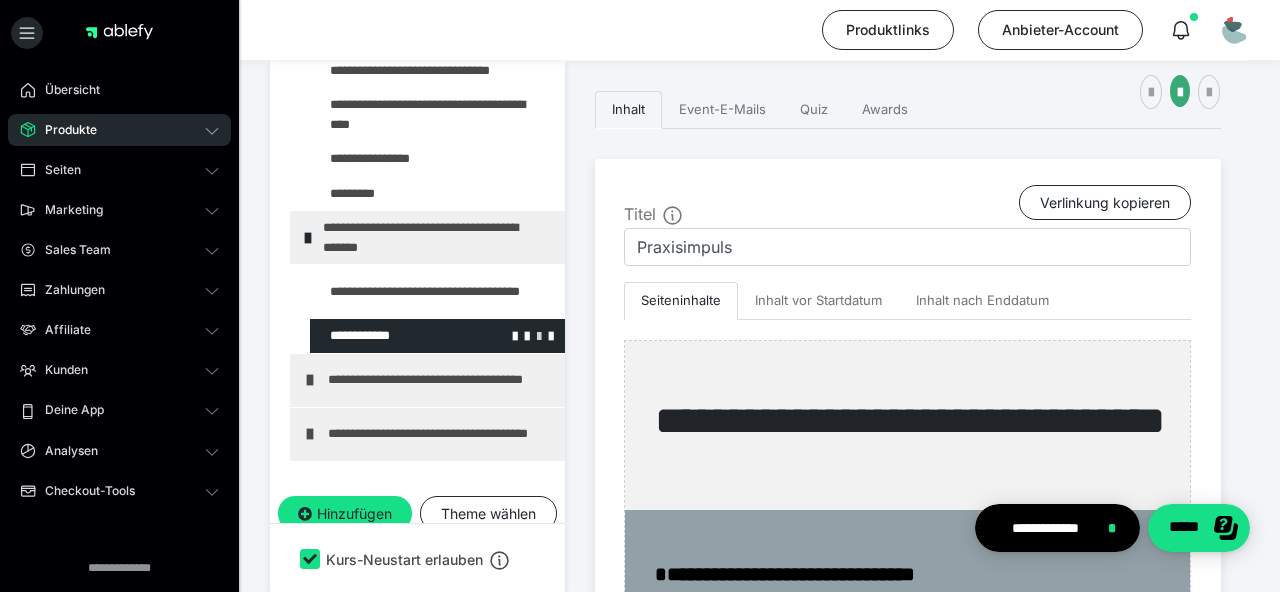 click at bounding box center (539, 335) 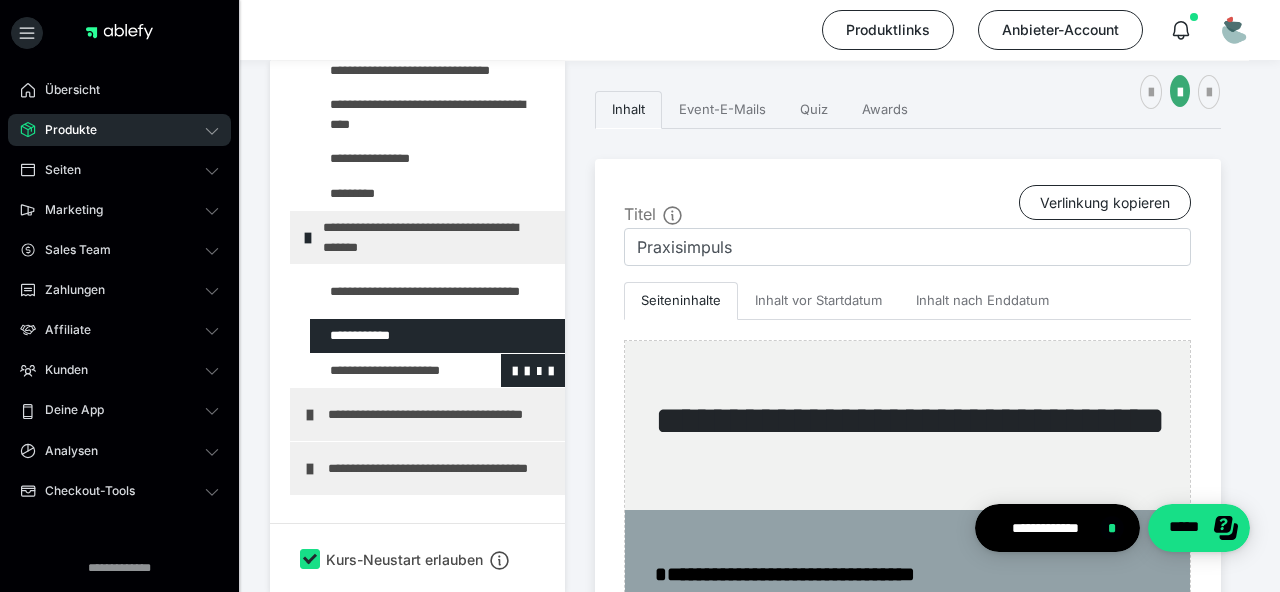 click at bounding box center (385, 371) 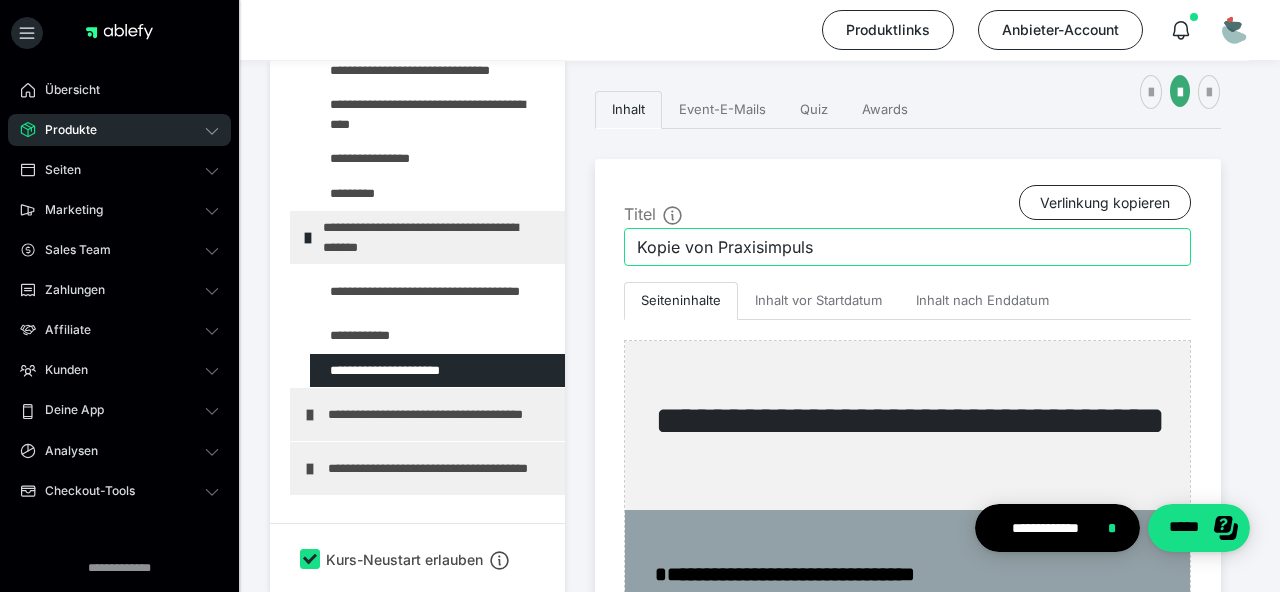 click on "Kopie von Praxisimpuls" at bounding box center (907, 247) 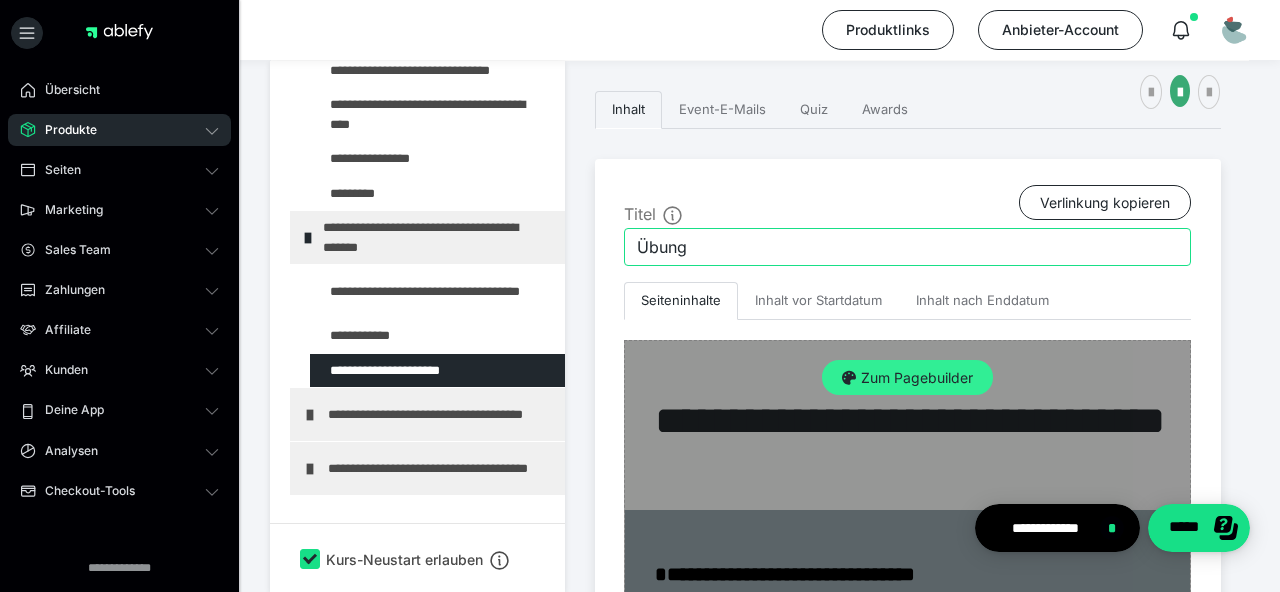 type on "Übung" 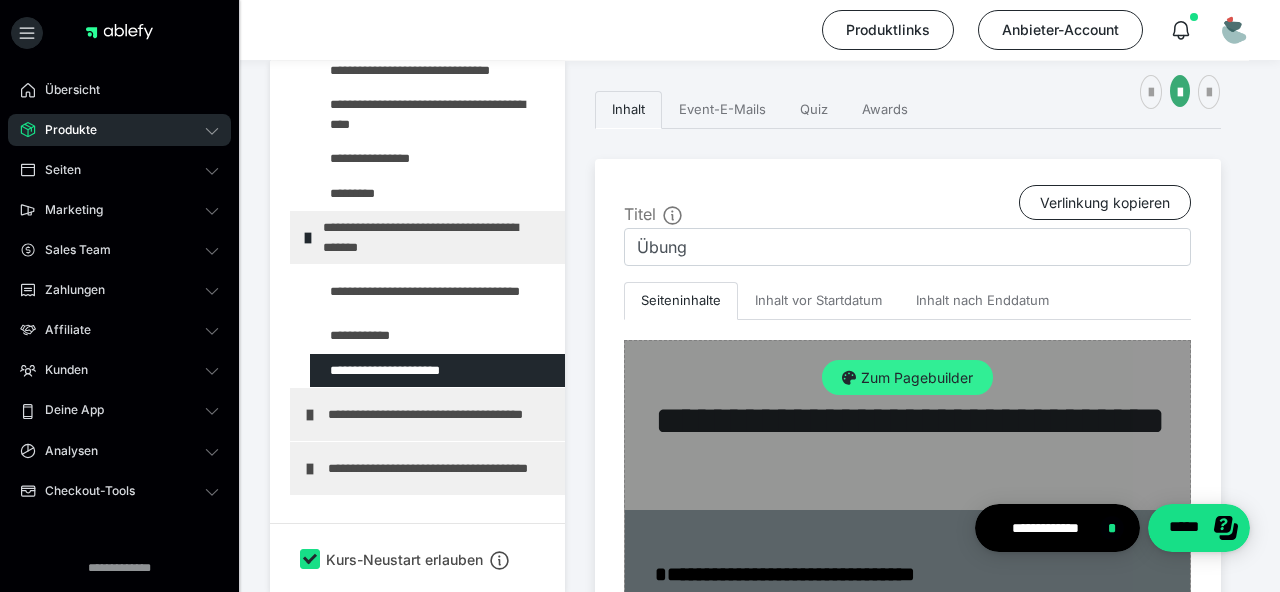 click on "Zum Pagebuilder" at bounding box center [907, 378] 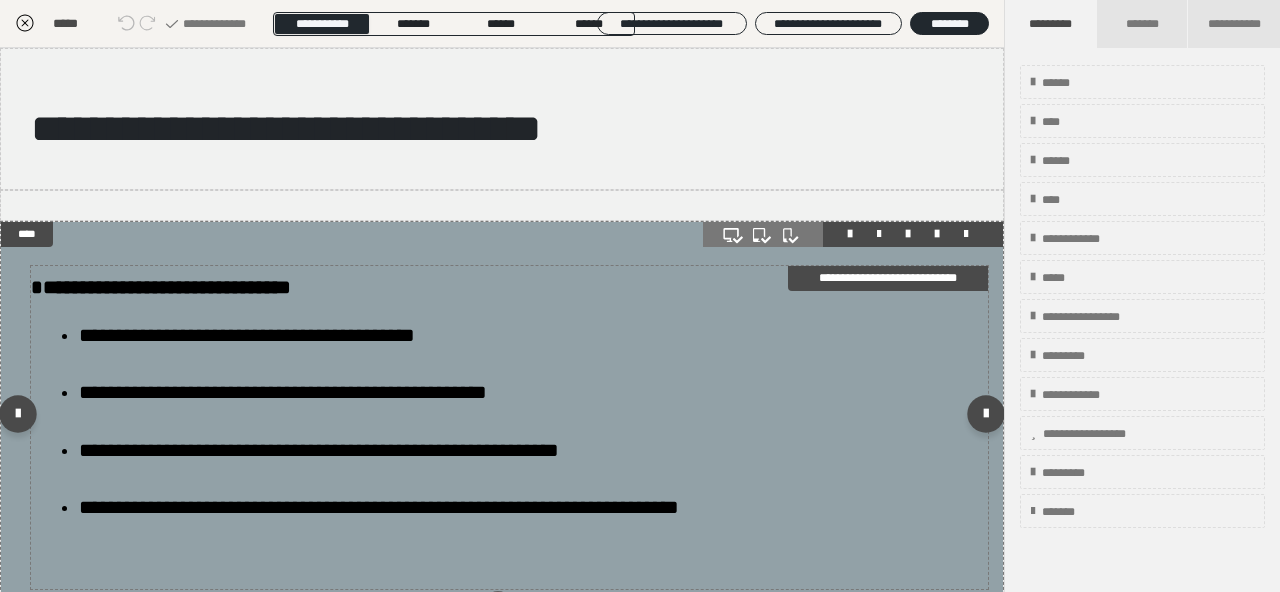 click on "**********" at bounding box center (283, 392) 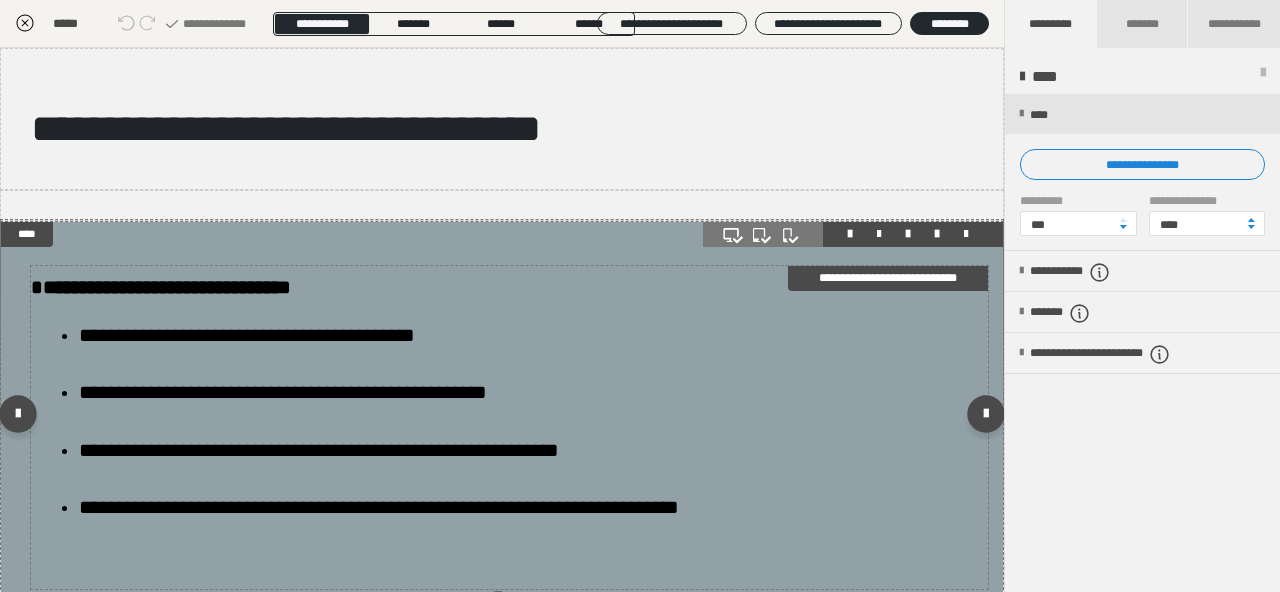 click on "**********" at bounding box center (283, 392) 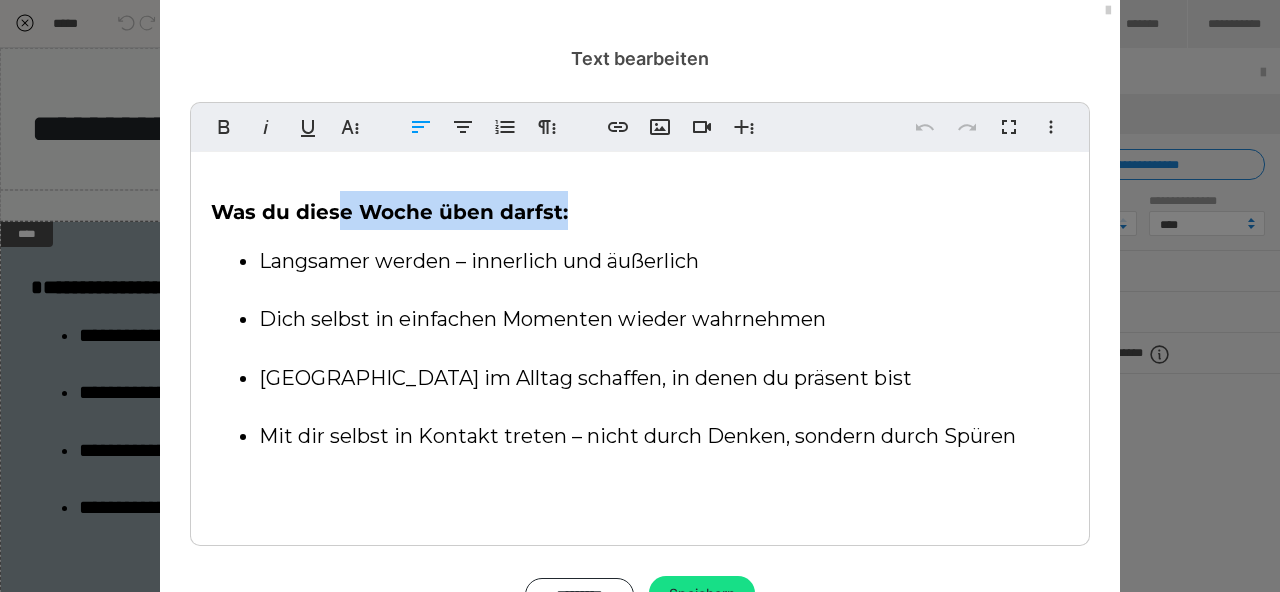 scroll, scrollTop: 46, scrollLeft: 0, axis: vertical 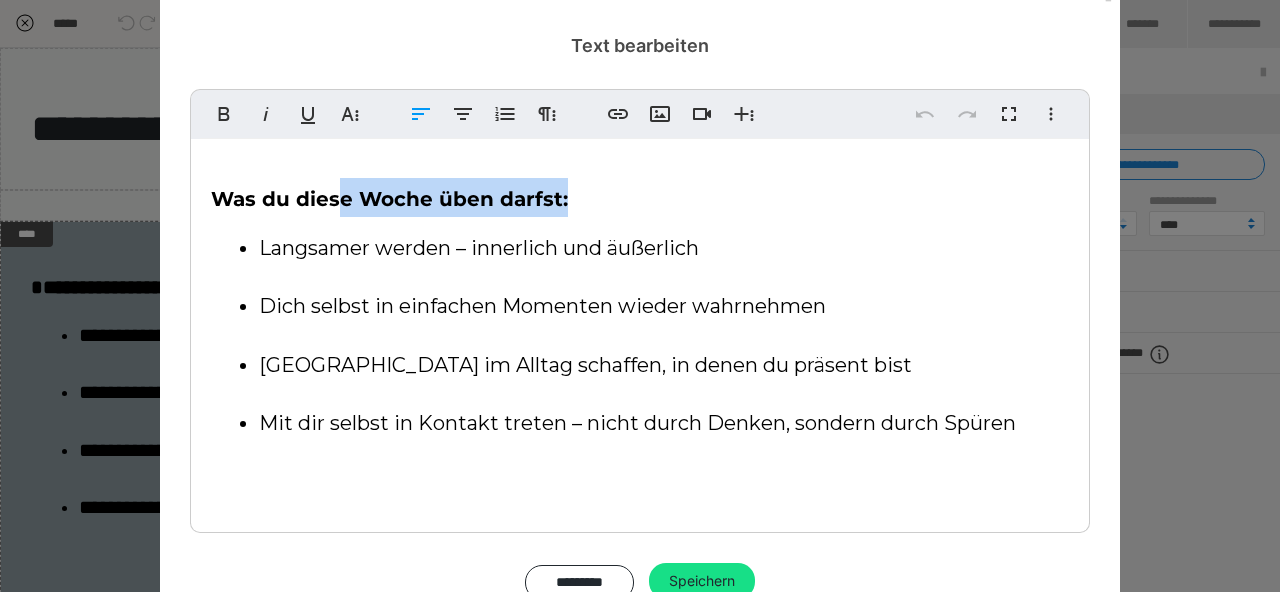 drag, startPoint x: 329, startPoint y: 249, endPoint x: 1080, endPoint y: 595, distance: 826.8718 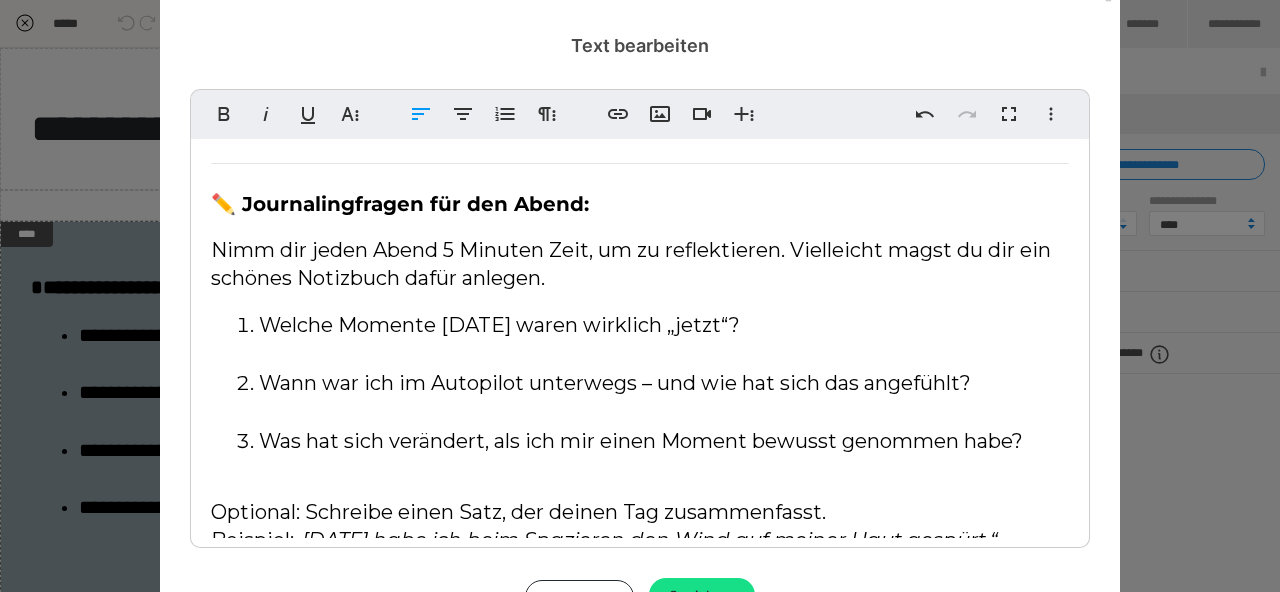 scroll, scrollTop: 0, scrollLeft: 0, axis: both 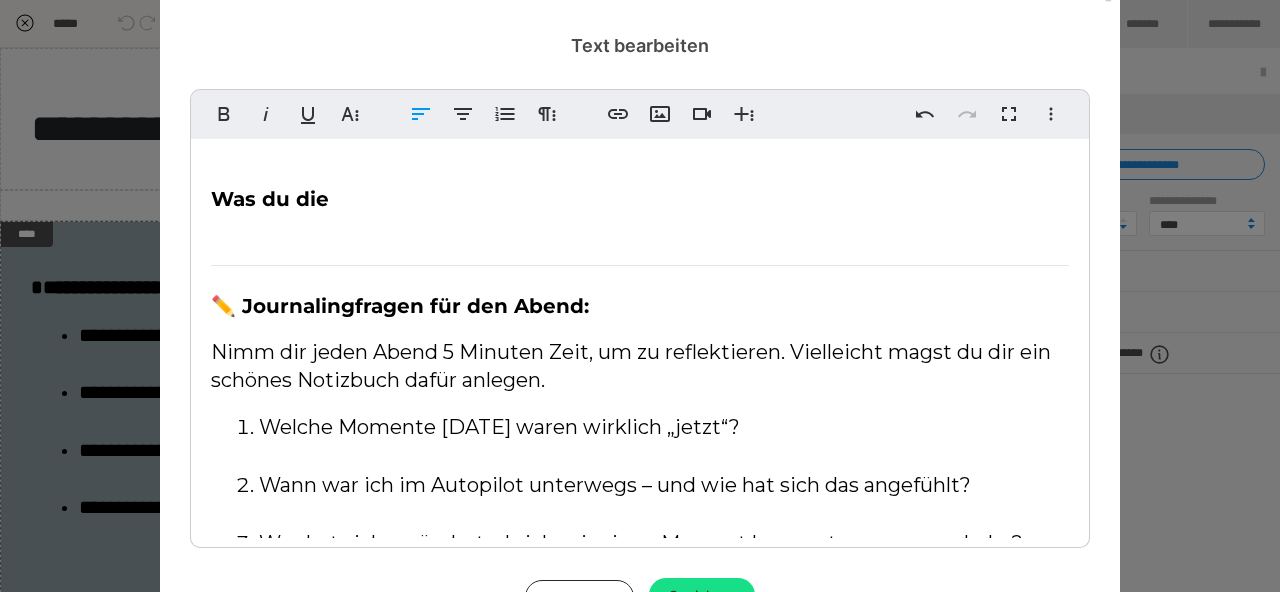 click on "Was du die" at bounding box center [640, 197] 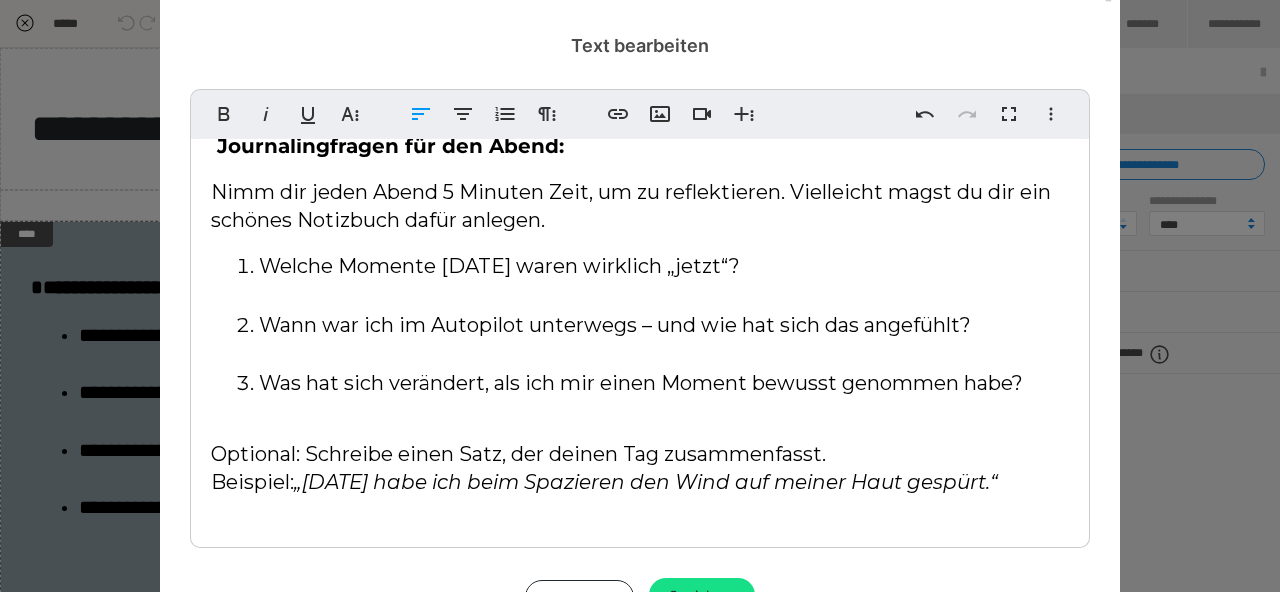 scroll, scrollTop: 61, scrollLeft: 0, axis: vertical 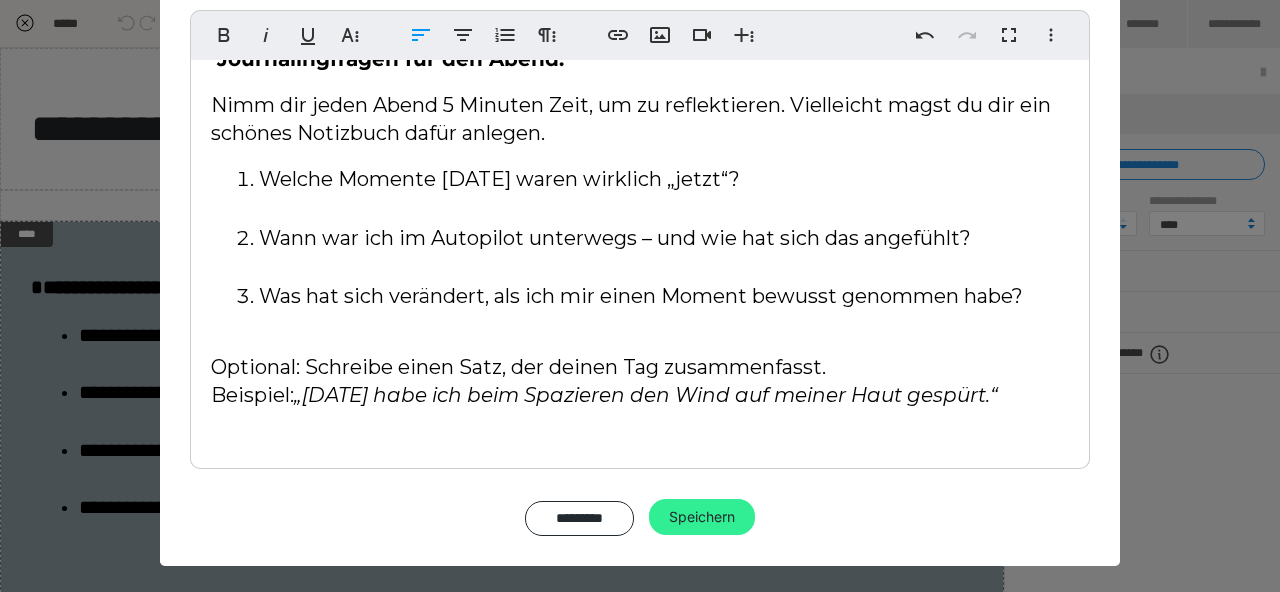 click on "Speichern" at bounding box center (702, 517) 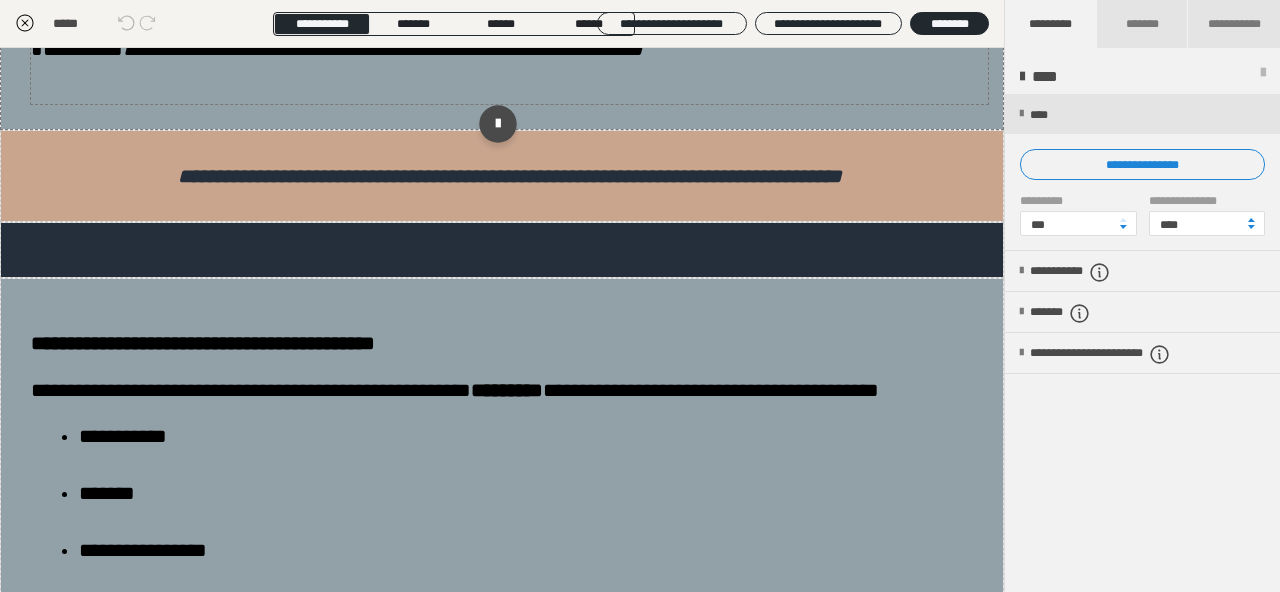 scroll, scrollTop: 543, scrollLeft: 0, axis: vertical 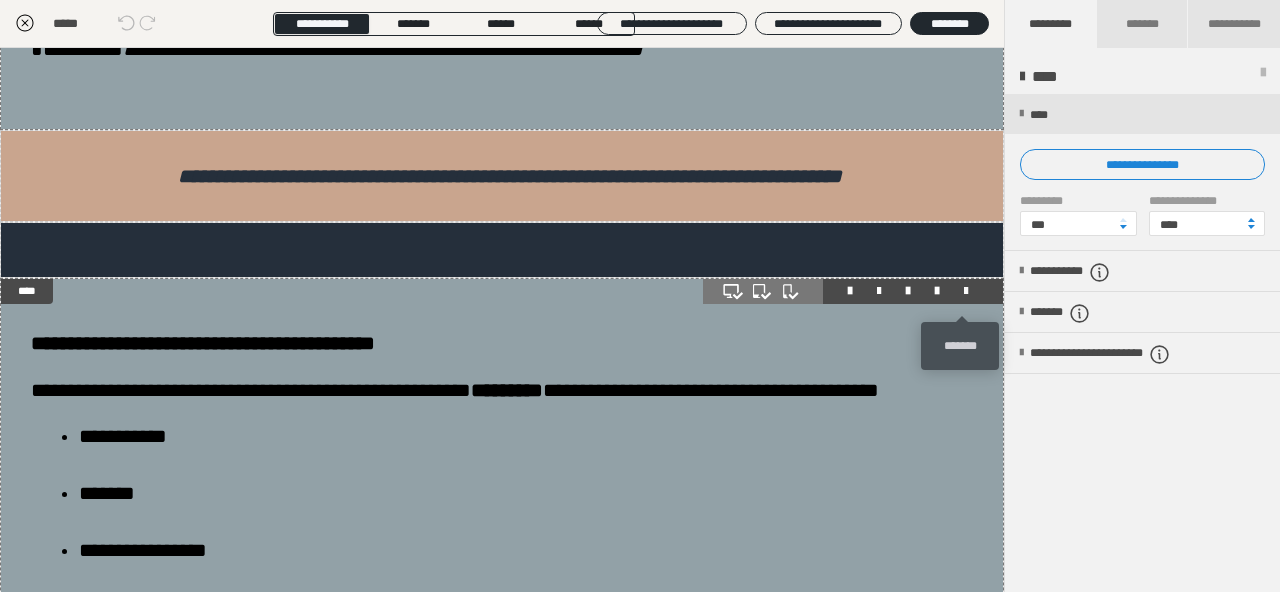 click at bounding box center (966, 291) 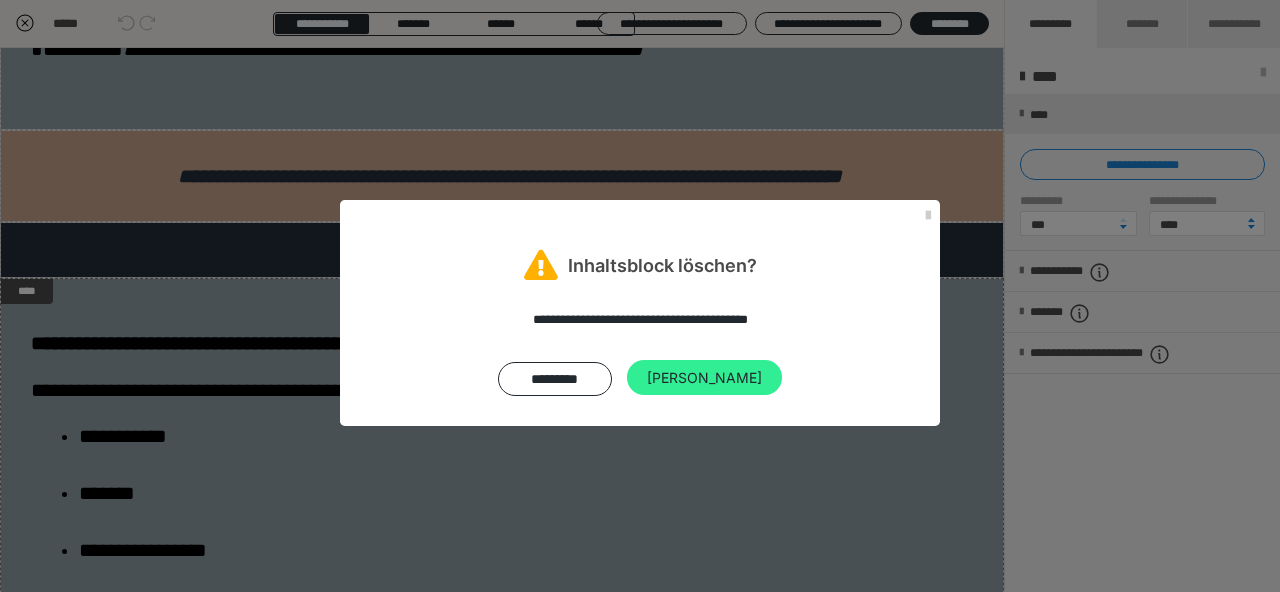 click on "Ja" at bounding box center [704, 378] 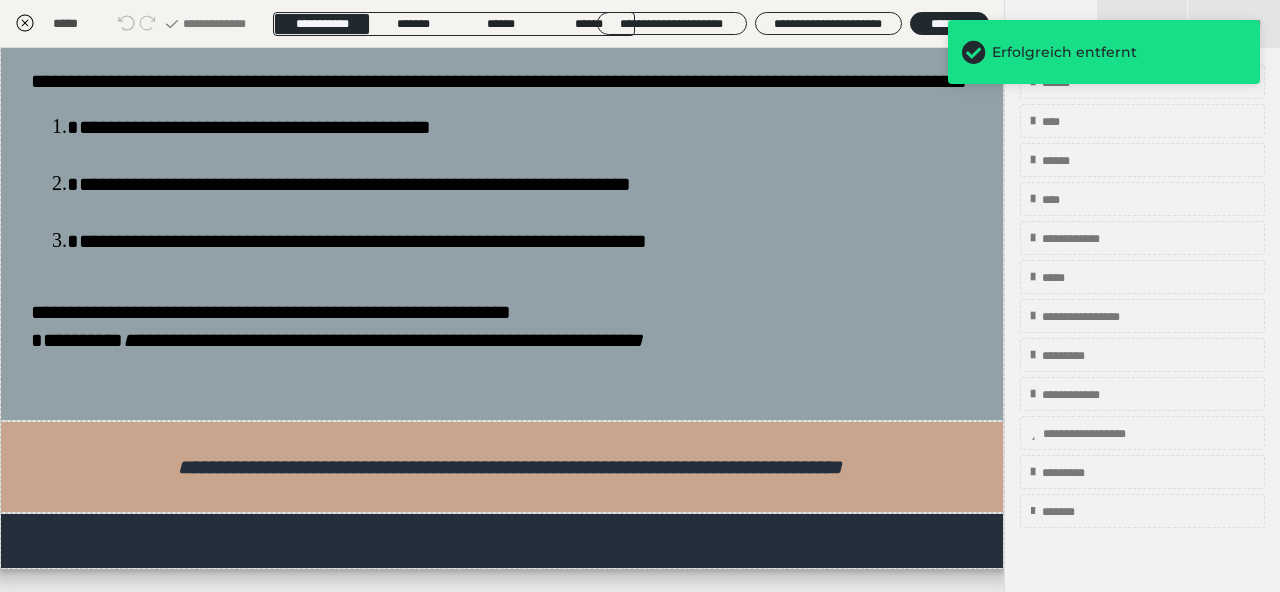 scroll, scrollTop: 269, scrollLeft: 0, axis: vertical 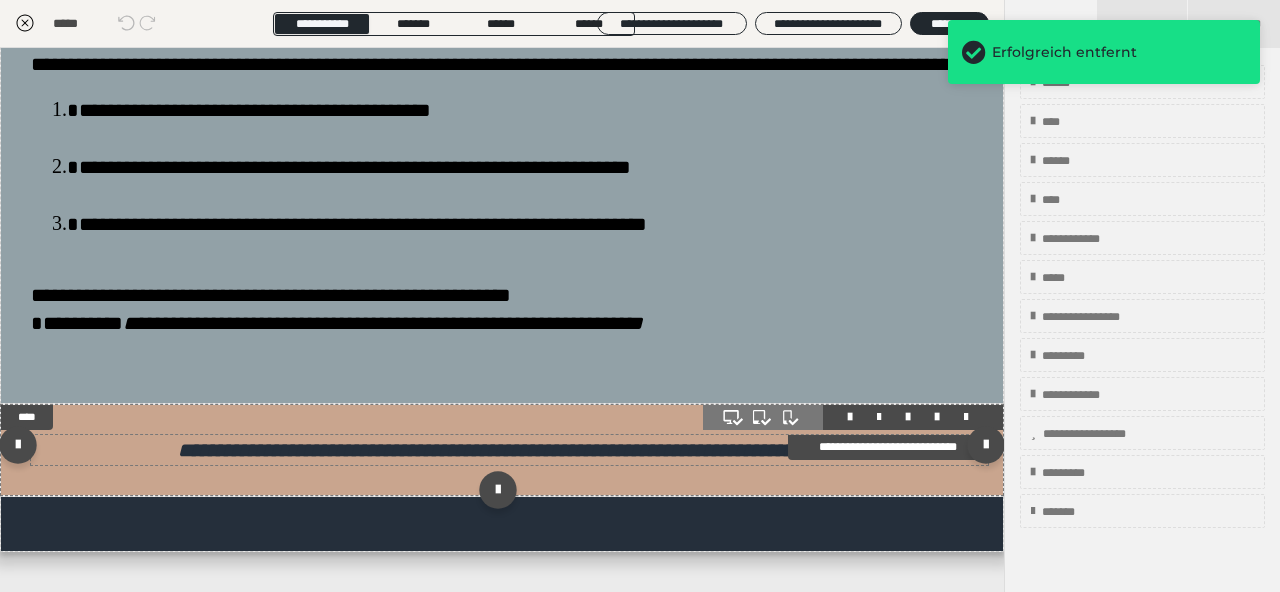 click on "**********" at bounding box center (510, 450) 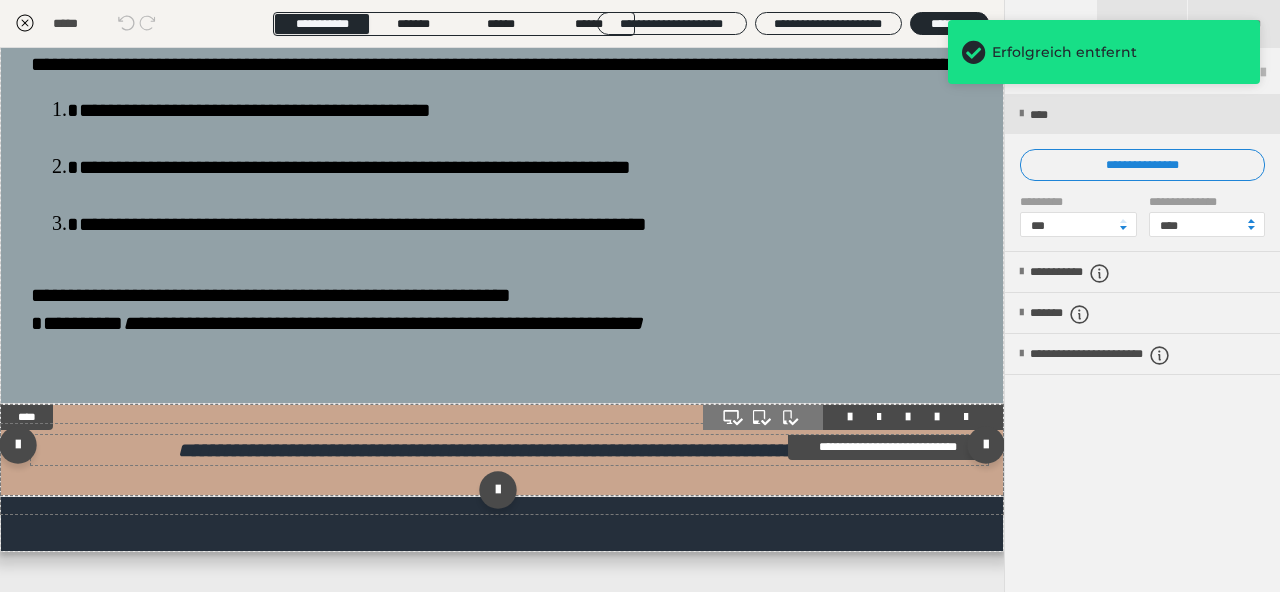 click on "**********" at bounding box center (510, 450) 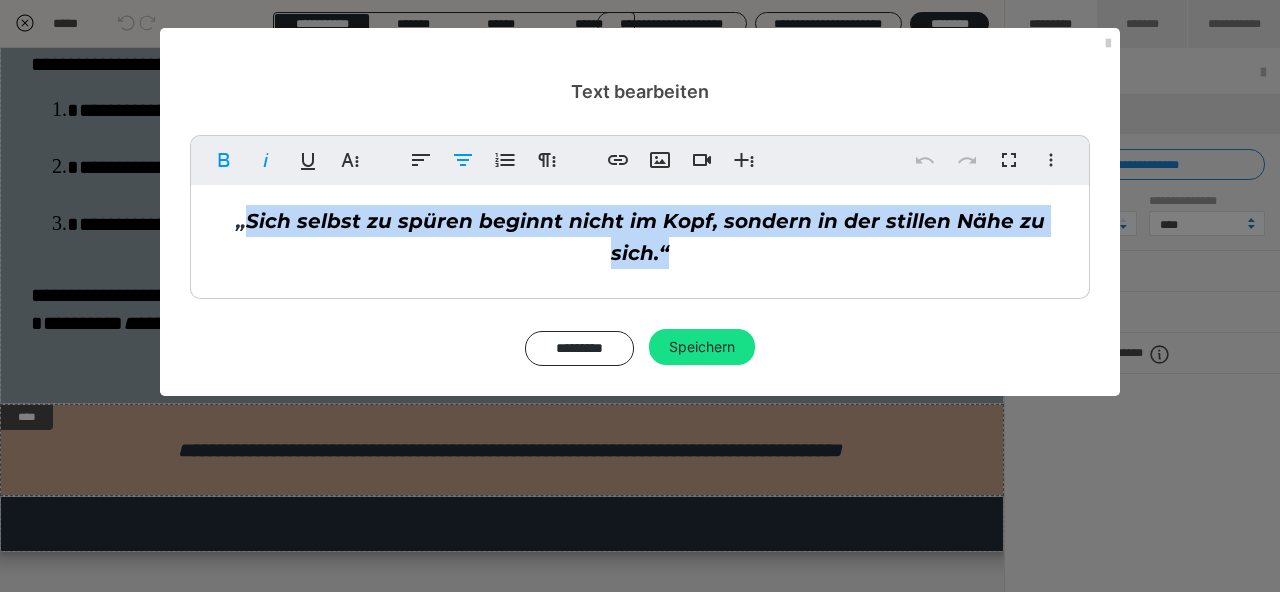 drag, startPoint x: 218, startPoint y: 224, endPoint x: 1233, endPoint y: 203, distance: 1015.2172 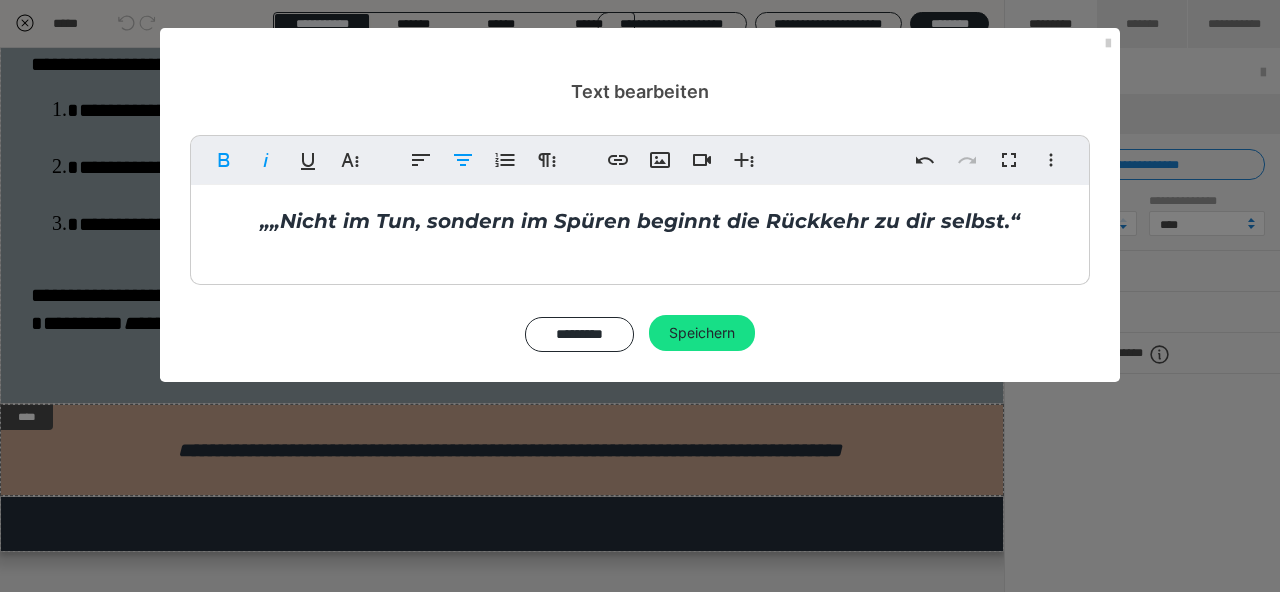 click on "„„Nicht im Tun, sondern im Spüren beginnt die Rückkehr zu dir selbst.“" at bounding box center (640, 221) 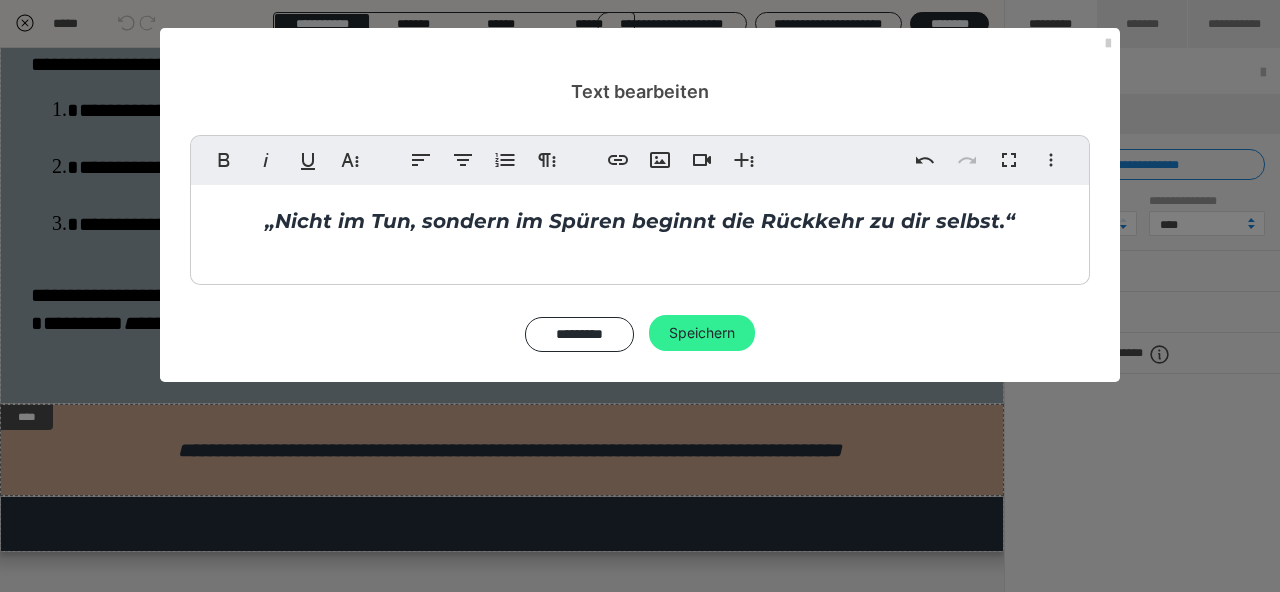 click on "Speichern" at bounding box center (702, 333) 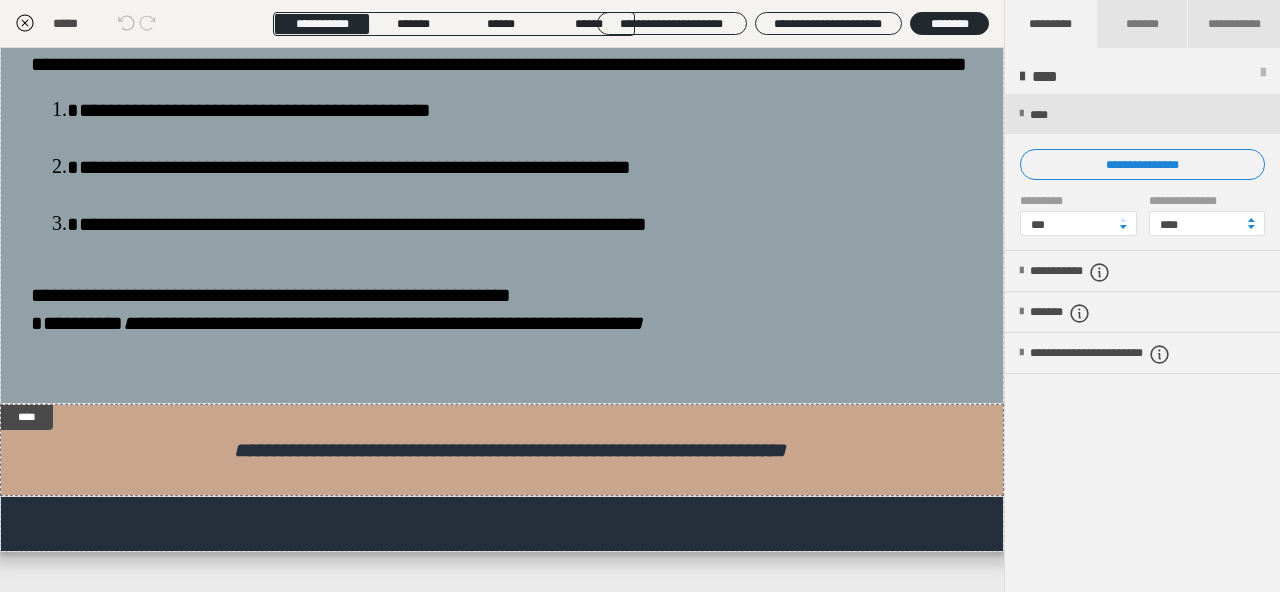 click 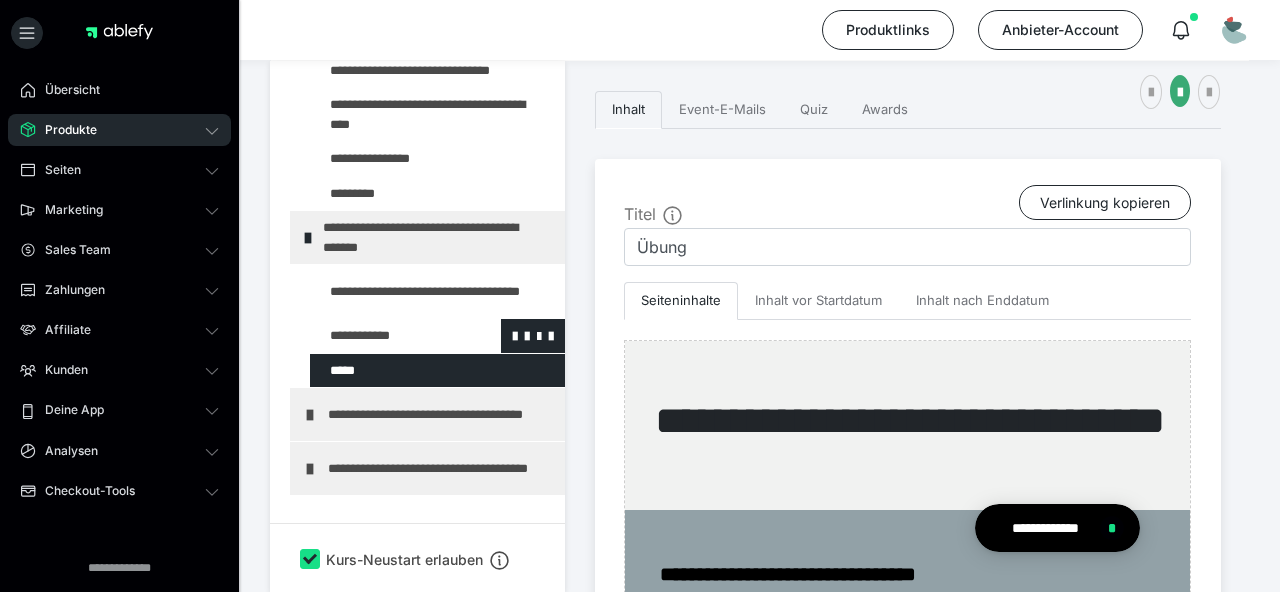 click at bounding box center (385, 336) 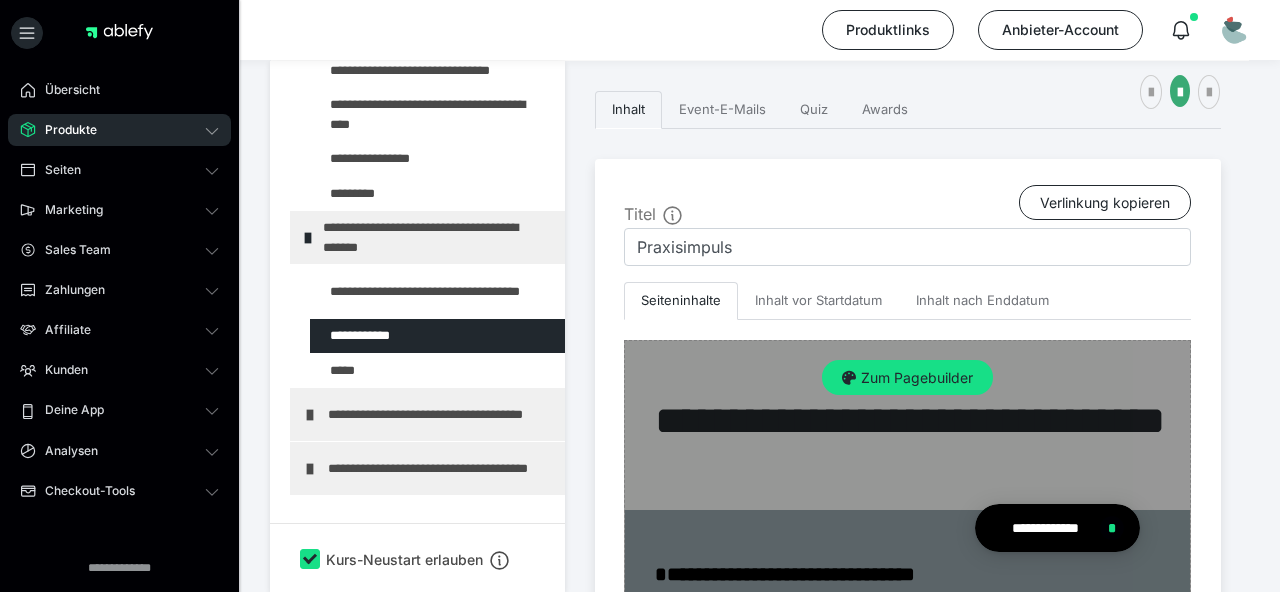 click on "Zum Pagebuilder" at bounding box center [907, 1336] 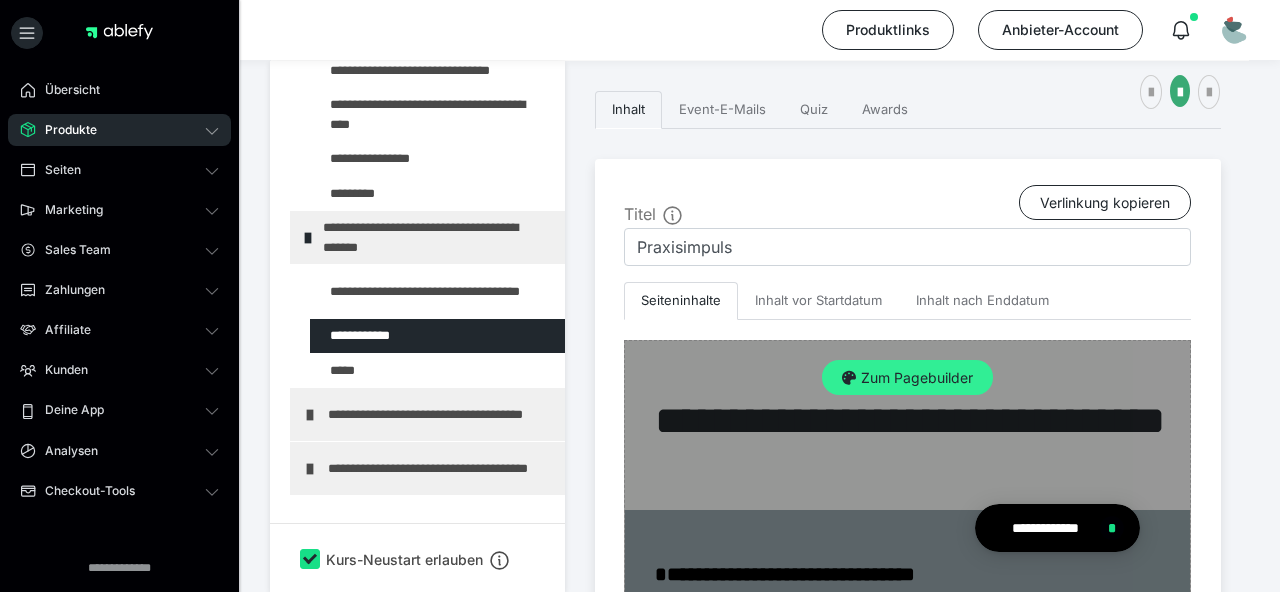 click on "Zum Pagebuilder" at bounding box center [907, 378] 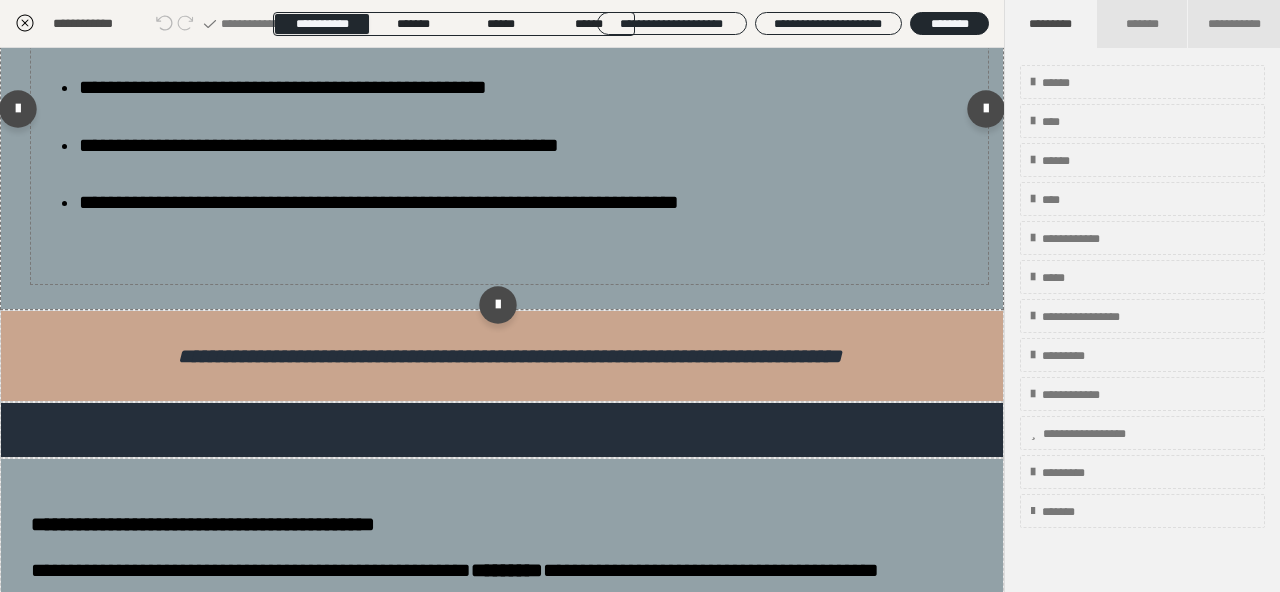 scroll, scrollTop: 305, scrollLeft: 0, axis: vertical 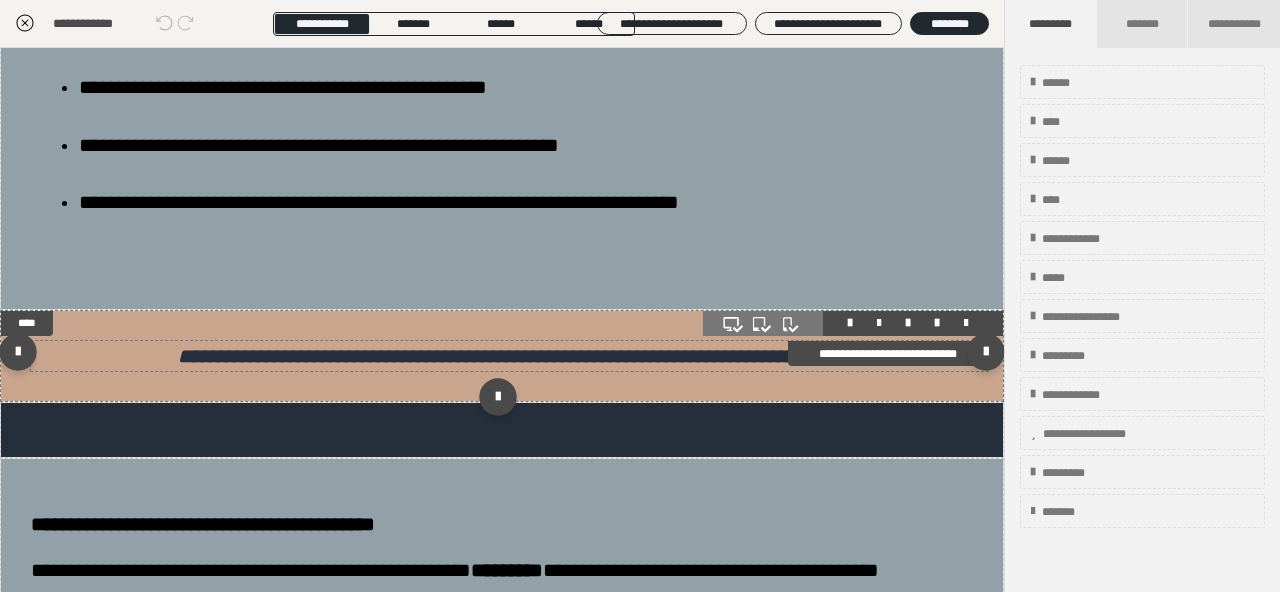 click on "**********" at bounding box center [510, 356] 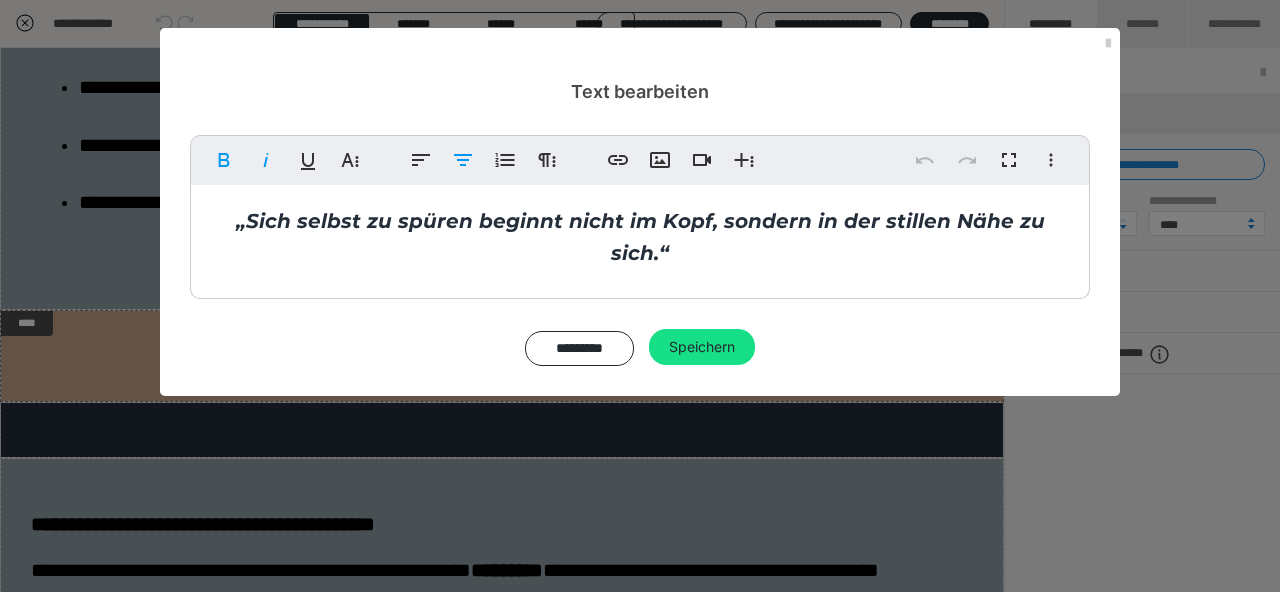 click on "„Sich selbst zu spüren beginnt nicht im Kopf, sondern in der stillen Nähe zu sich.“" at bounding box center [640, 237] 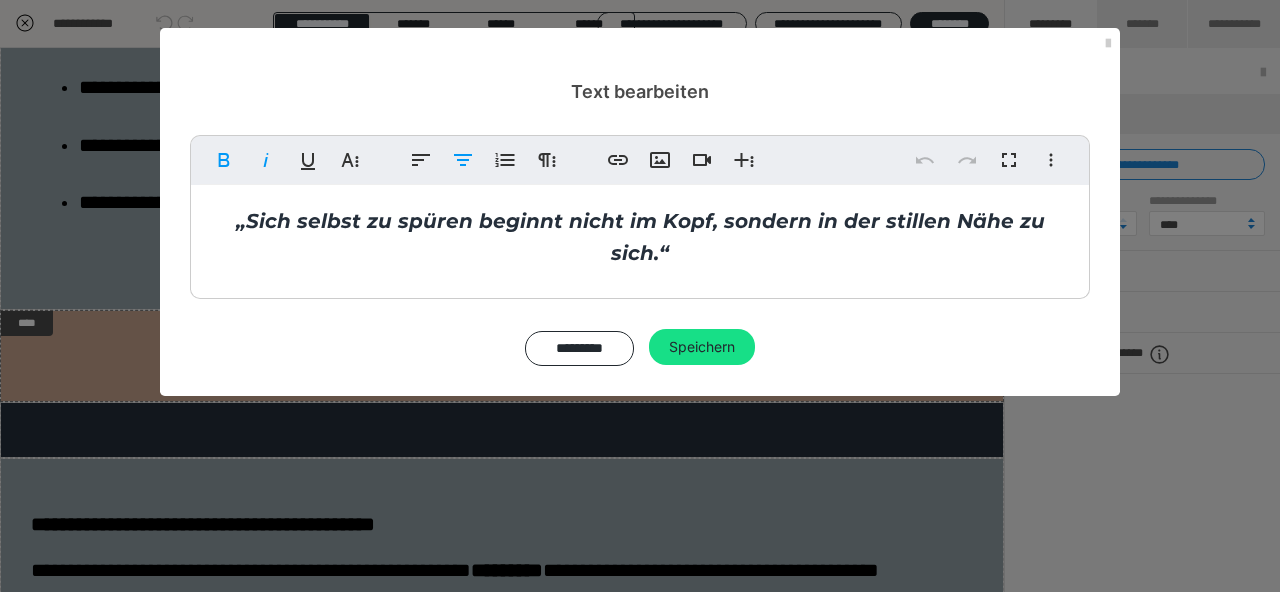 click on "„Sich selbst zu spüren beginnt nicht im Kopf, sondern in der stillen Nähe zu sich.“" at bounding box center (640, 237) 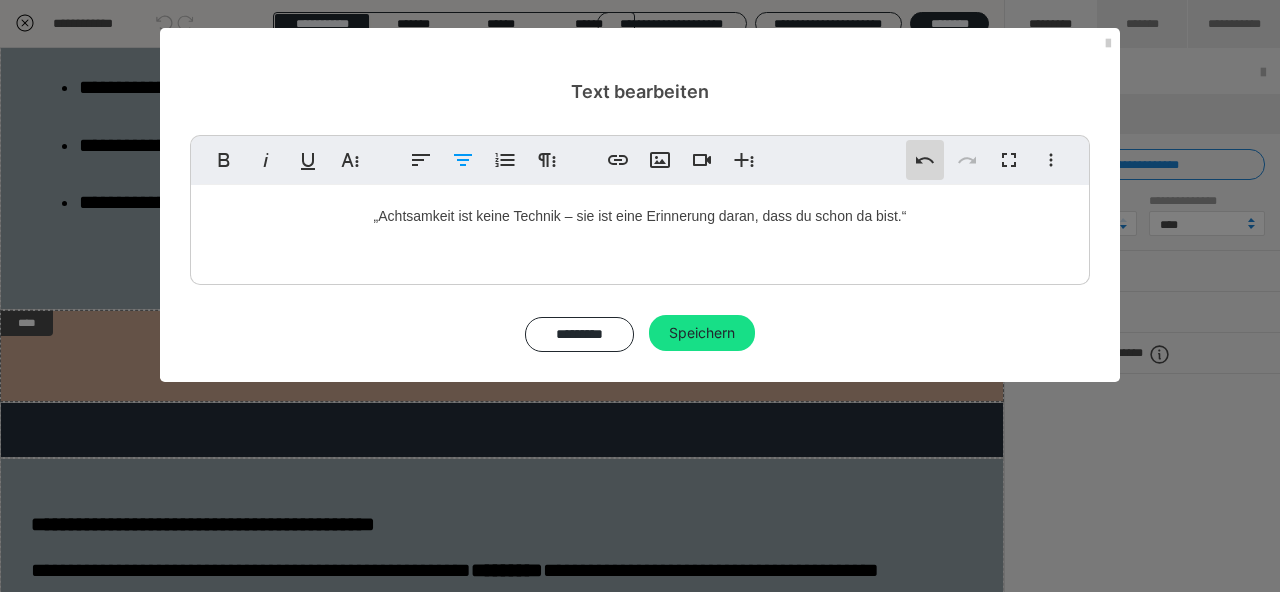 click 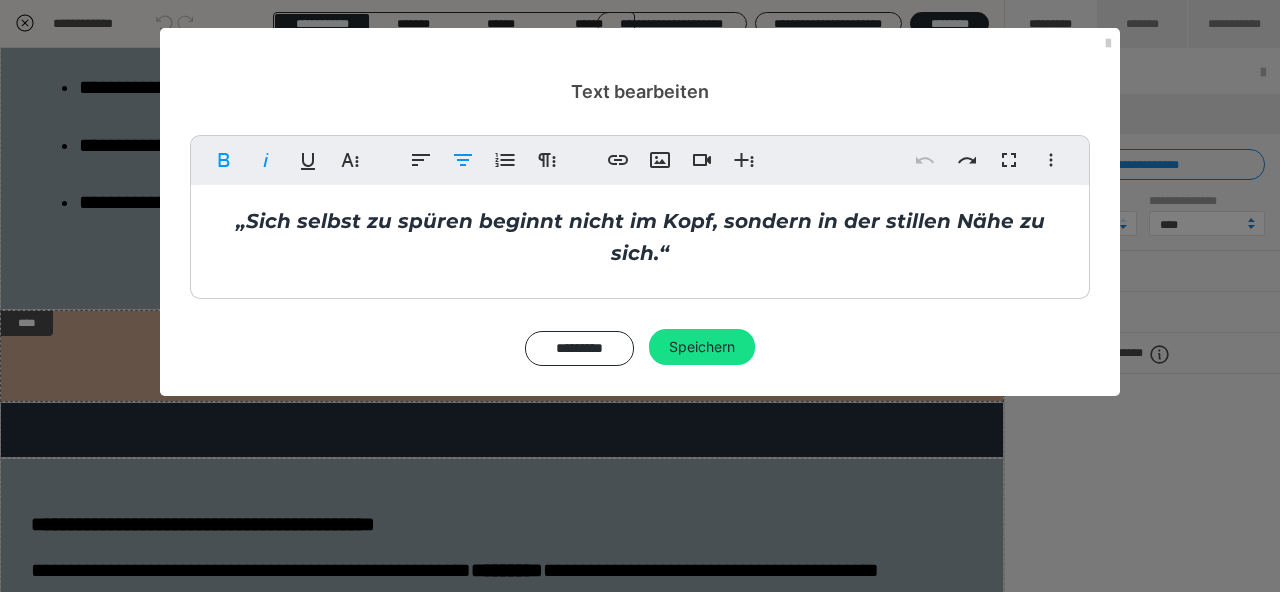 click on "„Sich selbst zu spüren beginnt nicht im Kopf, sondern in der stillen Nähe zu sich.“" at bounding box center (640, 237) 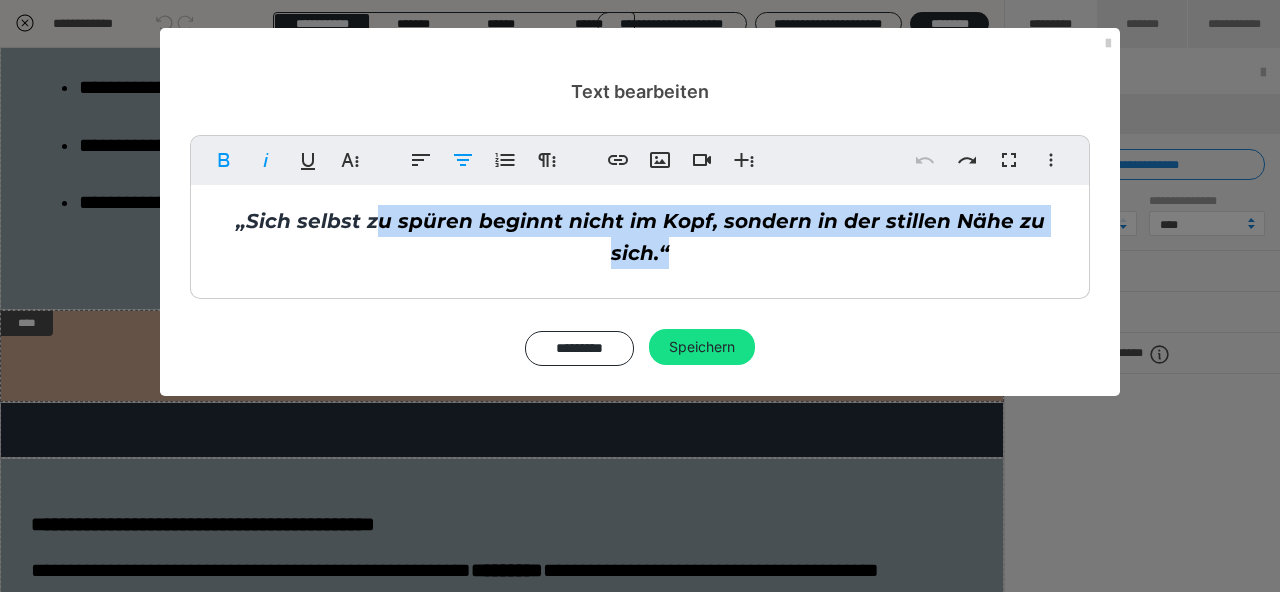 drag, startPoint x: 351, startPoint y: 225, endPoint x: 1243, endPoint y: 295, distance: 894.74243 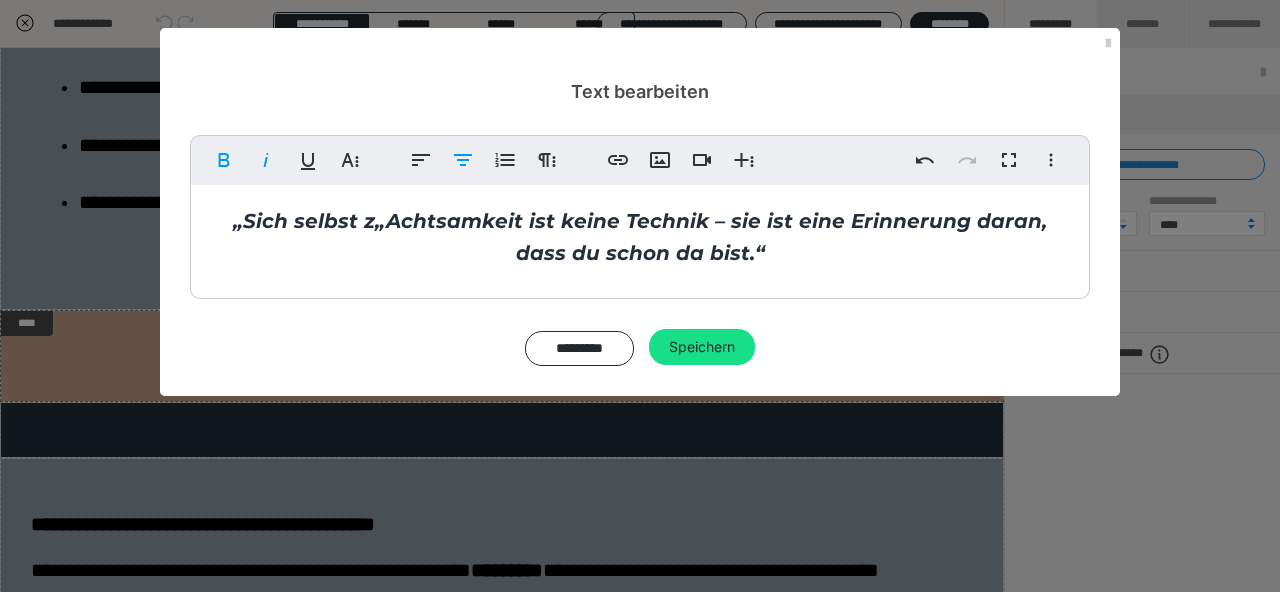 click on "„Sich selbst z„Achtsamkeit ist keine Technik – sie ist eine Erinnerung daran, dass du schon da bist.“" at bounding box center [640, 237] 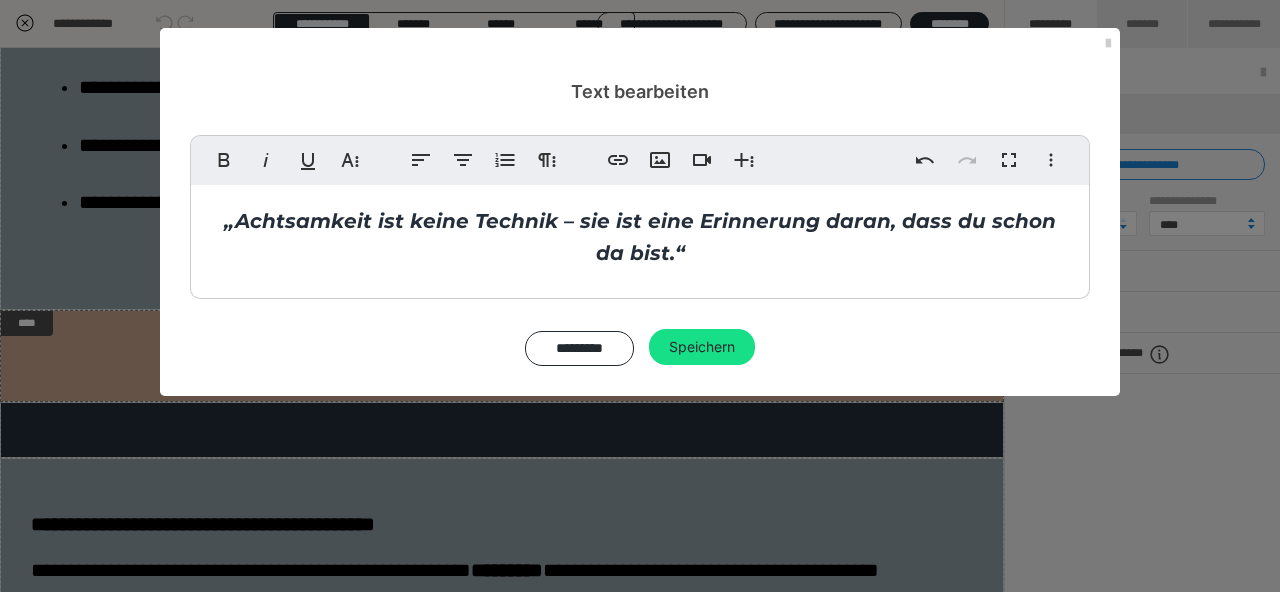 click on "Fett Kursiv Unterstrichen Weitere Textformate Linksbündig ausrichten Zentriert ausrichten Nummerierte Liste Weitere Absatzformate Link einfügen Bild einfügen Video einfügen Weitere Reichhaltige Formate Rückgängig Wiederholen Vollbild Weitere Formate Durchgestrichen Tiefgestellt Hochgestellt Montserrat ABeeZee Abhaya Libre Abril FatFace Alegreya Alice Amaranth Amatic SC Anonymous Pro Anton Arapey Archivo Black Archivo Light Archivo Medium Archivo Arimo Arvo B612 Barlow Bebas Neue Belleza Big Shoulders Stencil Display BioRhyme Blinker Cairo Cardo Catamaran Caveat Caveat Brush Comfortaa Concert One Cormorant Cormorant Garamond Courier Prime Crimson Text Dancing Script Eczar Exo Exo 2 Figtree Fira Sans Fjalla One Forum Frank Ruhl Libre Fraunces Grandstander IBM Plex Serif Inconsolata Inder Indie Flower Inter Josefin Sans Jost Karla Lato Lexend Deca Libre Baskerville Libre Franklin Lilita One Lobster Lobster Two Lora Merienda Merriweather Montserrat Montserrat Black Montserrat Extra Bold Montserrat Light 1 2" at bounding box center (640, 250) 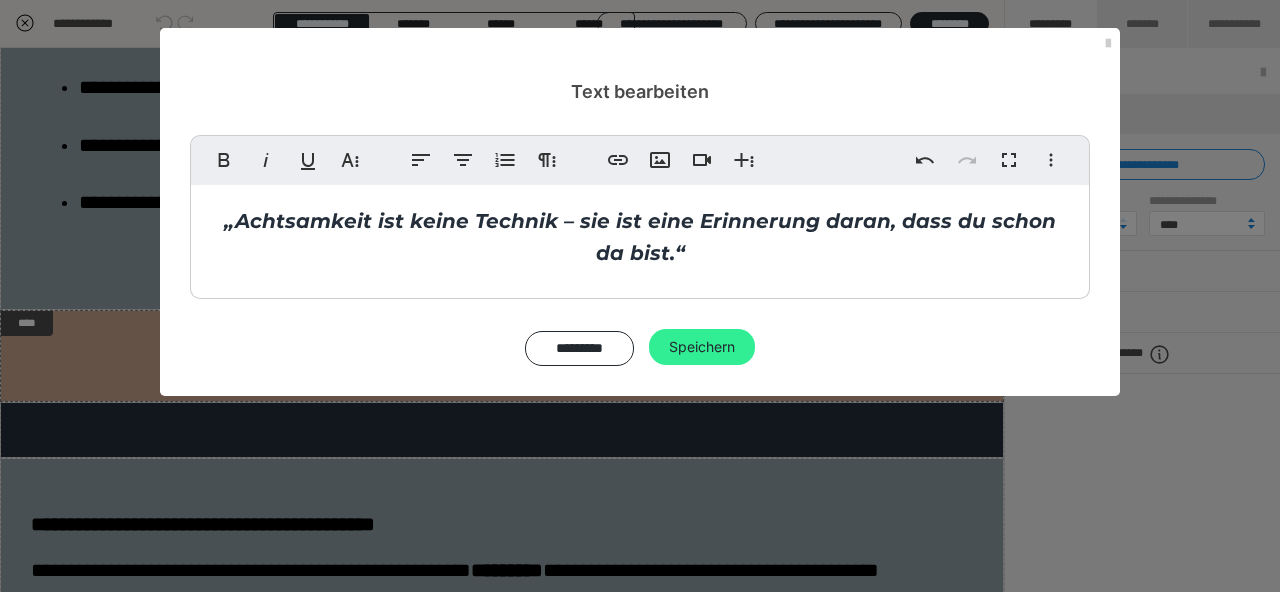 click on "Speichern" at bounding box center (702, 347) 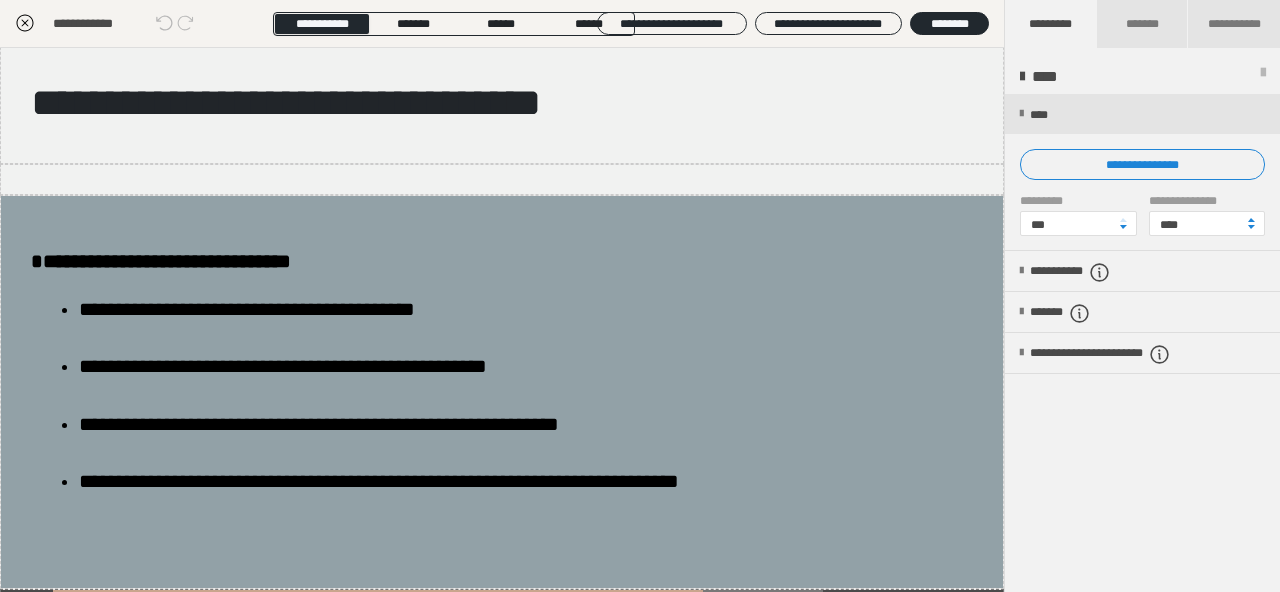 scroll, scrollTop: 0, scrollLeft: 0, axis: both 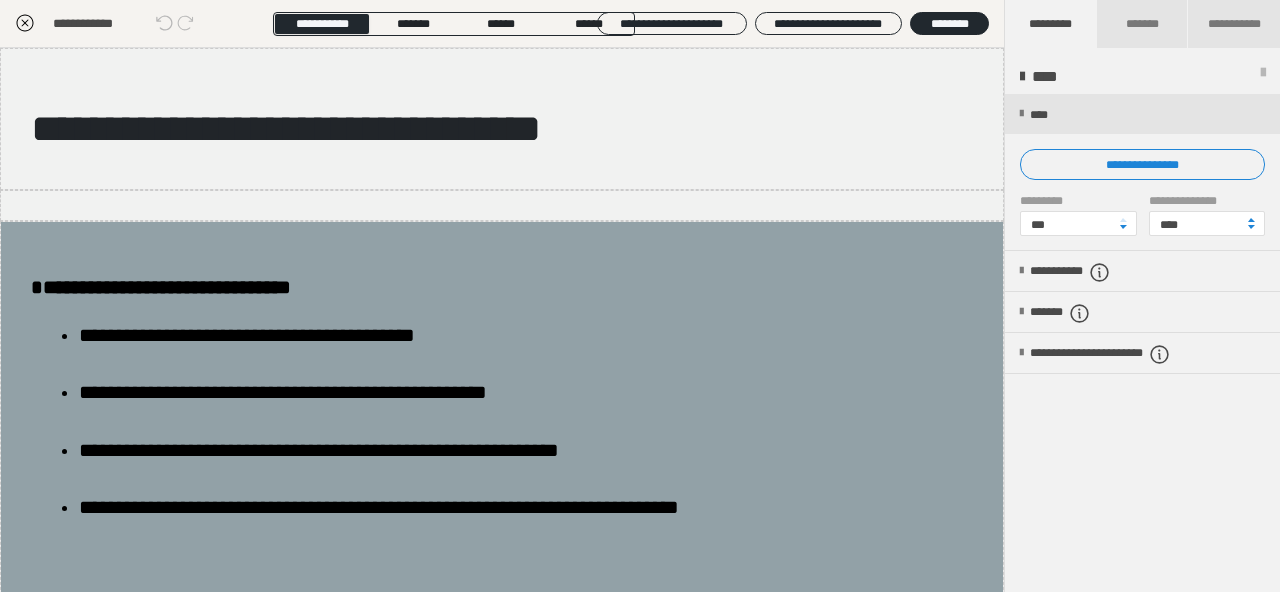 click 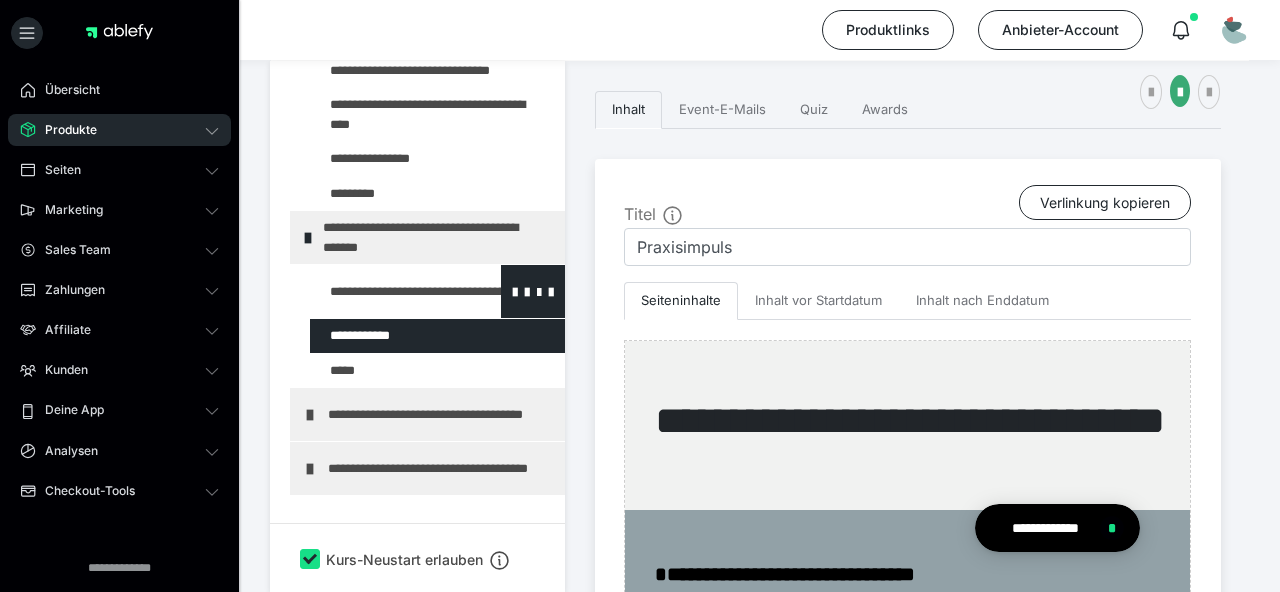 click at bounding box center (385, 291) 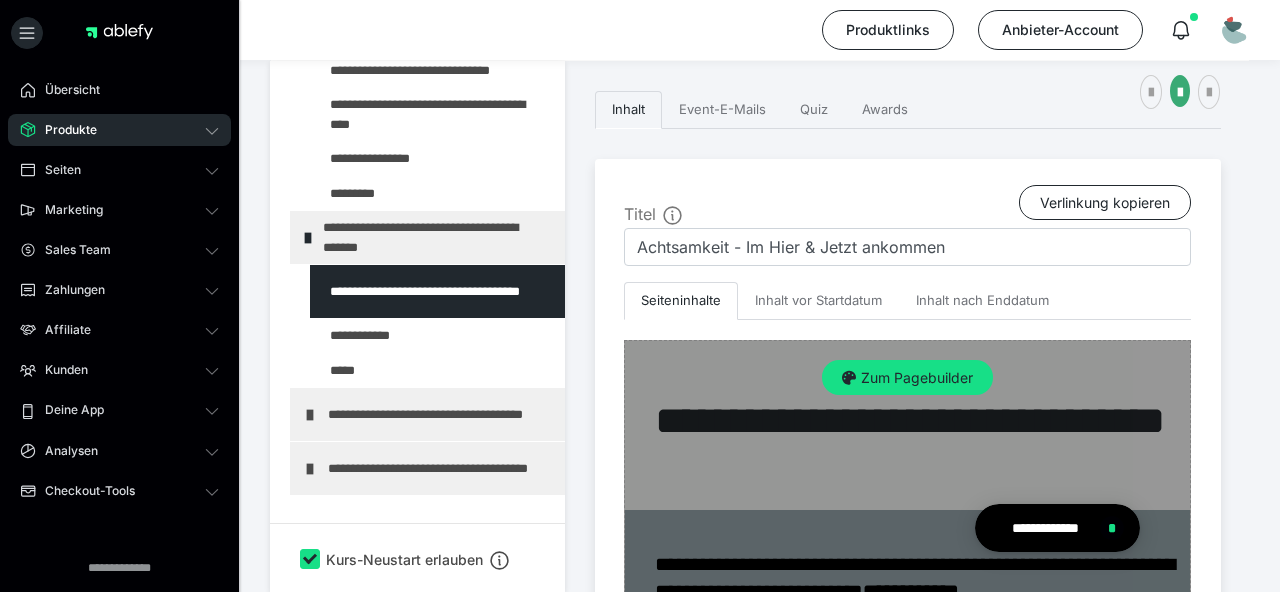 click on "Zum Pagebuilder" at bounding box center [907, 812] 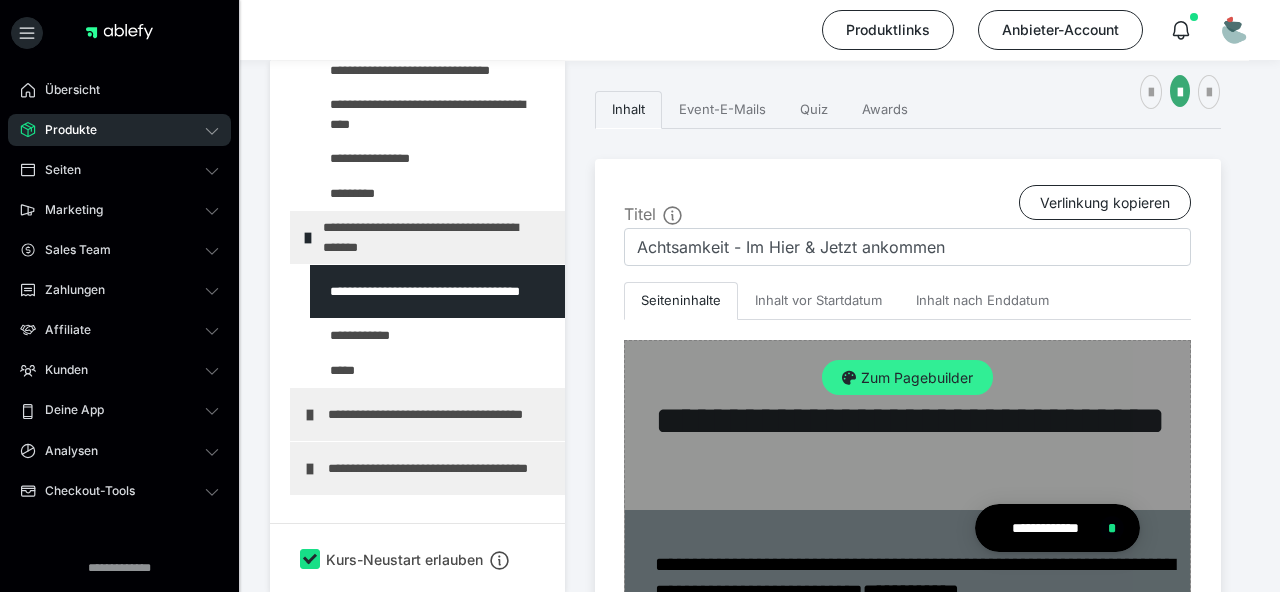 click on "Zum Pagebuilder" at bounding box center (907, 378) 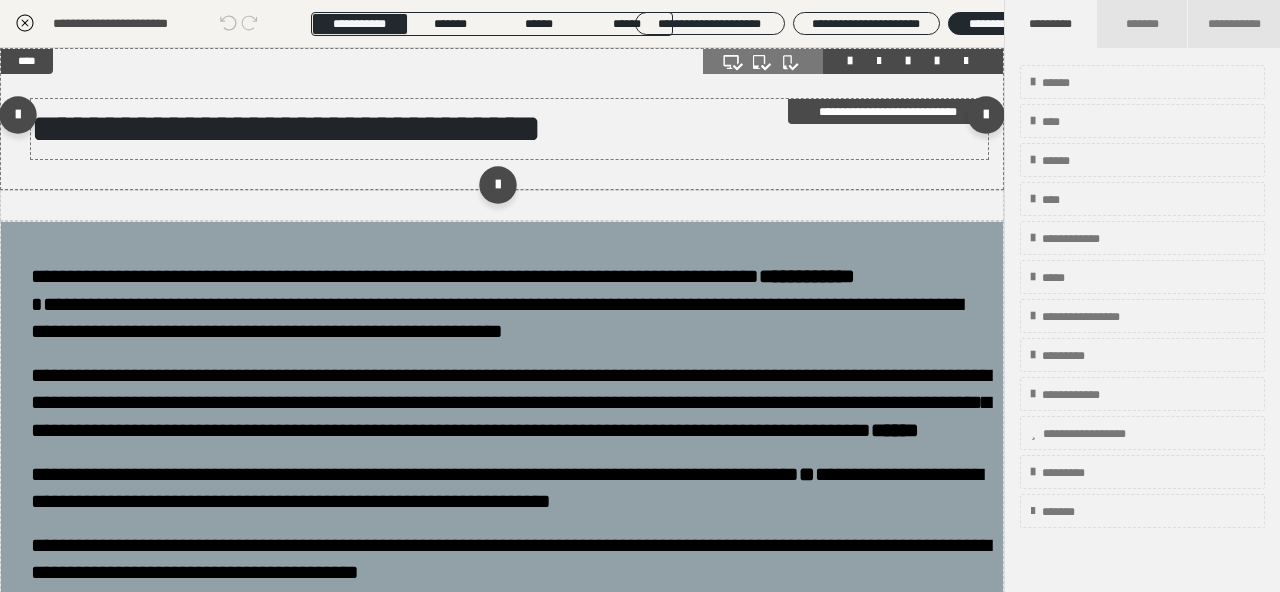 click on "**********" at bounding box center [286, 128] 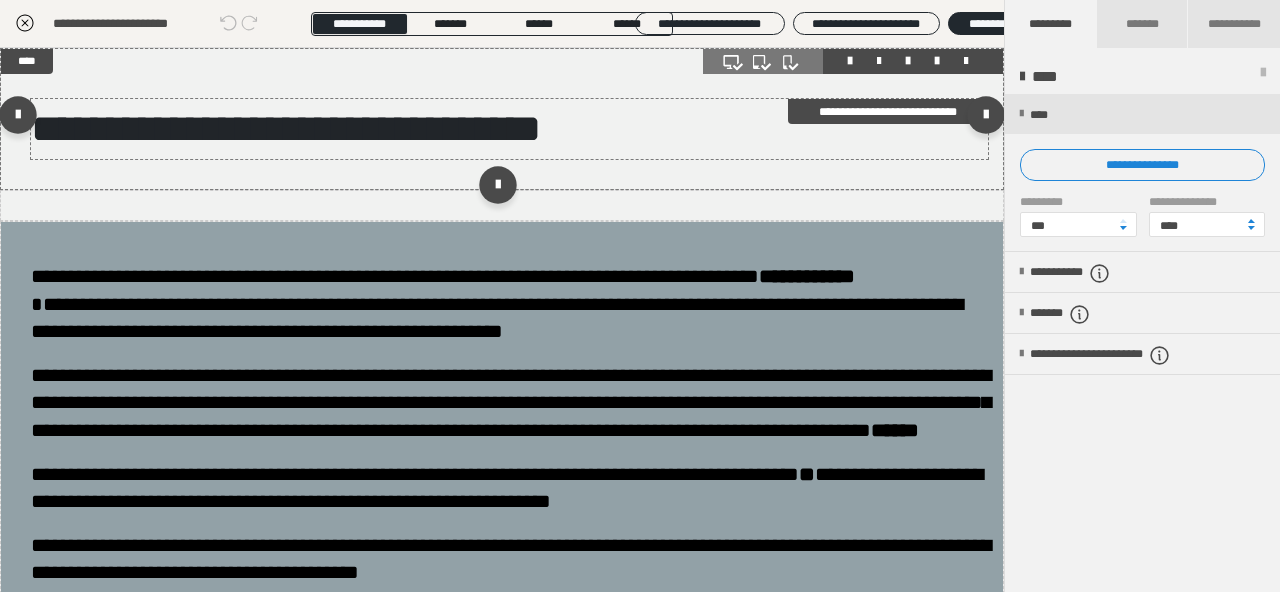 click on "**********" at bounding box center (286, 128) 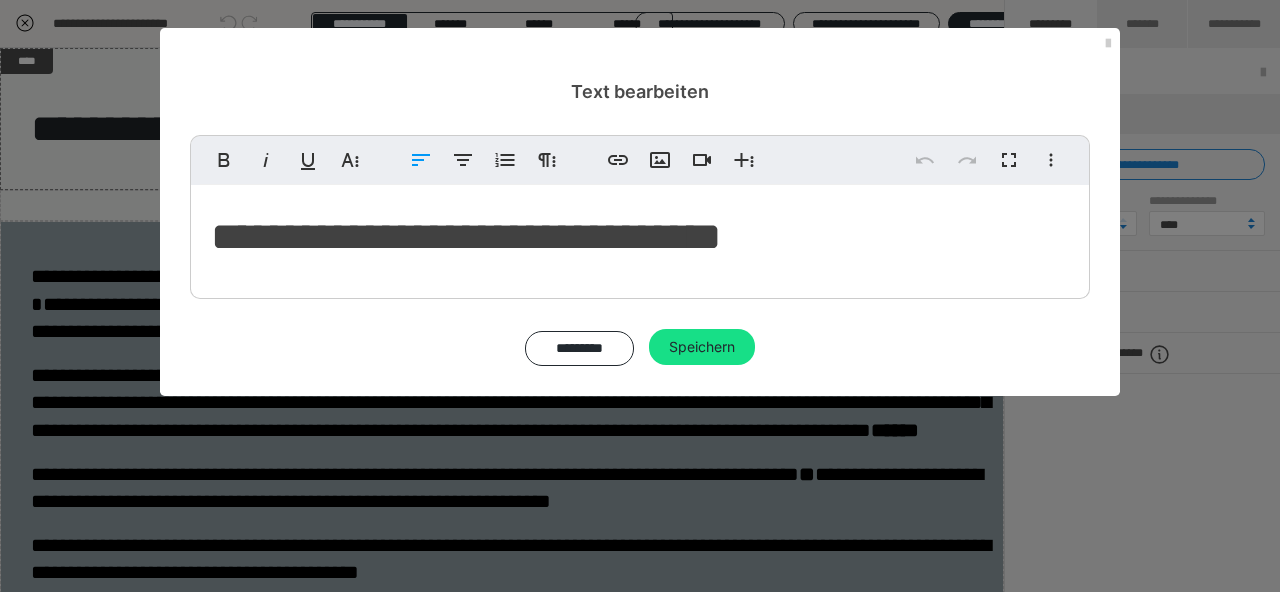 type 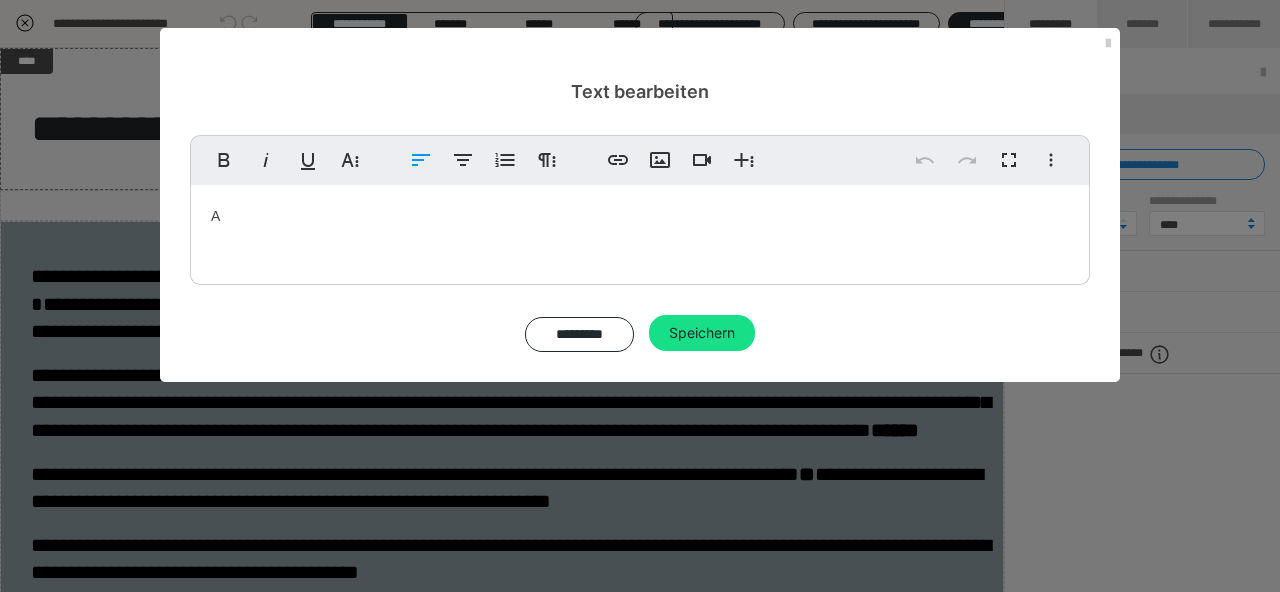 type 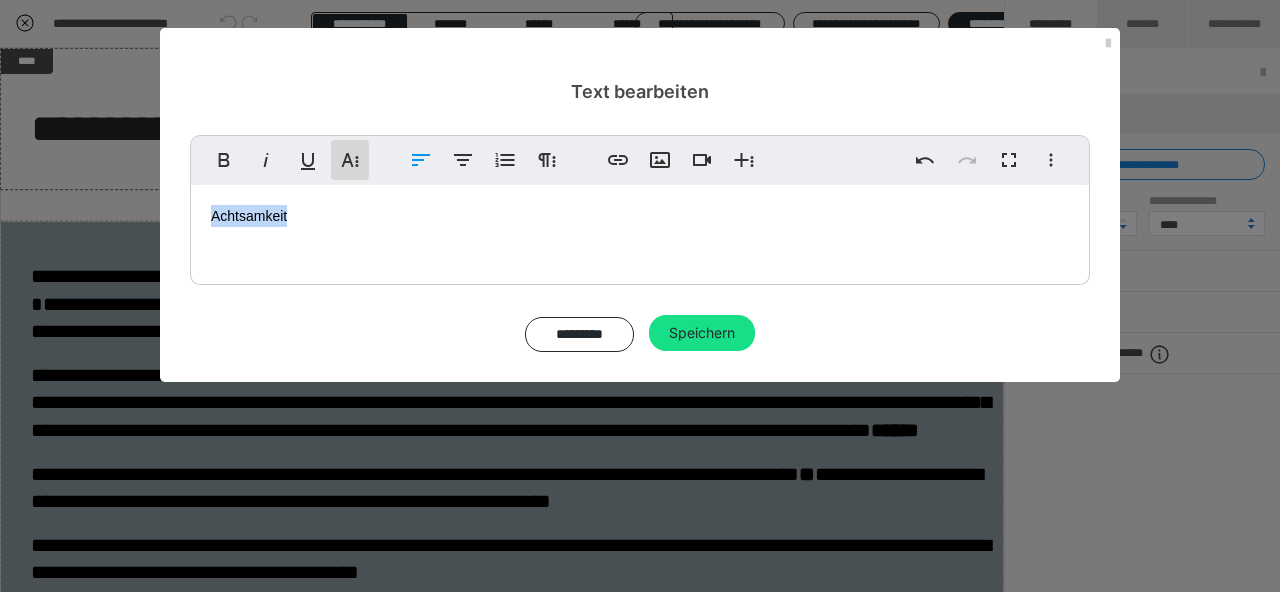 click 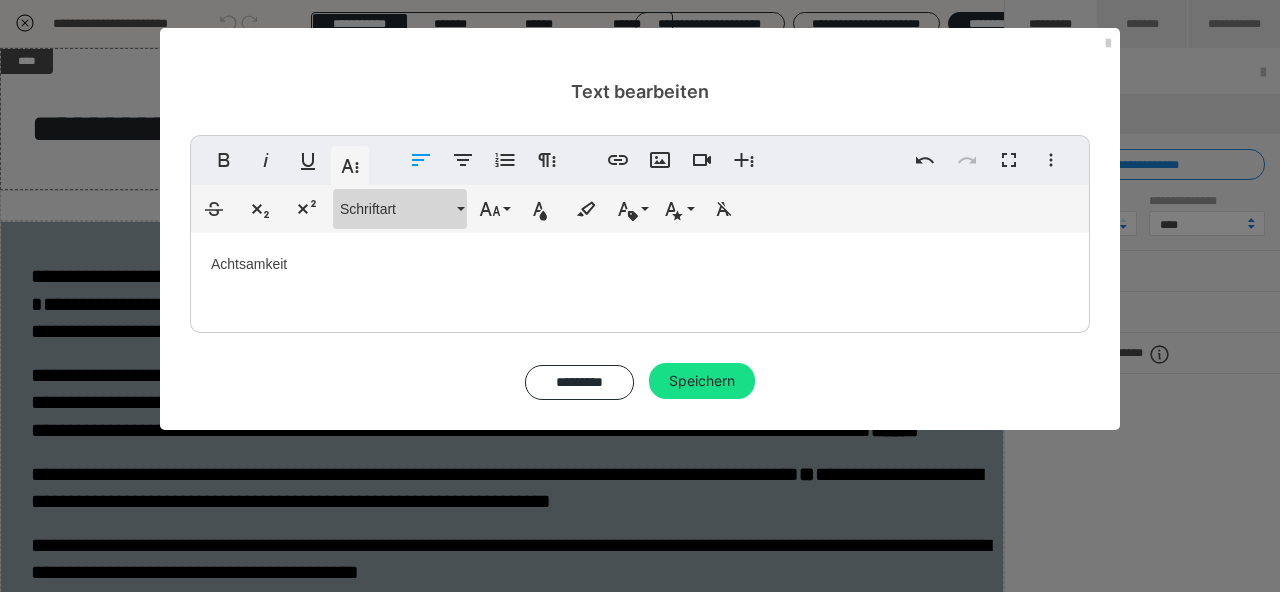 click on "Schriftart" at bounding box center (396, 209) 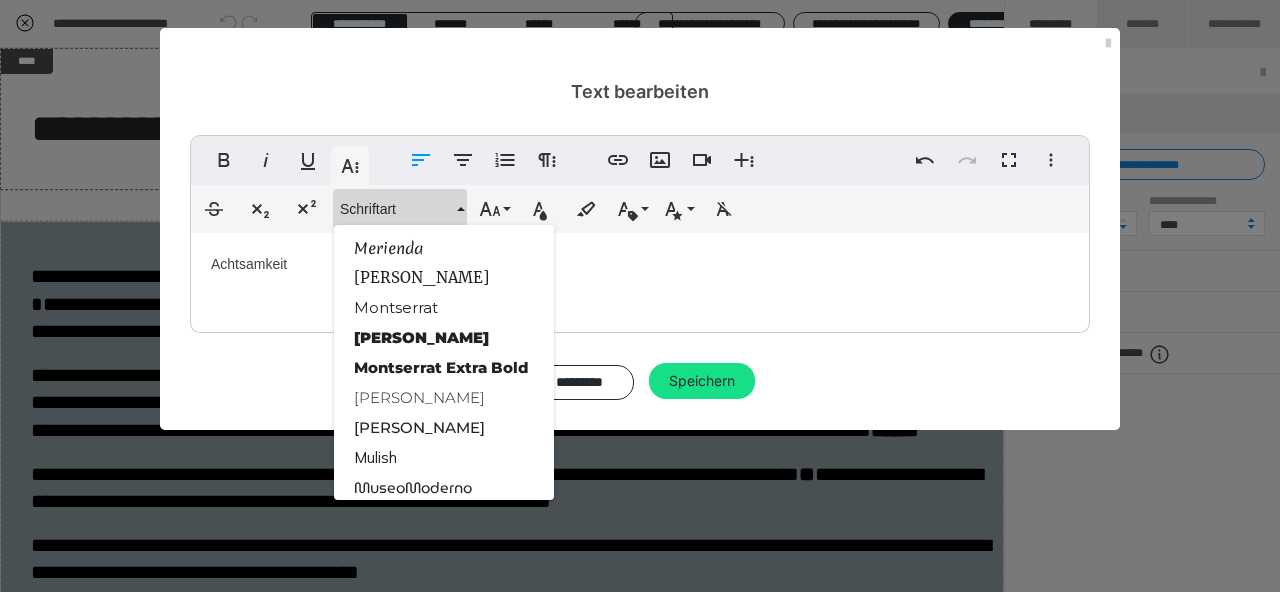 scroll, scrollTop: 1829, scrollLeft: 0, axis: vertical 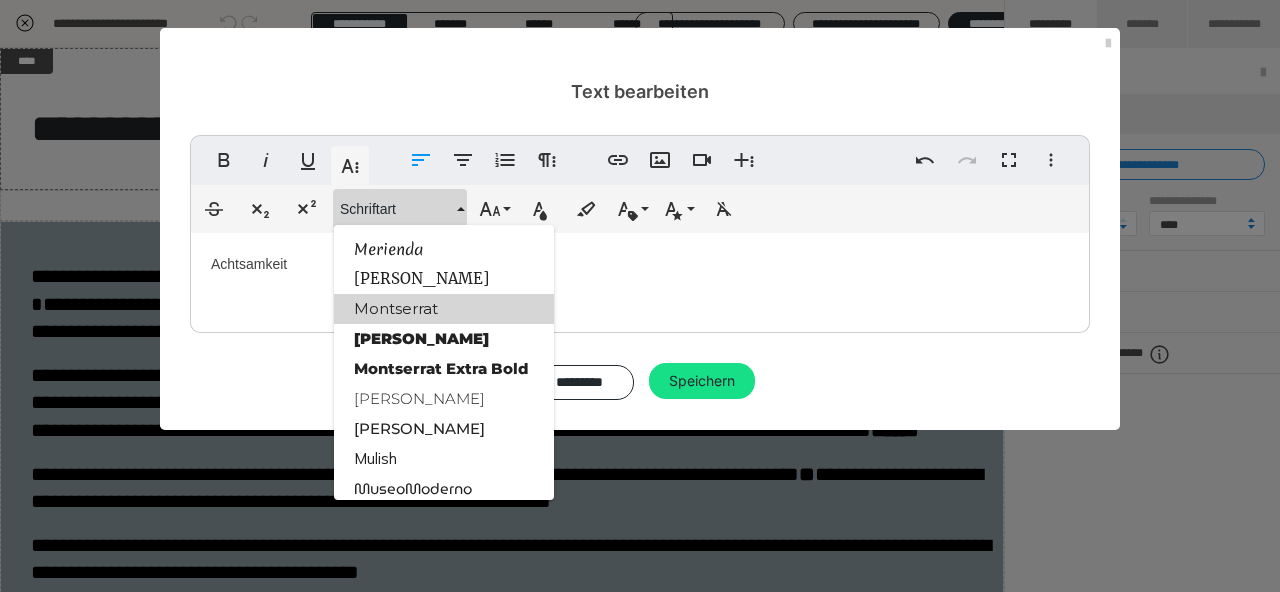 click on "Montserrat" at bounding box center [444, 309] 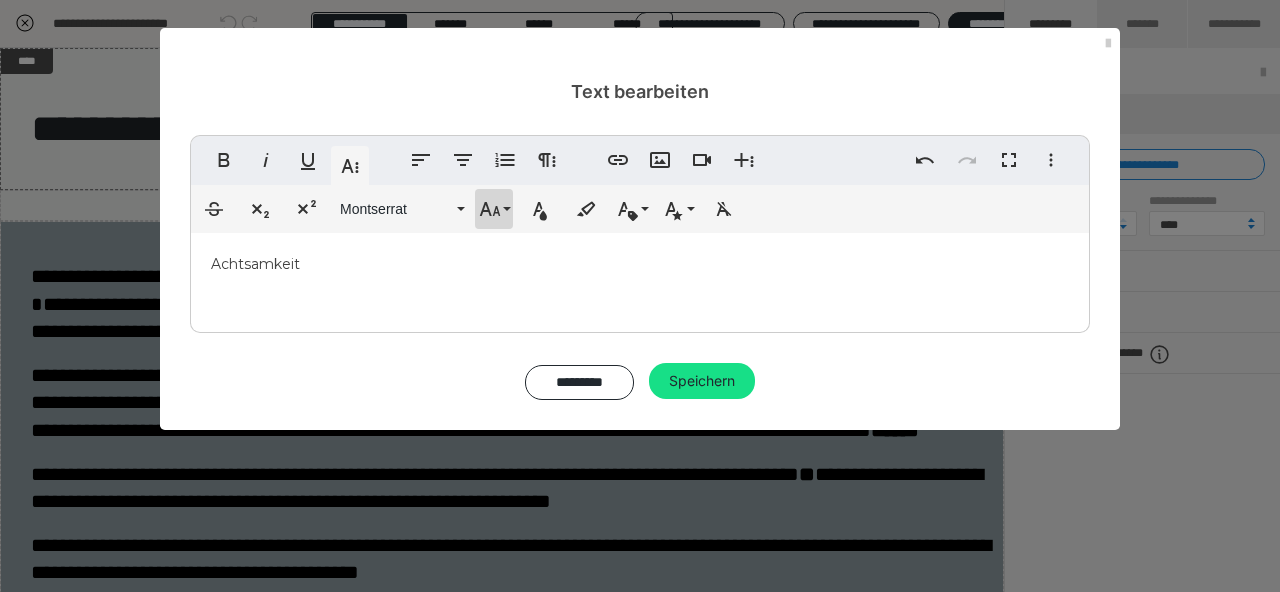 click on "Schriftgröße" at bounding box center [494, 209] 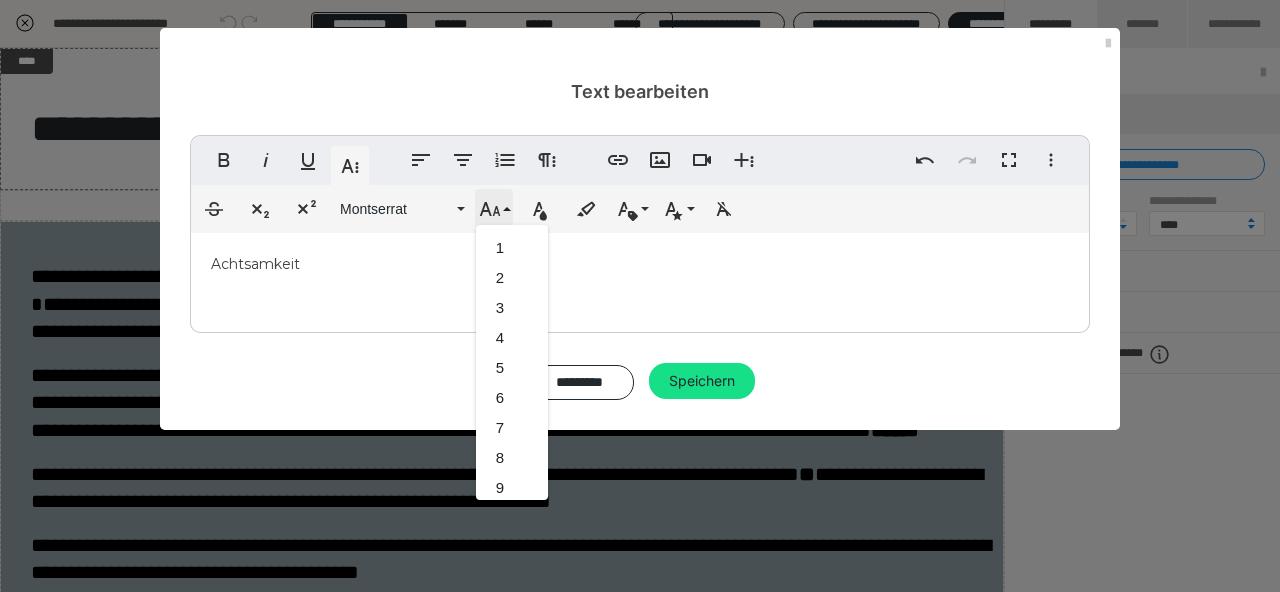 scroll, scrollTop: 413, scrollLeft: 0, axis: vertical 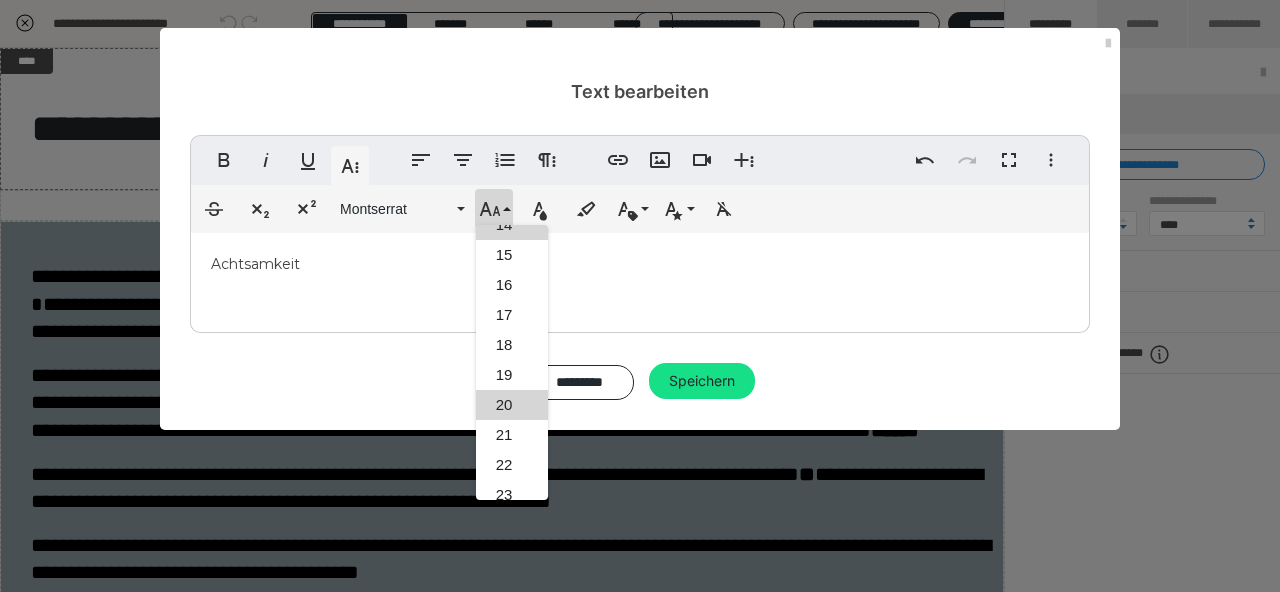 click on "20" at bounding box center [512, 405] 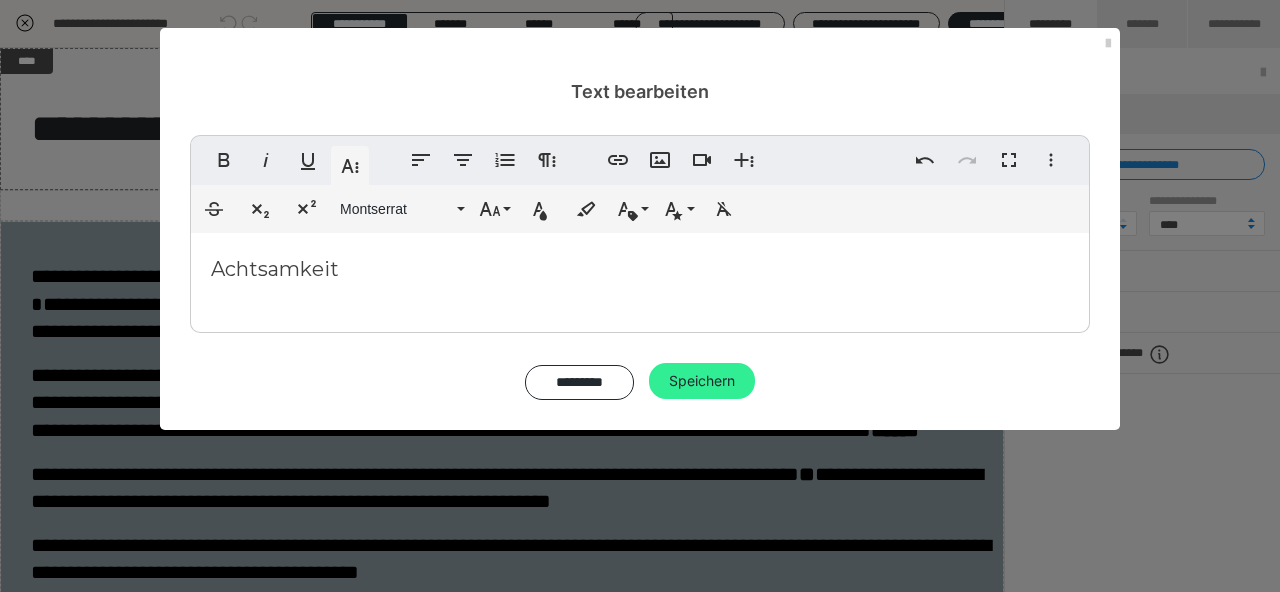 click on "Speichern" at bounding box center [702, 381] 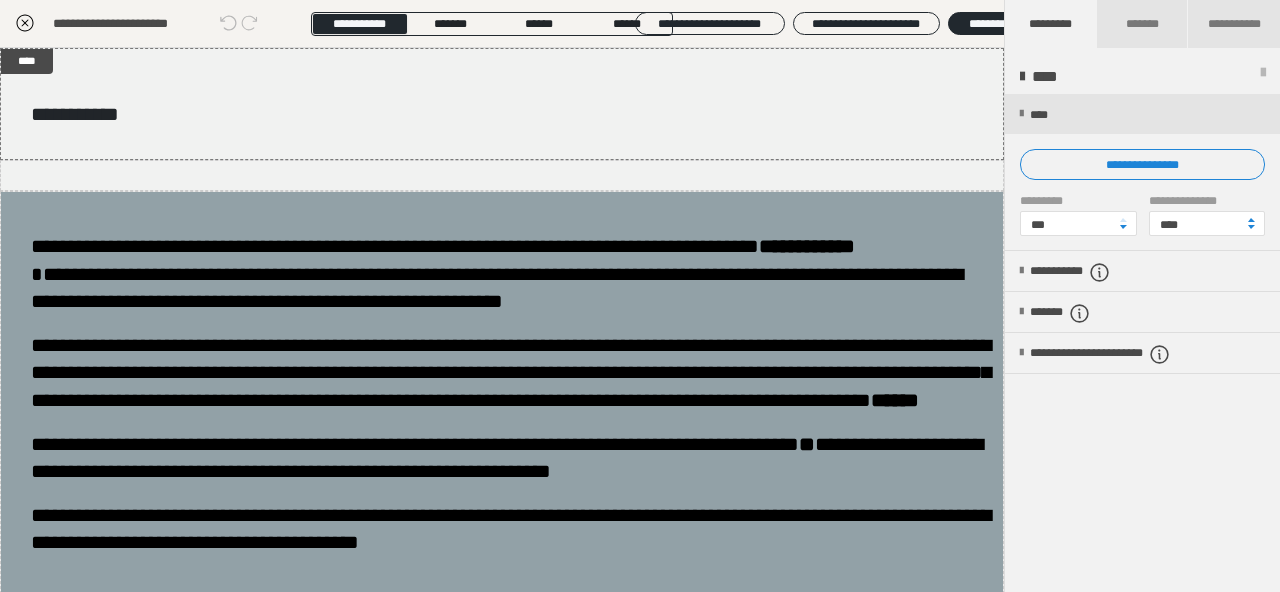 click 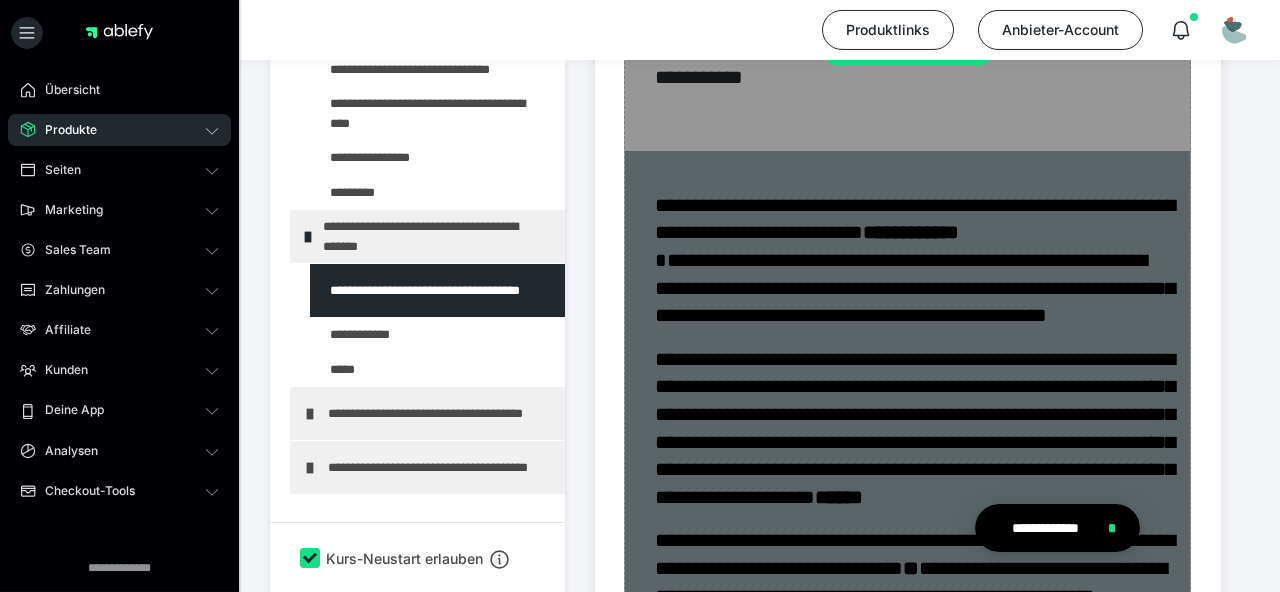 scroll, scrollTop: 746, scrollLeft: 0, axis: vertical 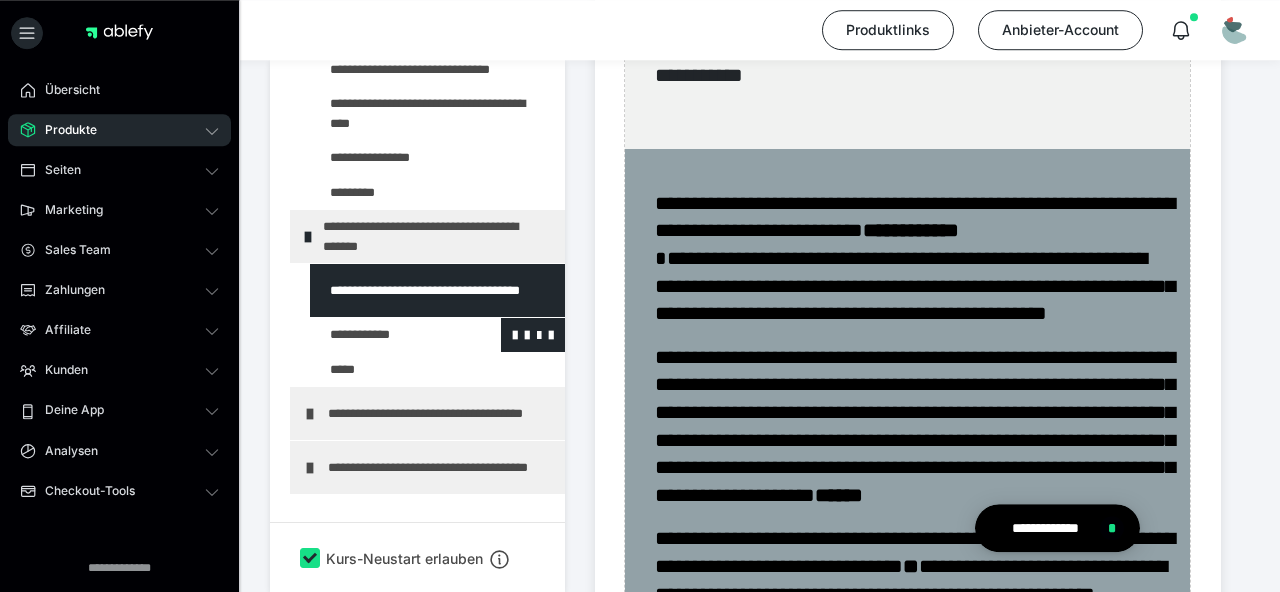 click at bounding box center (385, 335) 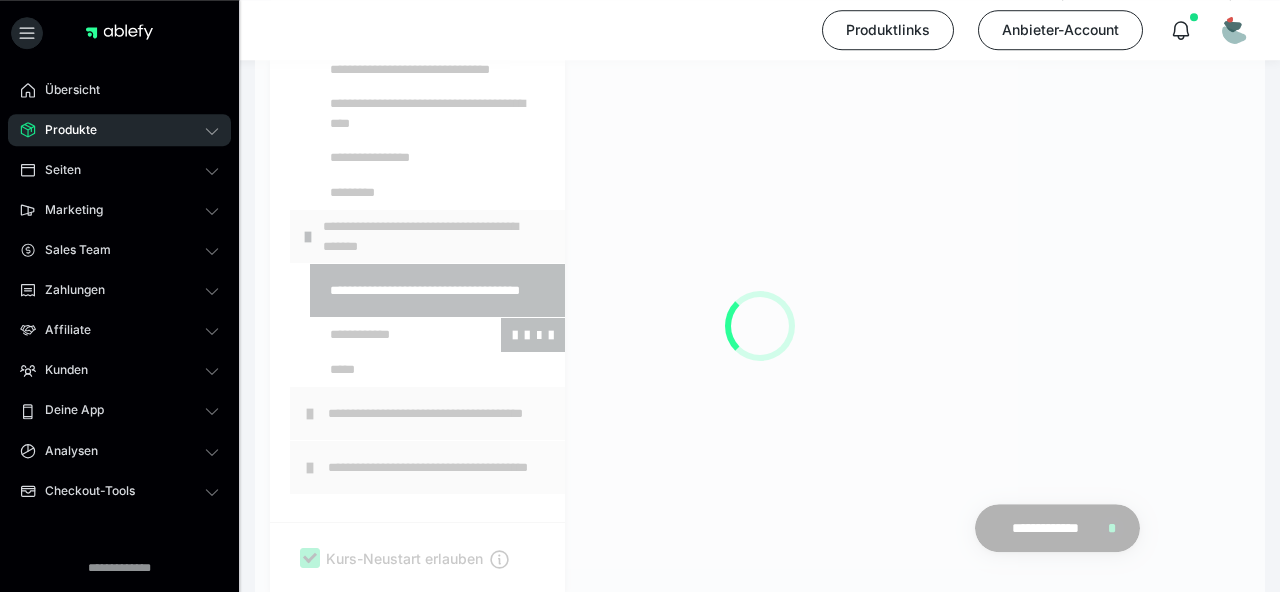 scroll, scrollTop: 415, scrollLeft: 0, axis: vertical 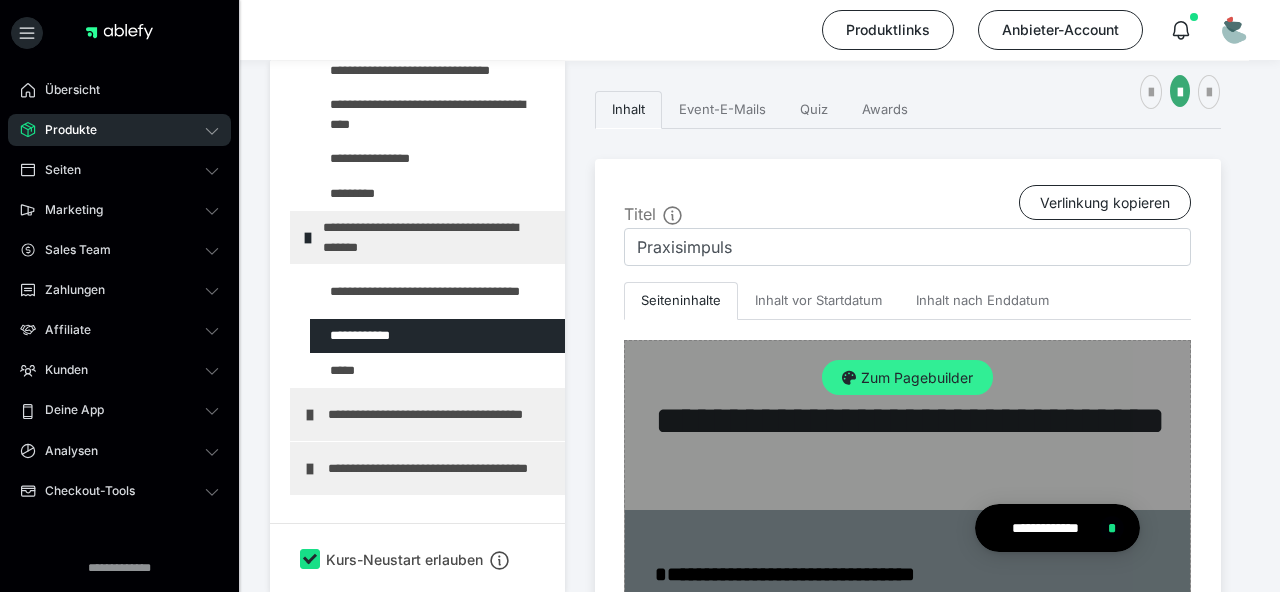 click on "Zum Pagebuilder" at bounding box center [907, 378] 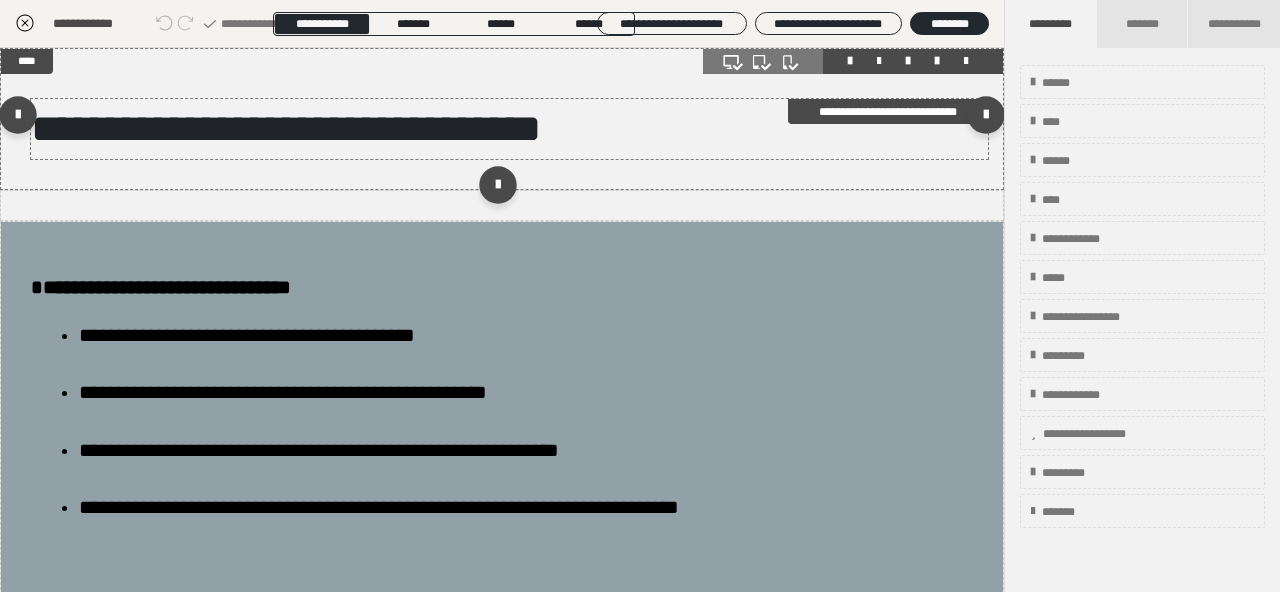click on "**********" at bounding box center [286, 128] 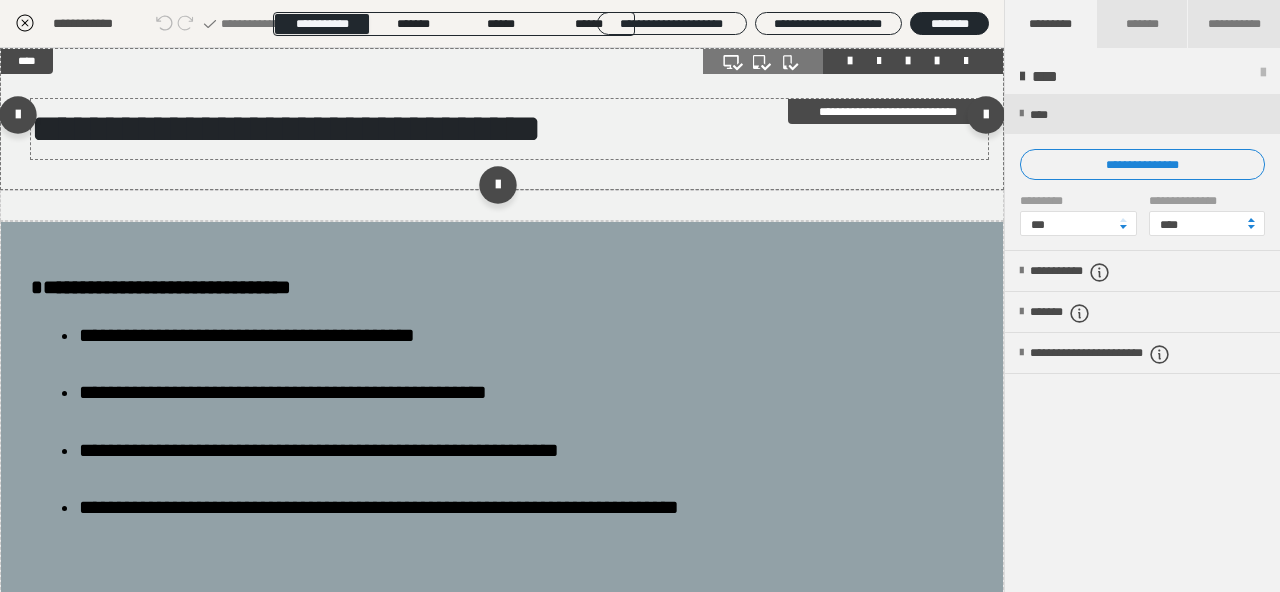 click on "**********" at bounding box center (286, 128) 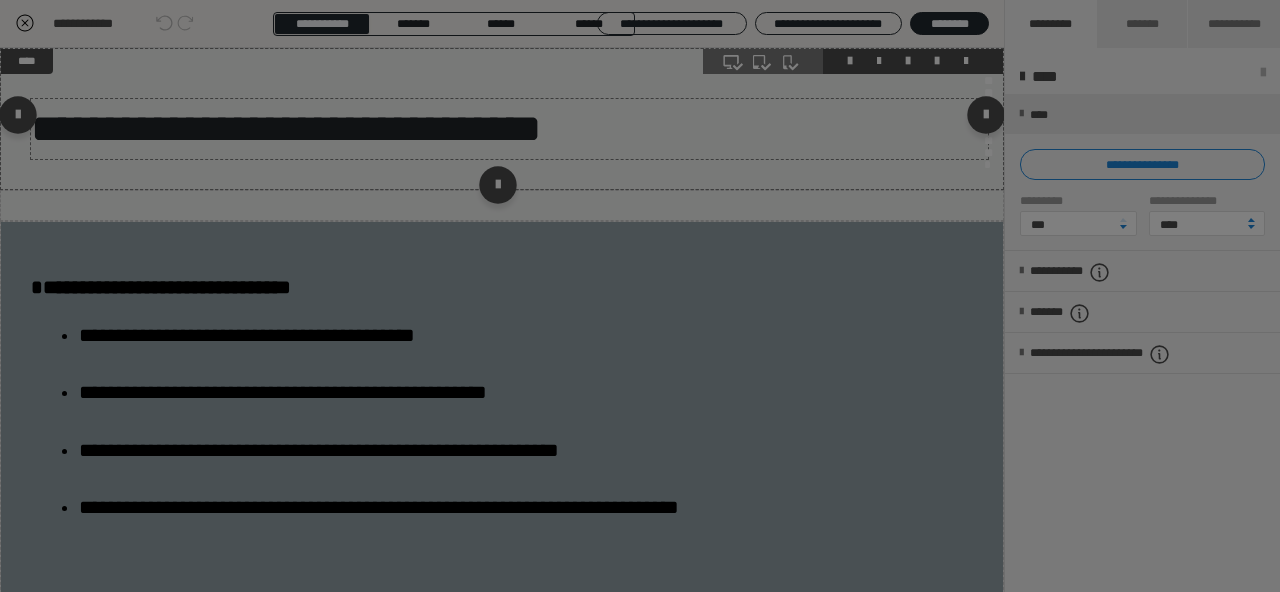 click on "**********" at bounding box center (640, 187) 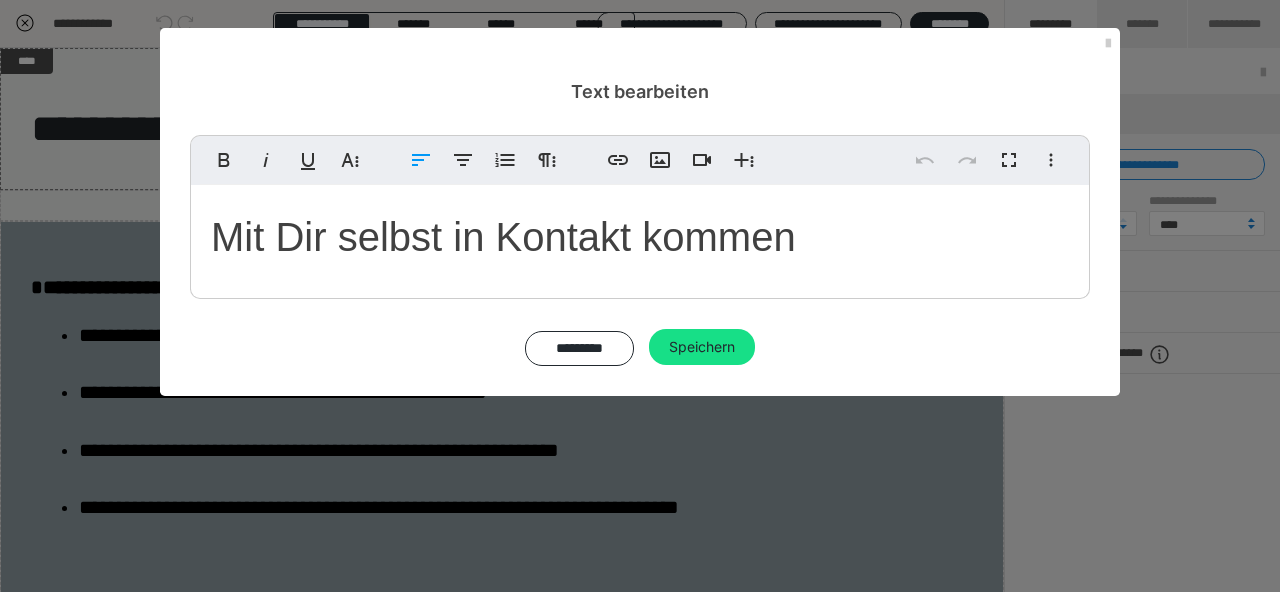 type 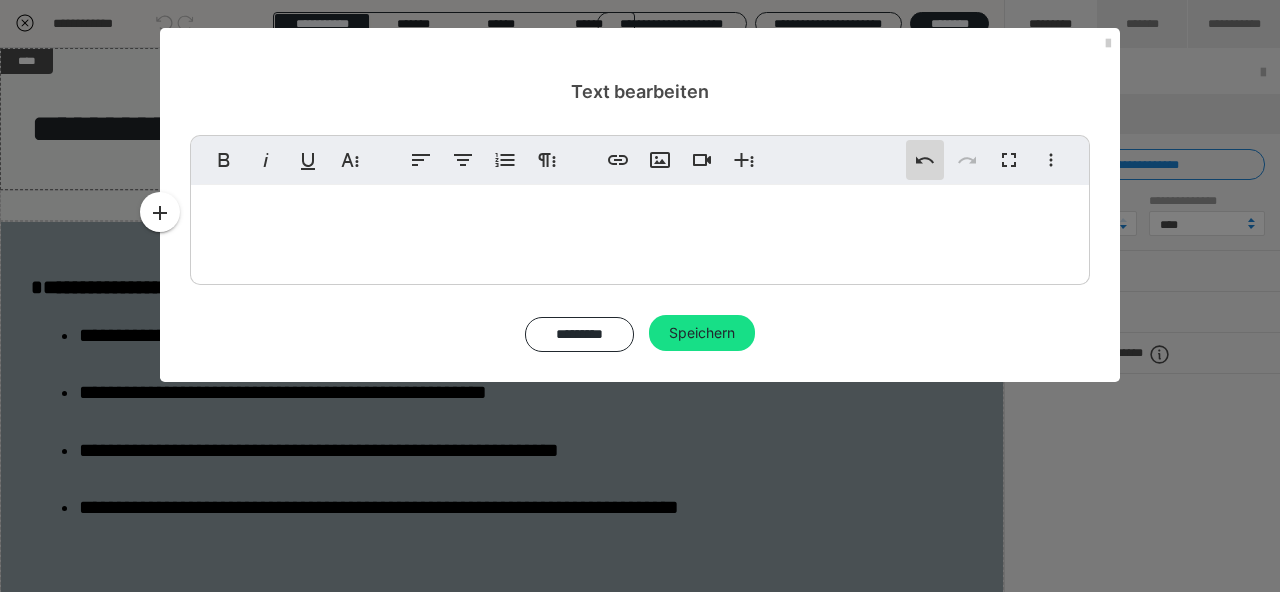 click 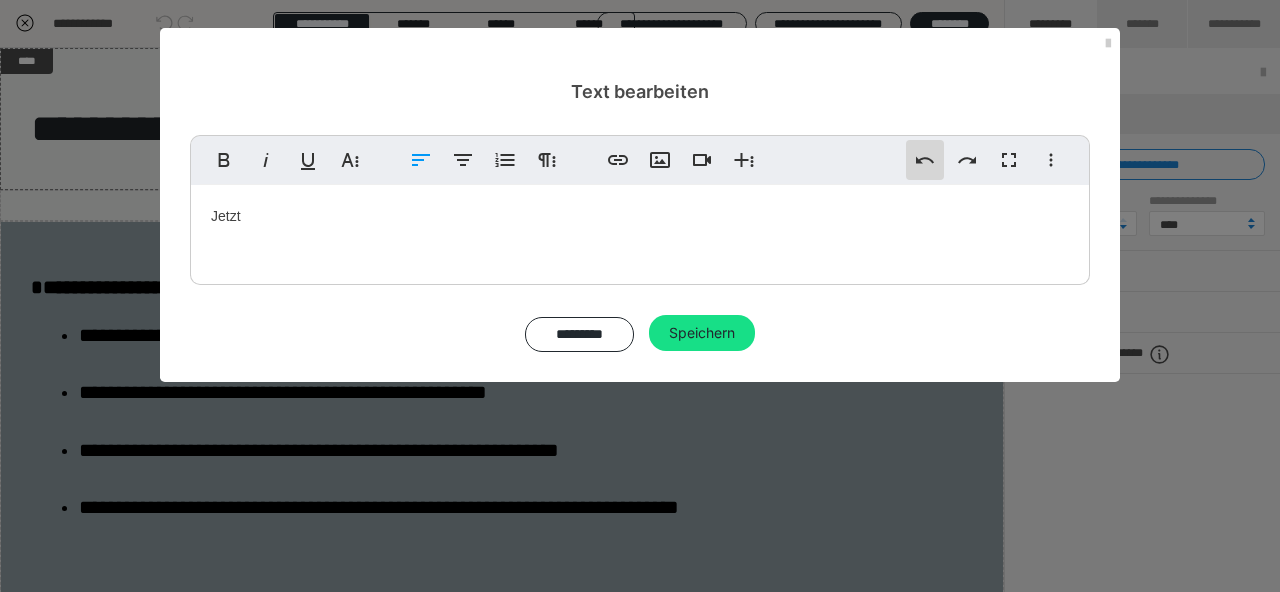 click 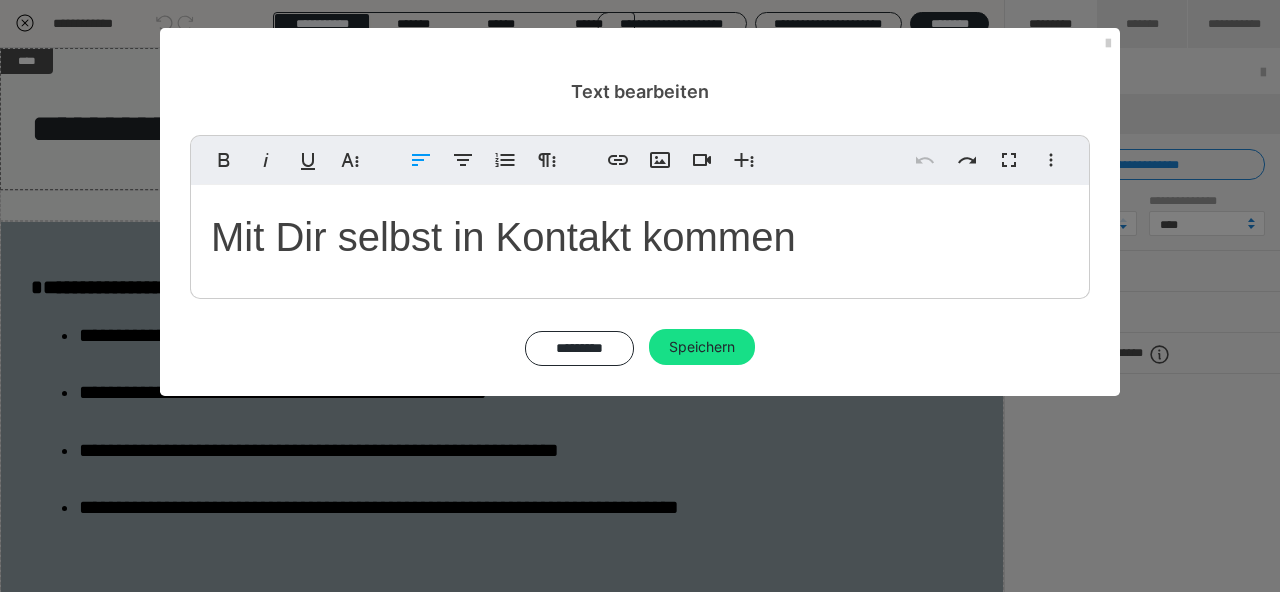 click on "Mit Dir selbst in Kontakt kommen" at bounding box center [503, 237] 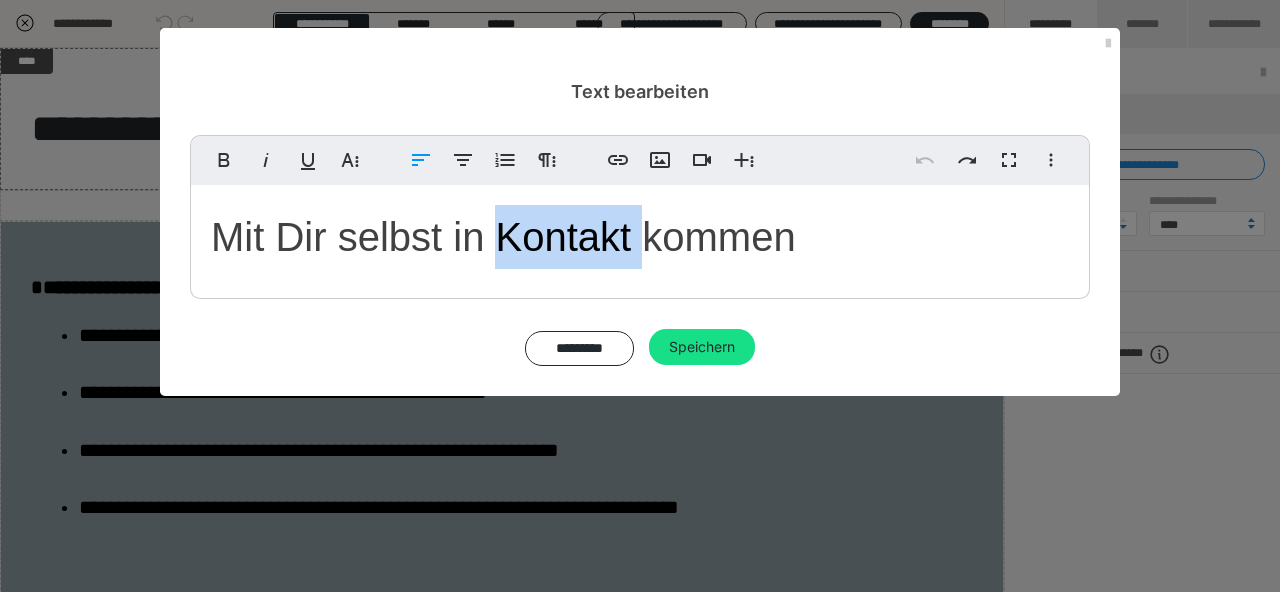click on "Mit Dir selbst in Kontakt kommen" at bounding box center (503, 237) 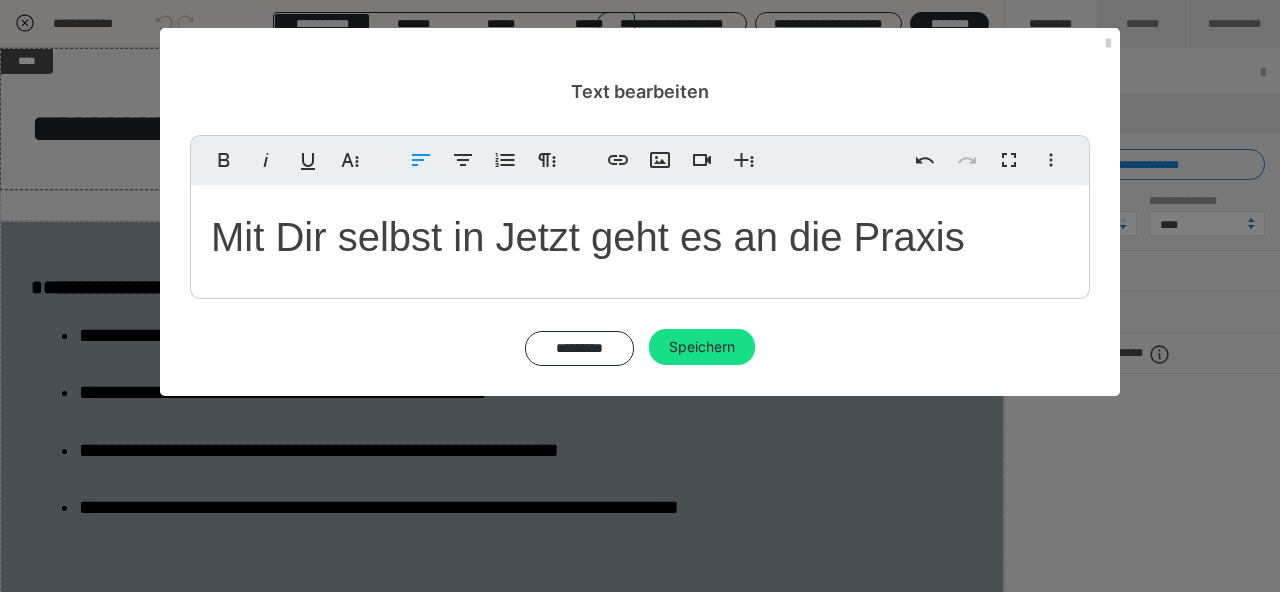 click on "Mit Dir selbst in Jetzt geht es an die Praxis" at bounding box center [588, 237] 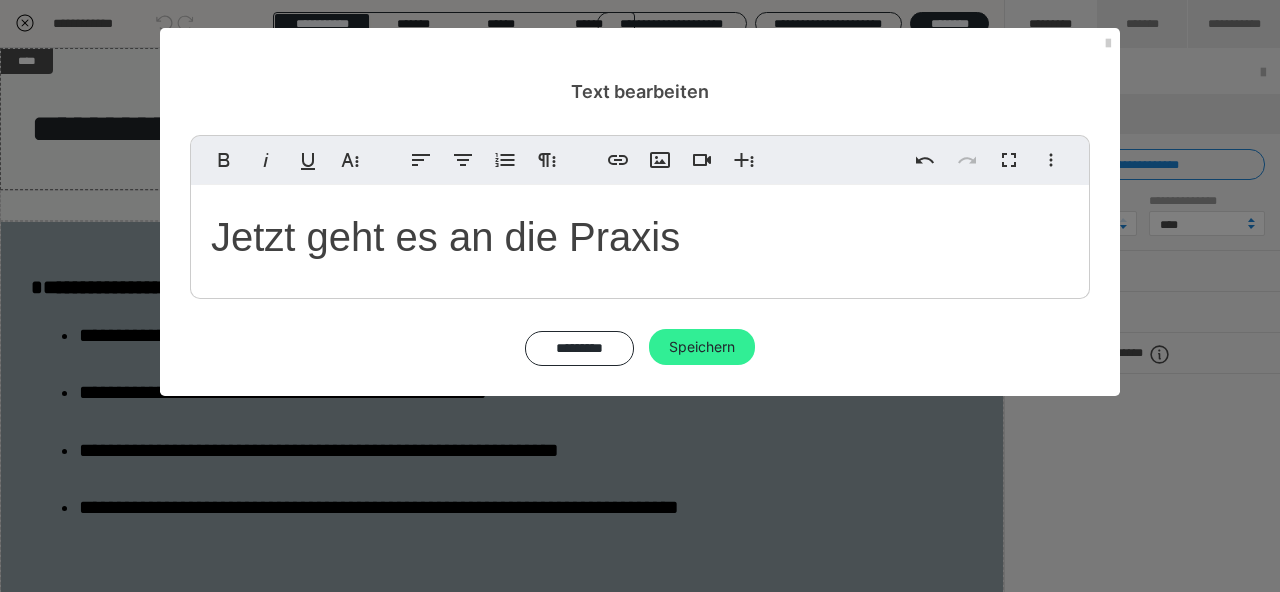click on "Speichern" at bounding box center (702, 347) 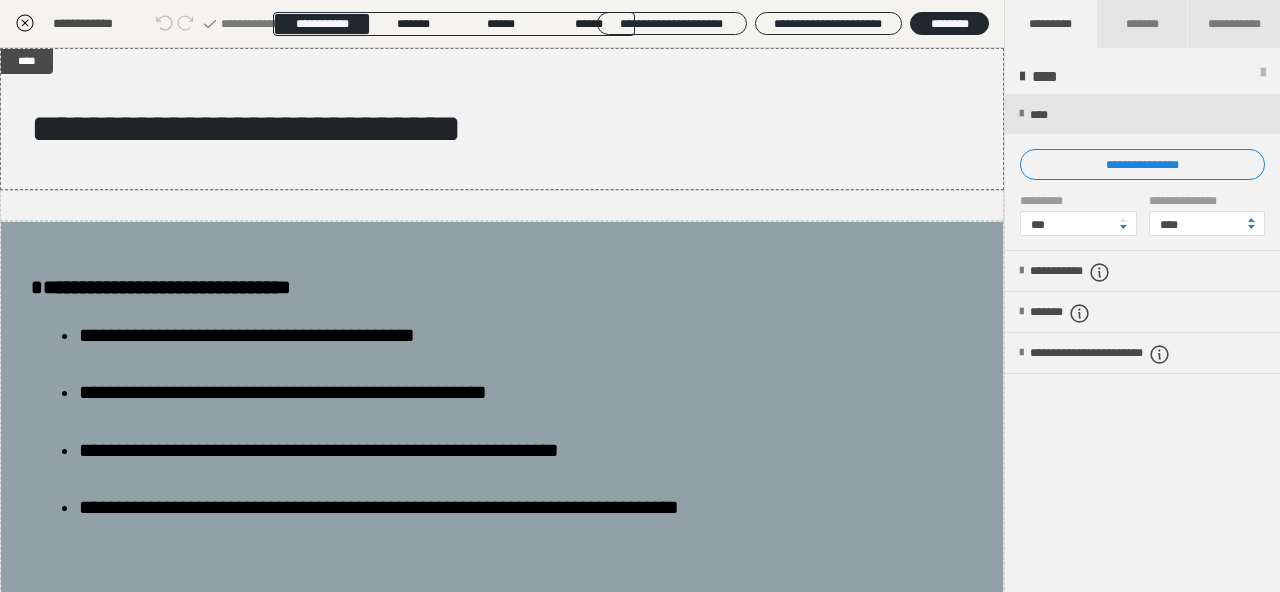 click 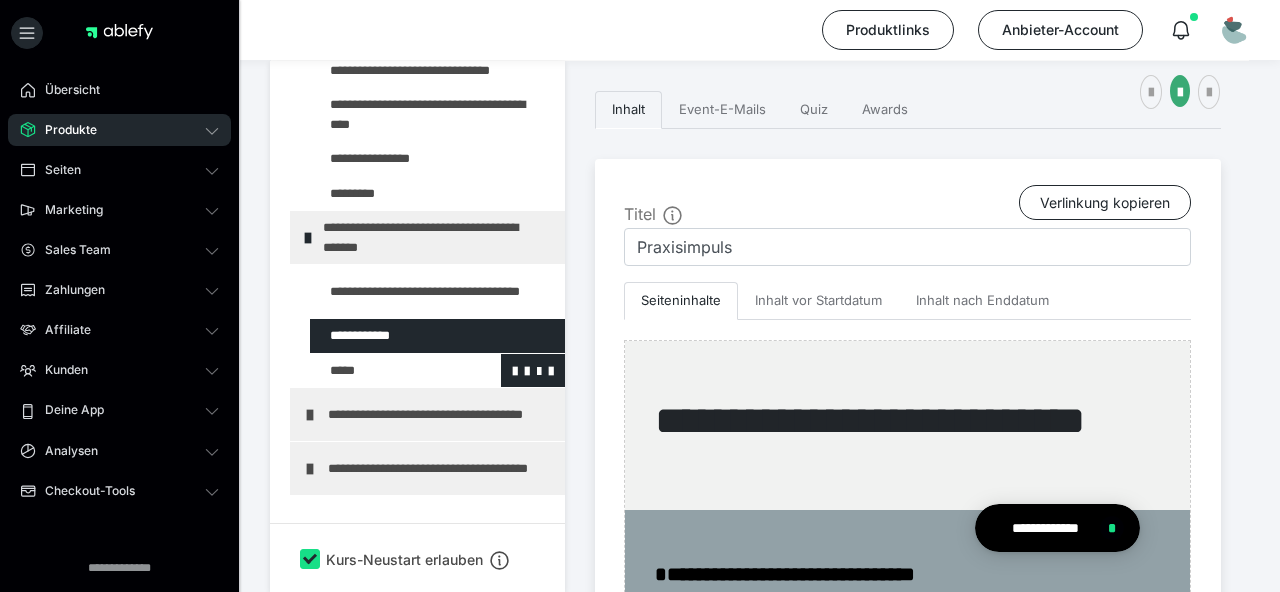 click at bounding box center (385, 371) 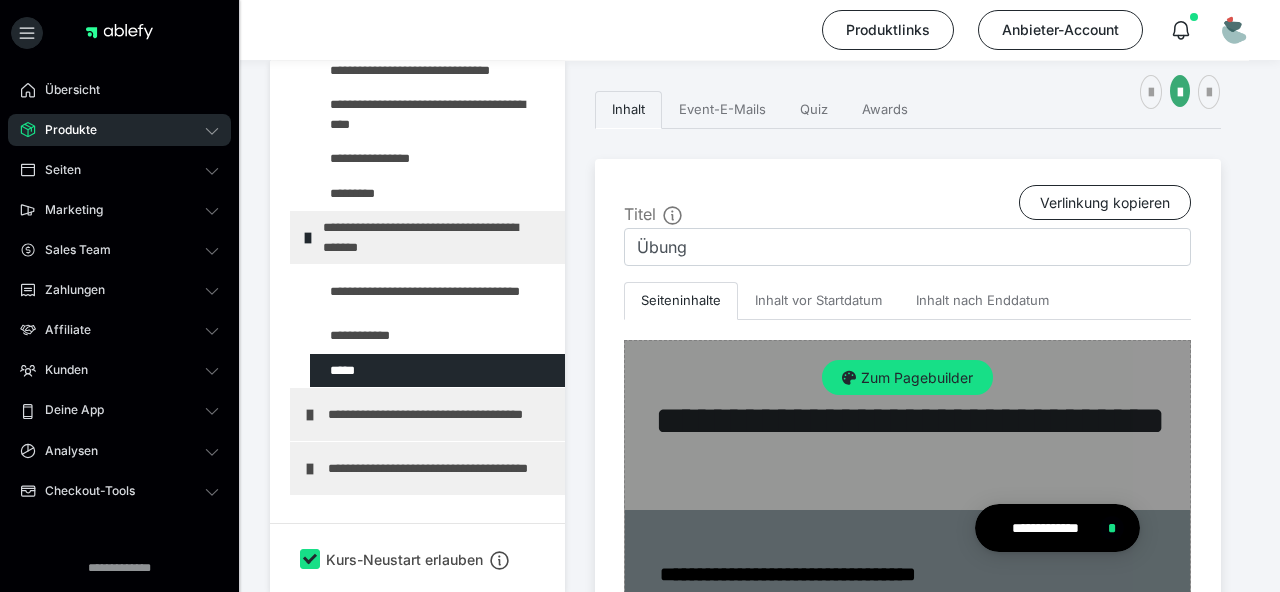 click on "Zum Pagebuilder" at bounding box center (907, 792) 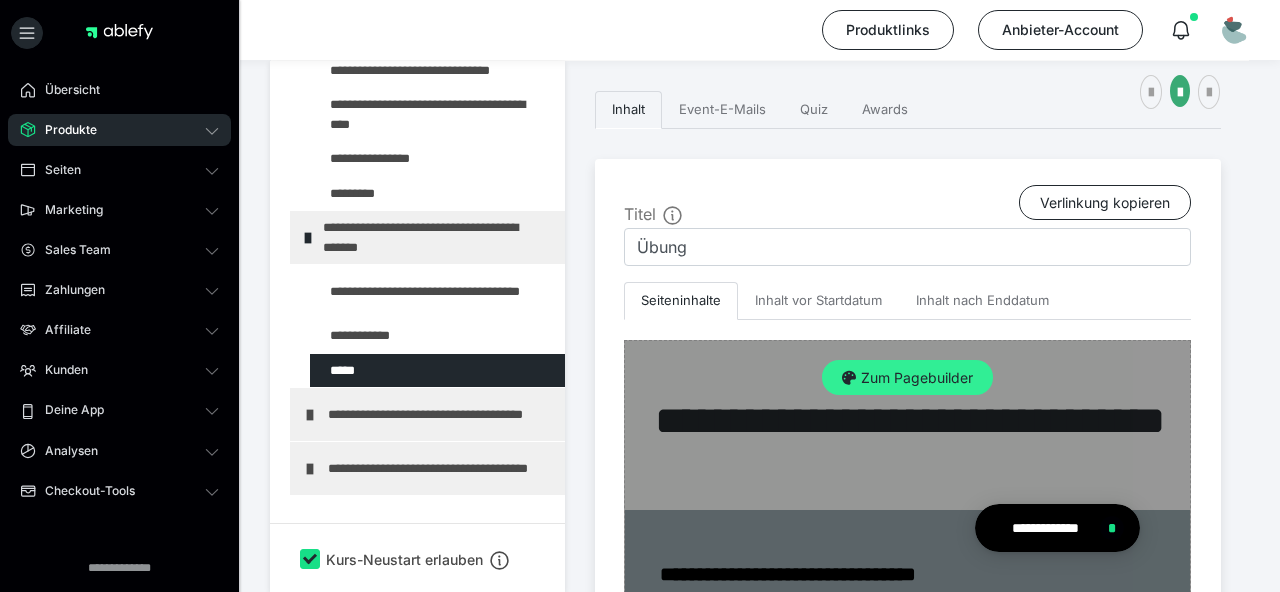 click on "Zum Pagebuilder" at bounding box center [907, 378] 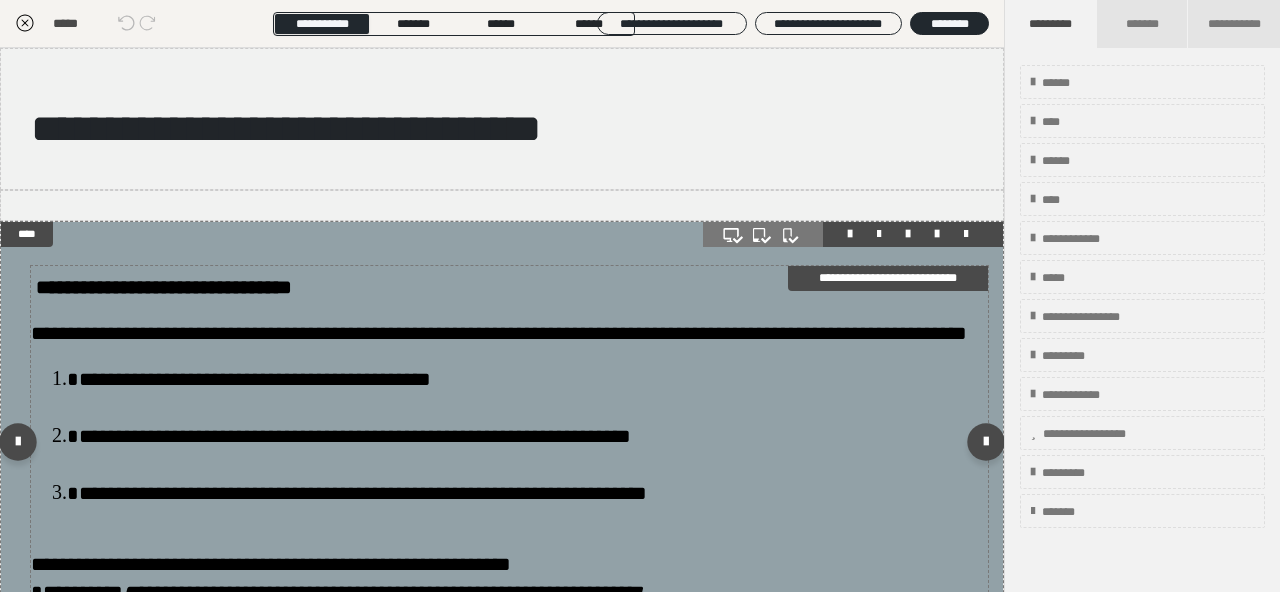 click on "**********" at bounding box center (164, 287) 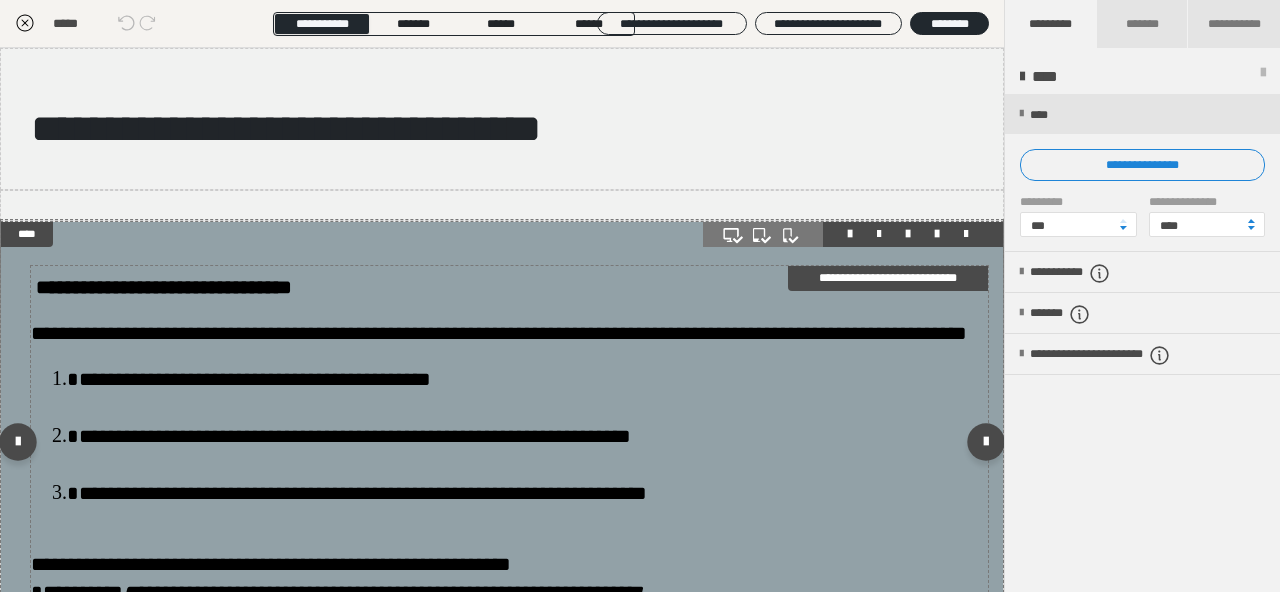 click on "**********" at bounding box center (164, 287) 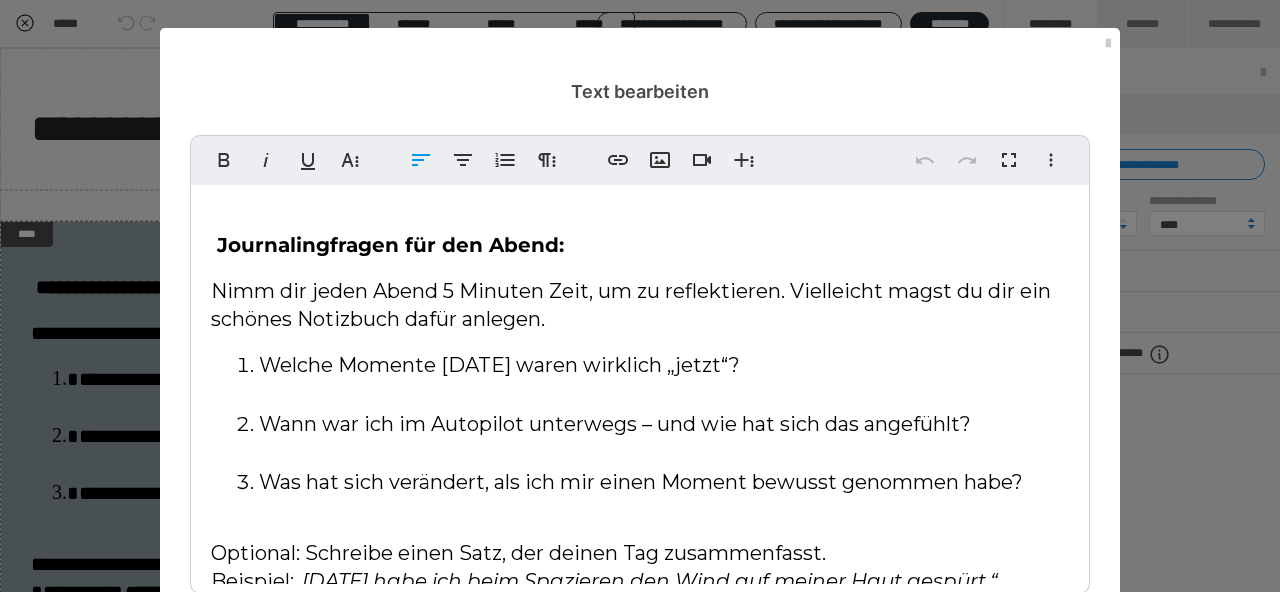drag, startPoint x: 629, startPoint y: 256, endPoint x: 149, endPoint y: 239, distance: 480.30093 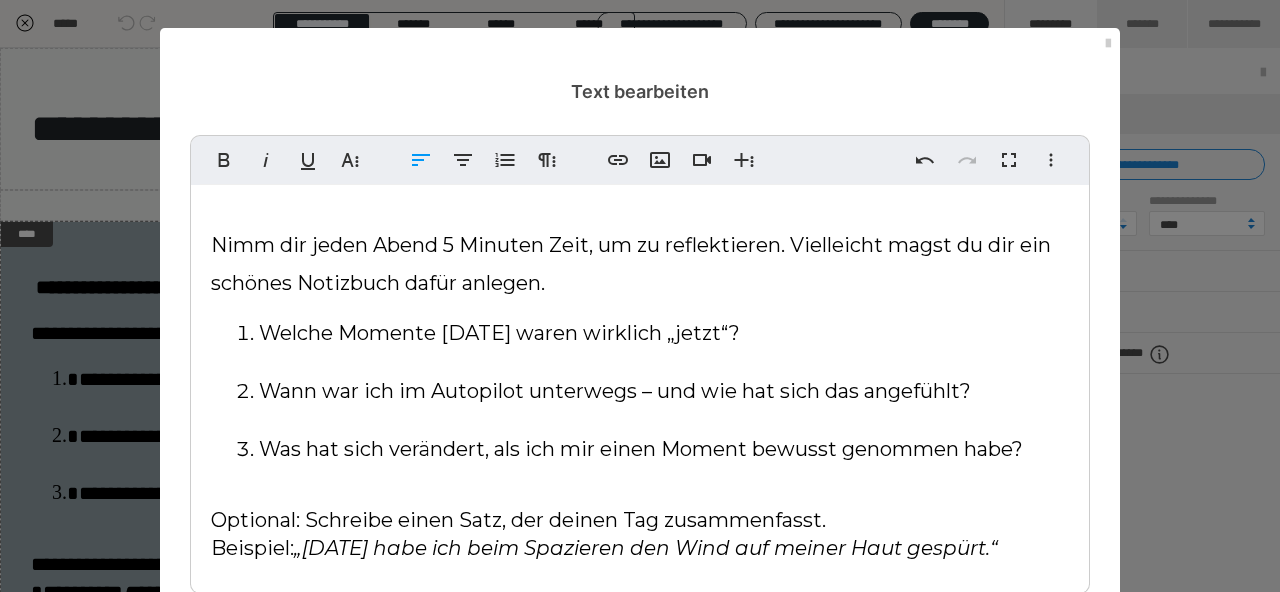scroll, scrollTop: 28, scrollLeft: 0, axis: vertical 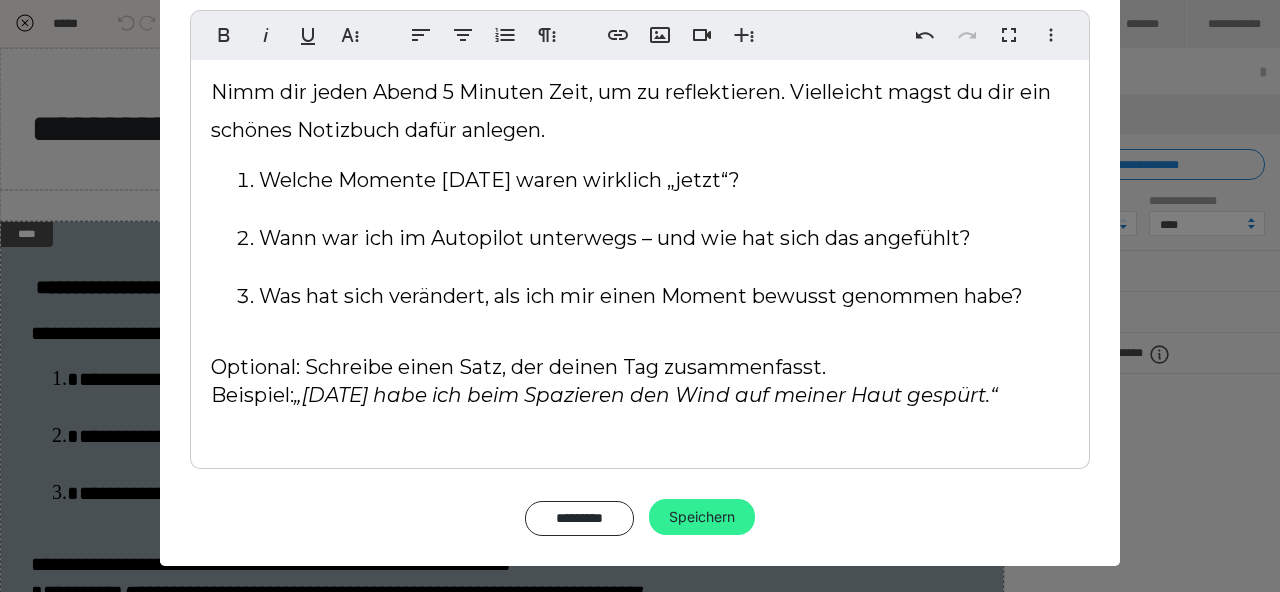 click on "Speichern" at bounding box center (702, 517) 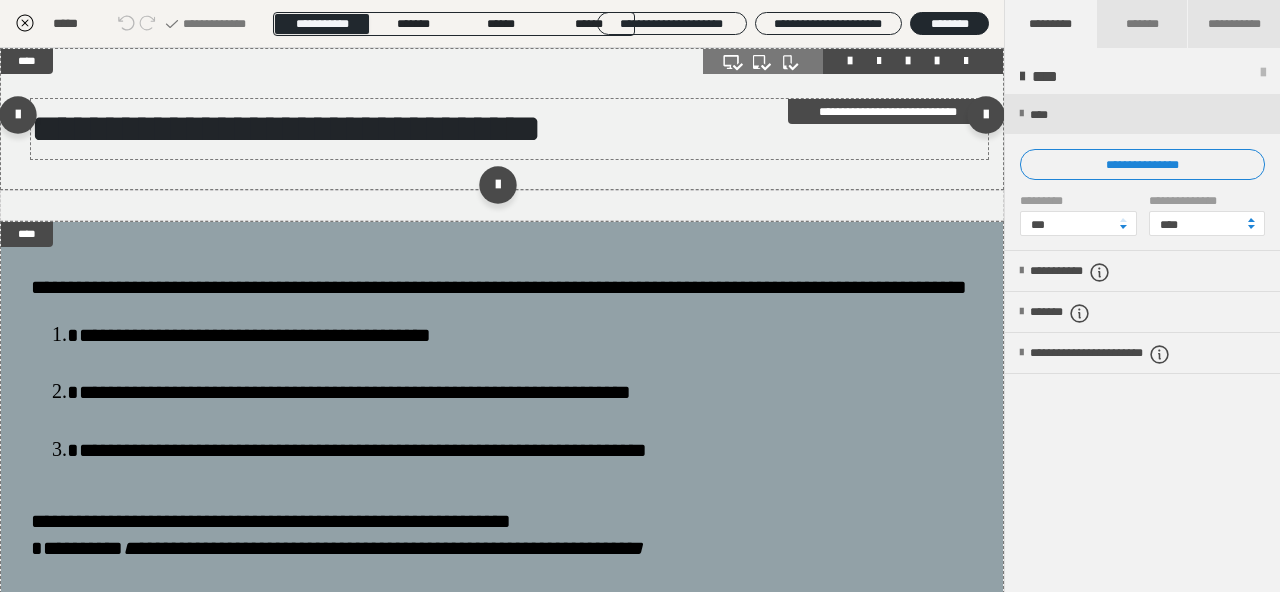 click on "**********" at bounding box center [286, 128] 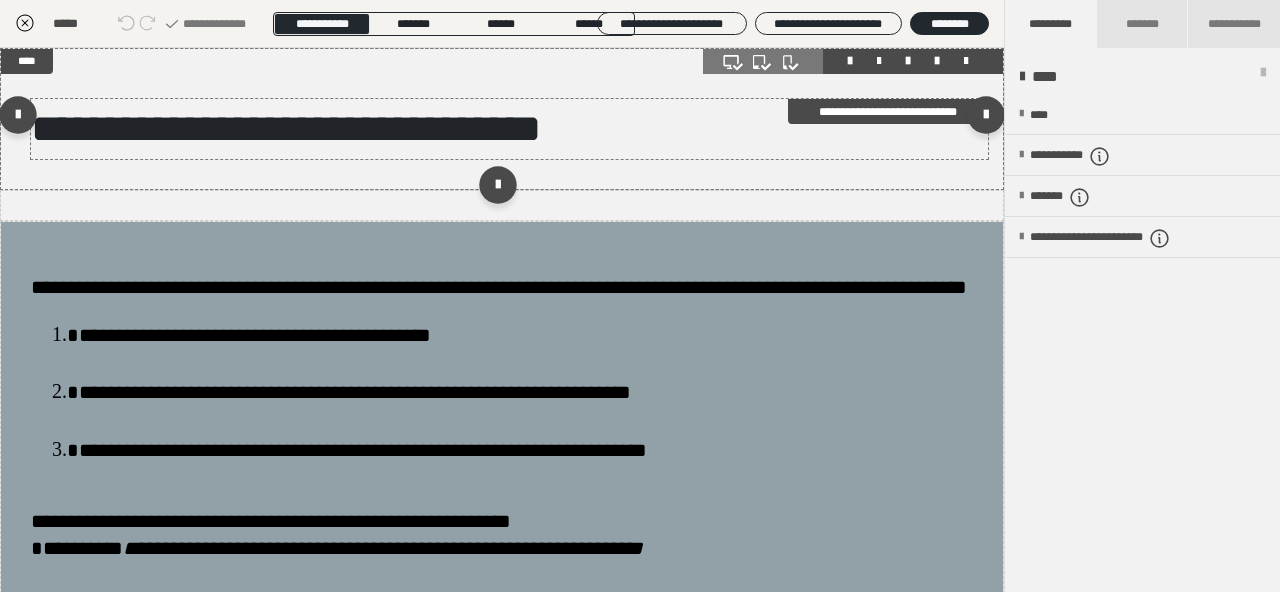 click on "**********" at bounding box center (286, 128) 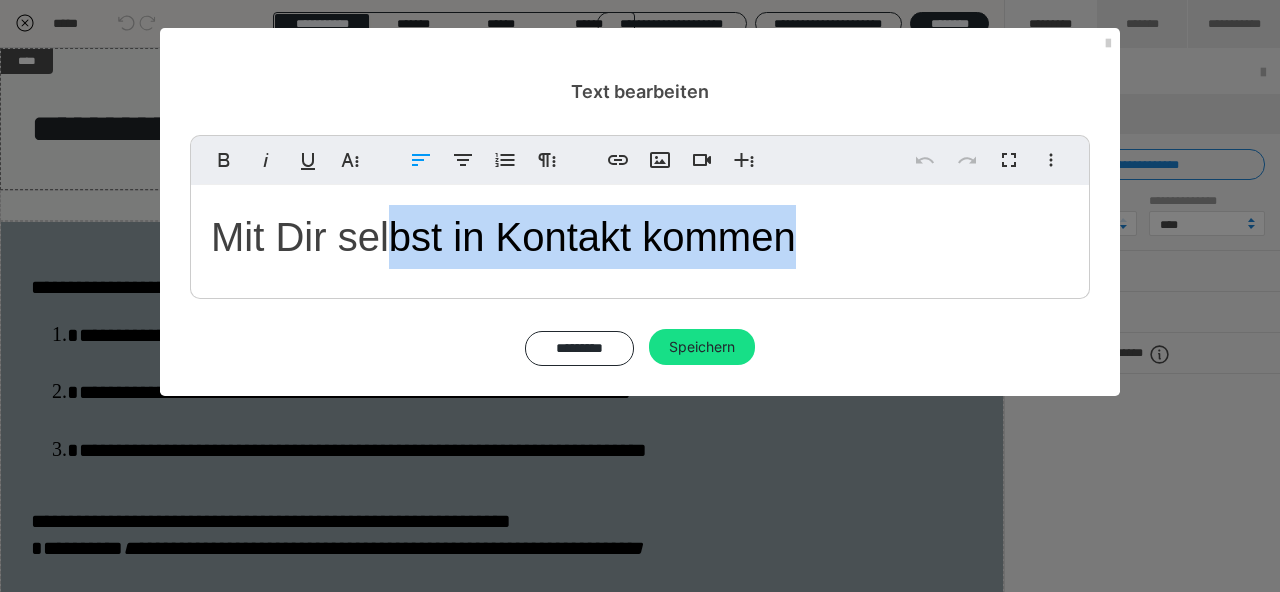 drag, startPoint x: 393, startPoint y: 243, endPoint x: 935, endPoint y: 245, distance: 542.00366 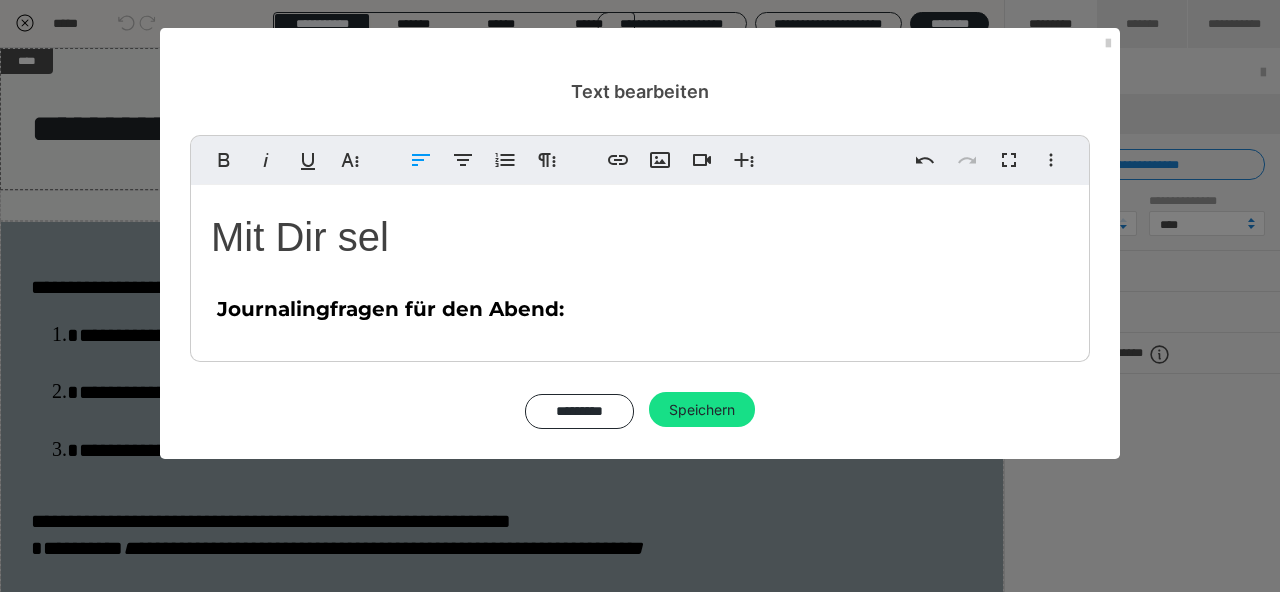 click on "Mit Dir sel" at bounding box center (640, 237) 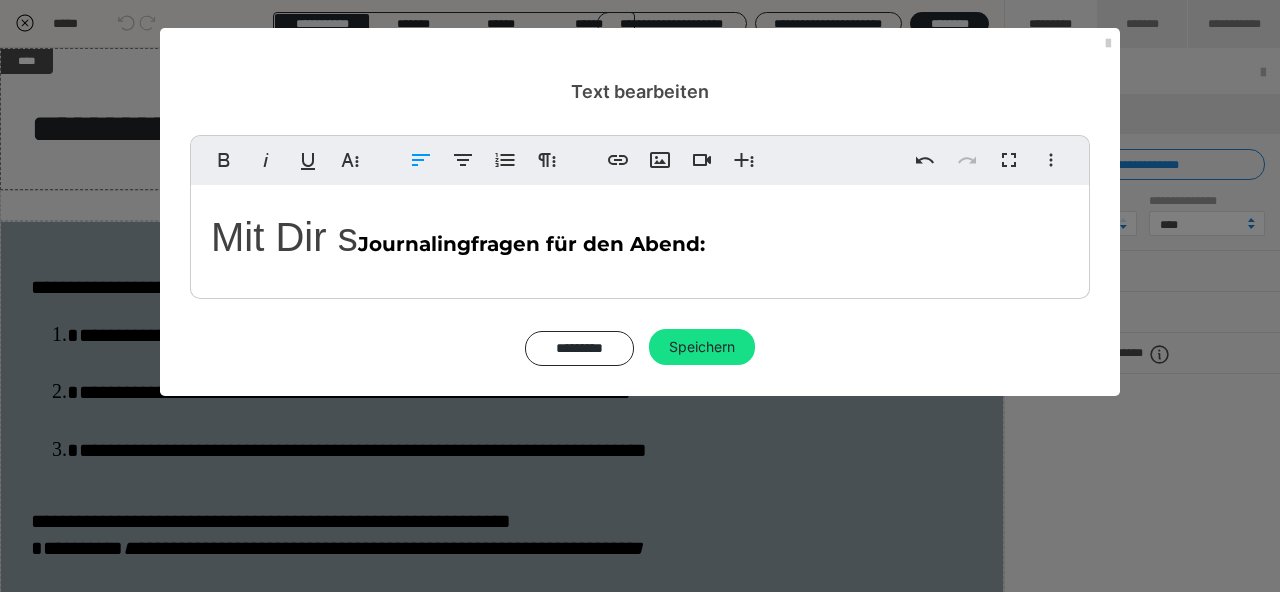 type 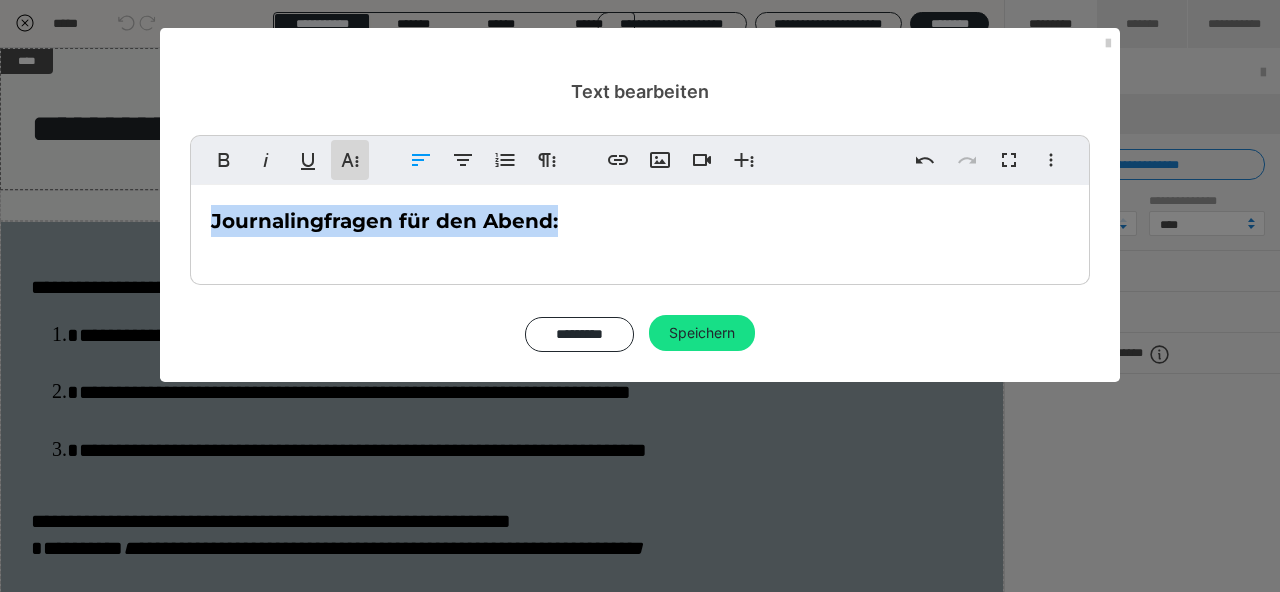 click 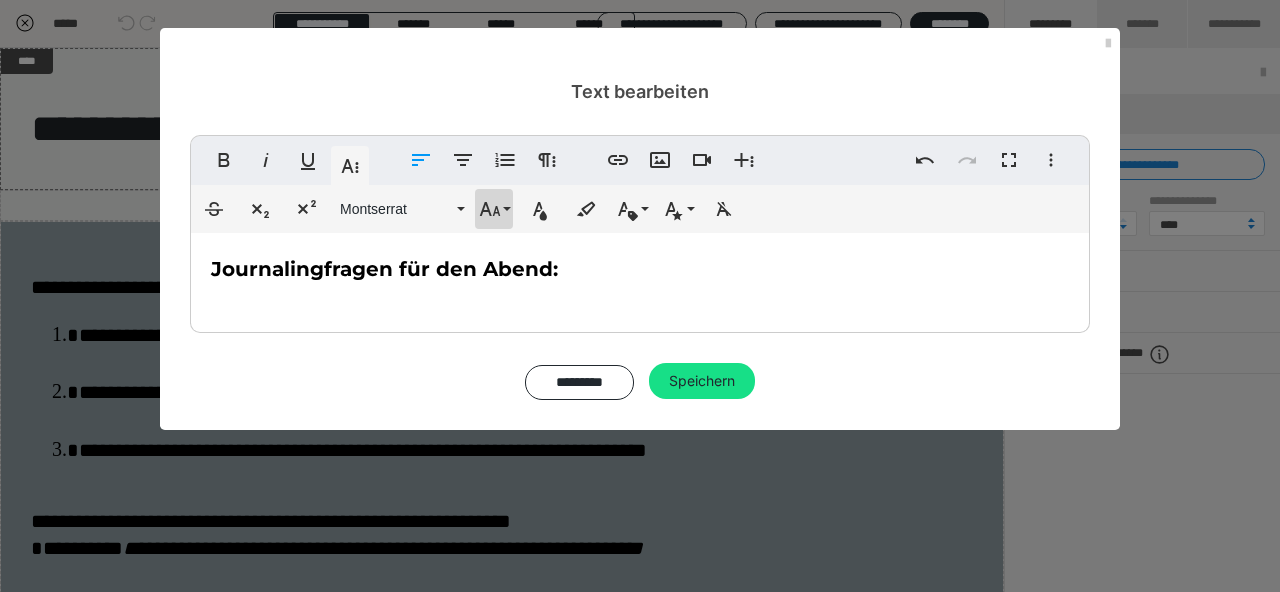 click on "Schriftgröße" at bounding box center (494, 209) 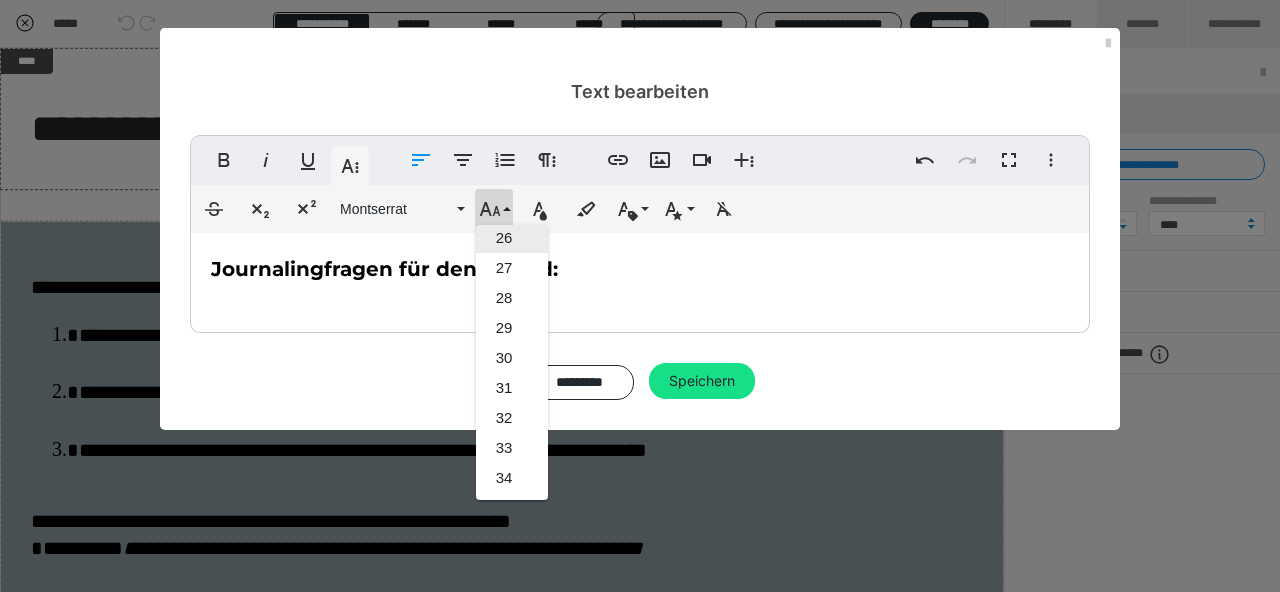 scroll, scrollTop: 774, scrollLeft: 0, axis: vertical 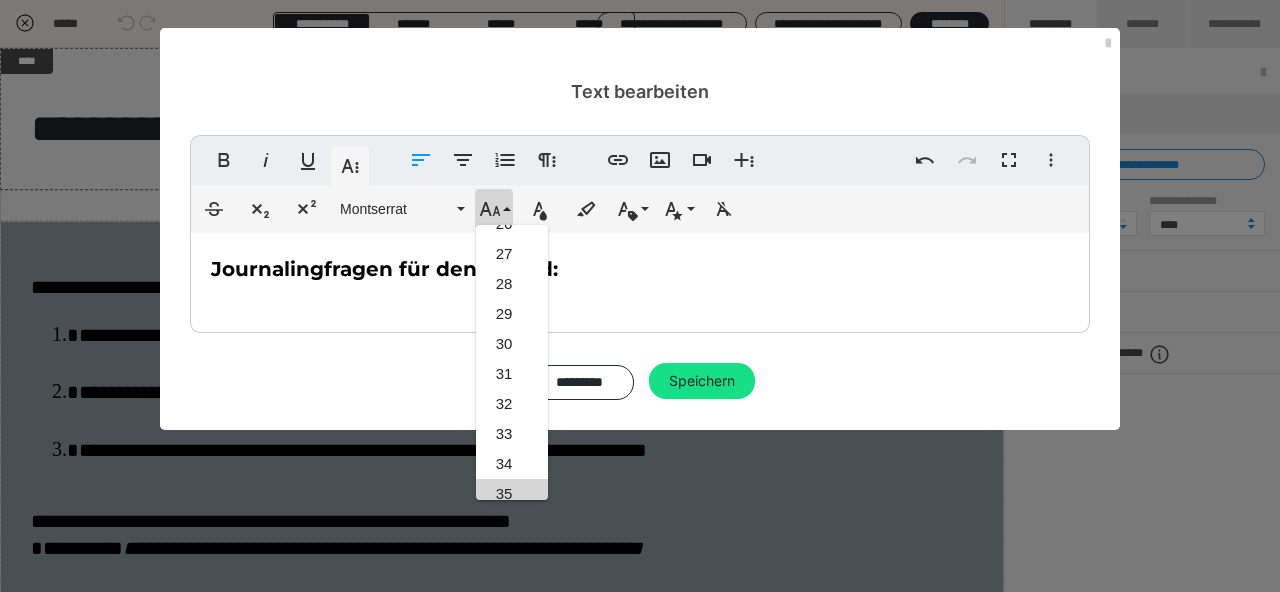 click on "35" at bounding box center [512, 494] 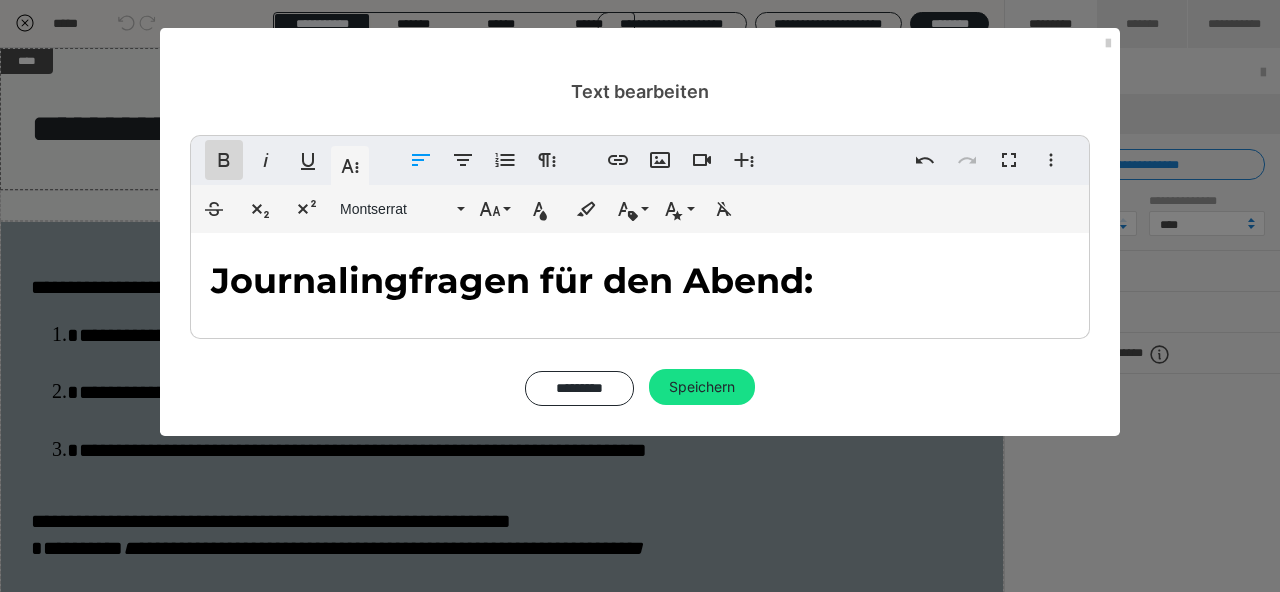 click 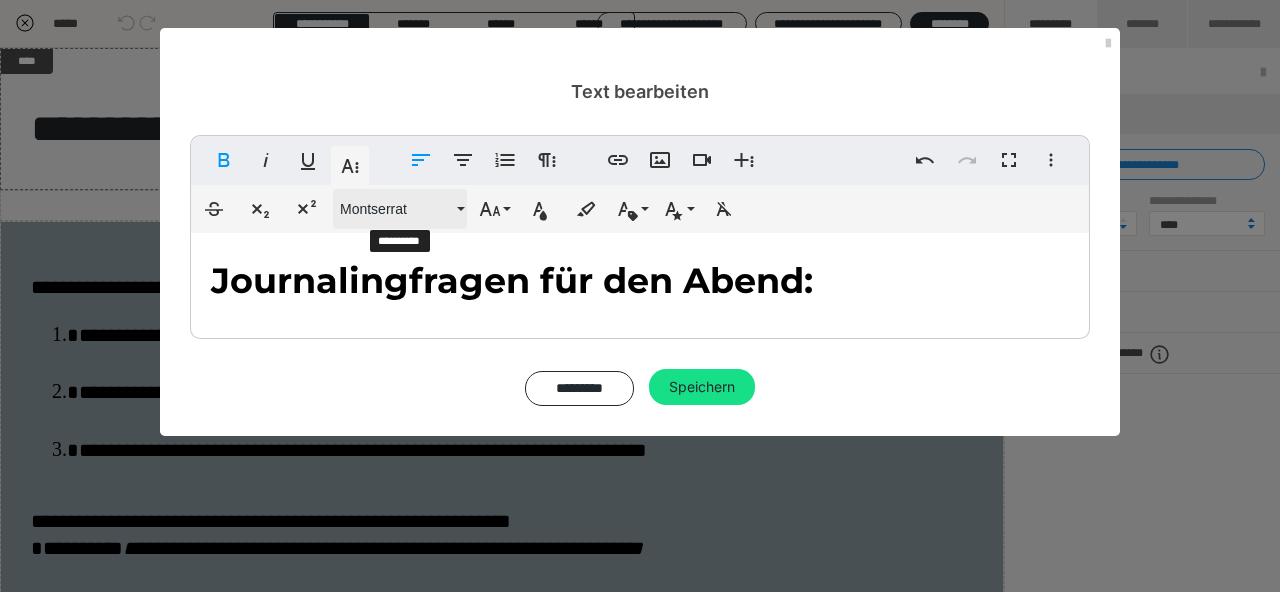click on "Montserrat" at bounding box center (396, 209) 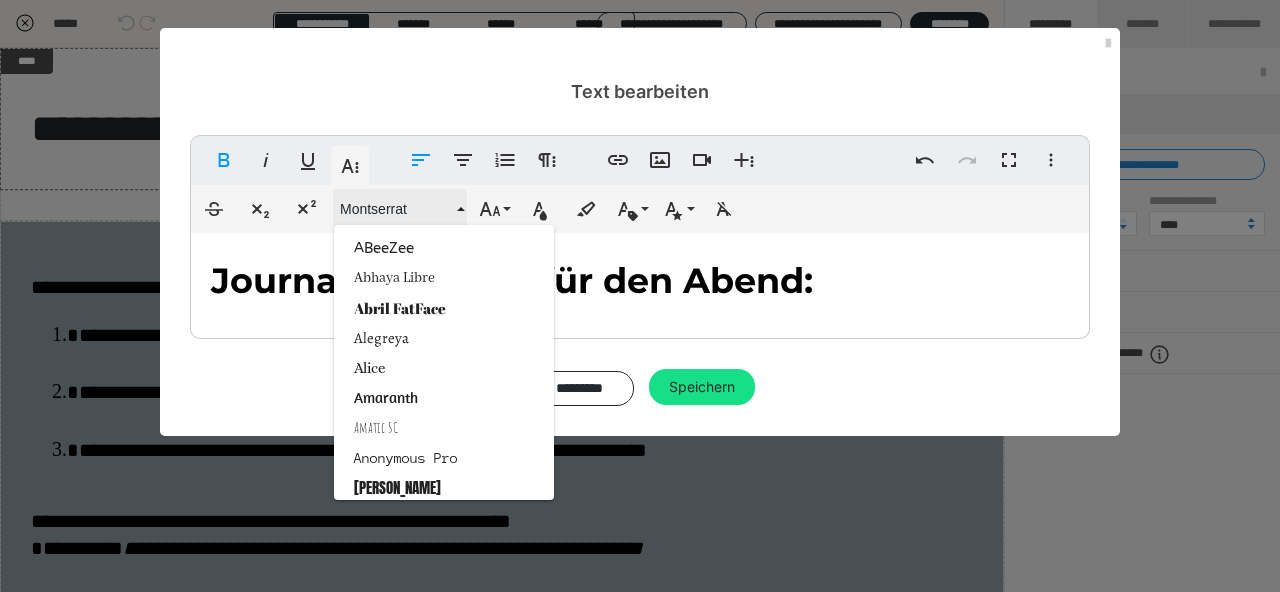 scroll, scrollTop: 1913, scrollLeft: 0, axis: vertical 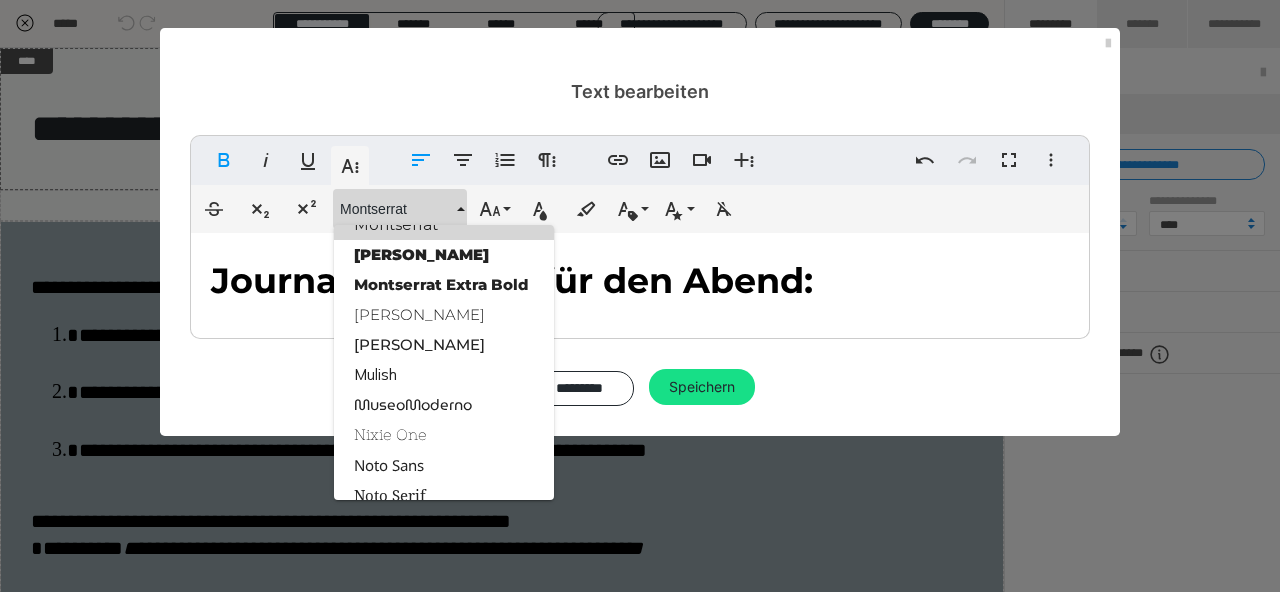 click on "Montserrat" at bounding box center (444, 225) 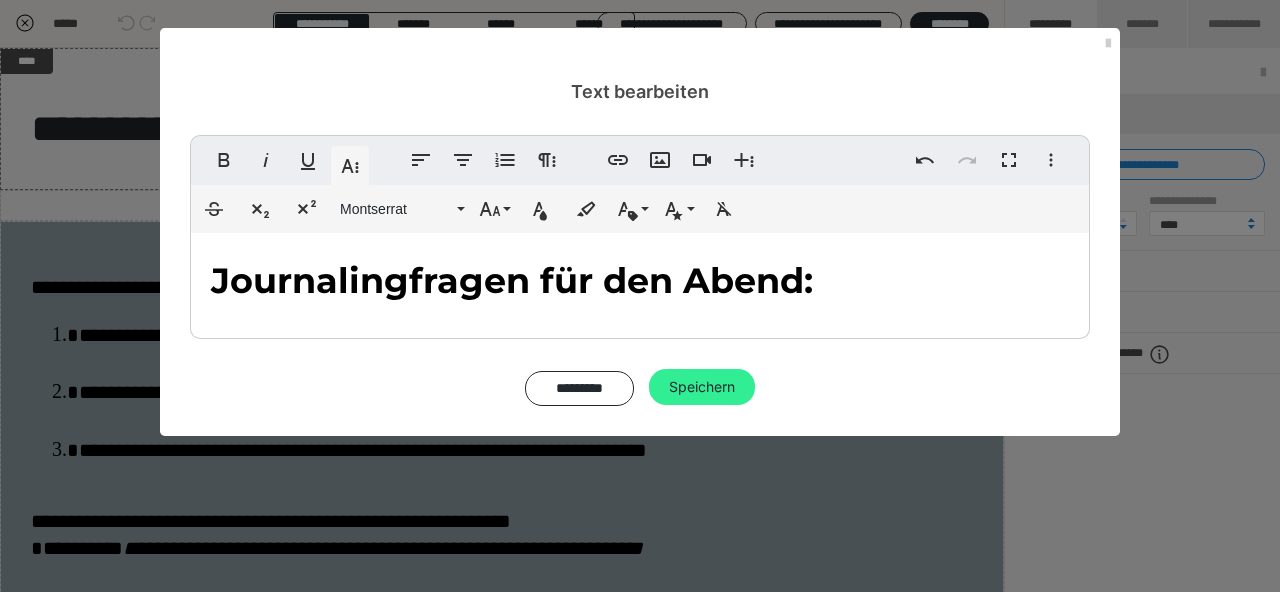 click on "Speichern" at bounding box center [702, 387] 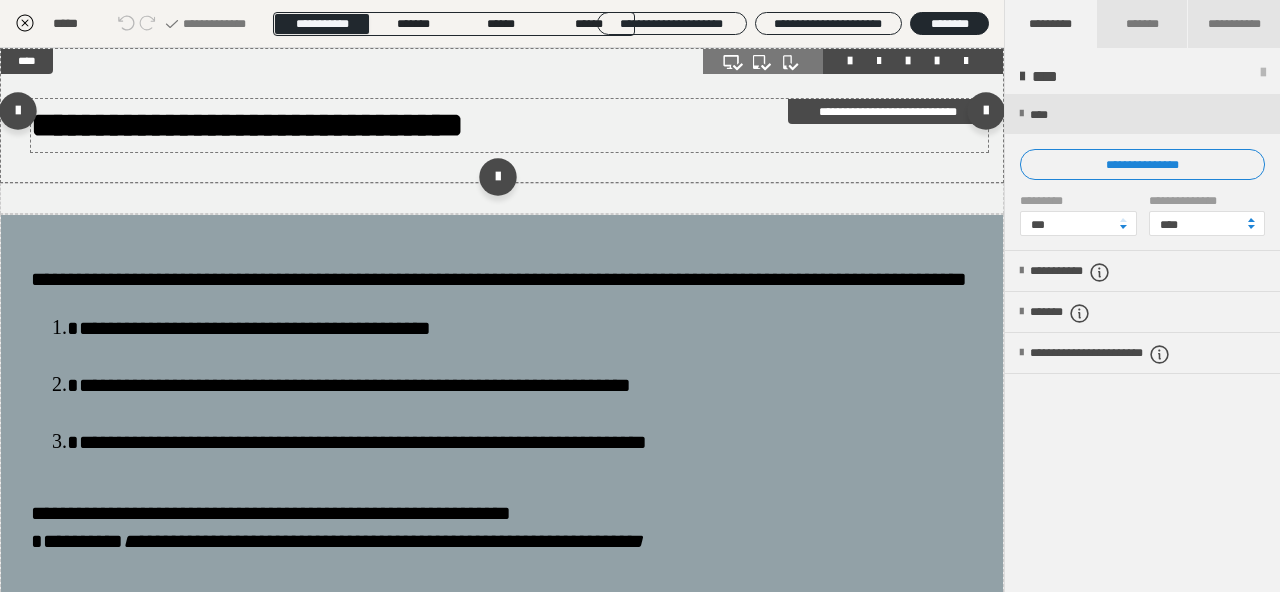 click on "**********" at bounding box center (247, 125) 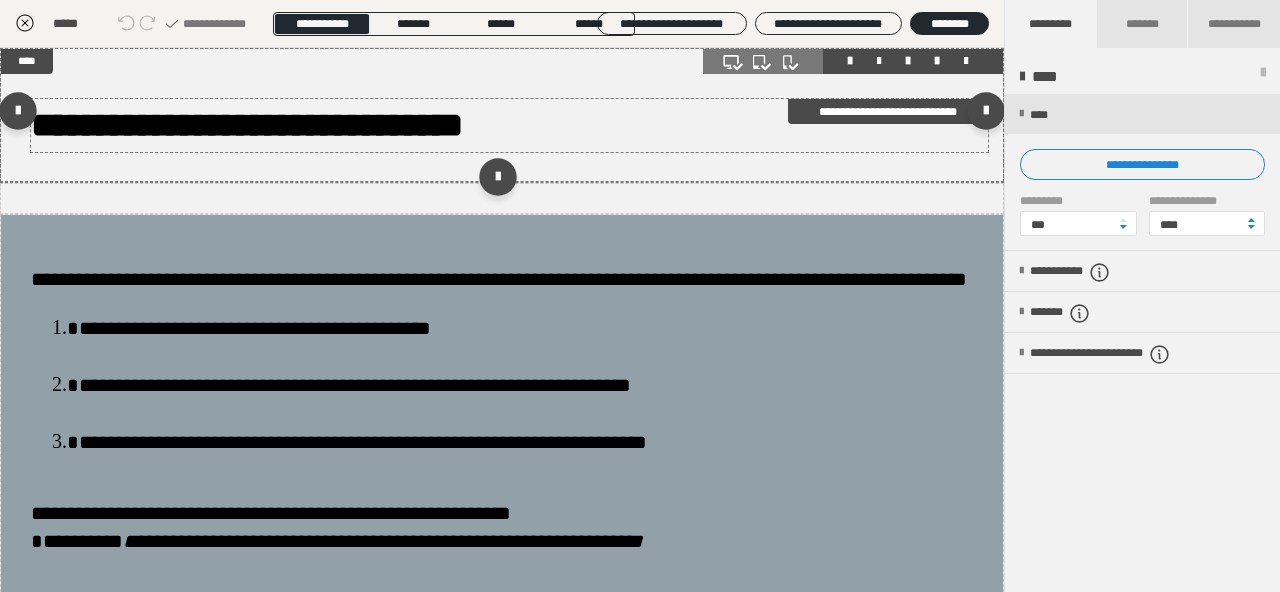 click on "**********" at bounding box center (247, 125) 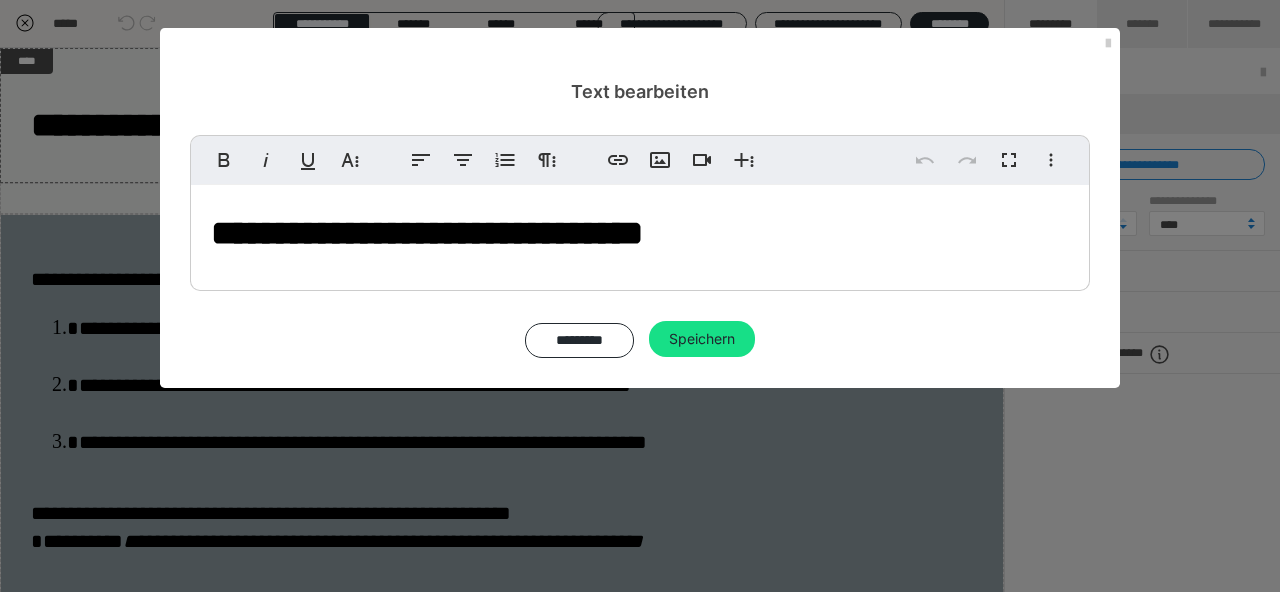 click on "**********" at bounding box center [427, 233] 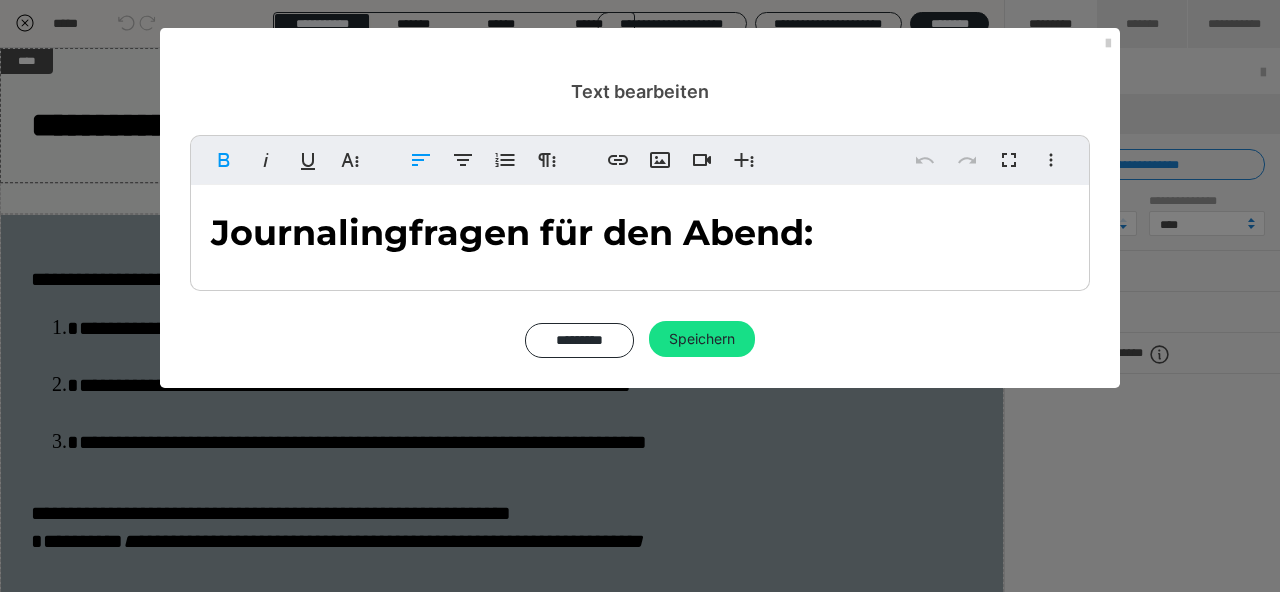 click on "Journalingfragen für den Abend:" at bounding box center [512, 232] 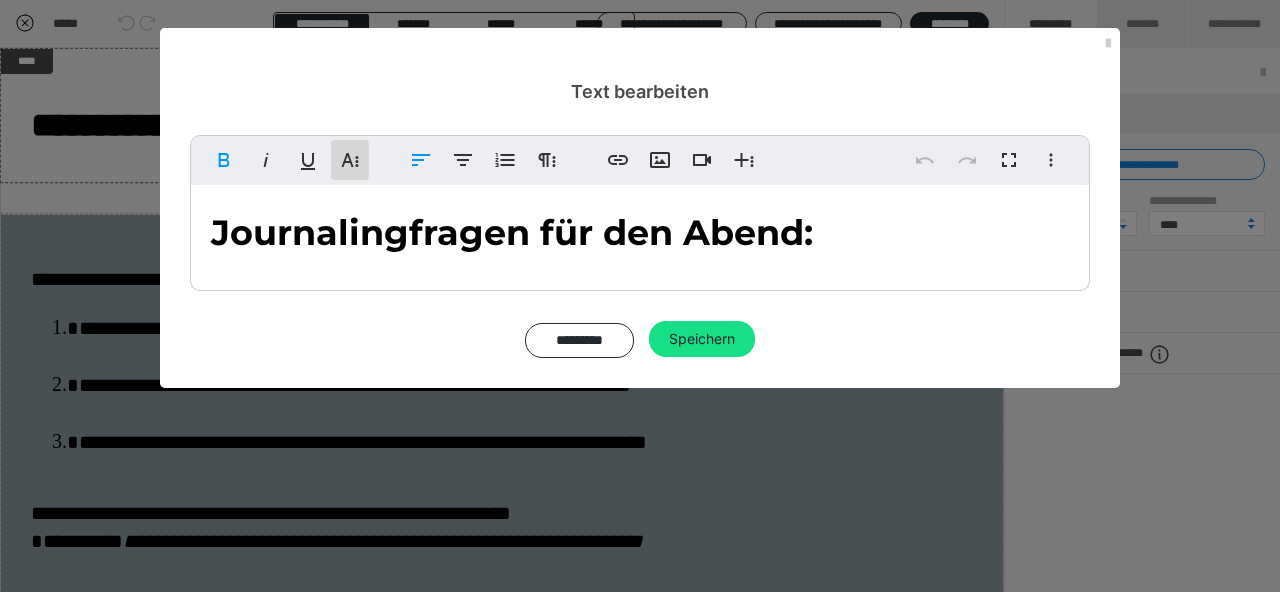 click 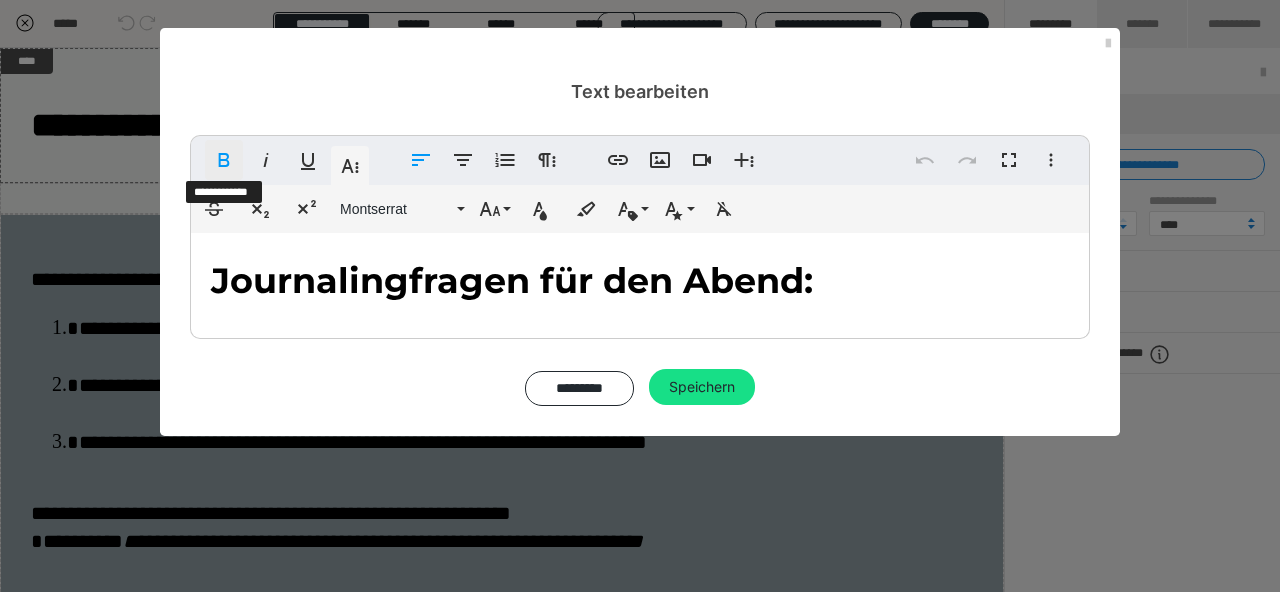 click 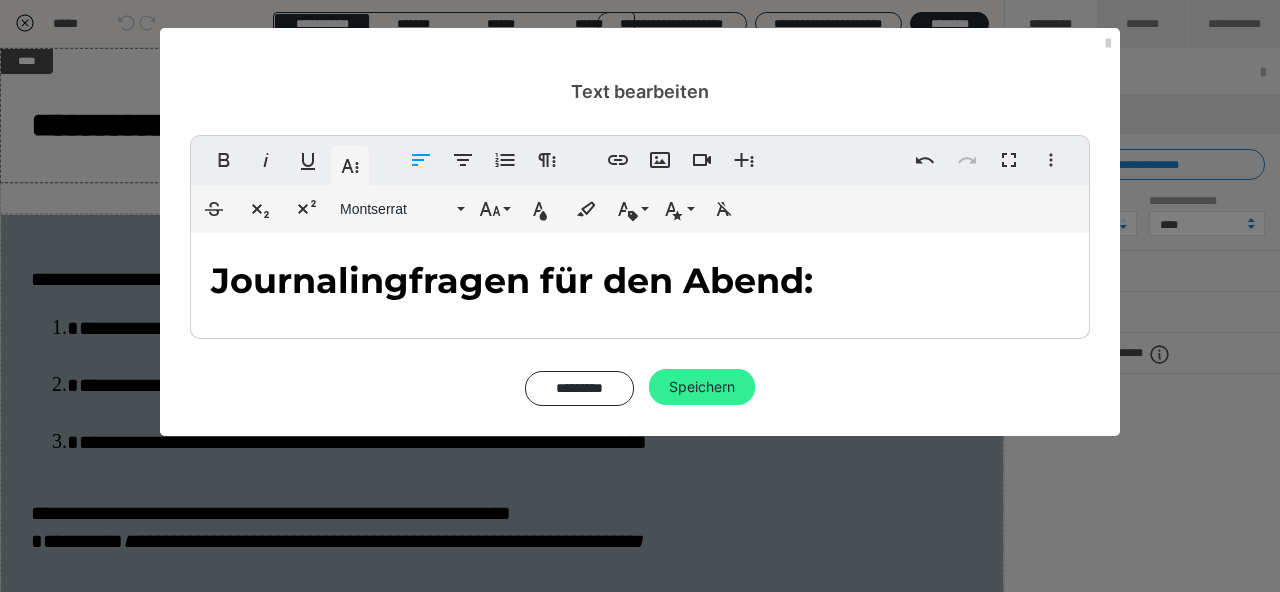 click on "Speichern" at bounding box center (702, 387) 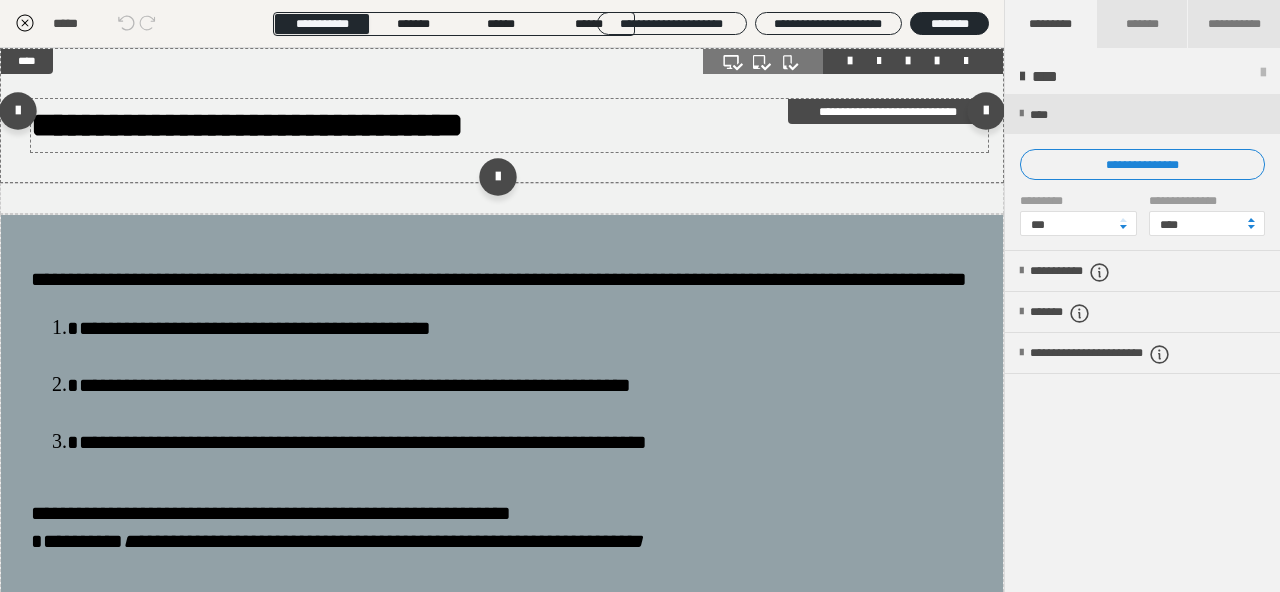 click on "**********" at bounding box center [247, 125] 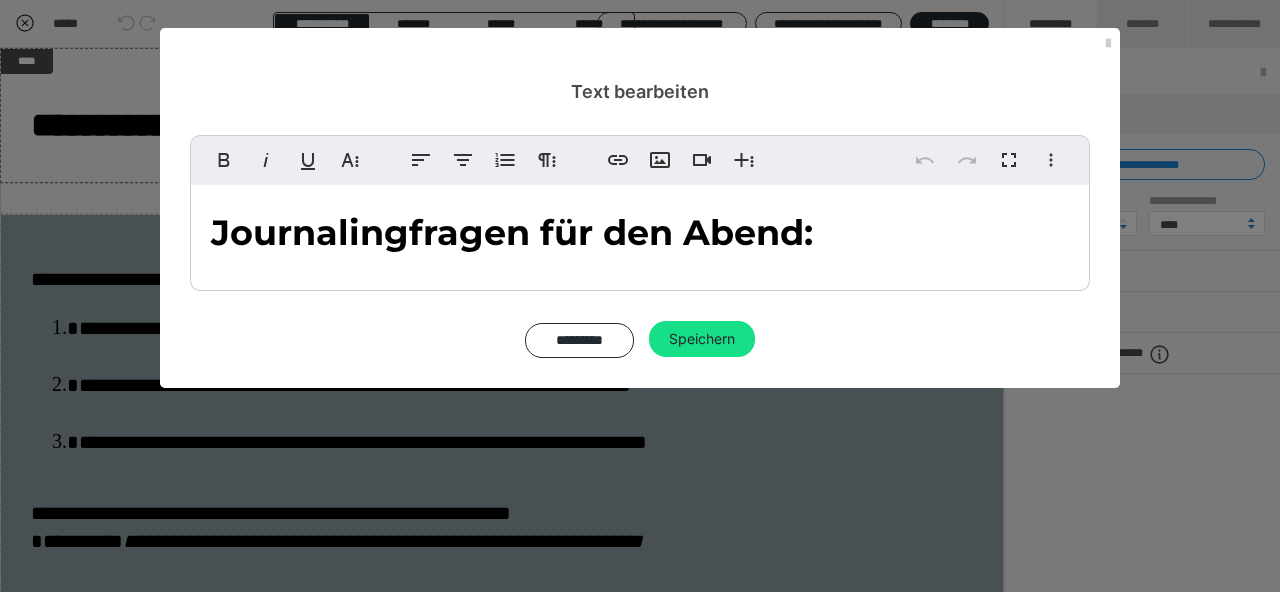 click on "Journalingfragen für den Abend:" at bounding box center [512, 232] 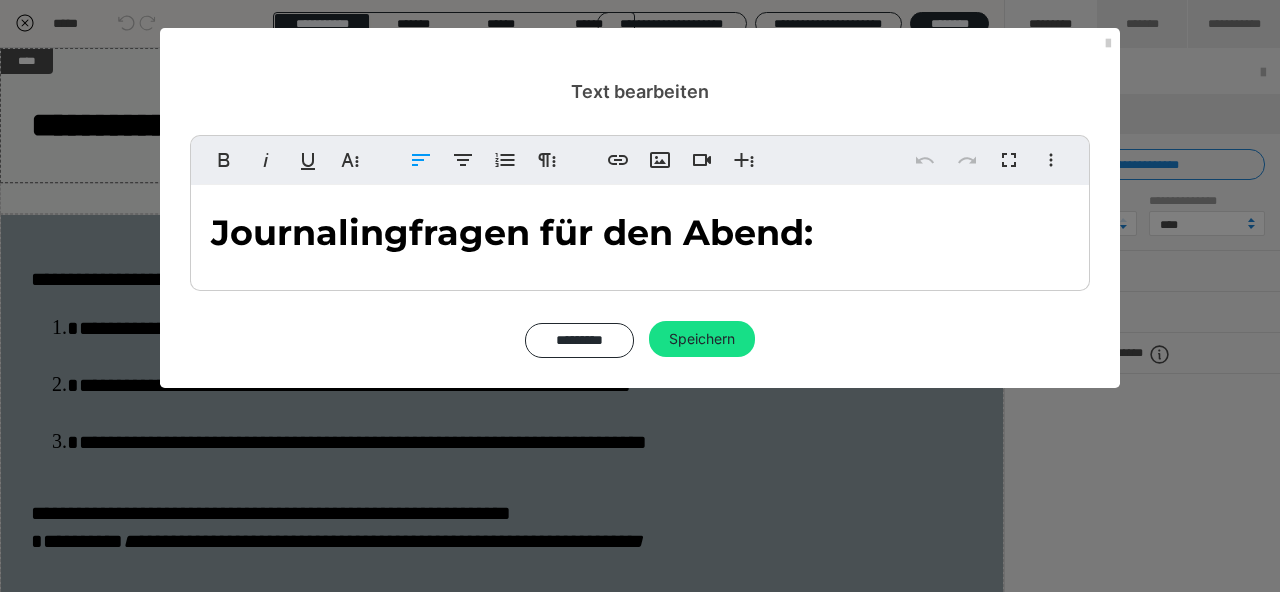 click on "Journalingfragen für den Abend:" at bounding box center [512, 232] 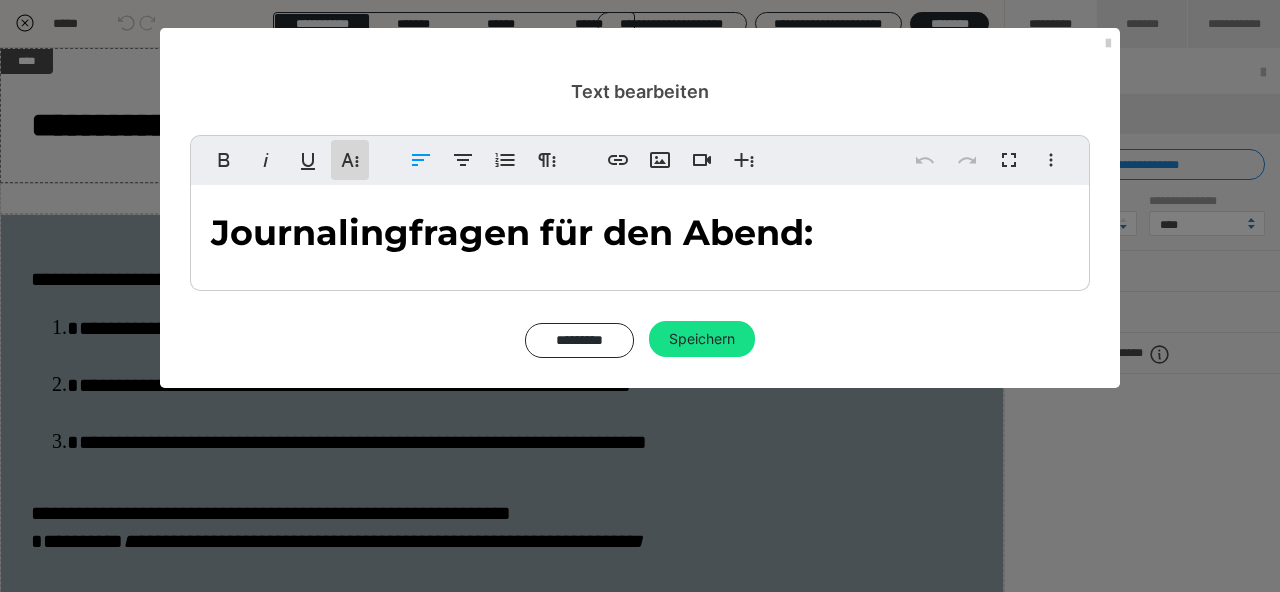 click 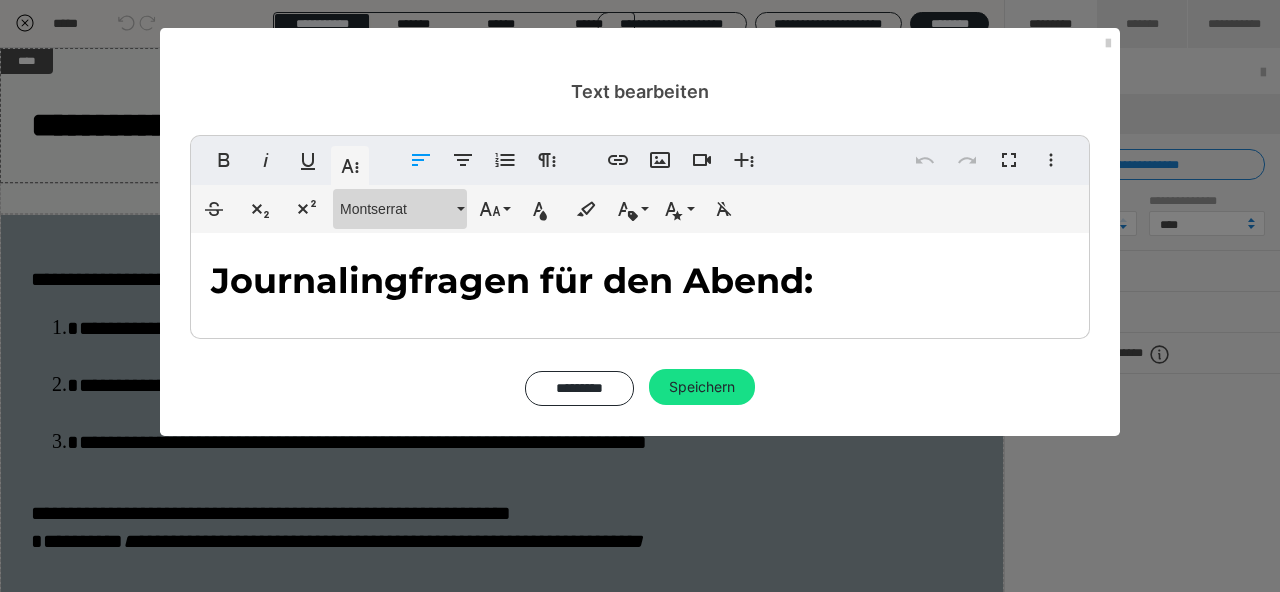 click on "Montserrat" at bounding box center [396, 209] 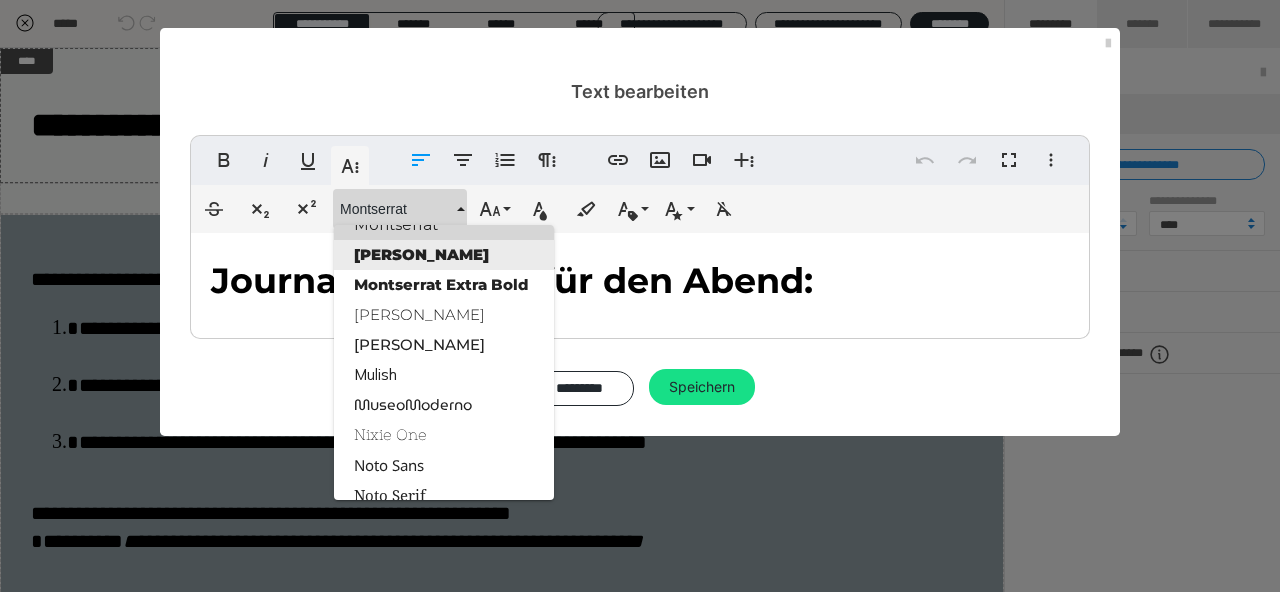 click on "Montserrat Black" at bounding box center [444, 255] 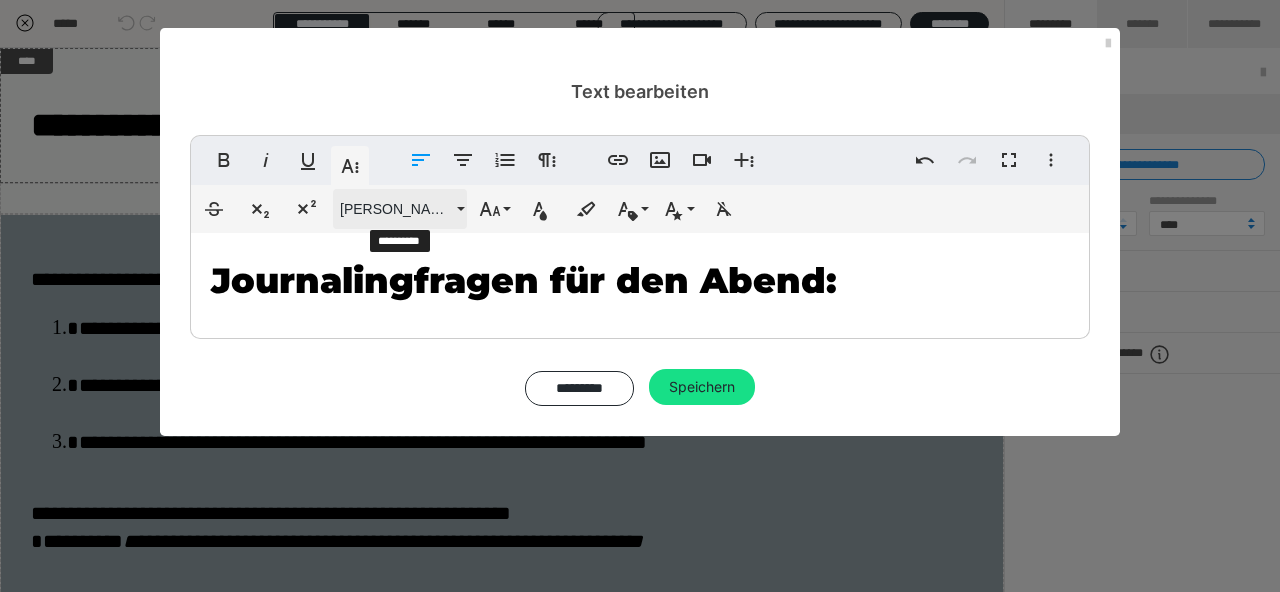 click on "Montserrat Black" at bounding box center [400, 209] 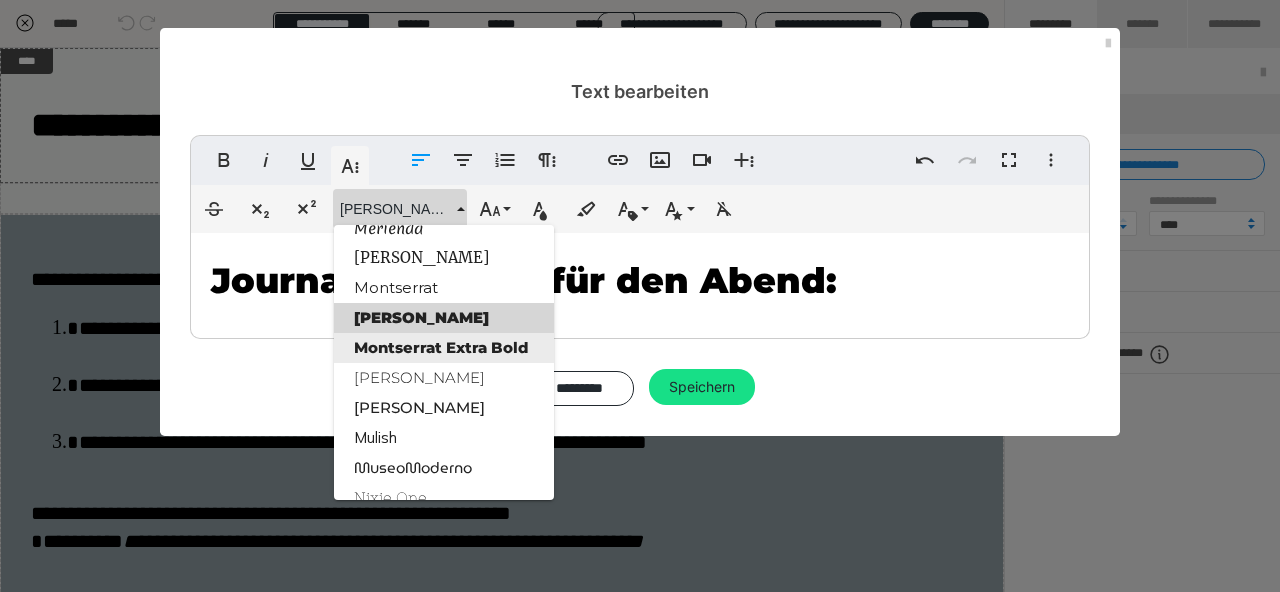 scroll, scrollTop: 1850, scrollLeft: 0, axis: vertical 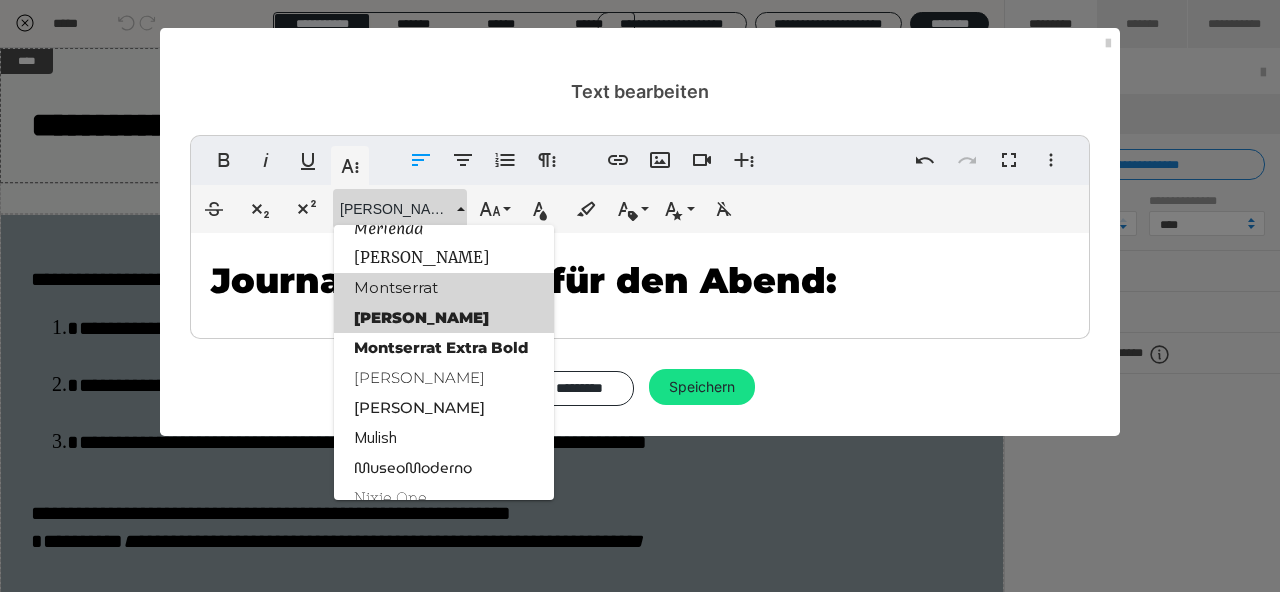 click on "Montserrat" at bounding box center (444, 288) 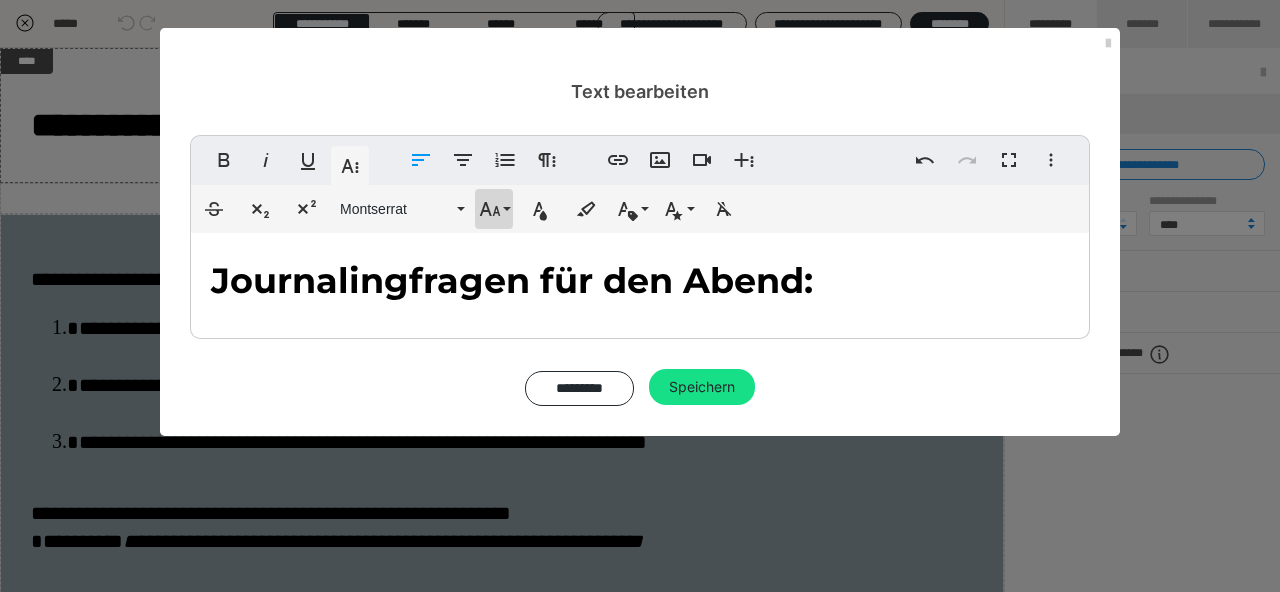 click 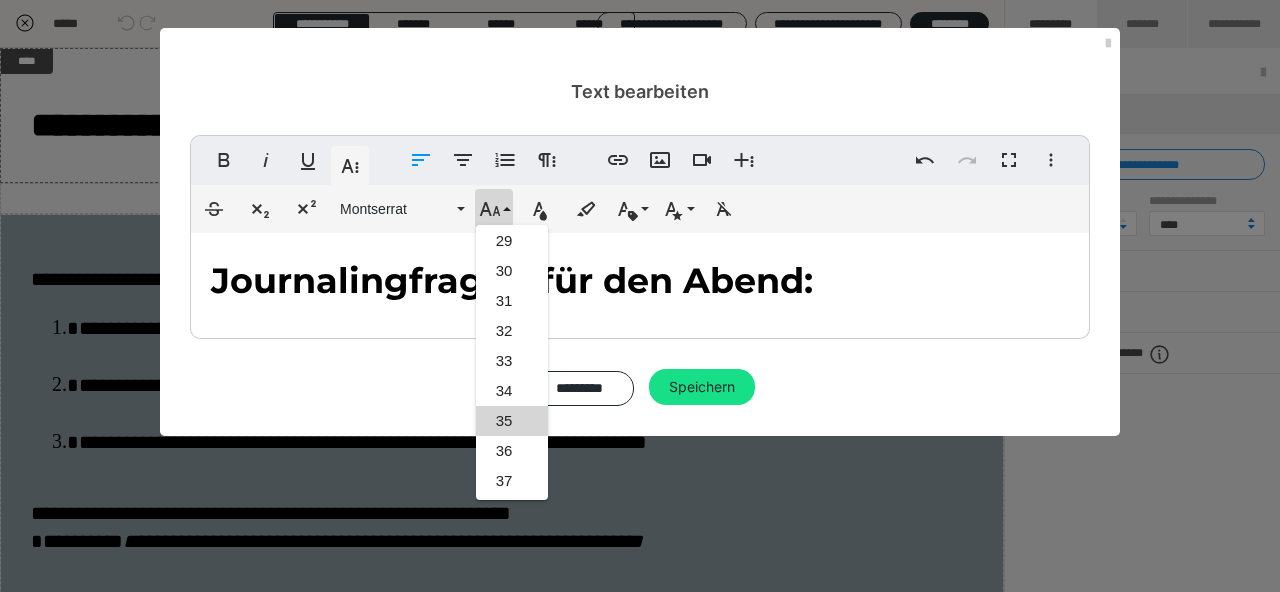 scroll, scrollTop: 832, scrollLeft: 0, axis: vertical 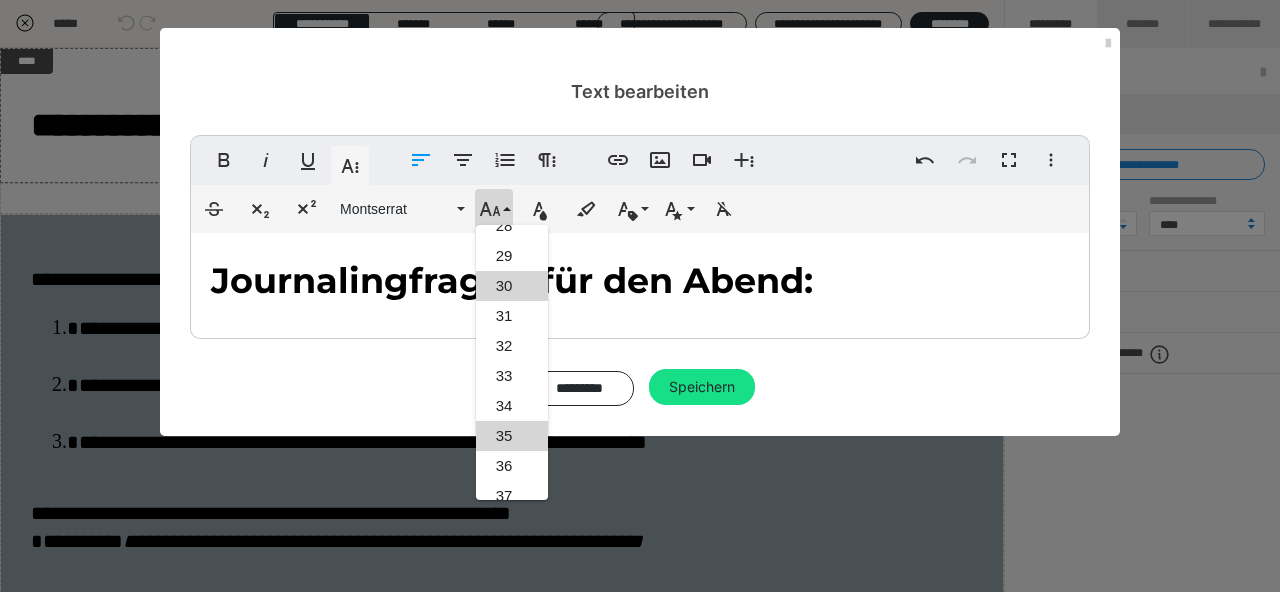 click on "30" at bounding box center (512, 286) 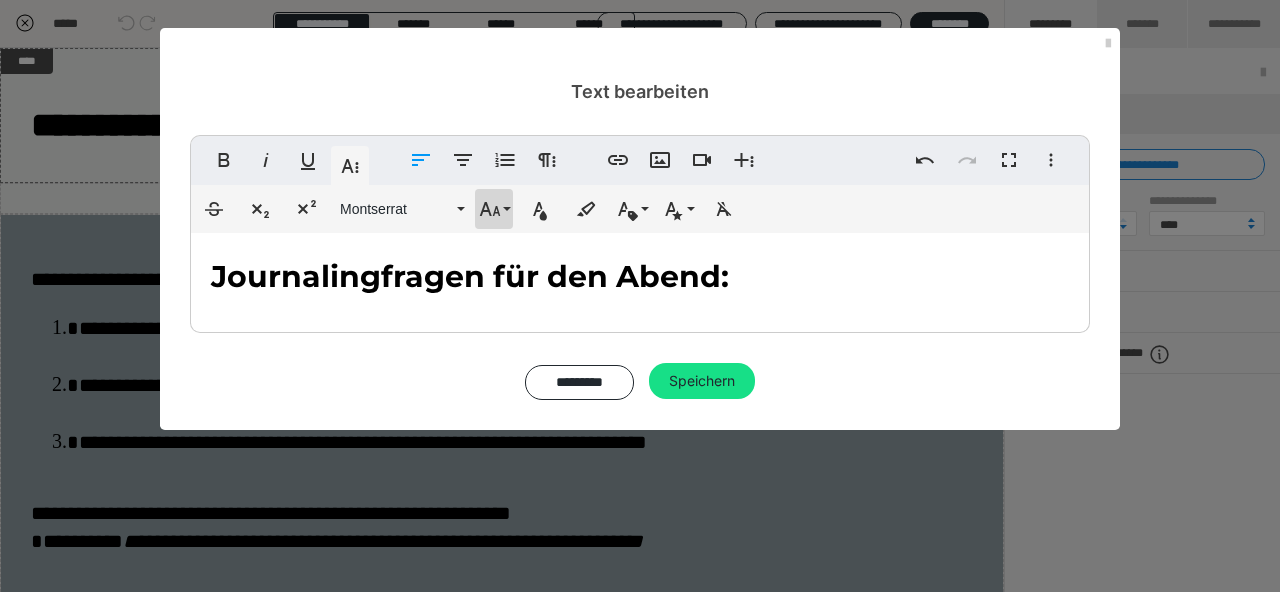 click 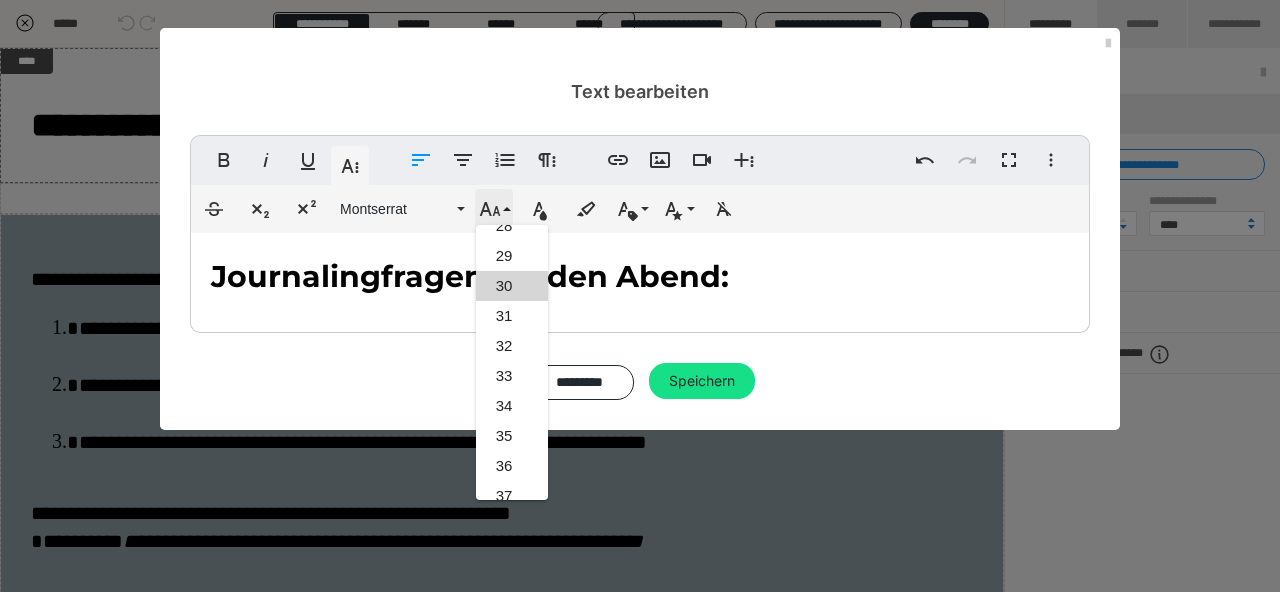 scroll, scrollTop: 893, scrollLeft: 0, axis: vertical 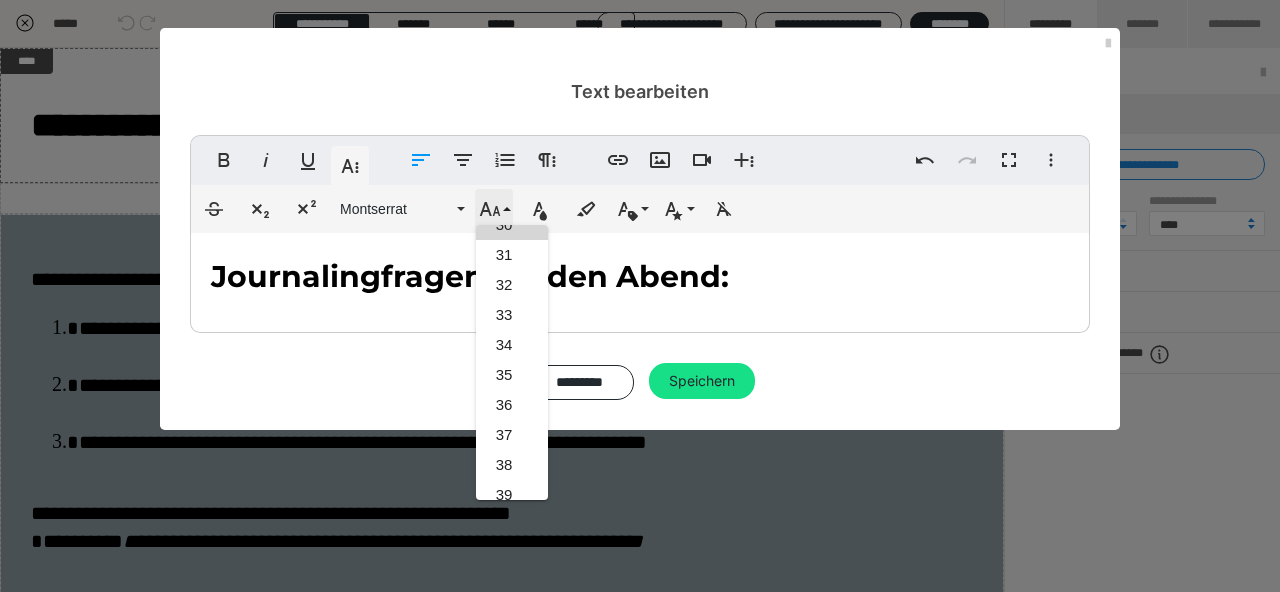 click 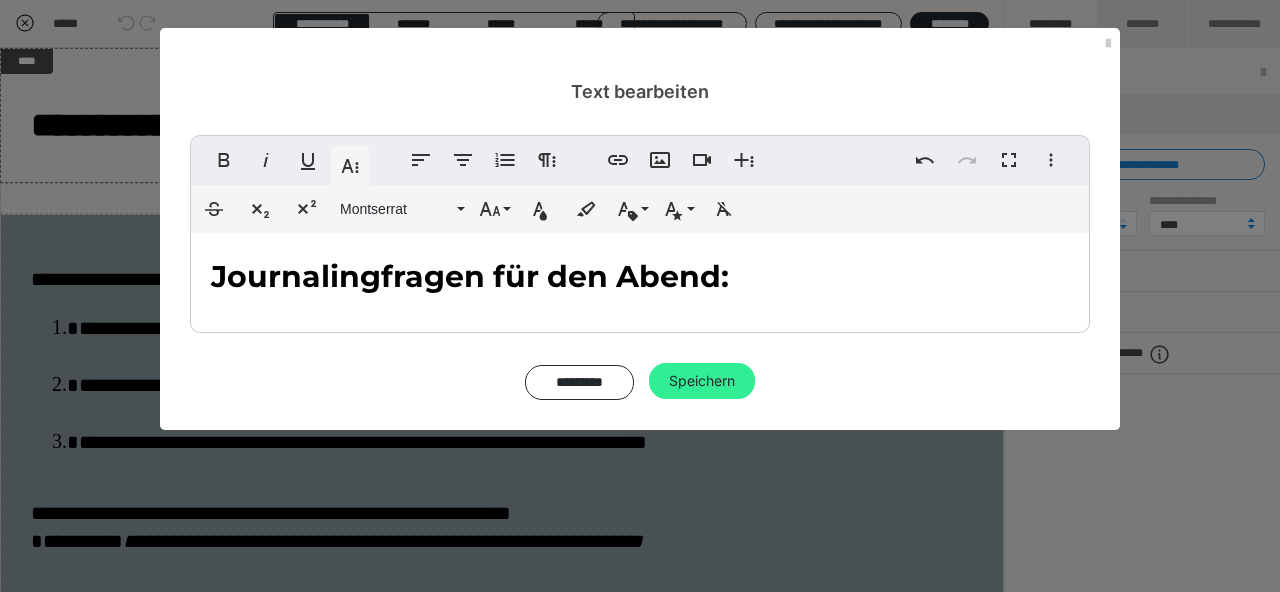 click on "Speichern" at bounding box center [702, 381] 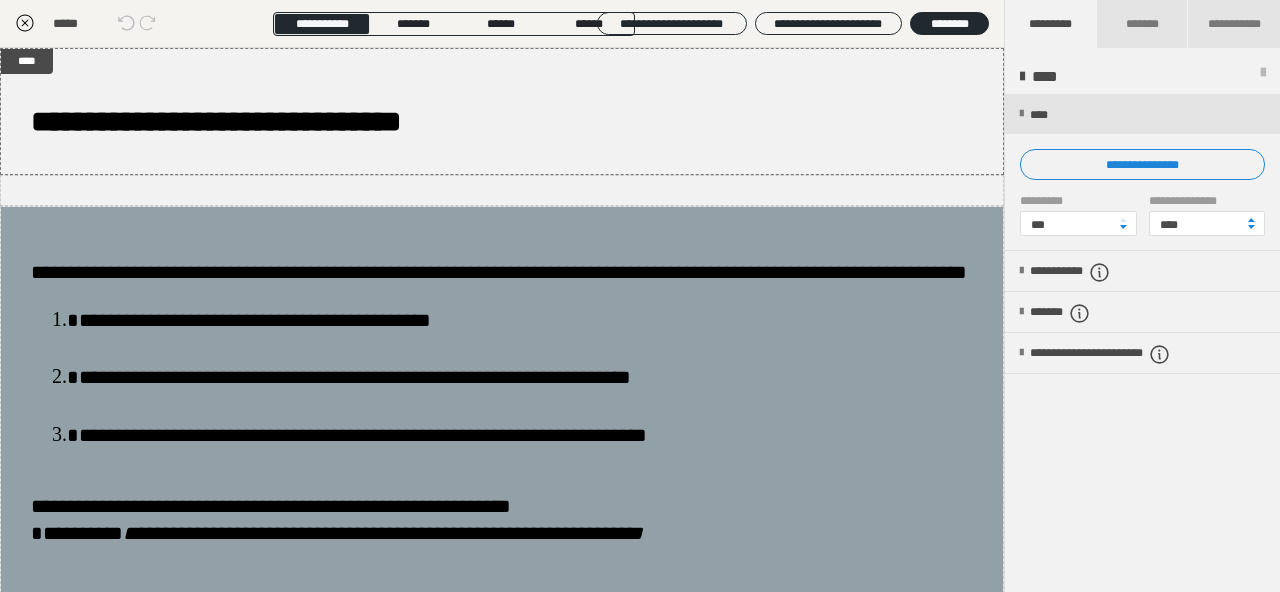 click 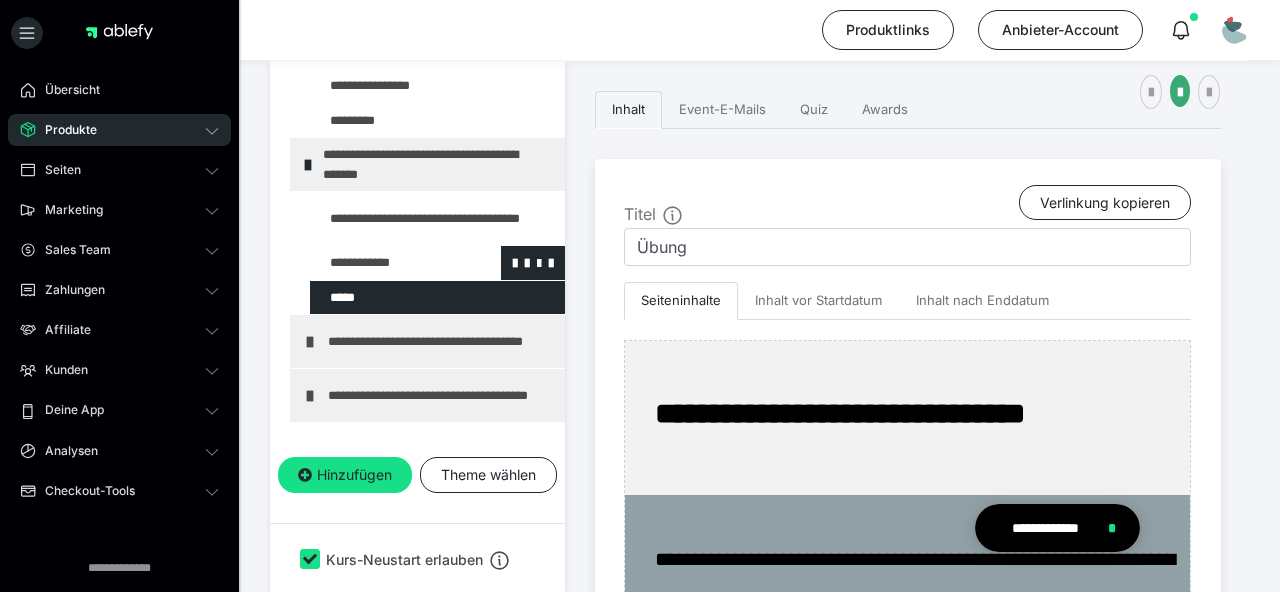 scroll, scrollTop: 387, scrollLeft: 0, axis: vertical 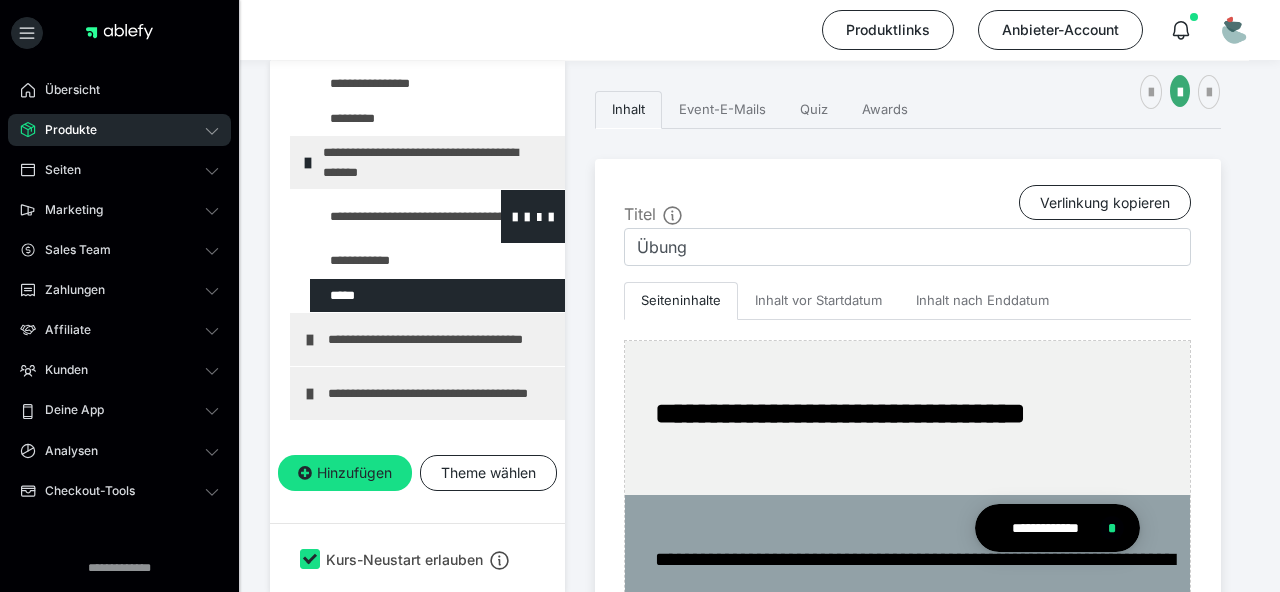 click at bounding box center [385, 216] 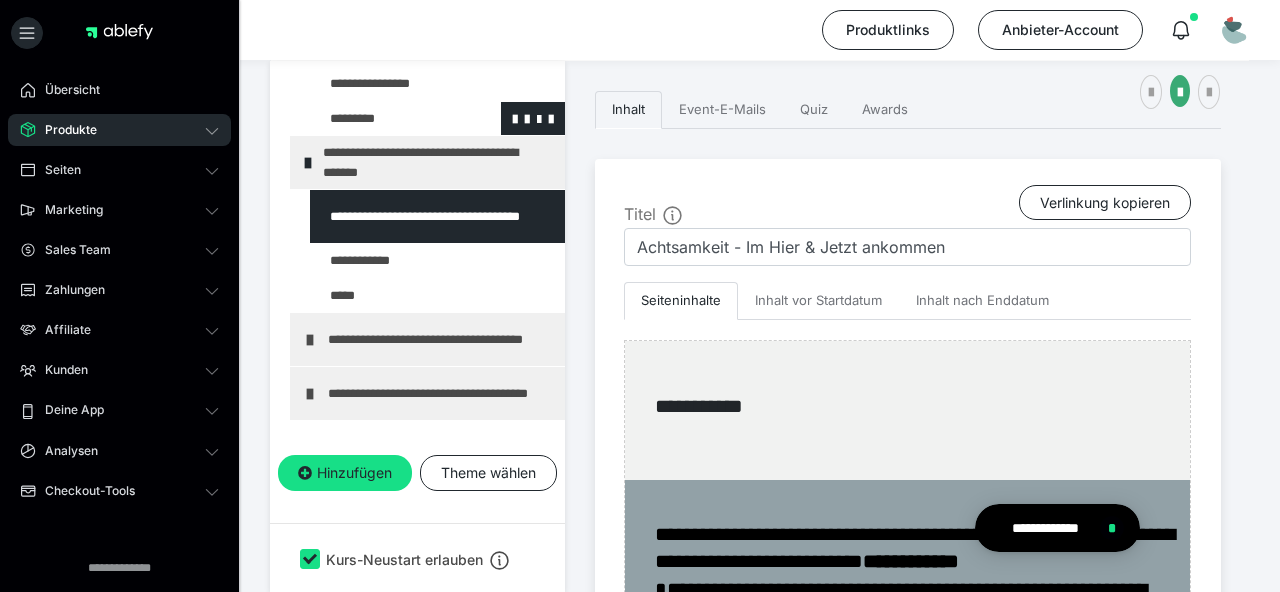 click at bounding box center (385, 119) 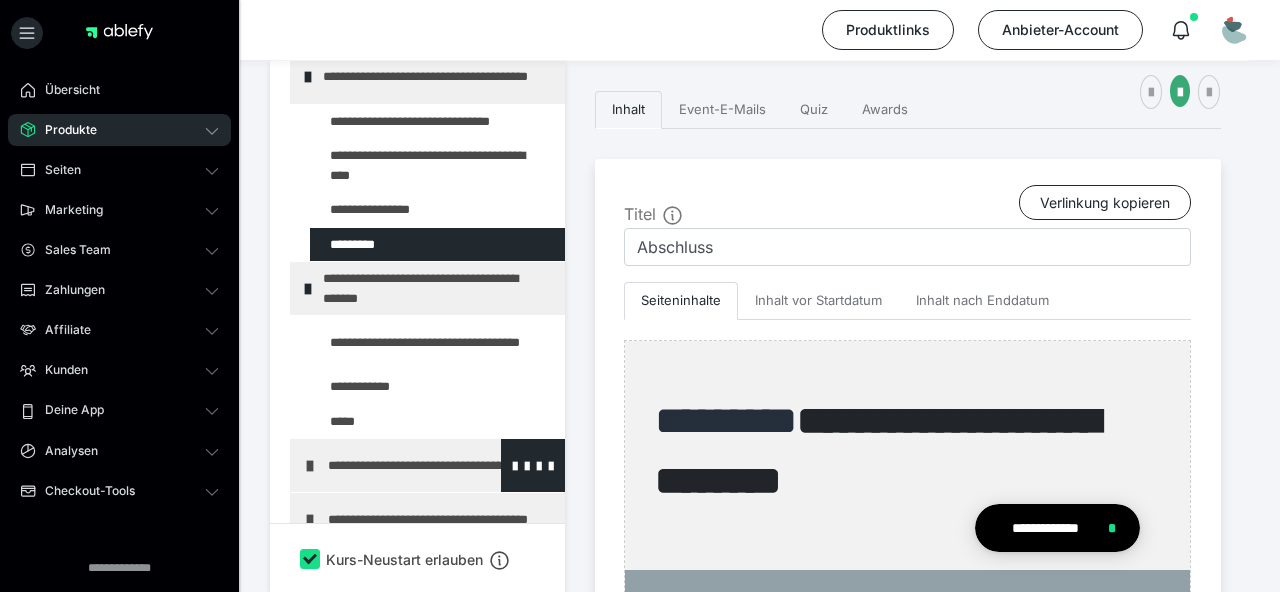 scroll, scrollTop: 260, scrollLeft: 0, axis: vertical 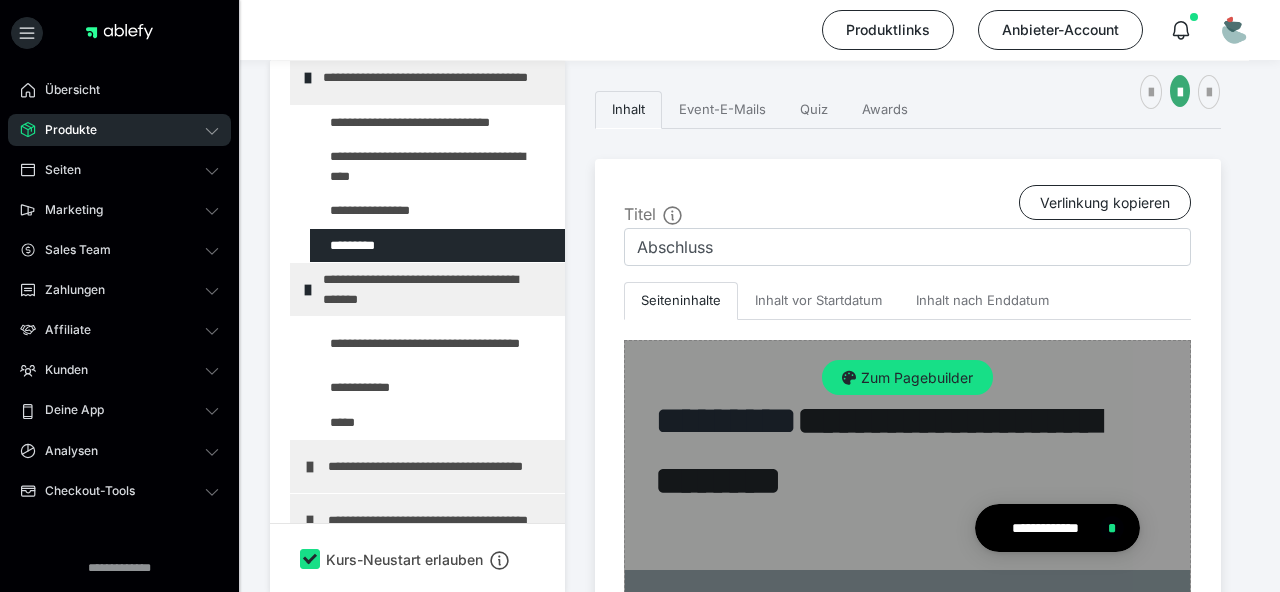 click on "Zum Pagebuilder" at bounding box center [907, 989] 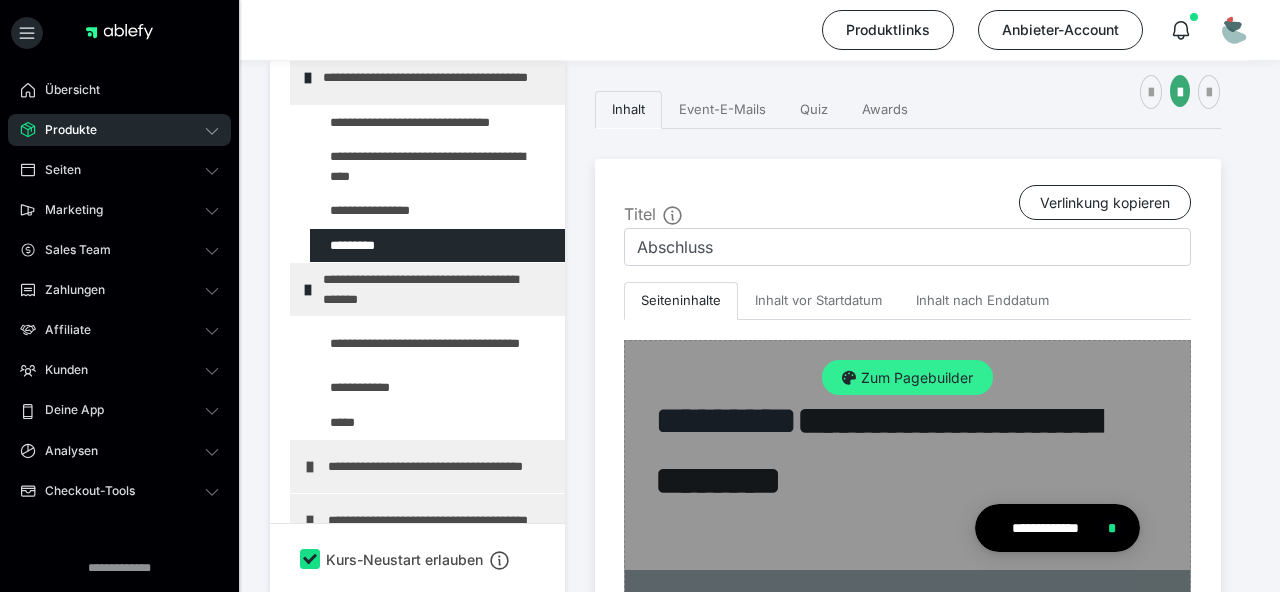 click on "Zum Pagebuilder" at bounding box center [907, 378] 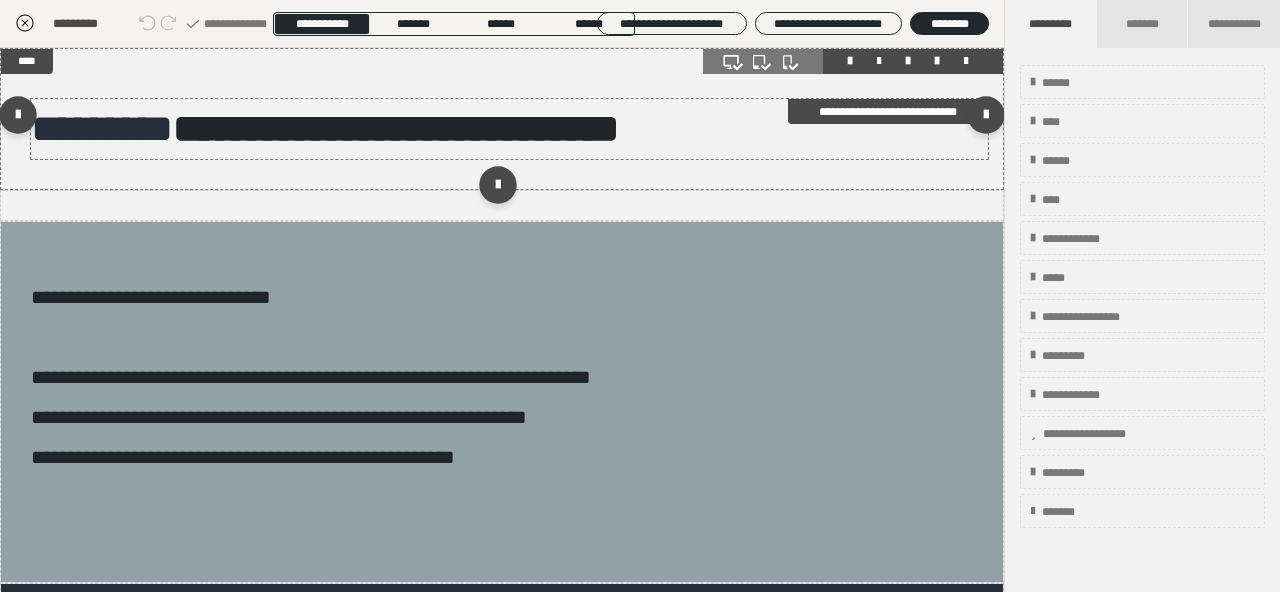 click on "********" at bounding box center [102, 128] 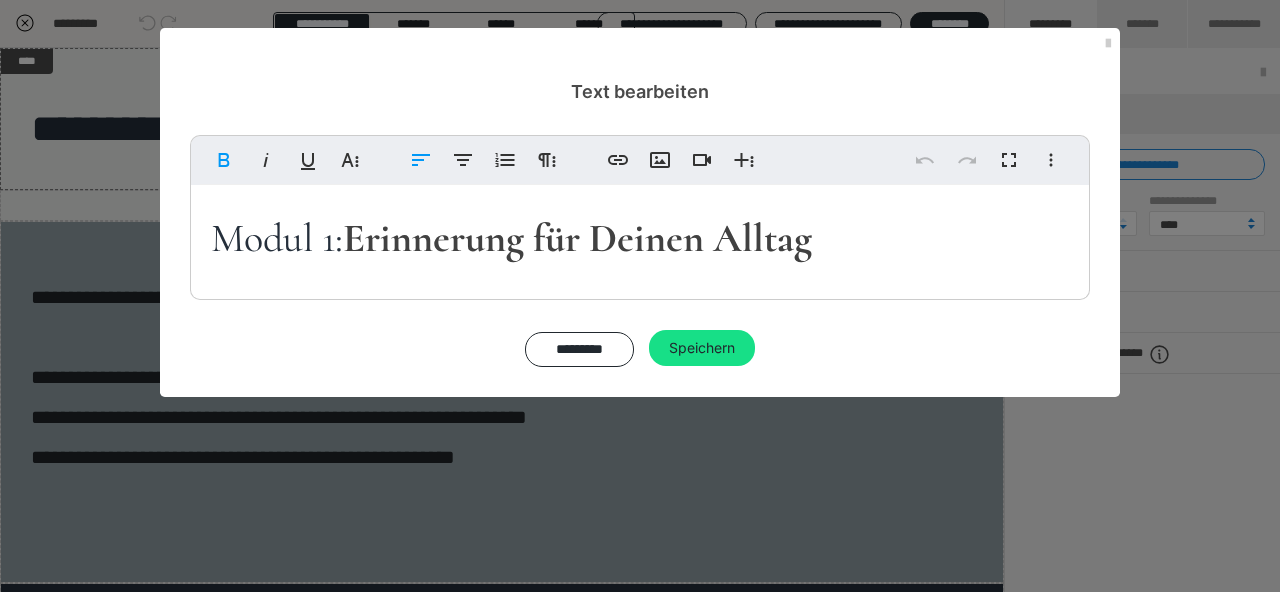 click on "Erinnerung für Deinen Alltag" at bounding box center (577, 238) 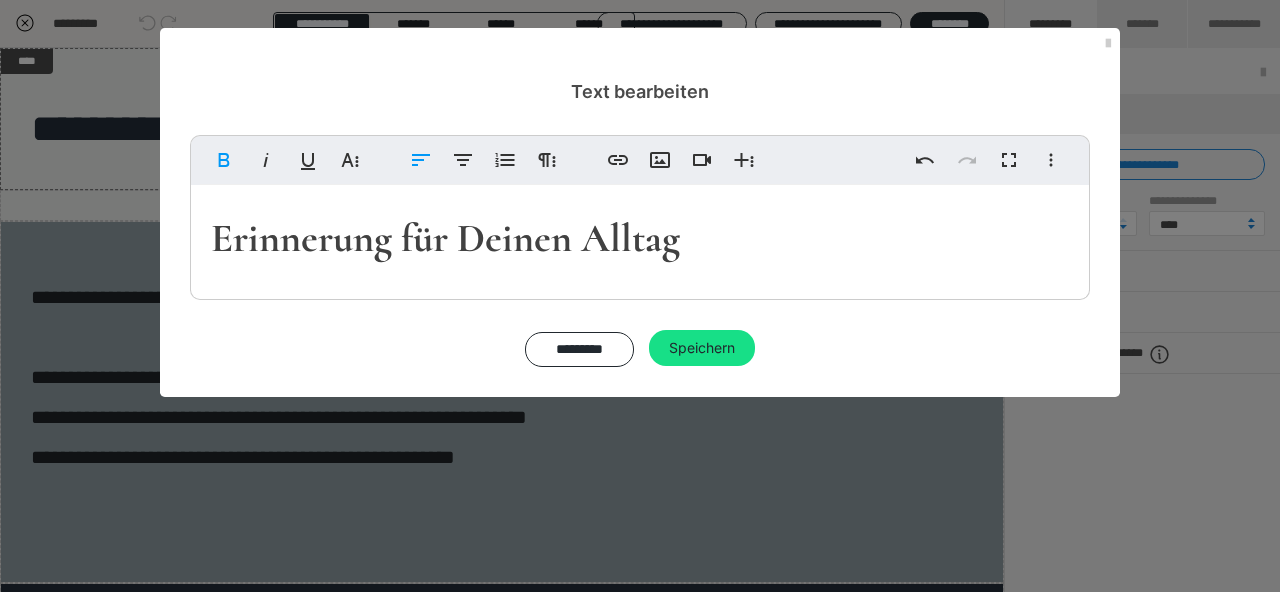 click on "Erinnerung für Deinen Alltag" at bounding box center (445, 238) 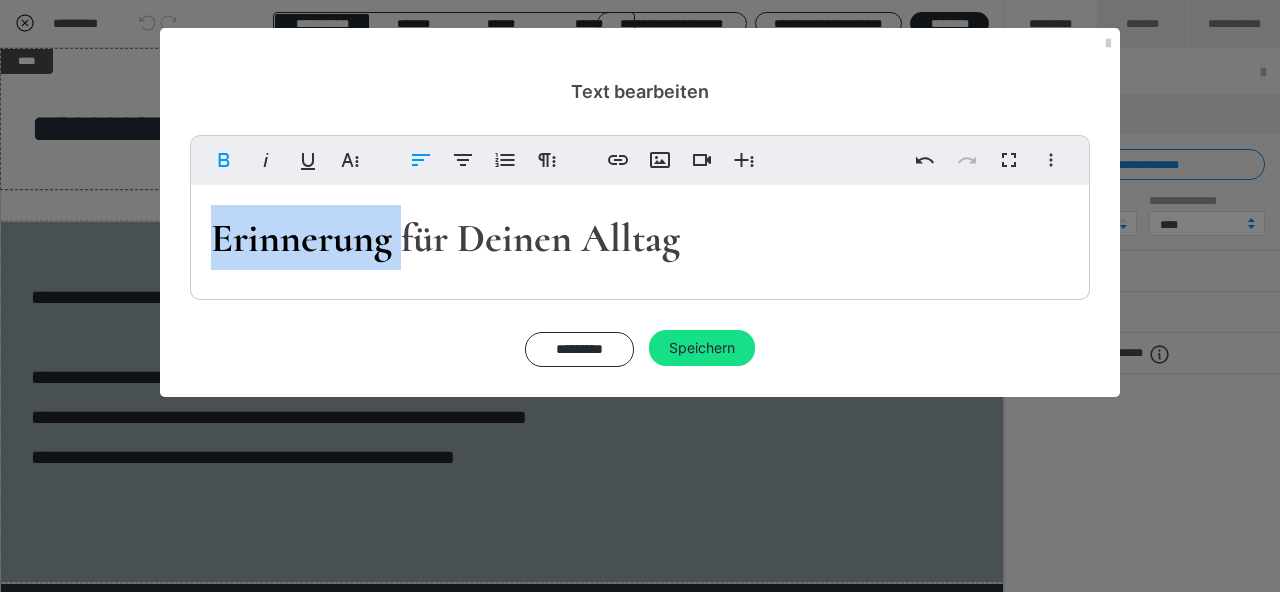 click on "Erinnerung für Deinen Alltag" at bounding box center (445, 238) 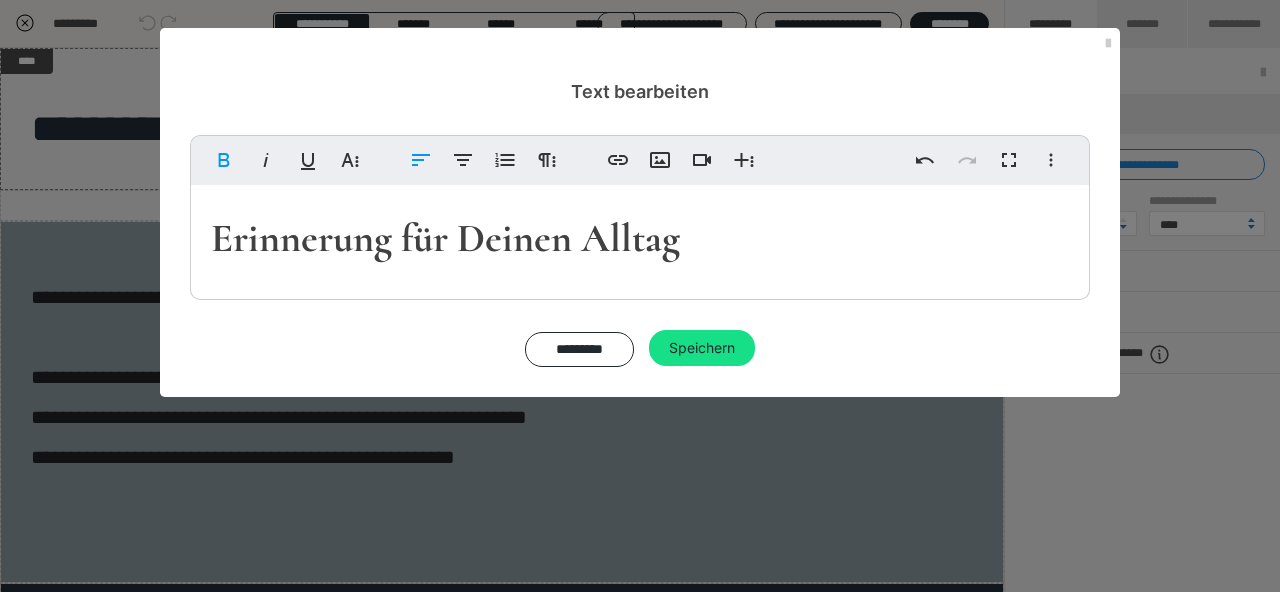 click on "Erinnerung für Deinen Alltag" at bounding box center (445, 238) 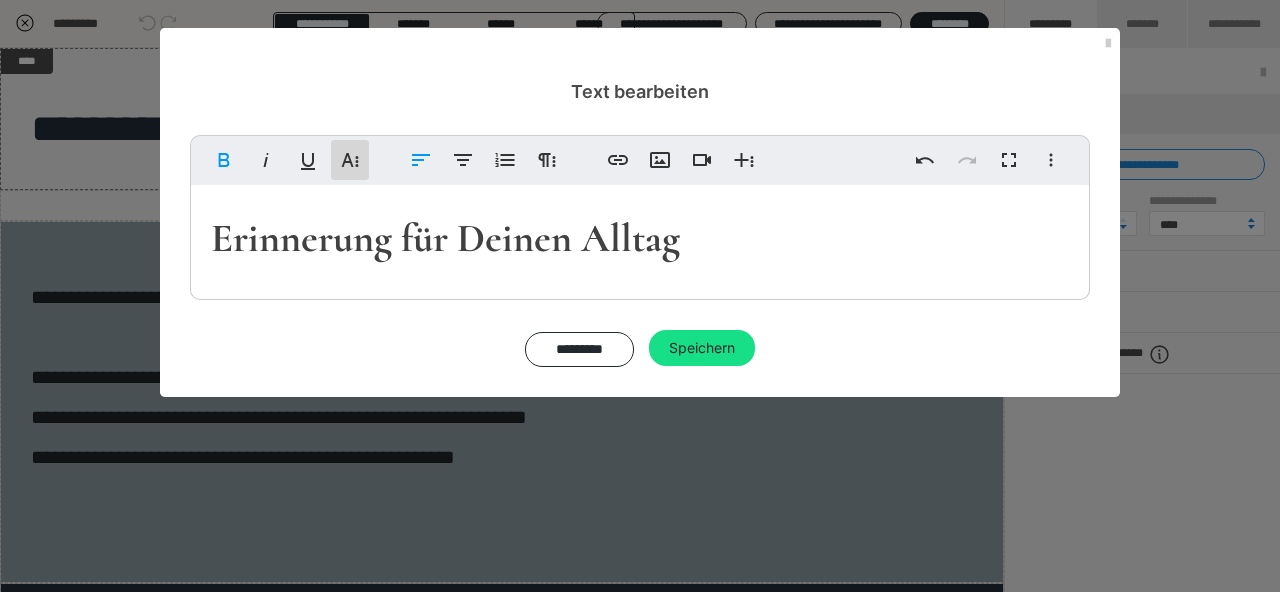 click on "Weitere Textformate" at bounding box center [350, 160] 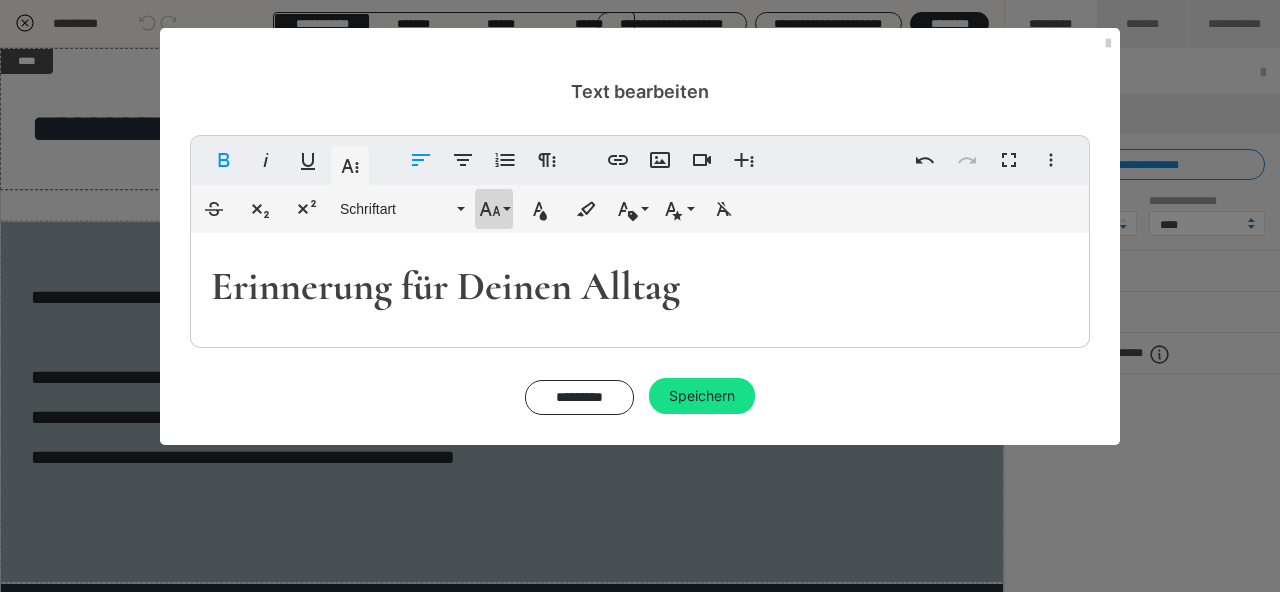 click on "Schriftgröße" at bounding box center [494, 209] 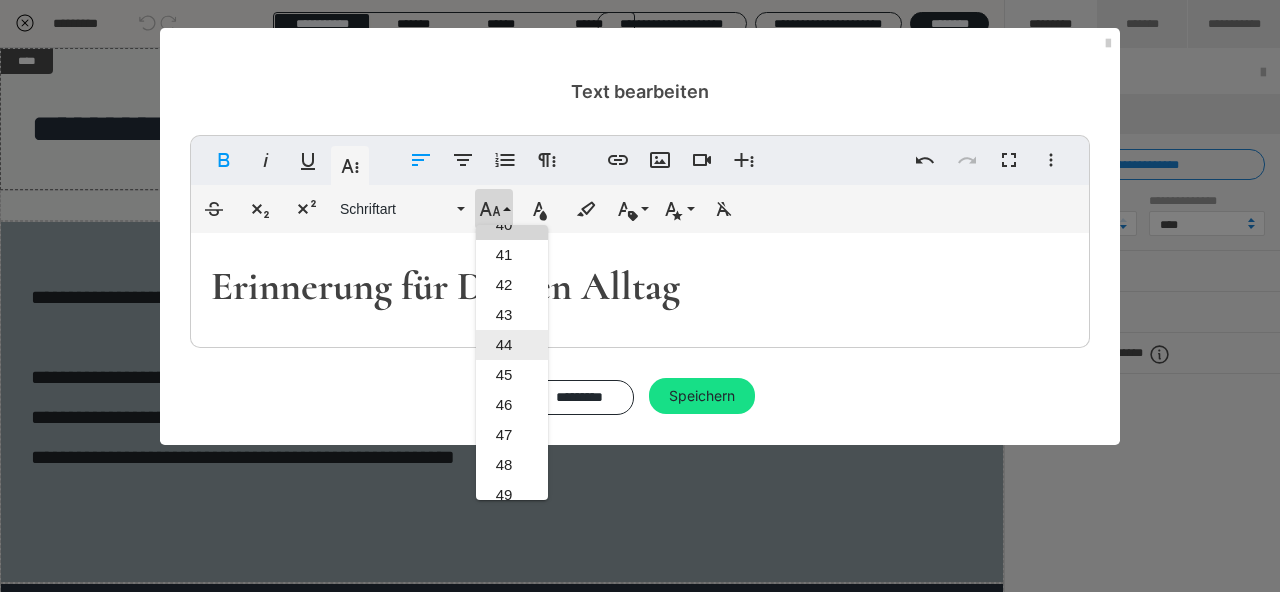 scroll, scrollTop: 1162, scrollLeft: 0, axis: vertical 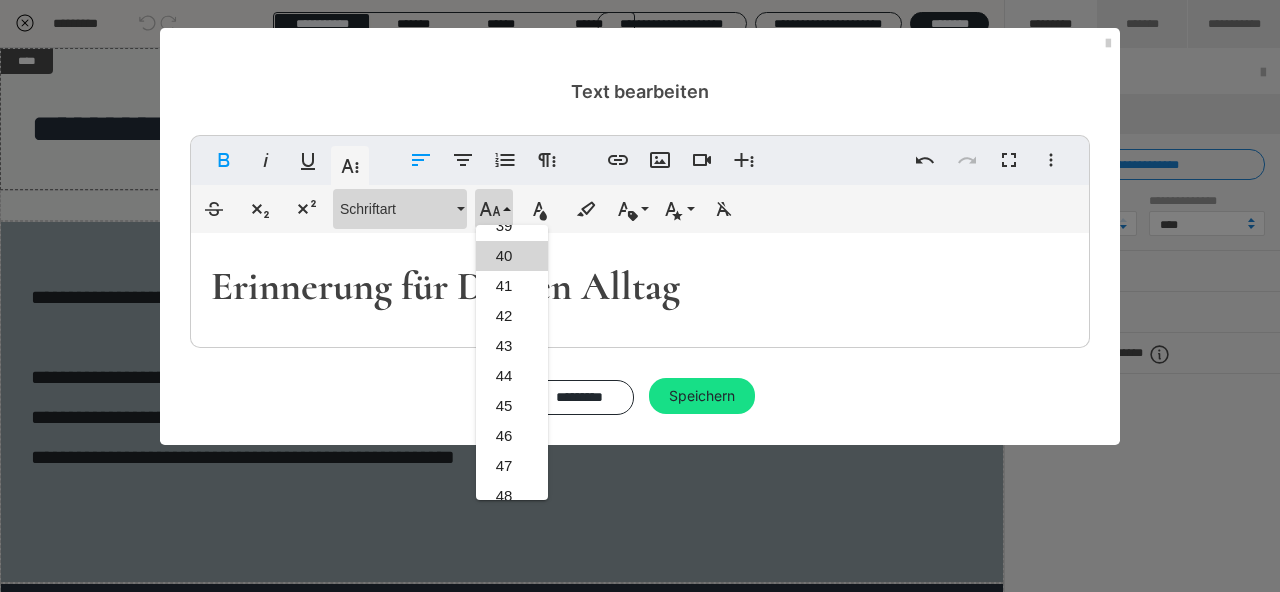 click on "Schriftart" at bounding box center (396, 209) 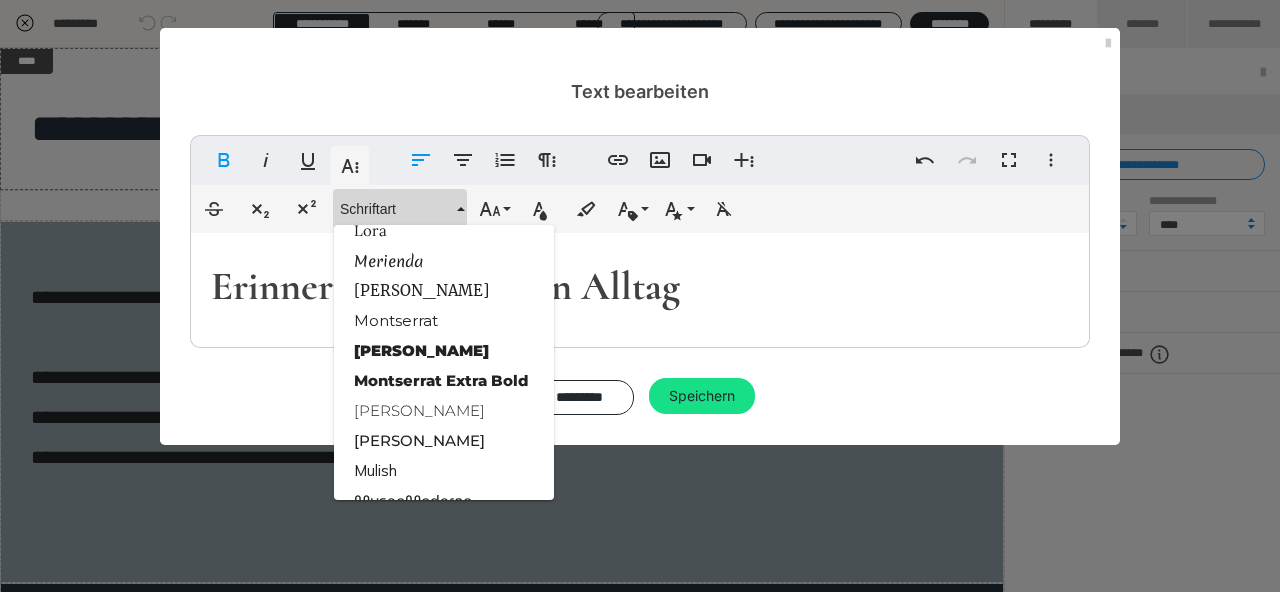 scroll, scrollTop: 1857, scrollLeft: 0, axis: vertical 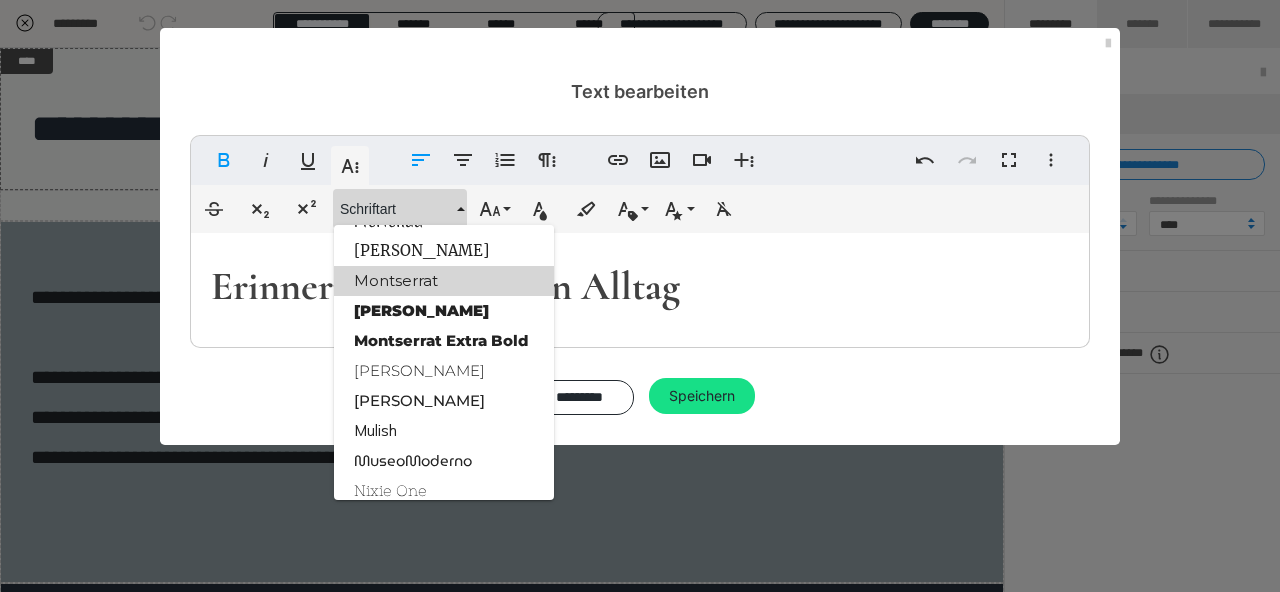 click on "Montserrat" at bounding box center (444, 281) 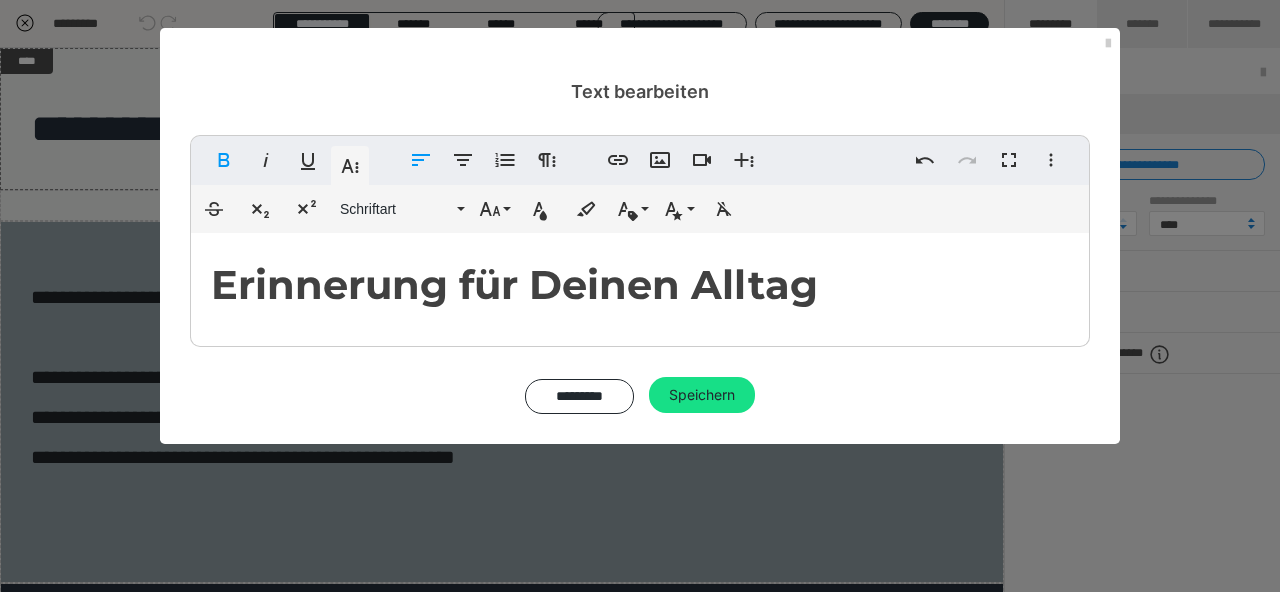 click on "Fett Kursiv Unterstrichen Weitere Textformate Linksbündig ausrichten Zentriert ausrichten Nummerierte Liste Weitere Absatzformate Link einfügen Bild einfügen Video einfügen Weitere Reichhaltige Formate Rückgängig Wiederholen Vollbild Weitere Formate Durchgestrichen Tiefgestellt Hochgestellt Schriftart ABeeZee Abhaya Libre Abril FatFace Alegreya Alice Amaranth Amatic SC Anonymous Pro Anton Arapey Archivo Black Archivo Light Archivo Medium Archivo Arimo Arvo B612 Barlow Bebas Neue Belleza Big Shoulders Stencil Display BioRhyme Blinker Cairo Cardo Catamaran Caveat Caveat Brush Comfortaa Concert One Cormorant Cormorant Garamond Courier Prime Crimson Text Dancing Script Eczar Exo Exo 2 Figtree Fira Sans Fjalla One Forum Frank Ruhl Libre Fraunces Grandstander IBM Plex Serif Inconsolata Inder Indie Flower Inter Josefin Sans Jost Karla Lato Lexend Deca Libre Baskerville Libre Franklin Lilita One Lobster Lobster Two Lora Merienda Merriweather Montserrat Montserrat Black Montserrat Extra Bold Montserrat Light 1 2" at bounding box center (640, 274) 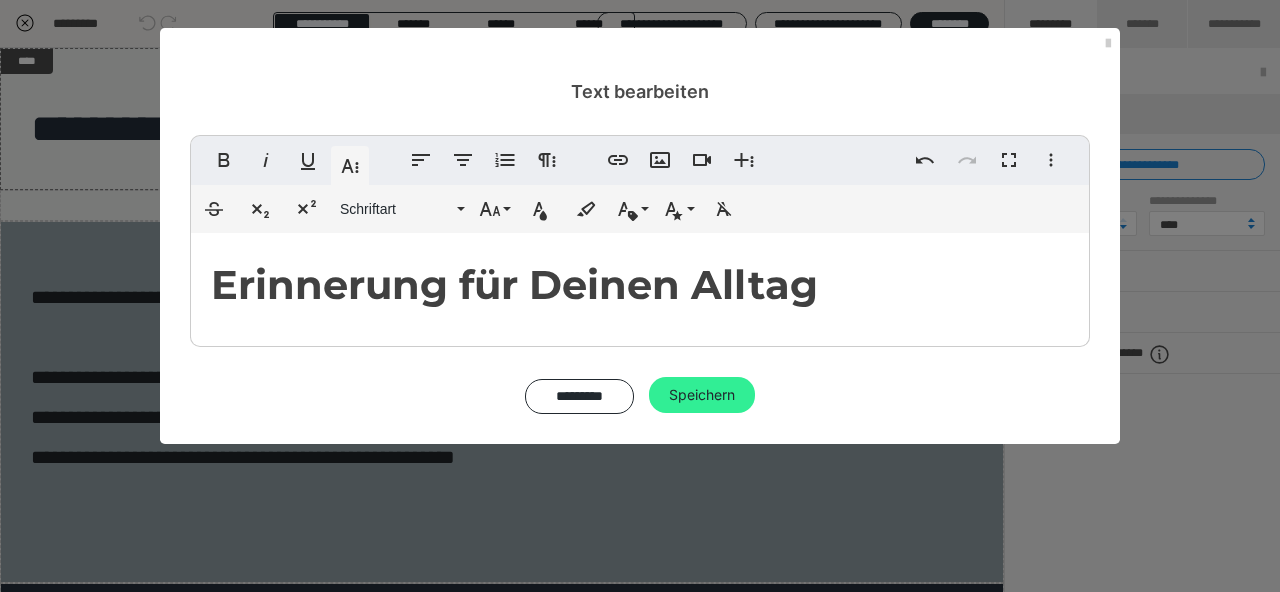 click on "Speichern" at bounding box center [702, 395] 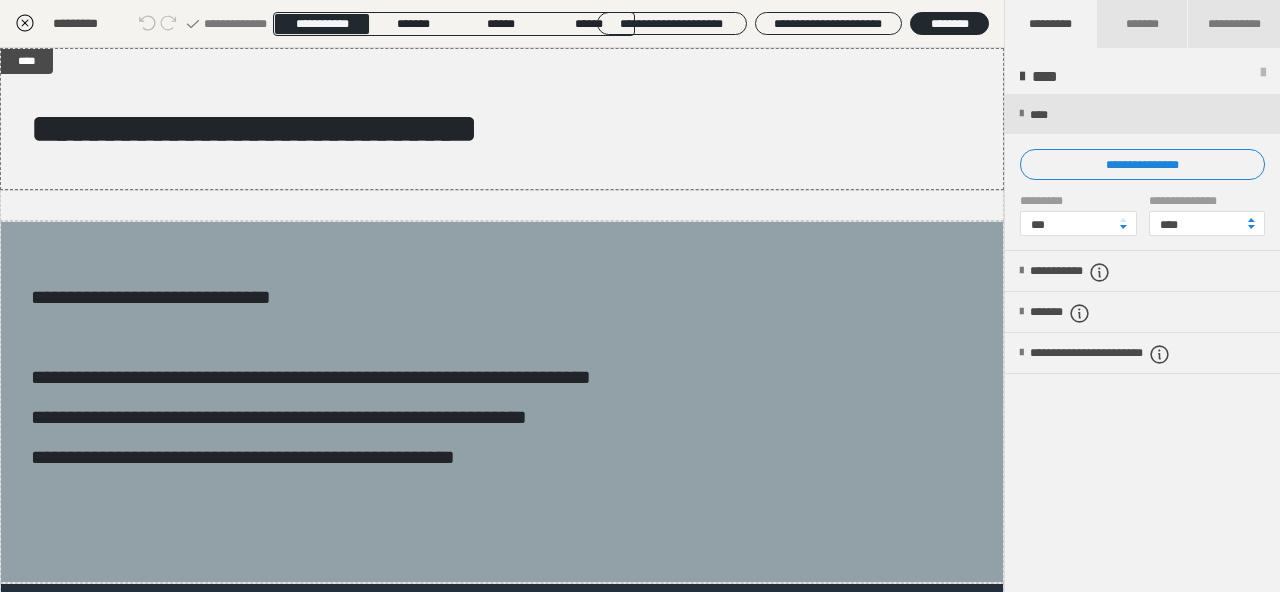 click 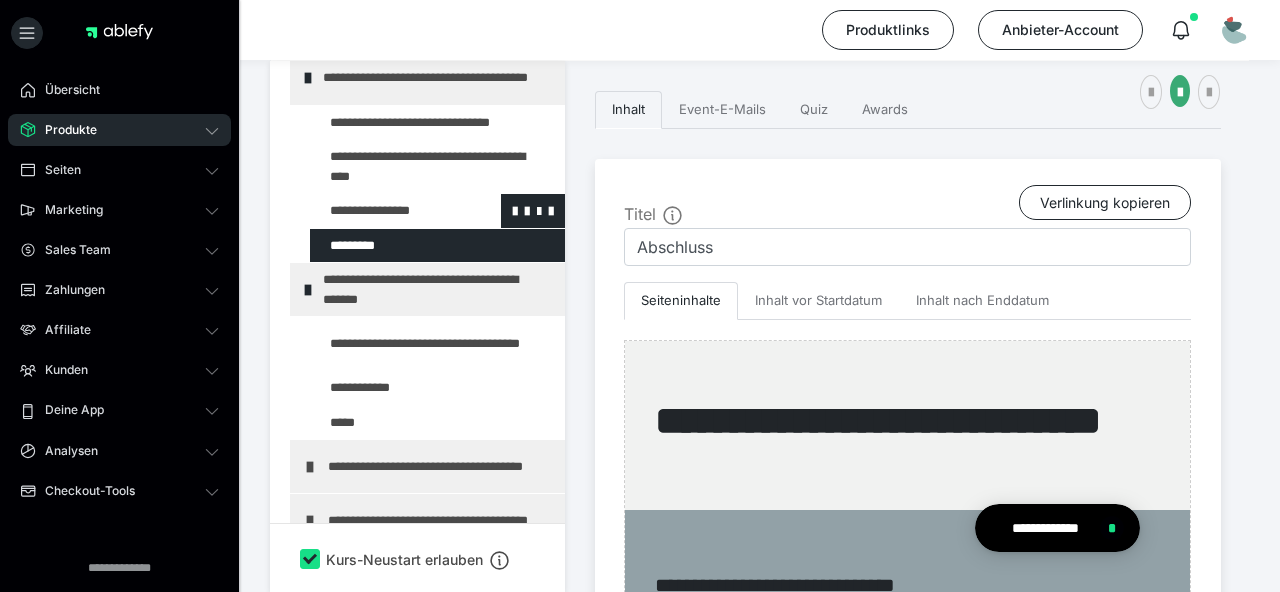 click at bounding box center [385, 211] 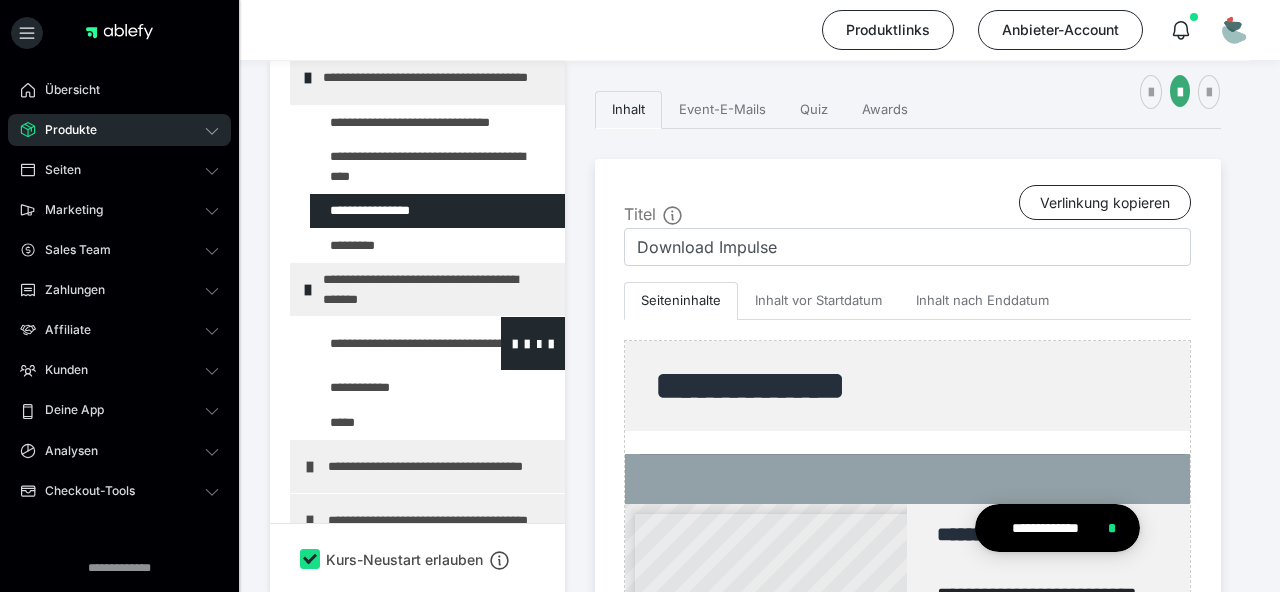 click at bounding box center (385, 343) 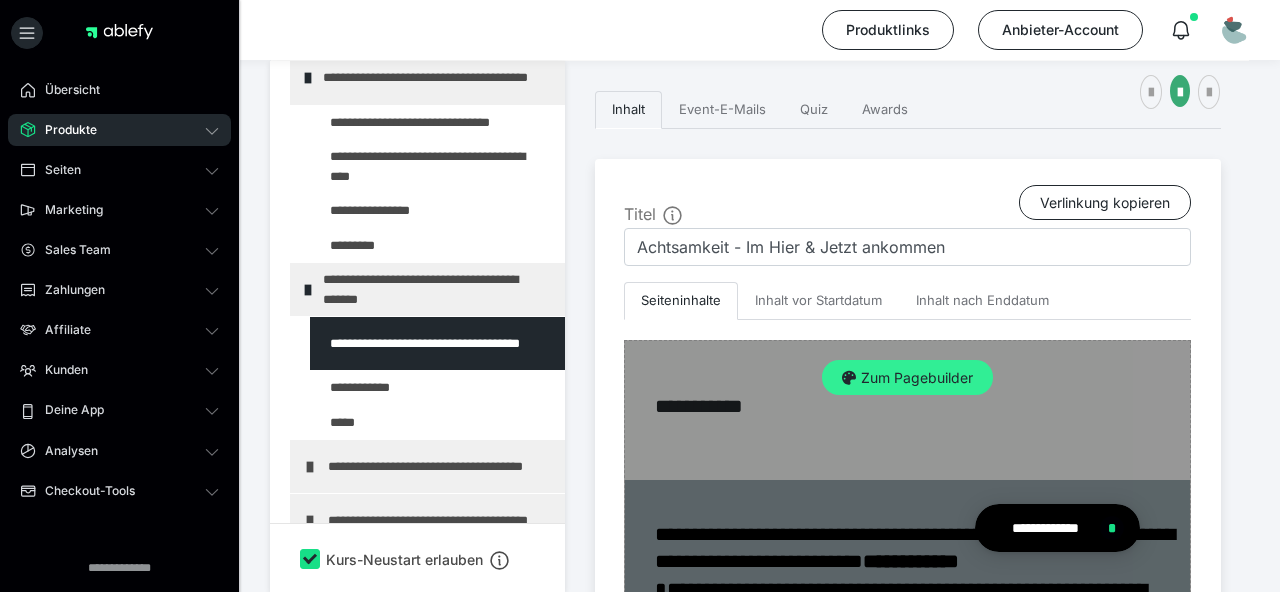 click on "Zum Pagebuilder" at bounding box center (907, 378) 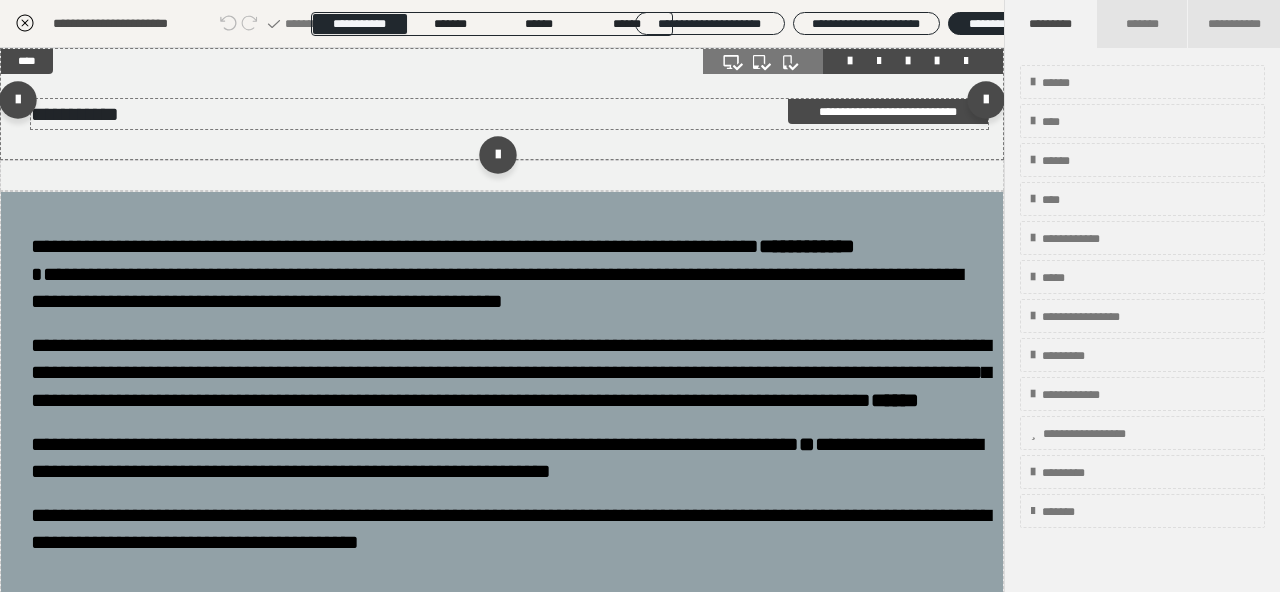 click on "**********" at bounding box center (509, 114) 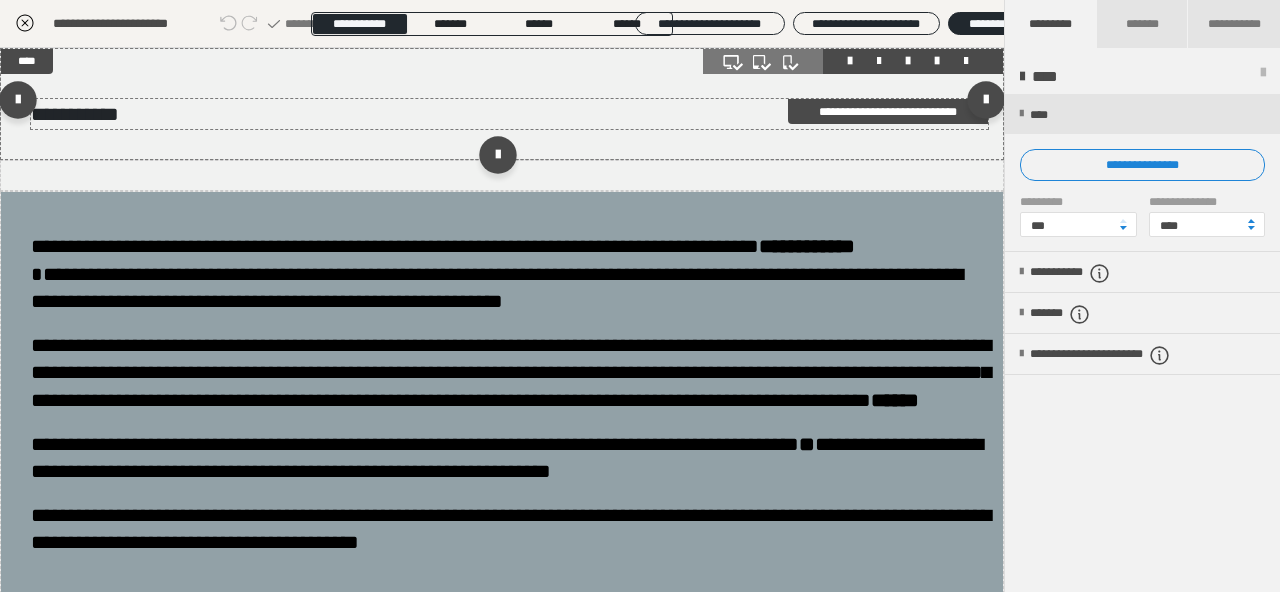 click on "**********" at bounding box center (509, 114) 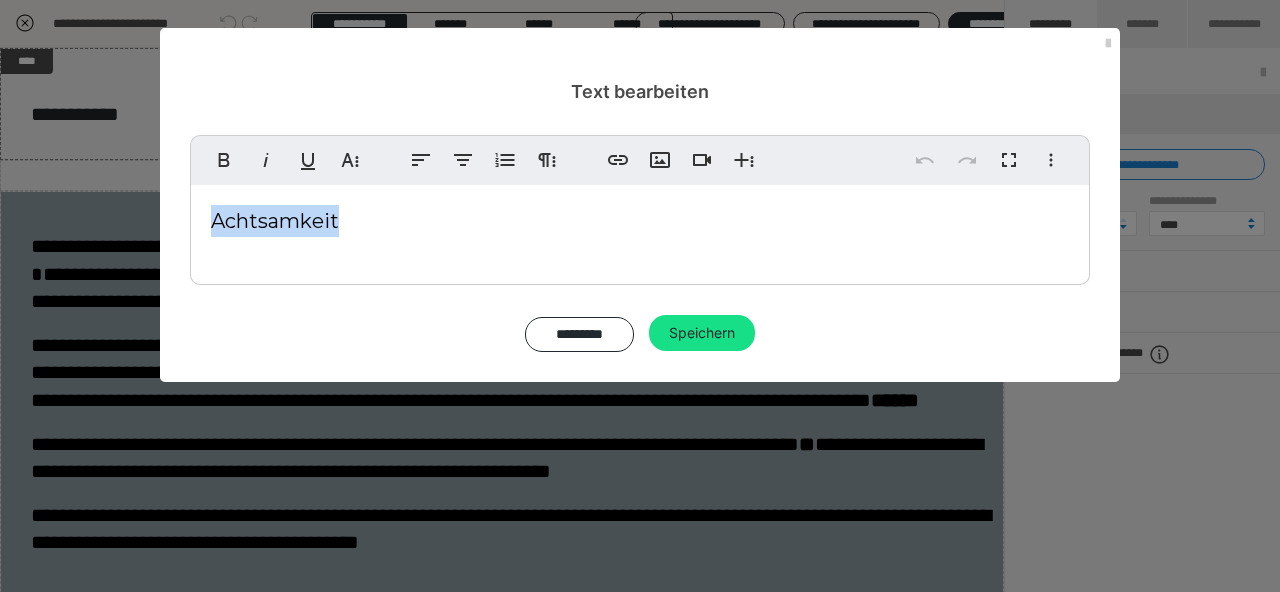 drag, startPoint x: 489, startPoint y: 208, endPoint x: 152, endPoint y: 201, distance: 337.0727 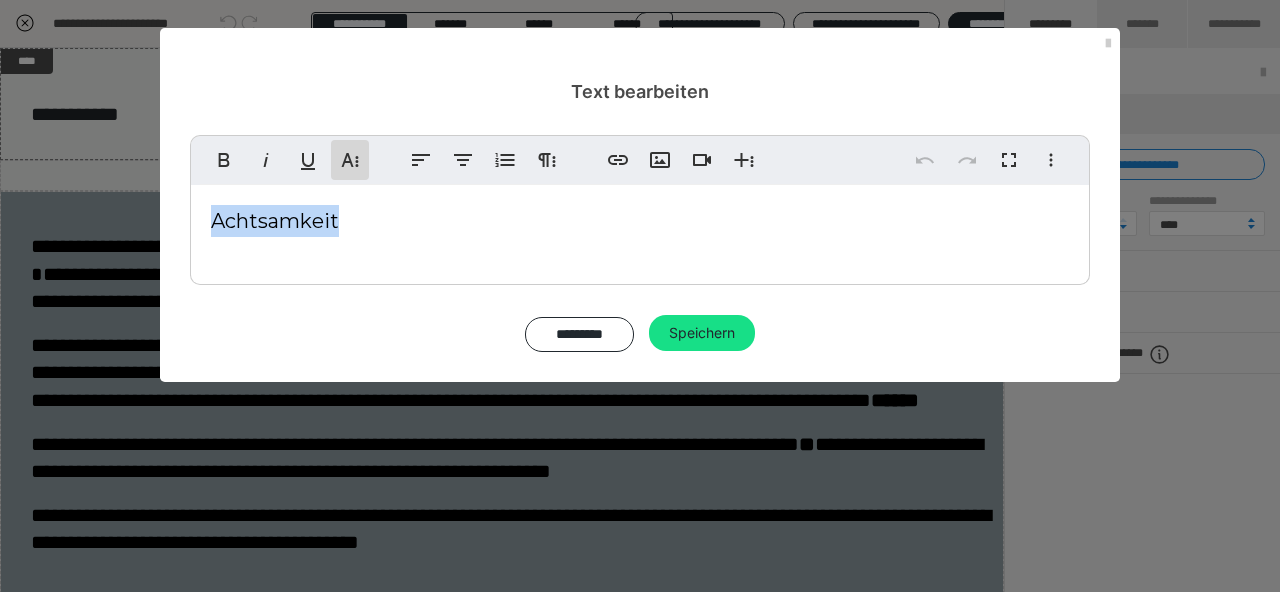 click 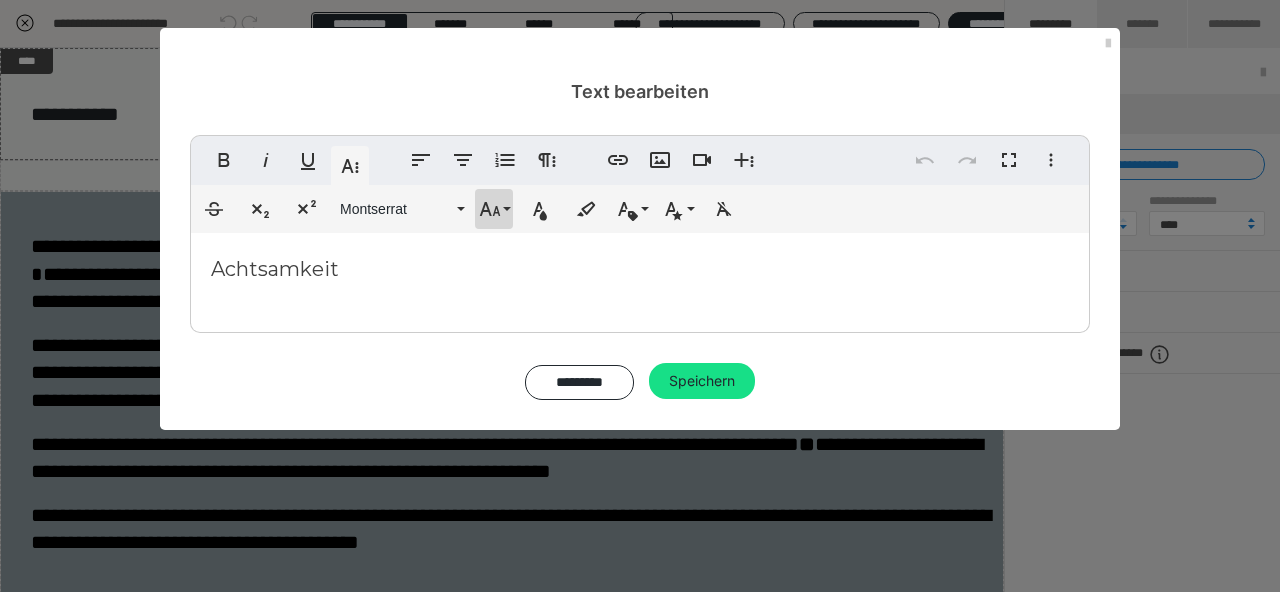 click 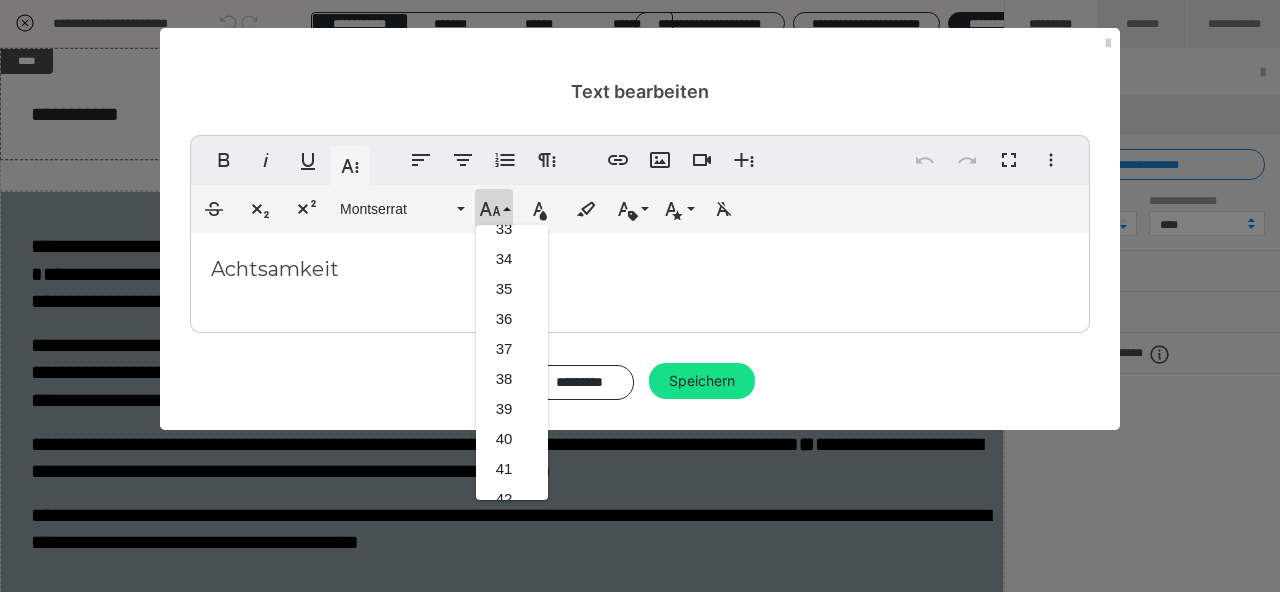 scroll, scrollTop: 1017, scrollLeft: 0, axis: vertical 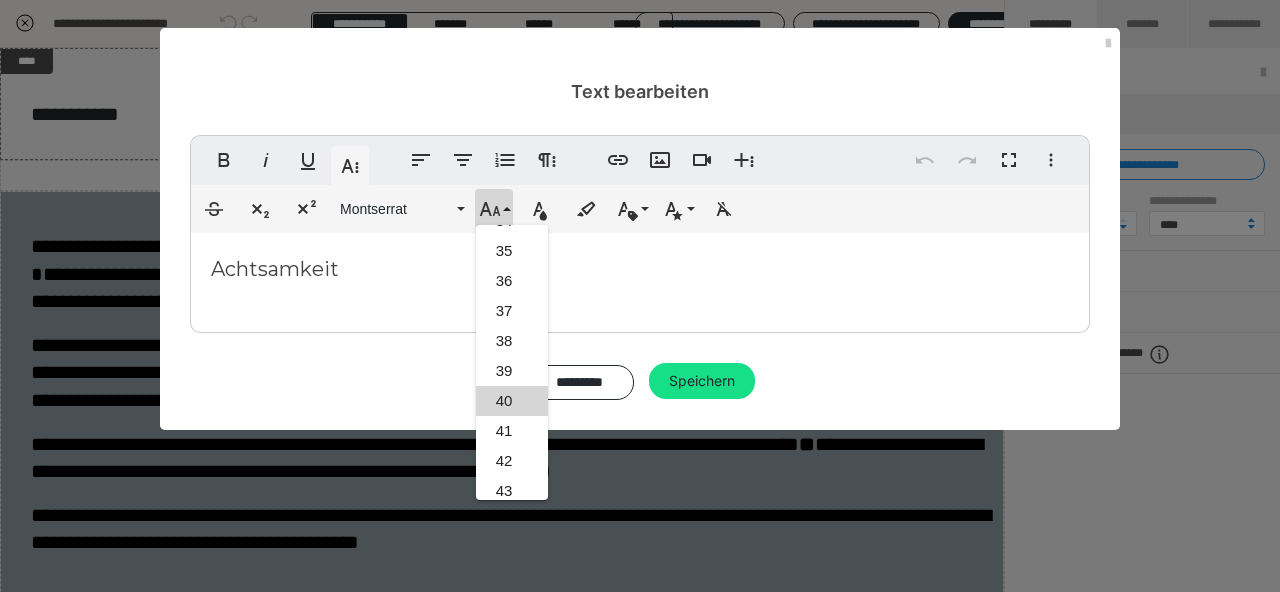 click on "40" at bounding box center [512, 401] 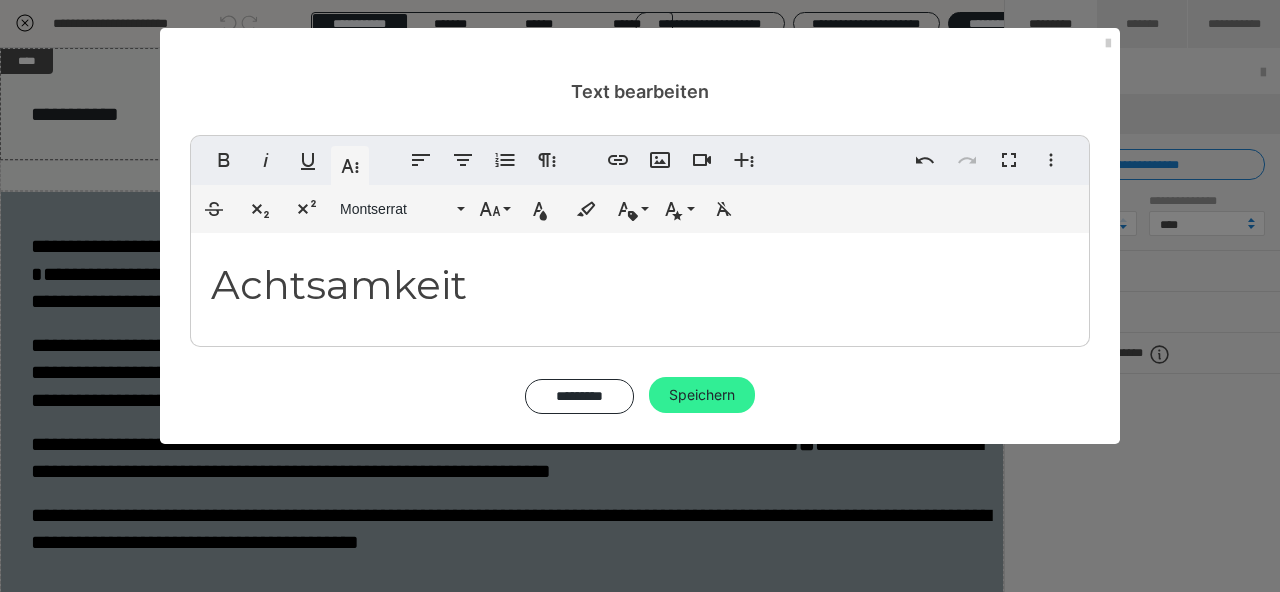click on "Speichern" at bounding box center [702, 395] 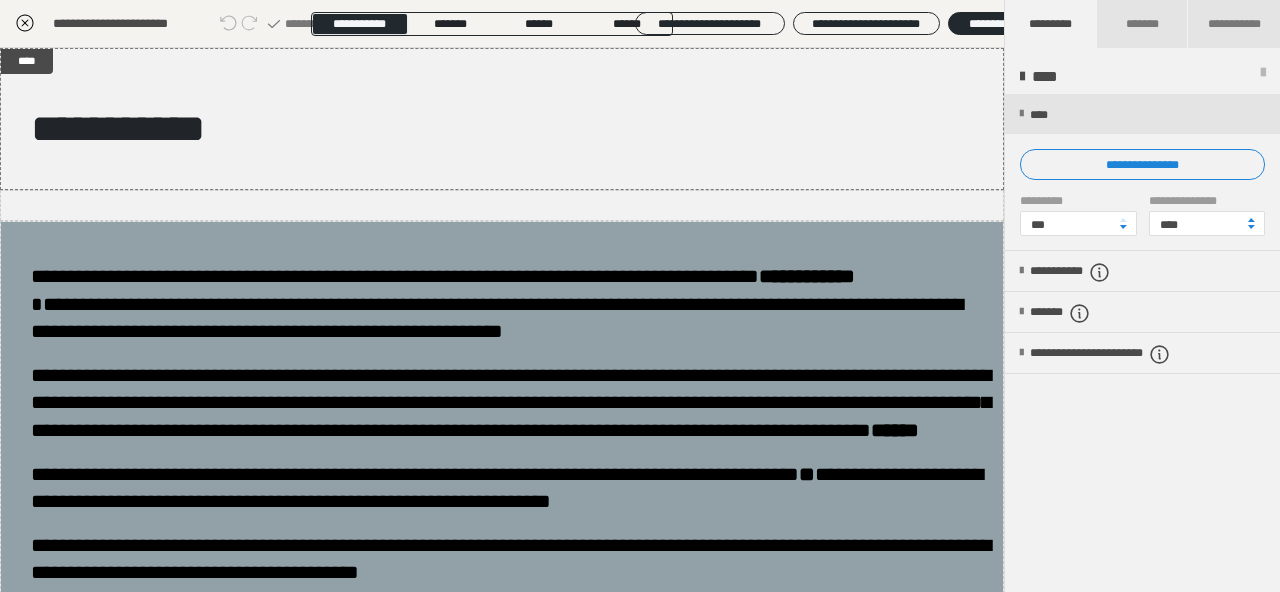 click 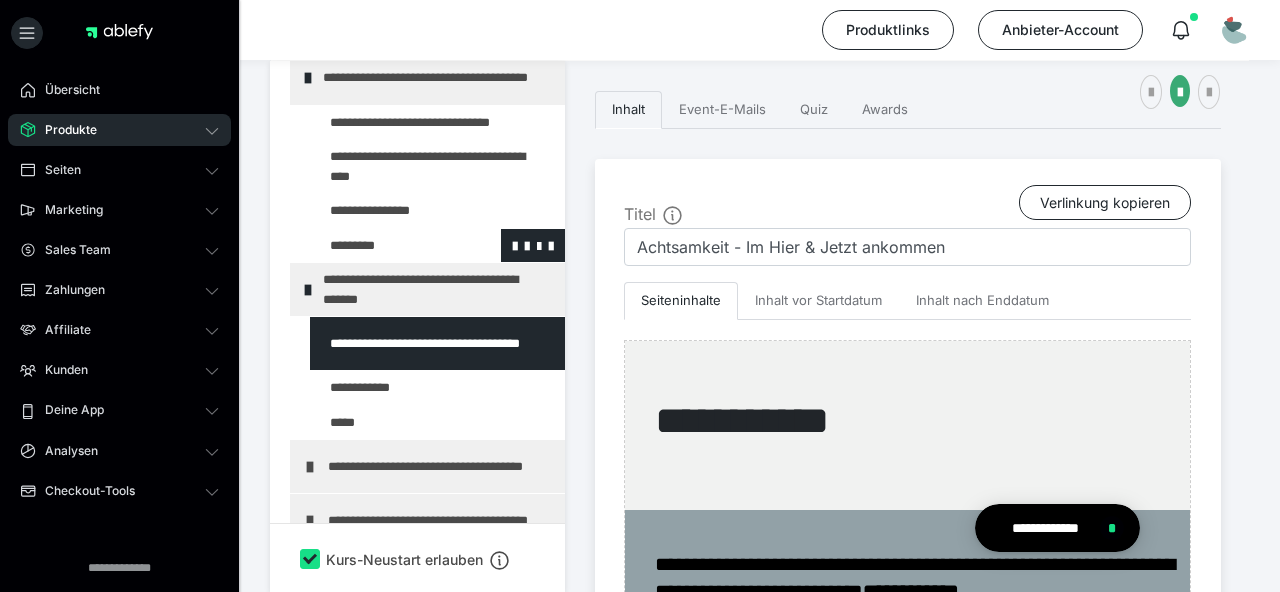scroll, scrollTop: 331, scrollLeft: 0, axis: vertical 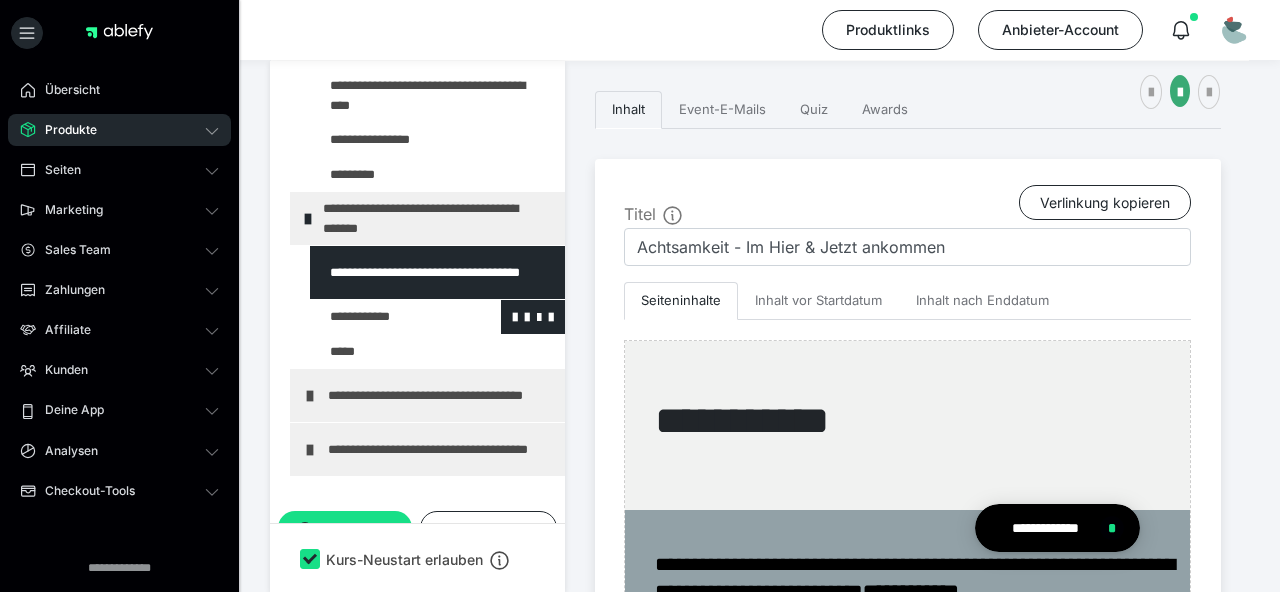 click at bounding box center [385, 317] 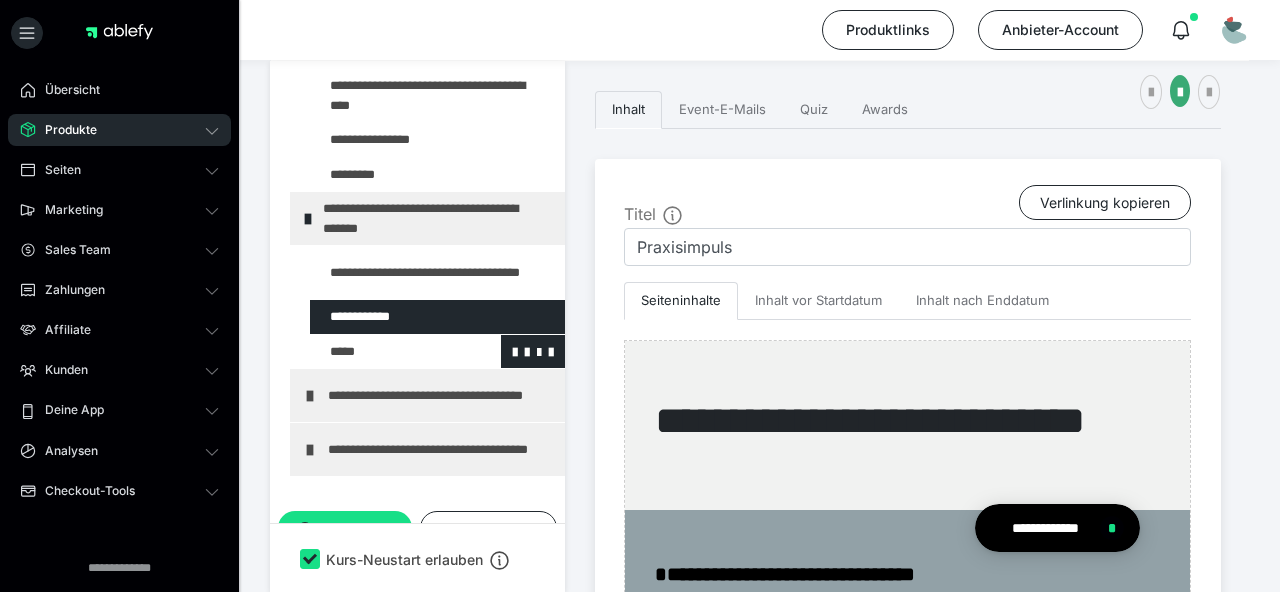 click at bounding box center [385, 352] 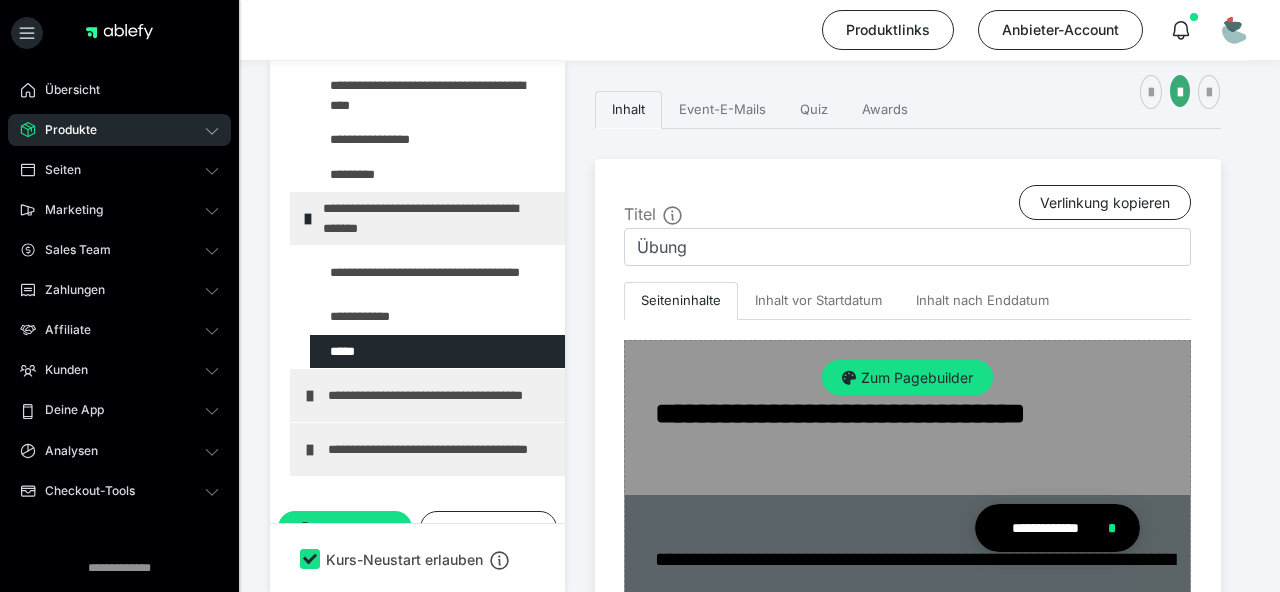click on "Zum Pagebuilder" at bounding box center (907, 768) 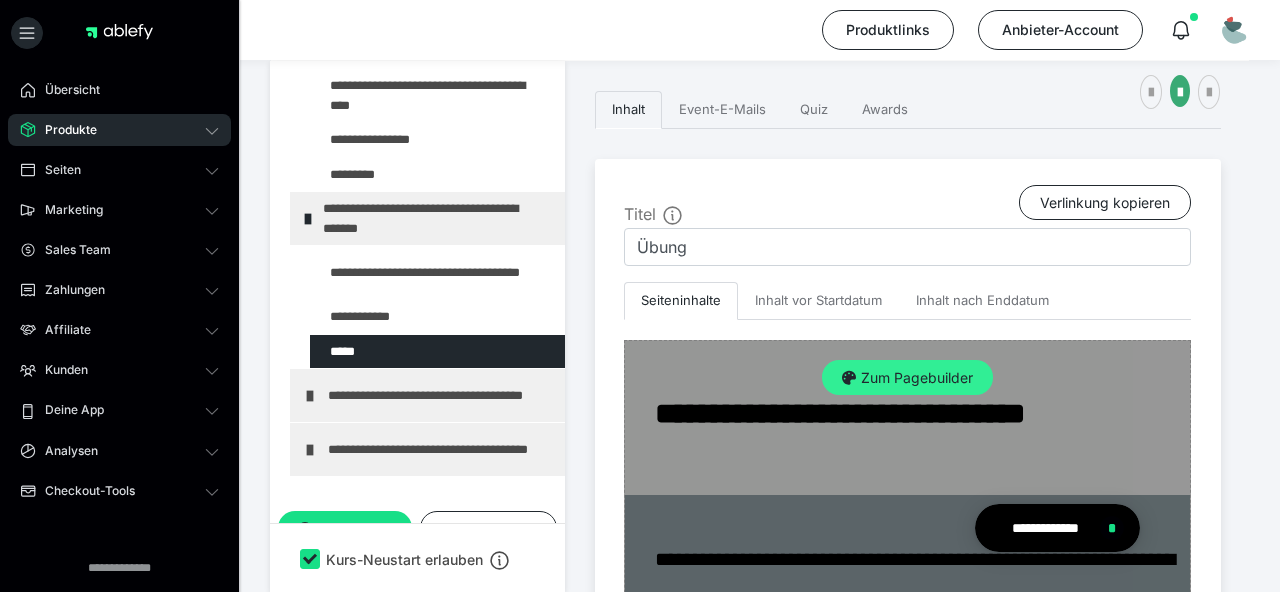 click on "Zum Pagebuilder" at bounding box center [907, 378] 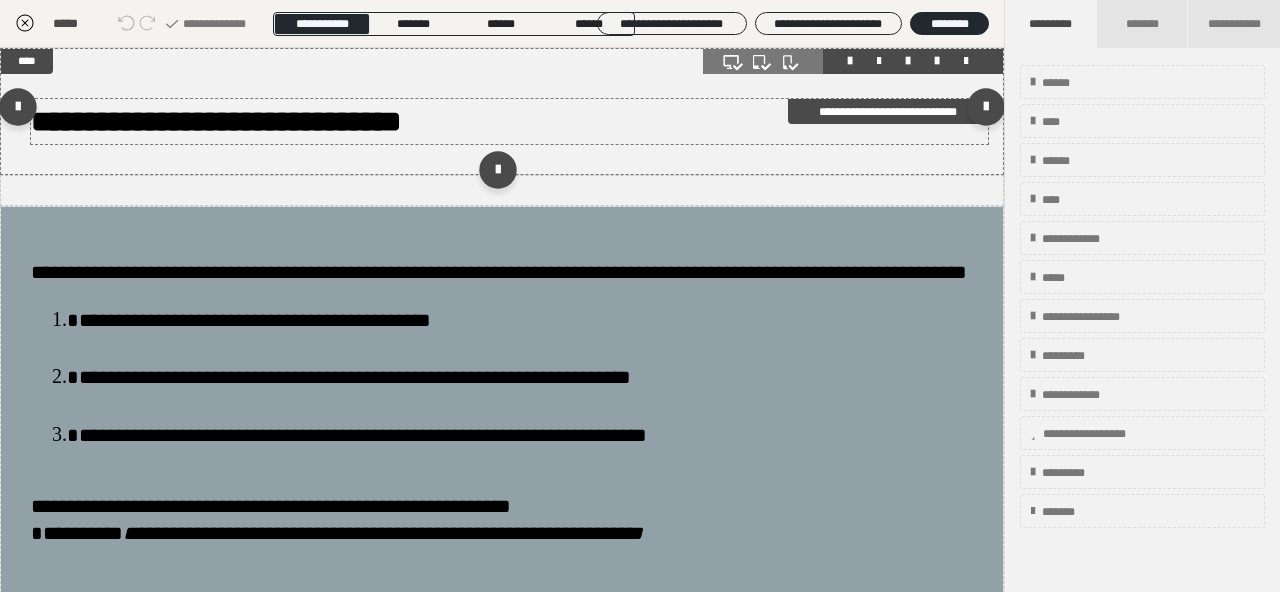 click on "**********" at bounding box center (216, 121) 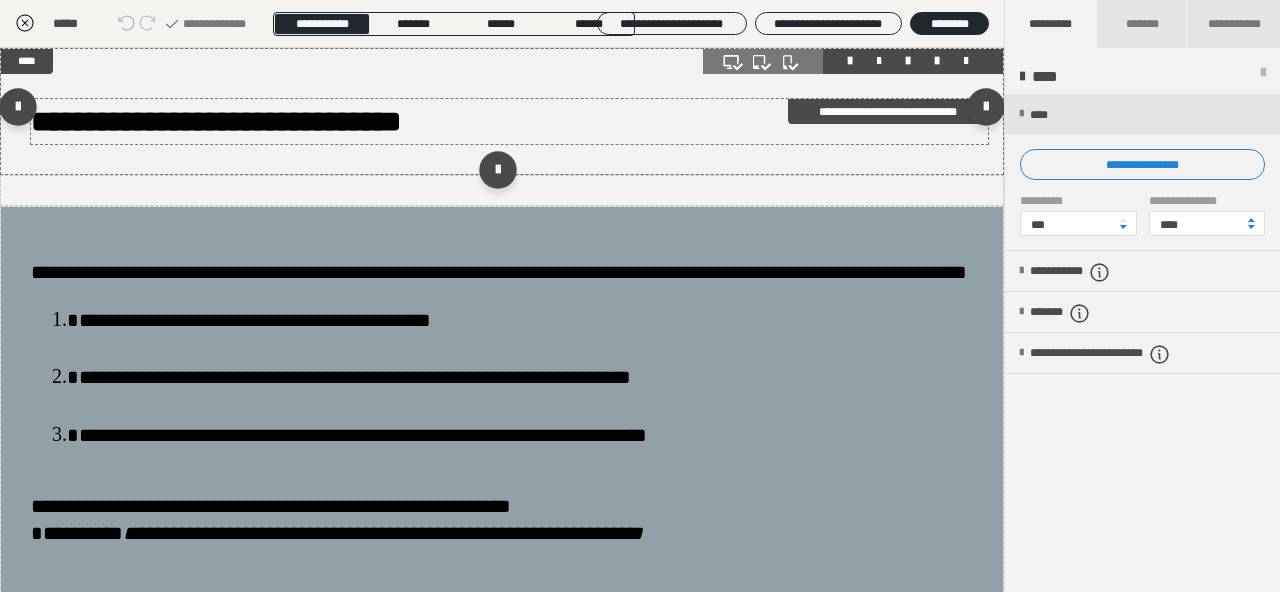 click on "**********" at bounding box center [216, 121] 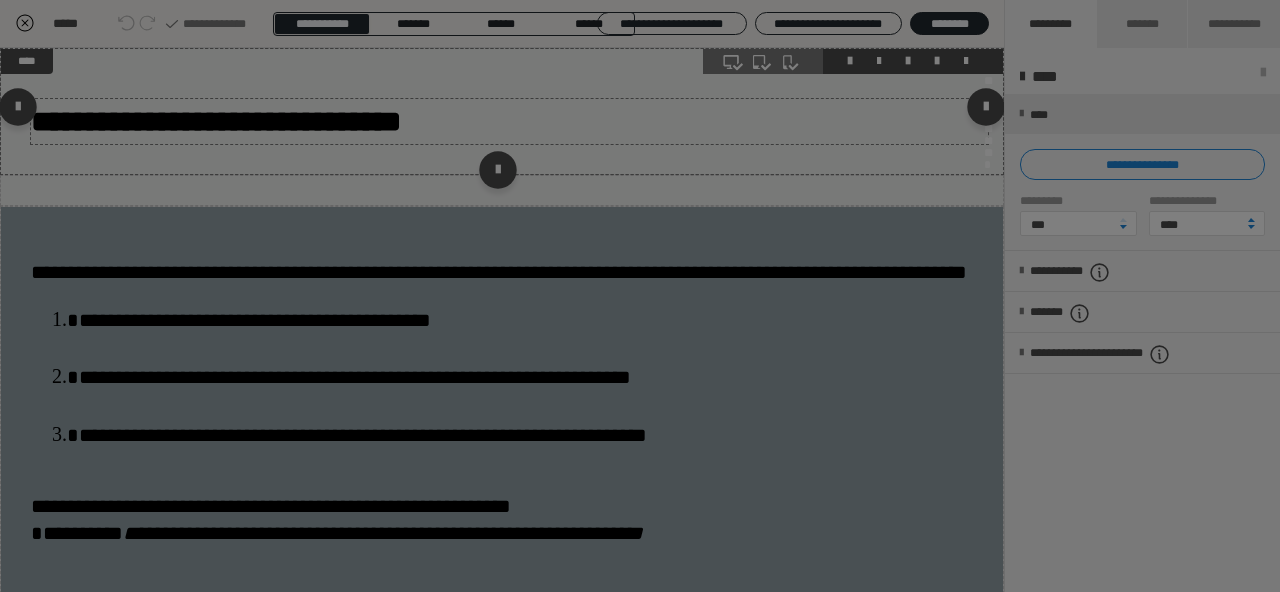 click on "**********" at bounding box center (484, 110) 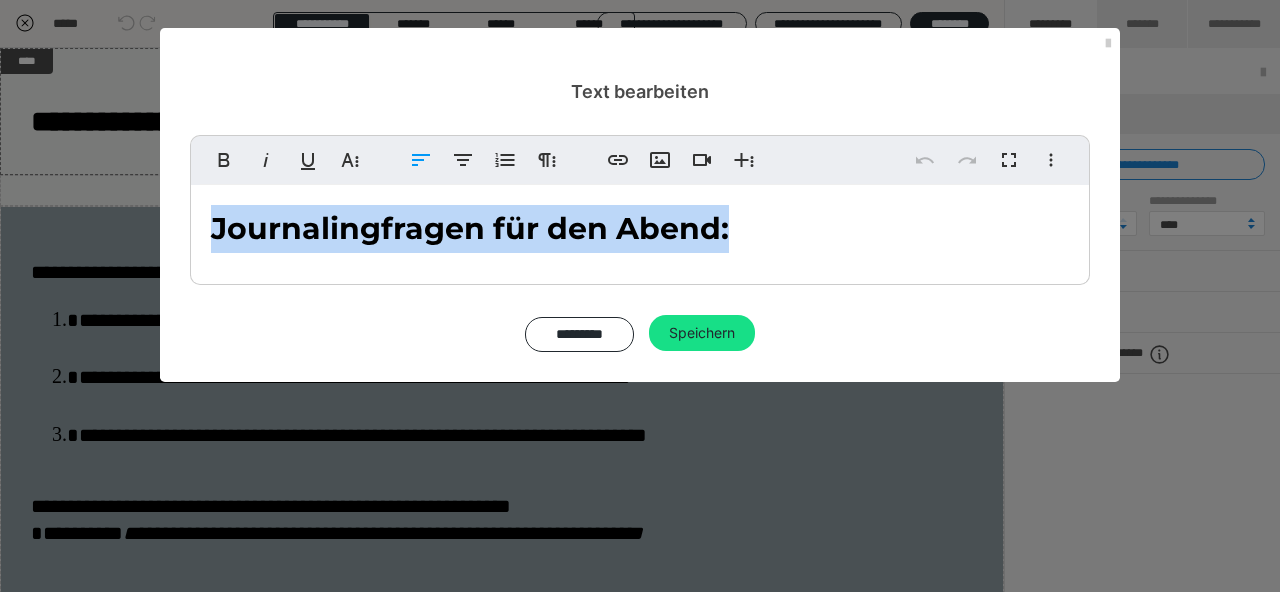drag, startPoint x: 756, startPoint y: 227, endPoint x: 143, endPoint y: 203, distance: 613.46967 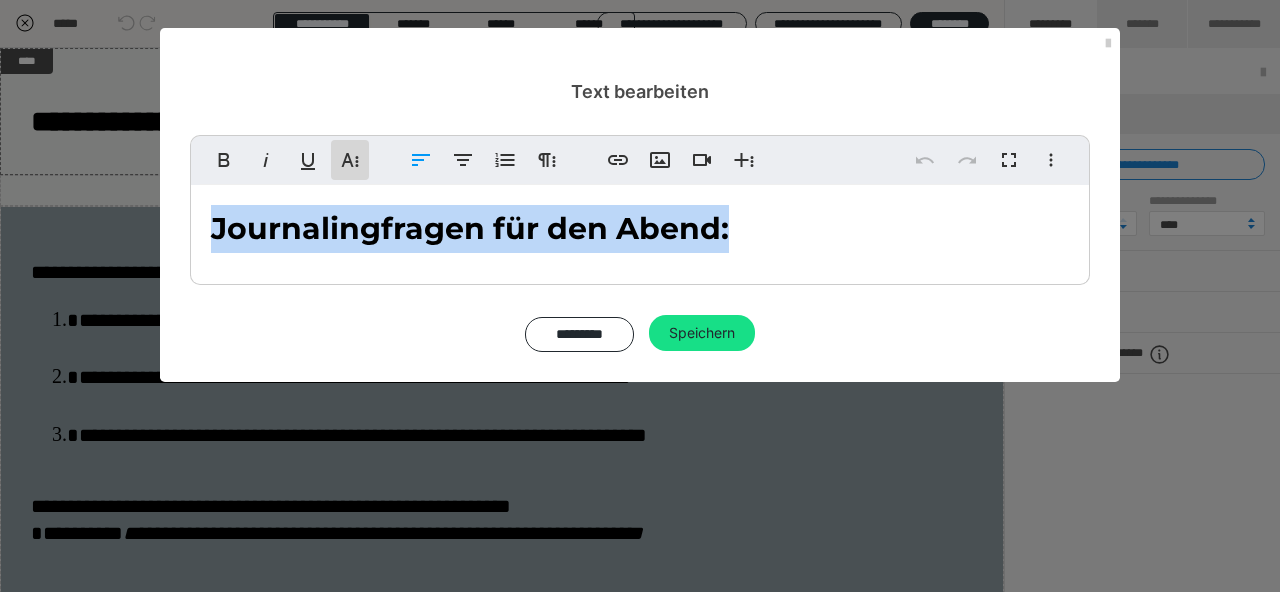 click 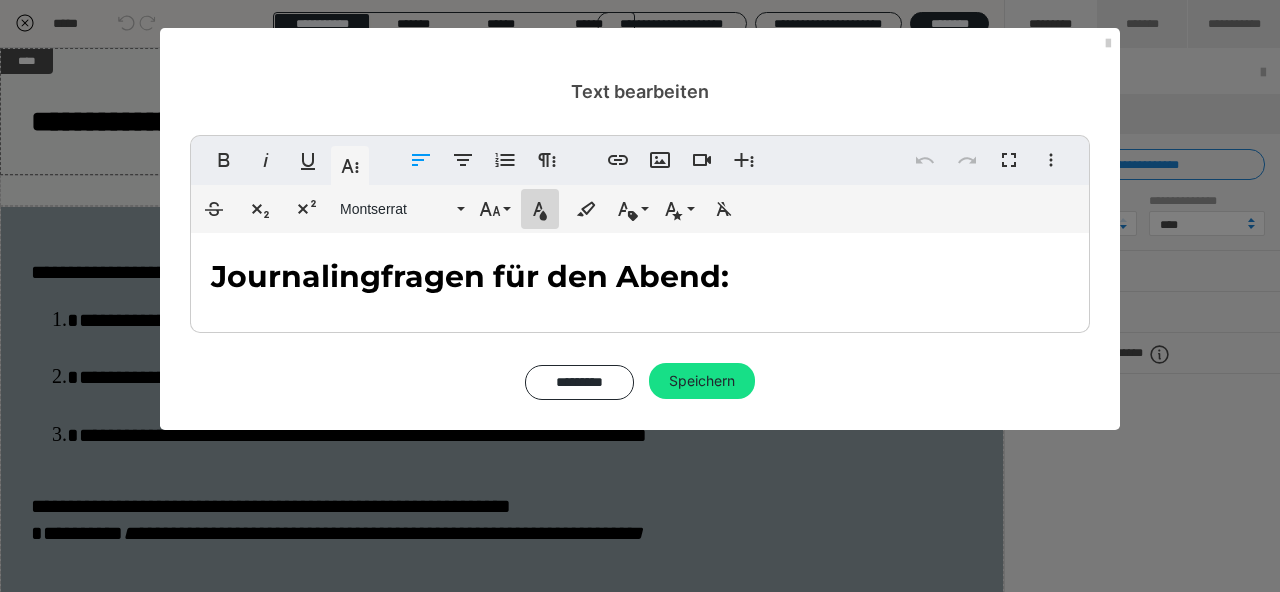 click 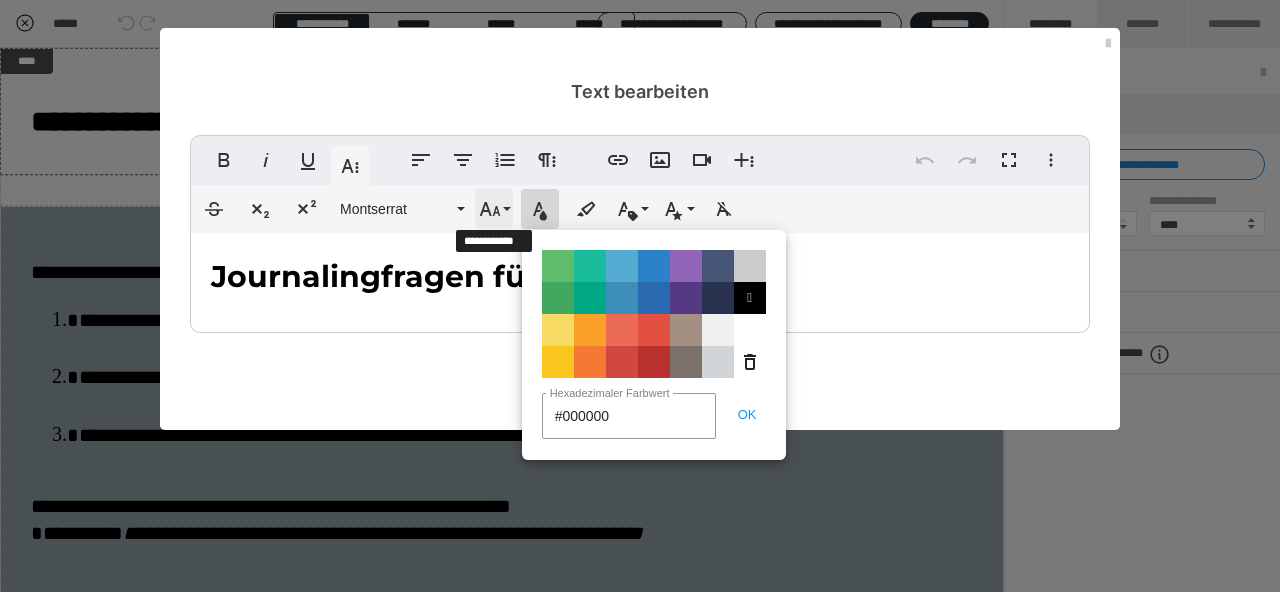 click 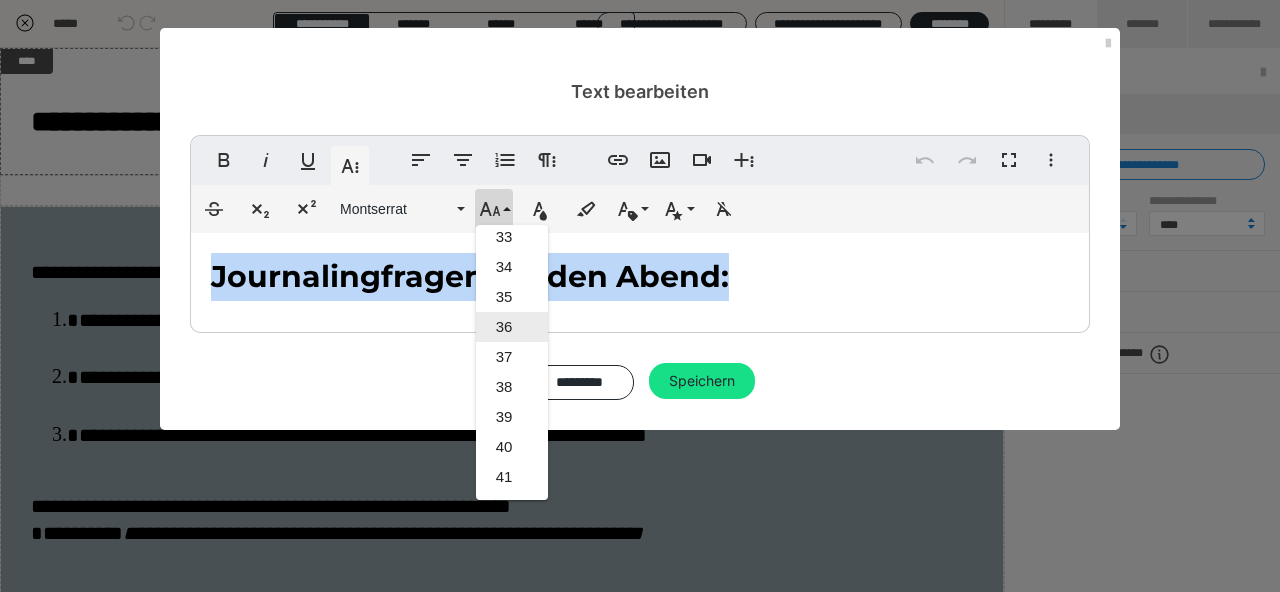 scroll, scrollTop: 974, scrollLeft: 0, axis: vertical 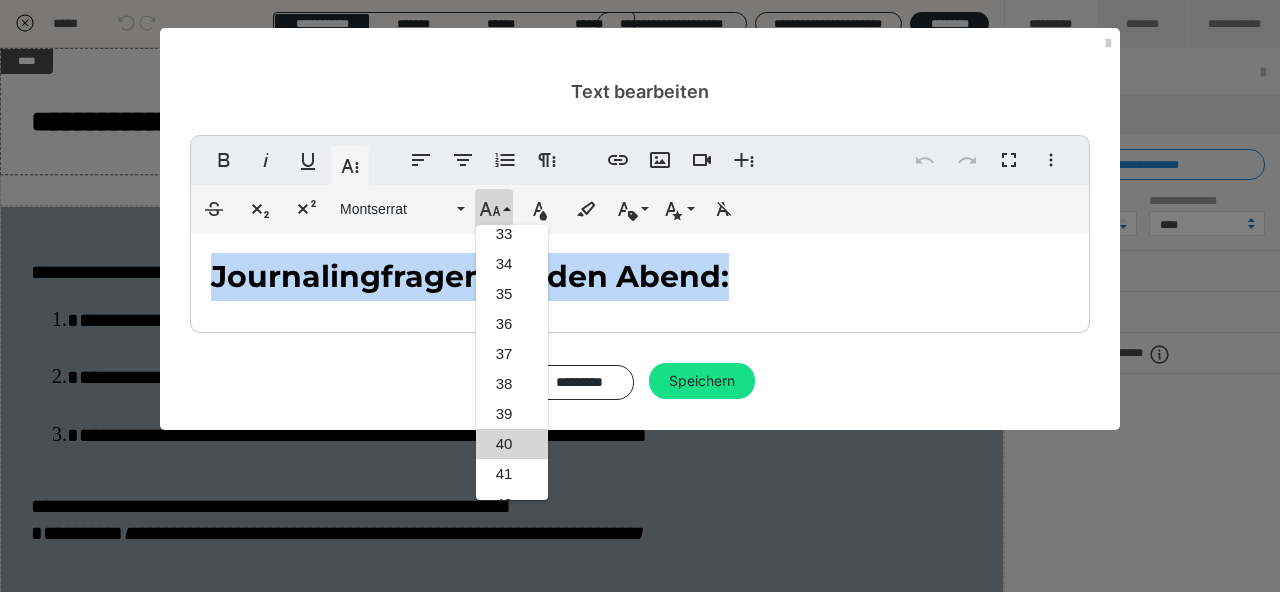 click on "40" at bounding box center (512, 444) 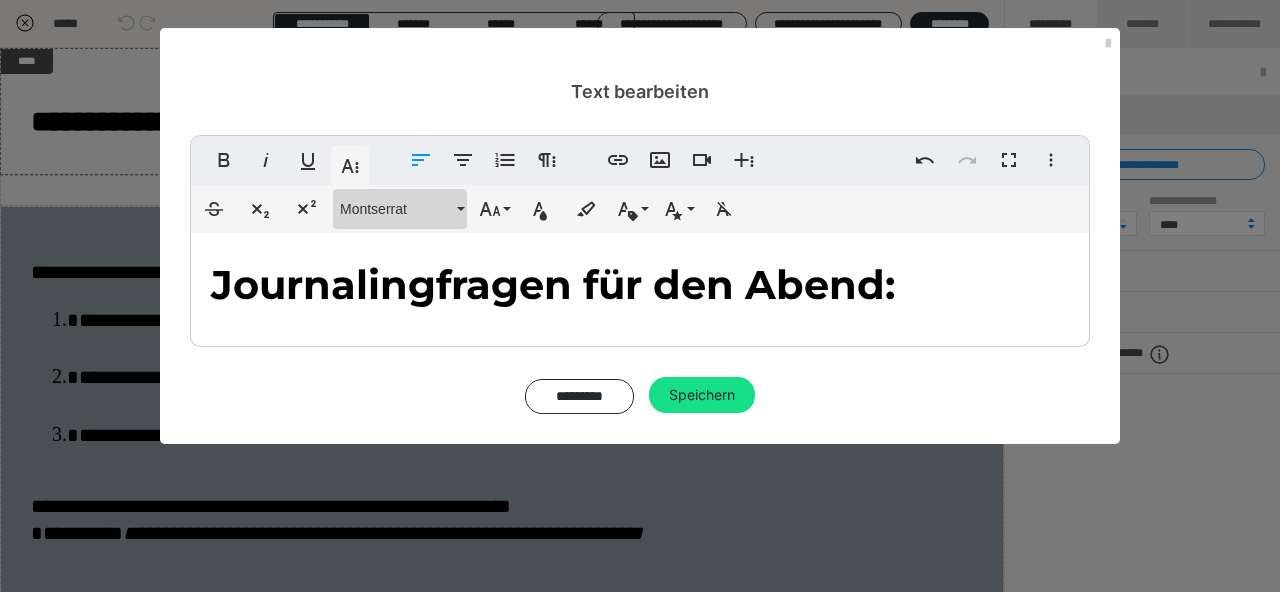 click on "Montserrat" at bounding box center [396, 209] 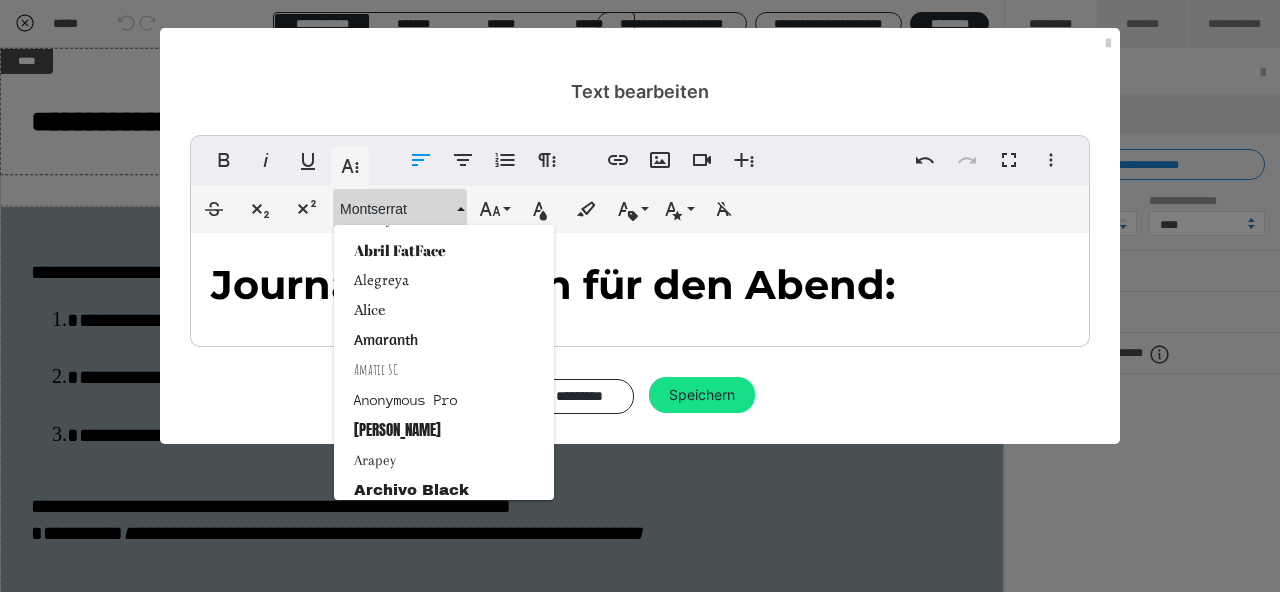 scroll, scrollTop: 0, scrollLeft: 0, axis: both 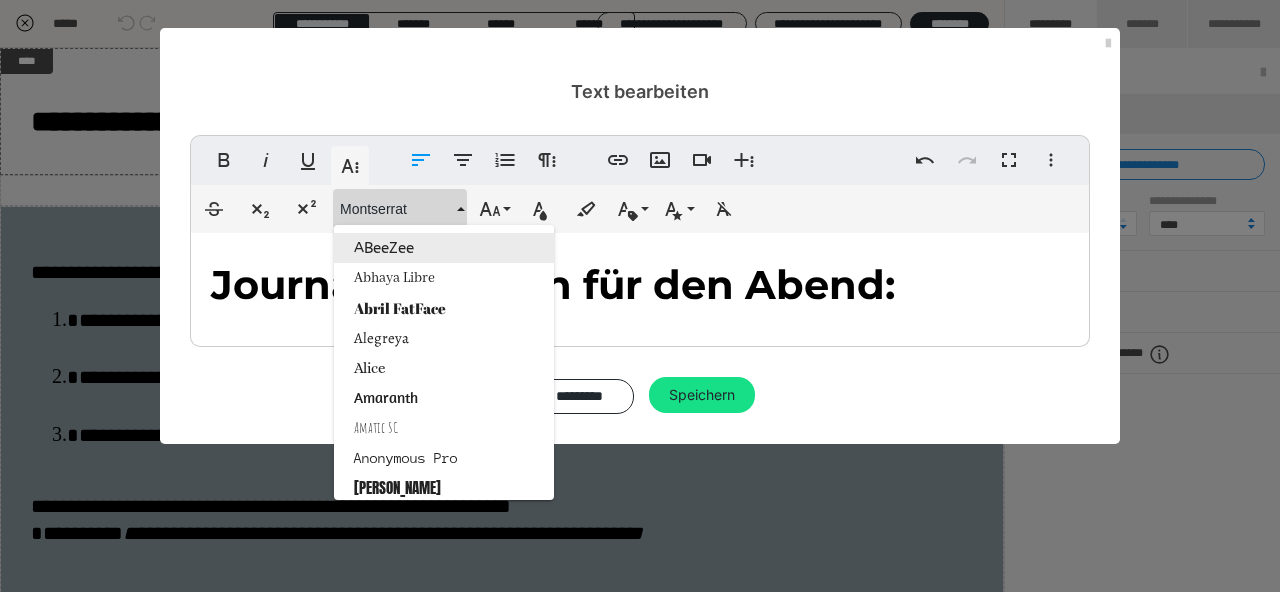 click on "ABeeZee" at bounding box center (444, 248) 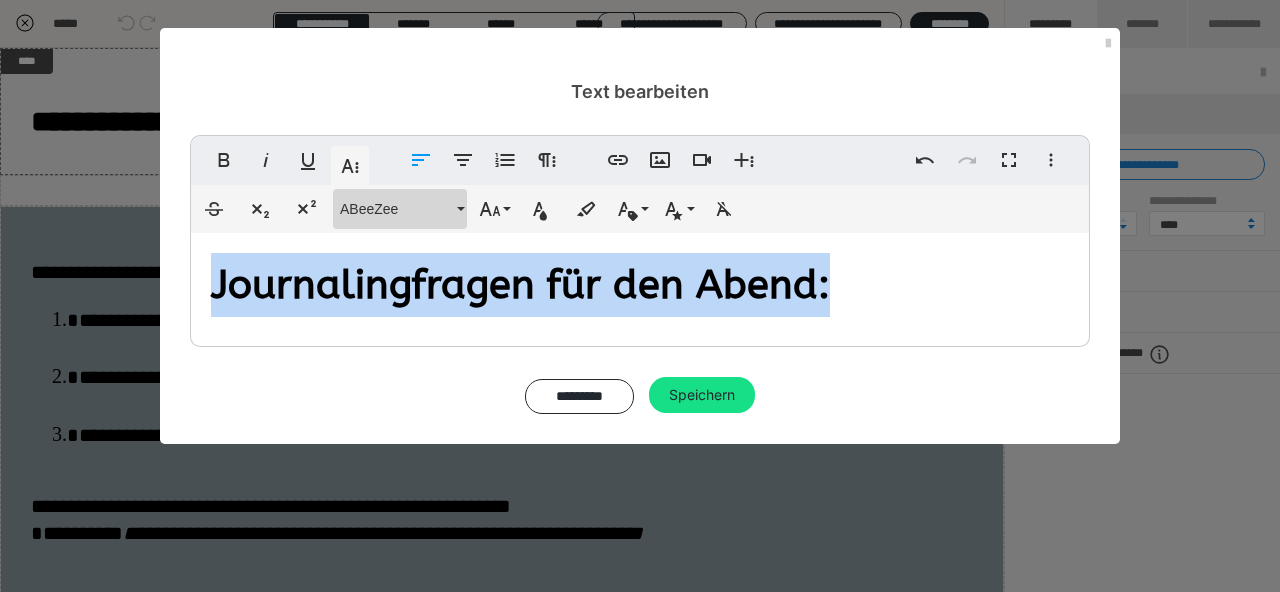 click on "ABeeZee" at bounding box center (396, 209) 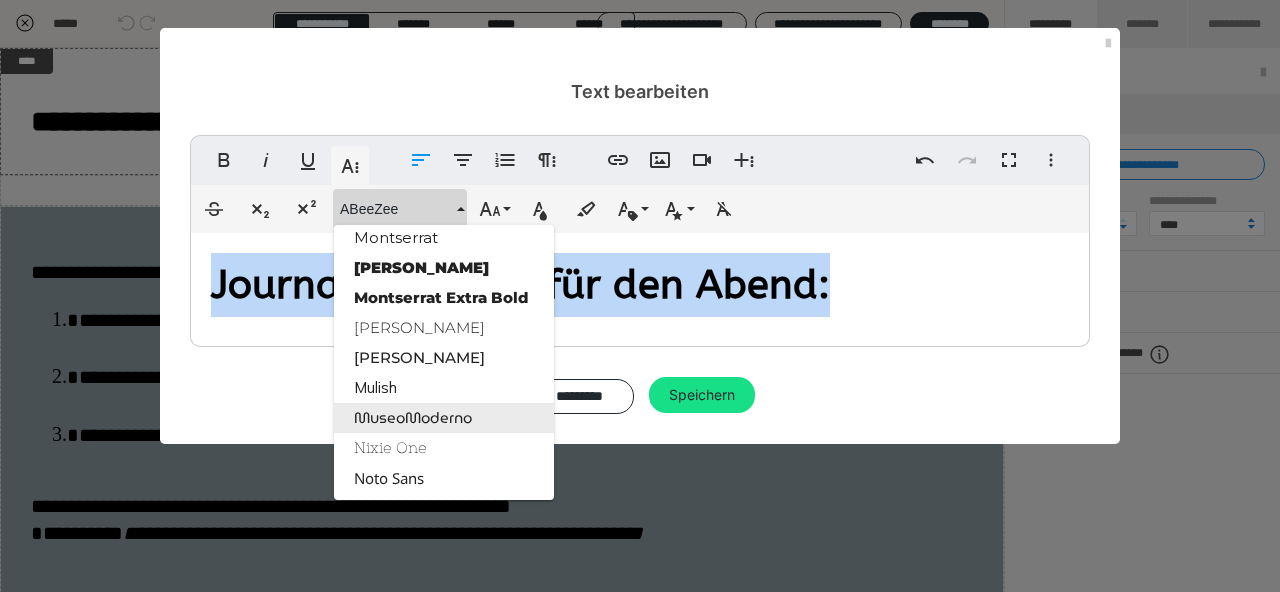 scroll, scrollTop: 1830, scrollLeft: 0, axis: vertical 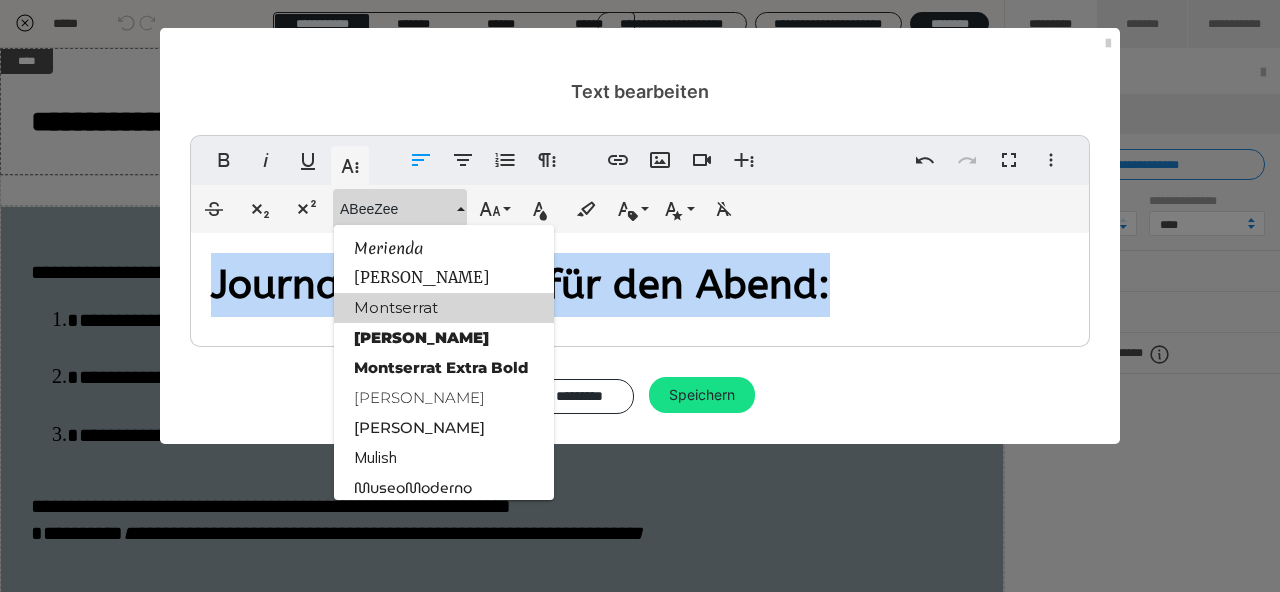 click on "Montserrat" at bounding box center [444, 308] 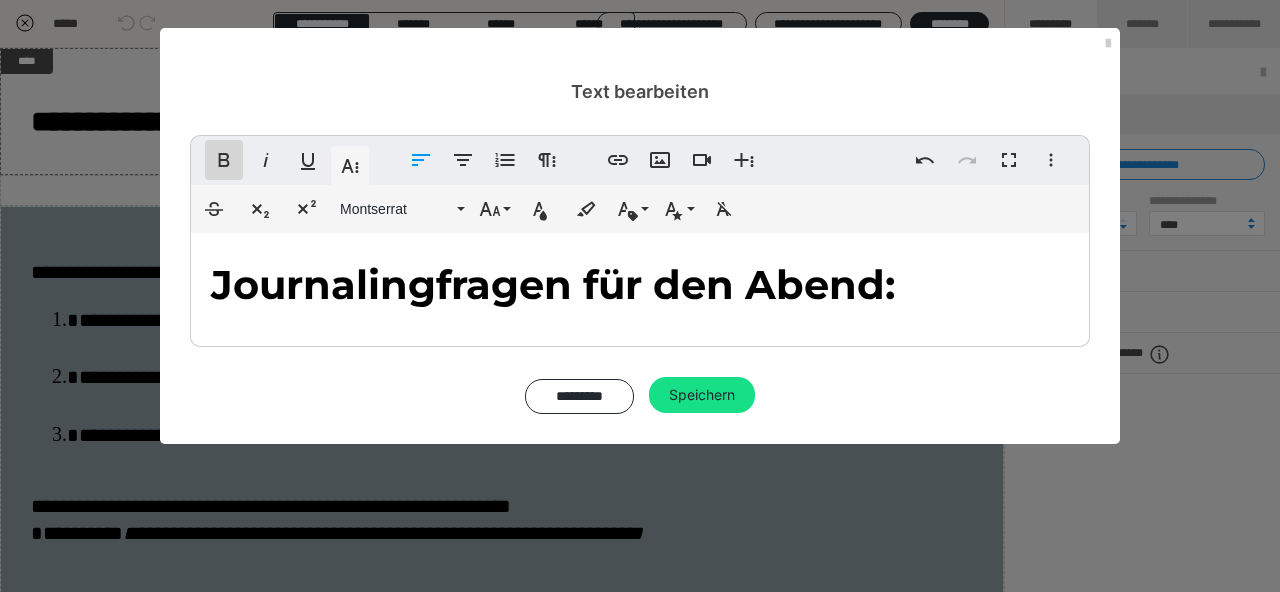 click 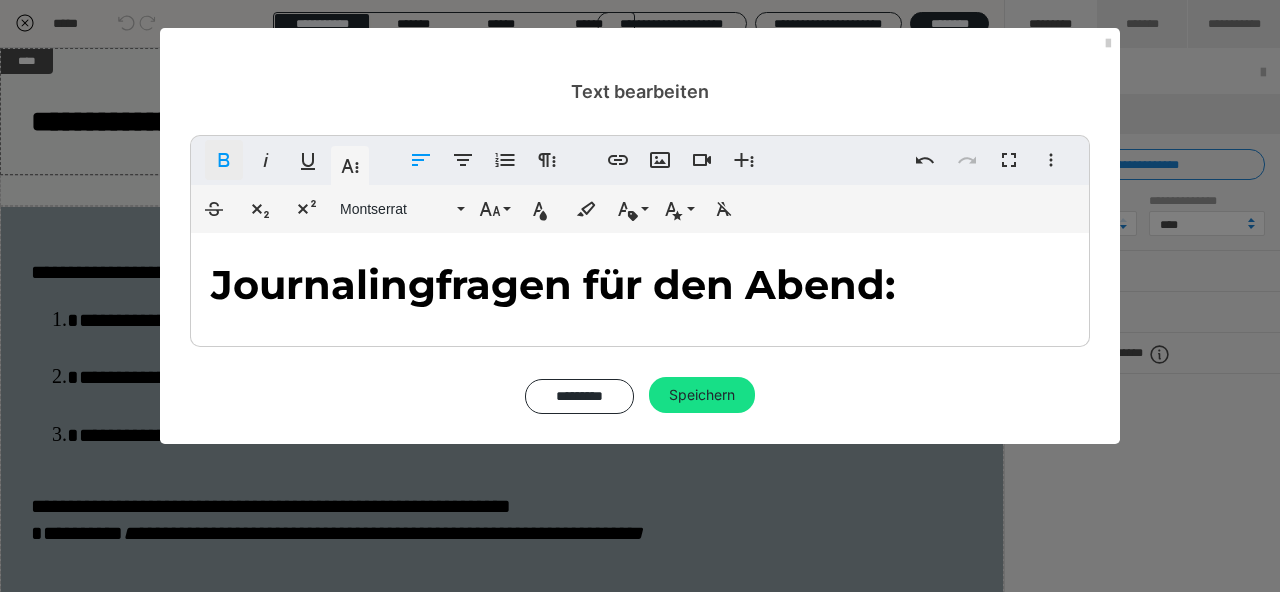 click 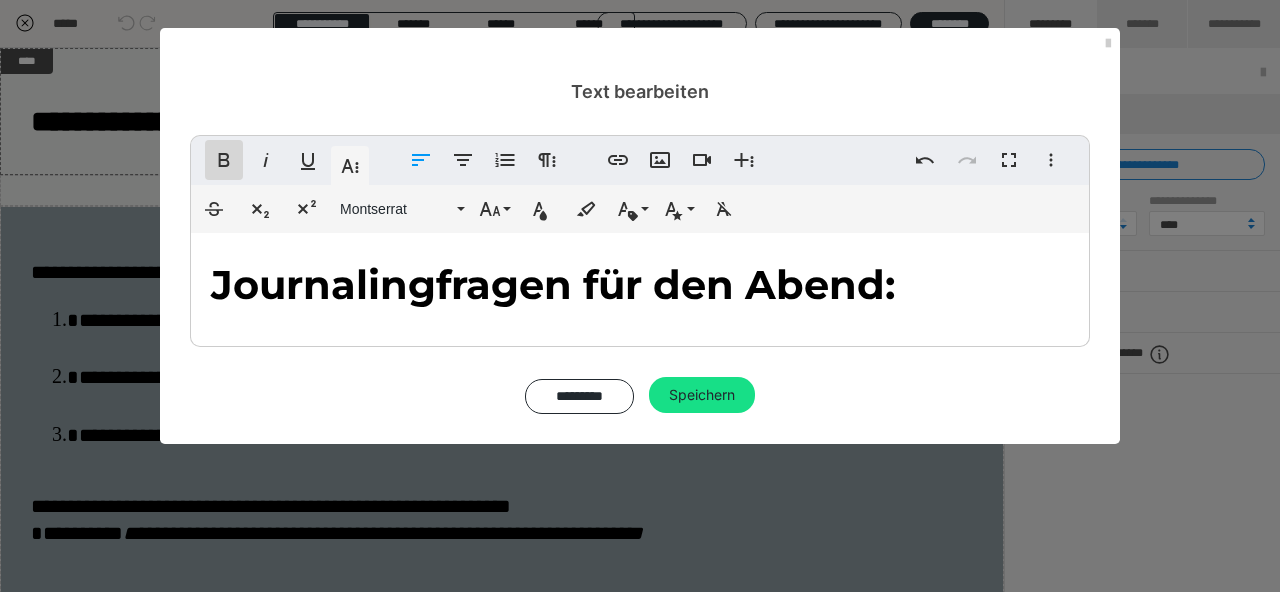 click 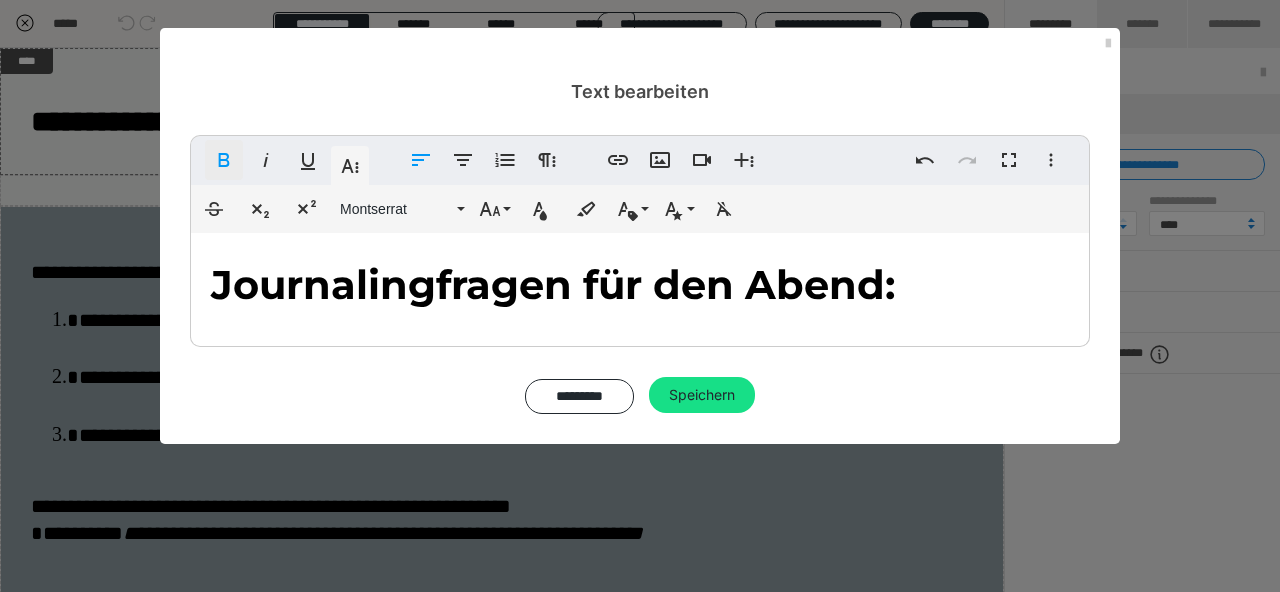 click 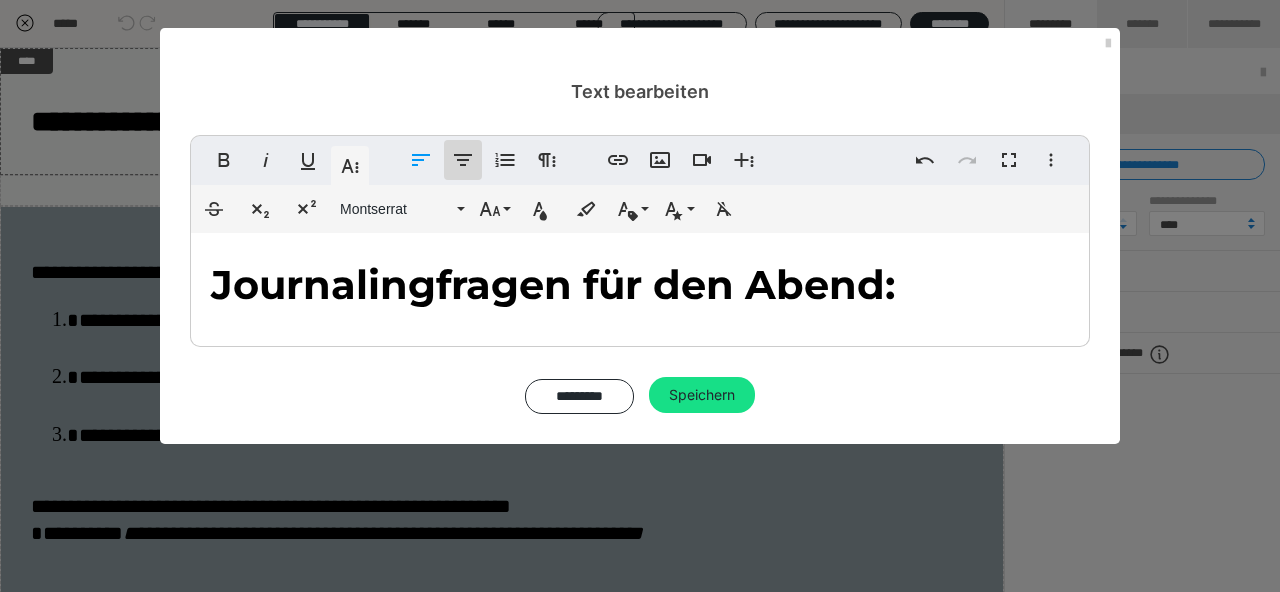 click 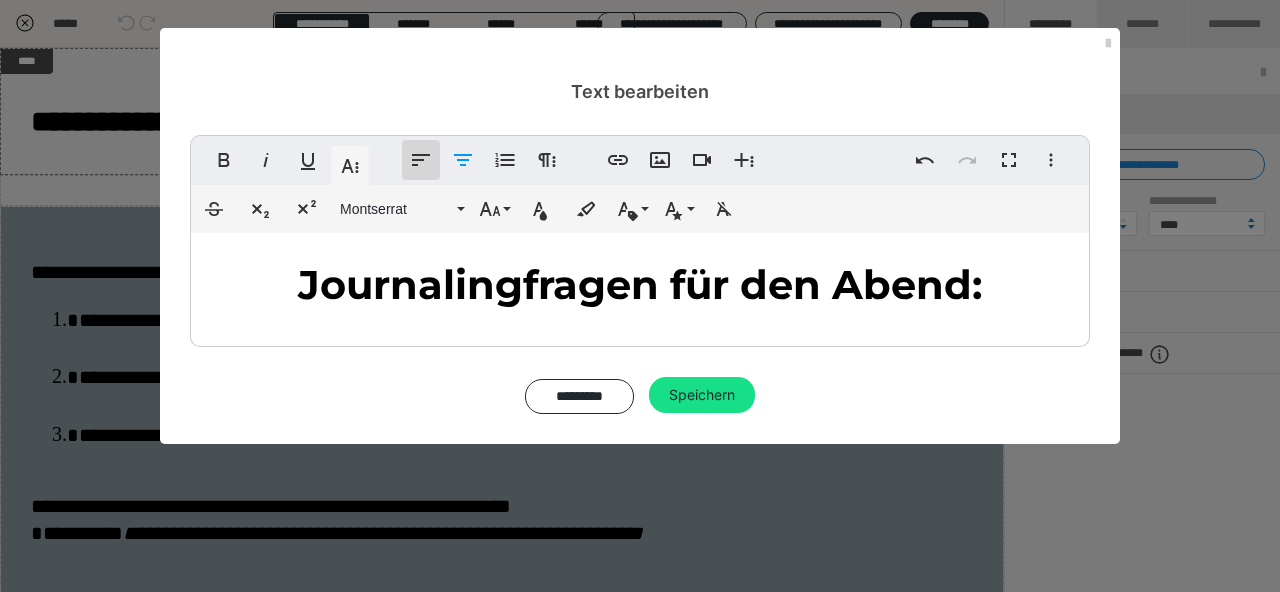 click 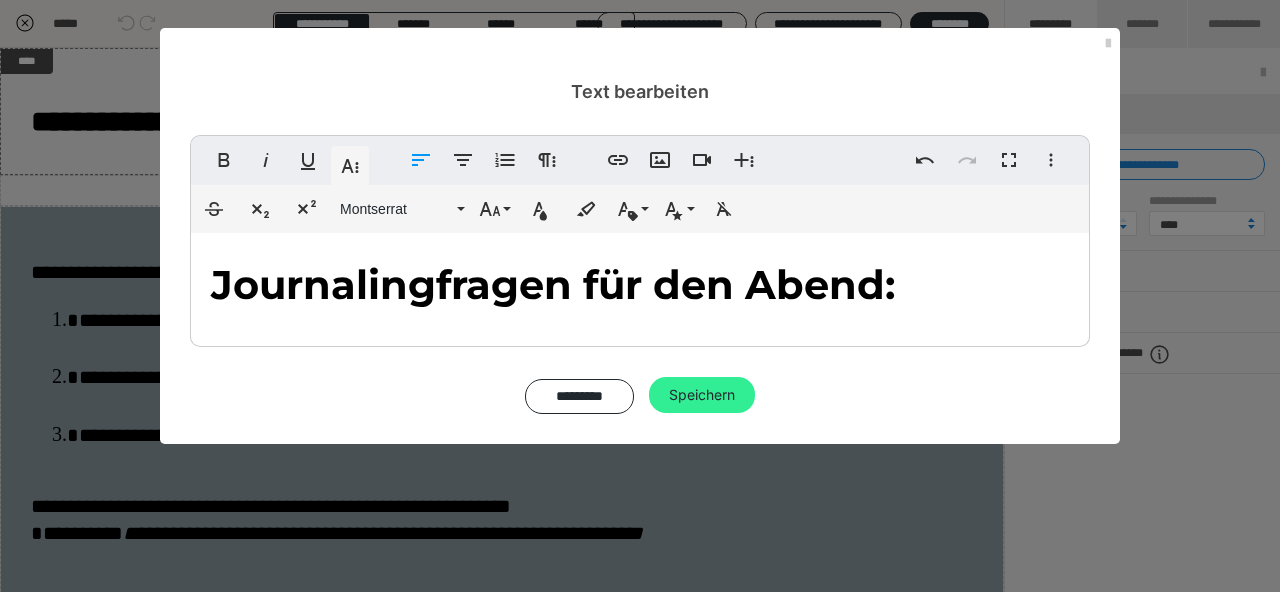 click on "Speichern" at bounding box center [702, 395] 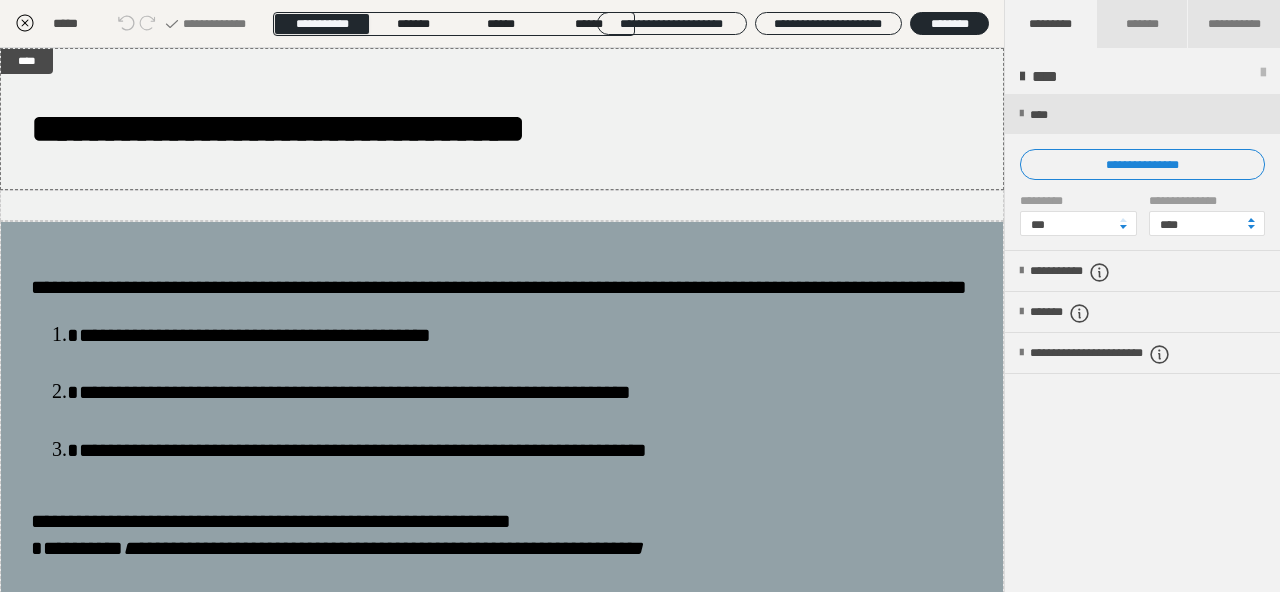 click 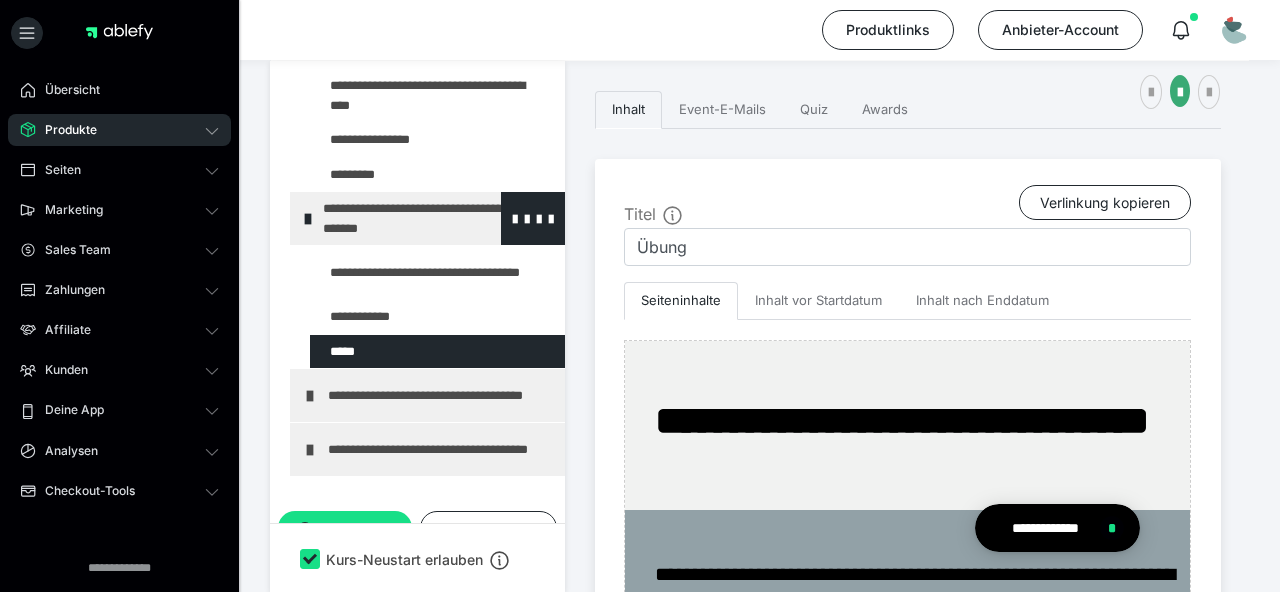 click at bounding box center (308, 219) 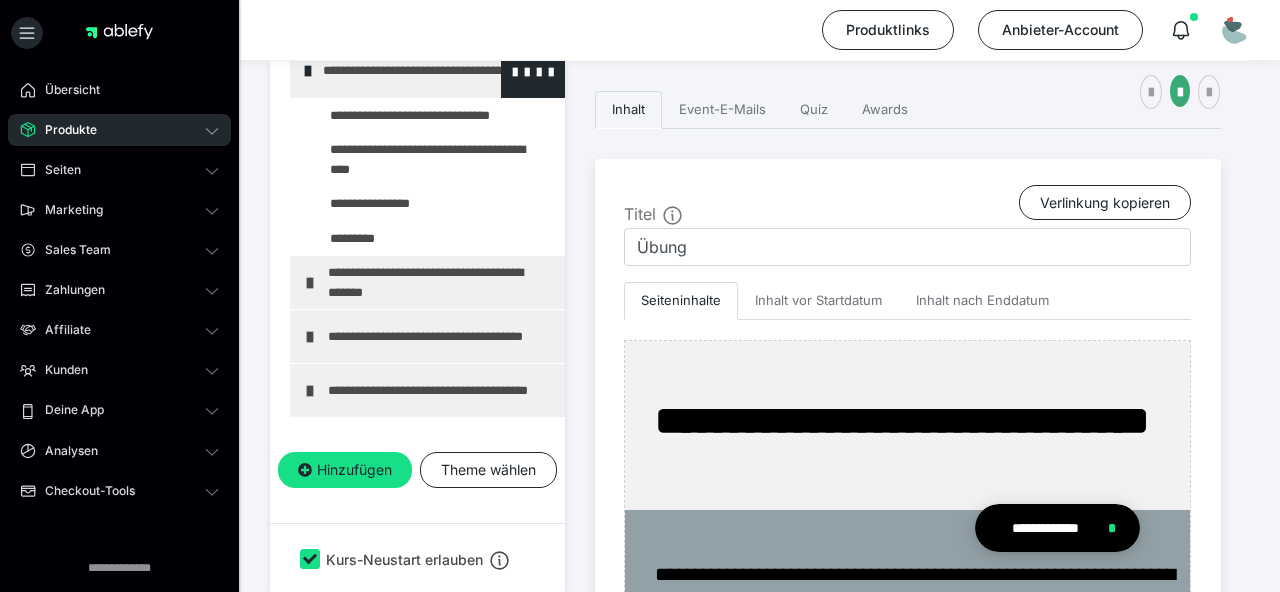 click on "**********" at bounding box center (427, 71) 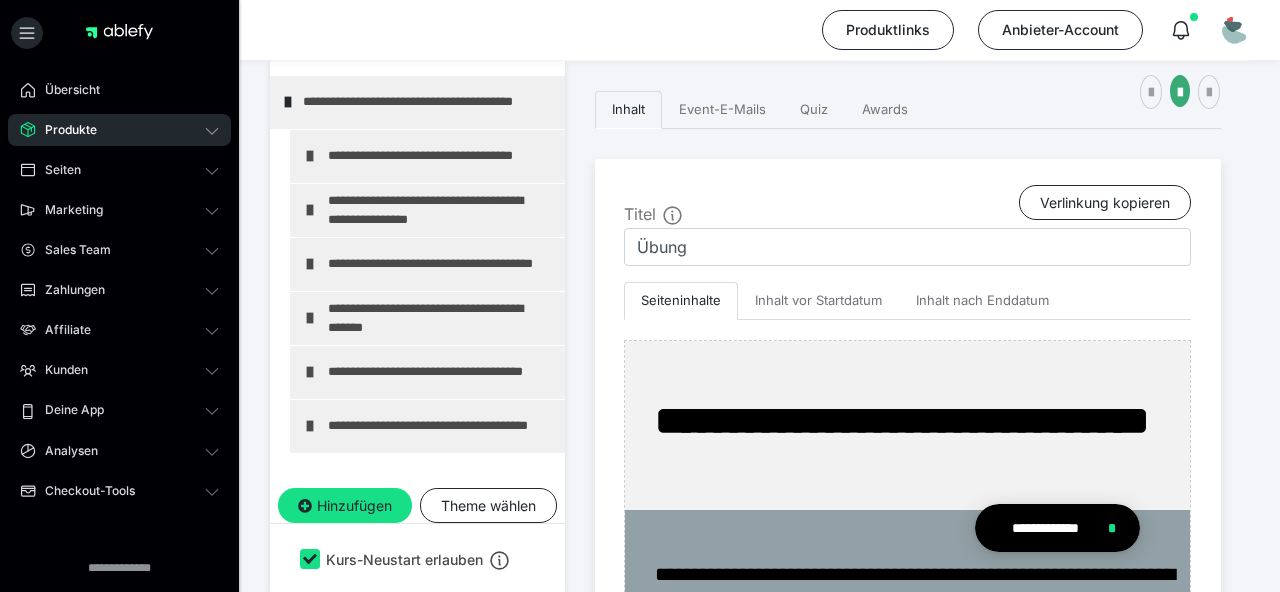 scroll, scrollTop: 110, scrollLeft: 0, axis: vertical 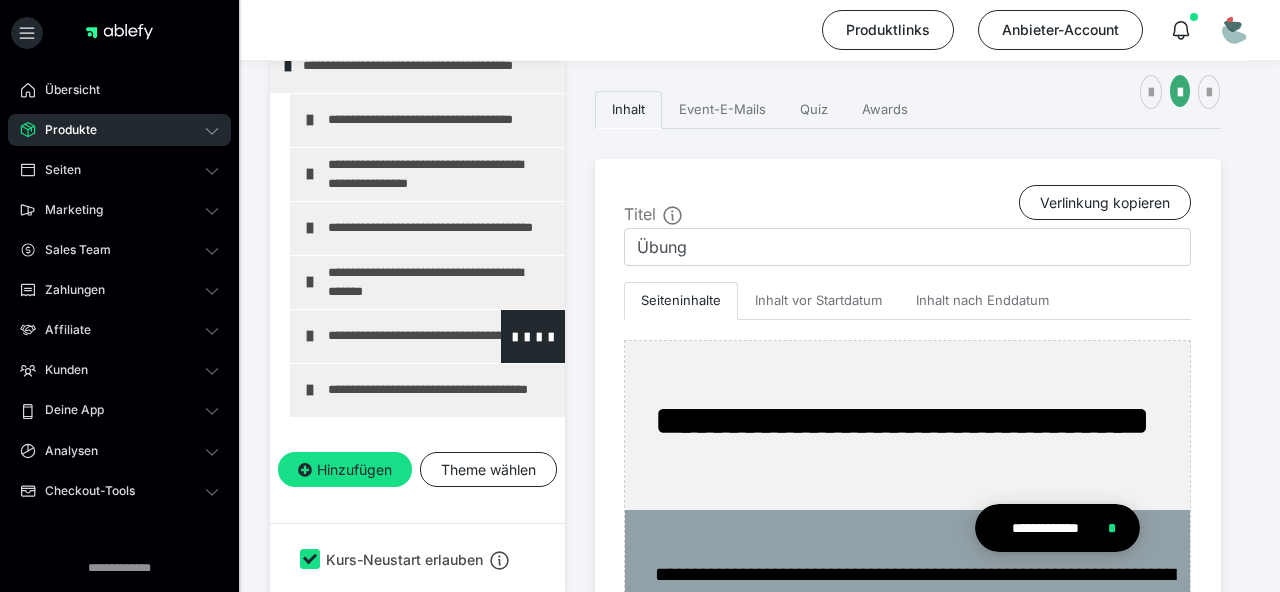click at bounding box center [310, 336] 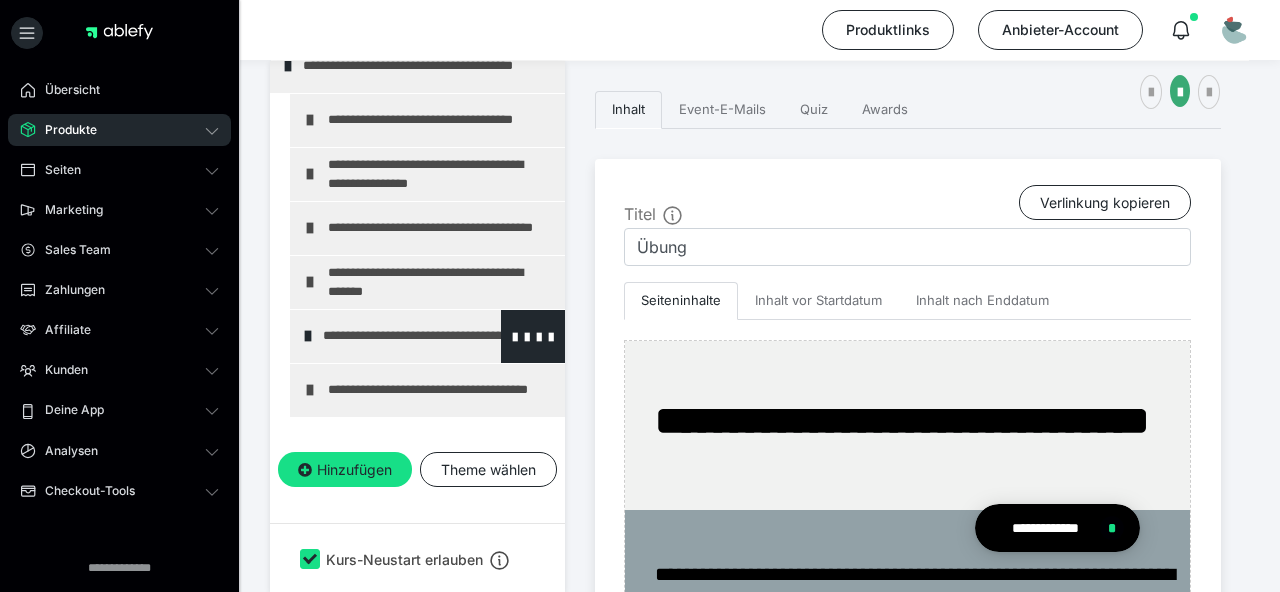 click on "**********" at bounding box center (436, 336) 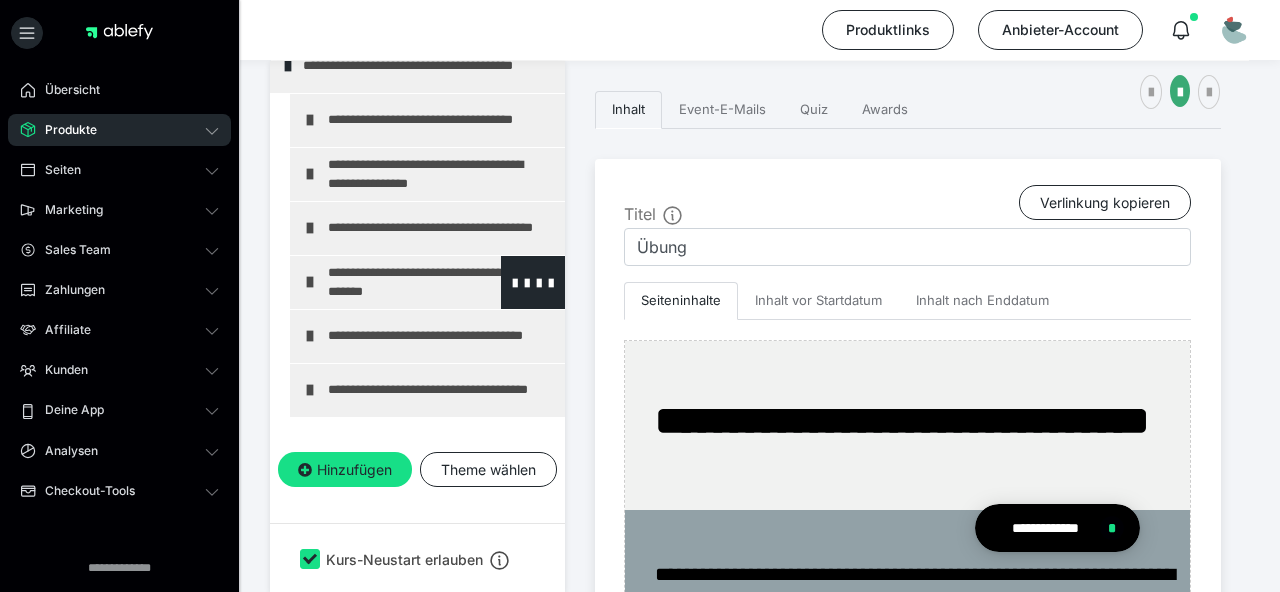click on "**********" at bounding box center [427, 282] 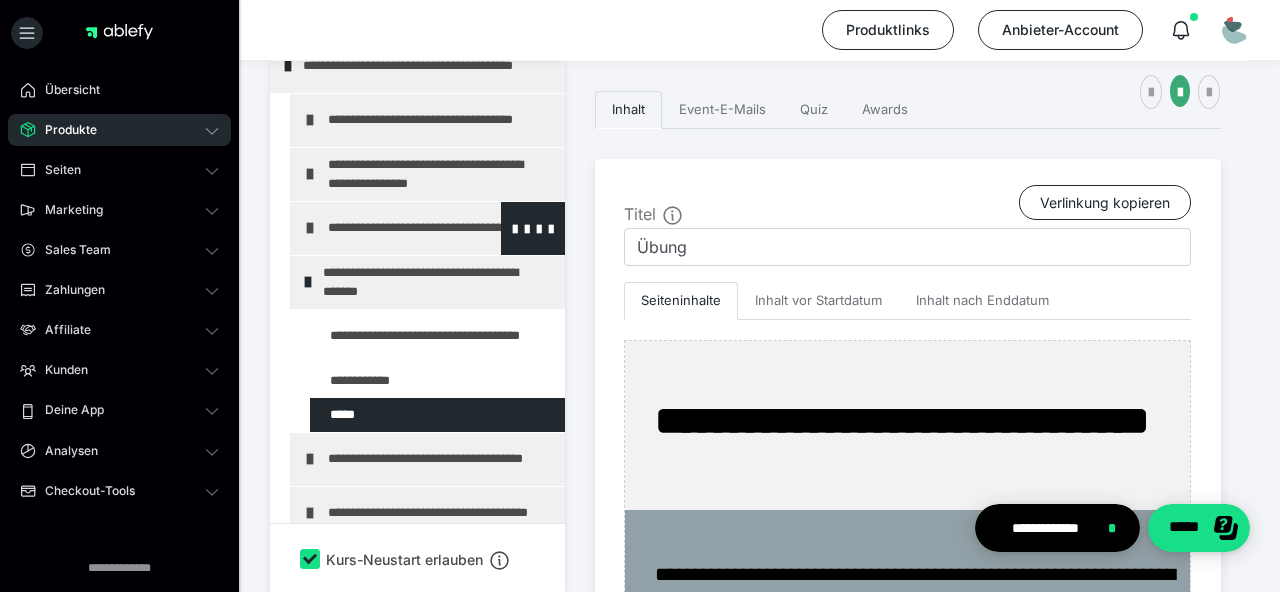 scroll, scrollTop: 170, scrollLeft: 0, axis: vertical 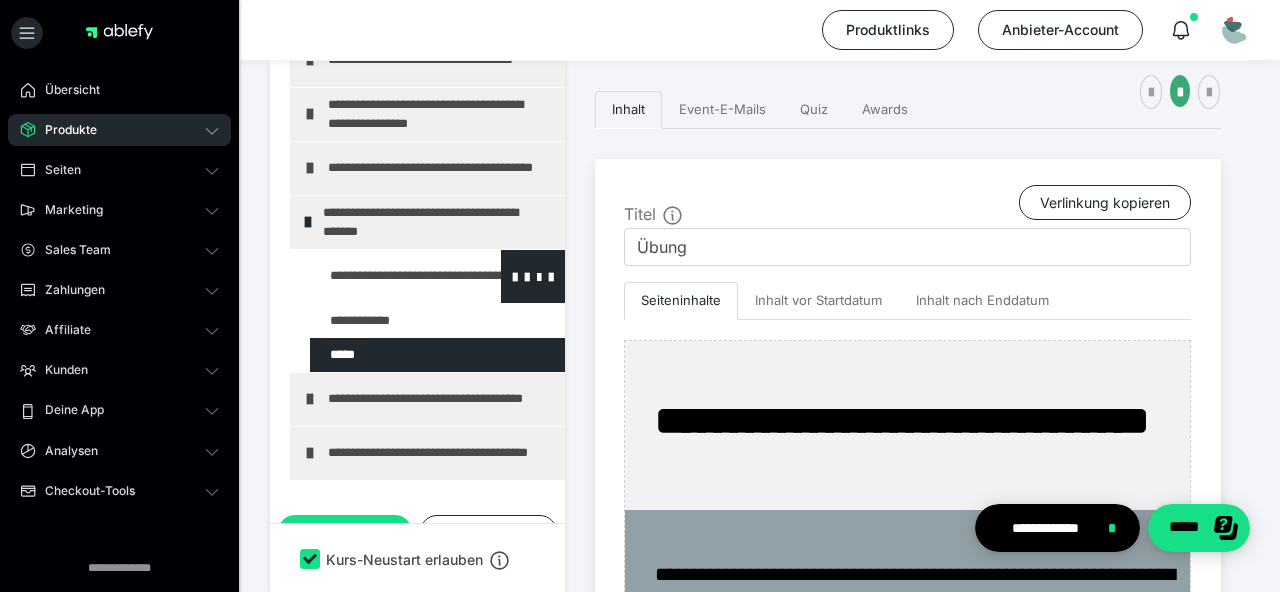 click at bounding box center [385, 276] 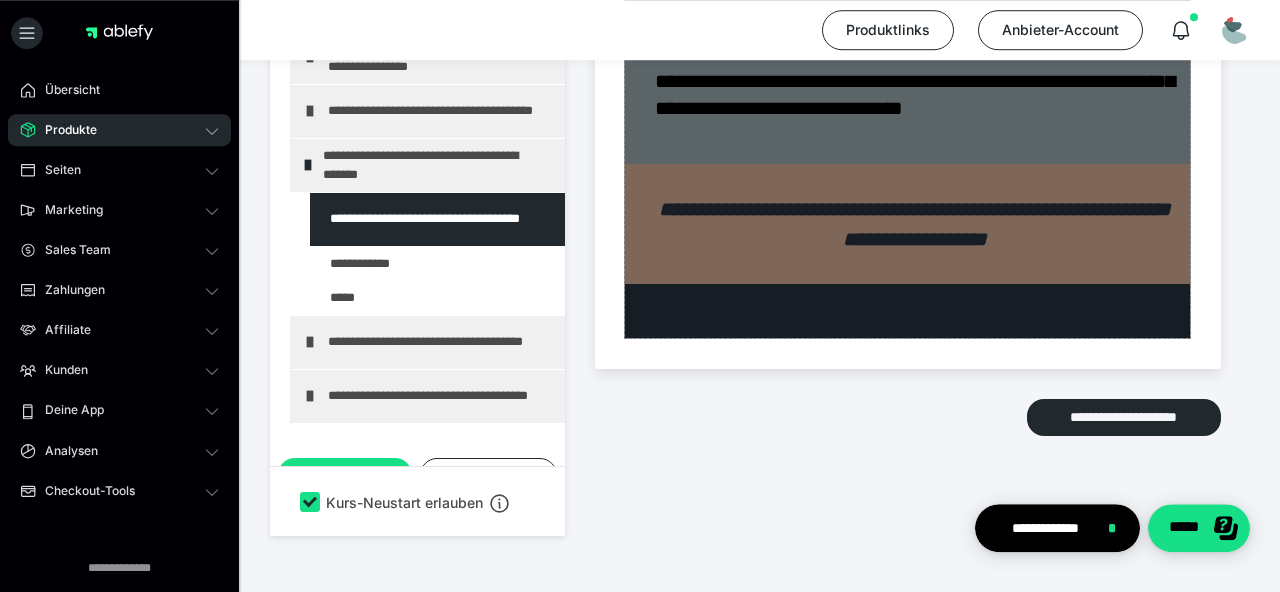scroll, scrollTop: 1361, scrollLeft: 0, axis: vertical 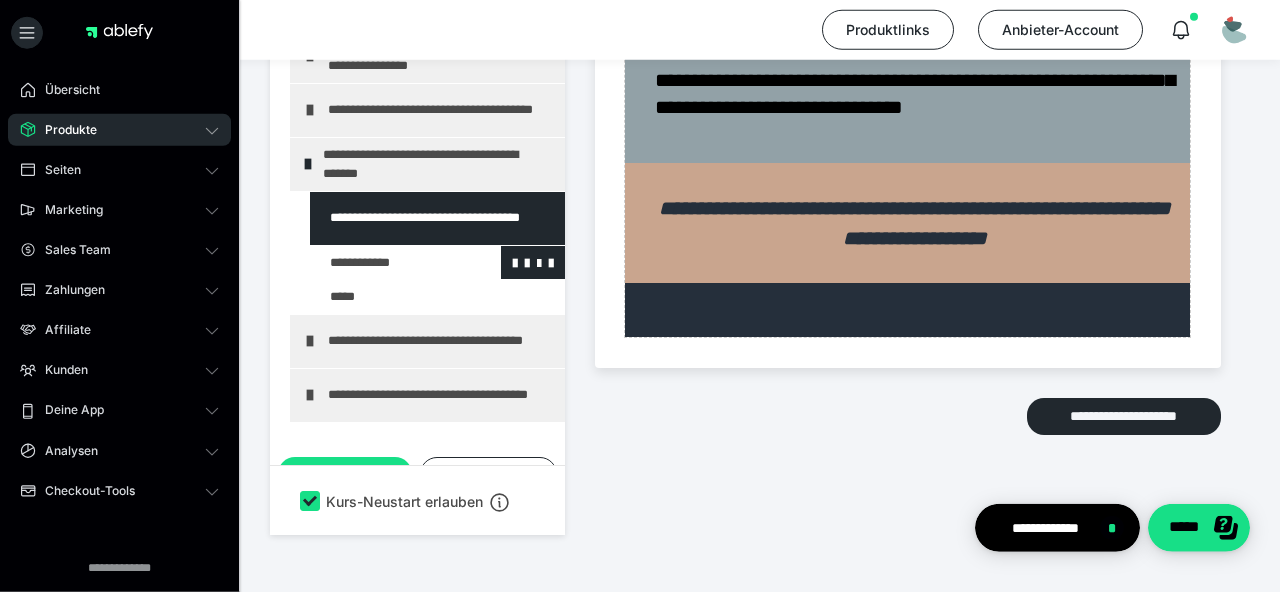 click at bounding box center (385, 263) 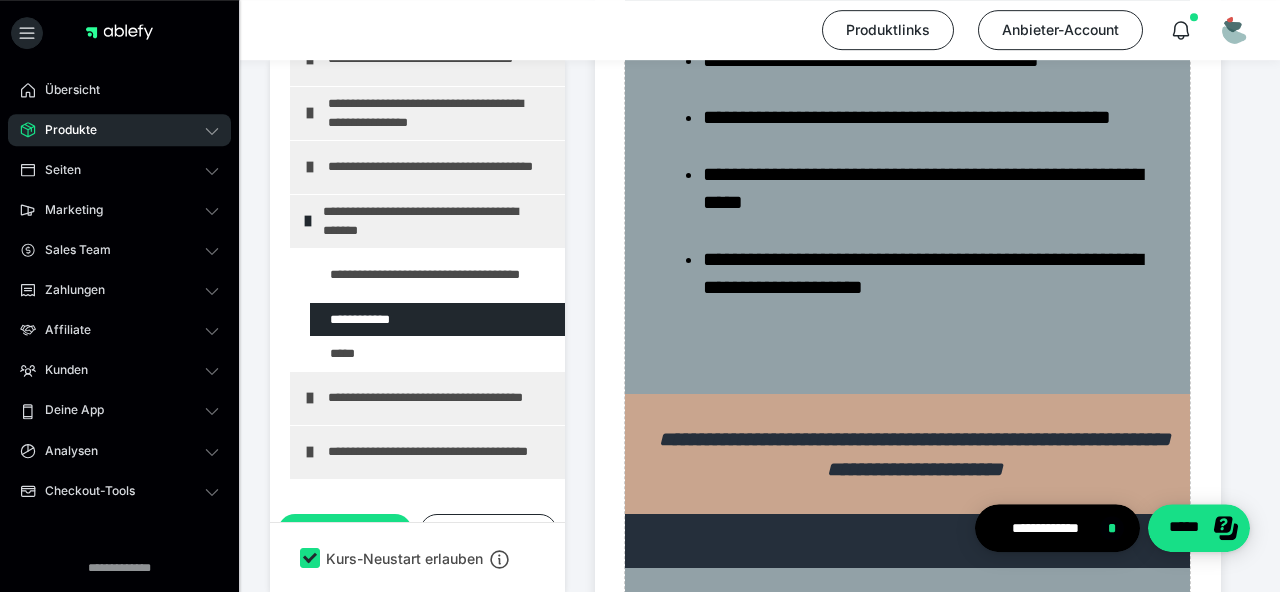 scroll, scrollTop: 1029, scrollLeft: 0, axis: vertical 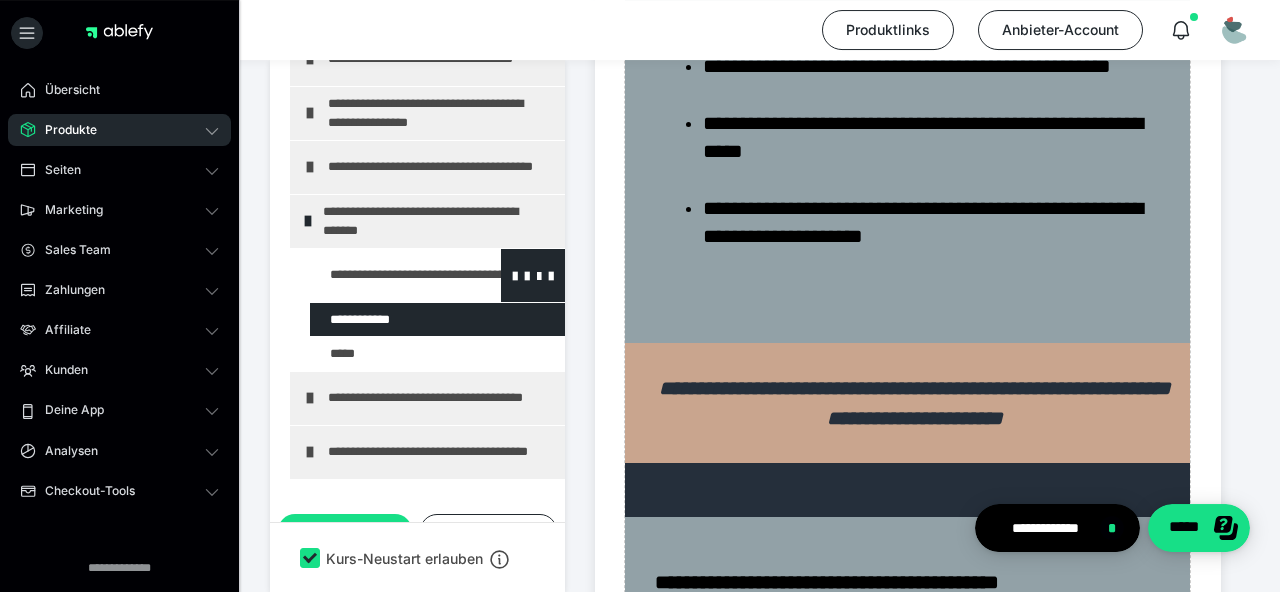 click at bounding box center [385, 275] 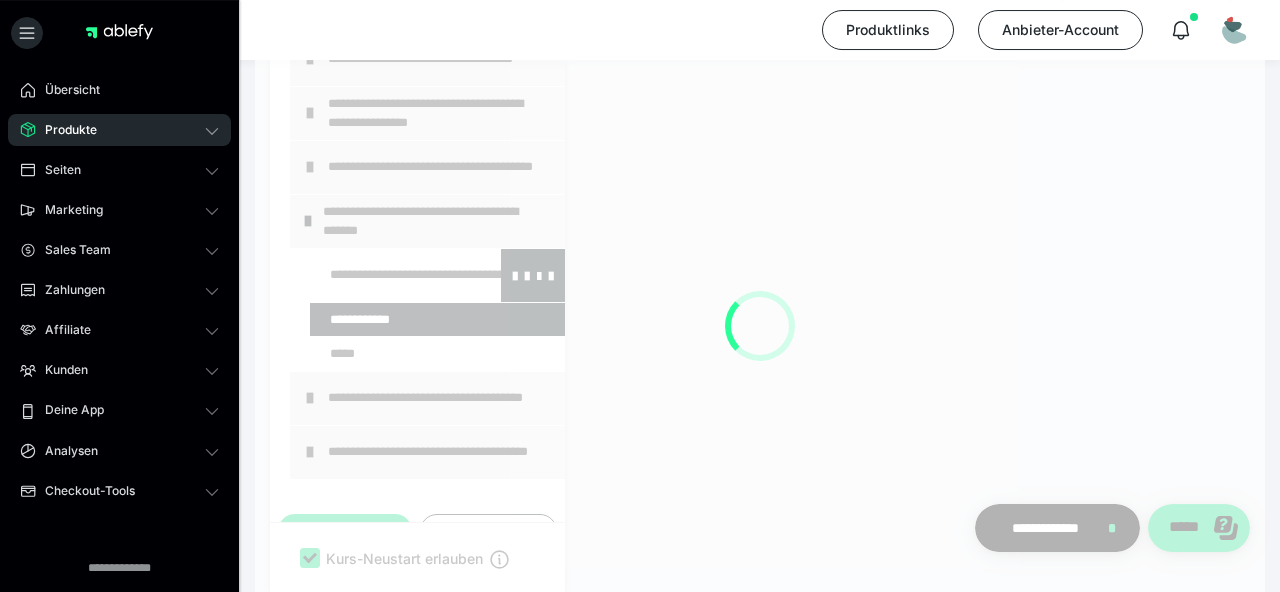 scroll, scrollTop: 415, scrollLeft: 0, axis: vertical 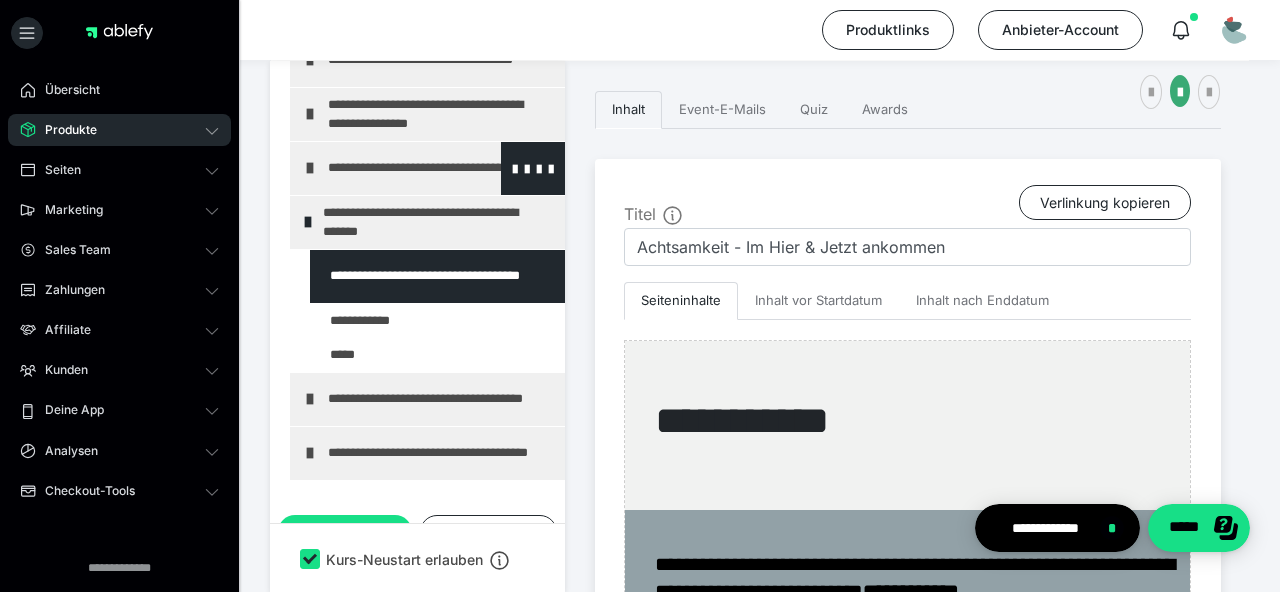 click at bounding box center [310, 168] 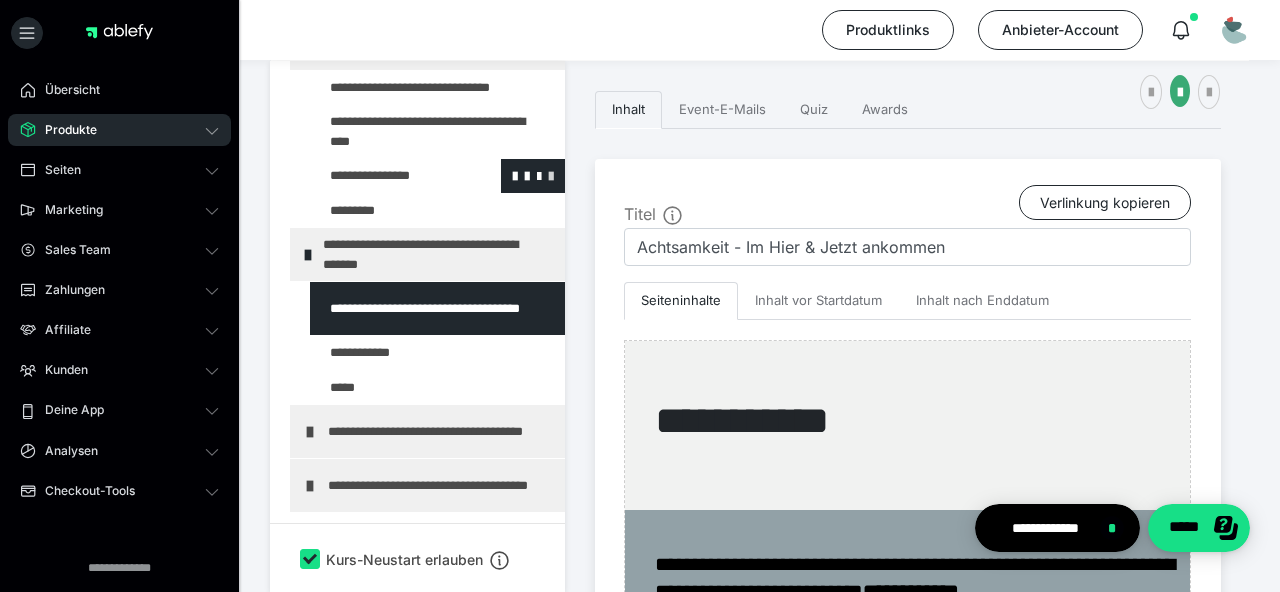 scroll, scrollTop: 295, scrollLeft: 0, axis: vertical 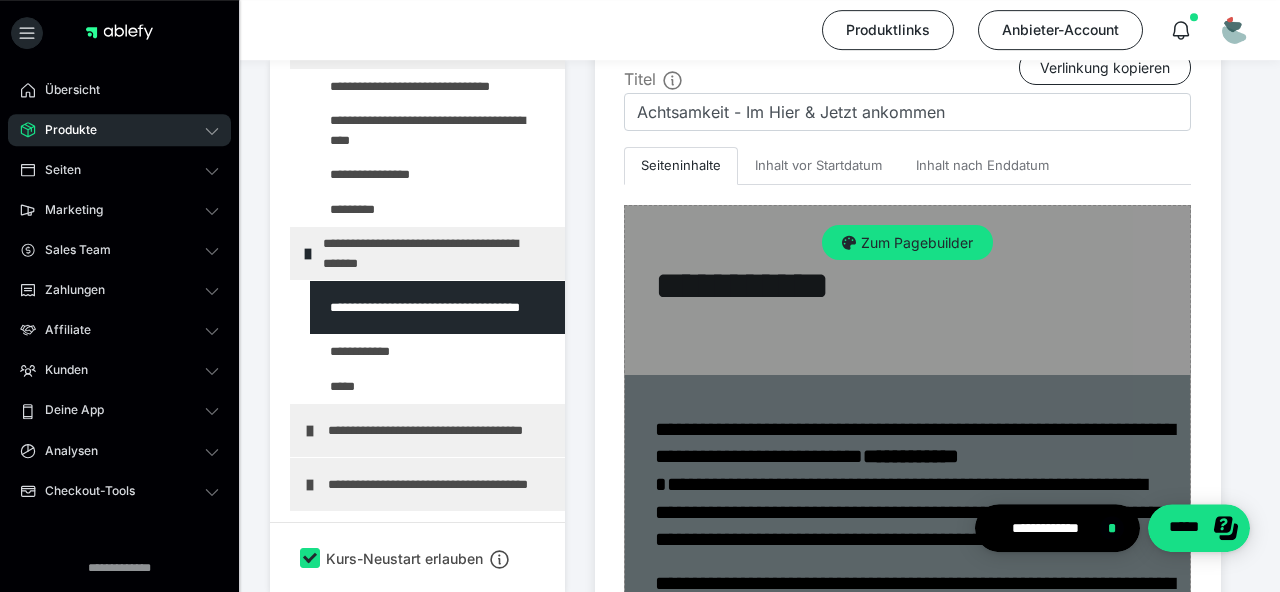 click on "Zum Pagebuilder" at bounding box center [907, 677] 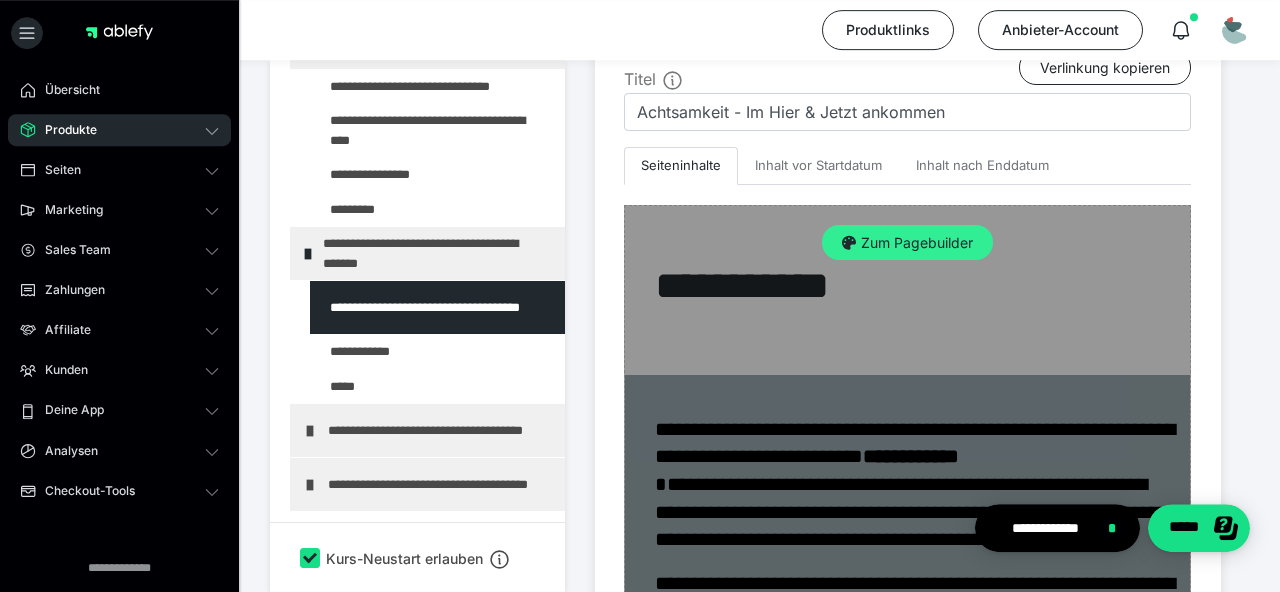 click on "Zum Pagebuilder" at bounding box center (907, 243) 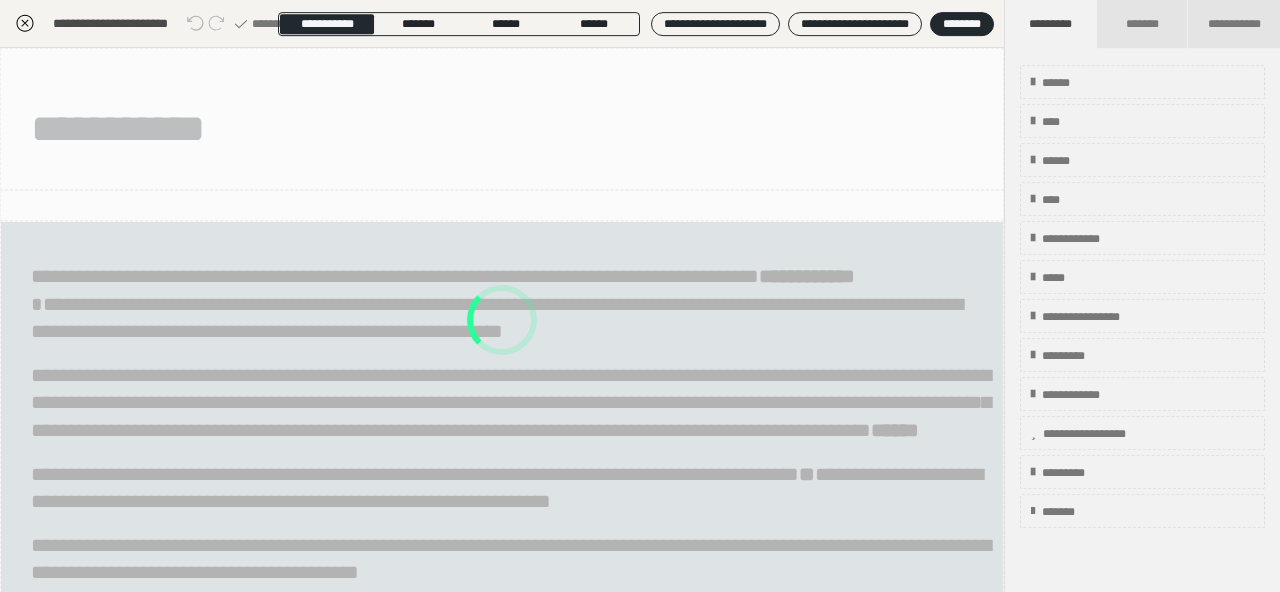 scroll, scrollTop: 415, scrollLeft: 0, axis: vertical 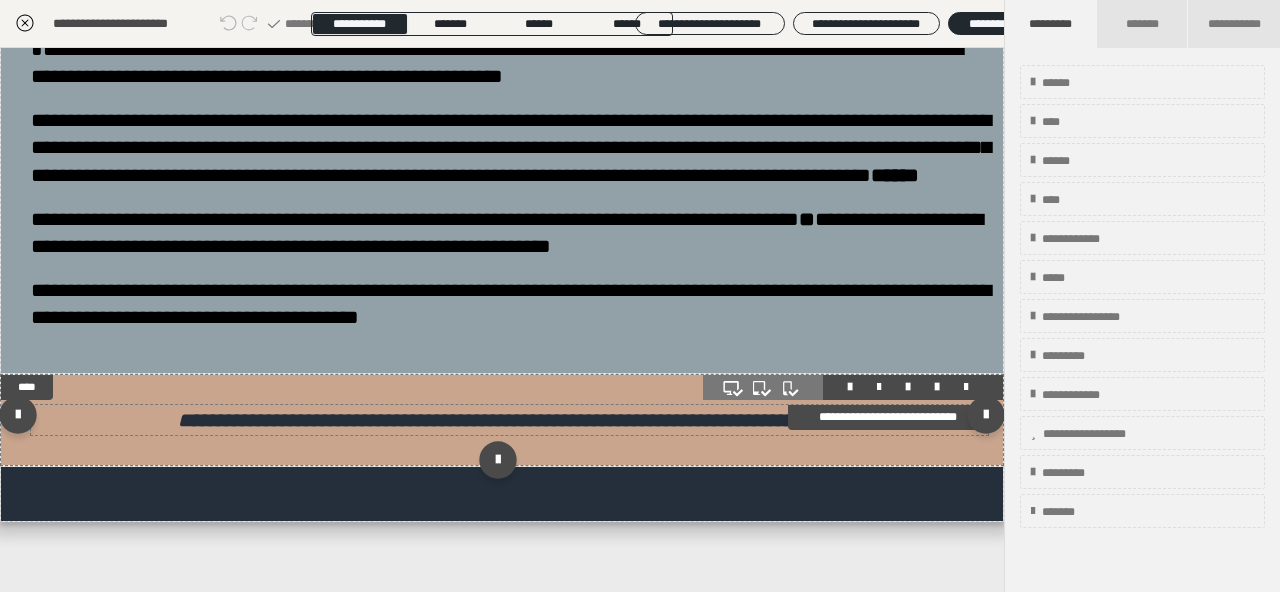 click on "**********" at bounding box center [510, 420] 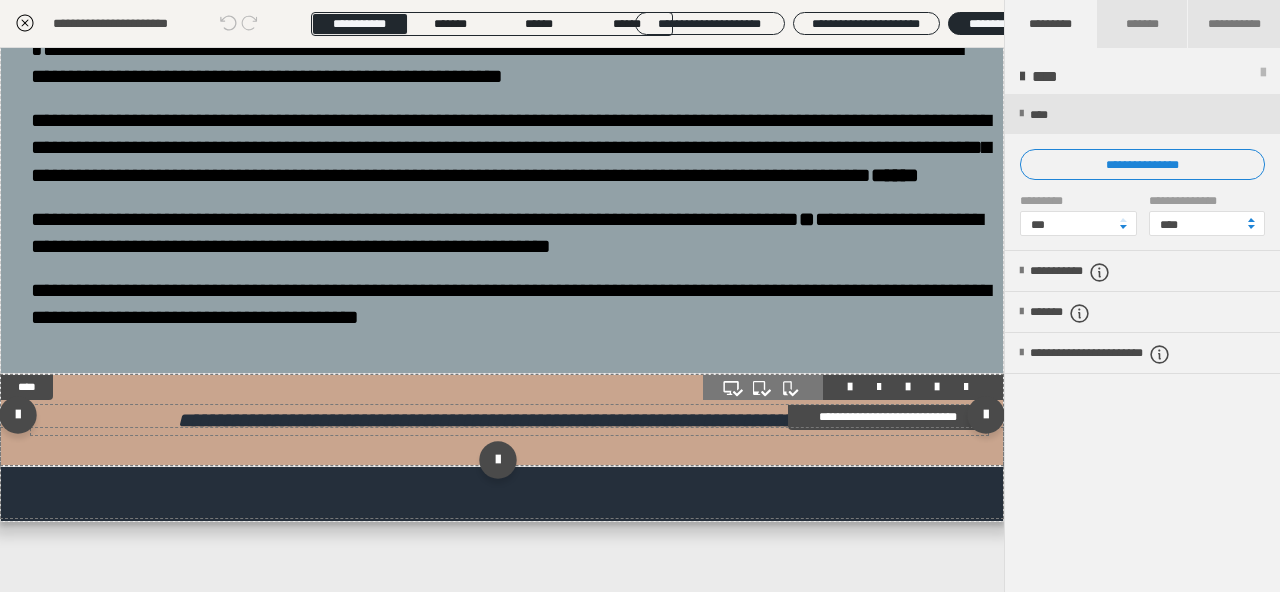click on "**********" at bounding box center [510, 420] 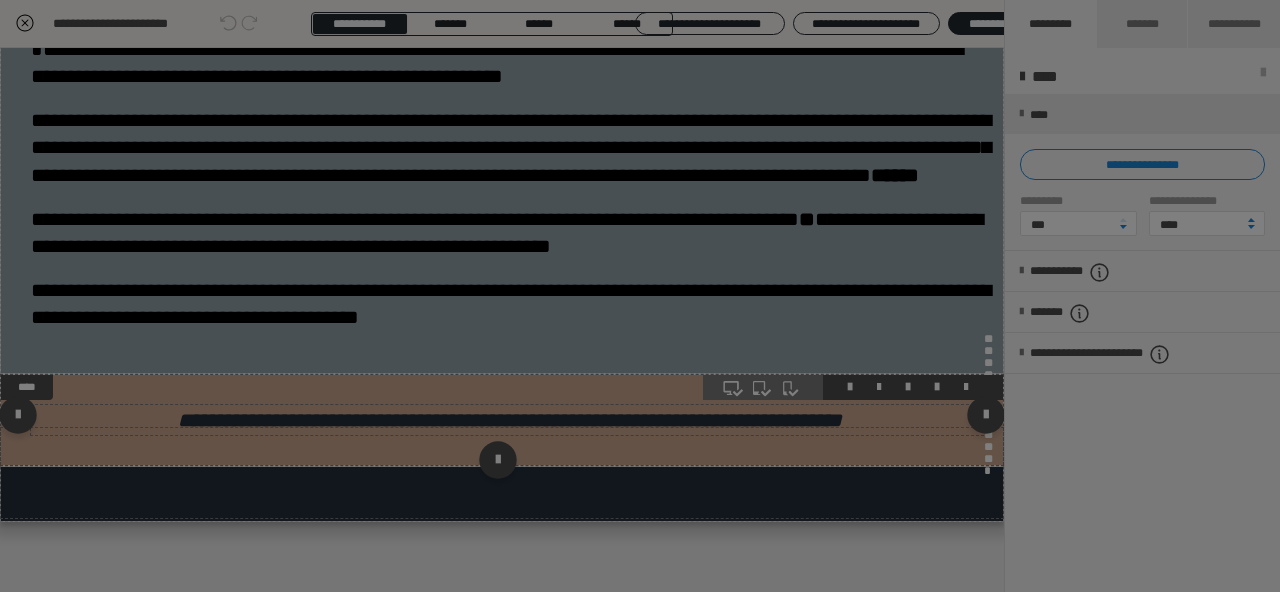 click on "**********" at bounding box center (640, 296) 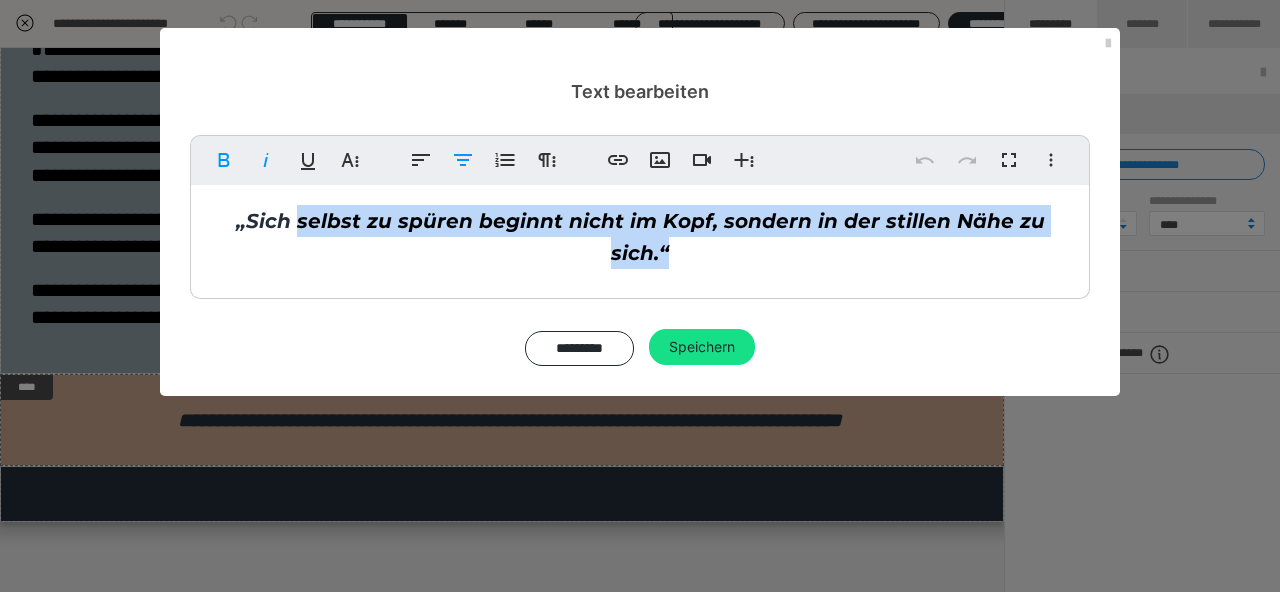 drag, startPoint x: 271, startPoint y: 220, endPoint x: 1122, endPoint y: 287, distance: 853.6334 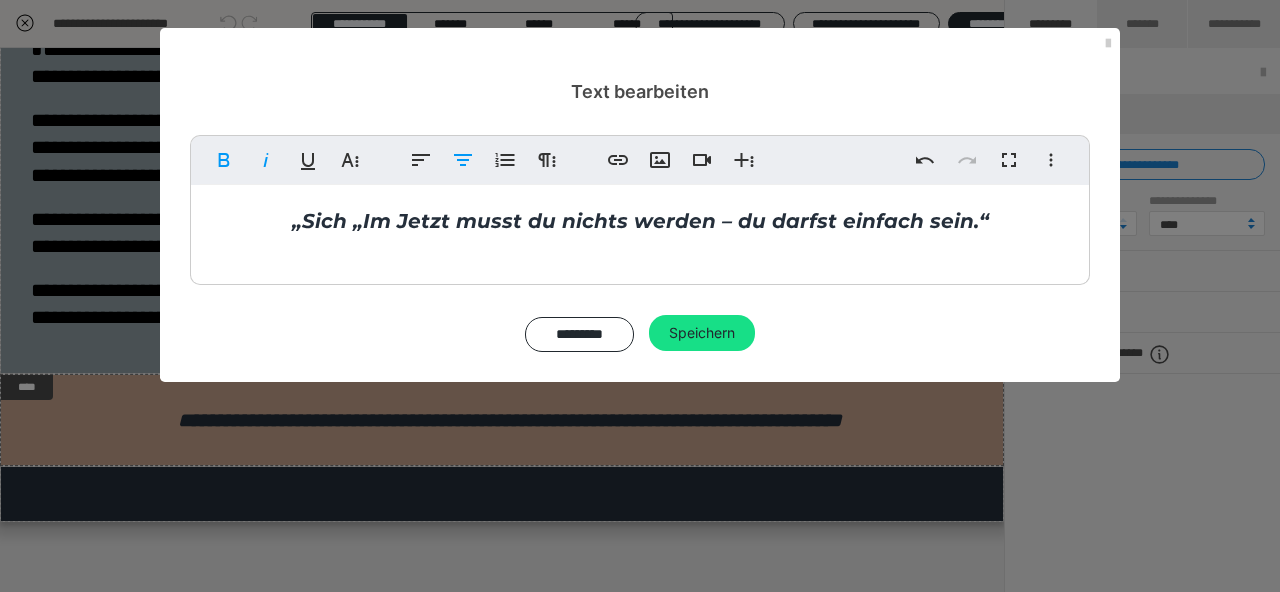 click on "„Sich „Im Jetzt musst du nichts werden – du darfst einfach sein.“" at bounding box center (640, 221) 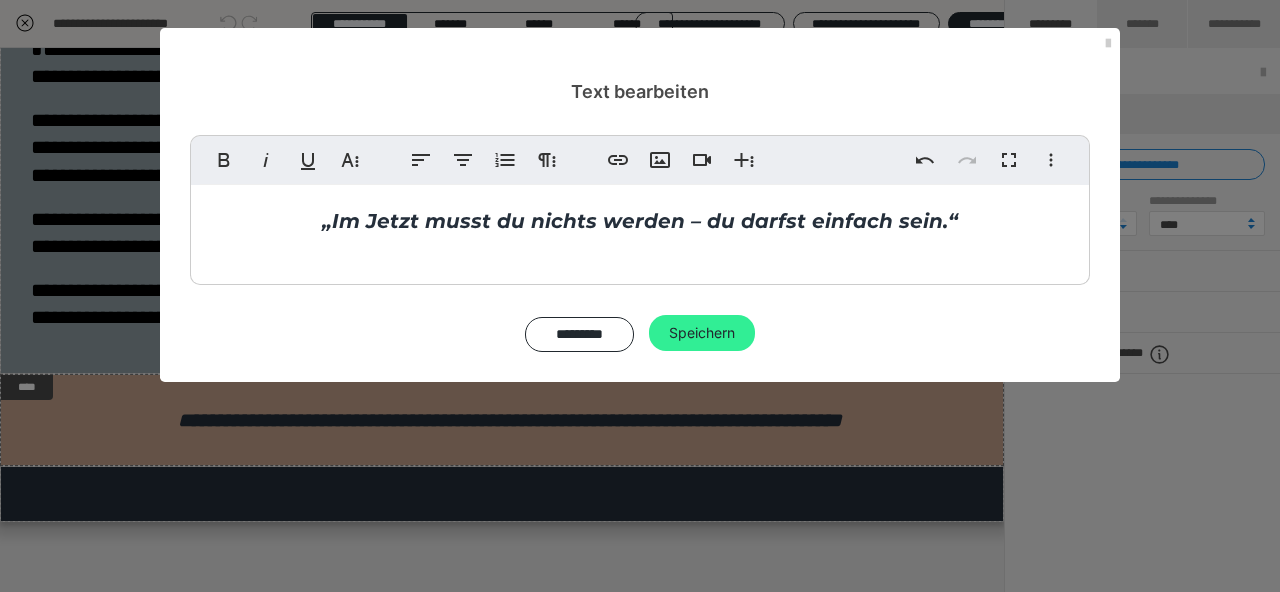 click on "Speichern" at bounding box center [702, 333] 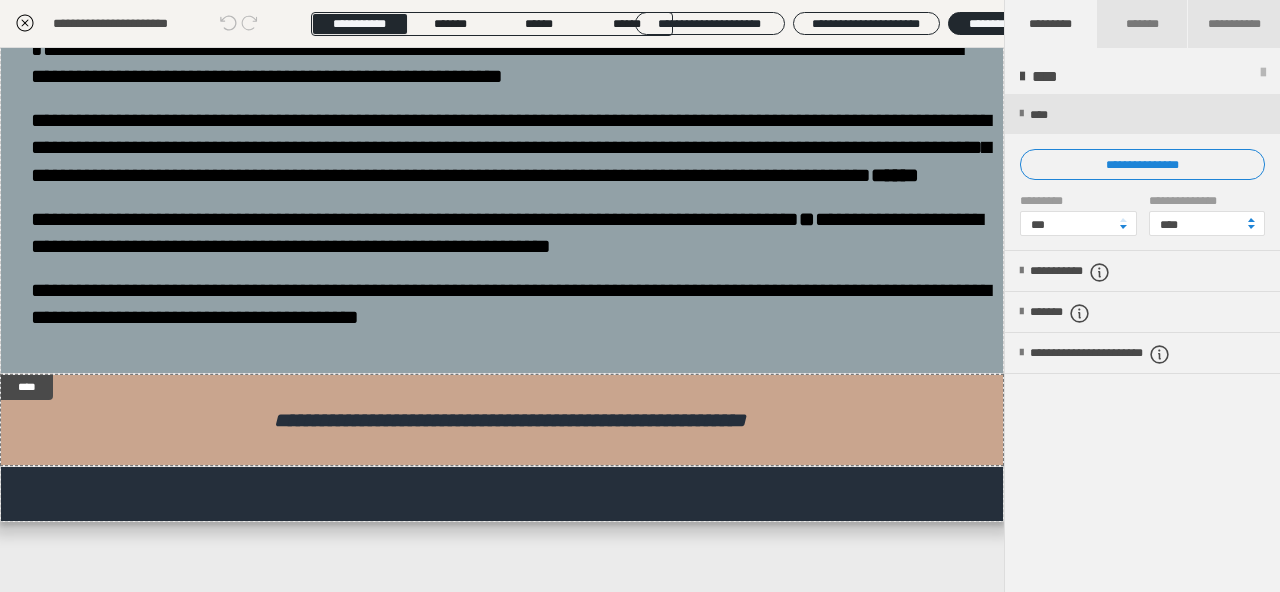 click 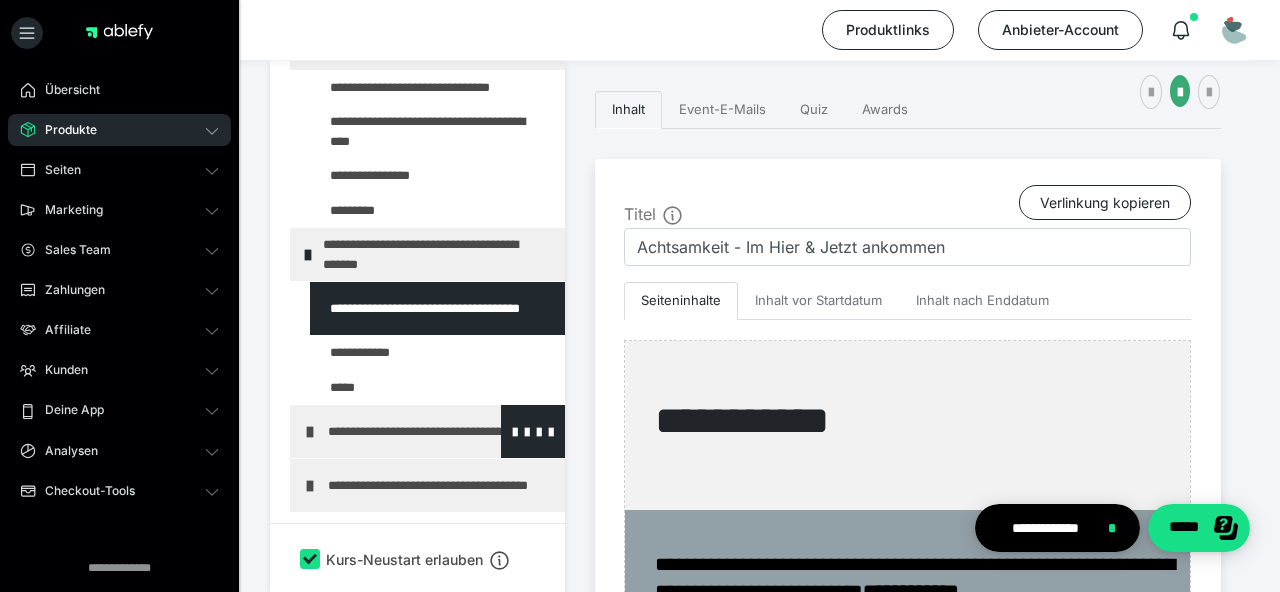 click at bounding box center (310, 432) 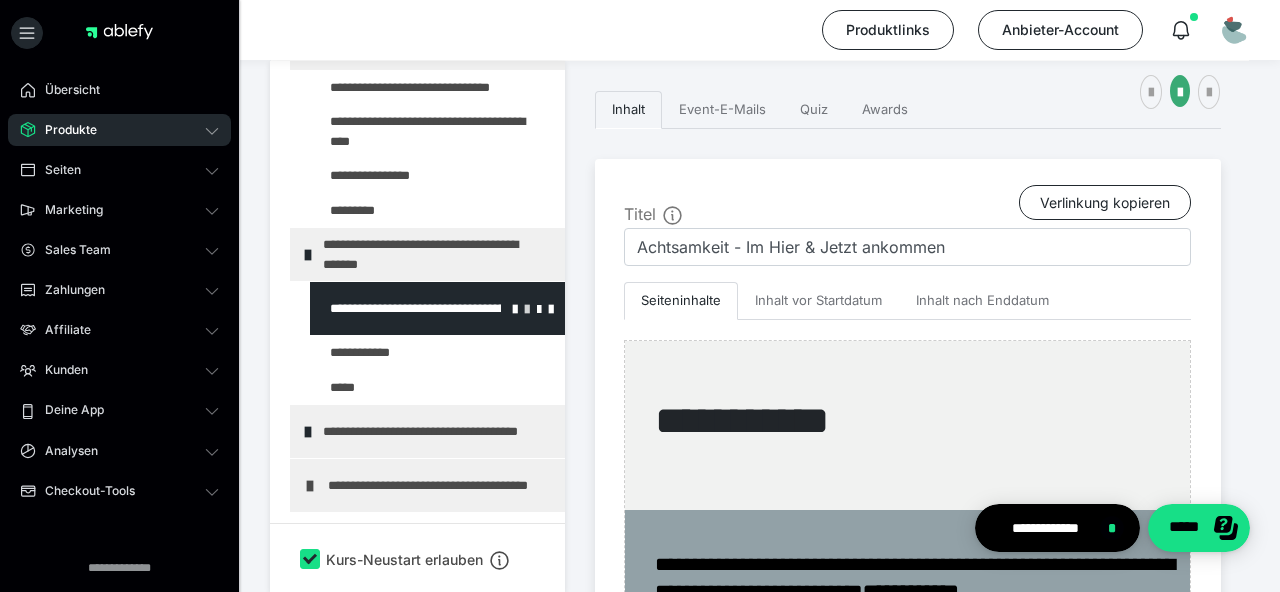 click at bounding box center (527, 308) 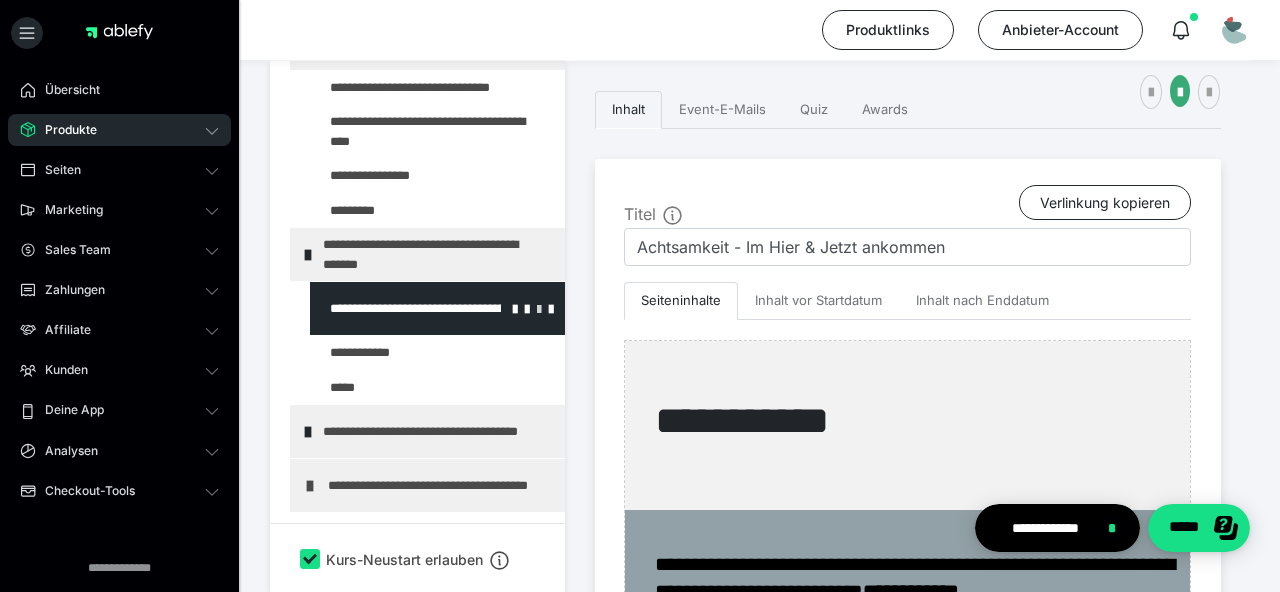 click at bounding box center (539, 308) 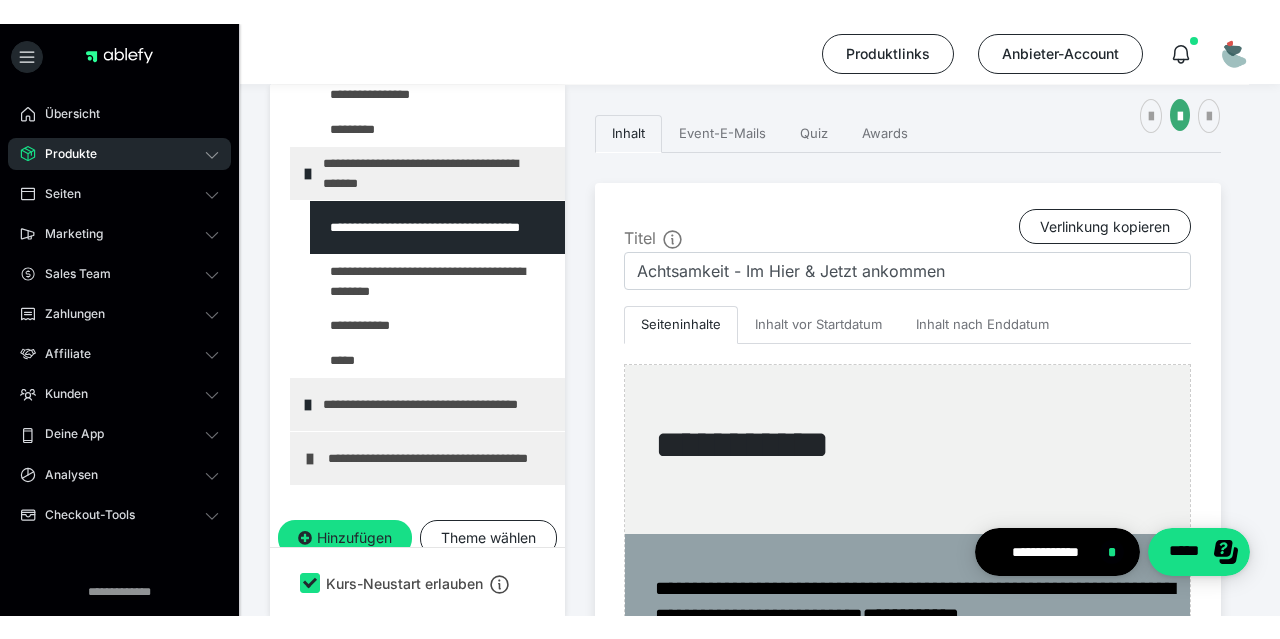 scroll, scrollTop: 431, scrollLeft: 0, axis: vertical 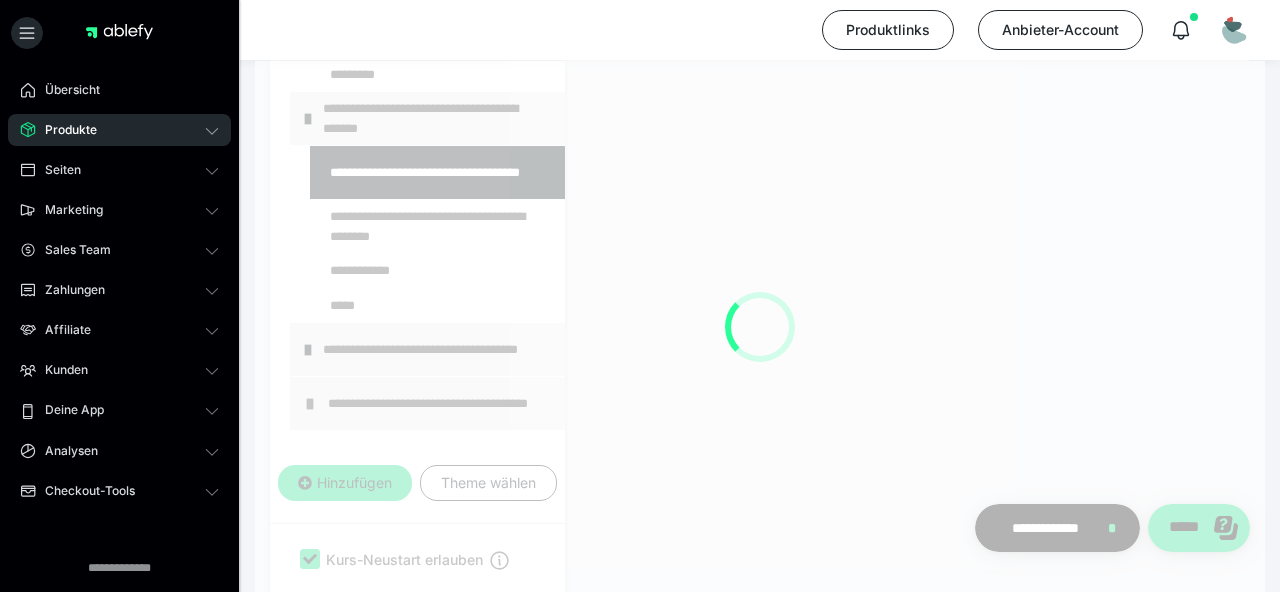 drag, startPoint x: 500, startPoint y: 223, endPoint x: 486, endPoint y: 239, distance: 21.260292 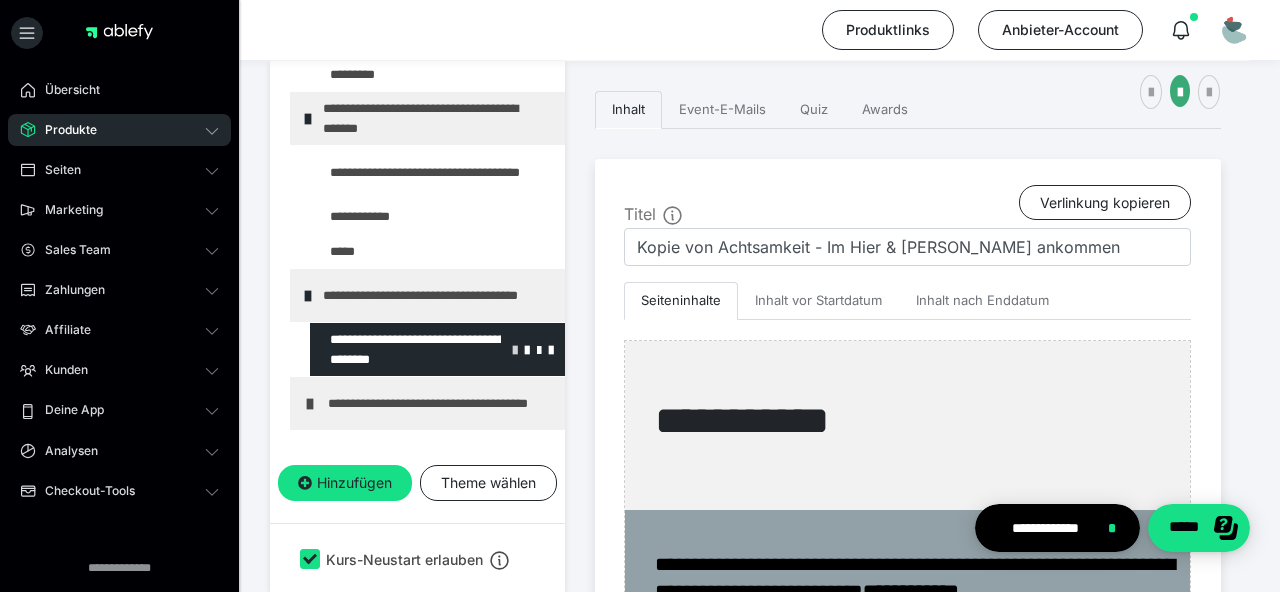 click at bounding box center (515, 349) 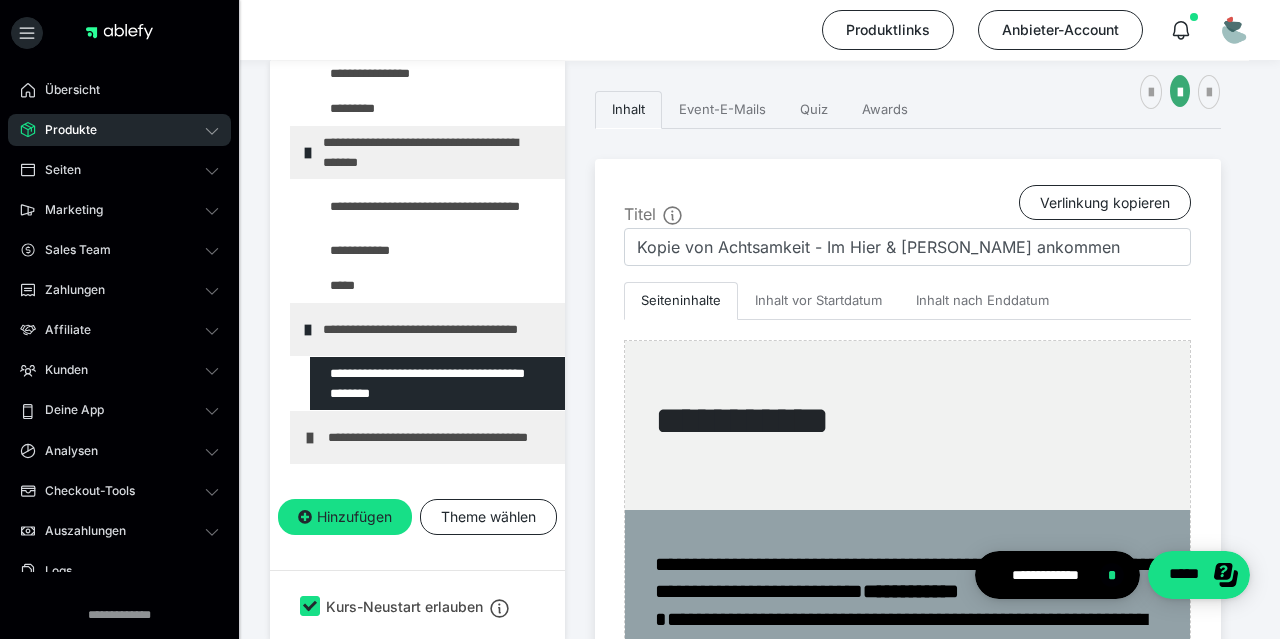 scroll, scrollTop: 397, scrollLeft: 0, axis: vertical 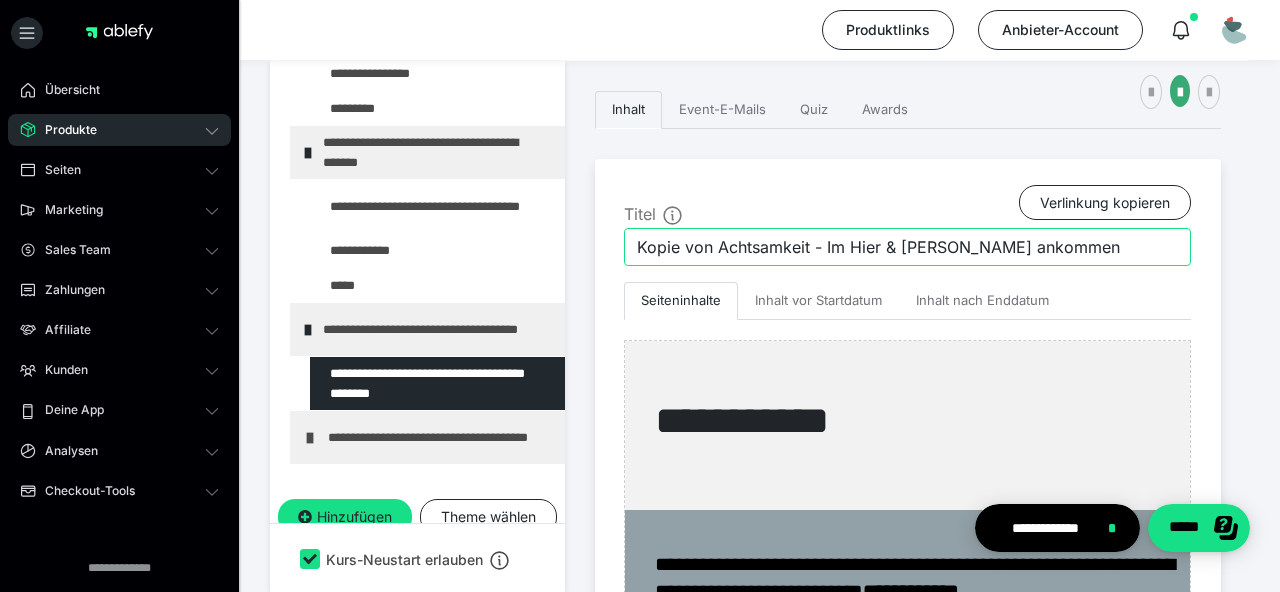 click on "Kopie von Achtsamkeit - Im Hier & Jetzt ankommen" at bounding box center [907, 247] 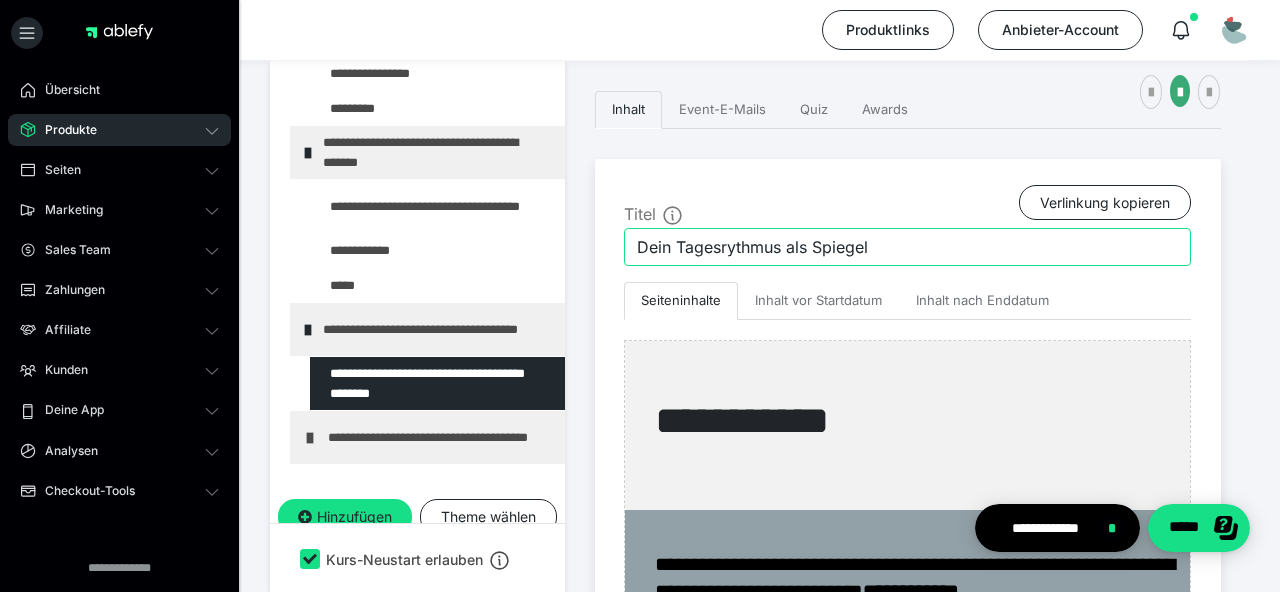 type on "Dein Tagesrythmus als Spiegel" 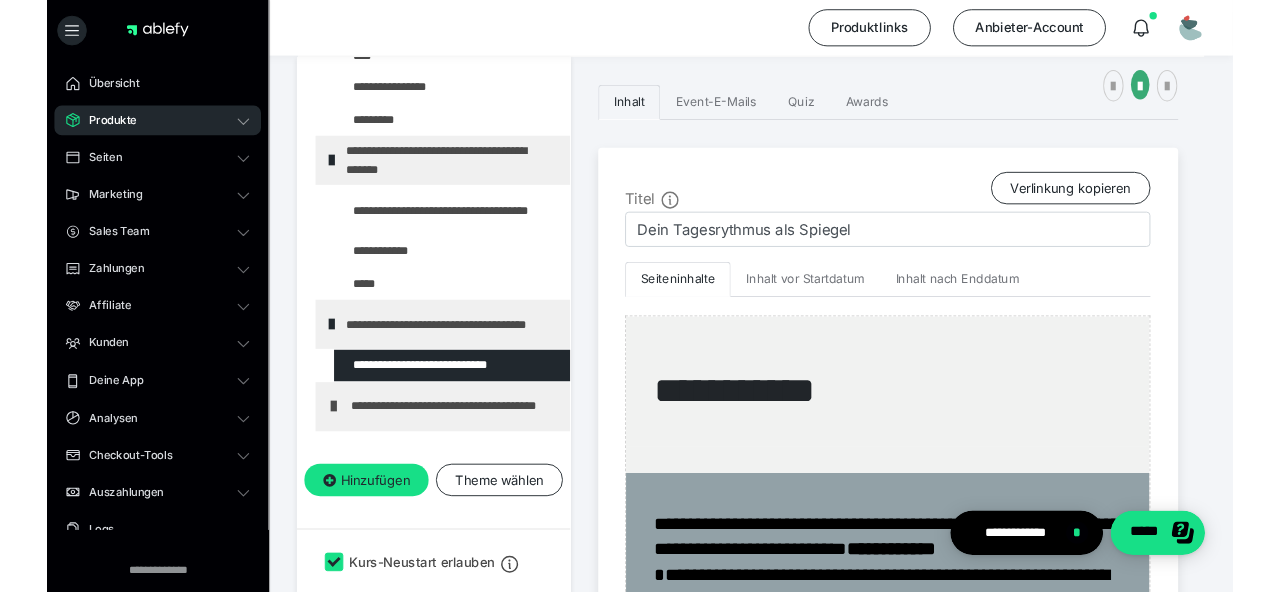 scroll, scrollTop: 377, scrollLeft: 0, axis: vertical 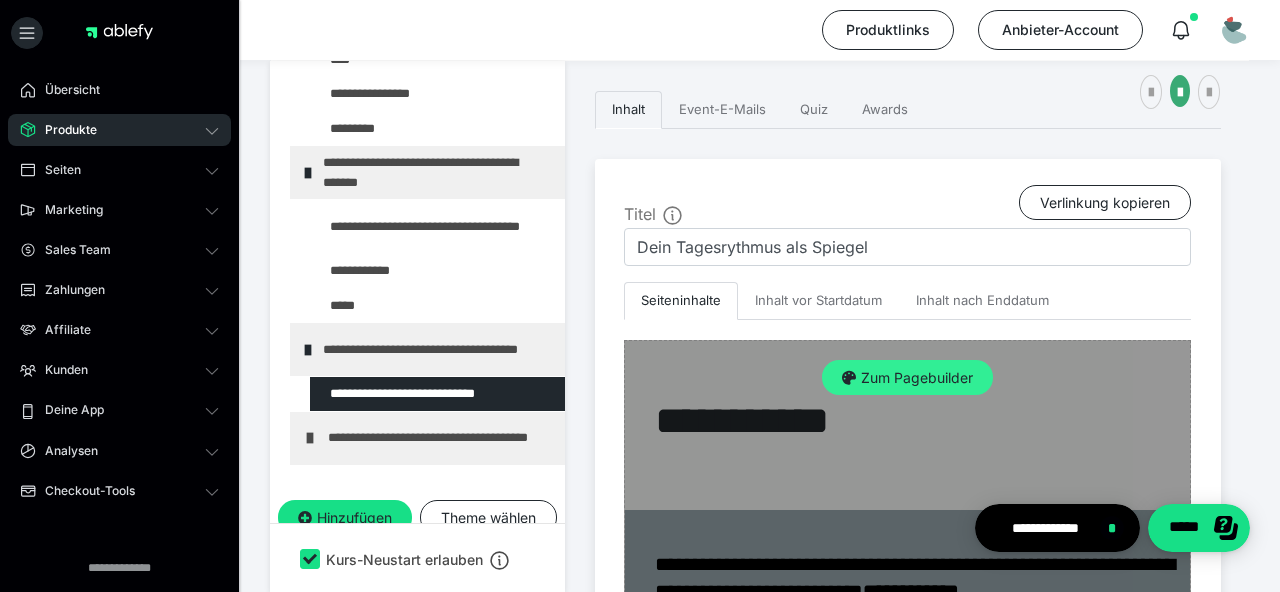 click on "Zum Pagebuilder" at bounding box center [907, 378] 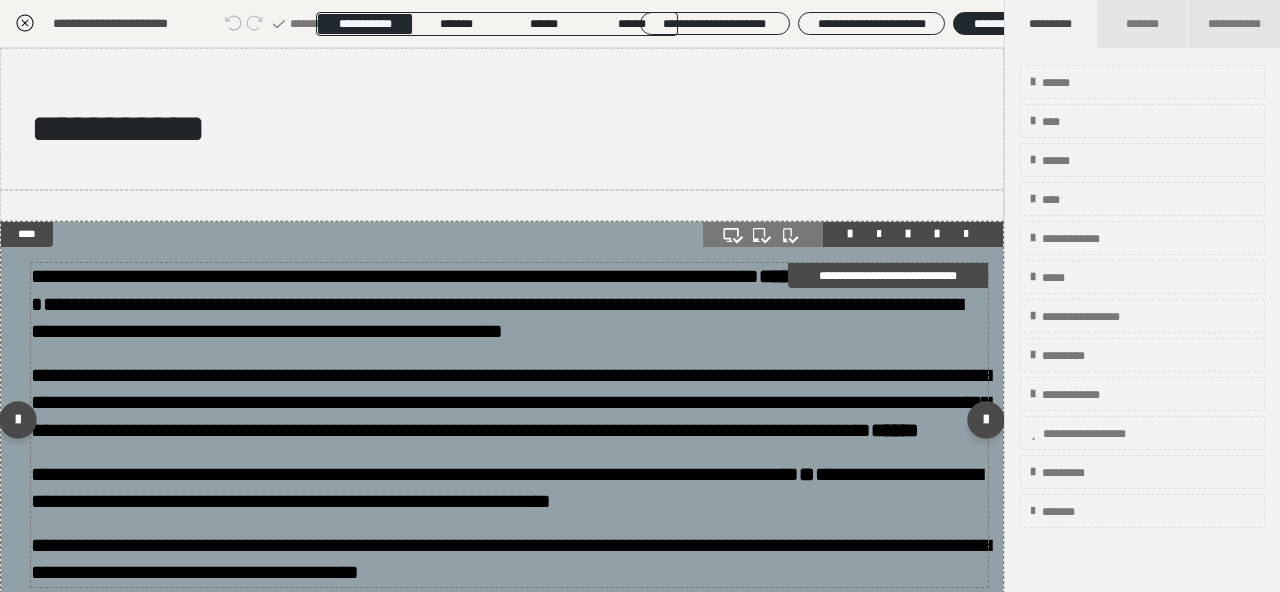 click on "**********" at bounding box center [511, 402] 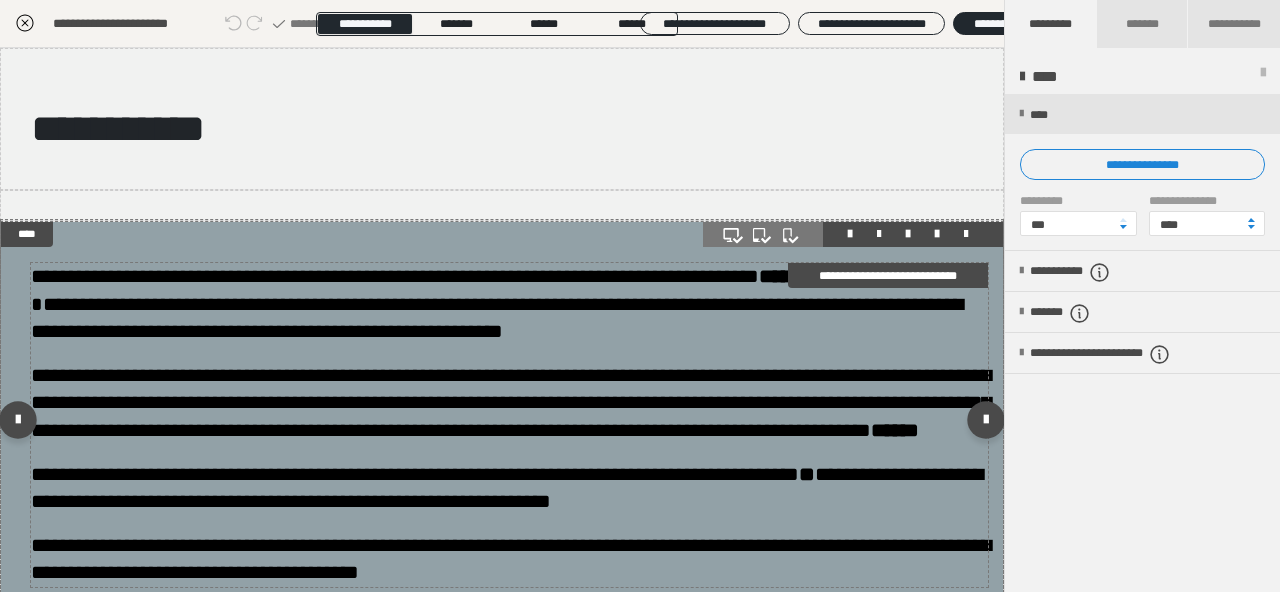 click on "**********" at bounding box center (511, 402) 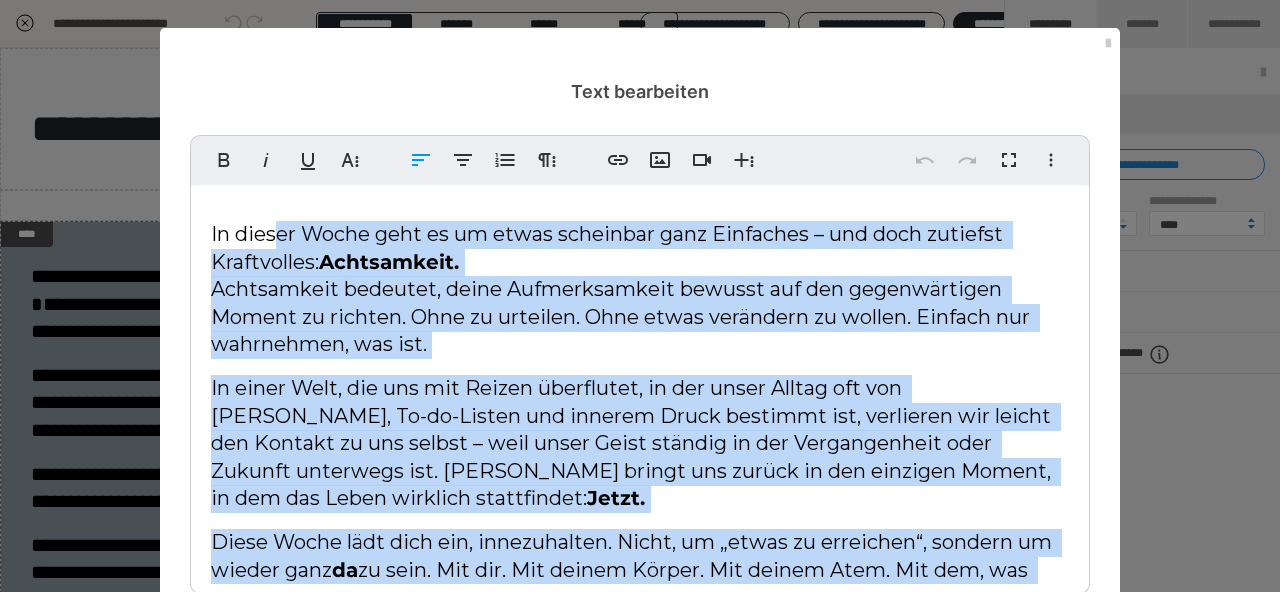 scroll, scrollTop: 135, scrollLeft: 0, axis: vertical 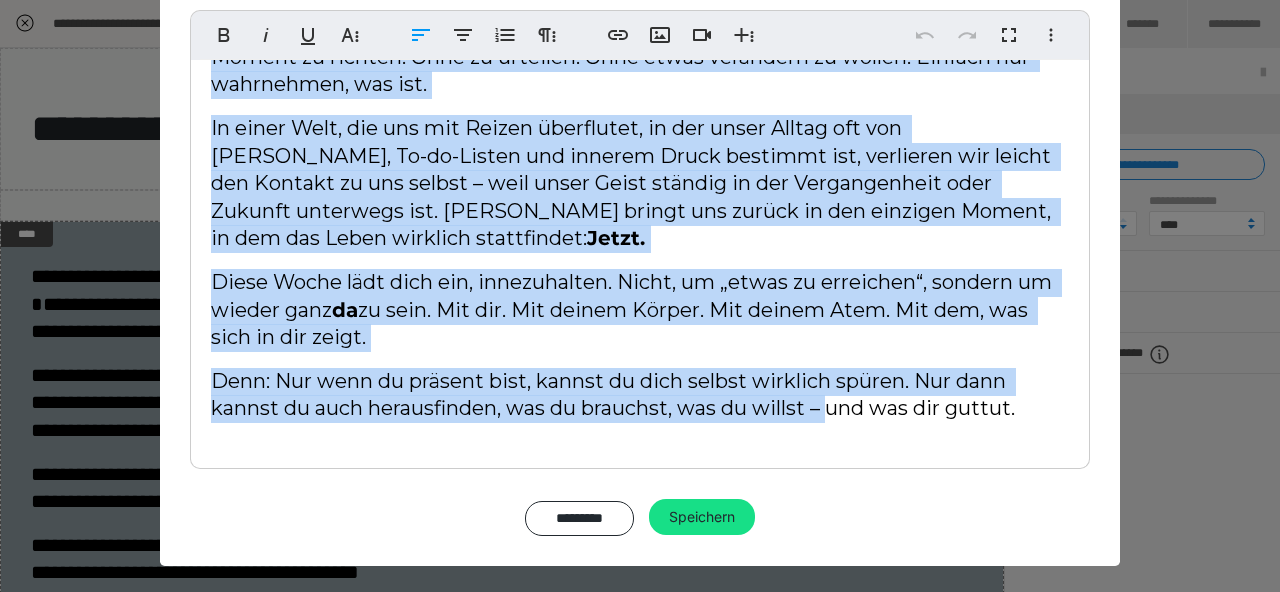 drag, startPoint x: 280, startPoint y: 233, endPoint x: 838, endPoint y: 639, distance: 690.07245 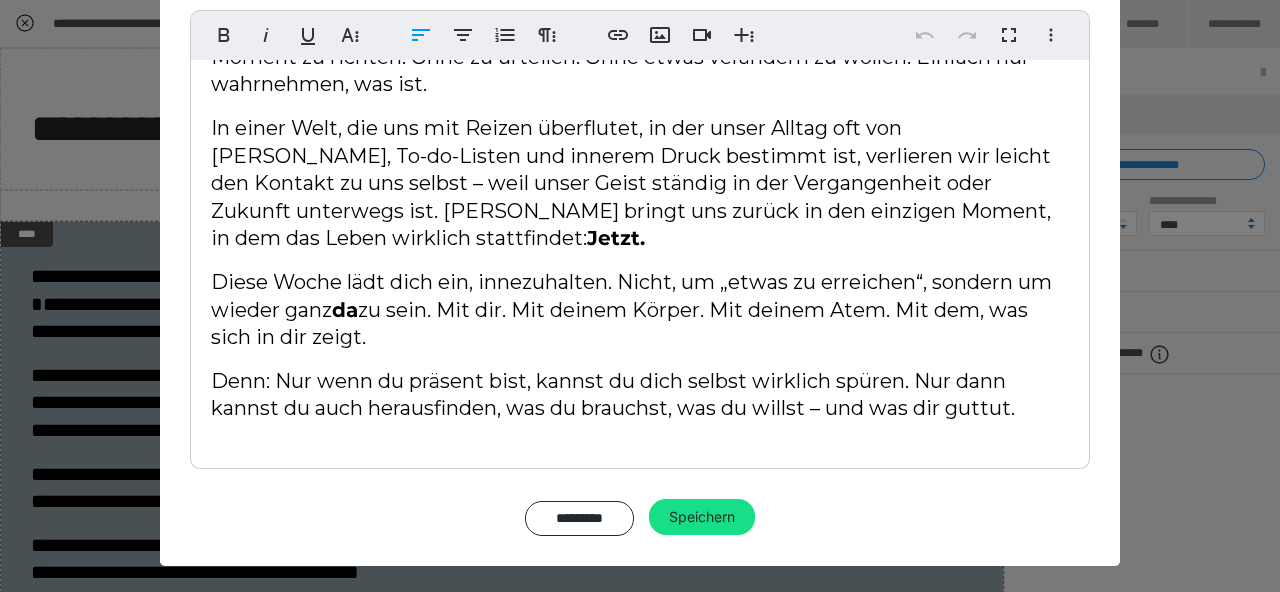 scroll, scrollTop: 0, scrollLeft: 0, axis: both 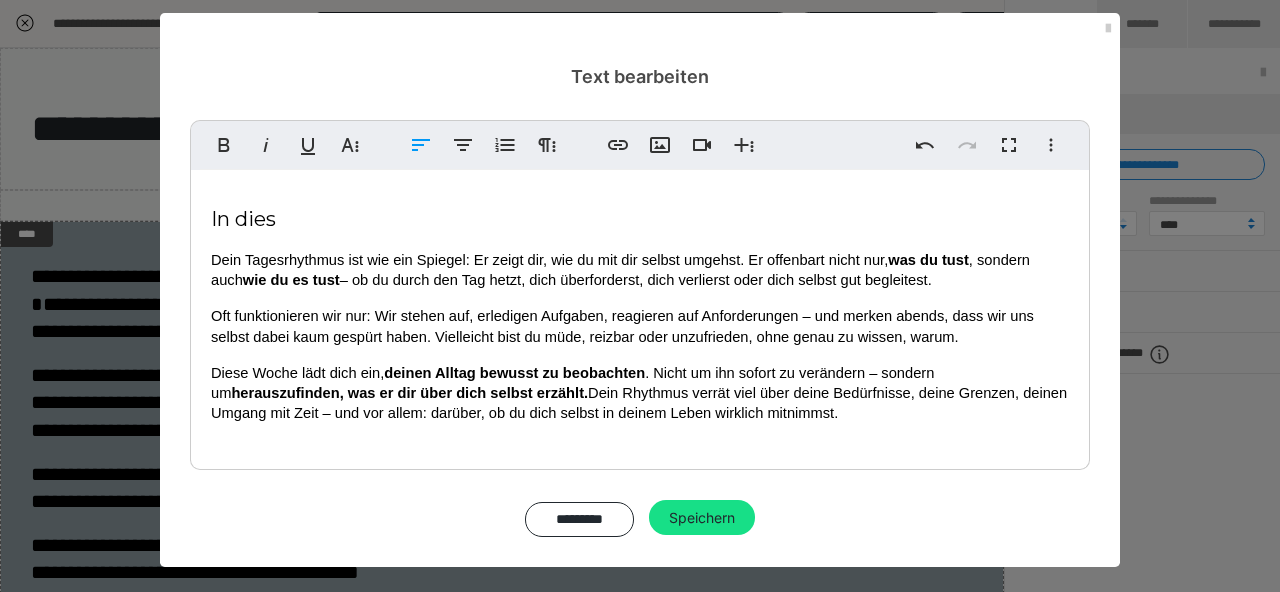 click on "In dies" at bounding box center [640, 220] 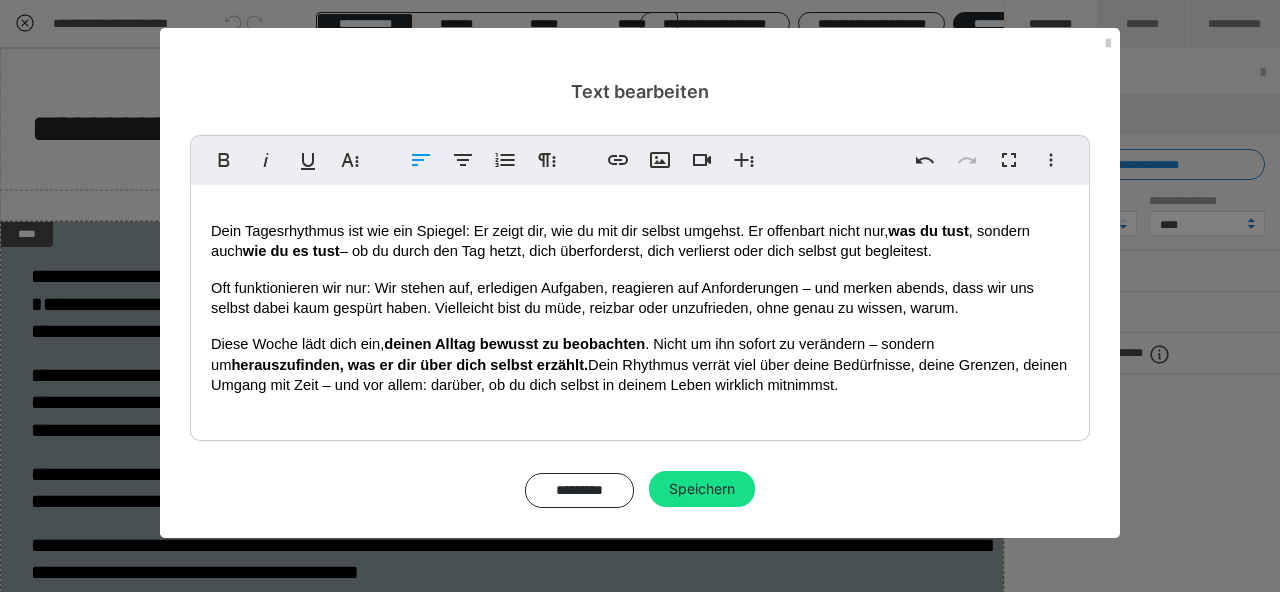 scroll, scrollTop: 0, scrollLeft: 0, axis: both 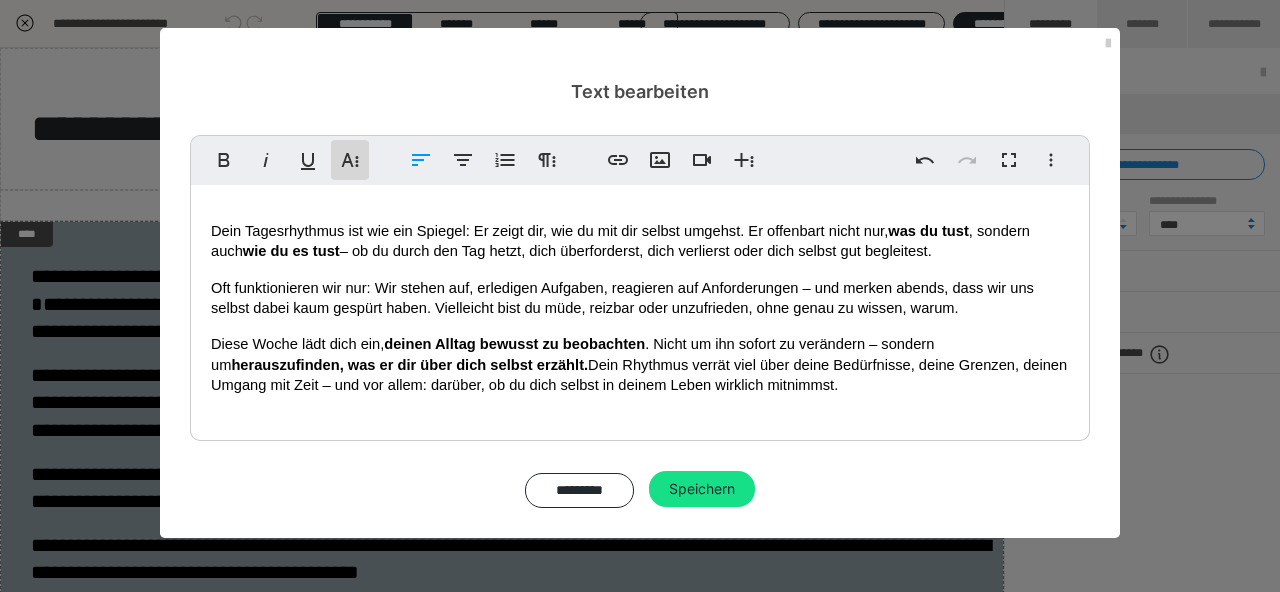 click 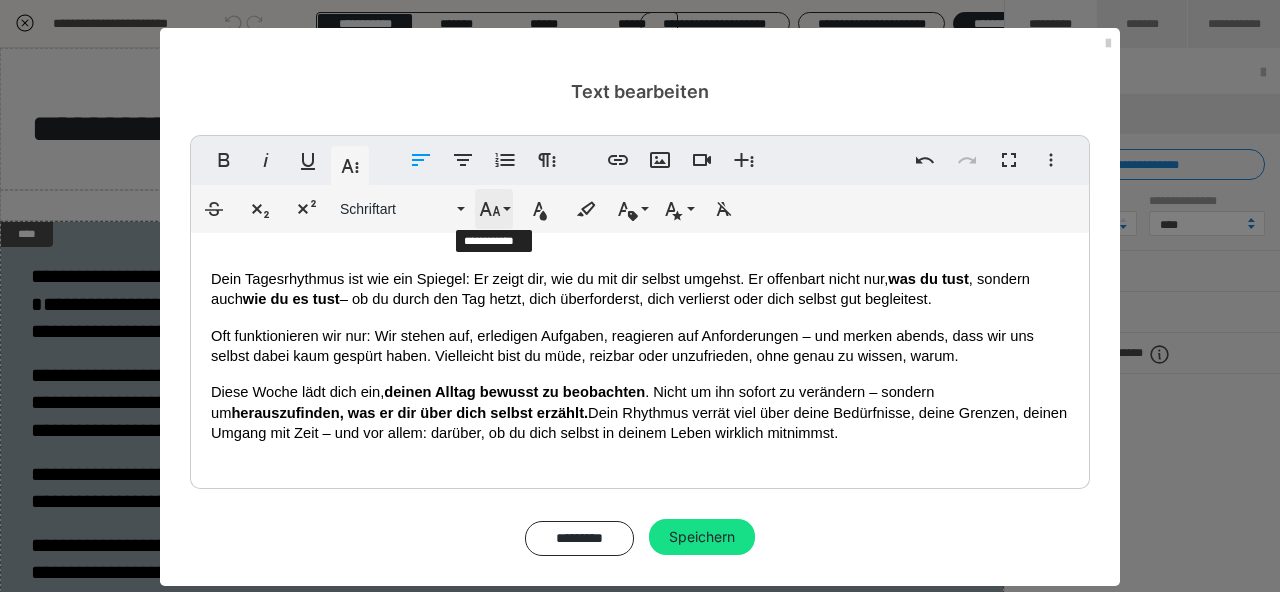 click on "Schriftgröße" at bounding box center (494, 209) 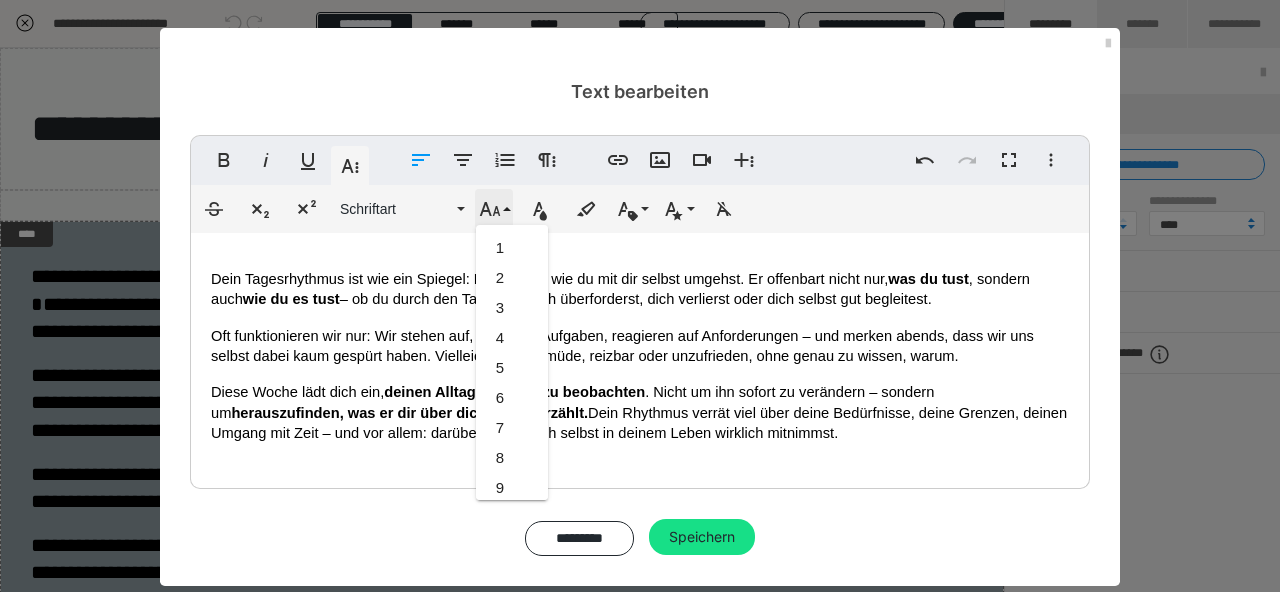 scroll, scrollTop: 413, scrollLeft: 0, axis: vertical 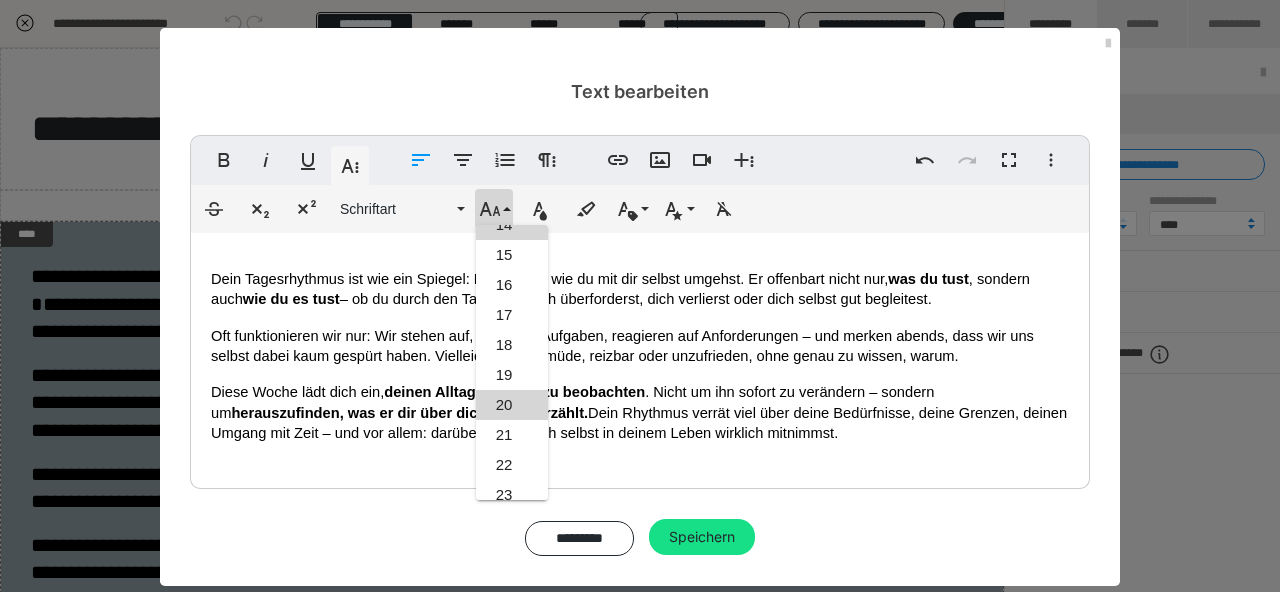click on "20" at bounding box center [512, 405] 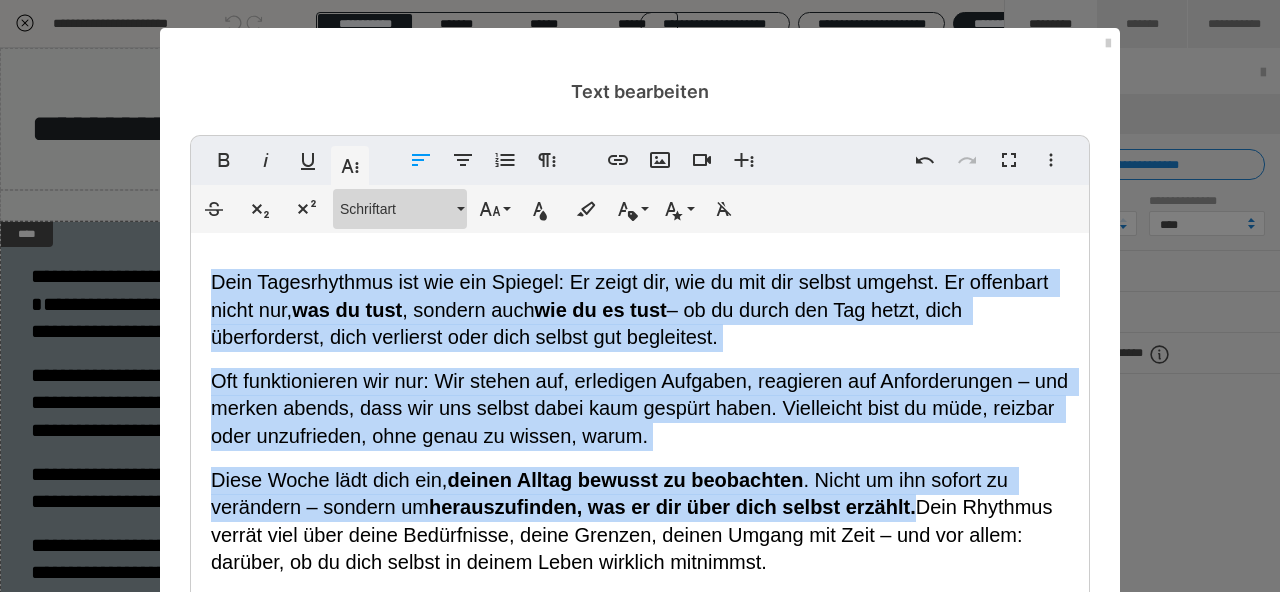 click on "Schriftart" at bounding box center (396, 209) 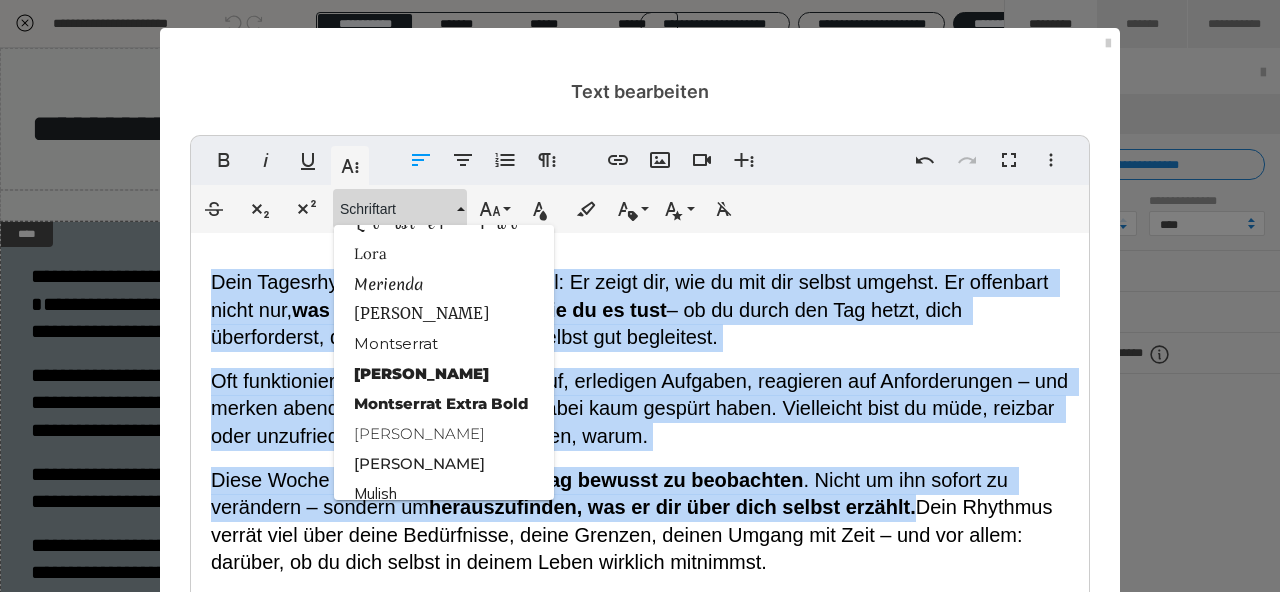 scroll, scrollTop: 1795, scrollLeft: 0, axis: vertical 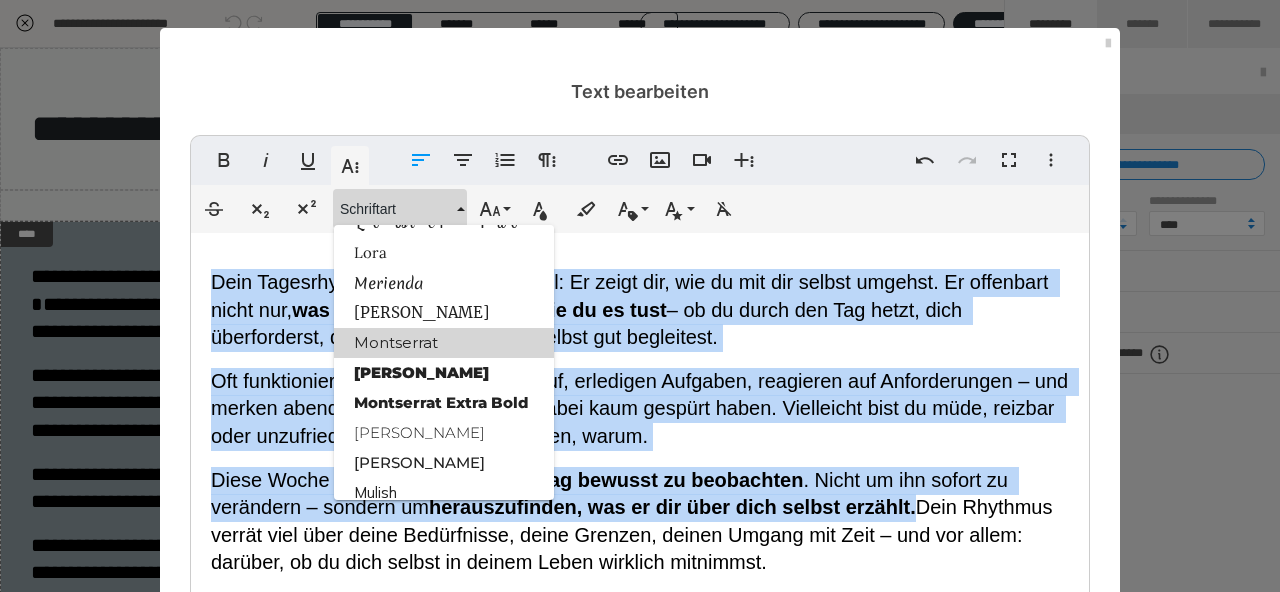 click on "Montserrat" at bounding box center (444, 343) 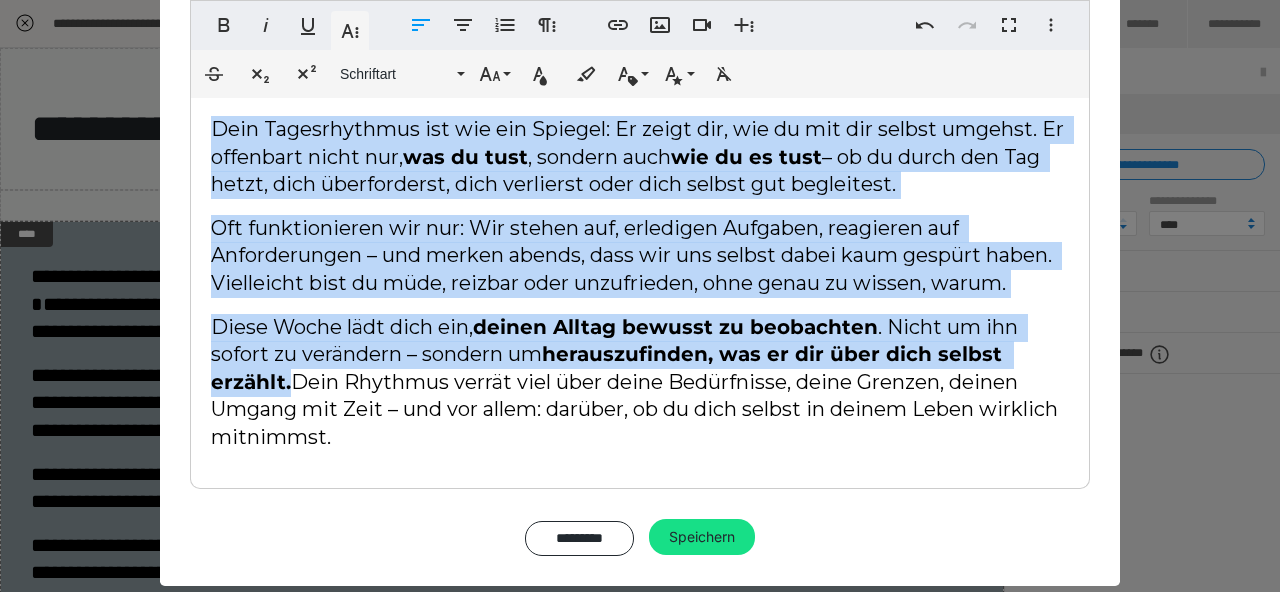 scroll, scrollTop: 271, scrollLeft: 0, axis: vertical 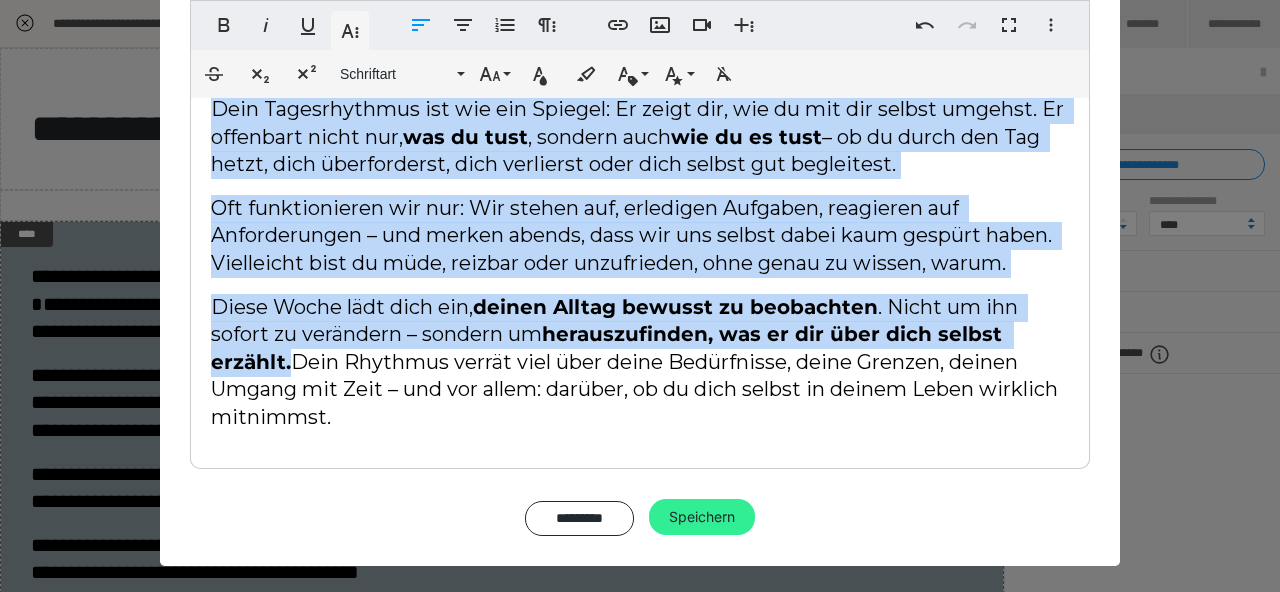 click on "Speichern" at bounding box center [702, 517] 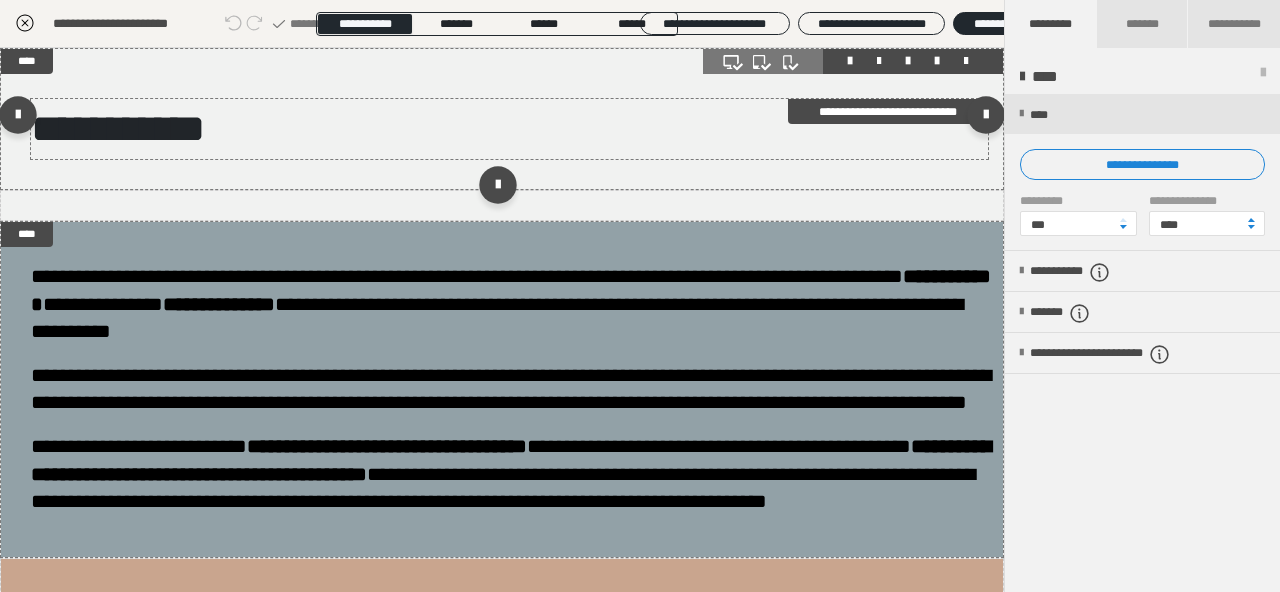click on "**********" at bounding box center [118, 128] 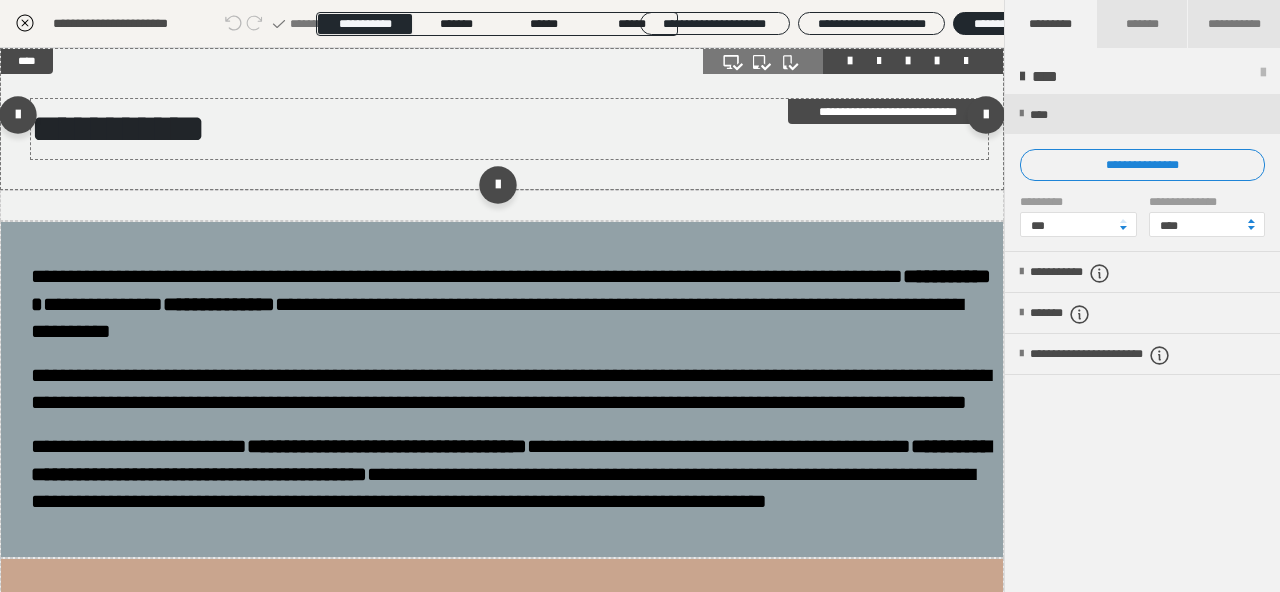 click on "**********" at bounding box center (118, 128) 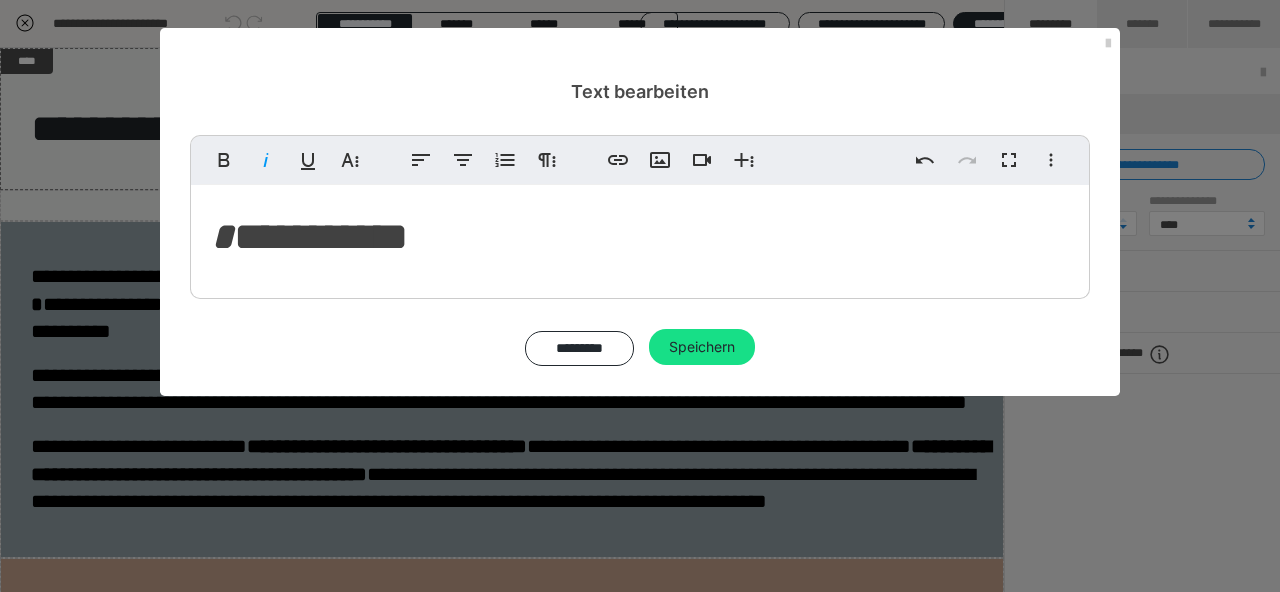 click on "**********" at bounding box center [309, 236] 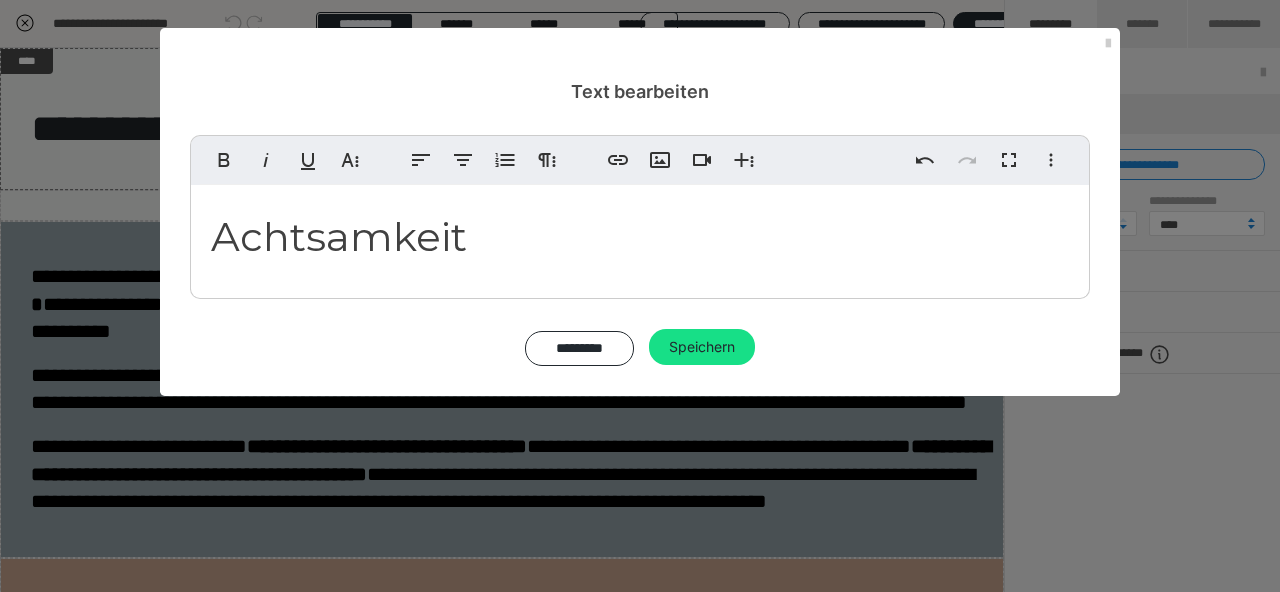 click on "​ Achtsamkeit" at bounding box center (339, 236) 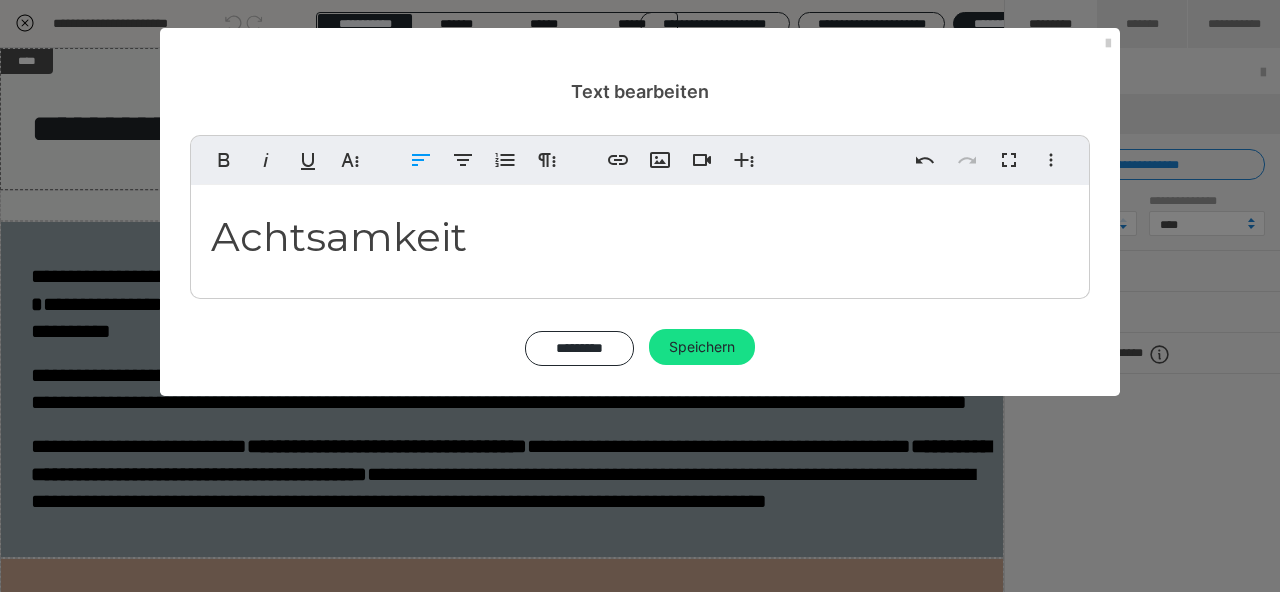 type 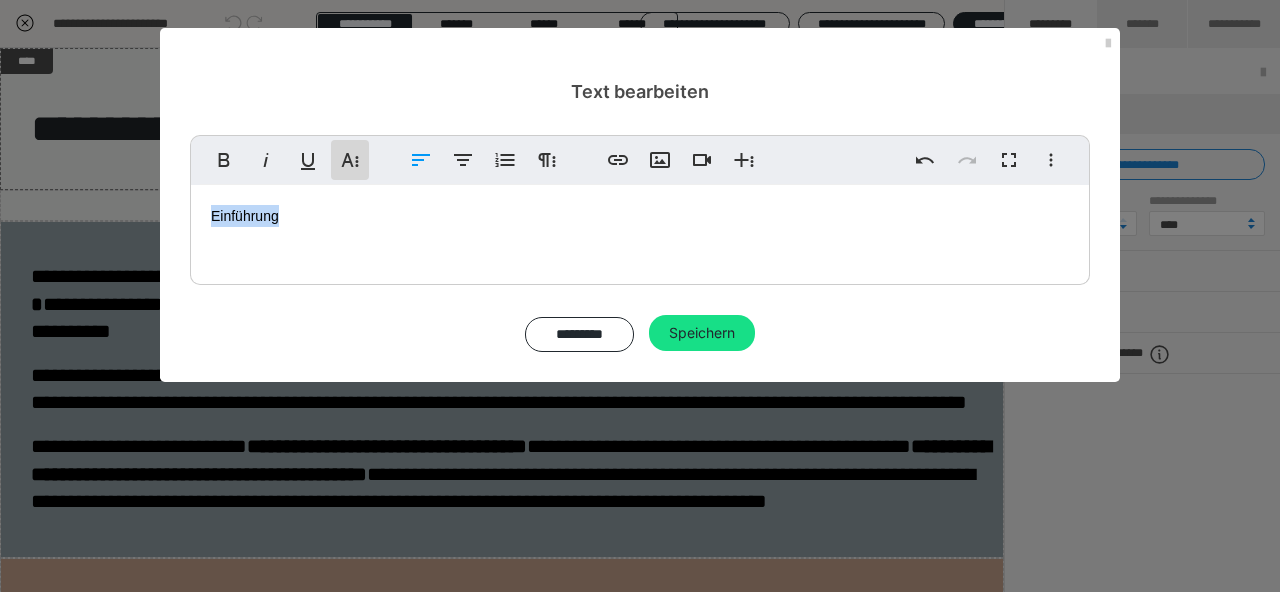 click 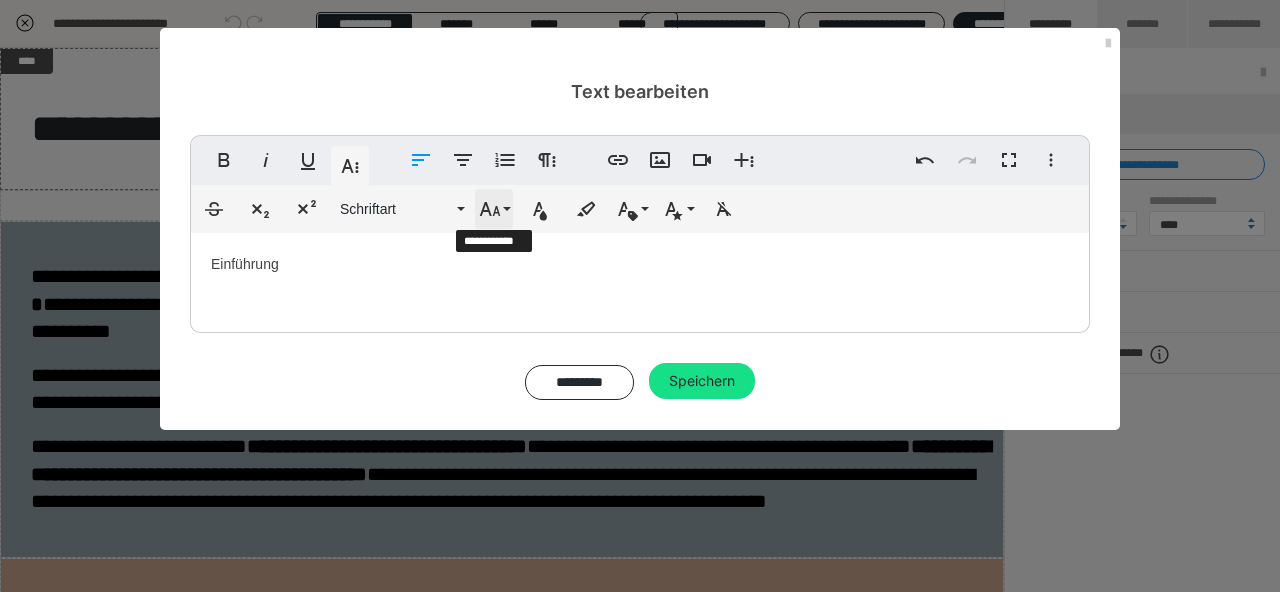 click 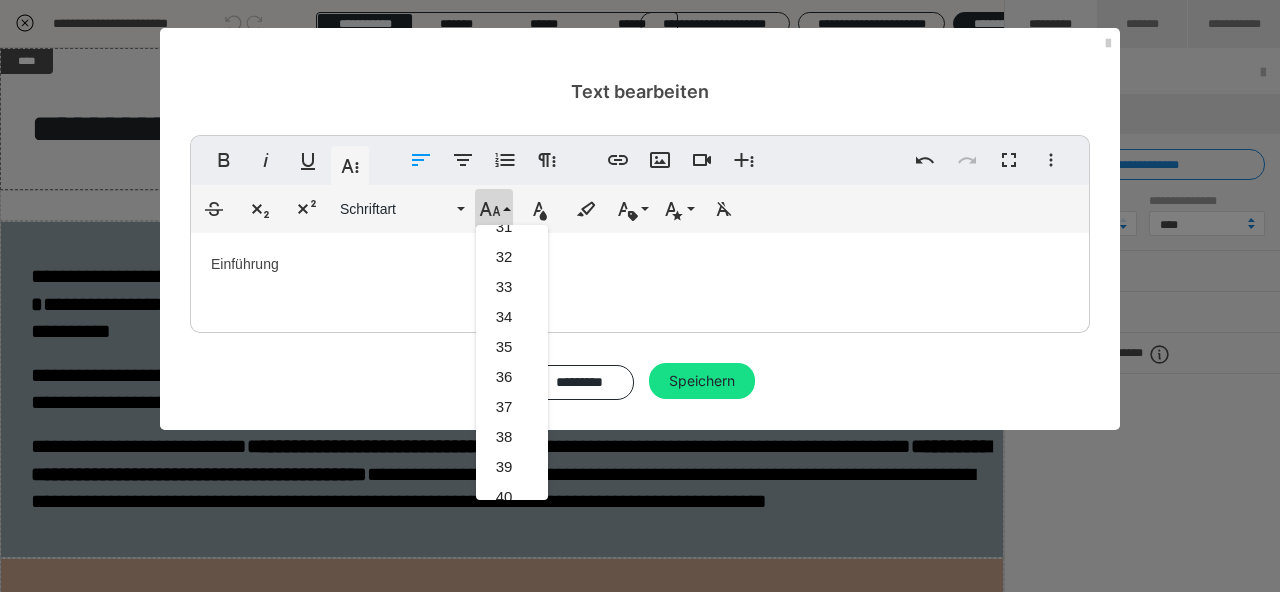 scroll, scrollTop: 926, scrollLeft: 0, axis: vertical 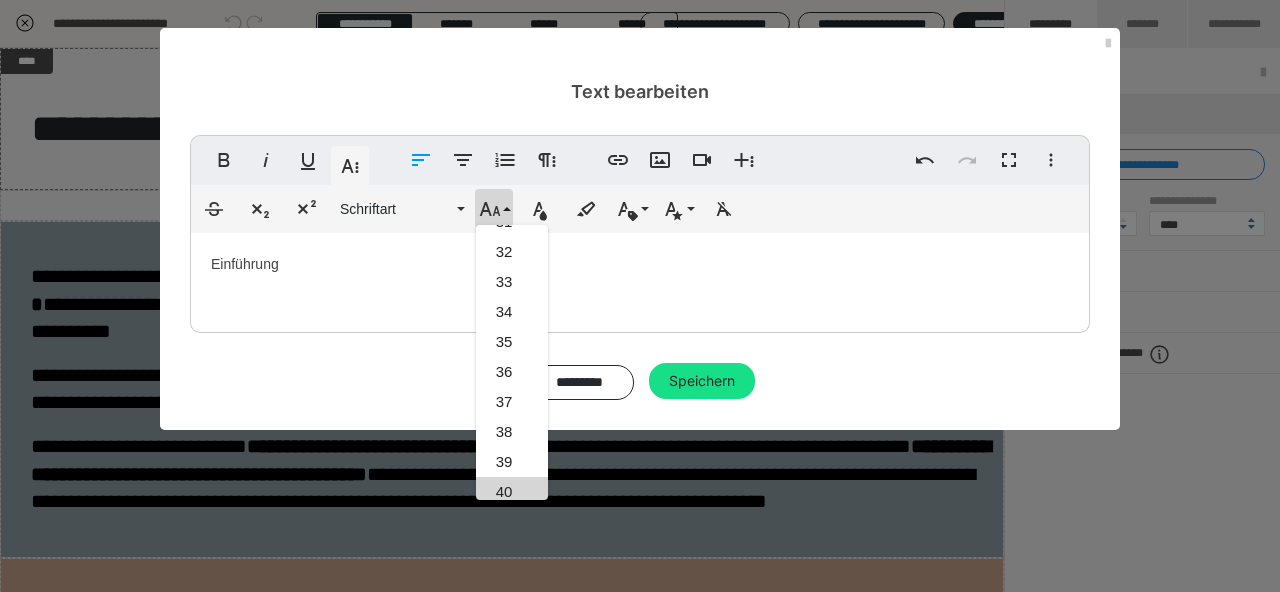 click on "40" at bounding box center (512, 492) 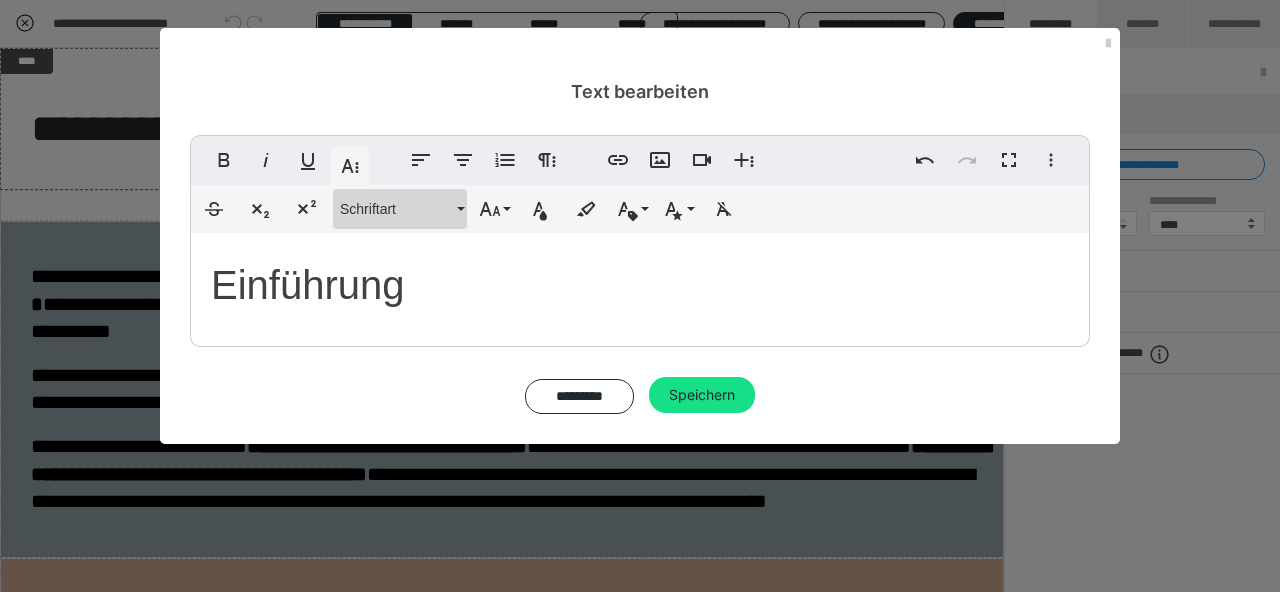 click on "Schriftart" at bounding box center [396, 209] 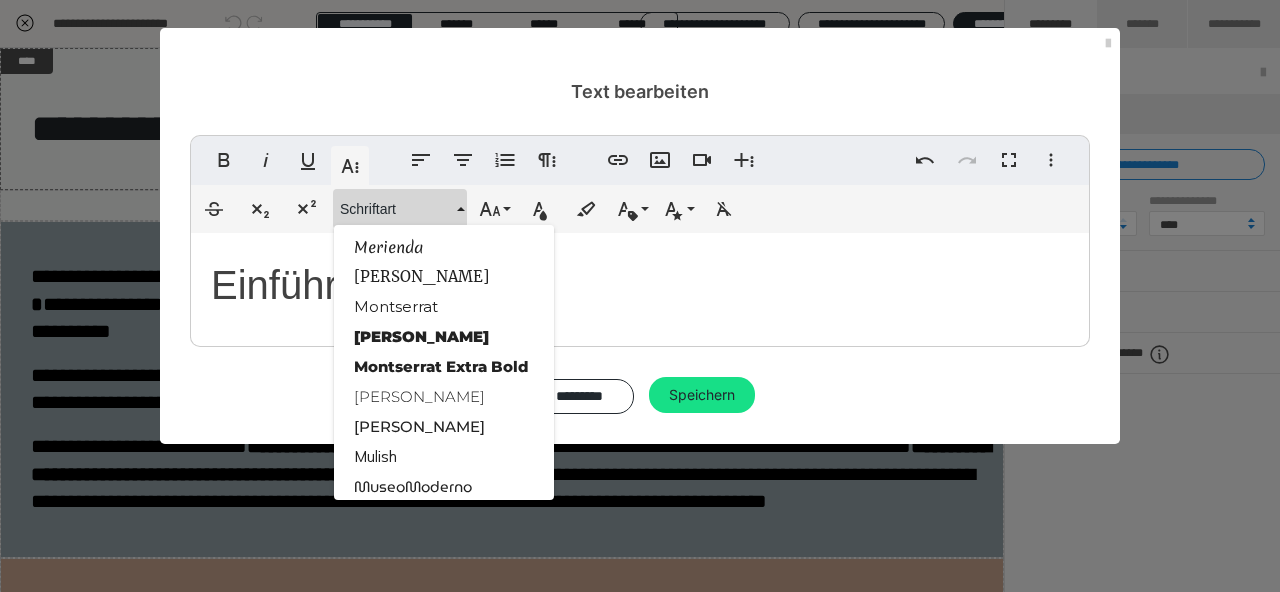 scroll, scrollTop: 1832, scrollLeft: 0, axis: vertical 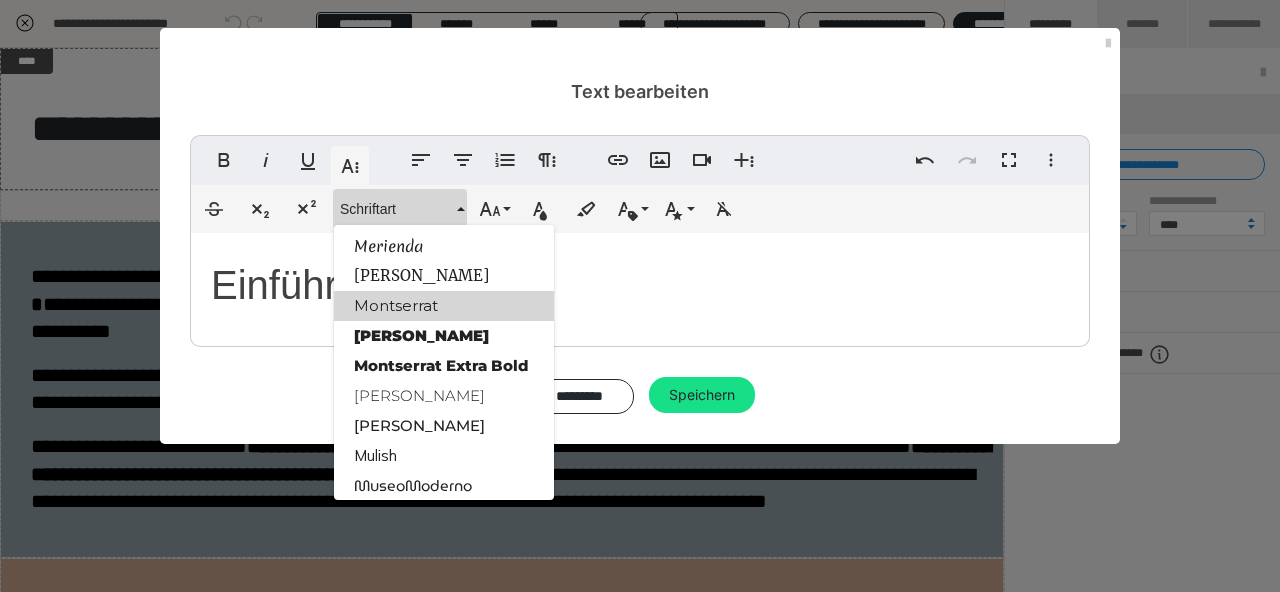 click on "Montserrat" at bounding box center (444, 306) 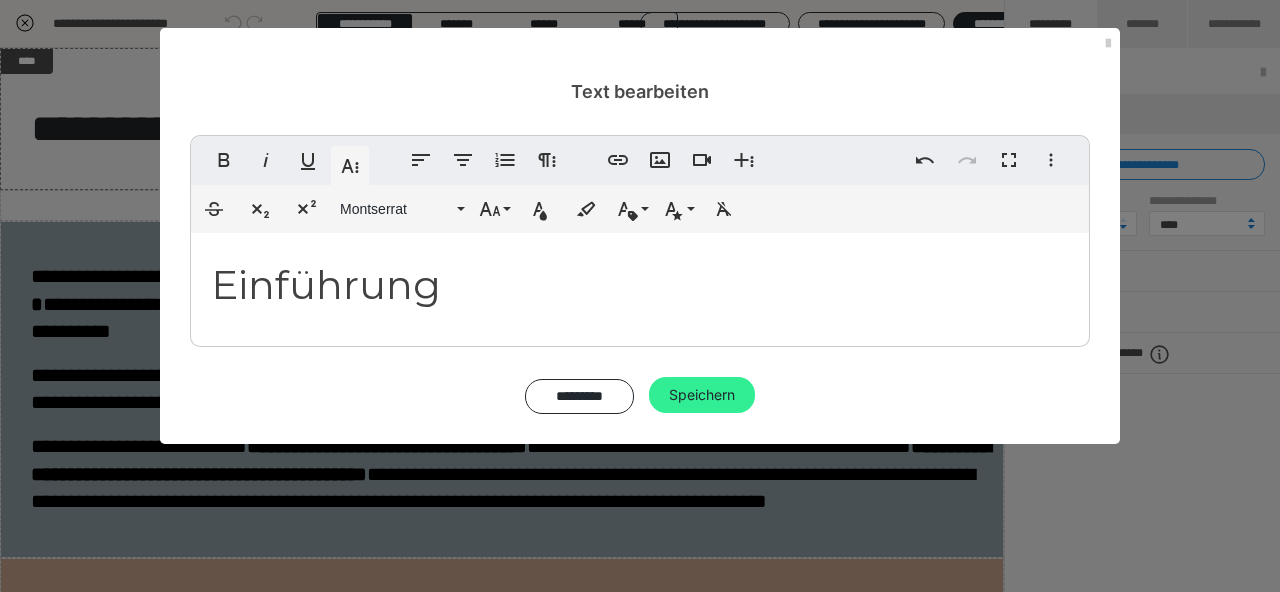 click on "Speichern" at bounding box center (702, 395) 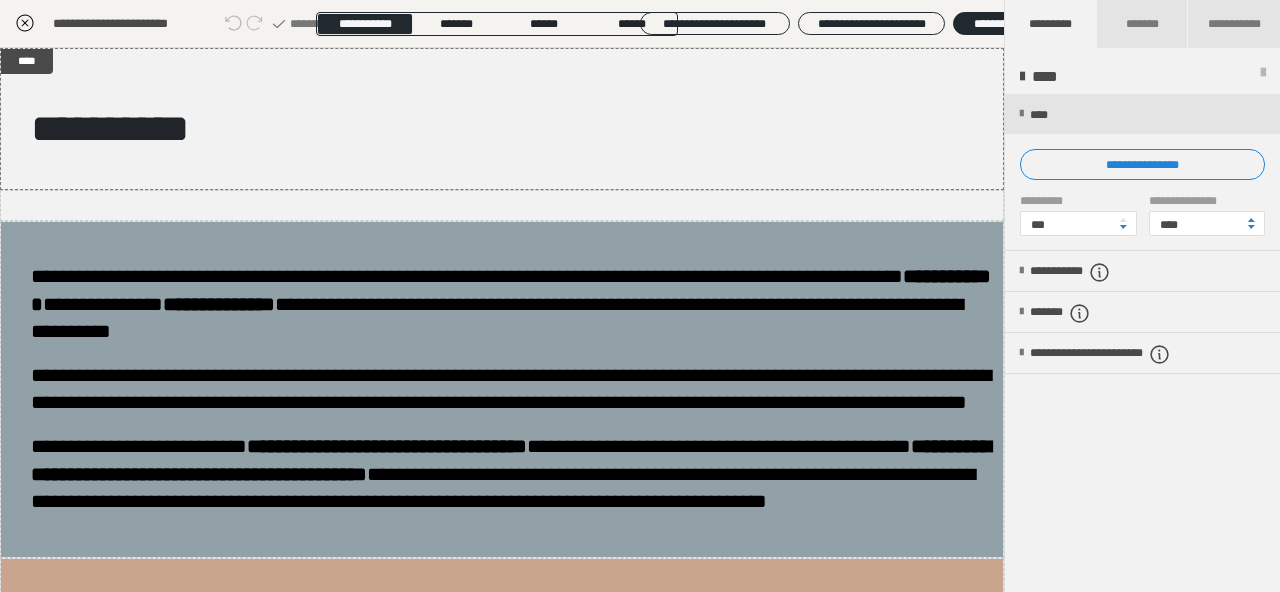 click 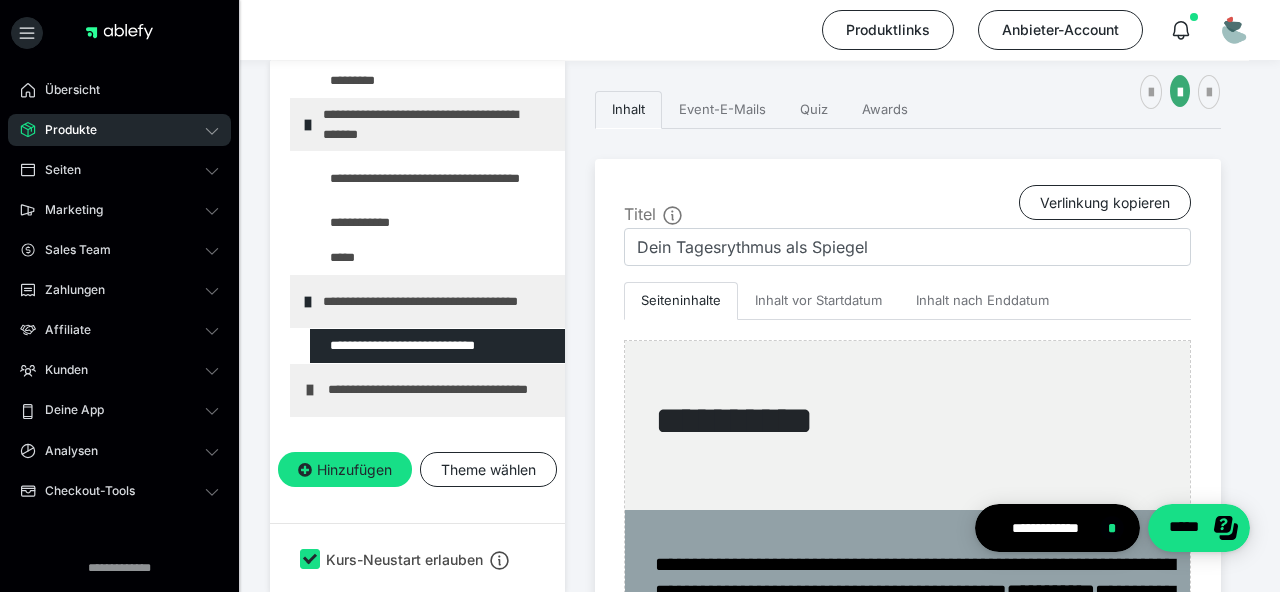 scroll, scrollTop: 377, scrollLeft: 0, axis: vertical 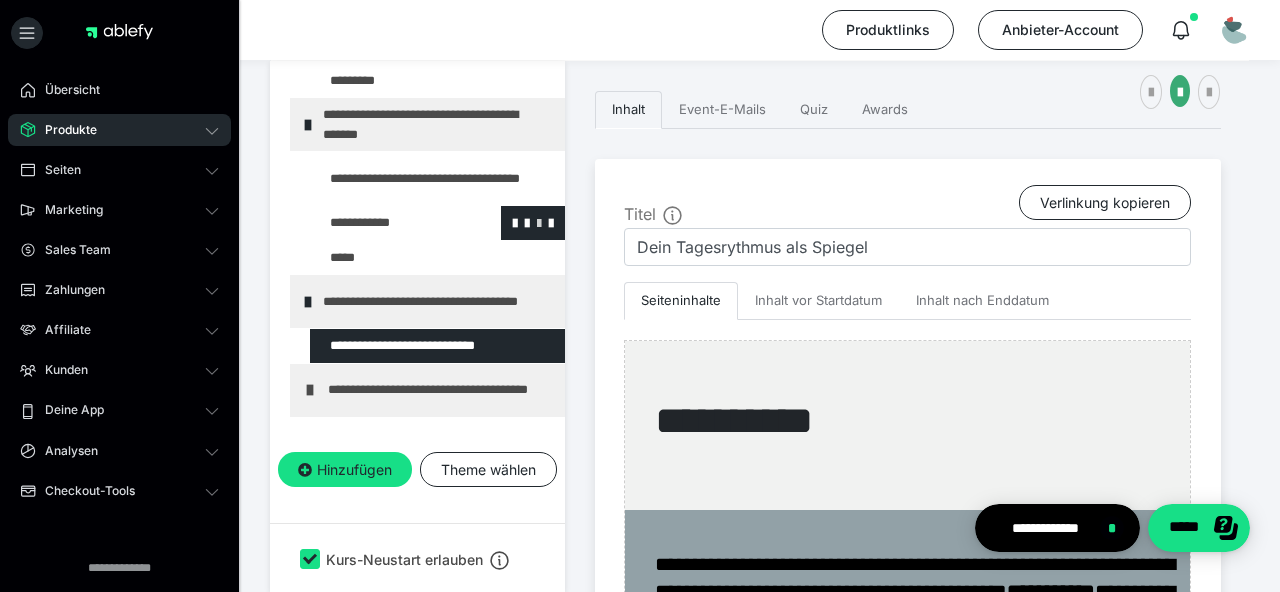 click at bounding box center (539, 222) 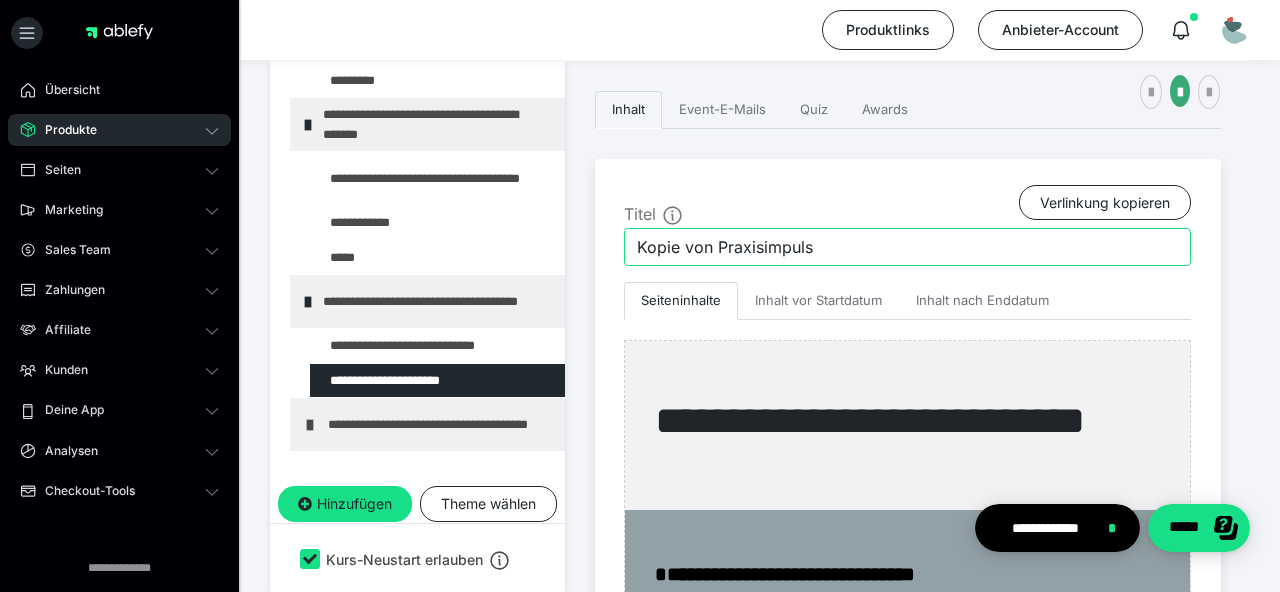 click on "Kopie von Praxisimpuls" at bounding box center [907, 247] 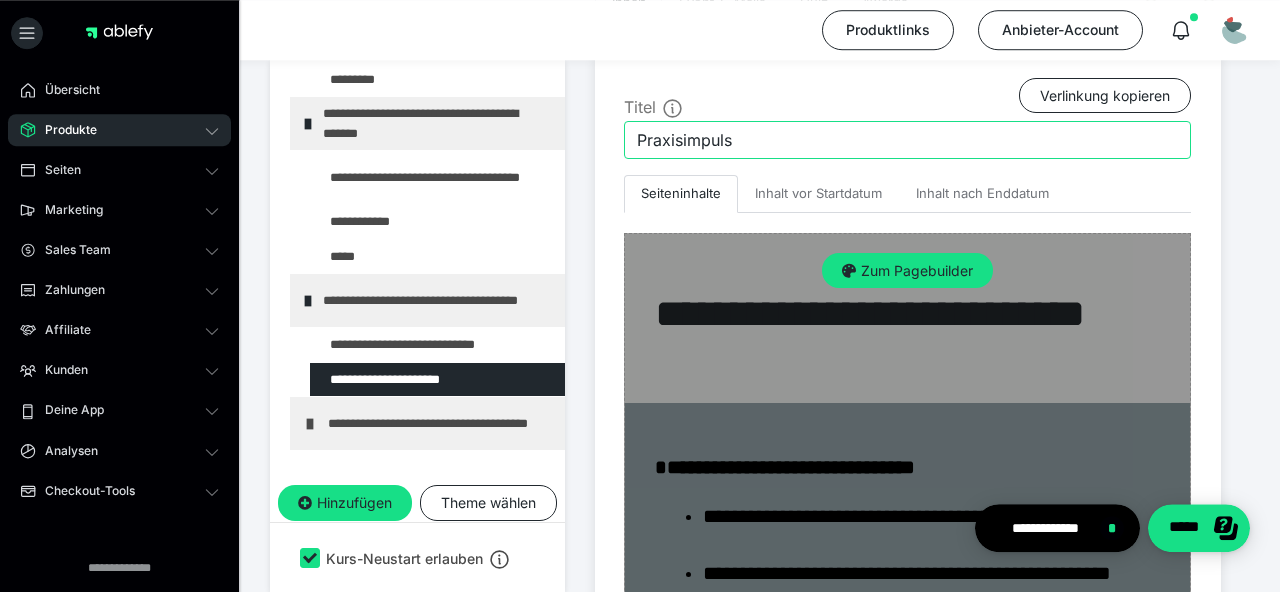 scroll, scrollTop: 527, scrollLeft: 0, axis: vertical 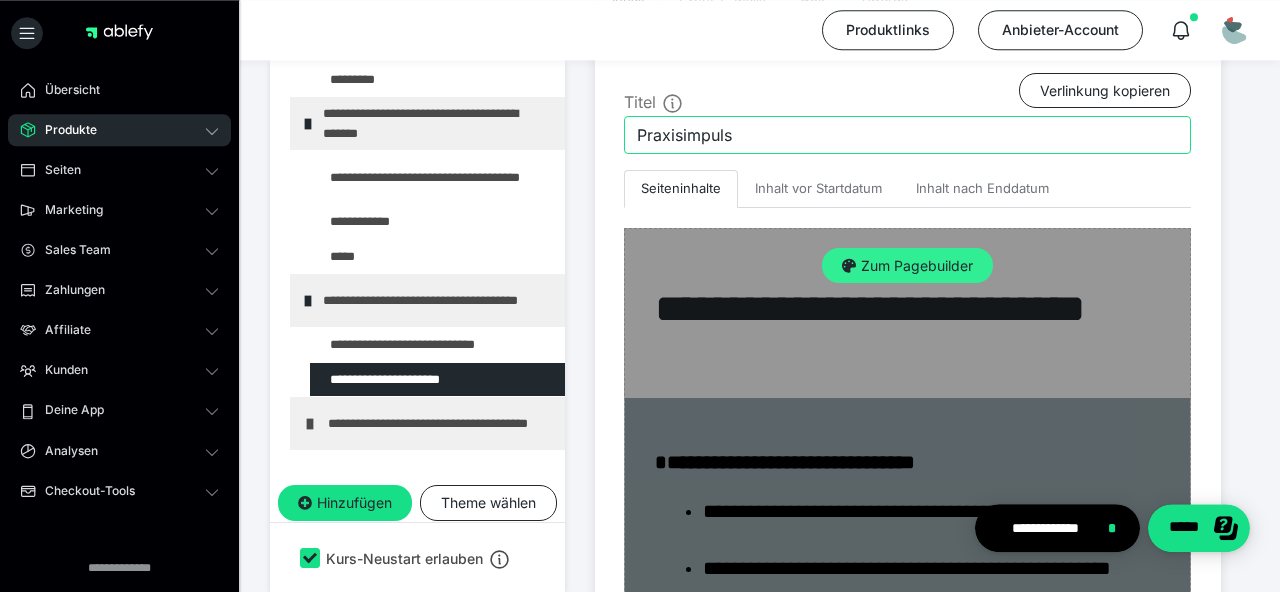 type on "Praxisimpuls" 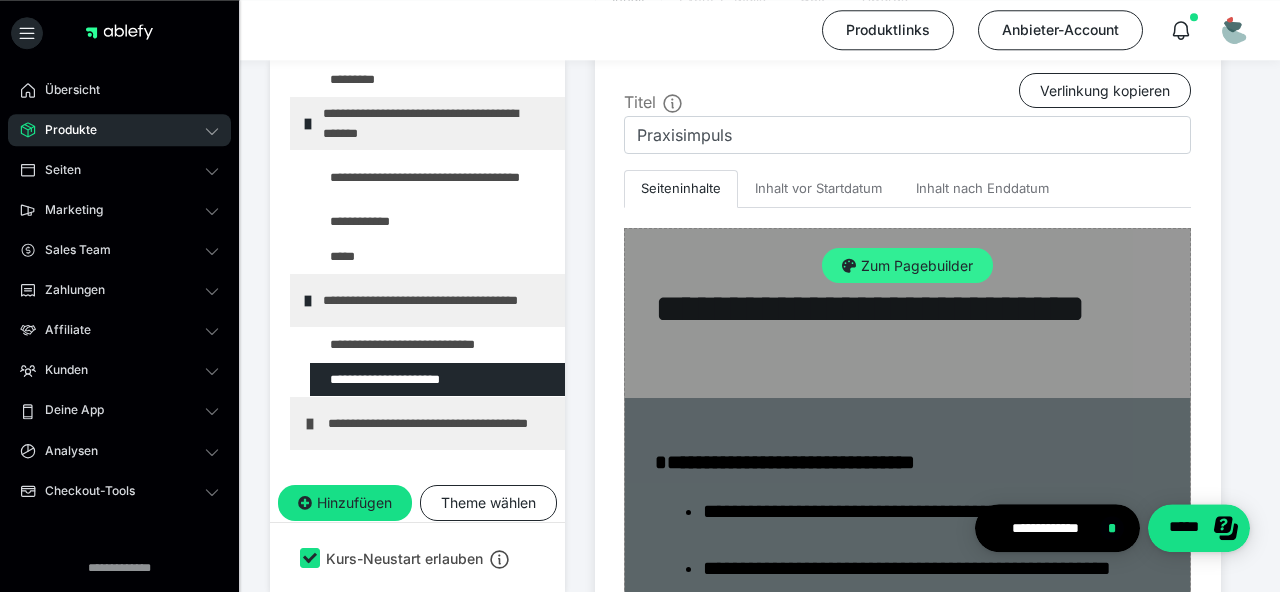 click on "Zum Pagebuilder" at bounding box center (907, 266) 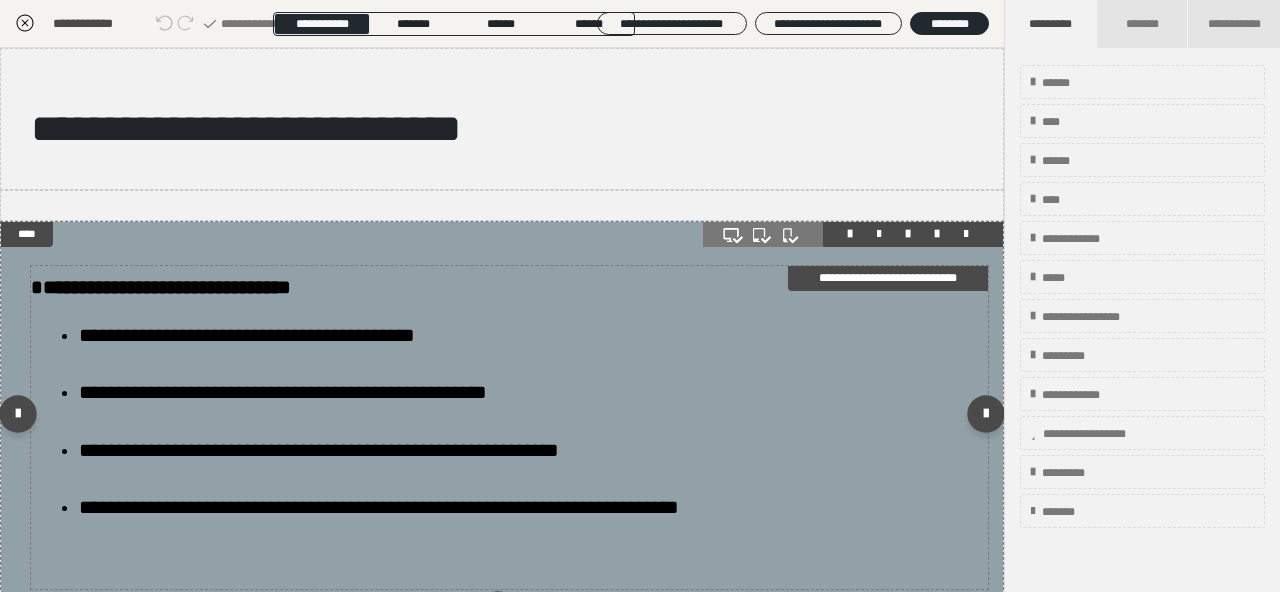 click on "**********" at bounding box center [533, 349] 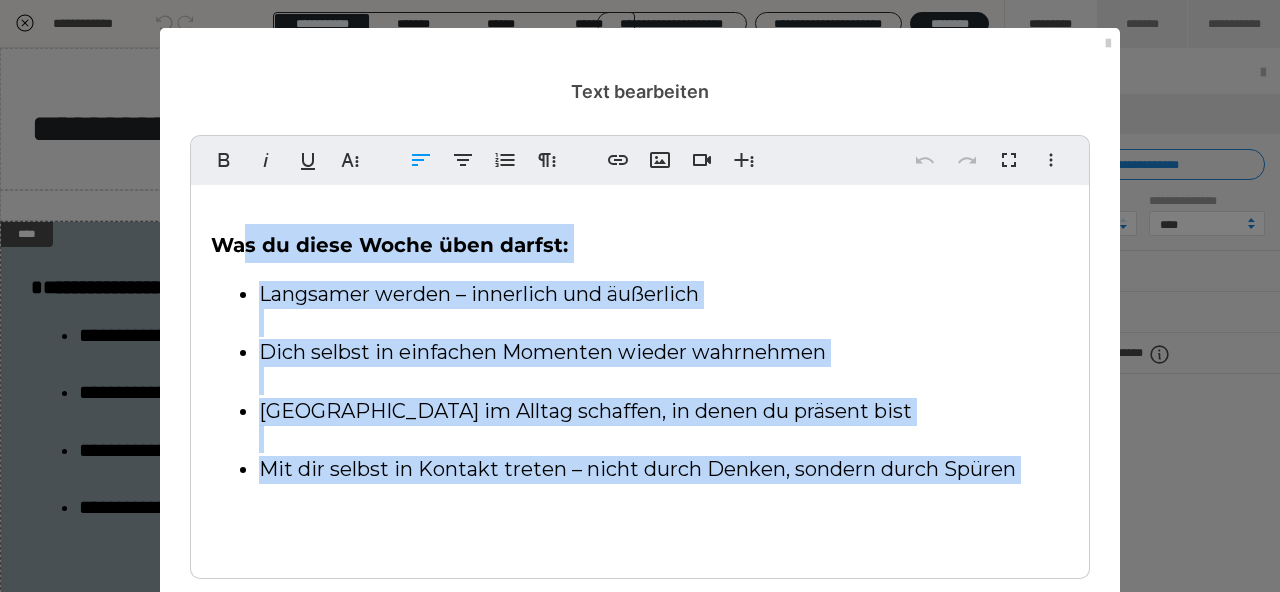 drag, startPoint x: 235, startPoint y: 243, endPoint x: 1033, endPoint y: 499, distance: 838.05725 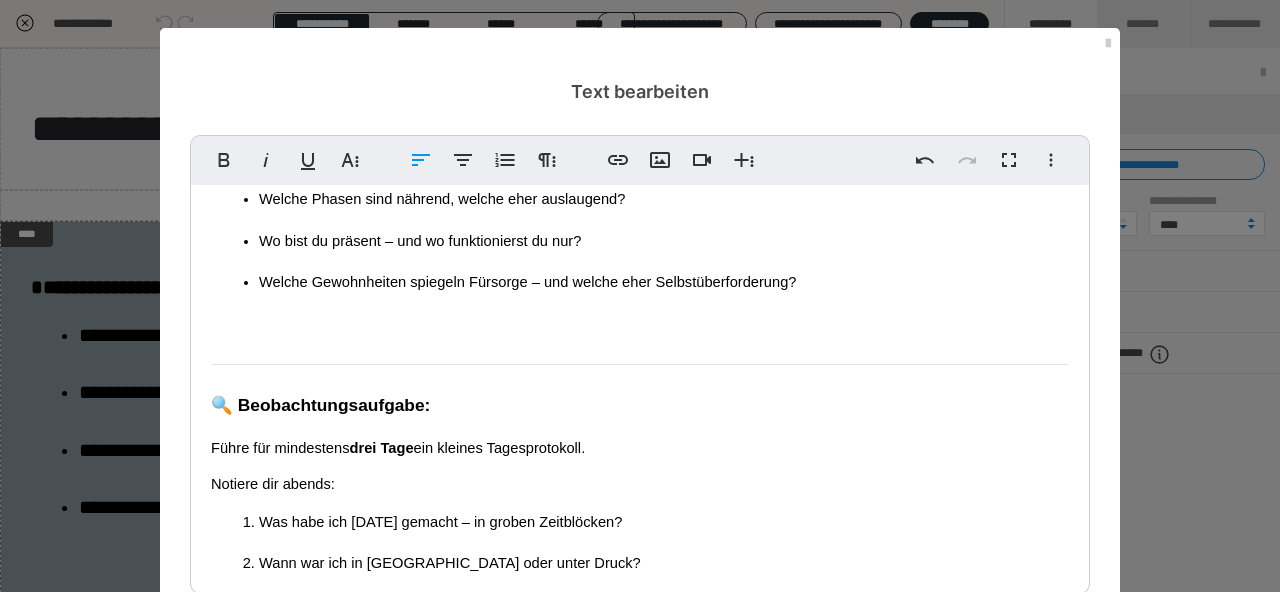 scroll, scrollTop: 0, scrollLeft: 0, axis: both 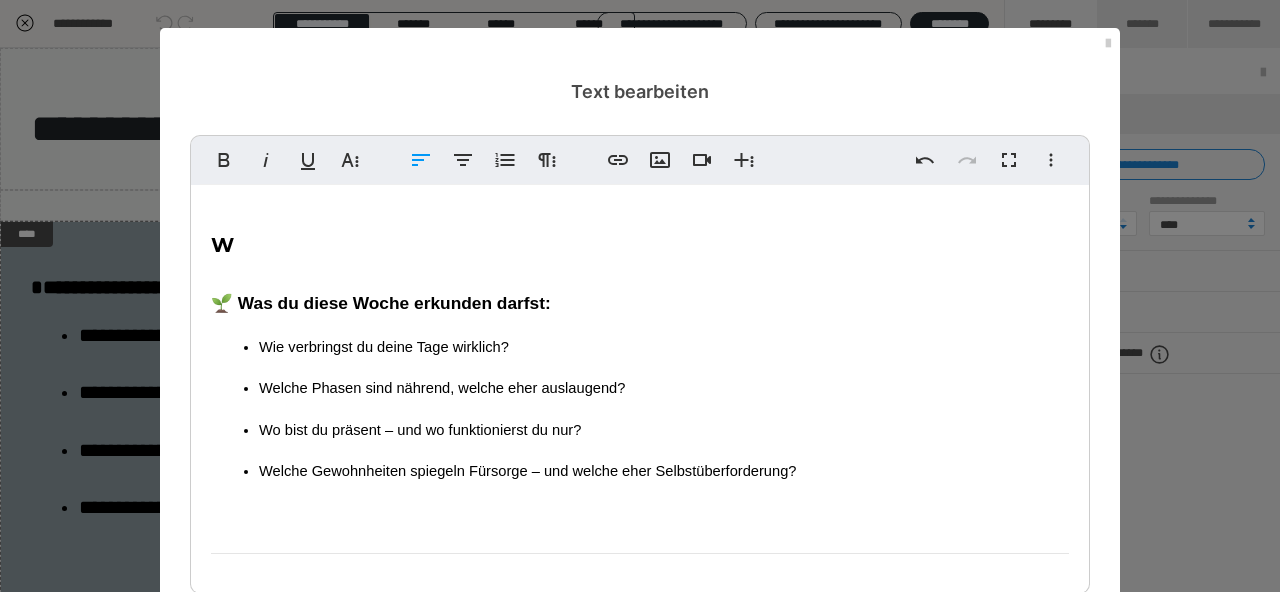 click on "W 🌱 Was du diese Woche erkunden darfst: Wie verbringst du deine Tage wirklich? Welche Phasen sind nährend, welche eher auslaugend? Wo bist du präsent – und wo funktionierst du nur? Welche Gewohnheiten spiegeln Fürsorge – und welche eher Selbstüberforderung? 🔍 Beobachtungsaufgabe: Führe für mindestens  drei Tage  ein kleines Tagesprotokoll. Notiere dir abends: Was habe ich heute gemacht – in groben Zeitblöcken? Wann war ich in Eile oder unter Druck? Wann hatte ich Zeit für mich – und wie habe ich sie genutzt? Was hat mir Energie gegeben? Was hat mich Kraft gekostet? Ziel ist nicht, den „perfekten Tag“ zu erreichen – sondern  ehrlich wahrzunehmen , wie du im Moment lebst." at bounding box center (640, 616) 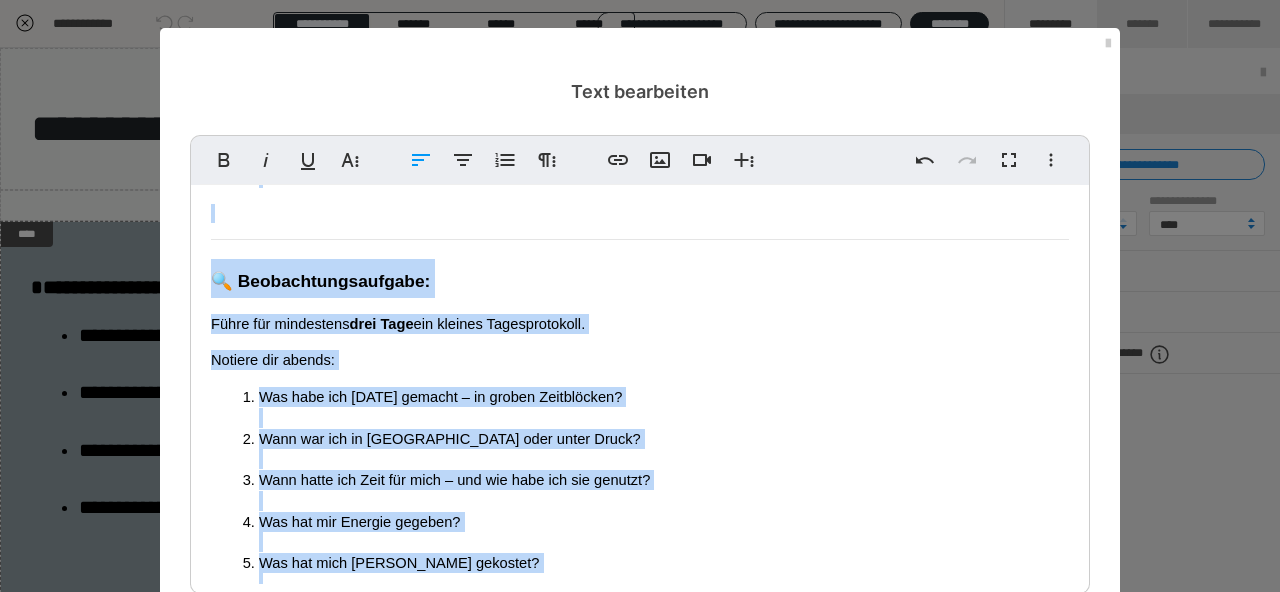 scroll, scrollTop: 377, scrollLeft: 0, axis: vertical 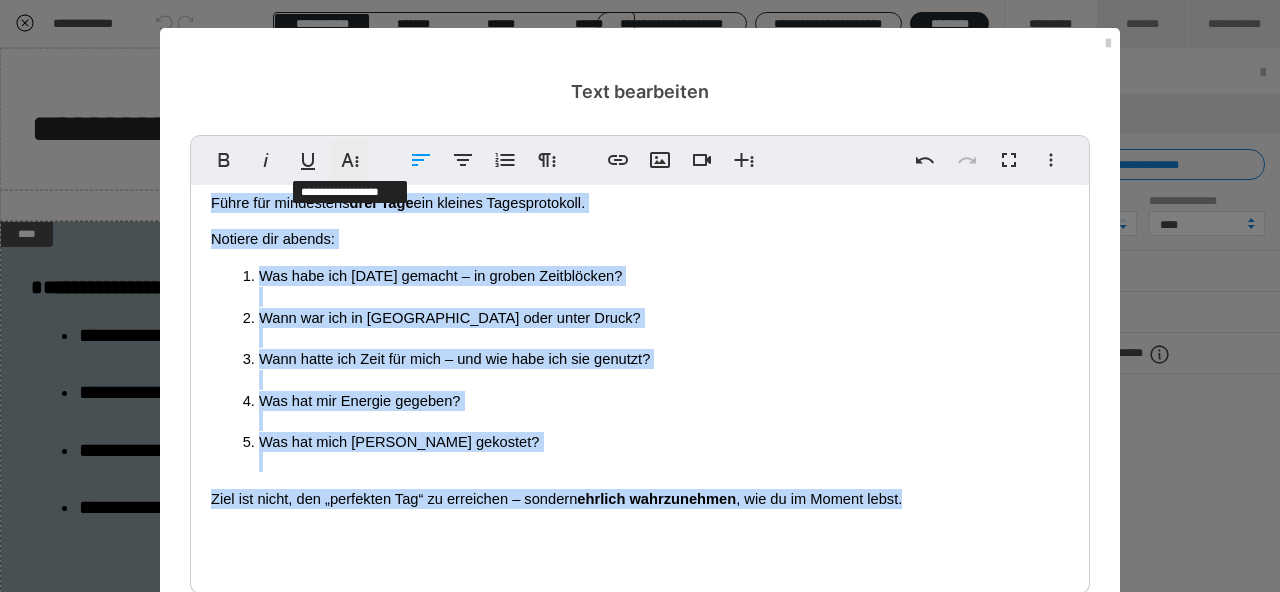 click 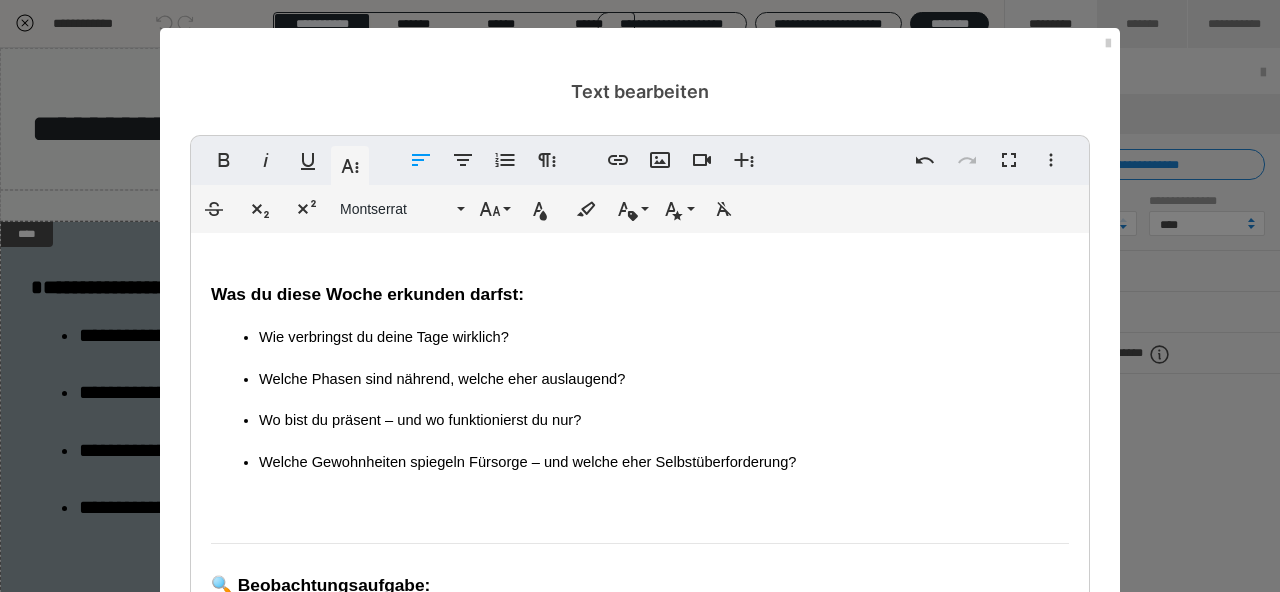 scroll, scrollTop: 377, scrollLeft: 0, axis: vertical 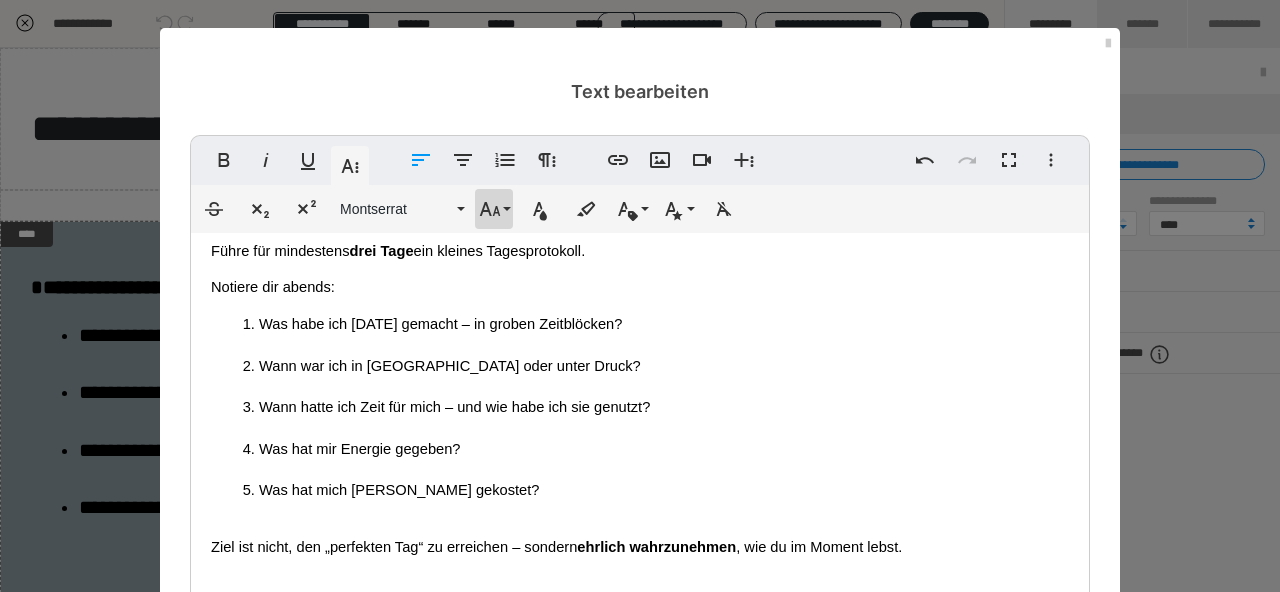 click 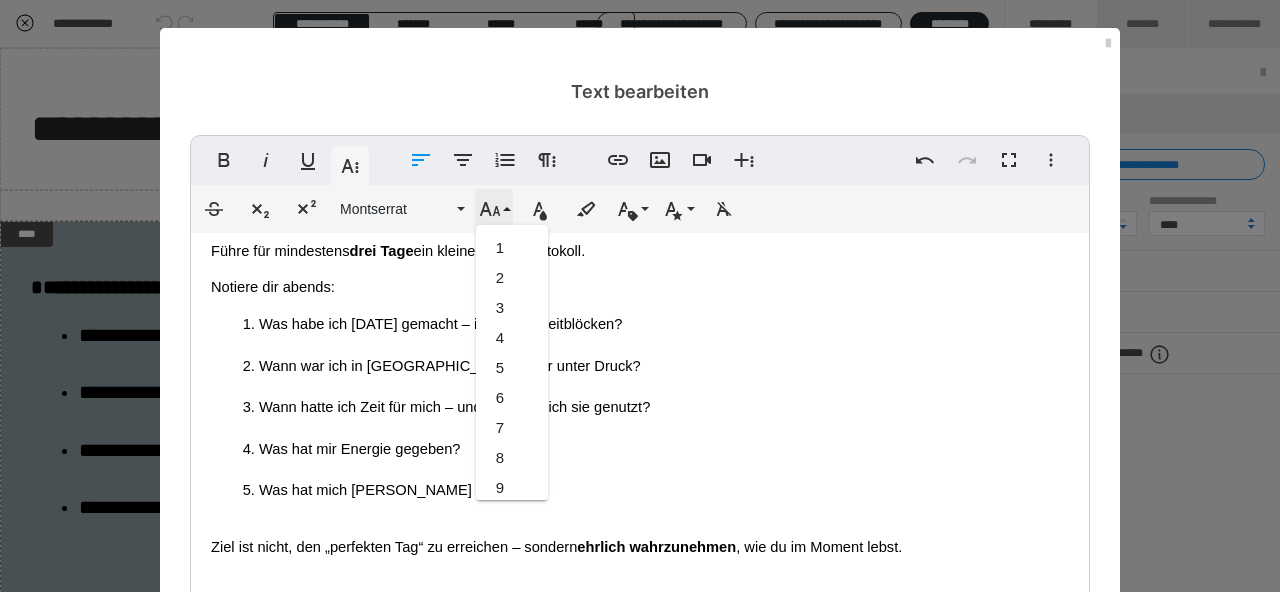 scroll, scrollTop: 593, scrollLeft: 0, axis: vertical 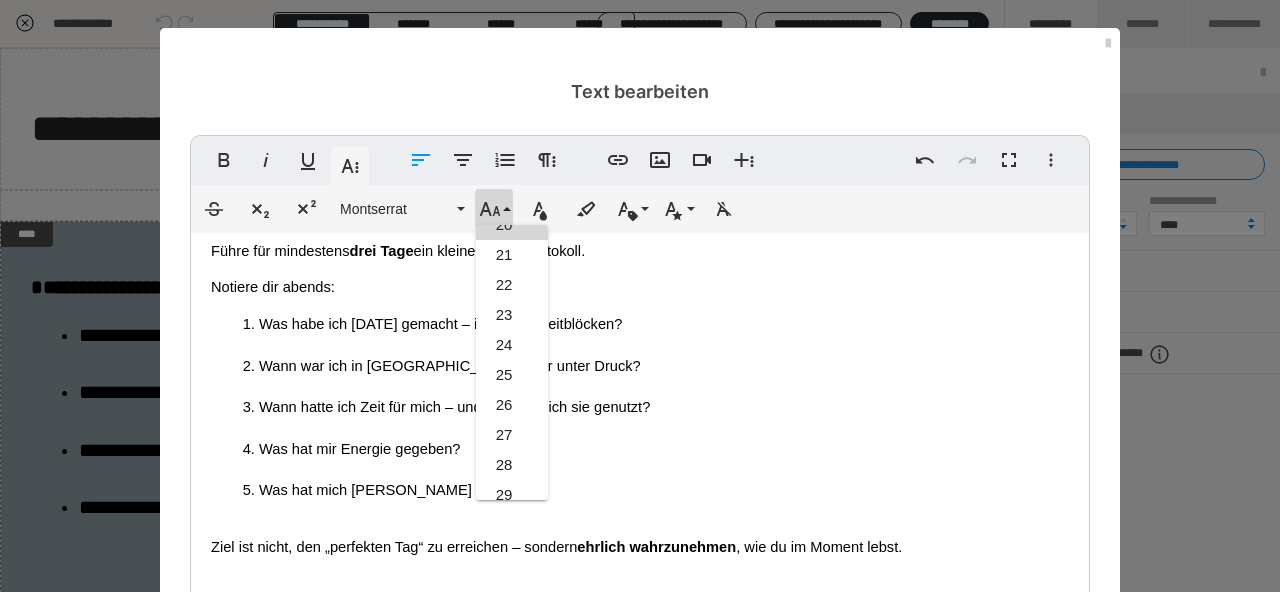 click on "20" at bounding box center [512, 225] 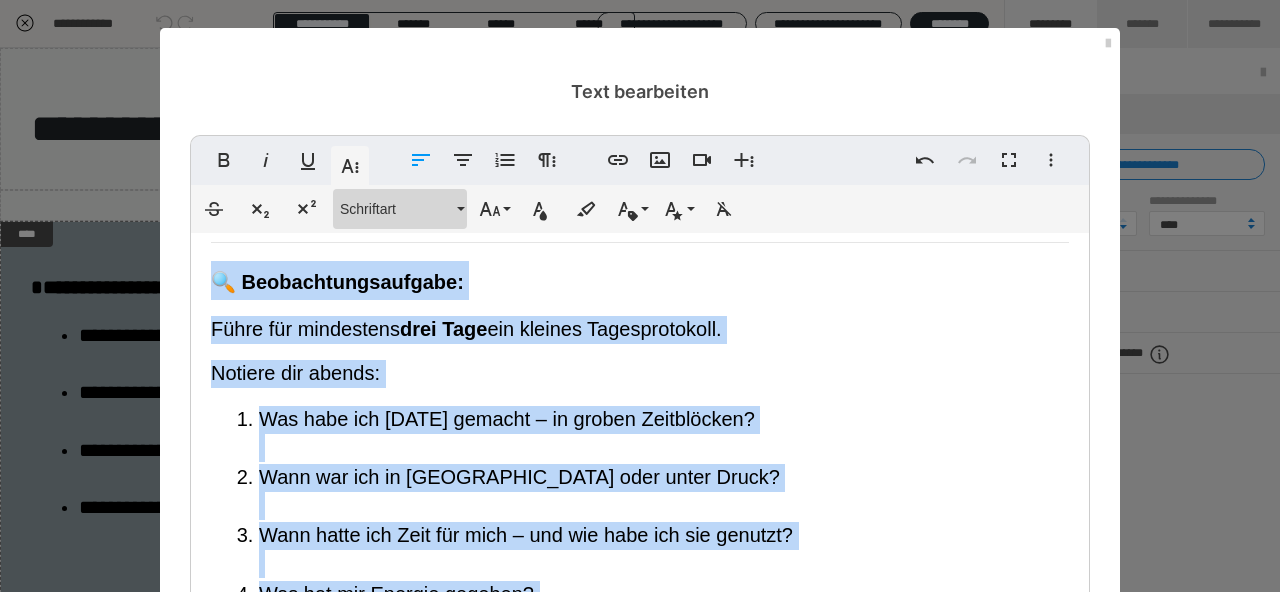 click on "Schriftart" at bounding box center (396, 209) 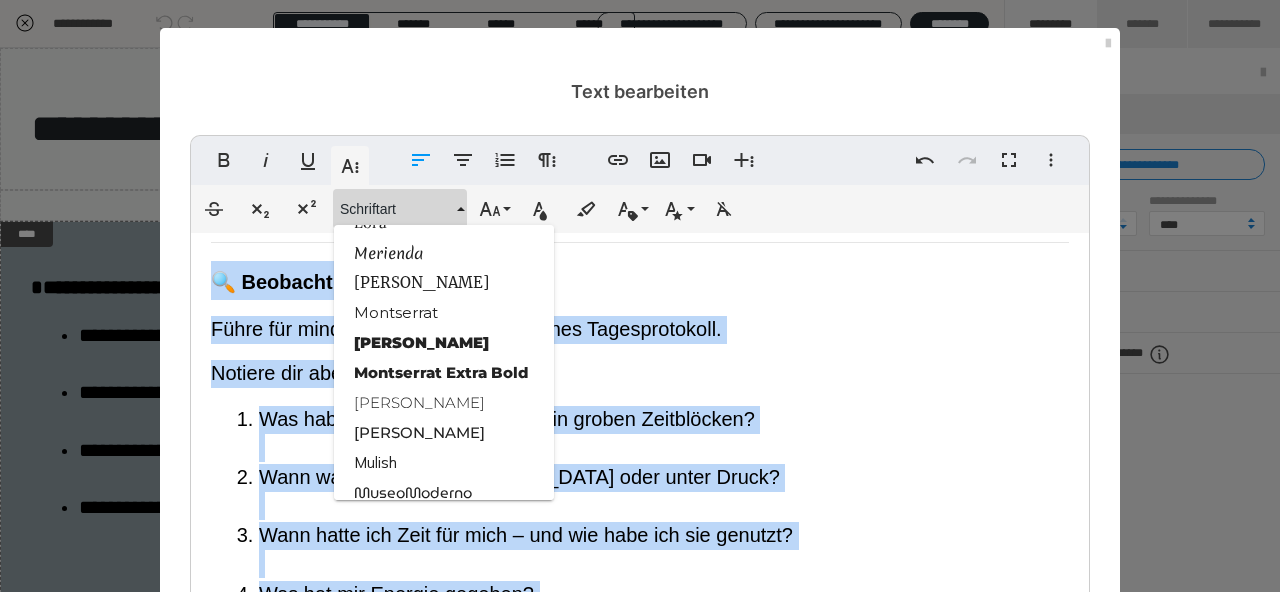 scroll, scrollTop: 1827, scrollLeft: 0, axis: vertical 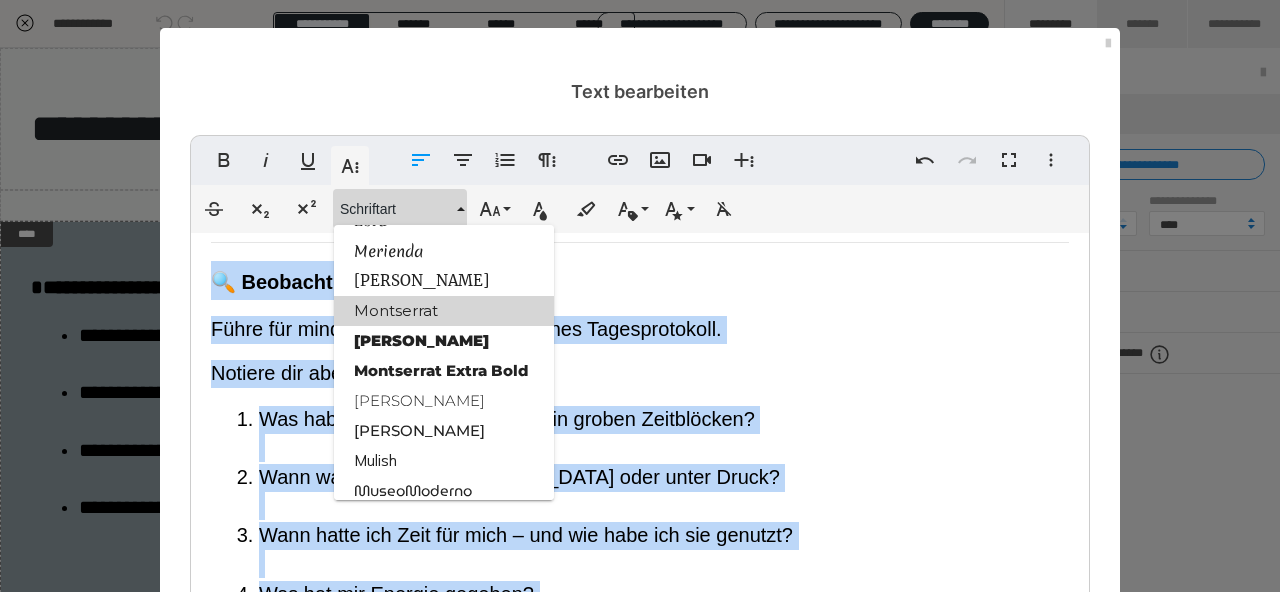 click on "Montserrat" at bounding box center [444, 311] 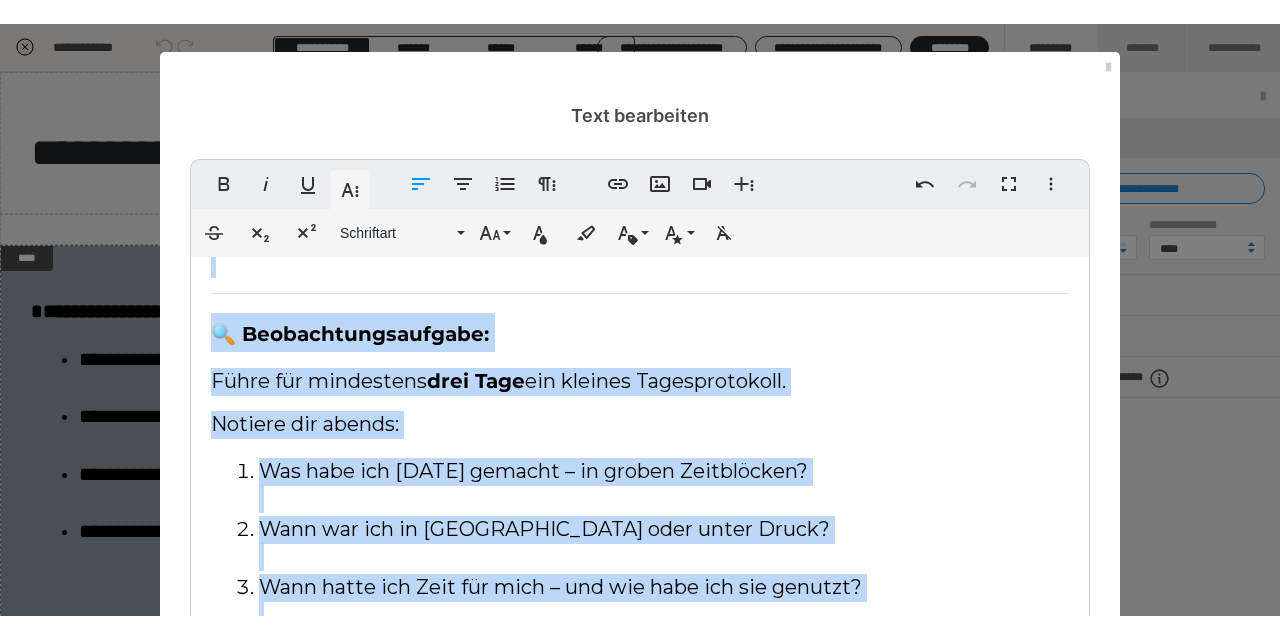 scroll, scrollTop: 271, scrollLeft: 0, axis: vertical 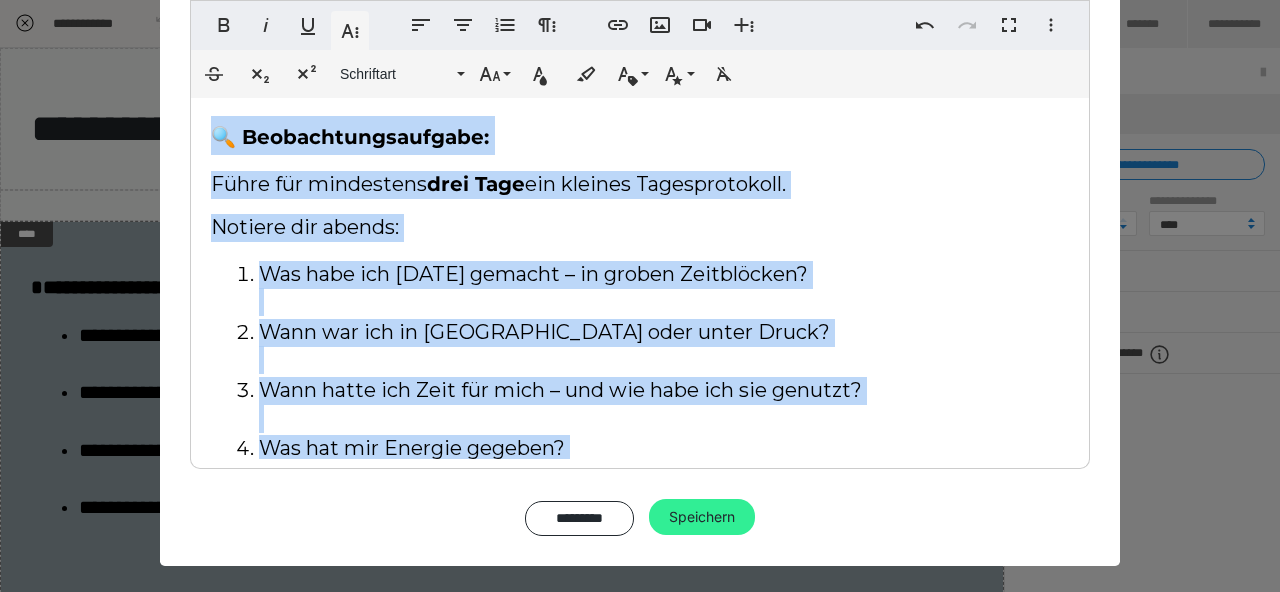 click on "Speichern" at bounding box center [702, 517] 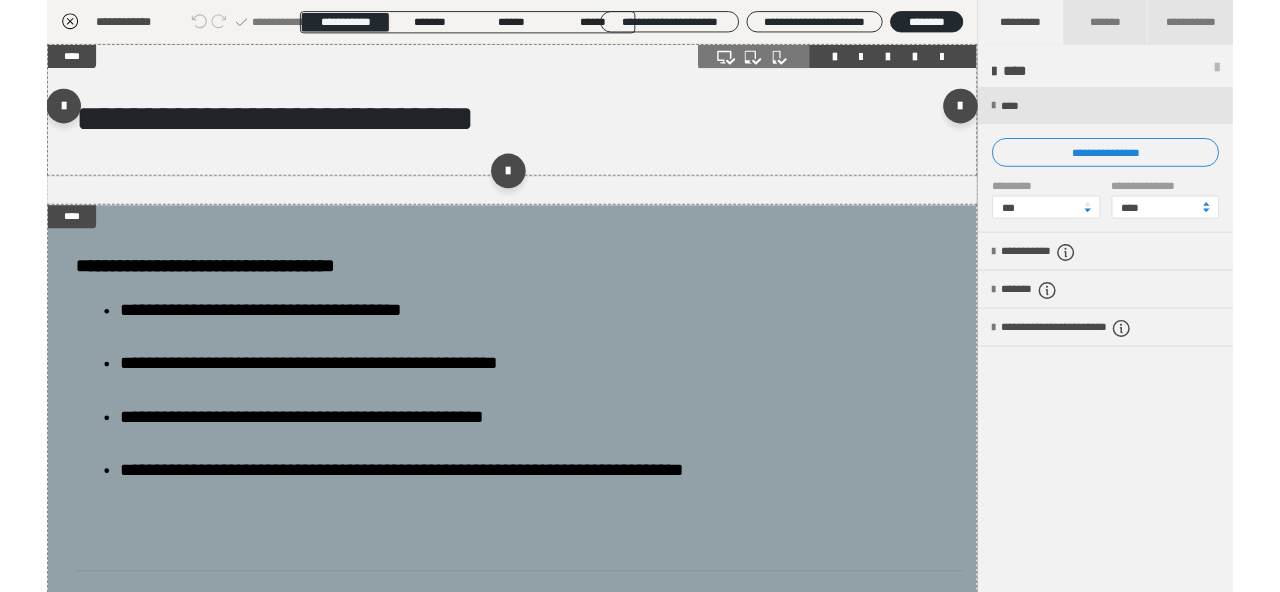 scroll, scrollTop: 412, scrollLeft: 0, axis: vertical 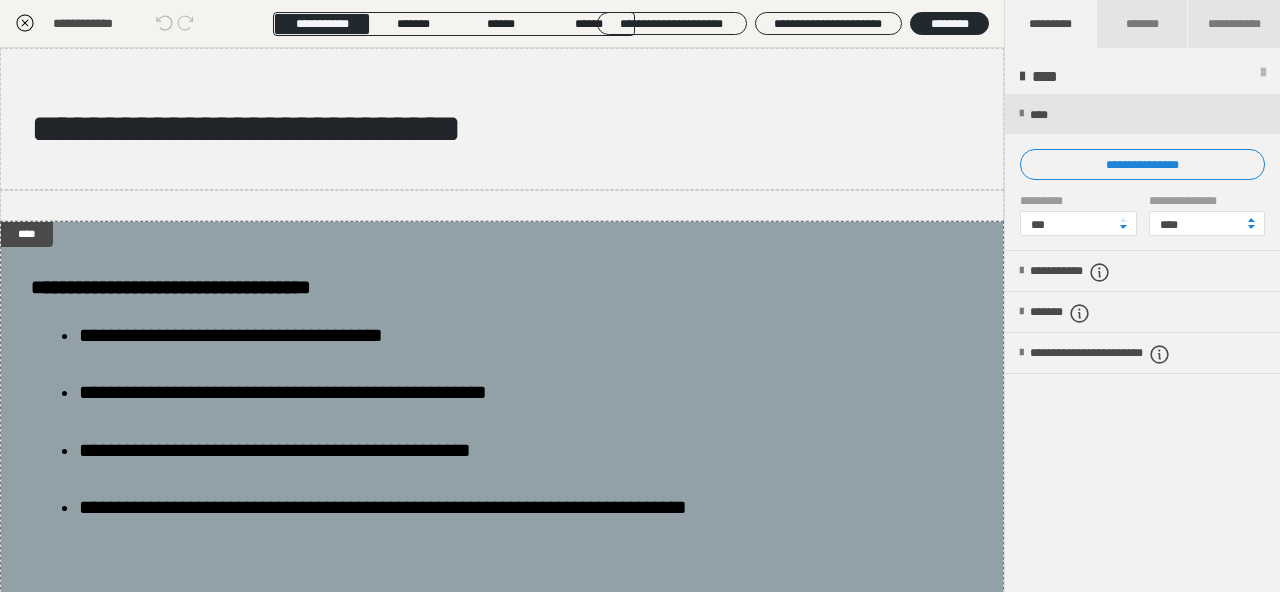 click 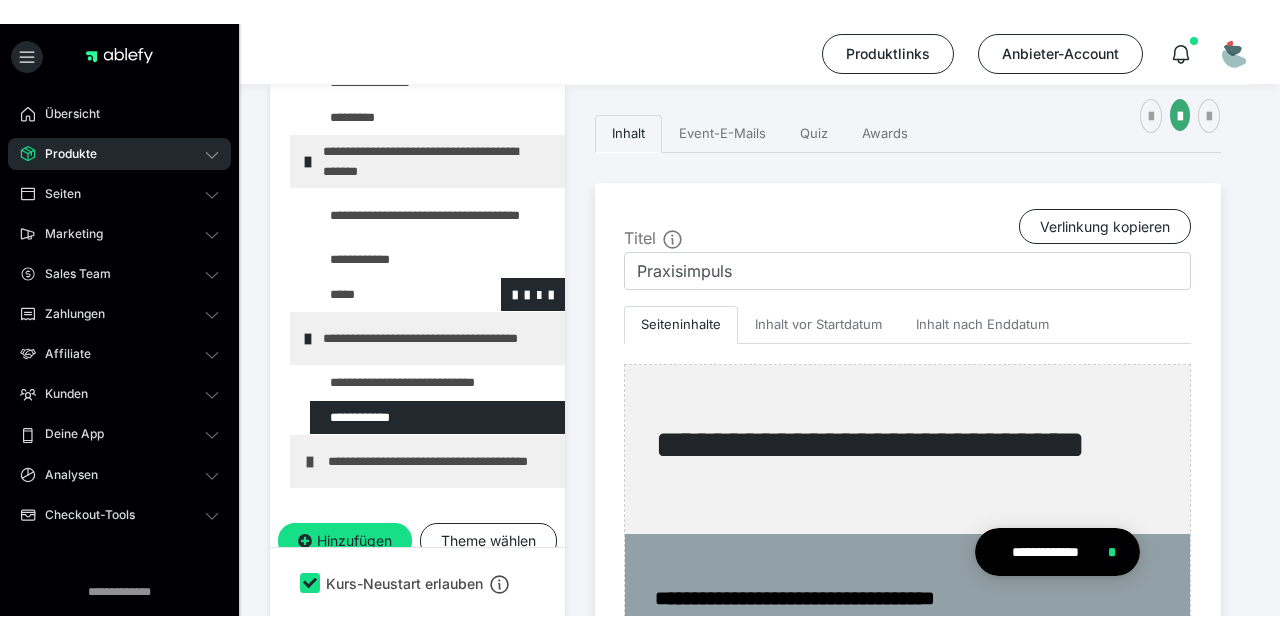 scroll, scrollTop: 459, scrollLeft: 0, axis: vertical 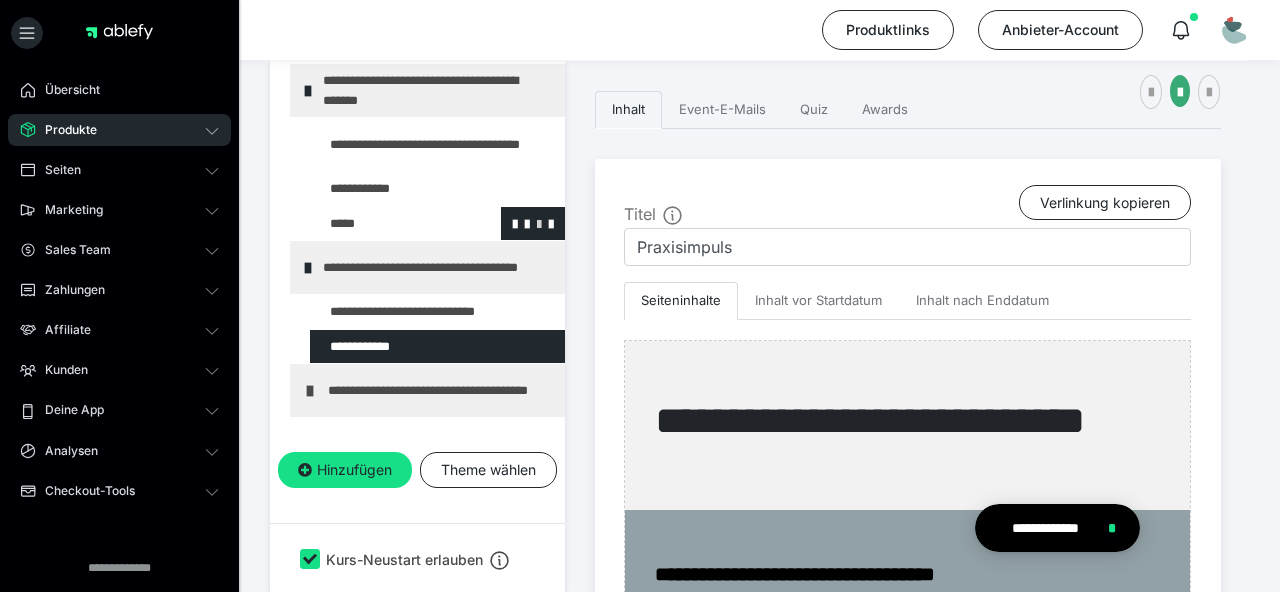 click at bounding box center [539, 223] 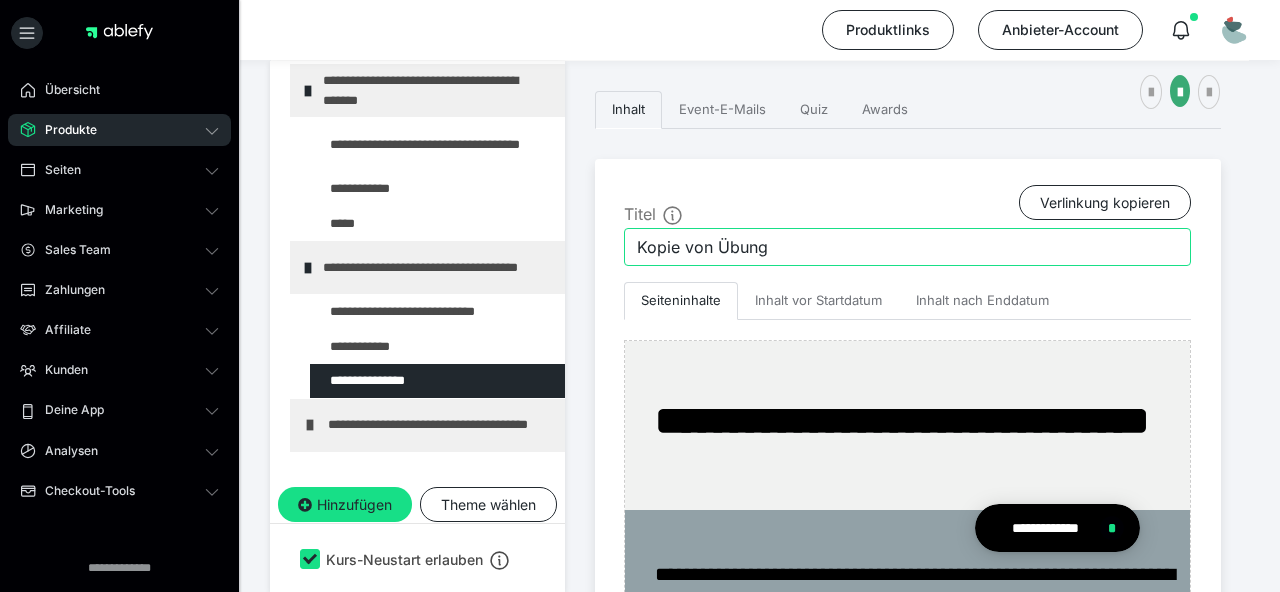 click on "Kopie von Übung" at bounding box center (907, 247) 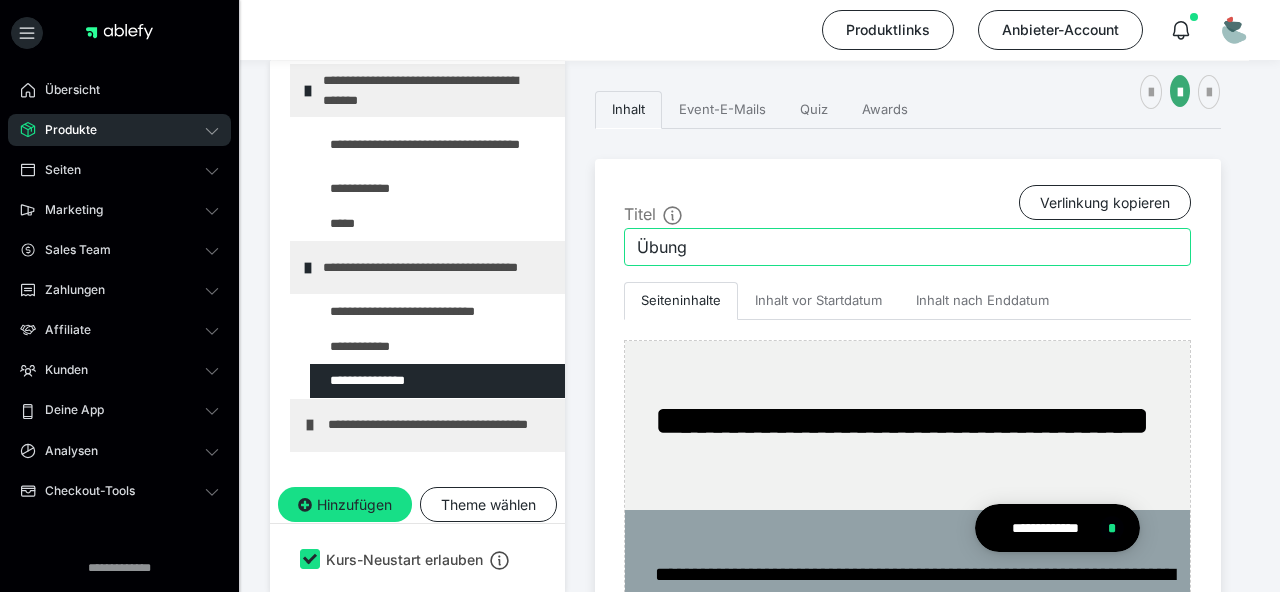 type on "Übung" 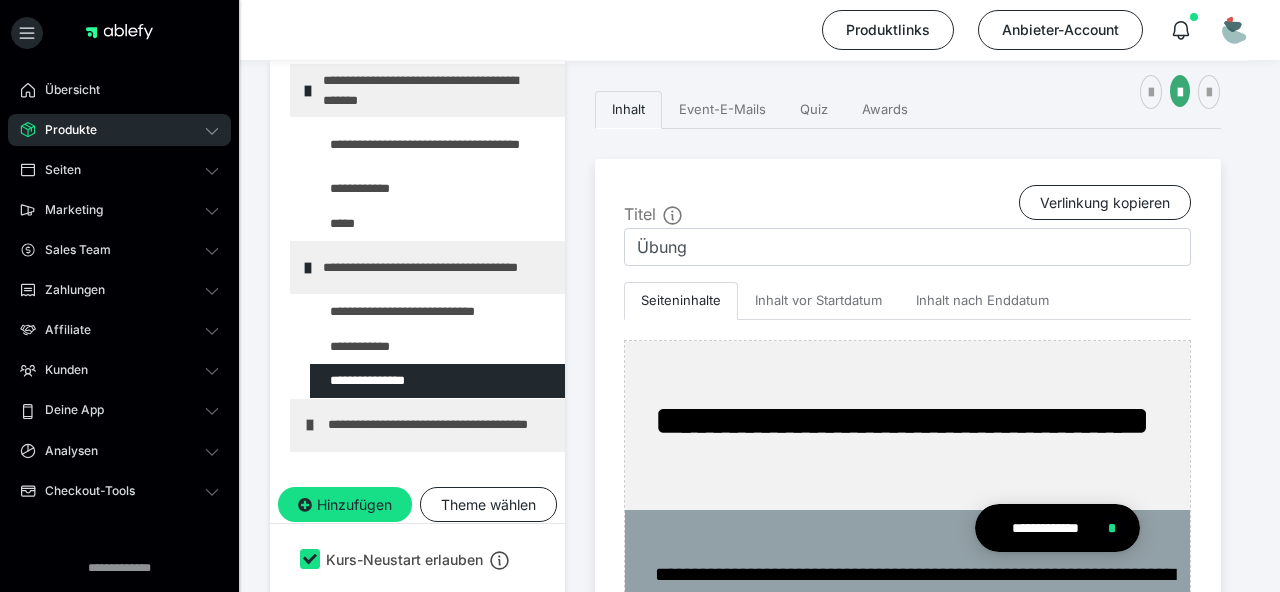 scroll, scrollTop: 447, scrollLeft: 0, axis: vertical 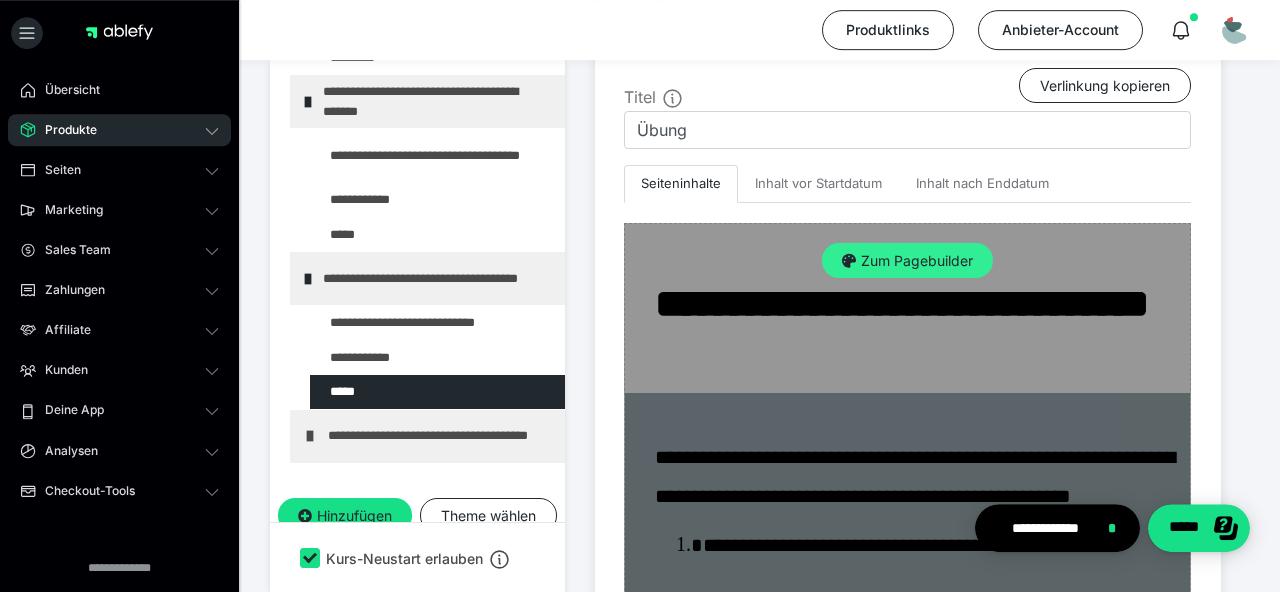 click on "Zum Pagebuilder" at bounding box center (907, 261) 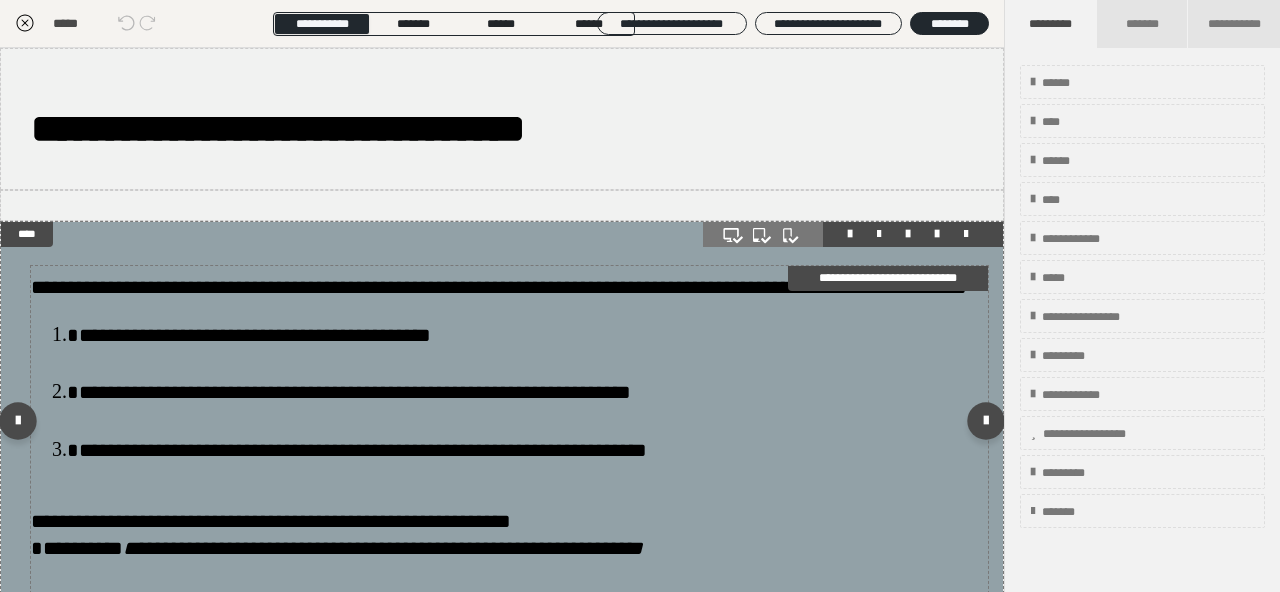 scroll, scrollTop: 41, scrollLeft: 0, axis: vertical 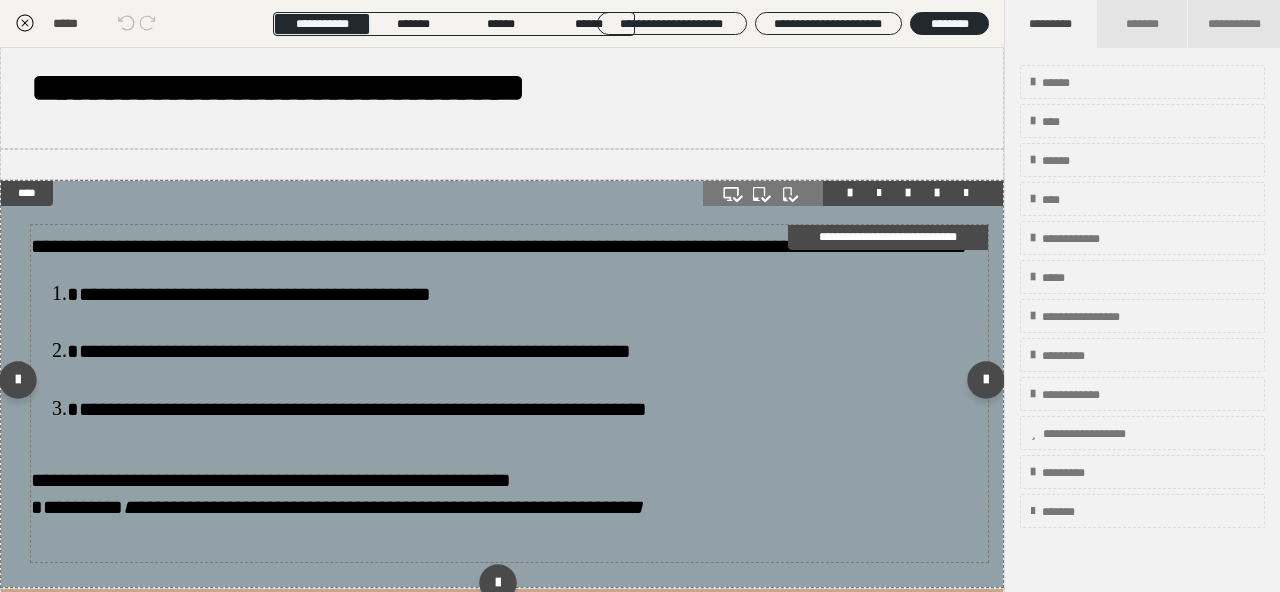 click on "**********" at bounding box center (509, 244) 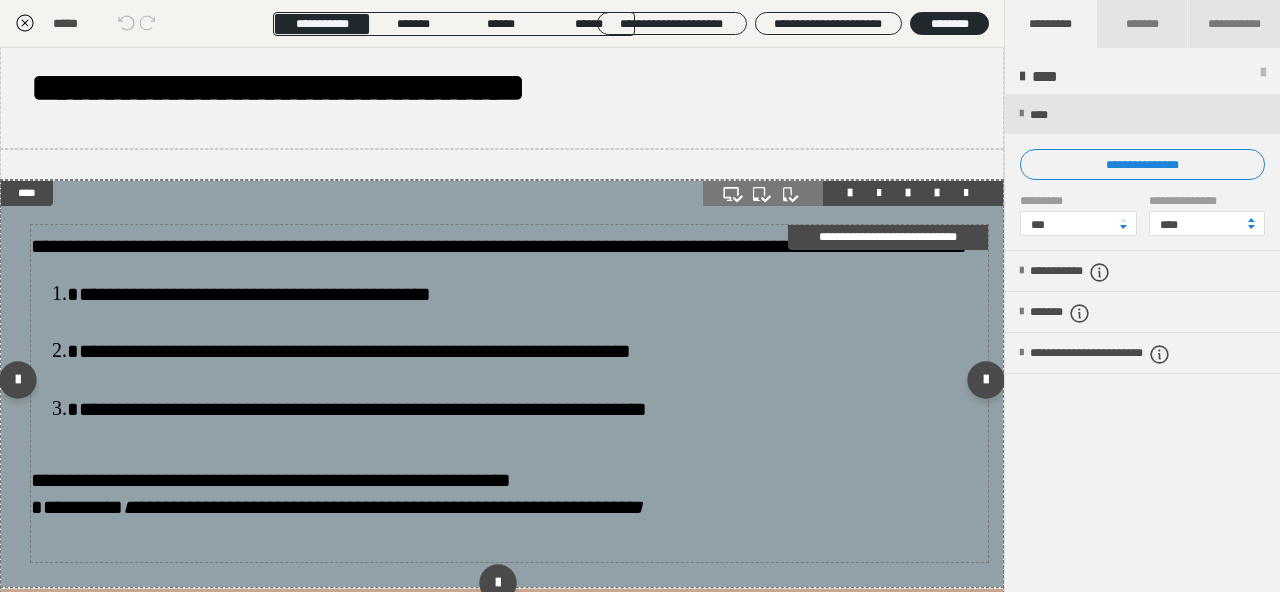 click on "**********" at bounding box center (509, 244) 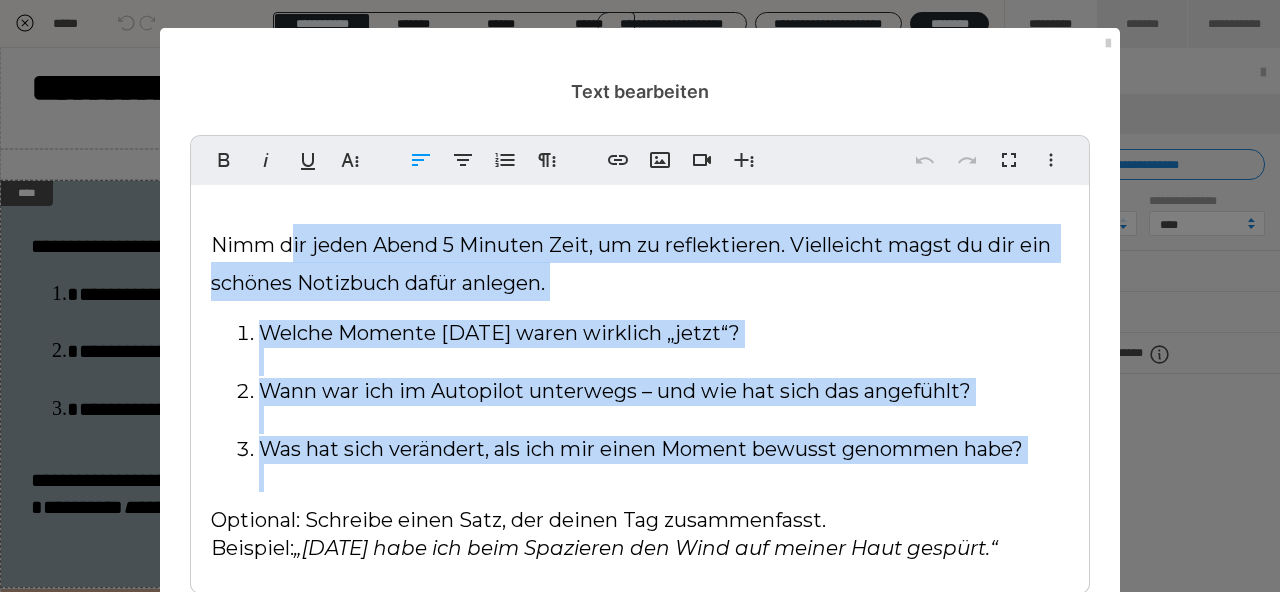 scroll, scrollTop: 28, scrollLeft: 0, axis: vertical 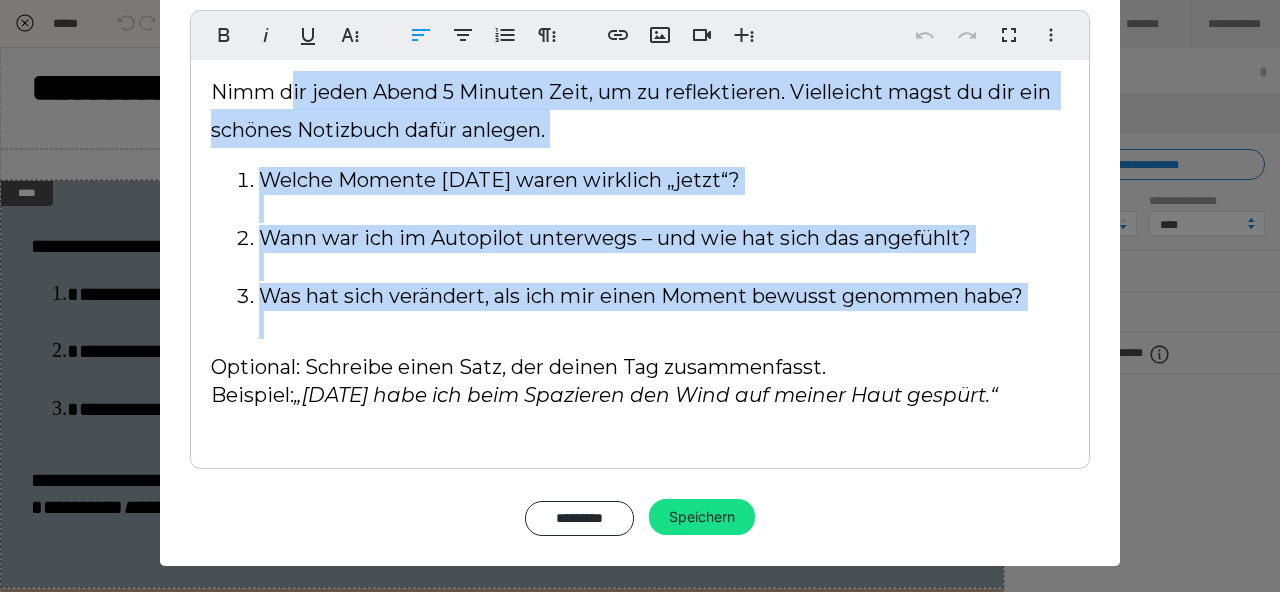 drag, startPoint x: 294, startPoint y: 255, endPoint x: 815, endPoint y: 639, distance: 647.22253 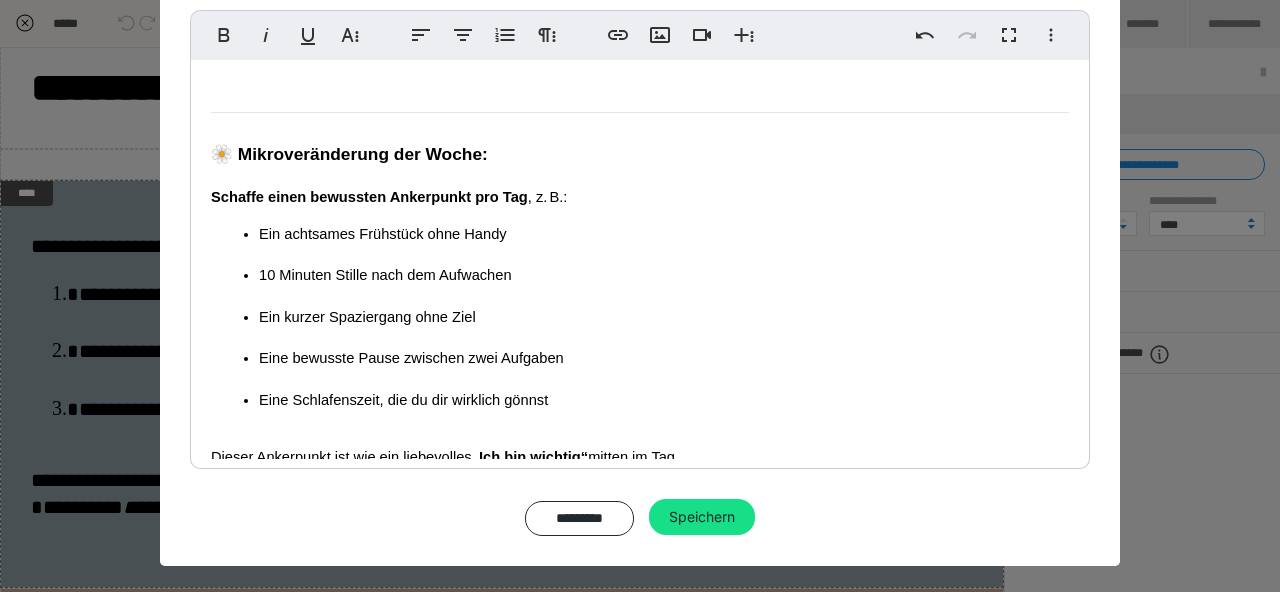 scroll, scrollTop: 0, scrollLeft: 0, axis: both 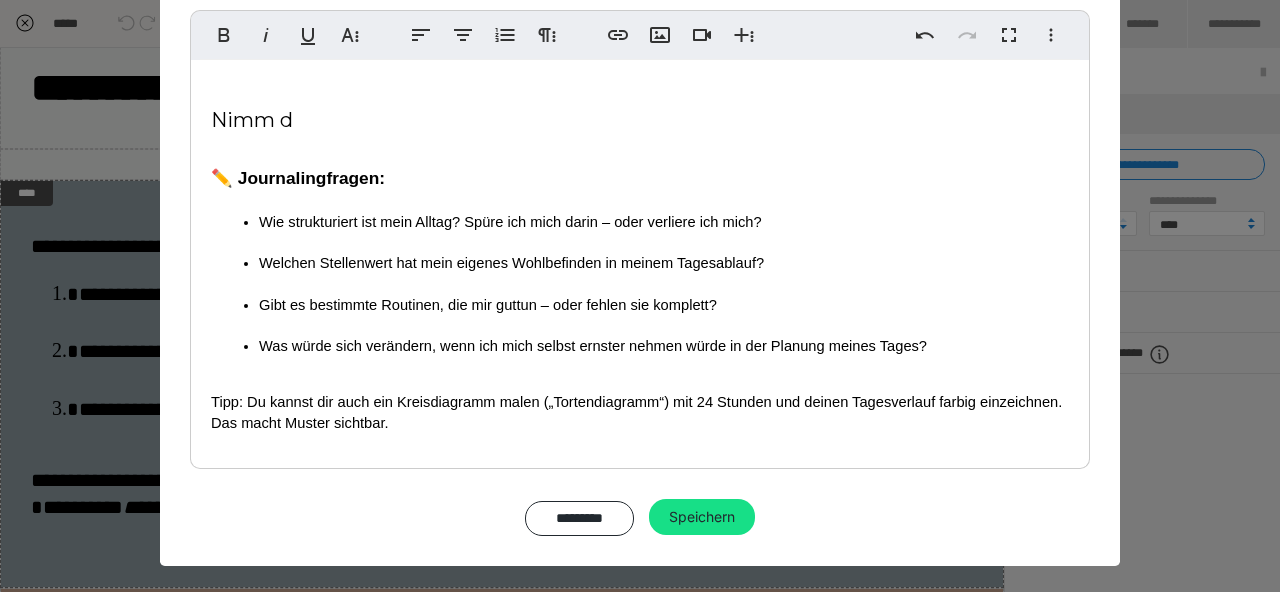 click on "✏️ Journalingfragen:" at bounding box center (252, 120) 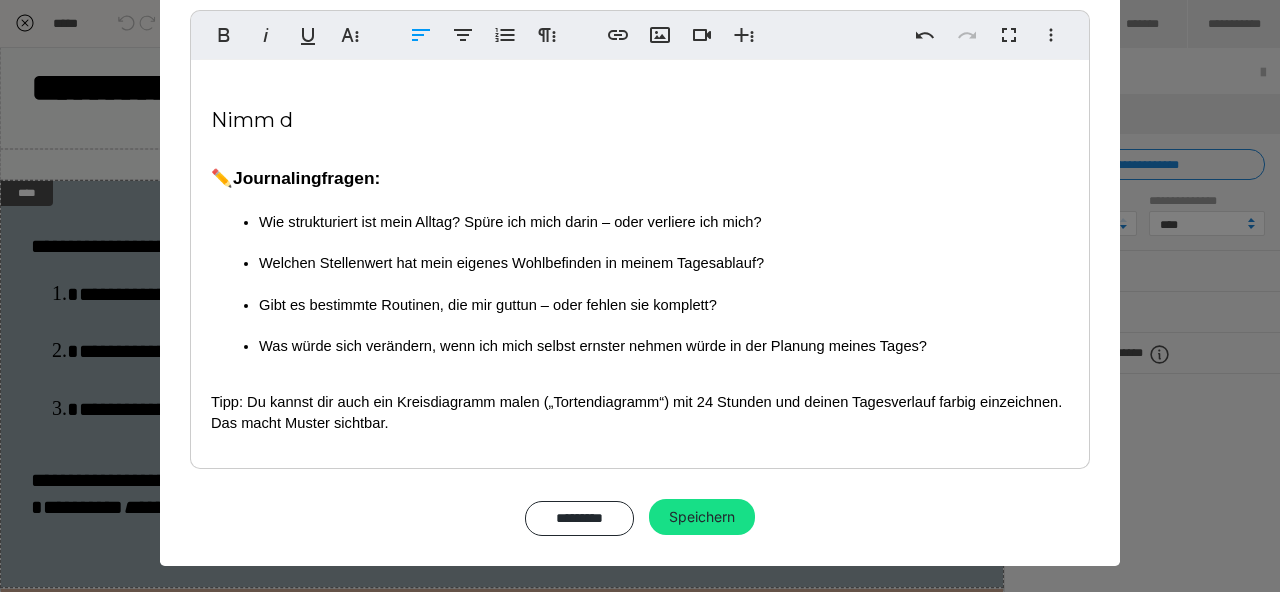 type 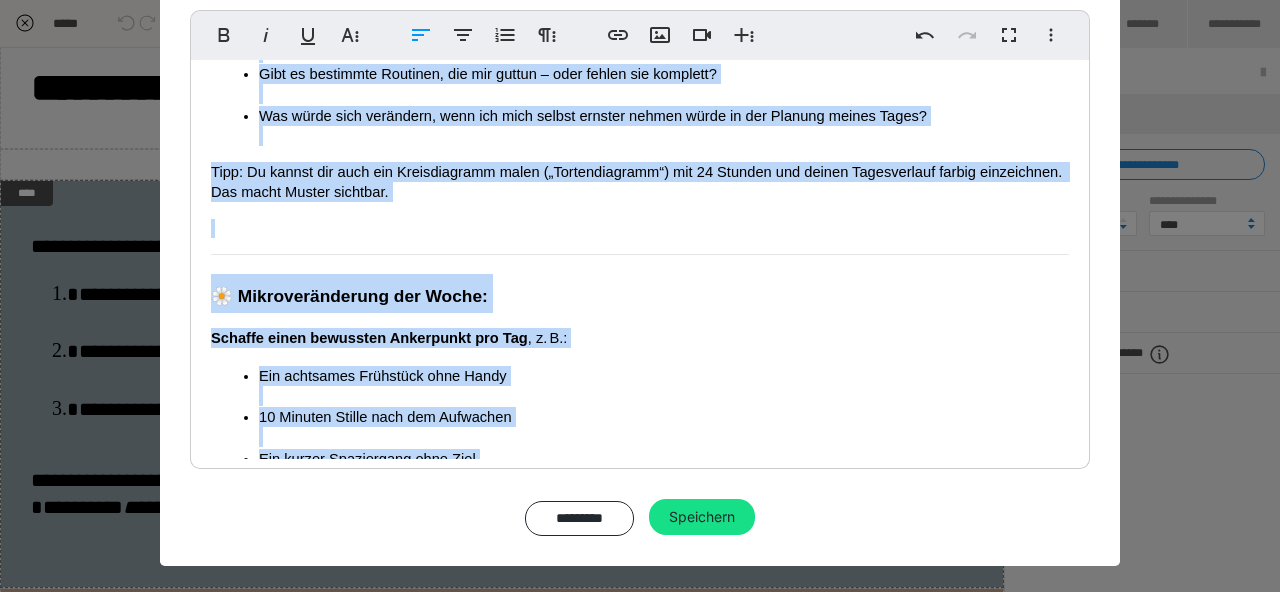 scroll, scrollTop: 313, scrollLeft: 0, axis: vertical 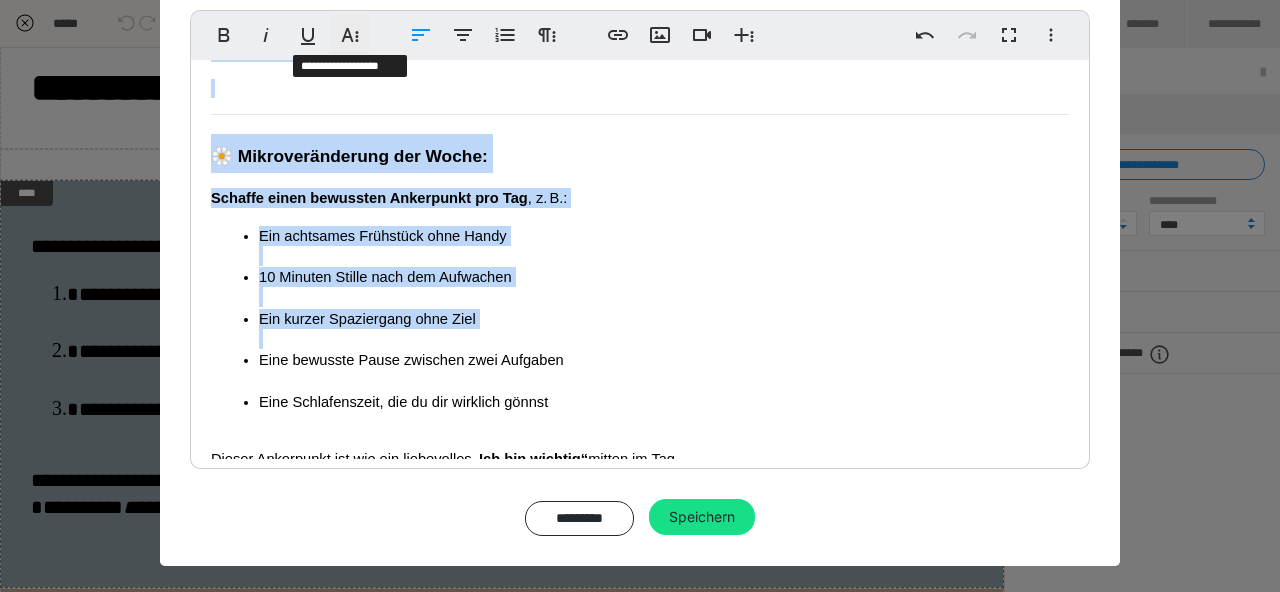 click 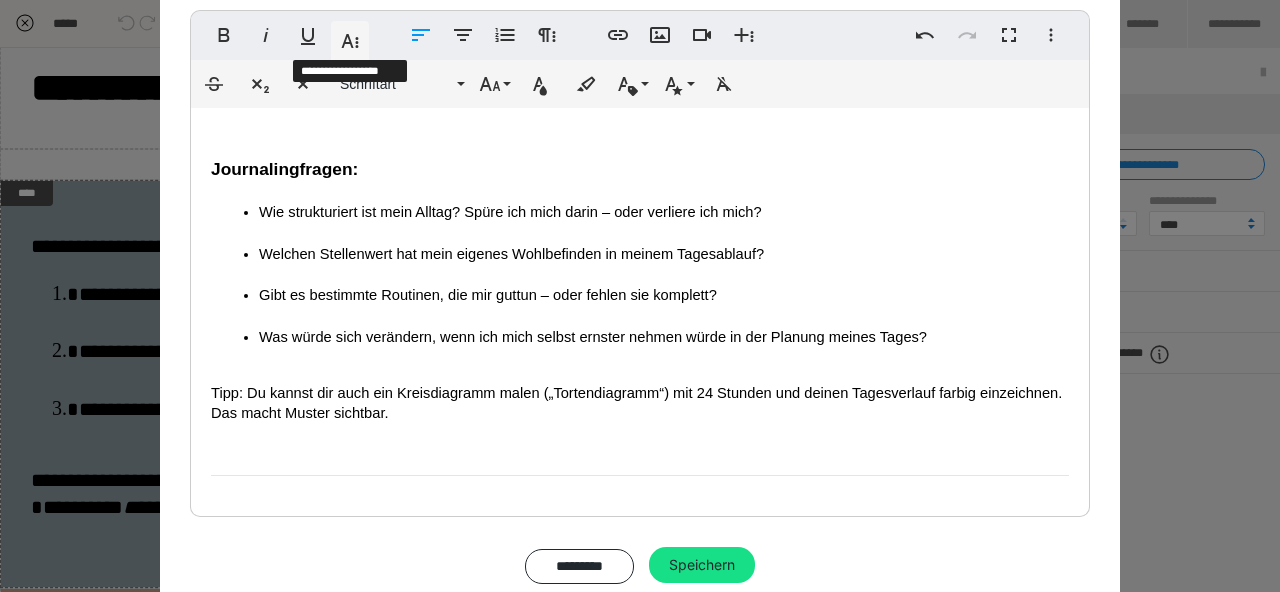 scroll, scrollTop: 313, scrollLeft: 0, axis: vertical 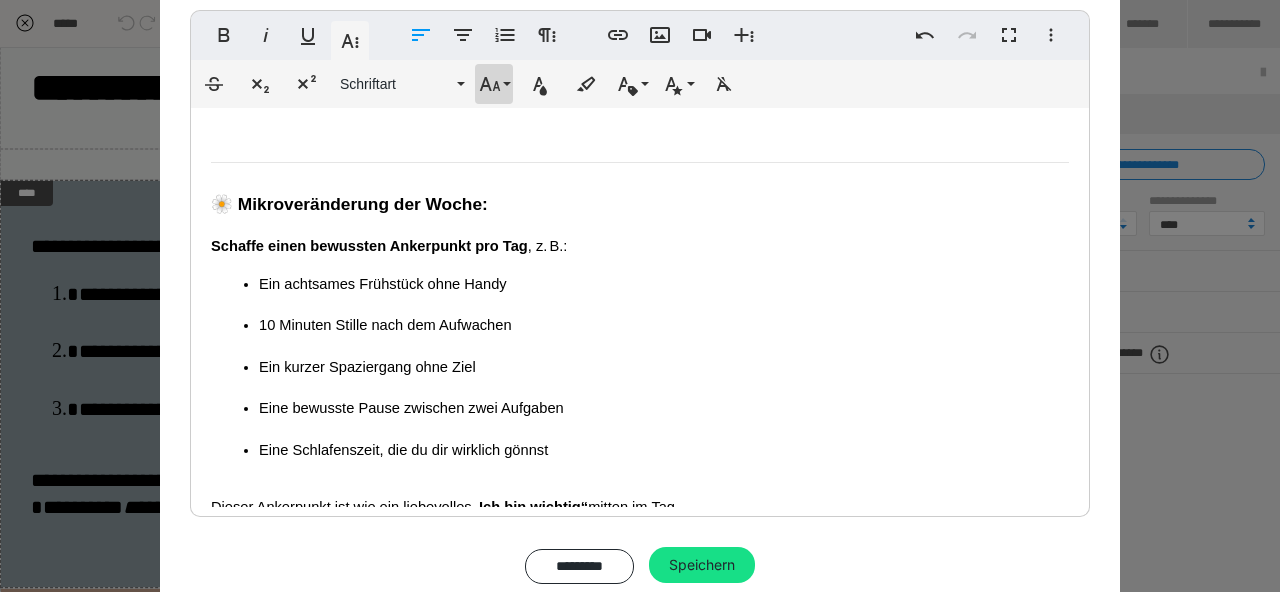 click 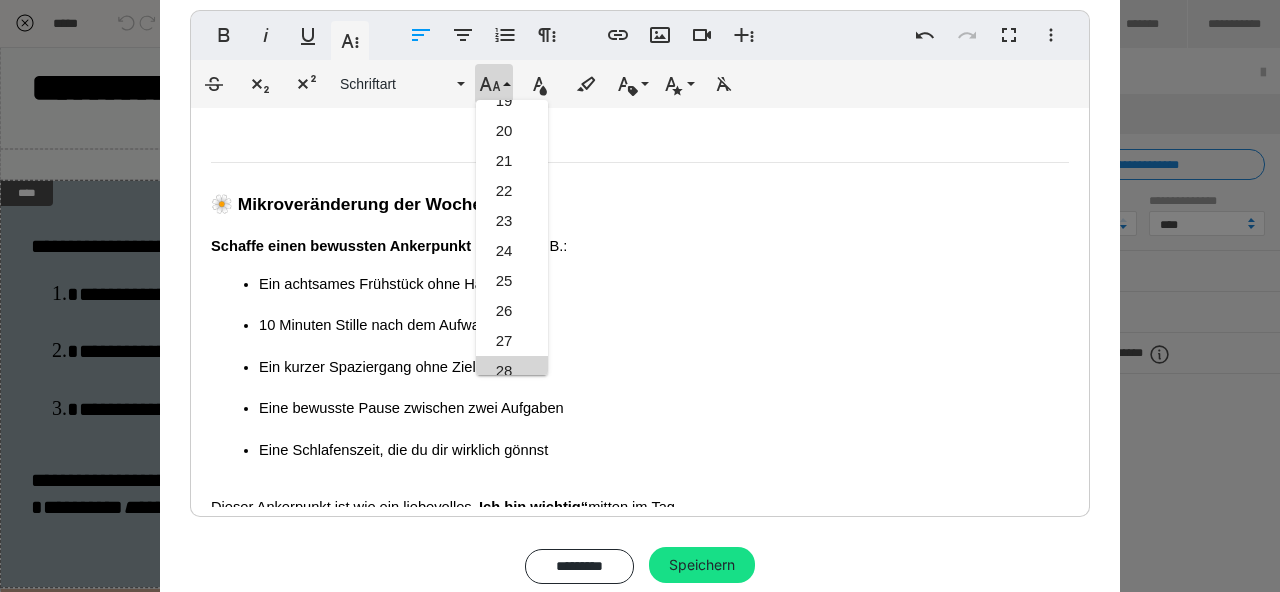 scroll, scrollTop: 561, scrollLeft: 0, axis: vertical 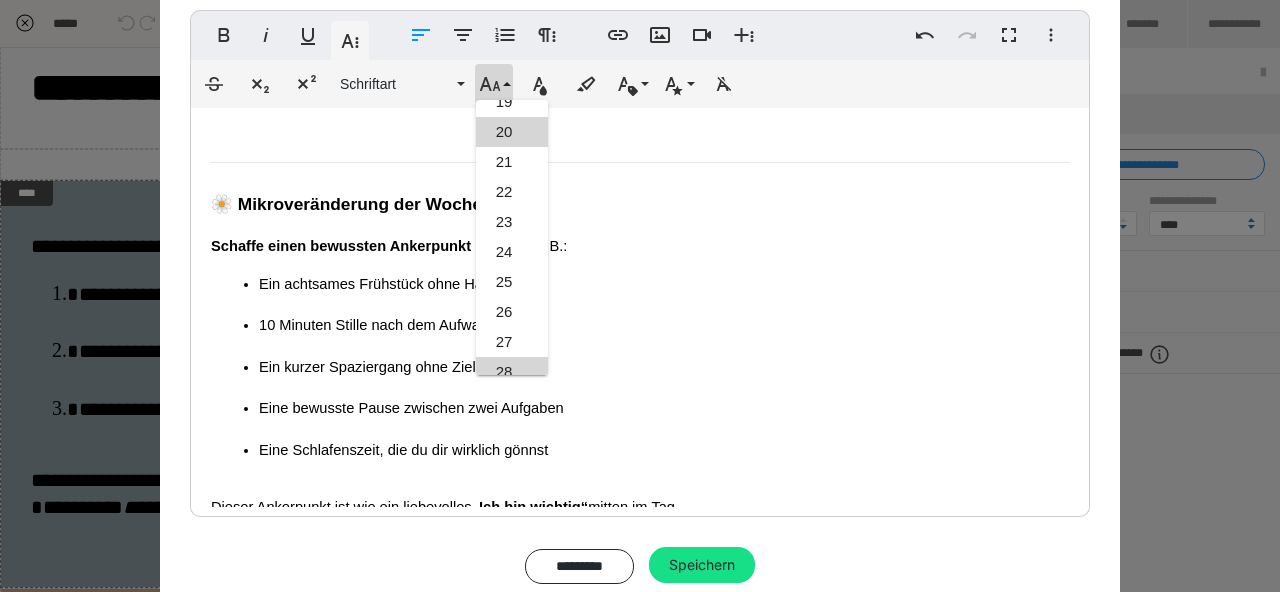 click on "20" at bounding box center (512, 132) 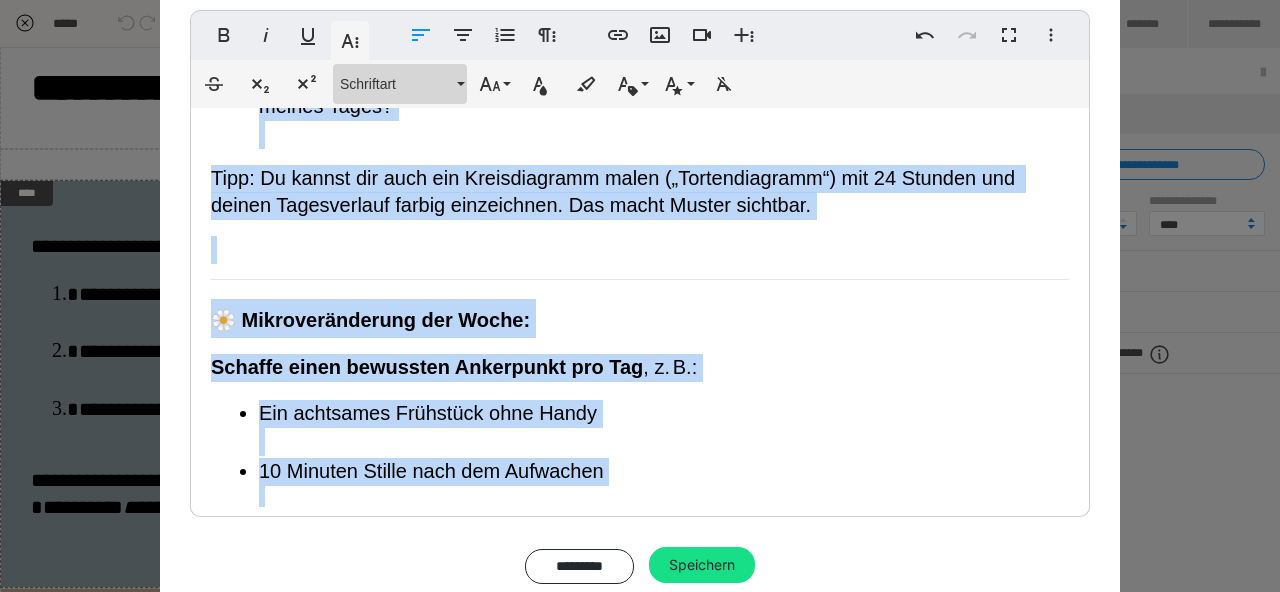click on "Schriftart" at bounding box center [396, 84] 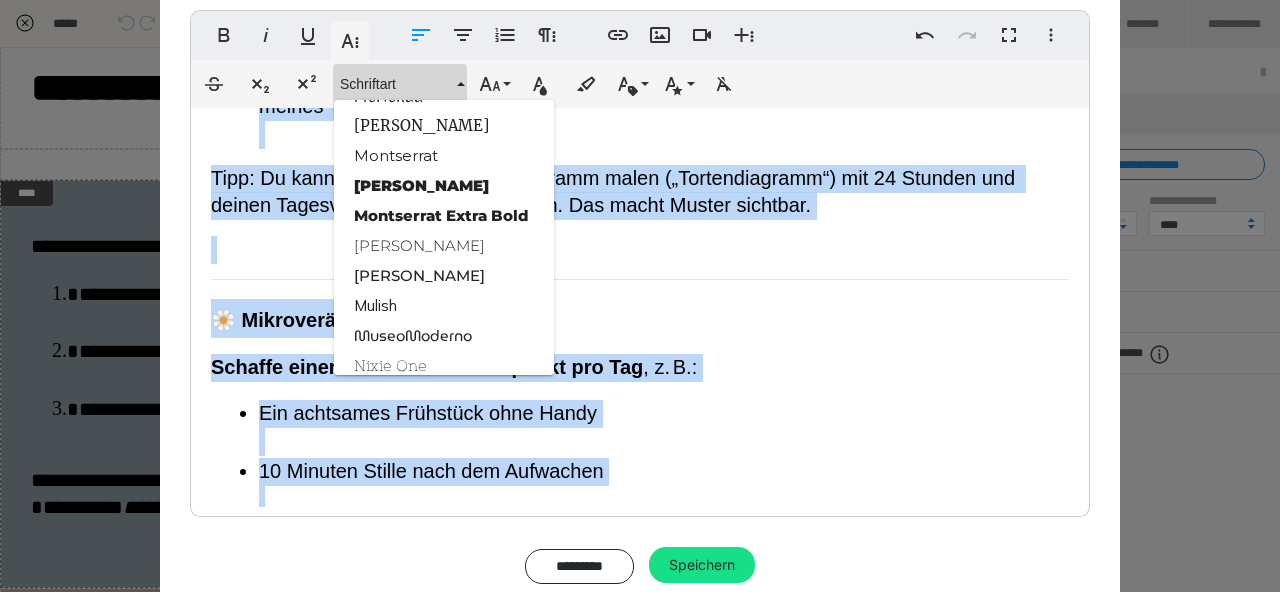 scroll, scrollTop: 1858, scrollLeft: 0, axis: vertical 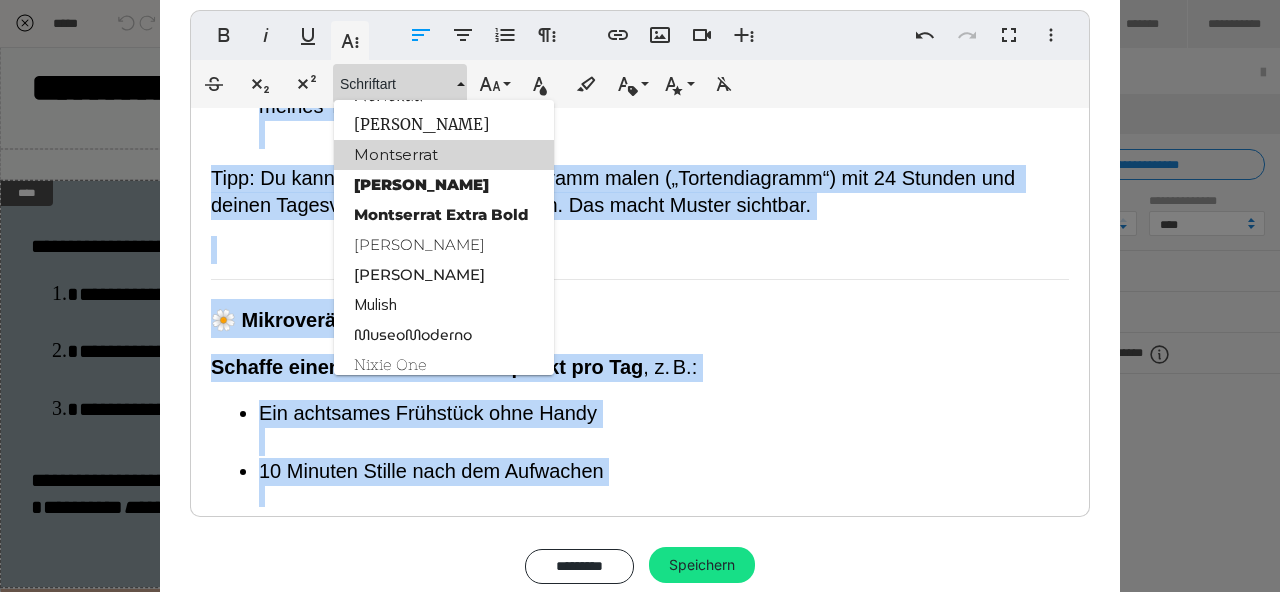 click on "Montserrat" at bounding box center (444, 155) 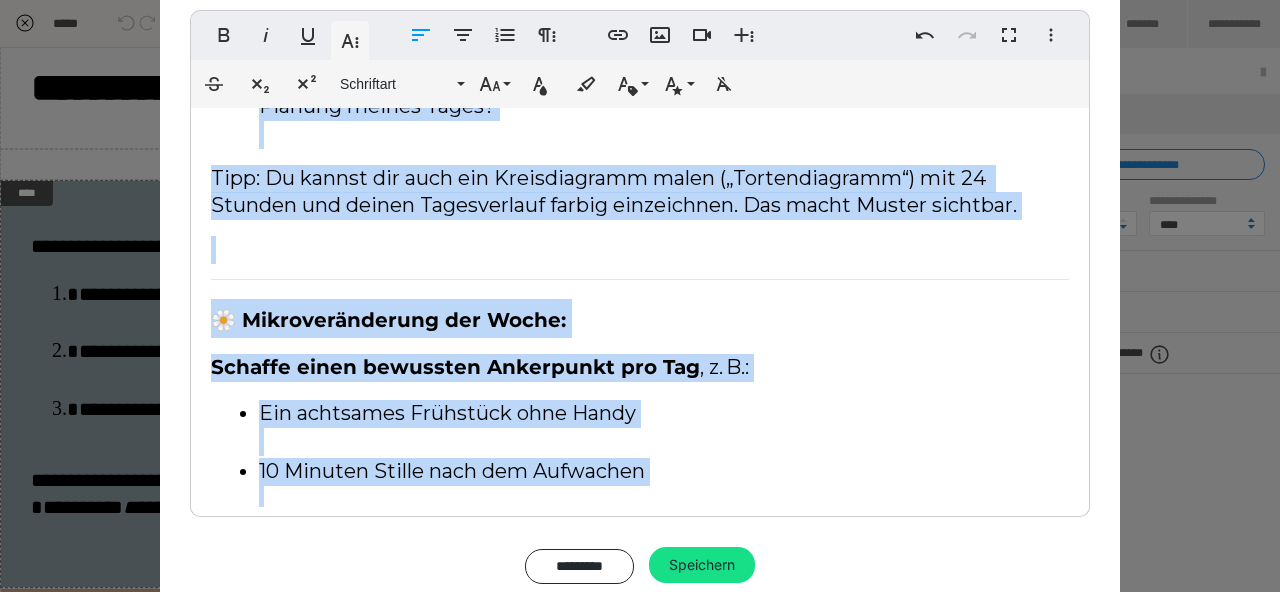 click on "🌼 Mikroveränderung der Woche:" at bounding box center [388, 320] 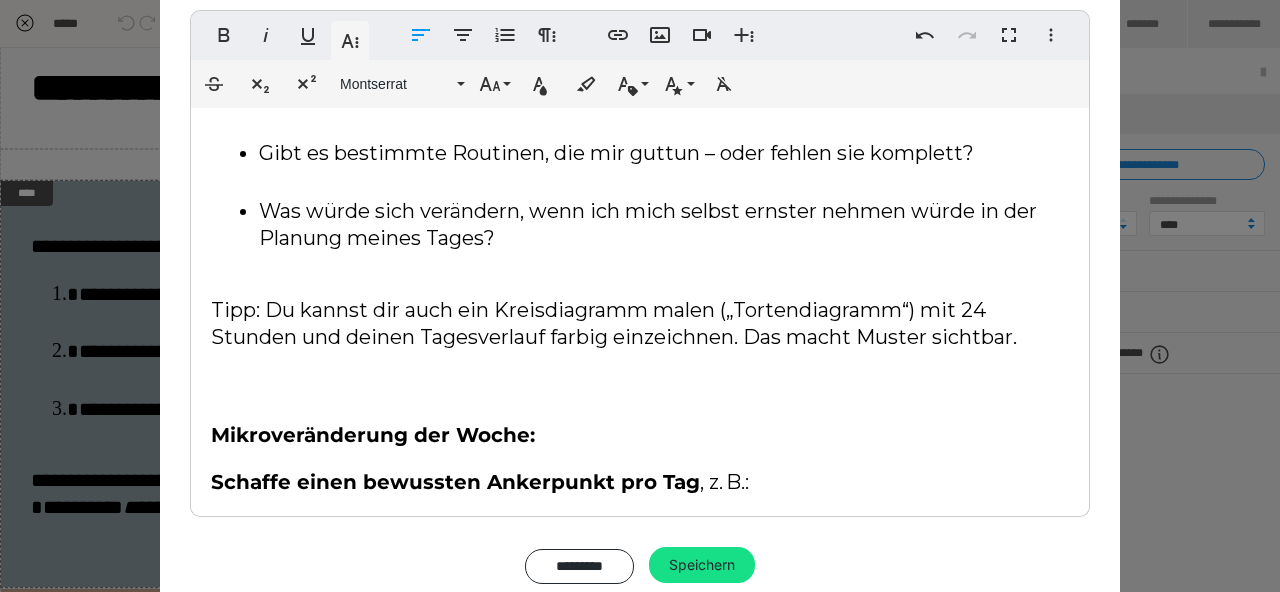 scroll, scrollTop: 0, scrollLeft: 0, axis: both 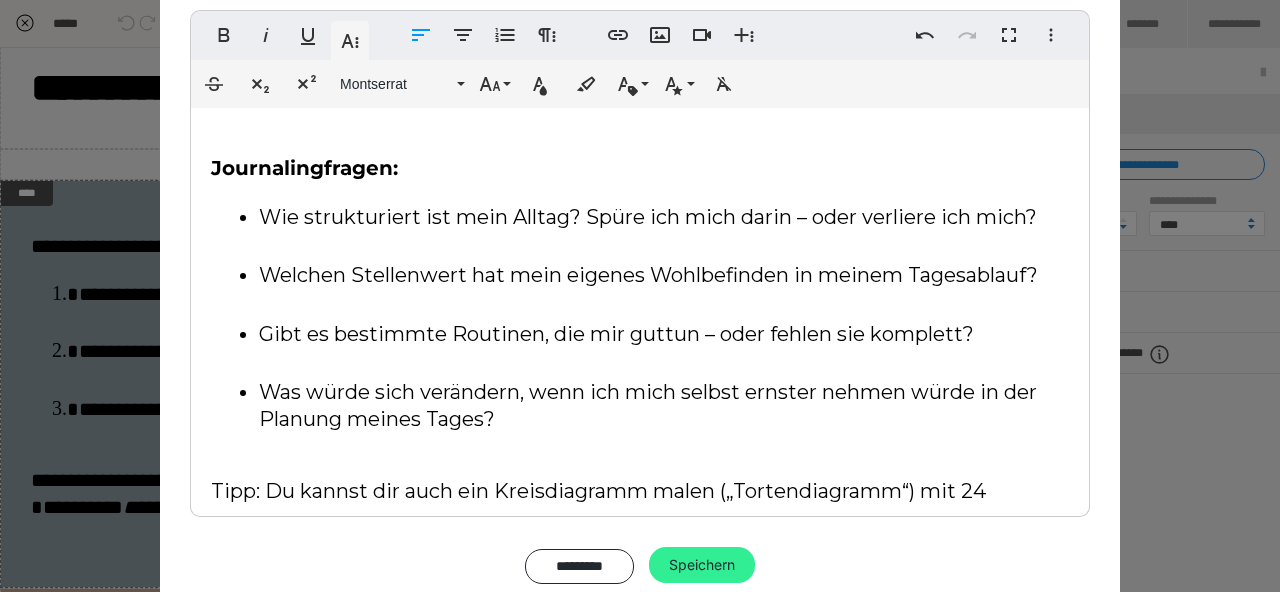 click on "Speichern" at bounding box center (702, 565) 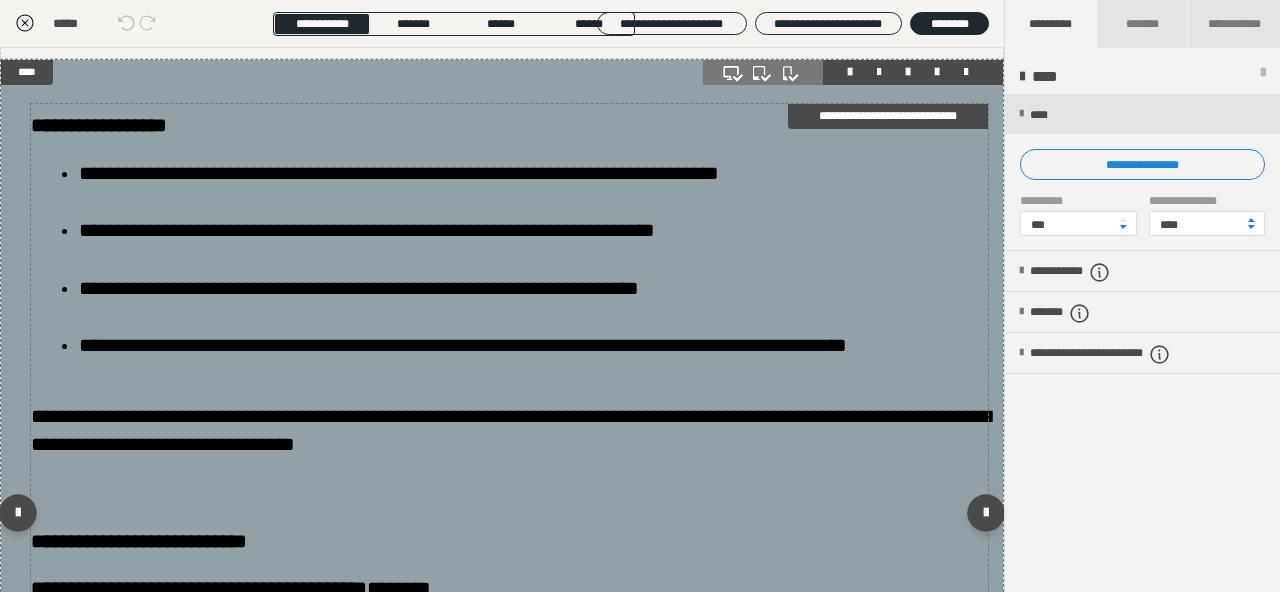 scroll, scrollTop: 0, scrollLeft: 0, axis: both 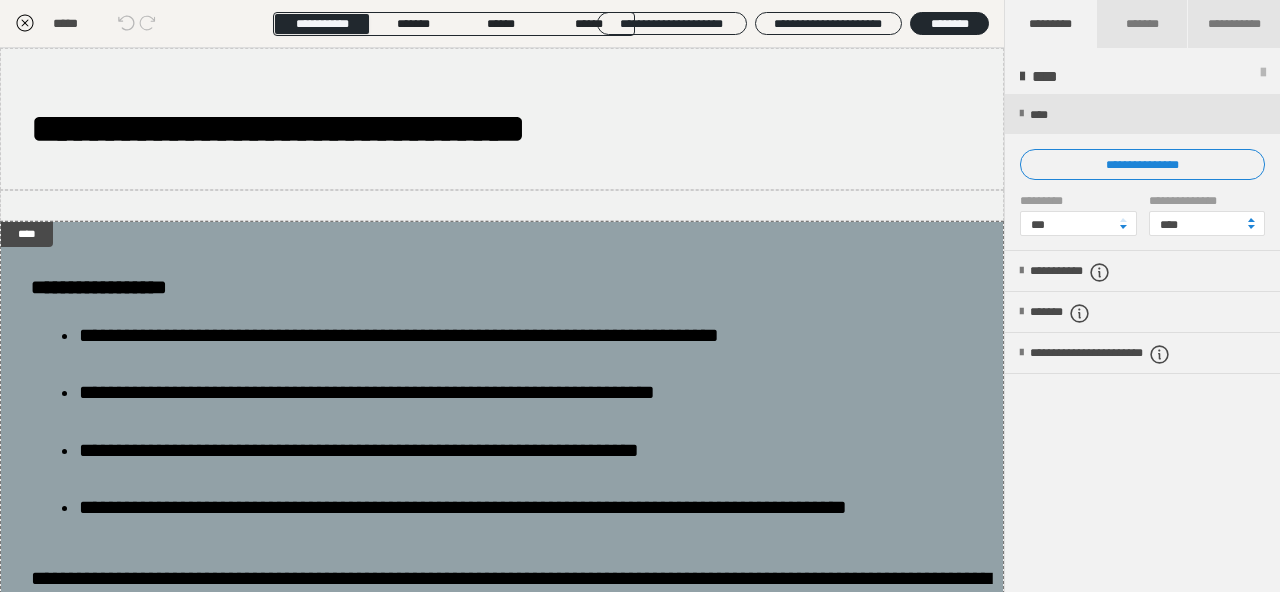 click 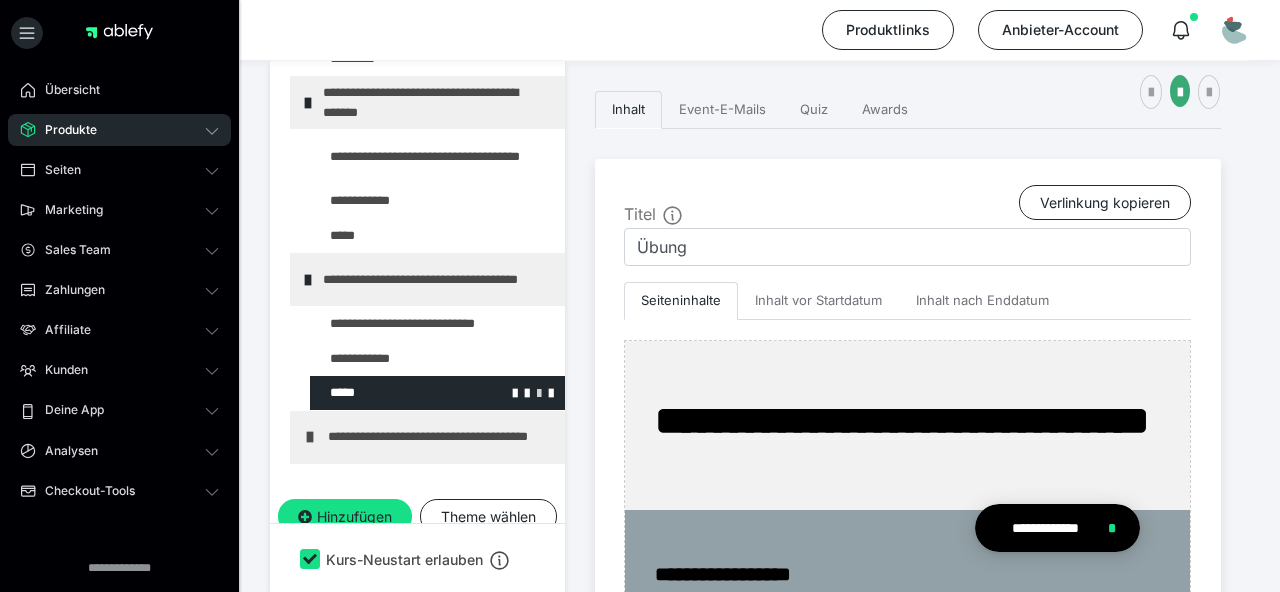 click at bounding box center (539, 392) 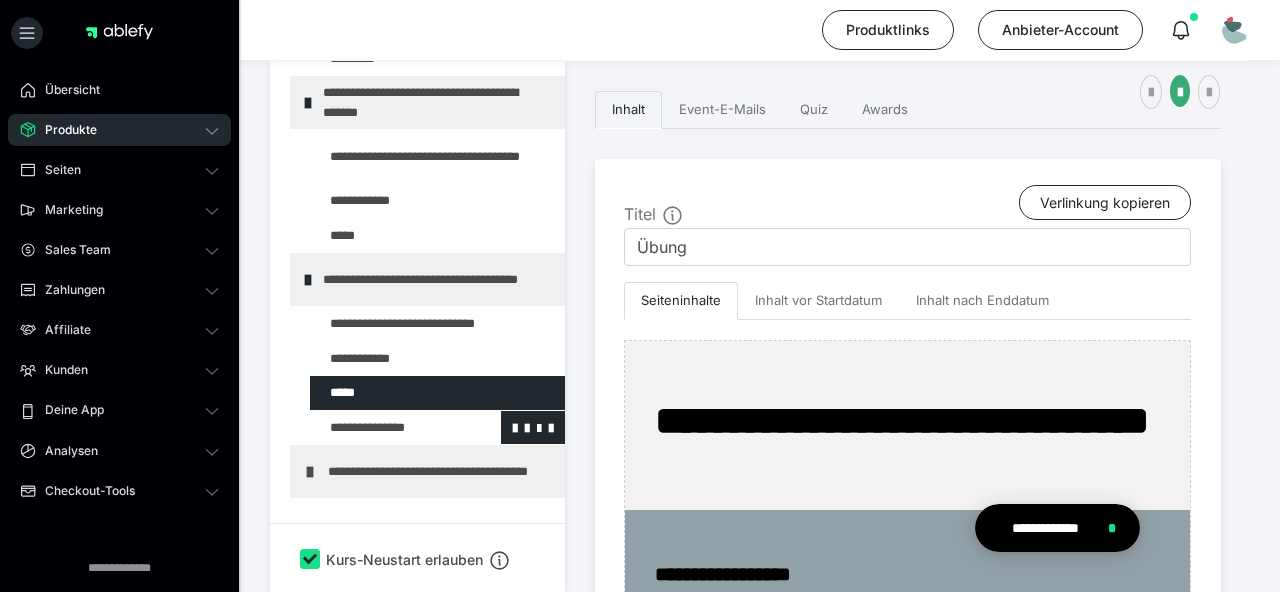 click at bounding box center [385, 428] 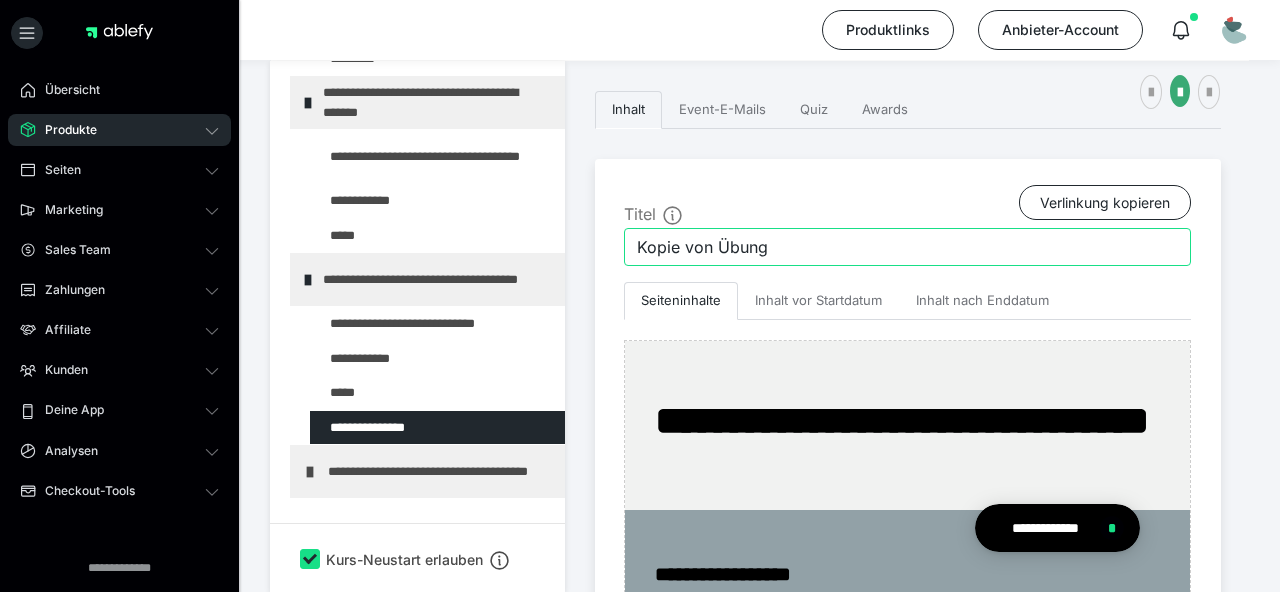click on "Kopie von Übung" at bounding box center [907, 247] 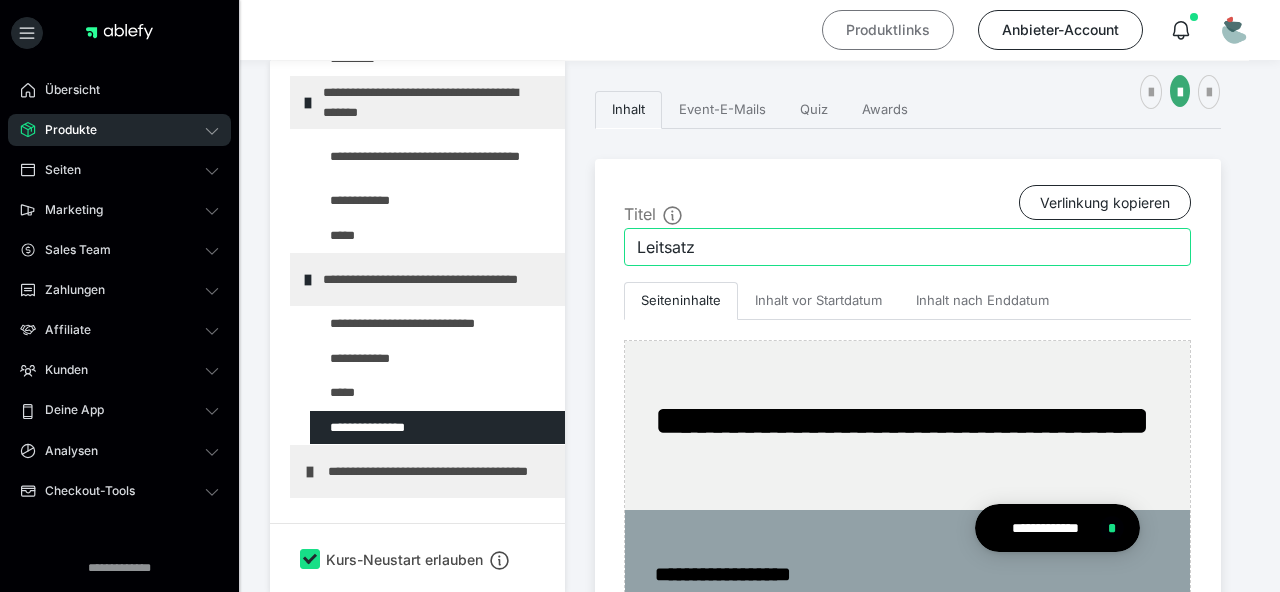 type on "Leitsatz" 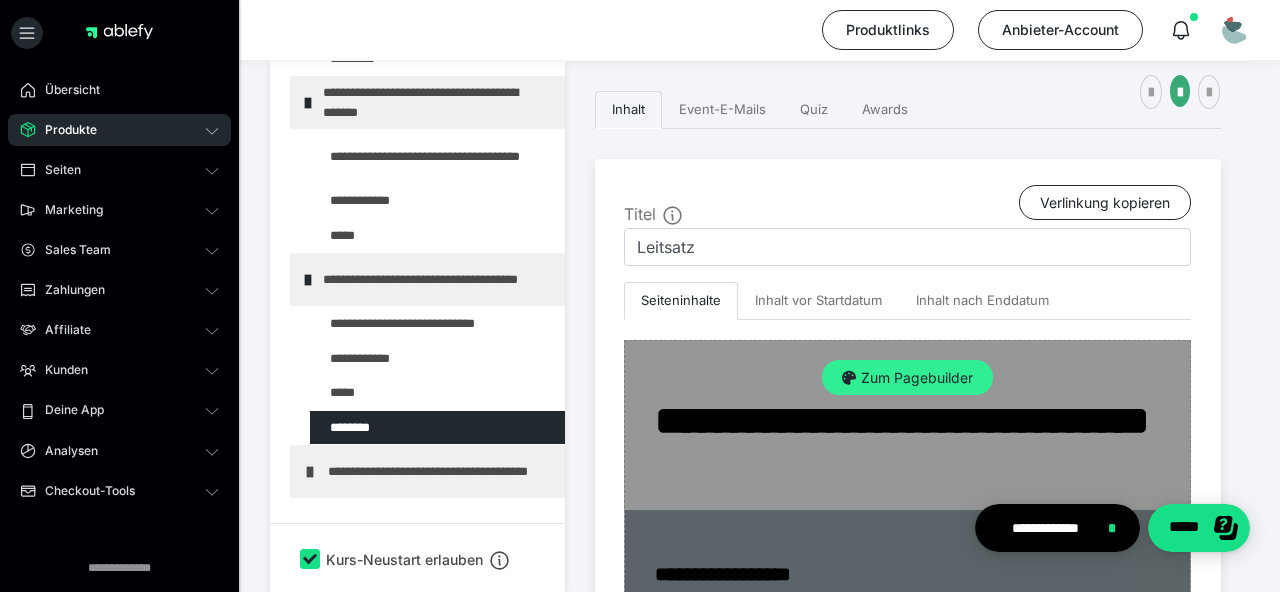 click on "Zum Pagebuilder" at bounding box center [907, 378] 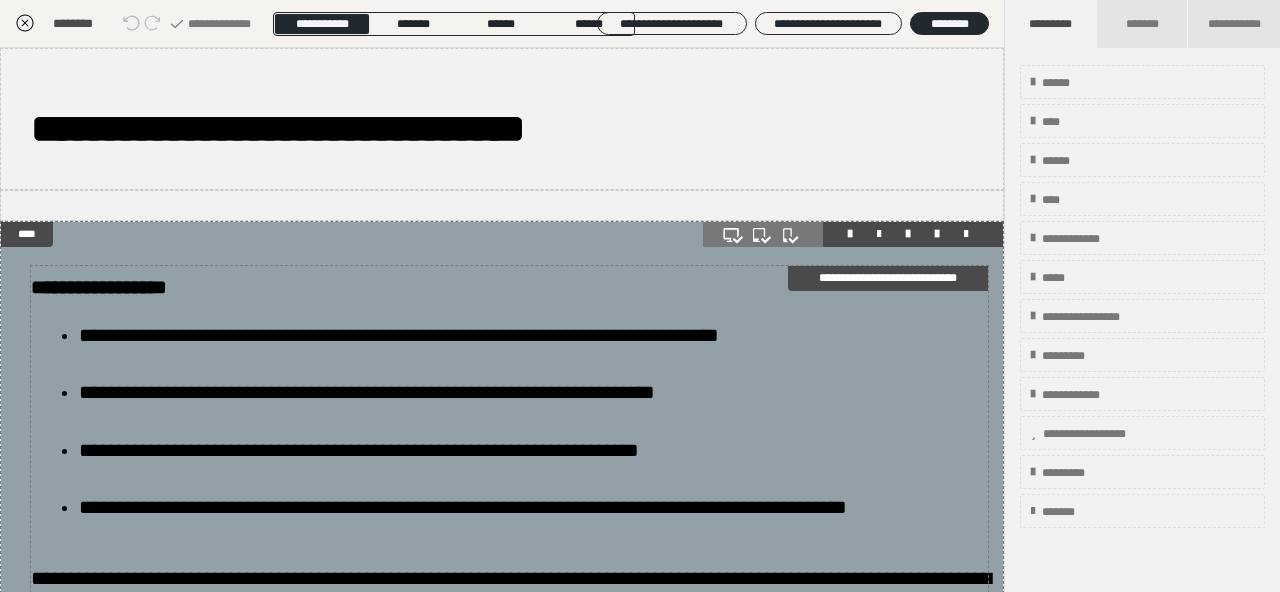 click on "**********" at bounding box center [533, 406] 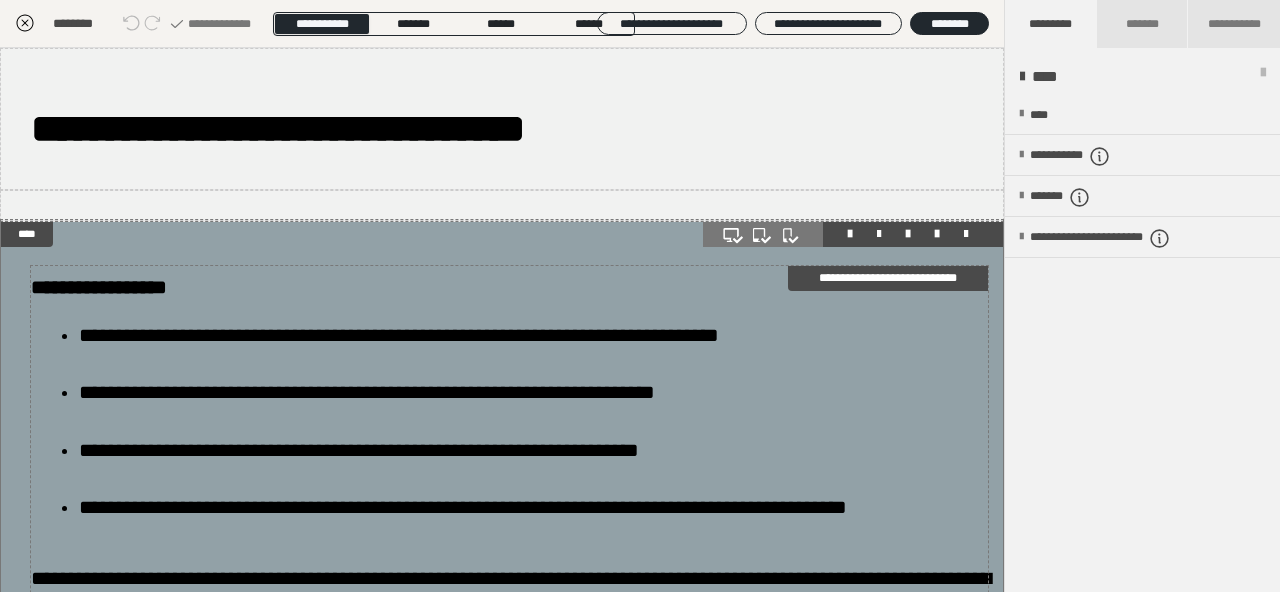 click on "**********" at bounding box center (533, 406) 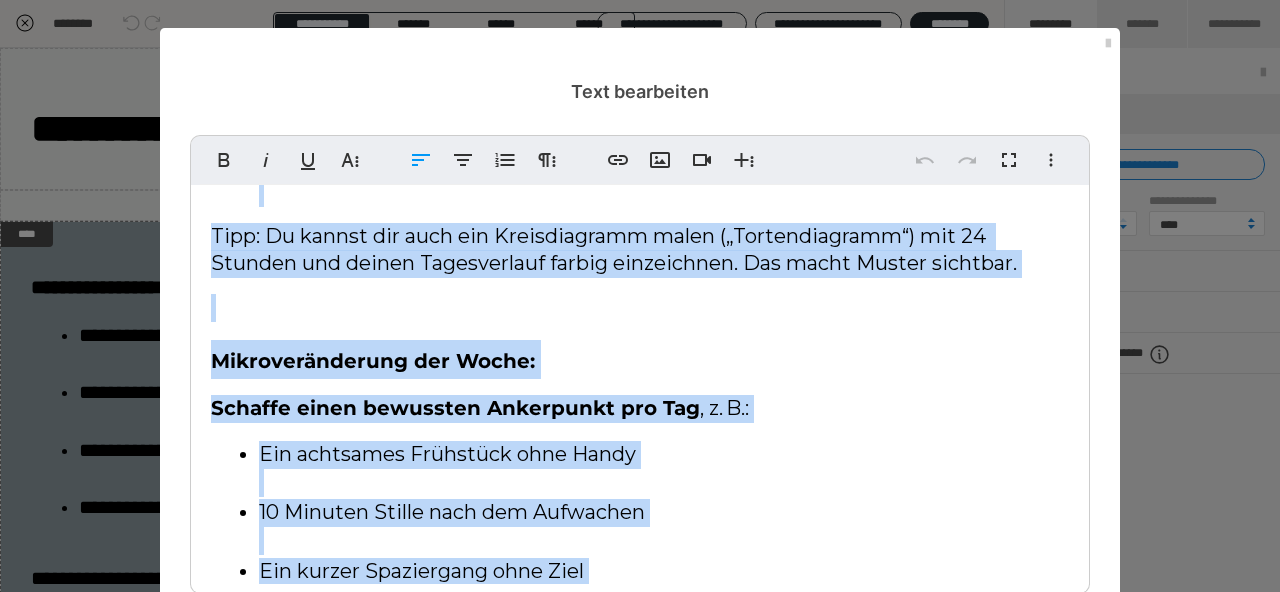 scroll, scrollTop: 518, scrollLeft: 0, axis: vertical 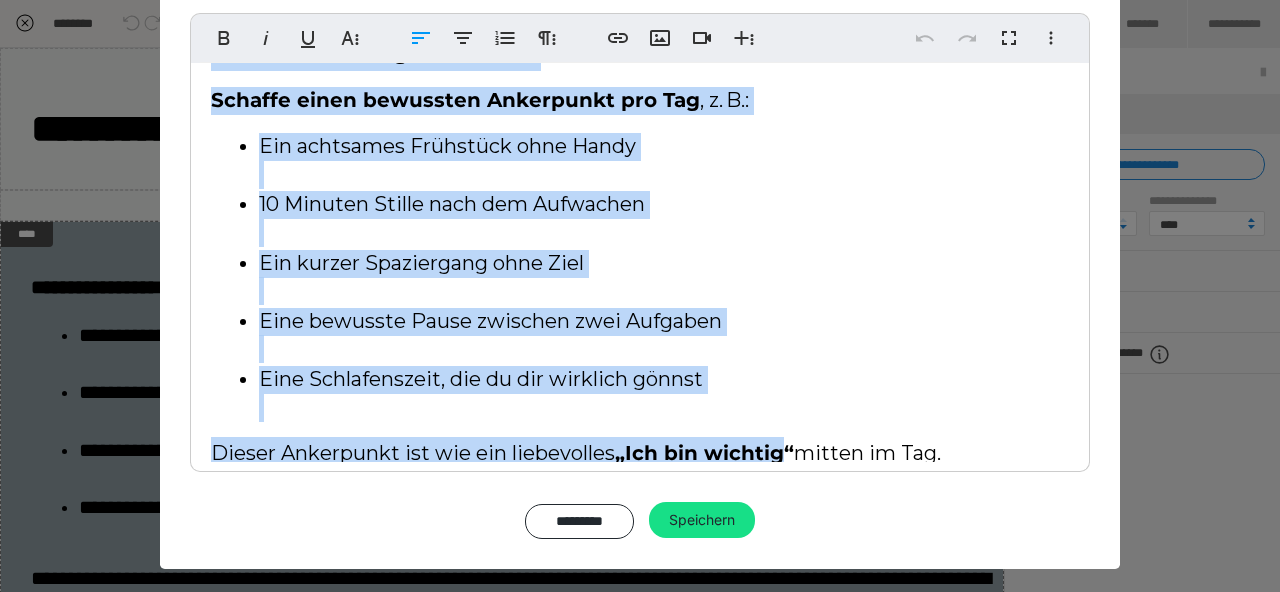 drag, startPoint x: 294, startPoint y: 243, endPoint x: 785, endPoint y: 639, distance: 630.7908 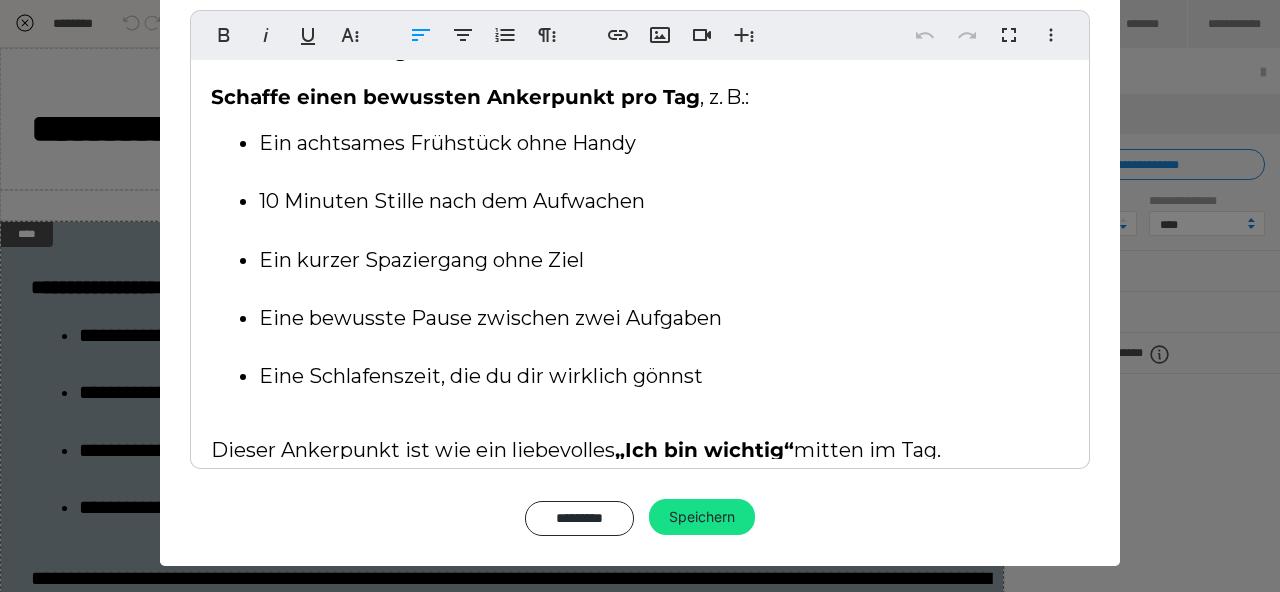 scroll, scrollTop: 0, scrollLeft: 0, axis: both 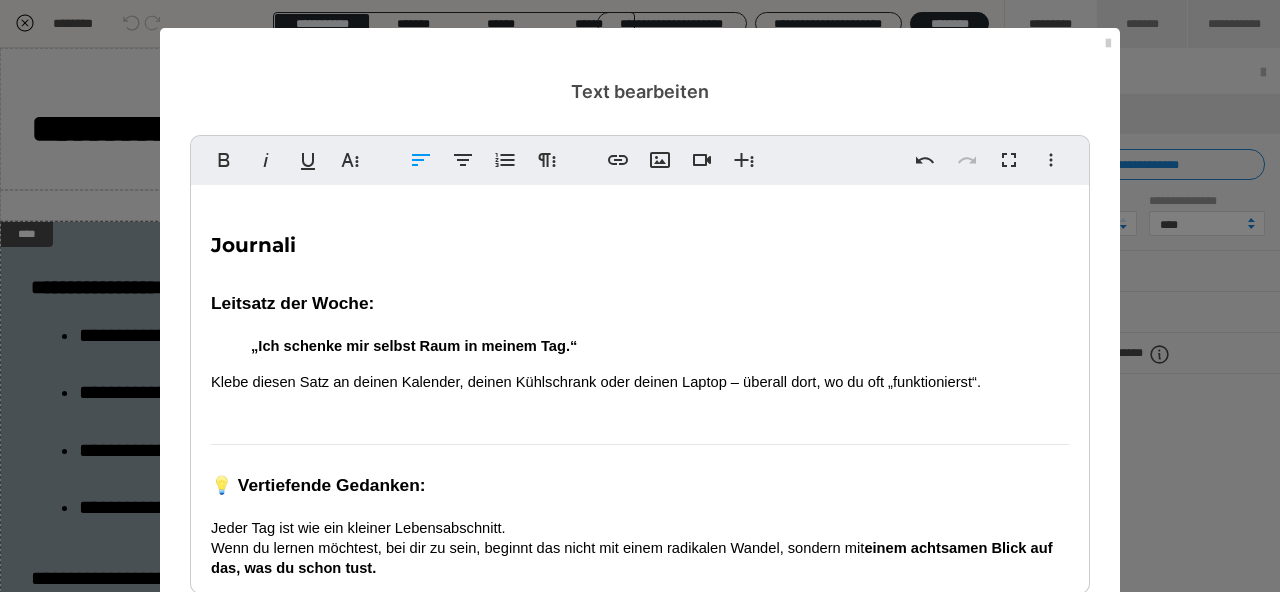 click on "Journali  Leitsatz der Woche: „Ich schenke mir selbst Raum in meinem Tag.“ Klebe diesen Satz an deinen Kalender, deinen Kühlschrank oder deinen Laptop – überall dort, wo du oft „funktionierst“. 💡 Vertiefende Gedanken: Jeder Tag ist wie ein kleiner Lebensabschnitt.  Wenn du lernen möchtest, bei dir zu sein, beginnt das nicht mit einem radikalen Wandel, sondern mit  einem achtsamen Blick auf das, was du schon tust. Dein Alltag ist kein Gegner.  Er ist der beste Ort, um dich selbst zu treffen – immer wieder neu. ag." at bounding box center (640, 477) 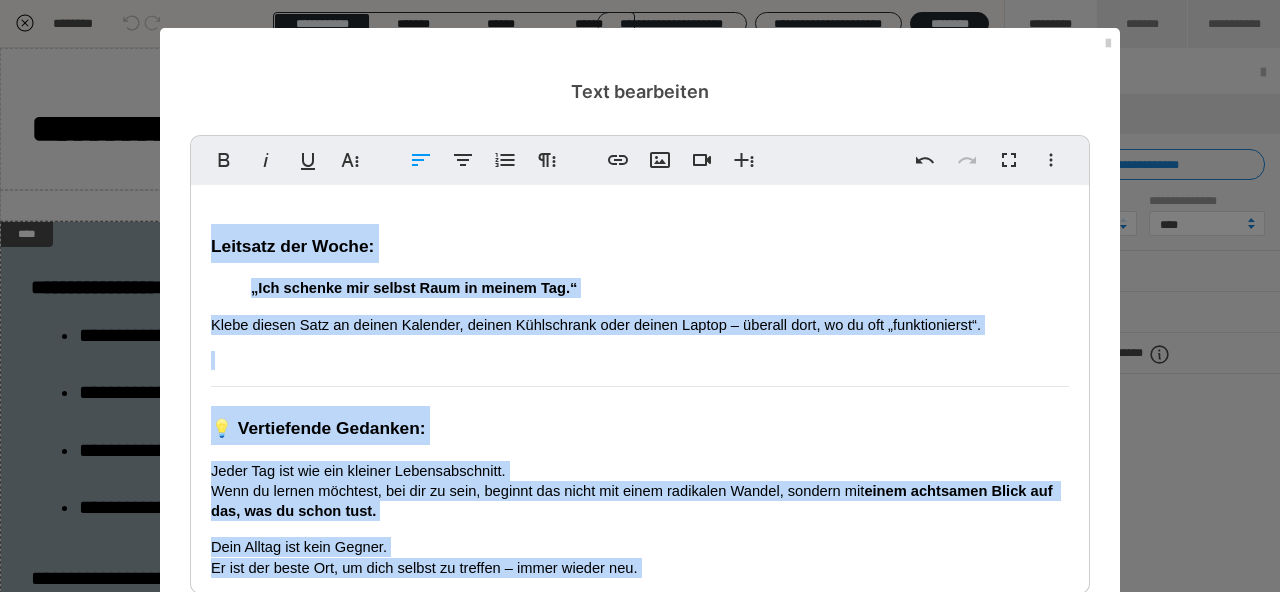 scroll, scrollTop: 98, scrollLeft: 0, axis: vertical 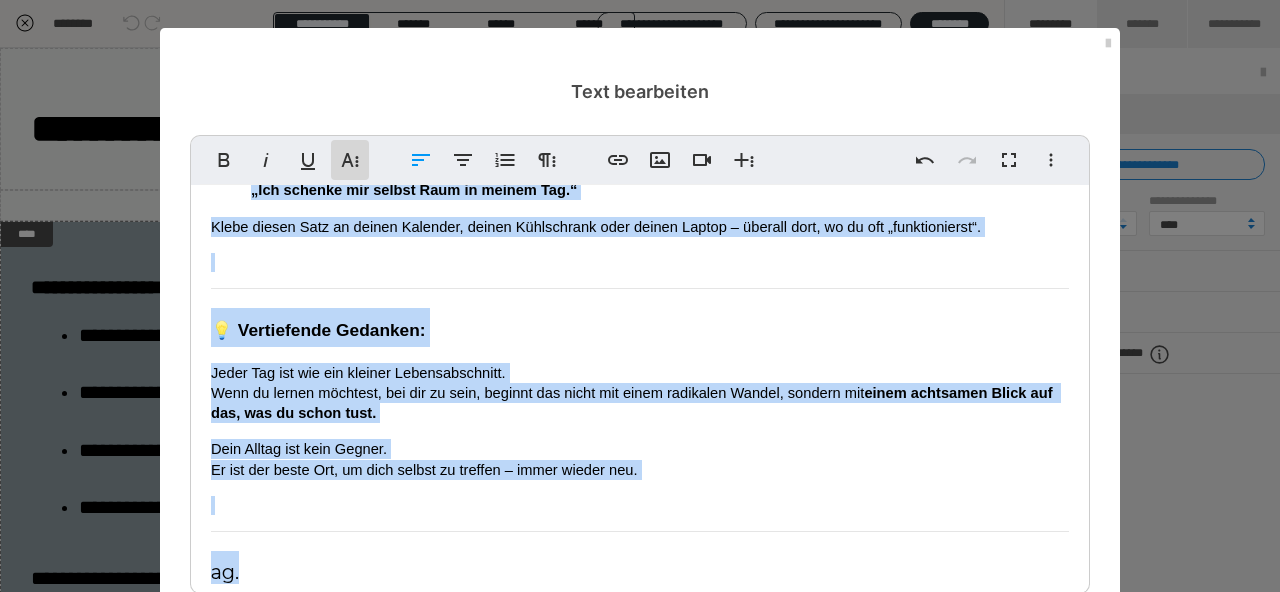 click 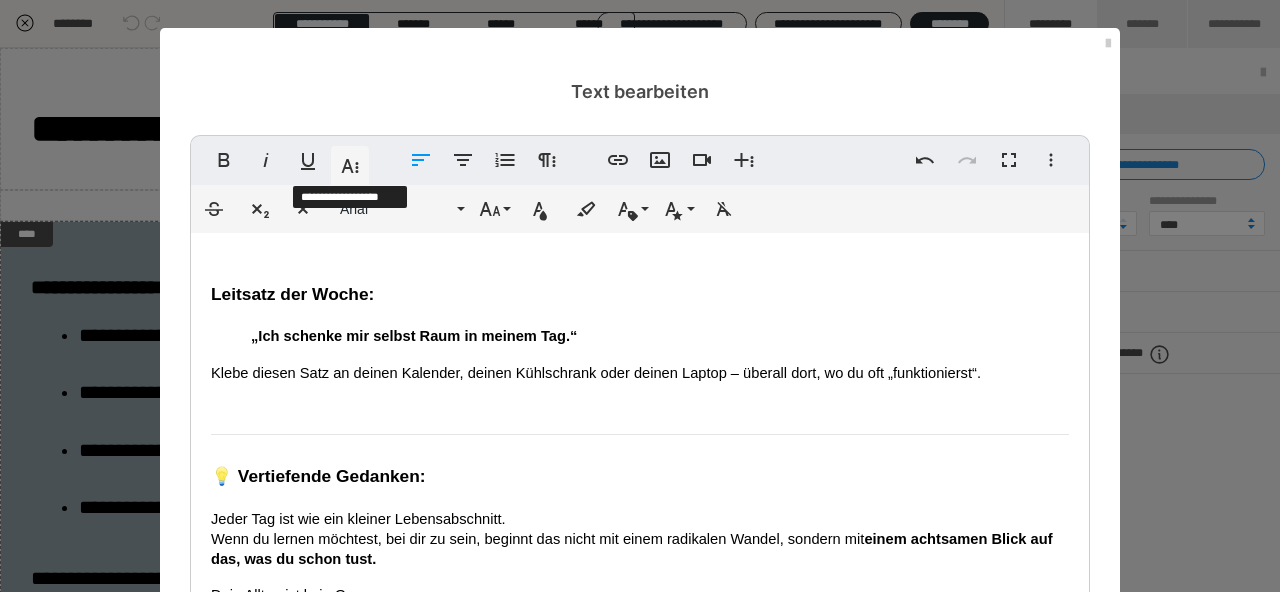 scroll, scrollTop: 98, scrollLeft: 0, axis: vertical 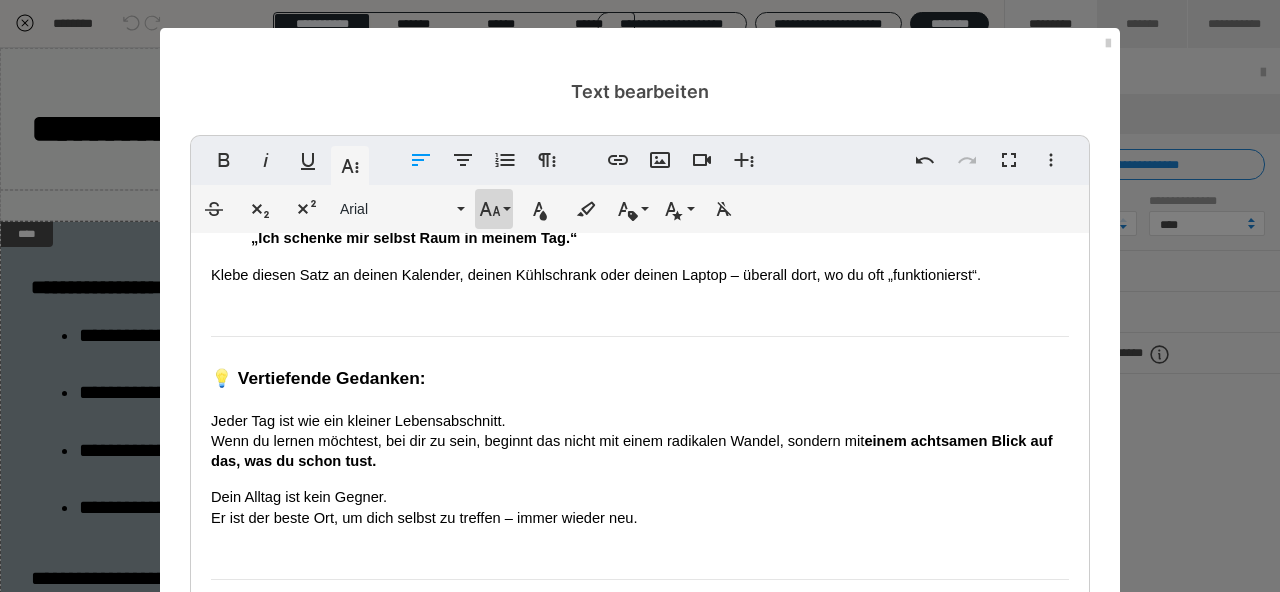 click 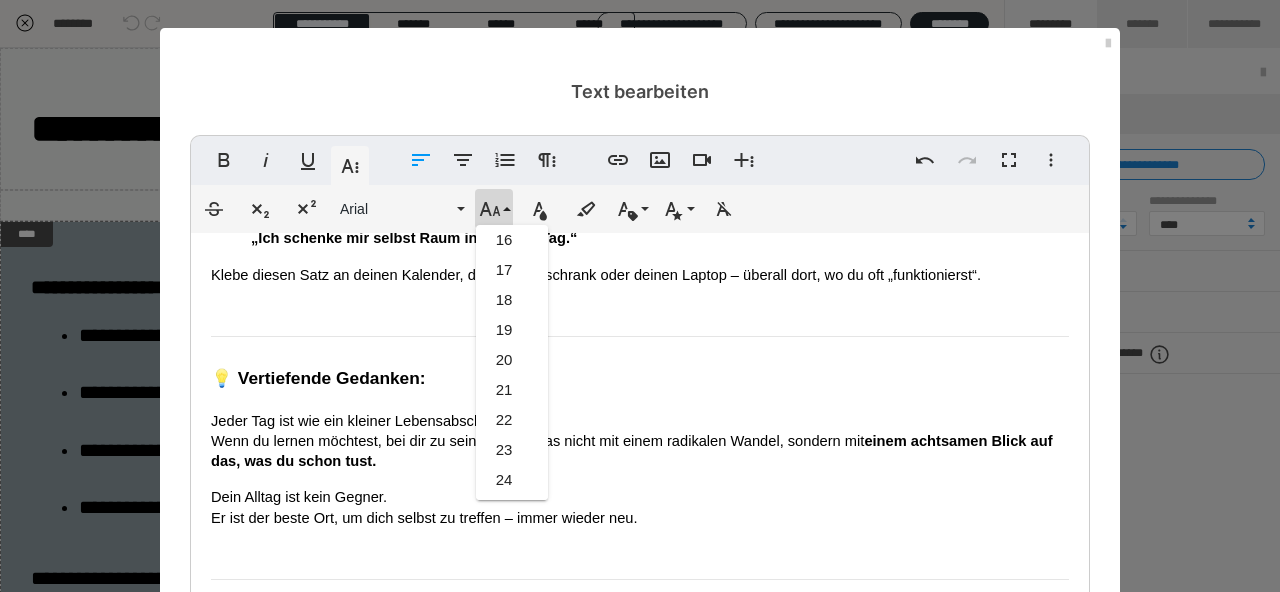 scroll, scrollTop: 459, scrollLeft: 0, axis: vertical 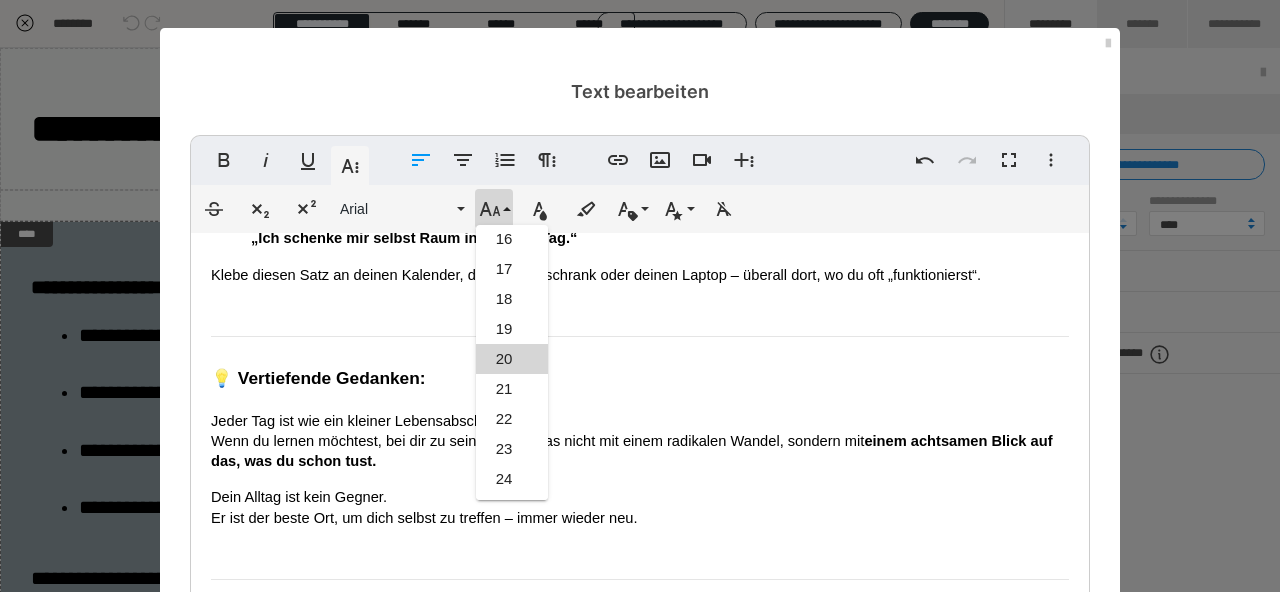 click on "20" at bounding box center (512, 359) 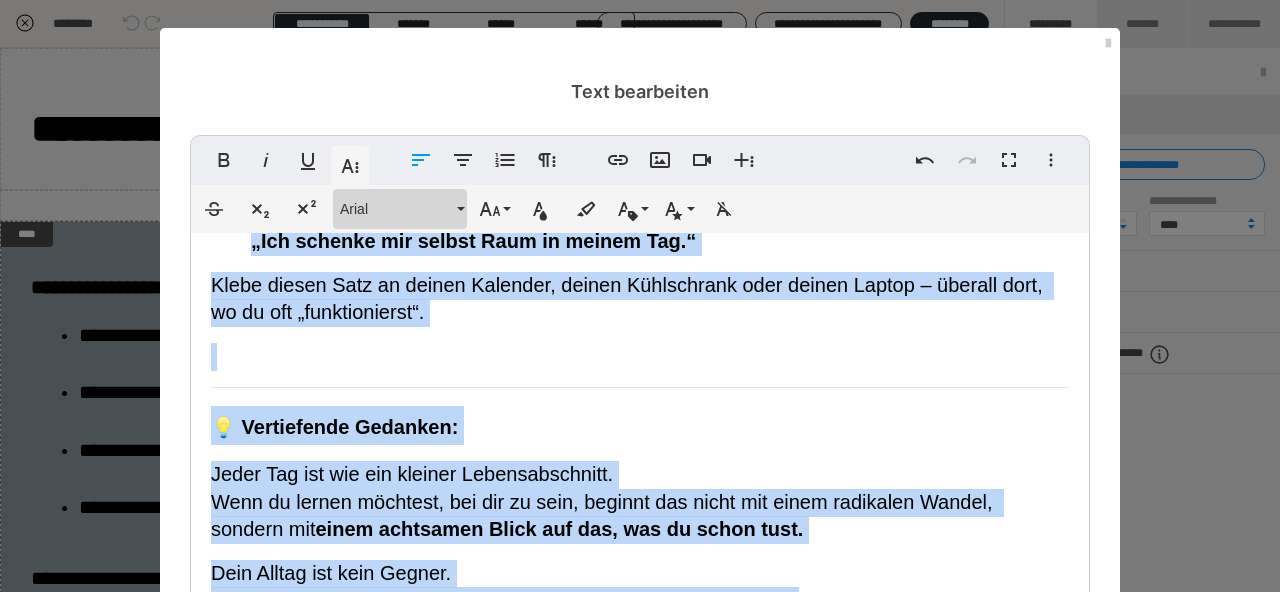 click on "Arial" at bounding box center (396, 209) 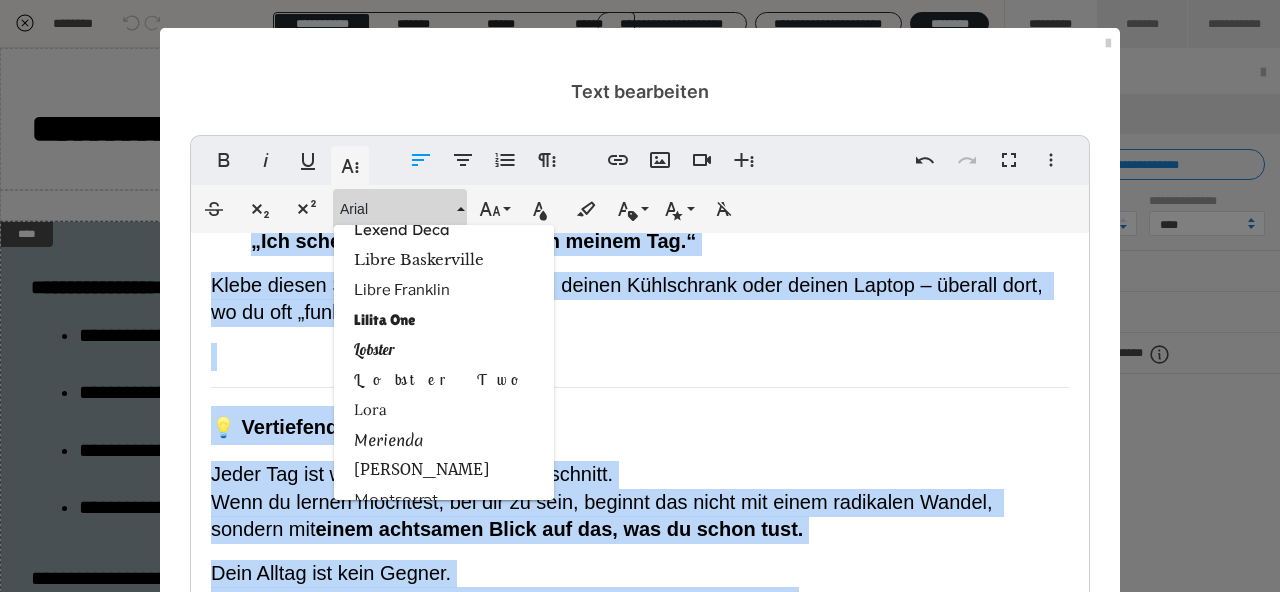 scroll, scrollTop: 1698, scrollLeft: 0, axis: vertical 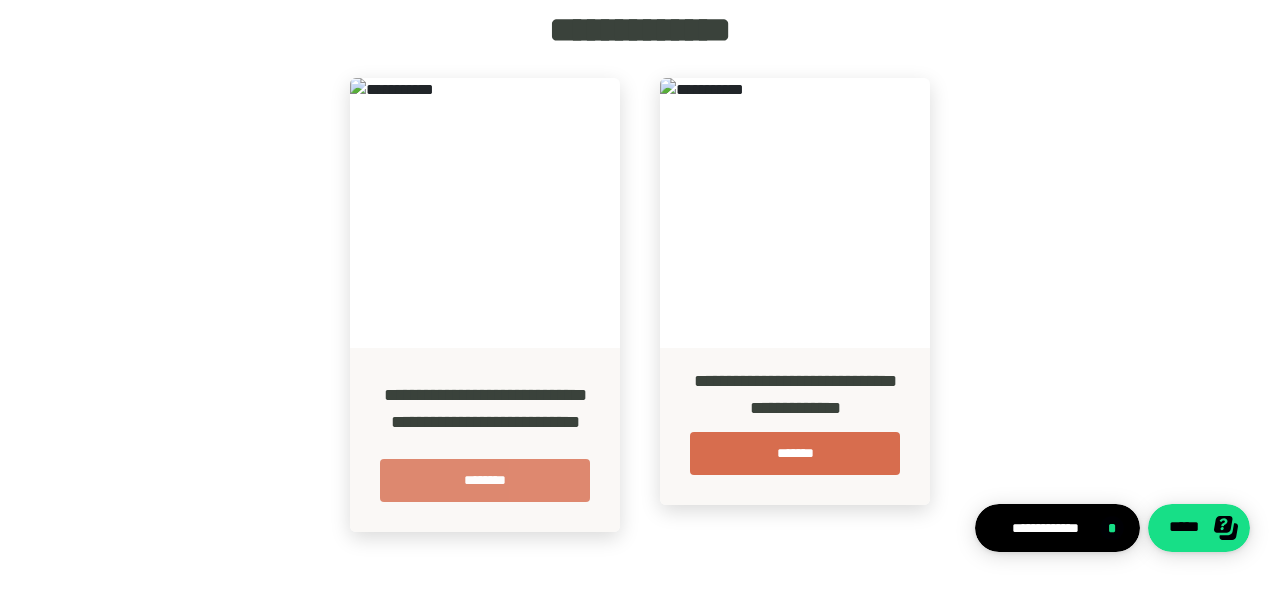 click on "********" at bounding box center (485, 480) 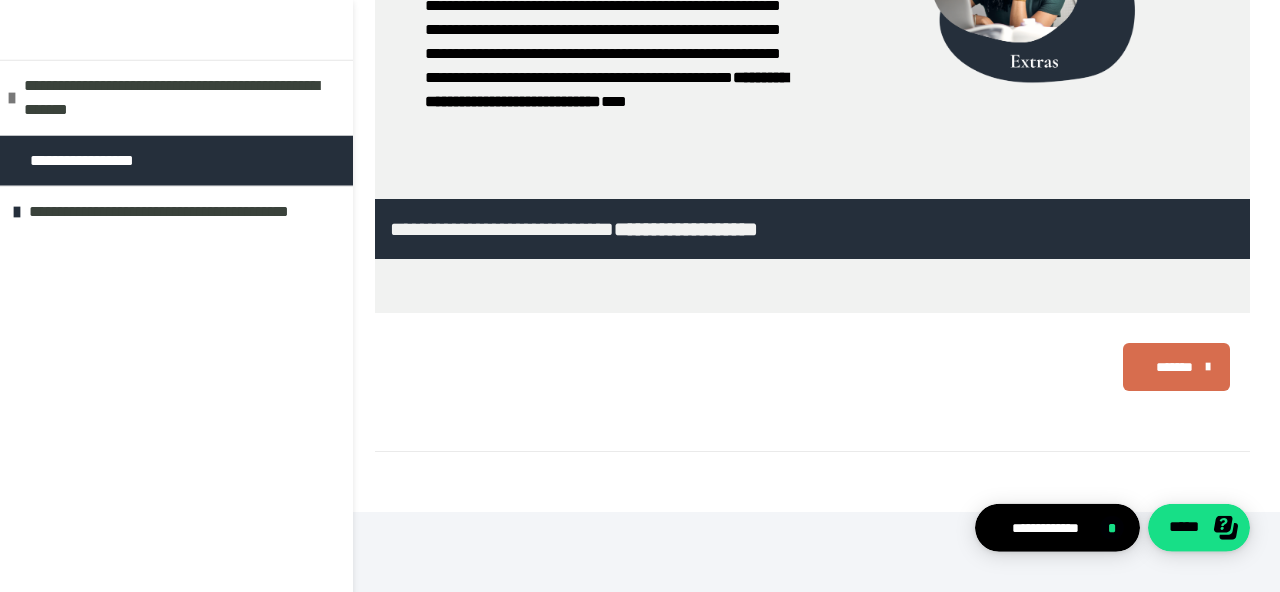 scroll, scrollTop: 4441, scrollLeft: 0, axis: vertical 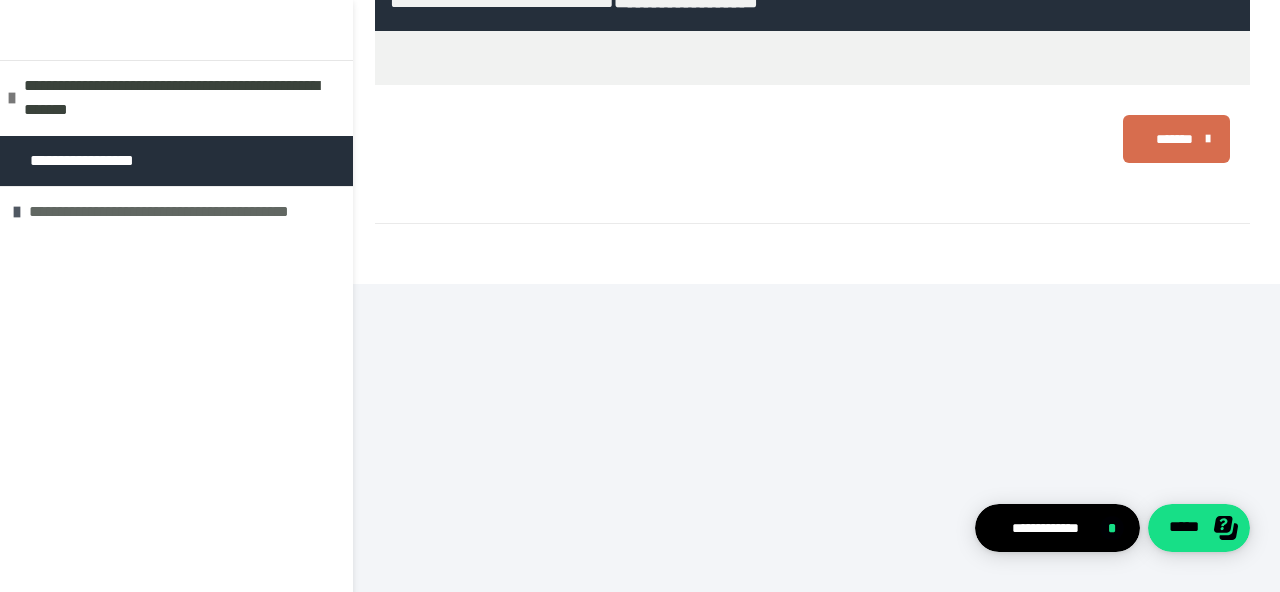 click on "**********" at bounding box center [186, 212] 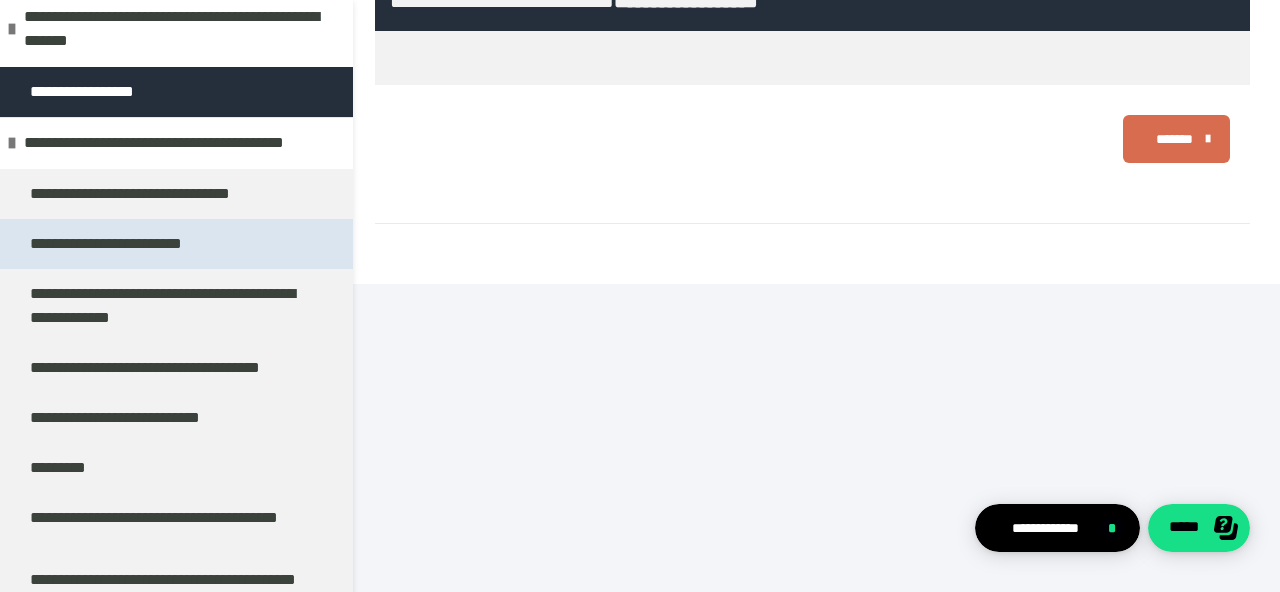 scroll, scrollTop: 59, scrollLeft: 0, axis: vertical 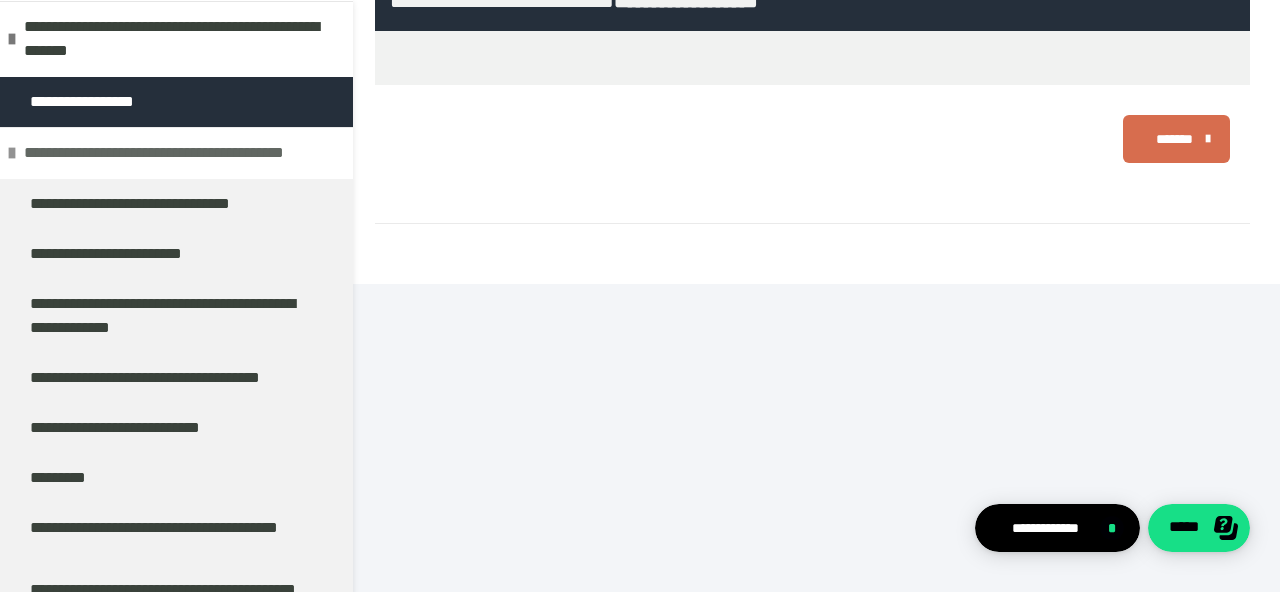 click at bounding box center (12, 153) 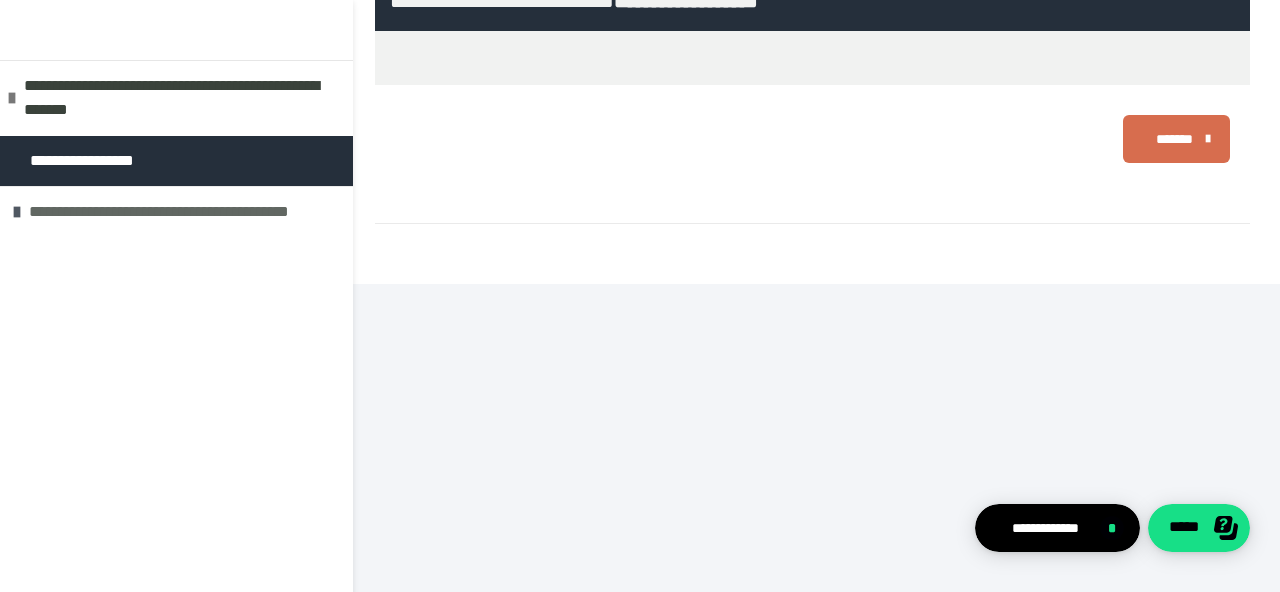 click at bounding box center [17, 212] 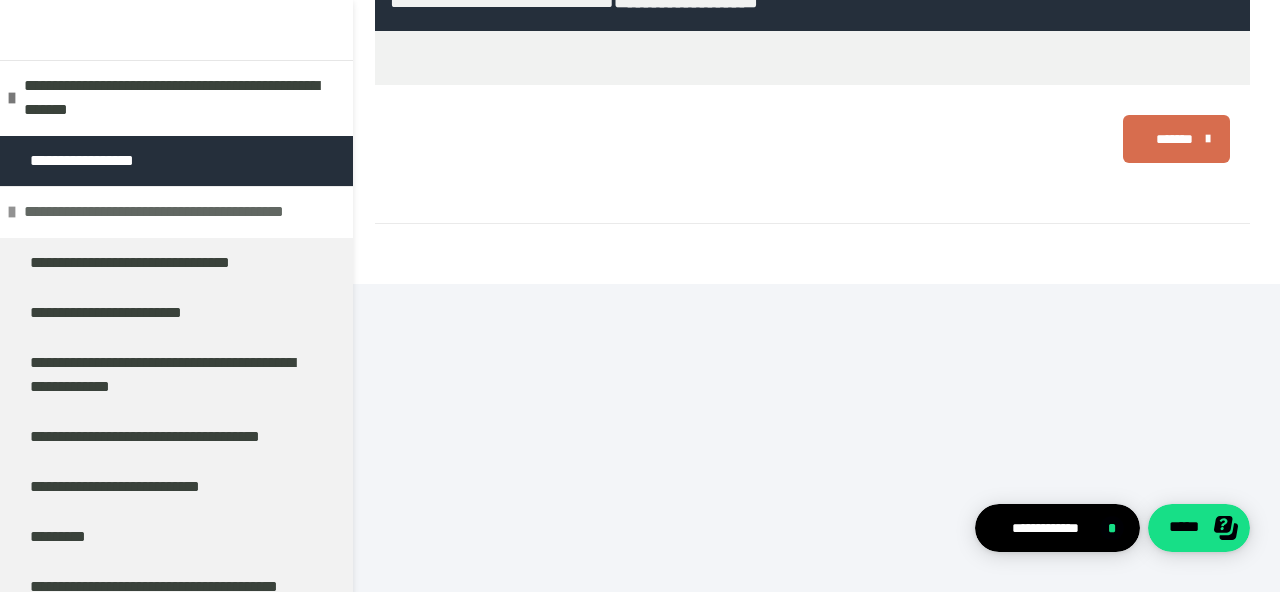 click on "**********" at bounding box center (181, 212) 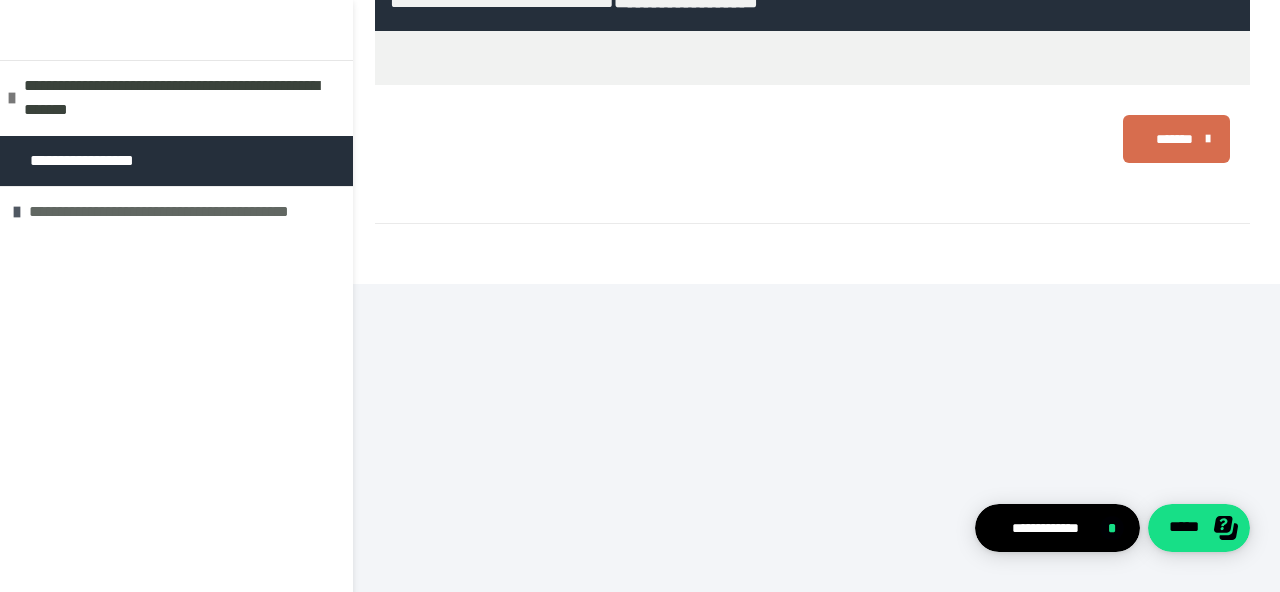 click on "**********" at bounding box center (186, 212) 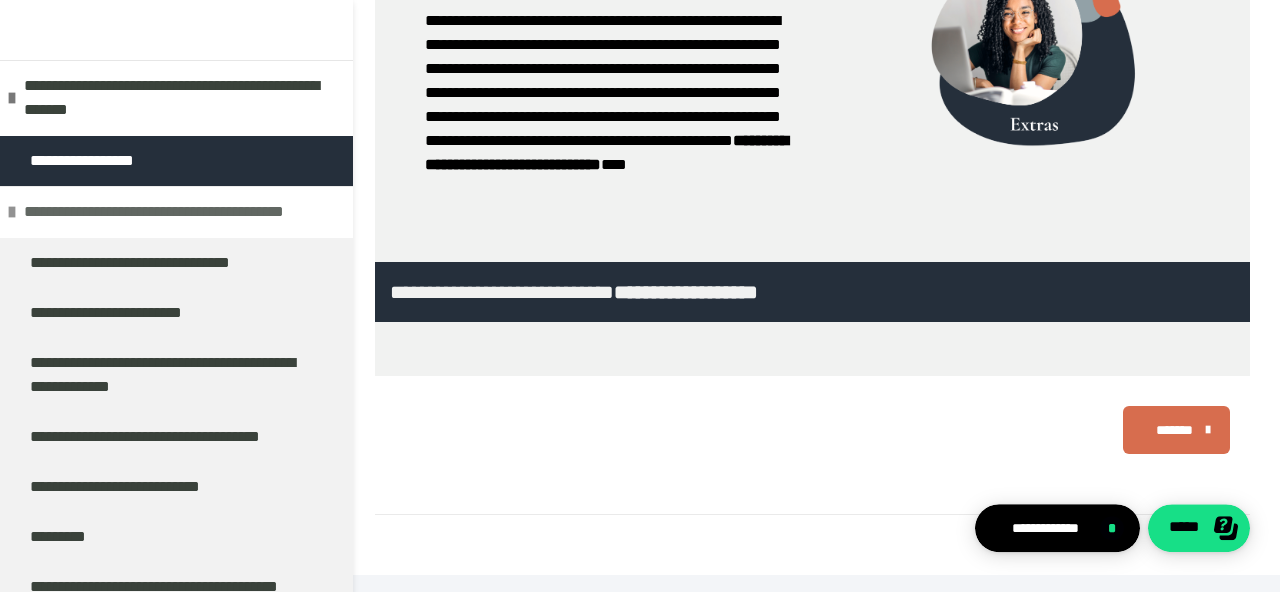 scroll, scrollTop: 4316, scrollLeft: 0, axis: vertical 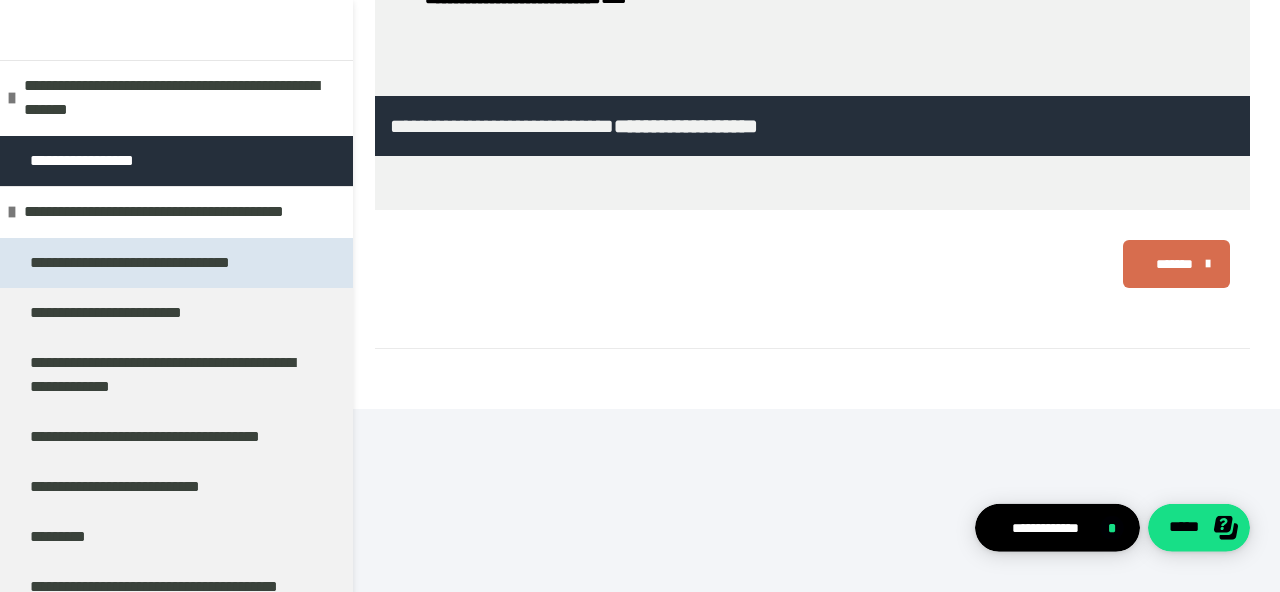 click on "**********" at bounding box center (141, 263) 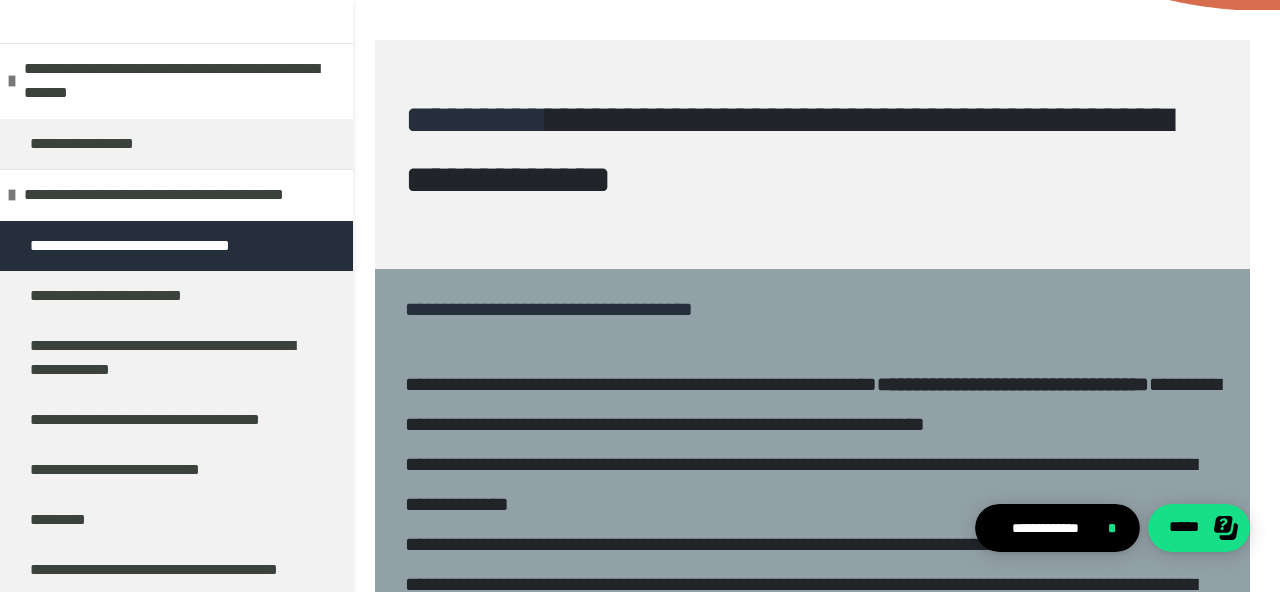 scroll, scrollTop: 11, scrollLeft: 0, axis: vertical 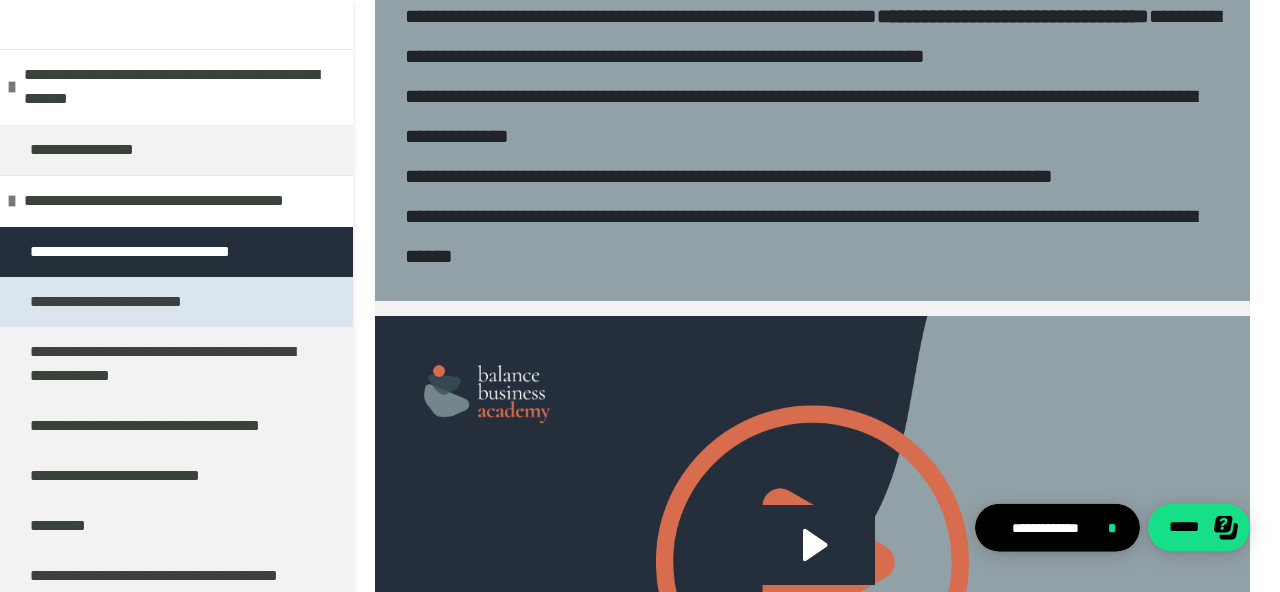 click on "**********" at bounding box center (116, 302) 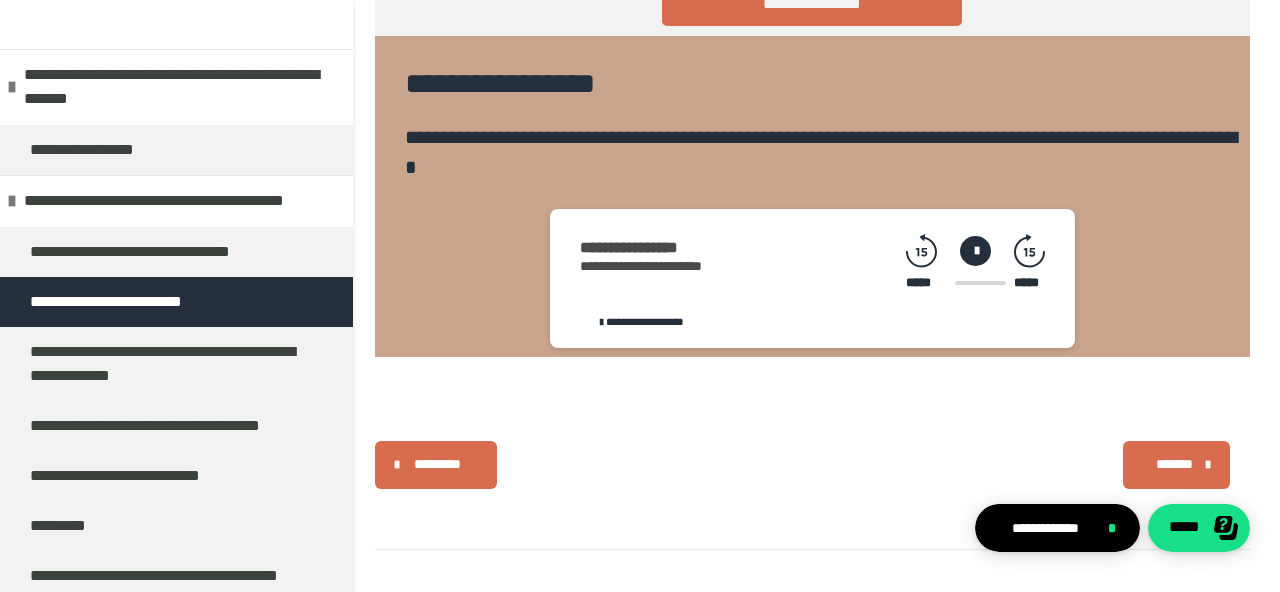 scroll, scrollTop: 1082, scrollLeft: 0, axis: vertical 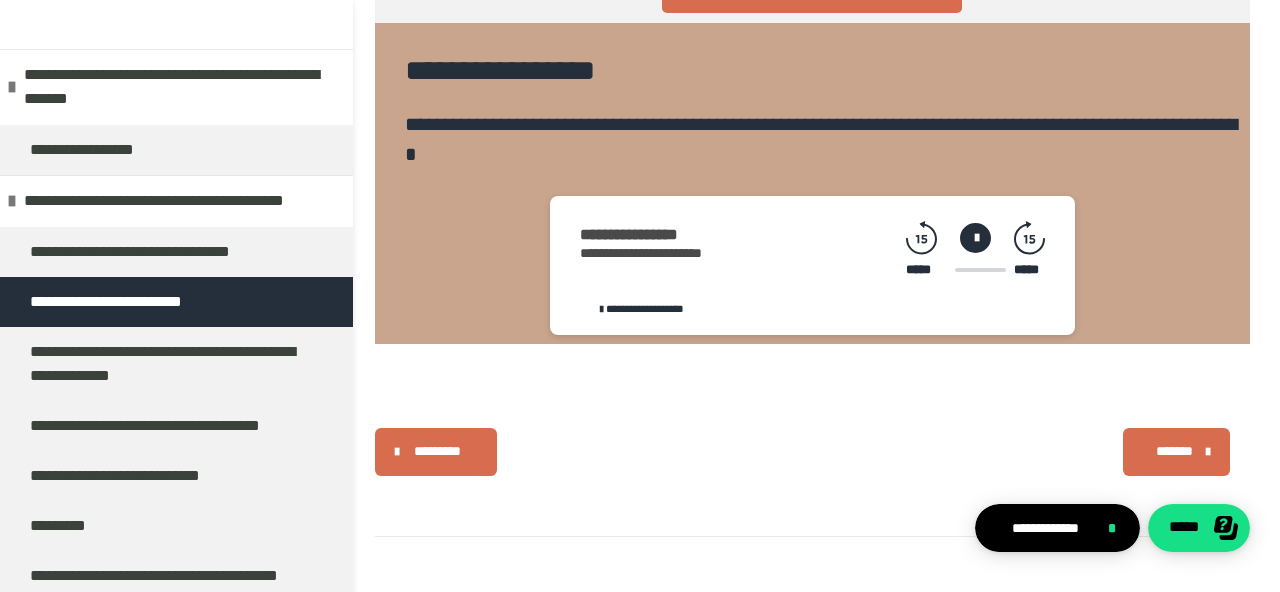 click at bounding box center (975, 238) 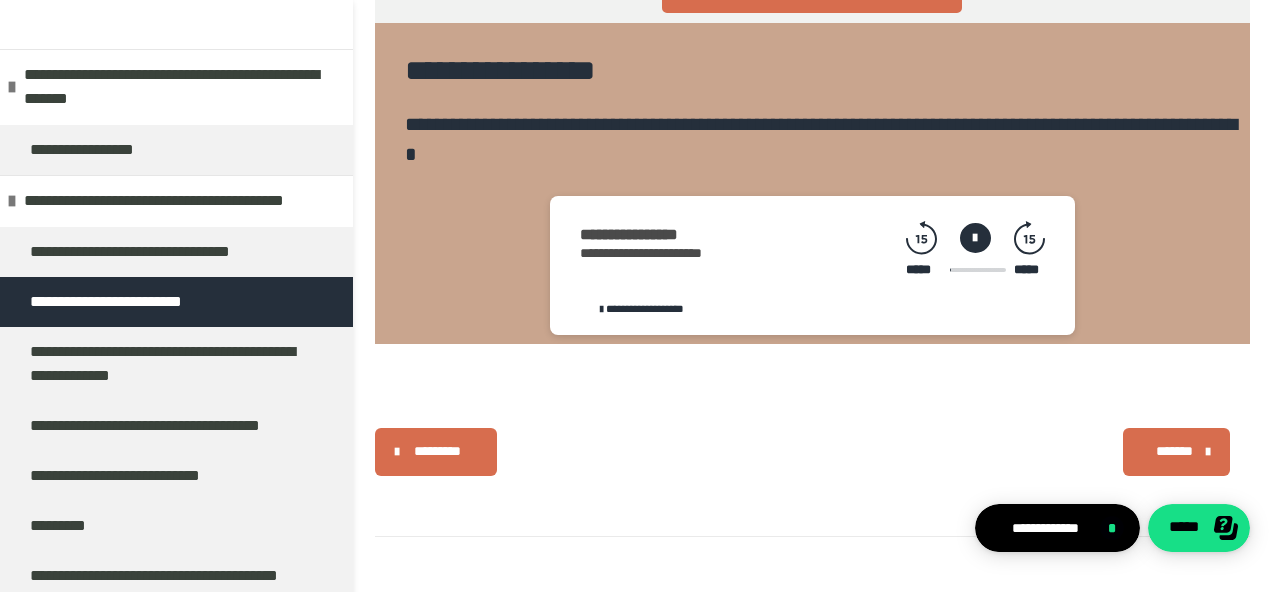 click at bounding box center [975, 238] 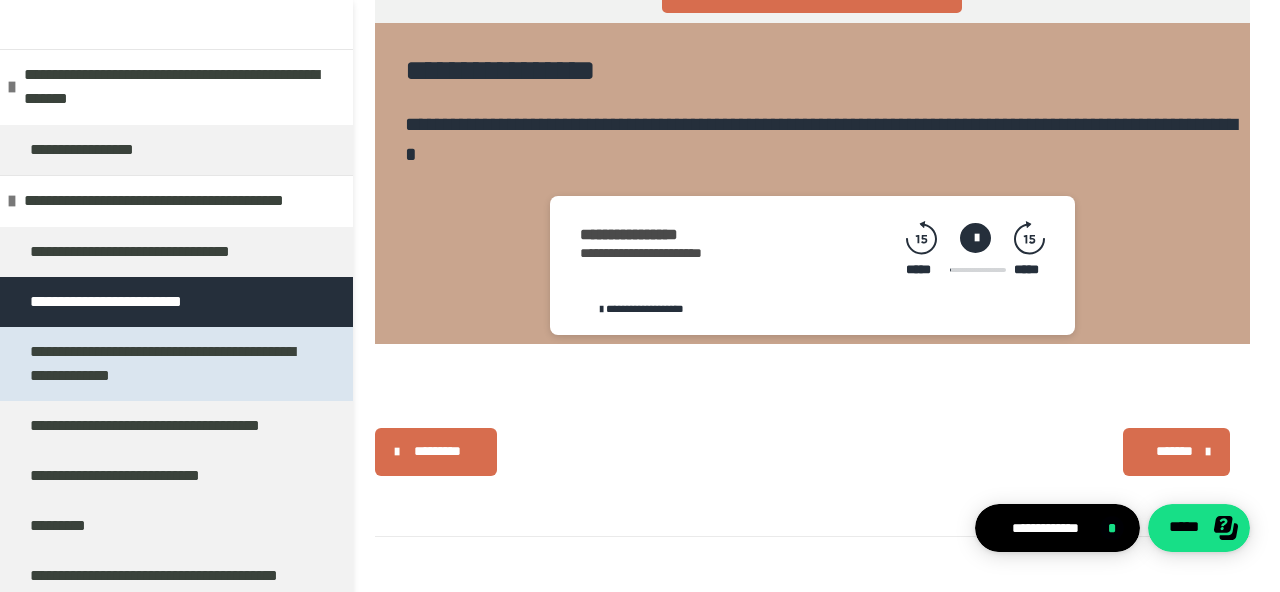 click on "**********" at bounding box center [176, 364] 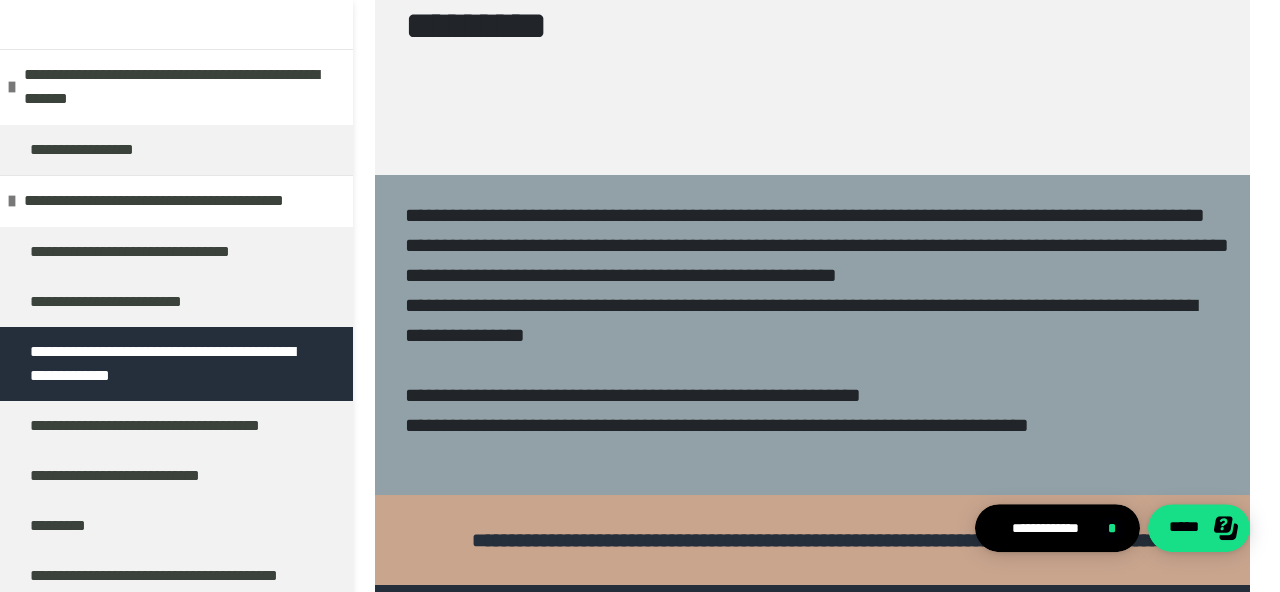 scroll, scrollTop: 424, scrollLeft: 0, axis: vertical 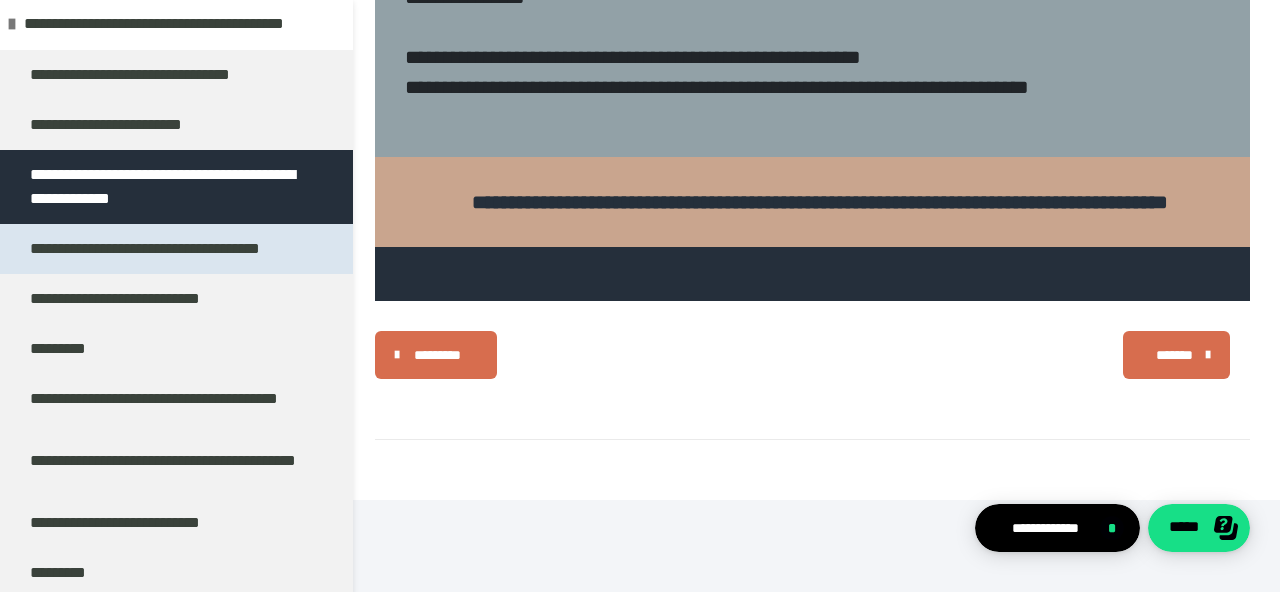 click on "**********" at bounding box center [153, 249] 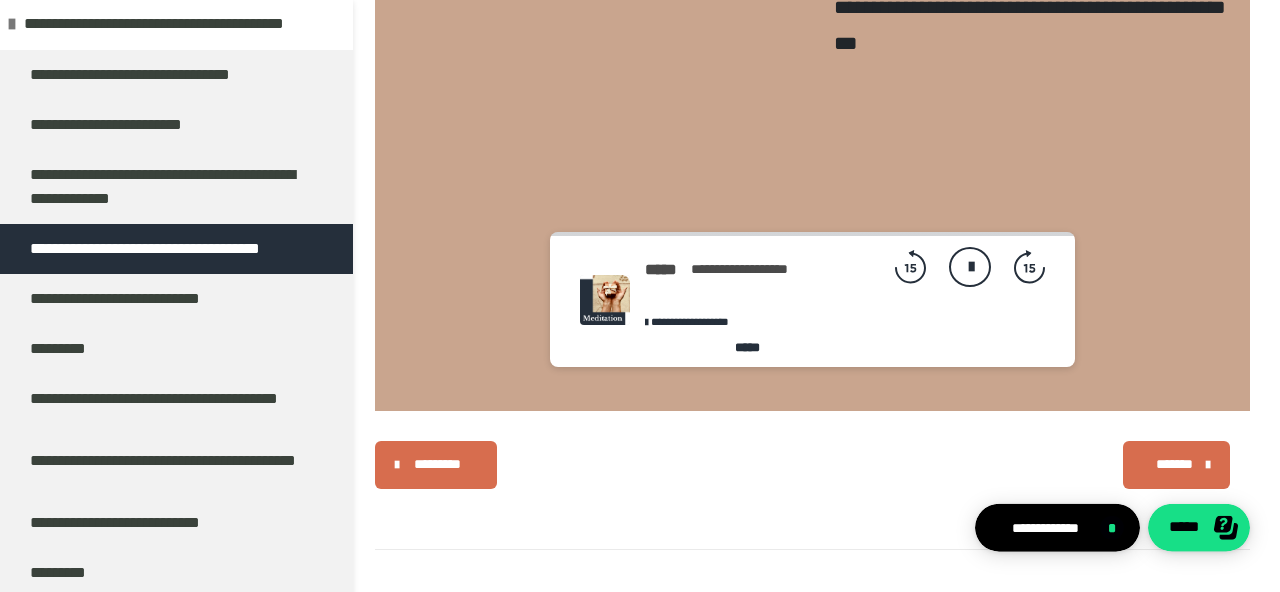 scroll, scrollTop: 866, scrollLeft: 0, axis: vertical 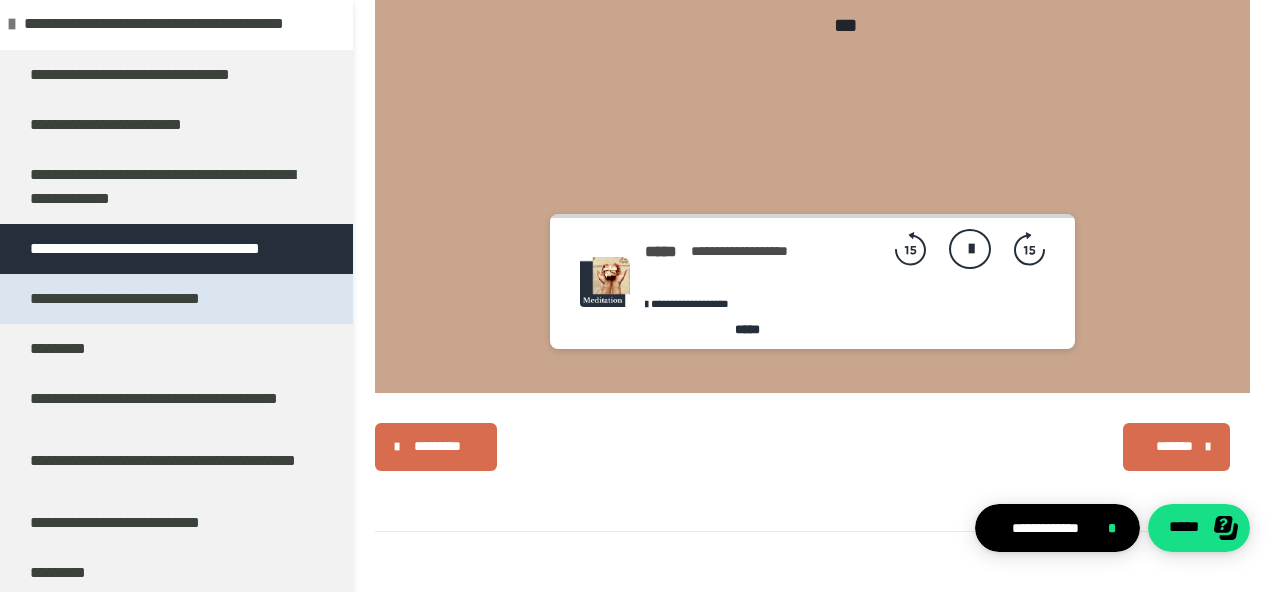 click on "**********" at bounding box center (128, 299) 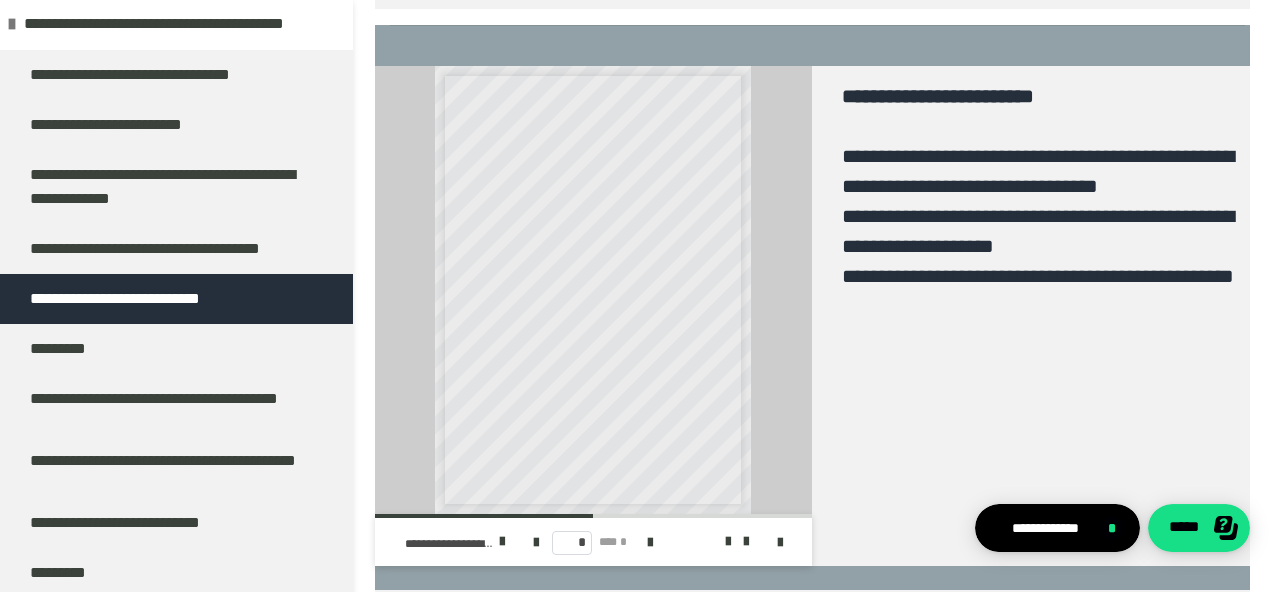 scroll, scrollTop: 431, scrollLeft: 0, axis: vertical 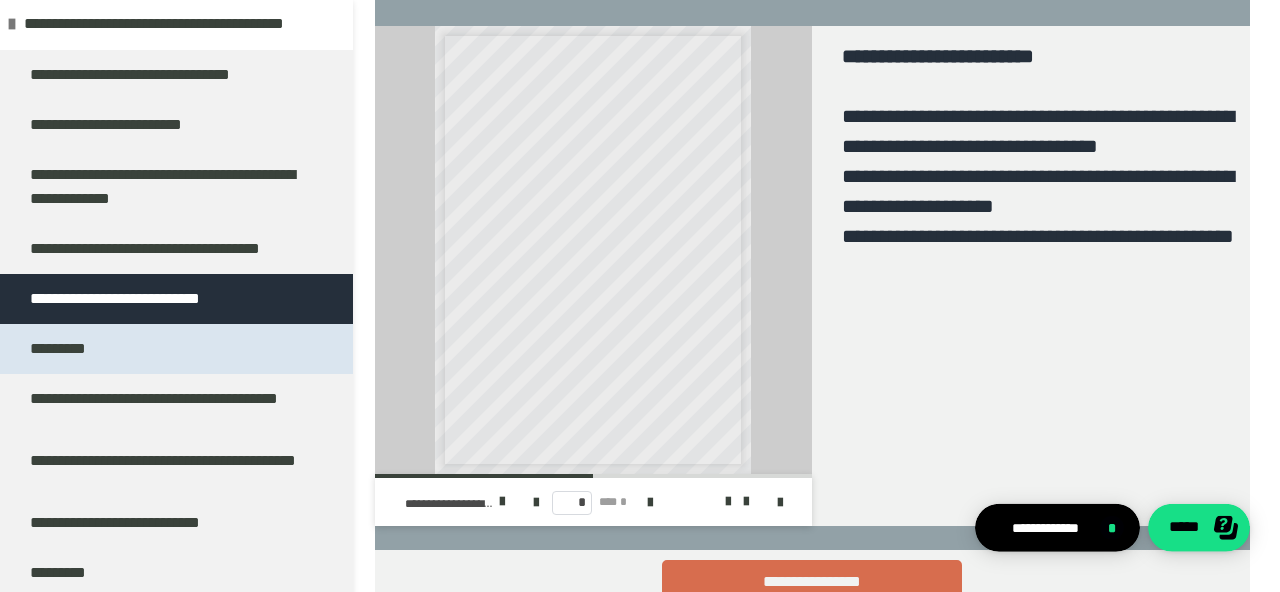click on "*********" at bounding box center (61, 349) 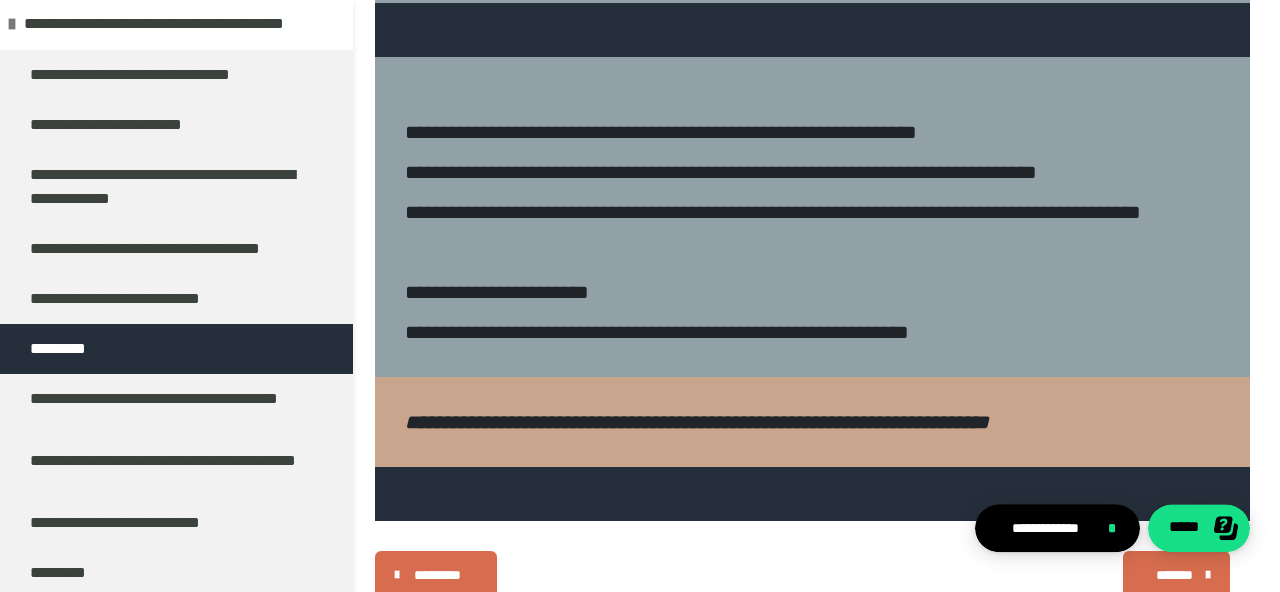 scroll, scrollTop: 757, scrollLeft: 0, axis: vertical 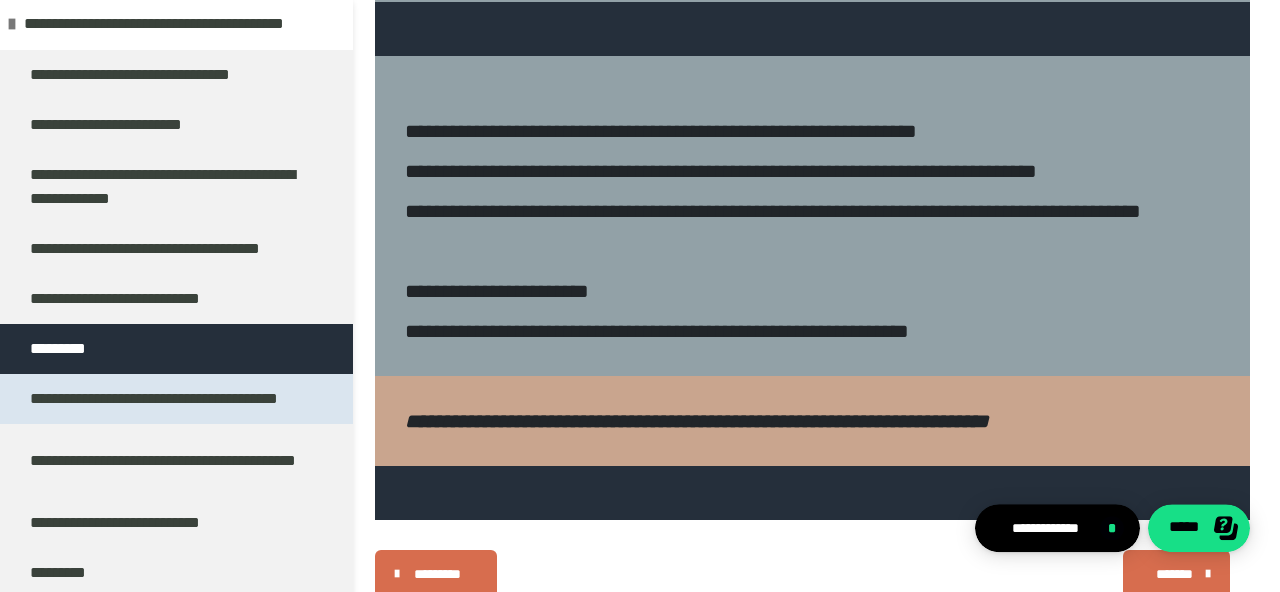 click on "**********" at bounding box center (168, 399) 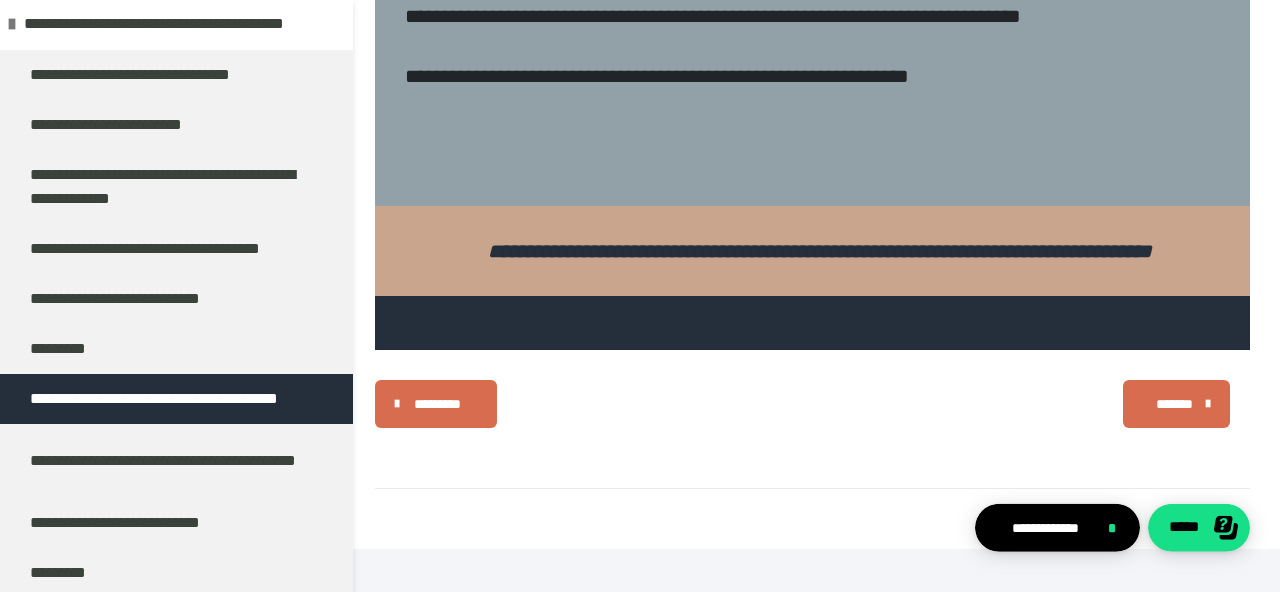 scroll, scrollTop: 642, scrollLeft: 0, axis: vertical 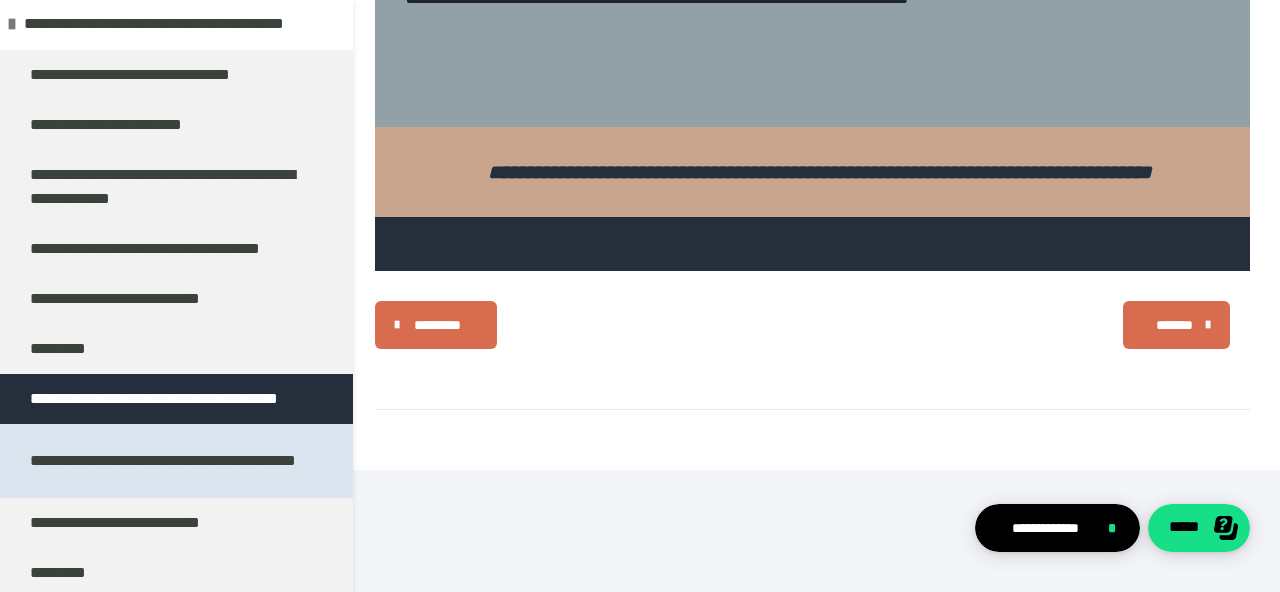 click on "**********" at bounding box center [176, 461] 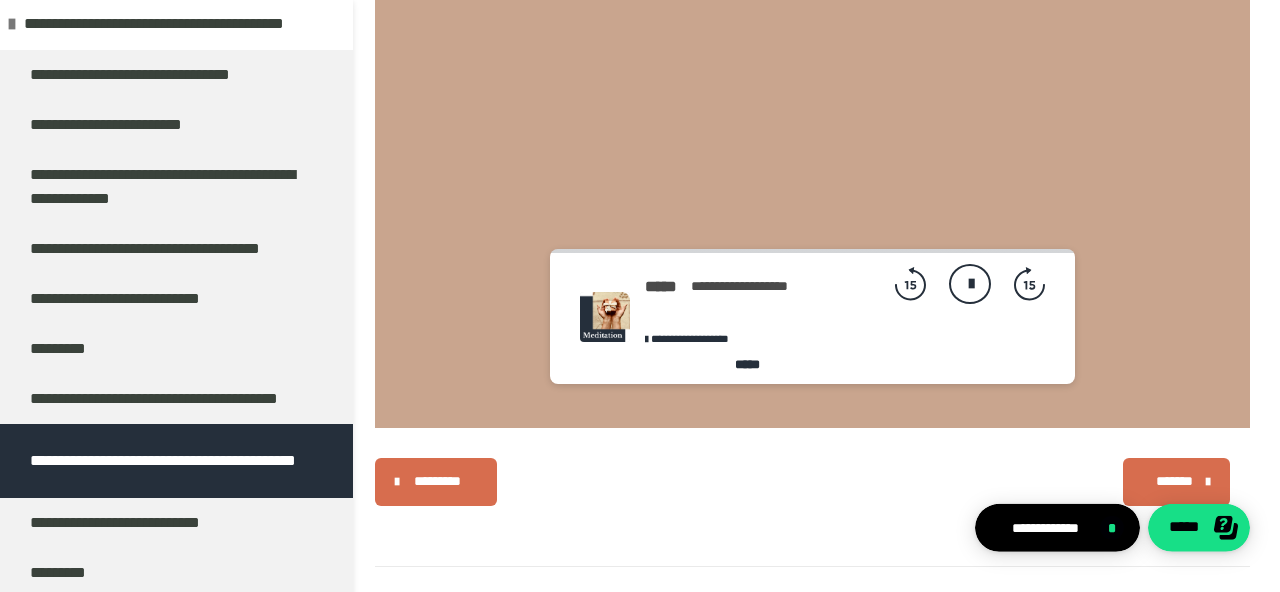 scroll, scrollTop: 984, scrollLeft: 0, axis: vertical 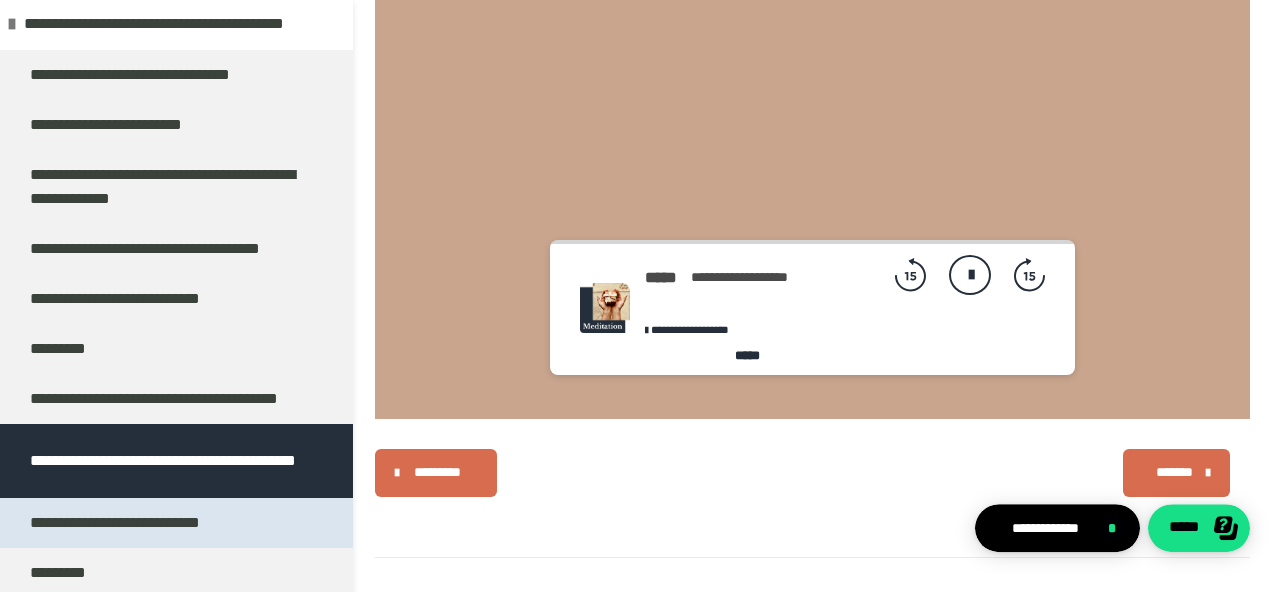 click on "**********" at bounding box center (128, 523) 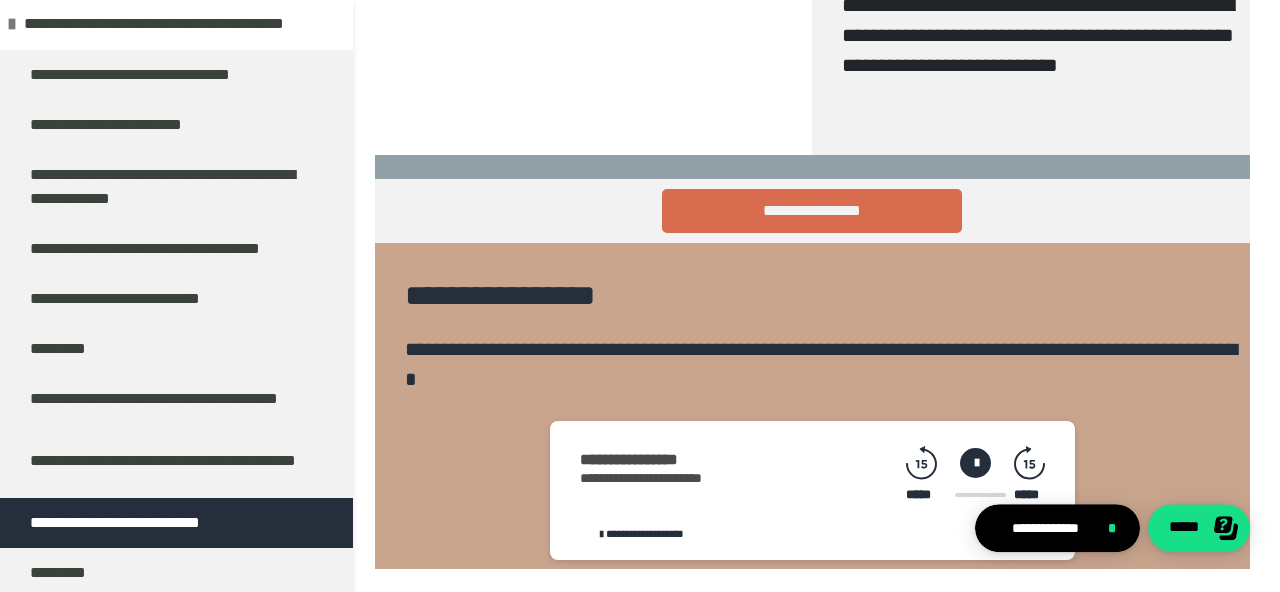 scroll, scrollTop: 1232, scrollLeft: 0, axis: vertical 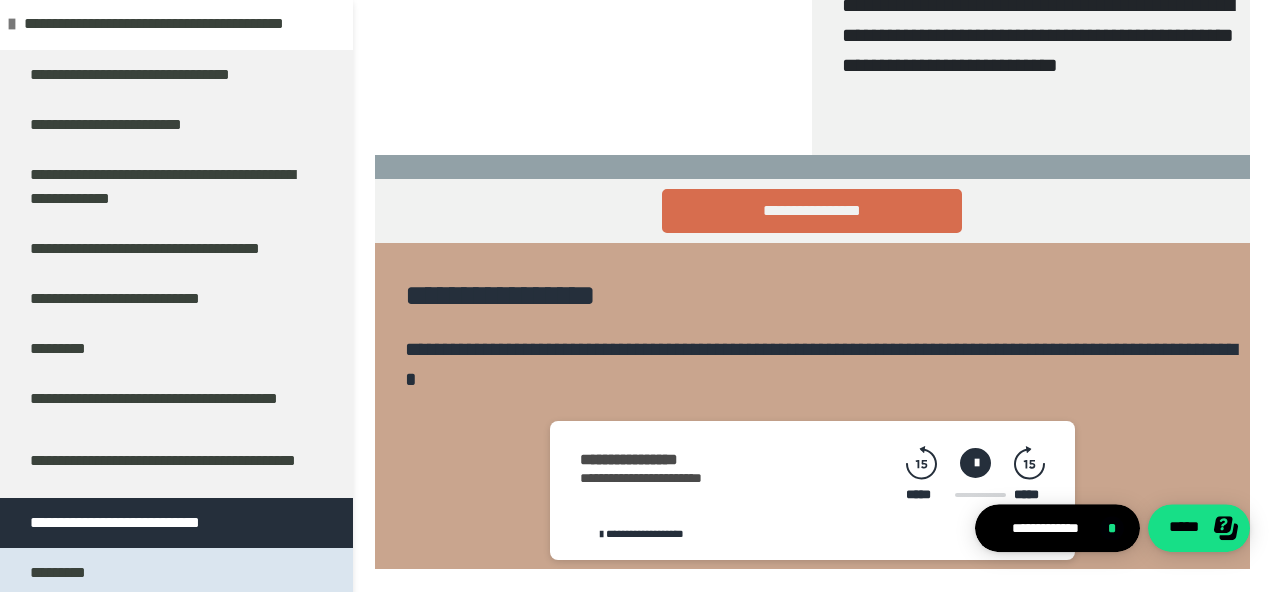 click on "*********" at bounding box center [176, 573] 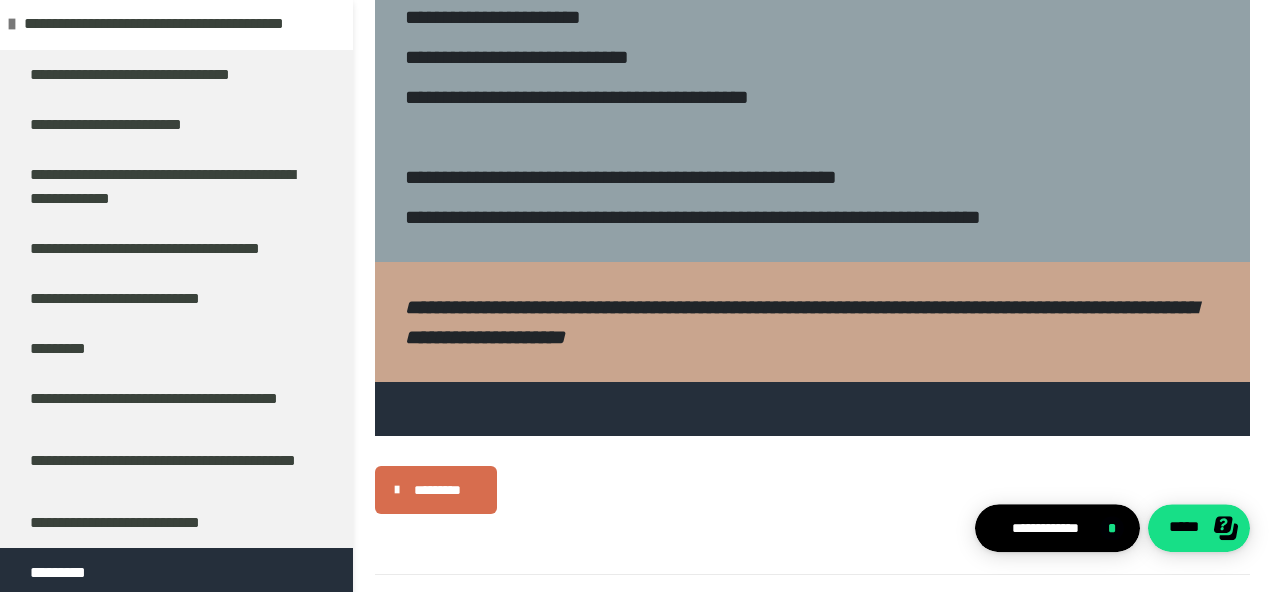 scroll, scrollTop: 1076, scrollLeft: 0, axis: vertical 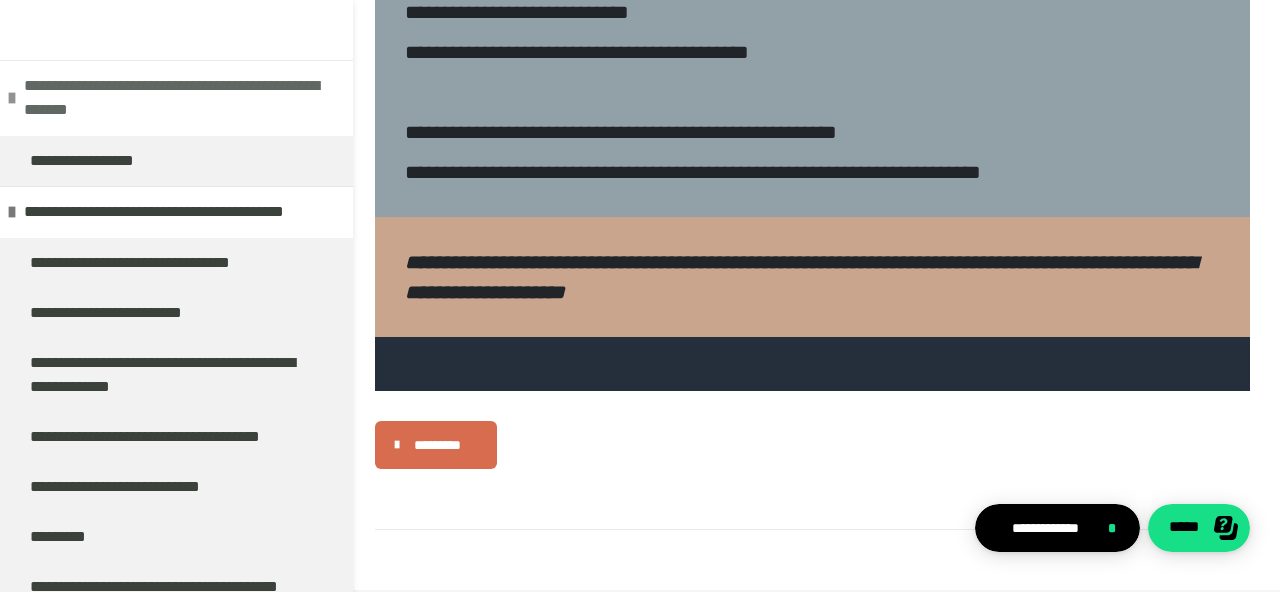 click at bounding box center [12, 98] 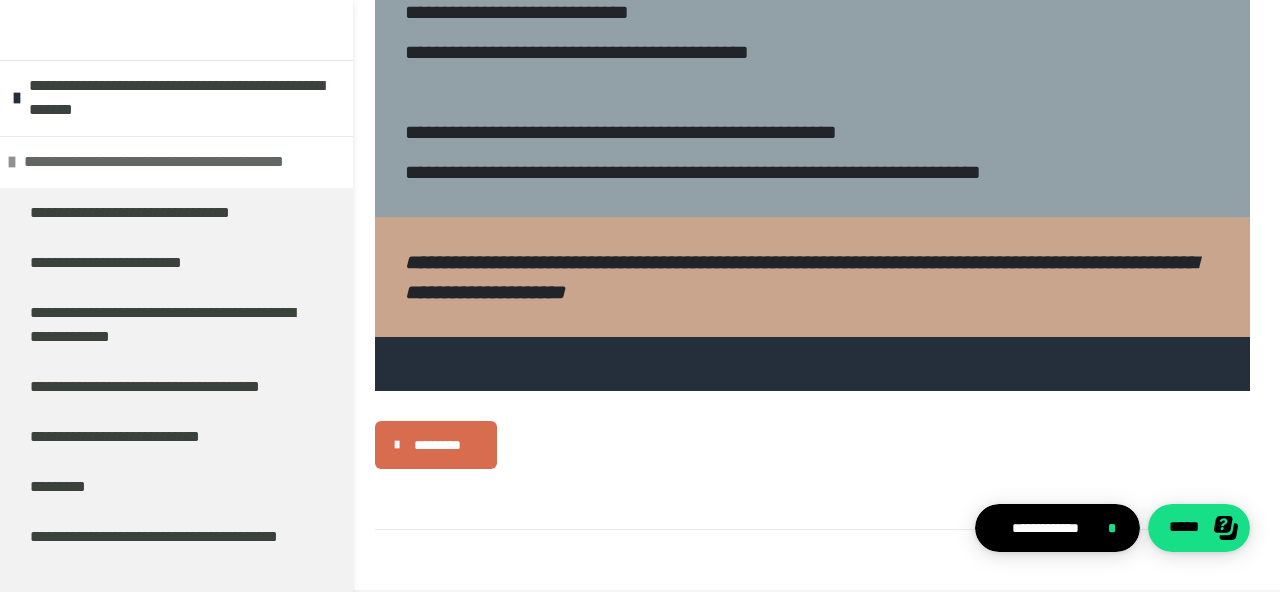 click at bounding box center (12, 162) 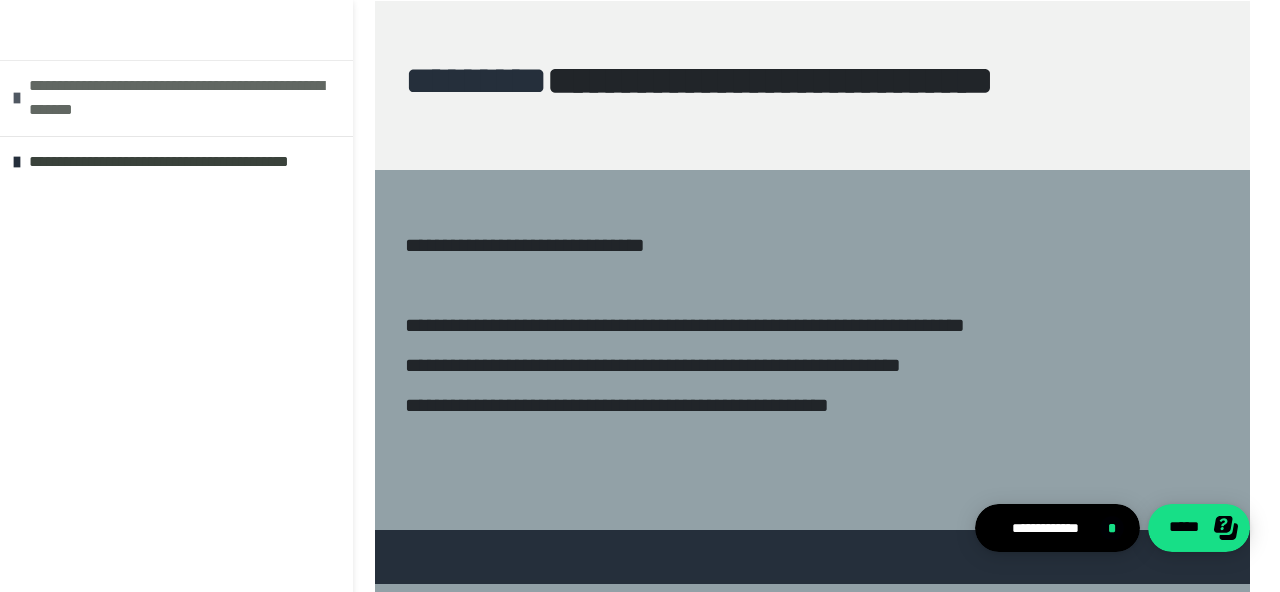 scroll, scrollTop: 300, scrollLeft: 0, axis: vertical 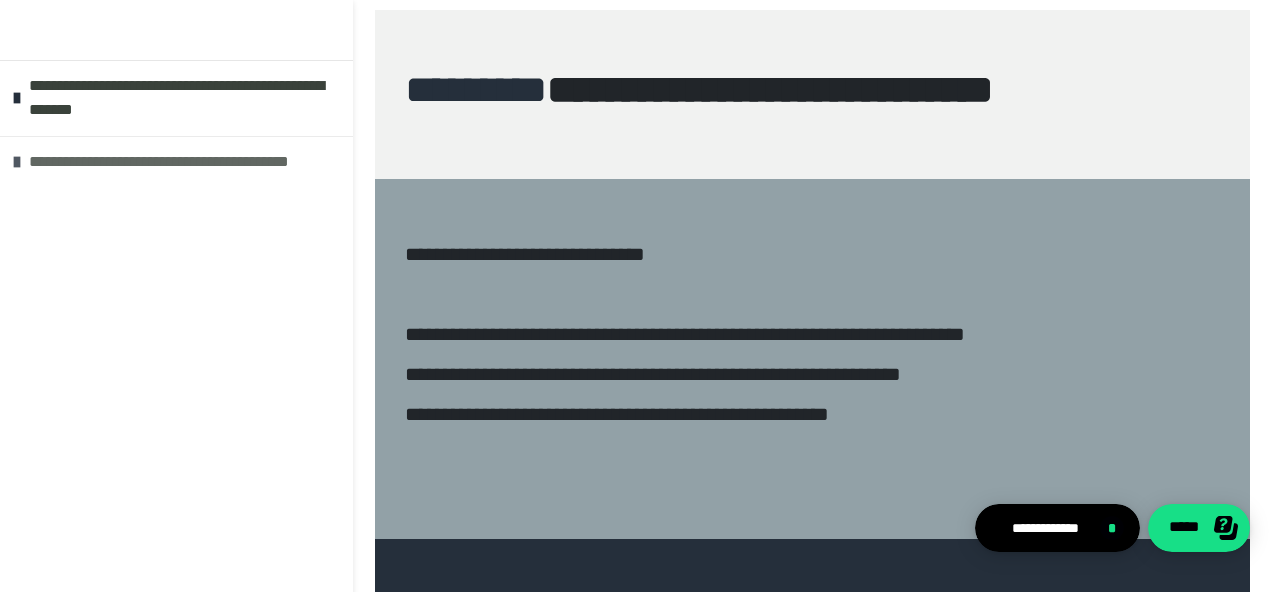 click on "**********" at bounding box center [186, 162] 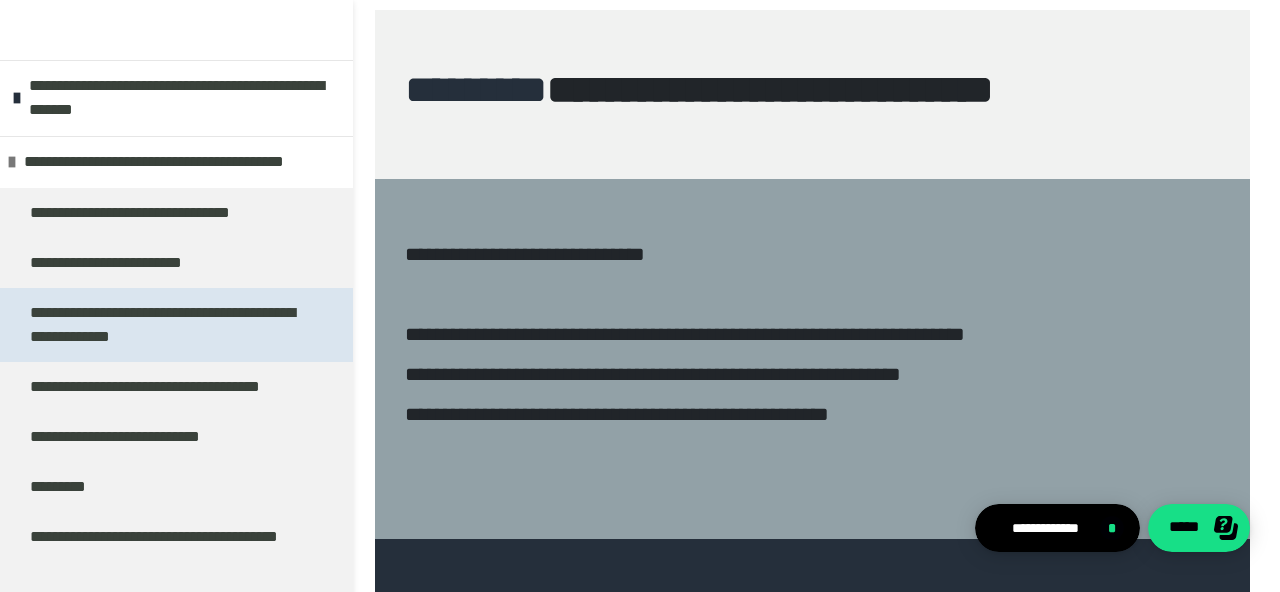 scroll, scrollTop: 138, scrollLeft: 0, axis: vertical 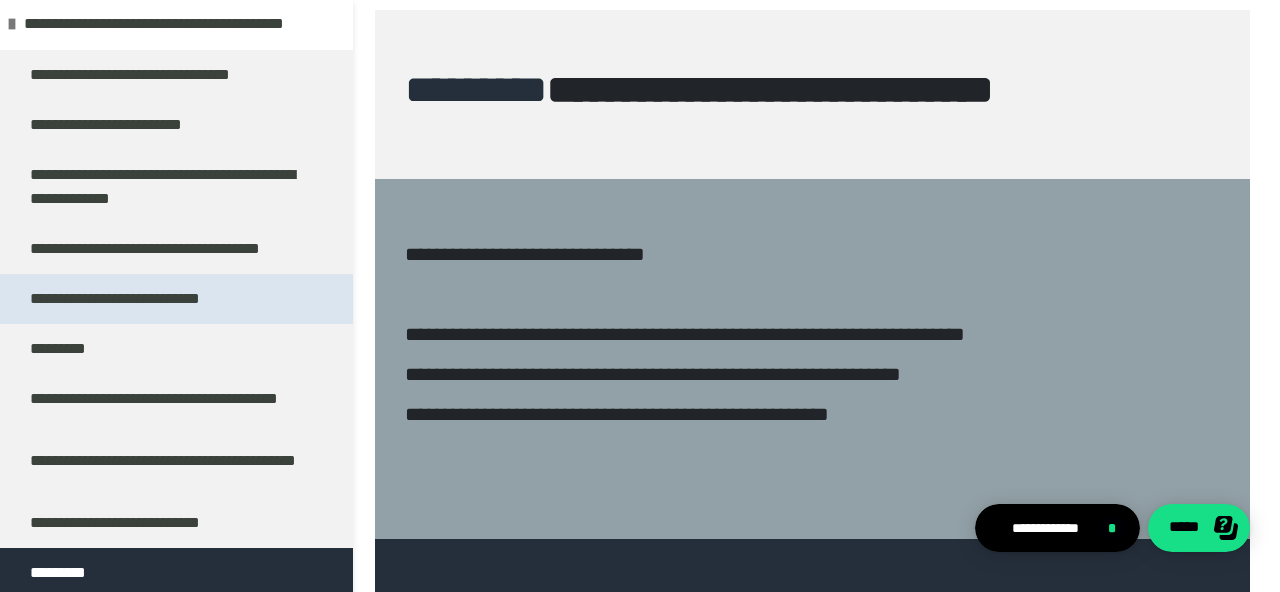 click on "**********" at bounding box center (128, 299) 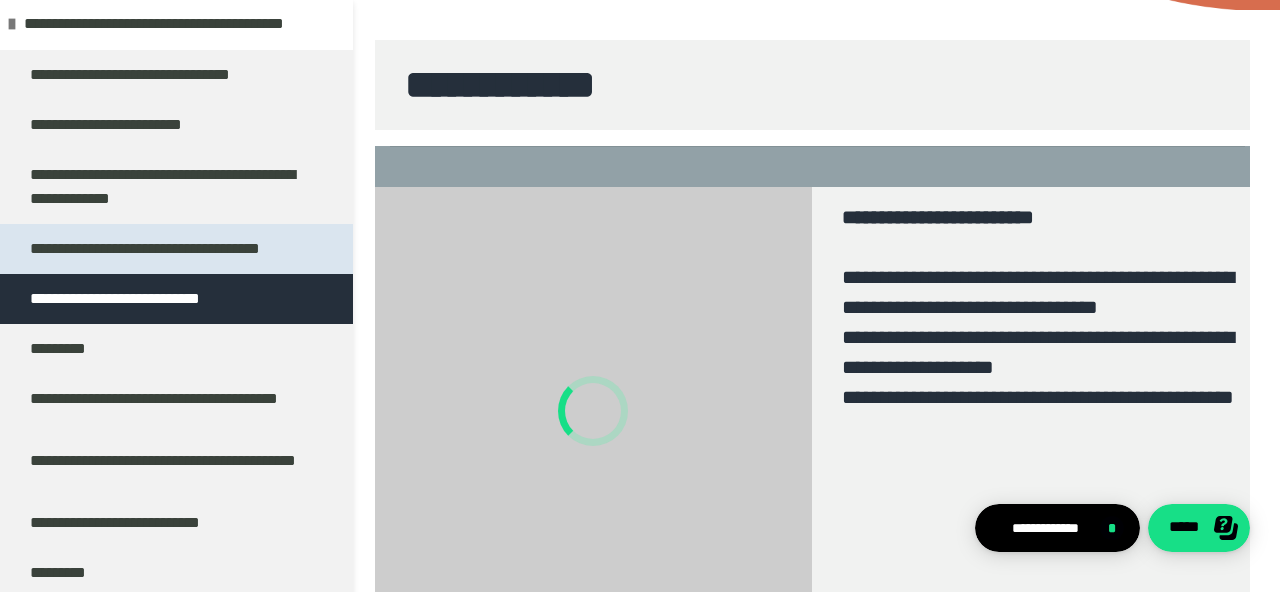 click on "**********" at bounding box center (153, 249) 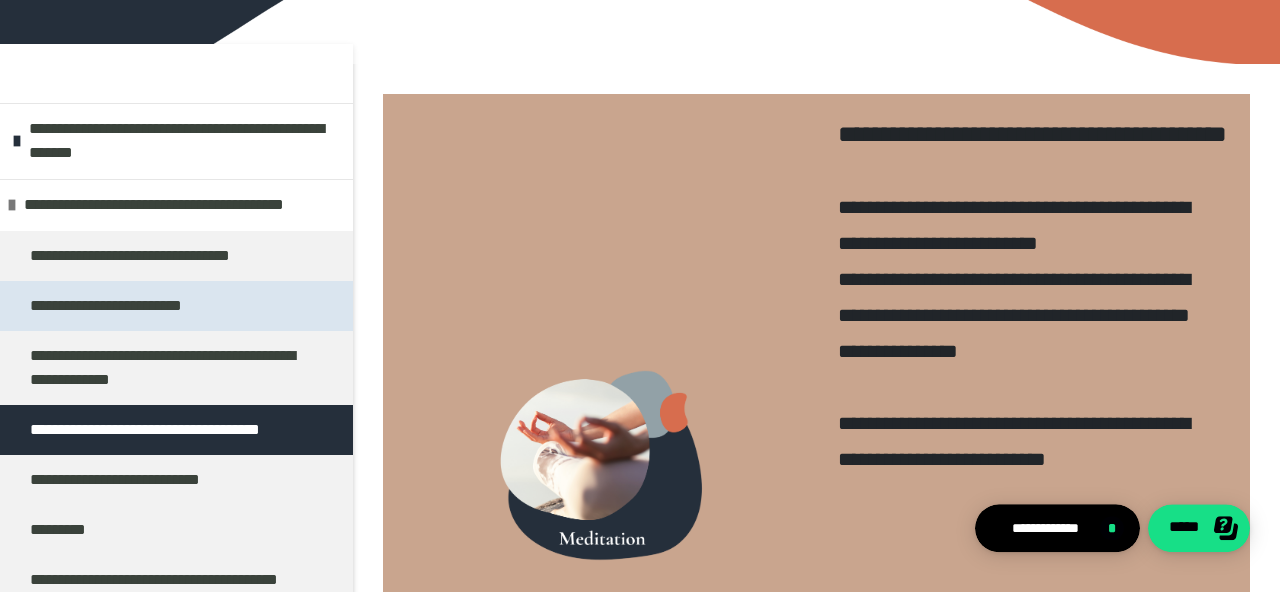 scroll, scrollTop: 274, scrollLeft: 0, axis: vertical 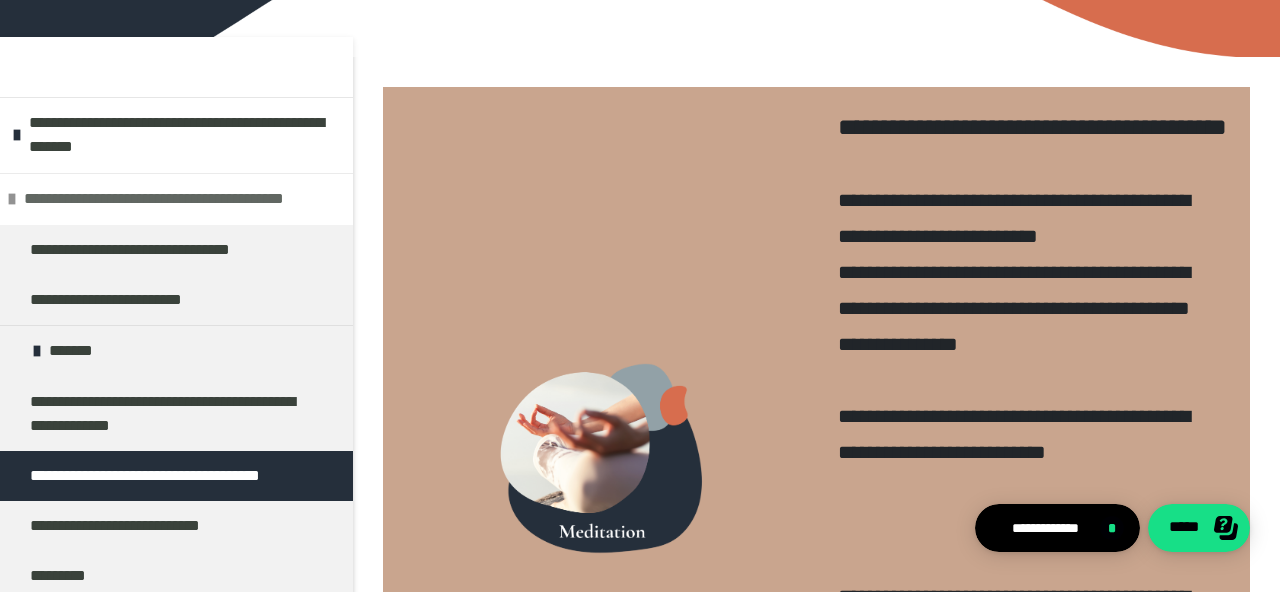click on "**********" at bounding box center (181, 199) 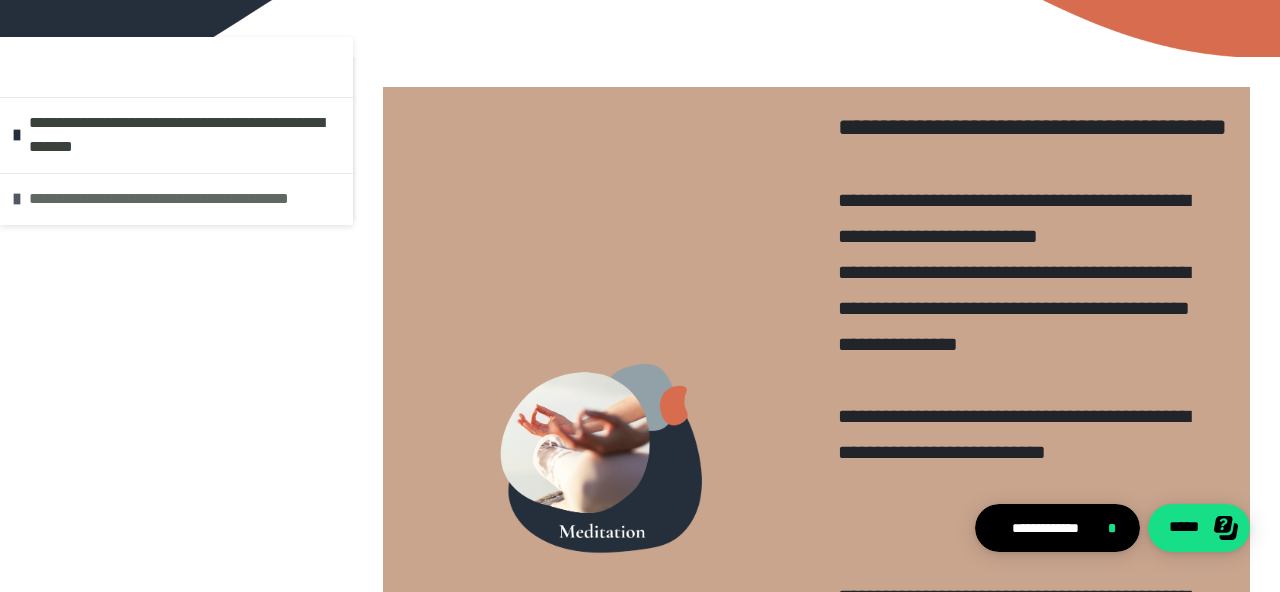 click on "**********" at bounding box center [186, 199] 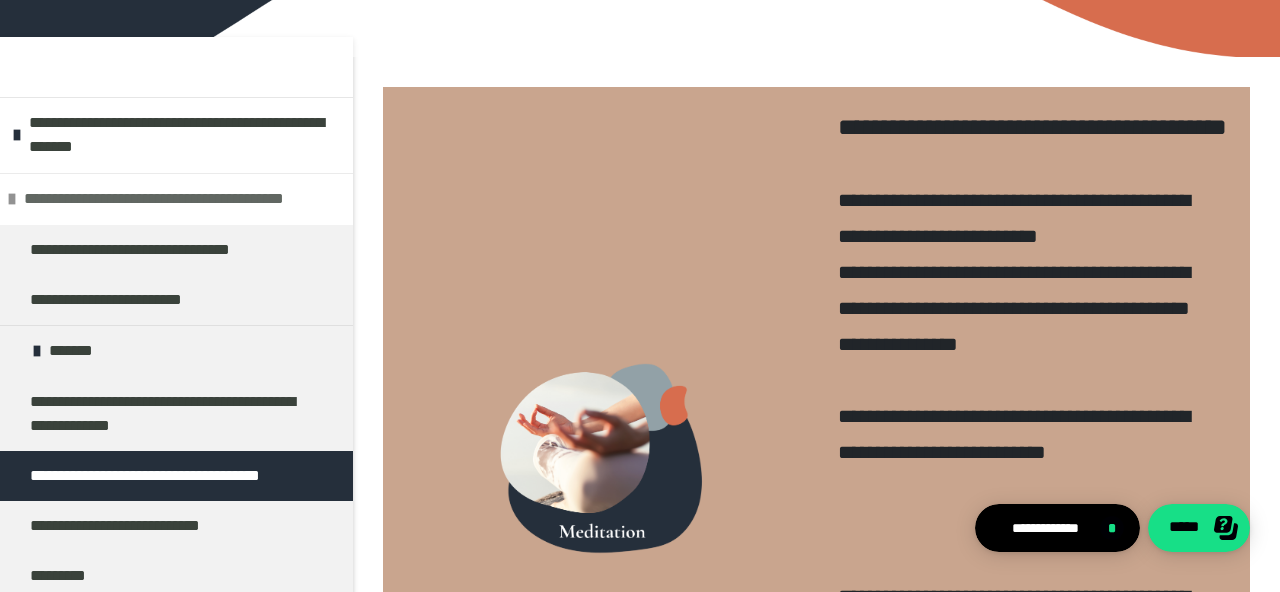 click on "**********" at bounding box center (181, 199) 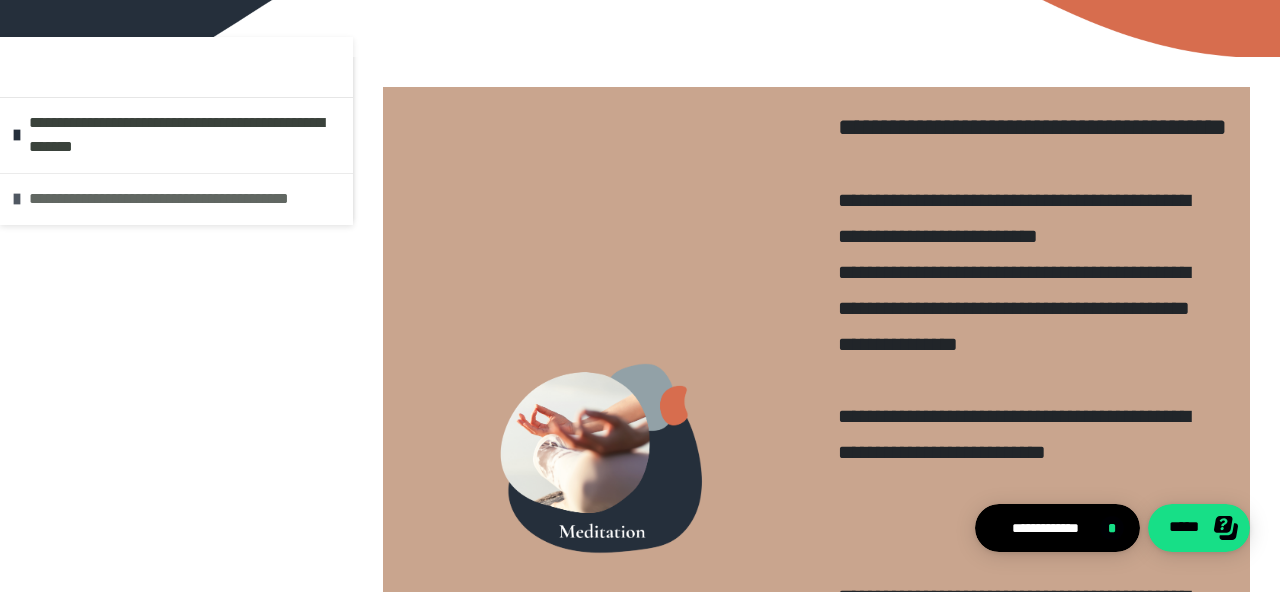 click on "**********" at bounding box center [186, 199] 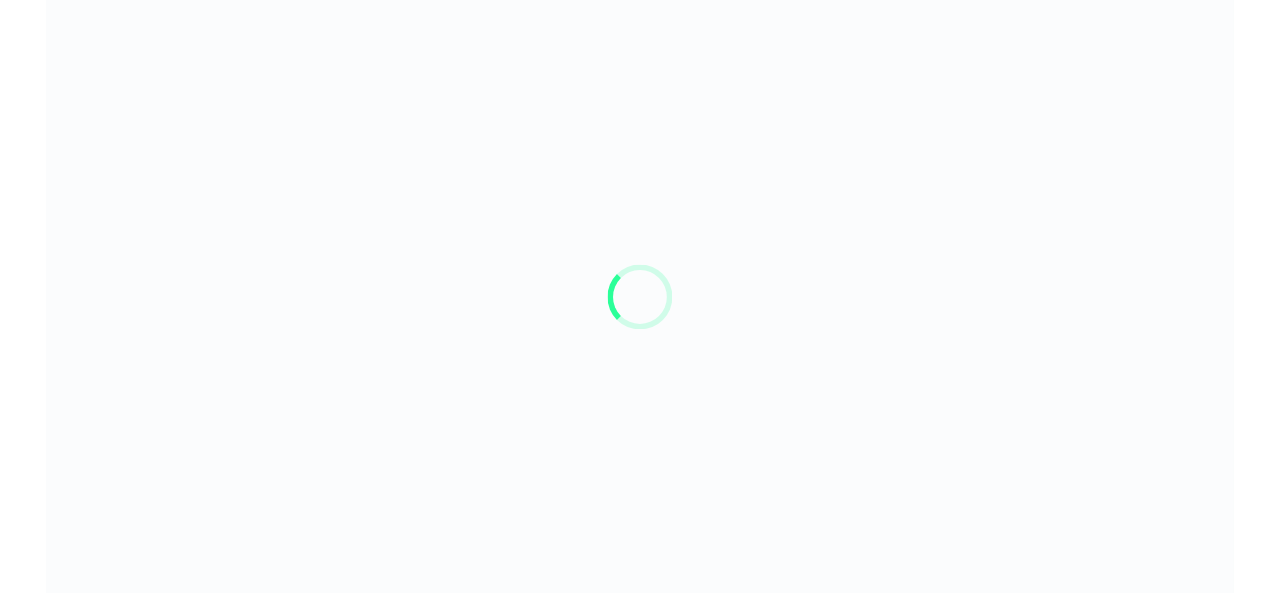 scroll, scrollTop: 0, scrollLeft: 0, axis: both 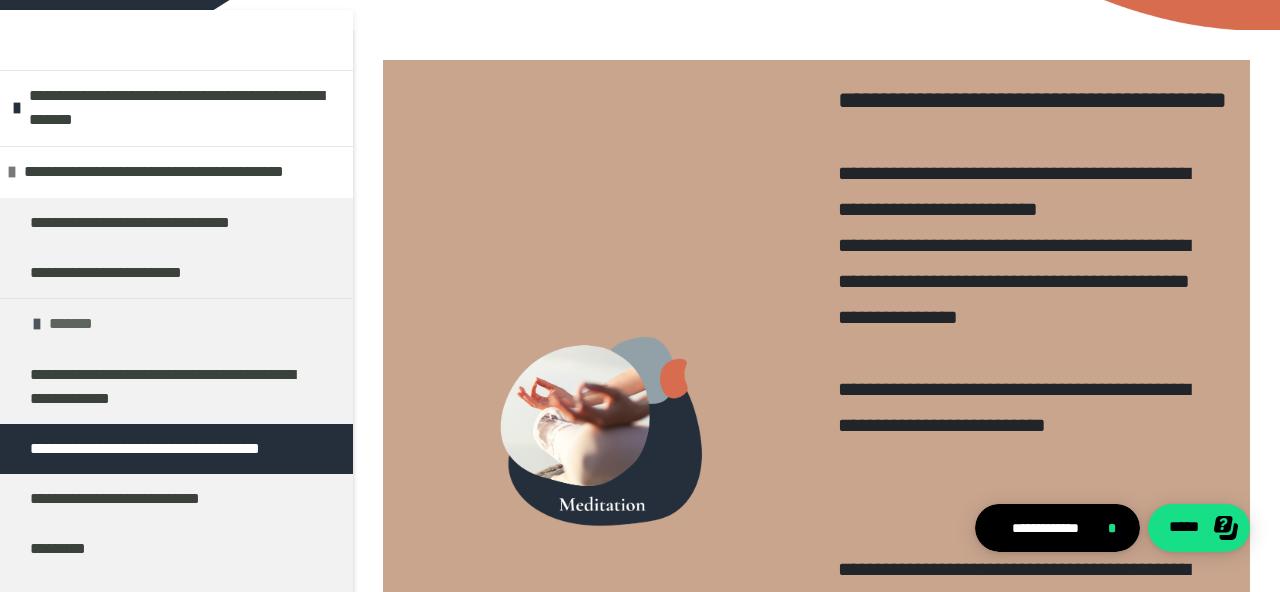 click at bounding box center [37, 324] 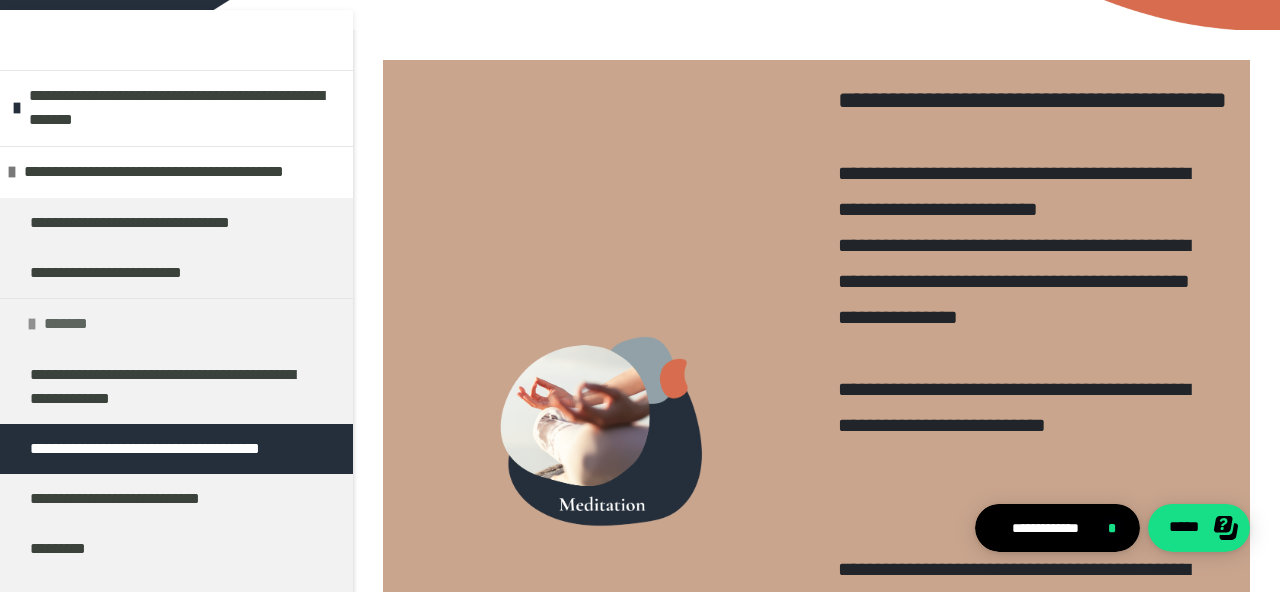 click at bounding box center (32, 324) 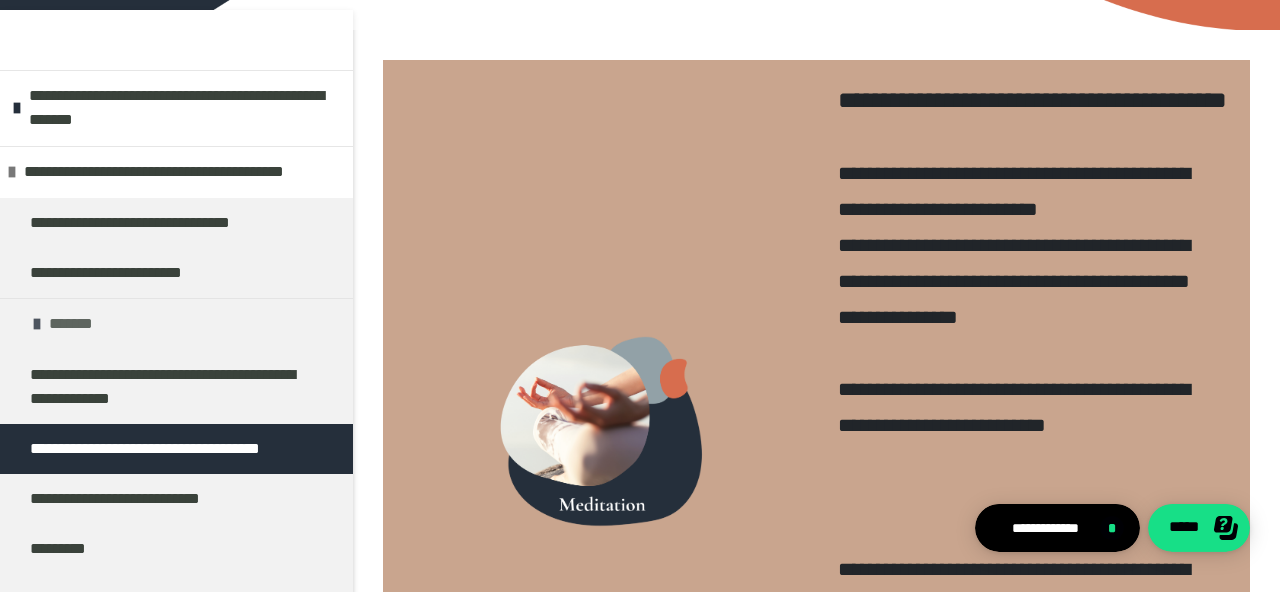 click on "*******" at bounding box center (176, 323) 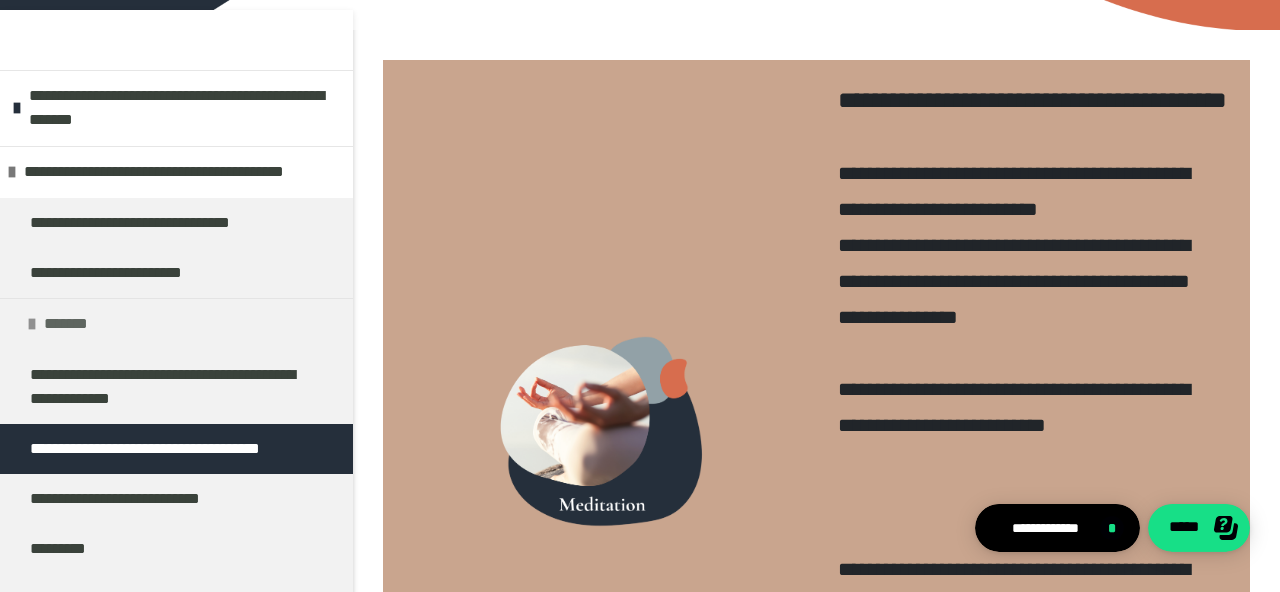 click at bounding box center [32, 324] 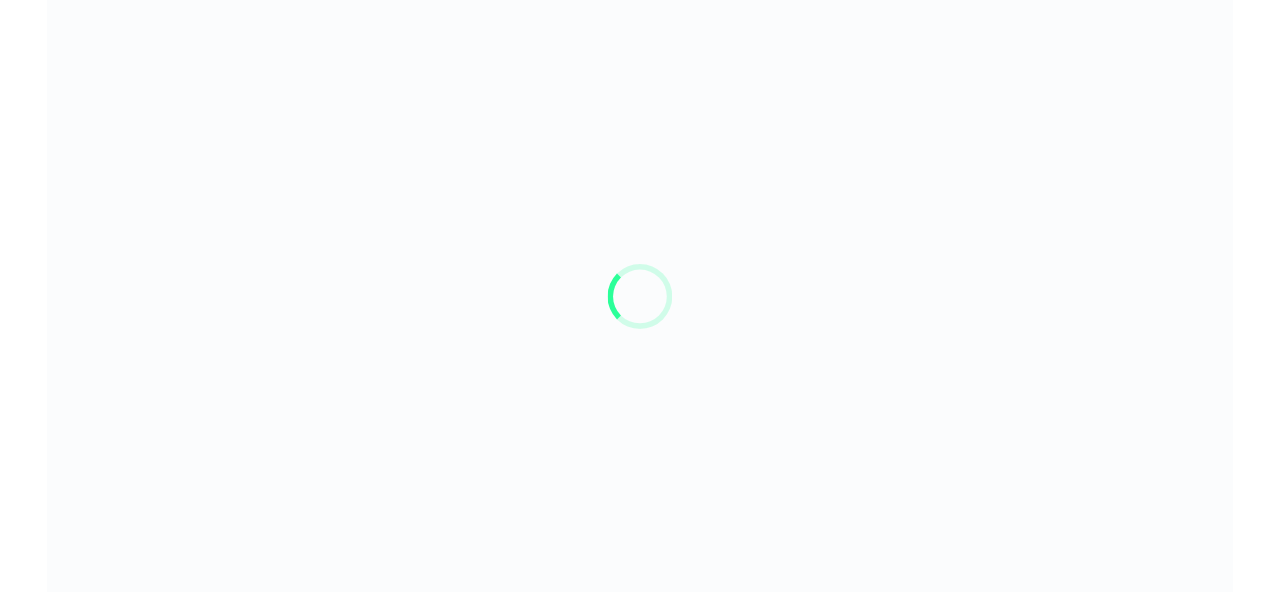 scroll, scrollTop: 0, scrollLeft: 0, axis: both 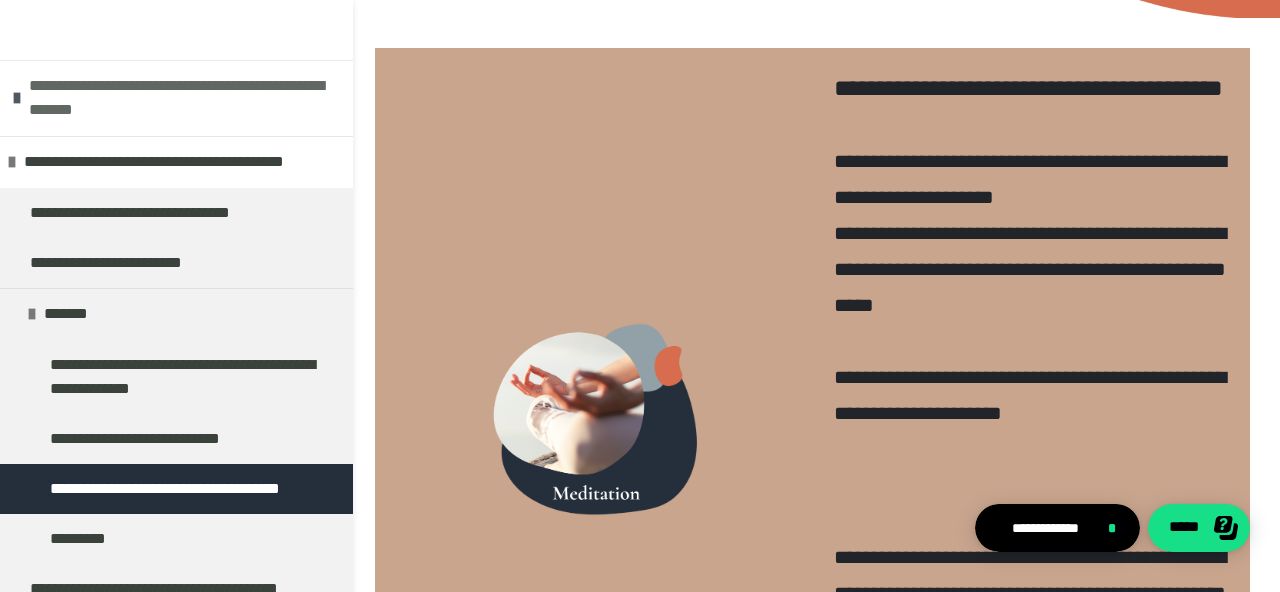 click at bounding box center (17, 98) 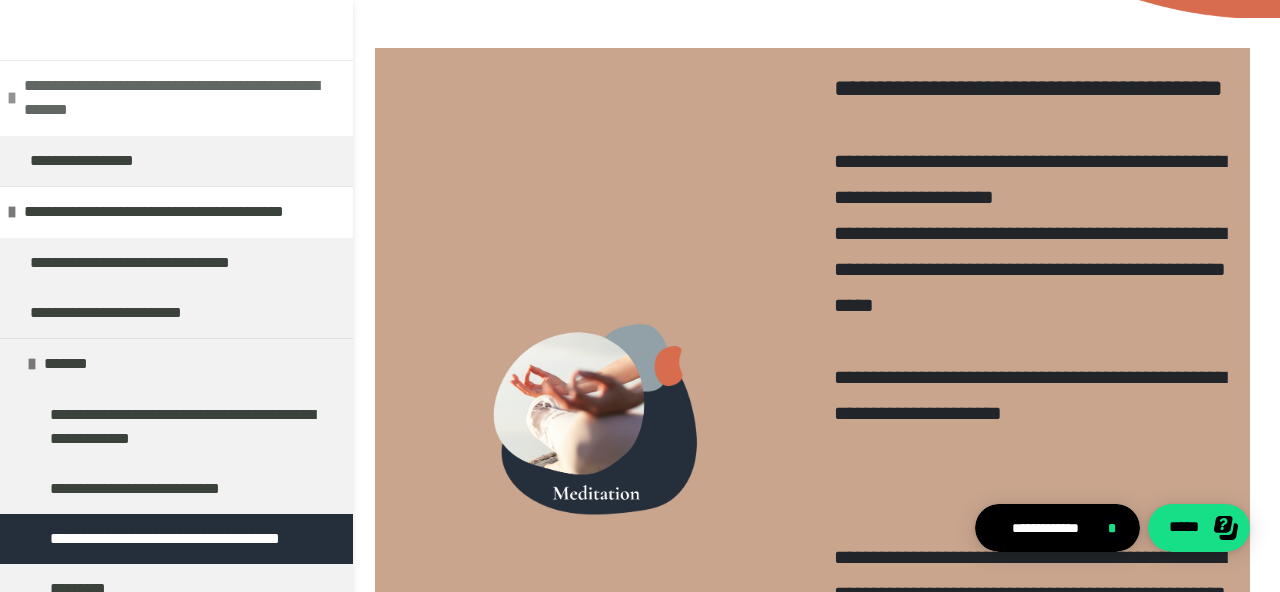 click at bounding box center [12, 98] 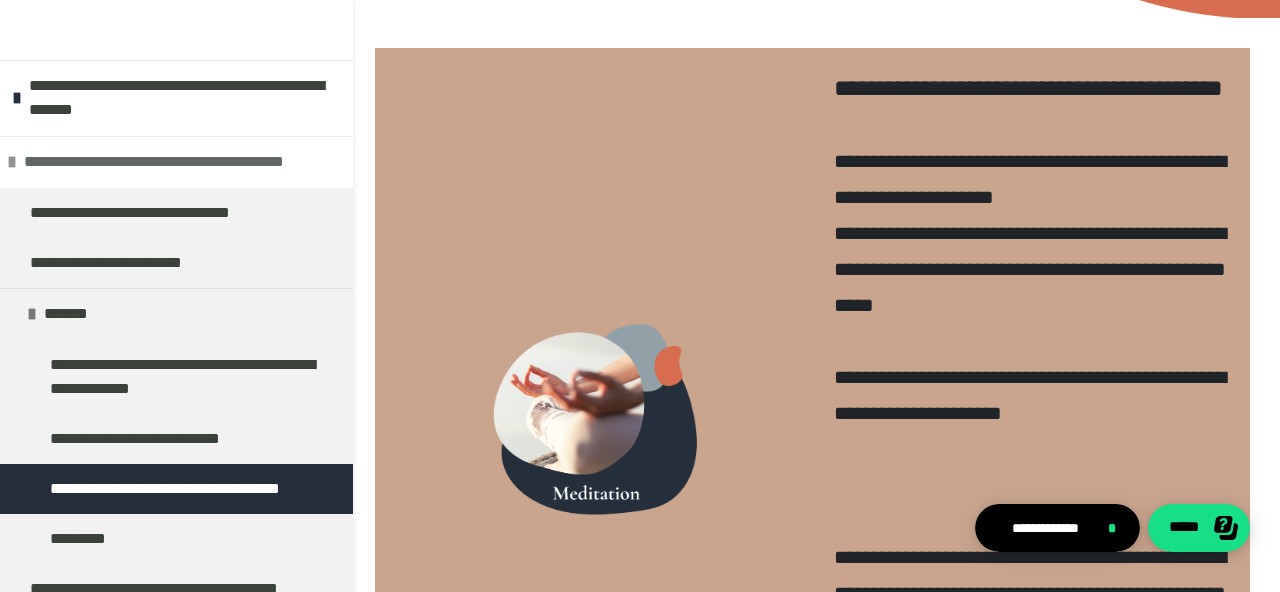 click on "**********" at bounding box center [181, 162] 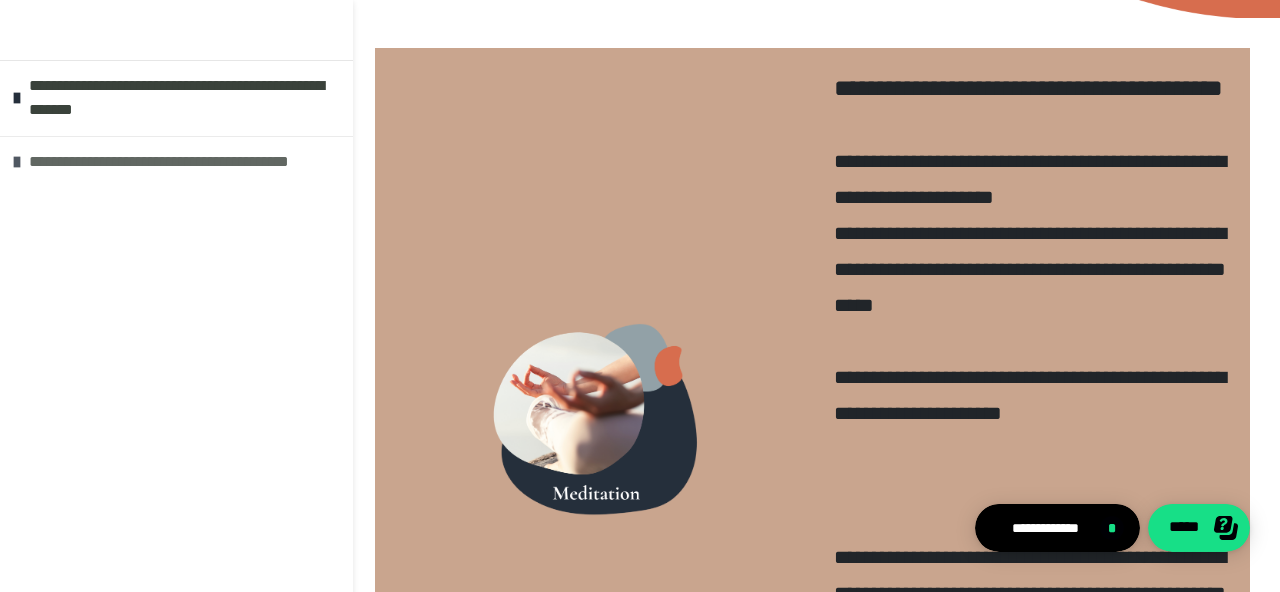 click on "**********" at bounding box center (186, 162) 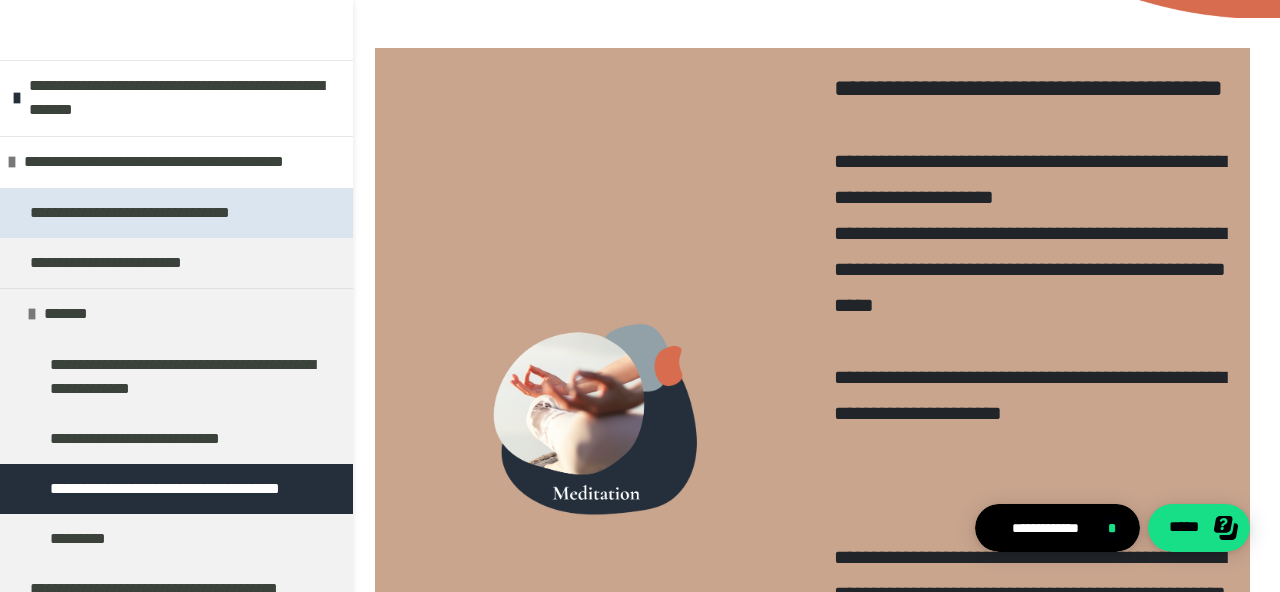 click on "**********" at bounding box center [141, 213] 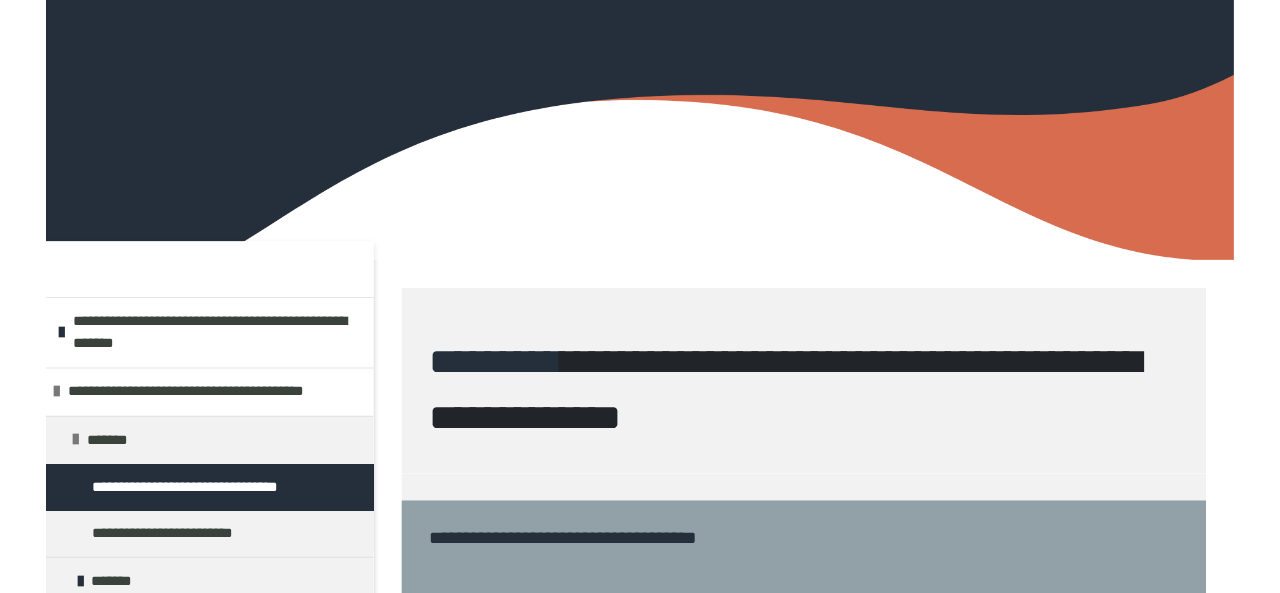 scroll, scrollTop: 0, scrollLeft: 0, axis: both 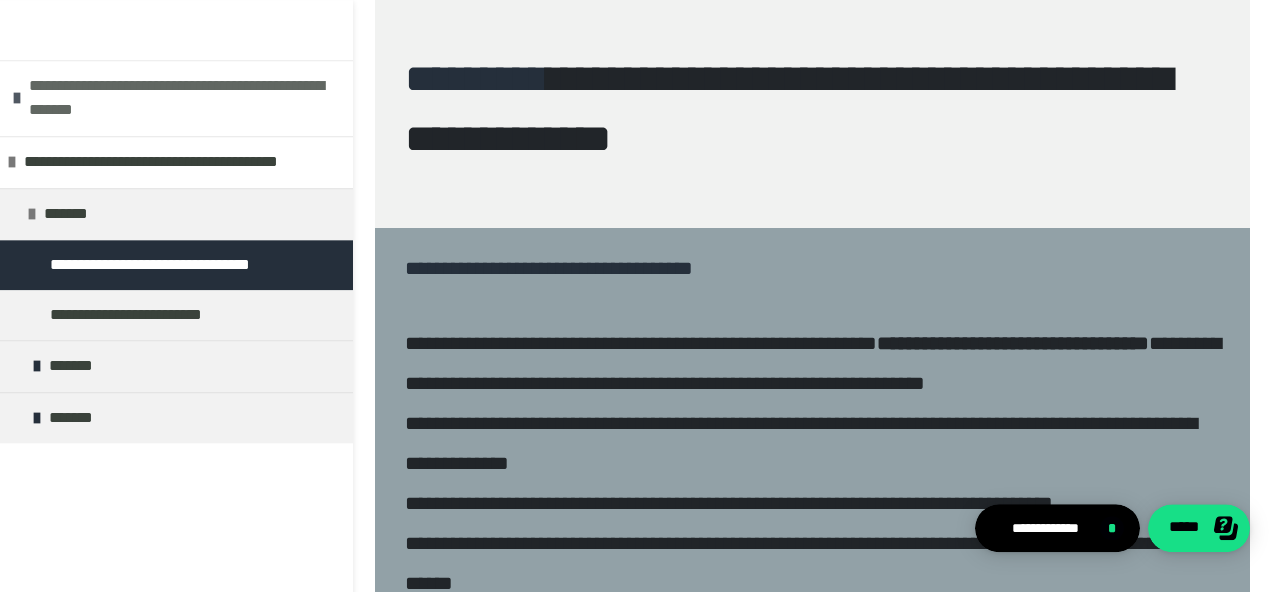 click at bounding box center (17, 98) 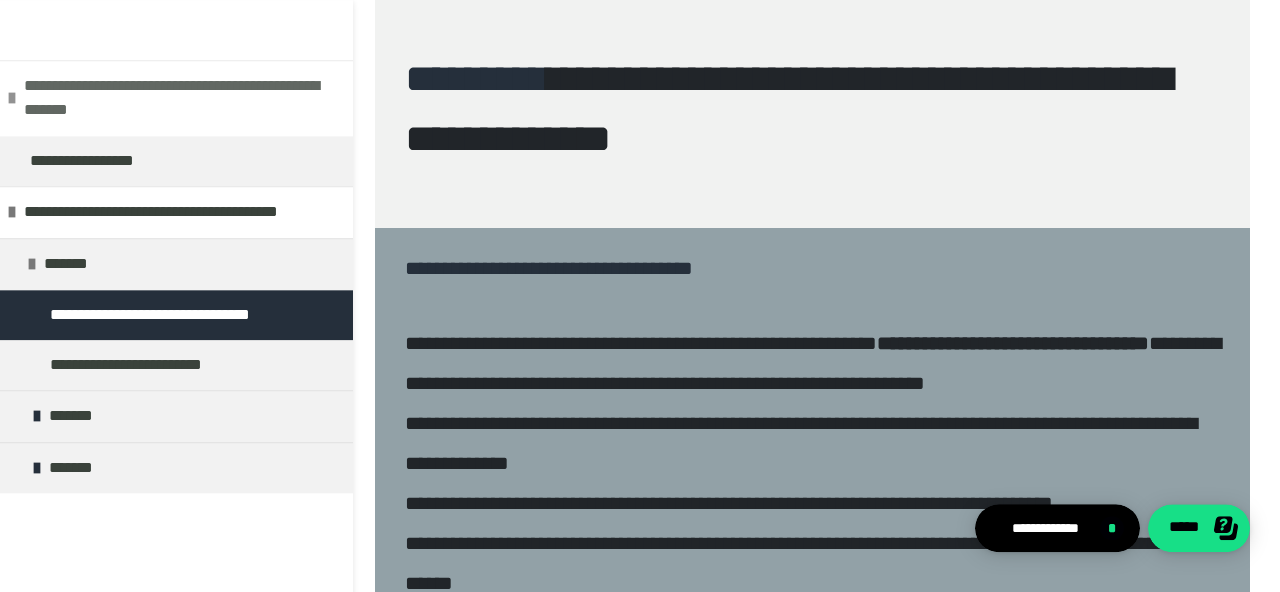 click at bounding box center [12, 98] 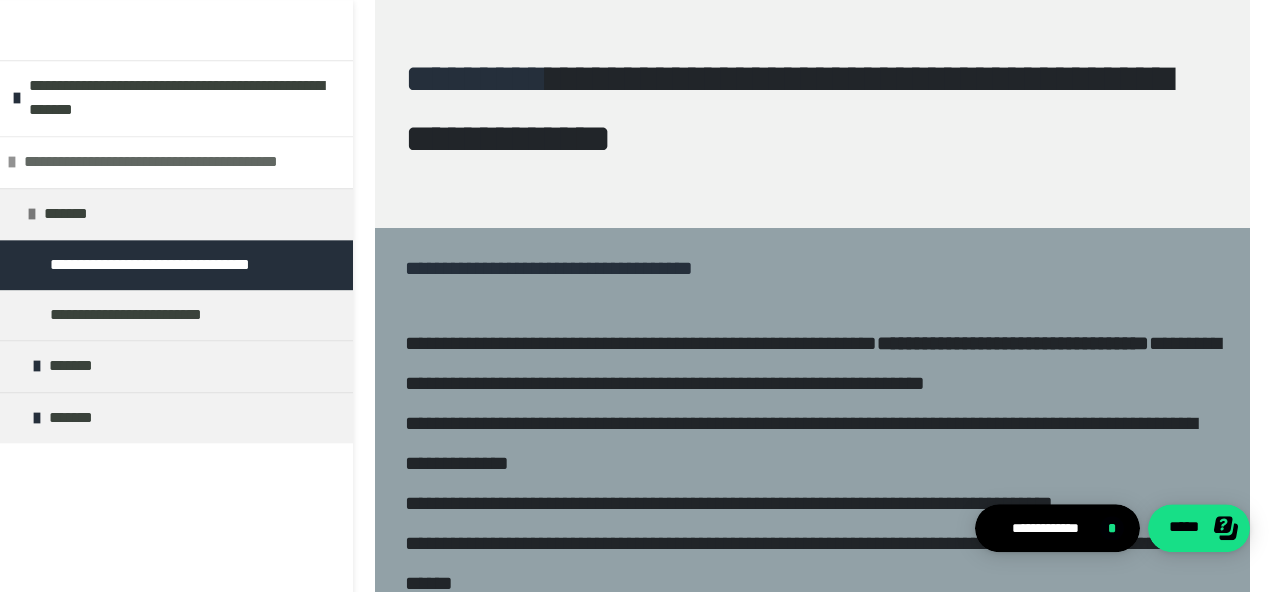 click at bounding box center [12, 162] 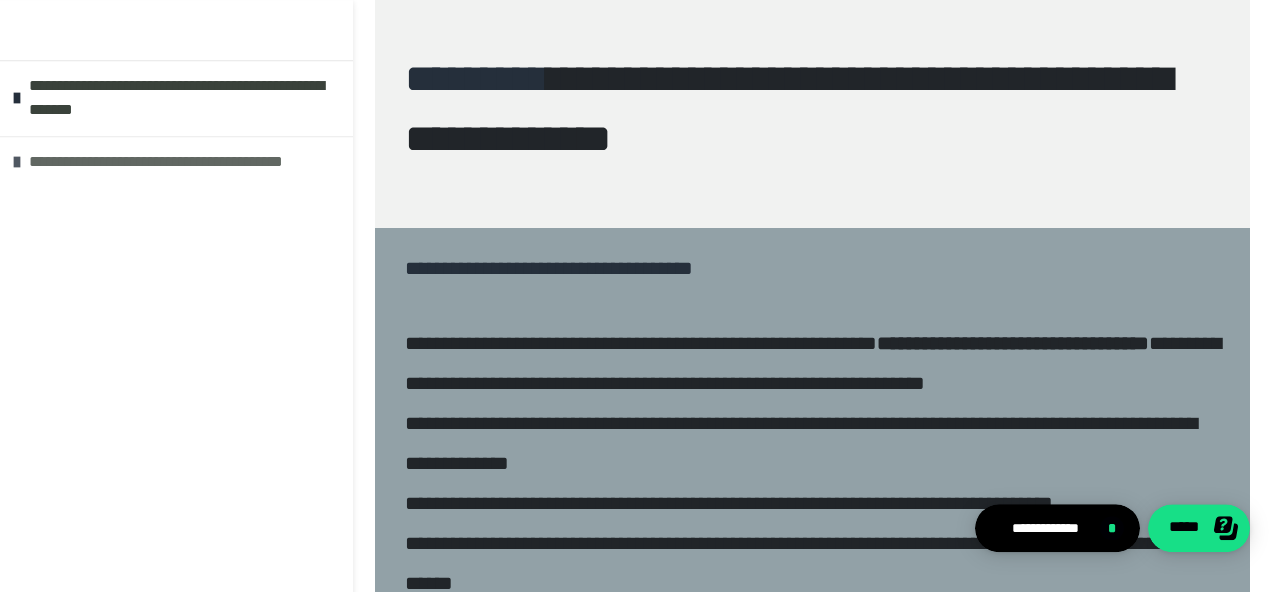 click on "**********" at bounding box center (186, 162) 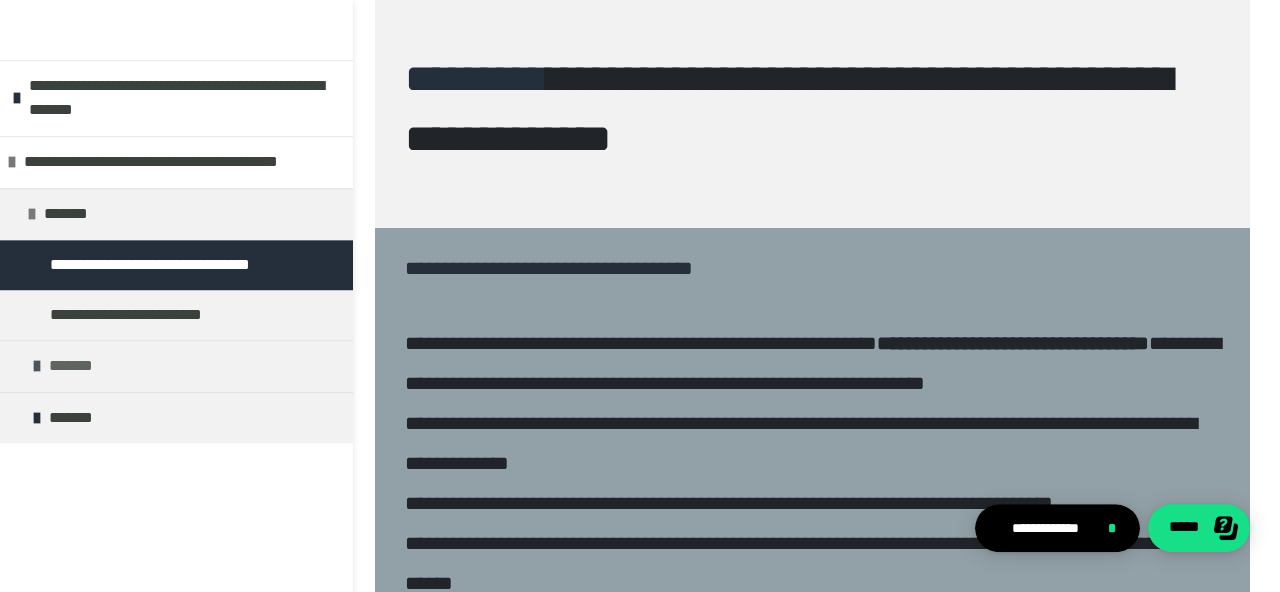 click on "*******" at bounding box center [196, 366] 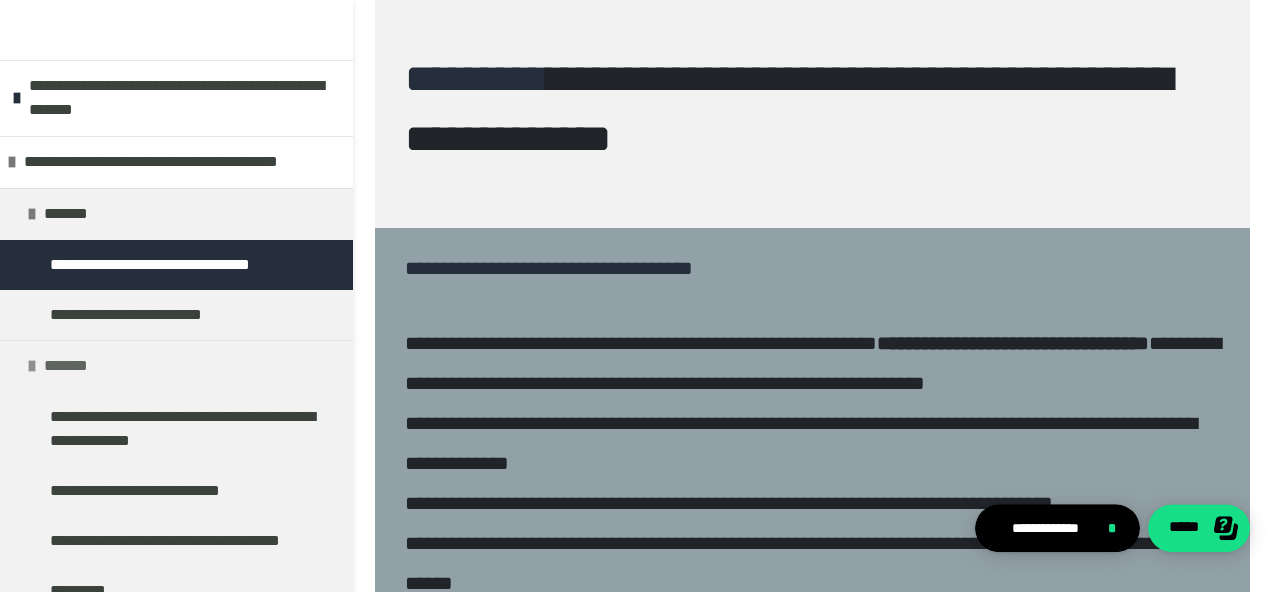 scroll, scrollTop: 69, scrollLeft: 0, axis: vertical 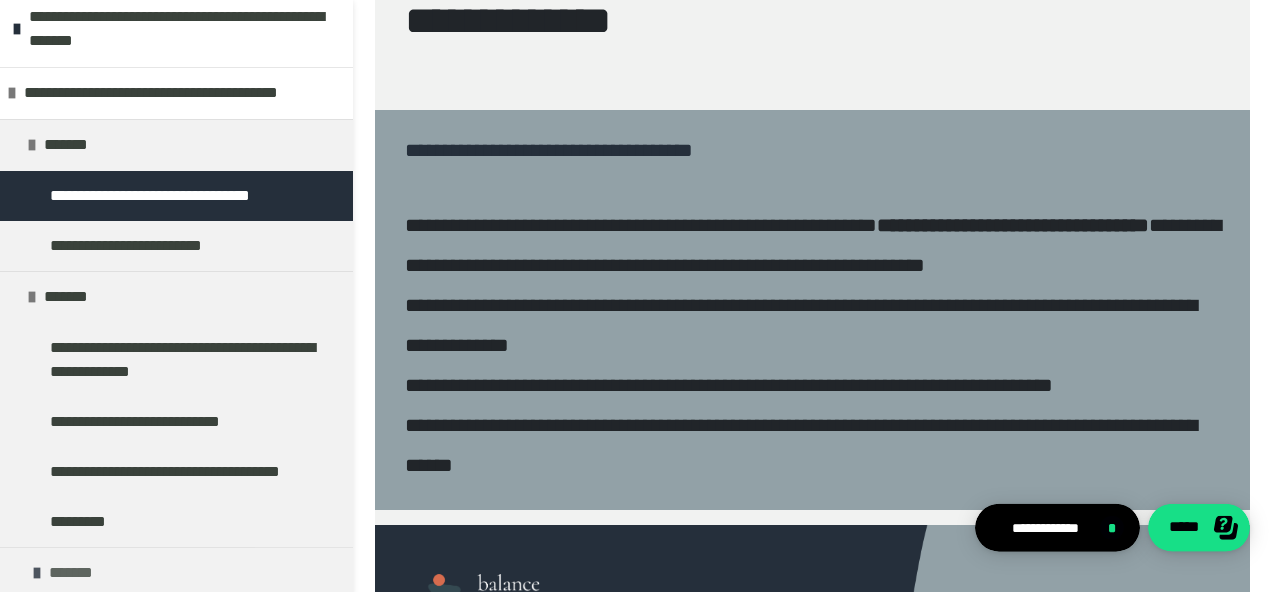 click on "*******" at bounding box center [176, 572] 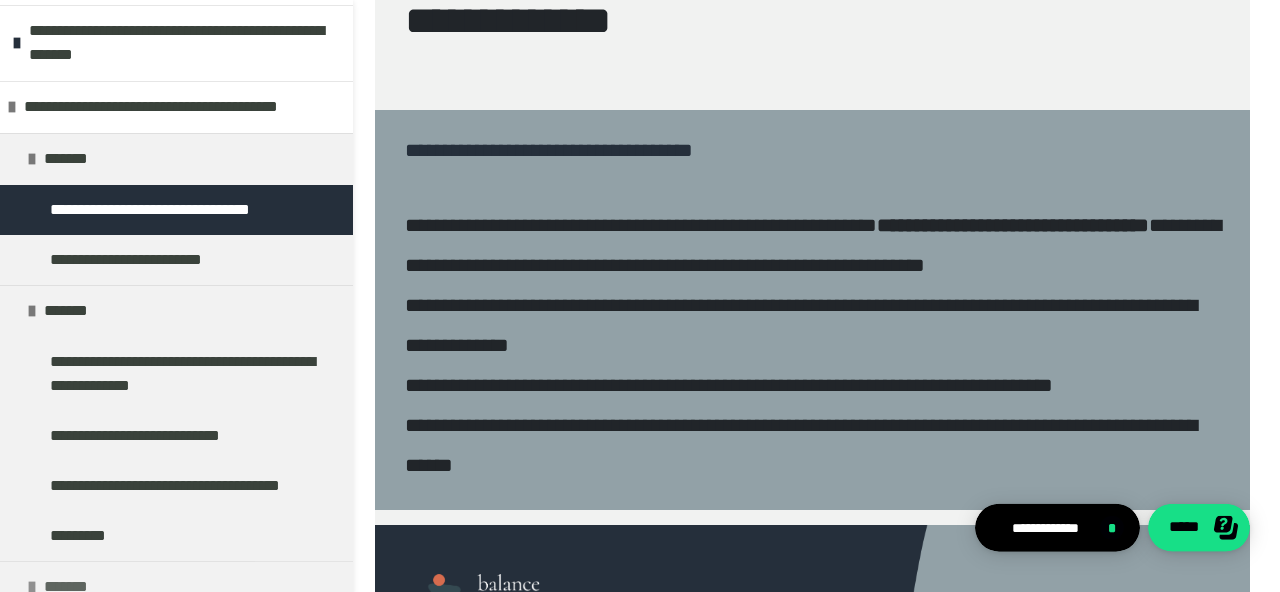 scroll, scrollTop: 45, scrollLeft: 0, axis: vertical 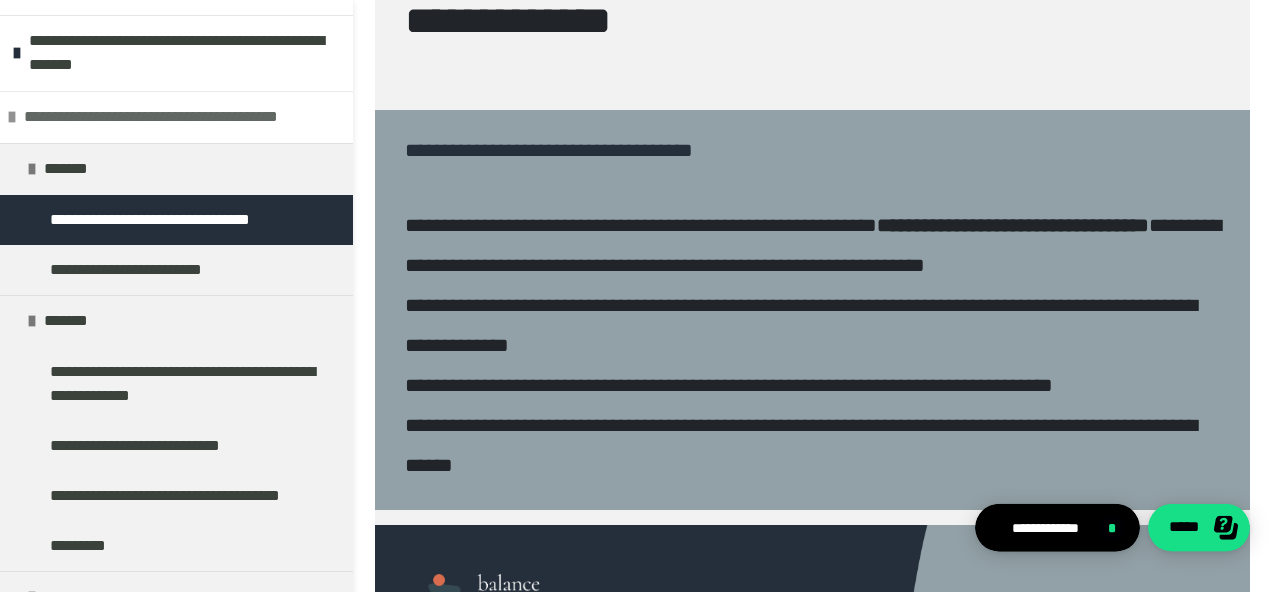 click at bounding box center [12, 117] 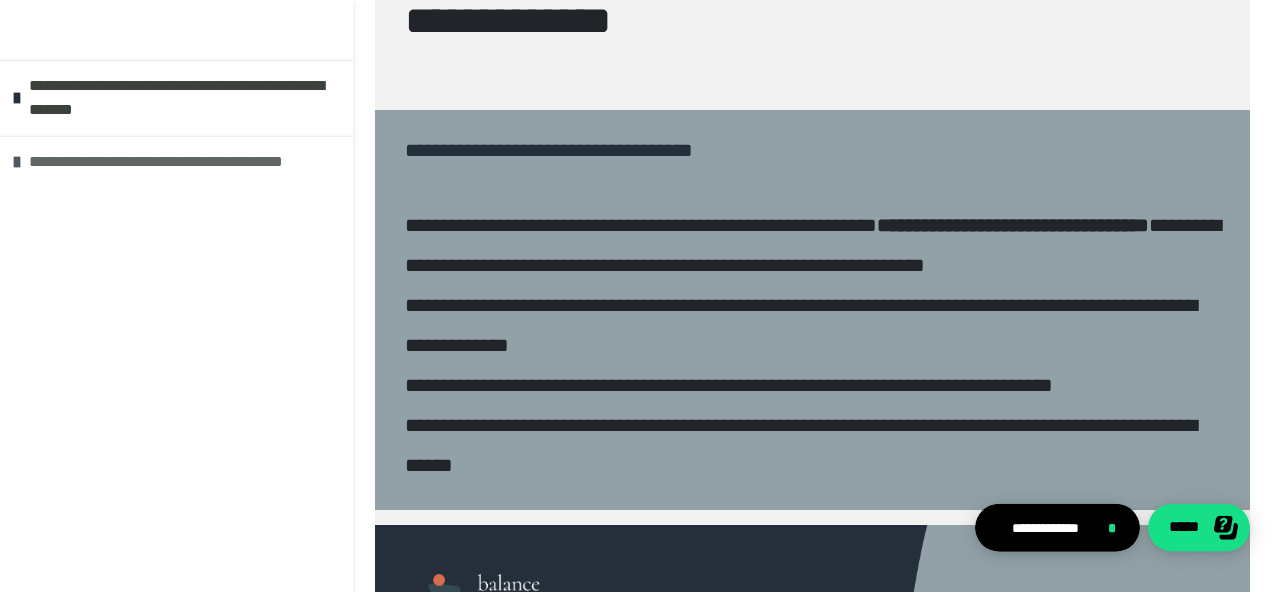 scroll, scrollTop: 0, scrollLeft: 0, axis: both 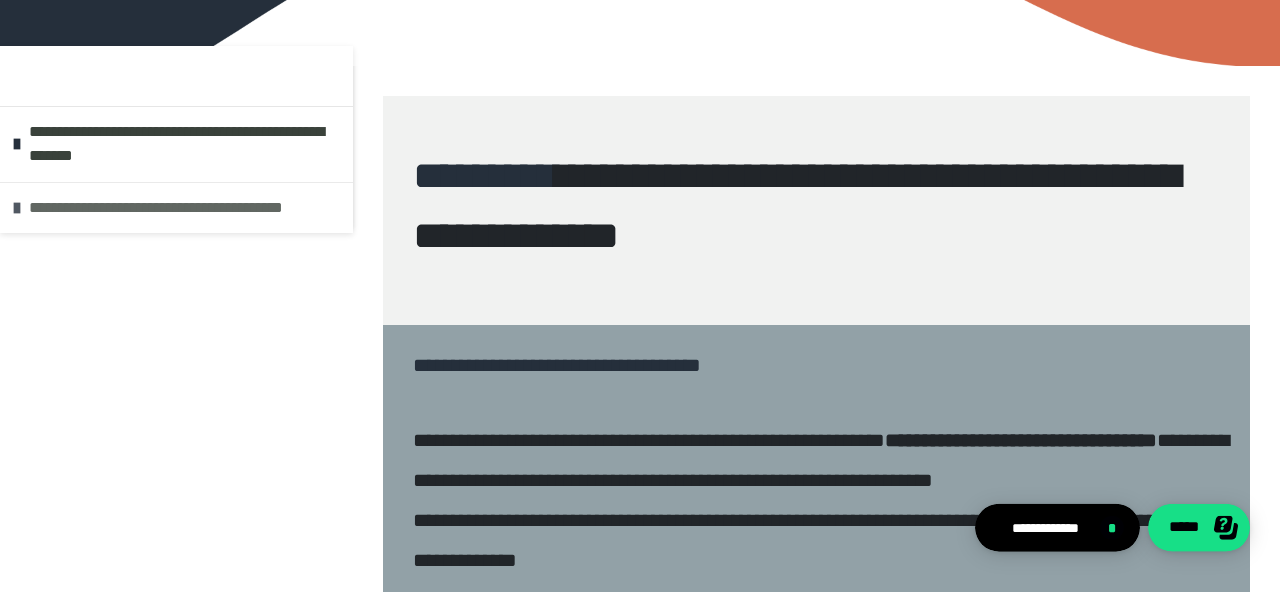 click at bounding box center [17, 208] 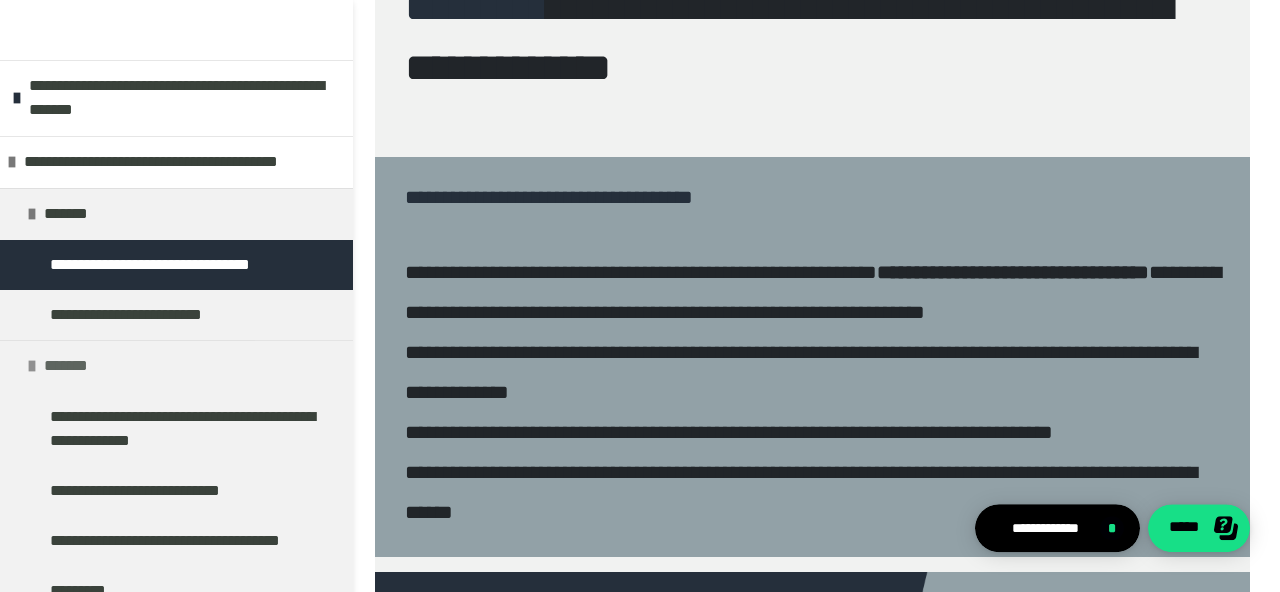 scroll, scrollTop: 383, scrollLeft: 0, axis: vertical 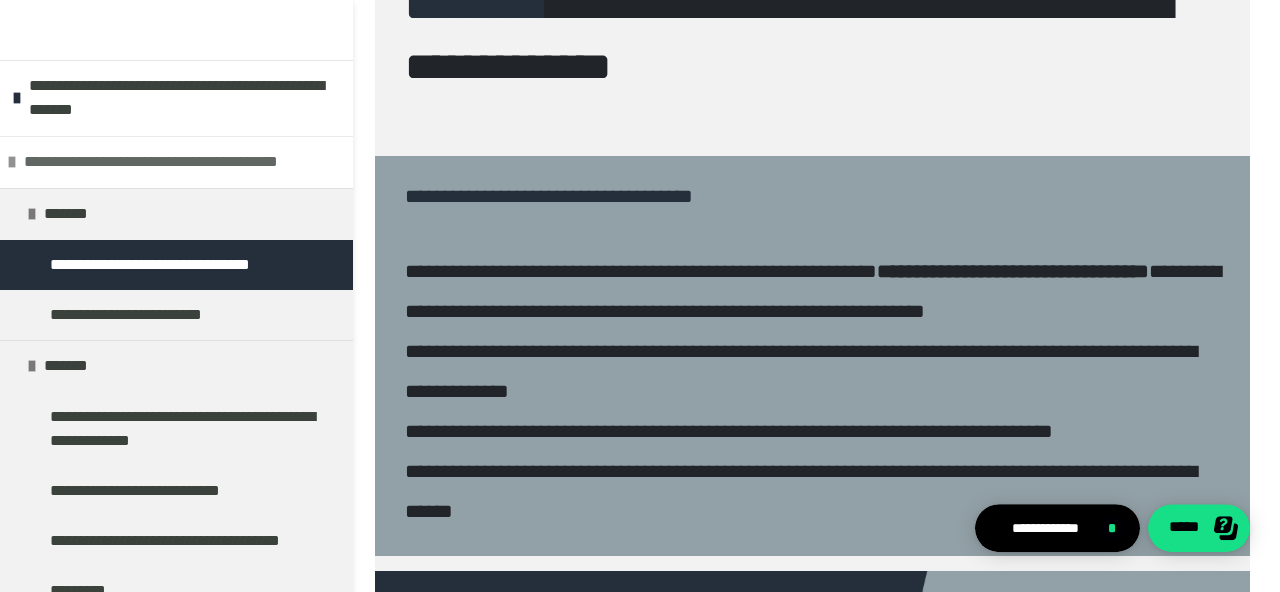 click on "**********" at bounding box center (181, 162) 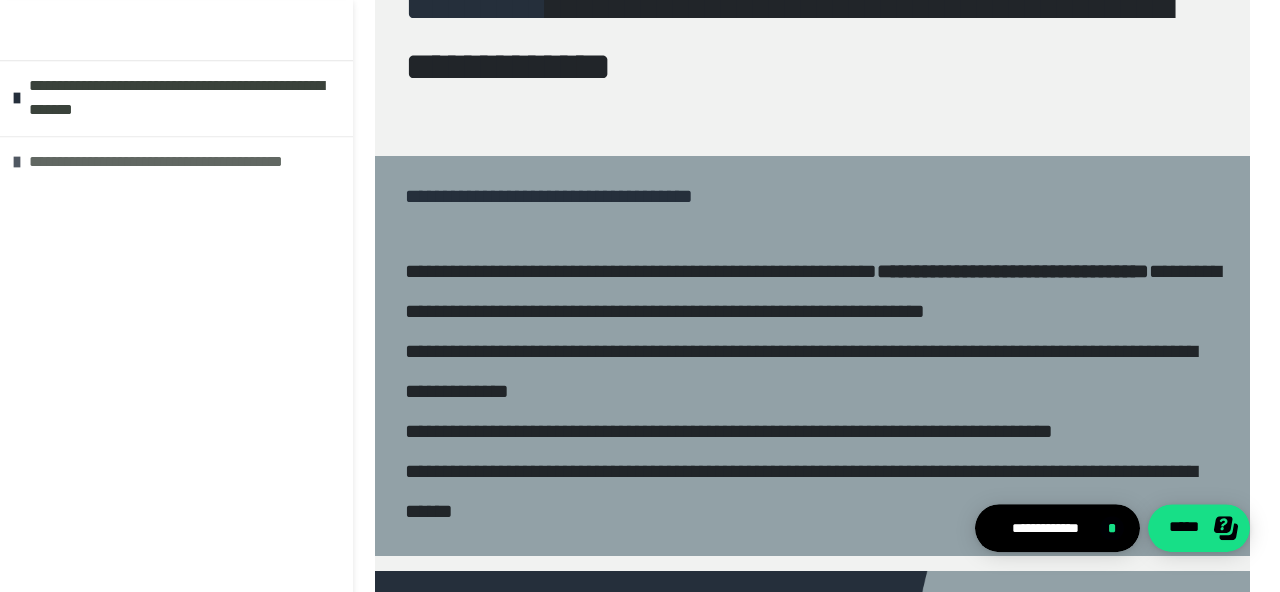 click at bounding box center (17, 162) 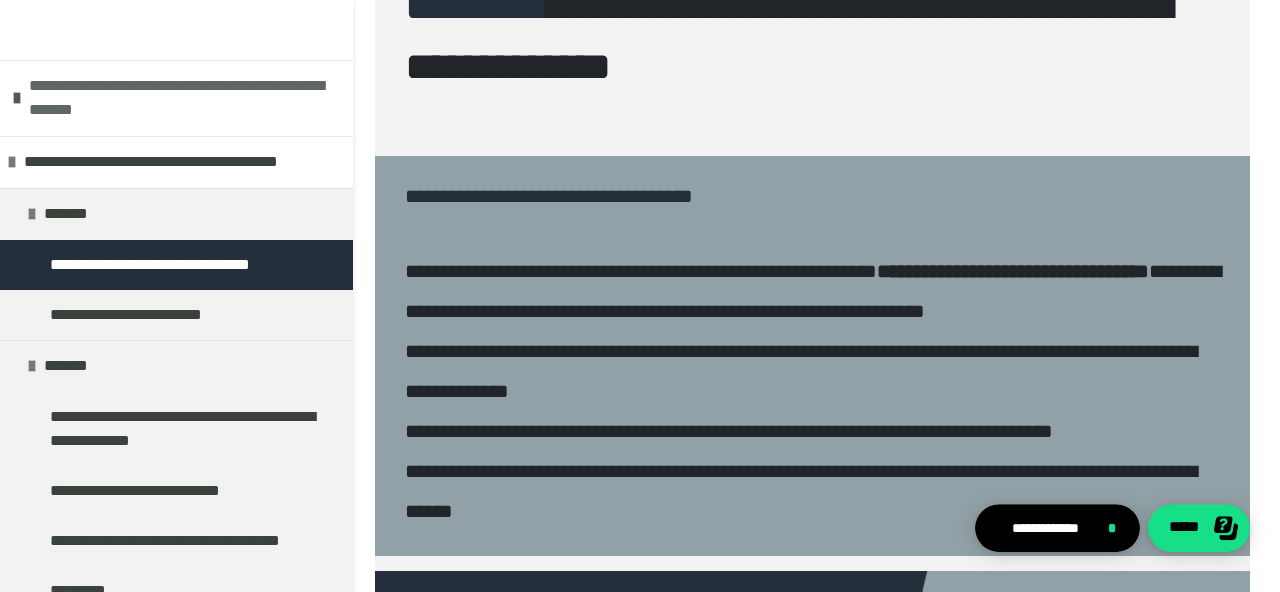 click on "**********" at bounding box center (186, 98) 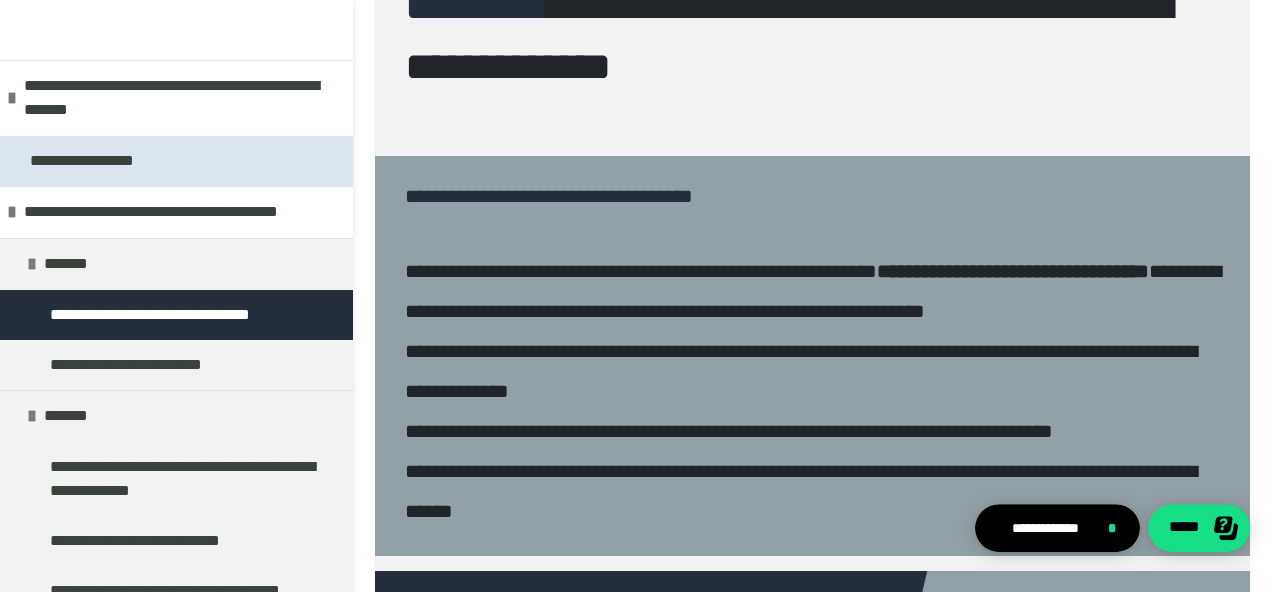 click on "**********" at bounding box center [85, 161] 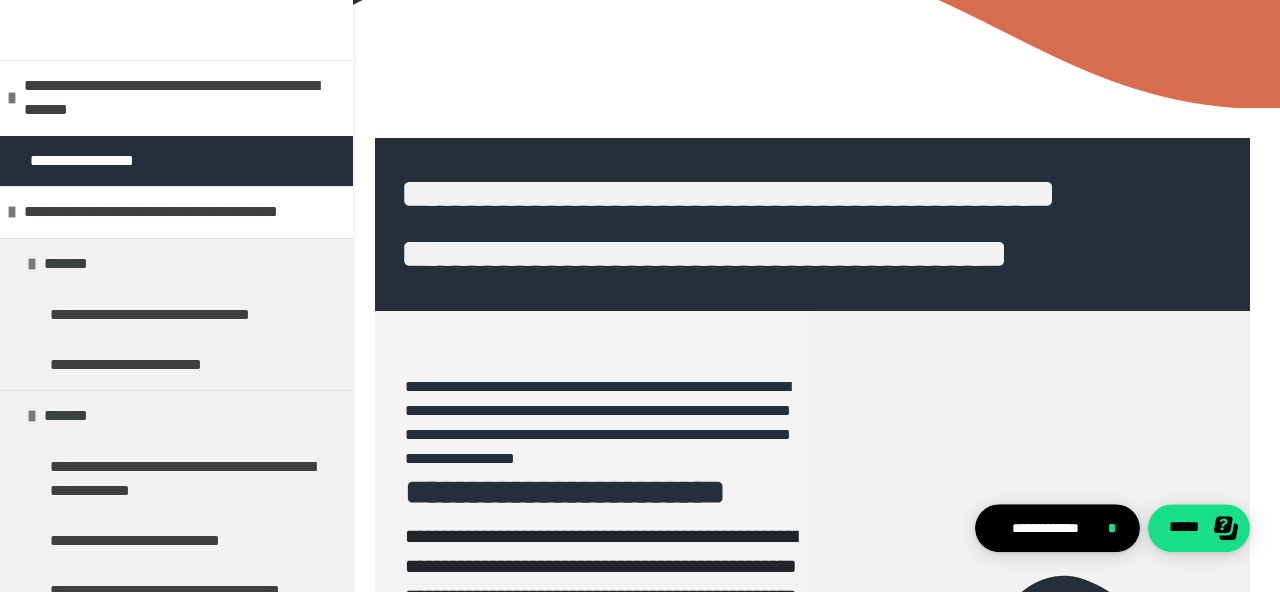 scroll, scrollTop: 0, scrollLeft: 0, axis: both 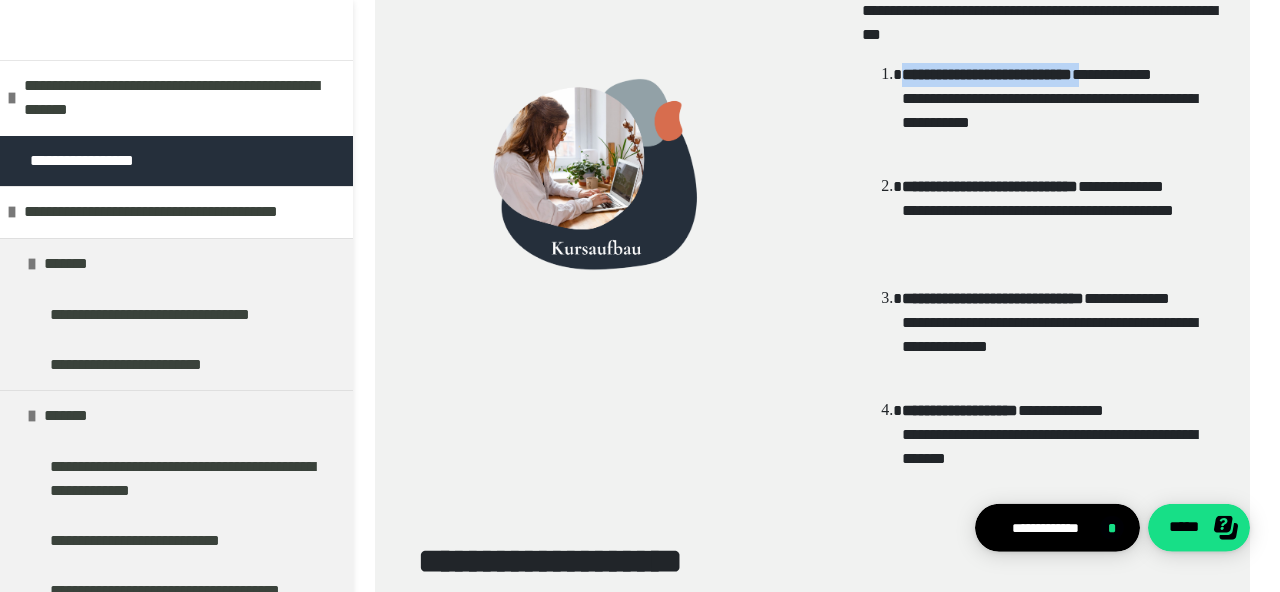 drag, startPoint x: 907, startPoint y: 221, endPoint x: 1202, endPoint y: 224, distance: 295.01526 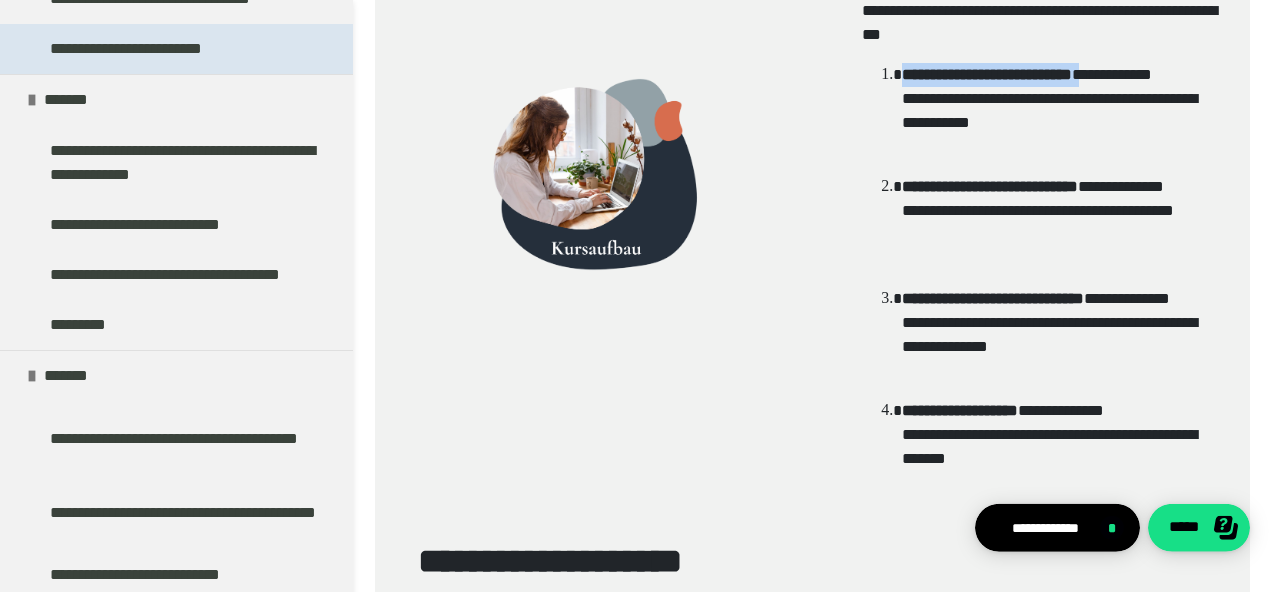 scroll, scrollTop: 317, scrollLeft: 0, axis: vertical 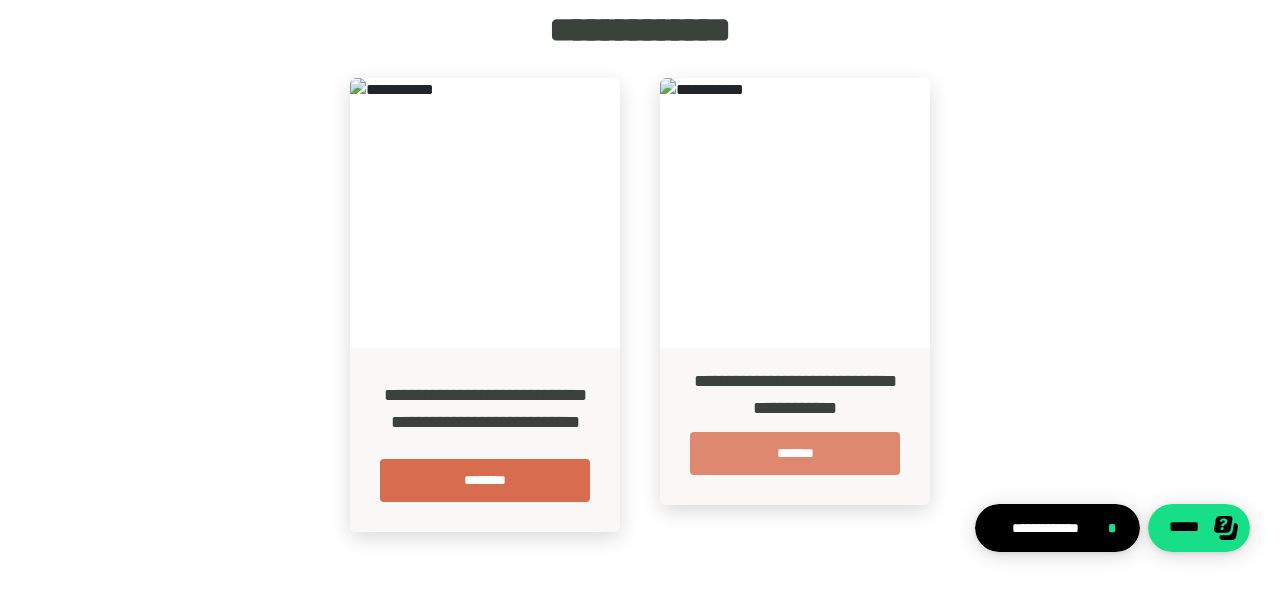 click on "*******" at bounding box center [795, 453] 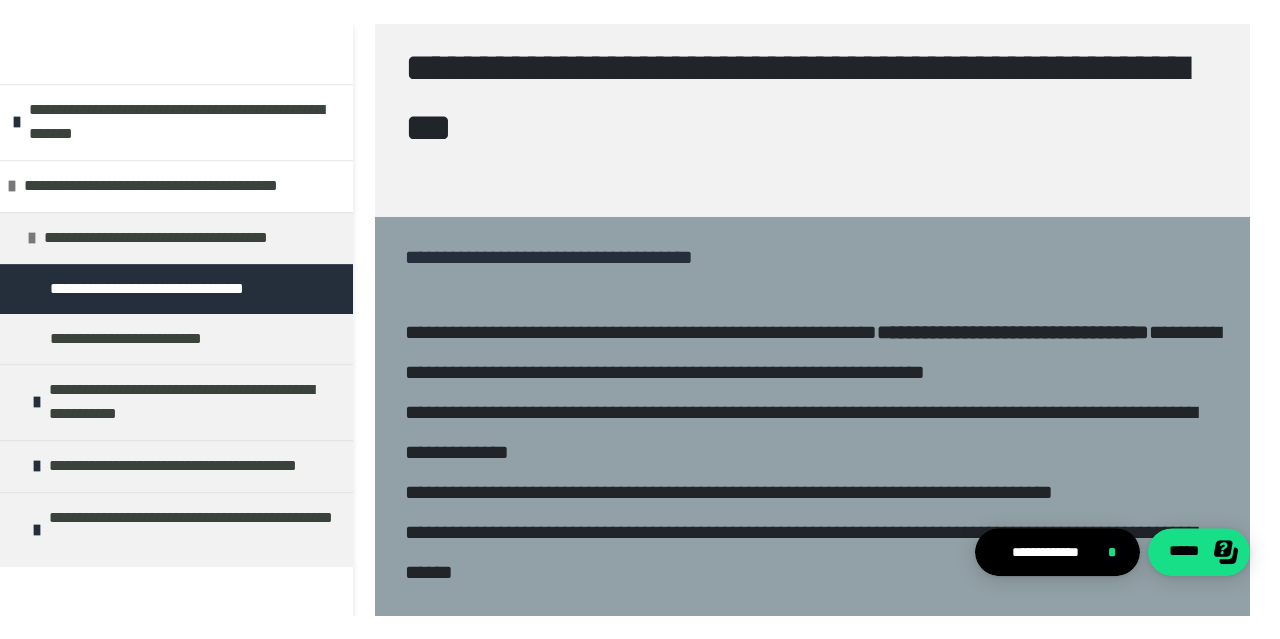 scroll, scrollTop: 351, scrollLeft: 0, axis: vertical 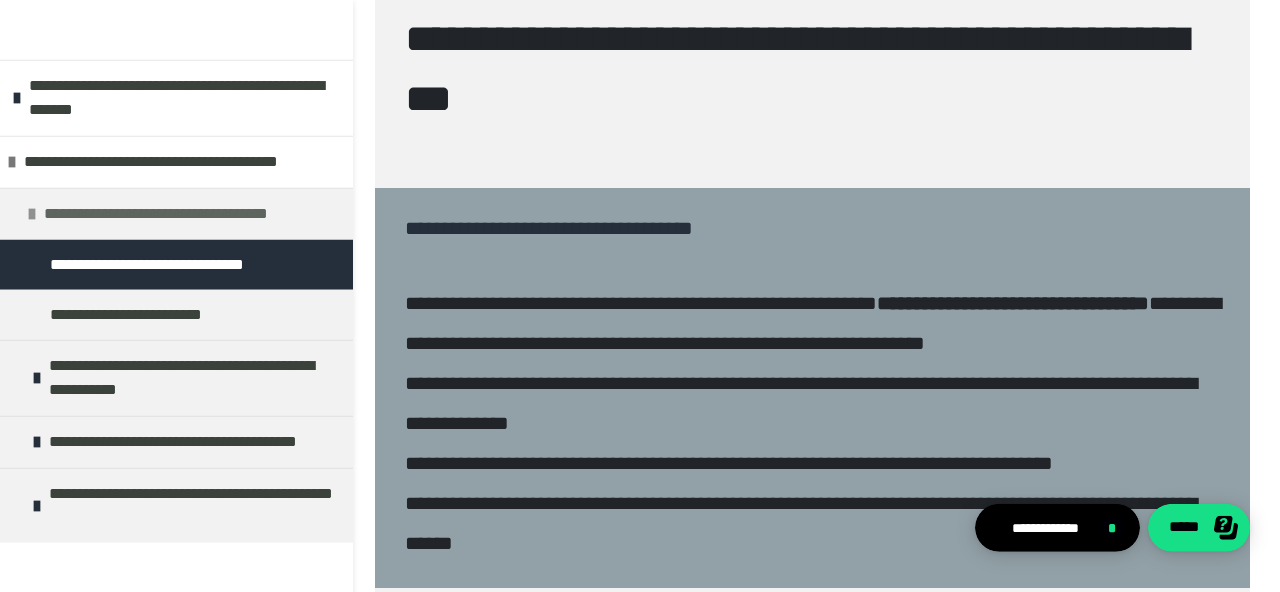 click on "**********" at bounding box center [191, 214] 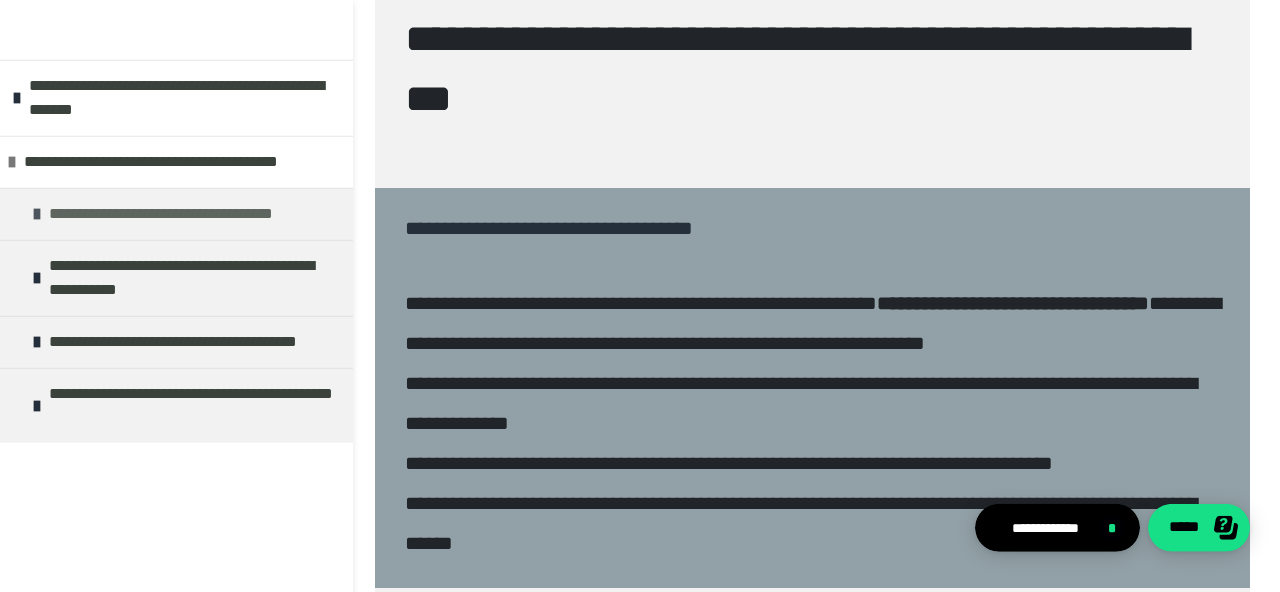 click on "**********" at bounding box center (196, 214) 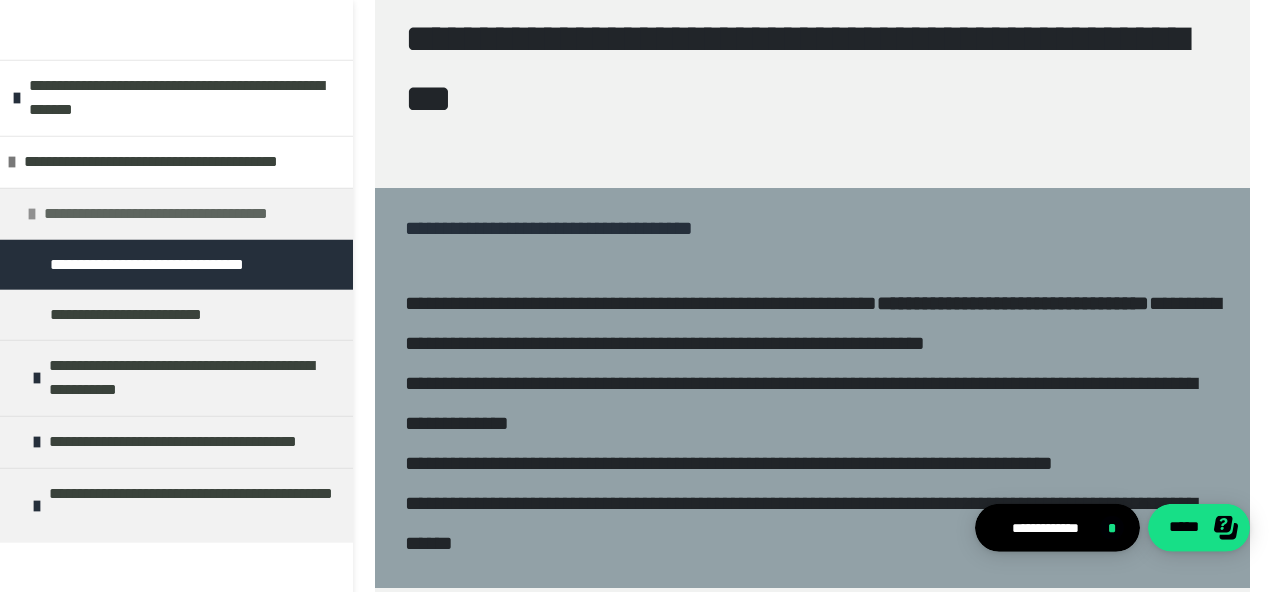 click on "**********" at bounding box center [191, 214] 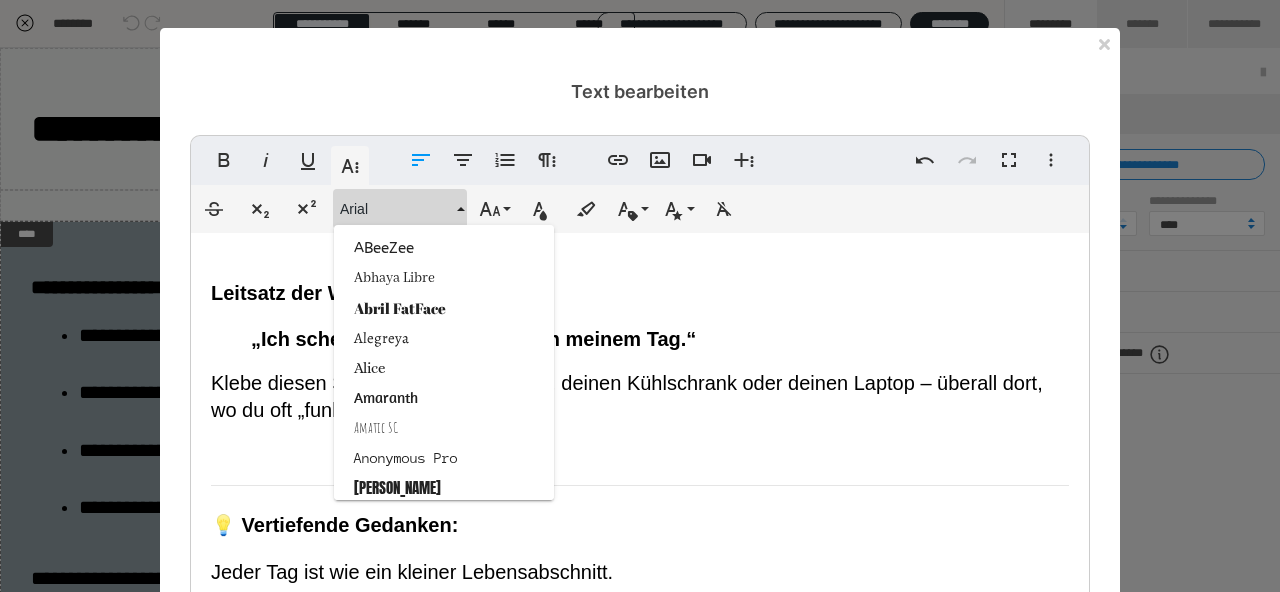 scroll, scrollTop: 415, scrollLeft: 0, axis: vertical 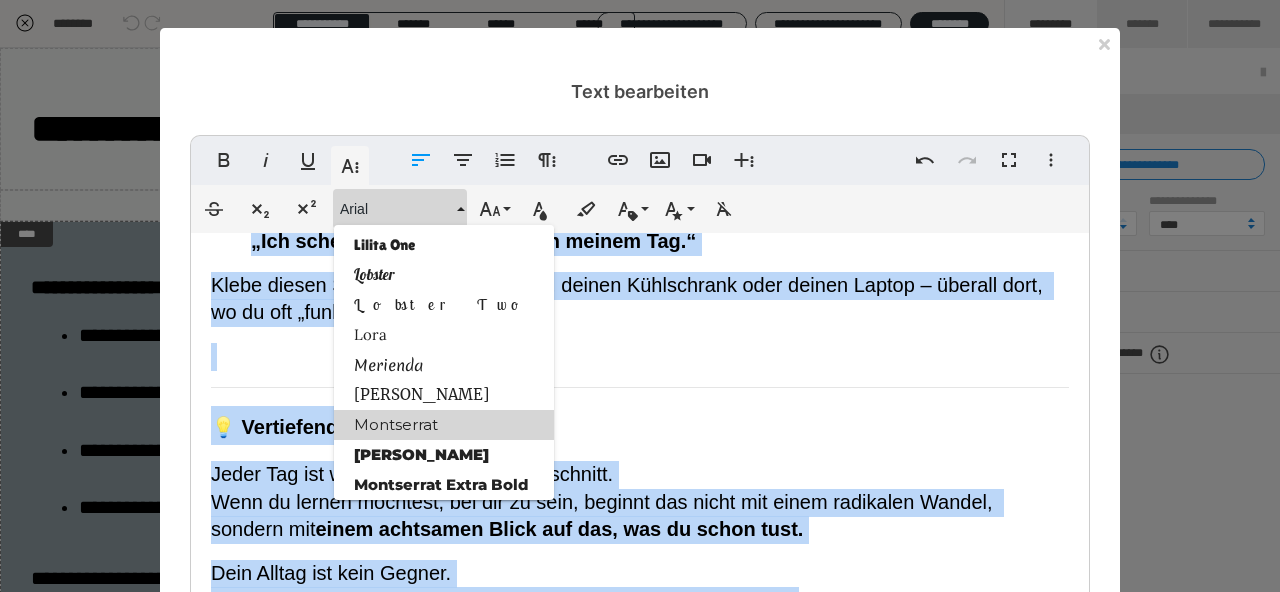click on "Montserrat" at bounding box center [444, 425] 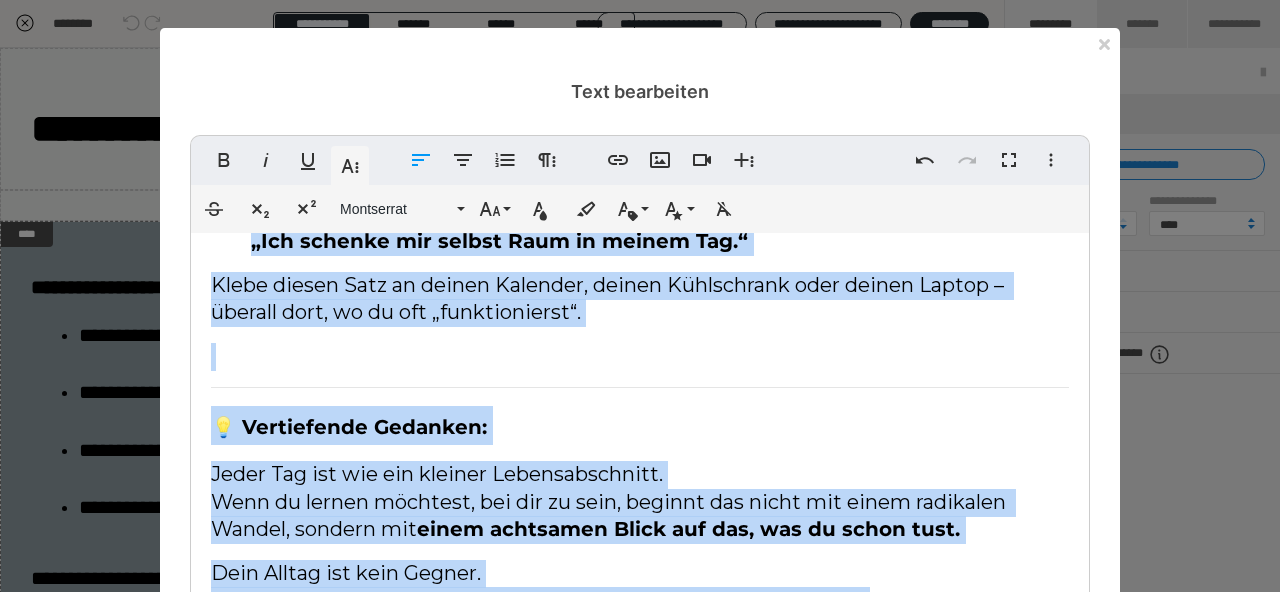 click on "💡 Vertiefende Gedanken:" at bounding box center [349, 427] 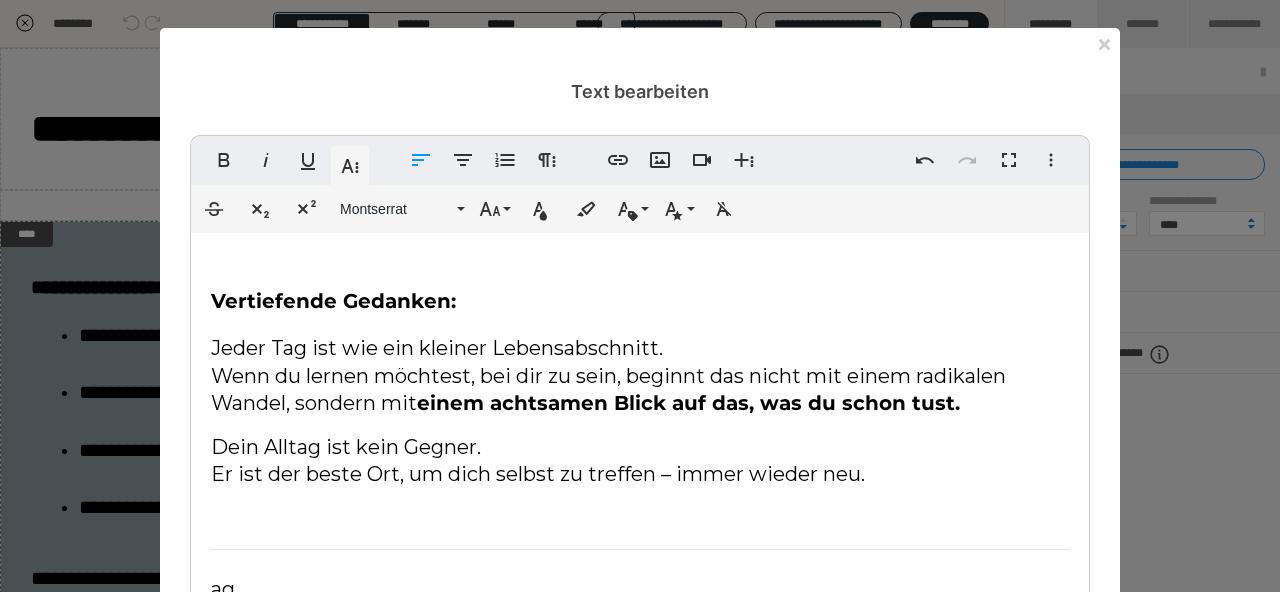 scroll, scrollTop: 205, scrollLeft: 0, axis: vertical 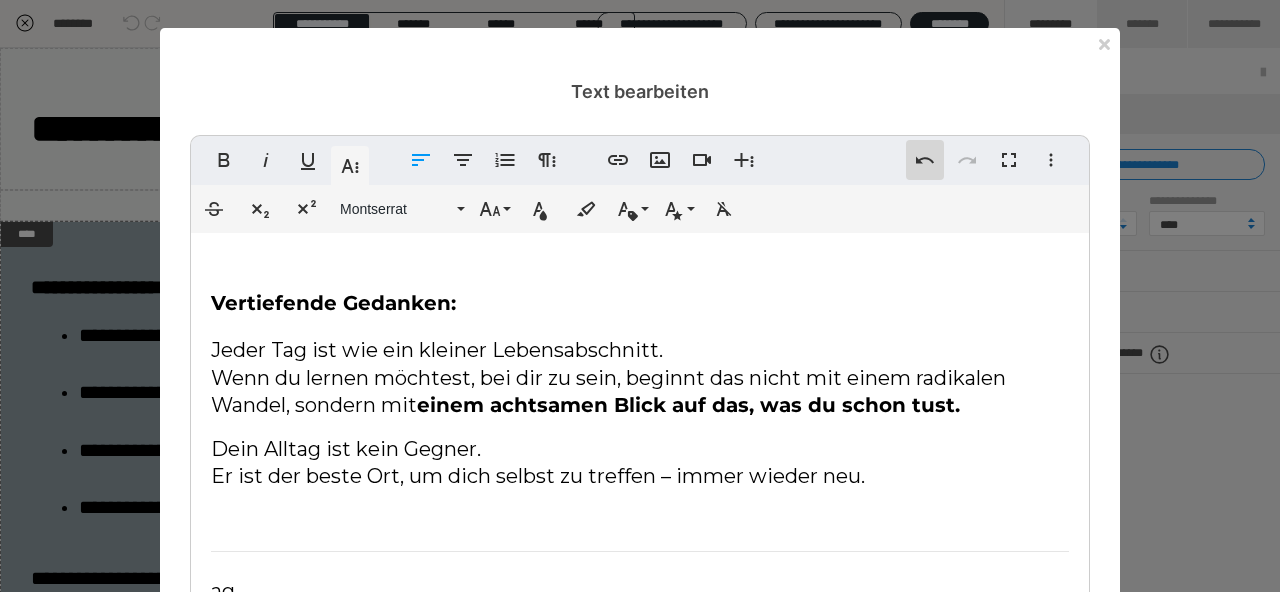 click on "Rückgängig" at bounding box center [925, 160] 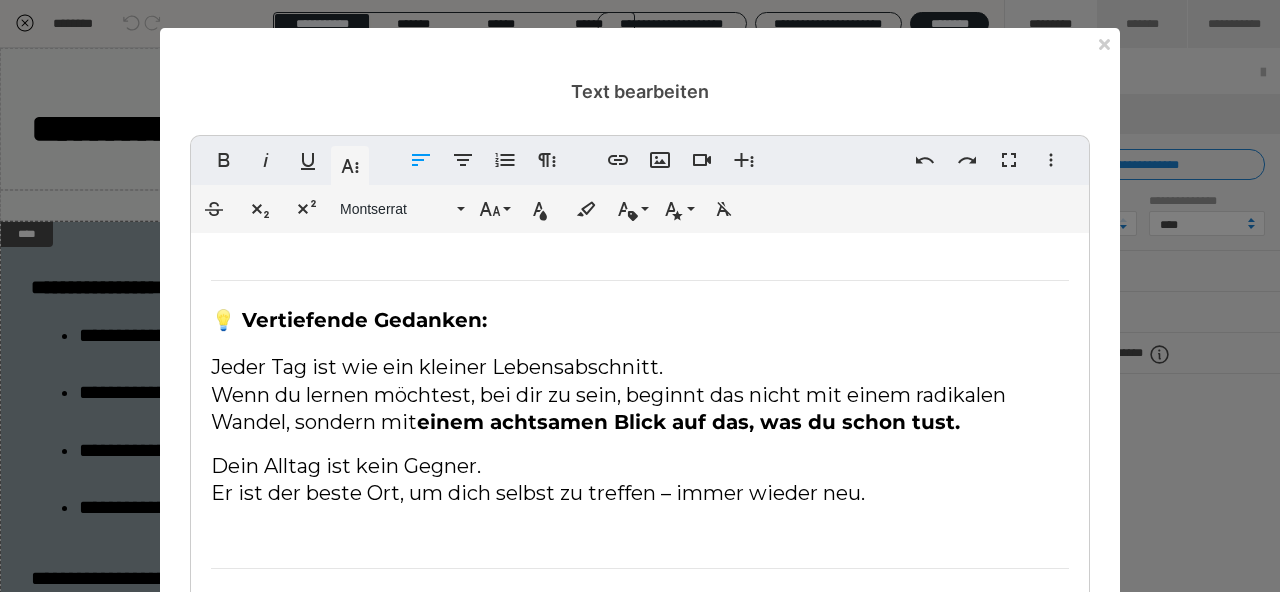 scroll, scrollTop: 223, scrollLeft: 0, axis: vertical 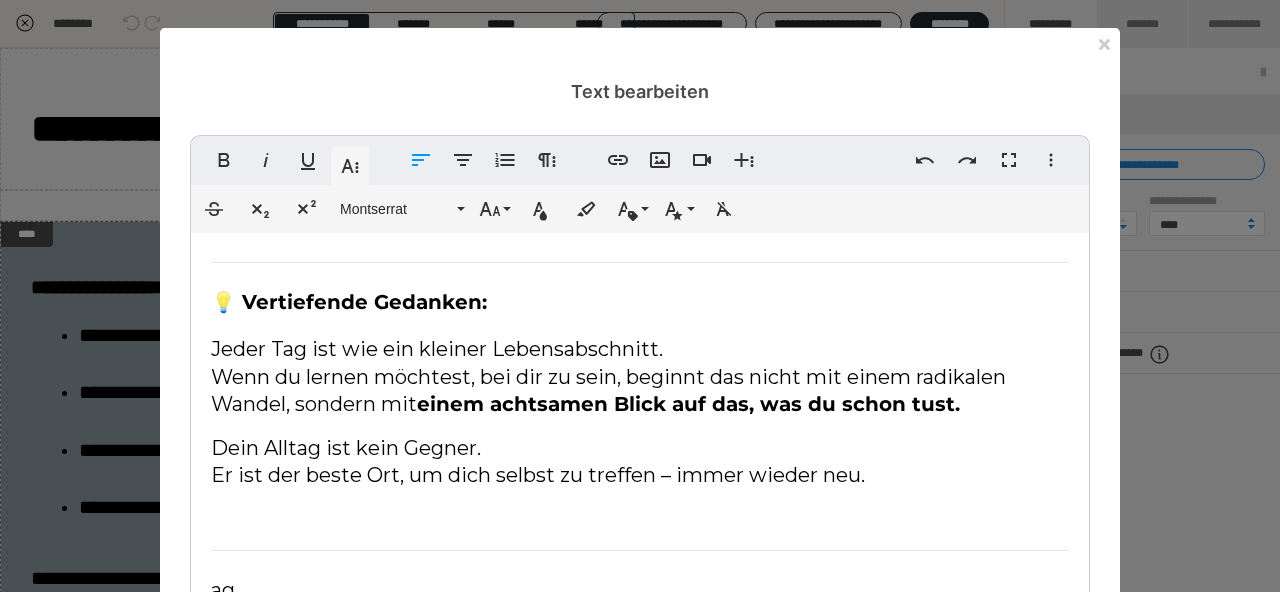 click on "Leitsatz der Woche: „Ich schenke mir selbst Raum in meinem Tag.“ Klebe diesen Satz an deinen Kalender, deinen Kühlschrank oder deinen Laptop – überall dort, wo du oft „funktionierst“. 💡 Vertiefende Gedanken: Jeder Tag ist wie ein kleiner Lebensabschnitt.  Wenn du lernen möchtest, bei dir zu sein, beginnt das nicht mit einem radikalen Wandel, sondern mit  einem achtsamen Blick auf das, was du schon tust. Dein Alltag ist kein Gegner.  Er ist der beste Ort, um dich selbst zu treffen – immer wieder neu. ag." at bounding box center (640, 321) 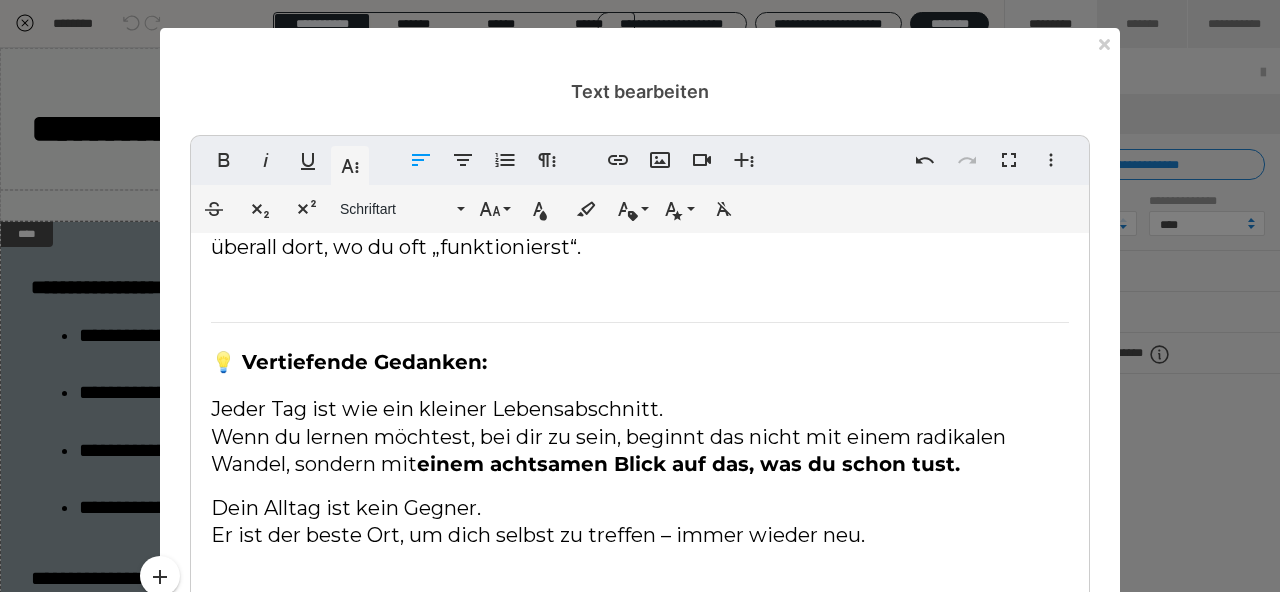 scroll, scrollTop: 117, scrollLeft: 0, axis: vertical 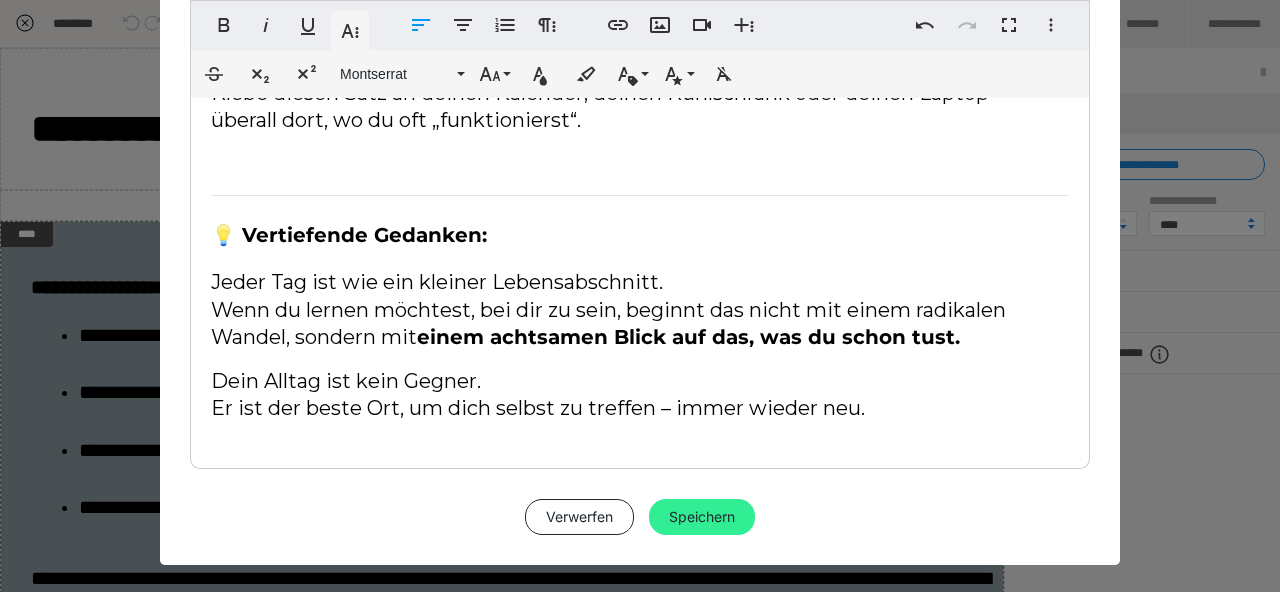 click on "Speichern" at bounding box center (702, 517) 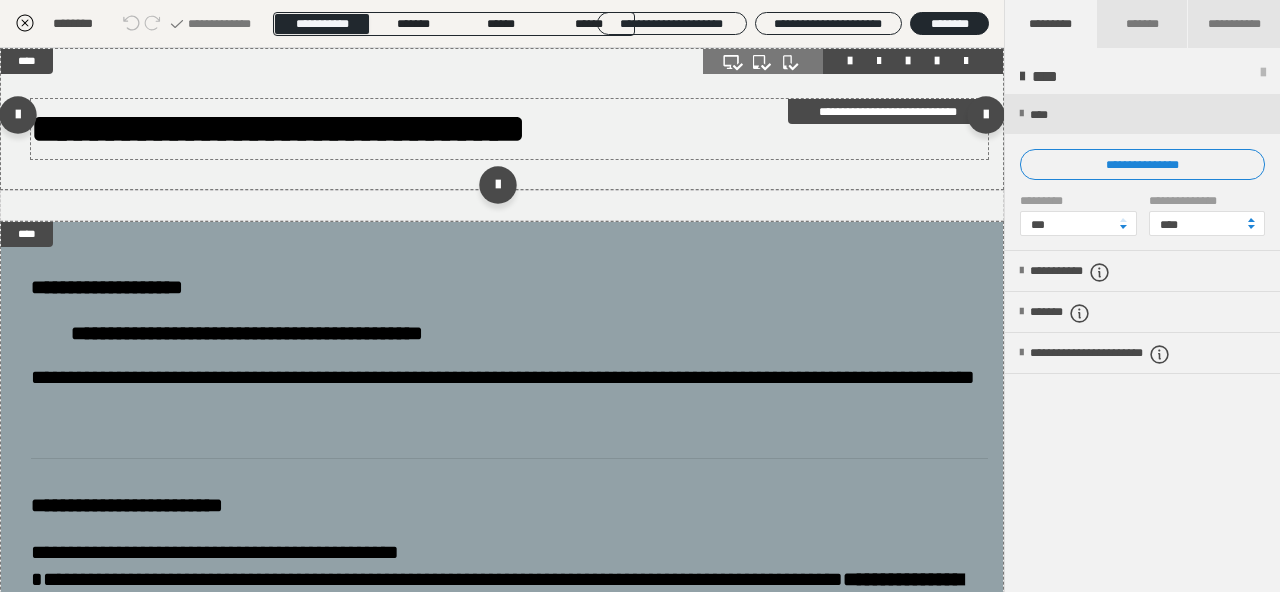 click on "**********" at bounding box center (278, 128) 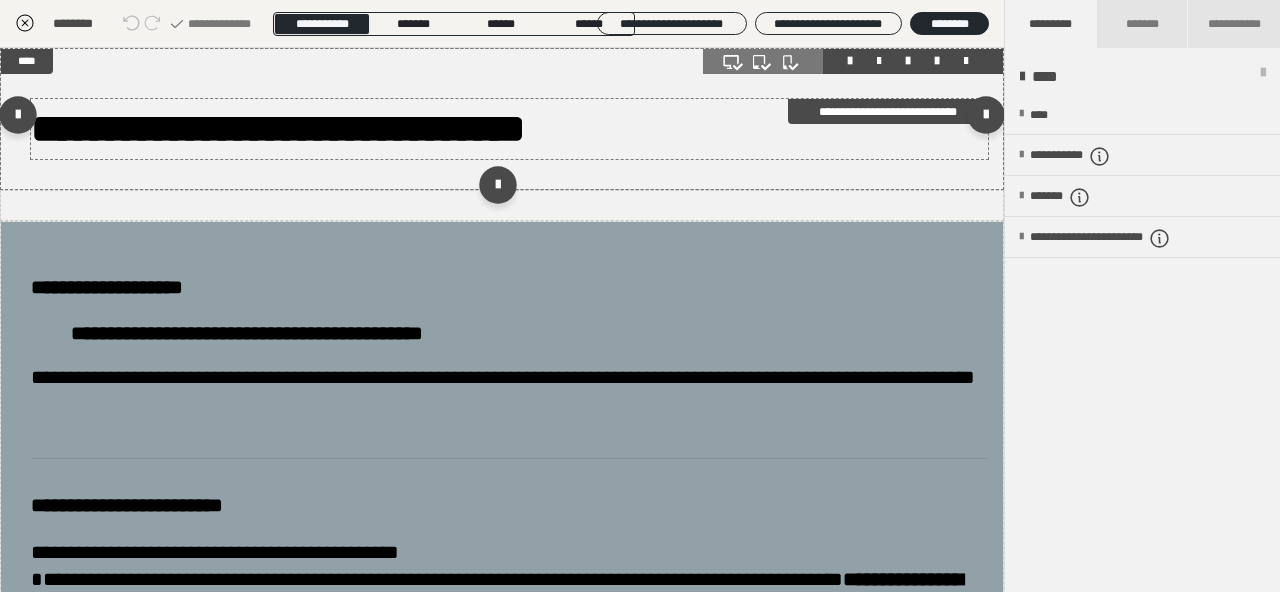 click on "**********" at bounding box center [278, 128] 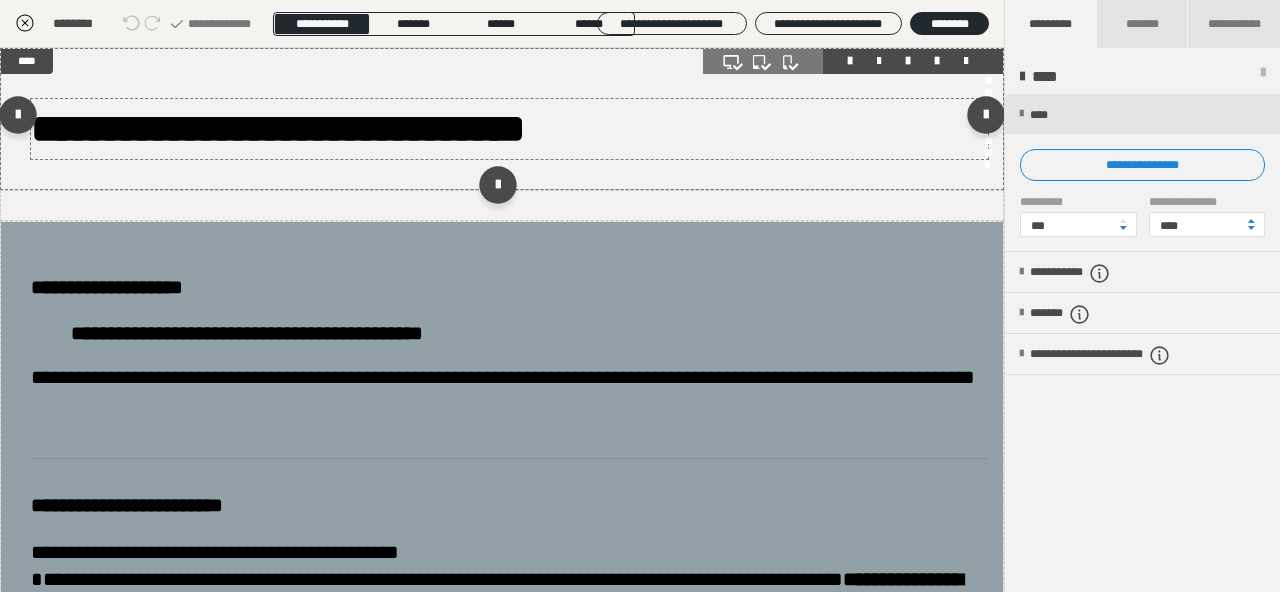 click on "**********" at bounding box center [287, 110] 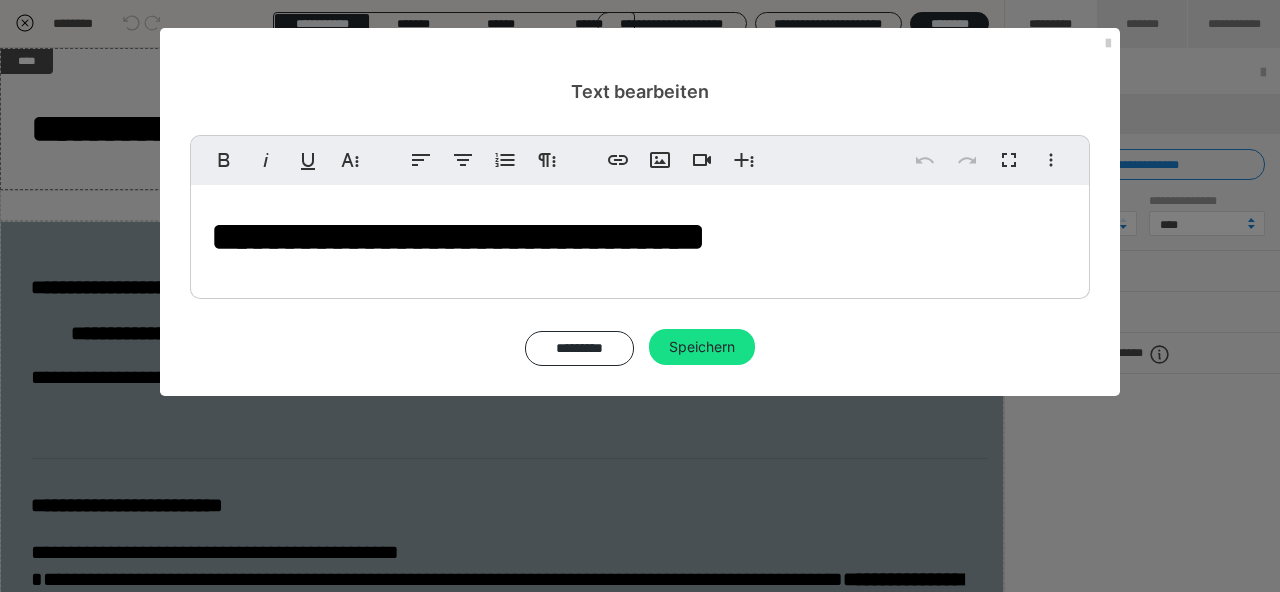 click on "**********" at bounding box center [458, 236] 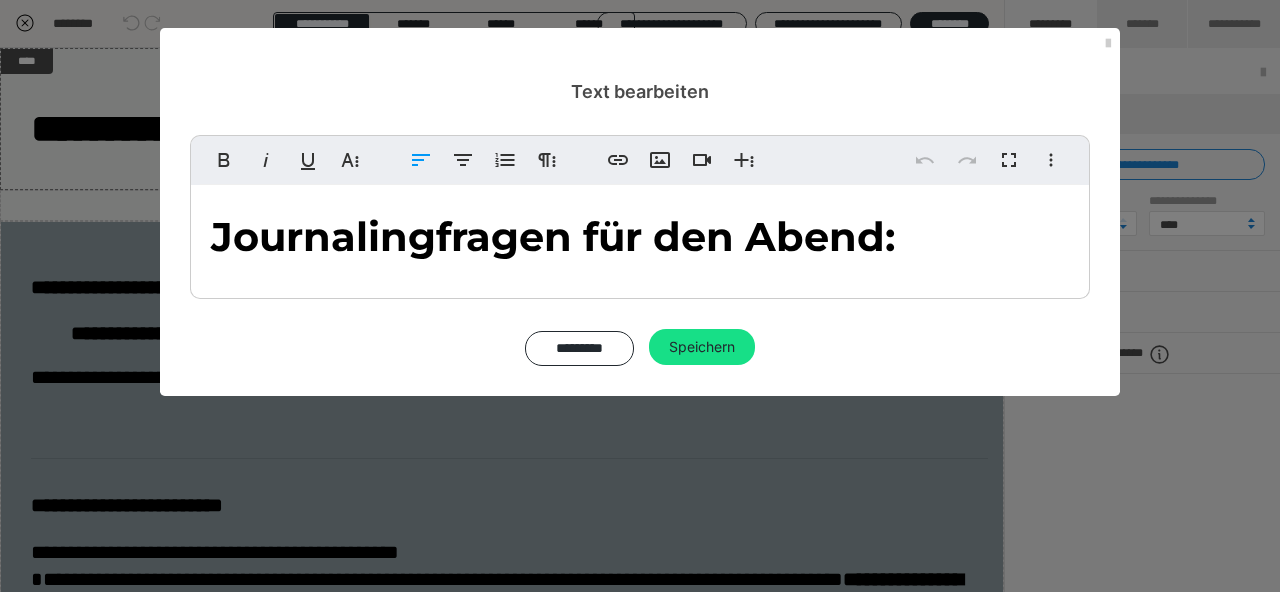 click on "Journalingfragen für den Abend:" at bounding box center [553, 236] 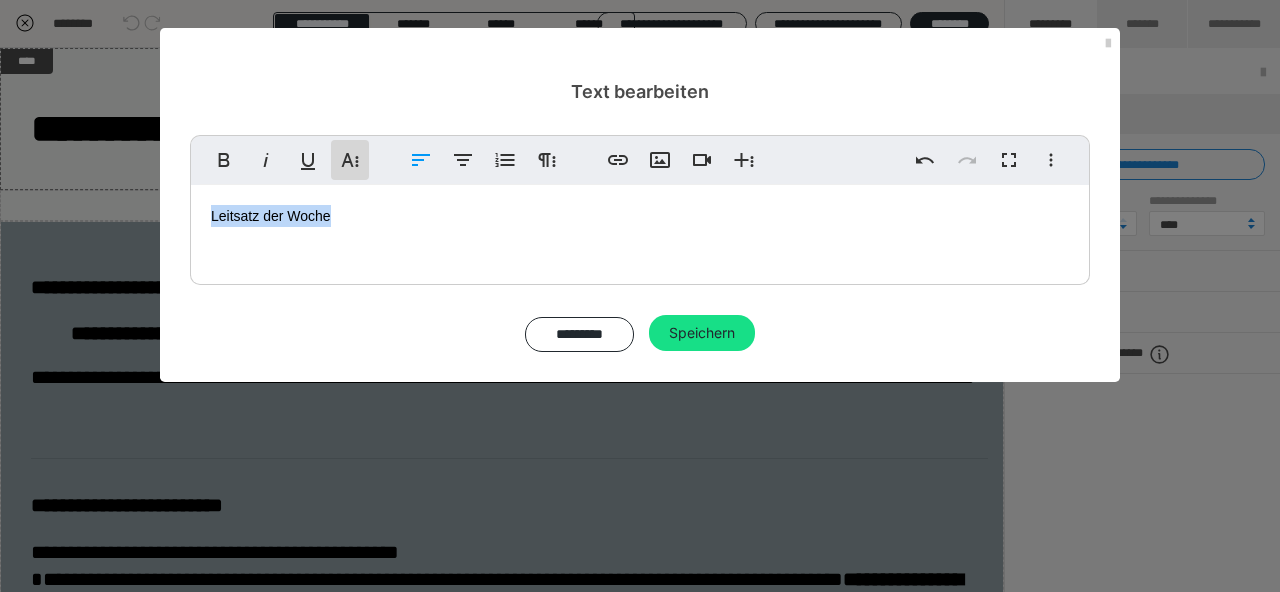 click 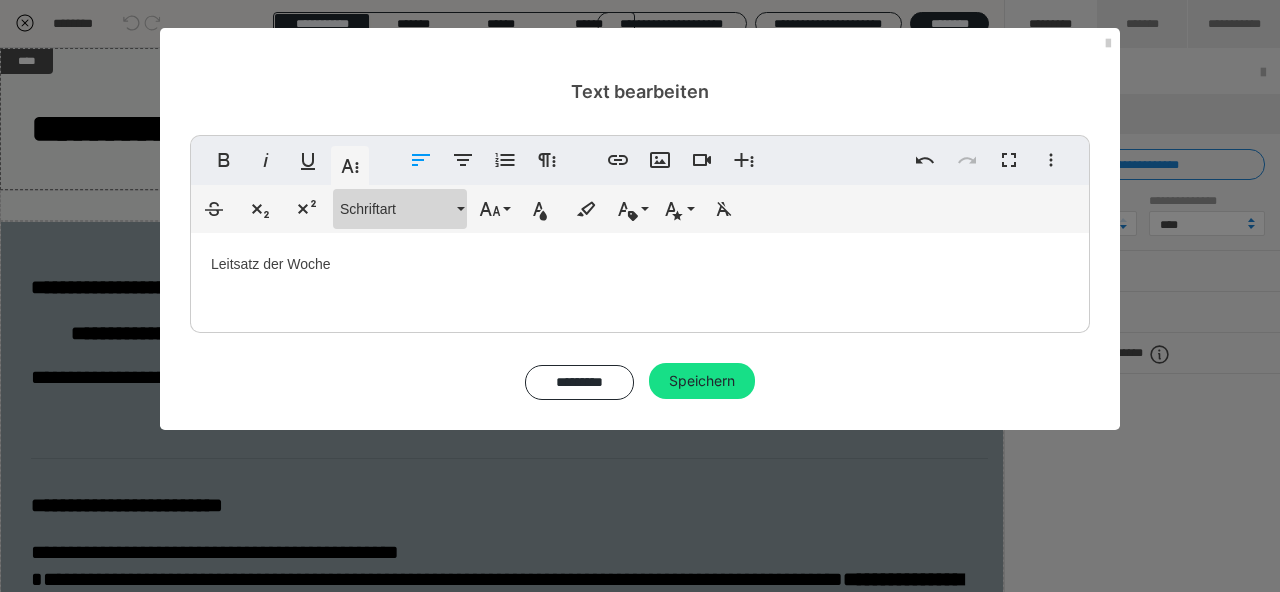 click on "Schriftart" at bounding box center (396, 209) 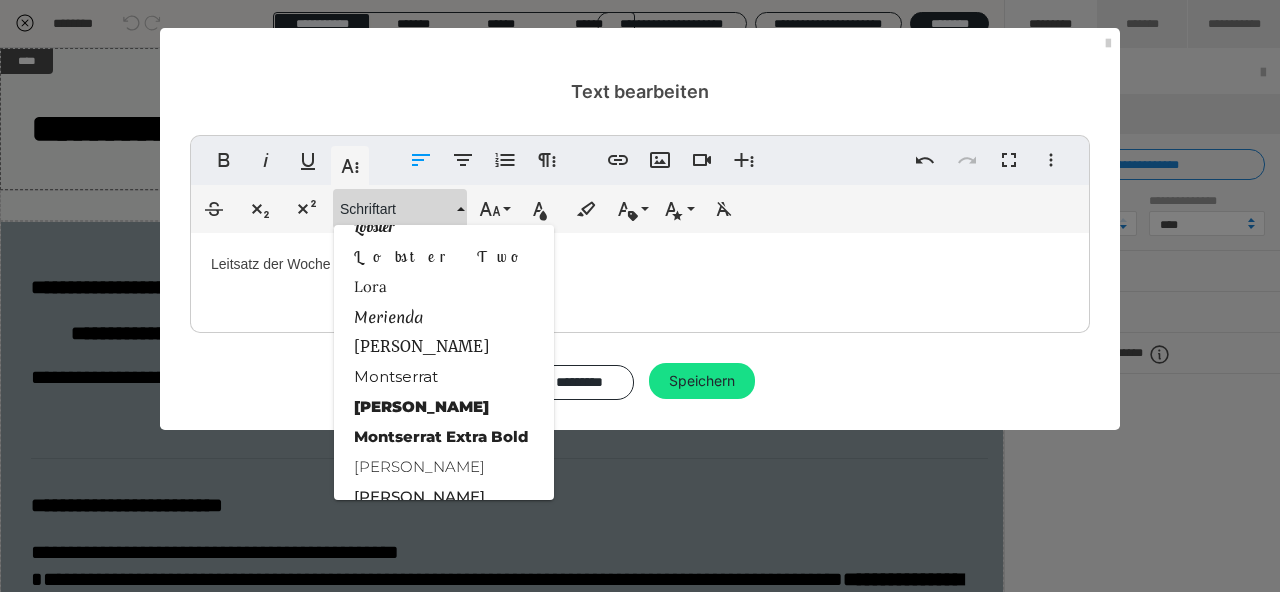 scroll, scrollTop: 1762, scrollLeft: 0, axis: vertical 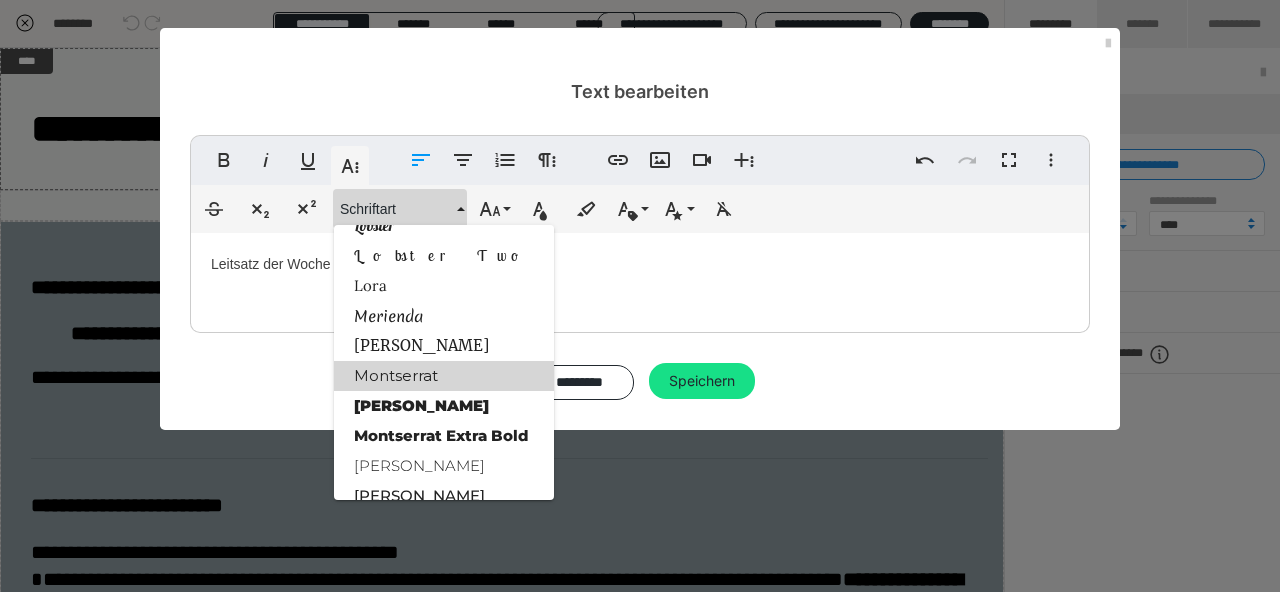 click on "Montserrat" at bounding box center [444, 376] 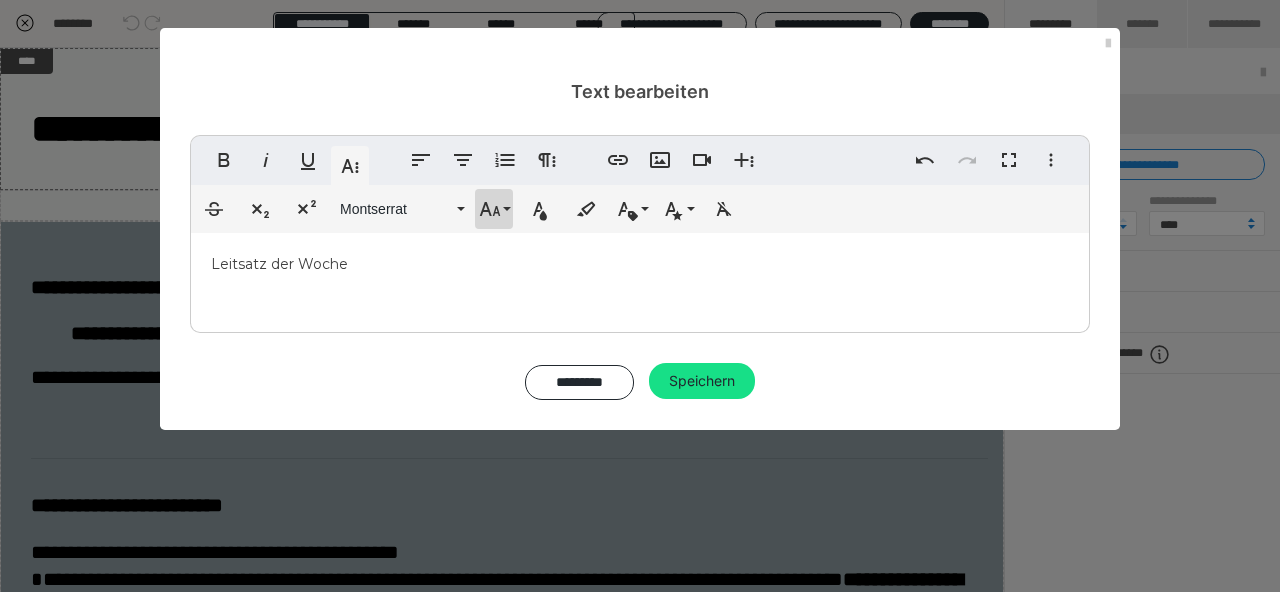 click 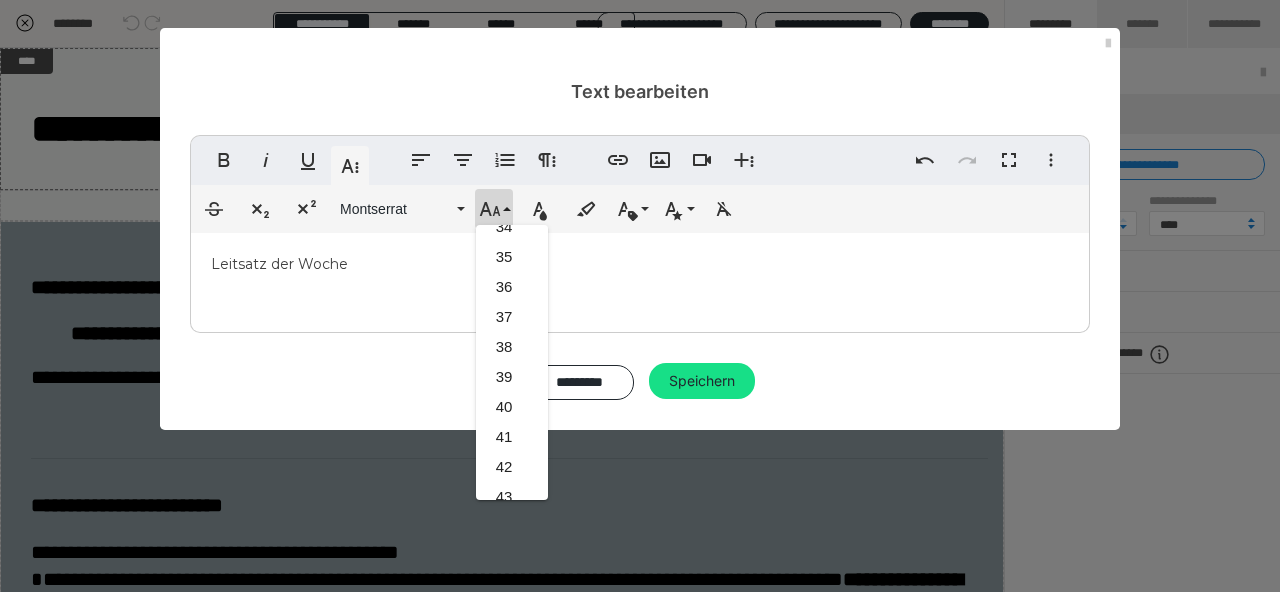 scroll, scrollTop: 1014, scrollLeft: 0, axis: vertical 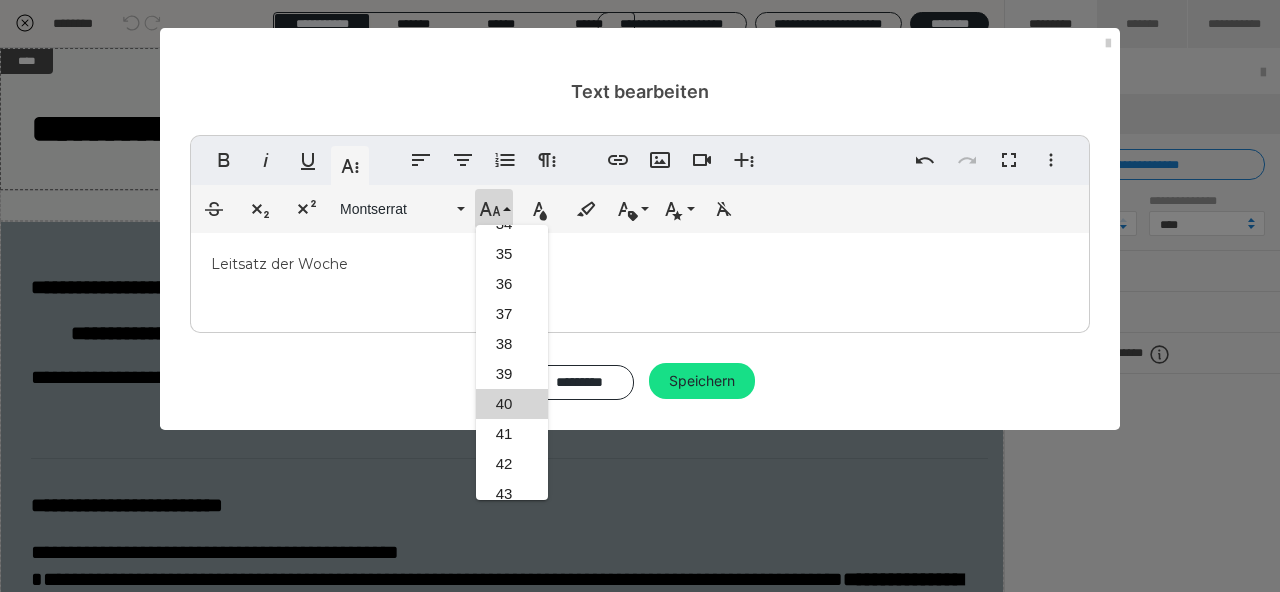 click on "40" at bounding box center (512, 404) 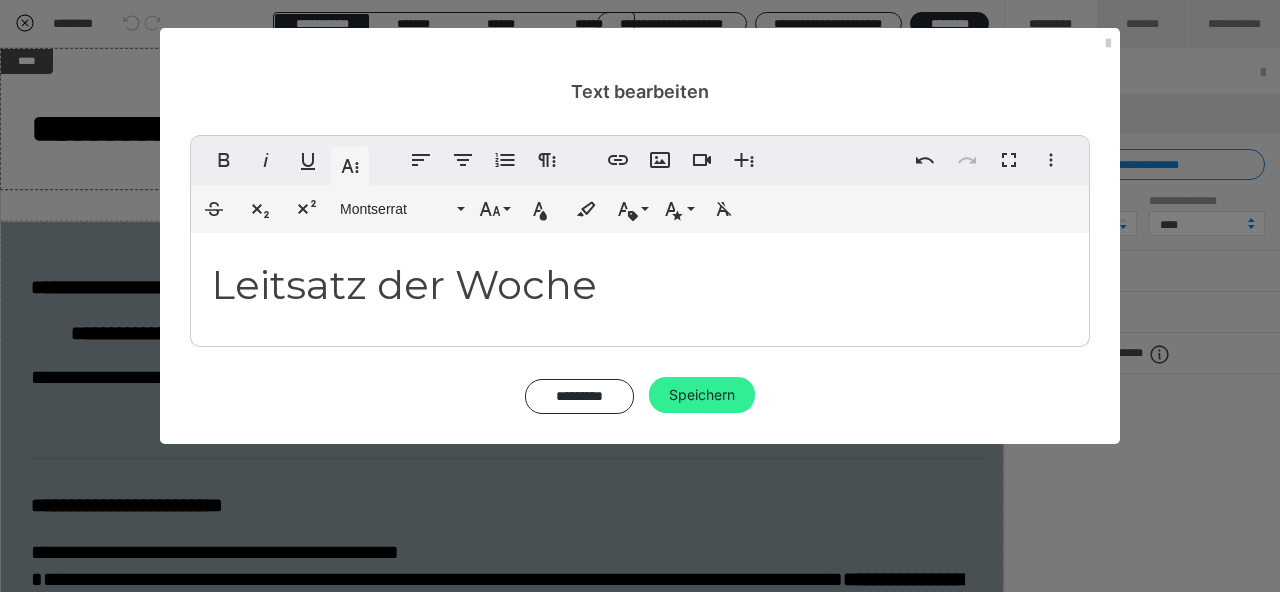 click on "Speichern" at bounding box center [702, 395] 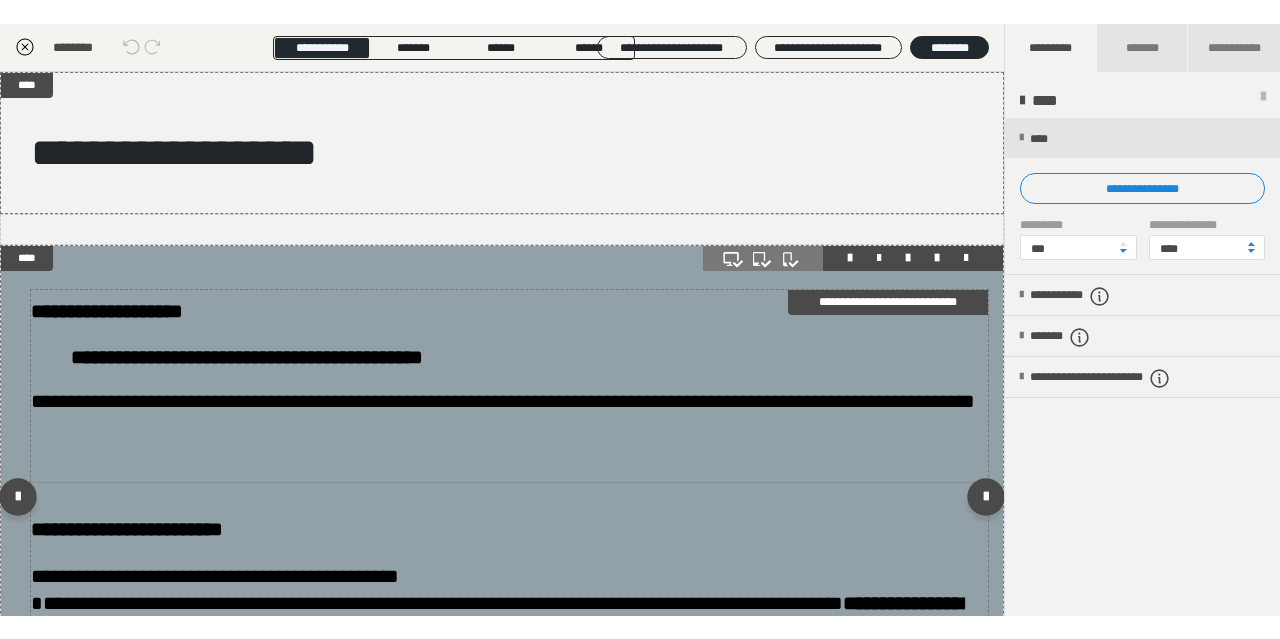 scroll, scrollTop: 385, scrollLeft: 0, axis: vertical 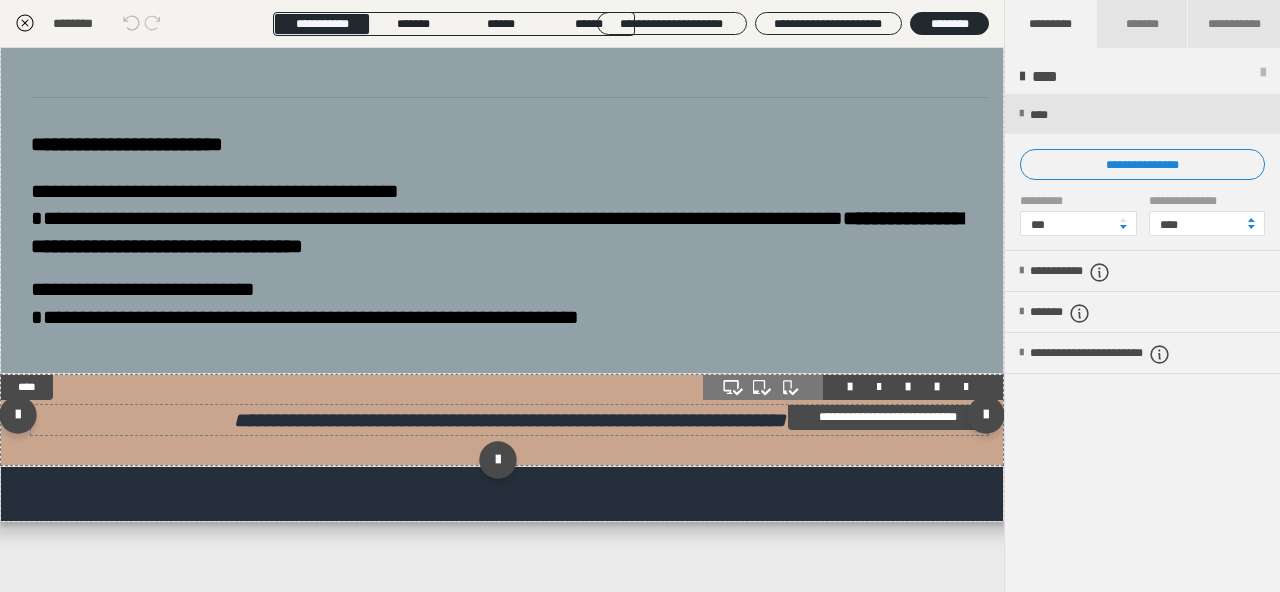 click on "**********" at bounding box center (510, 420) 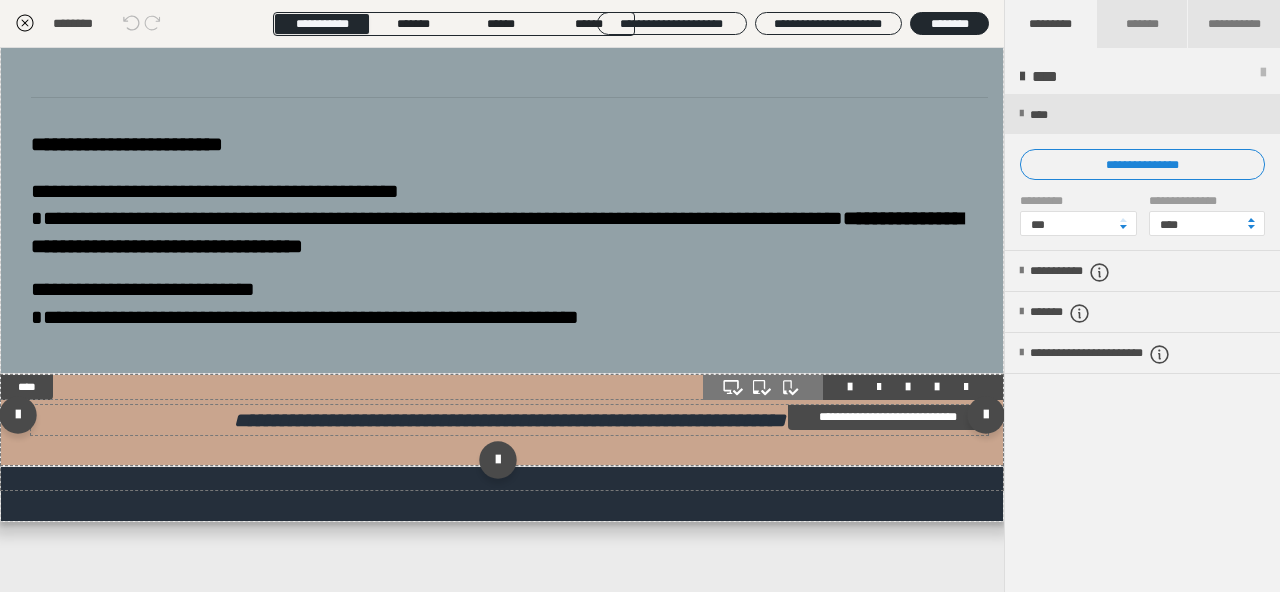 click on "**********" at bounding box center (510, 420) 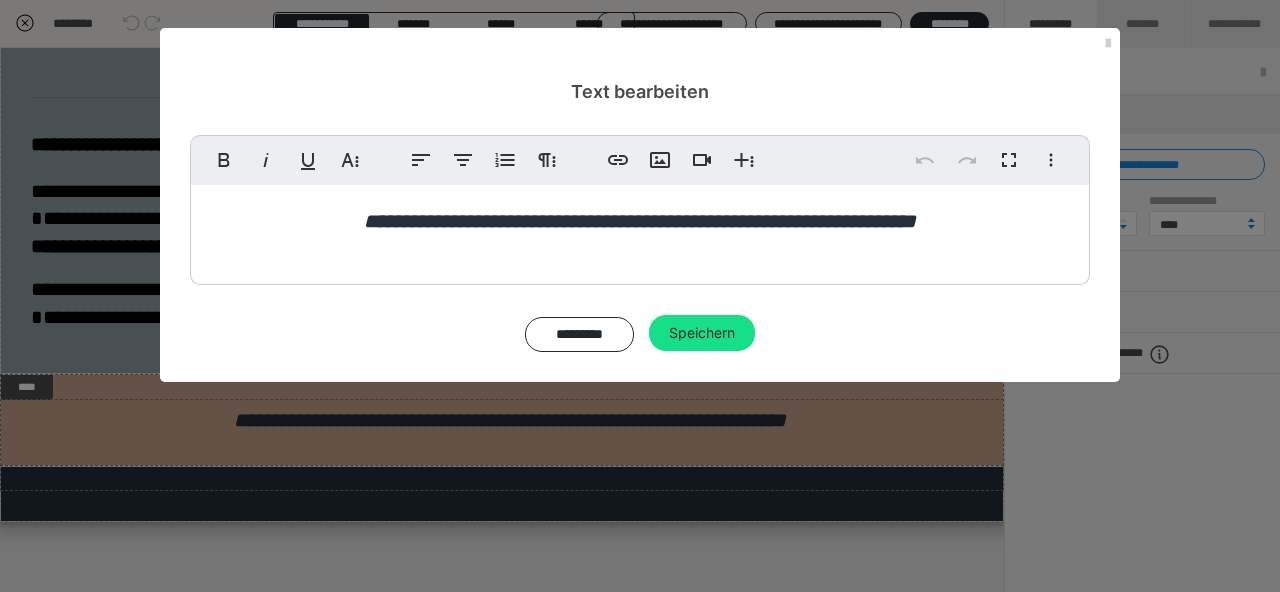 scroll, scrollTop: 337, scrollLeft: 0, axis: vertical 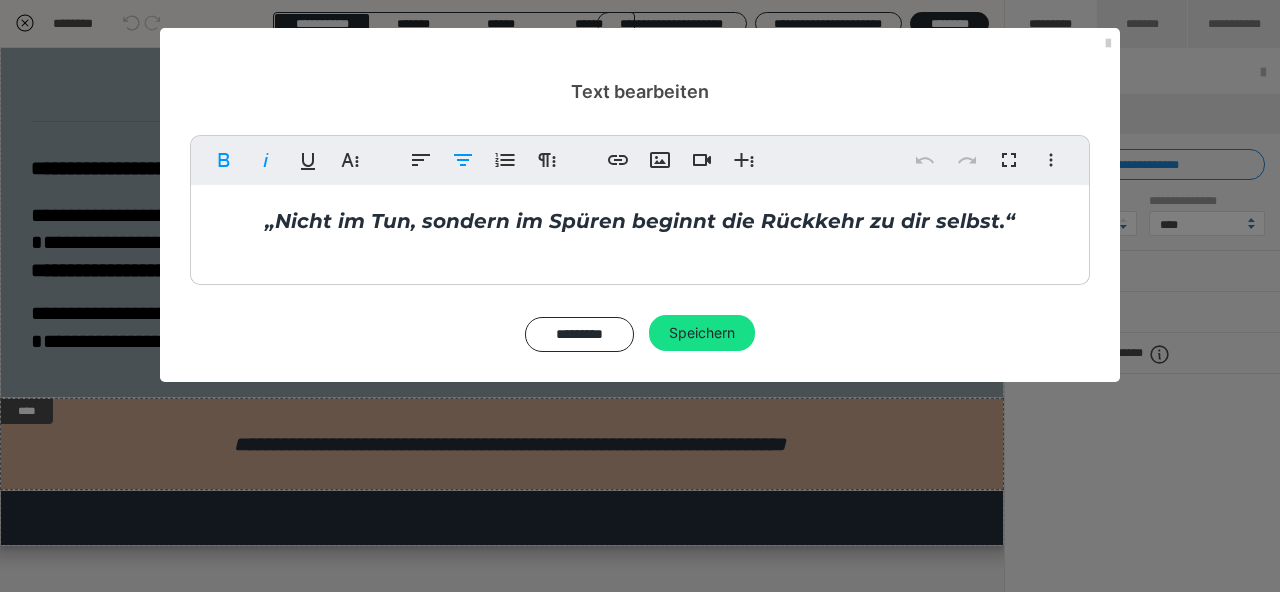 click on "„Nicht im Tun, sondern im Spüren beginnt die Rückkehr zu dir selbst.“" at bounding box center [640, 221] 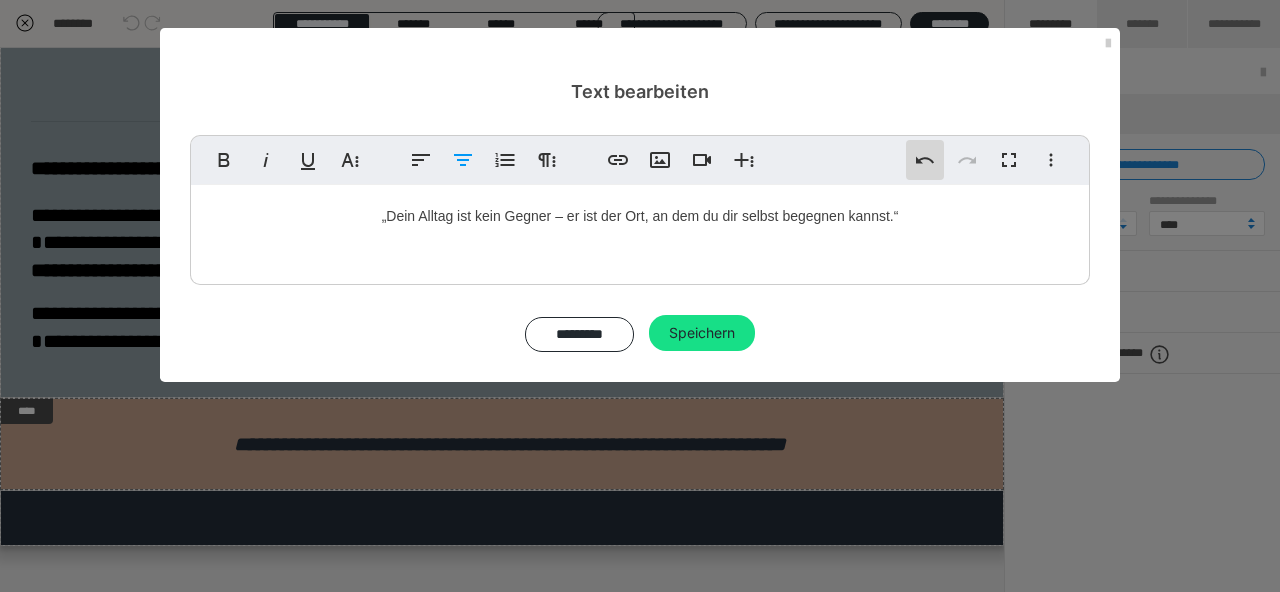 click 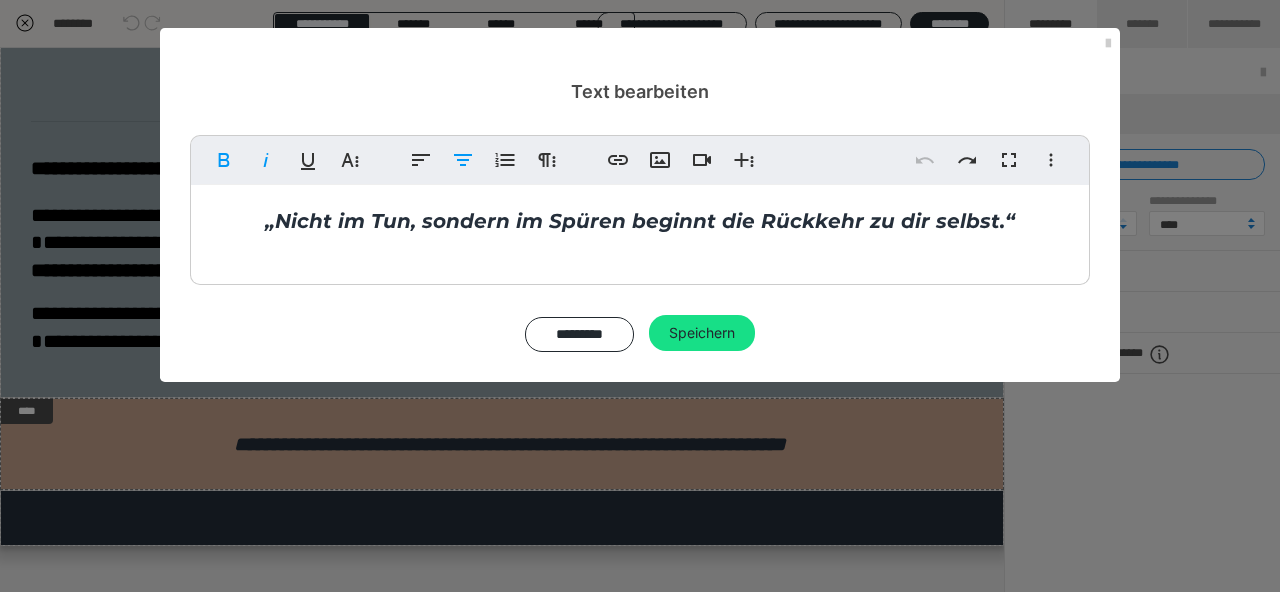 click on "„Nicht im Tun, sondern im Spüren beginnt die Rückkehr zu dir selbst.“" at bounding box center [640, 221] 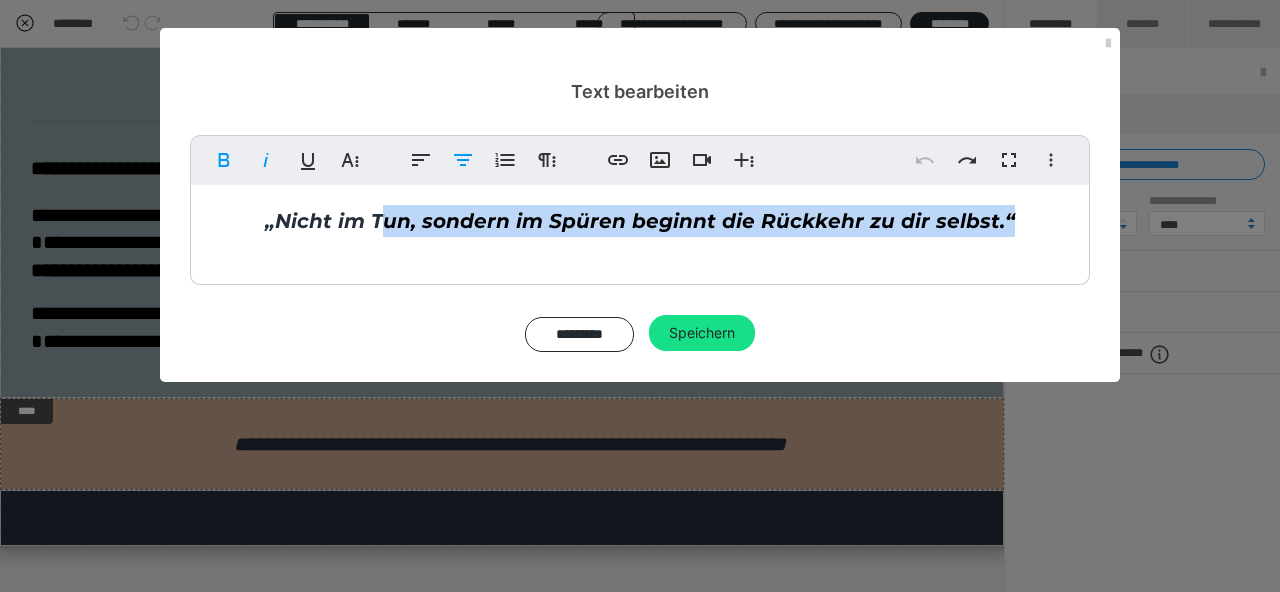 drag, startPoint x: 387, startPoint y: 217, endPoint x: 1209, endPoint y: 242, distance: 822.38007 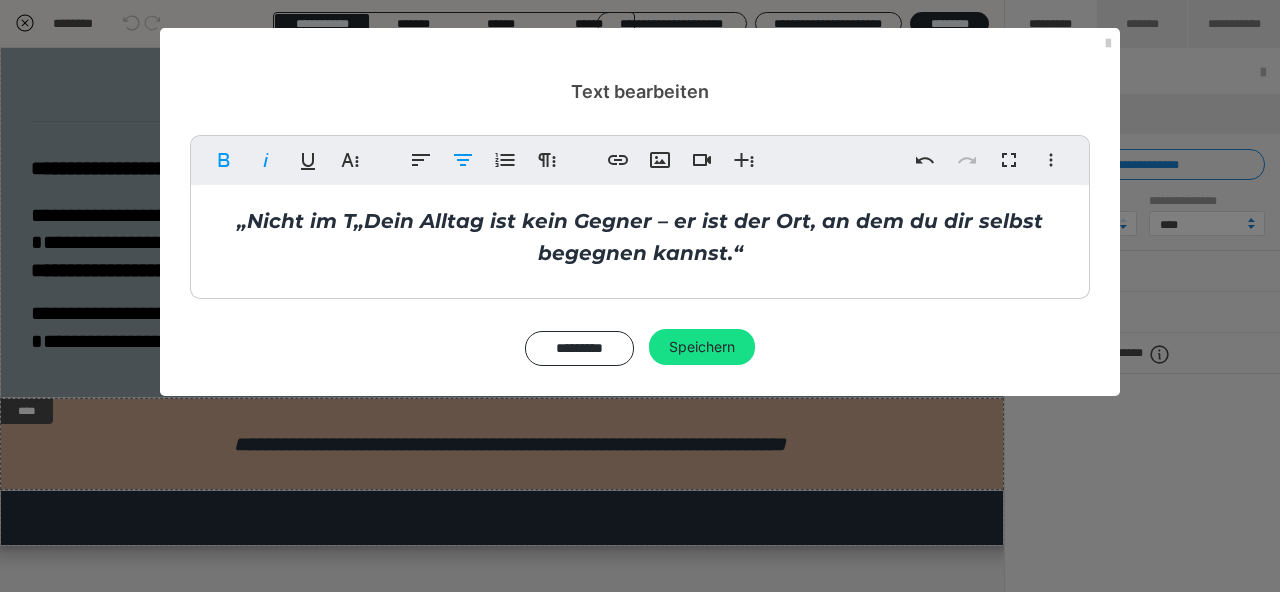 click on "„Nicht im T„Dein Alltag ist kein Gegner – er ist der Ort, an dem du dir selbst begegnen kannst.“" at bounding box center [640, 237] 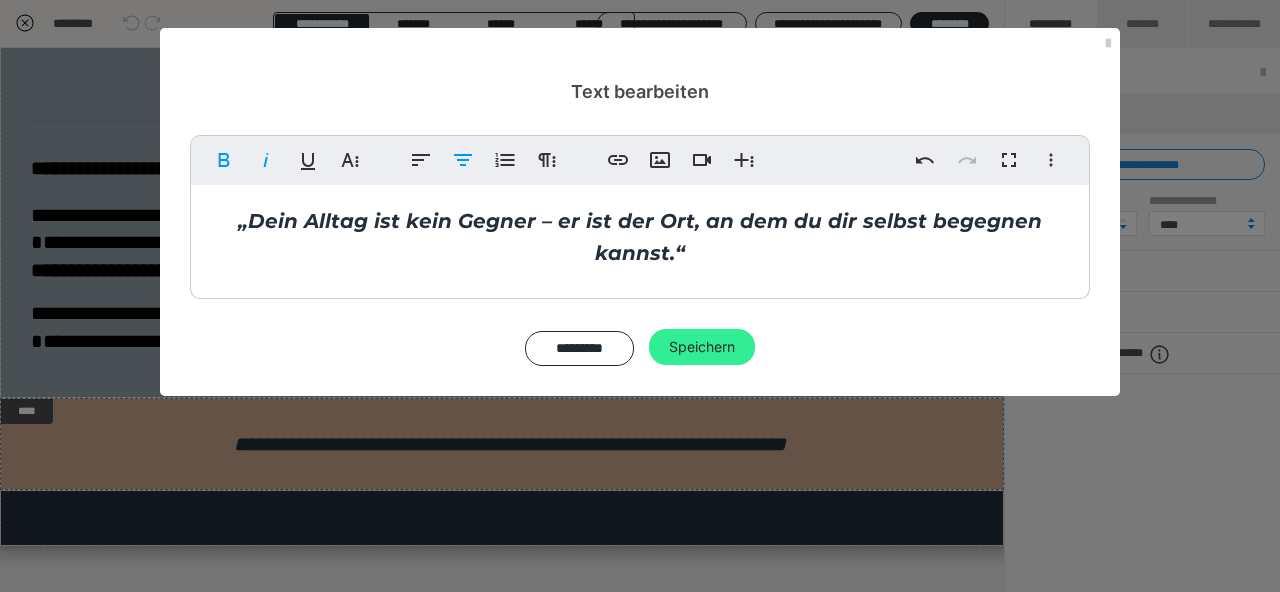 click on "Speichern" at bounding box center (702, 347) 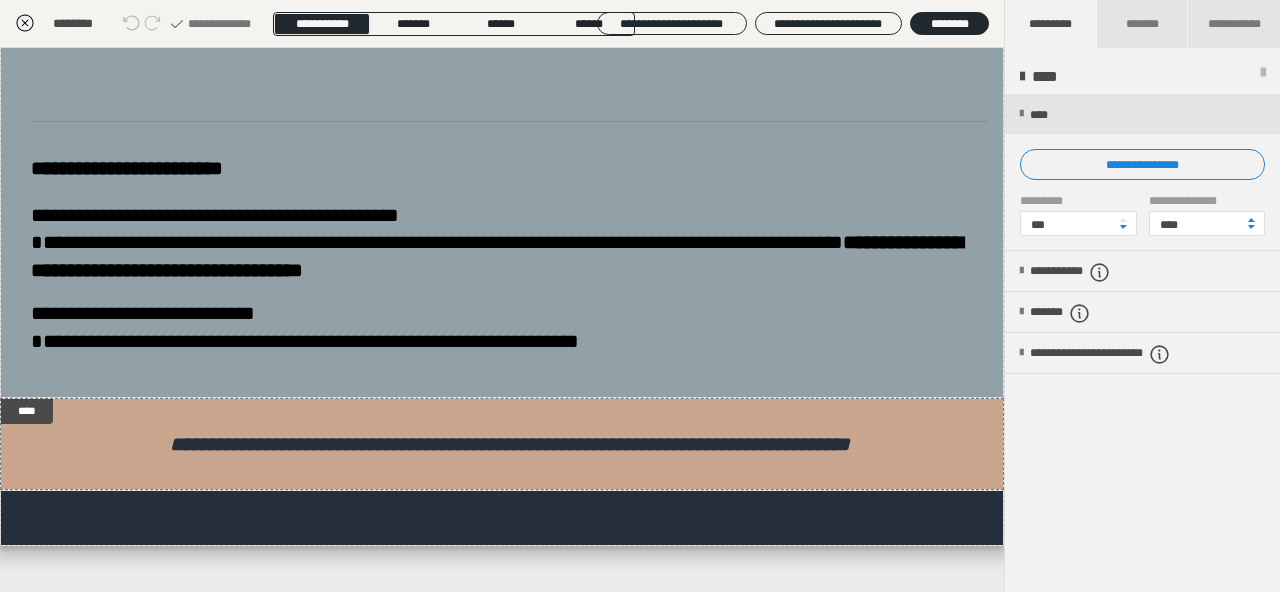 click 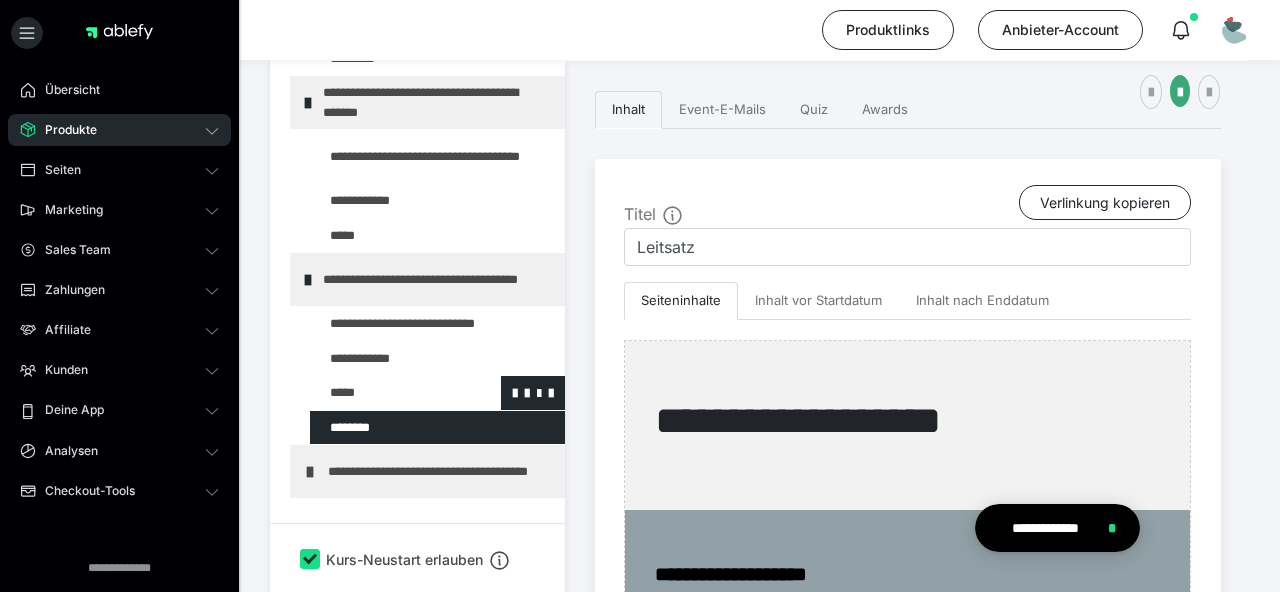 scroll, scrollTop: 0, scrollLeft: 0, axis: both 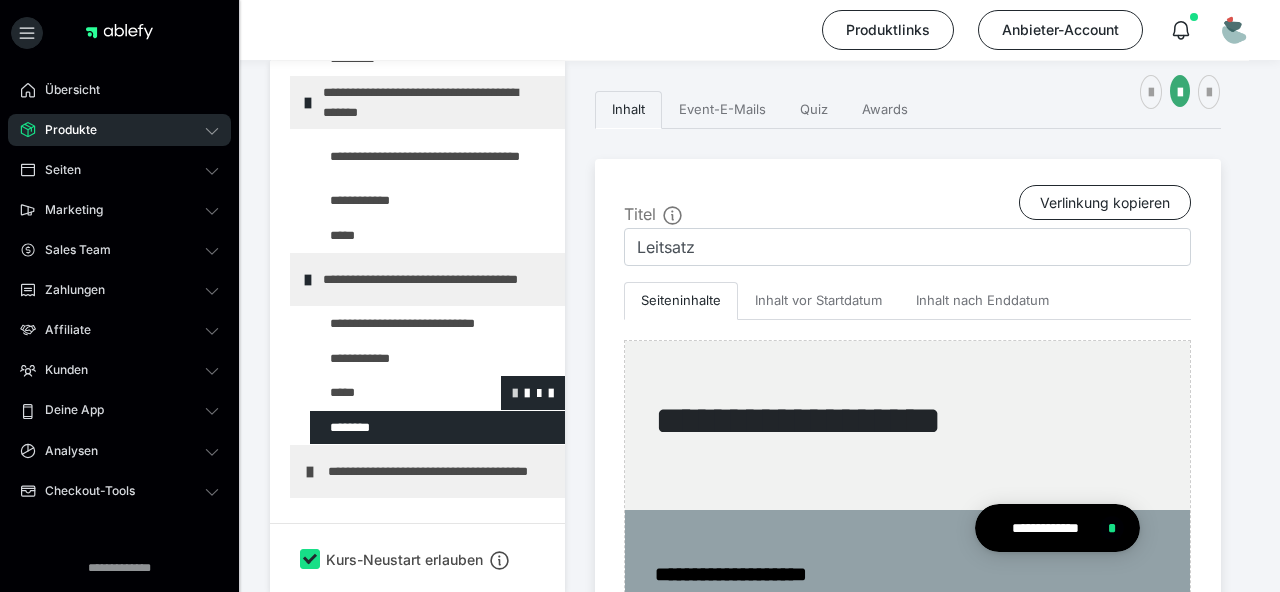 click at bounding box center [515, 392] 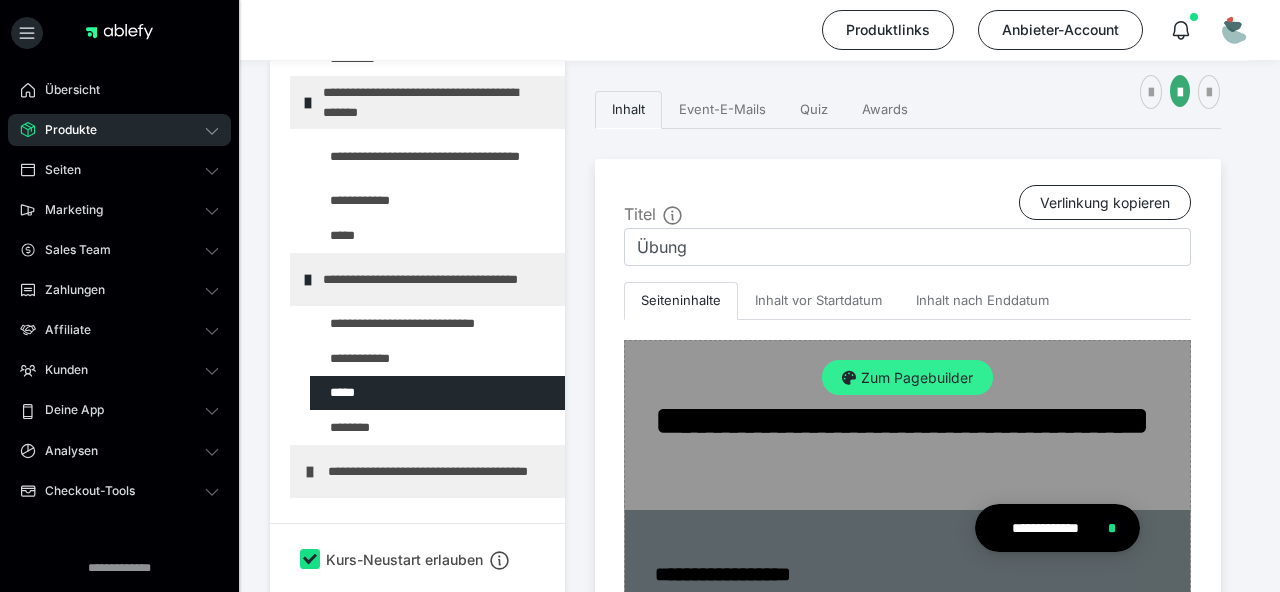 click on "Zum Pagebuilder" at bounding box center [907, 378] 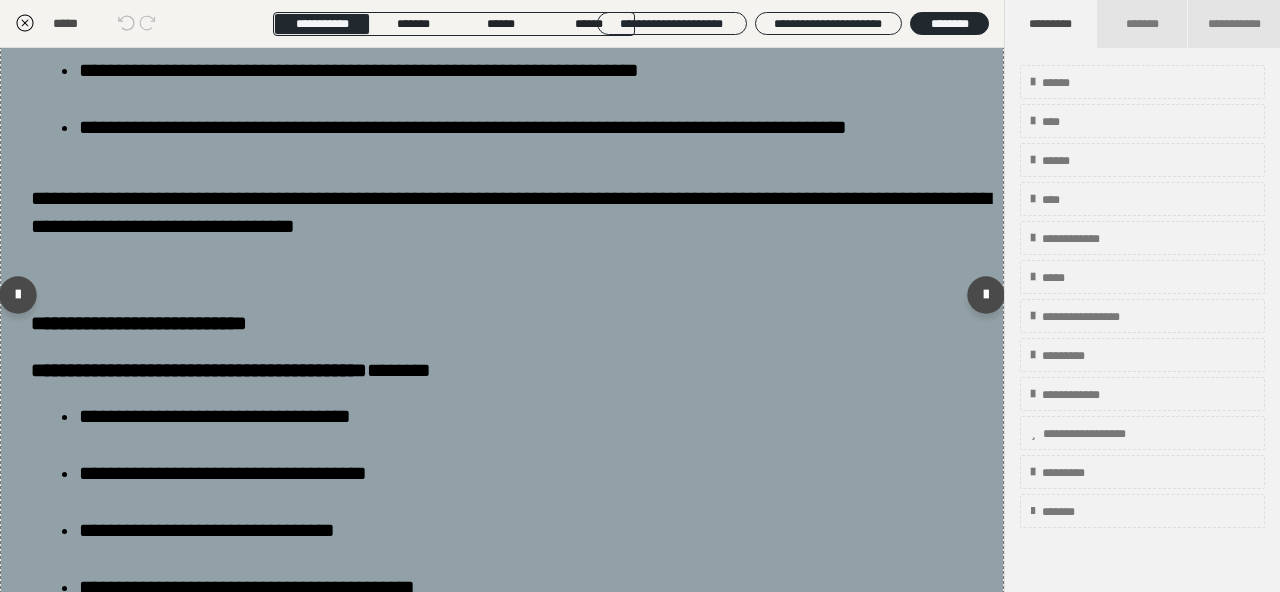 scroll, scrollTop: 771, scrollLeft: 0, axis: vertical 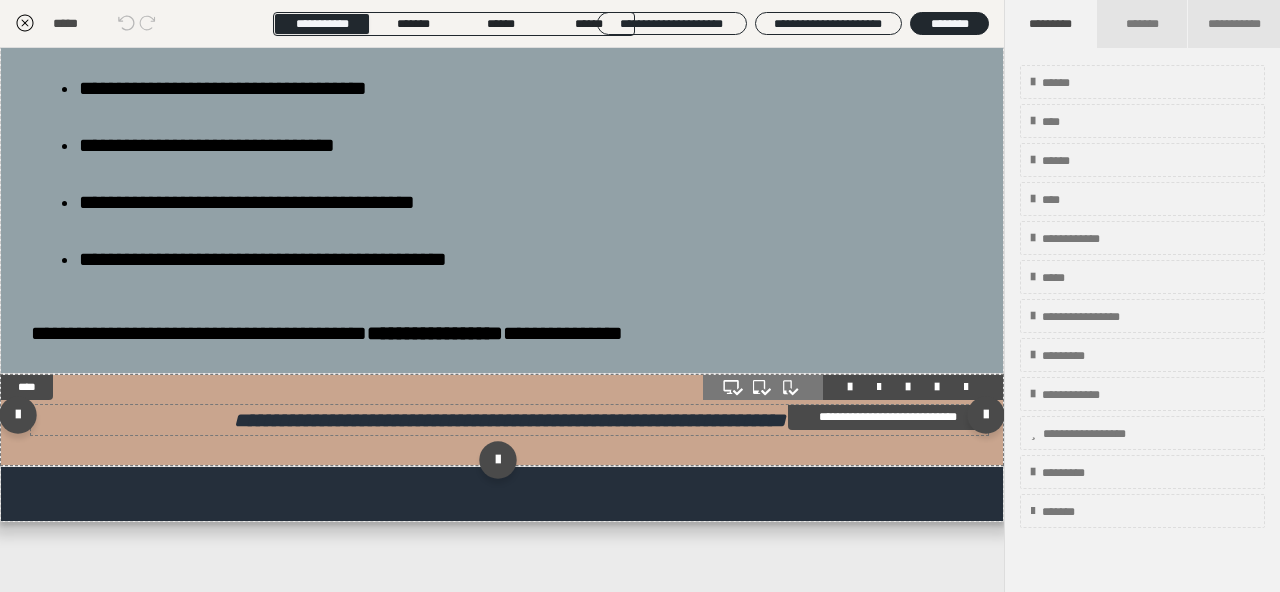 click on "**********" at bounding box center [510, 420] 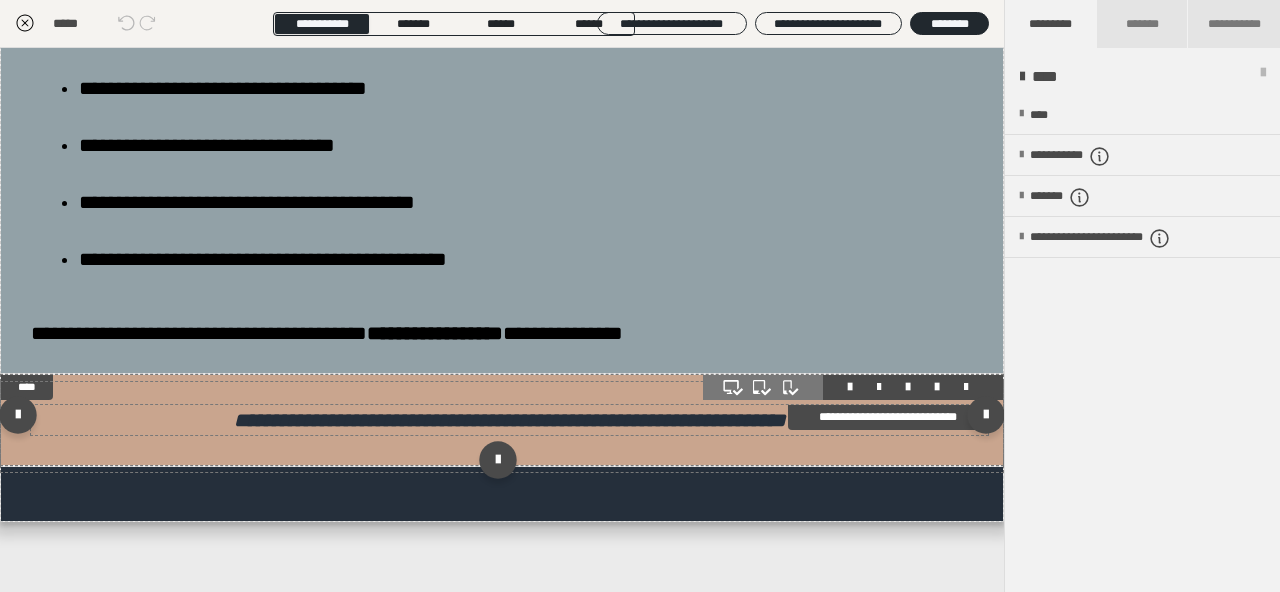 click on "**********" at bounding box center [510, 420] 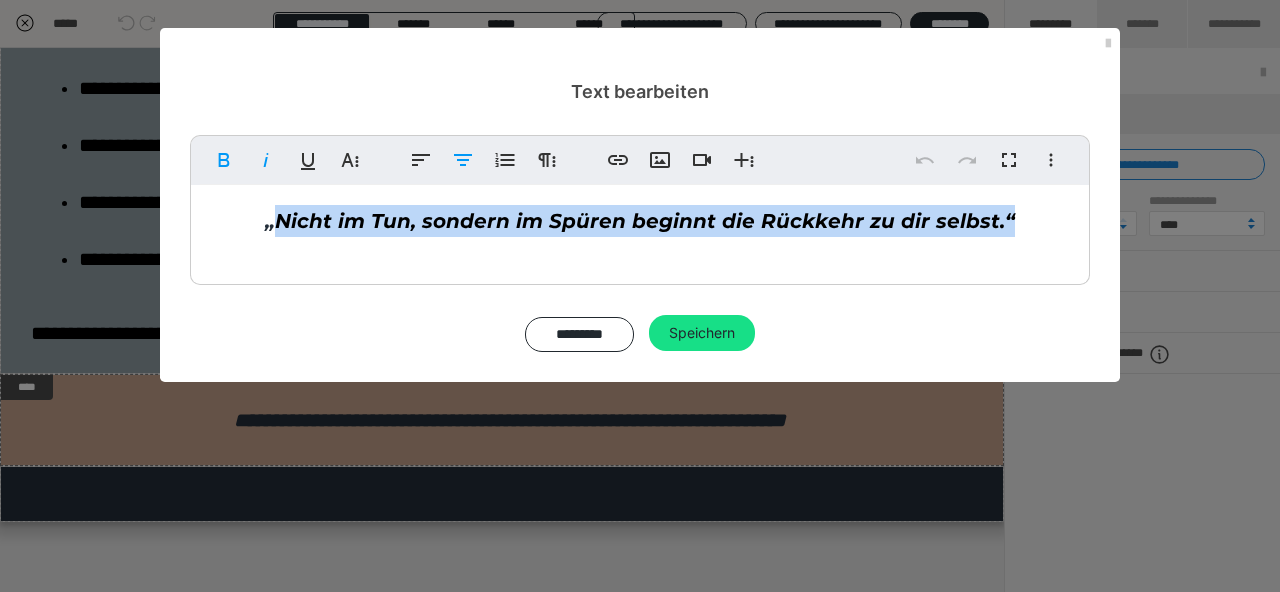 drag, startPoint x: 290, startPoint y: 218, endPoint x: 1279, endPoint y: 333, distance: 995.6636 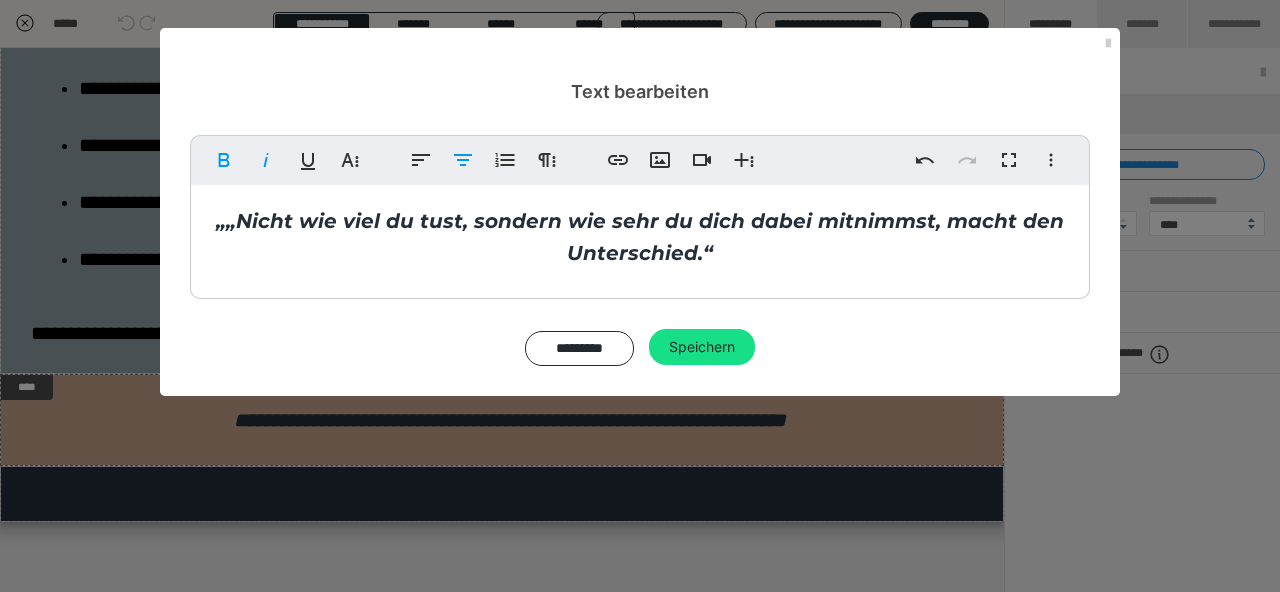 click on "„„Nicht wie viel du tust, sondern wie sehr du dich dabei mitnimmst, macht den Unterschied.“" at bounding box center (640, 237) 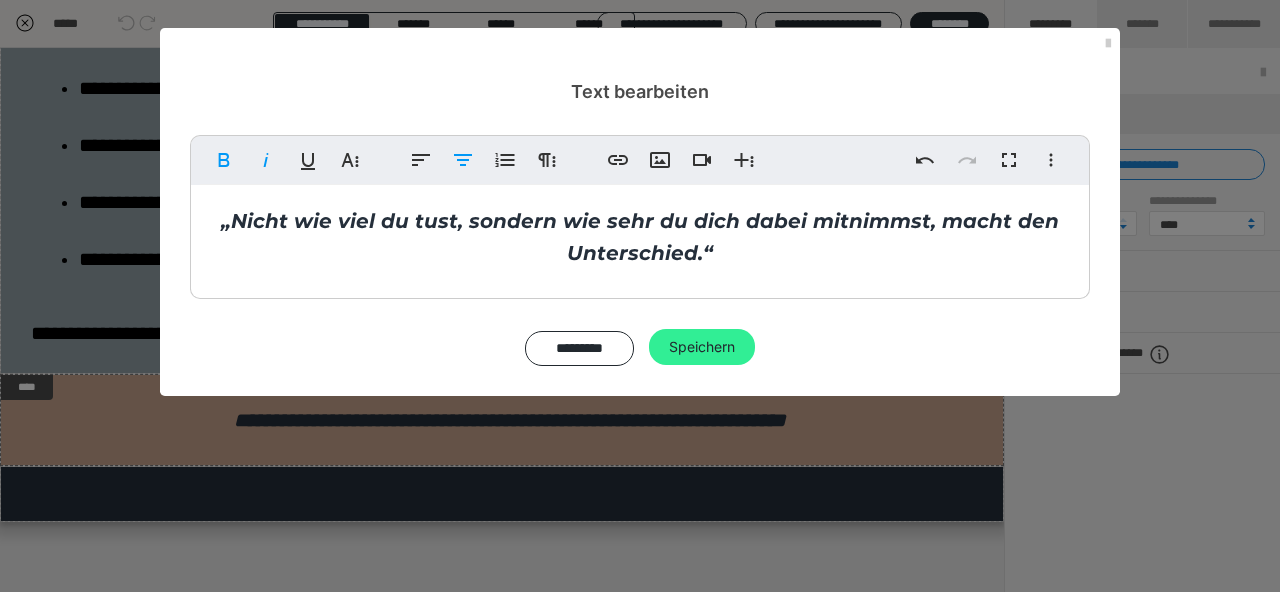 click on "Speichern" at bounding box center (702, 347) 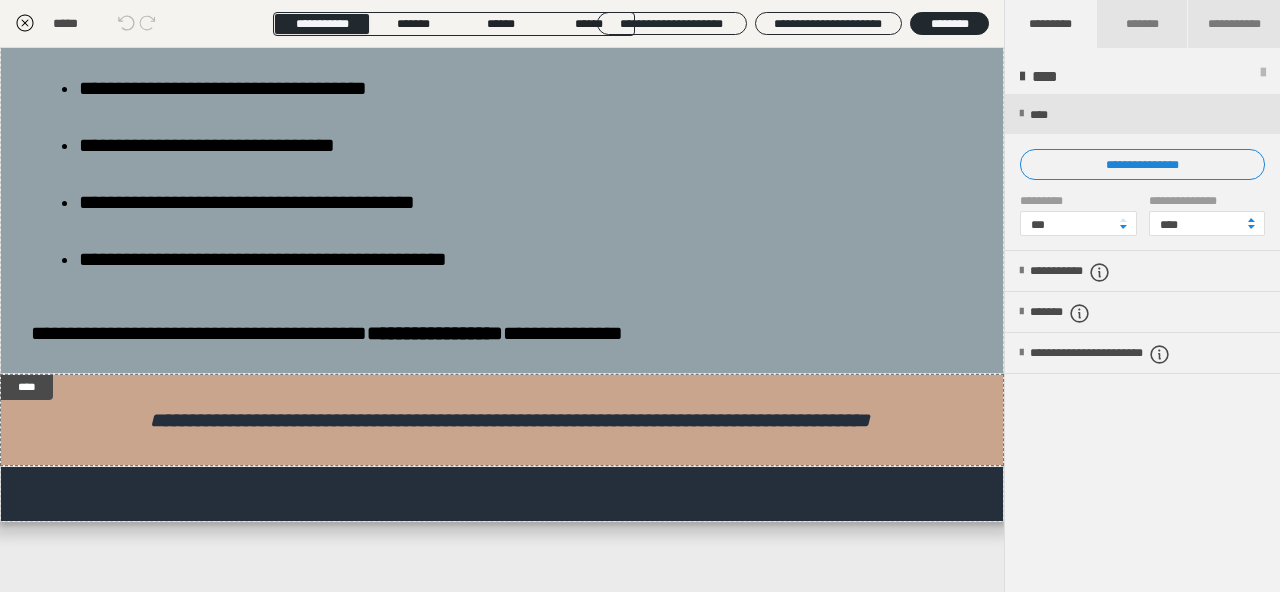 click 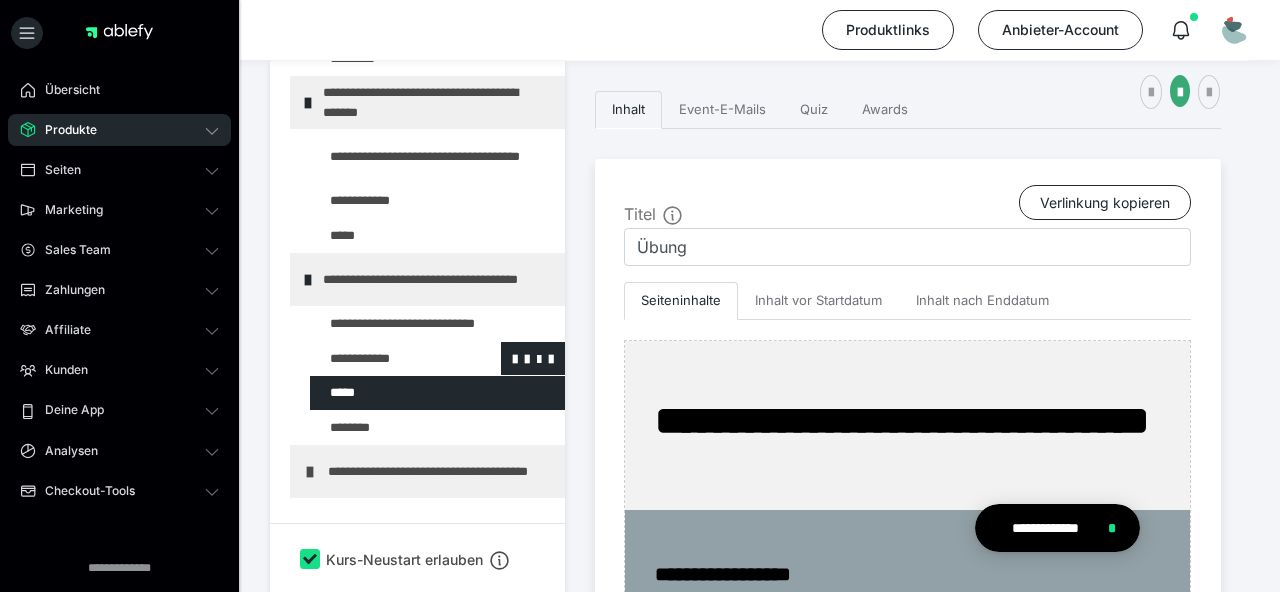 click at bounding box center (385, 359) 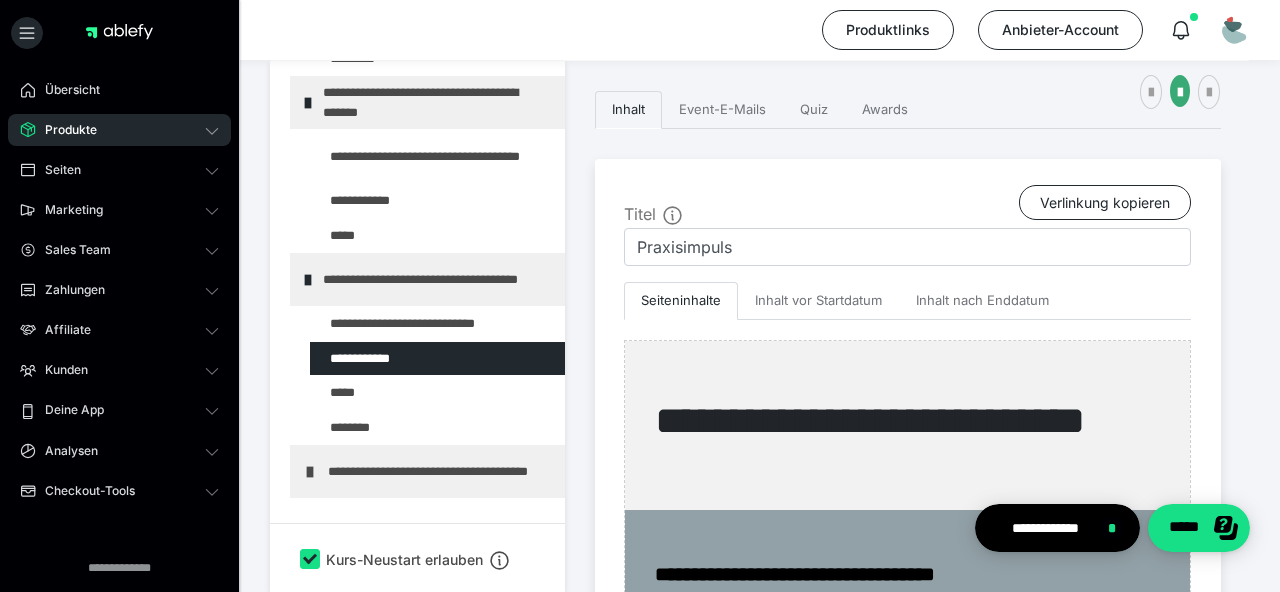 scroll, scrollTop: 518, scrollLeft: 0, axis: vertical 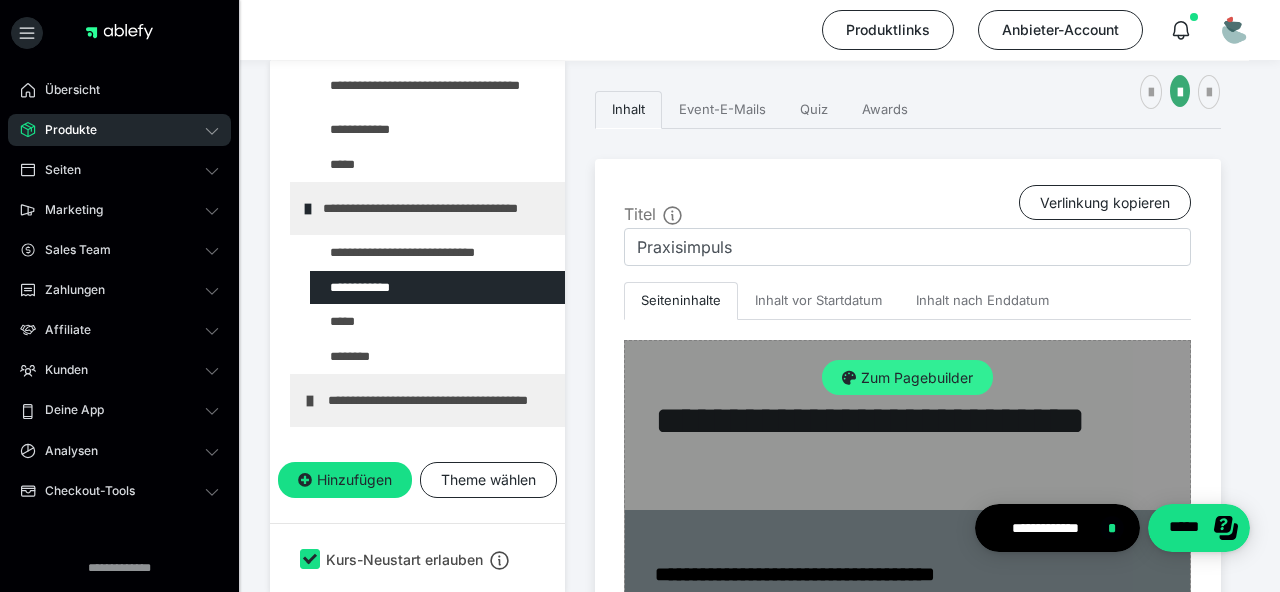 click on "Zum Pagebuilder" at bounding box center (907, 378) 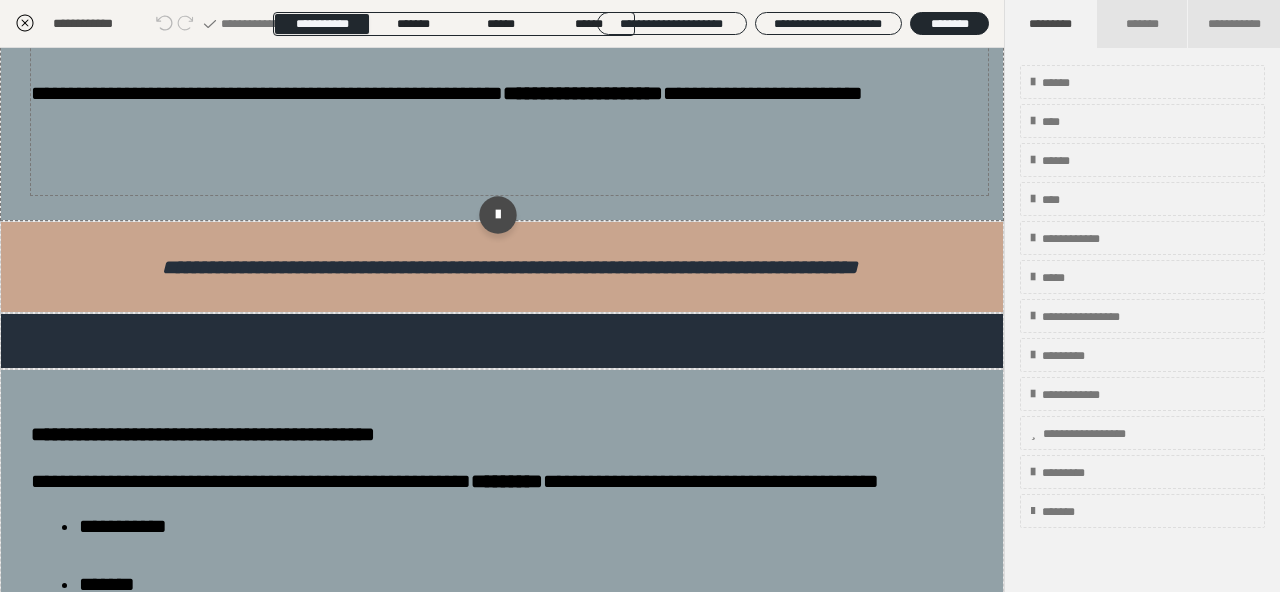 scroll, scrollTop: 1007, scrollLeft: 0, axis: vertical 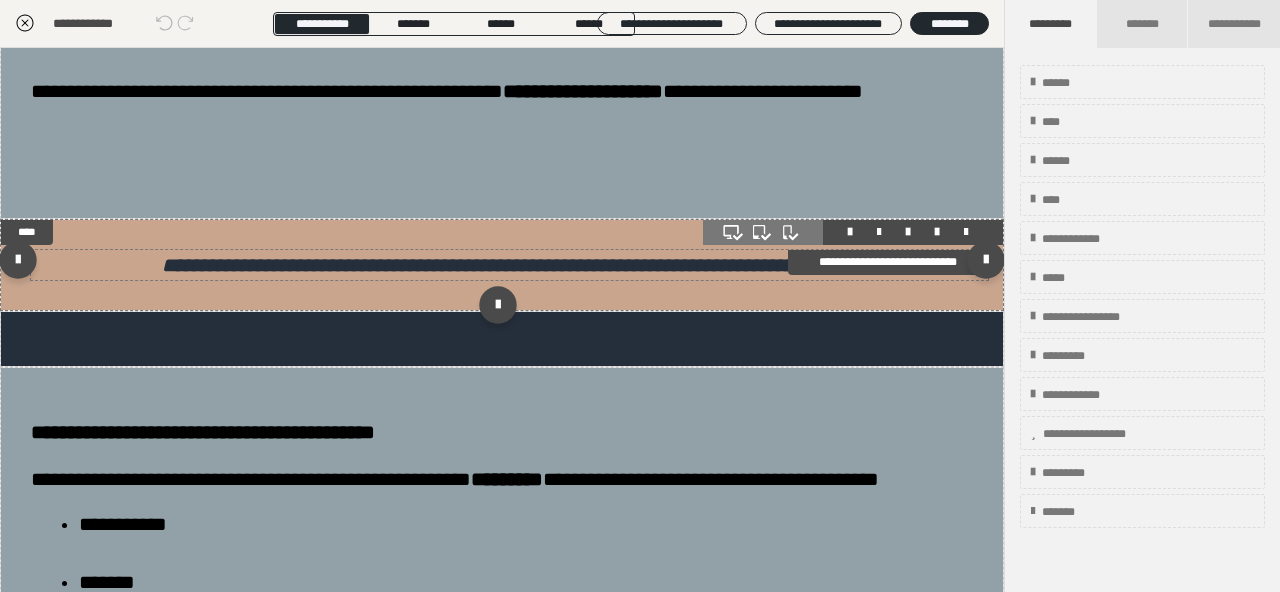 click on "**********" at bounding box center (510, 265) 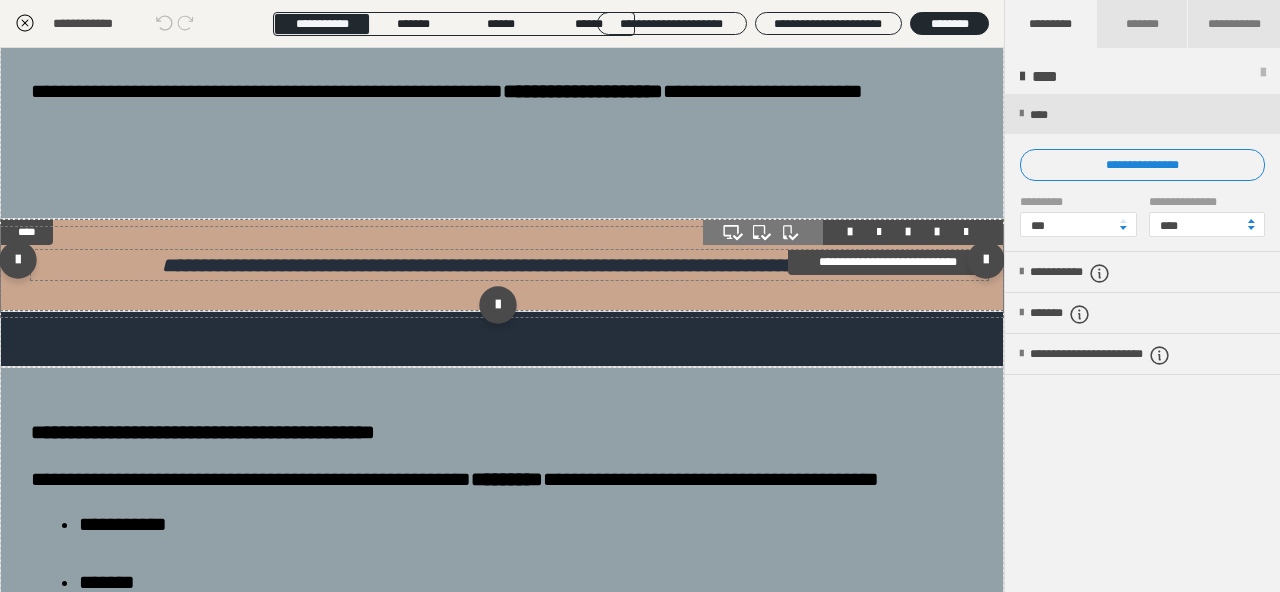click on "**********" at bounding box center [510, 265] 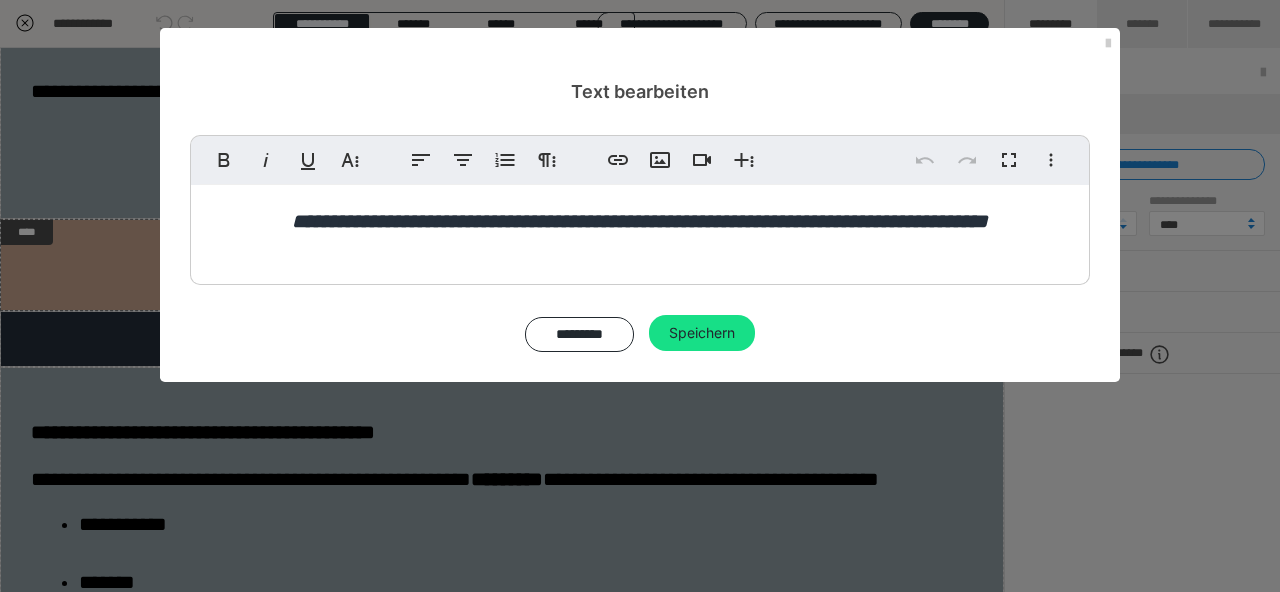 click on "**********" at bounding box center (640, 221) 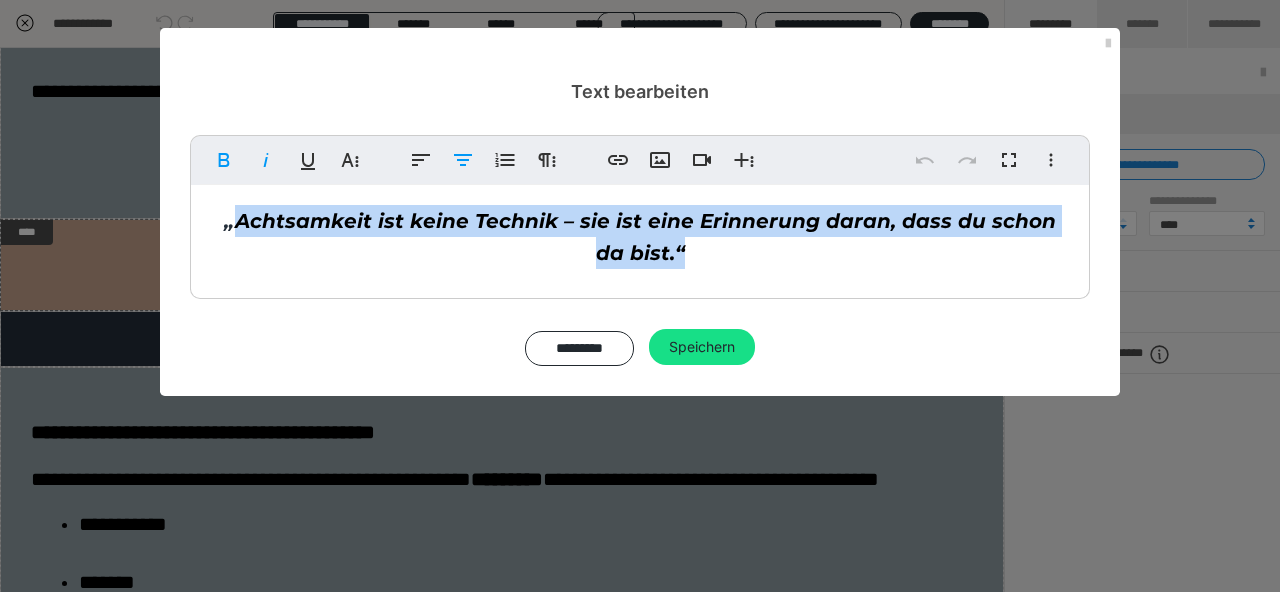drag, startPoint x: 232, startPoint y: 220, endPoint x: 984, endPoint y: 274, distance: 753.93634 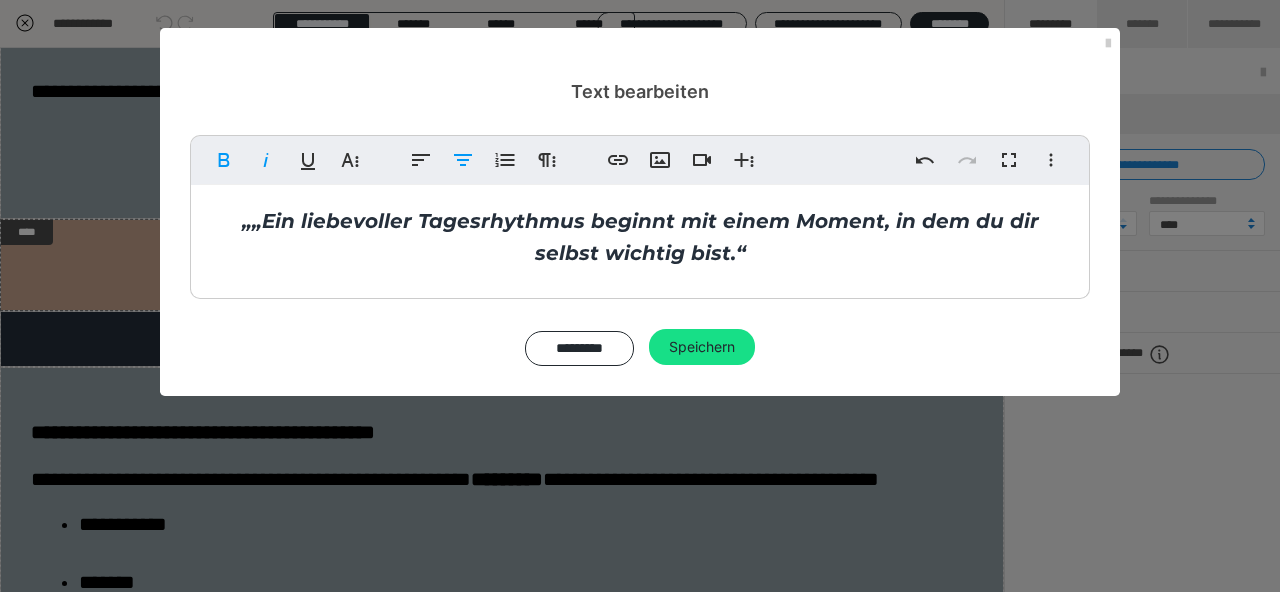 click on "„„Ein liebevoller Tagesrhythmus beginnt mit einem Moment, in dem du dir selbst wichtig bist.“" at bounding box center [640, 237] 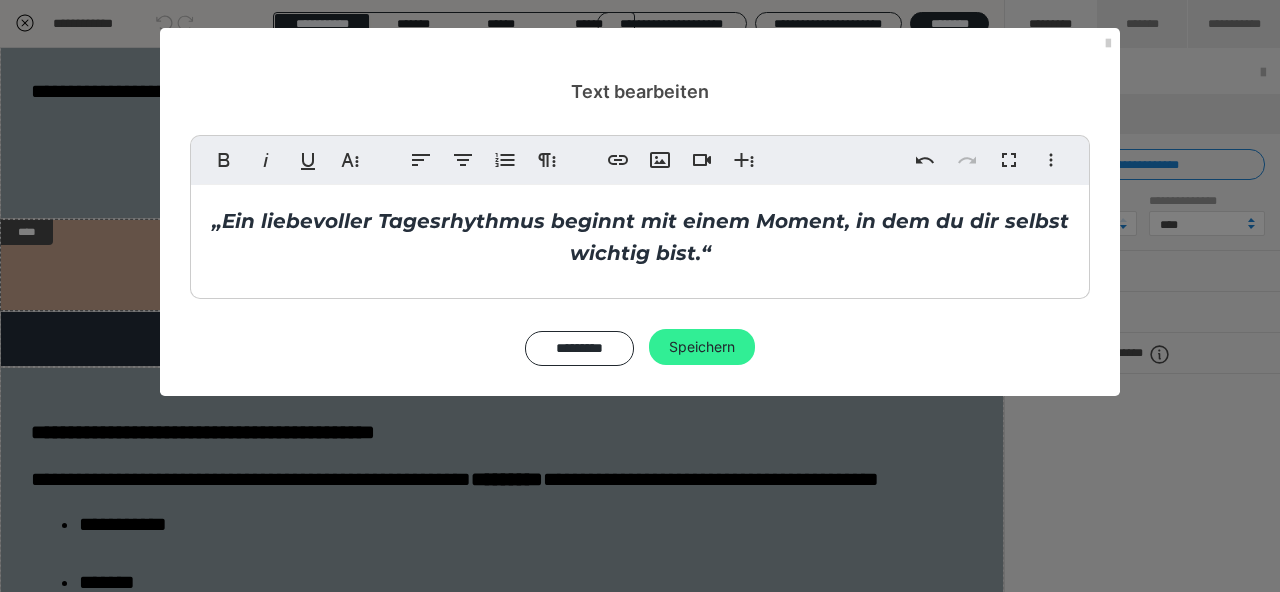 click on "Speichern" at bounding box center [702, 347] 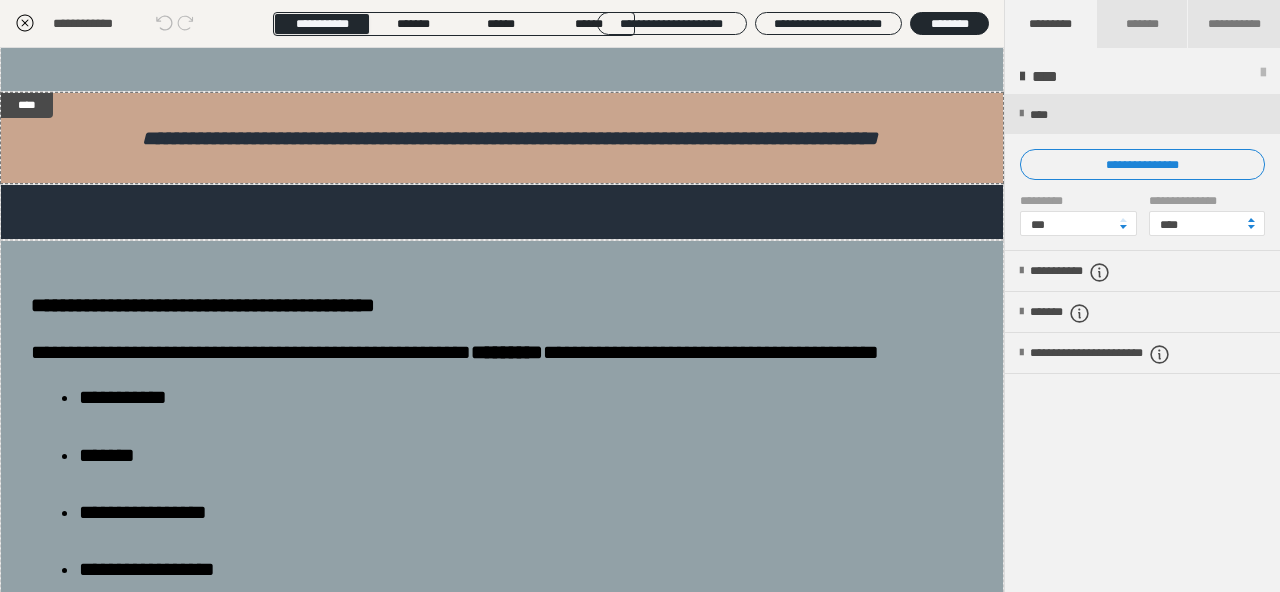 scroll, scrollTop: 1144, scrollLeft: 0, axis: vertical 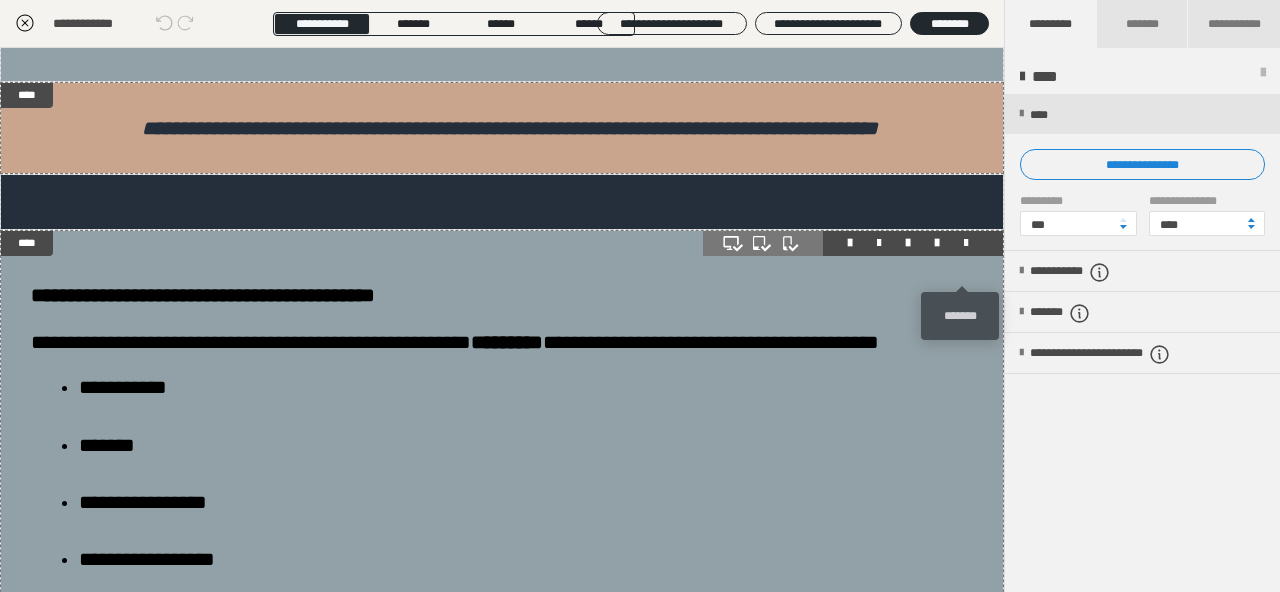 click at bounding box center (966, 243) 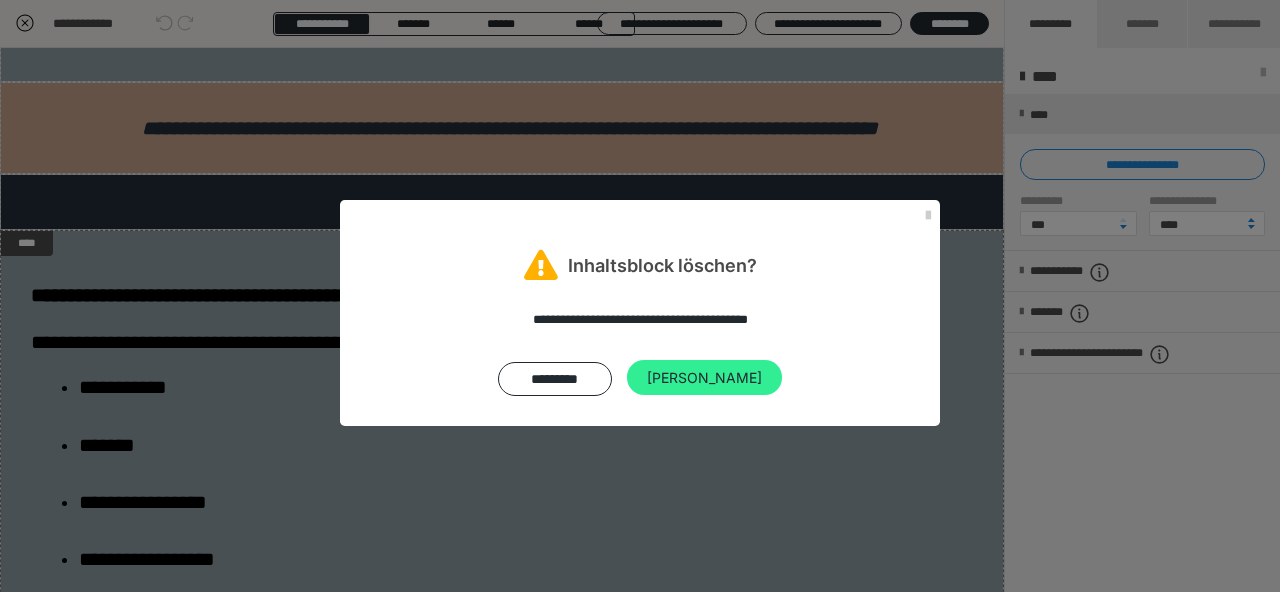 click on "Ja" at bounding box center [704, 378] 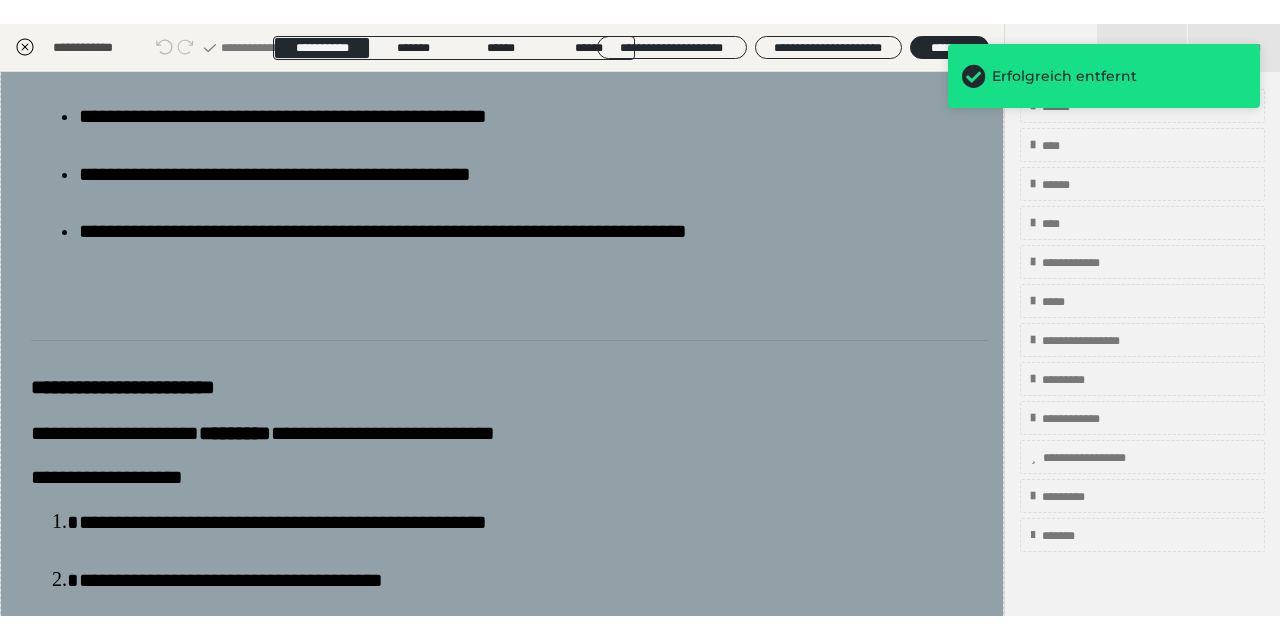 scroll, scrollTop: 0, scrollLeft: 0, axis: both 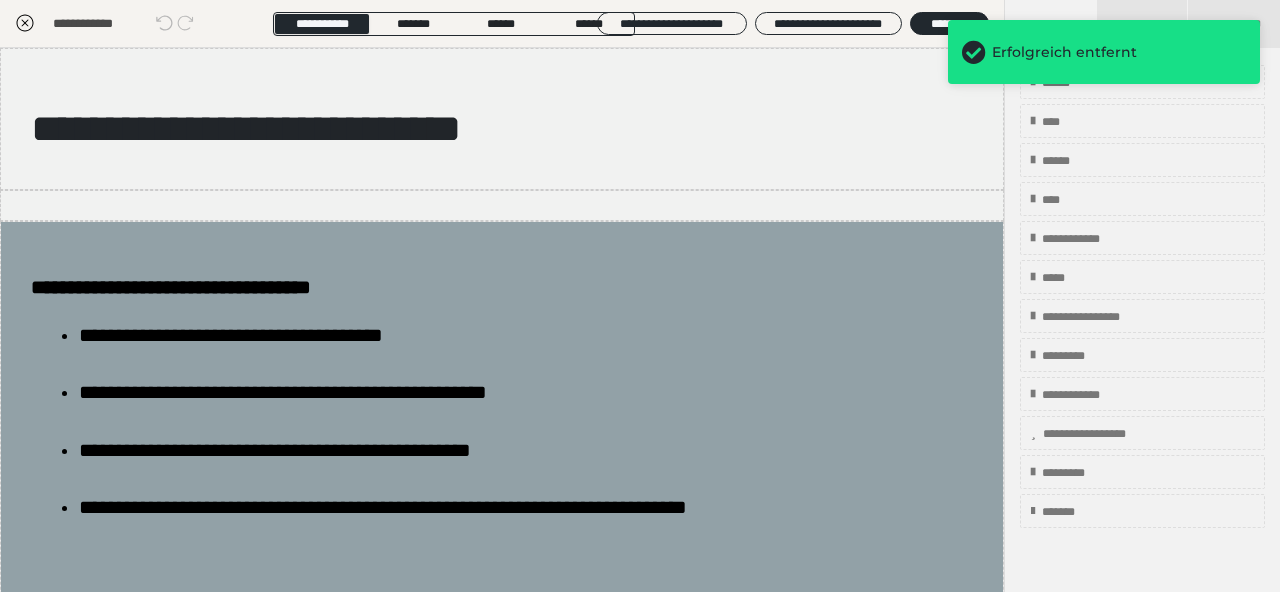 click 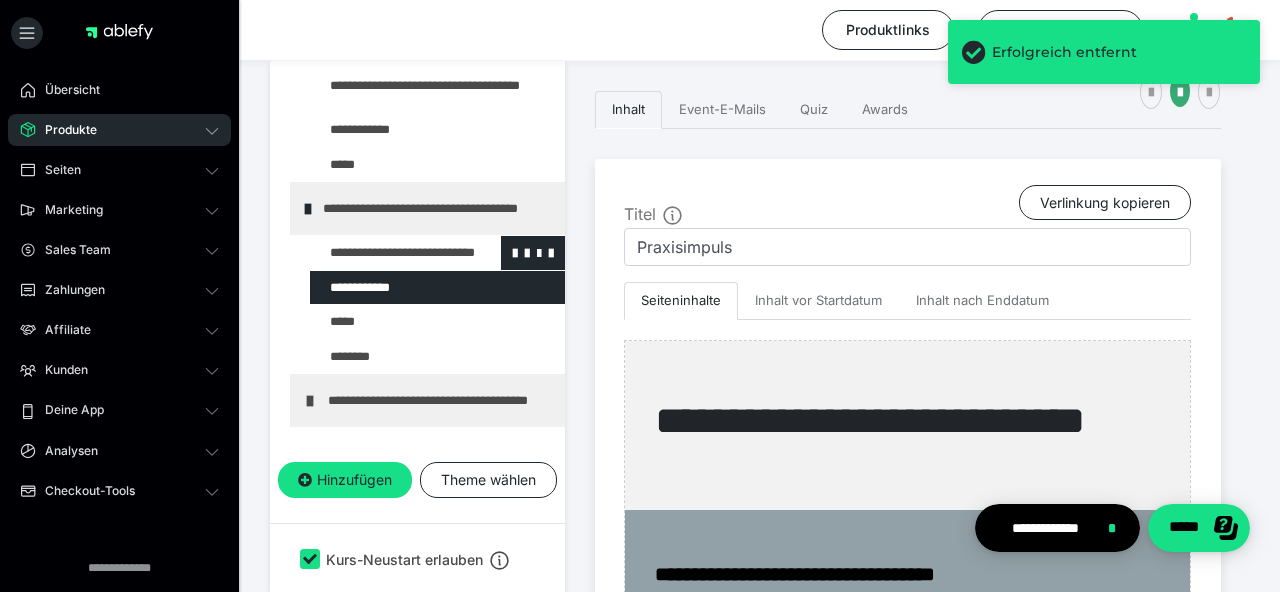 click at bounding box center (385, 253) 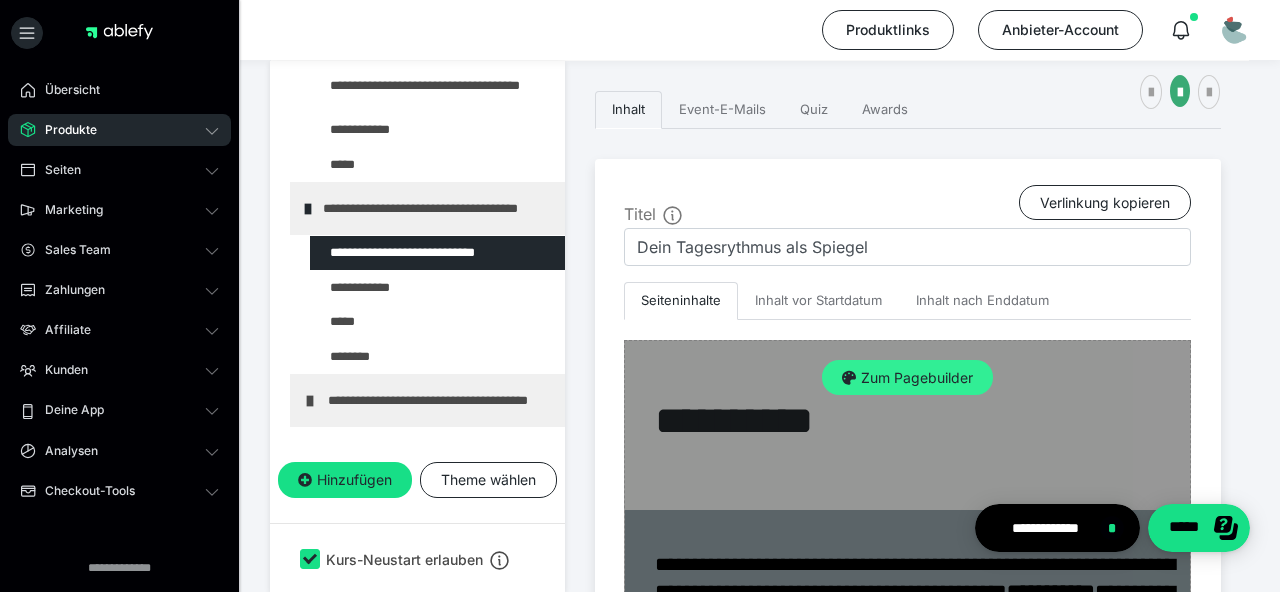 click on "Zum Pagebuilder" at bounding box center [907, 378] 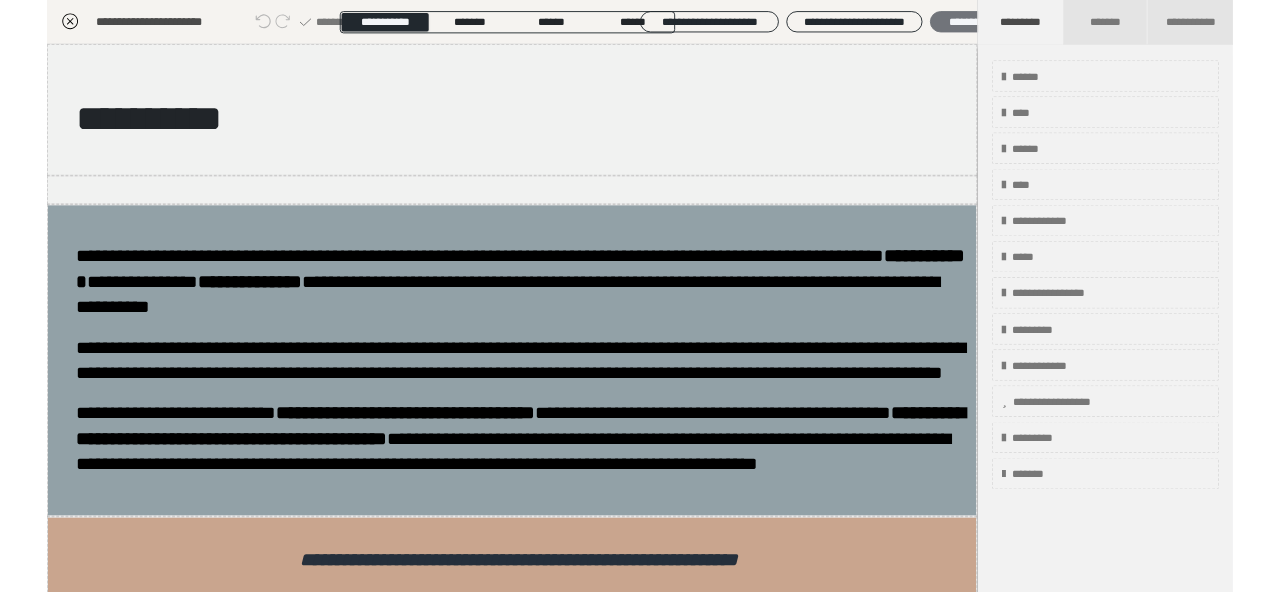 scroll, scrollTop: 481, scrollLeft: 0, axis: vertical 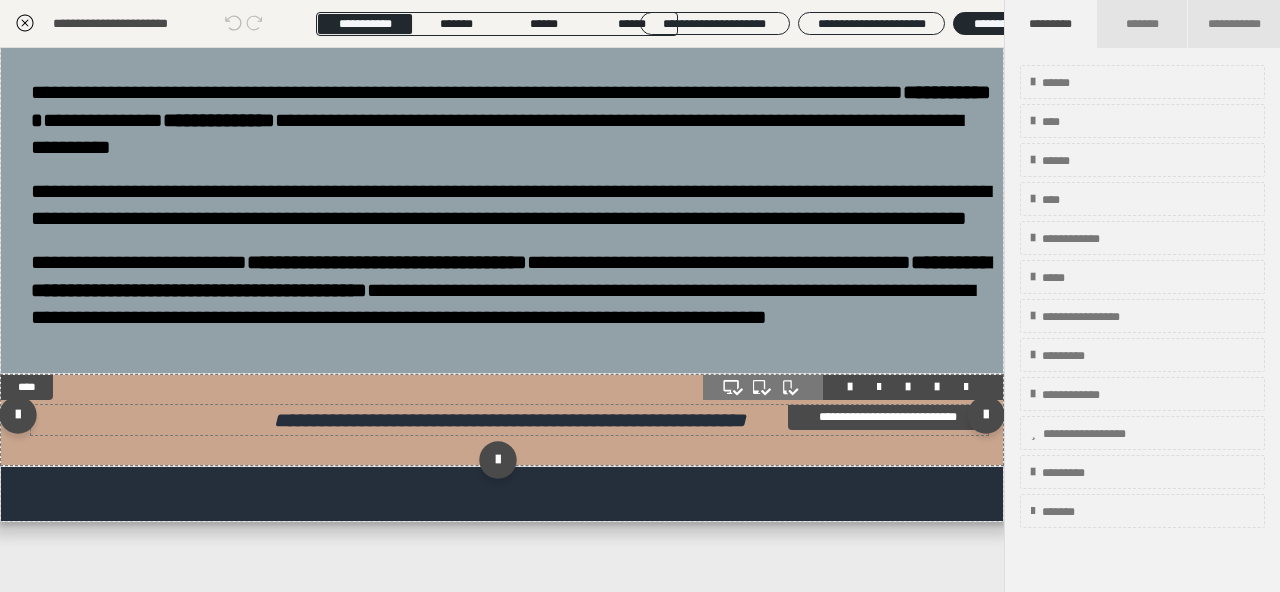 click on "**********" at bounding box center [510, 420] 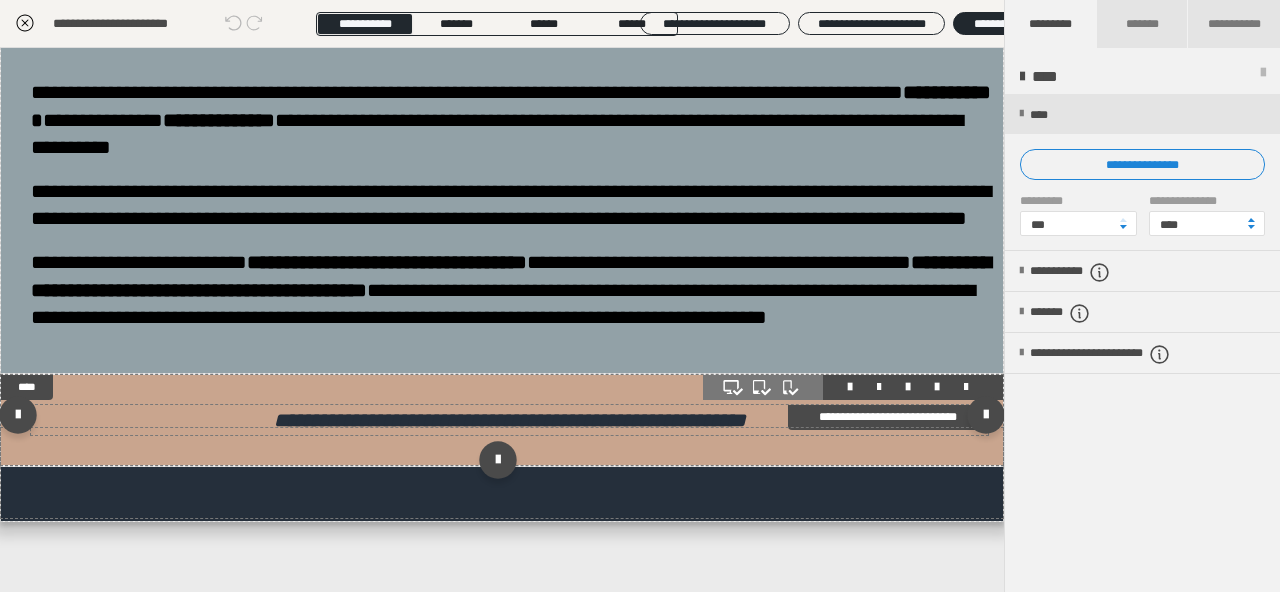 click on "**********" at bounding box center (510, 420) 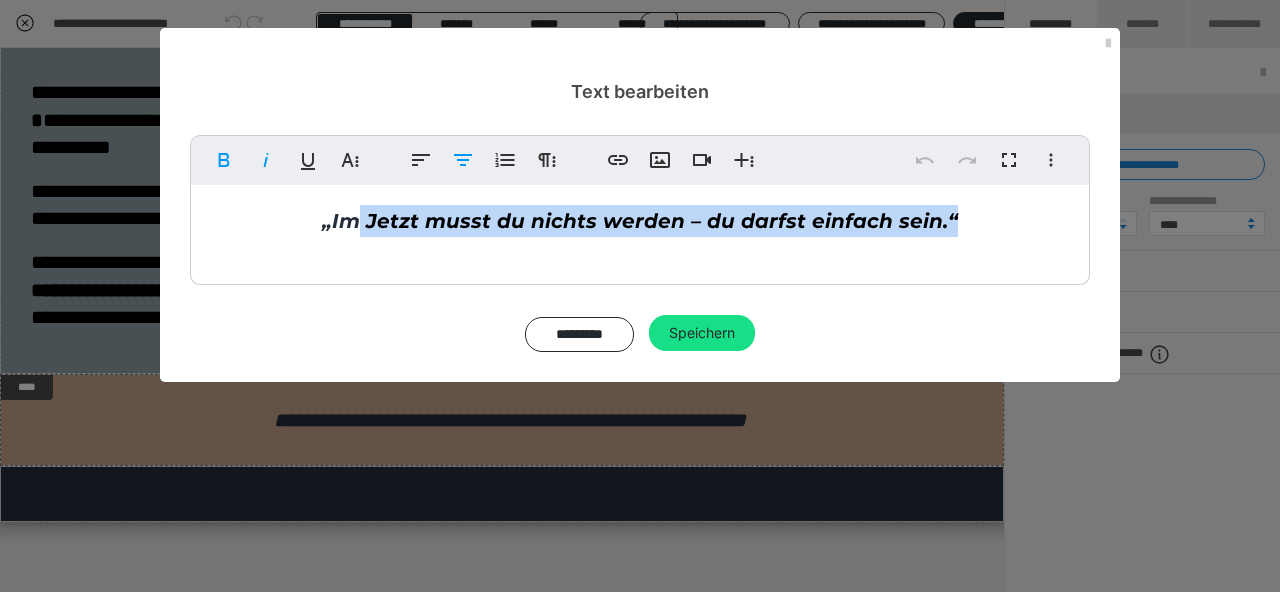 drag, startPoint x: 359, startPoint y: 228, endPoint x: 1224, endPoint y: 257, distance: 865.48596 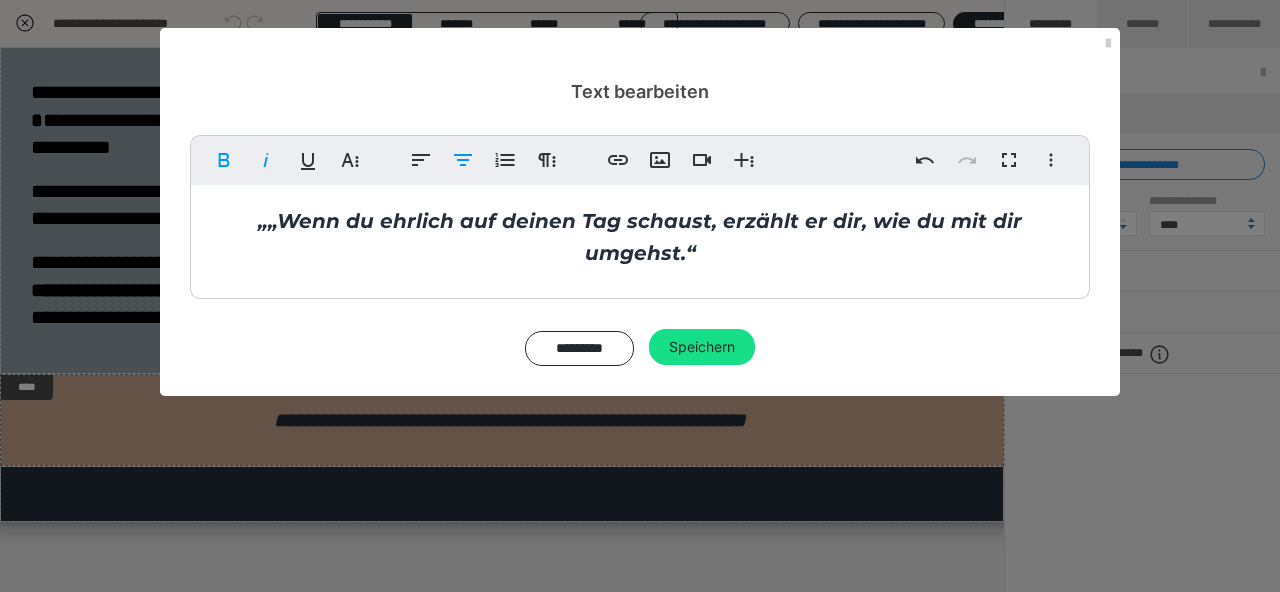 click on "„„Wenn du ehrlich auf deinen Tag schaust, erzählt er dir, wie du mit dir umgehst.“" at bounding box center [640, 237] 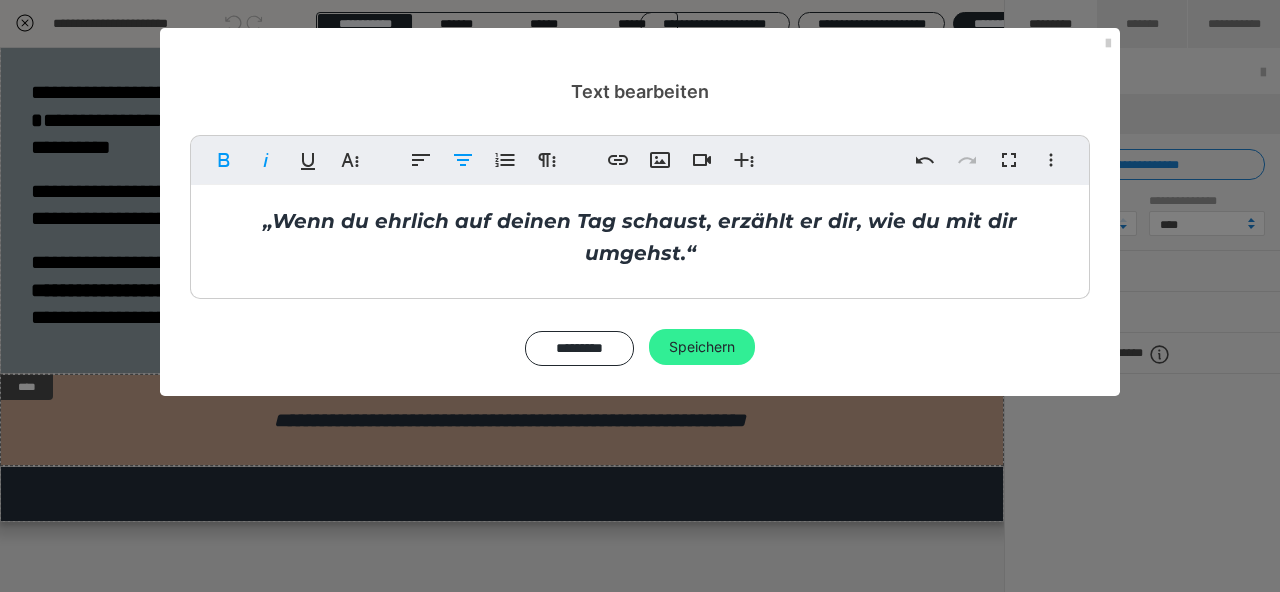 click on "Speichern" at bounding box center (702, 347) 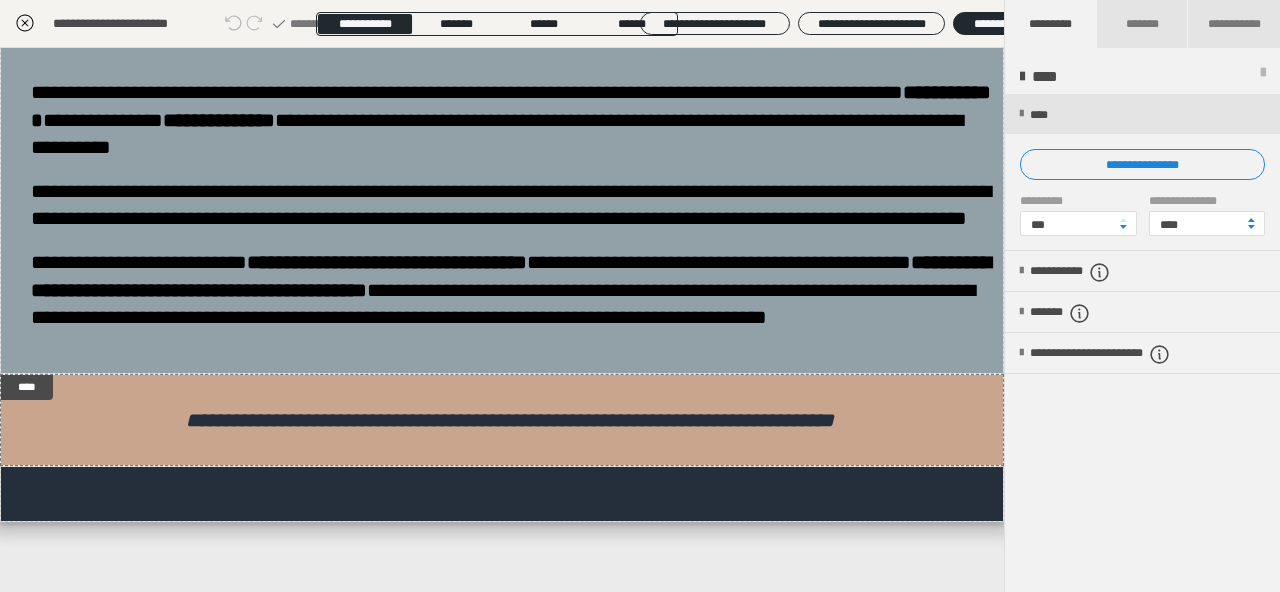 click 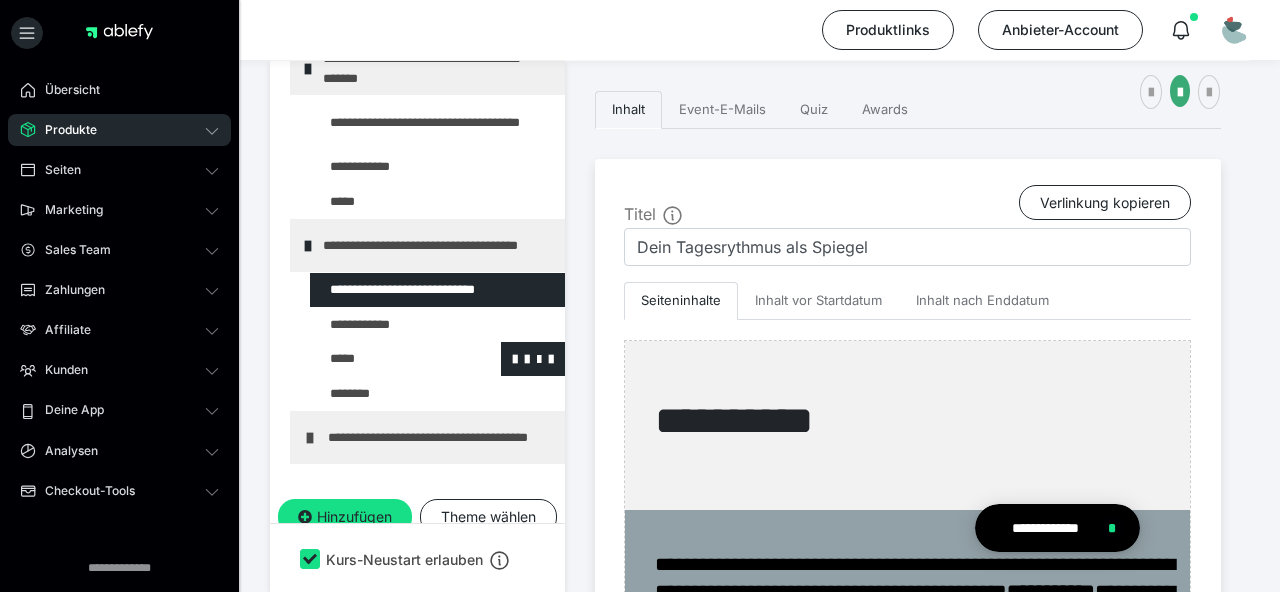 click at bounding box center [385, 359] 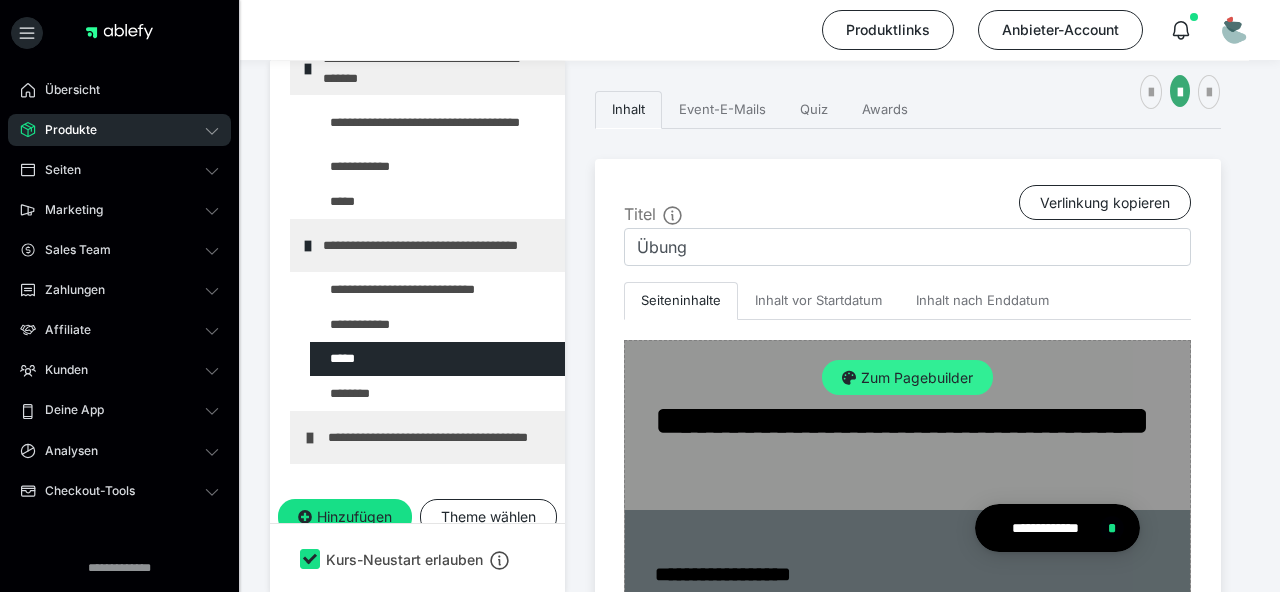 click on "Zum Pagebuilder" at bounding box center (907, 378) 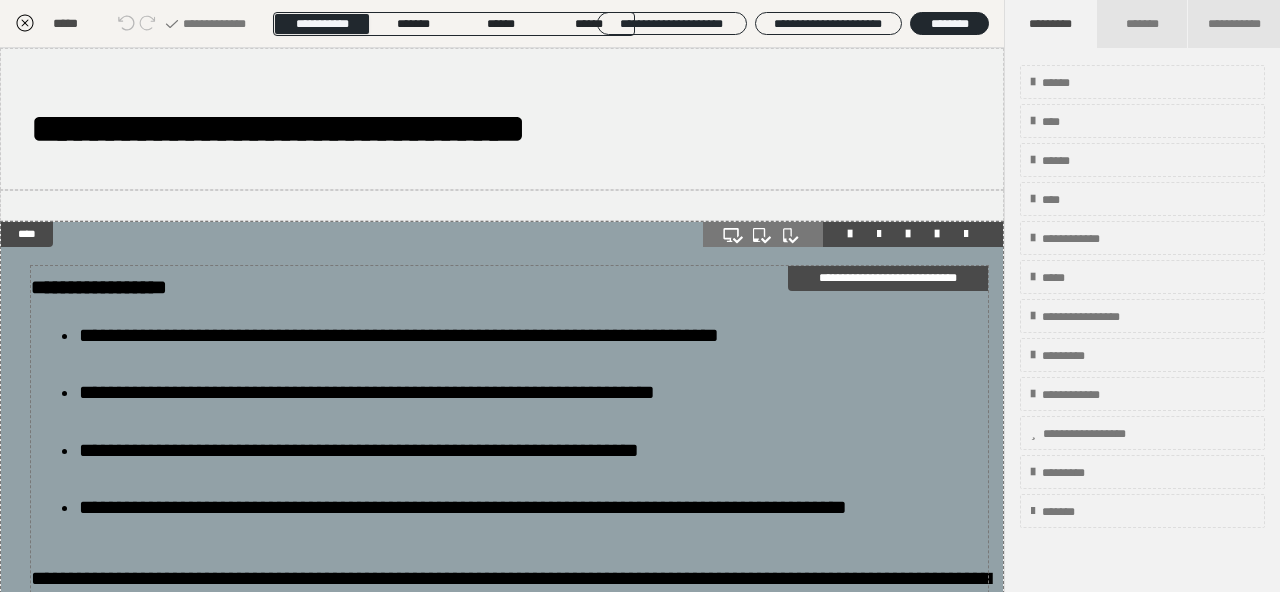 click on "**********" at bounding box center (399, 335) 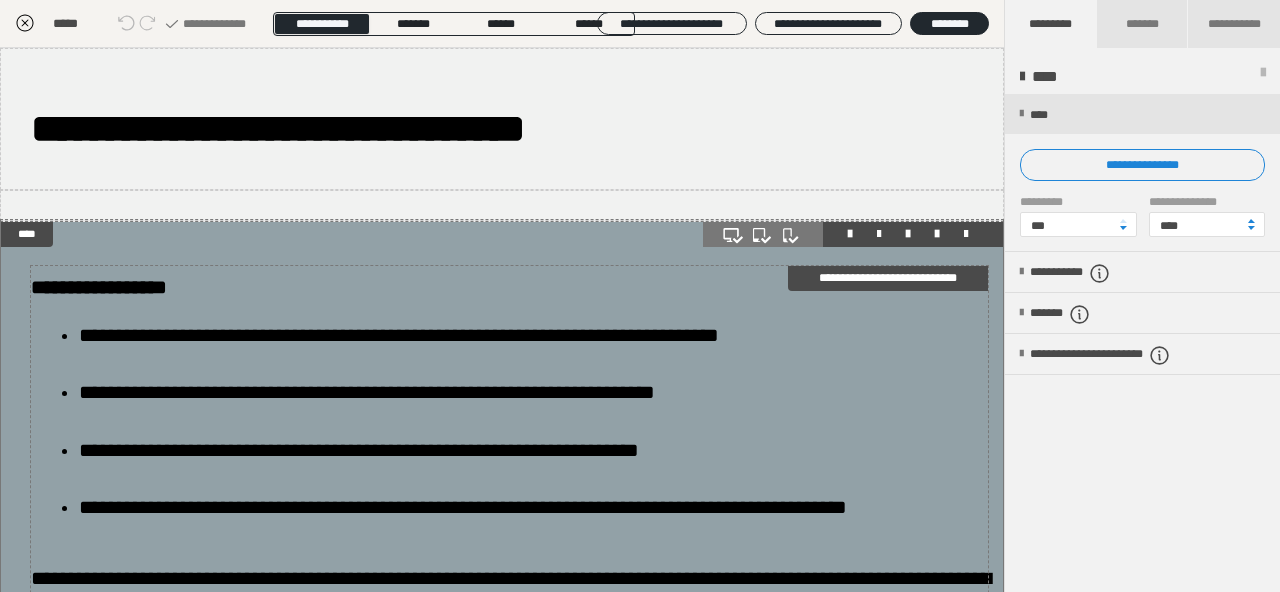 click on "**********" at bounding box center (399, 335) 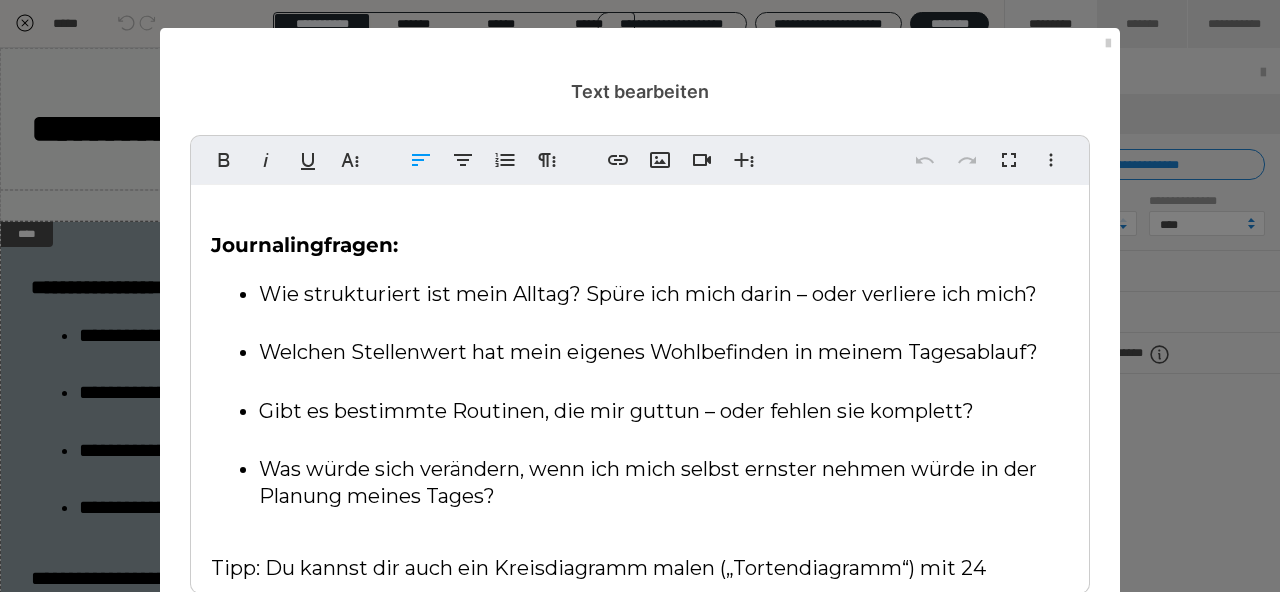 click on "Journalingfragen:" at bounding box center (640, 243) 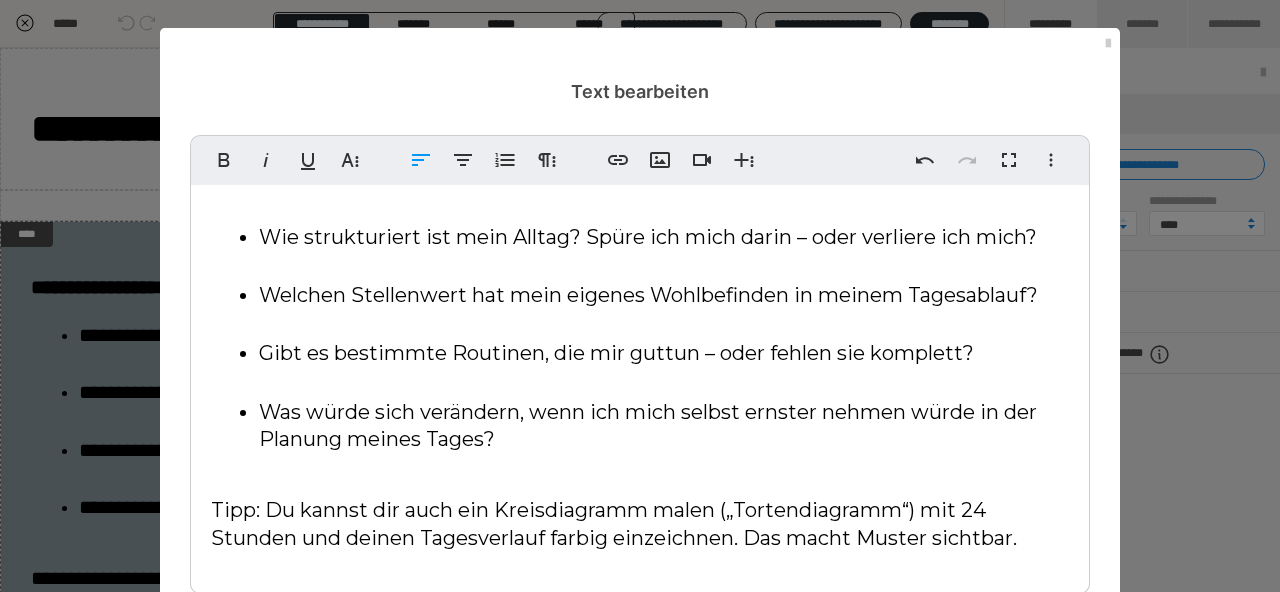 scroll, scrollTop: 125, scrollLeft: 0, axis: vertical 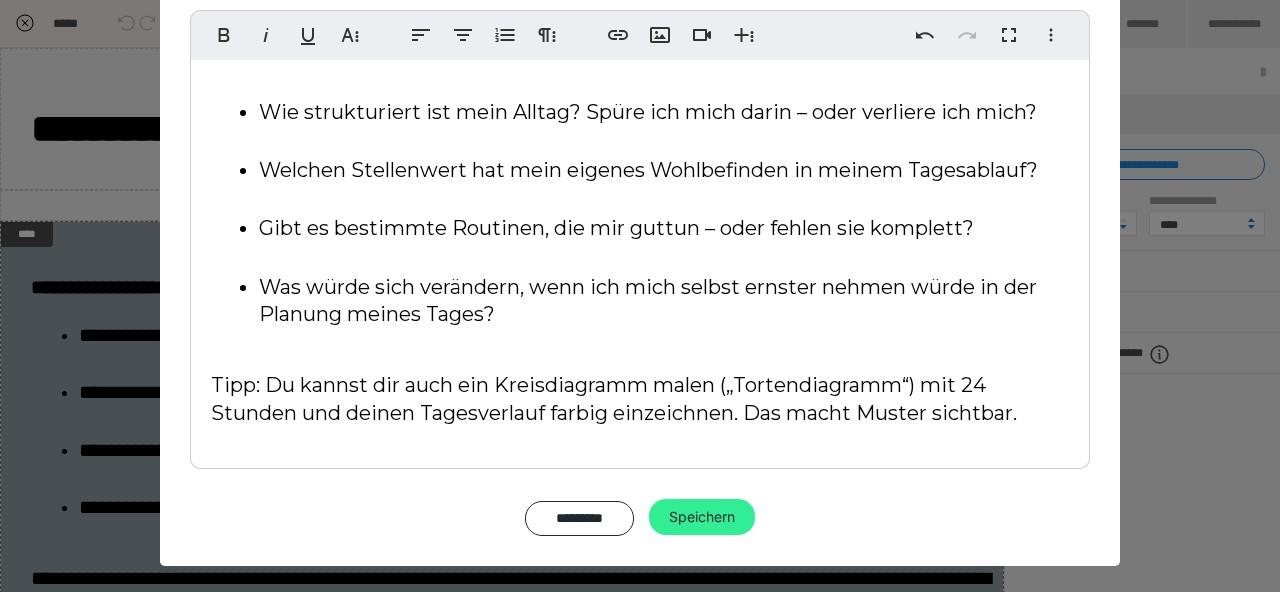 click on "Speichern" at bounding box center (702, 517) 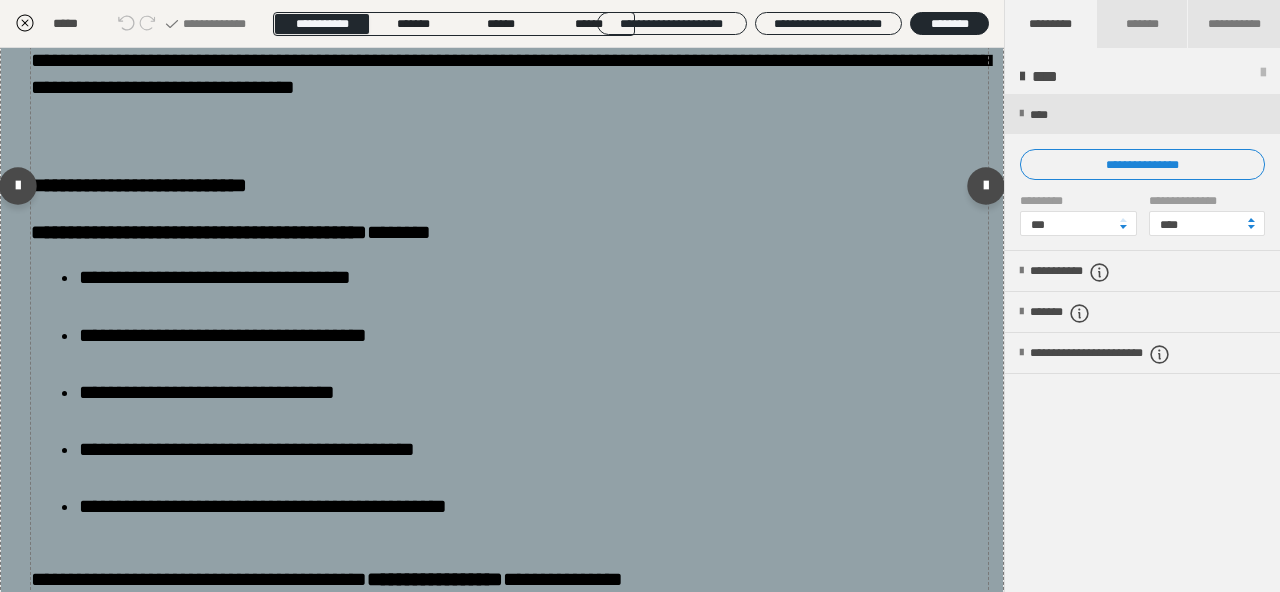 scroll, scrollTop: 744, scrollLeft: 0, axis: vertical 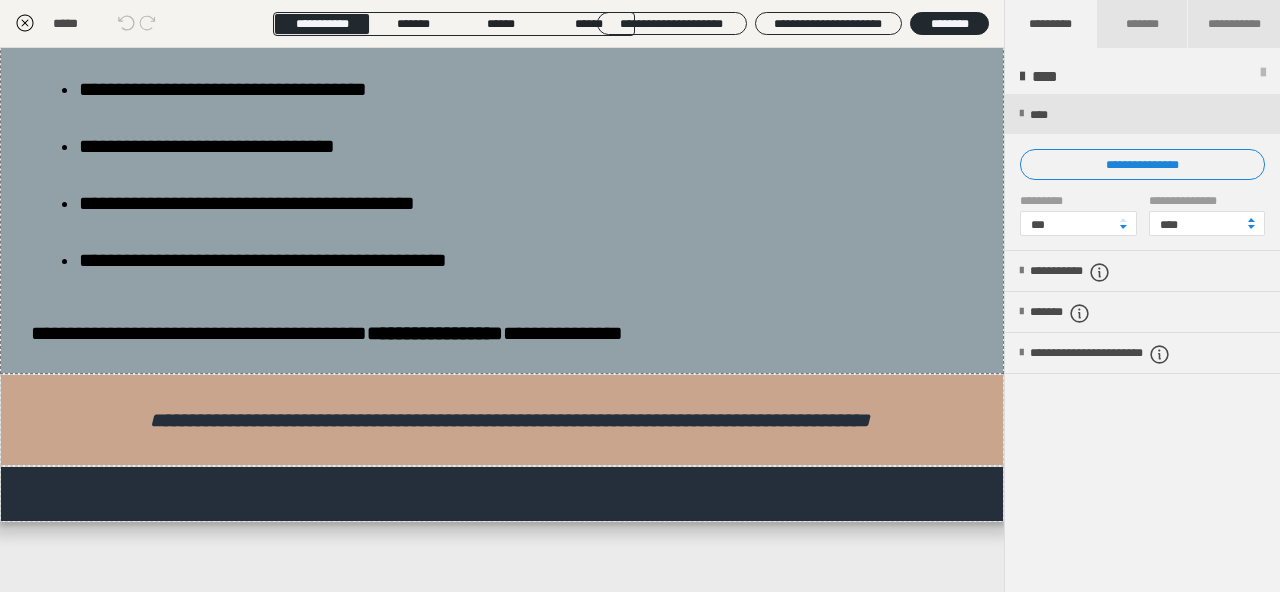 click 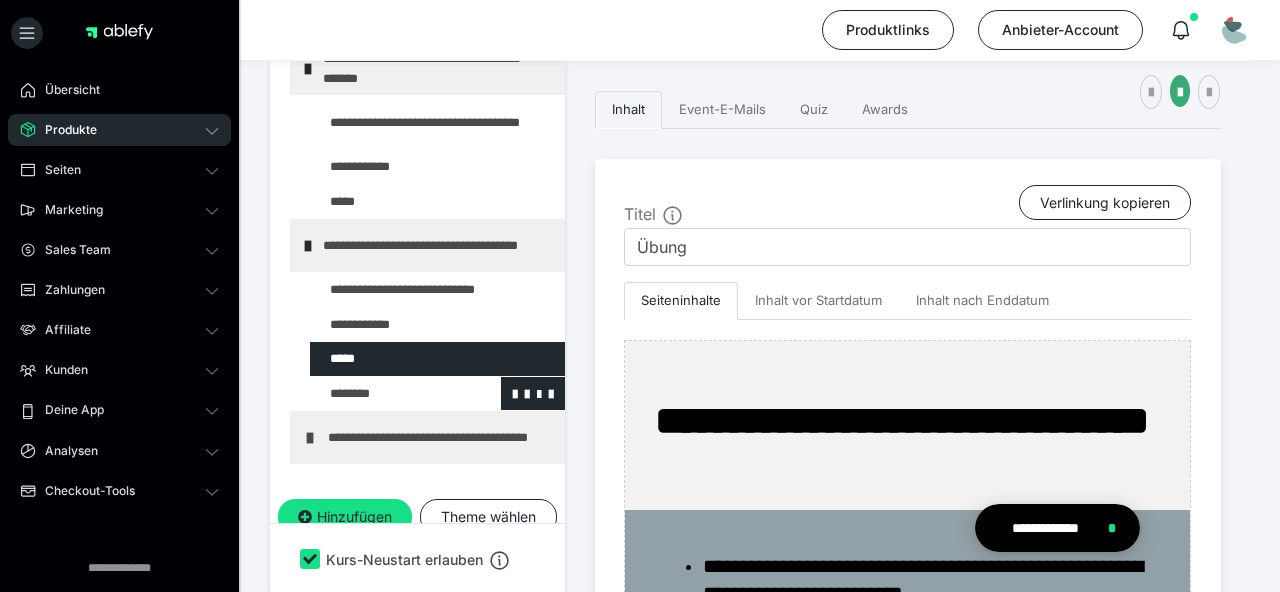 click at bounding box center (385, 394) 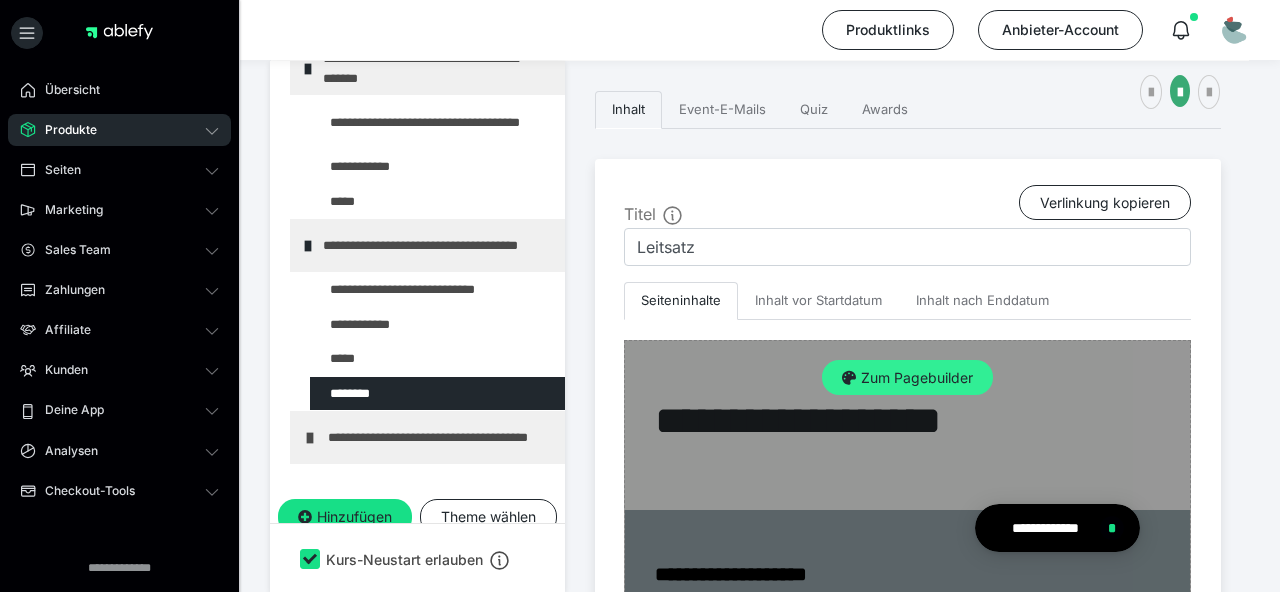 click on "Zum Pagebuilder" at bounding box center [907, 378] 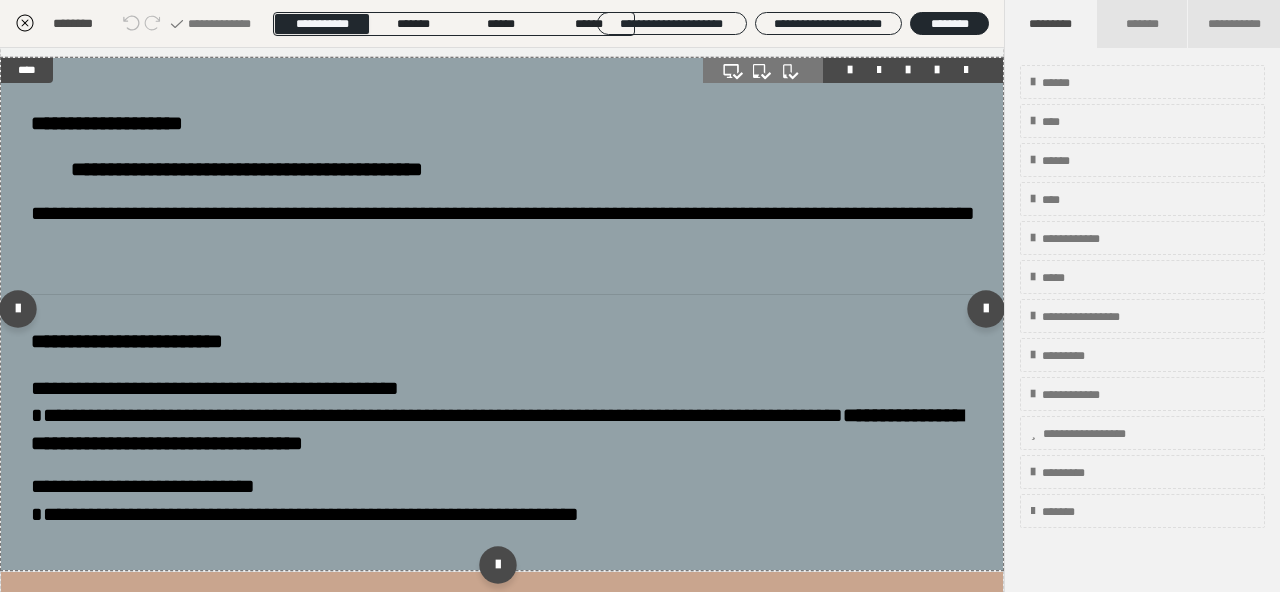 scroll, scrollTop: 173, scrollLeft: 0, axis: vertical 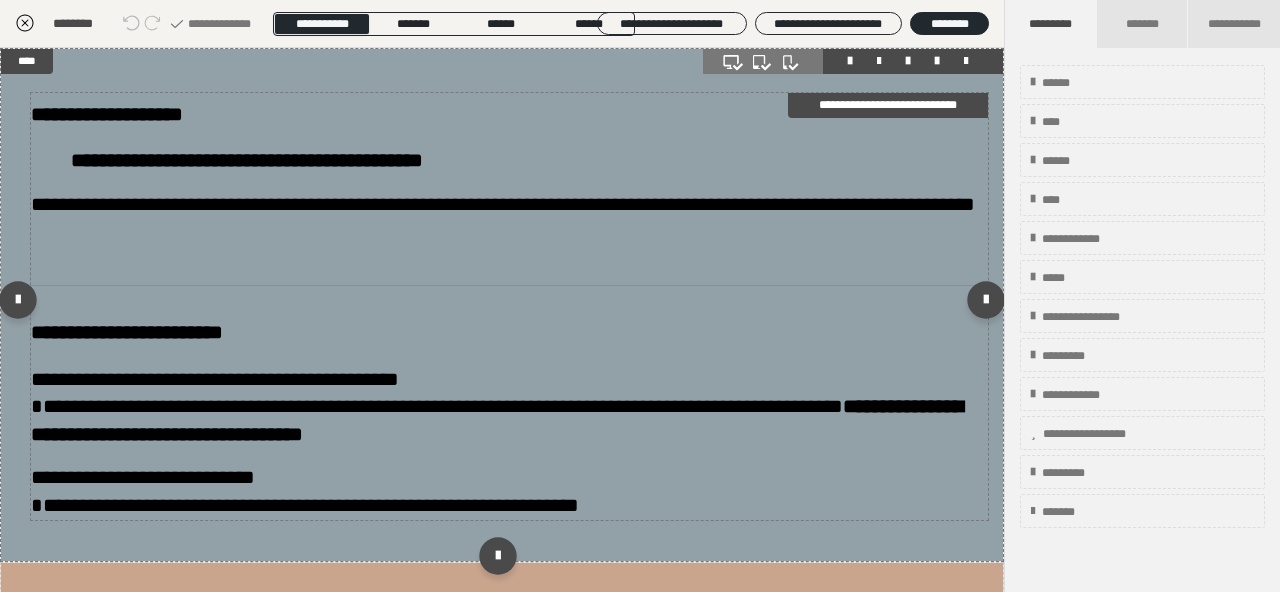 click on "**********" at bounding box center (127, 332) 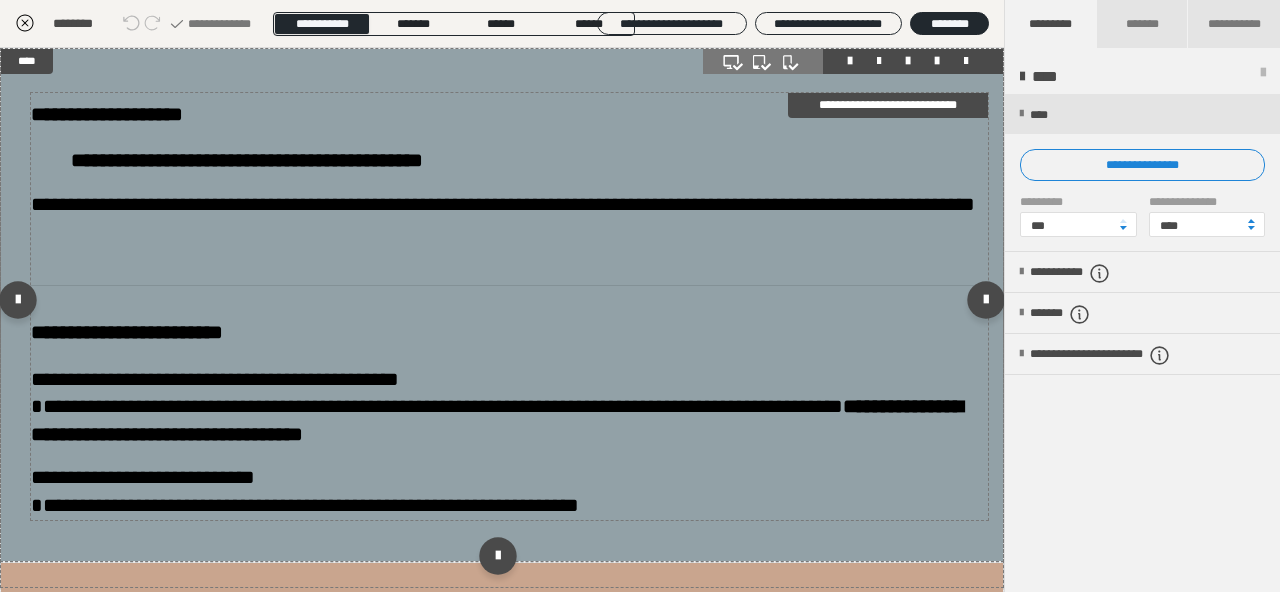 click on "**********" at bounding box center [127, 332] 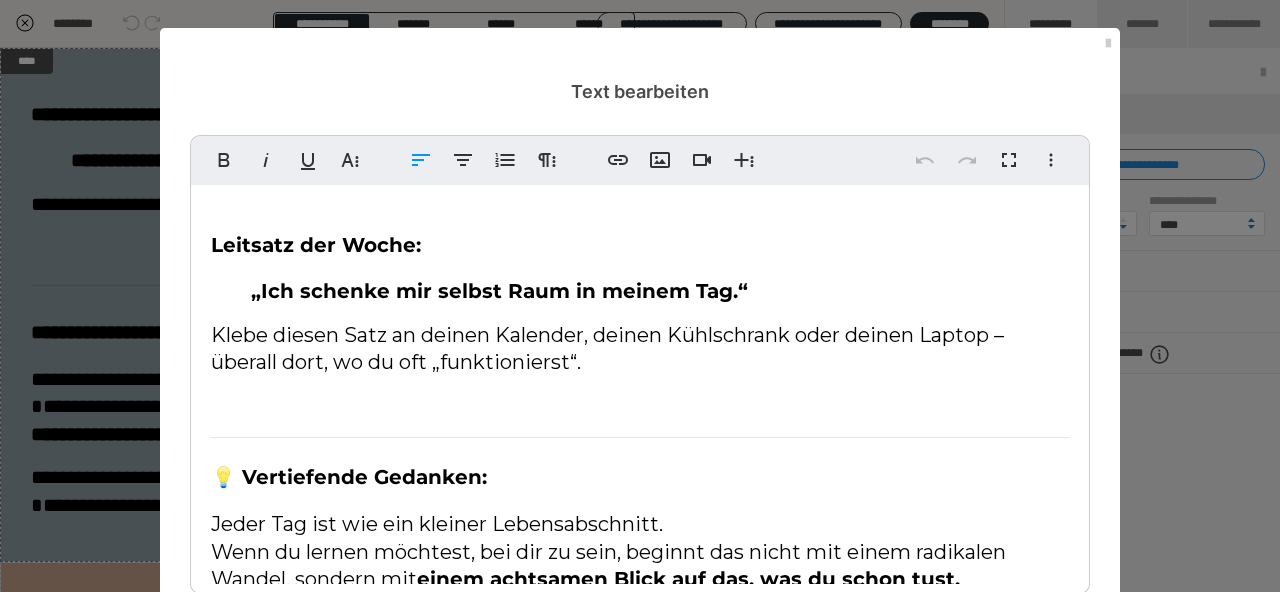 click on "💡 Vertiefende Gedanken:" at bounding box center [349, 477] 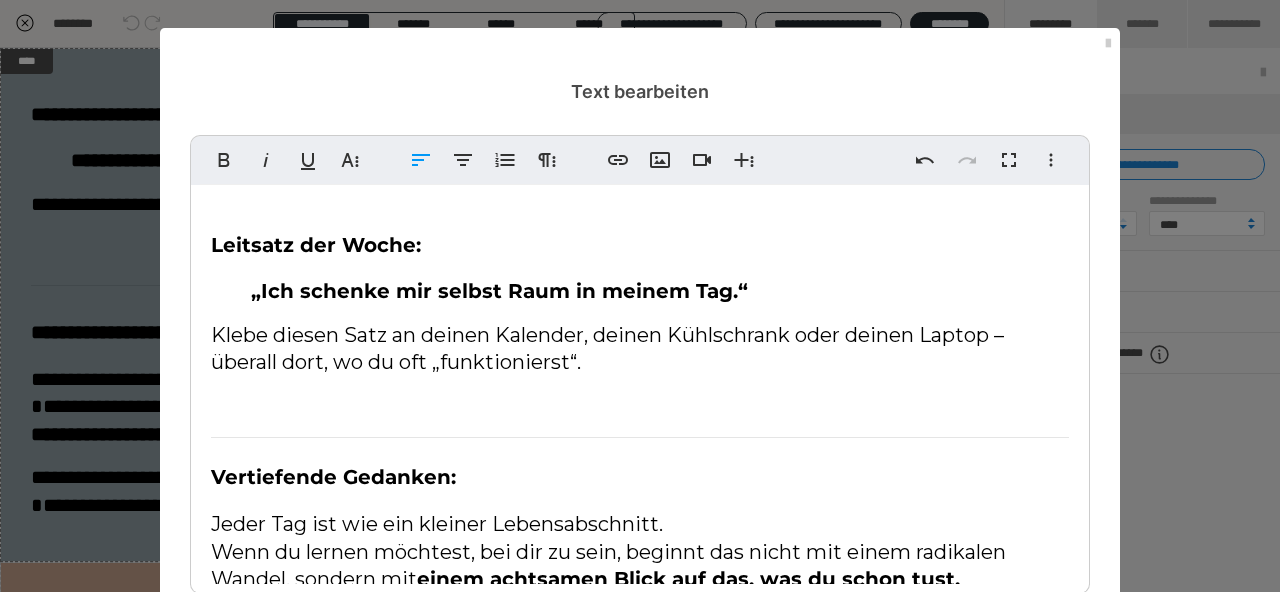 scroll, scrollTop: 117, scrollLeft: 0, axis: vertical 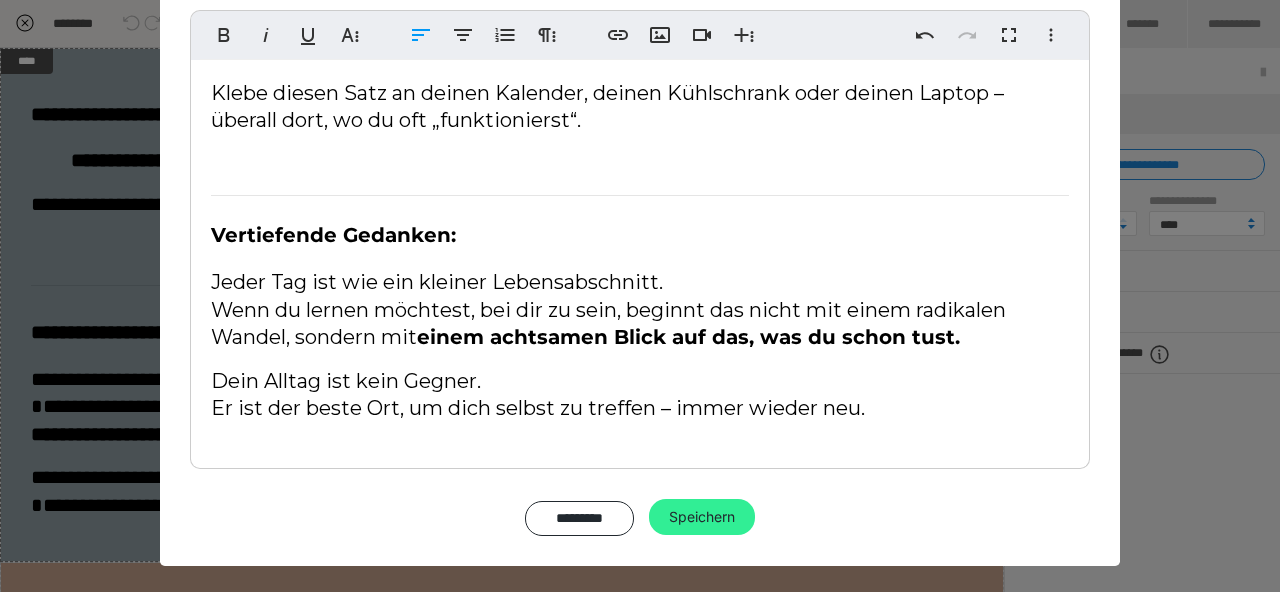click on "Speichern" at bounding box center [702, 517] 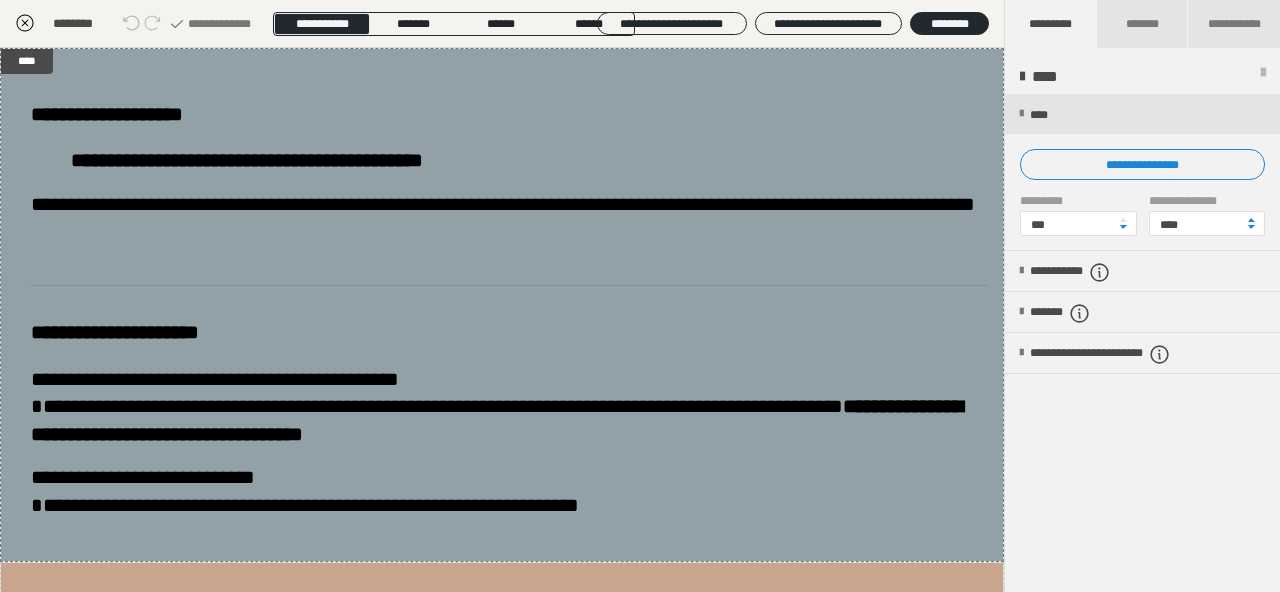 click 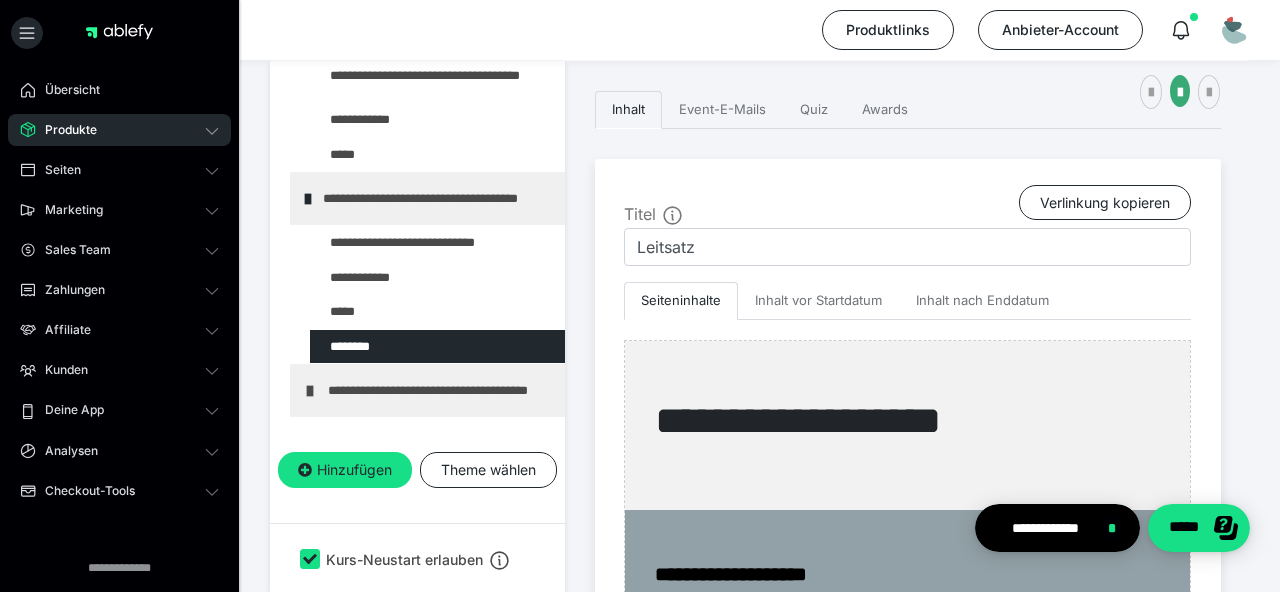 scroll, scrollTop: 481, scrollLeft: 0, axis: vertical 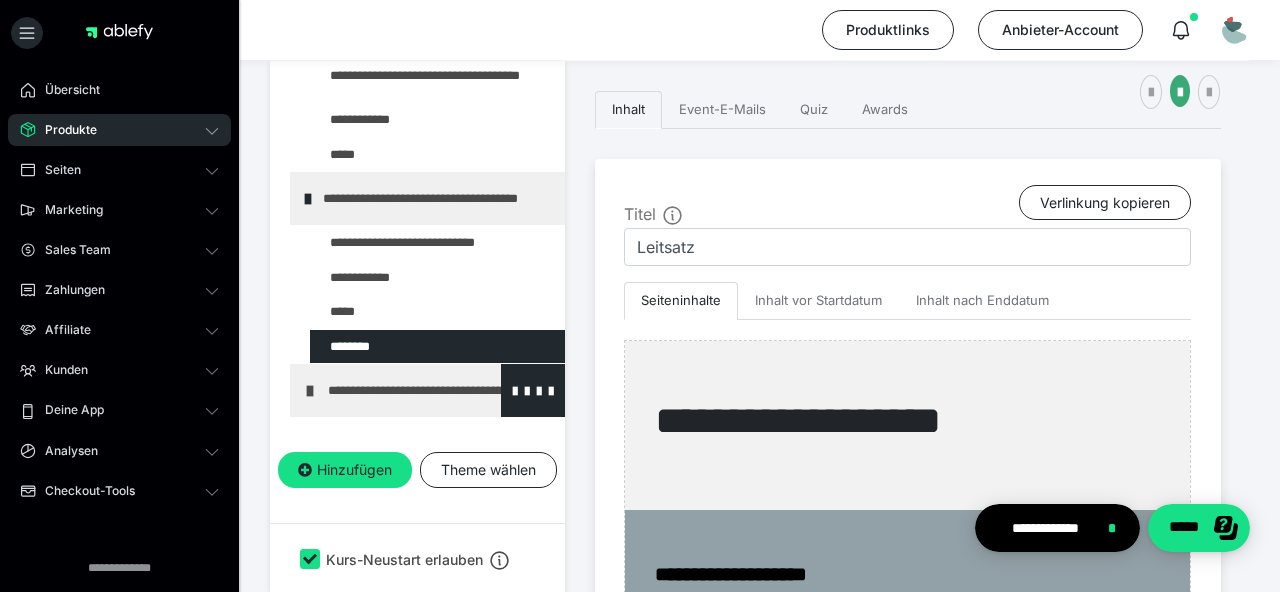 click on "**********" at bounding box center (441, 390) 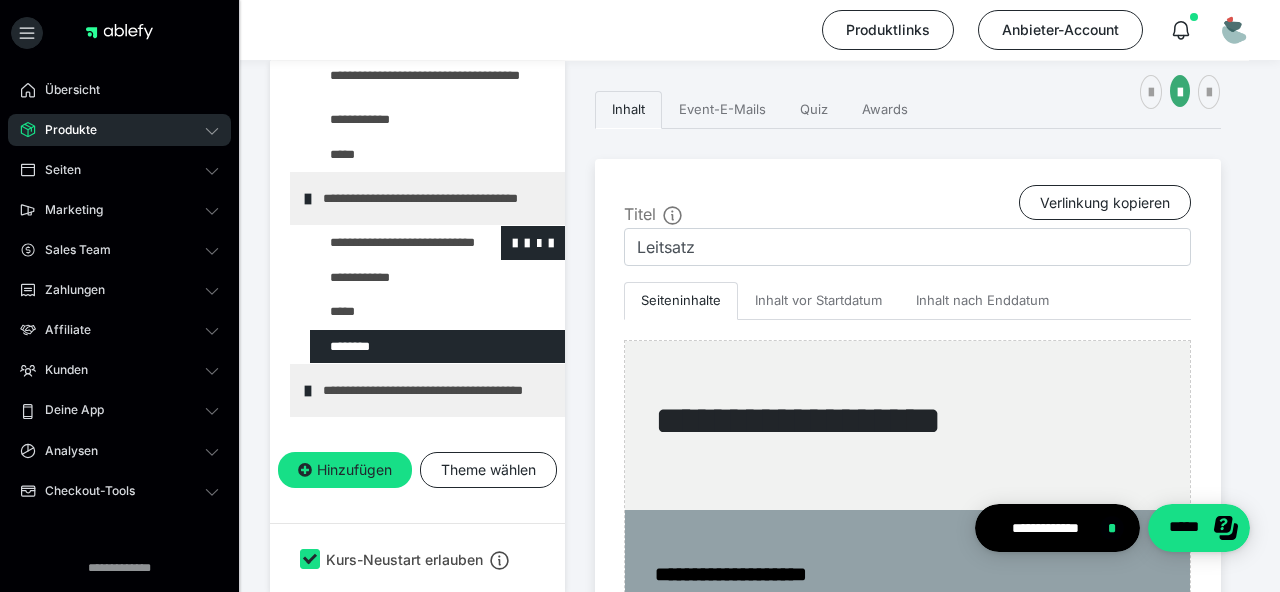 click at bounding box center [385, 243] 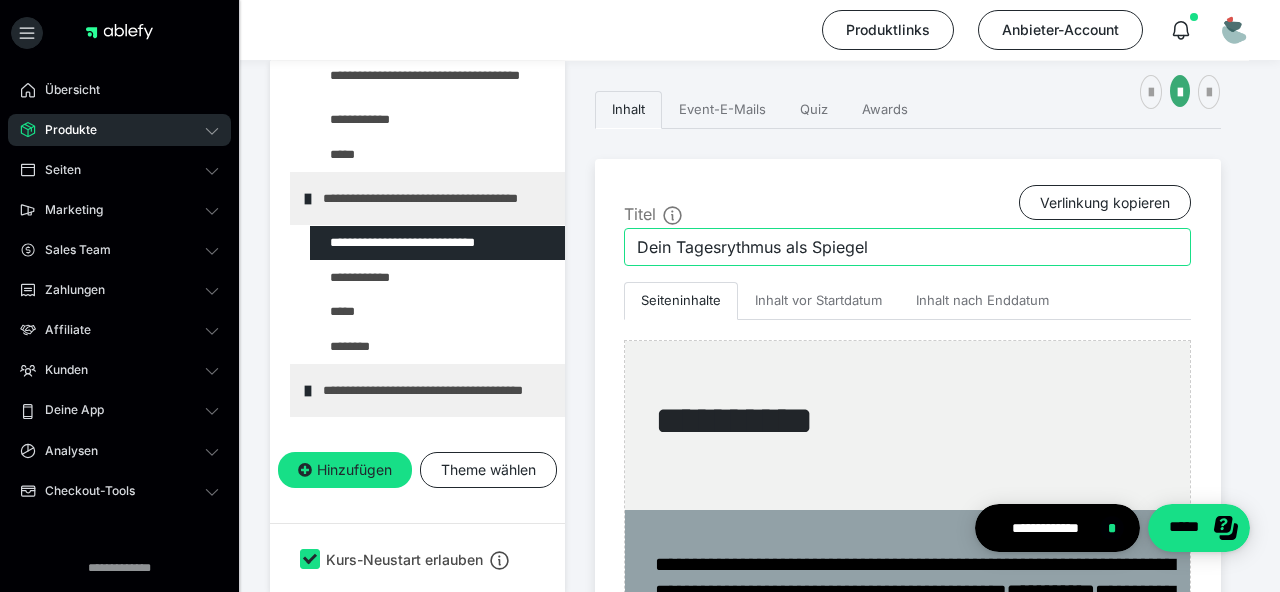 click on "Dein Tagesrythmus als Spiegel" at bounding box center (907, 247) 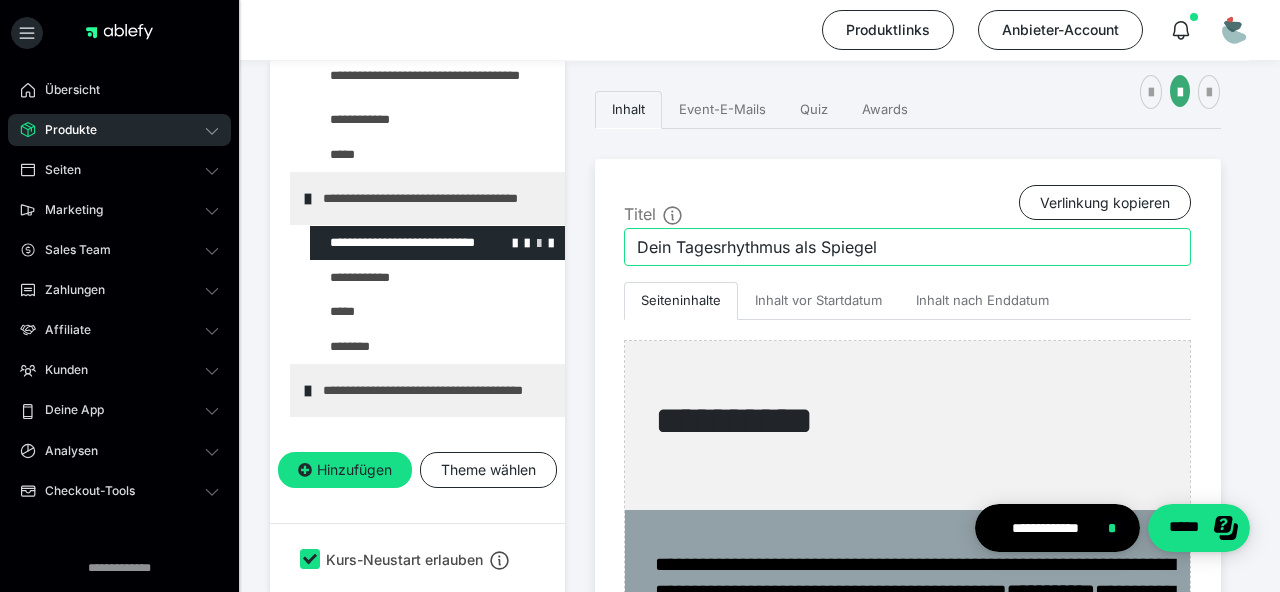 type on "Dein Tagesrhythmus als Spiegel" 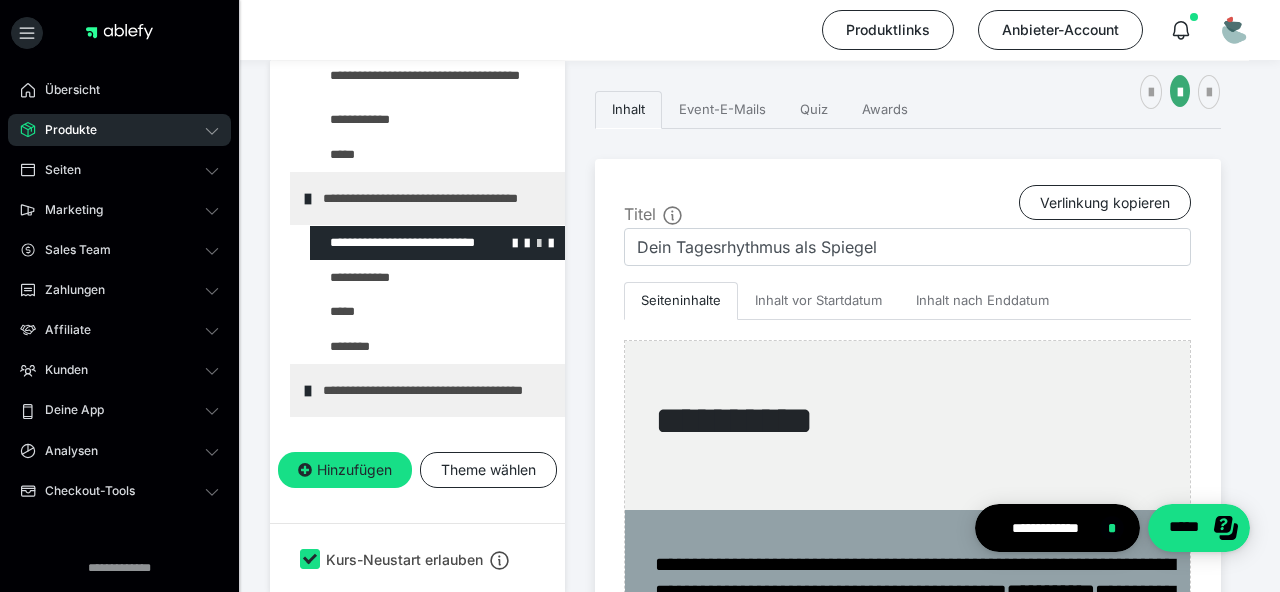 click at bounding box center (539, 242) 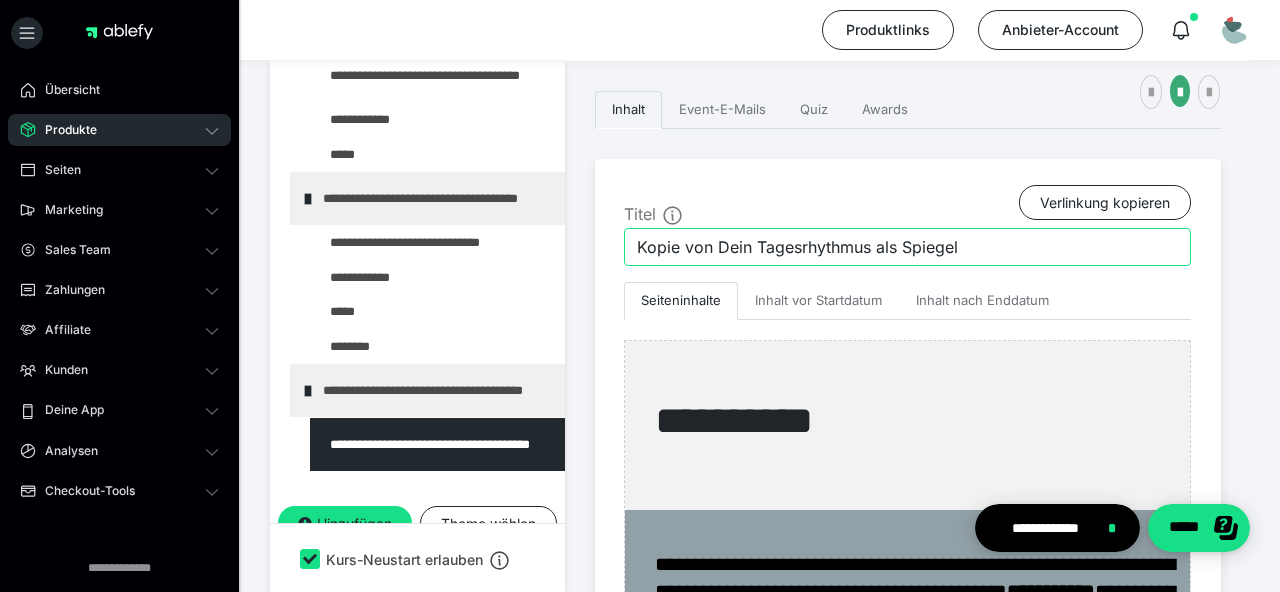 click on "Kopie von Dein Tagesrhythmus als Spiegel" at bounding box center (907, 247) 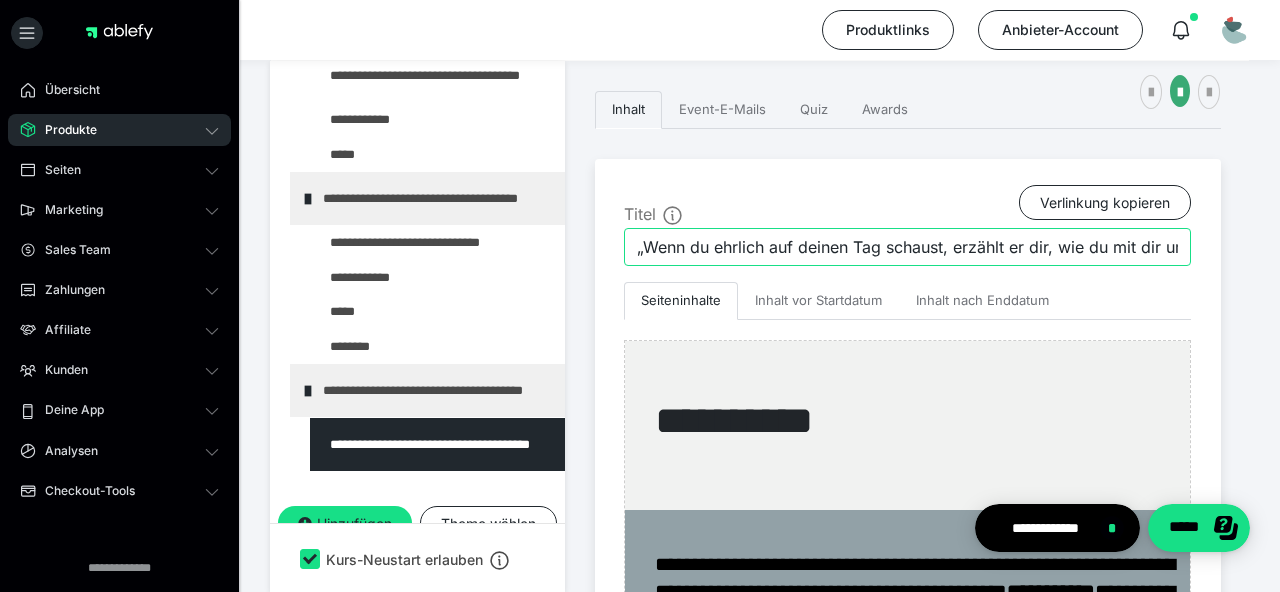 scroll, scrollTop: 0, scrollLeft: 66, axis: horizontal 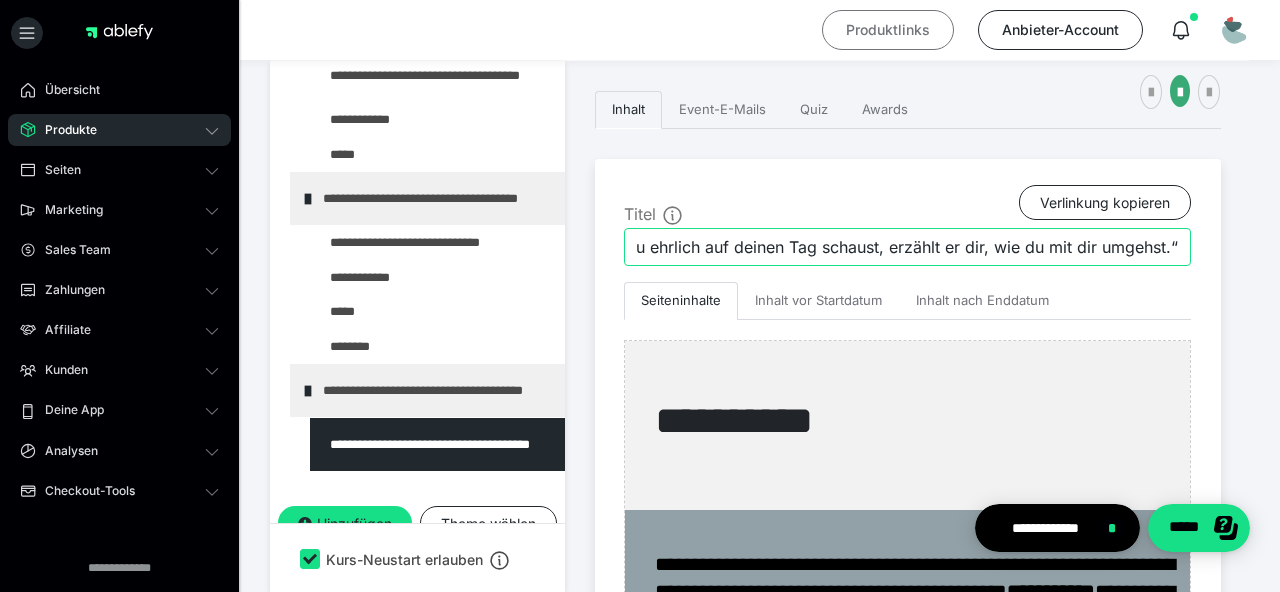 type on "„Wenn du ehrlich auf deinen Tag schaust, erzählt er dir, wie du mit dir umgehst.“" 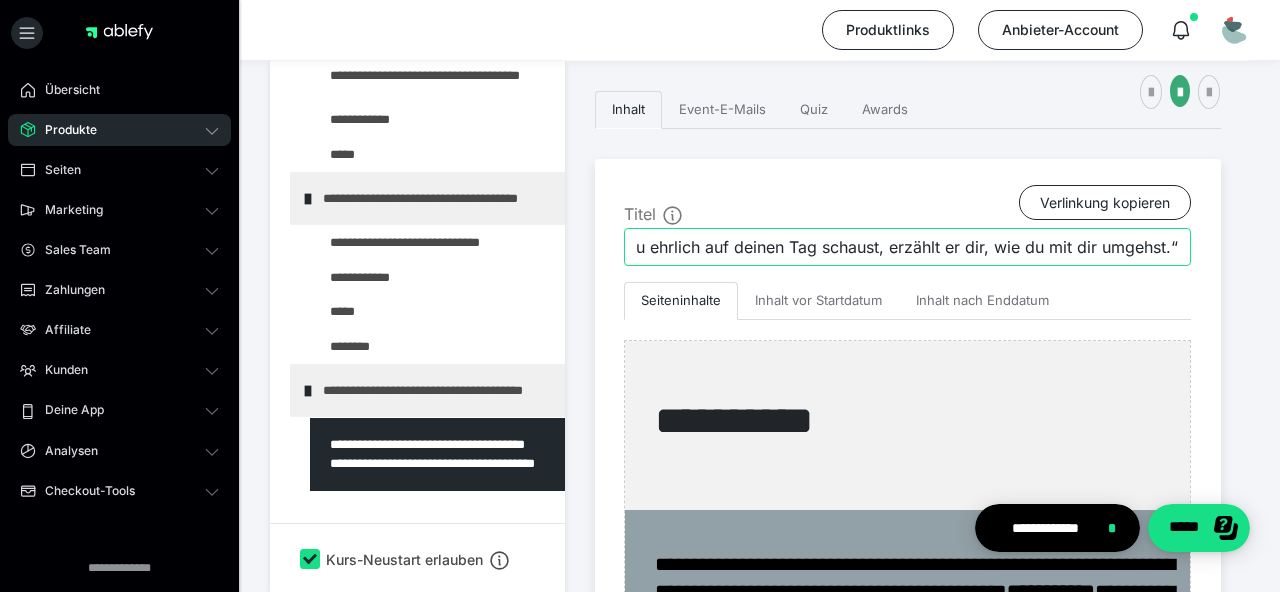 click on "„Wenn du ehrlich auf deinen Tag schaust, erzählt er dir, wie du mit dir umgehst.“" at bounding box center [907, 247] 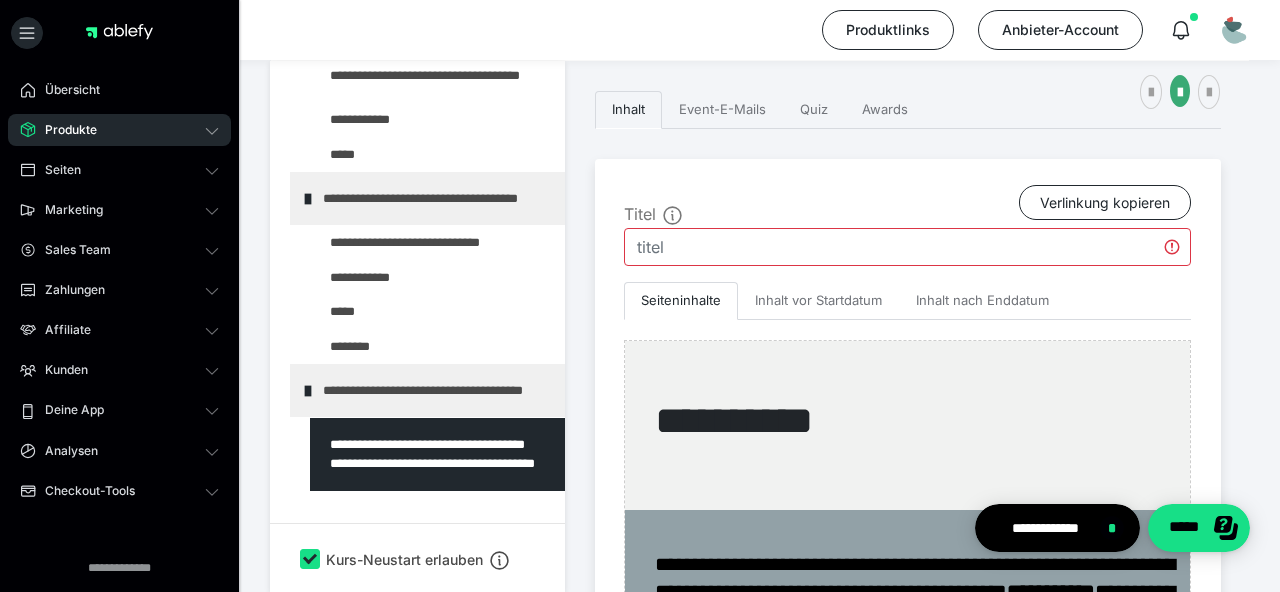 scroll, scrollTop: 0, scrollLeft: 0, axis: both 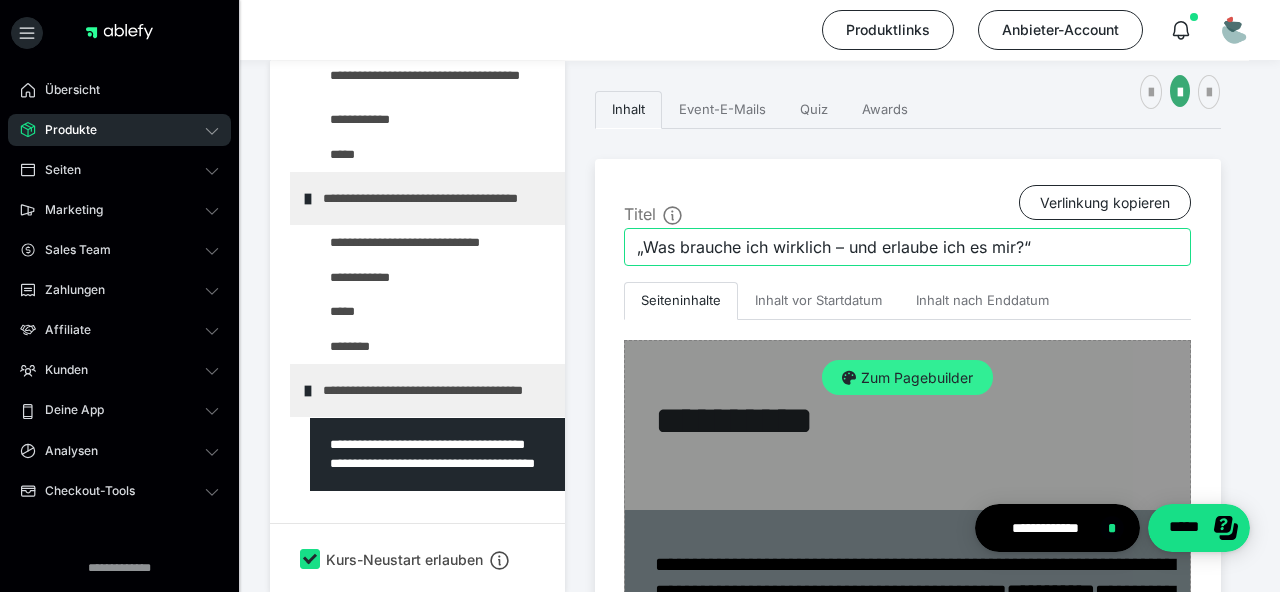 type on "„Was brauche ich wirklich – und erlaube ich es mir?“" 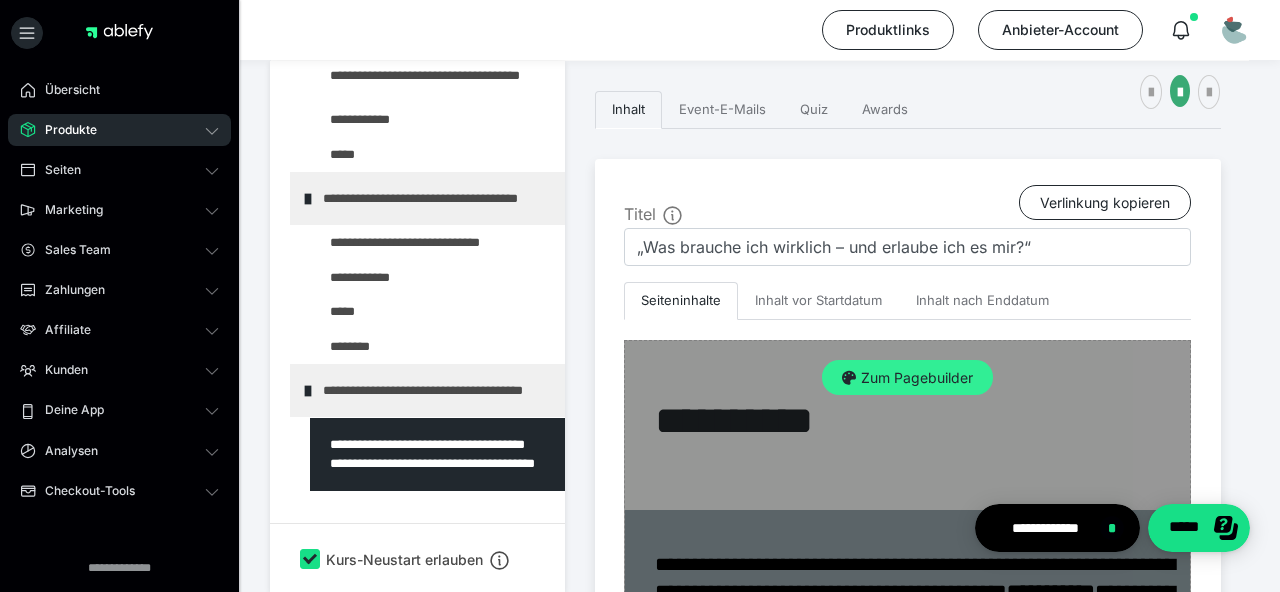 click on "Zum Pagebuilder" at bounding box center (907, 378) 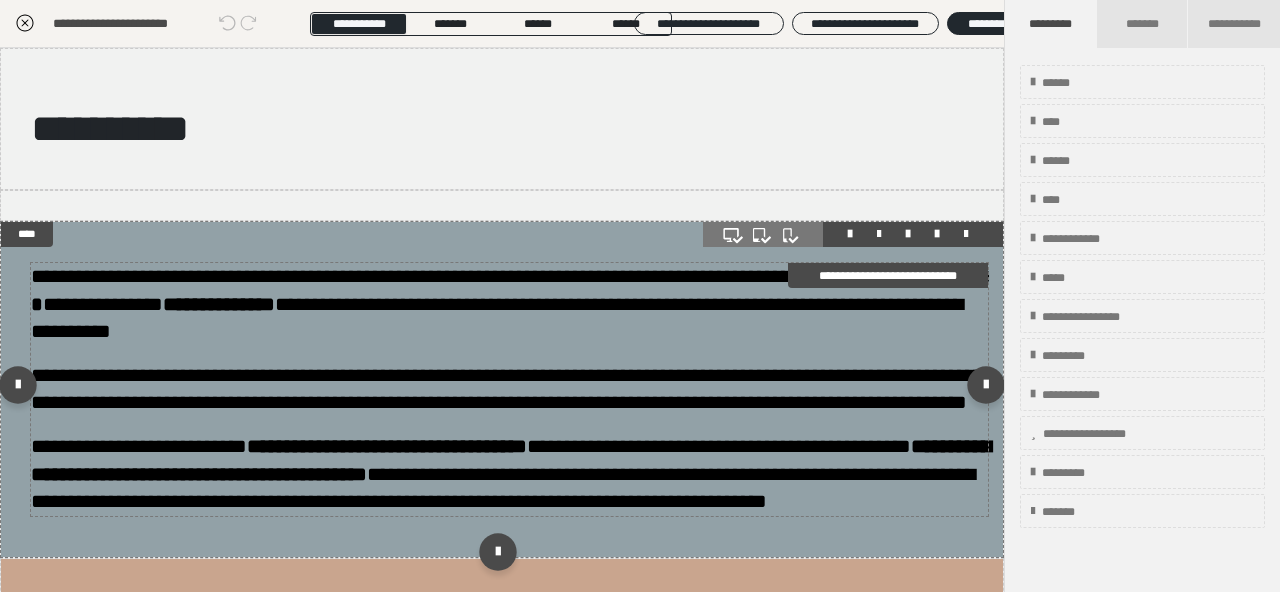 click on "**********" at bounding box center (509, 389) 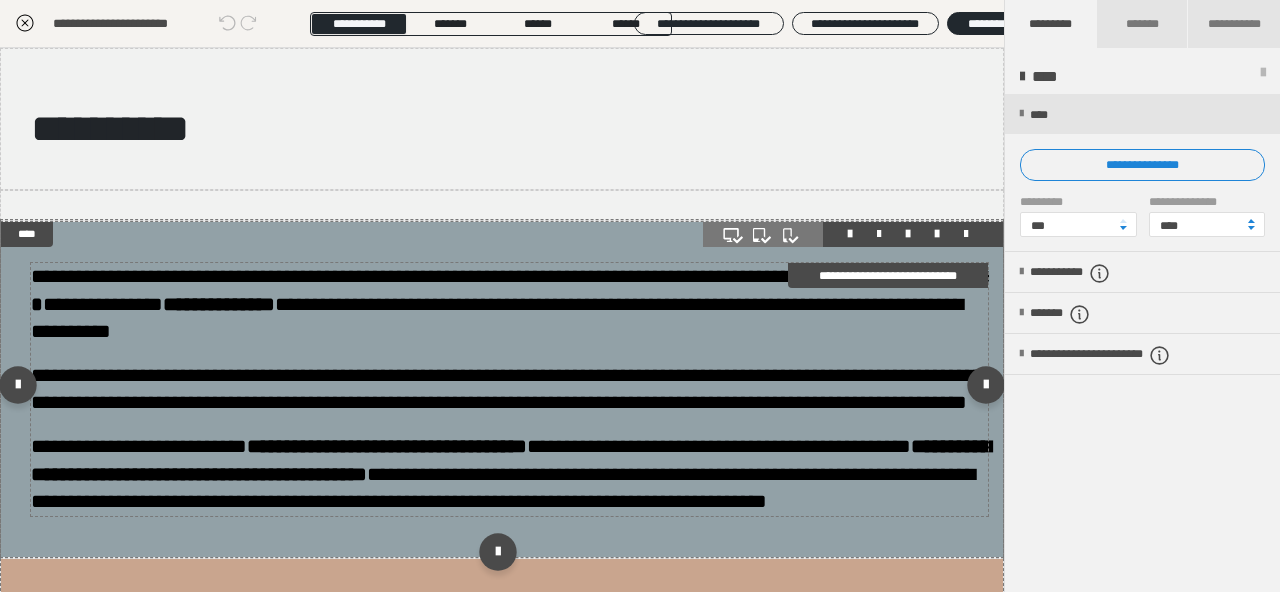 click on "**********" at bounding box center [509, 389] 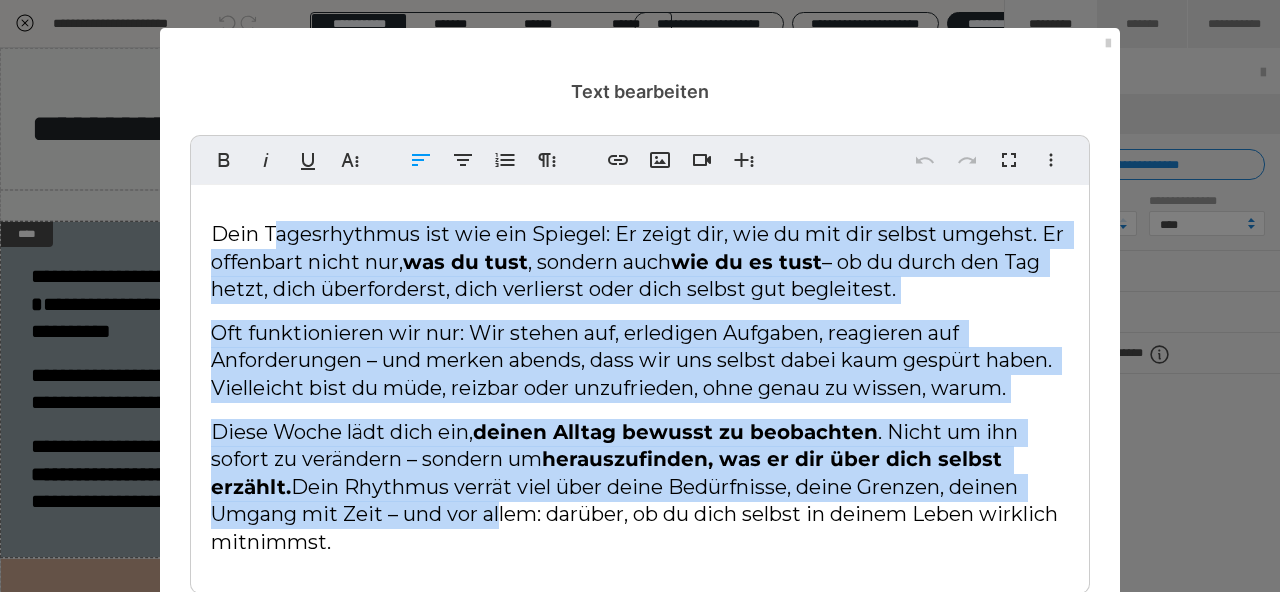 drag, startPoint x: 277, startPoint y: 231, endPoint x: 494, endPoint y: 526, distance: 366.2158 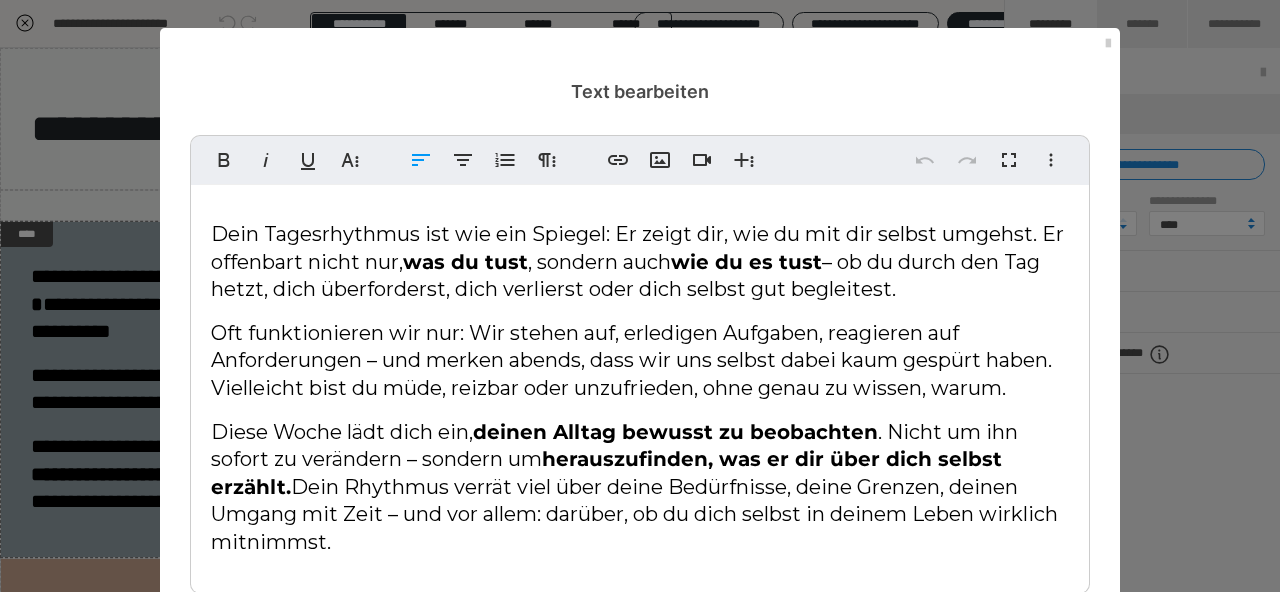 click on "Dein Rhythmus verrät viel über deine Bedürfnisse, deine Grenzen, deinen Umgang mit Zeit – und vor allem: darüber, ob du dich selbst in deinem Leben wirklich mitnimmst." at bounding box center [637, 514] 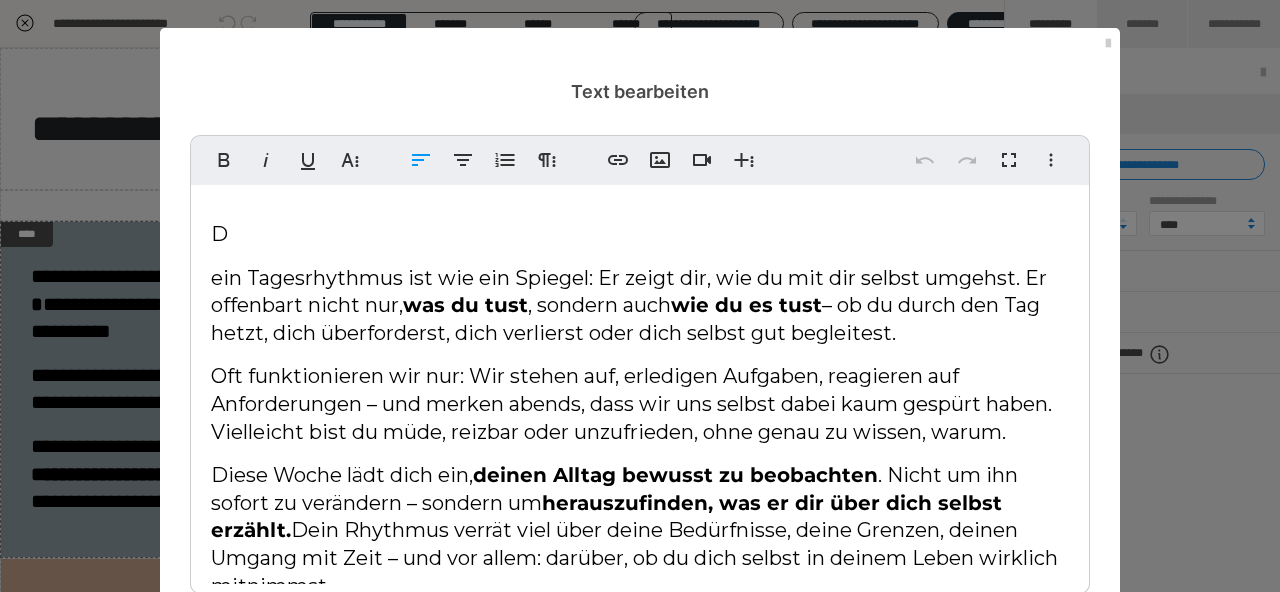 scroll, scrollTop: 9, scrollLeft: 0, axis: vertical 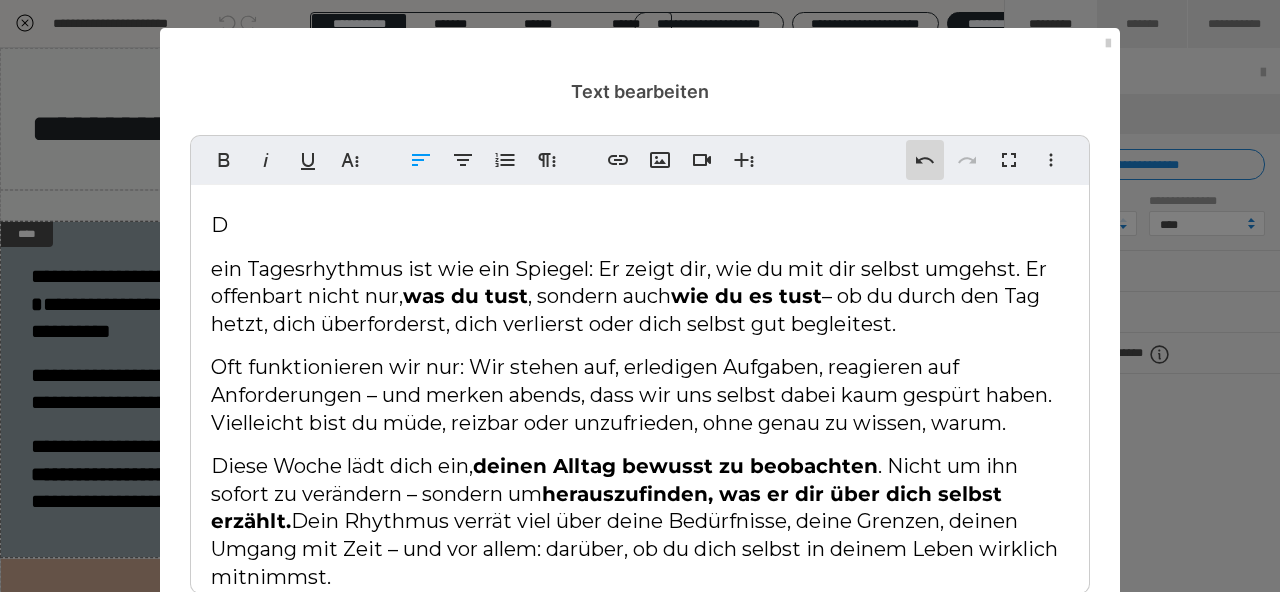 click 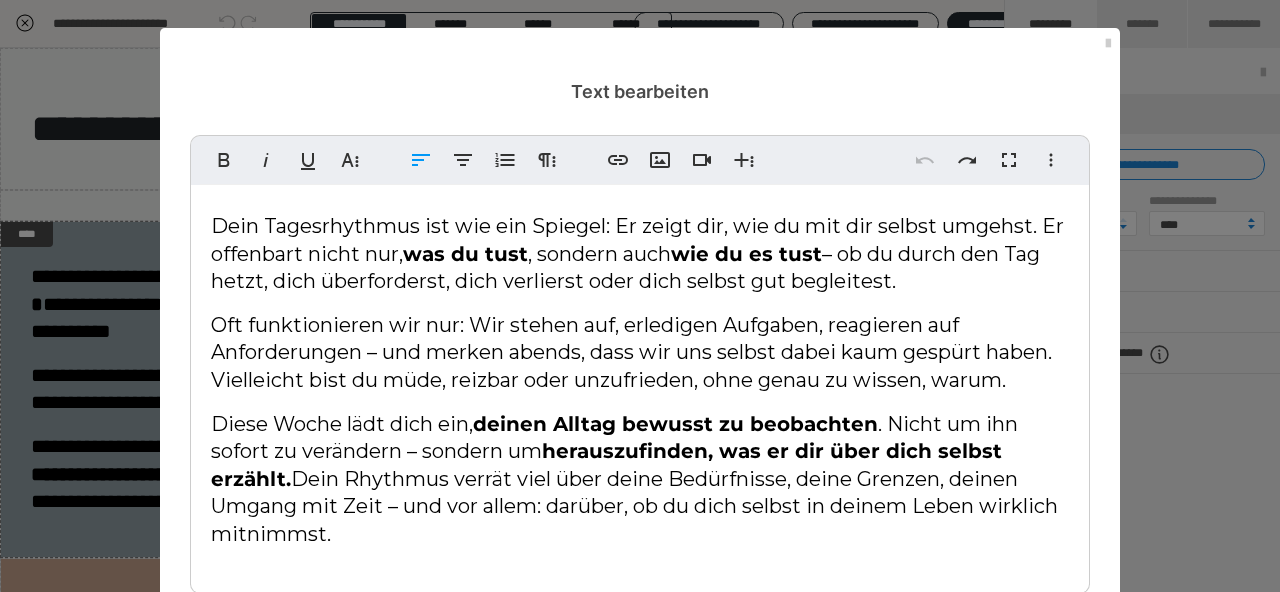 click 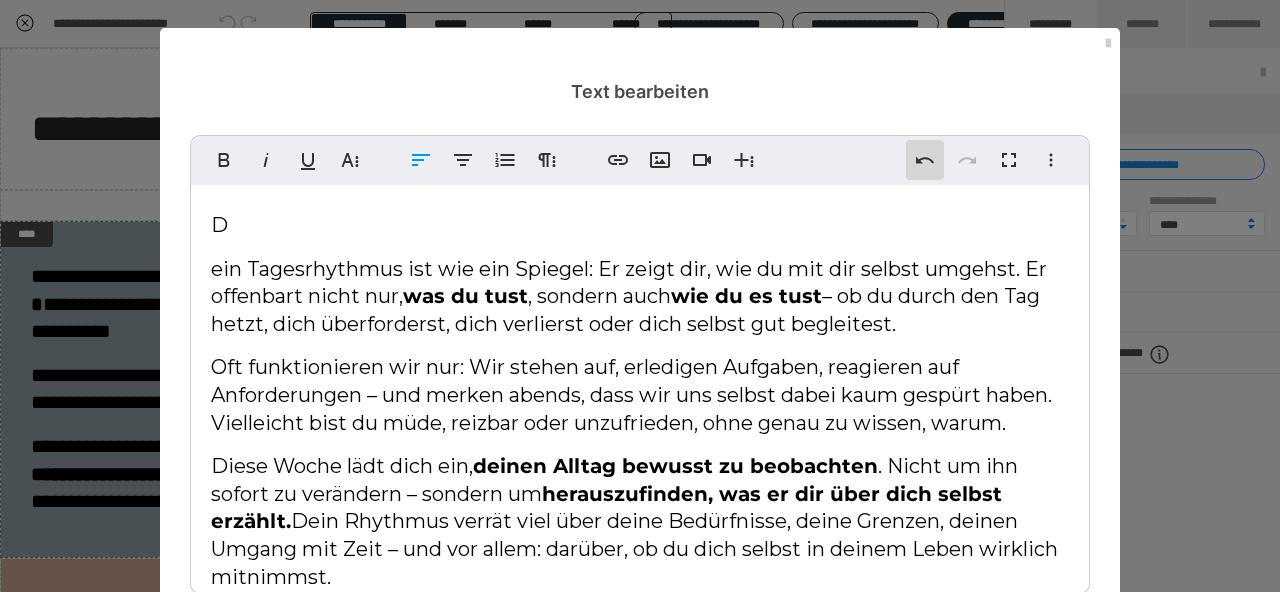 click 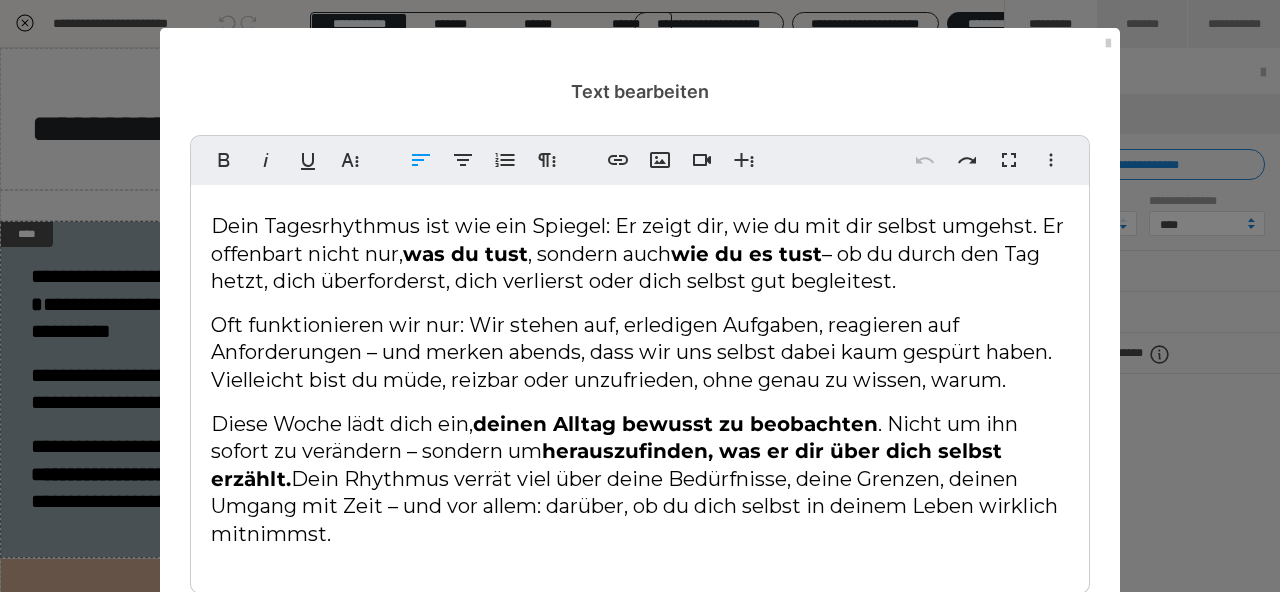 scroll, scrollTop: 0, scrollLeft: 0, axis: both 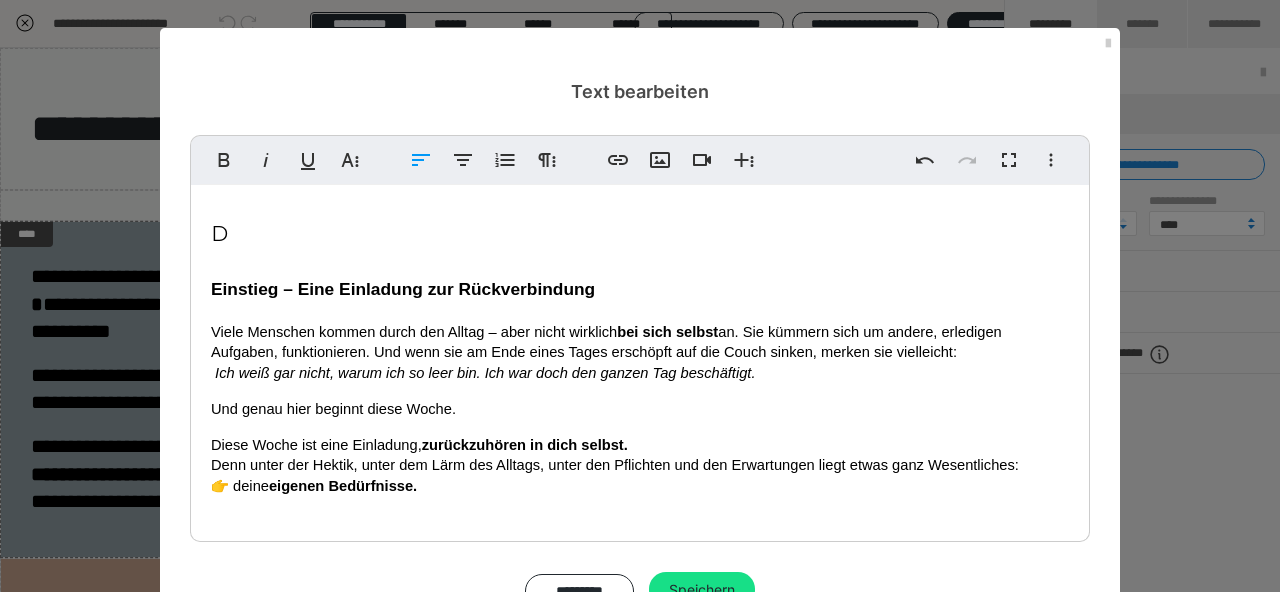 click on "Einstieg – Eine Einladung zur Rückverbindung" at bounding box center (403, 289) 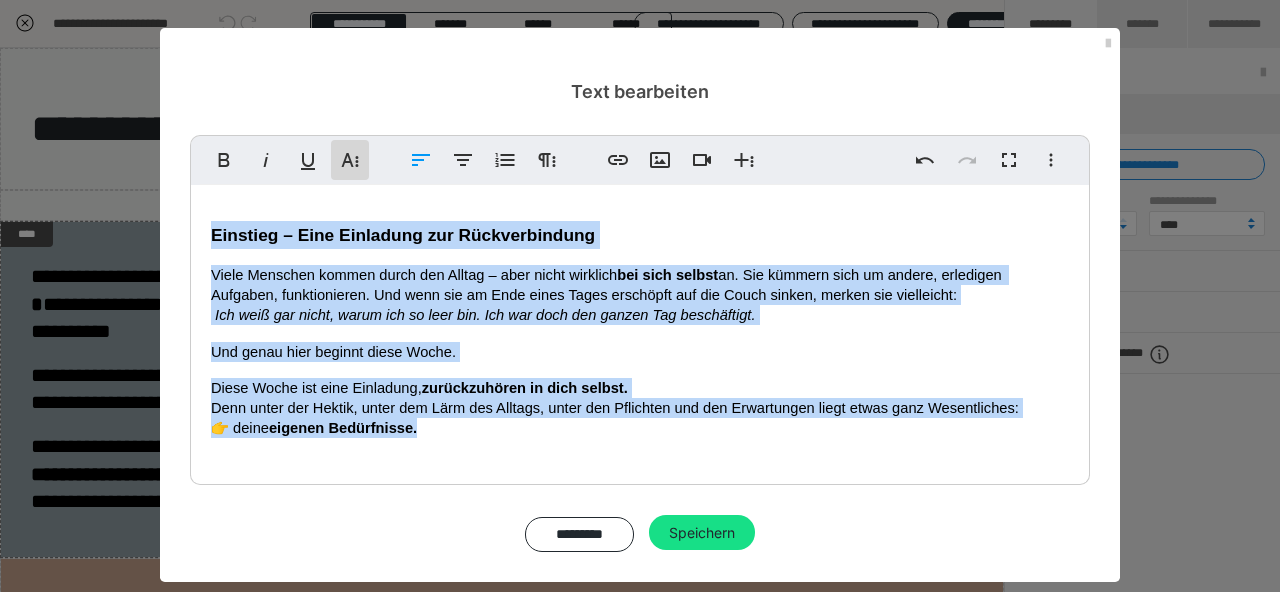 click 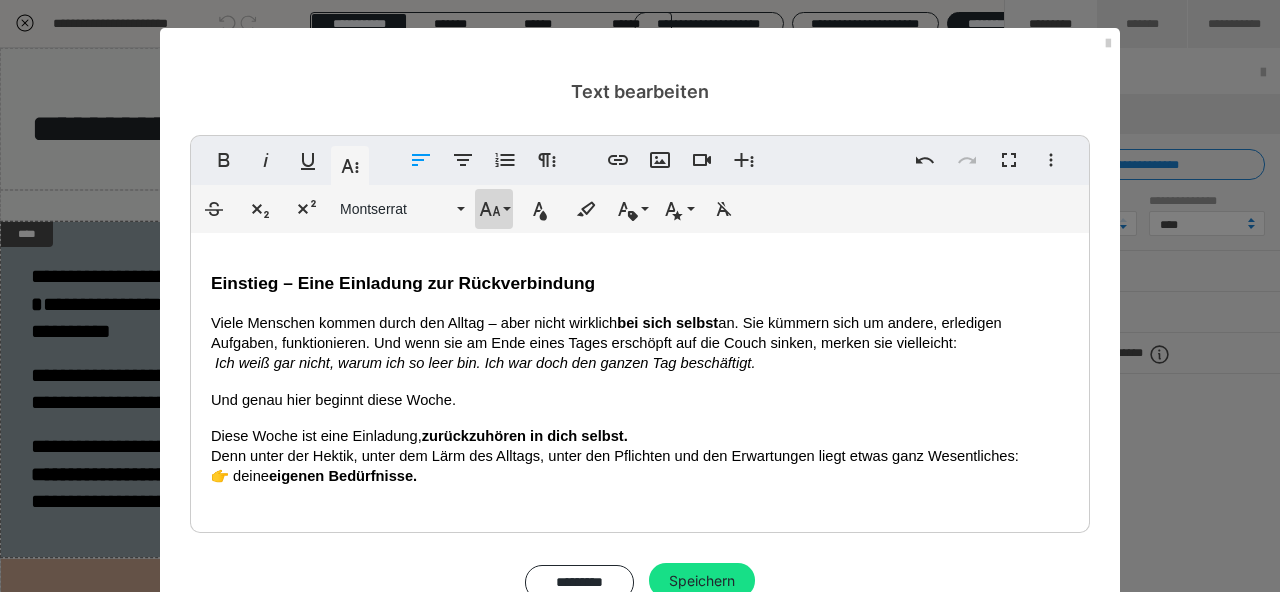 click on "Schriftgröße" at bounding box center [494, 209] 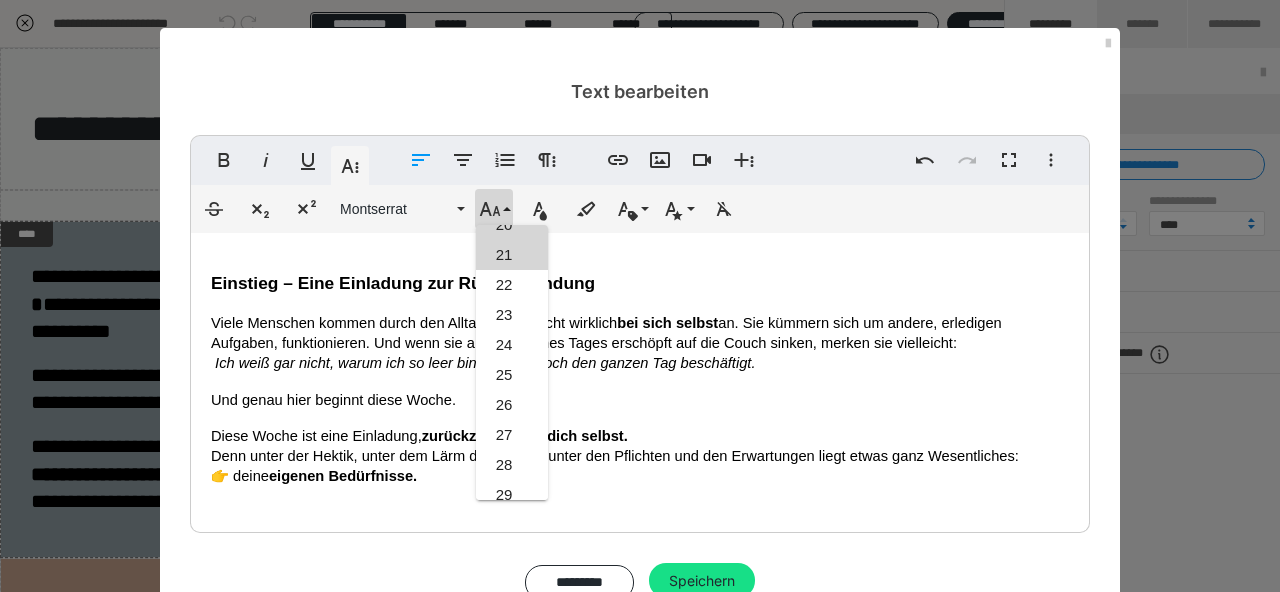 click on "21" at bounding box center (512, 255) 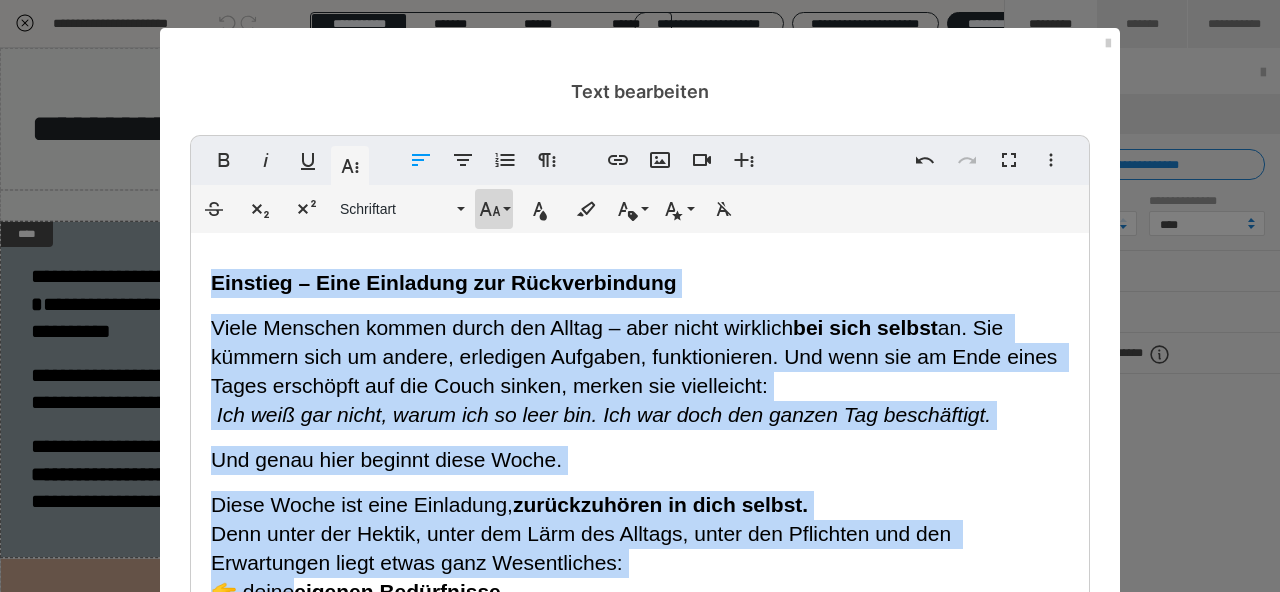 click on "Schriftgröße" at bounding box center (494, 209) 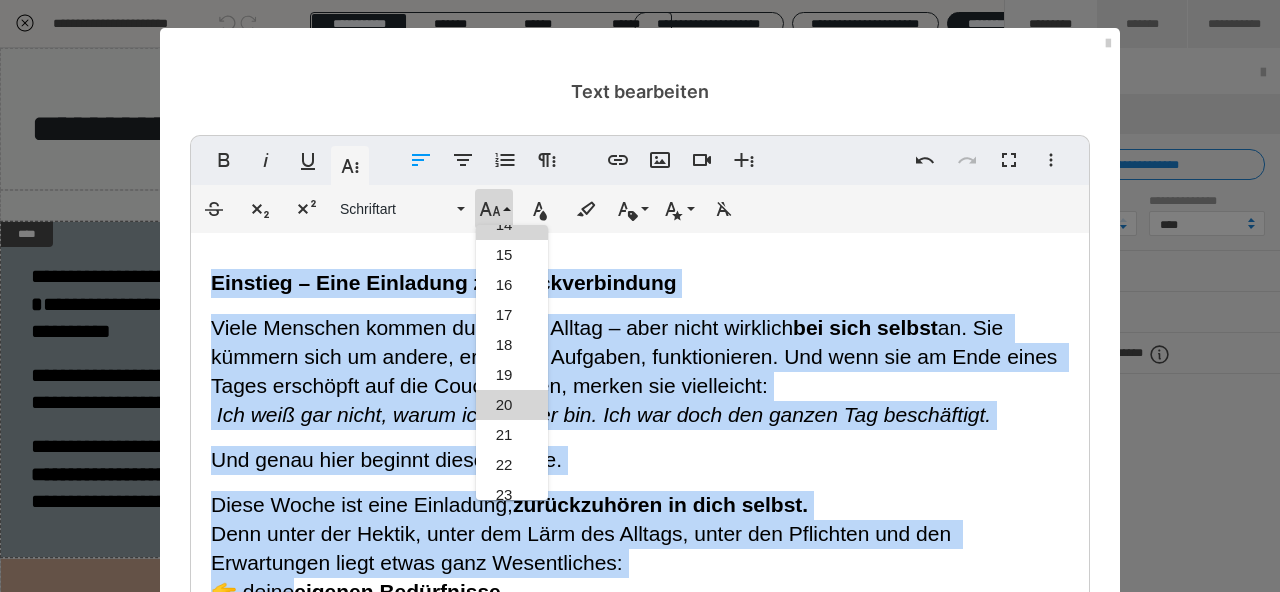 click on "20" at bounding box center [512, 405] 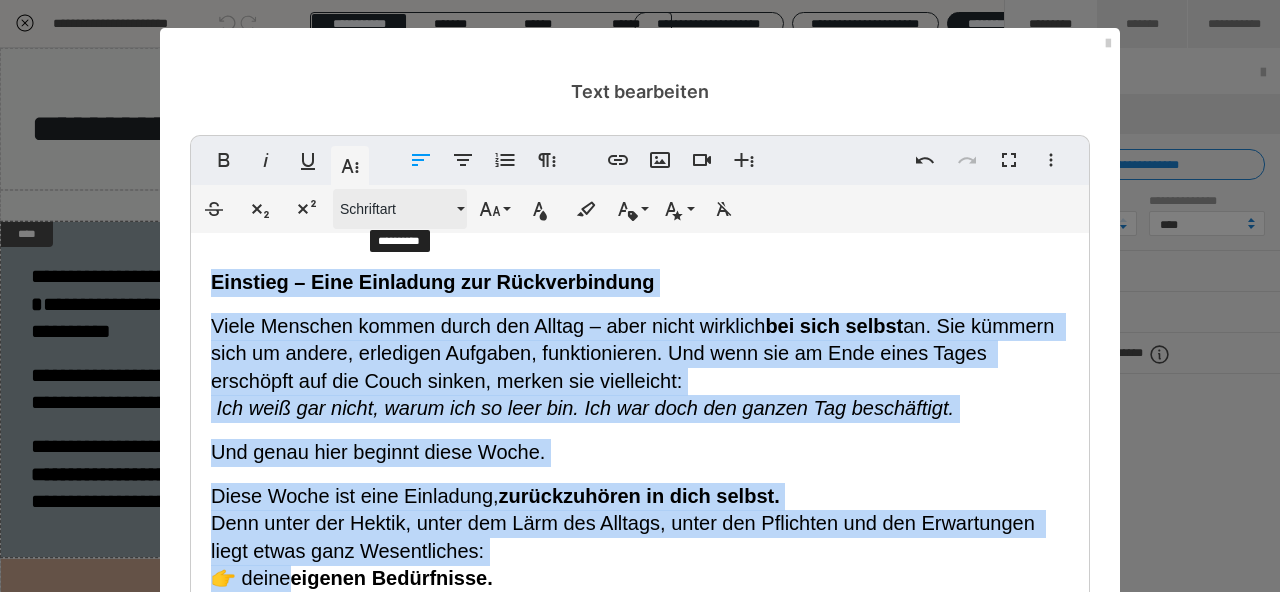 click on "Schriftart" at bounding box center (396, 209) 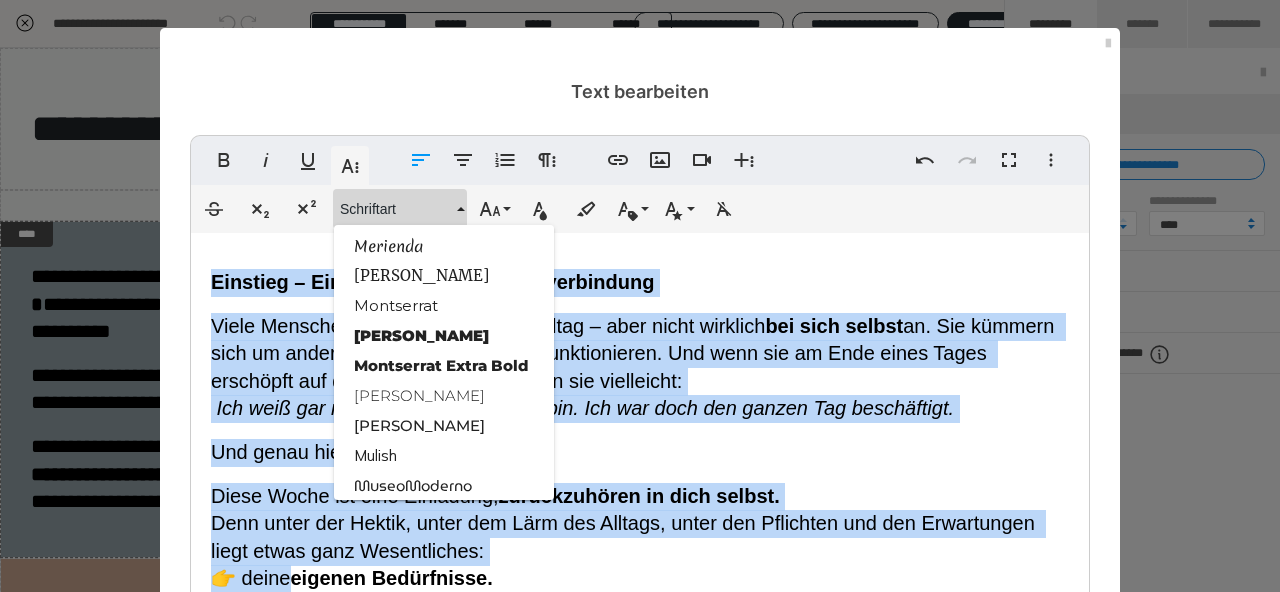 scroll, scrollTop: 1828, scrollLeft: 0, axis: vertical 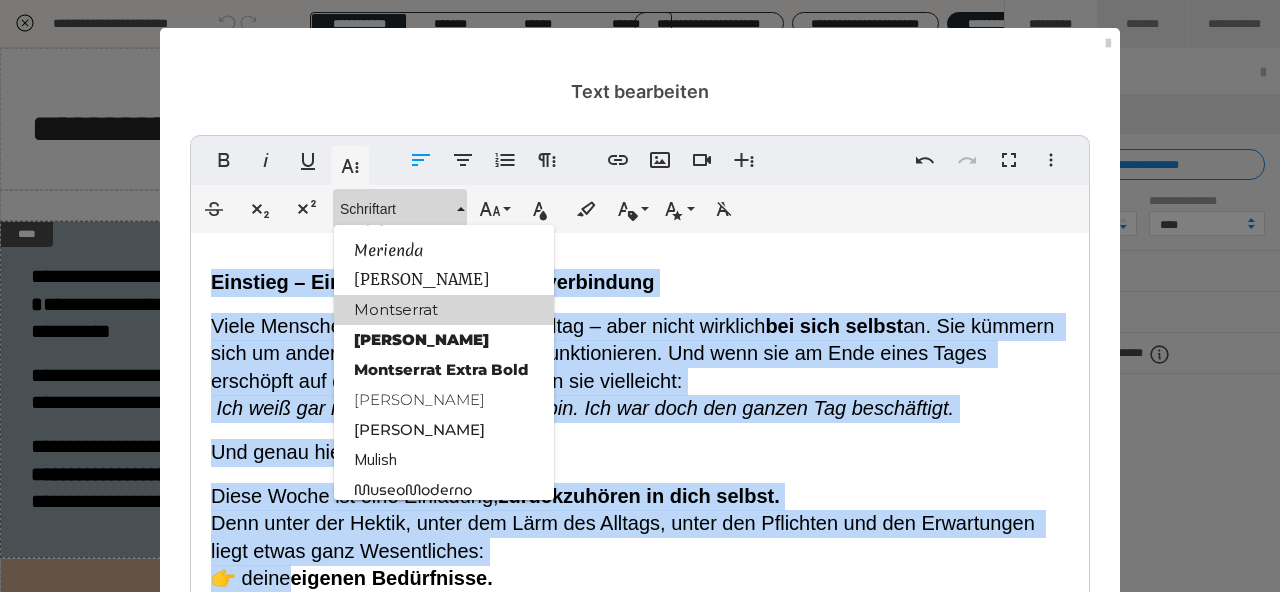 click on "Montserrat" at bounding box center [444, 310] 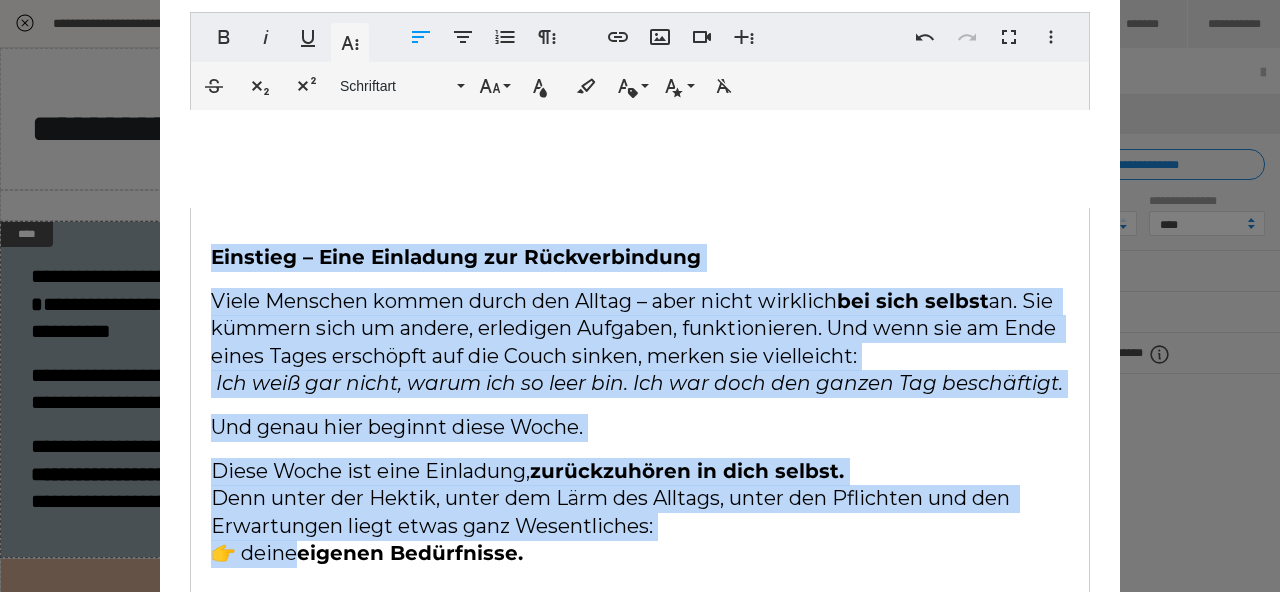 scroll, scrollTop: 153, scrollLeft: 0, axis: vertical 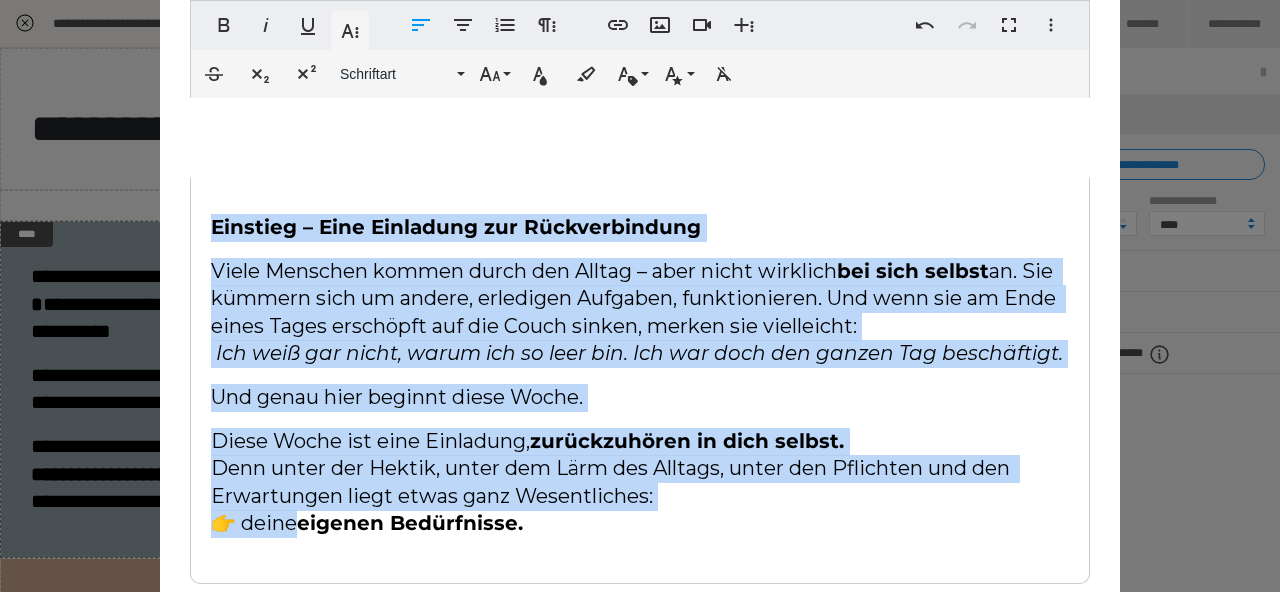 click on "Denn unter der Hektik, unter dem Lärm des Alltags, unter den Pflichten und den Erwartungen liegt etwas ganz Wesentliches:  👉 deine" at bounding box center [613, 495] 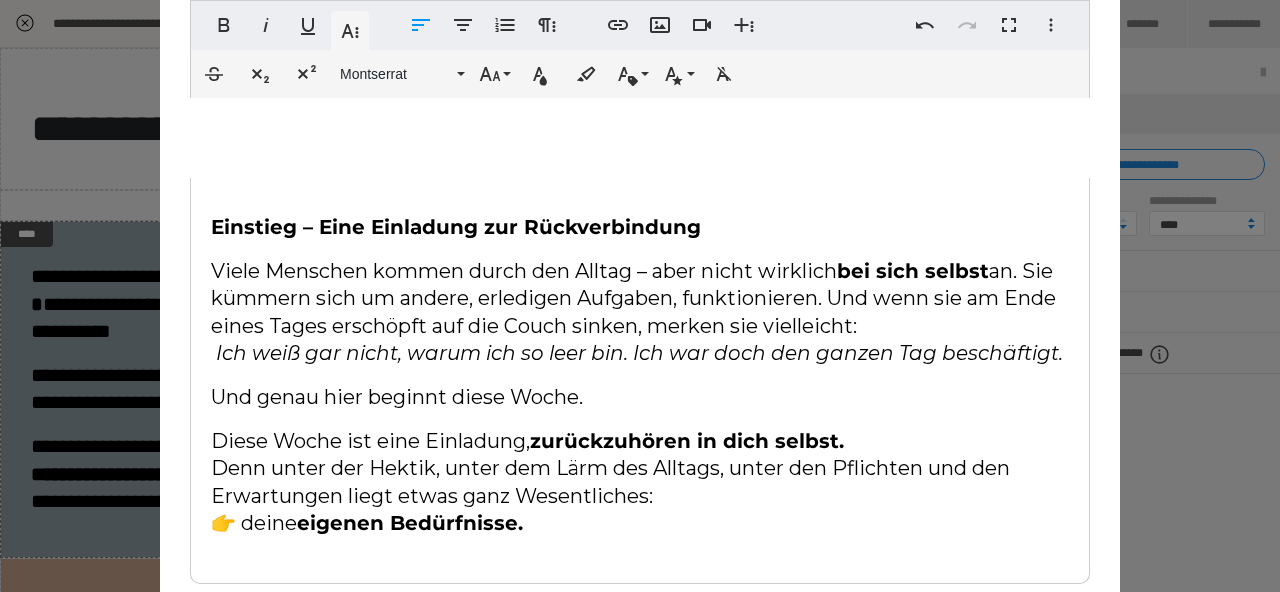 click on "Diese Woche ist eine Einladung,  zurückzuhören in dich selbst.  Denn unter der Hektik, unter dem Lärm des Alltags, unter den Pflichten und den Erwartungen liegt etwas ganz Wesentliches:  👉 deine  eigenen Bedürfnisse." at bounding box center [640, 483] 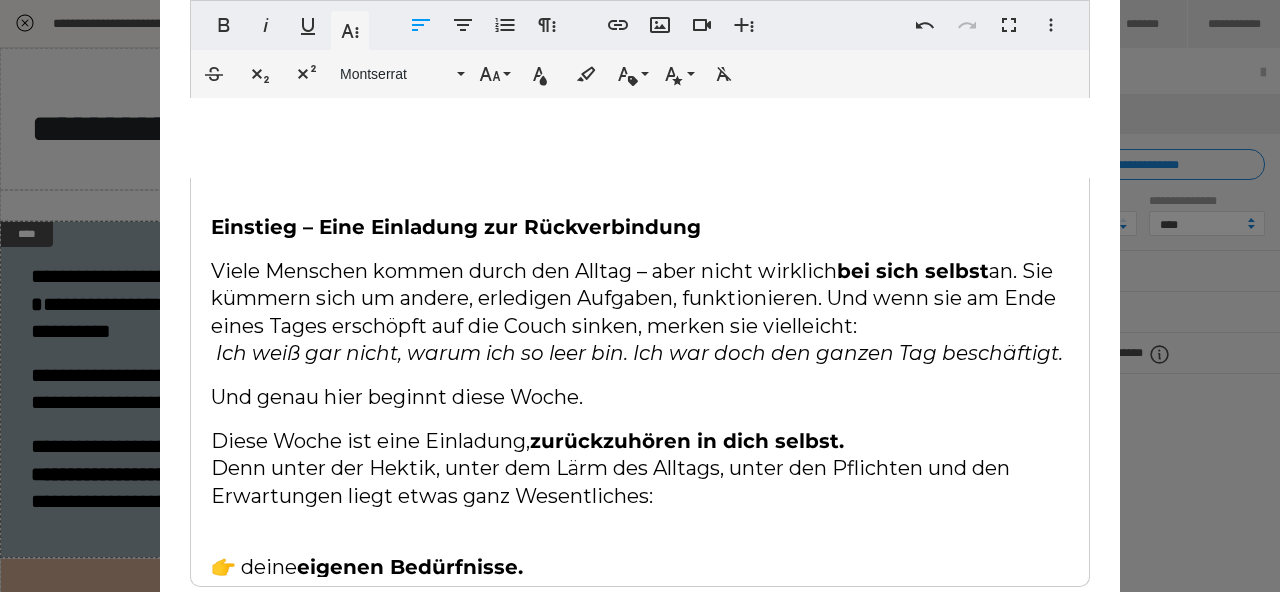 scroll, scrollTop: 3, scrollLeft: 0, axis: vertical 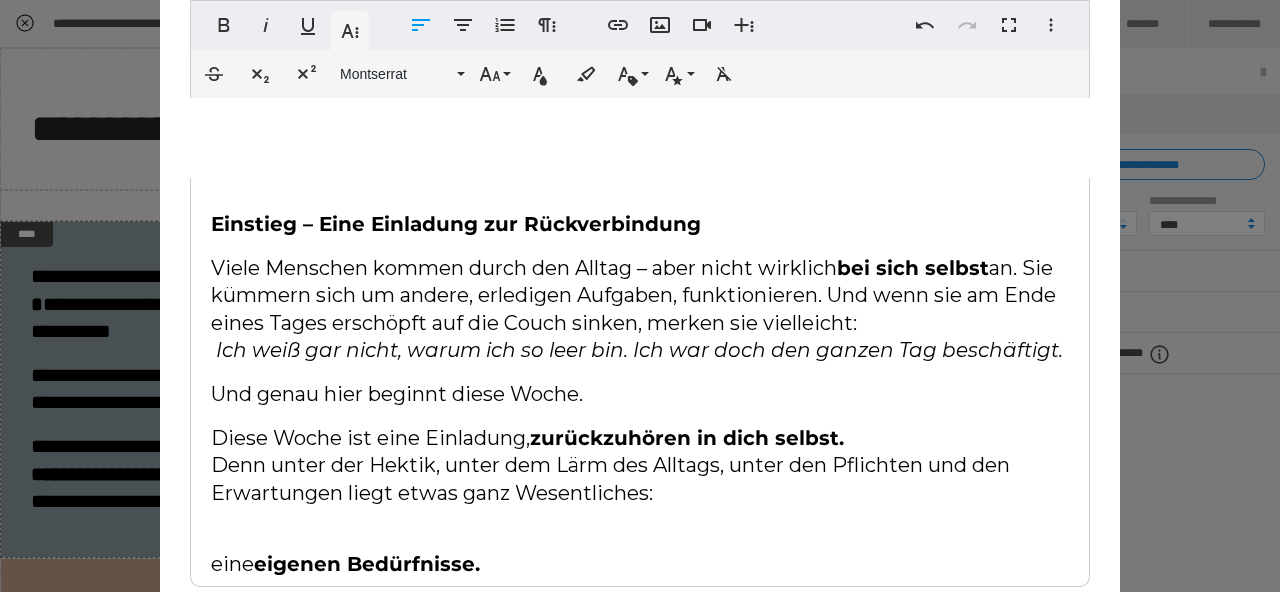 type 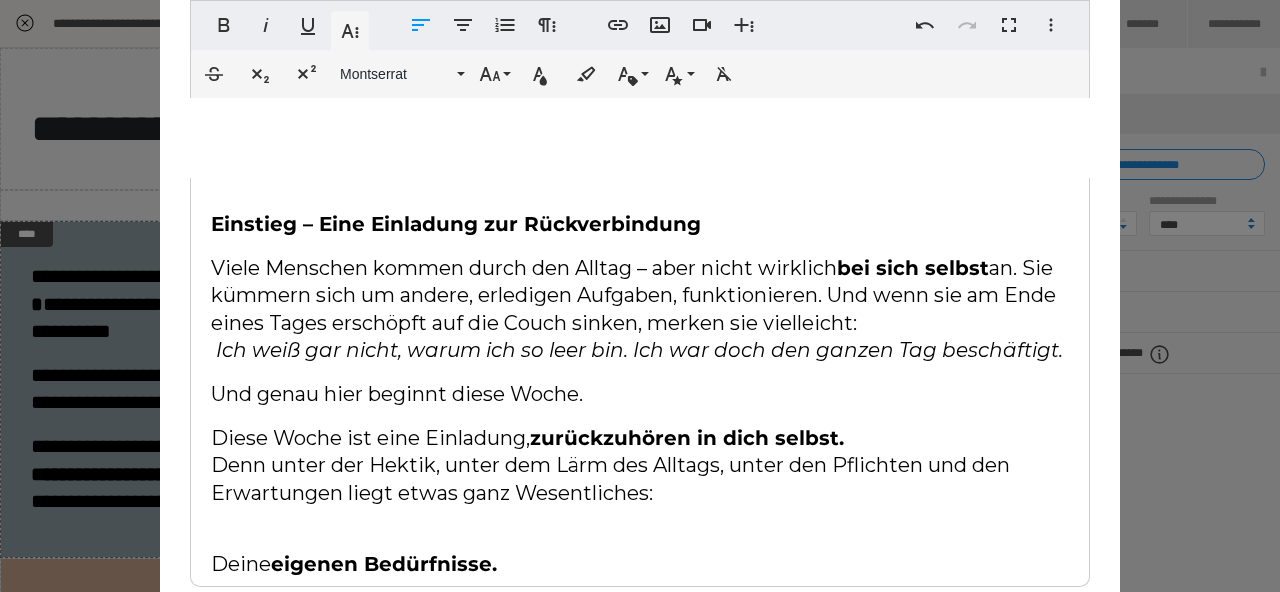 click on "​ Einstieg – Eine Einladung zur Rückverbindung Viele Menschen kommen durch den Alltag – aber nicht wirklich  bei sich selbst  an. Sie kümmern sich um andere, erledigen Aufgaben, funktionieren. Und wenn sie am Ende eines Tages erschöpft auf die Couch sinken, merken sie vielleicht:   Ich weiß gar nicht, warum ich so leer bin. Ich war doch den ganzen Tag beschäftigt. Und genau hier beginnt diese Woche. Diese Woche ist eine Einladung,  zurückzuhören in dich selbst.  Denn unter der Hektik, unter dem Lärm des Alltags, unter den Pflichten und den Erwartungen liegt etwas ganz Wesentliches: Deine  eigenen Bedürfnisse." at bounding box center [640, 395] 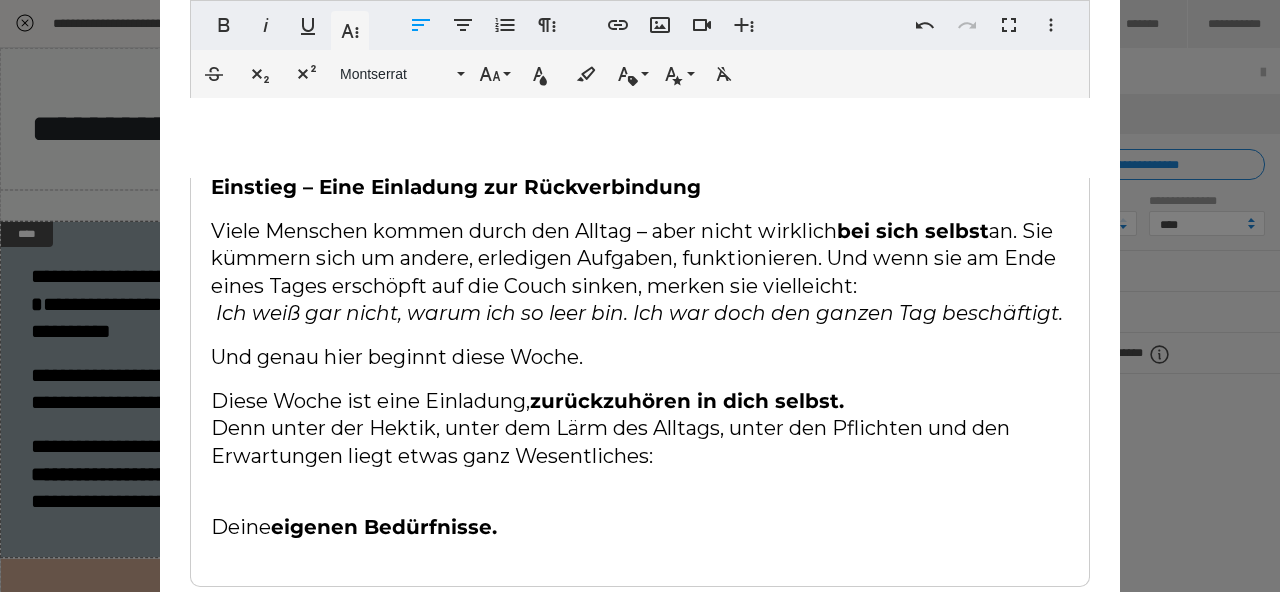 scroll, scrollTop: 271, scrollLeft: 0, axis: vertical 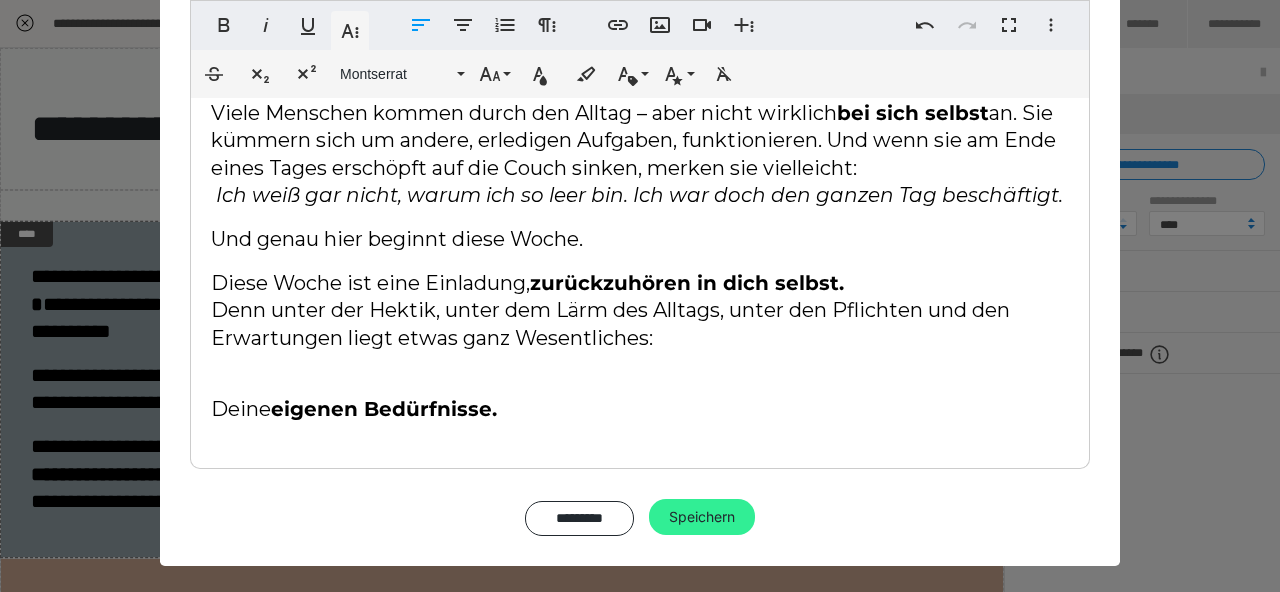 click on "Speichern" at bounding box center (702, 517) 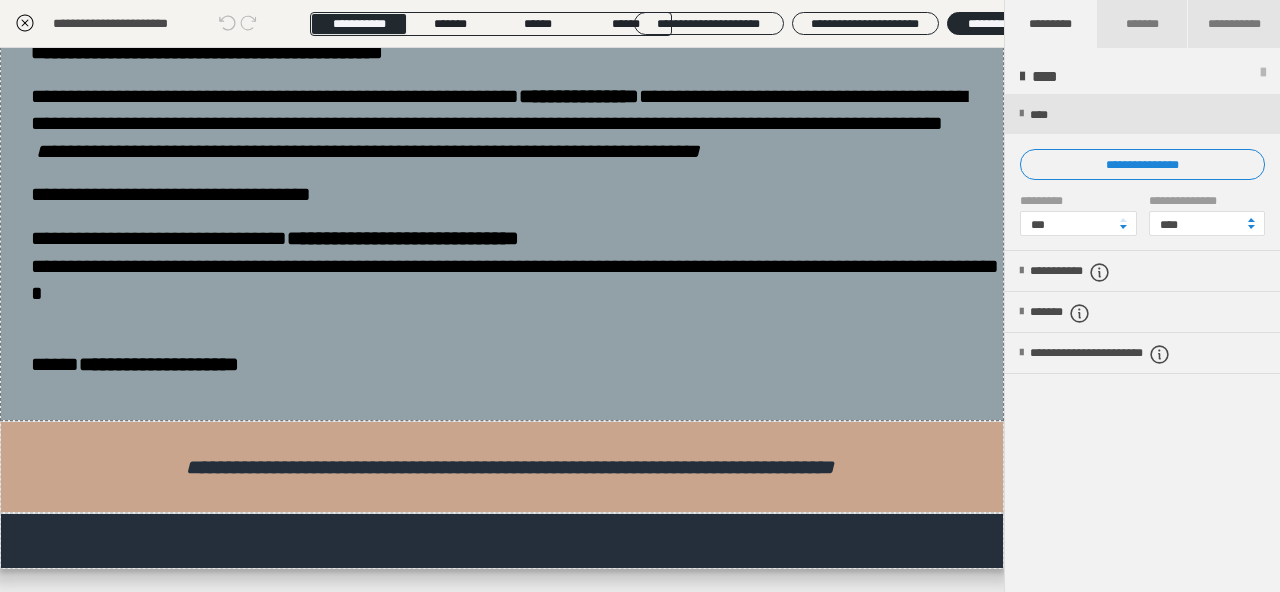 scroll, scrollTop: 248, scrollLeft: 0, axis: vertical 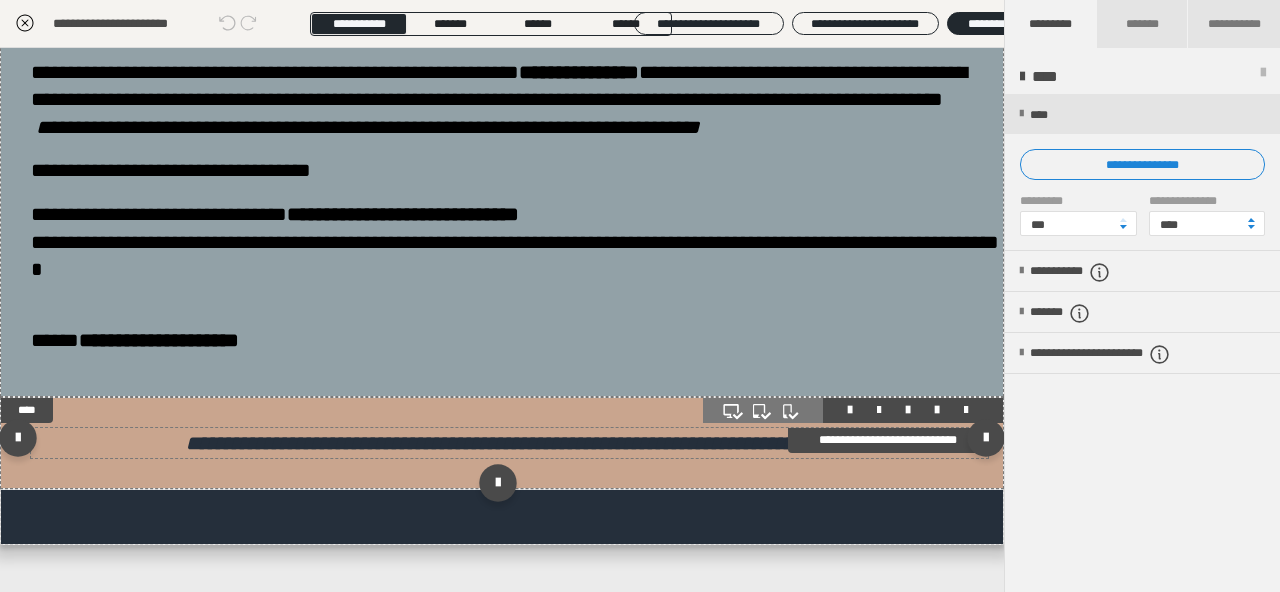 click on "**********" at bounding box center [510, 443] 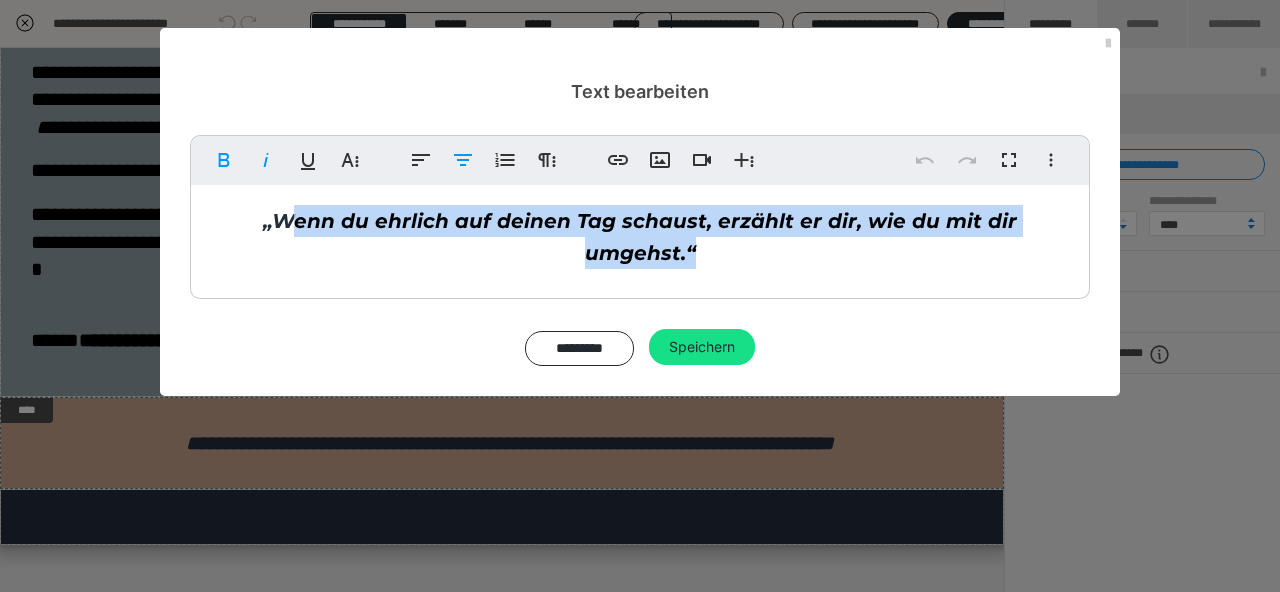 drag, startPoint x: 236, startPoint y: 211, endPoint x: 1279, endPoint y: 214, distance: 1043.0043 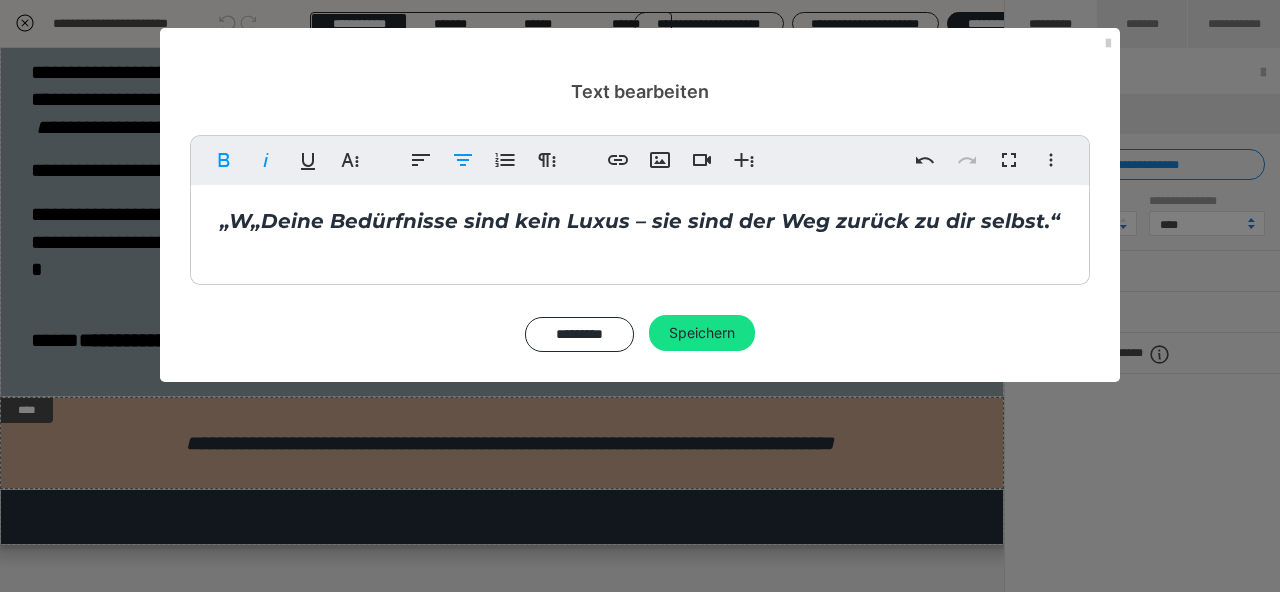 click on "„W„Deine Bedürfnisse sind kein Luxus – sie sind der Weg zurück zu dir selbst.“" at bounding box center [640, 221] 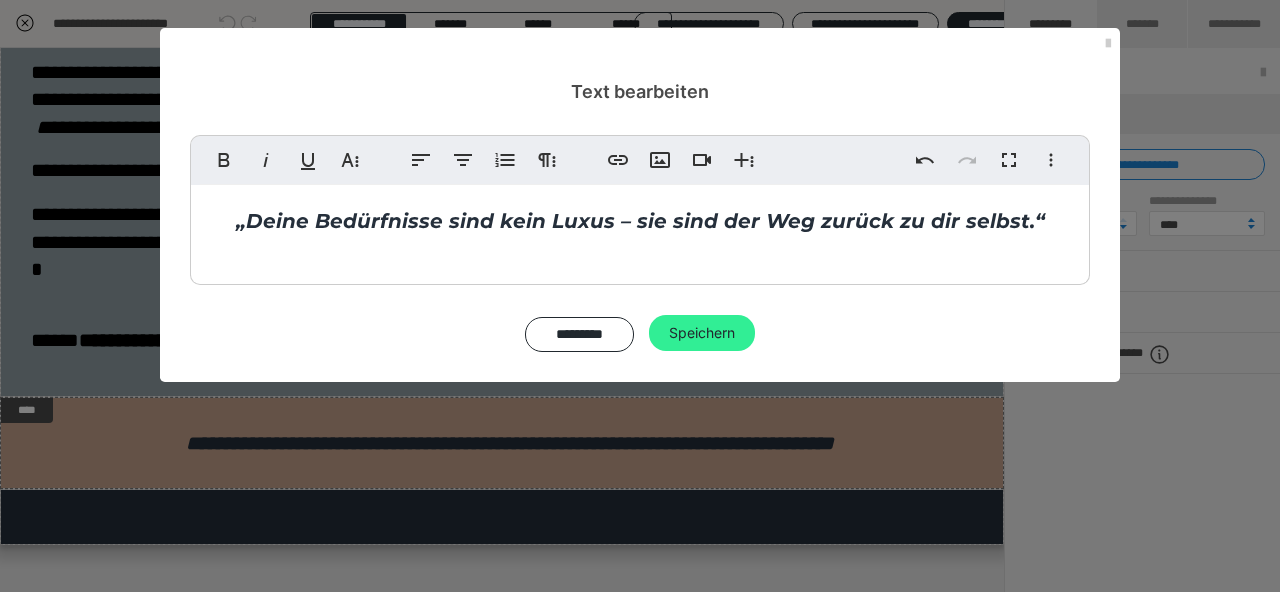 click on "Speichern" at bounding box center [702, 333] 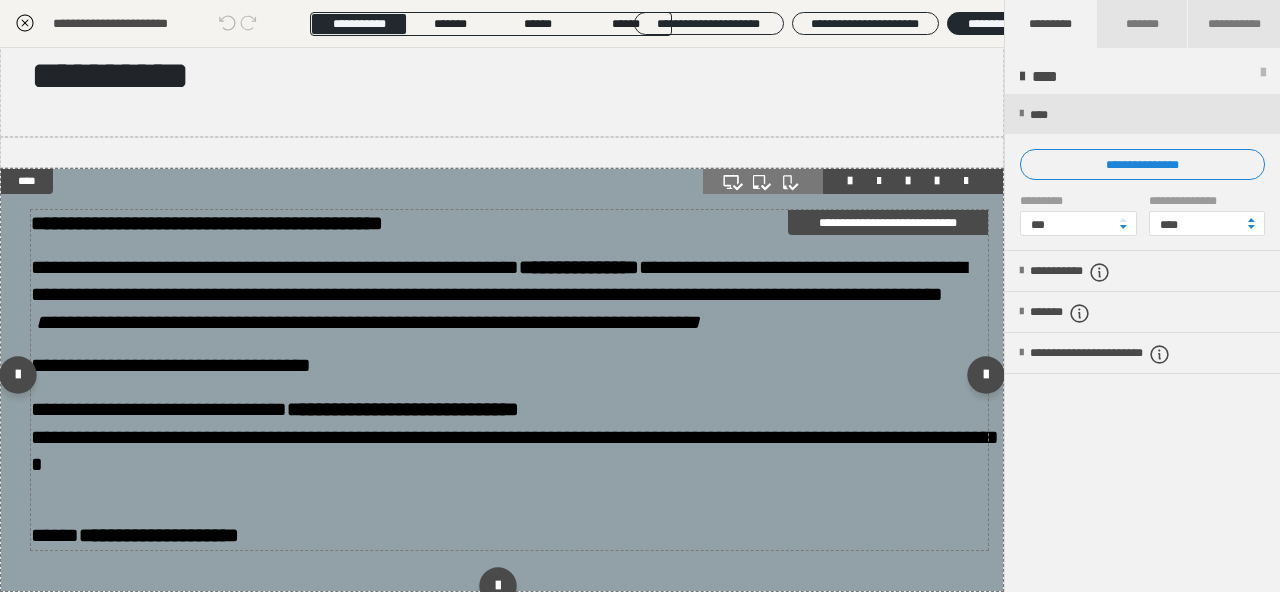 scroll, scrollTop: 53, scrollLeft: 0, axis: vertical 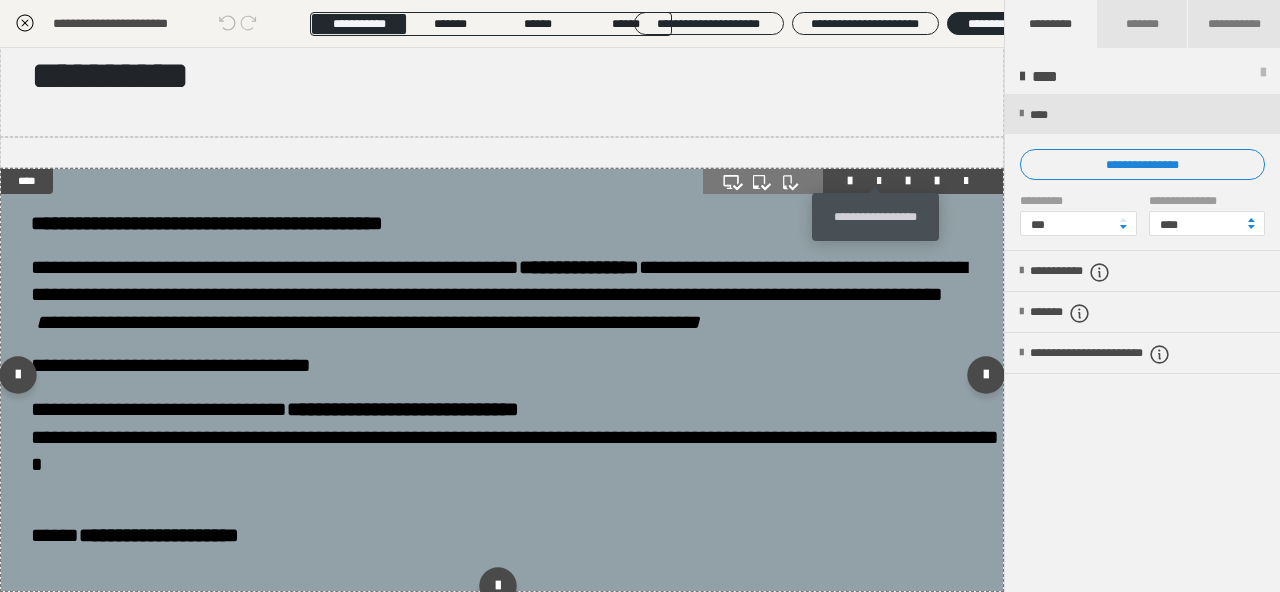 click at bounding box center (879, 181) 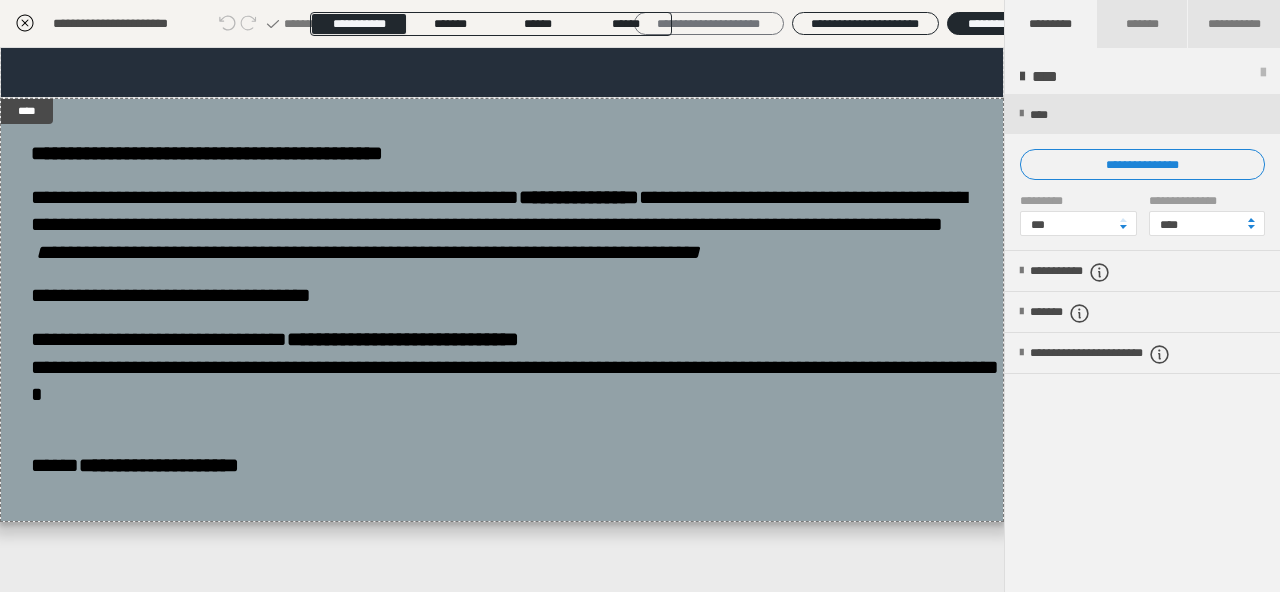scroll, scrollTop: 699, scrollLeft: 0, axis: vertical 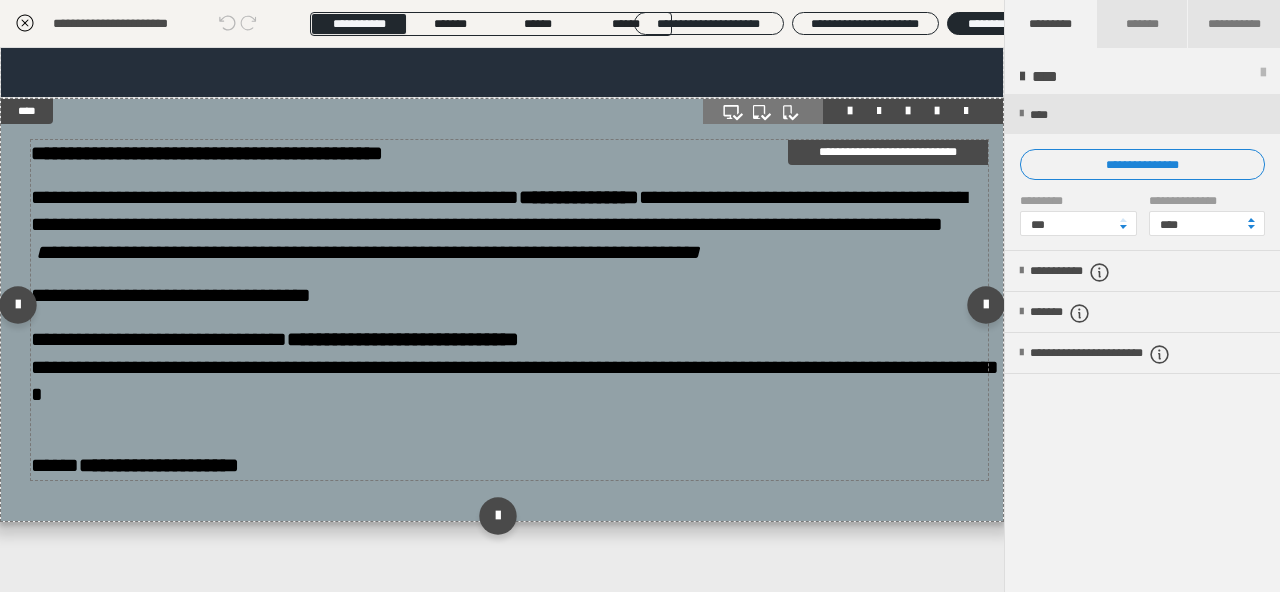 click on "**********" at bounding box center (171, 295) 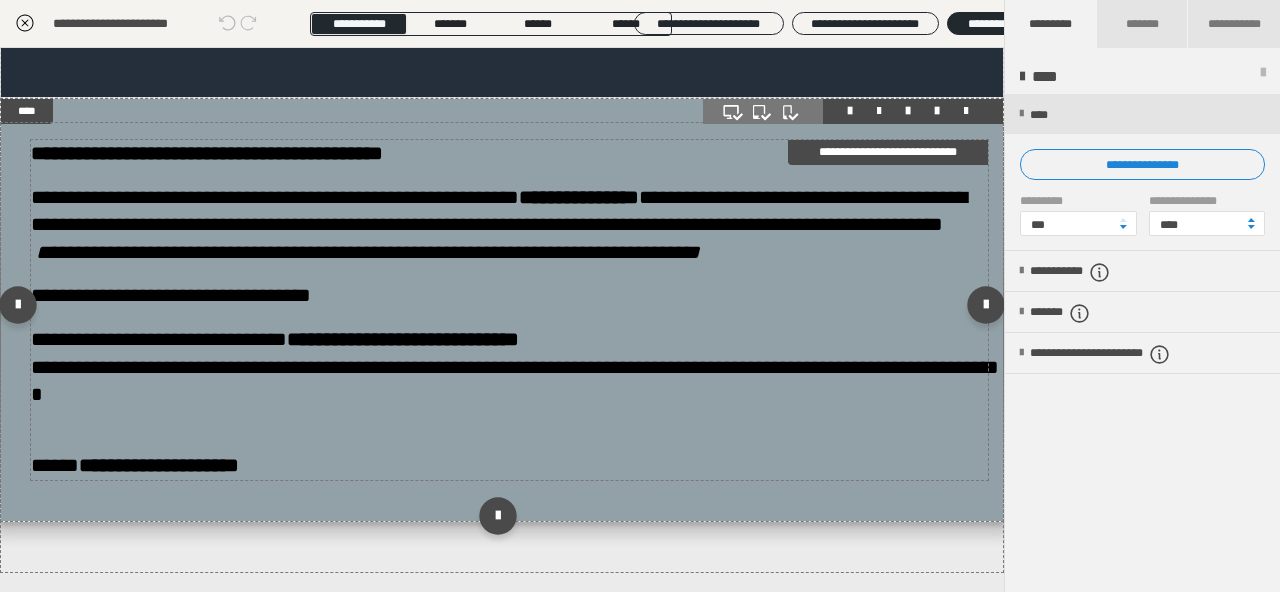 click on "**********" at bounding box center [171, 295] 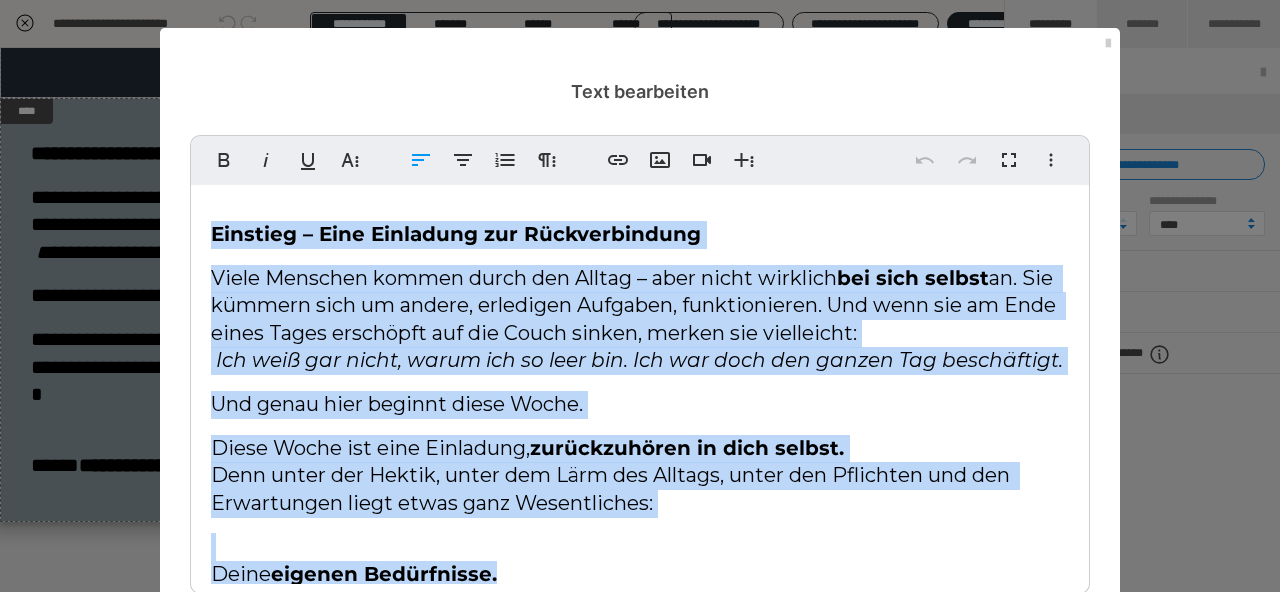 drag, startPoint x: 209, startPoint y: 241, endPoint x: 557, endPoint y: 567, distance: 476.84378 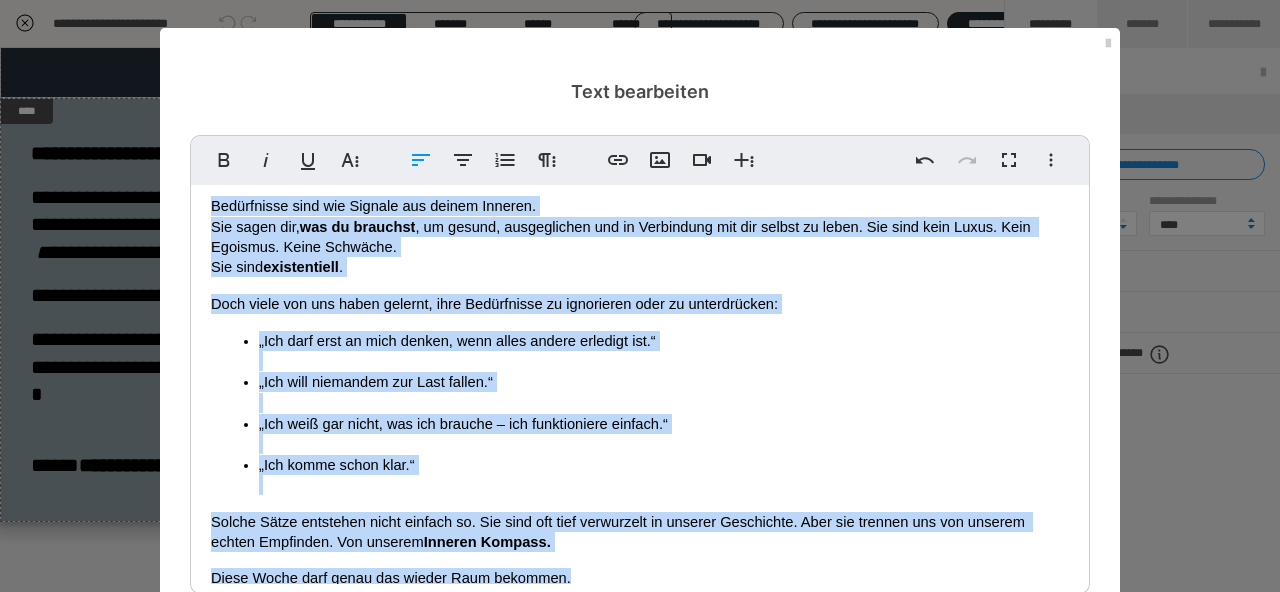 scroll, scrollTop: 51, scrollLeft: 0, axis: vertical 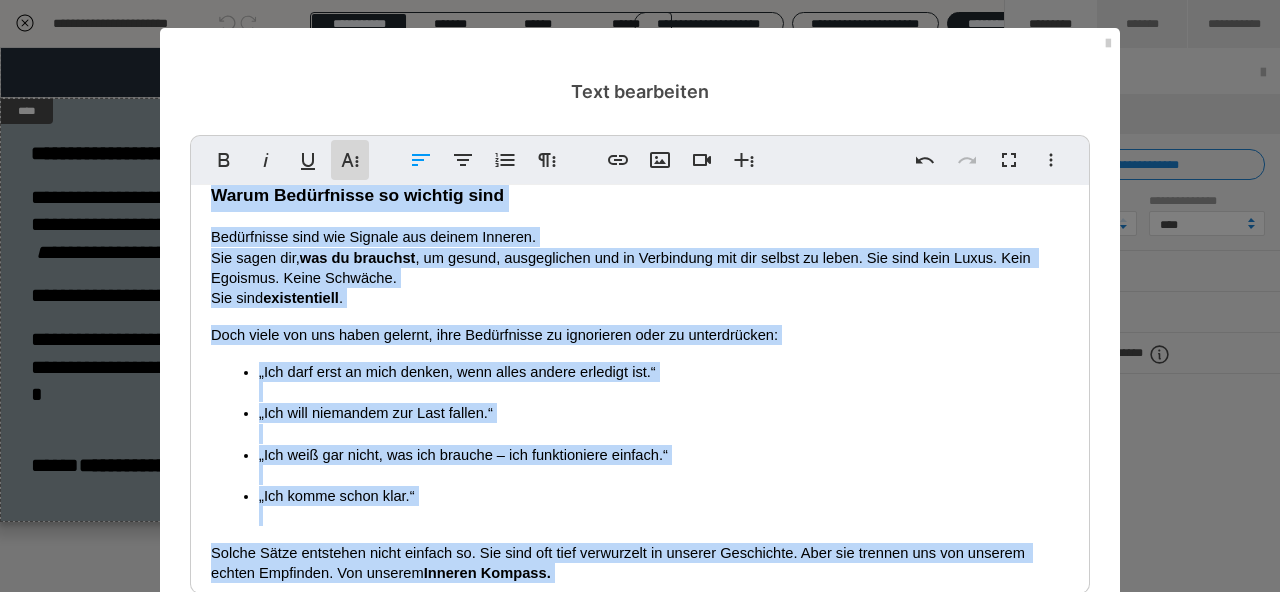 click 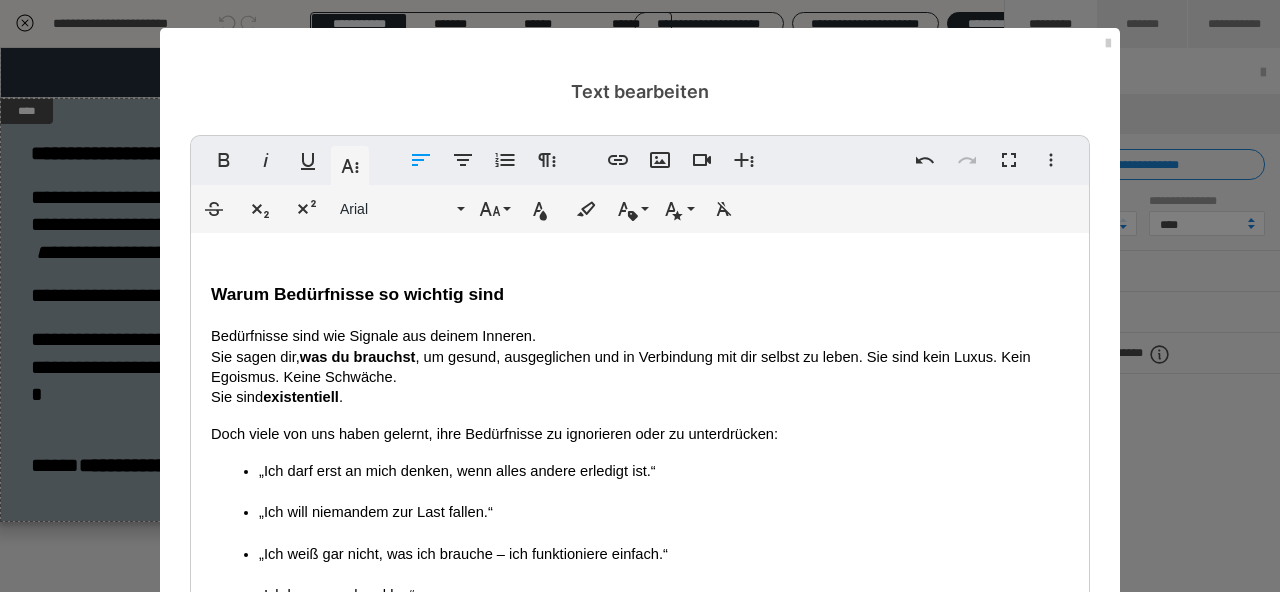 scroll, scrollTop: 51, scrollLeft: 0, axis: vertical 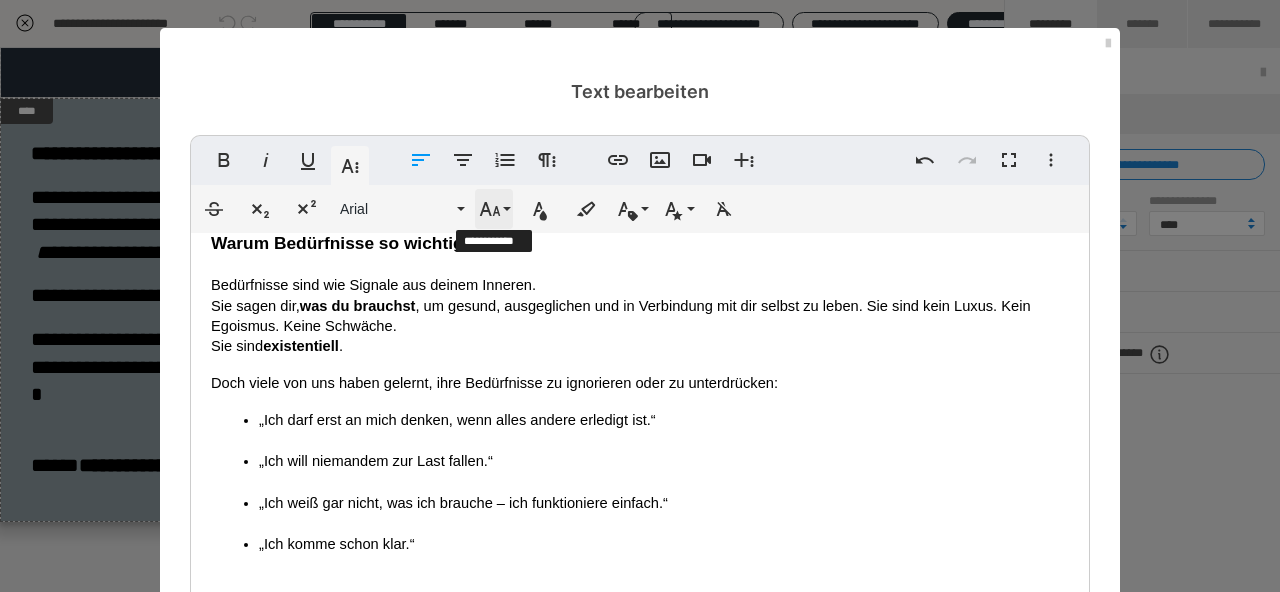 click on "Schriftgröße" at bounding box center [494, 209] 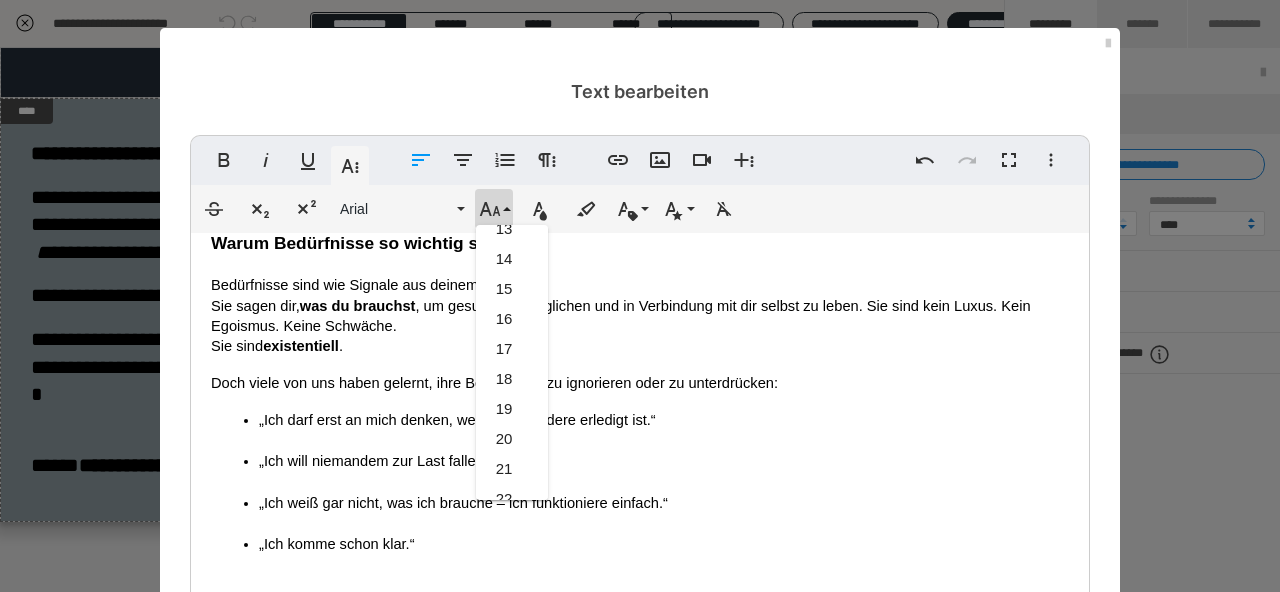 scroll, scrollTop: 380, scrollLeft: 0, axis: vertical 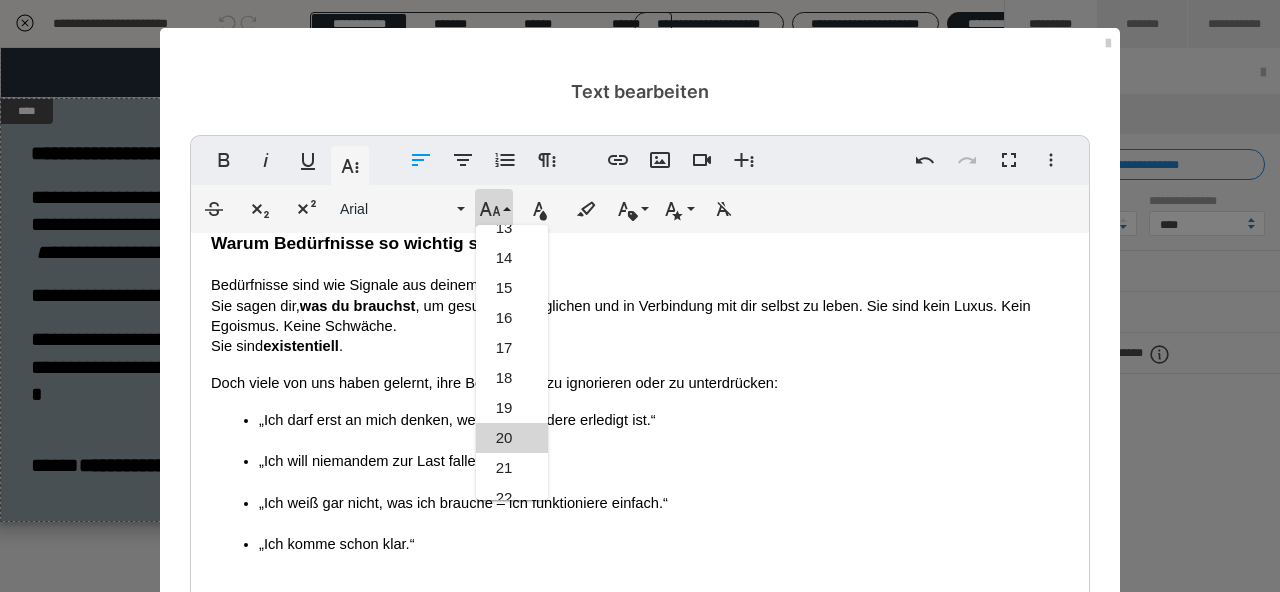 click on "20" at bounding box center (512, 438) 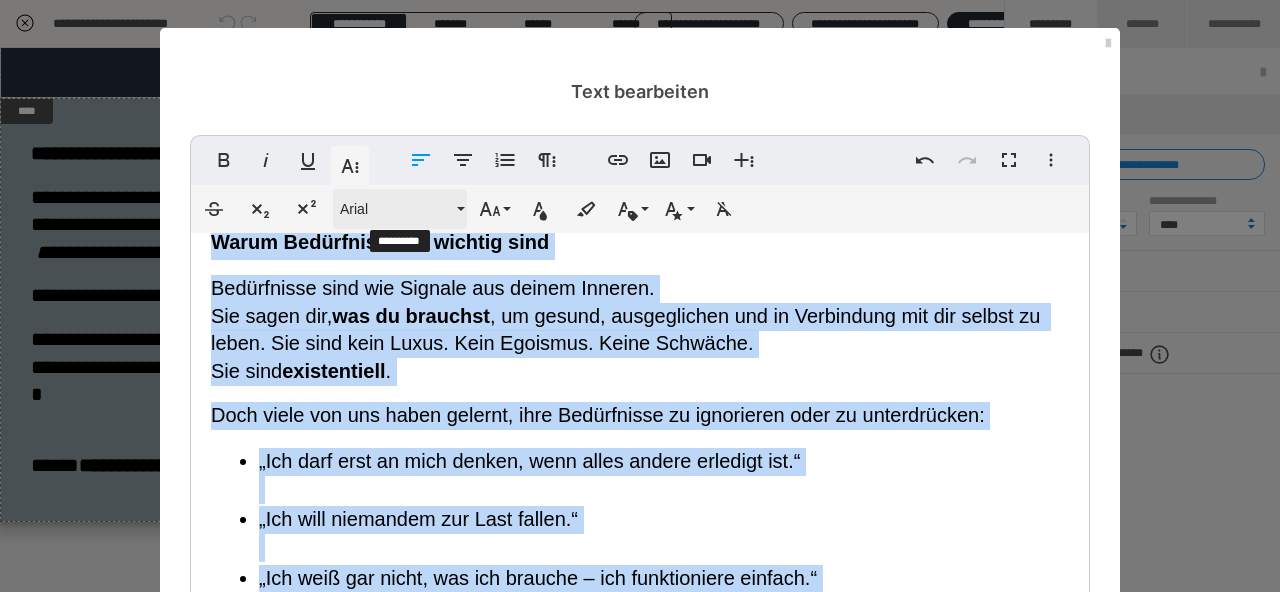 click on "Arial" at bounding box center (400, 209) 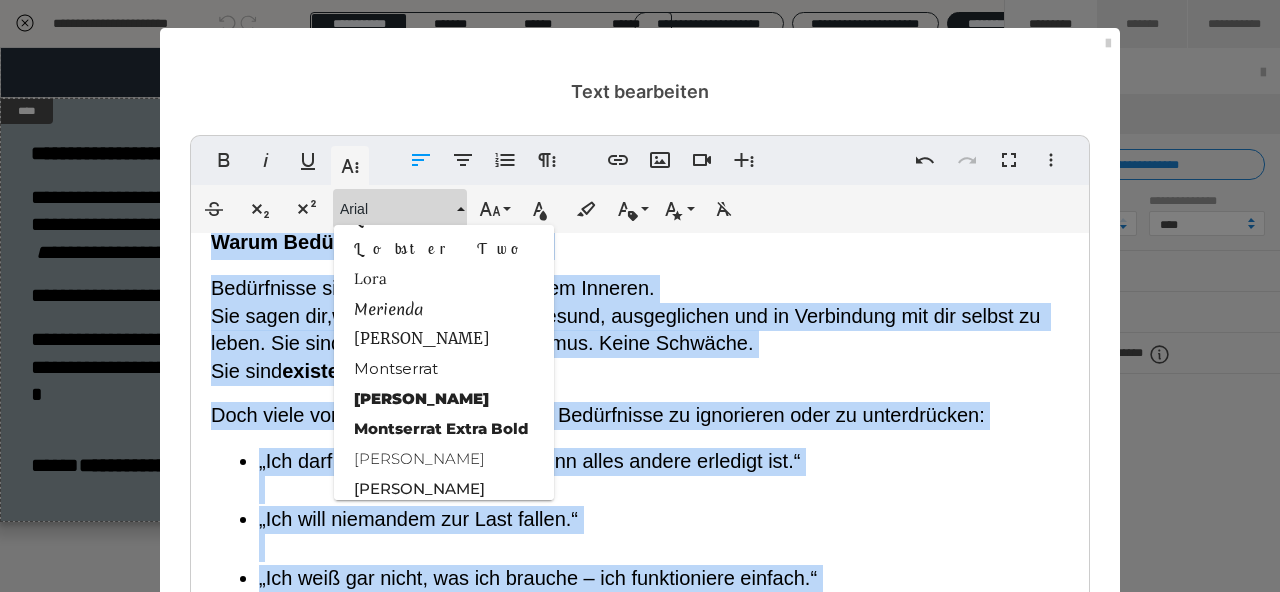 scroll, scrollTop: 1813, scrollLeft: 0, axis: vertical 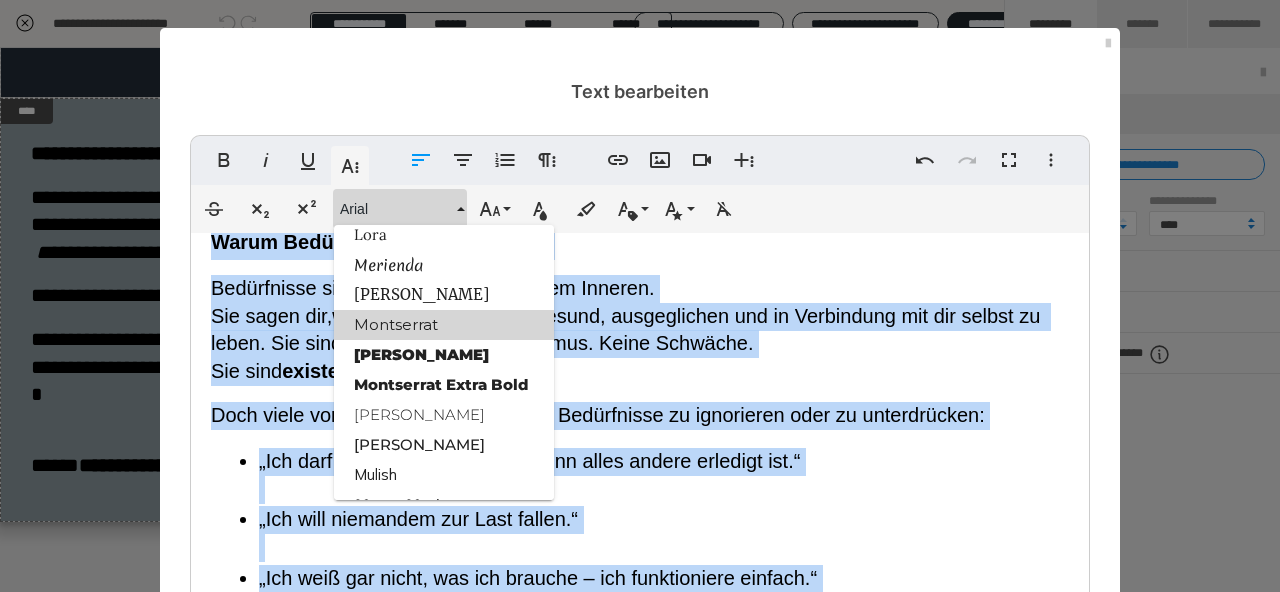 click on "Montserrat" at bounding box center (444, 325) 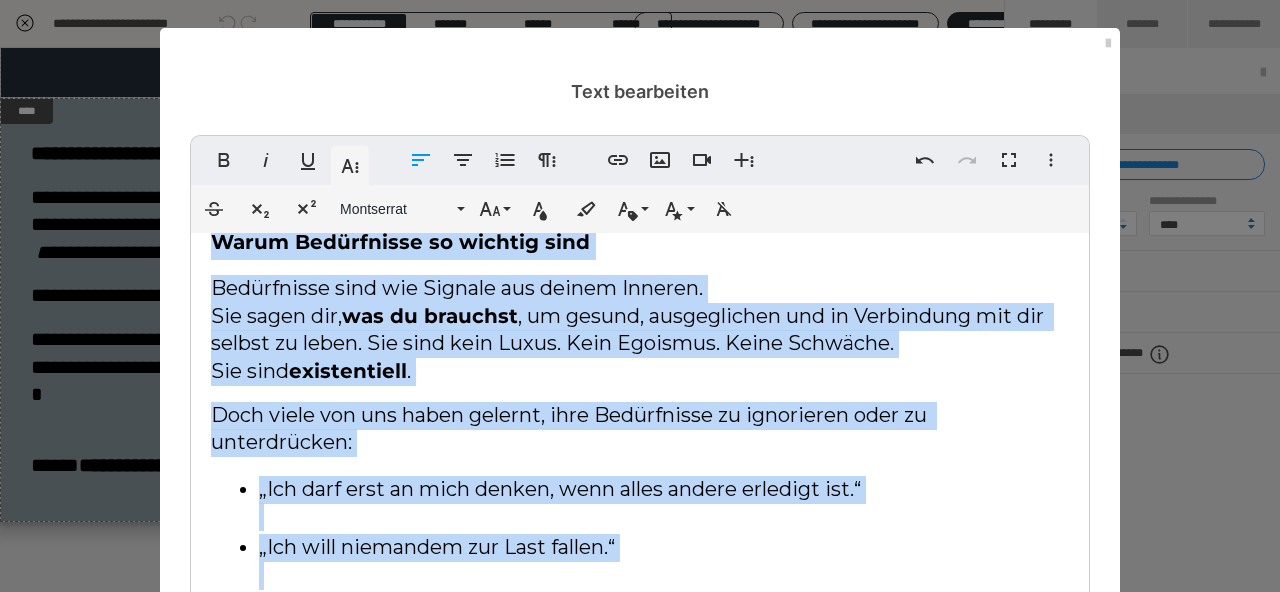 scroll, scrollTop: 271, scrollLeft: 0, axis: vertical 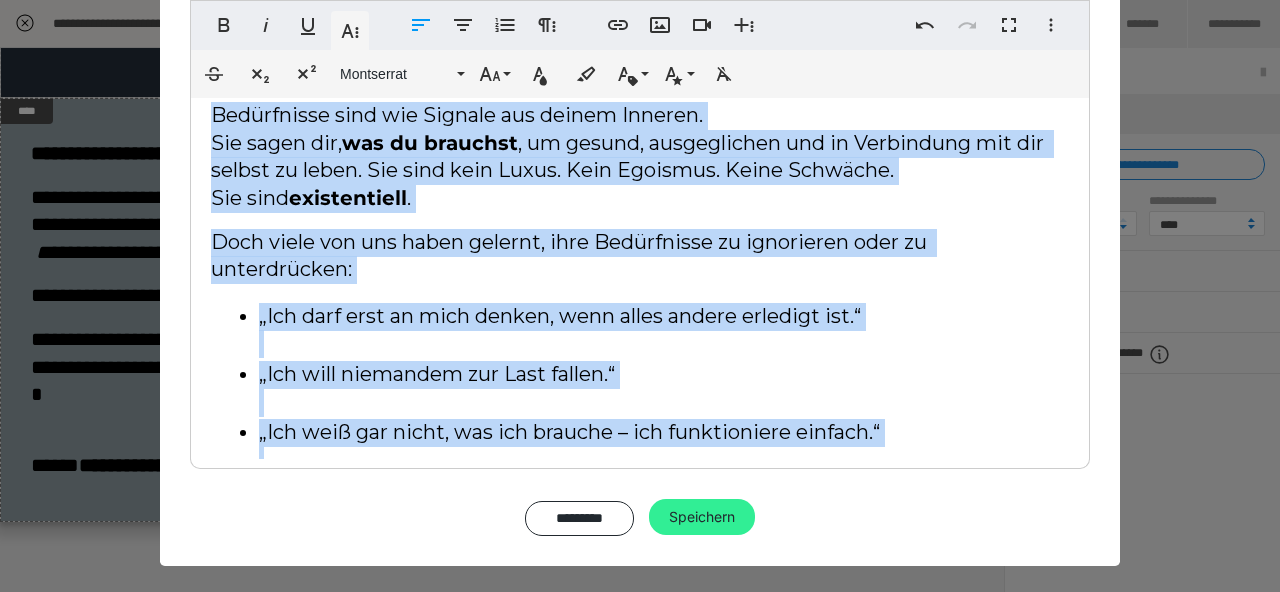 click on "Speichern" at bounding box center [702, 517] 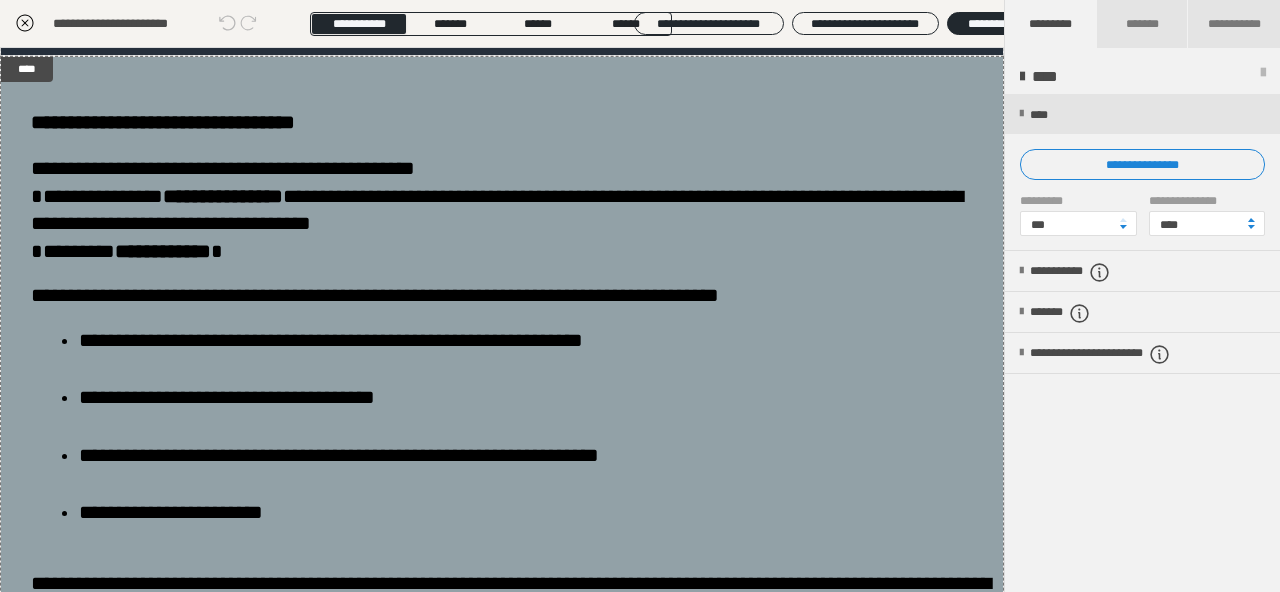 click 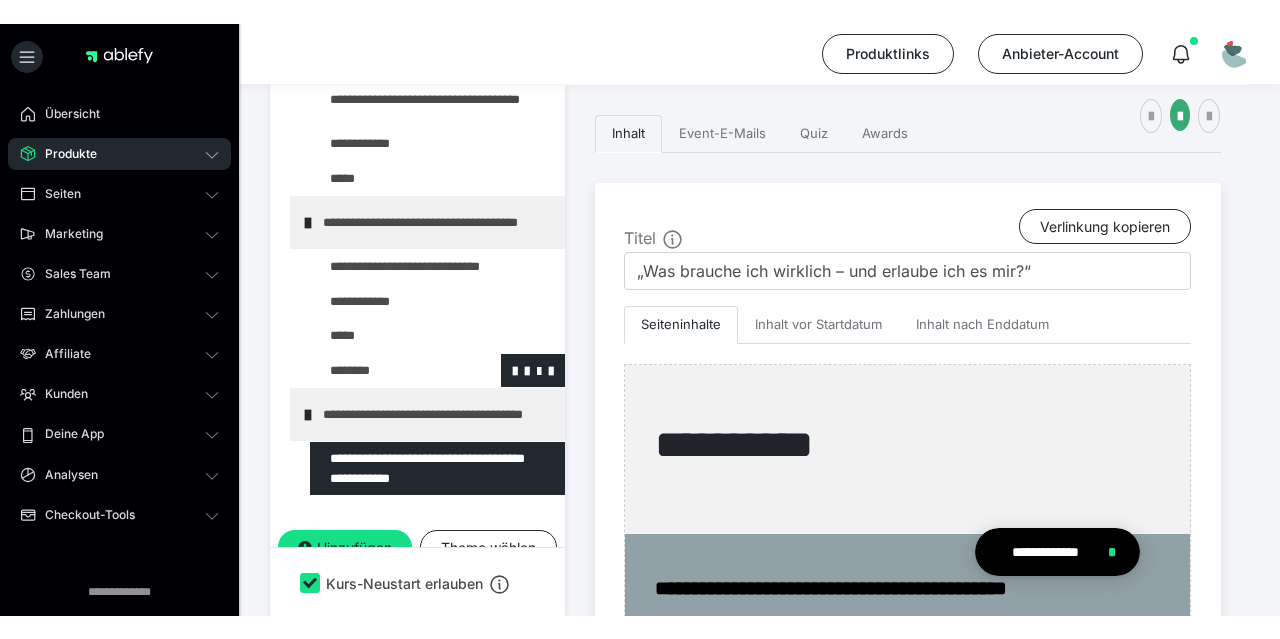scroll, scrollTop: 582, scrollLeft: 0, axis: vertical 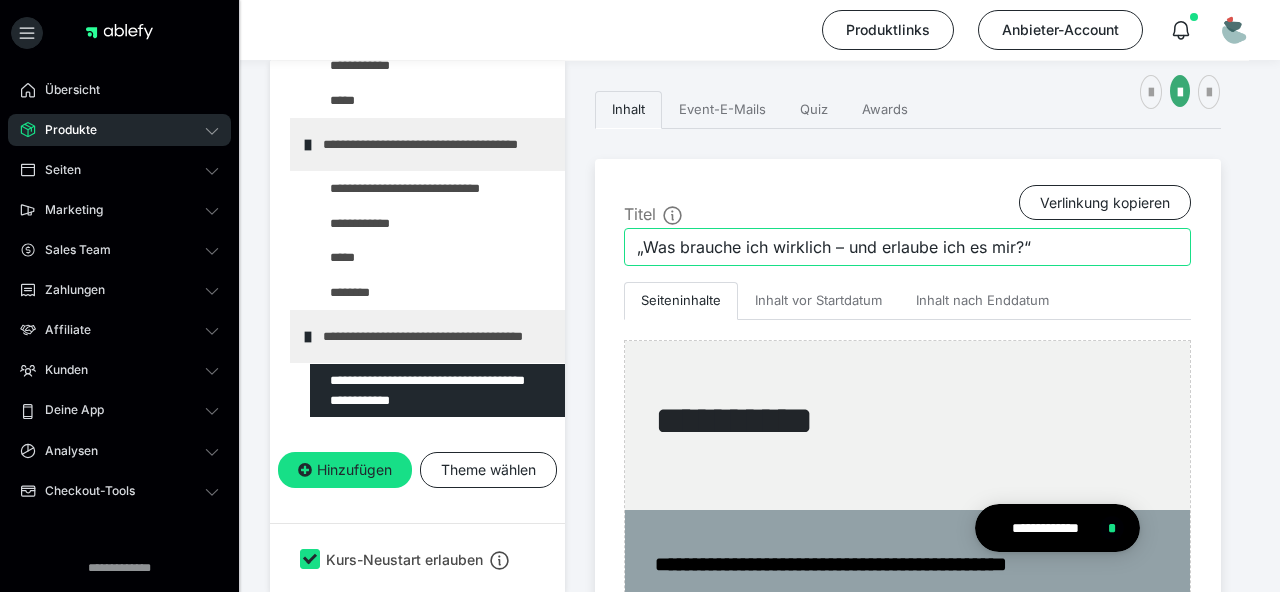 click on "„Was brauche ich wirklich – und erlaube ich es mir?“" at bounding box center [907, 247] 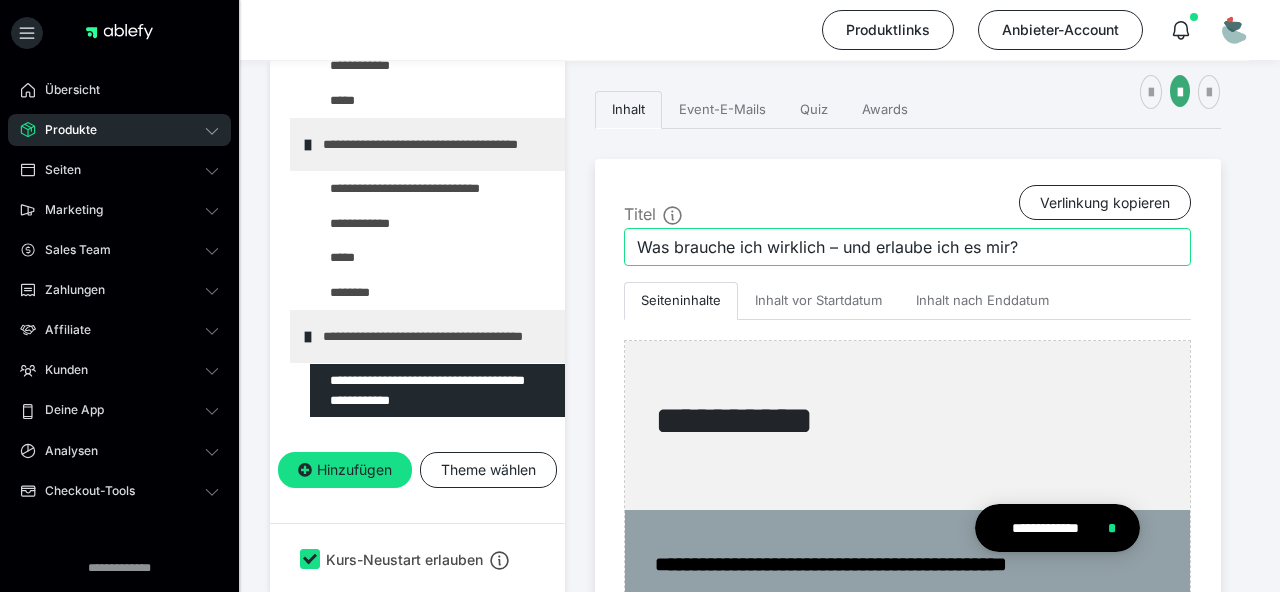 type on "Was brauche ich wirklich – und erlaube ich es mir?" 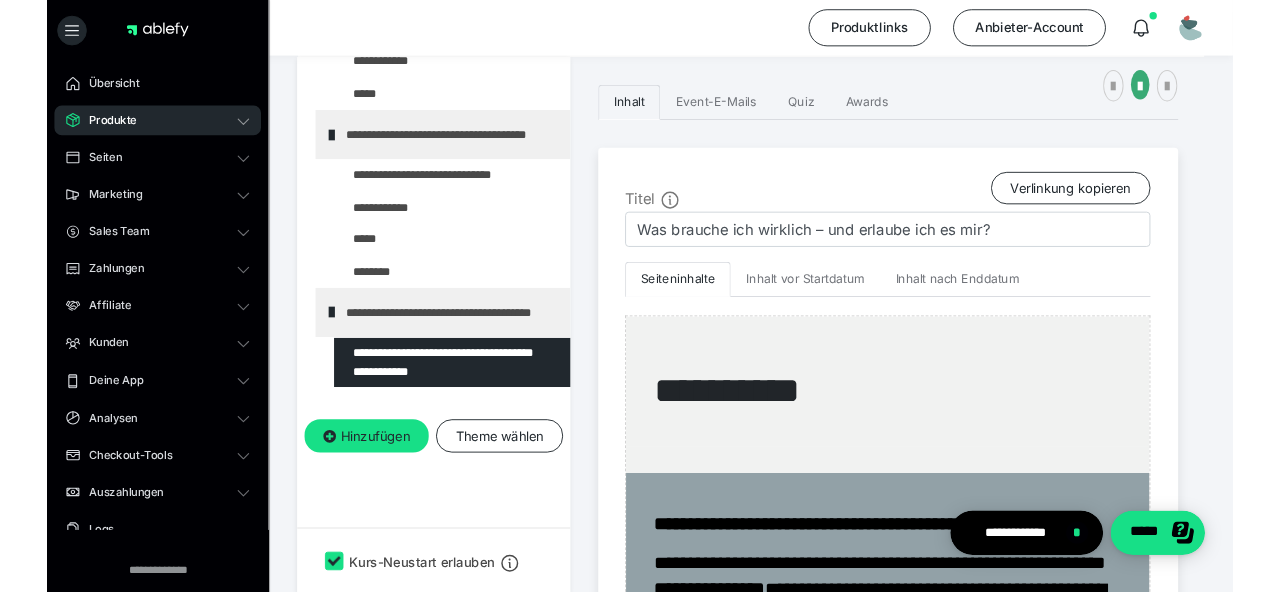scroll, scrollTop: 535, scrollLeft: 0, axis: vertical 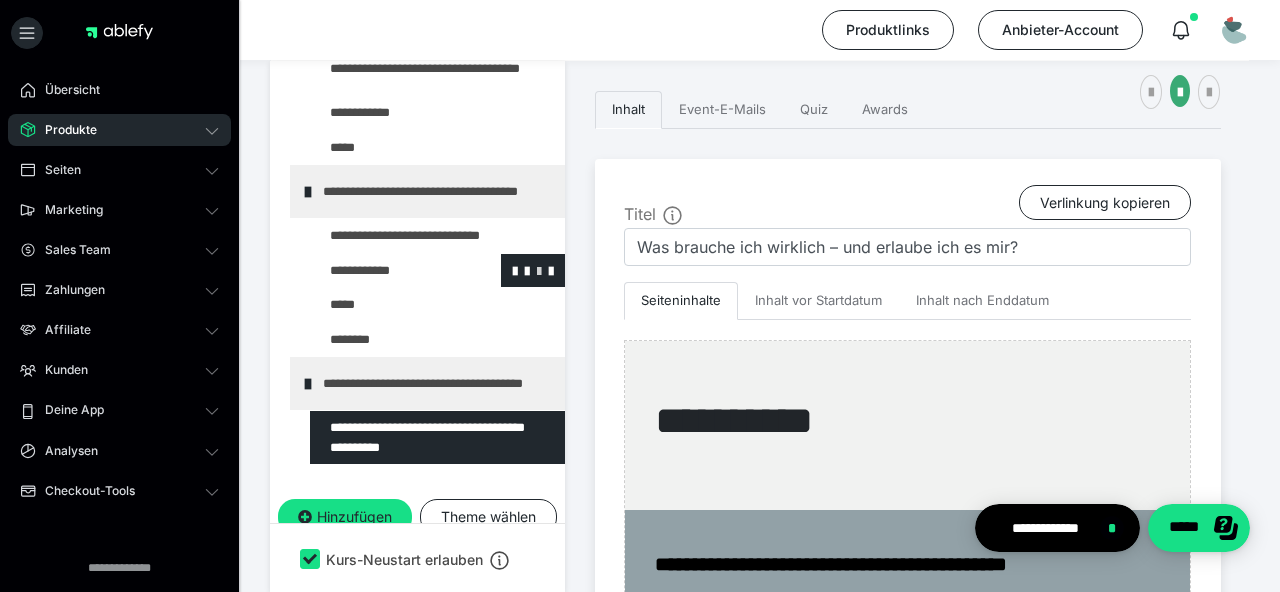 click at bounding box center (539, 270) 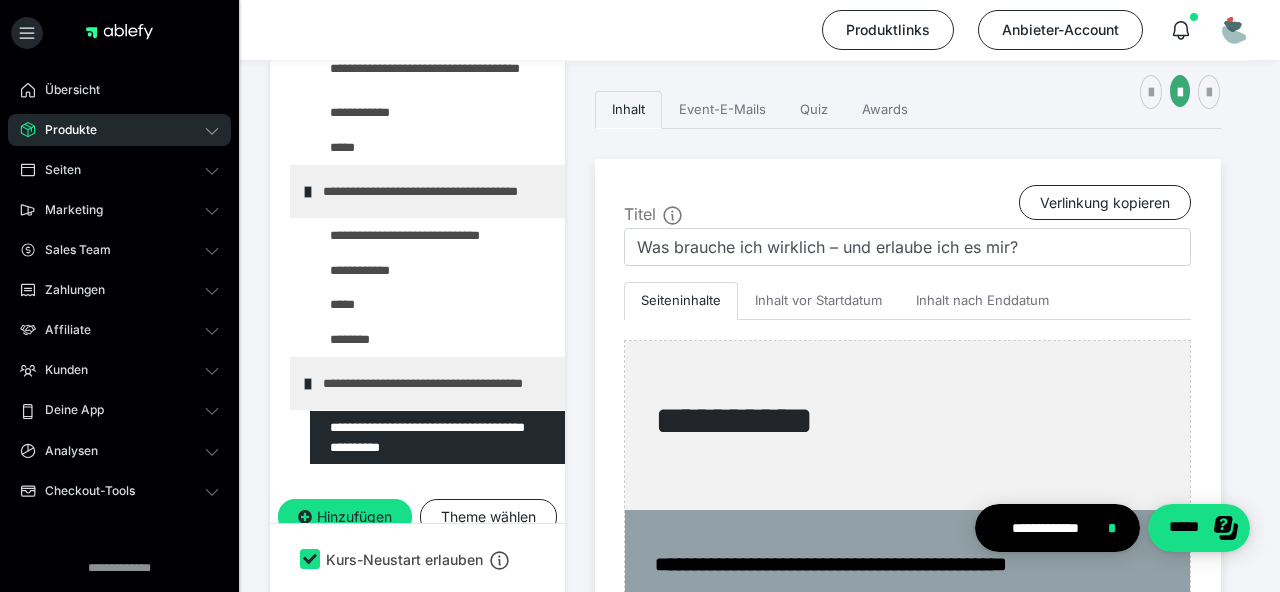 type on "Praxisimpuls" 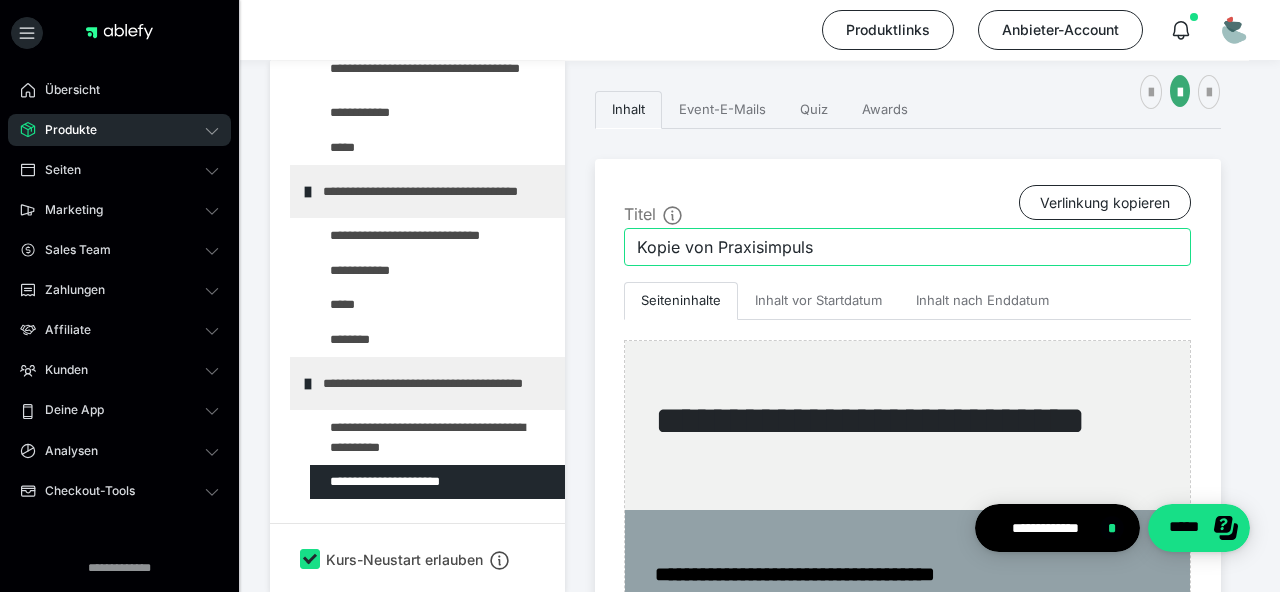 click on "Kopie von Praxisimpuls" at bounding box center [907, 247] 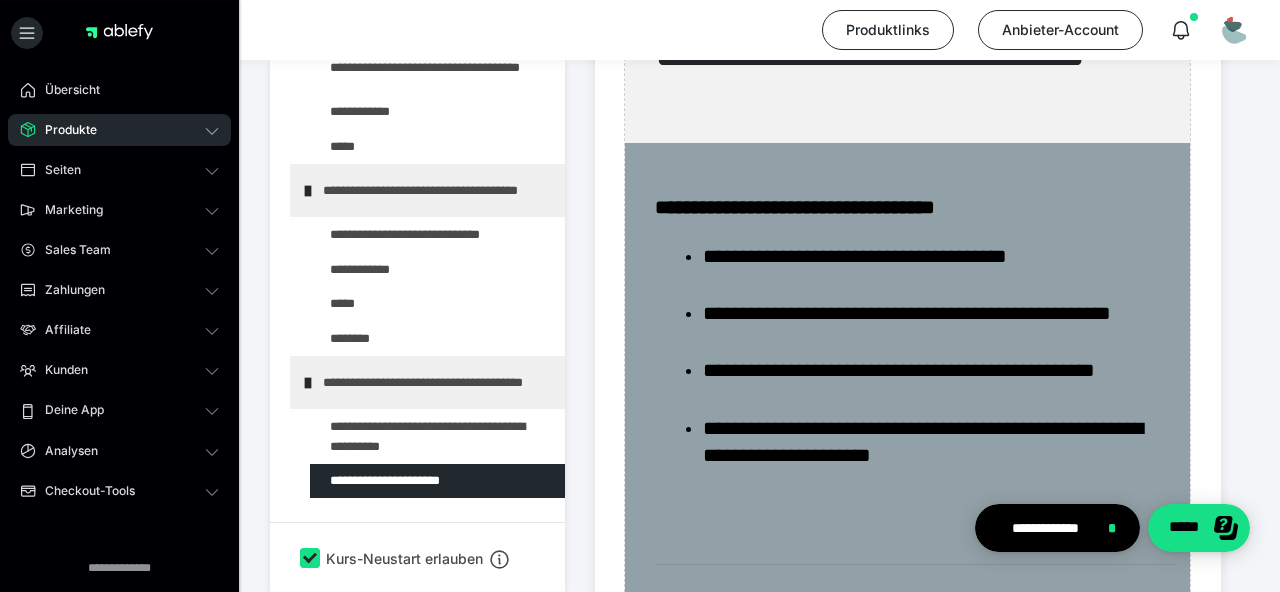 scroll, scrollTop: 782, scrollLeft: 0, axis: vertical 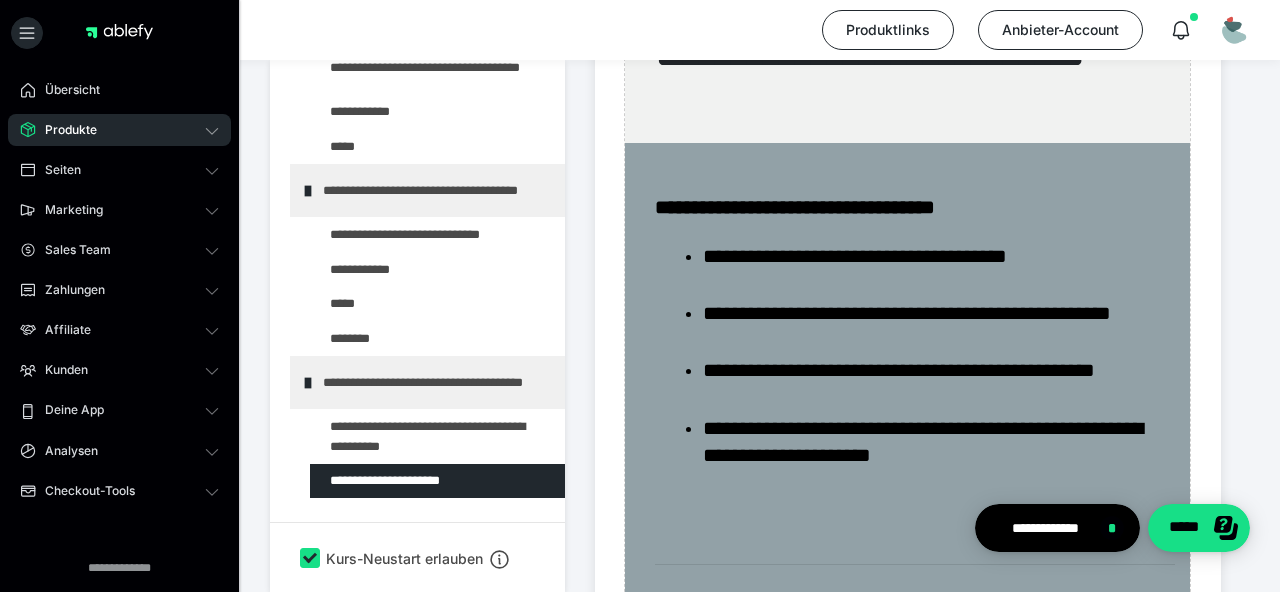 type on "Praxisimpuls" 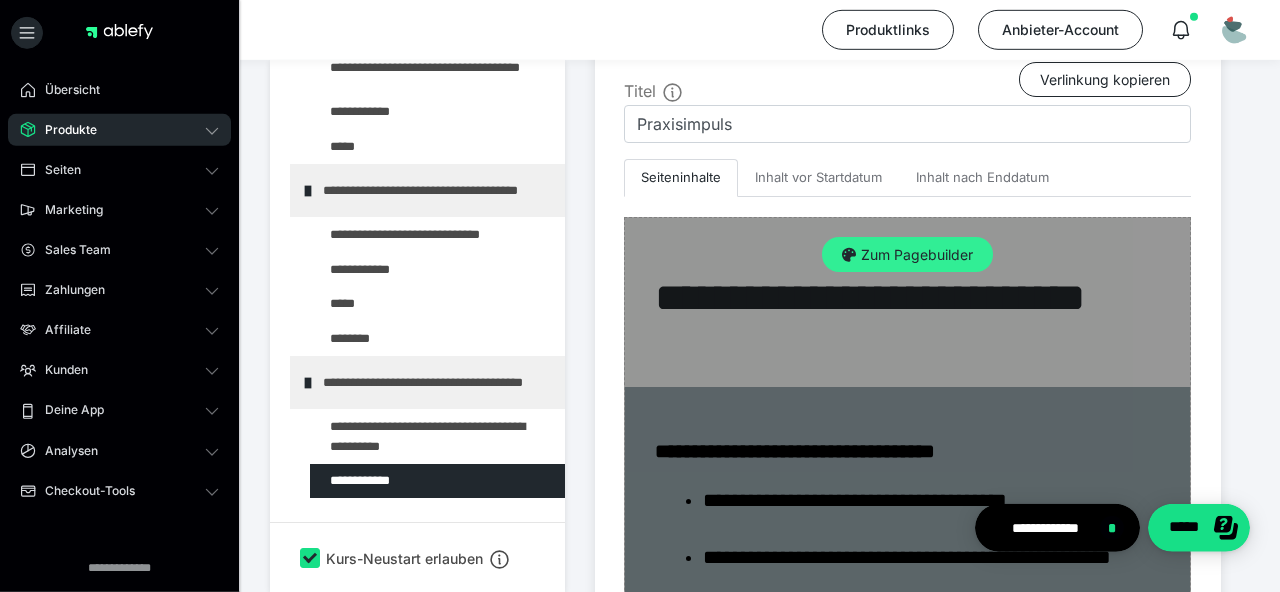 click on "Zum Pagebuilder" at bounding box center (907, 255) 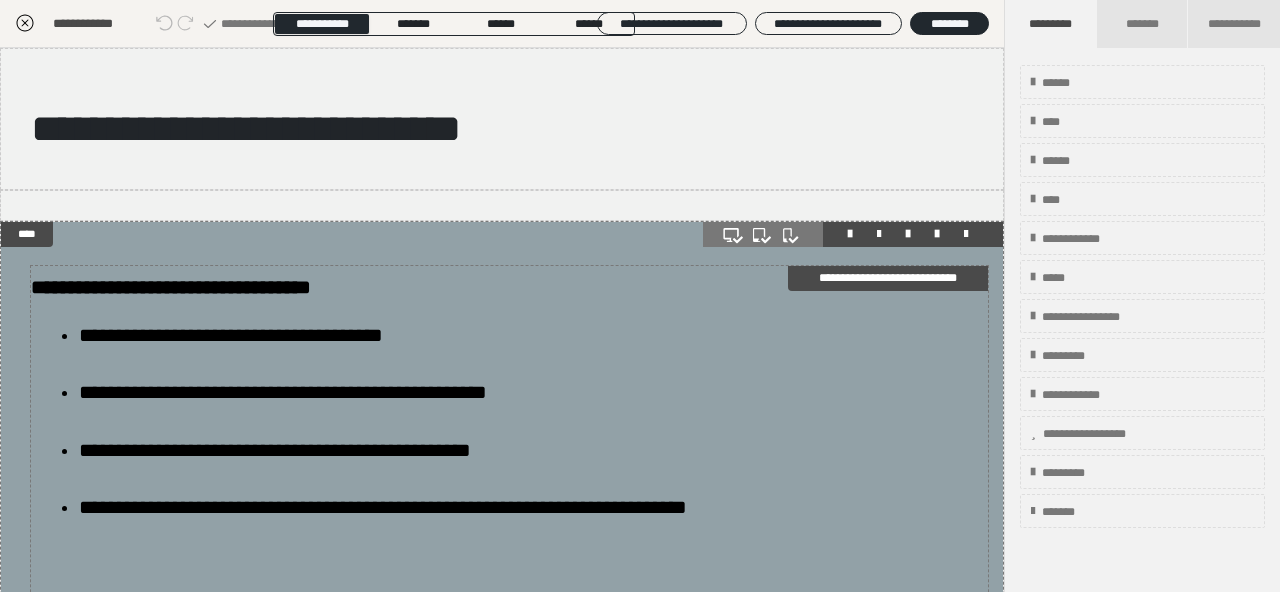 click on "**********" at bounding box center (509, 733) 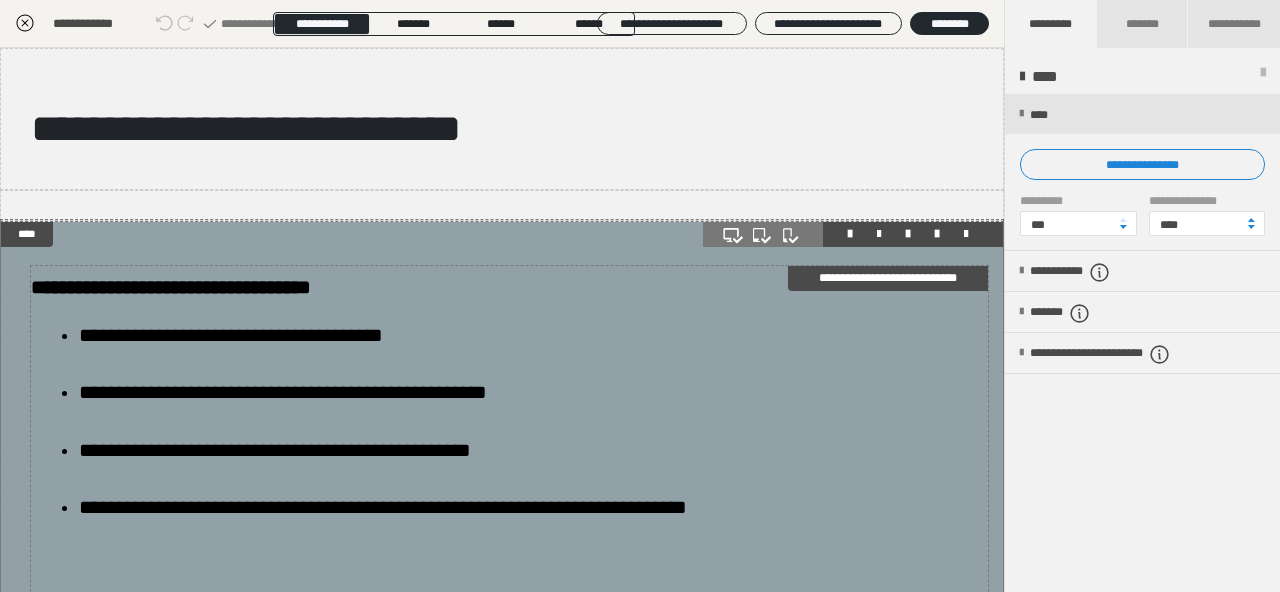 click on "**********" at bounding box center (509, 733) 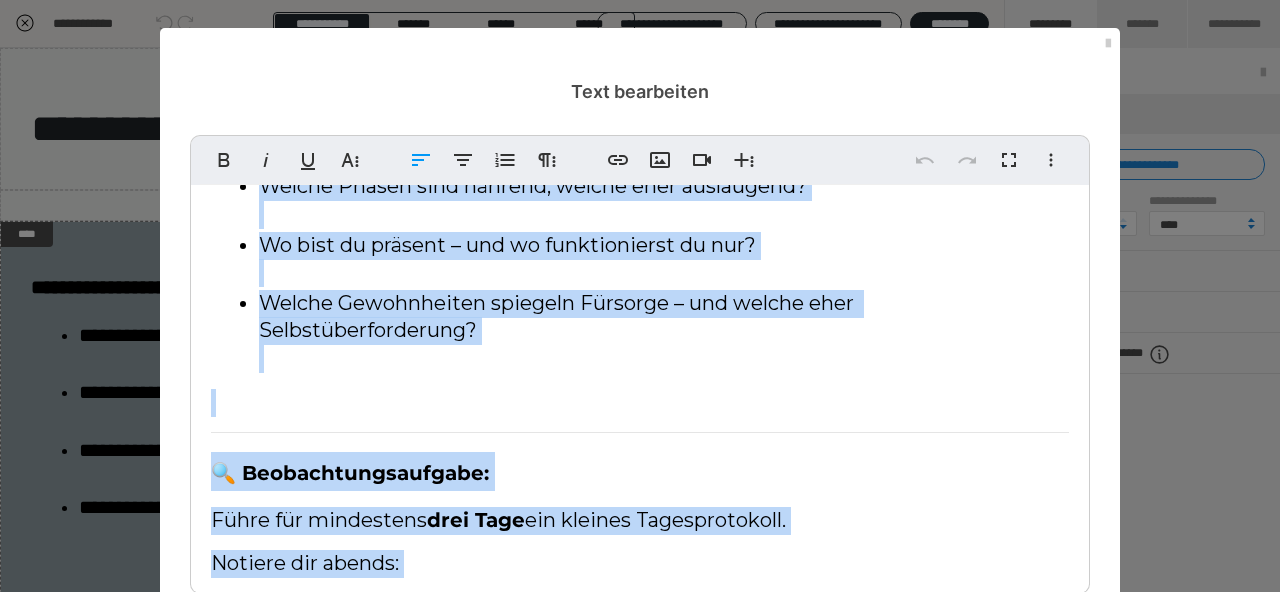 scroll, scrollTop: 332, scrollLeft: 0, axis: vertical 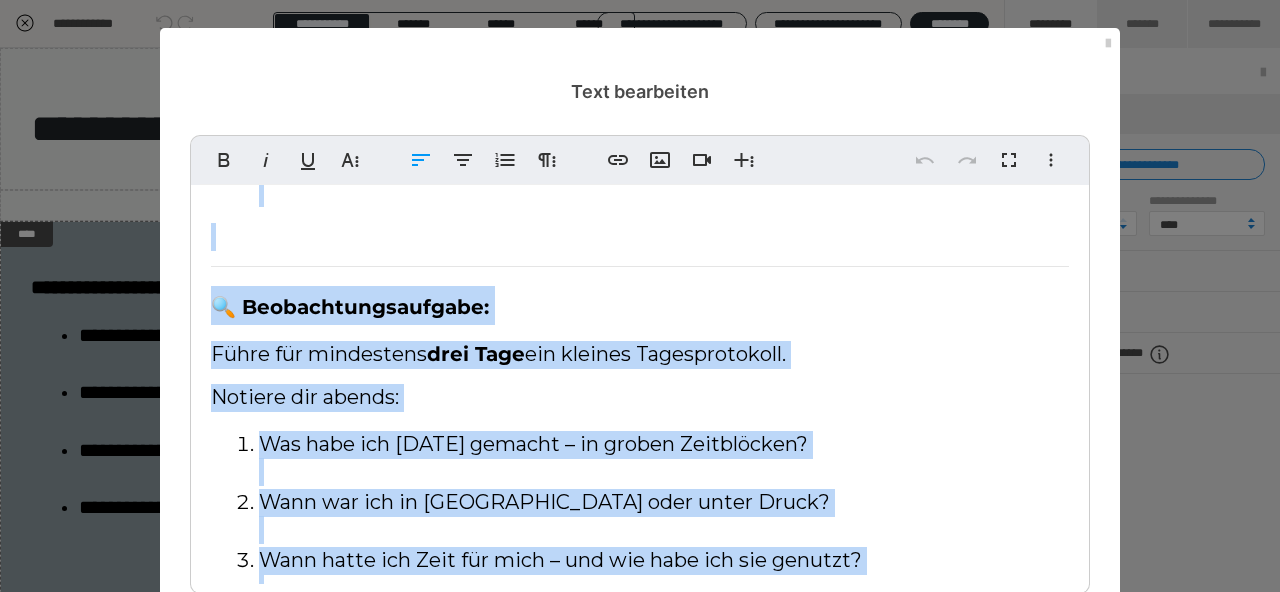 drag, startPoint x: 292, startPoint y: 235, endPoint x: 713, endPoint y: 639, distance: 583.48694 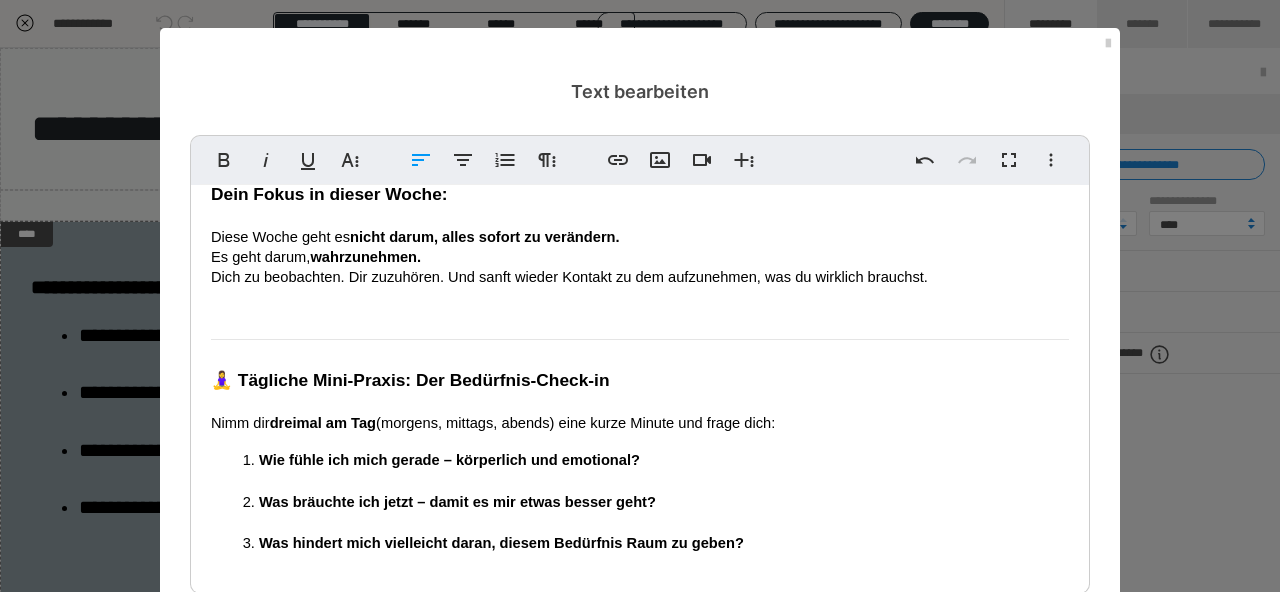 scroll, scrollTop: 48, scrollLeft: 0, axis: vertical 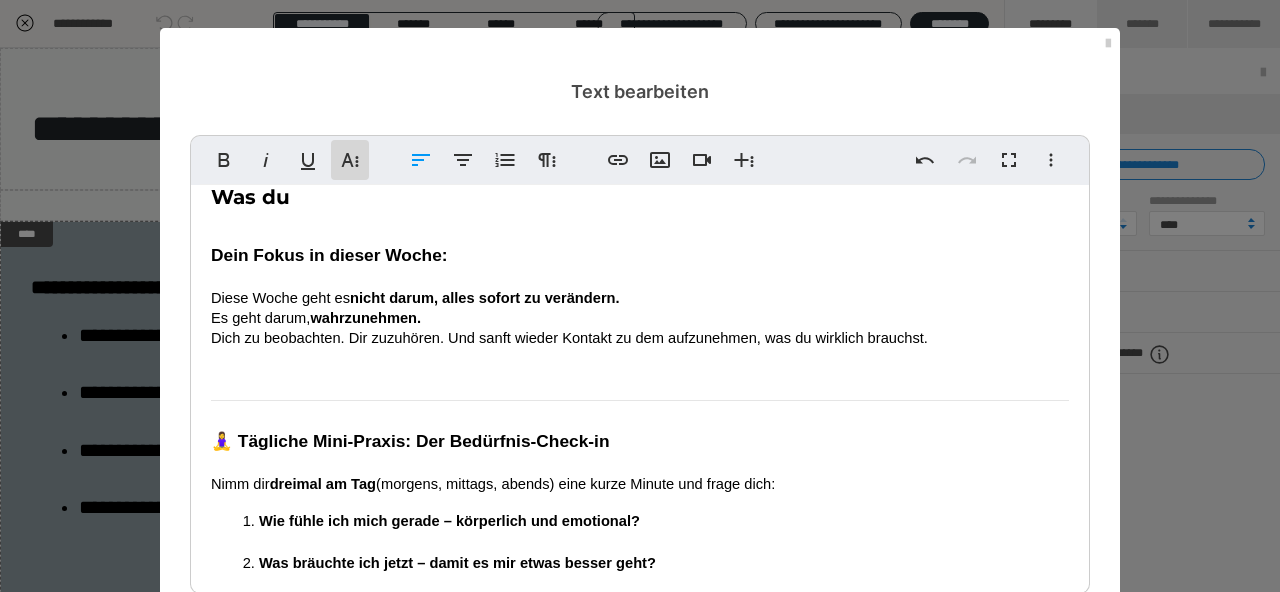 click 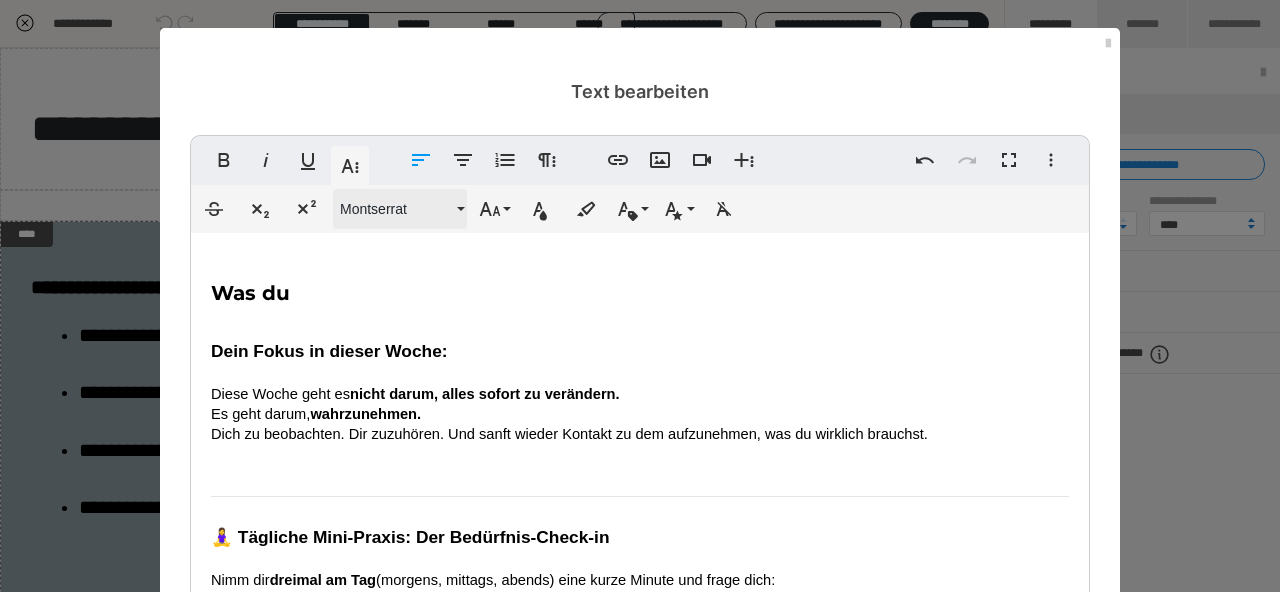 scroll, scrollTop: 48, scrollLeft: 0, axis: vertical 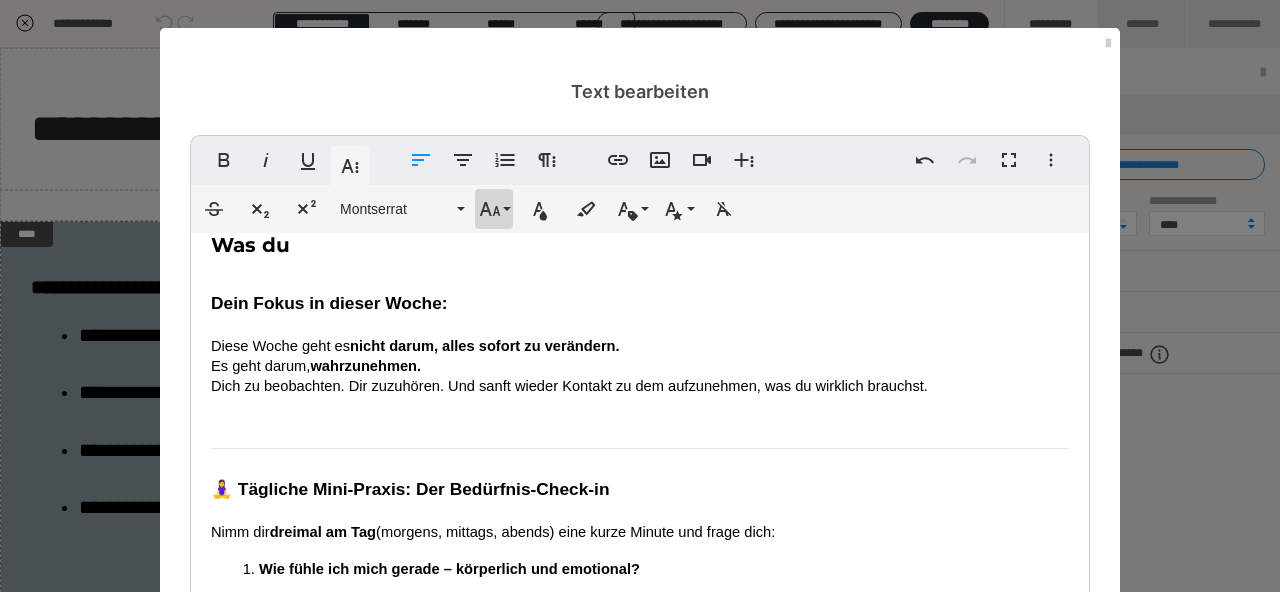 click 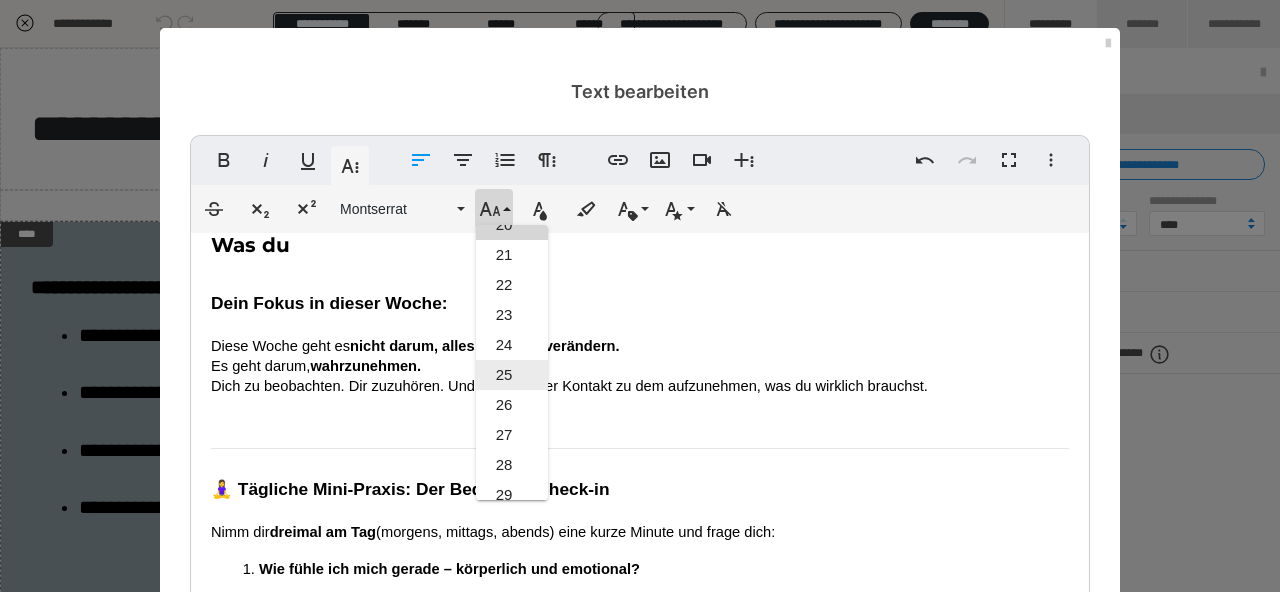 scroll, scrollTop: 413, scrollLeft: 0, axis: vertical 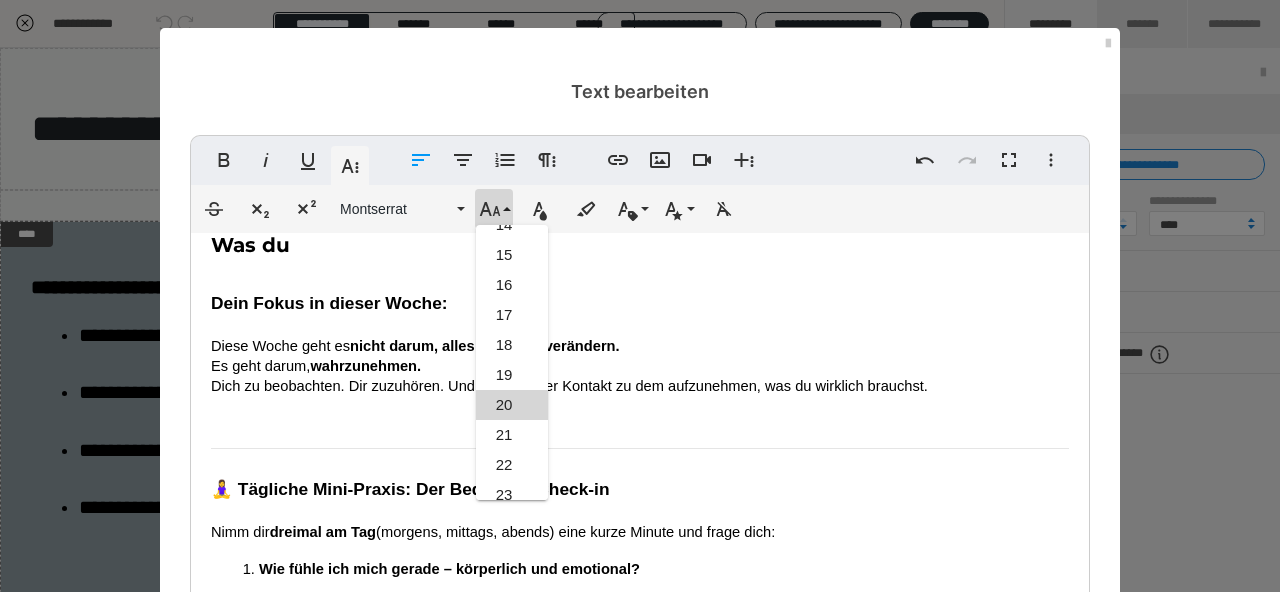 click on "20" at bounding box center [512, 405] 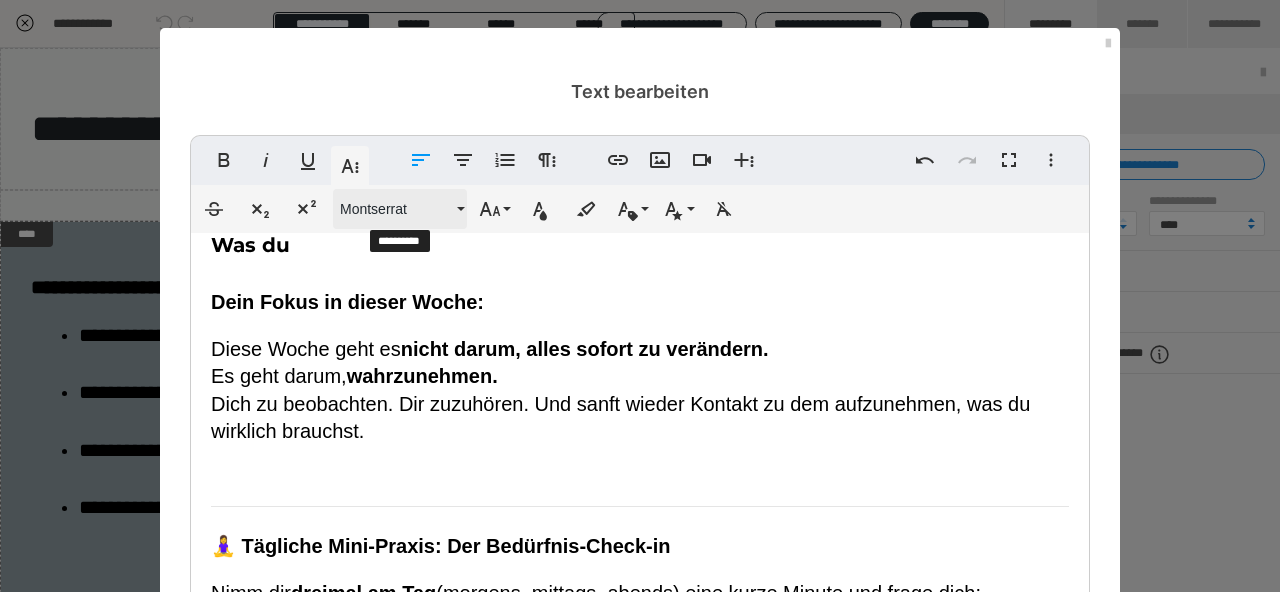 click on "Montserrat" at bounding box center (396, 209) 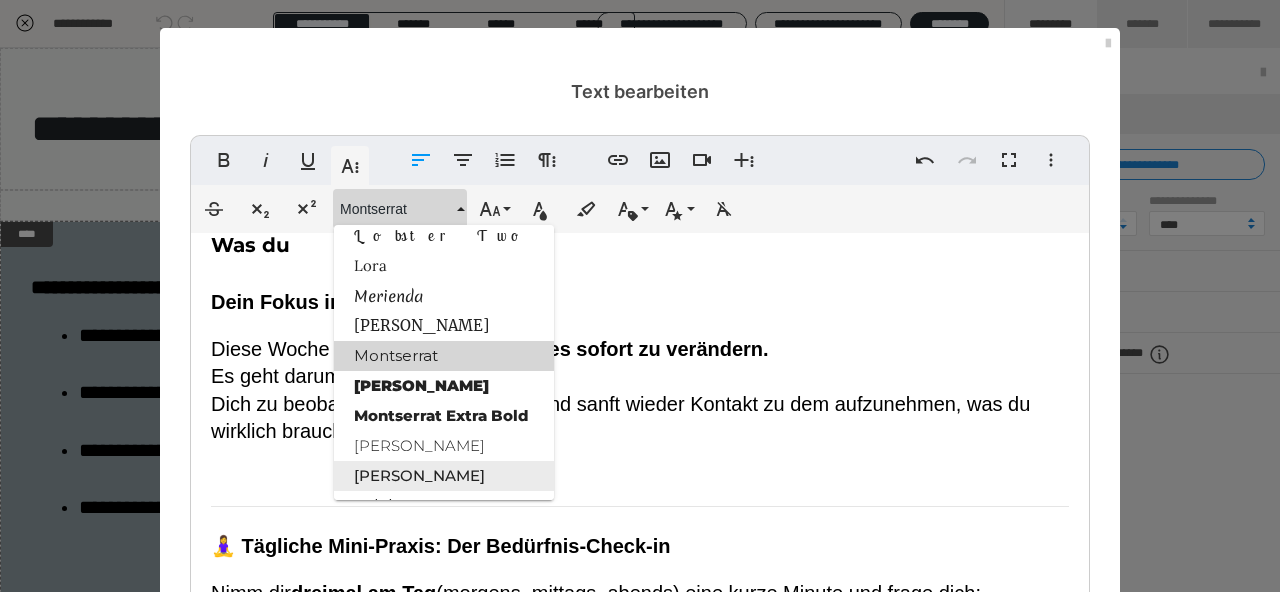 scroll, scrollTop: 1781, scrollLeft: 0, axis: vertical 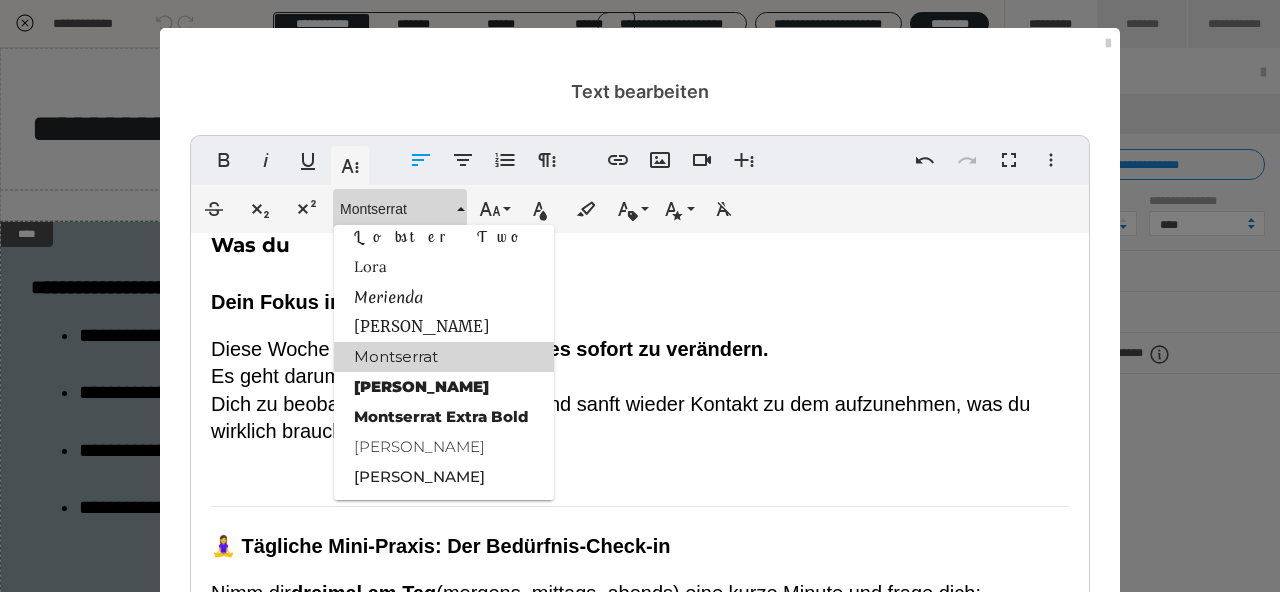 click on "Montserrat" at bounding box center (444, 357) 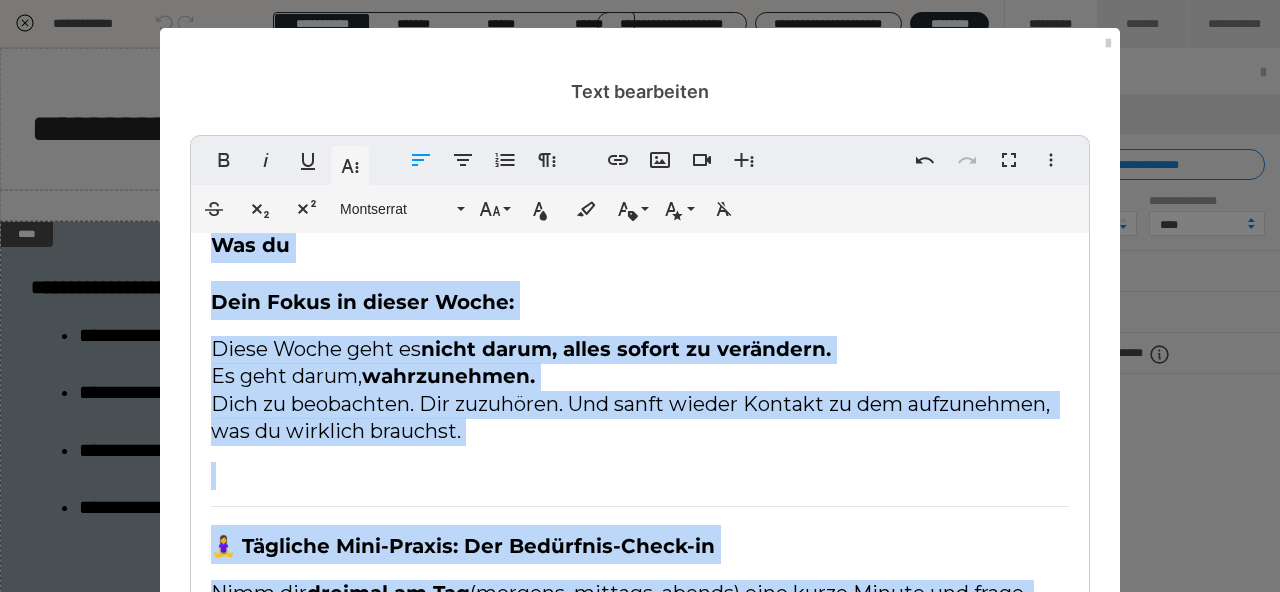 click on "Dein Fokus in dieser Woche:" at bounding box center [640, 300] 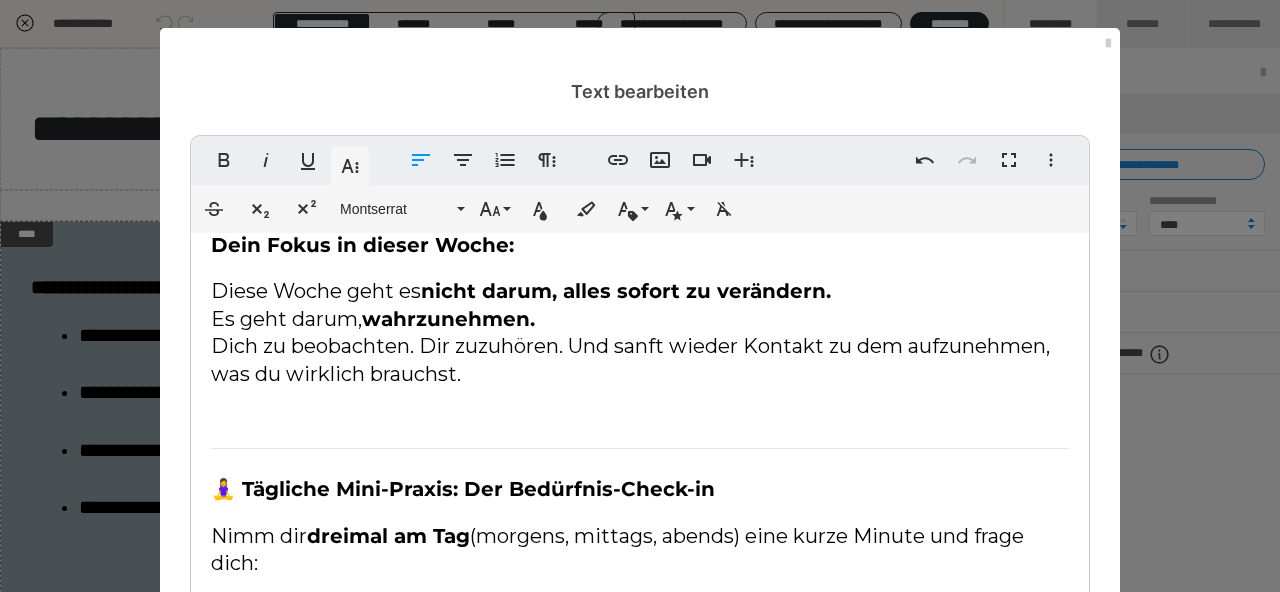 scroll, scrollTop: 518, scrollLeft: 0, axis: vertical 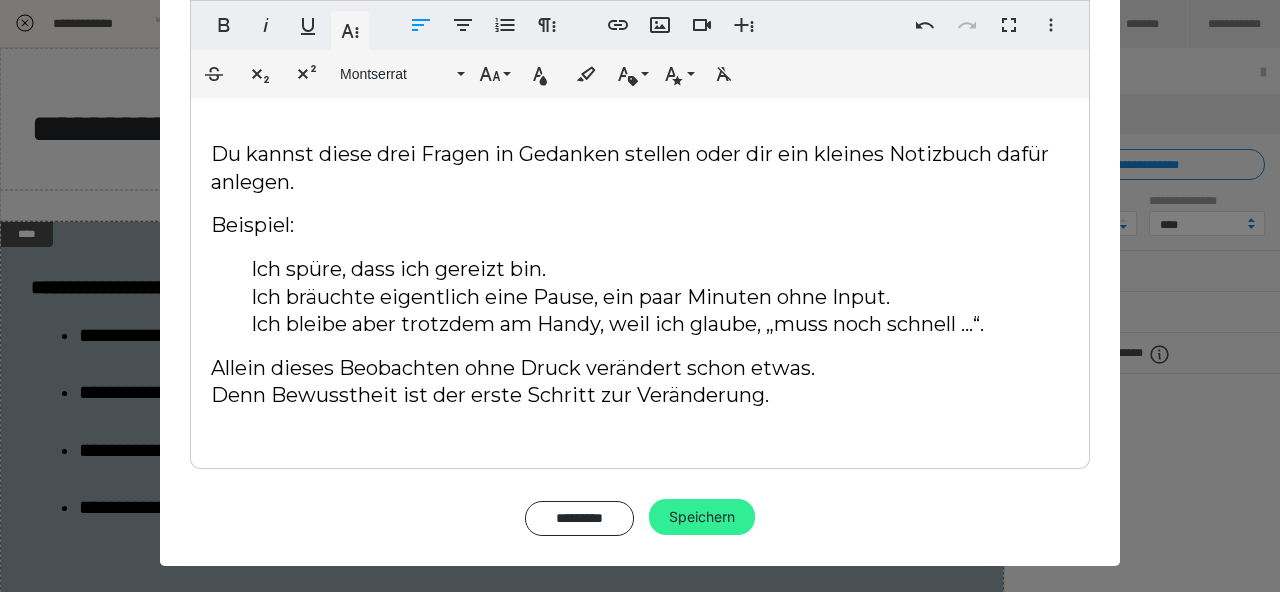 click on "Speichern" at bounding box center [702, 517] 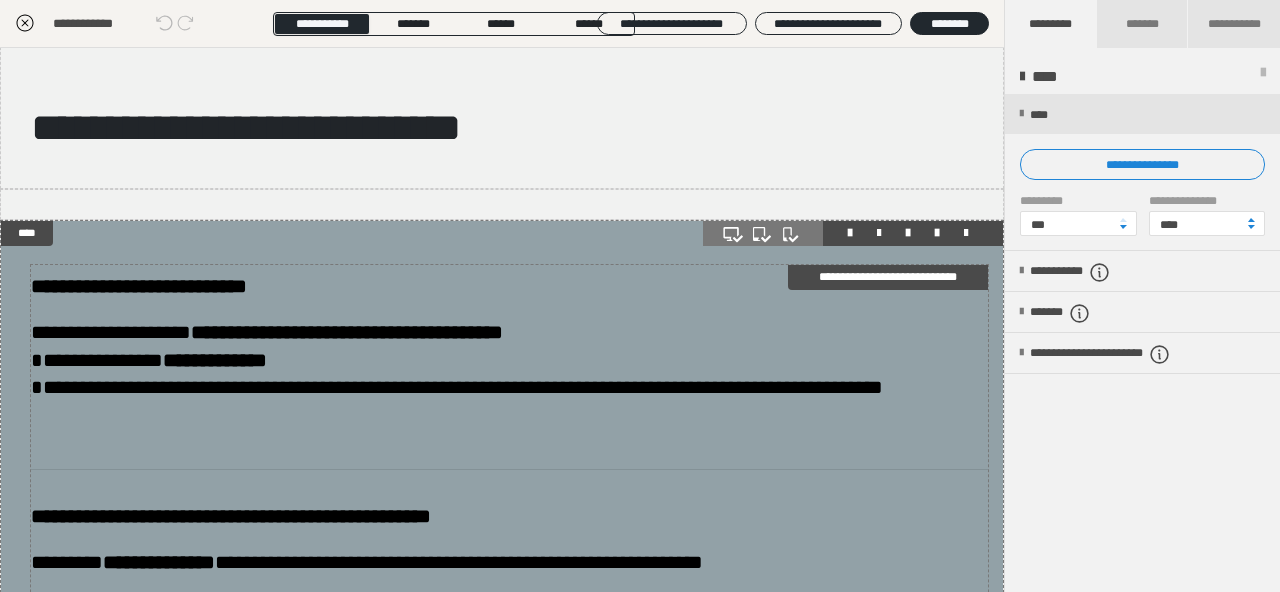 scroll, scrollTop: 0, scrollLeft: 0, axis: both 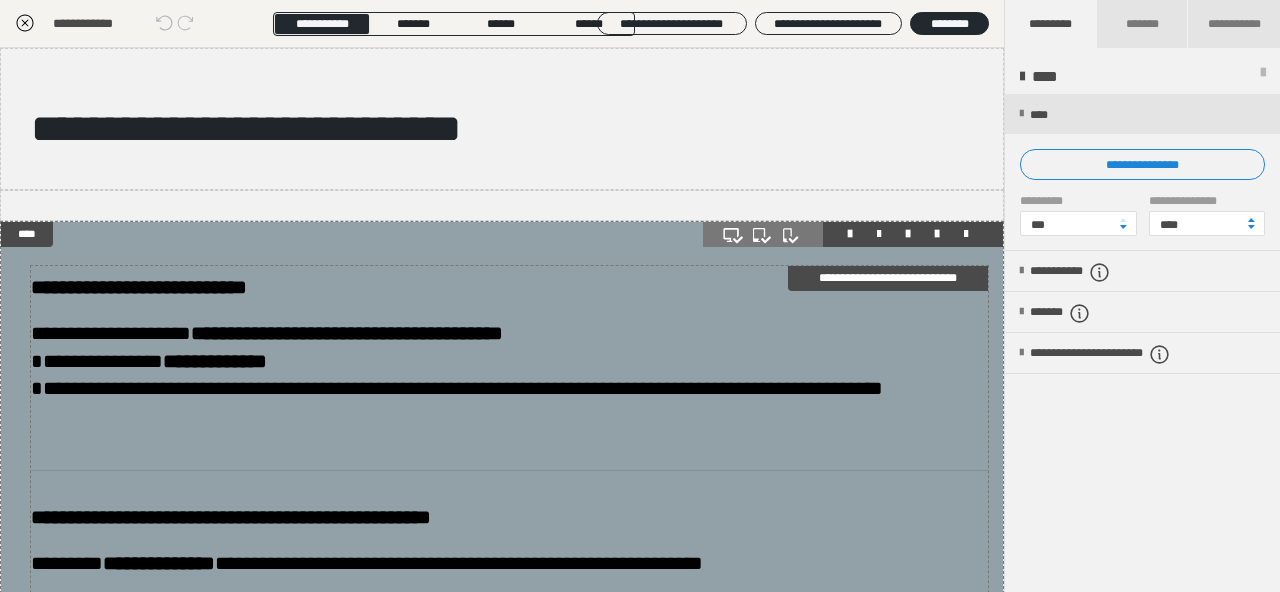 click on "**********" at bounding box center (509, 361) 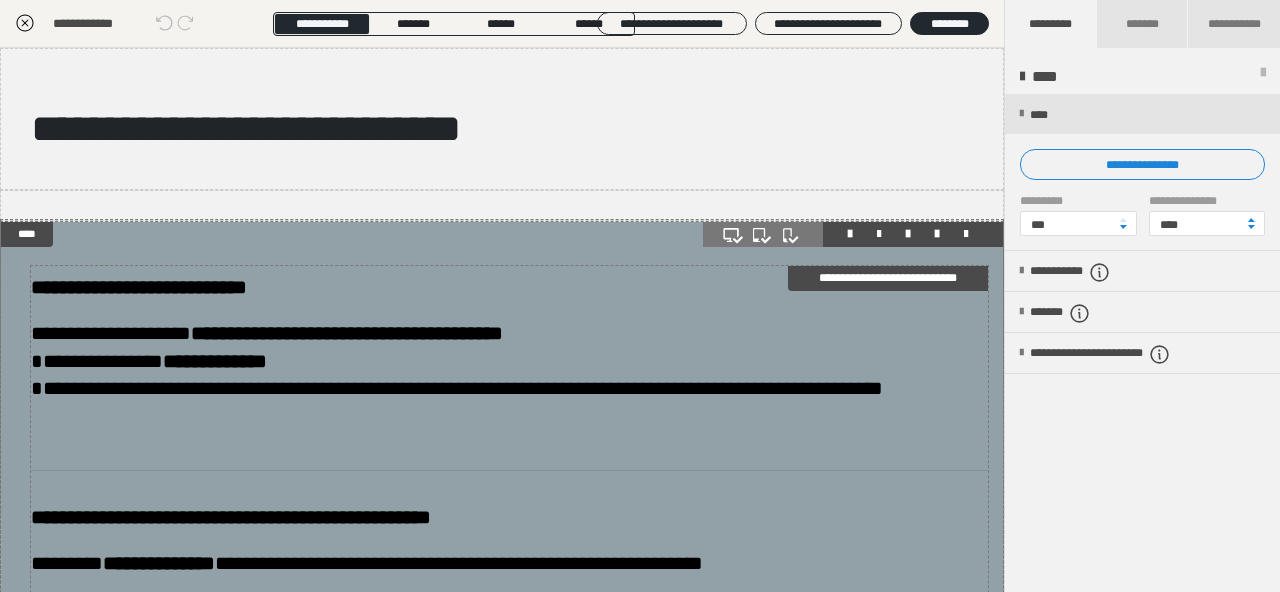 click on "**********" at bounding box center [509, 361] 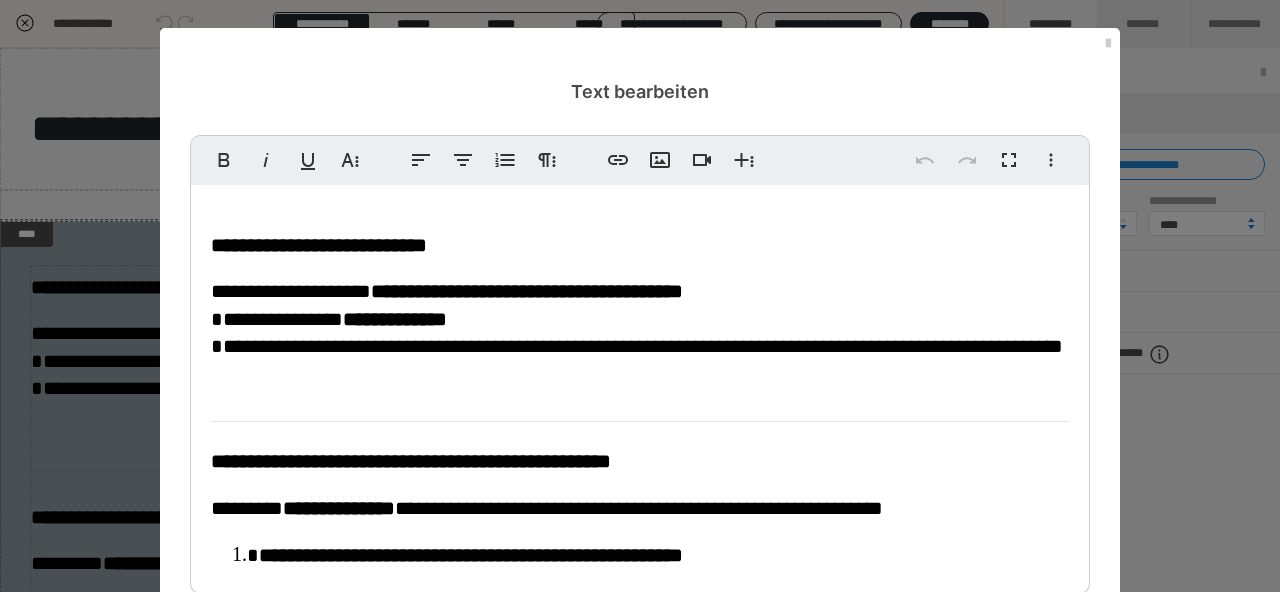 scroll, scrollTop: 171, scrollLeft: 0, axis: vertical 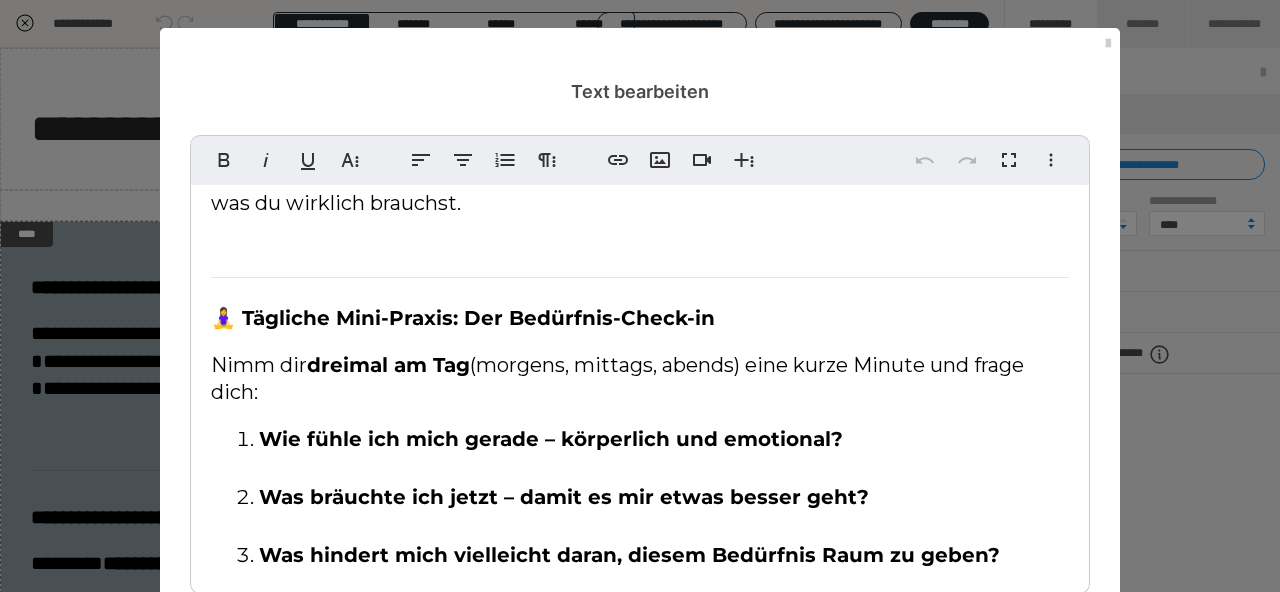 click on "🧘‍♀️ Tägliche Mini-Praxis: Der Bedürfnis-Check-in" at bounding box center (463, 318) 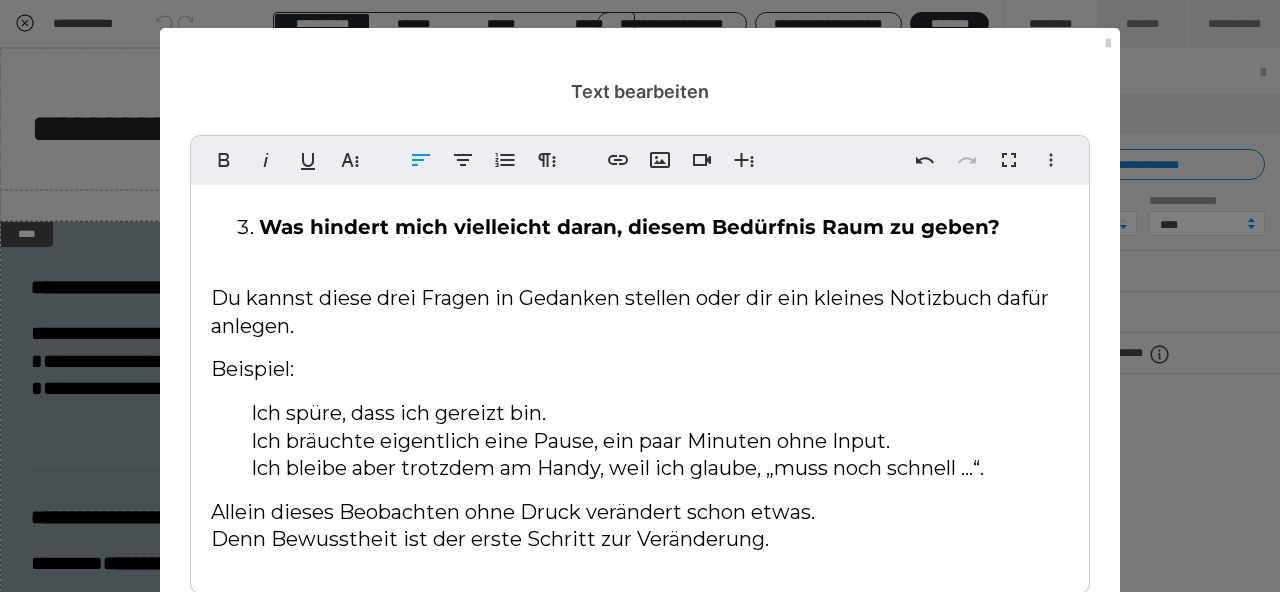 scroll, scrollTop: 518, scrollLeft: 0, axis: vertical 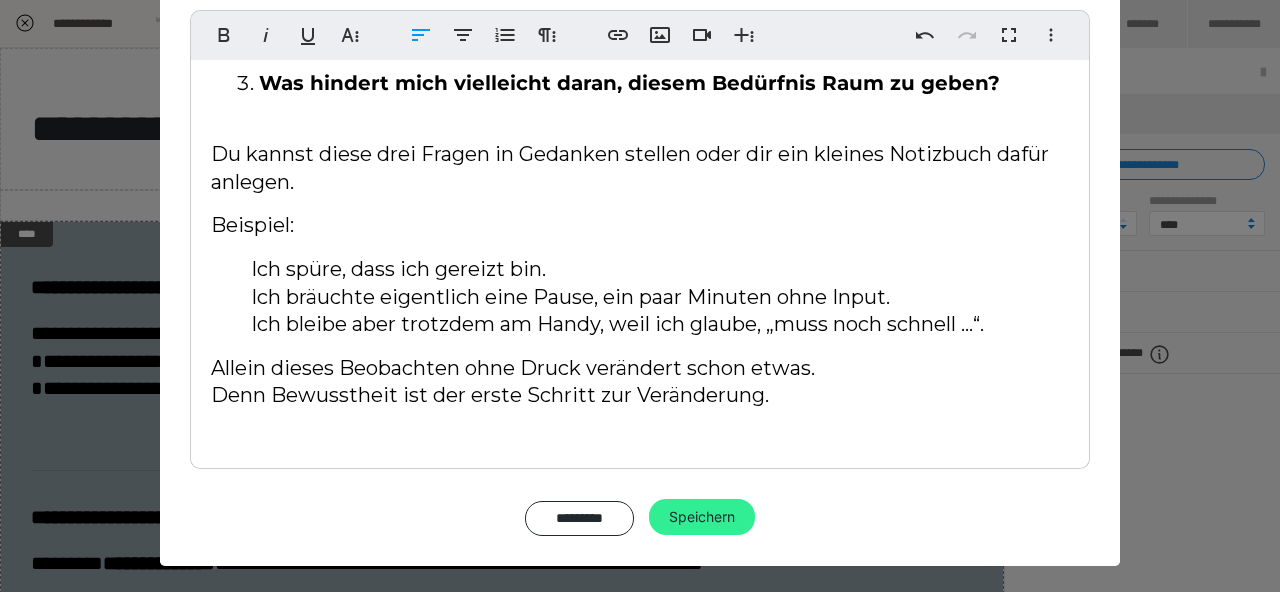 click on "Speichern" at bounding box center (702, 517) 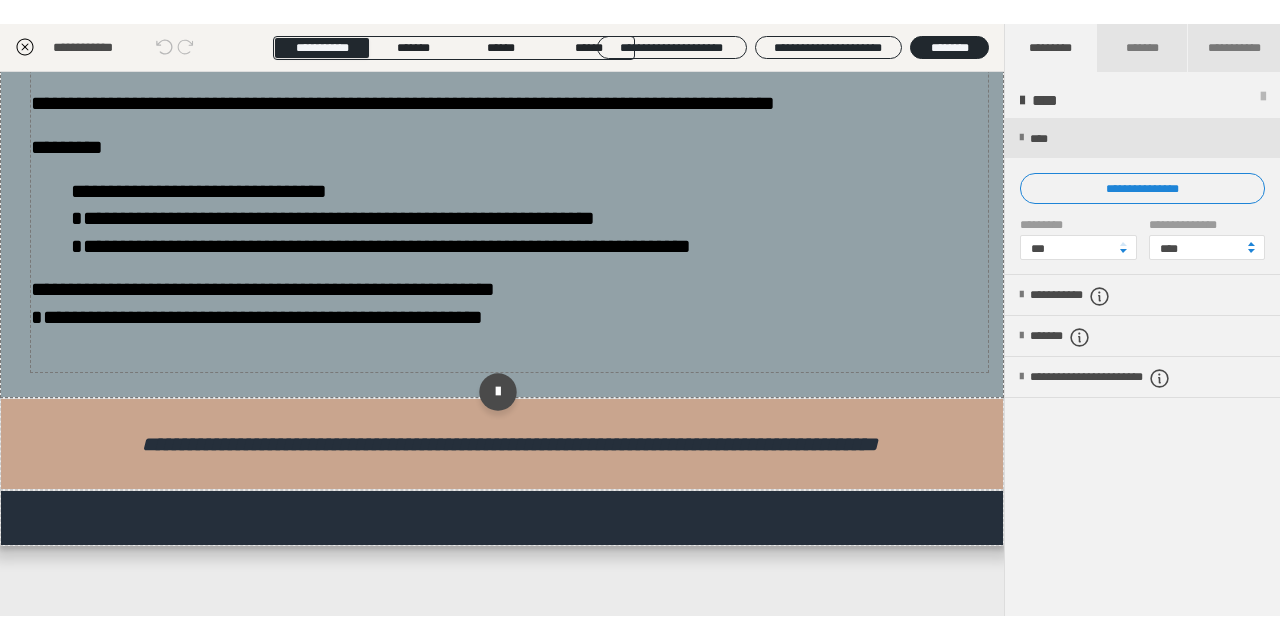 scroll, scrollTop: 763, scrollLeft: 0, axis: vertical 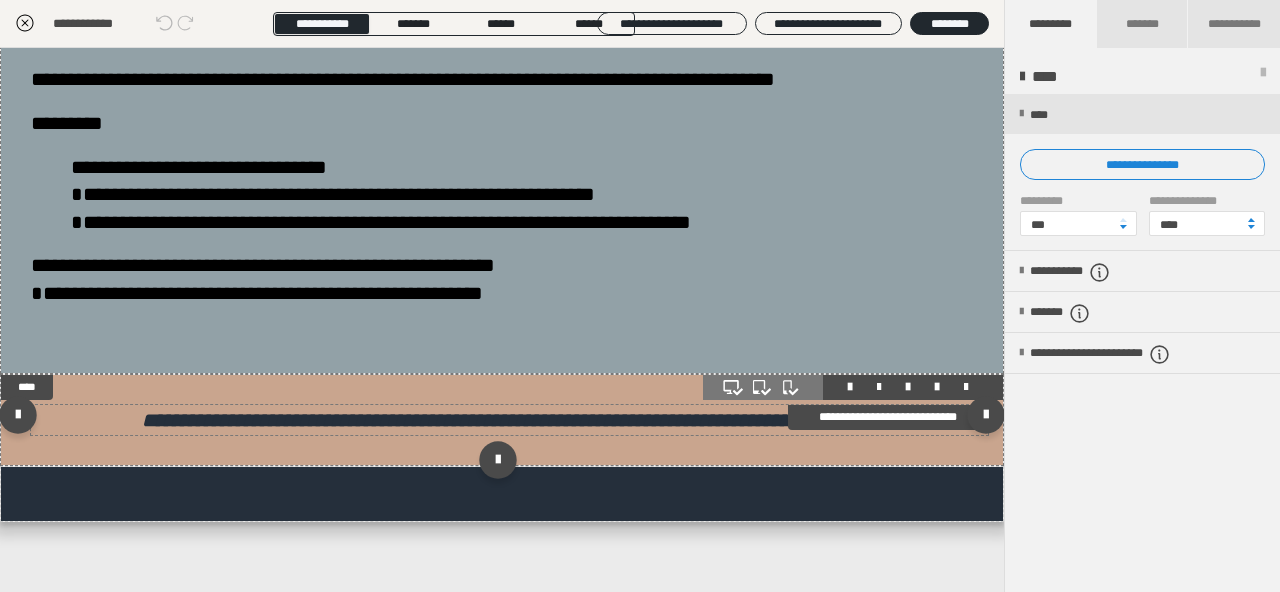 click on "**********" at bounding box center [509, 420] 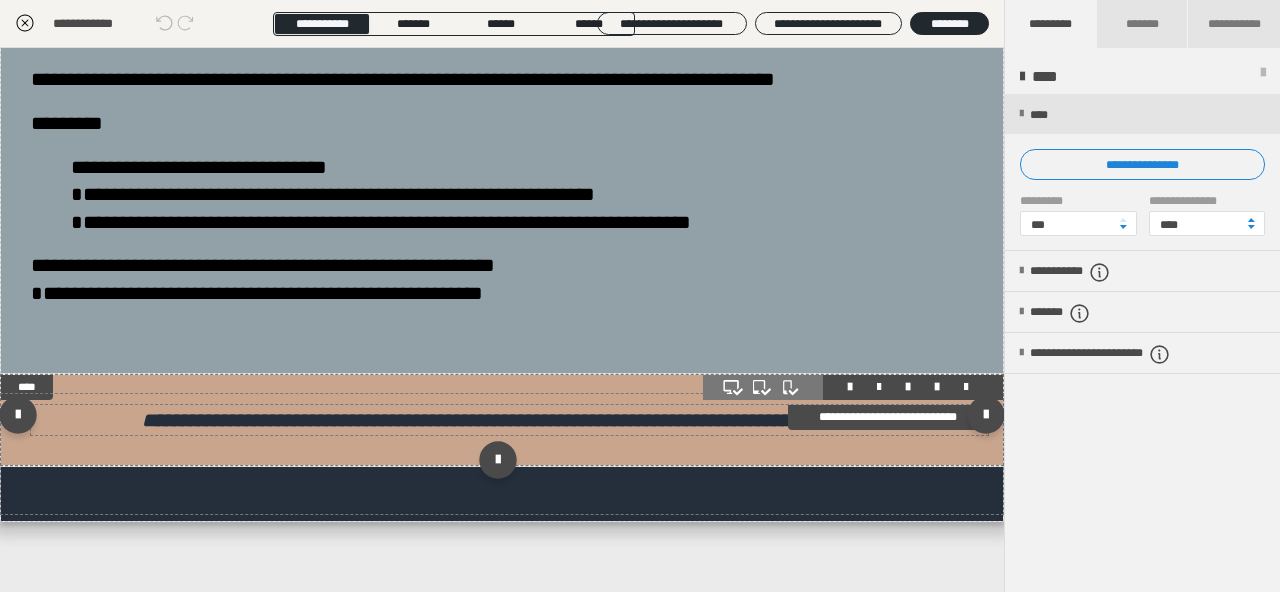 click on "**********" at bounding box center [509, 420] 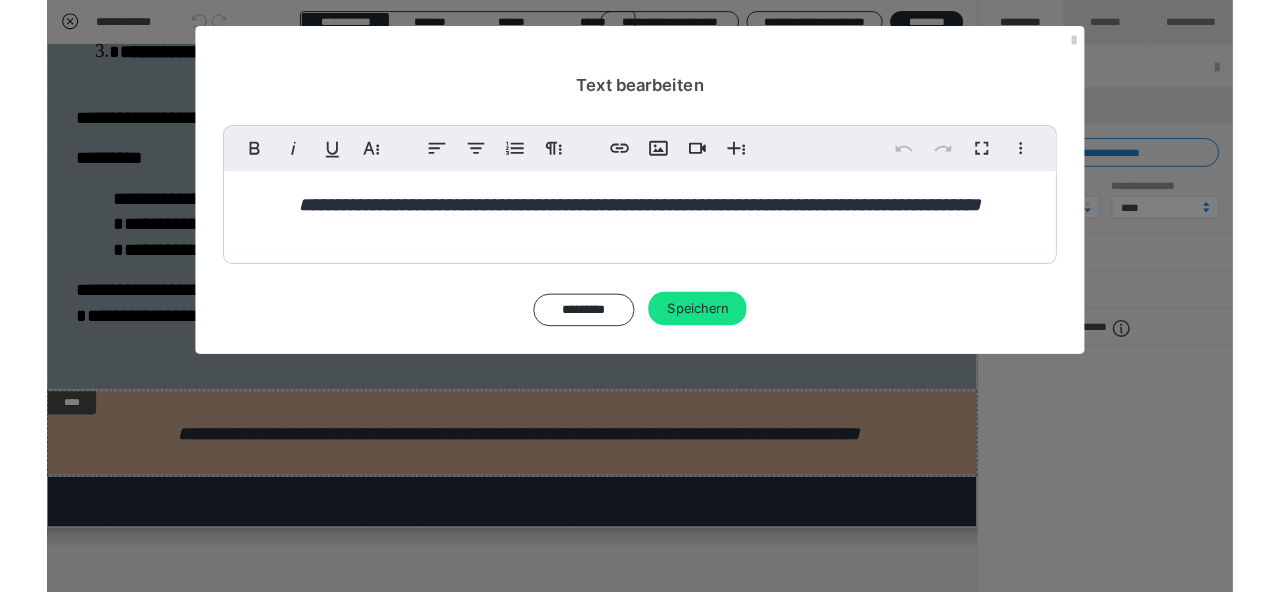 scroll, scrollTop: 715, scrollLeft: 0, axis: vertical 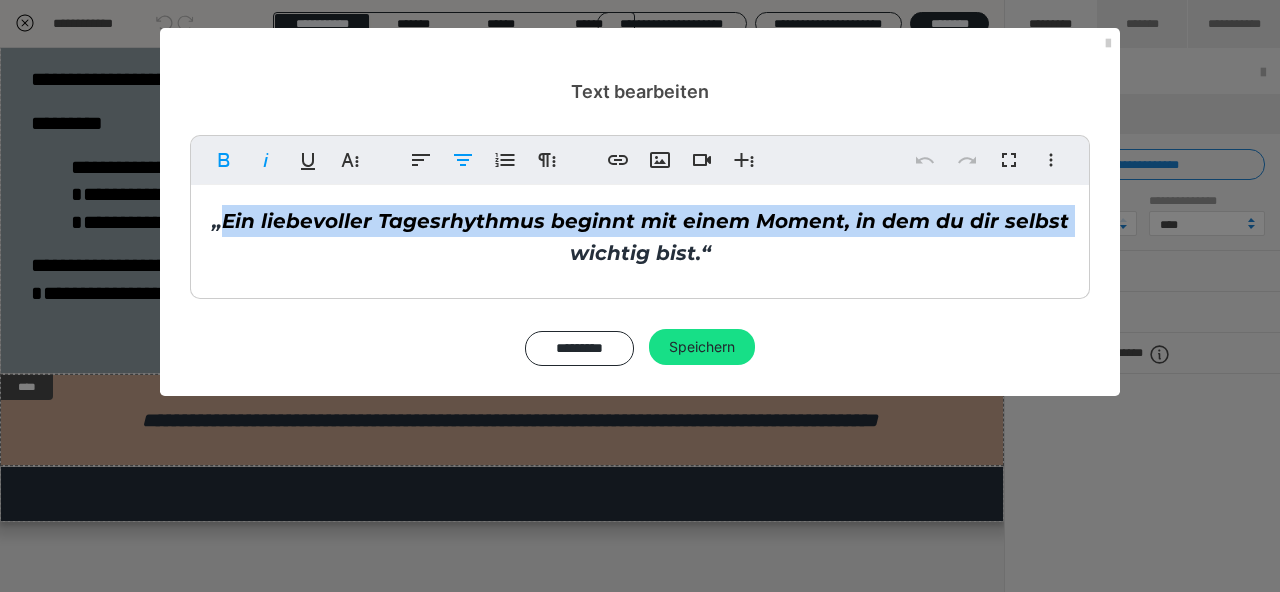 drag, startPoint x: 233, startPoint y: 213, endPoint x: 1101, endPoint y: 212, distance: 868.00055 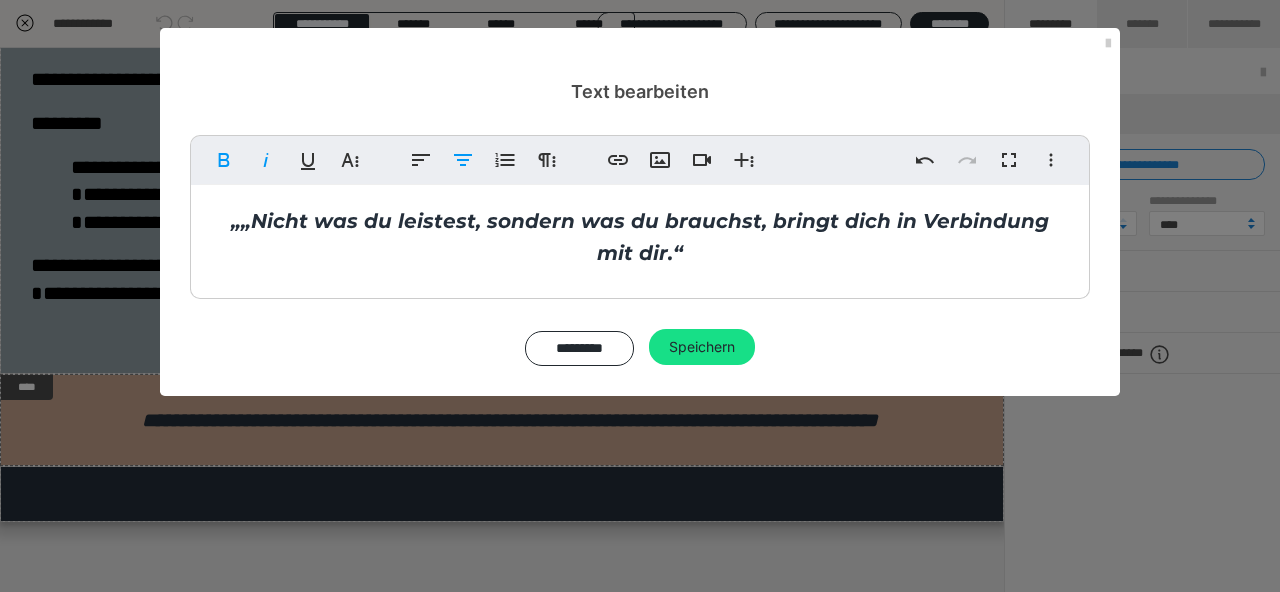 click on "„„Nicht was du leistest, sondern was du brauchst, bringt dich in Verbindung mit dir.“" at bounding box center (640, 237) 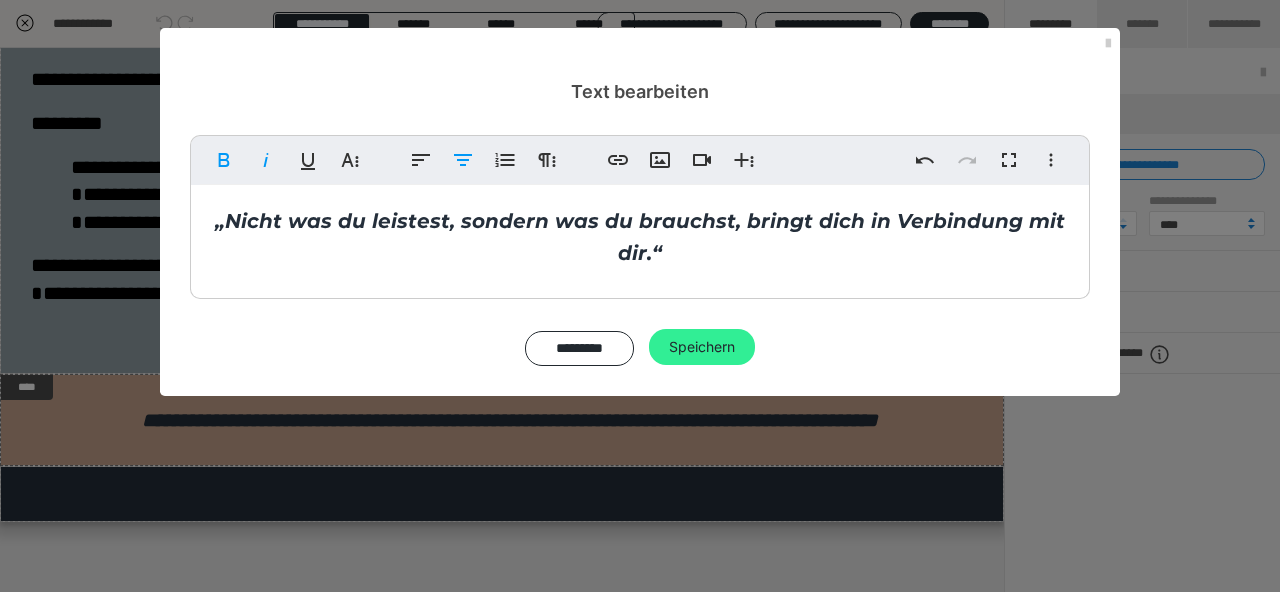 click on "Speichern" at bounding box center [702, 347] 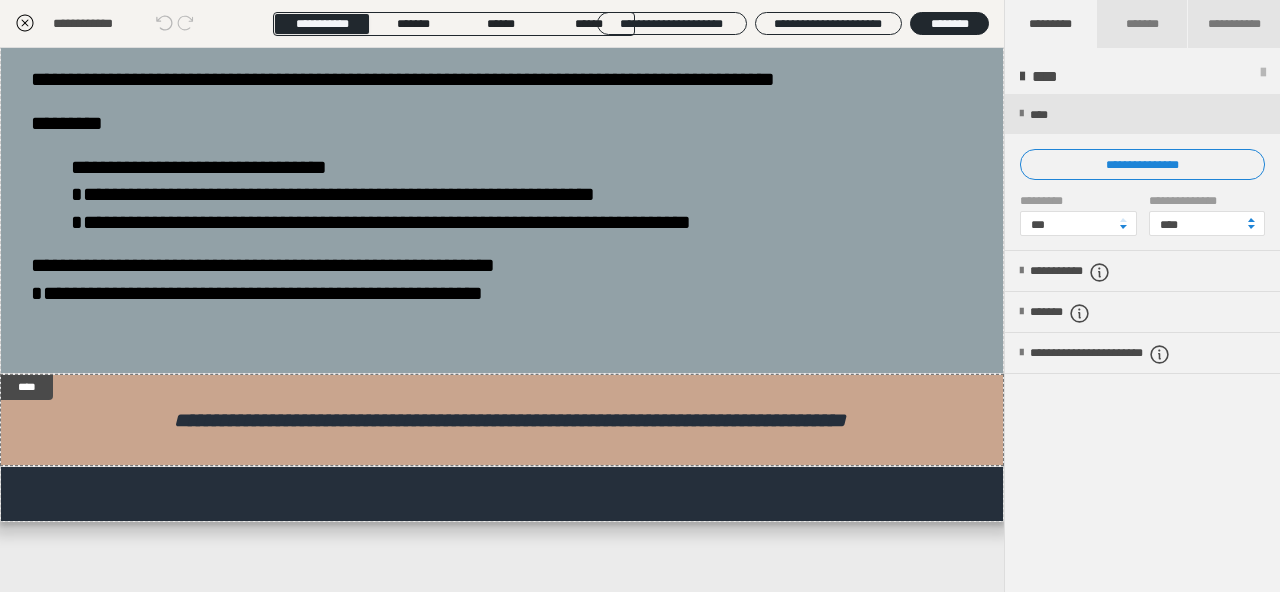 click 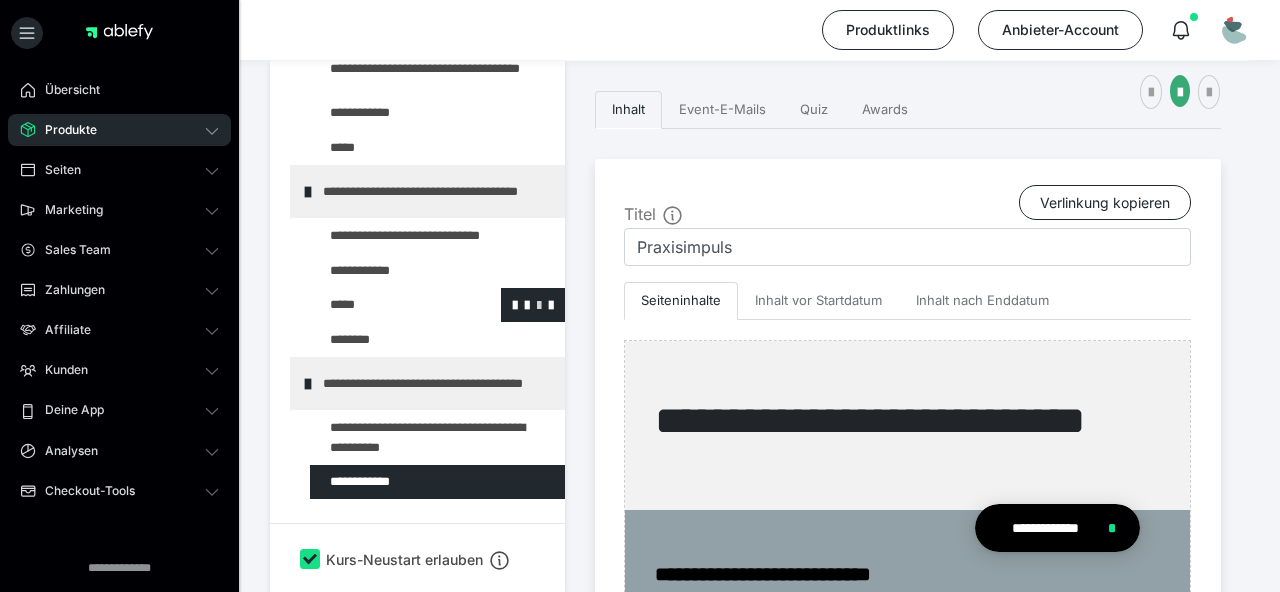 click at bounding box center (539, 304) 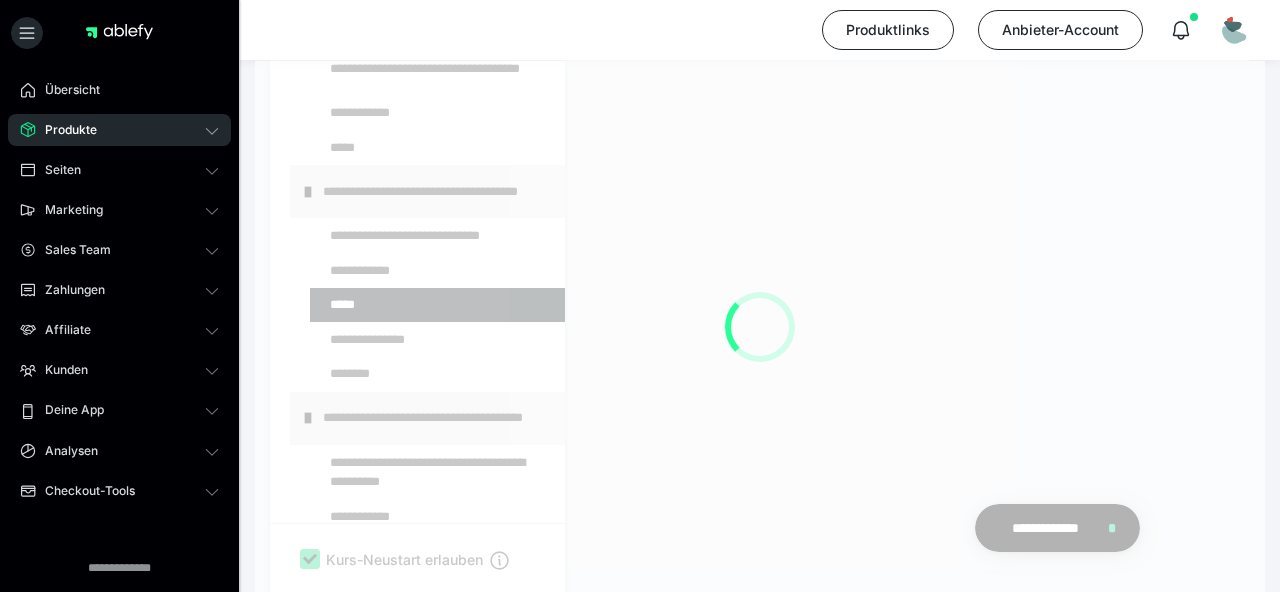 drag, startPoint x: 499, startPoint y: 309, endPoint x: 495, endPoint y: 325, distance: 16.492422 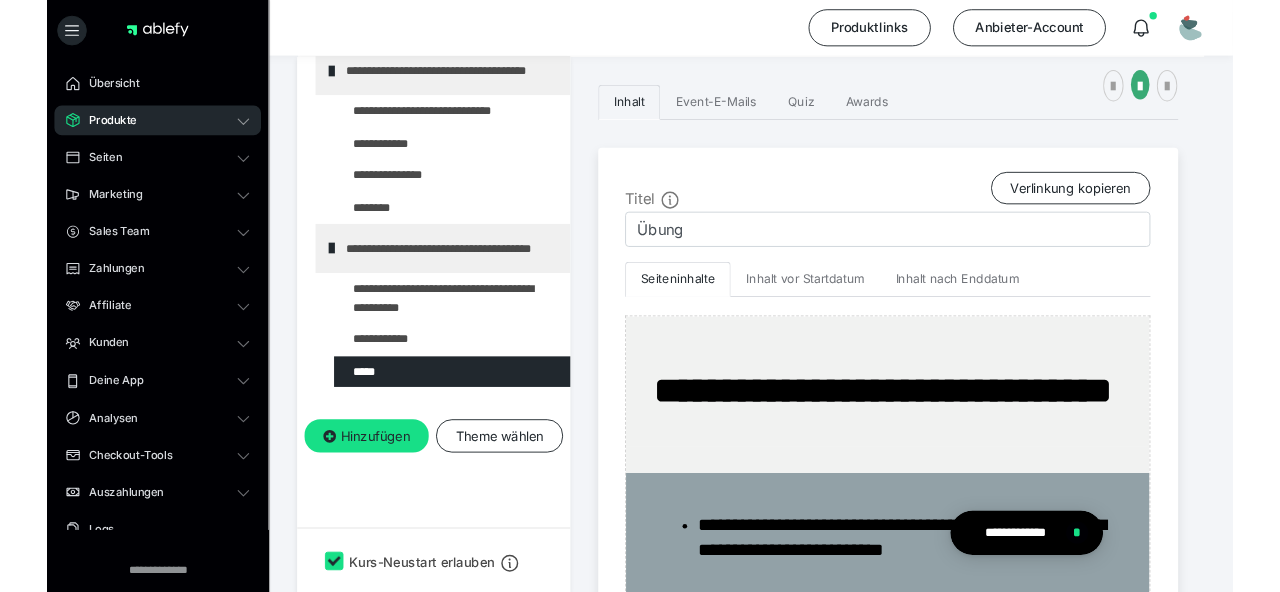 scroll, scrollTop: 604, scrollLeft: 0, axis: vertical 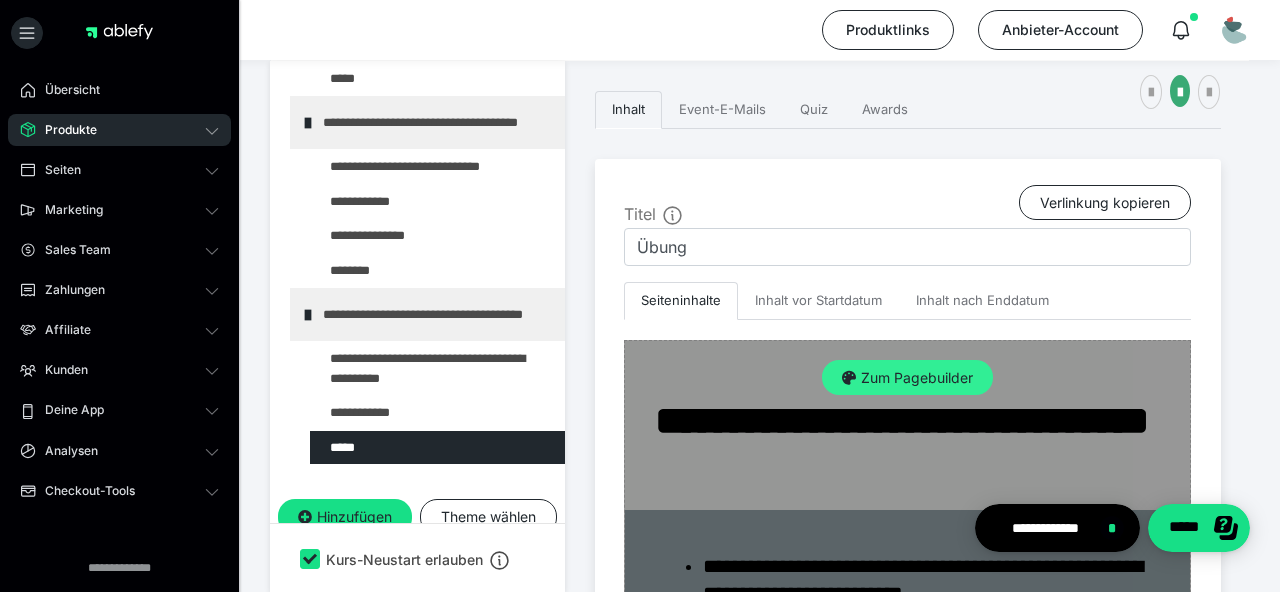 click on "Zum Pagebuilder" at bounding box center (907, 378) 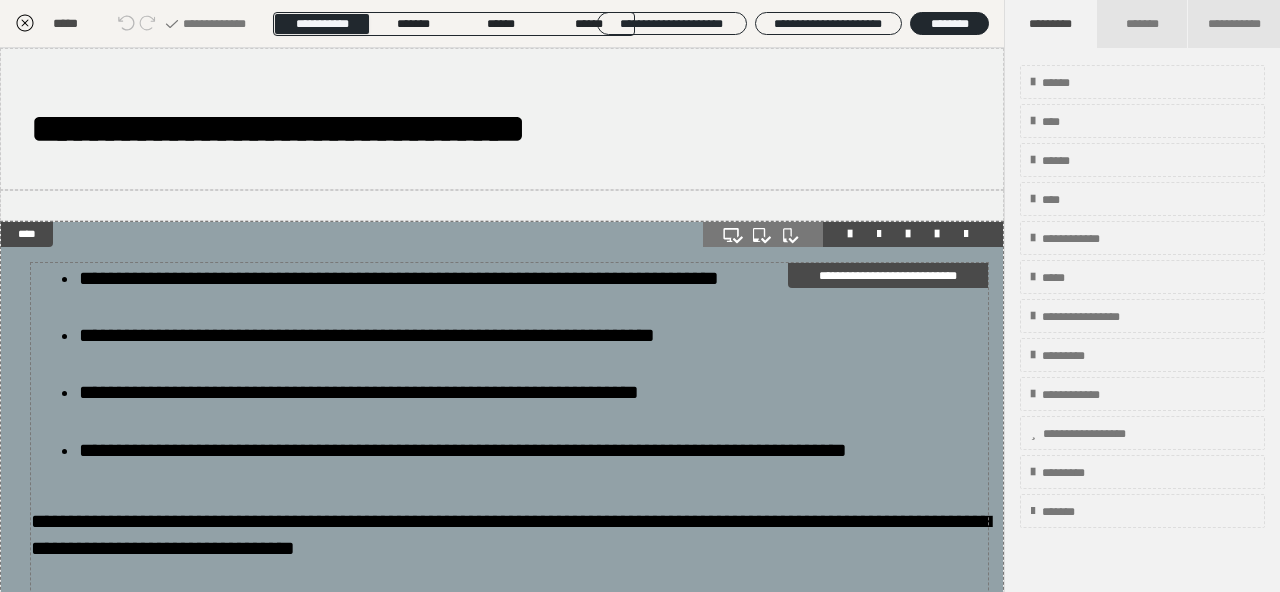 click on "**********" at bounding box center (359, 392) 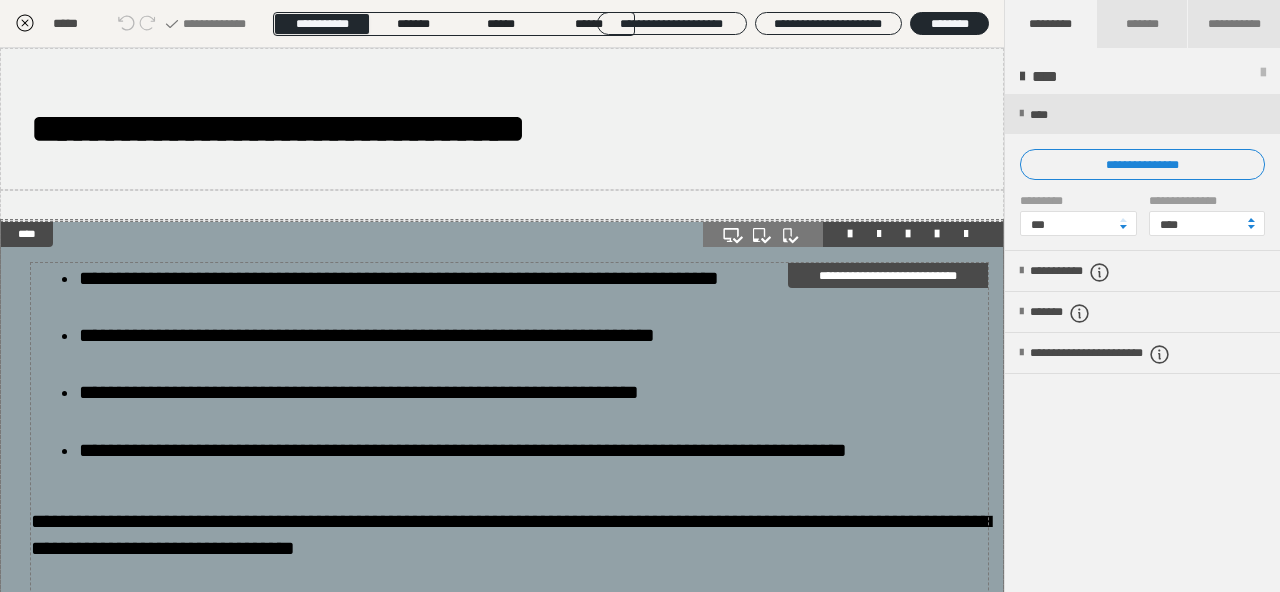 click on "**********" at bounding box center (359, 392) 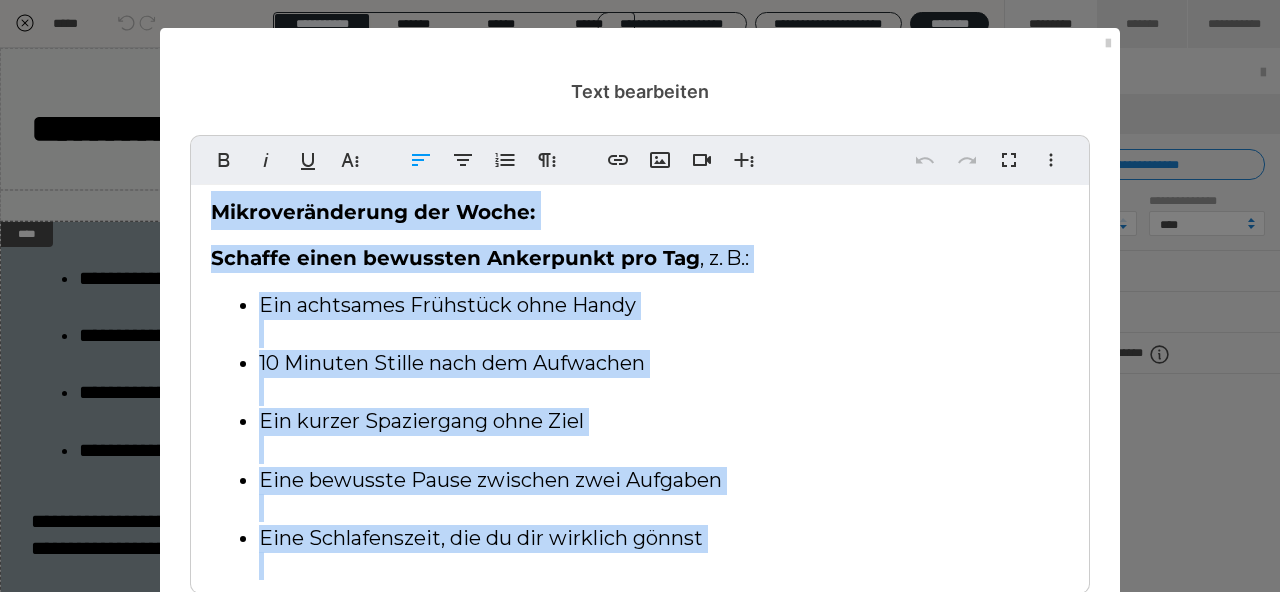 scroll, scrollTop: 461, scrollLeft: 0, axis: vertical 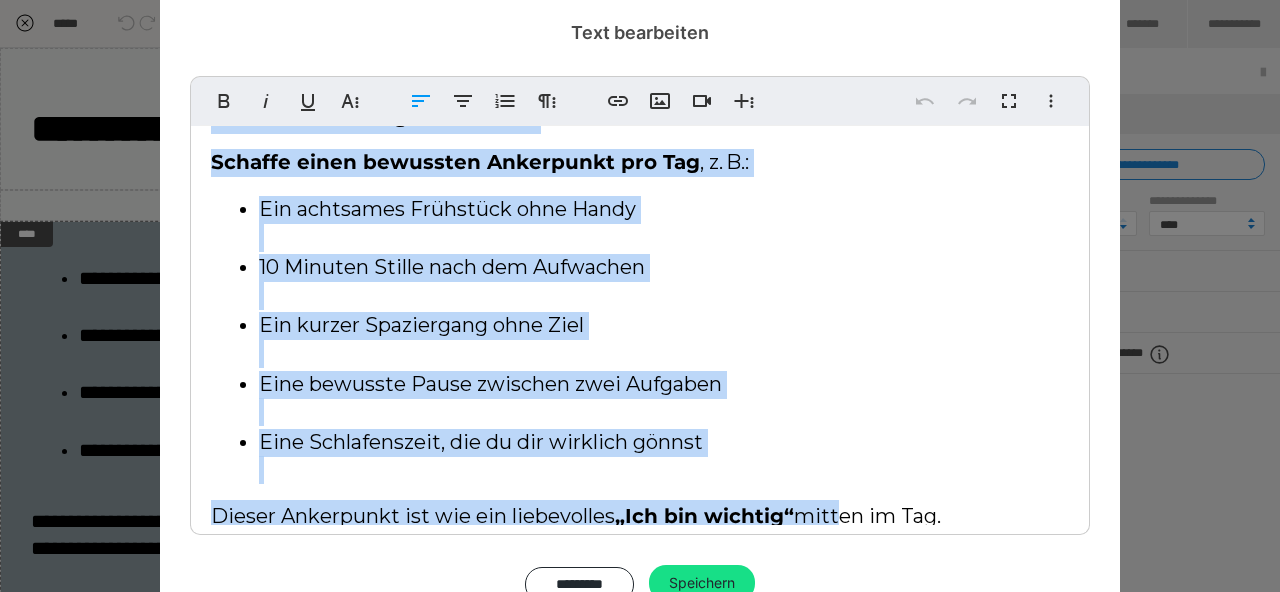 drag, startPoint x: 221, startPoint y: 241, endPoint x: 836, endPoint y: 596, distance: 710.10565 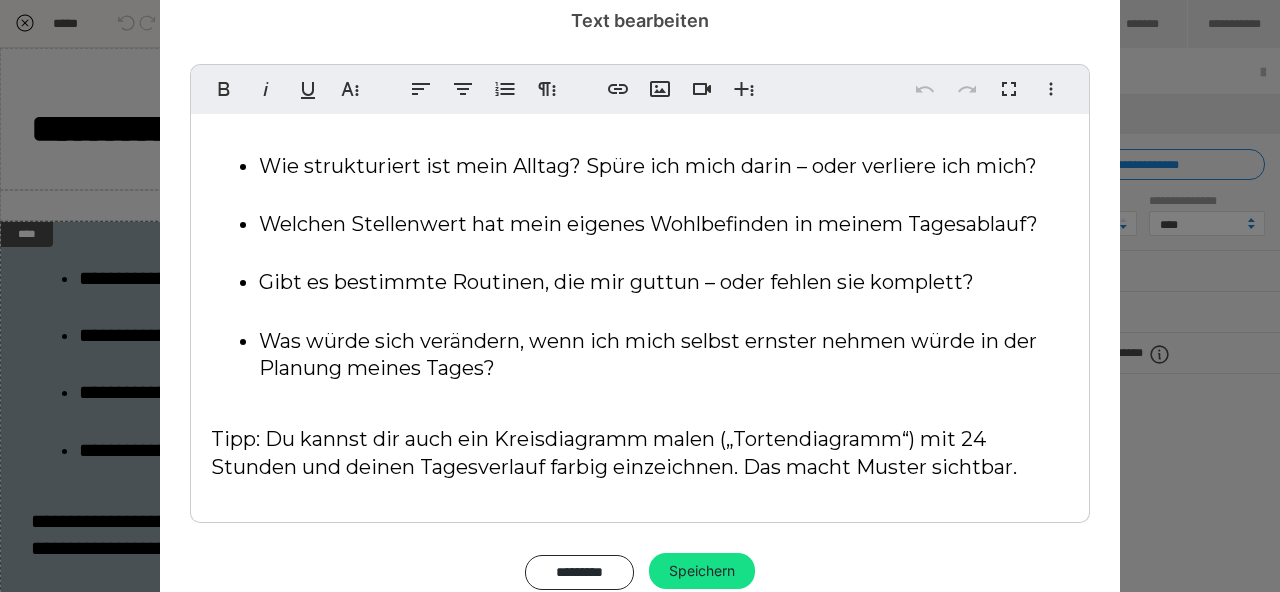 scroll, scrollTop: 461, scrollLeft: 0, axis: vertical 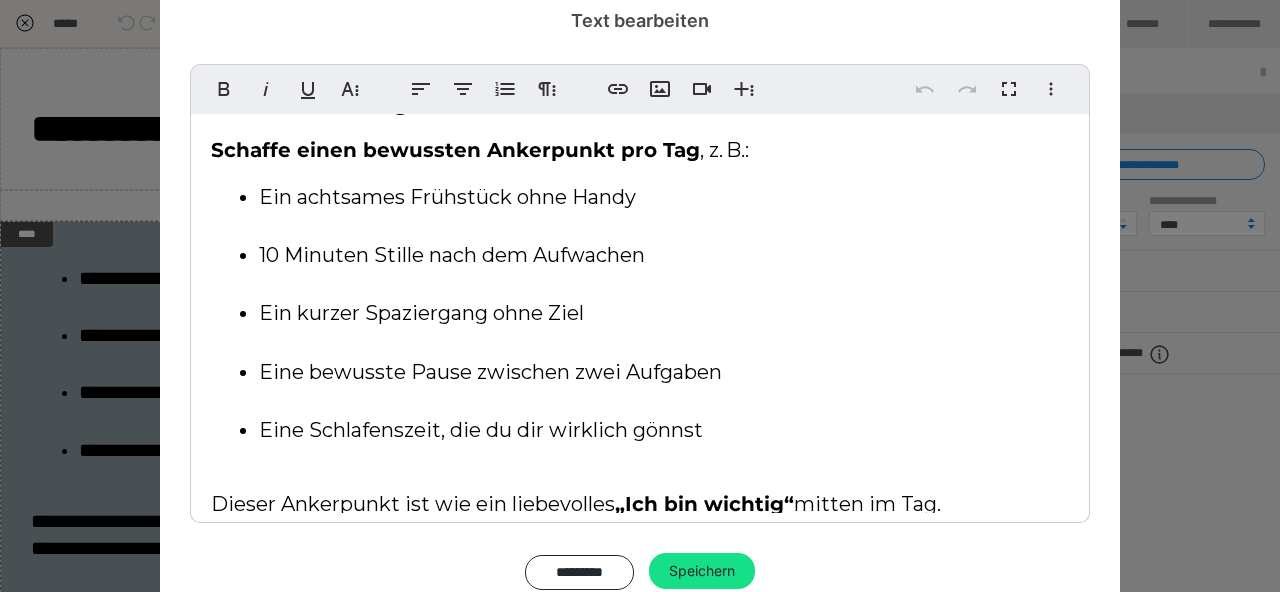 click on "Wie strukturiert ist mein Alltag? Spüre ich mich darin – oder verliere ich mich? Welchen Stellenwert hat mein eigenes Wohlbefinden in meinem Tagesablauf? Gibt es bestimmte Routinen, die mir guttun – oder fehlen sie komplett? Was würde sich verändern, wenn ich mich selbst ernster nehmen würde in der Planung meines Tages? Tipp: Du kannst dir auch ein Kreisdiagramm malen („Tortendiagramm“) mit 24 Stunden und deinen Tagesverlauf farbig einzeichnen. Das macht Muster sichtbar. Mikroveränderung der Woche: Schaffe einen bewussten Ankerpunkt pro Tag , z. B.: Ein achtsames Frühstück ohne Handy 10 Minuten Stille nach dem Aufwachen Ein kurzer Spaziergang ohne Ziel Eine bewusste Pause zwischen zwei Aufgaben Eine Schlafenszeit, die du dir wirklich gönnst Dieser Ankerpunkt ist wie ein liebevolles  „Ich bin wichtig“  mitten im Tag." at bounding box center (640, 96) 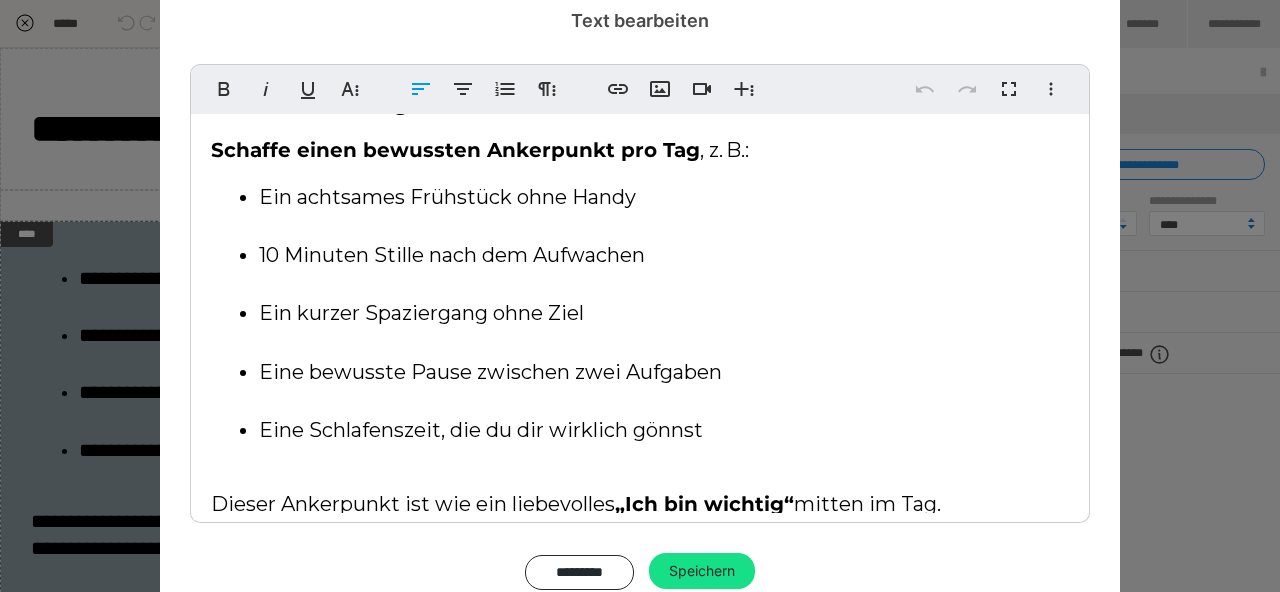 scroll, scrollTop: 0, scrollLeft: 0, axis: both 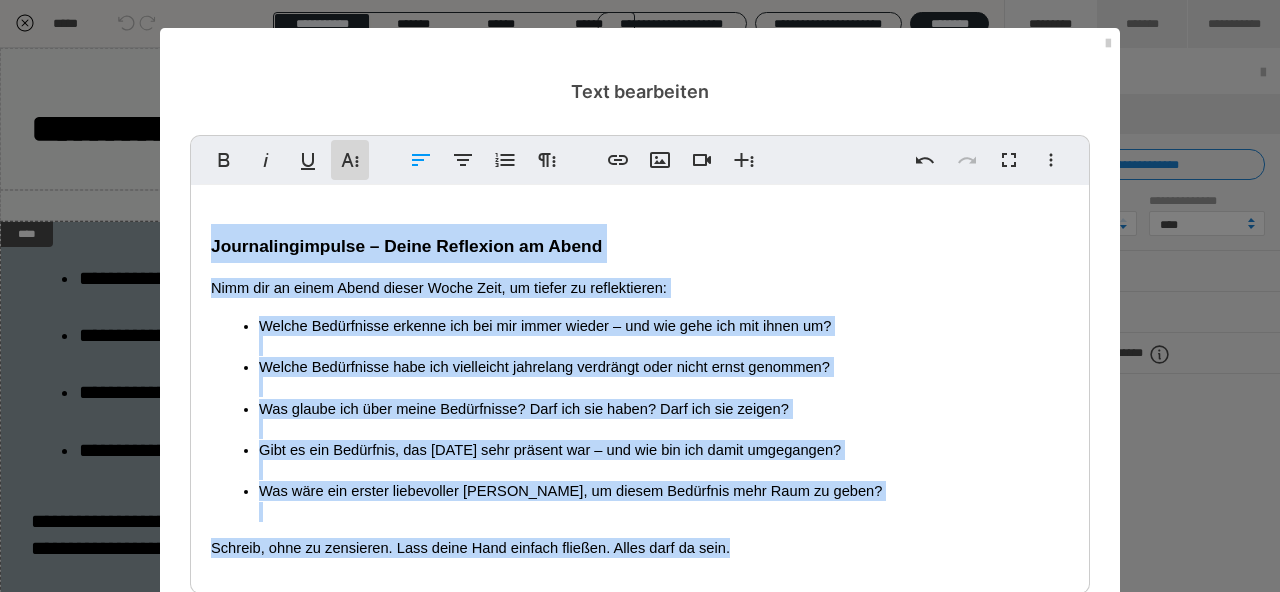 click 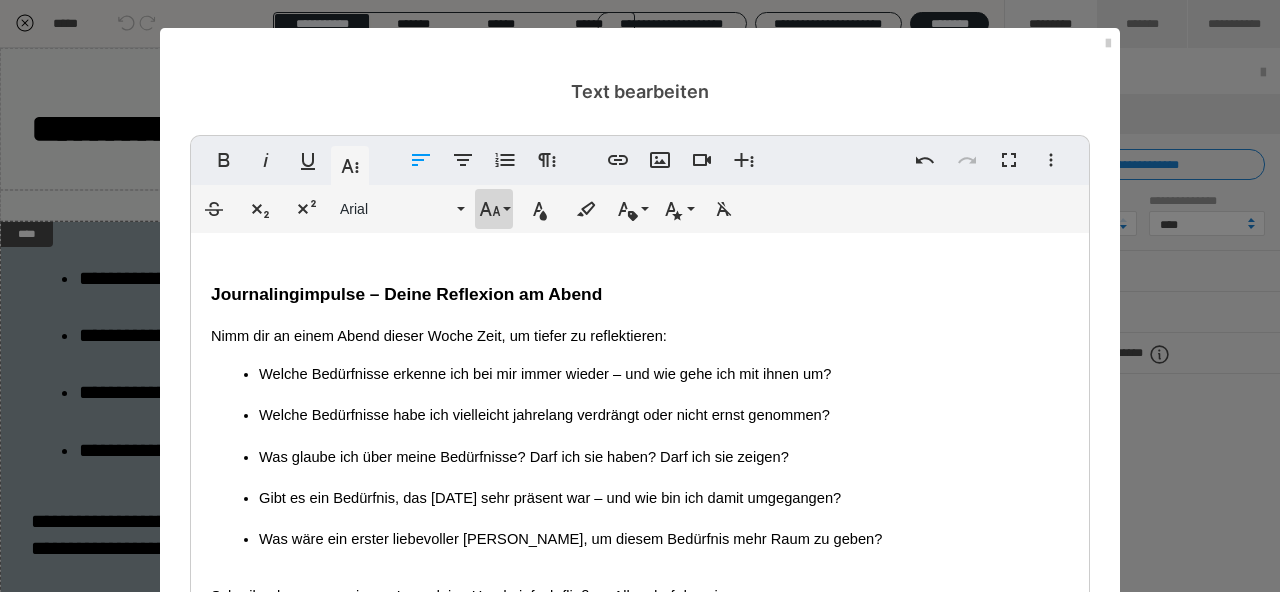 click 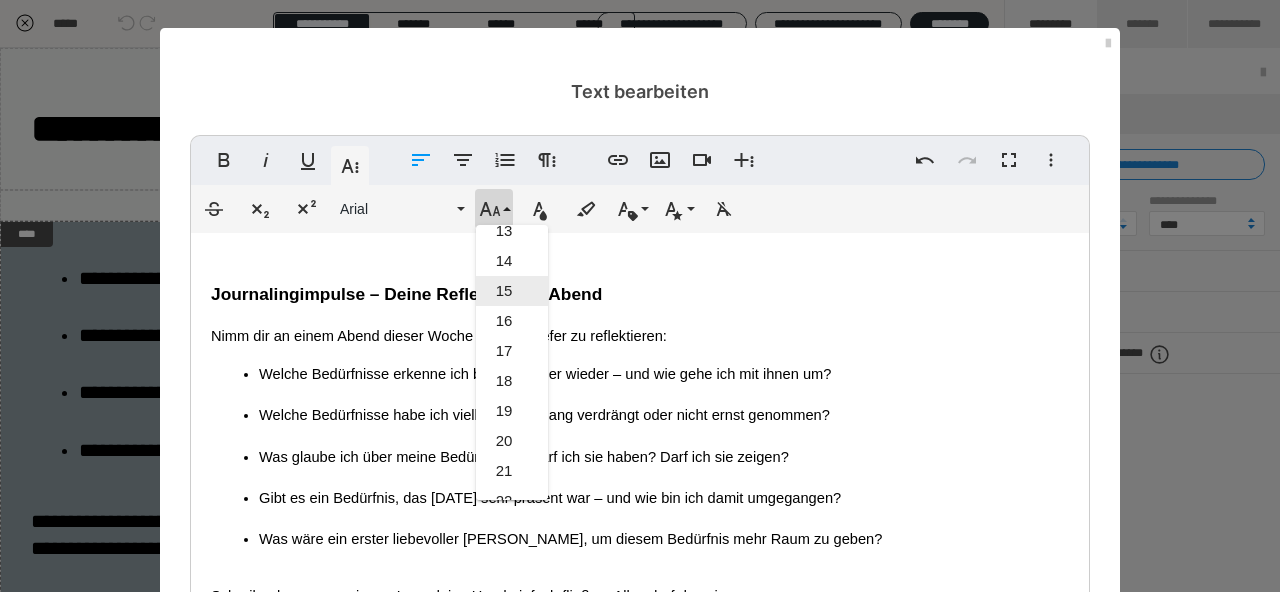 scroll, scrollTop: 390, scrollLeft: 0, axis: vertical 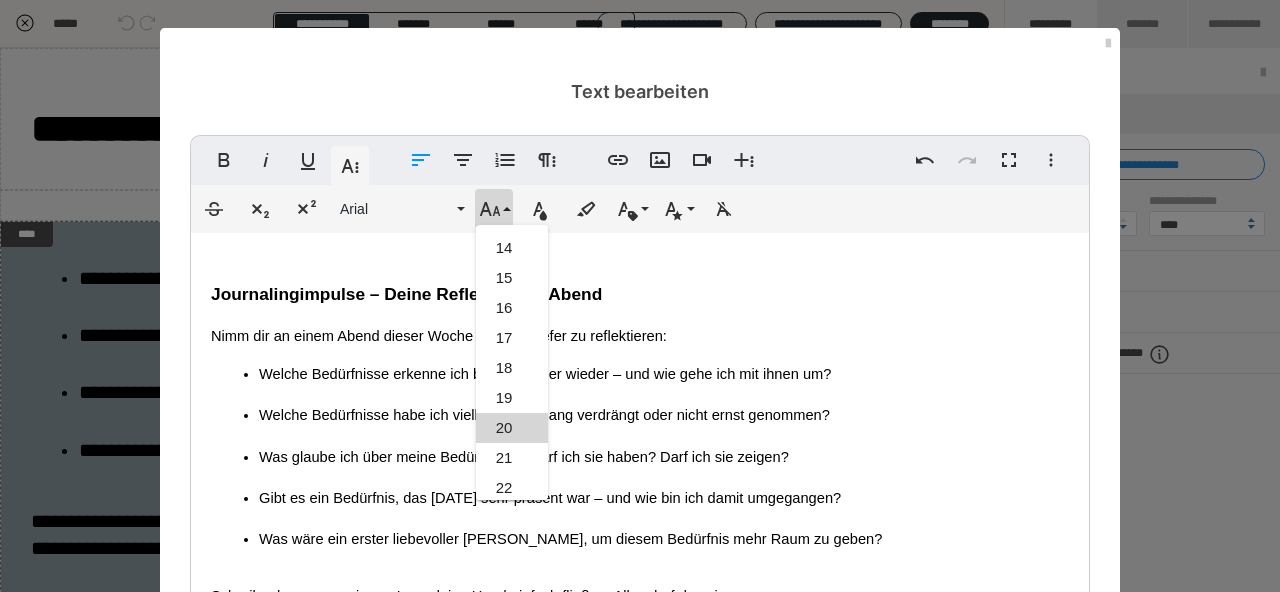 click on "20" at bounding box center (512, 428) 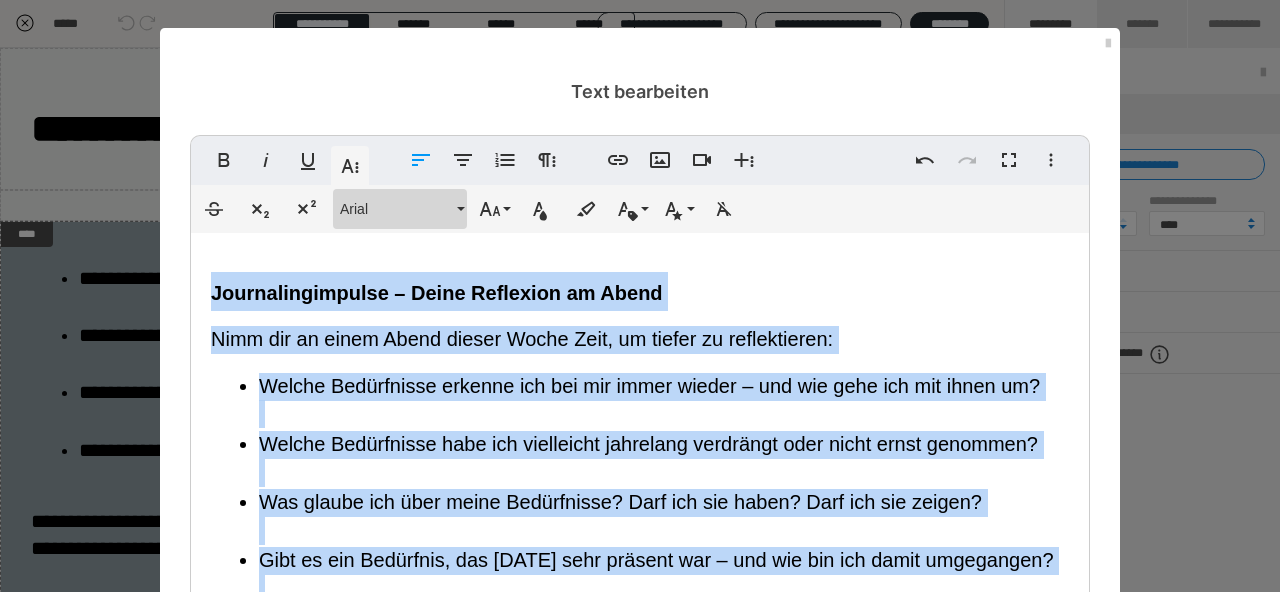 click on "Arial" at bounding box center [396, 209] 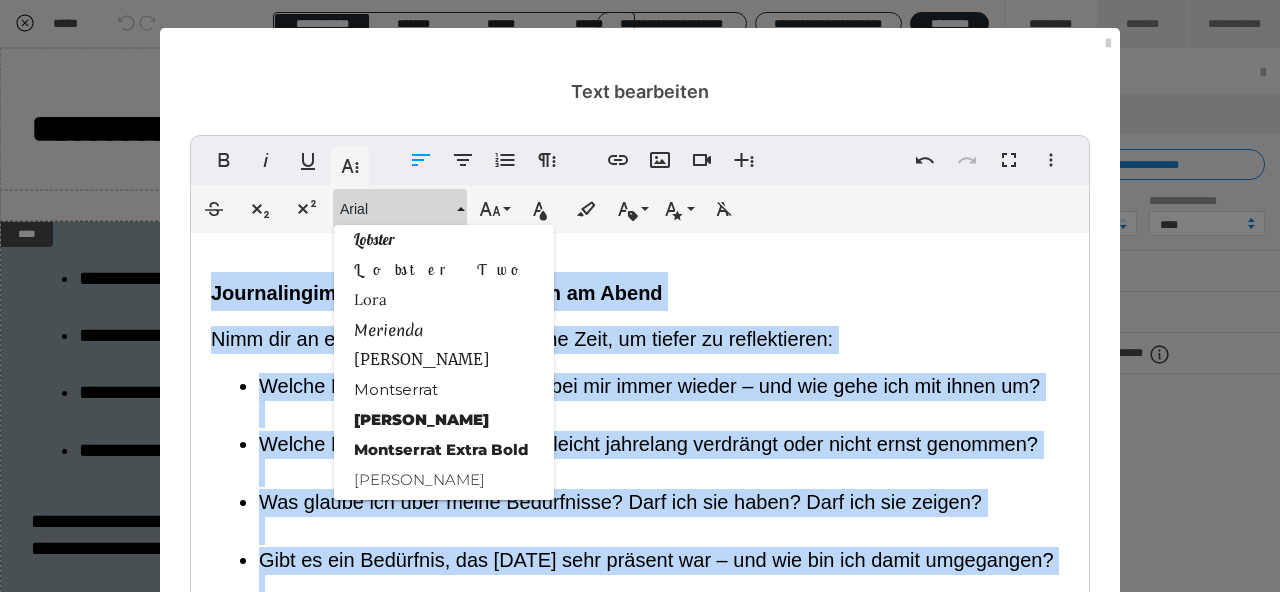 scroll, scrollTop: 1751, scrollLeft: 0, axis: vertical 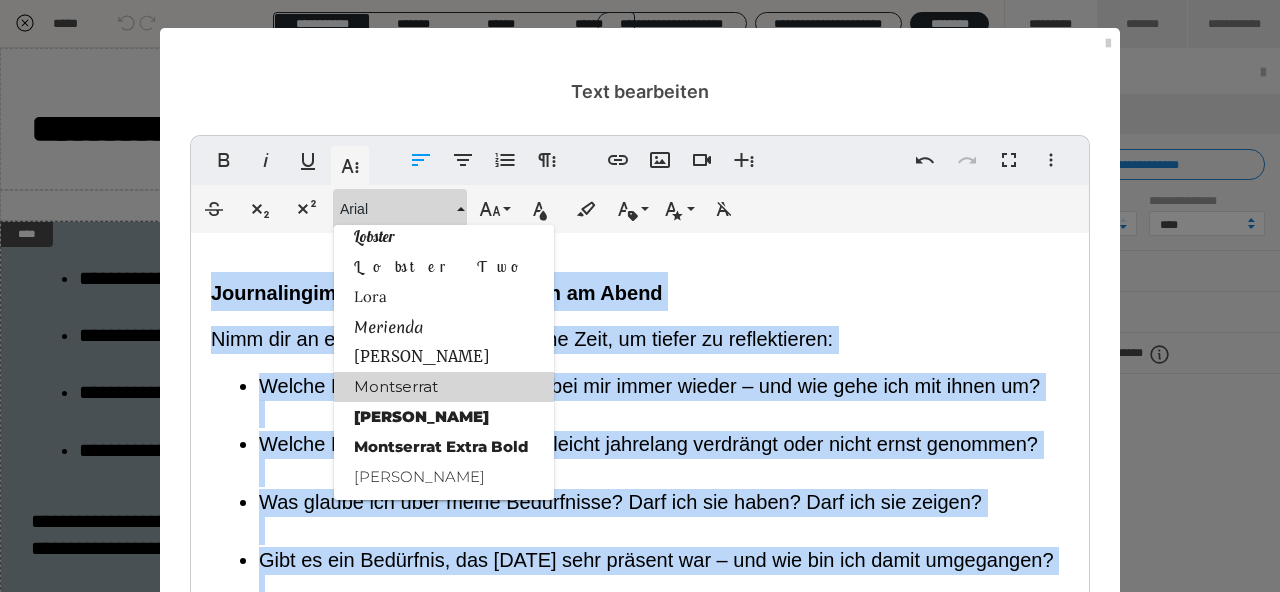 click on "Montserrat" at bounding box center (444, 387) 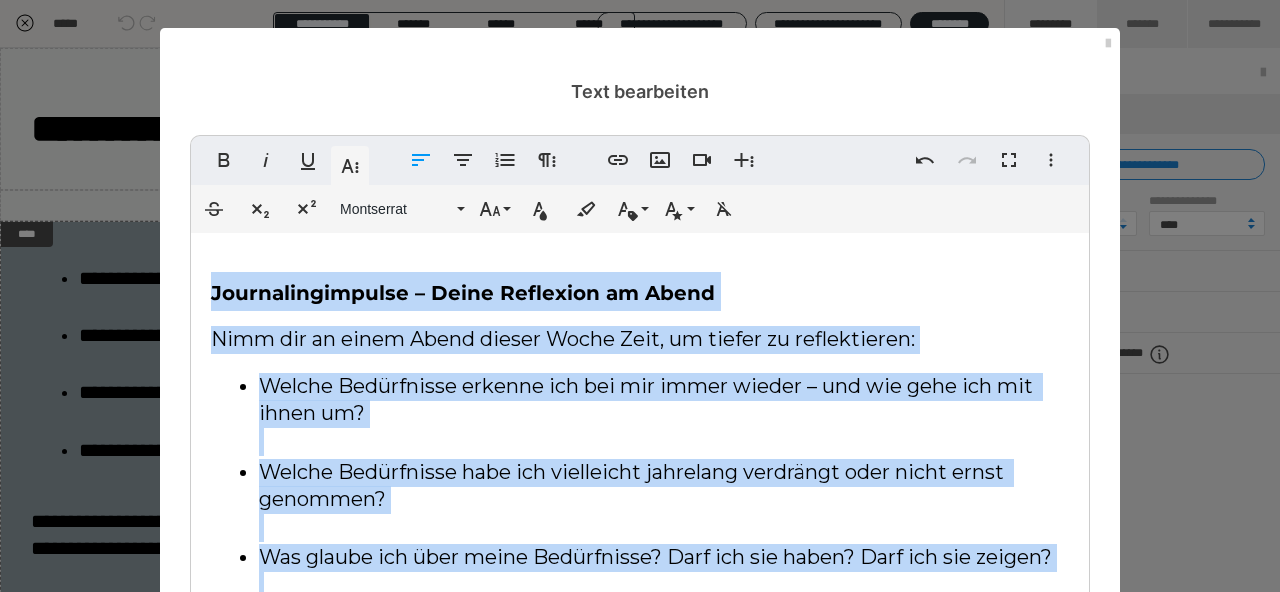 click on "Journalingimpulse – Deine Reflexion am Abend" at bounding box center [640, 291] 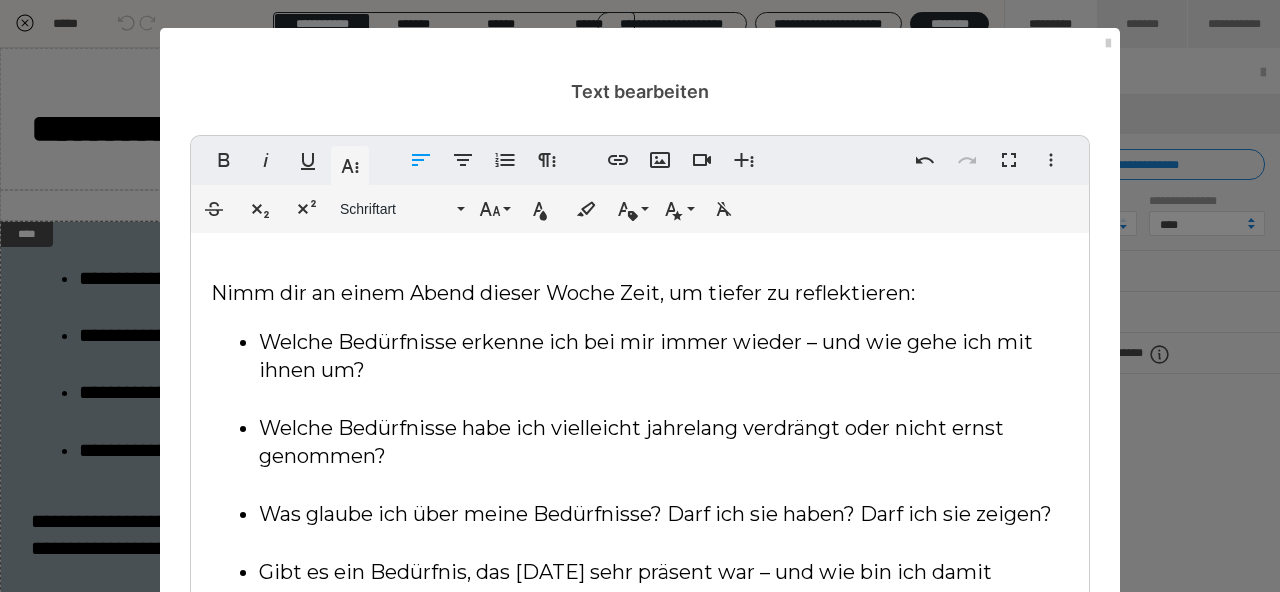 scroll, scrollTop: 271, scrollLeft: 0, axis: vertical 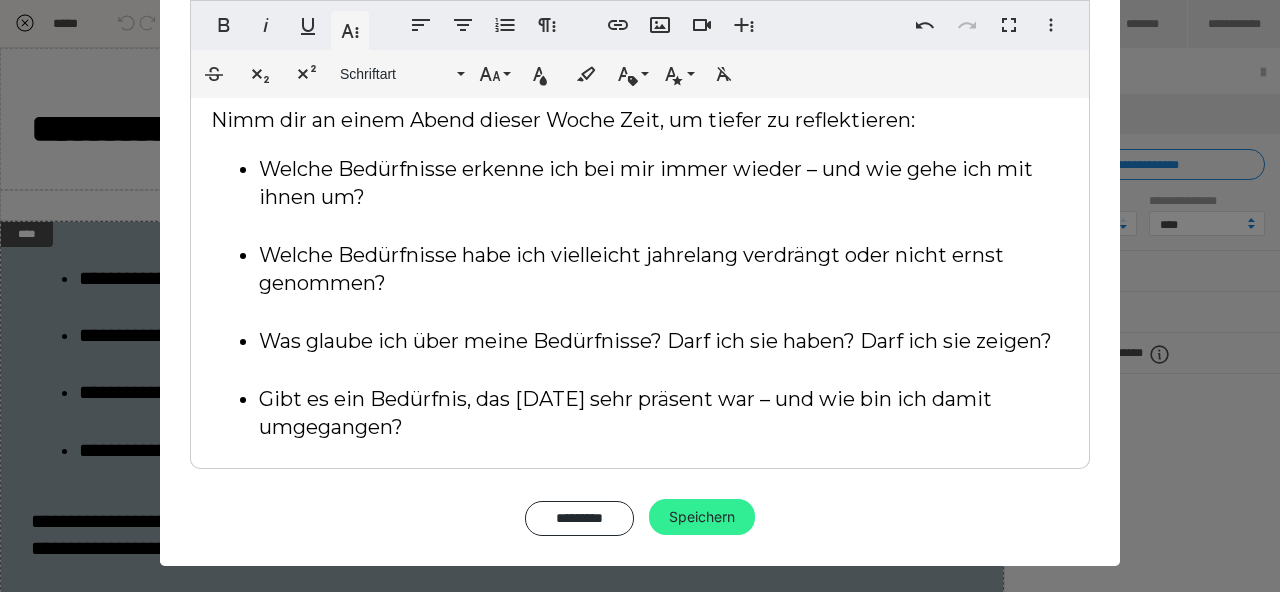 click on "Speichern" at bounding box center [702, 517] 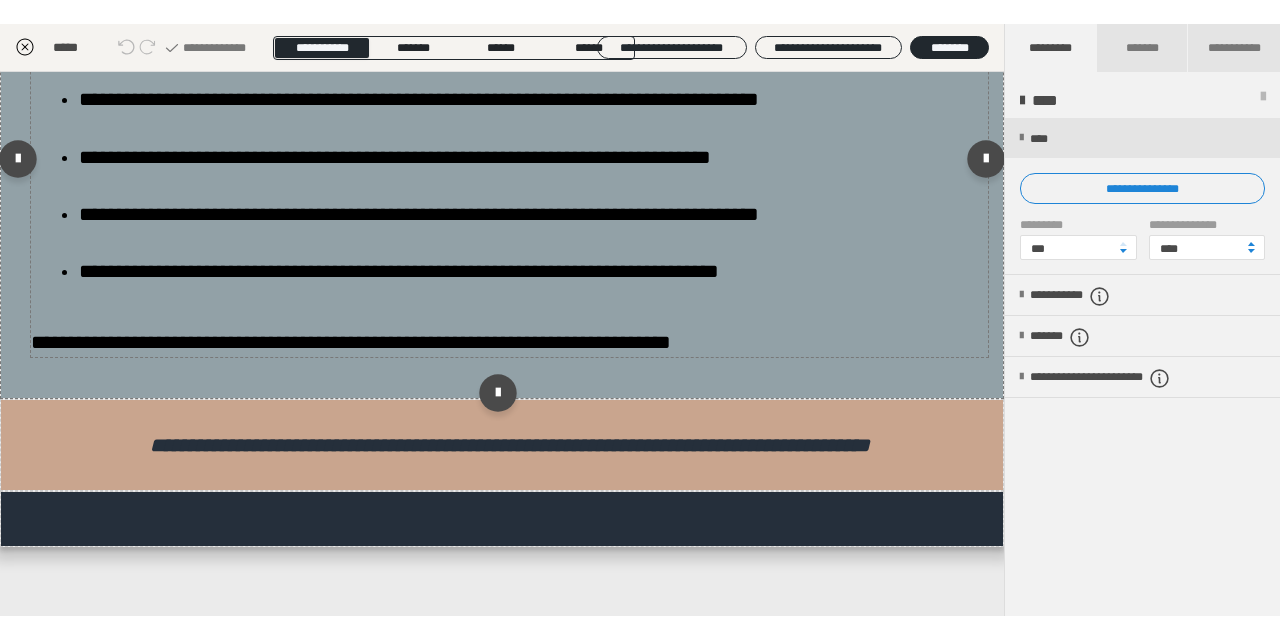 scroll, scrollTop: 335, scrollLeft: 0, axis: vertical 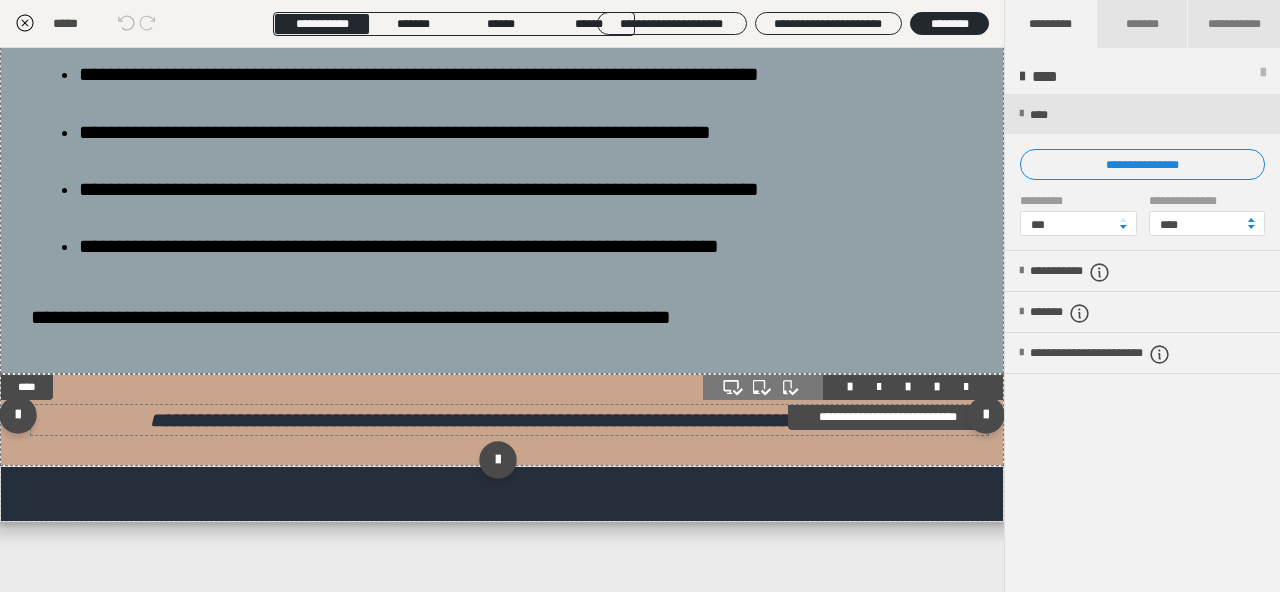 click on "**********" at bounding box center (509, 420) 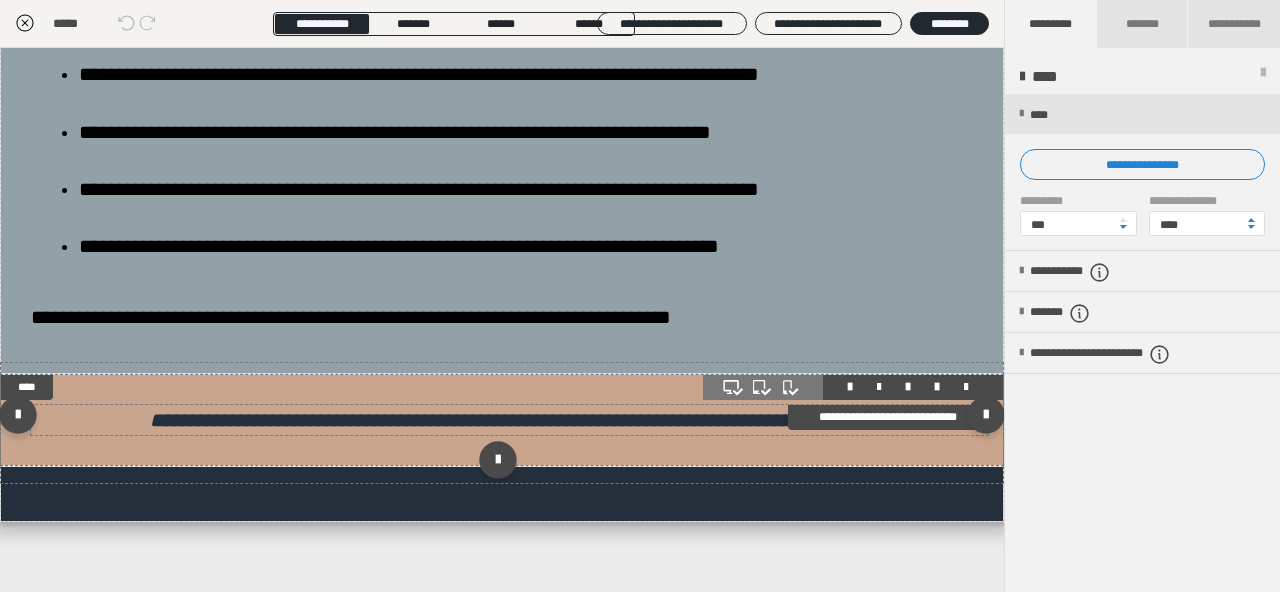 click on "**********" at bounding box center [509, 420] 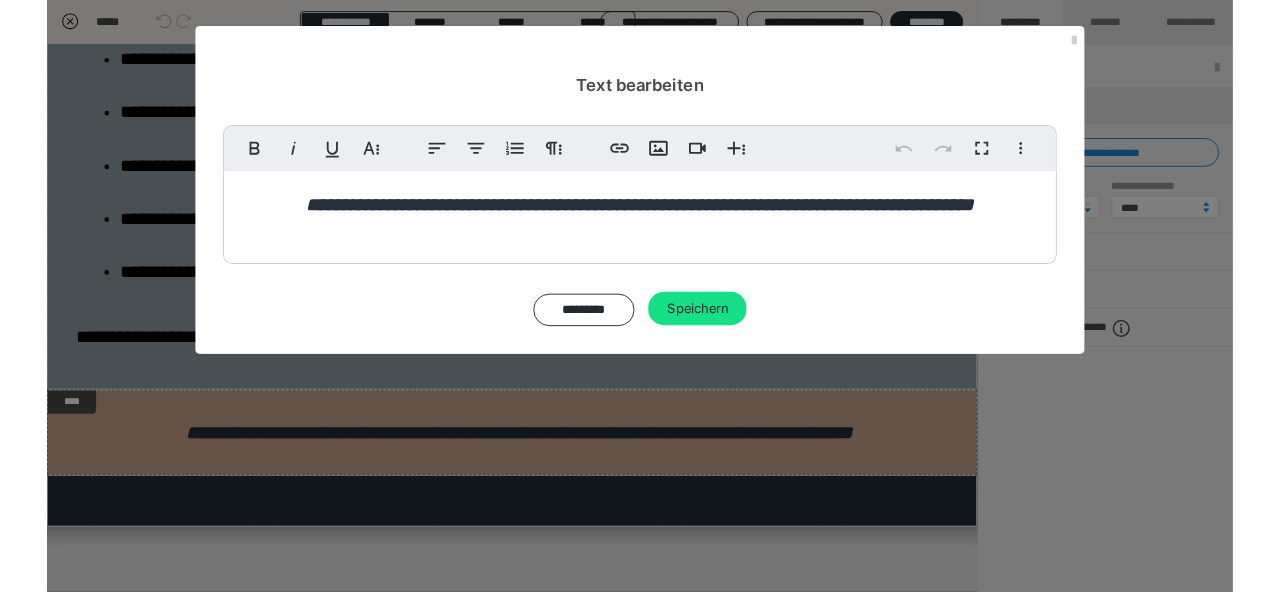 scroll, scrollTop: 287, scrollLeft: 0, axis: vertical 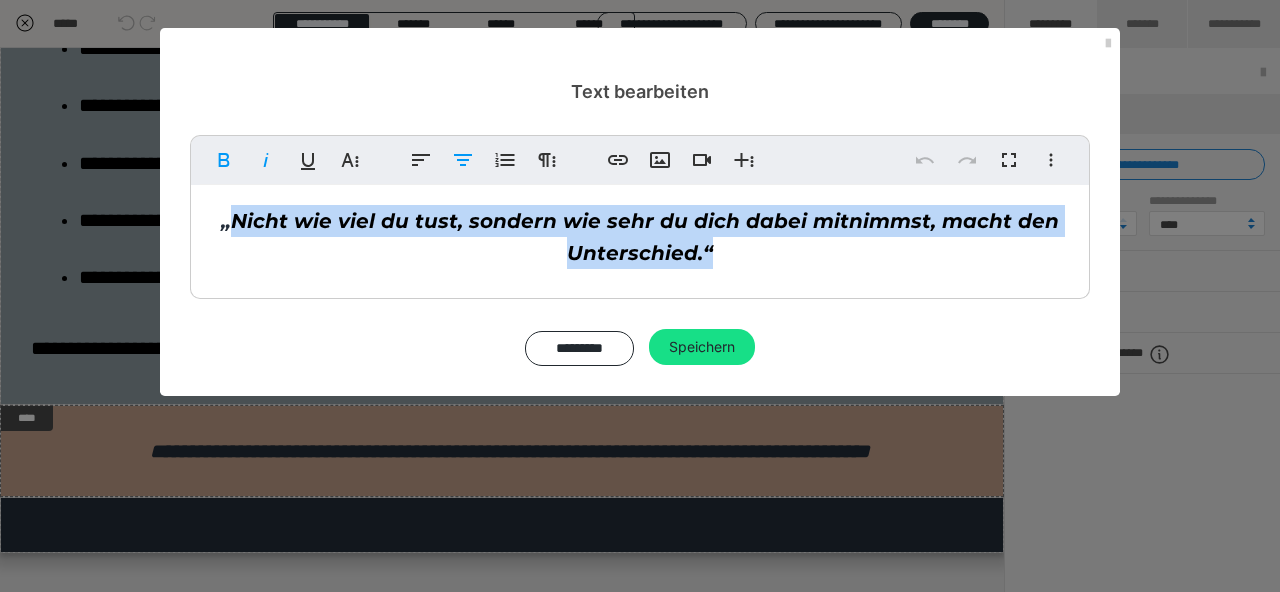 drag, startPoint x: 242, startPoint y: 219, endPoint x: 763, endPoint y: 271, distance: 523.58856 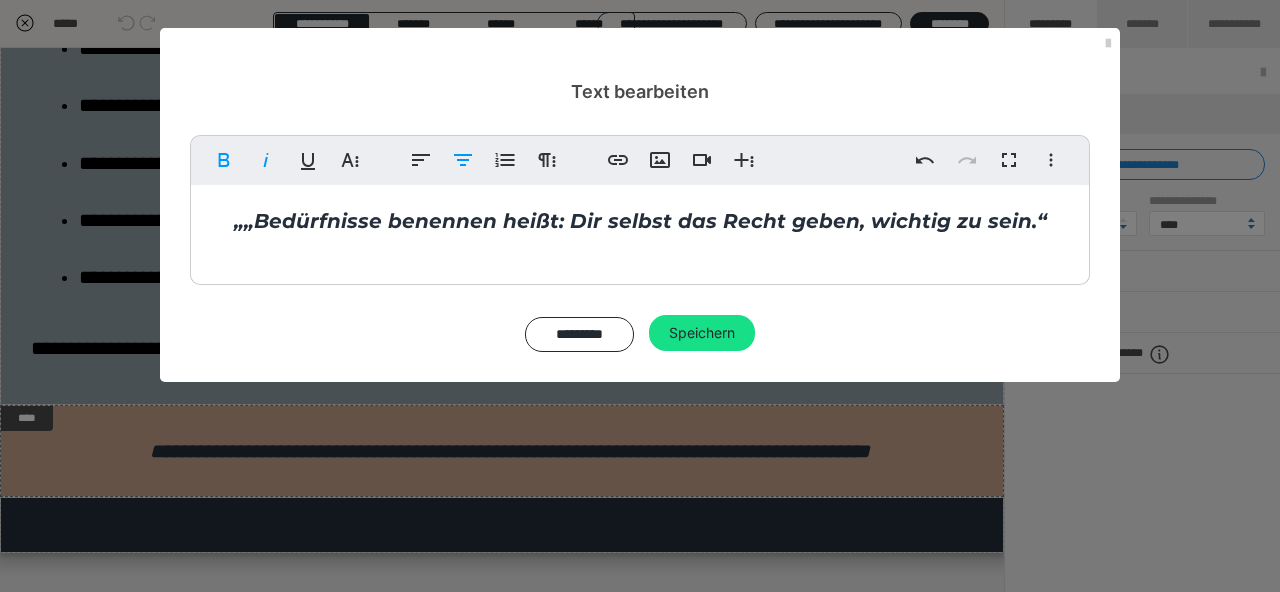 click on "„„Bedürfnisse benennen heißt: Dir selbst das Recht geben, wichtig zu sein.“" at bounding box center (640, 221) 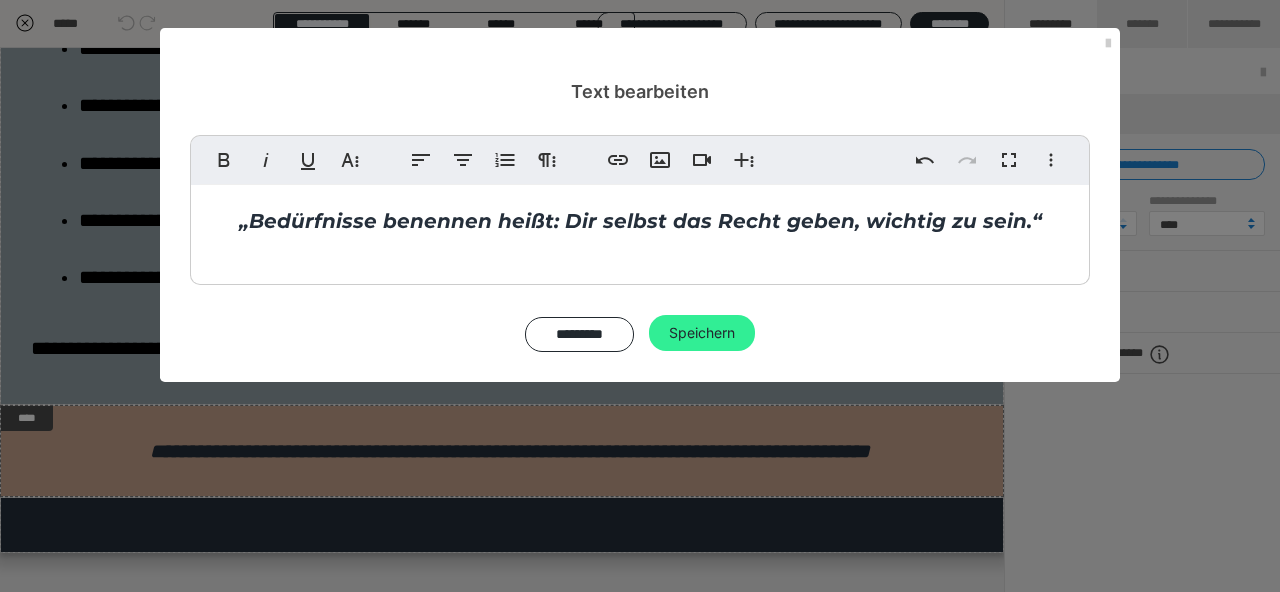 click on "Speichern" at bounding box center [702, 333] 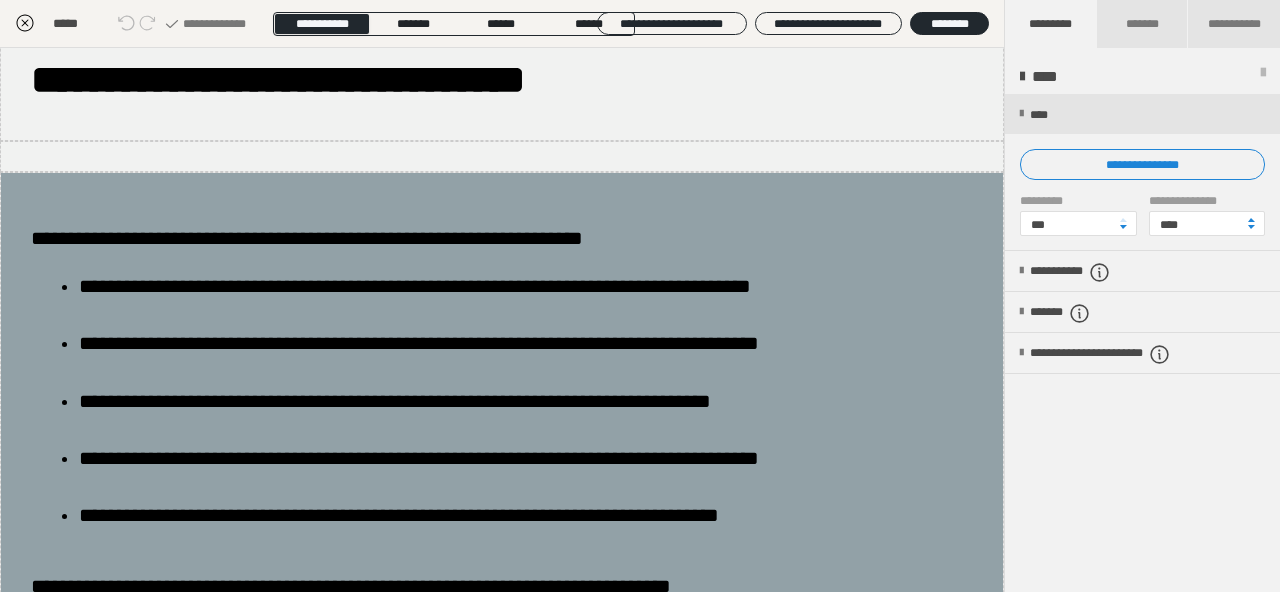 scroll, scrollTop: 0, scrollLeft: 0, axis: both 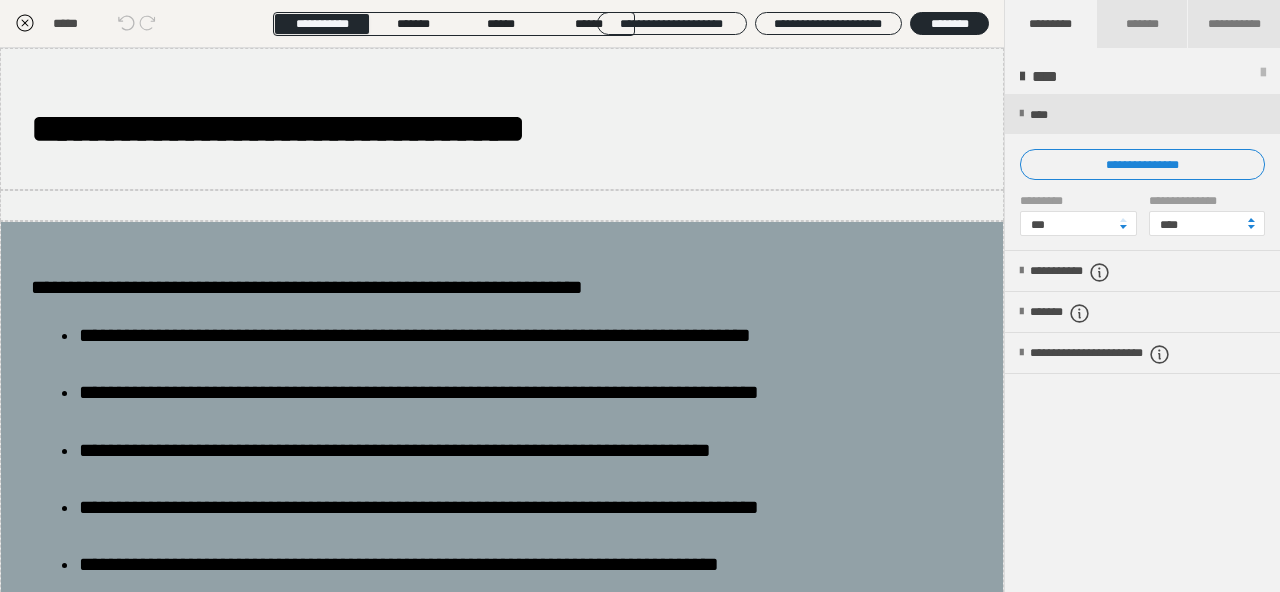 click 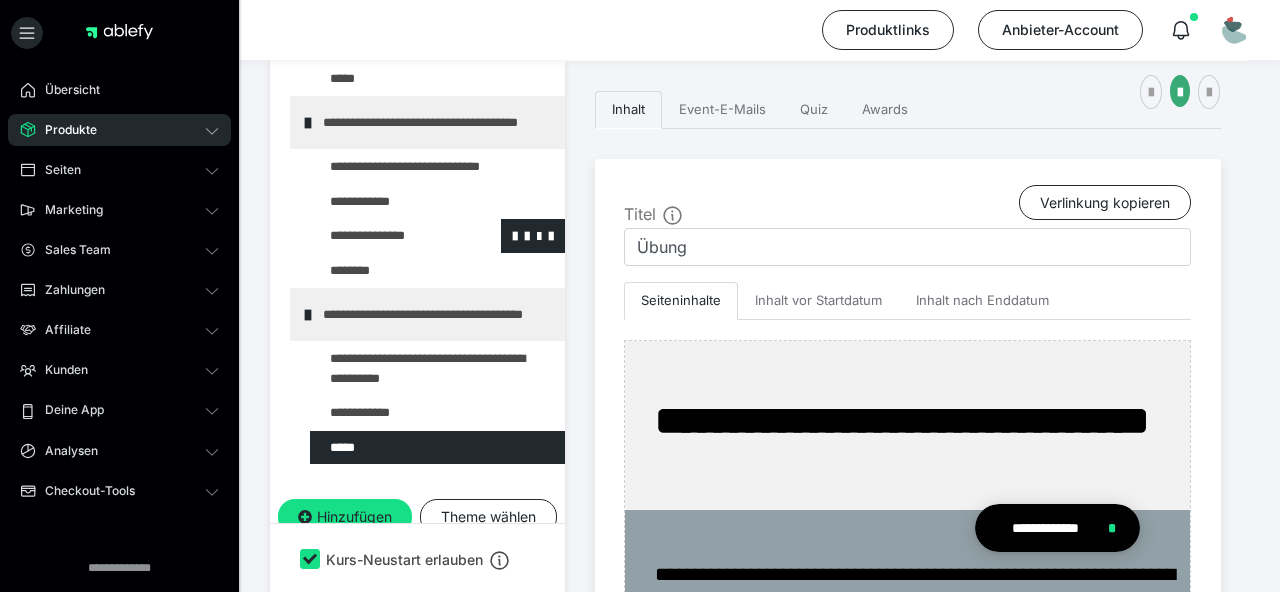 click at bounding box center (385, 236) 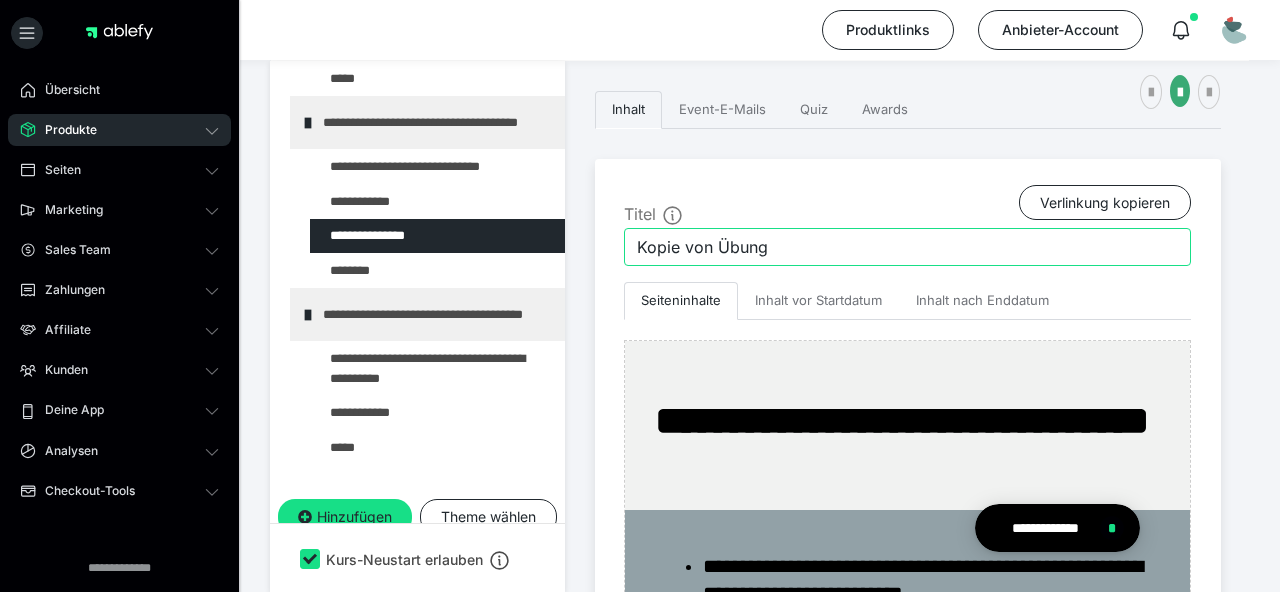 click on "Kopie von Übung" at bounding box center [907, 247] 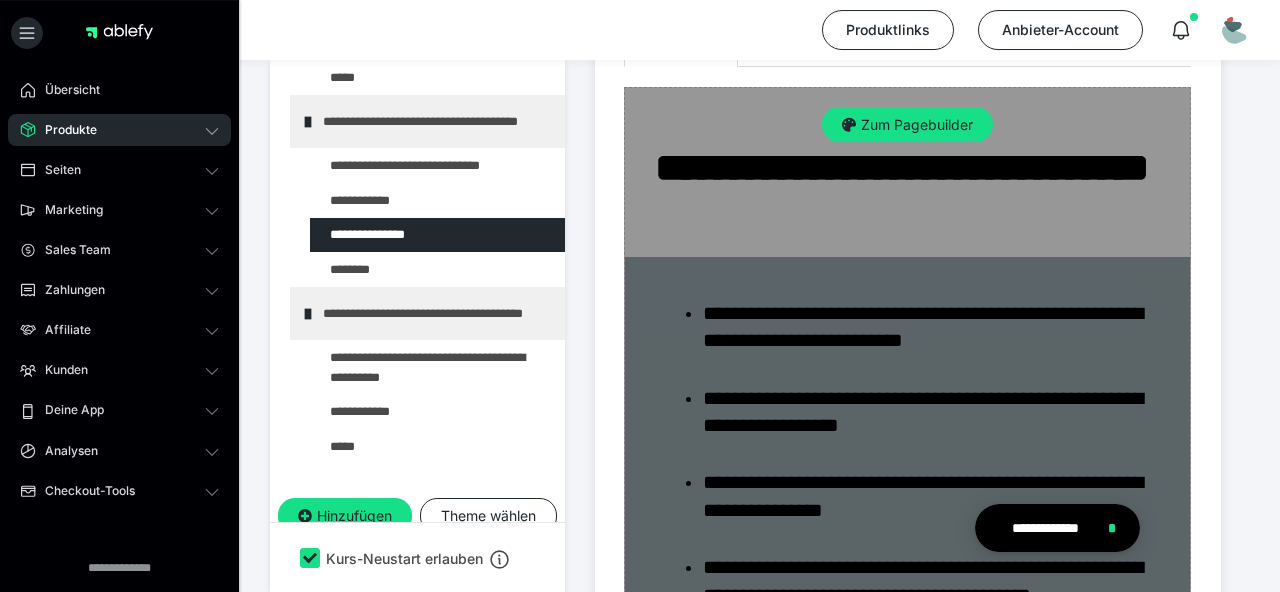 scroll, scrollTop: 669, scrollLeft: 0, axis: vertical 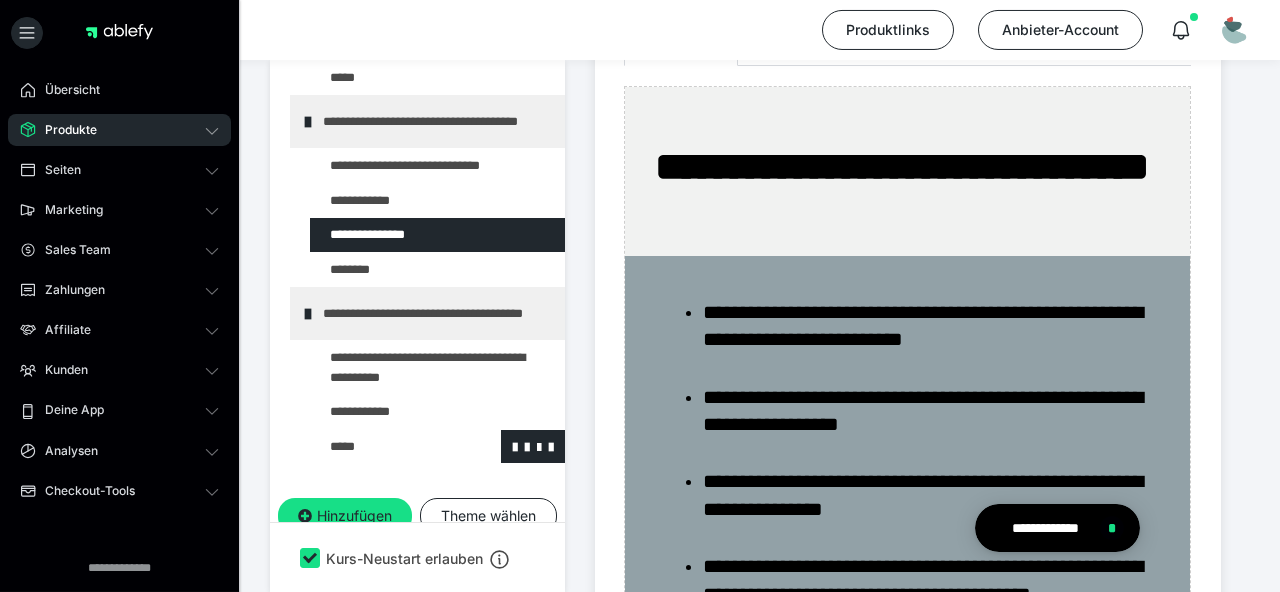 type on "Übung" 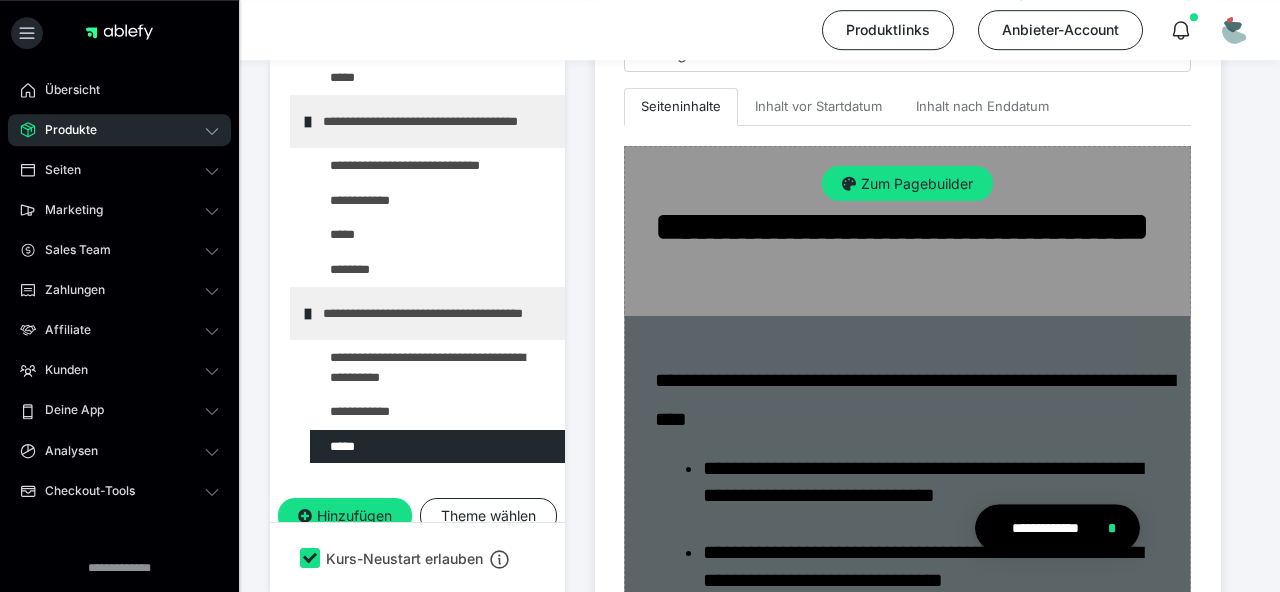 scroll, scrollTop: 610, scrollLeft: 0, axis: vertical 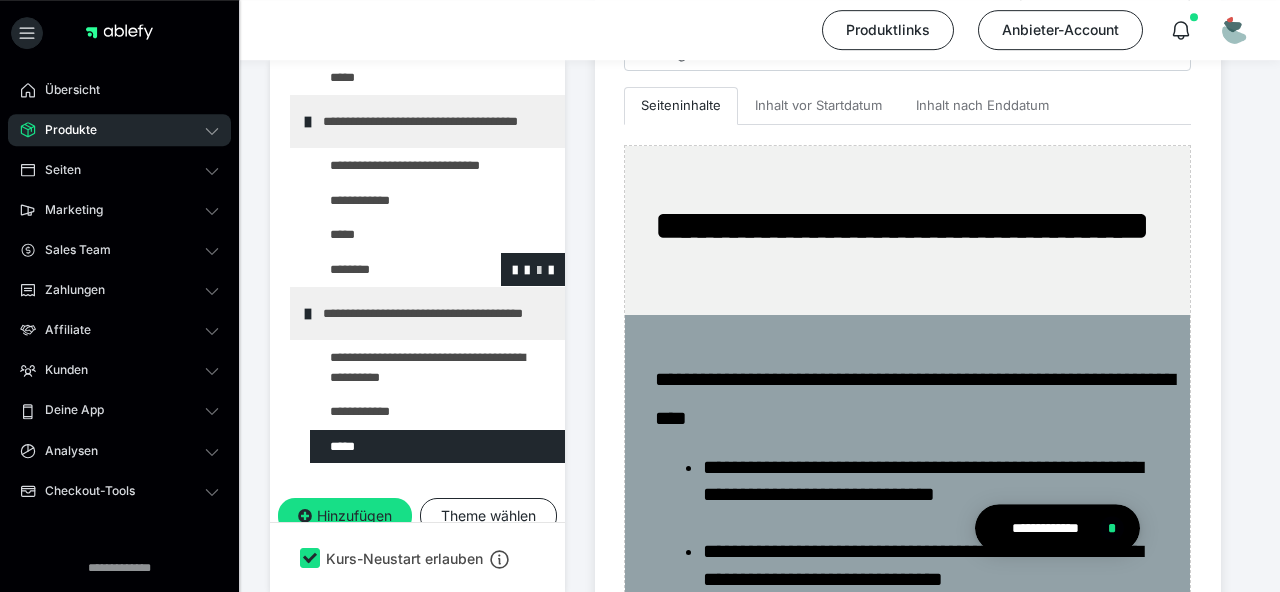 click at bounding box center [539, 269] 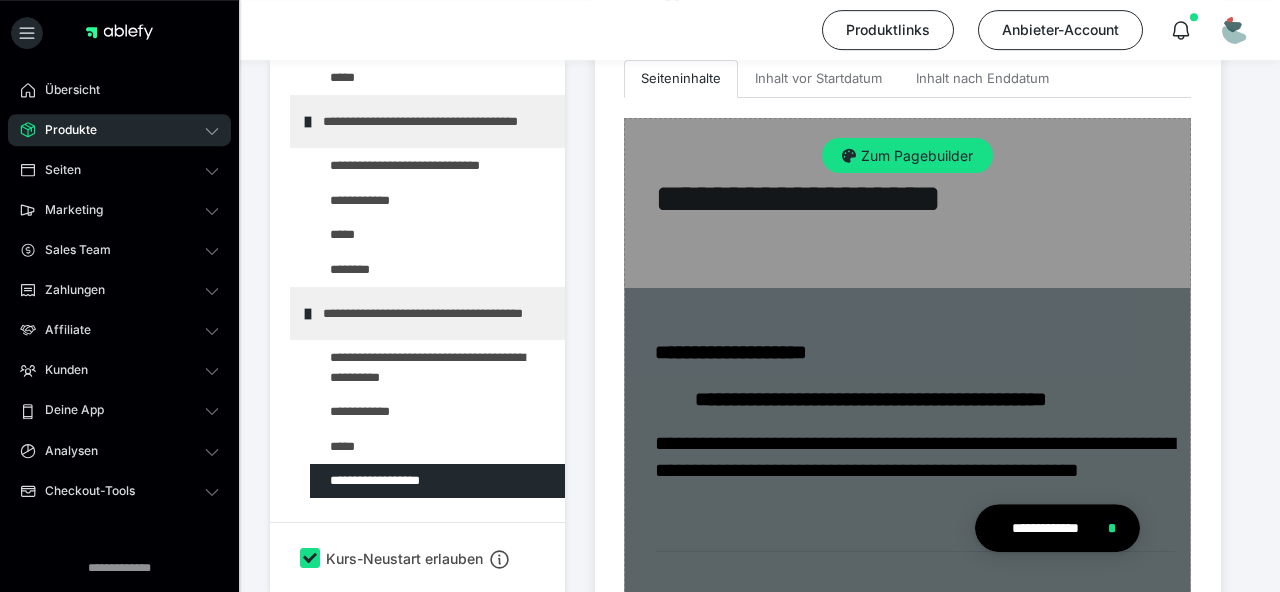 scroll, scrollTop: 639, scrollLeft: 0, axis: vertical 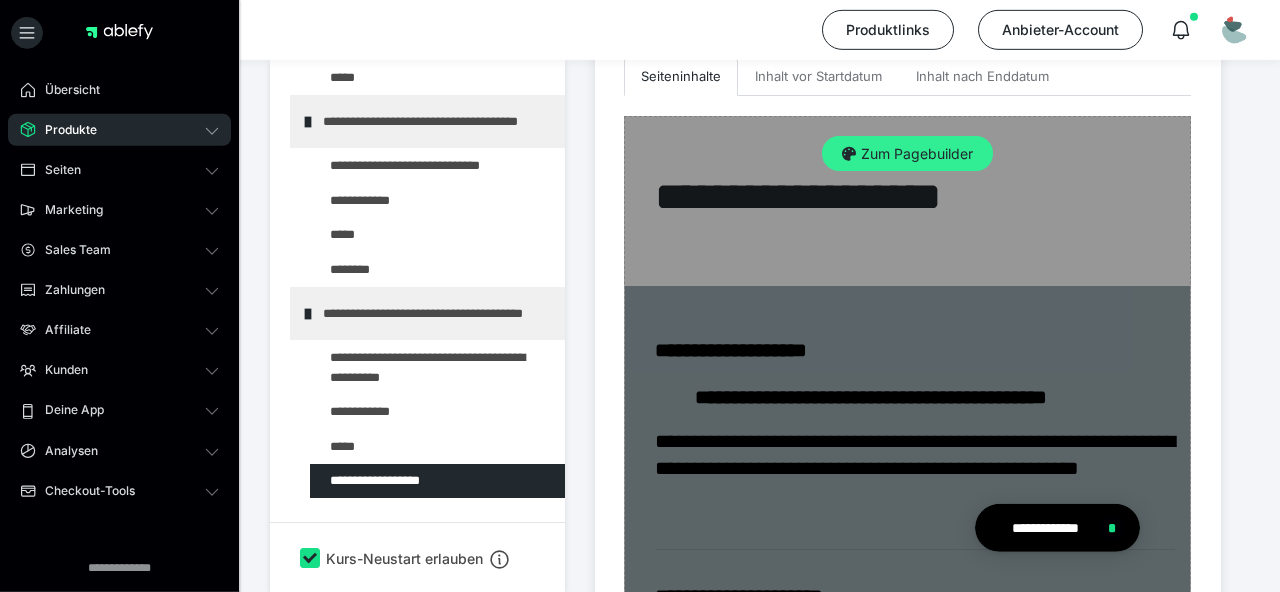 click on "Zum Pagebuilder" at bounding box center (907, 154) 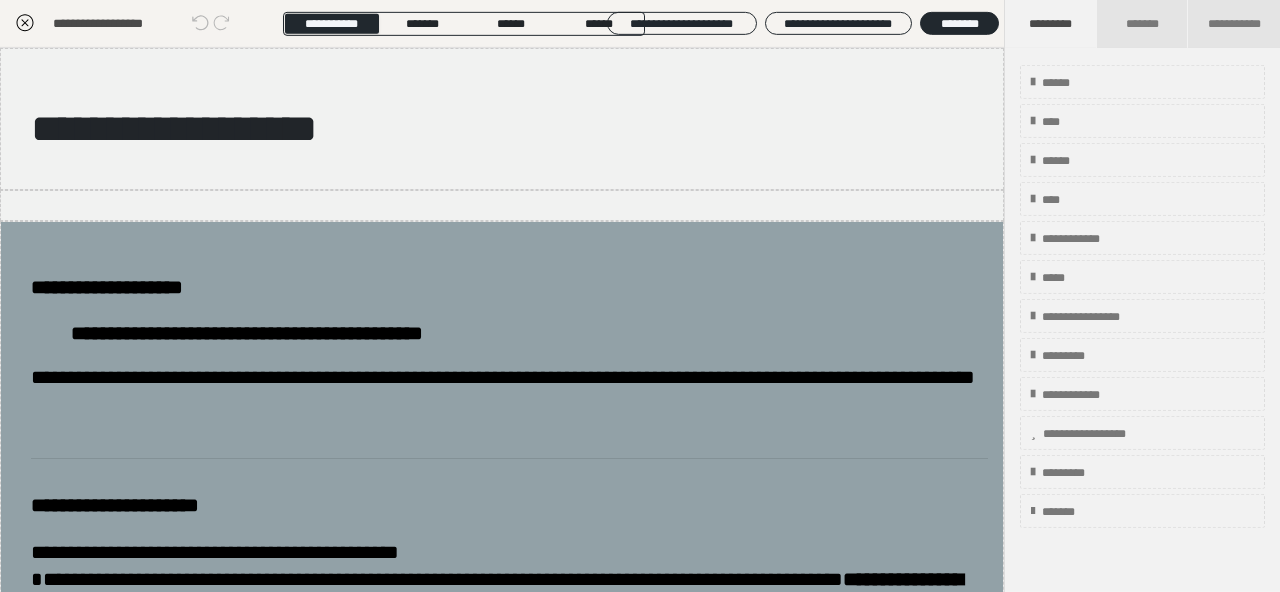 scroll, scrollTop: 415, scrollLeft: 0, axis: vertical 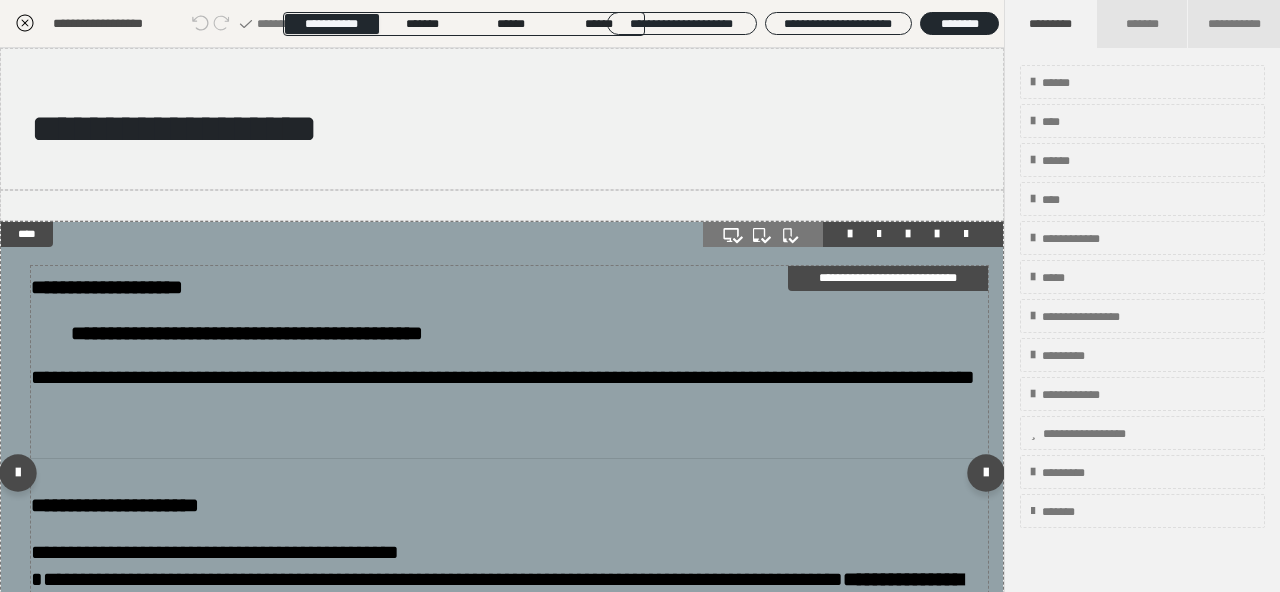 click on "**********" at bounding box center (247, 333) 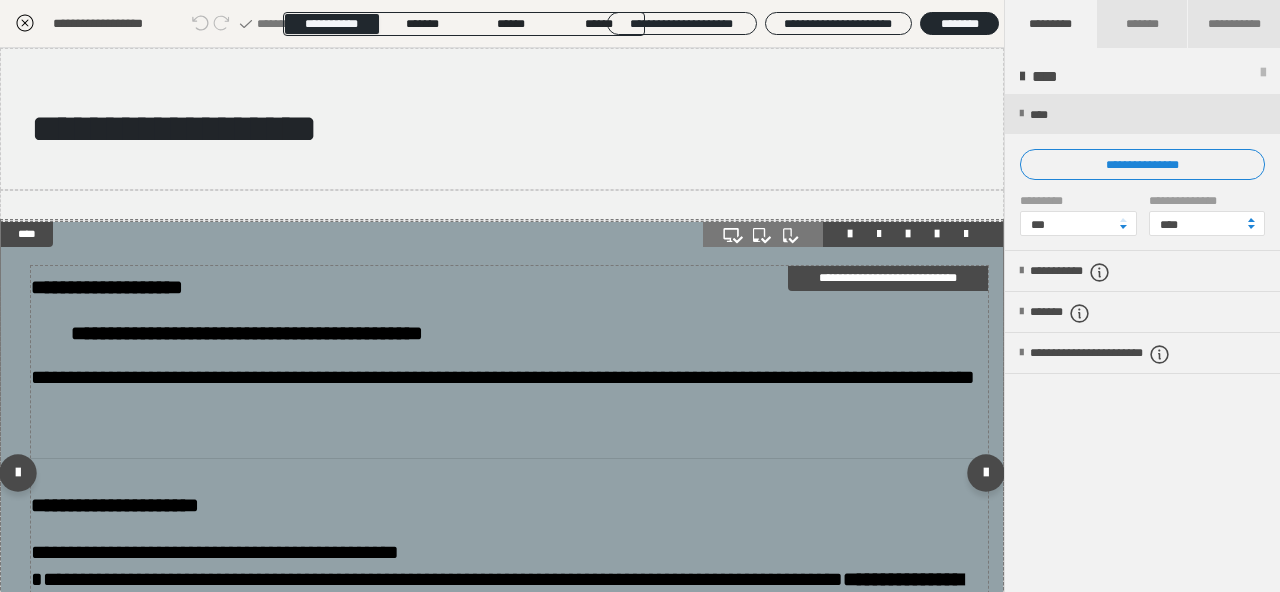 click on "**********" at bounding box center (247, 333) 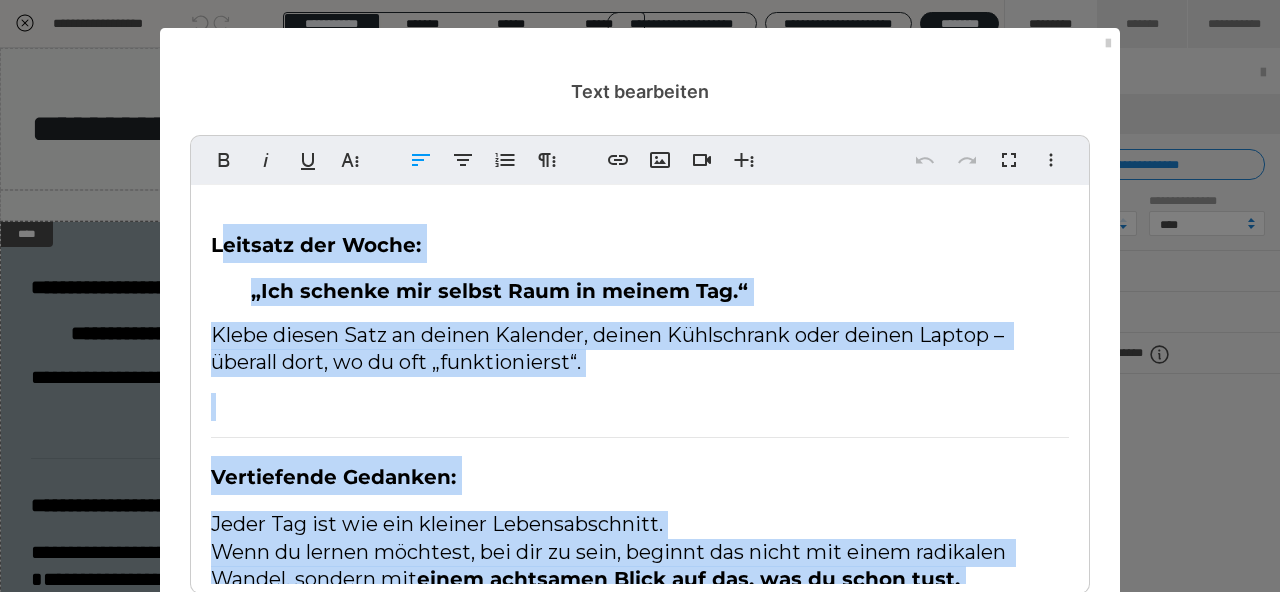 scroll, scrollTop: 117, scrollLeft: 0, axis: vertical 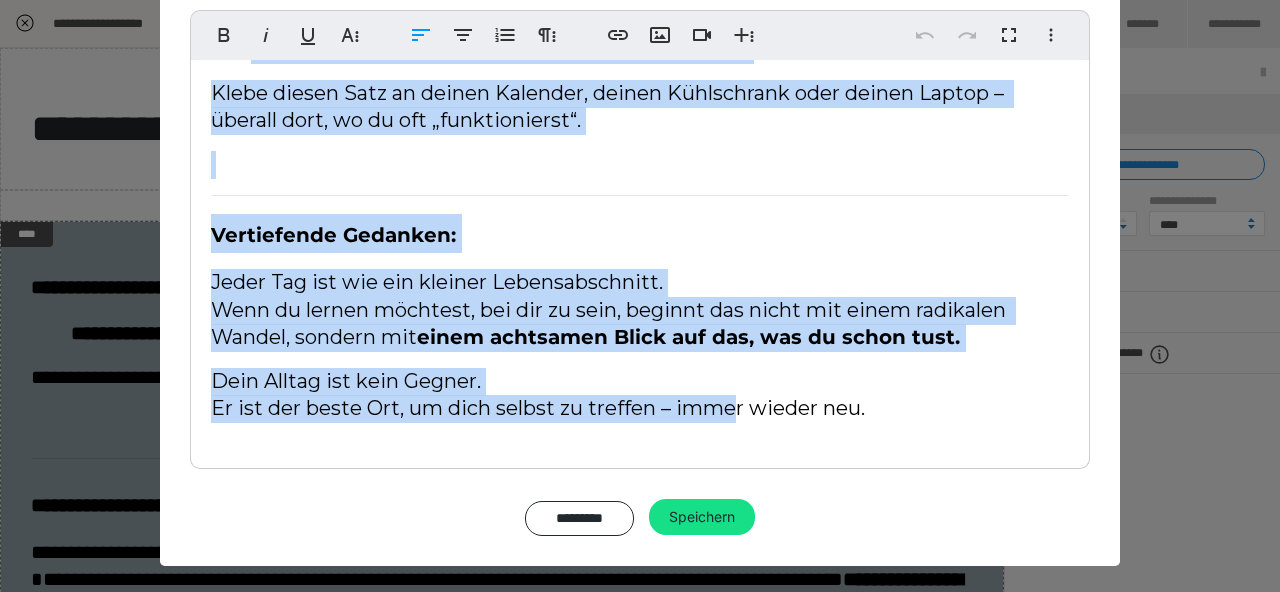 drag, startPoint x: 224, startPoint y: 252, endPoint x: 736, endPoint y: 639, distance: 641.8045 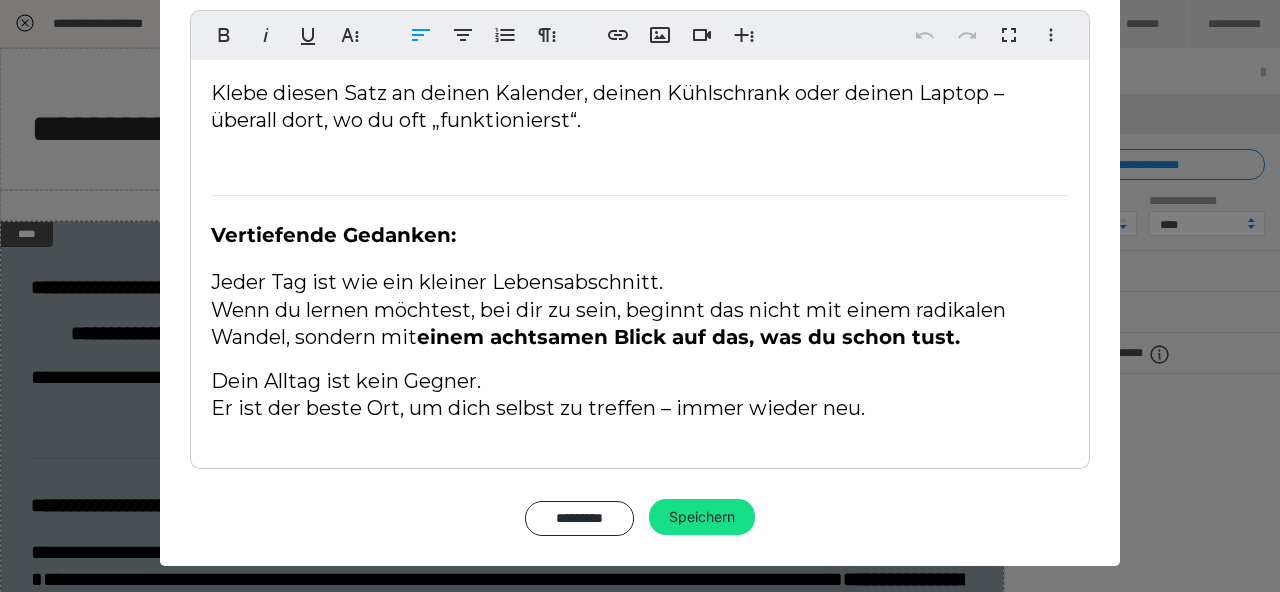 scroll, scrollTop: 0, scrollLeft: 0, axis: both 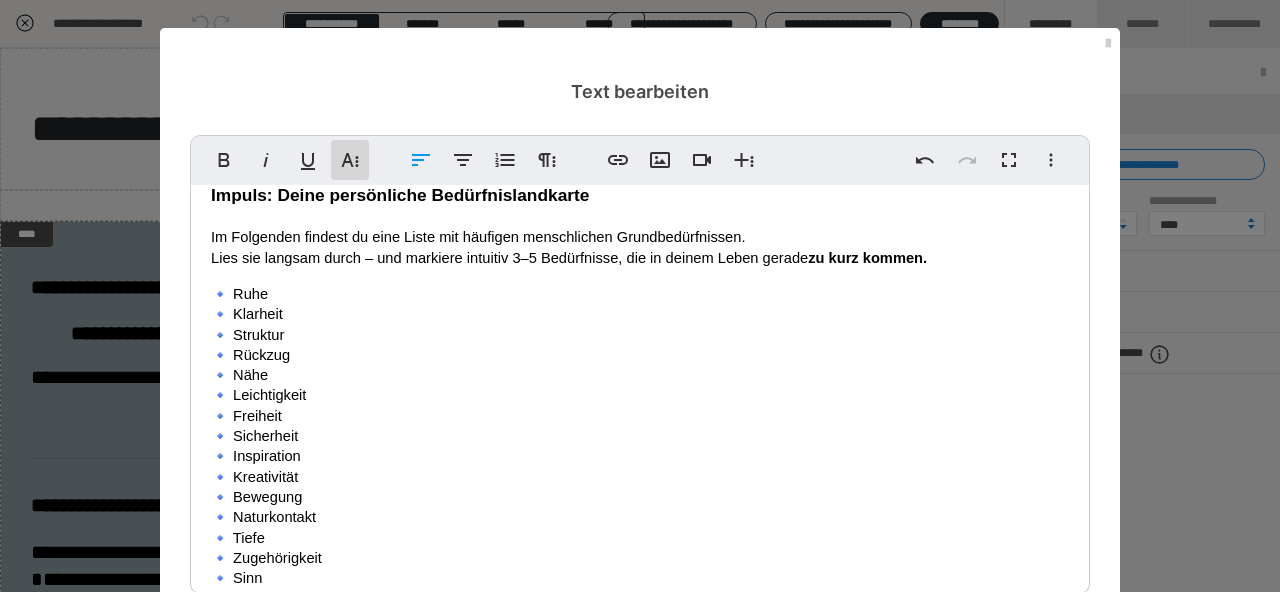 click 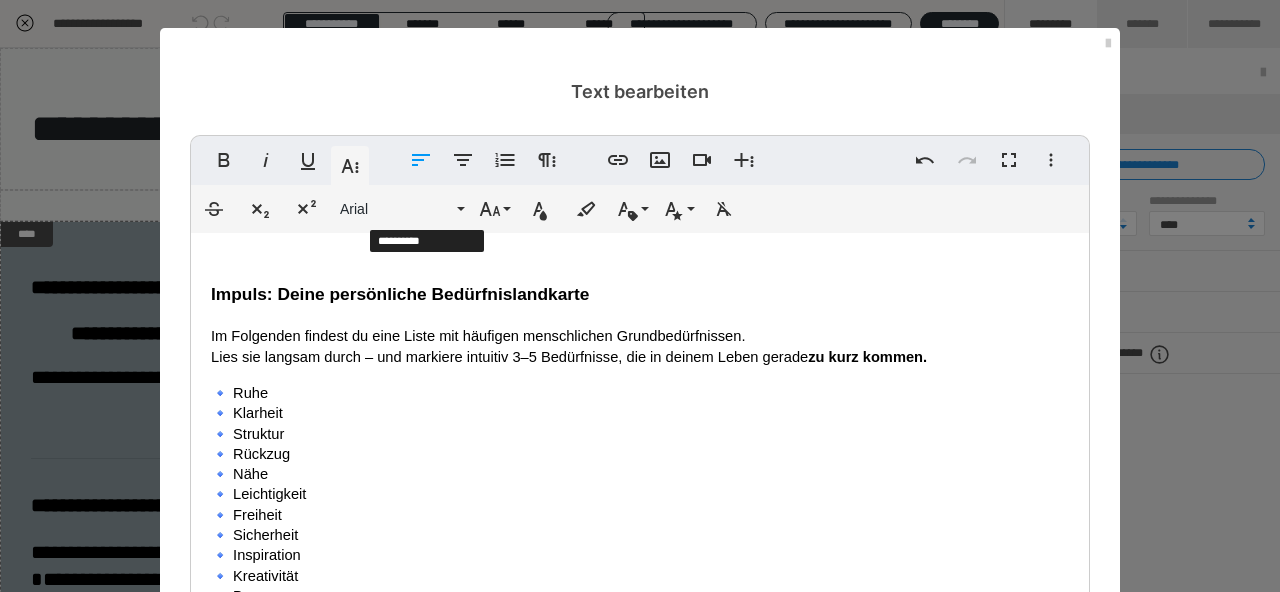 scroll, scrollTop: 51, scrollLeft: 0, axis: vertical 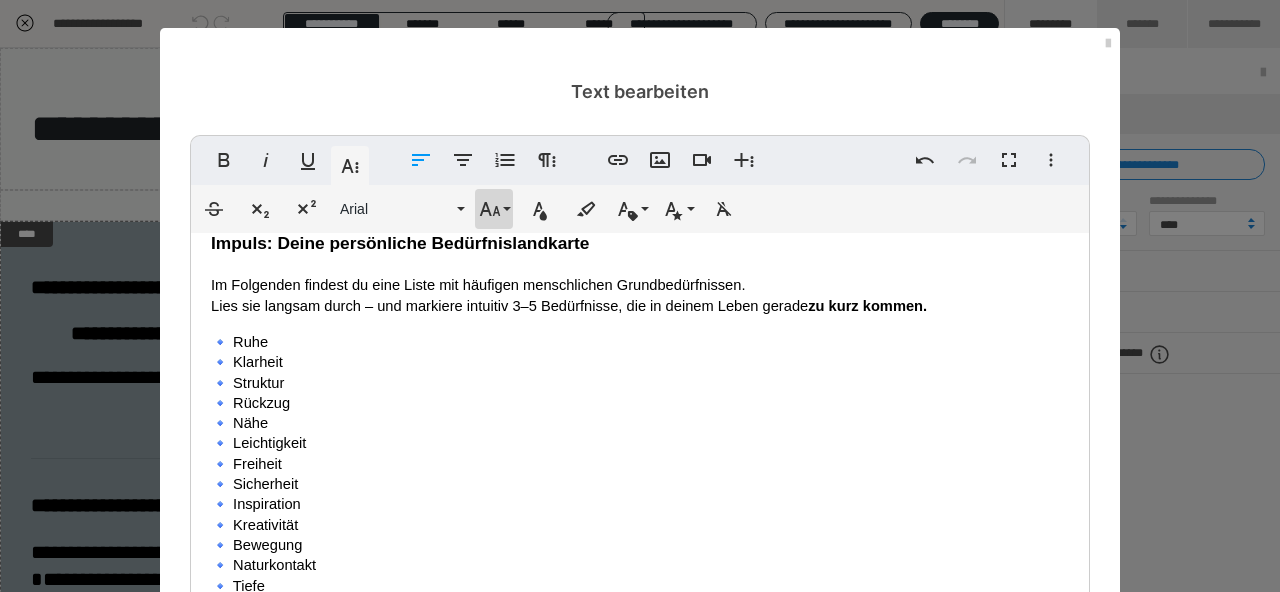 click on "Schriftgröße" at bounding box center (494, 209) 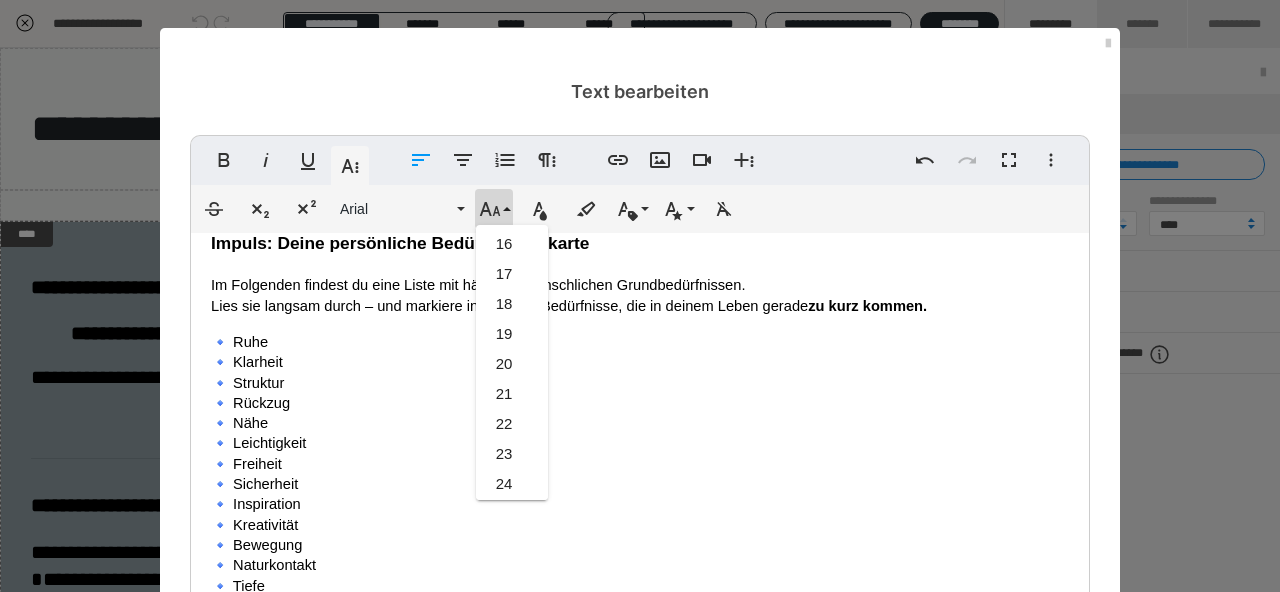 scroll, scrollTop: 457, scrollLeft: 0, axis: vertical 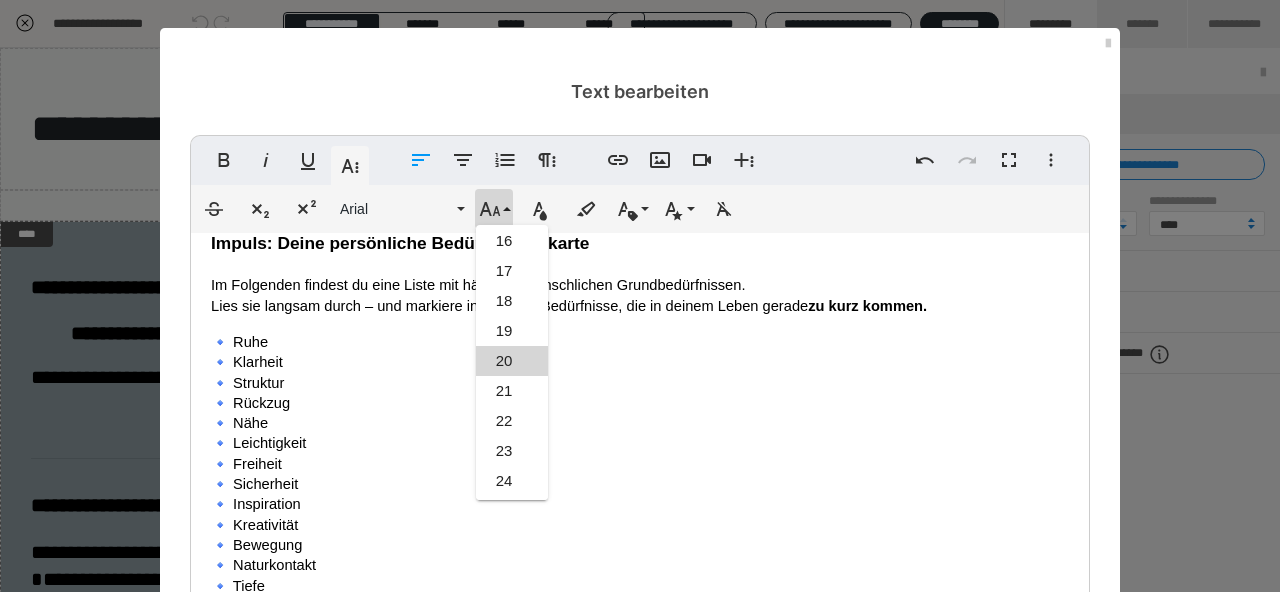 click on "20" at bounding box center (512, 361) 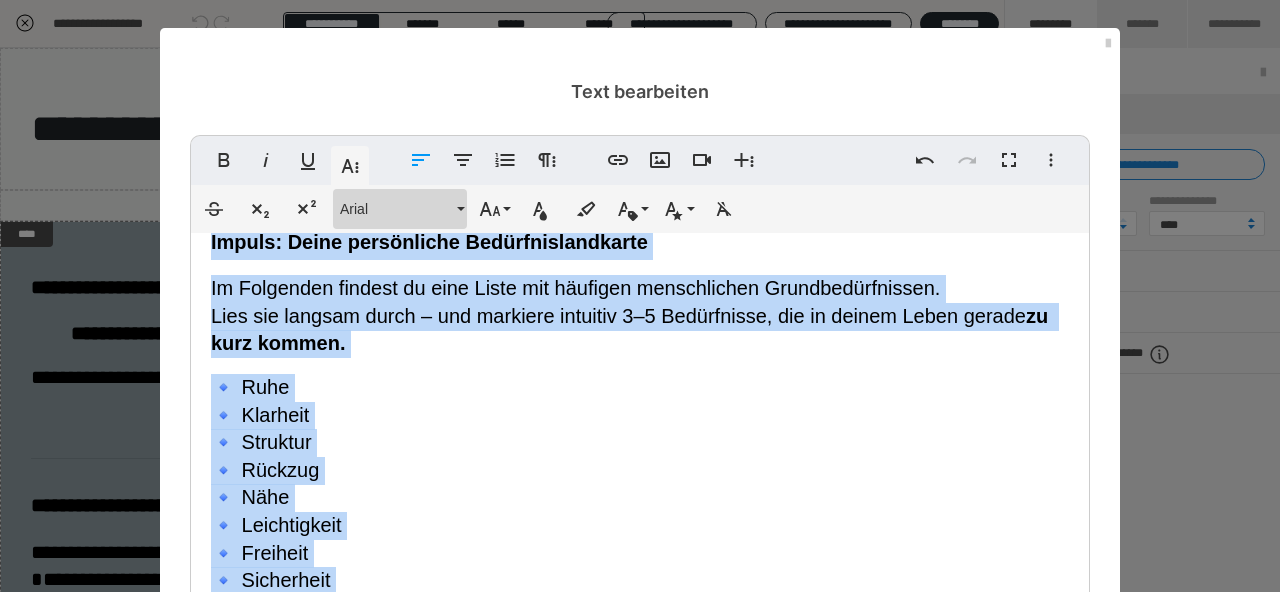 click on "Arial" at bounding box center (396, 209) 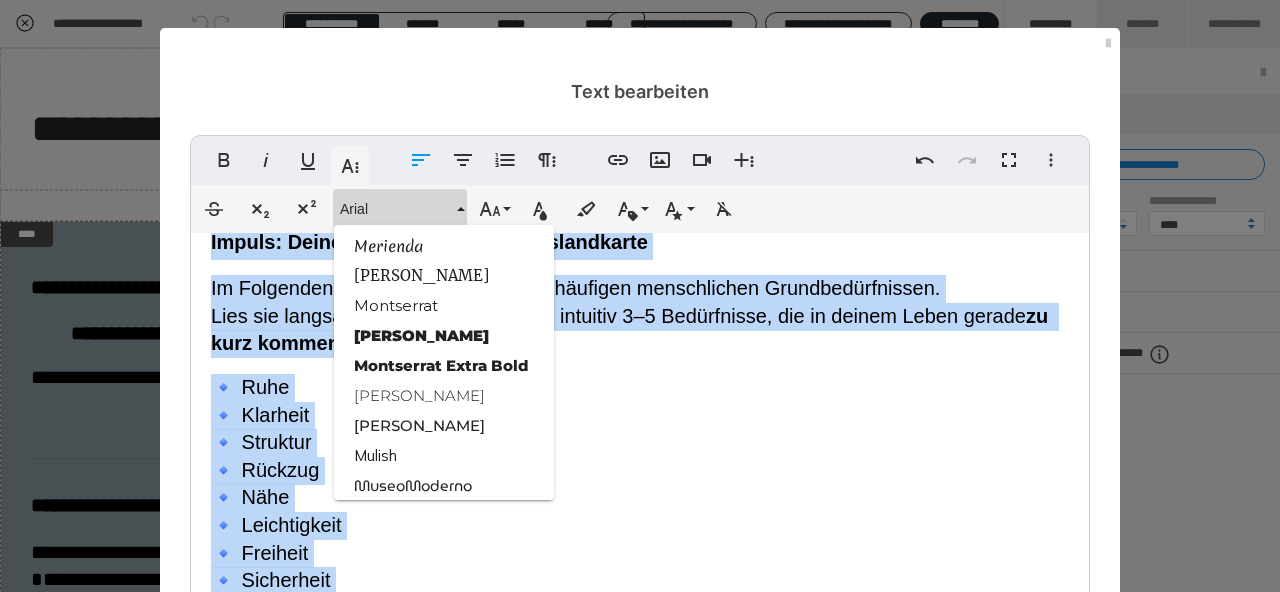 scroll, scrollTop: 1833, scrollLeft: 0, axis: vertical 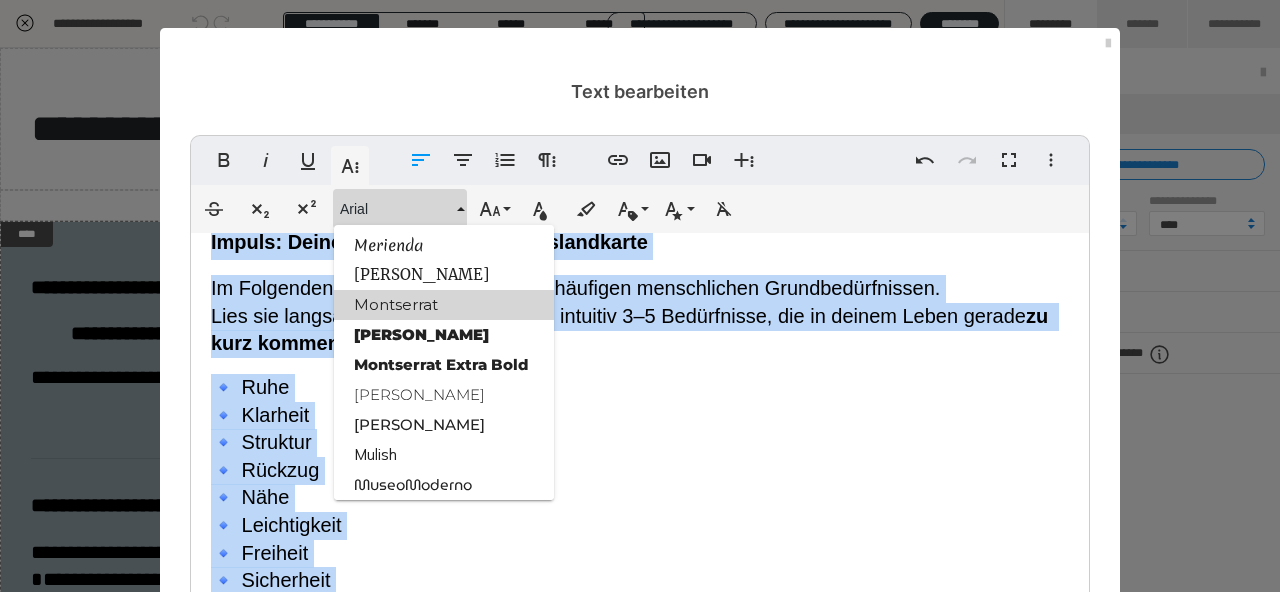click on "Montserrat" at bounding box center (444, 305) 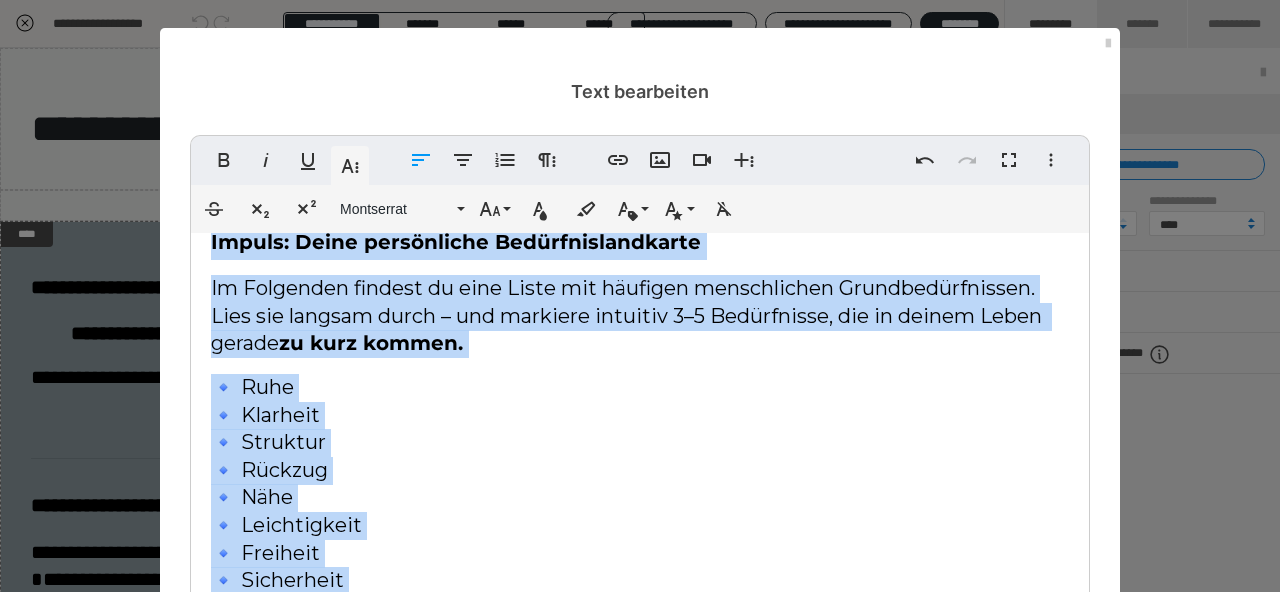 scroll, scrollTop: 271, scrollLeft: 0, axis: vertical 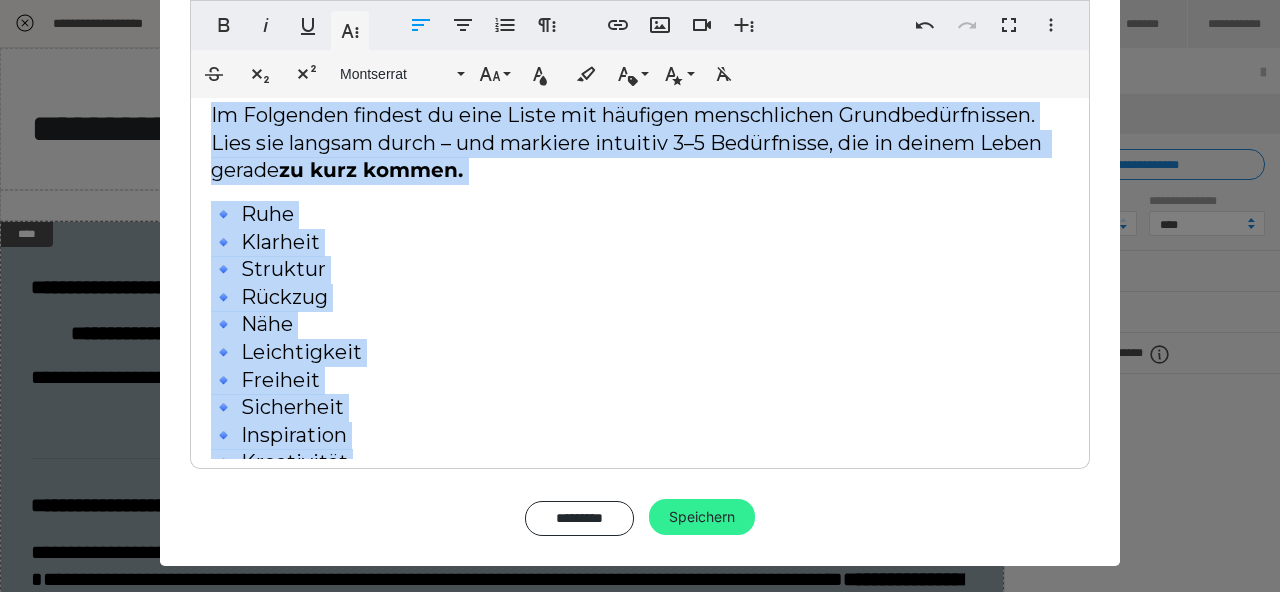 click on "Speichern" at bounding box center [702, 517] 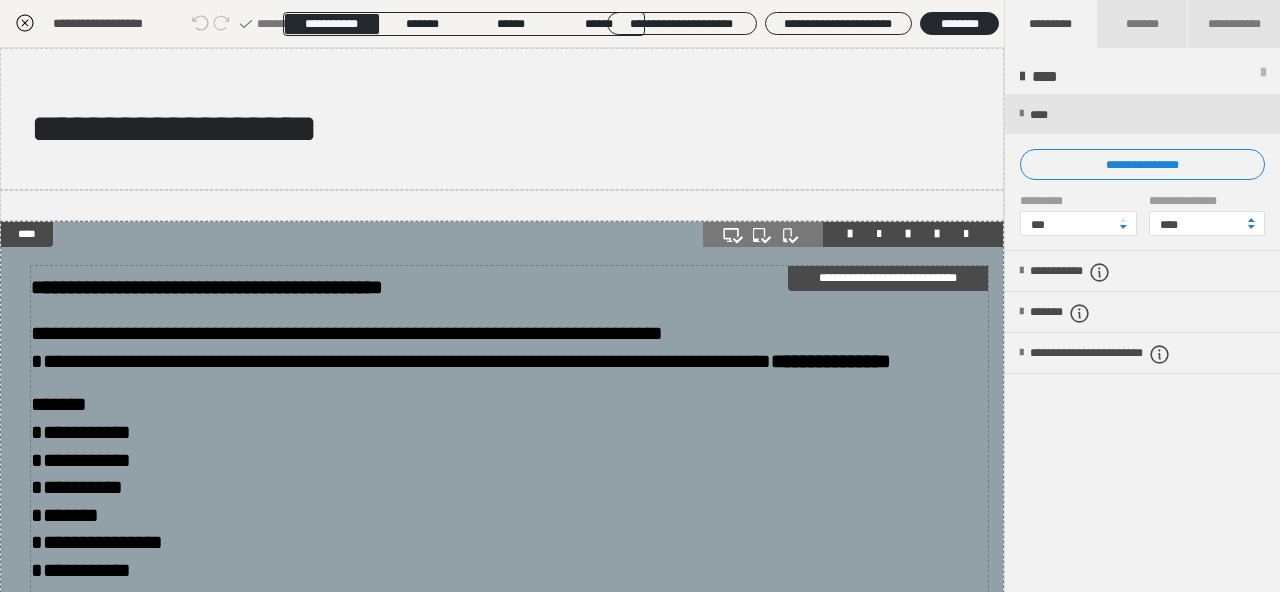 click on "**********" at bounding box center [207, 287] 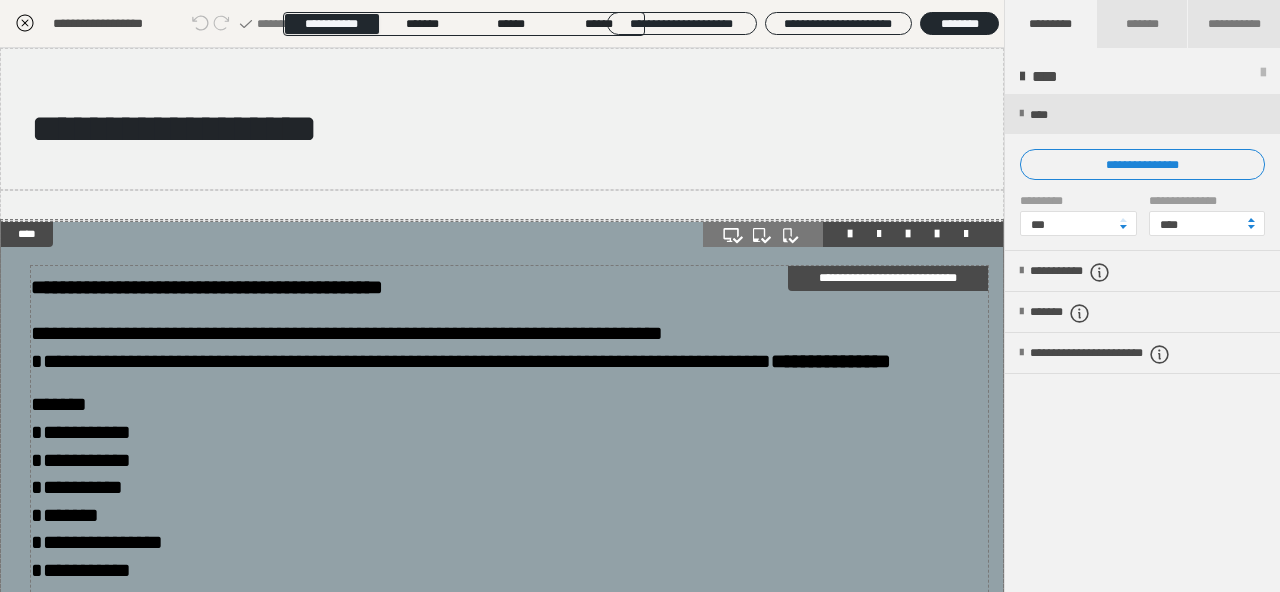 click on "**********" at bounding box center (207, 287) 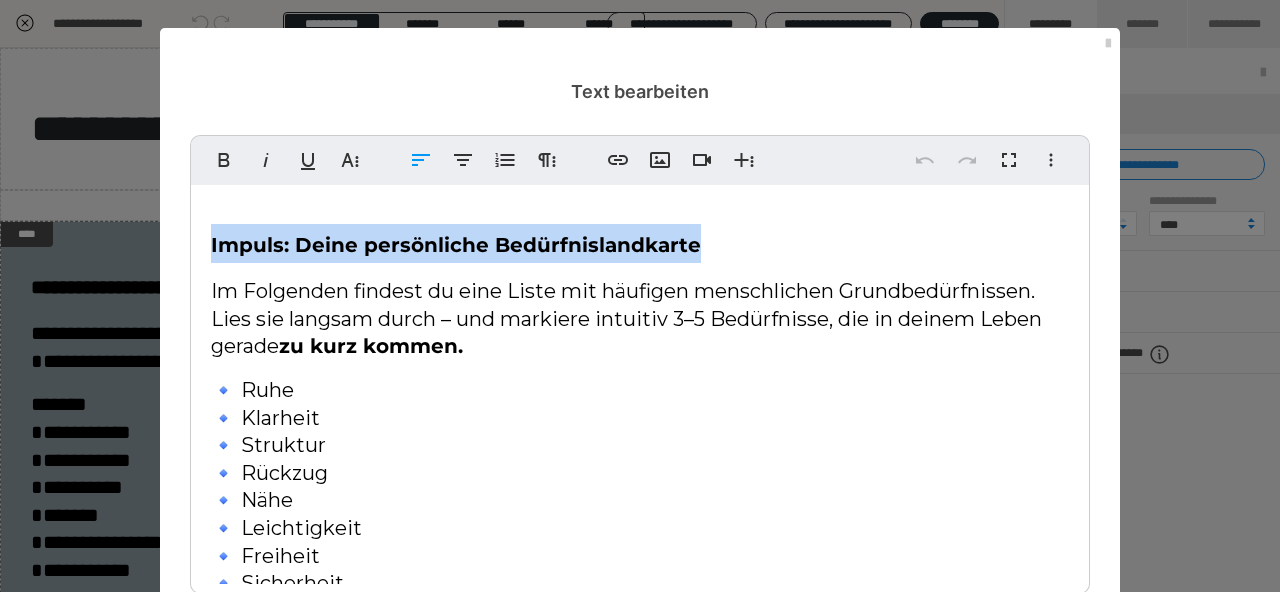 drag, startPoint x: 762, startPoint y: 235, endPoint x: 113, endPoint y: 220, distance: 649.17334 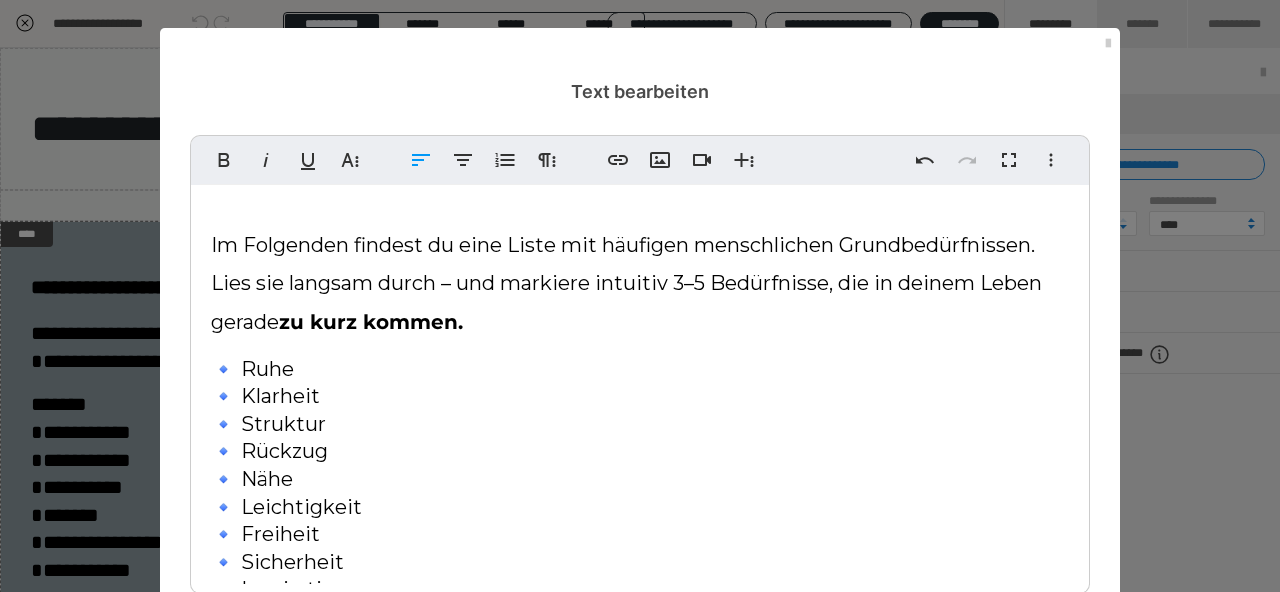 scroll, scrollTop: 125, scrollLeft: 0, axis: vertical 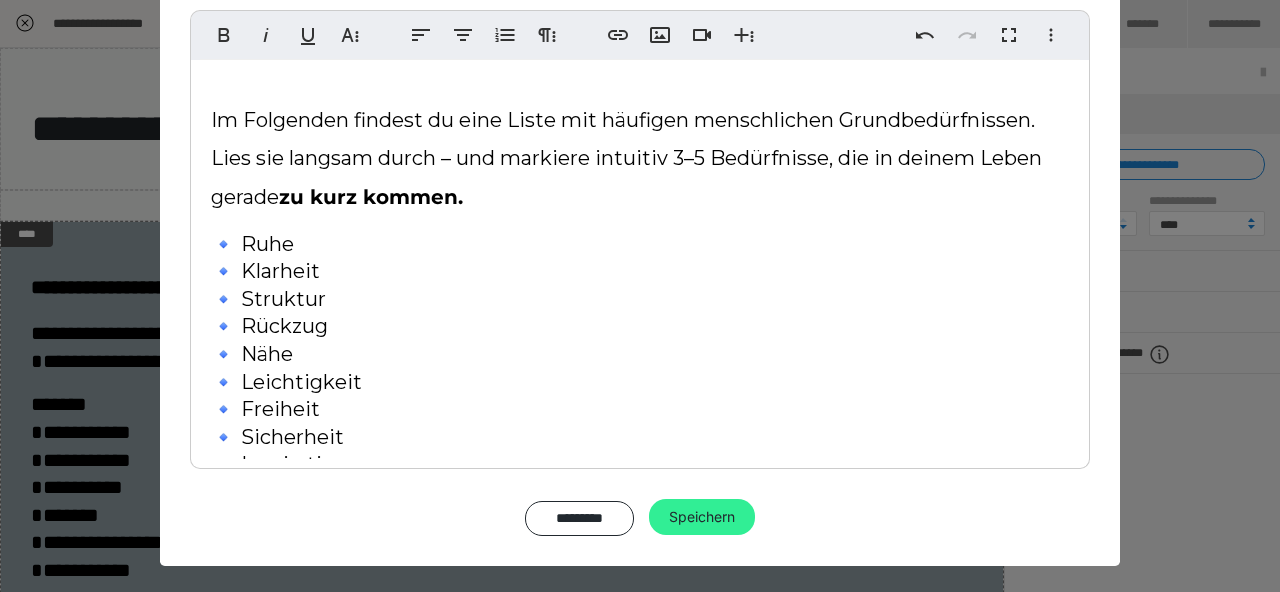 click on "Speichern" at bounding box center (702, 517) 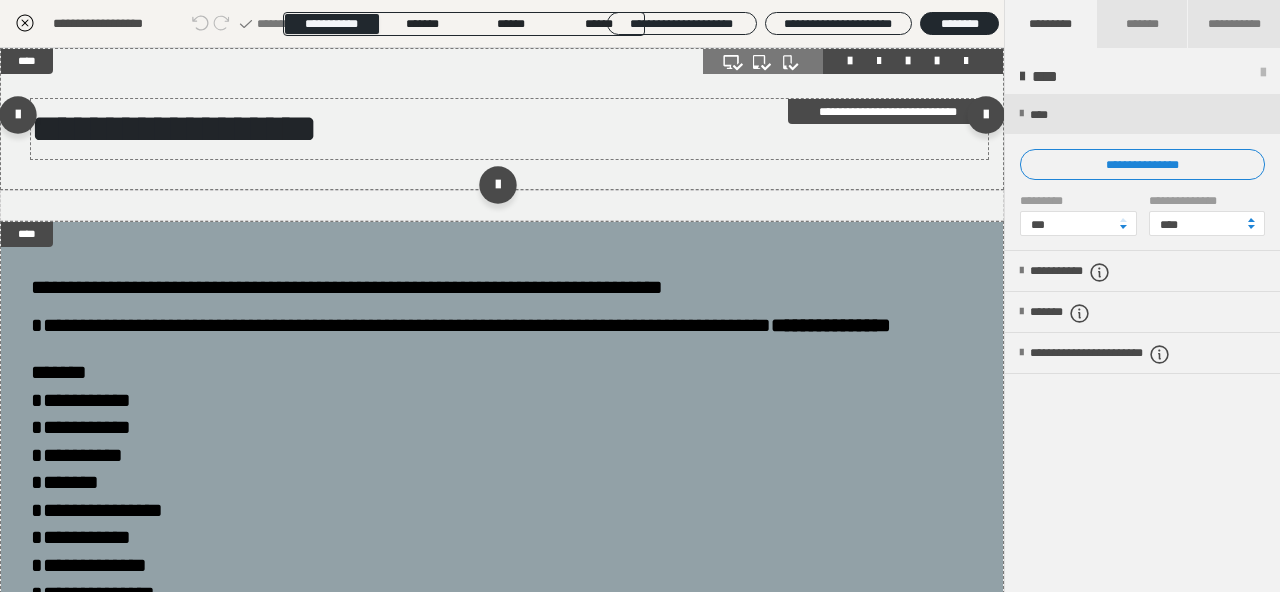 click on "**********" at bounding box center (174, 128) 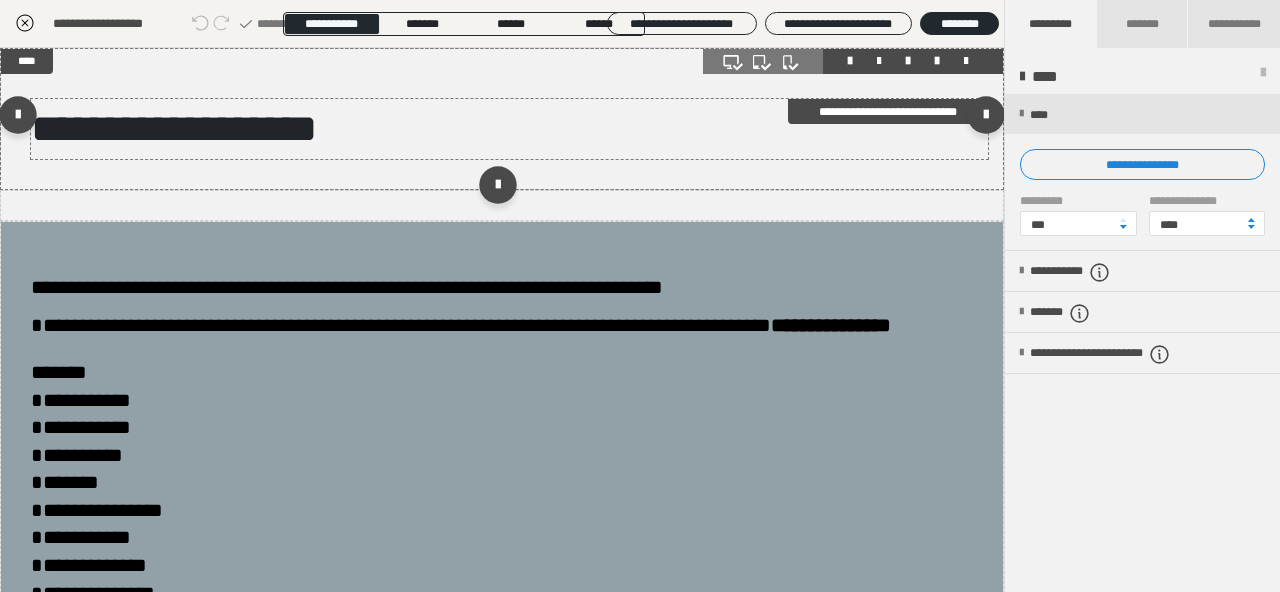 click on "**********" at bounding box center [174, 128] 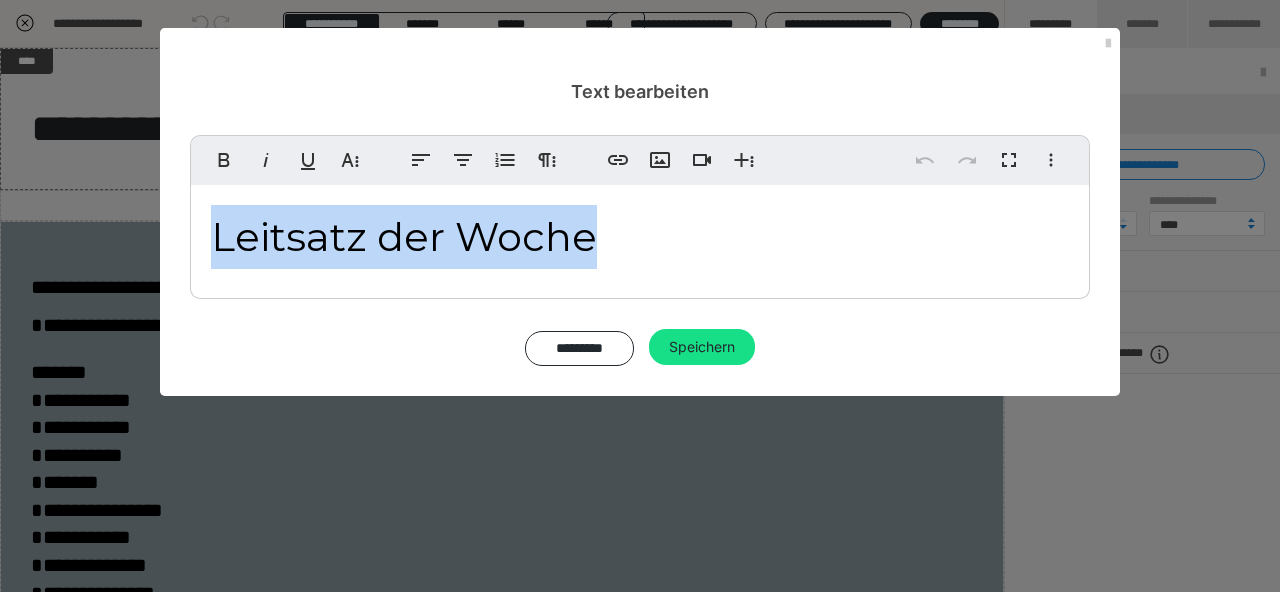 drag, startPoint x: 605, startPoint y: 255, endPoint x: 176, endPoint y: 279, distance: 429.6708 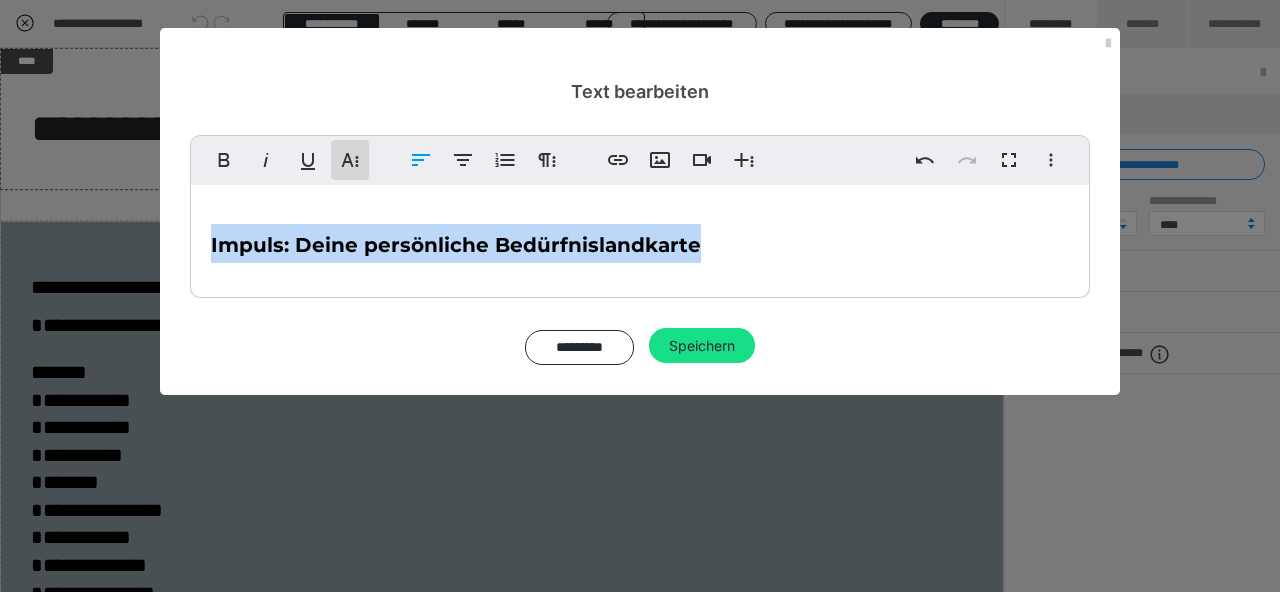 click 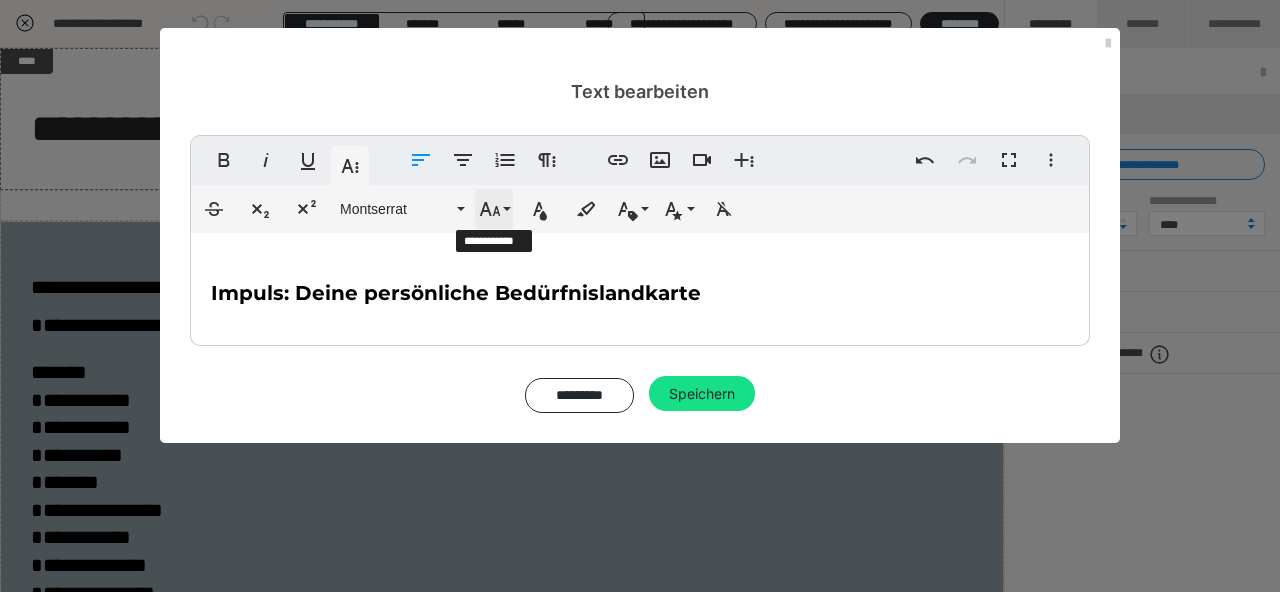 click on "Schriftgröße" at bounding box center (494, 209) 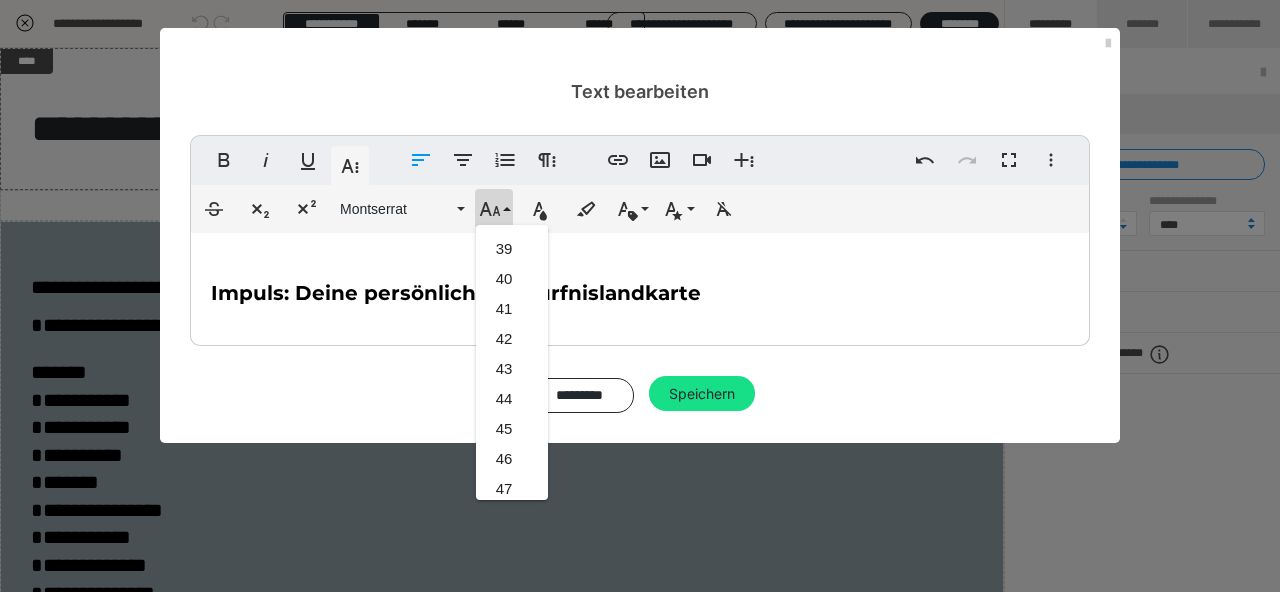 scroll, scrollTop: 1174, scrollLeft: 0, axis: vertical 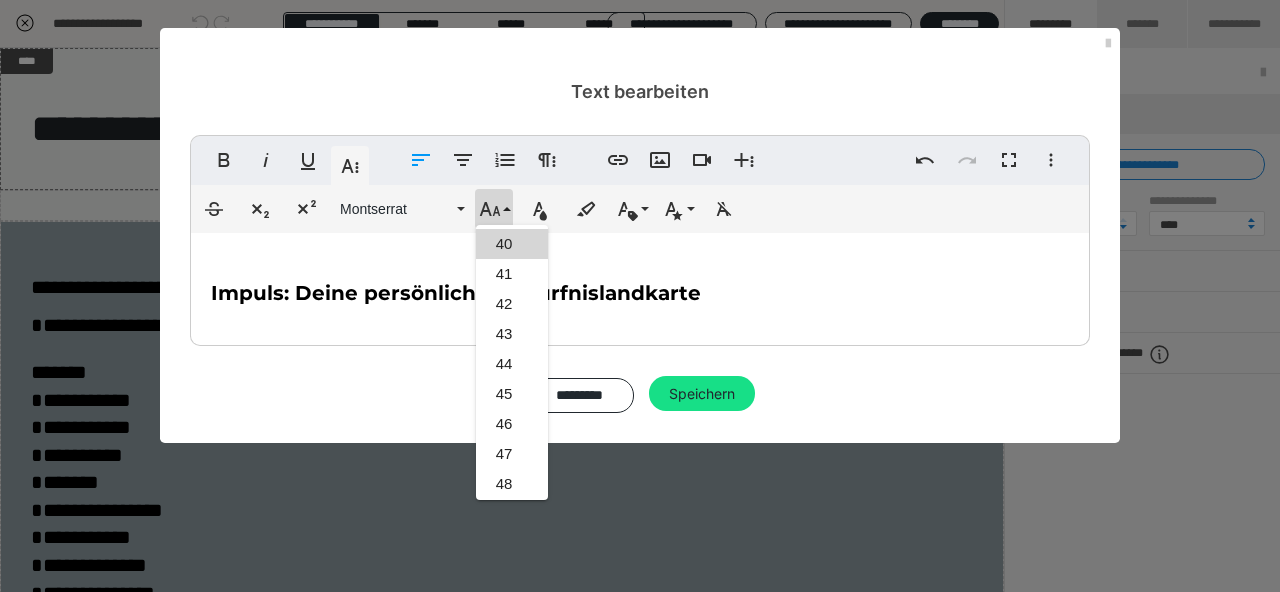 click on "40" at bounding box center (512, 244) 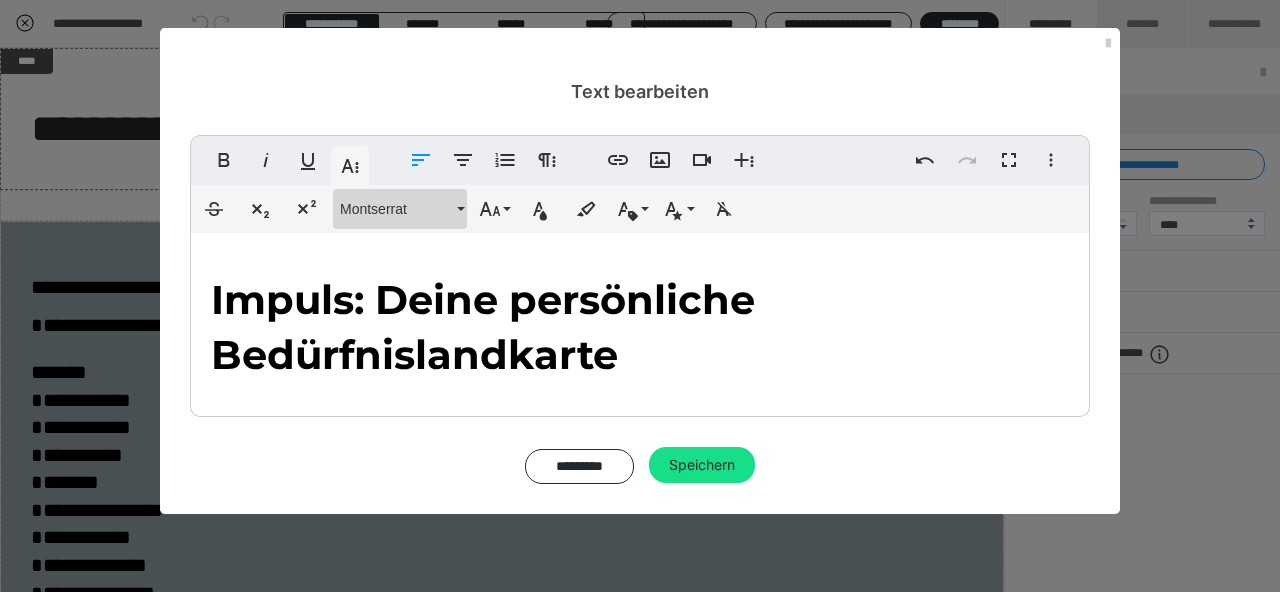 click on "Montserrat" at bounding box center [396, 209] 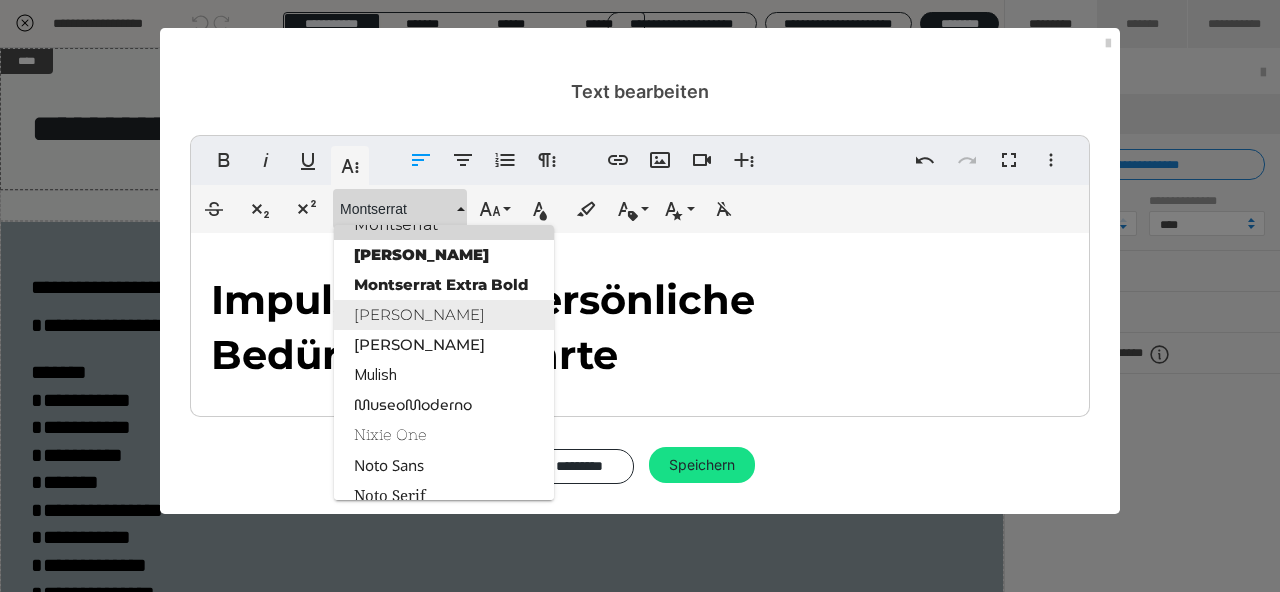 scroll, scrollTop: 1843, scrollLeft: 0, axis: vertical 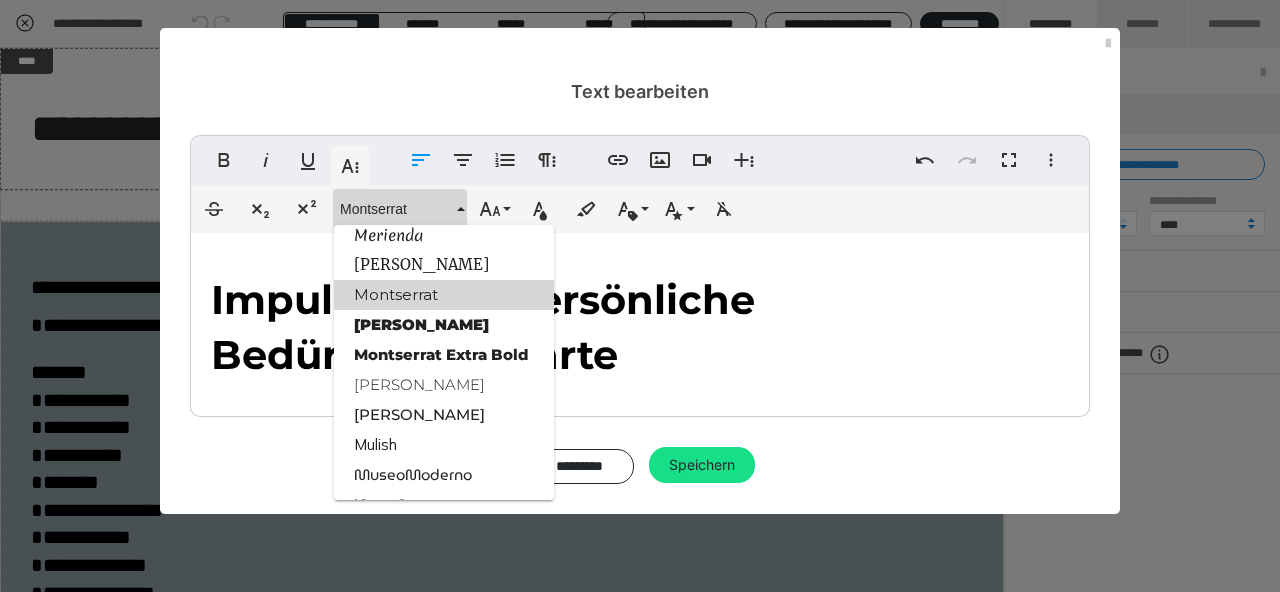 click on "Montserrat" at bounding box center (444, 295) 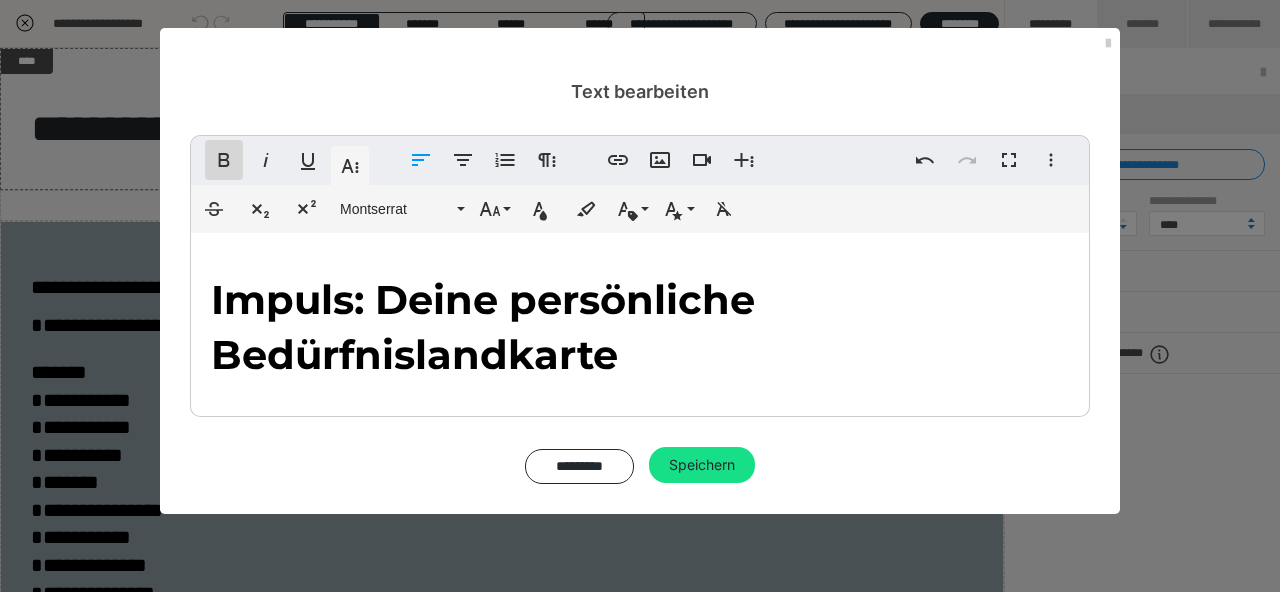 click on "Fett" at bounding box center [224, 160] 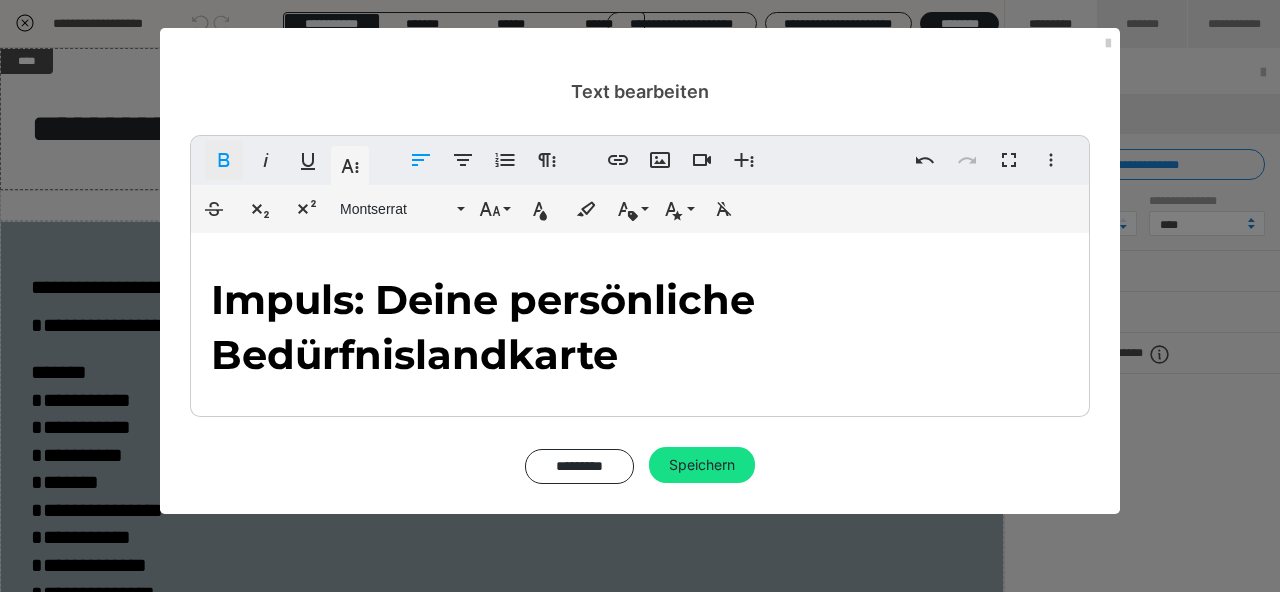 click on "Fett" at bounding box center [224, 160] 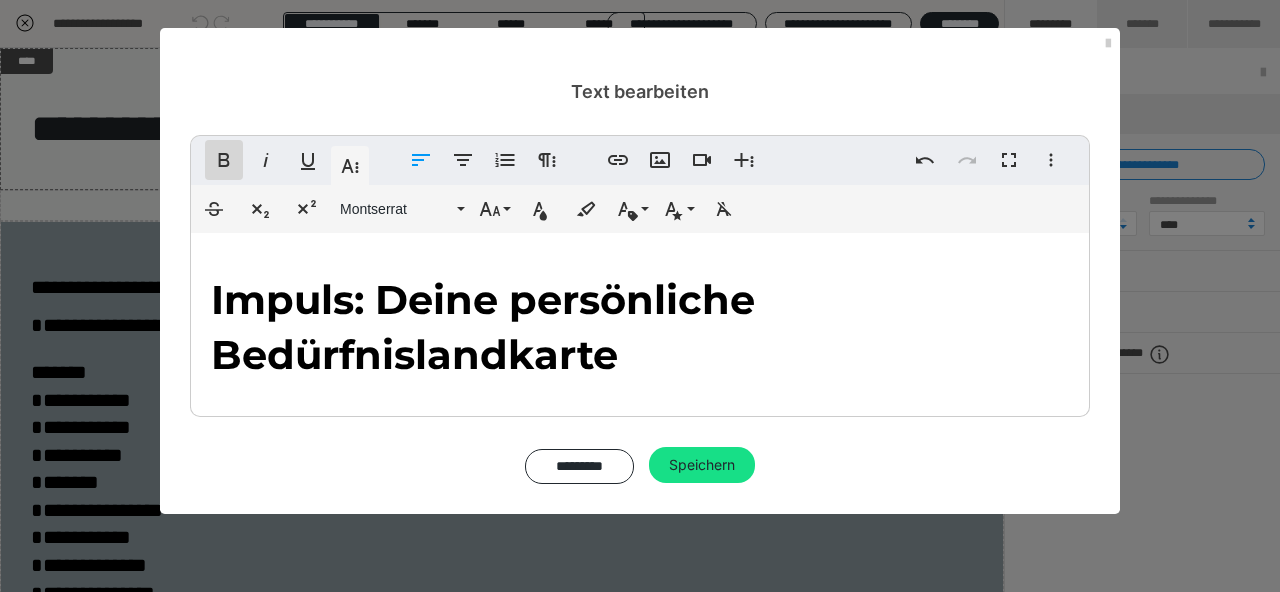 click on "Fett" at bounding box center [224, 160] 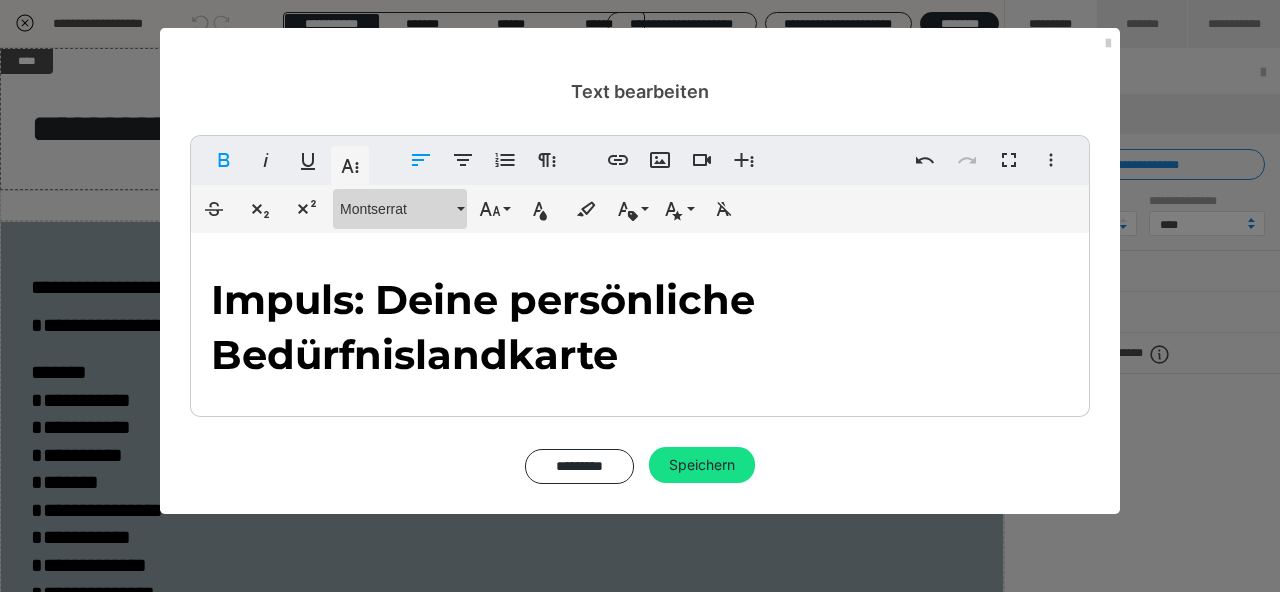 click on "Montserrat" at bounding box center [400, 209] 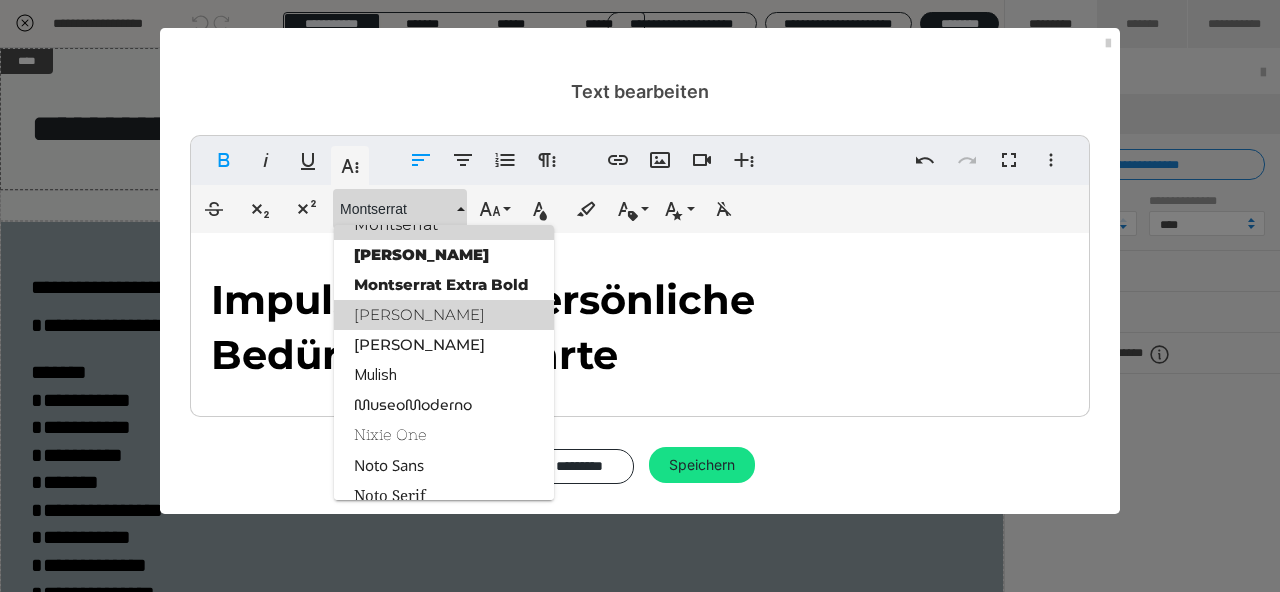 click on "Montserrat Light" at bounding box center [444, 315] 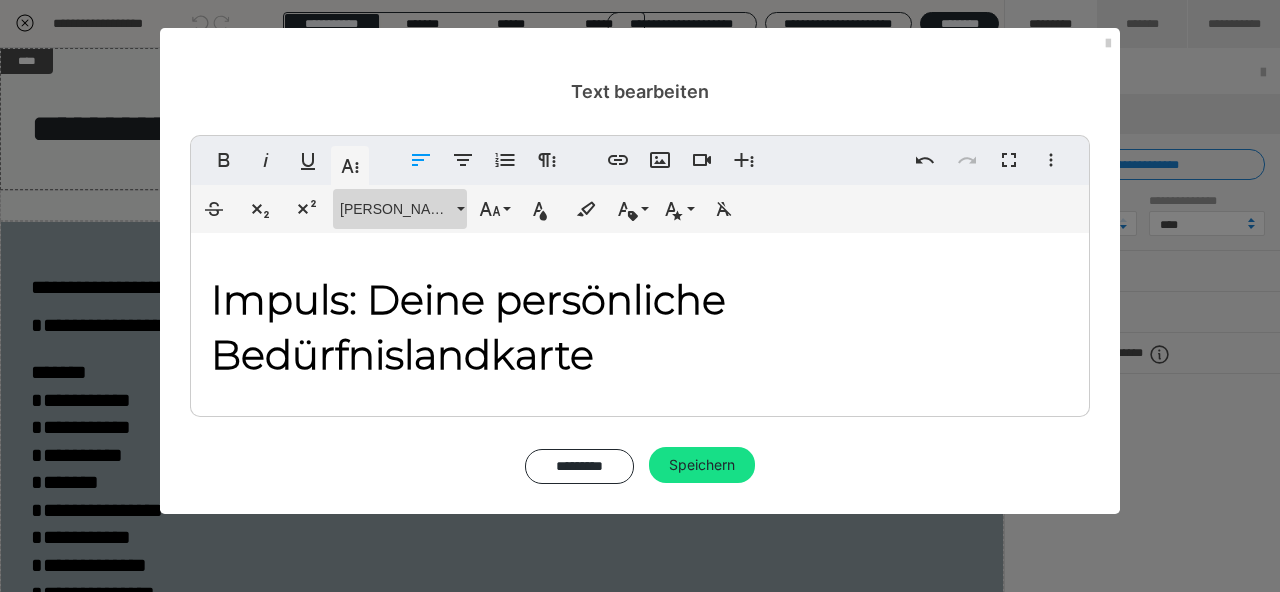 click on "Montserrat Light" at bounding box center [396, 209] 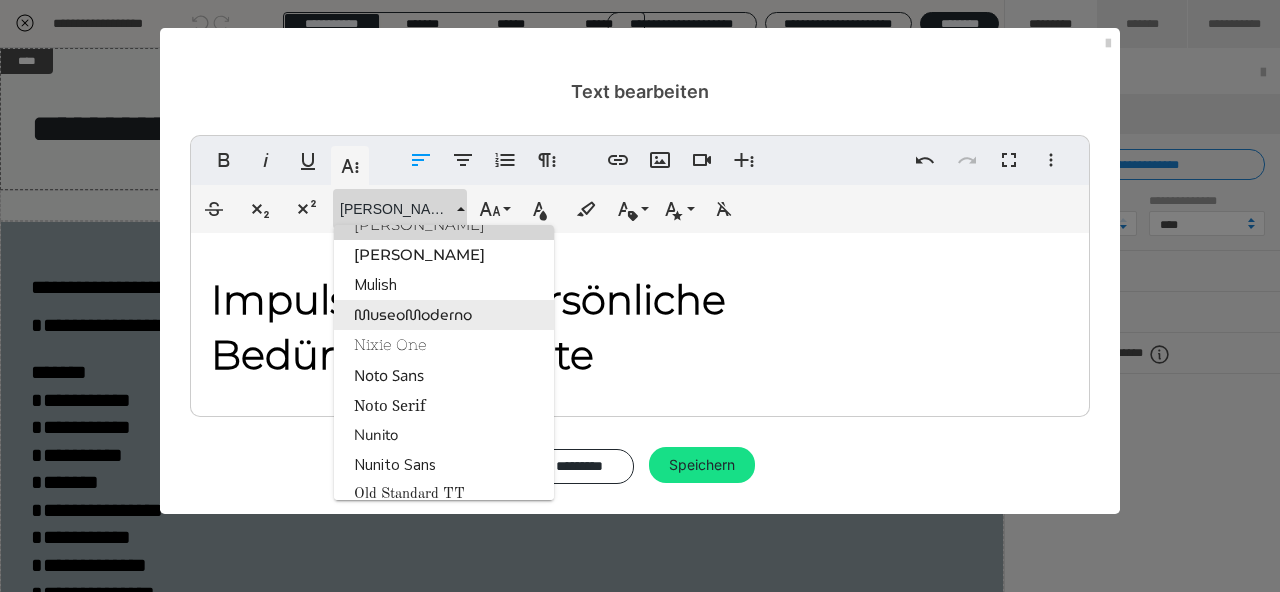 scroll, scrollTop: 1868, scrollLeft: 0, axis: vertical 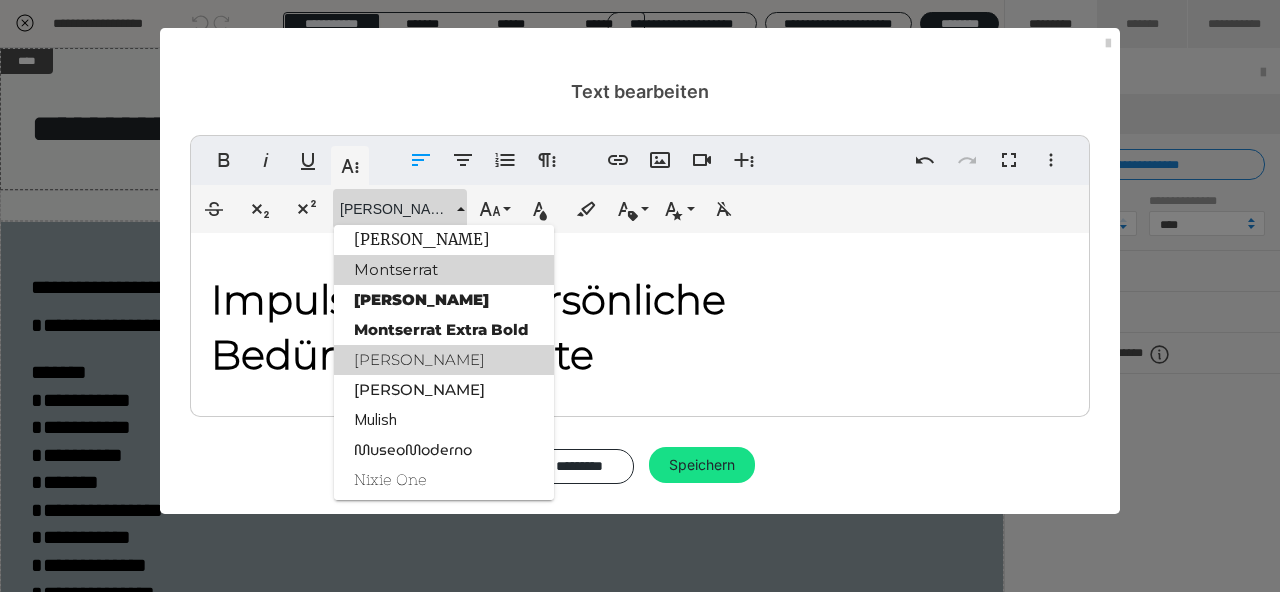 click on "Montserrat" at bounding box center (444, 270) 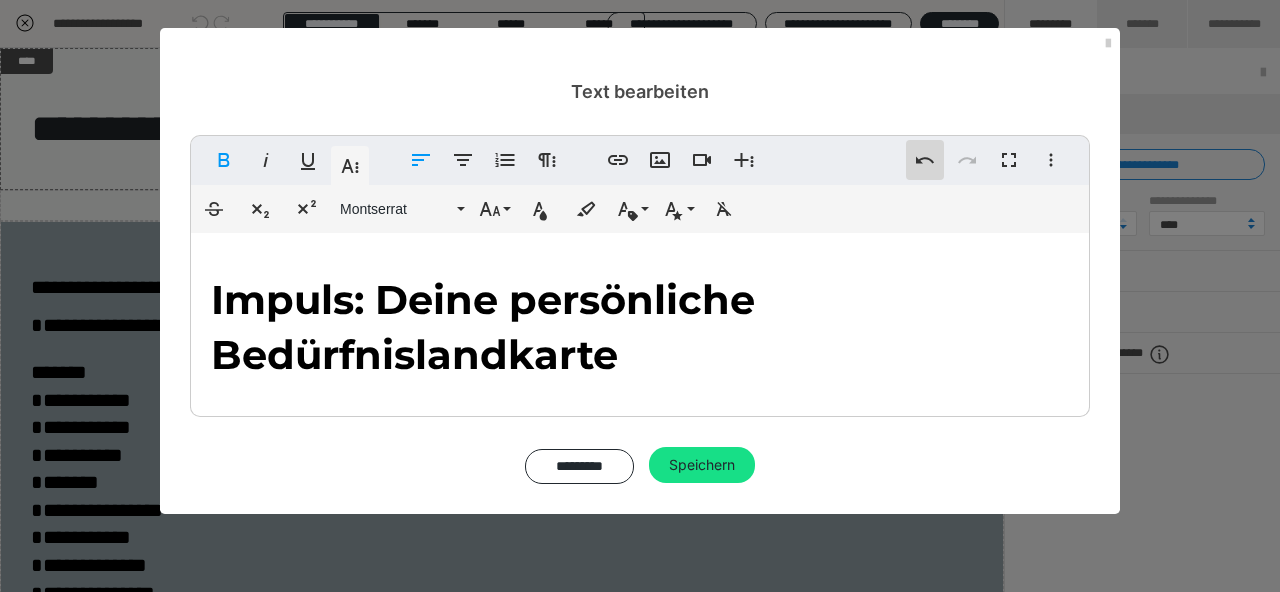 click 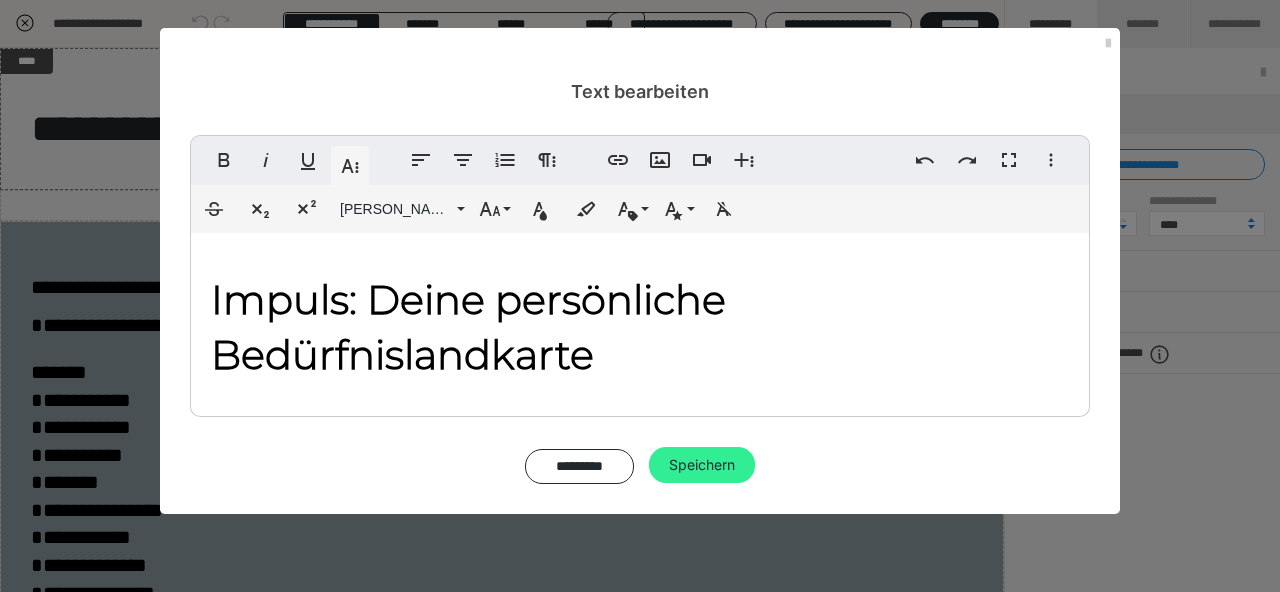 click on "Speichern" at bounding box center (702, 465) 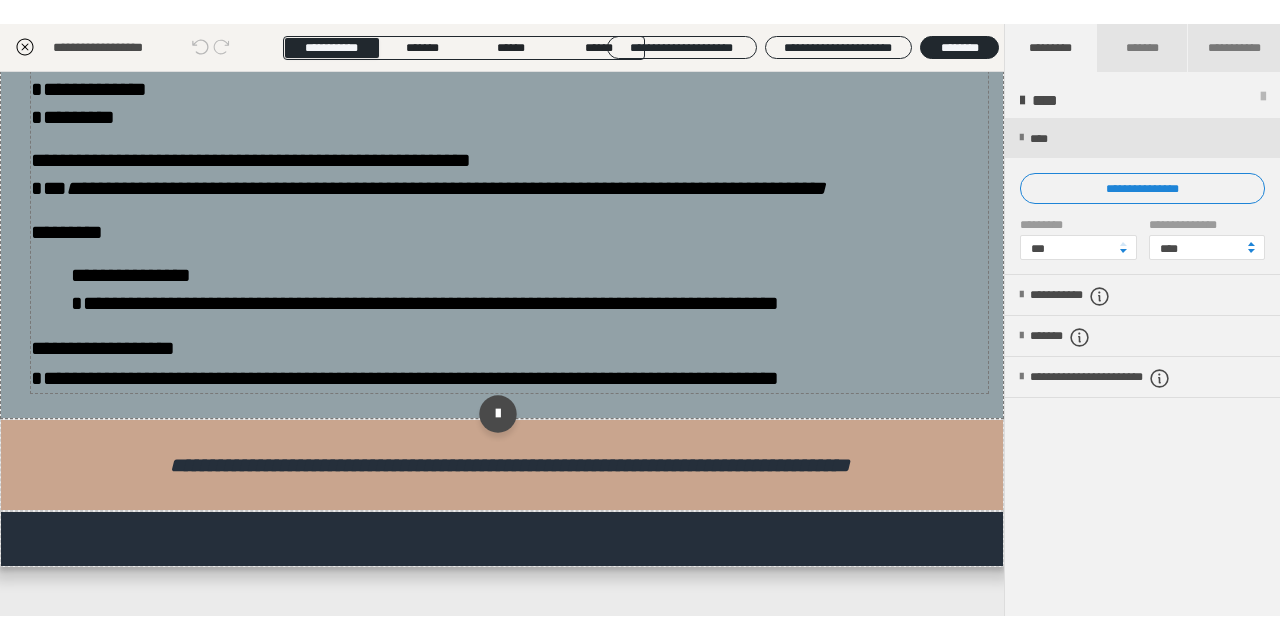 scroll, scrollTop: 1017, scrollLeft: 0, axis: vertical 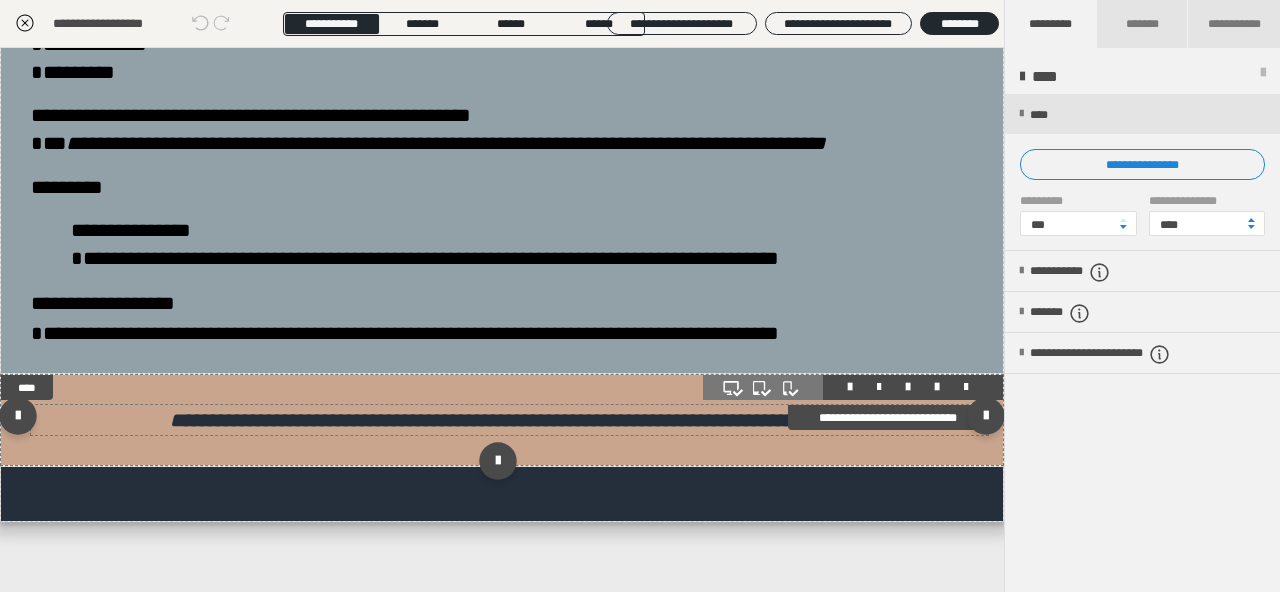 click on "**********" at bounding box center (510, 420) 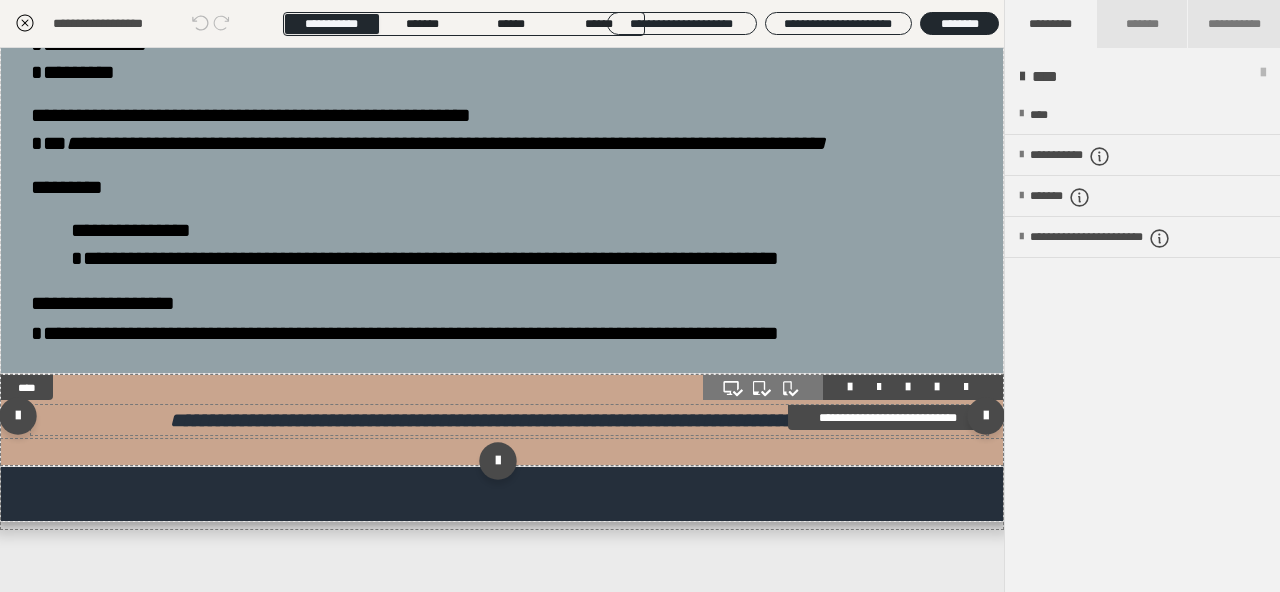 click on "**********" at bounding box center (510, 420) 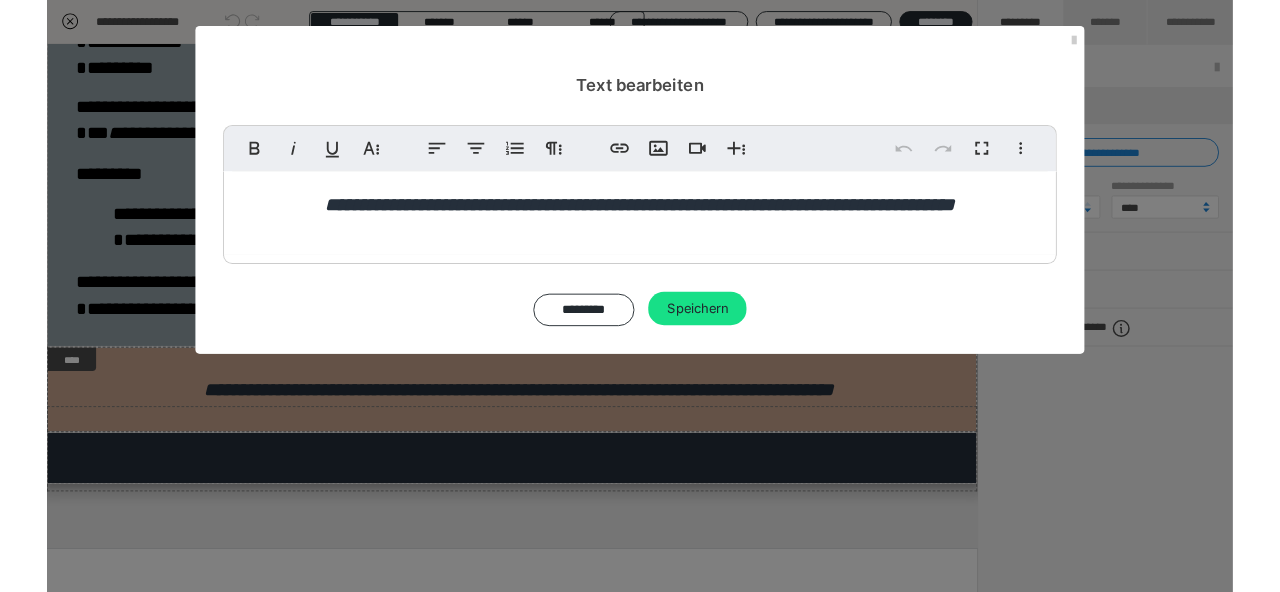 scroll, scrollTop: 970, scrollLeft: 0, axis: vertical 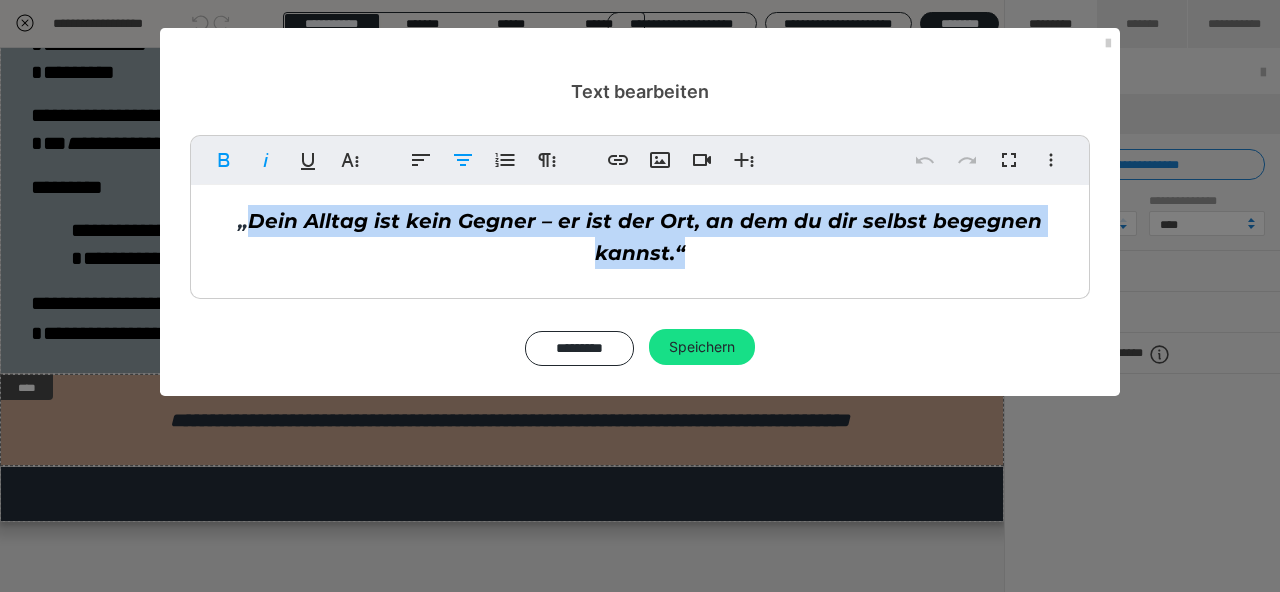 drag, startPoint x: 261, startPoint y: 218, endPoint x: 787, endPoint y: 255, distance: 527.29974 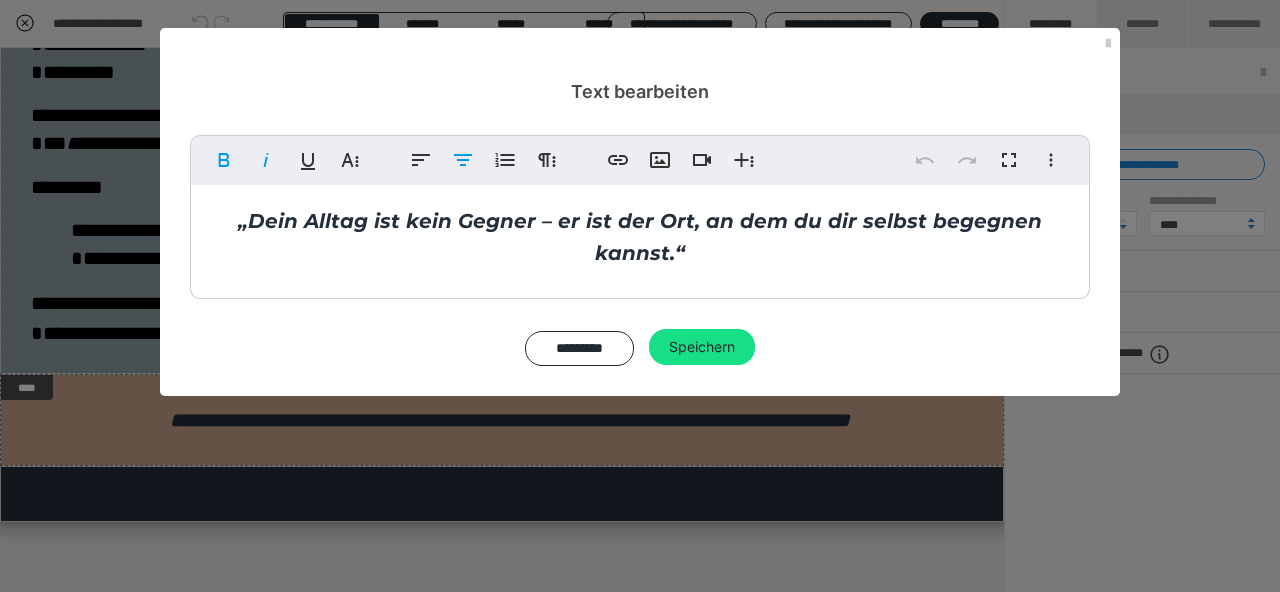 click on "„Dein Alltag ist kein Gegner – er ist der Ort, an dem du dir selbst begegnen kannst.“" at bounding box center (640, 237) 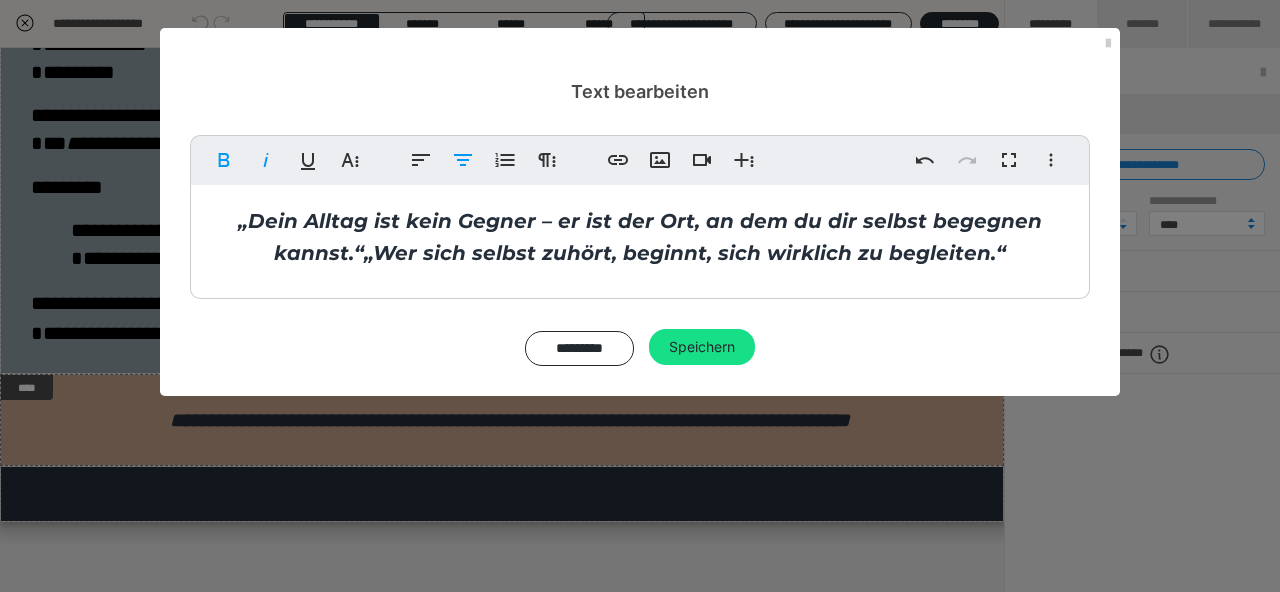 click on "„Dein Alltag ist kein Gegner – er ist der Ort, an dem du dir selbst begegnen kannst.“„Wer sich selbst zuhört, beginnt, sich wirklich zu begleiten.“" at bounding box center (640, 237) 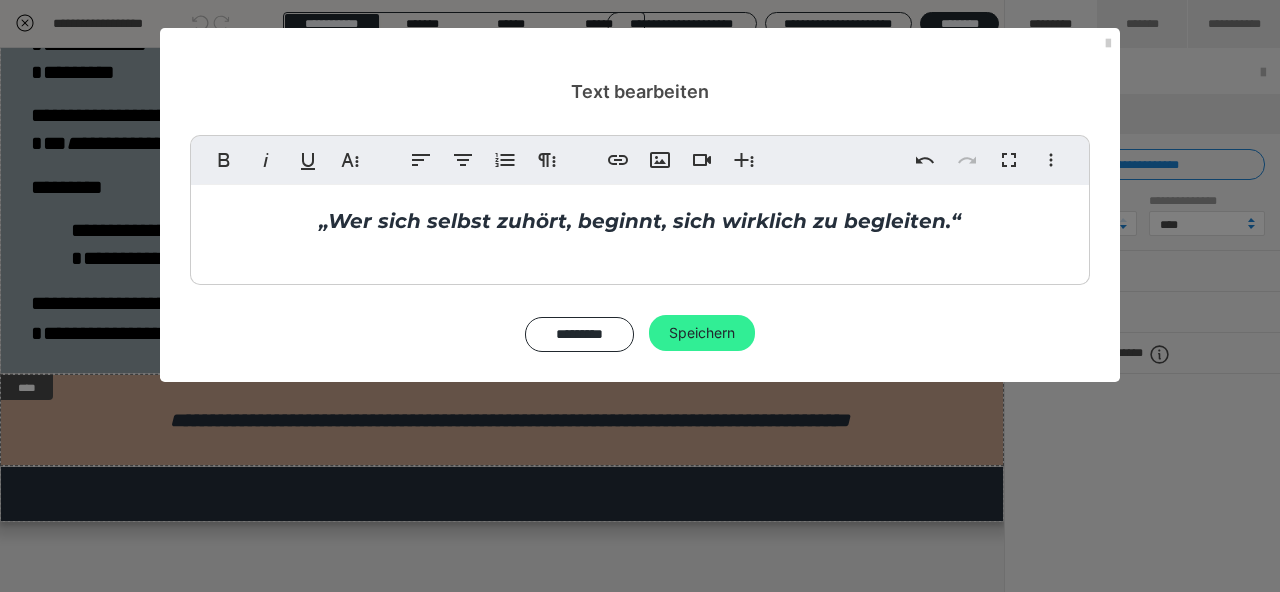 click on "Speichern" at bounding box center [702, 333] 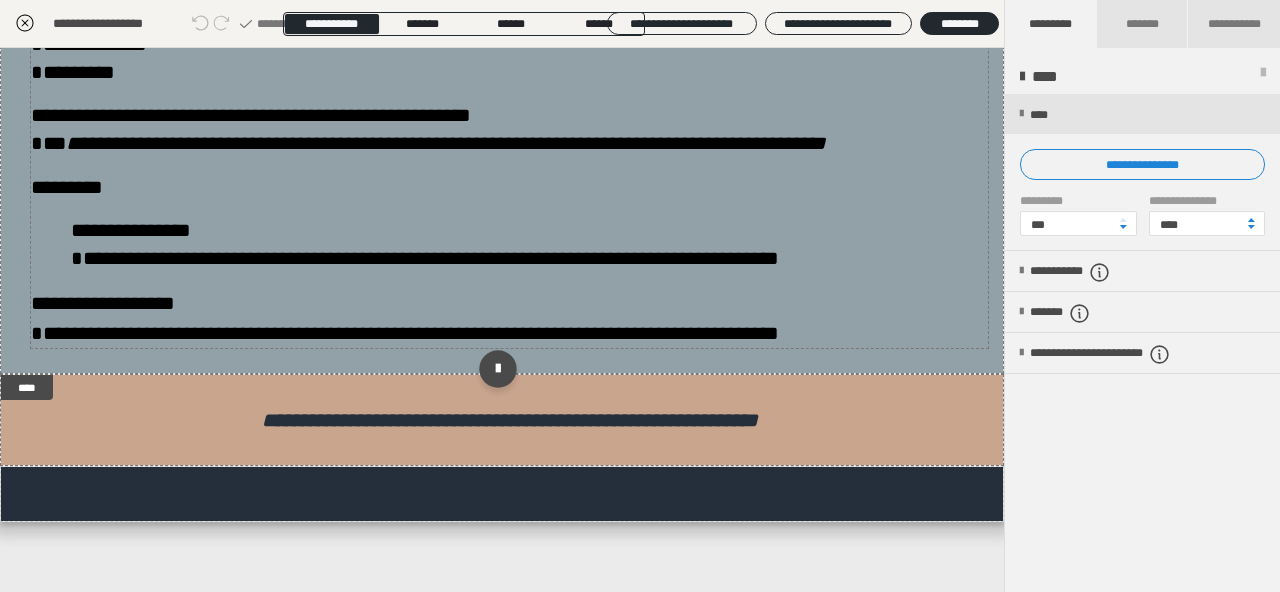 click on "**********" at bounding box center (509, 129) 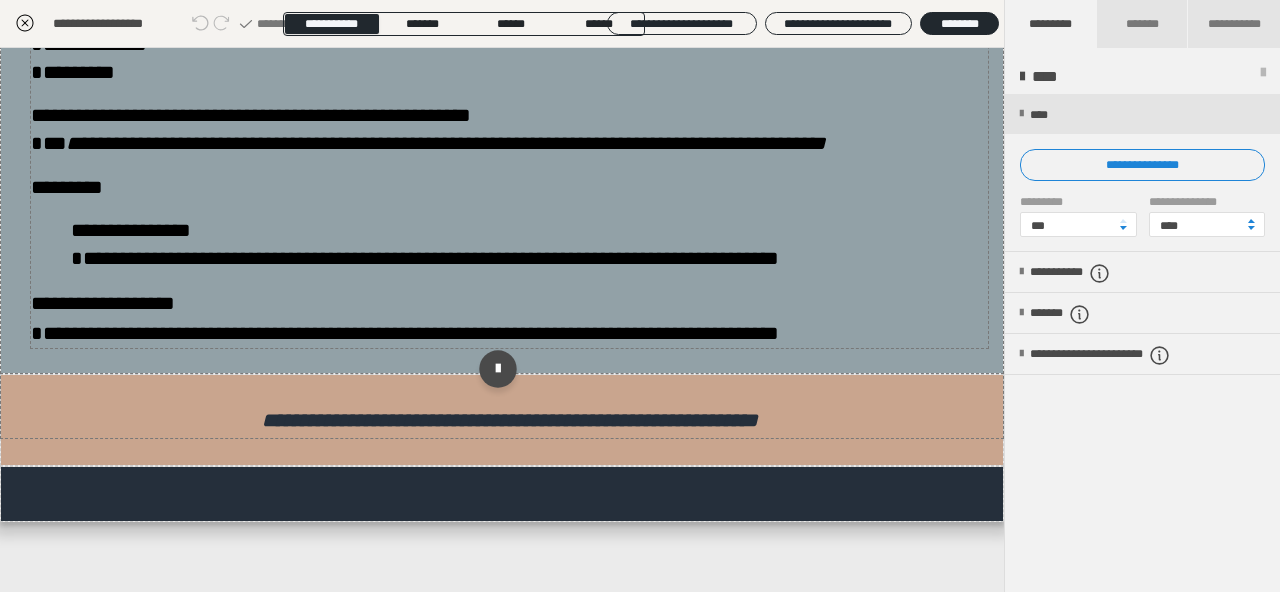 click on "**********" at bounding box center [509, 129] 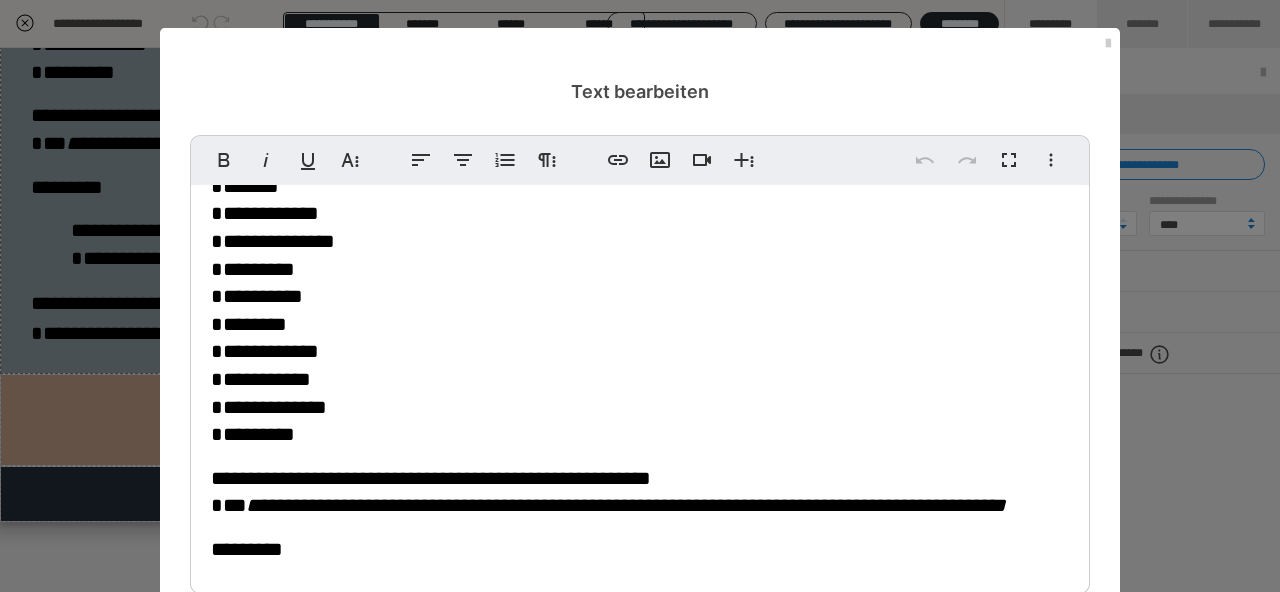 scroll, scrollTop: 710, scrollLeft: 0, axis: vertical 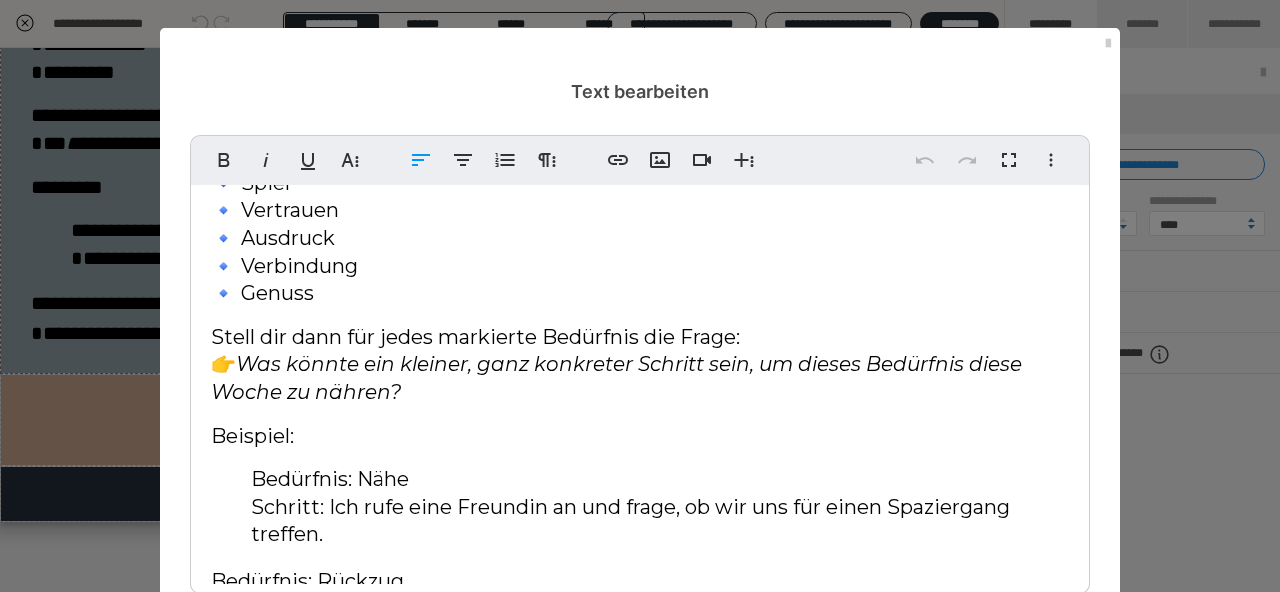 click on "Stell dir dann für jedes markierte Bedürfnis die Frage:  👉" at bounding box center [475, 351] 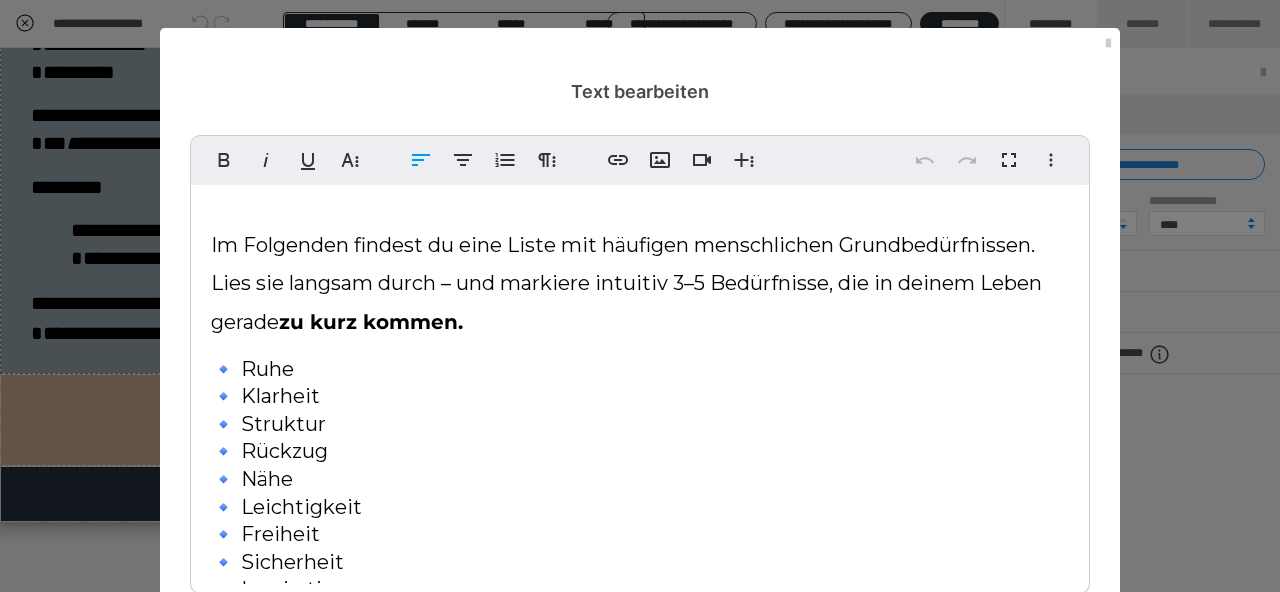 scroll, scrollTop: 710, scrollLeft: 0, axis: vertical 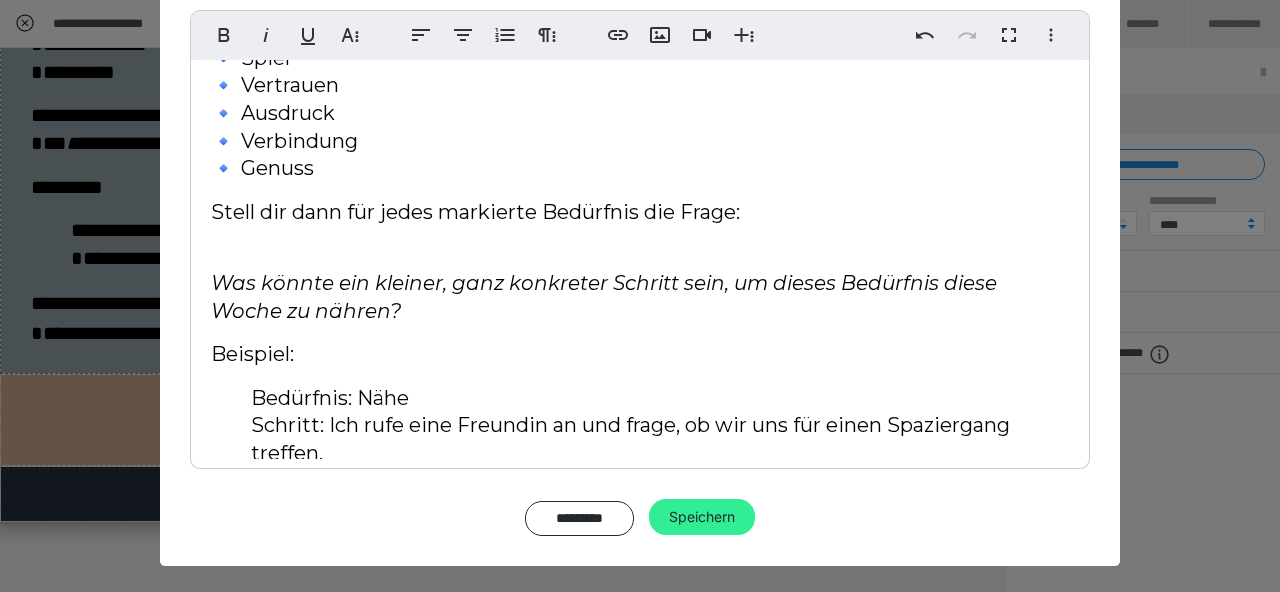 click on "Speichern" at bounding box center (702, 517) 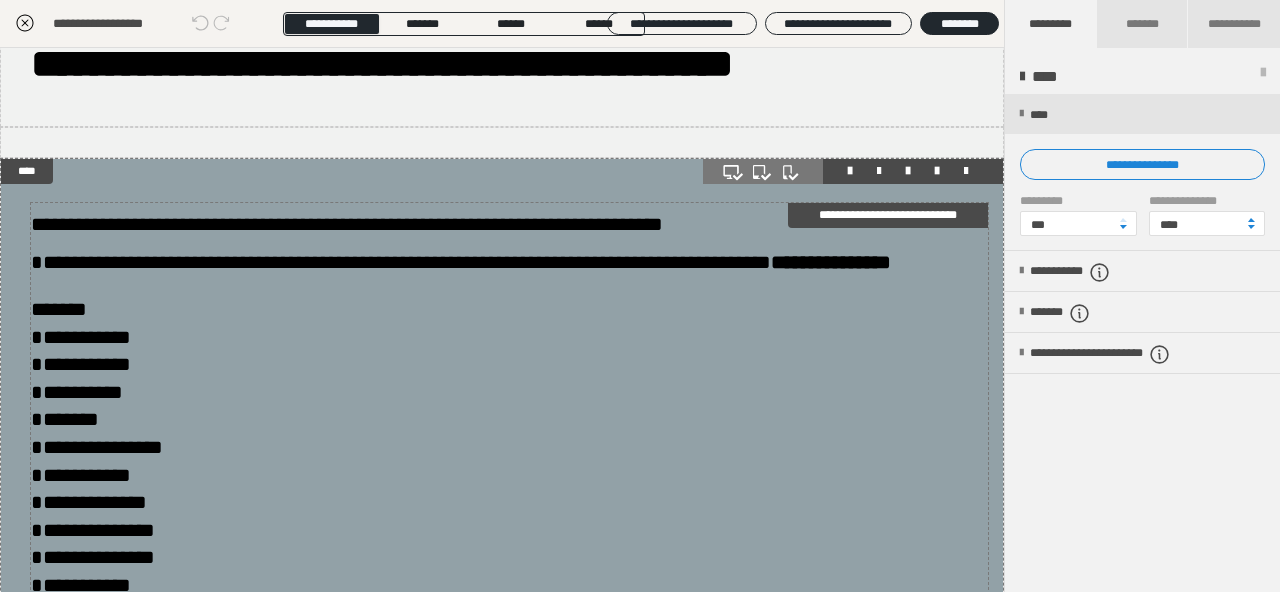scroll, scrollTop: 48, scrollLeft: 0, axis: vertical 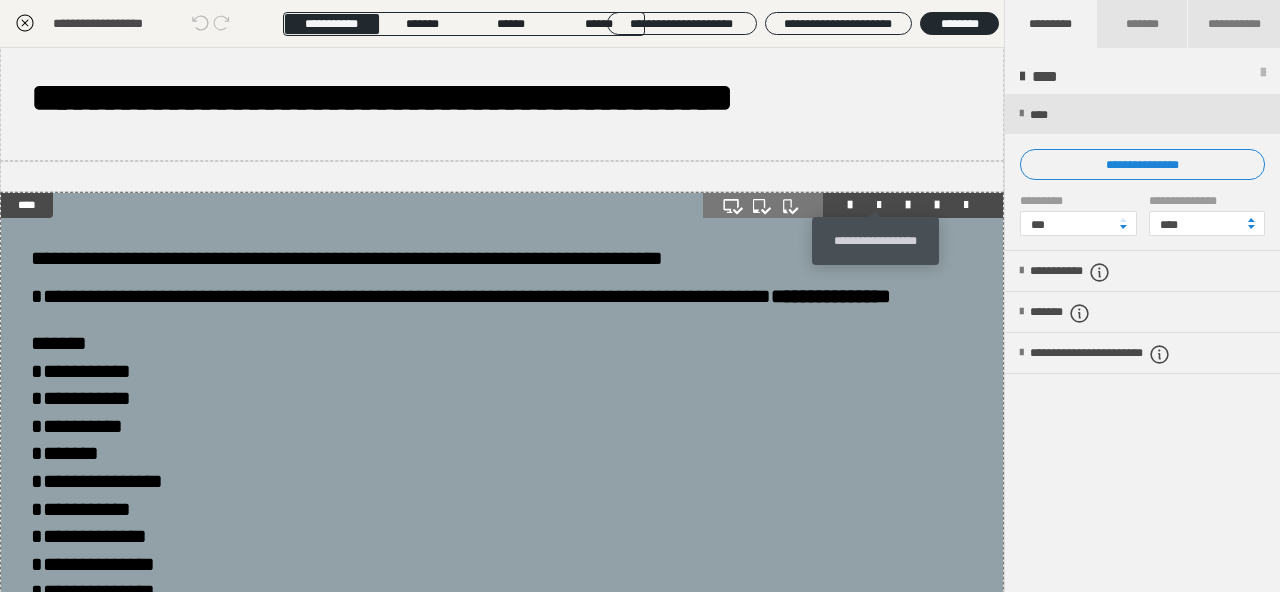 click at bounding box center [879, 205] 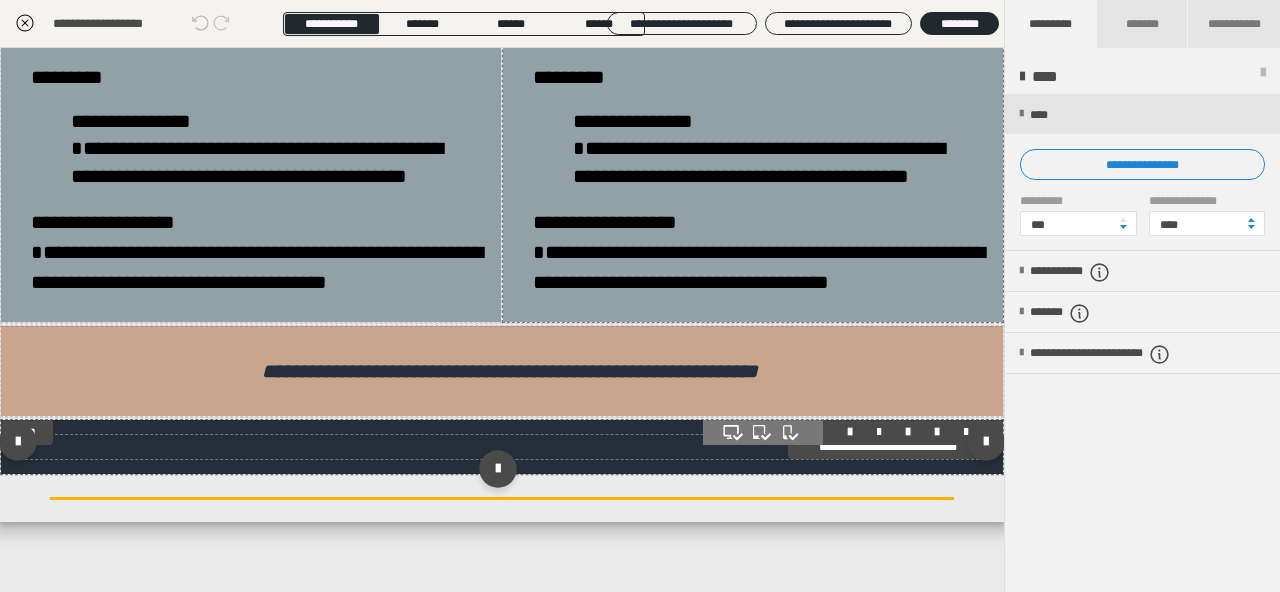scroll, scrollTop: 1309, scrollLeft: 0, axis: vertical 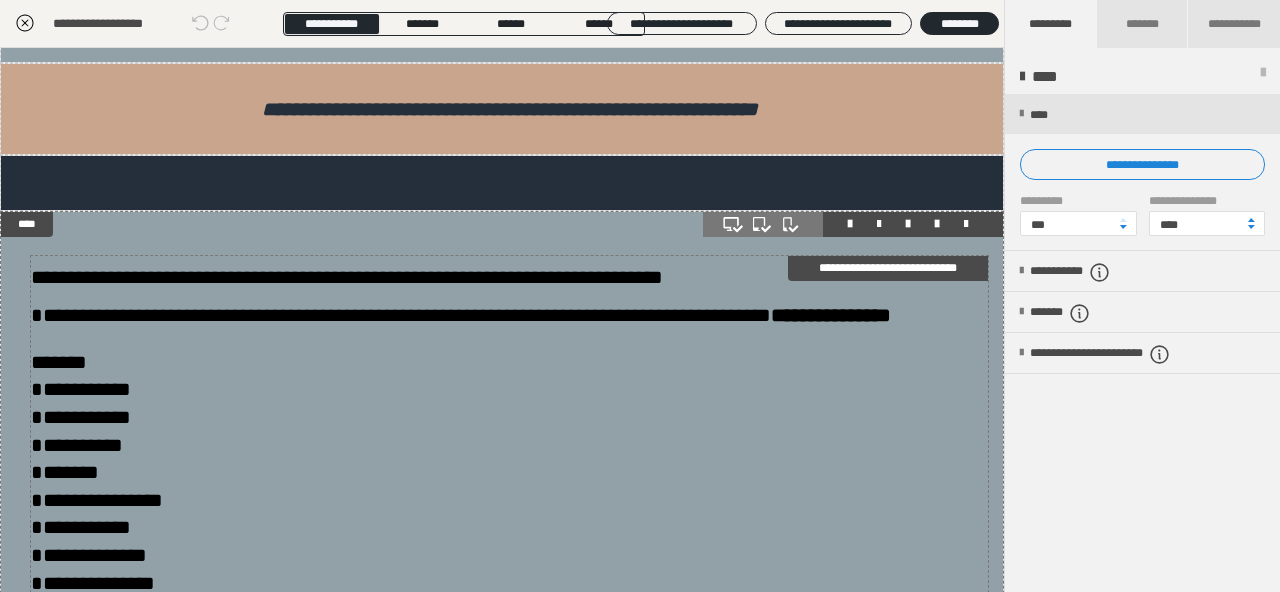 click on "**********" at bounding box center (401, 296) 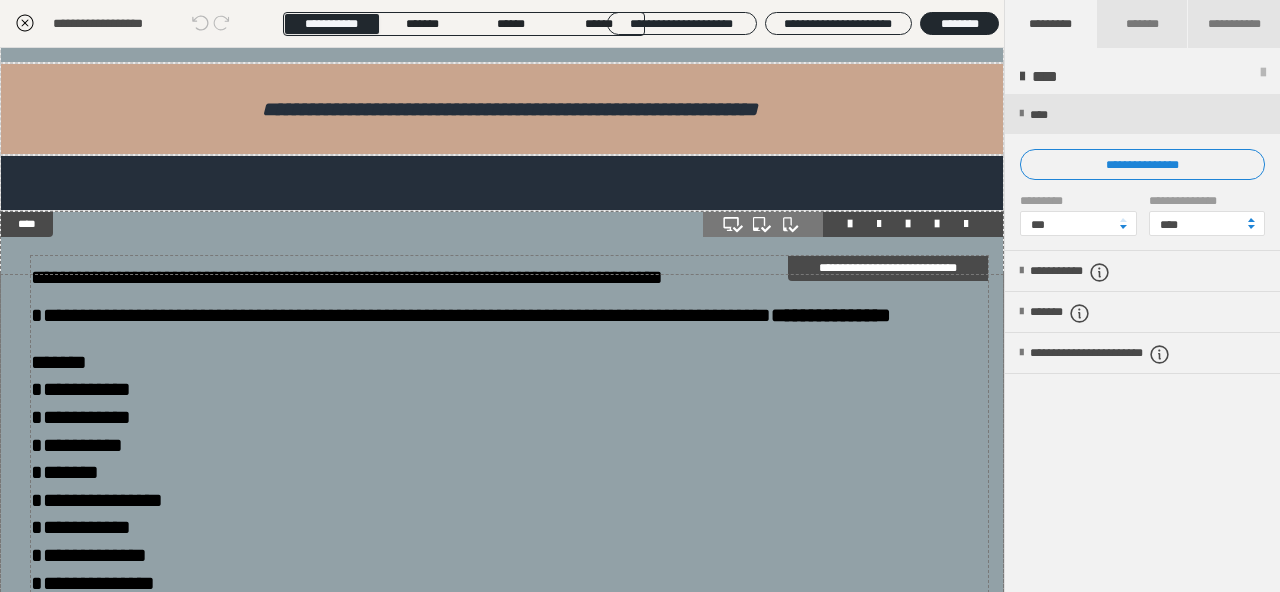 click on "**********" at bounding box center (401, 296) 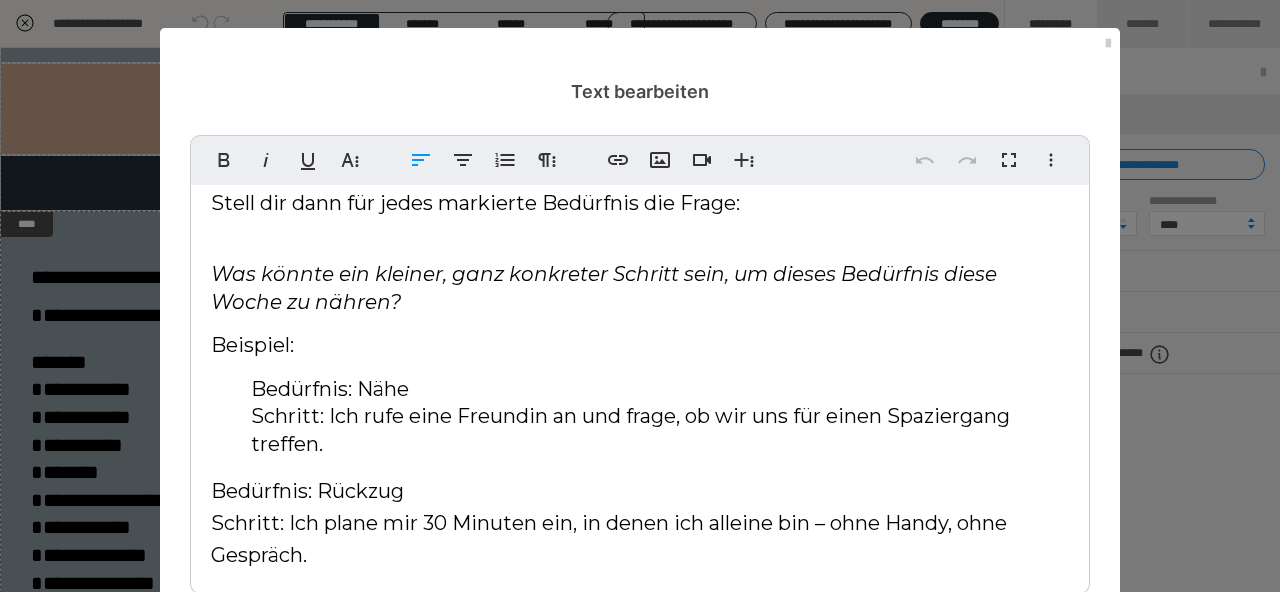 scroll, scrollTop: 851, scrollLeft: 0, axis: vertical 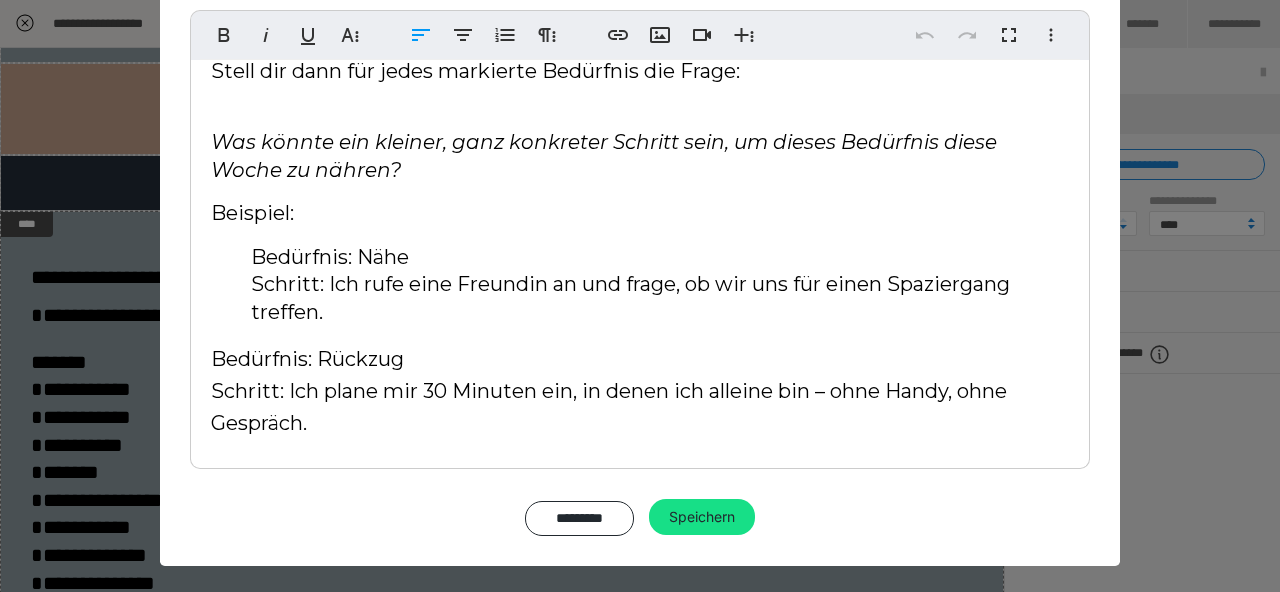 drag, startPoint x: 219, startPoint y: 235, endPoint x: 601, endPoint y: 639, distance: 556.0036 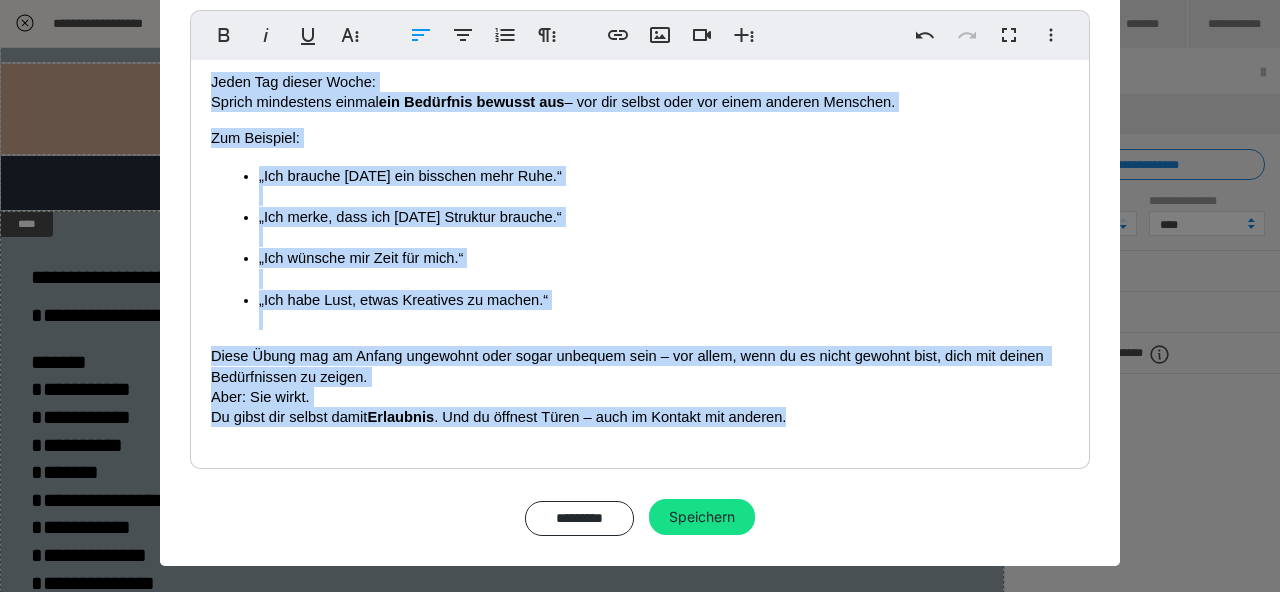 scroll, scrollTop: 48, scrollLeft: 0, axis: vertical 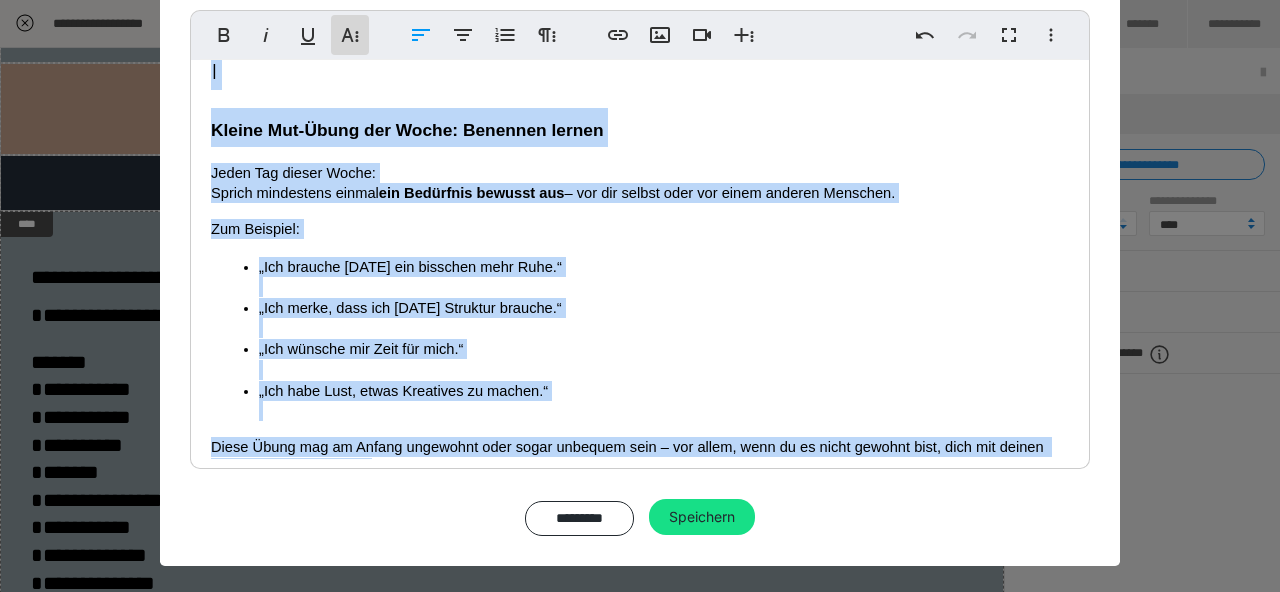 click on "Weitere Textformate" at bounding box center (350, 35) 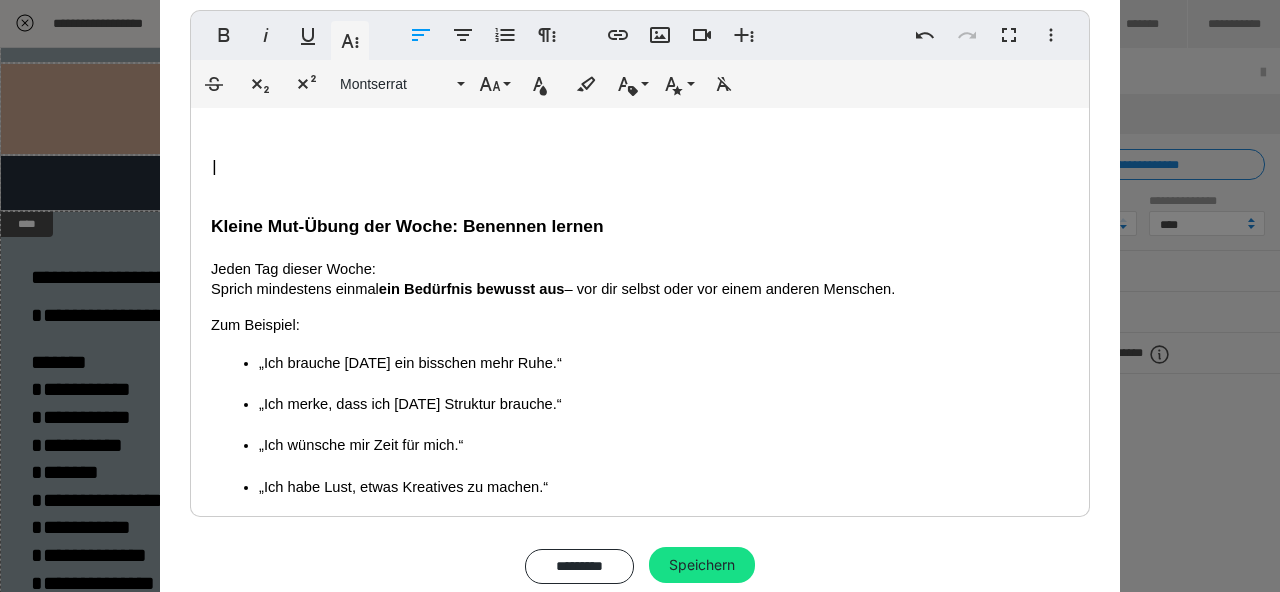 scroll, scrollTop: 48, scrollLeft: 0, axis: vertical 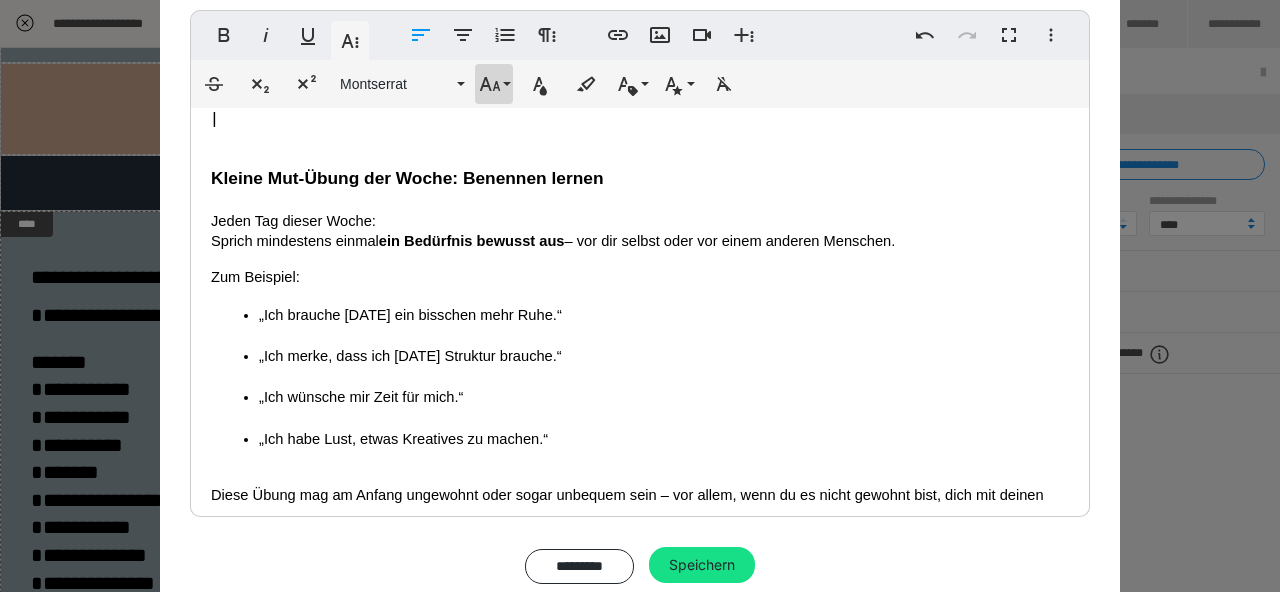 click 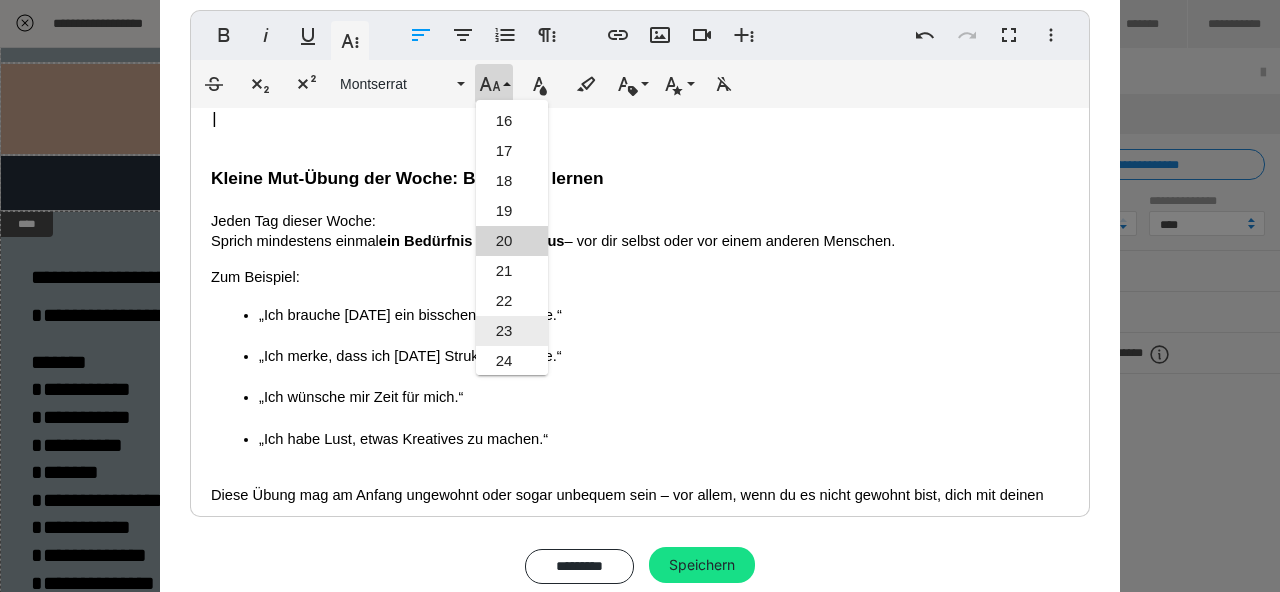 scroll, scrollTop: 435, scrollLeft: 0, axis: vertical 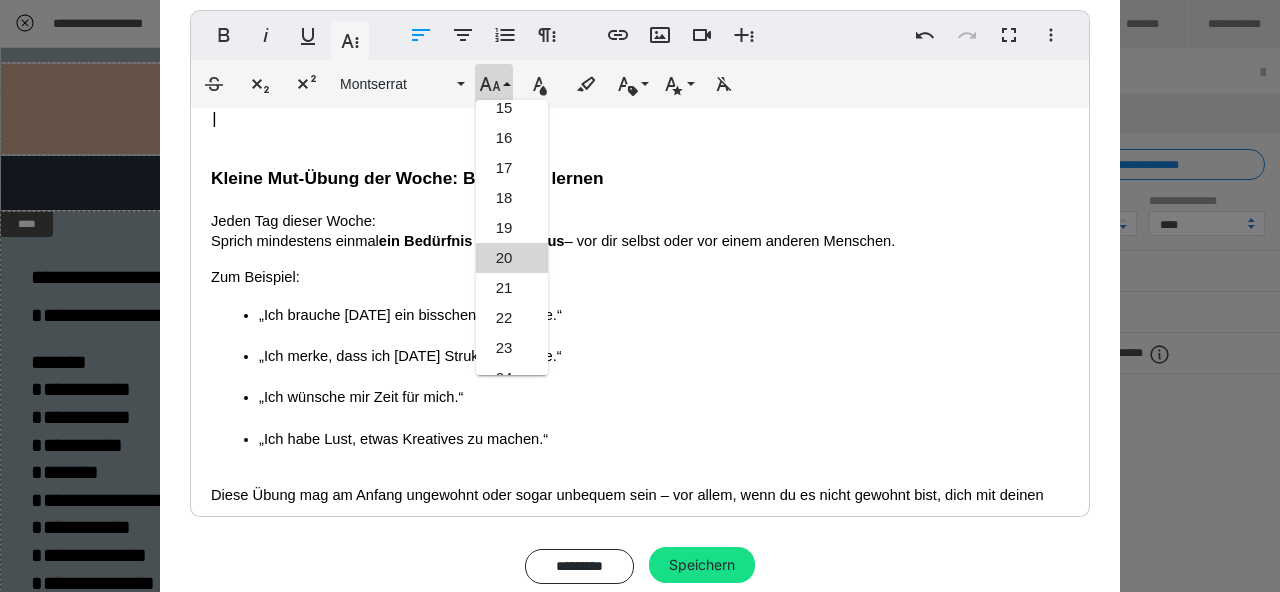 click on "20" at bounding box center (512, 258) 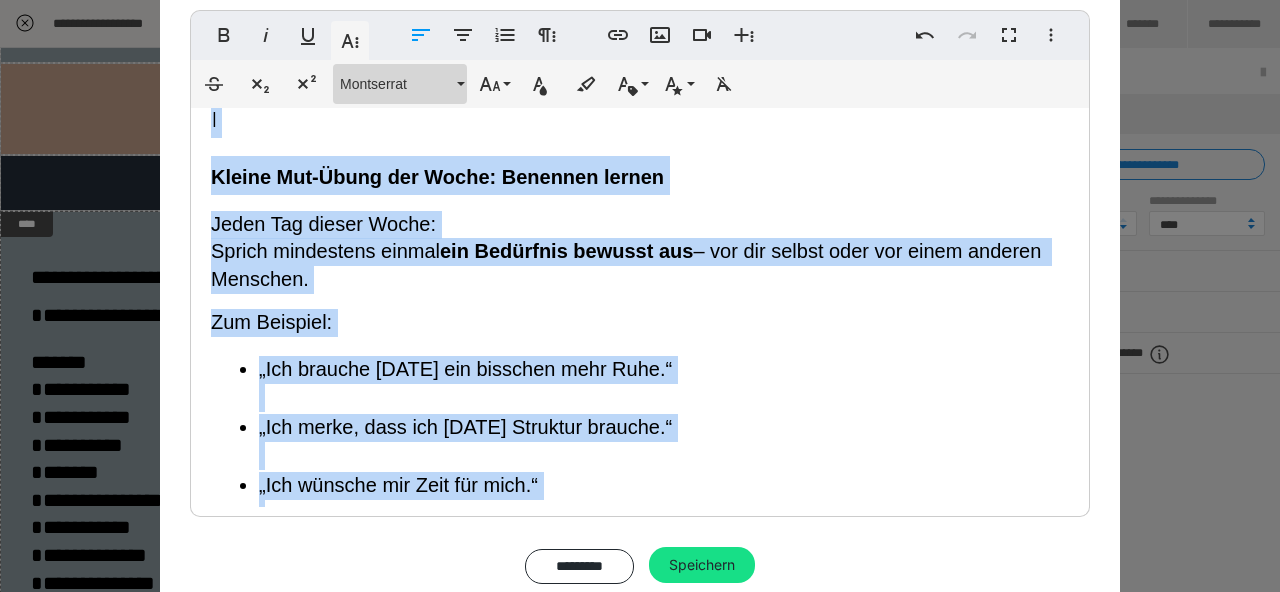 click on "Montserrat" at bounding box center (396, 84) 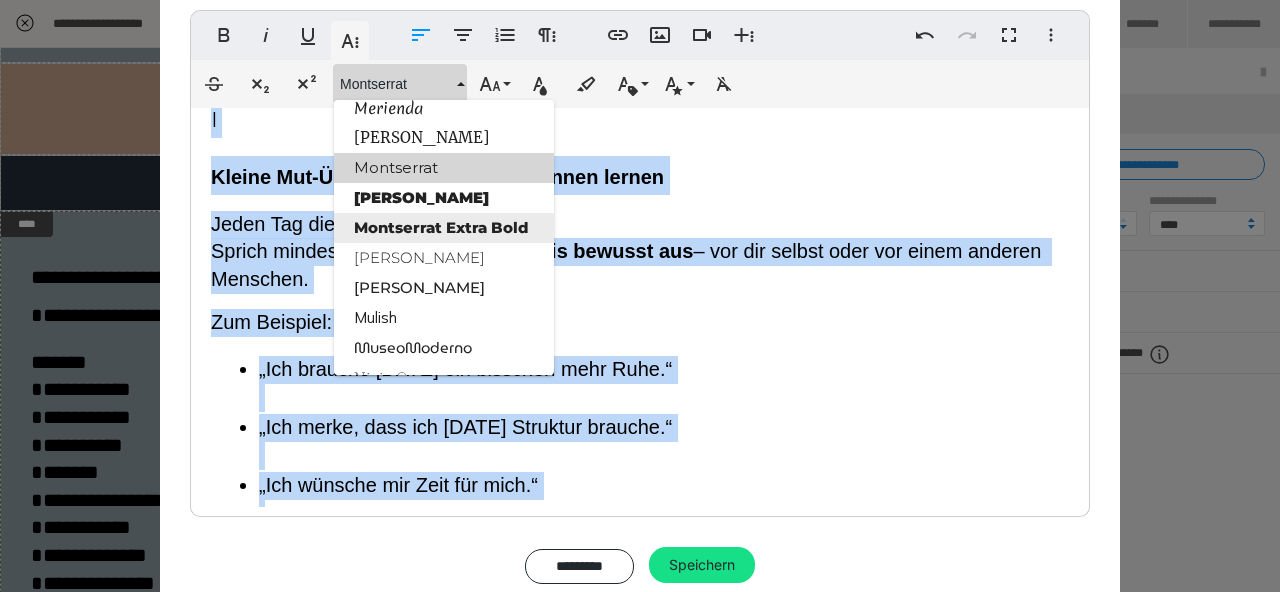 scroll, scrollTop: 1844, scrollLeft: 0, axis: vertical 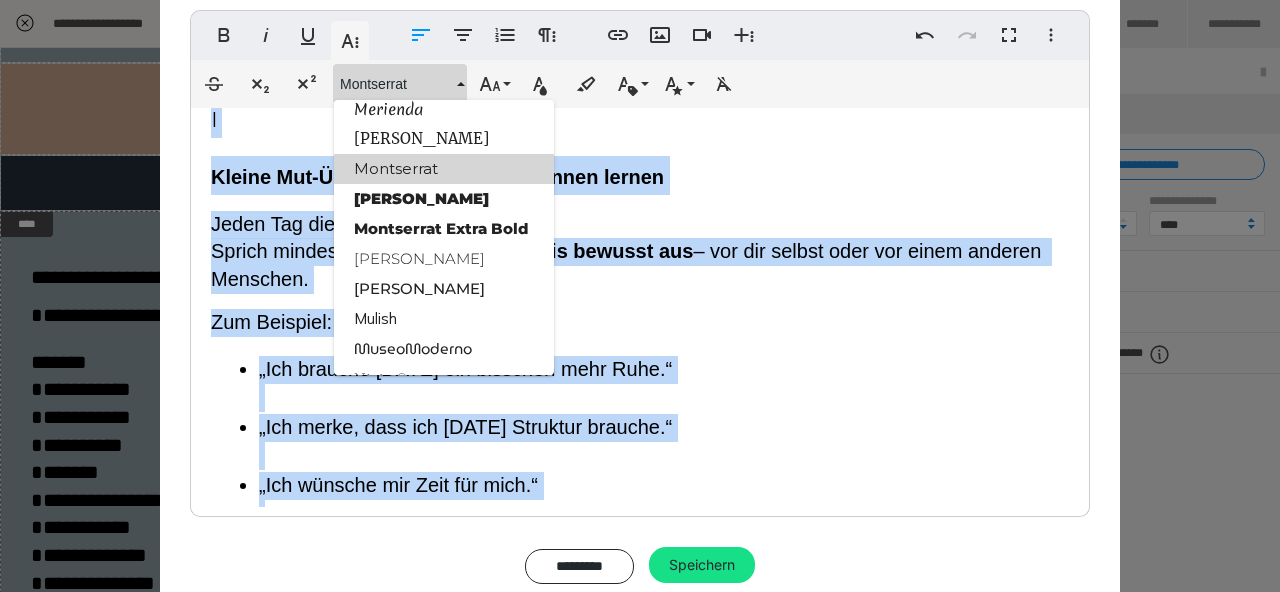 click on "Montserrat" at bounding box center [444, 169] 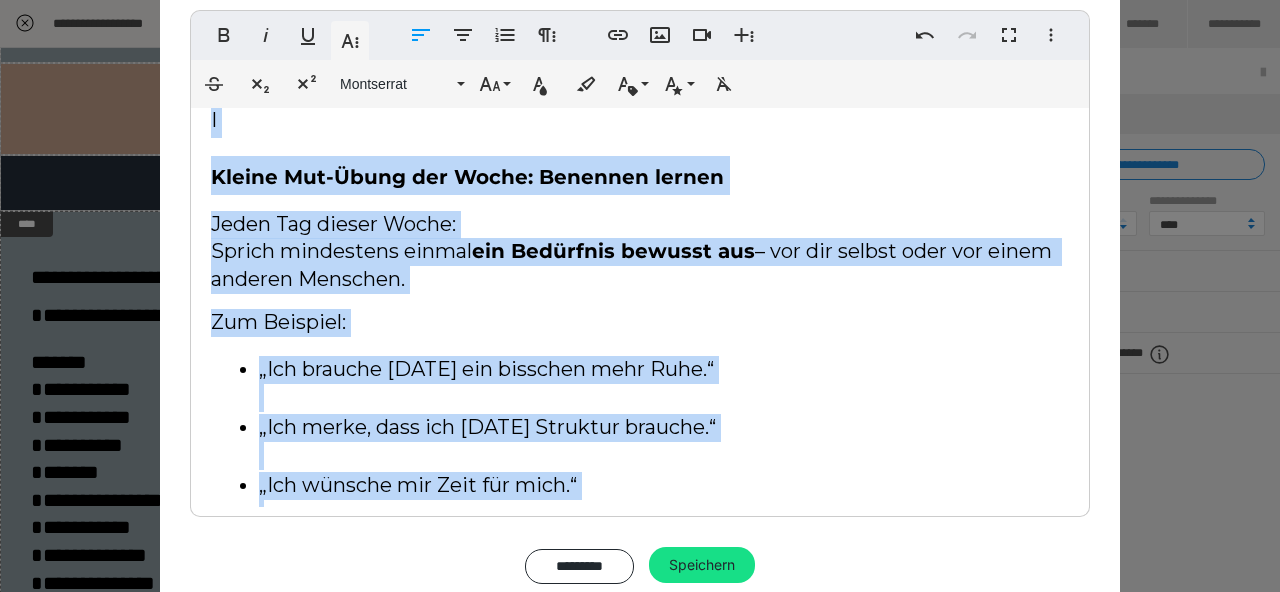 click on "I Kleine Mut-Übung der Woche: Benennen lernen Jeden Tag dieser Woche:  Sprich mindestens einmal  ein Bedürfnis bewusst aus  – vor dir selbst oder vor einem anderen Menschen. Zum Beispiel: „Ich brauche heute ein bisschen mehr Ruhe.“ „Ich merke, dass ich heute Struktur brauche.“ „Ich wünsche mir Zeit für mich.“ „Ich habe Lust, etwas Kreatives zu machen.“ Diese Übung mag am Anfang ungewohnt oder sogar unbequem sein – vor allem, wenn du es nicht gewohnt bist, dich mit deinen Bedürfnissen zu zeigen.  Aber: Sie wirkt.  Du gibst dir selbst damit  Erlaubnis . Und du öffnest Türen – auch im Kontakt mit anderen." at bounding box center (640, 418) 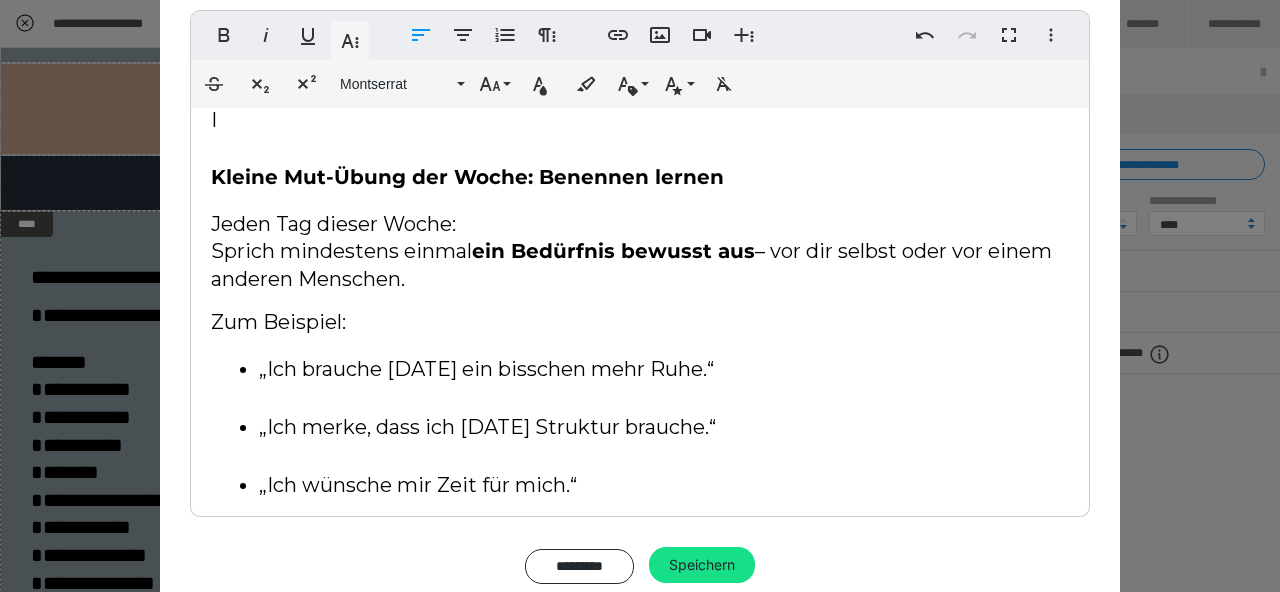 click on "I Kleine Mut-Übung der Woche: Benennen lernen Jeden Tag dieser Woche:  Sprich mindestens einmal  ein Bedürfnis bewusst aus  – vor dir selbst oder vor einem anderen Menschen. Zum Beispiel: „Ich brauche heute ein bisschen mehr Ruhe.“ „Ich merke, dass ich heute Struktur brauche.“ „Ich wünsche mir Zeit für mich.“ „Ich habe Lust, etwas Kreatives zu machen.“ Diese Übung mag am Anfang ungewohnt oder sogar unbequem sein – vor allem, wenn du es nicht gewohnt bist, dich mit deinen Bedürfnissen zu zeigen.  Aber: Sie wirkt.  Du gibst dir selbst damit  Erlaubnis . Und du öffnest Türen – auch im Kontakt mit anderen." at bounding box center [640, 418] 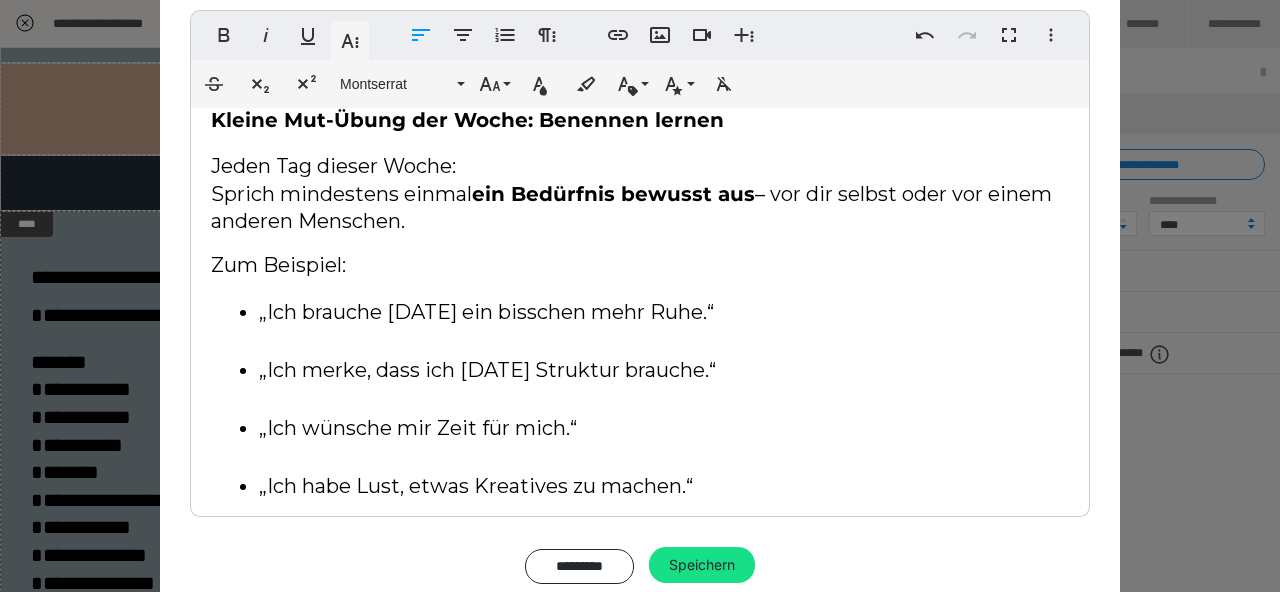 scroll, scrollTop: 247, scrollLeft: 0, axis: vertical 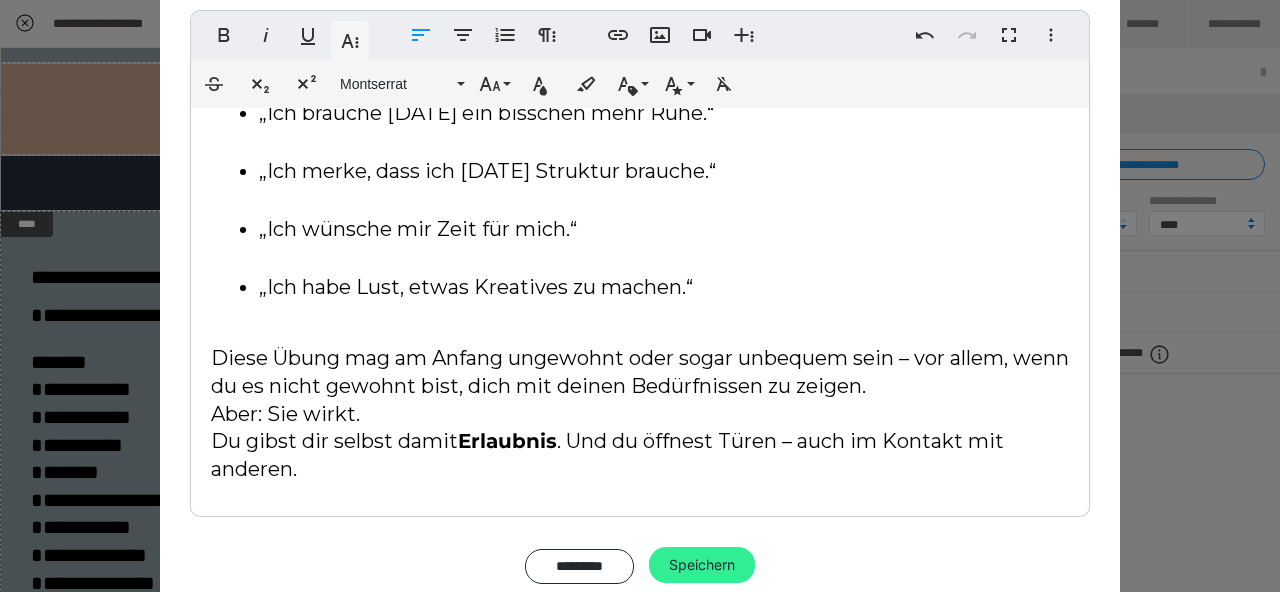 click on "Speichern" at bounding box center [702, 565] 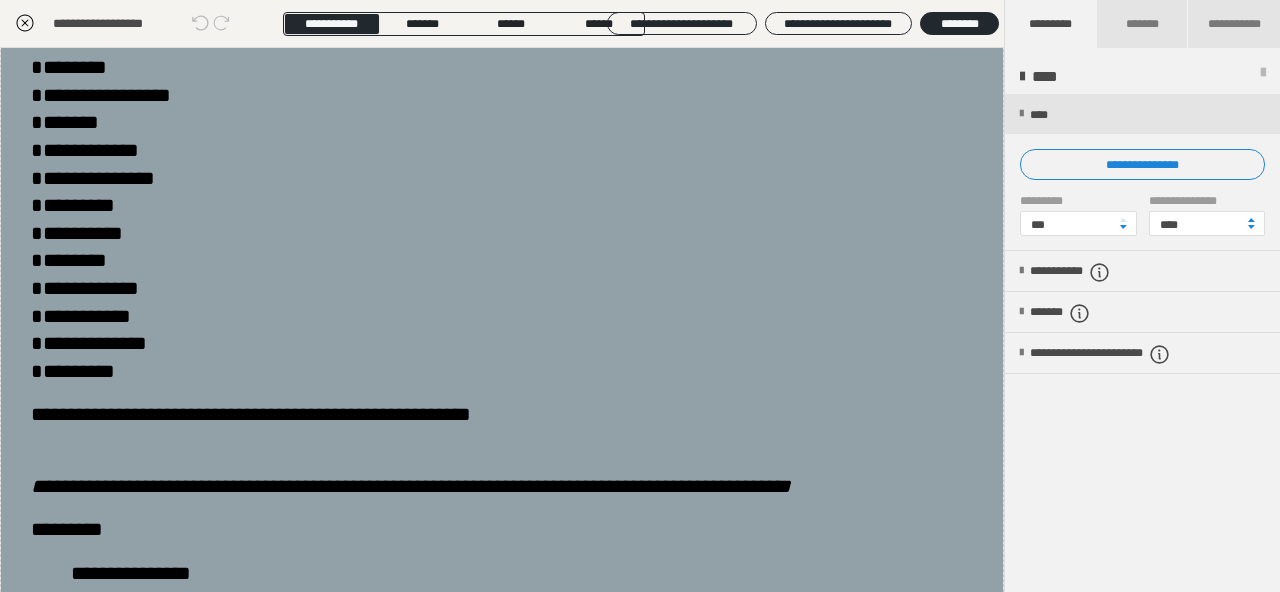 scroll, scrollTop: 81, scrollLeft: 0, axis: vertical 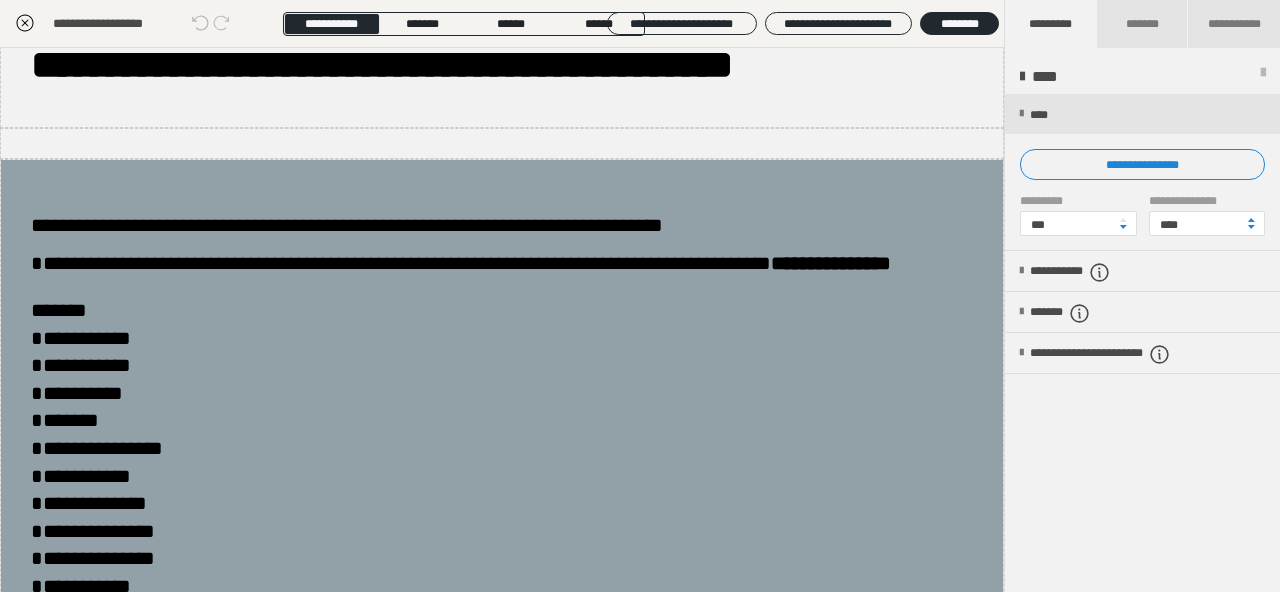 click 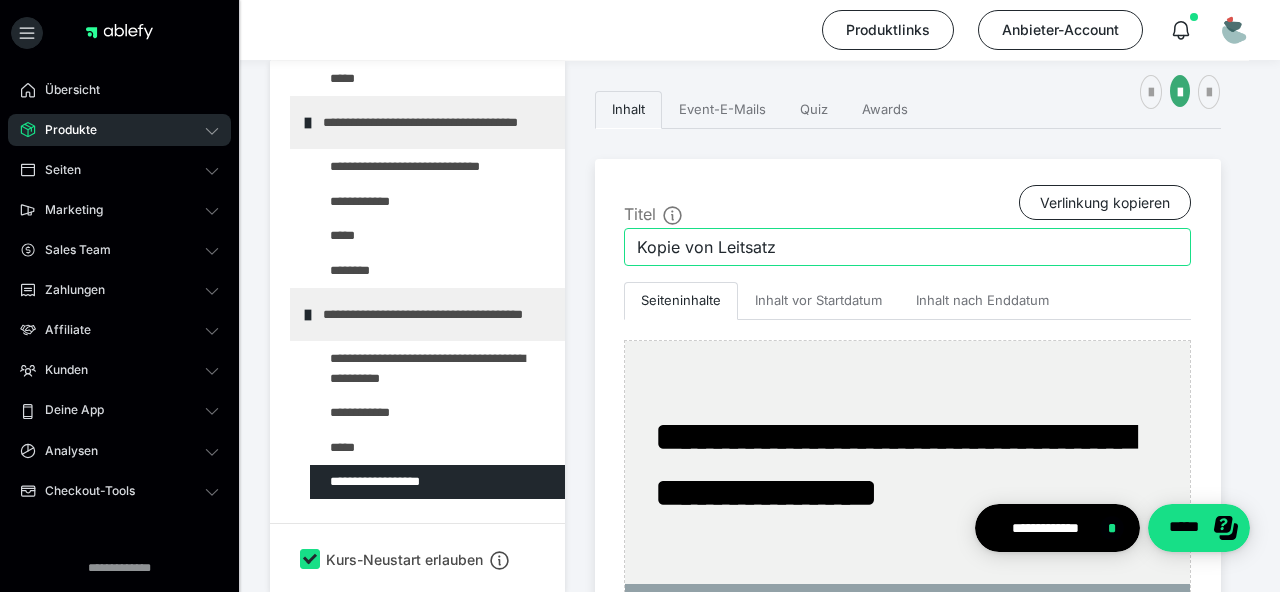 click on "Kopie von Leitsatz" at bounding box center [907, 247] 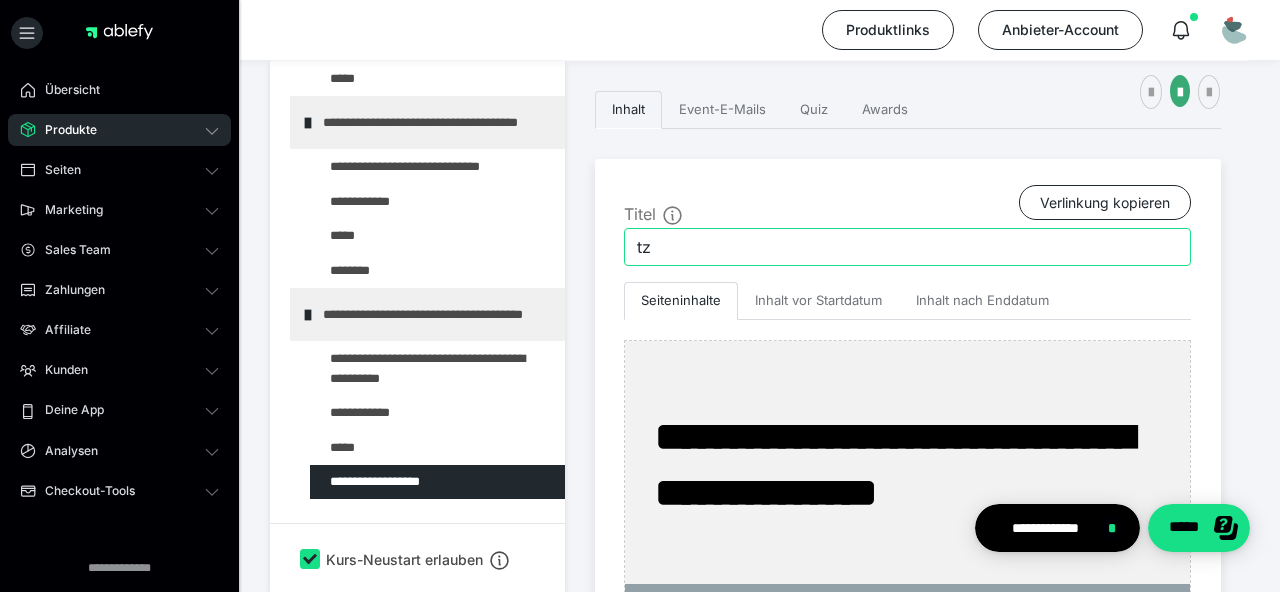 type on "z" 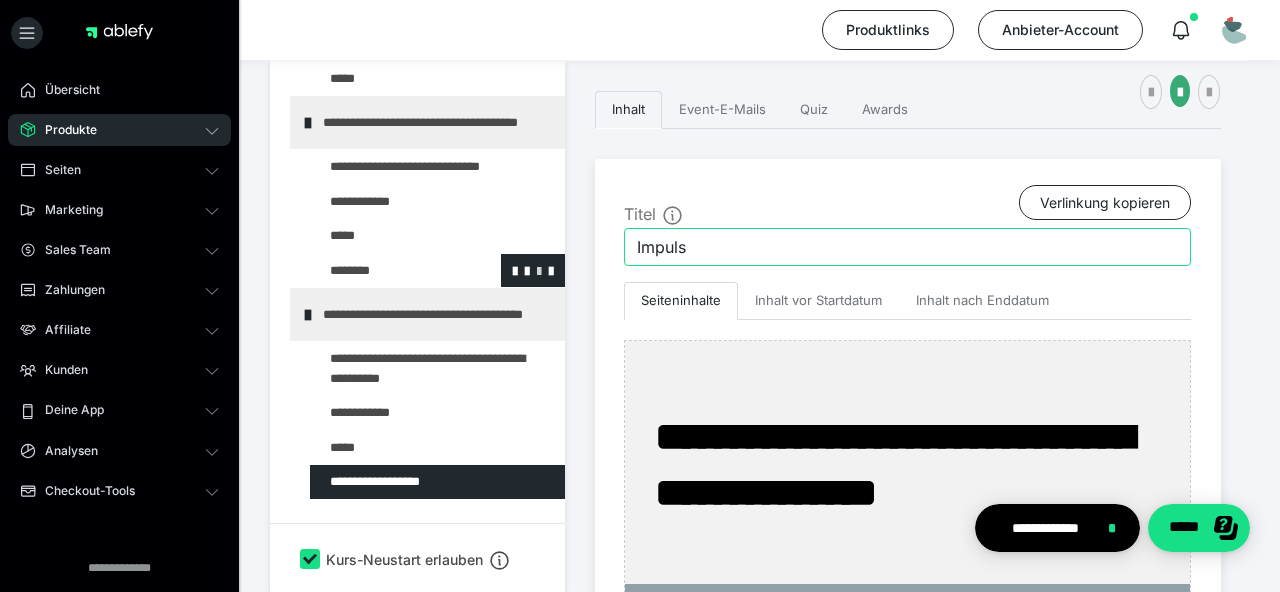 type on "Impuls" 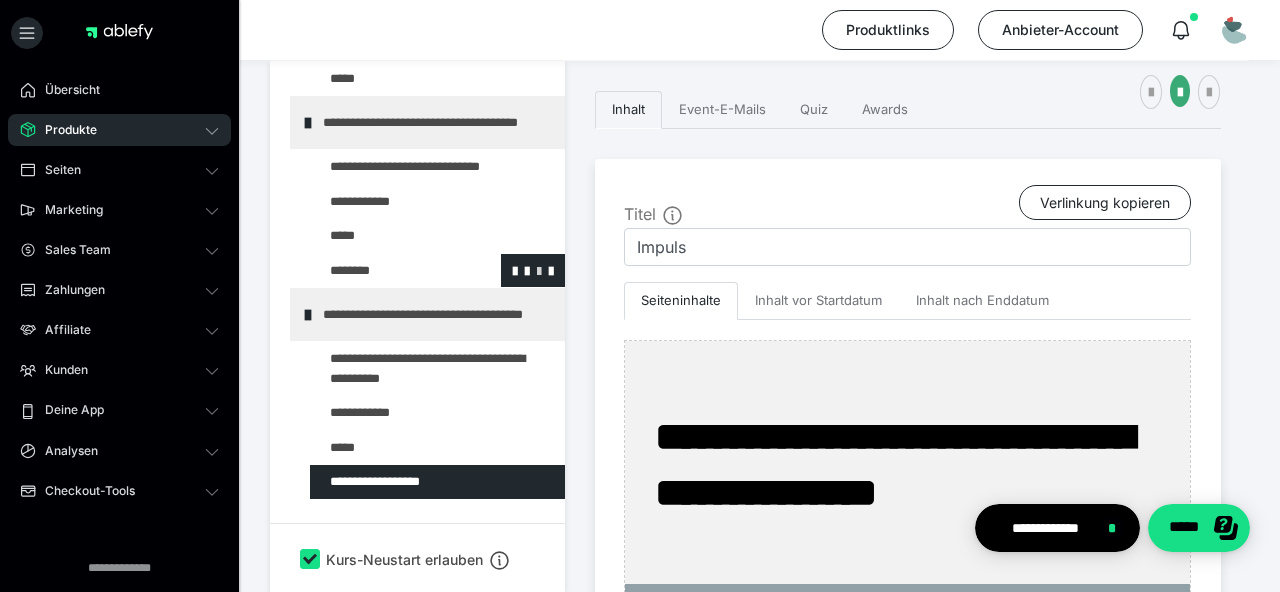 click at bounding box center [539, 270] 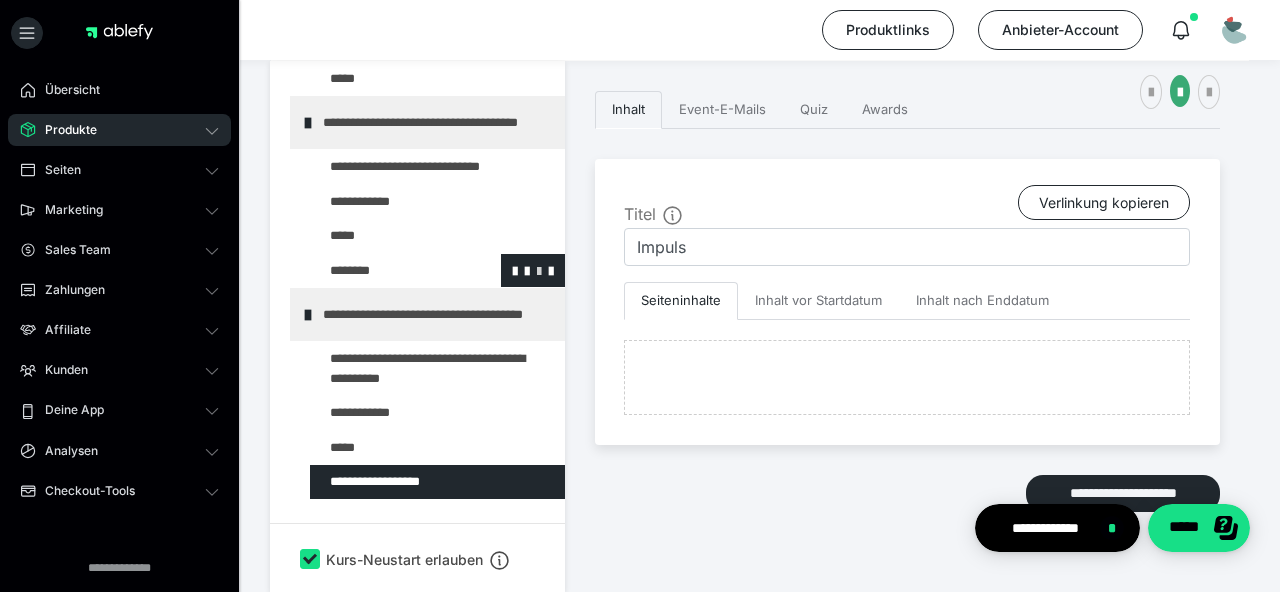 type on "Leitsatz" 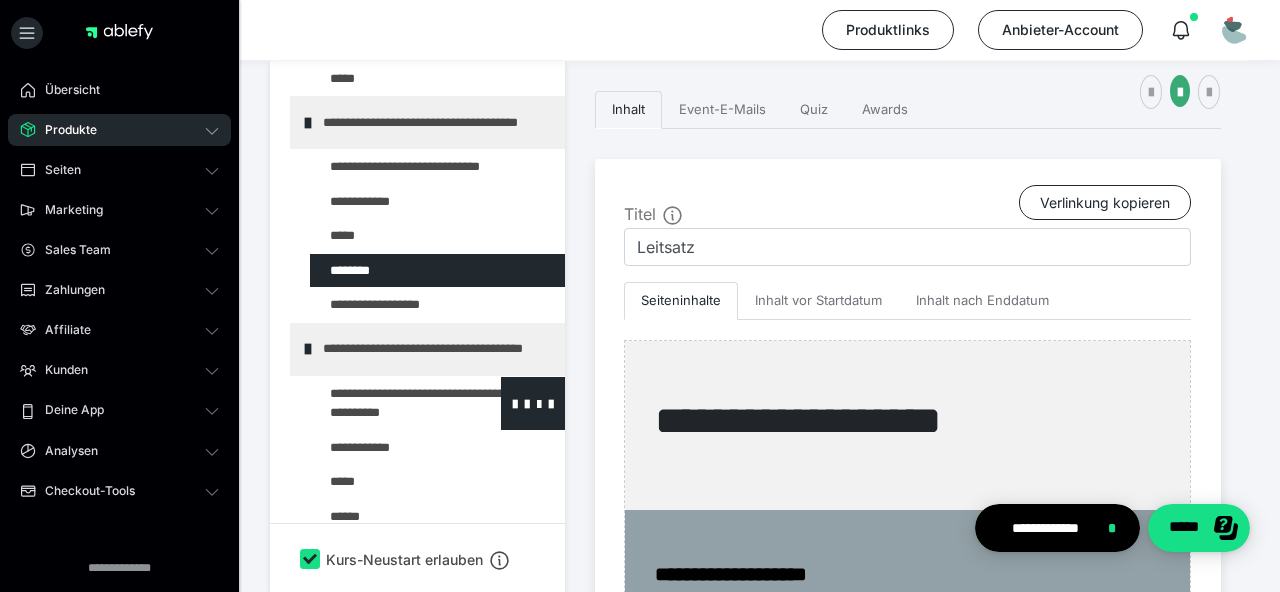 scroll, scrollTop: 720, scrollLeft: 0, axis: vertical 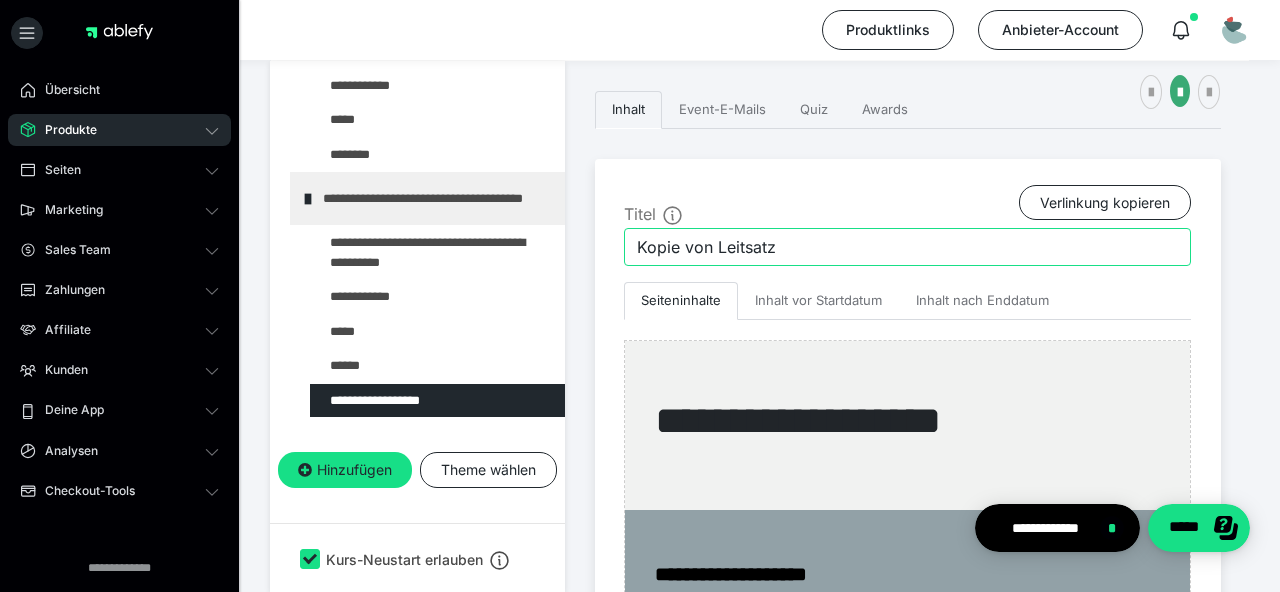 click on "Kopie von Leitsatz" at bounding box center (907, 247) 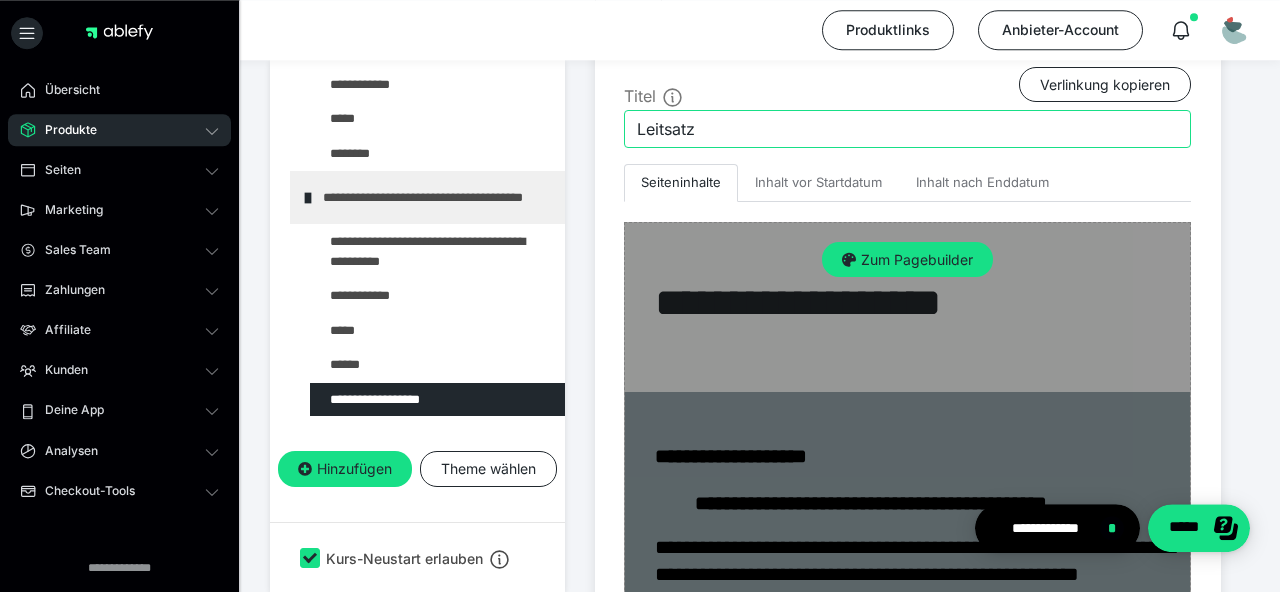 scroll, scrollTop: 553, scrollLeft: 0, axis: vertical 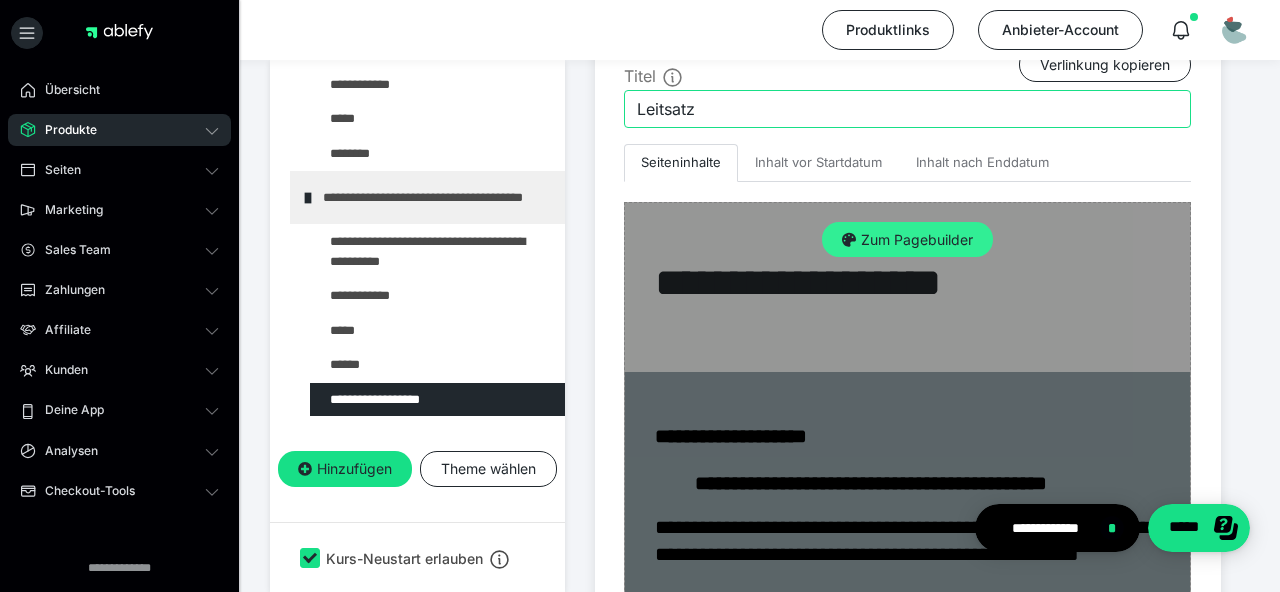 type on "Leitsatz" 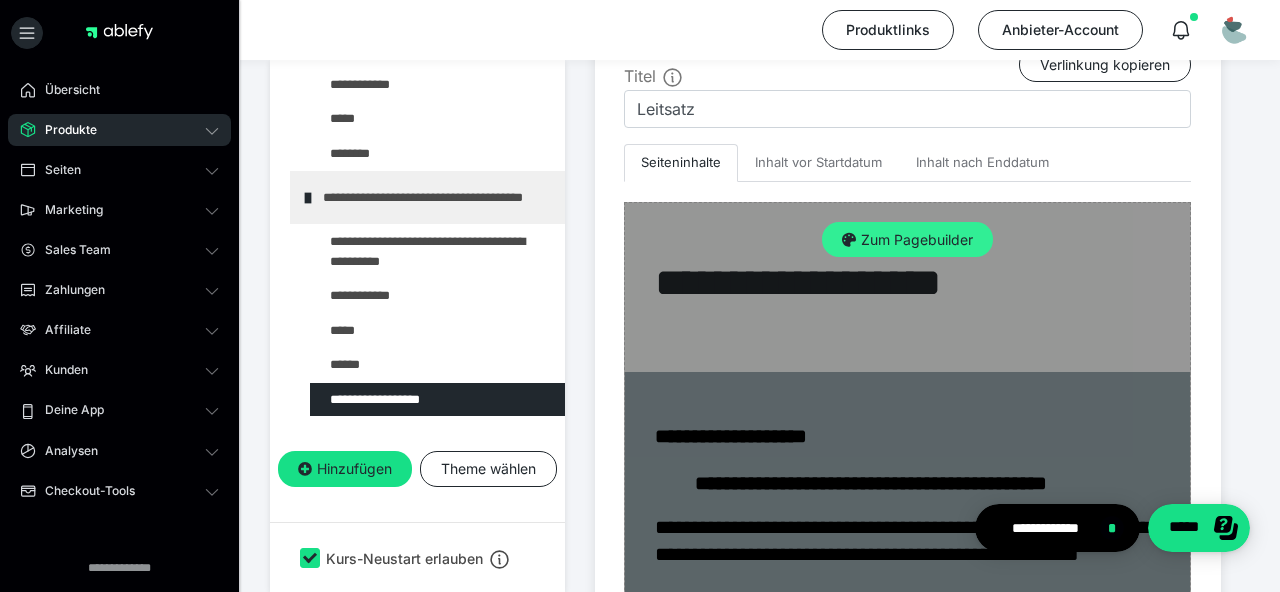 click on "Zum Pagebuilder" at bounding box center [907, 240] 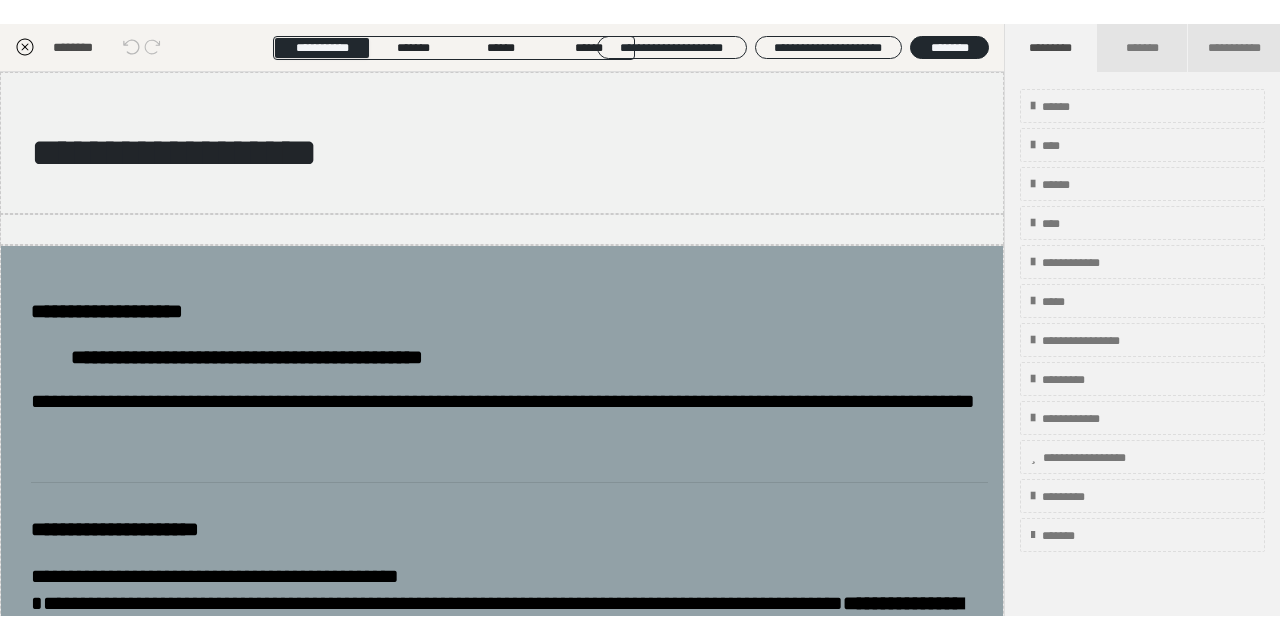 scroll, scrollTop: 415, scrollLeft: 0, axis: vertical 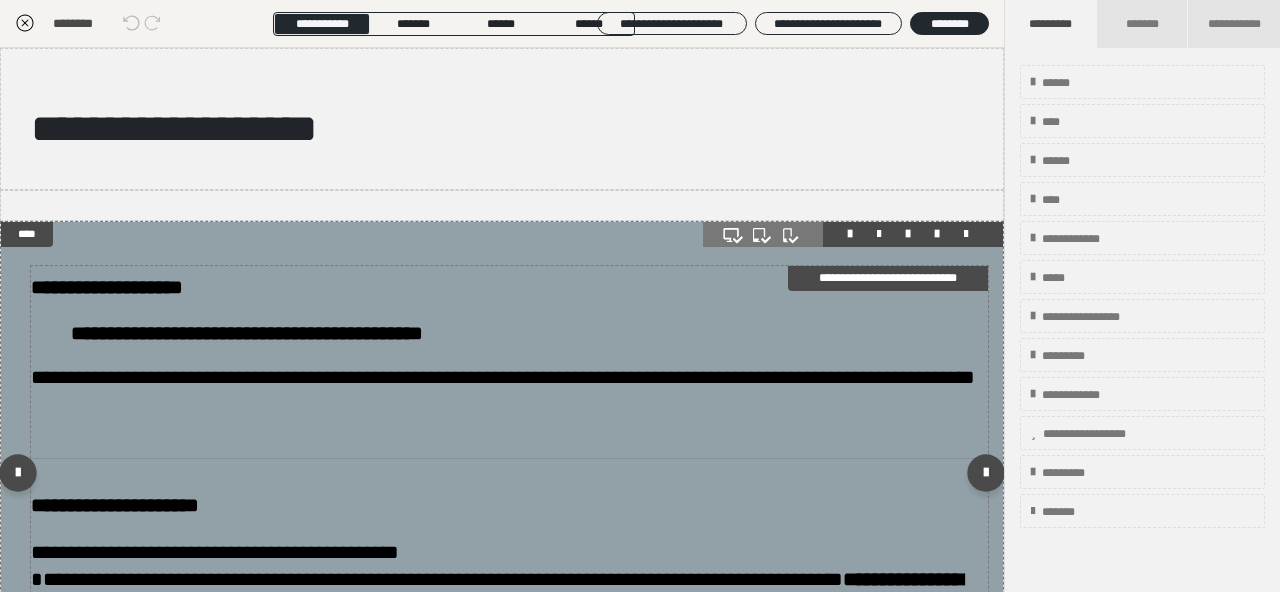 click on "**********" at bounding box center (509, 378) 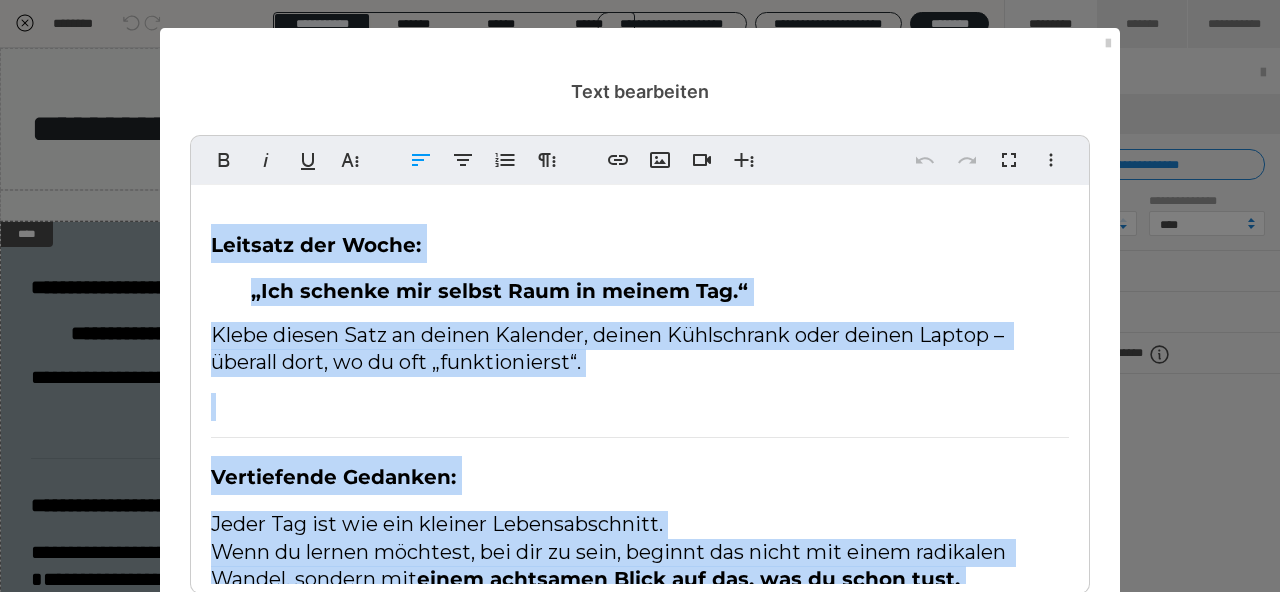 scroll, scrollTop: 117, scrollLeft: 0, axis: vertical 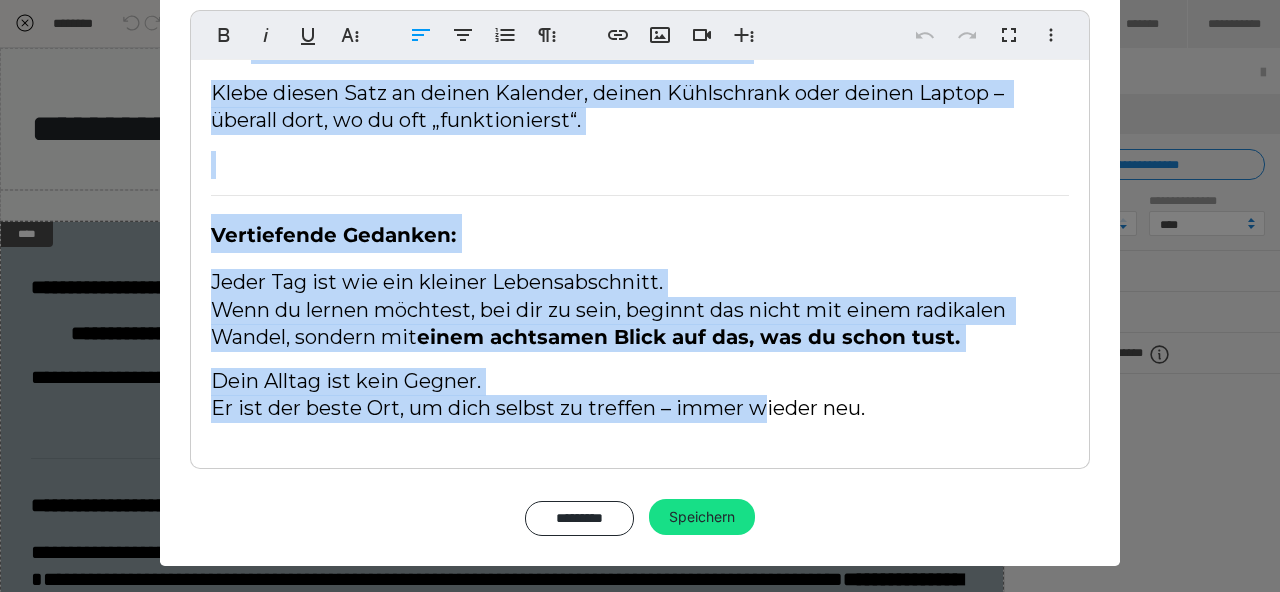 drag, startPoint x: 200, startPoint y: 226, endPoint x: 756, endPoint y: 639, distance: 692.6074 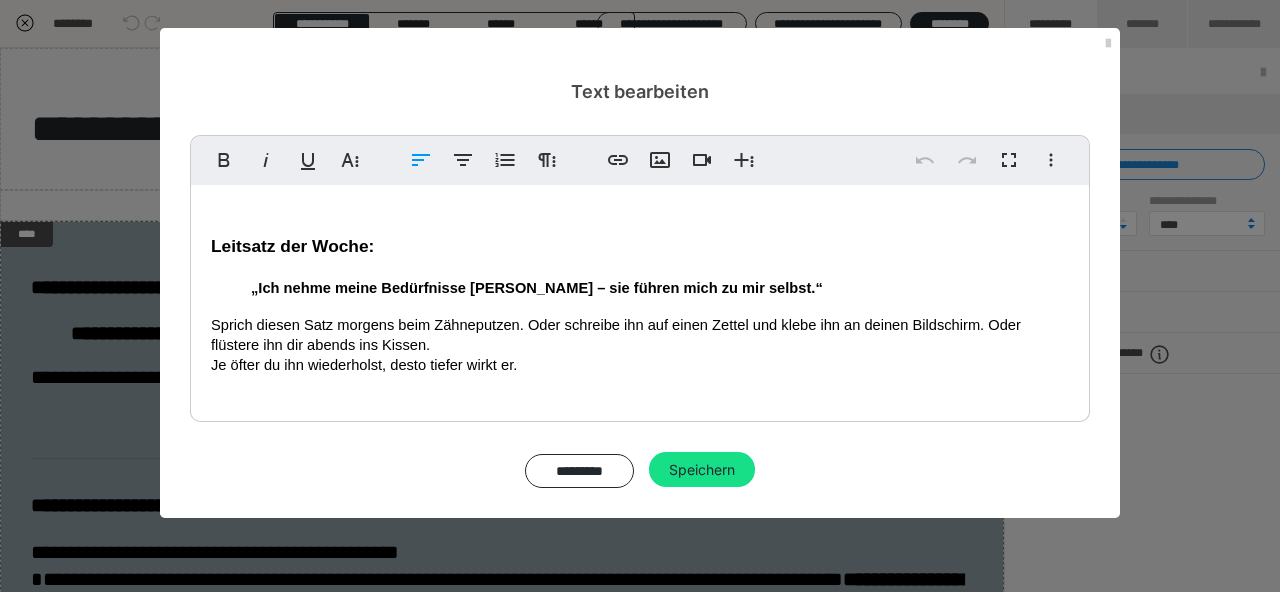 scroll, scrollTop: 0, scrollLeft: 0, axis: both 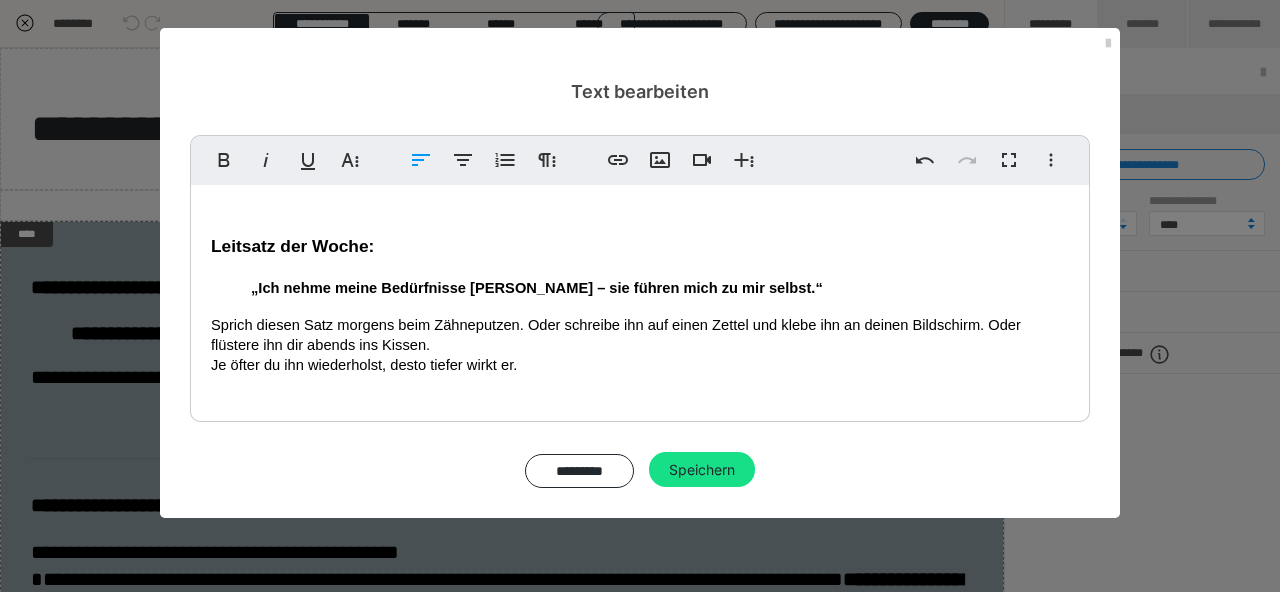 drag, startPoint x: 559, startPoint y: 373, endPoint x: 195, endPoint y: 222, distance: 394.0774 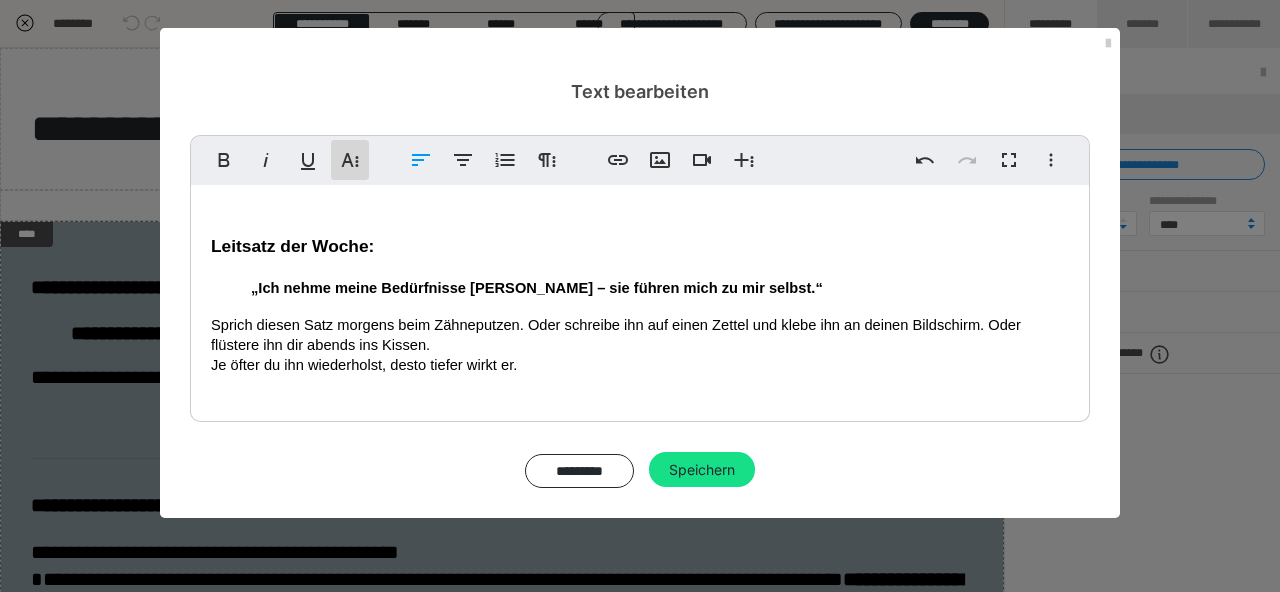 click 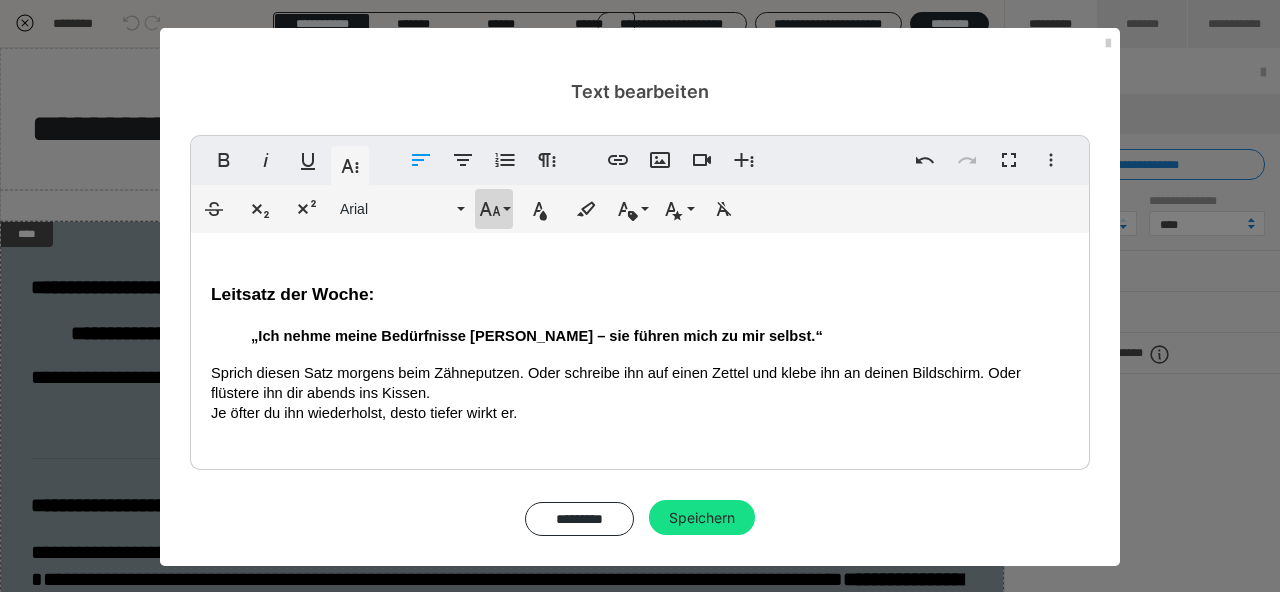 click 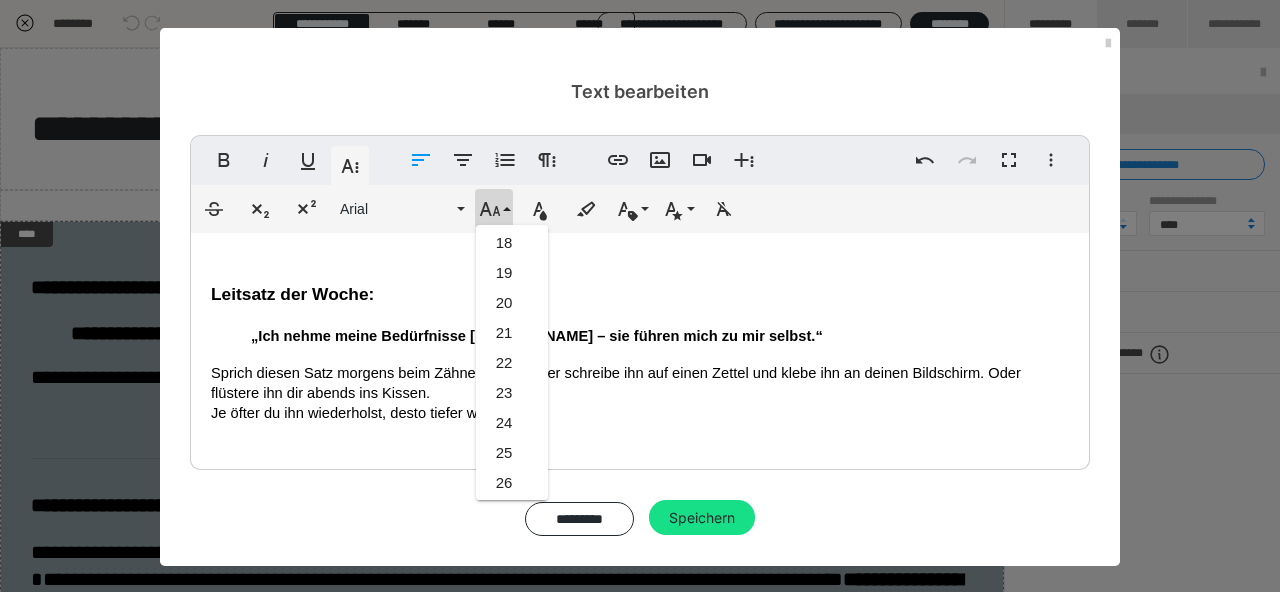 scroll, scrollTop: 526, scrollLeft: 0, axis: vertical 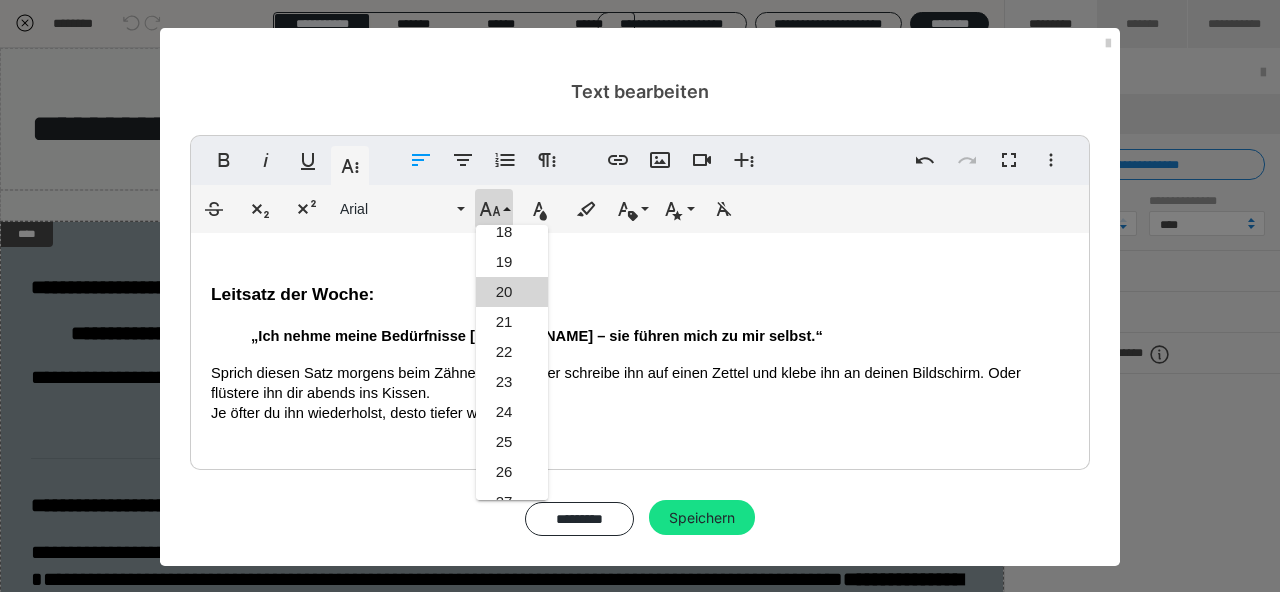click on "20" at bounding box center [512, 292] 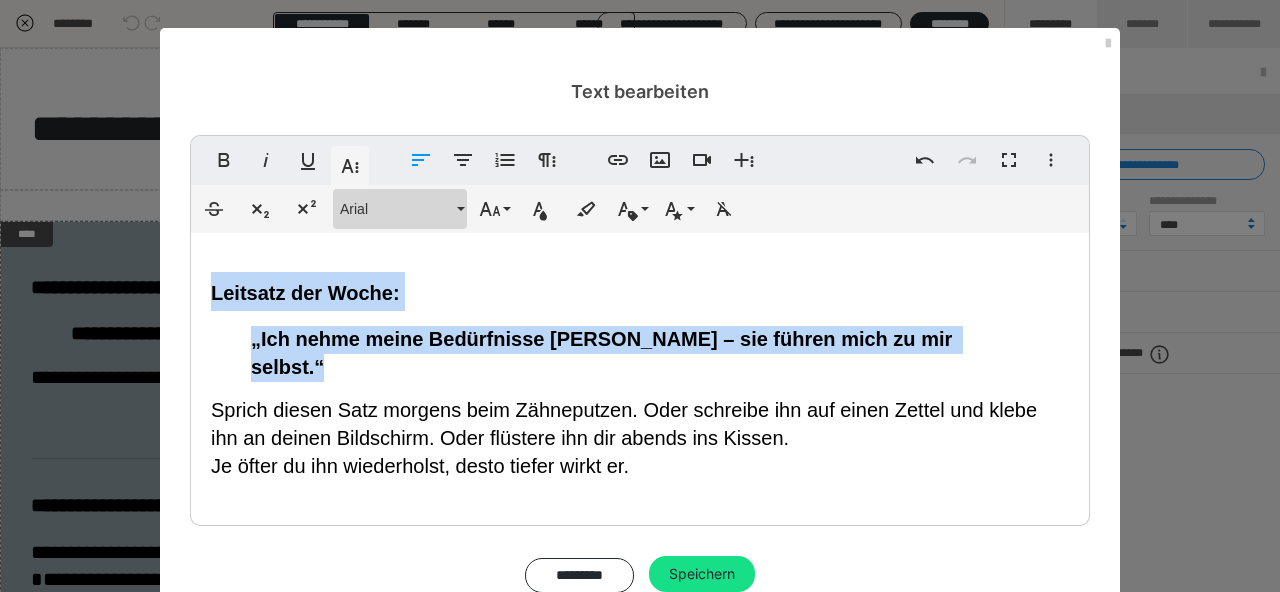 click on "Arial" at bounding box center [396, 209] 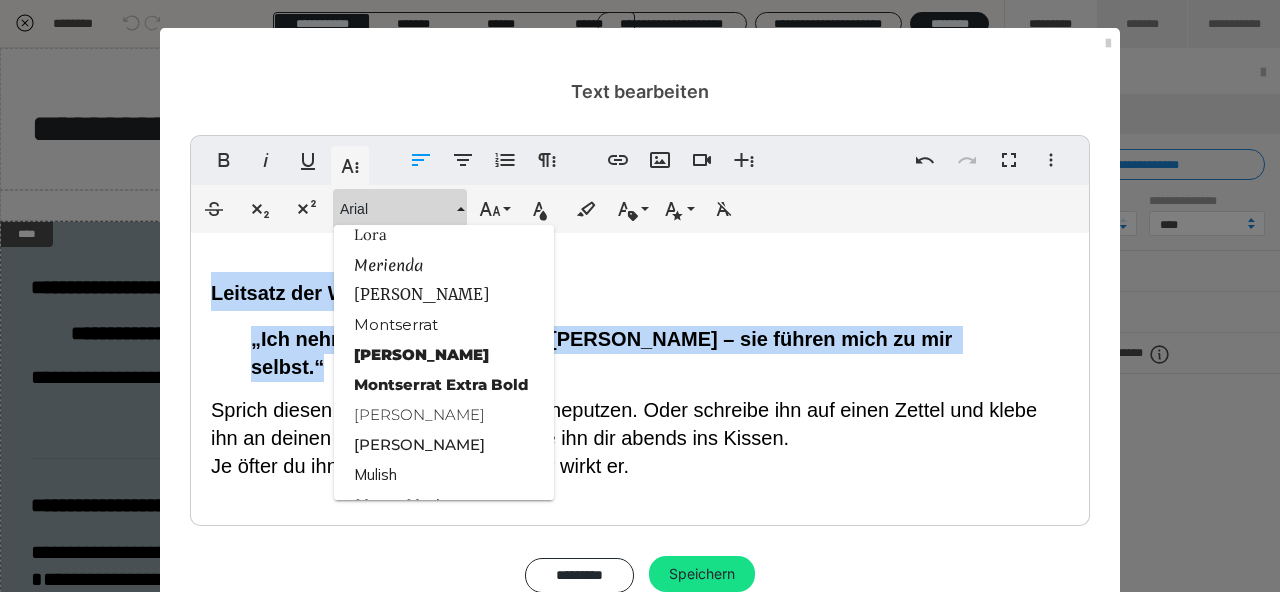scroll, scrollTop: 1831, scrollLeft: 0, axis: vertical 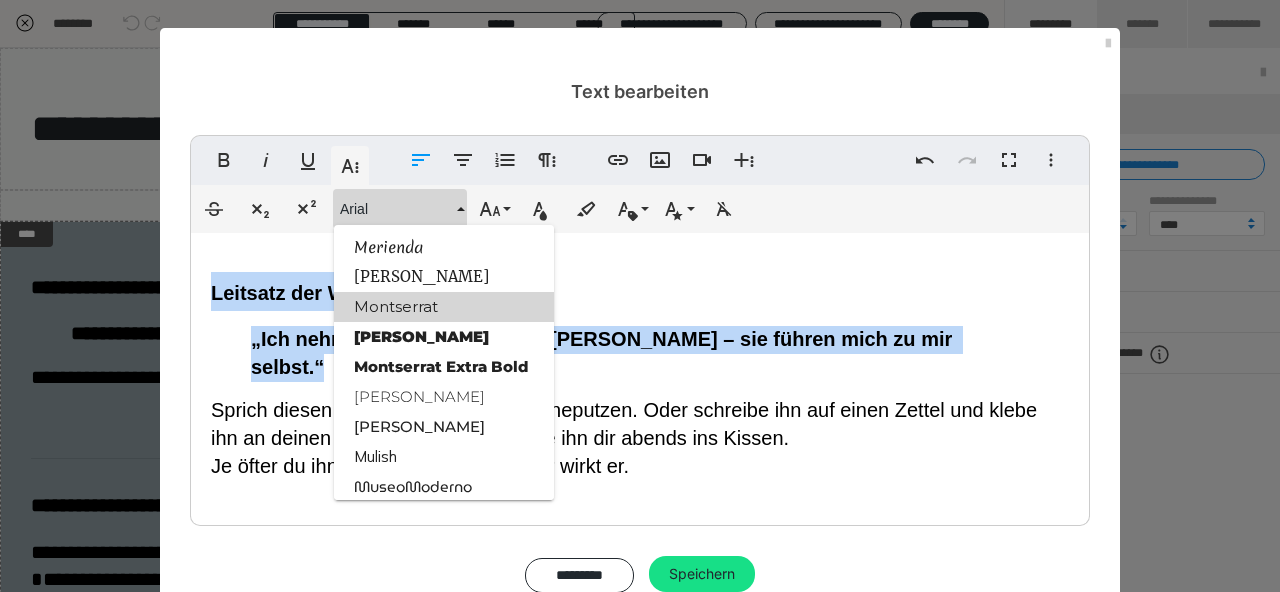 click on "Montserrat" at bounding box center [444, 307] 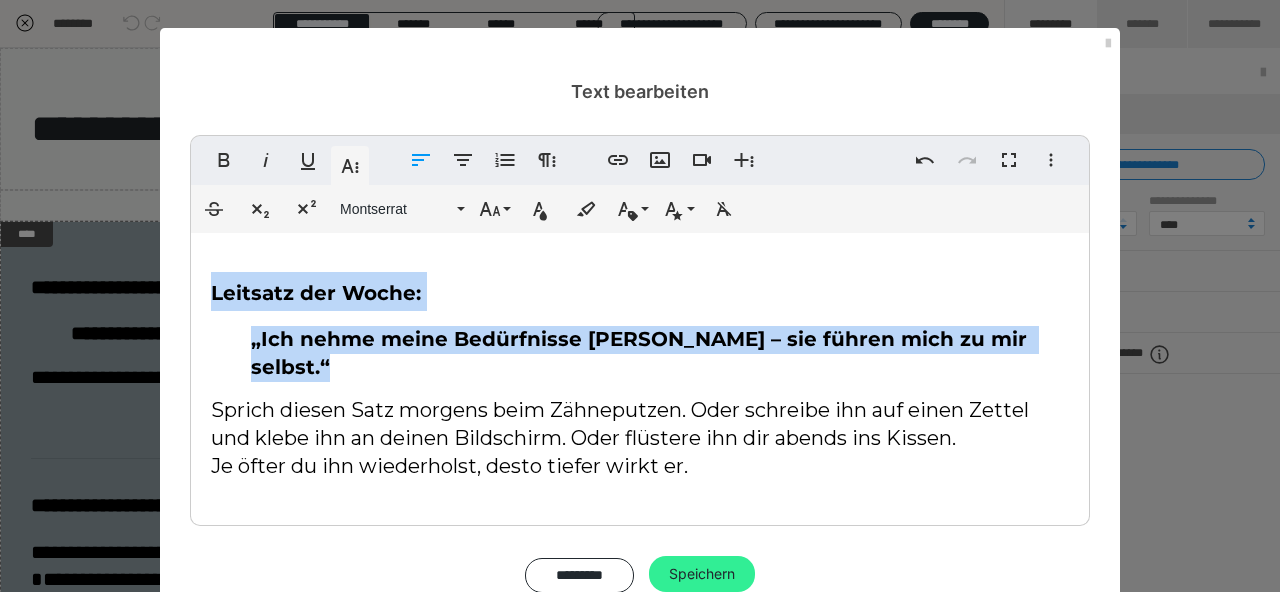 click on "Speichern" at bounding box center (702, 574) 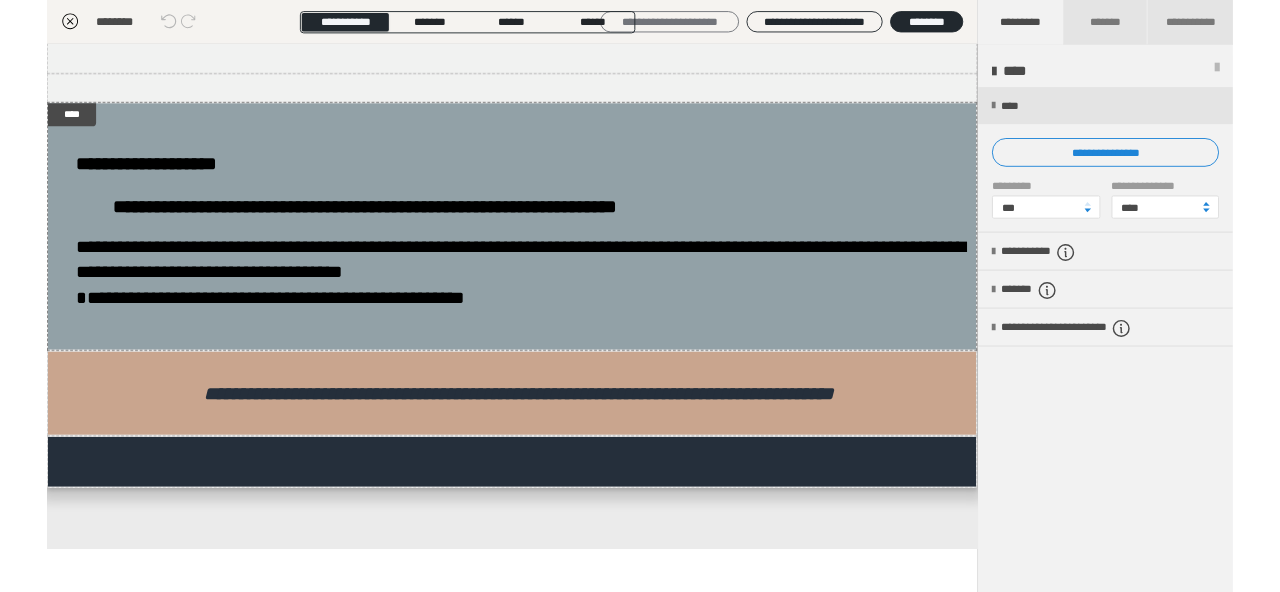 scroll, scrollTop: 64, scrollLeft: 0, axis: vertical 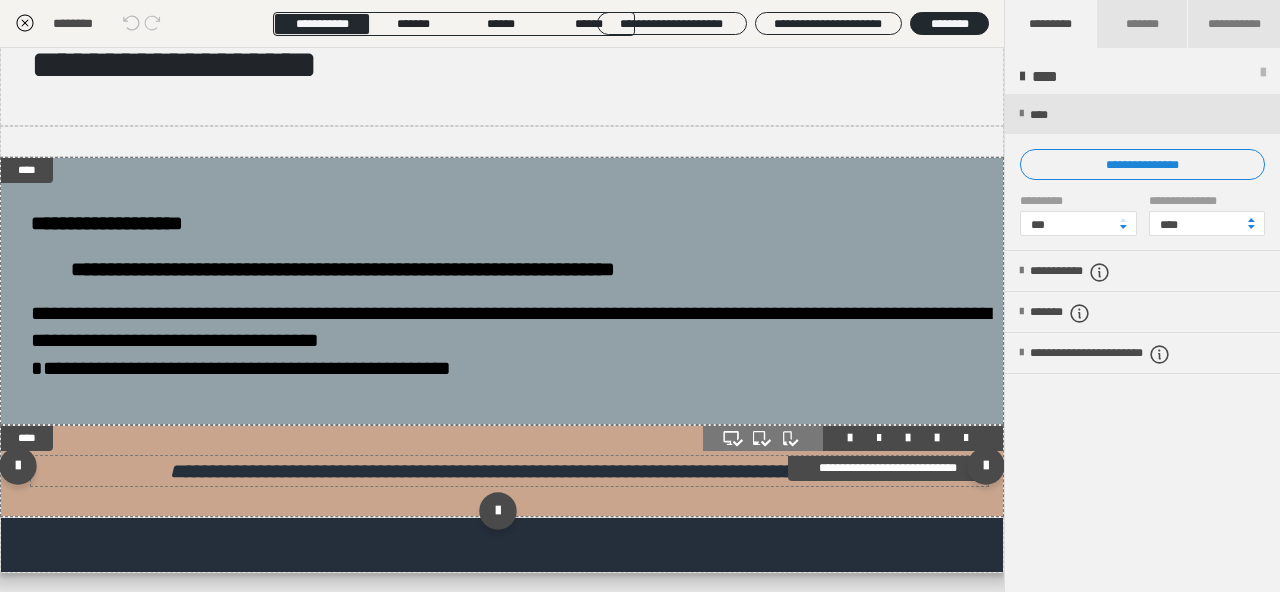 click on "**********" at bounding box center [510, 471] 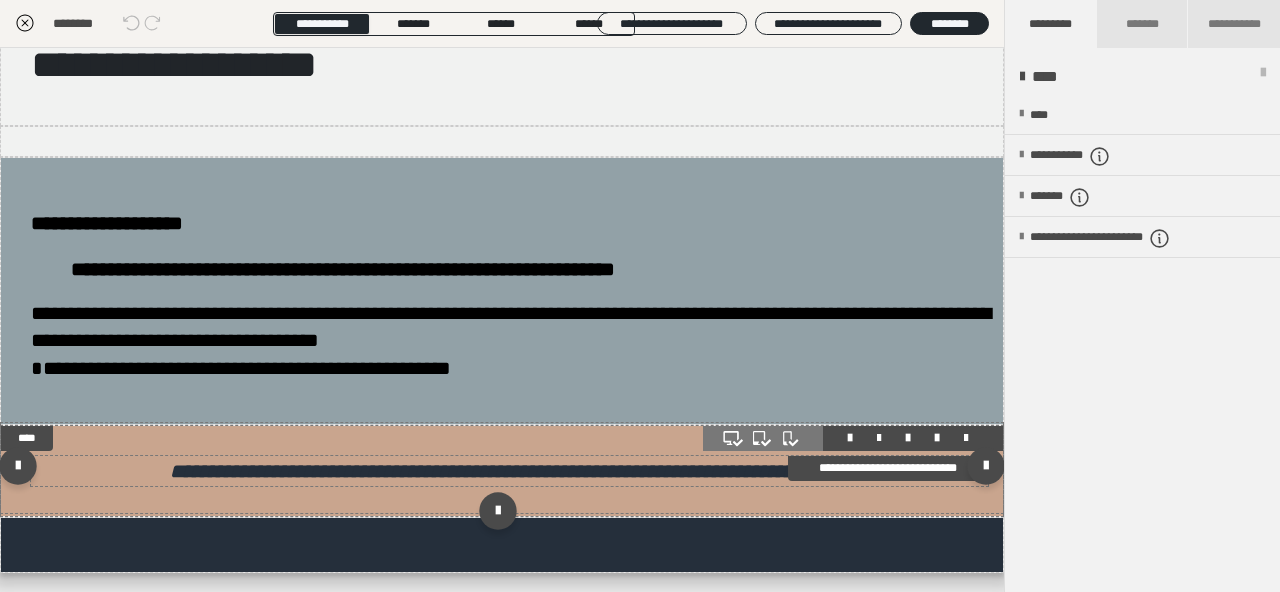 click on "**********" at bounding box center [510, 471] 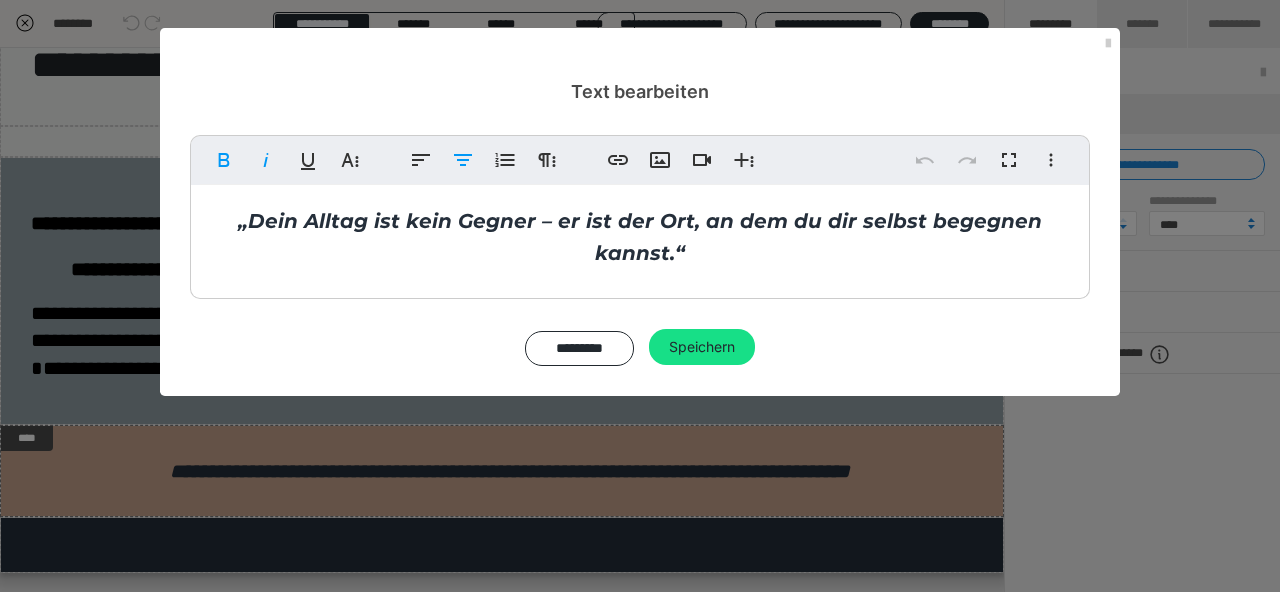 drag, startPoint x: 267, startPoint y: 217, endPoint x: 853, endPoint y: 247, distance: 586.7674 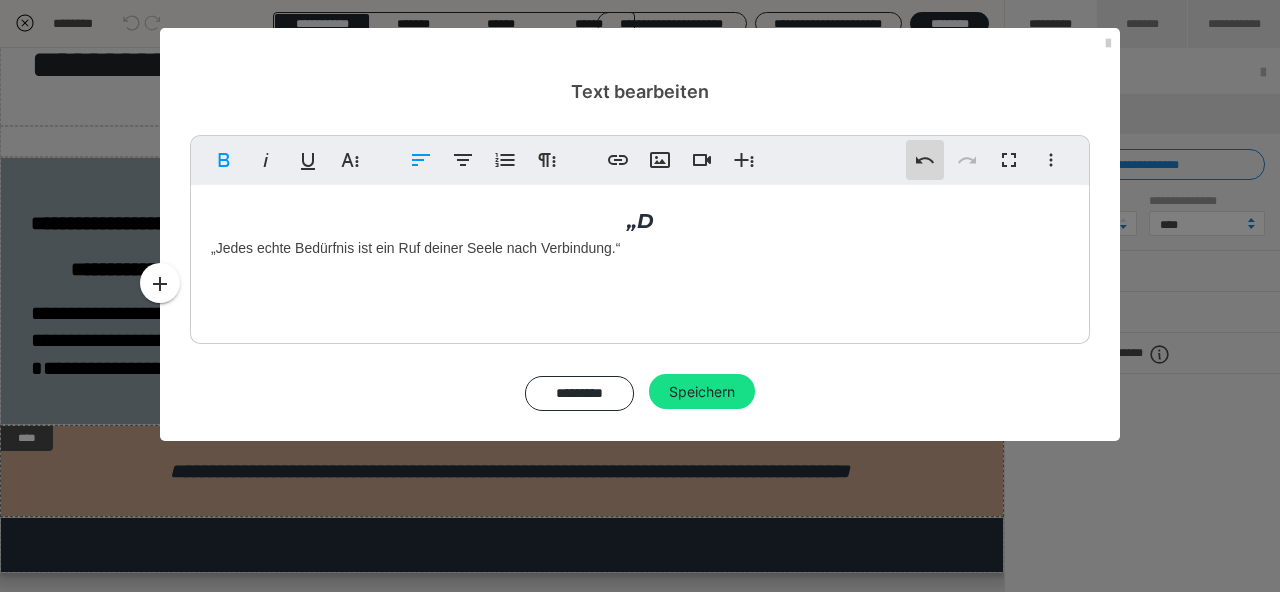 click 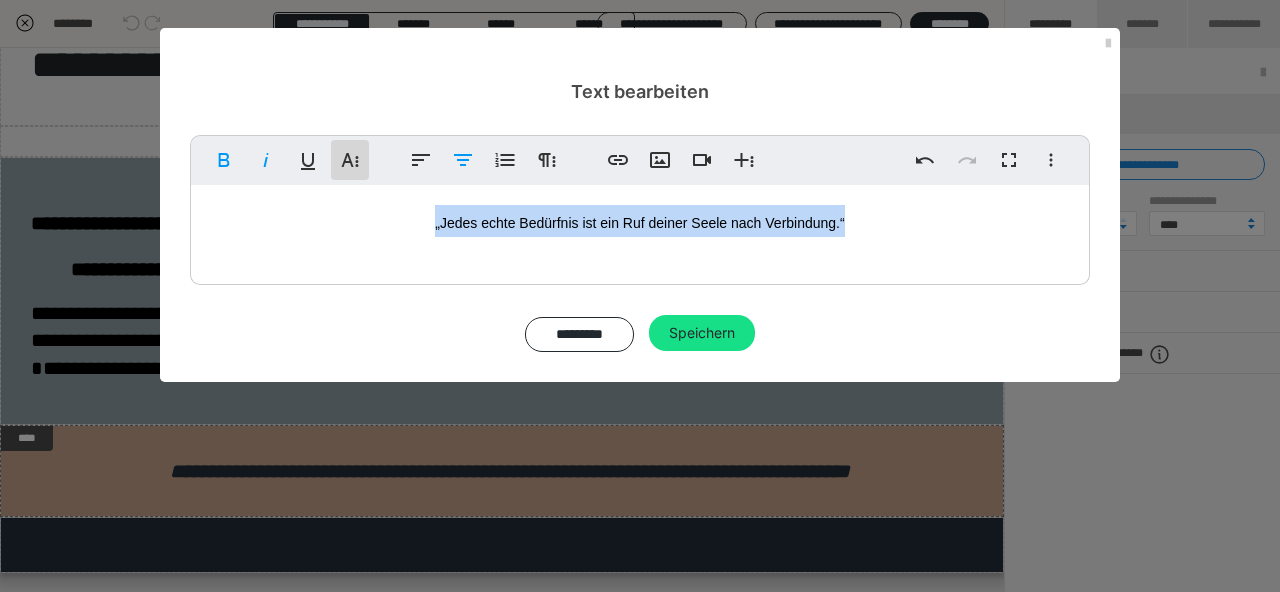 click 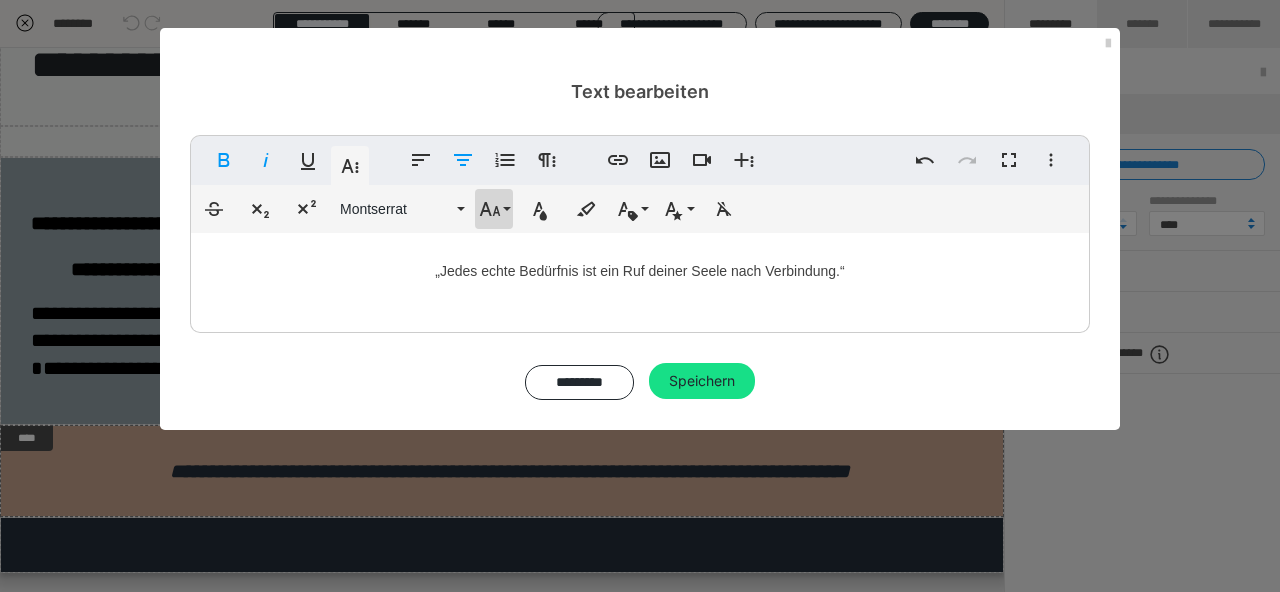 click 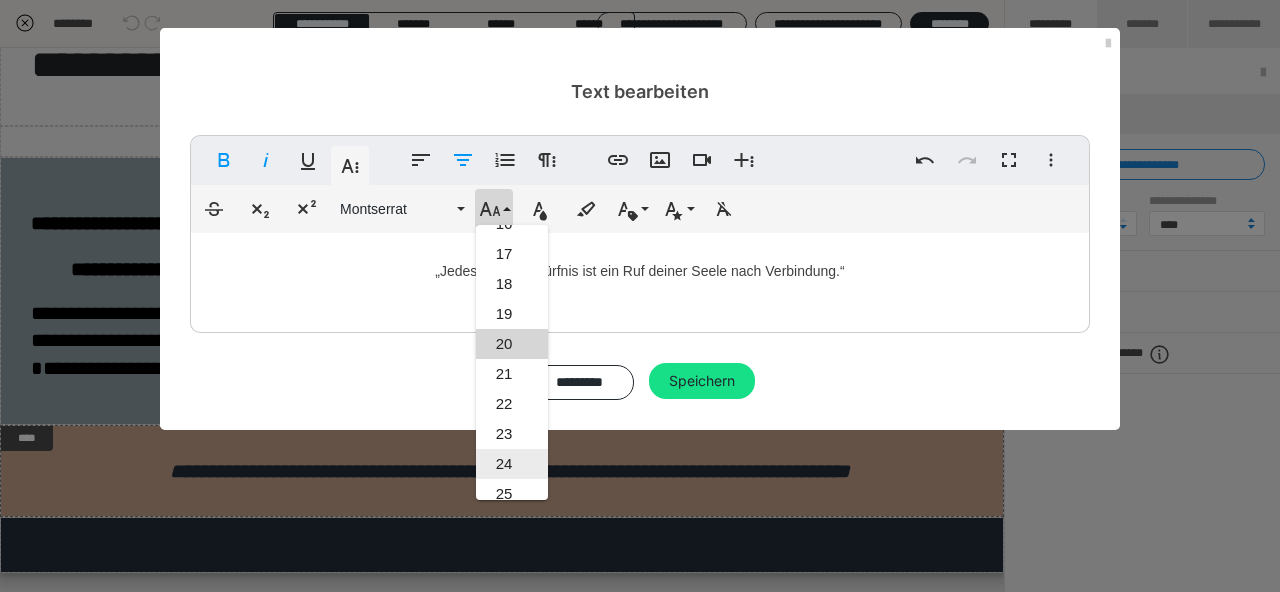 scroll, scrollTop: 458, scrollLeft: 0, axis: vertical 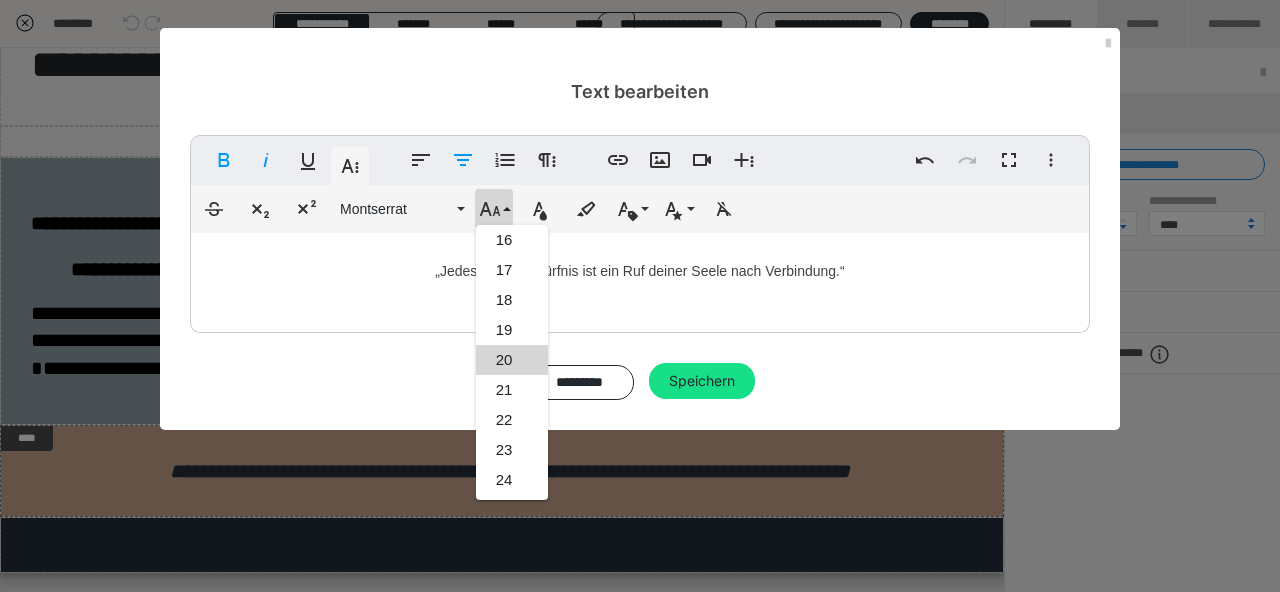 click on "20" at bounding box center (512, 360) 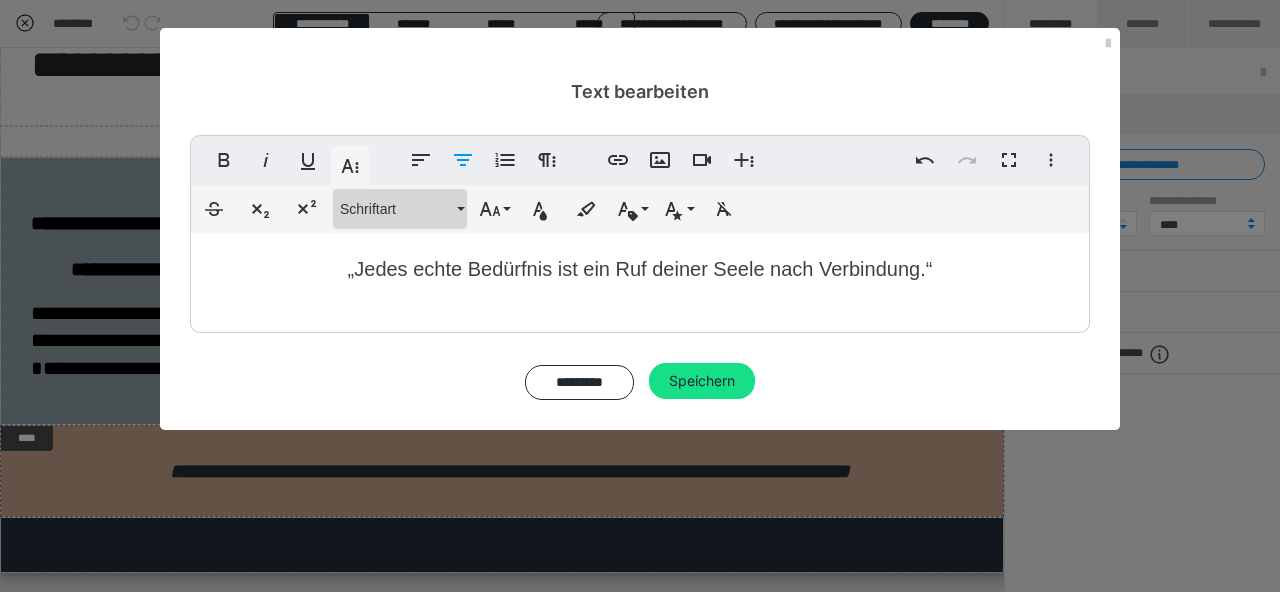 click on "Schriftart" at bounding box center [396, 209] 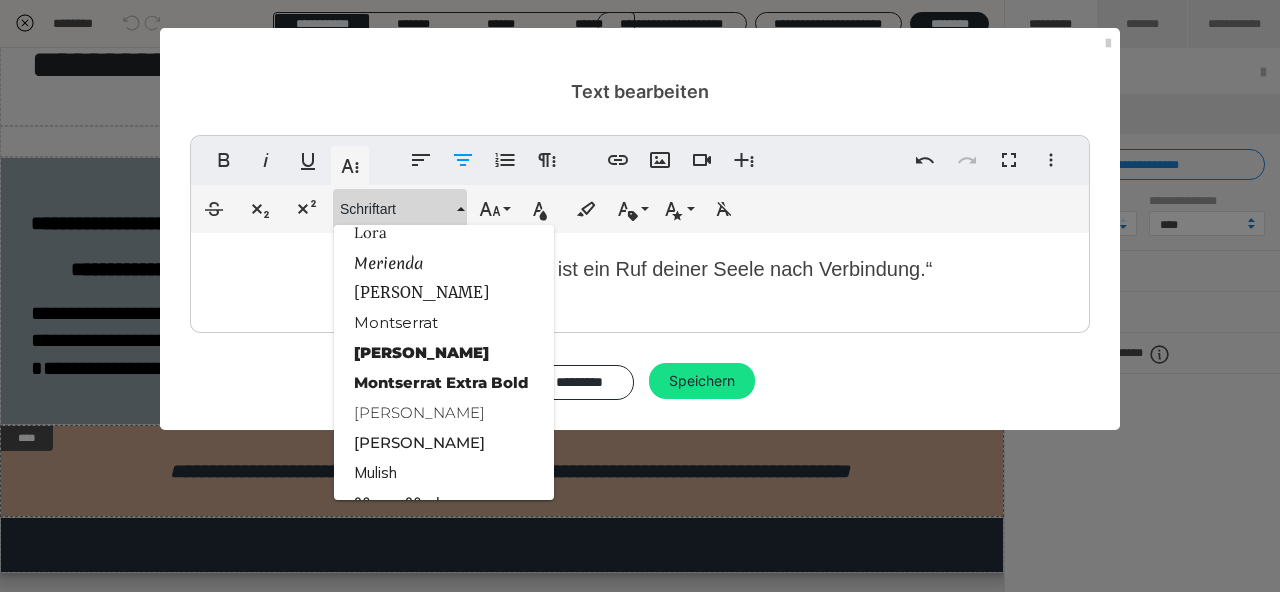 scroll, scrollTop: 1819, scrollLeft: 0, axis: vertical 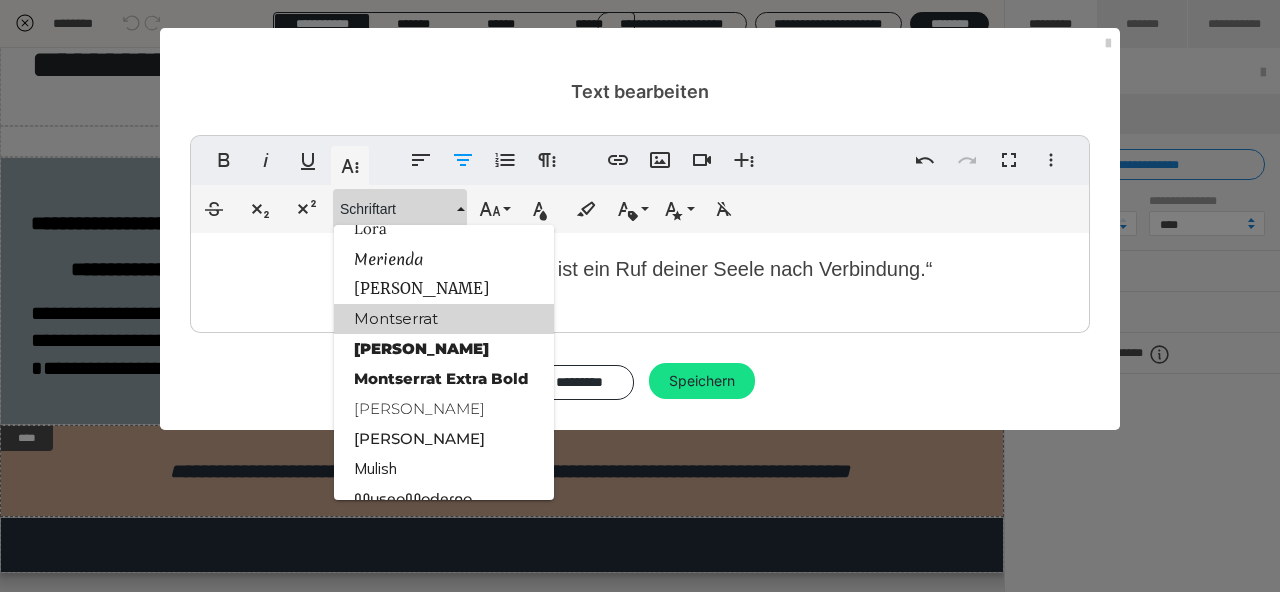 click on "Montserrat" at bounding box center [444, 319] 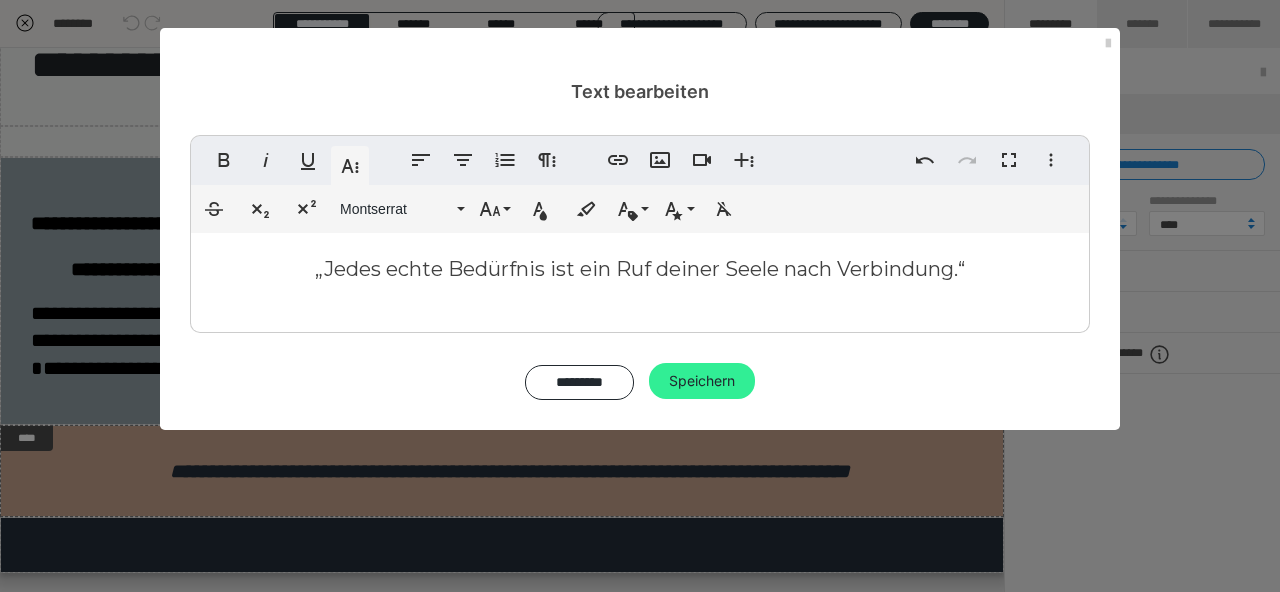 click on "Speichern" at bounding box center (702, 381) 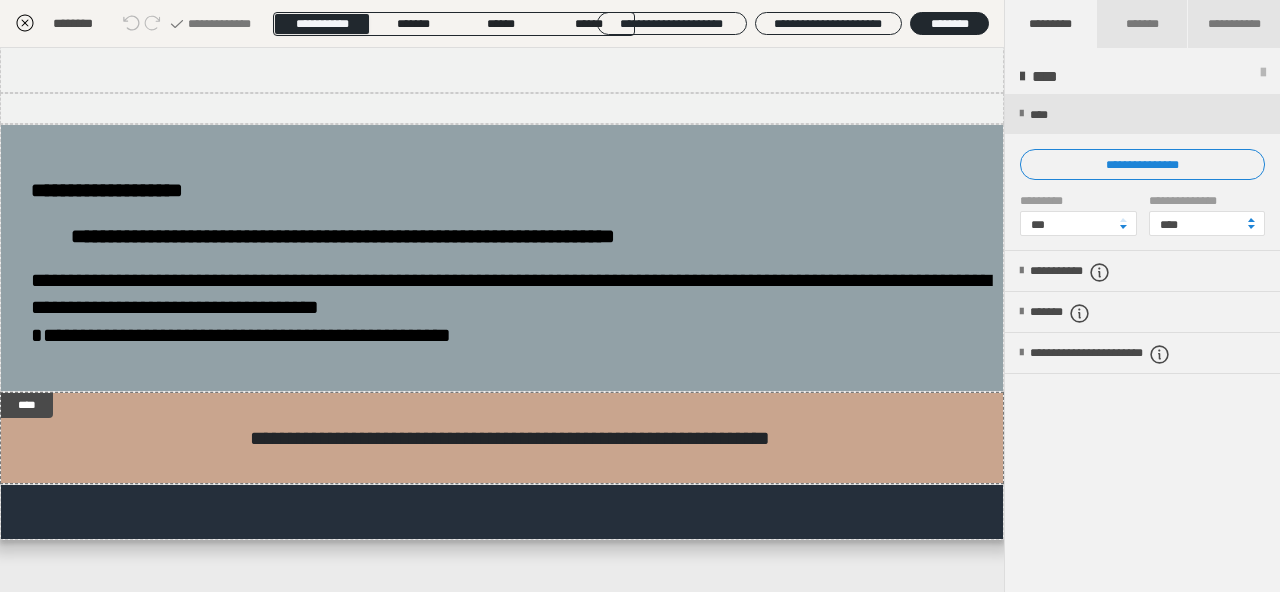 scroll, scrollTop: 111, scrollLeft: 0, axis: vertical 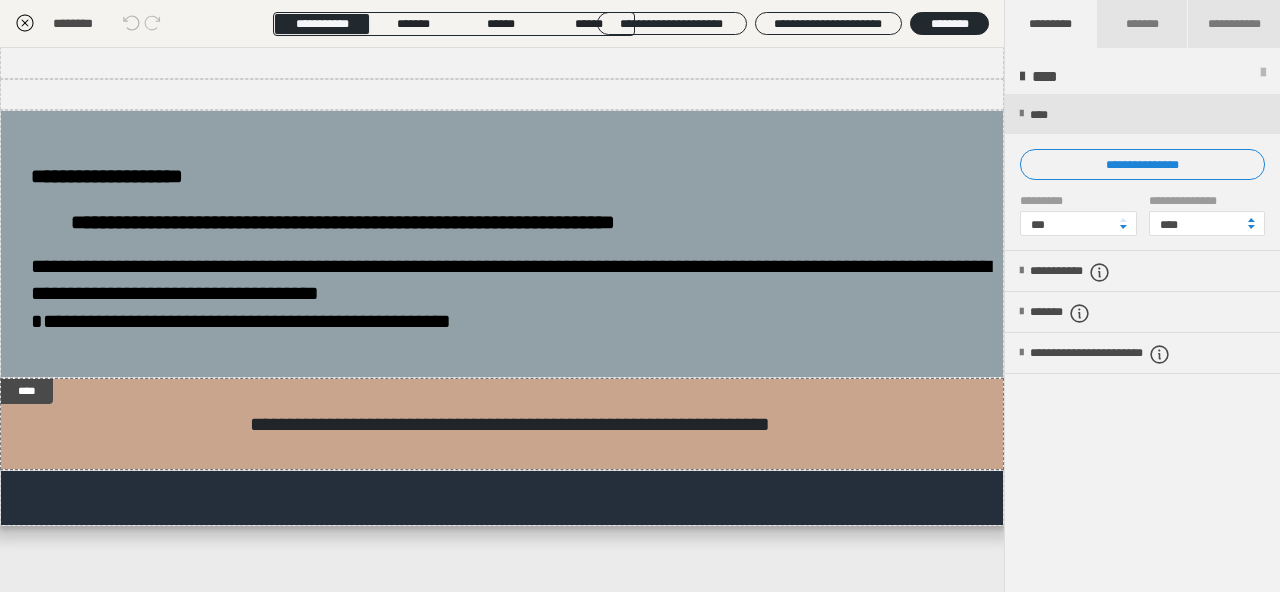 click 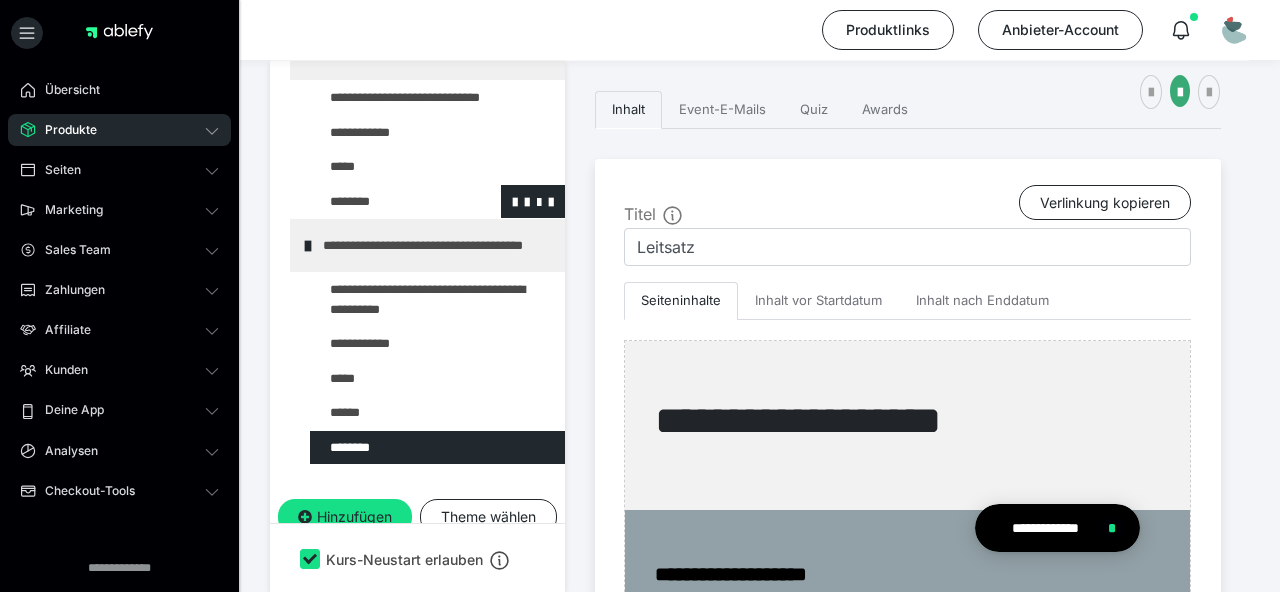 click at bounding box center (385, 202) 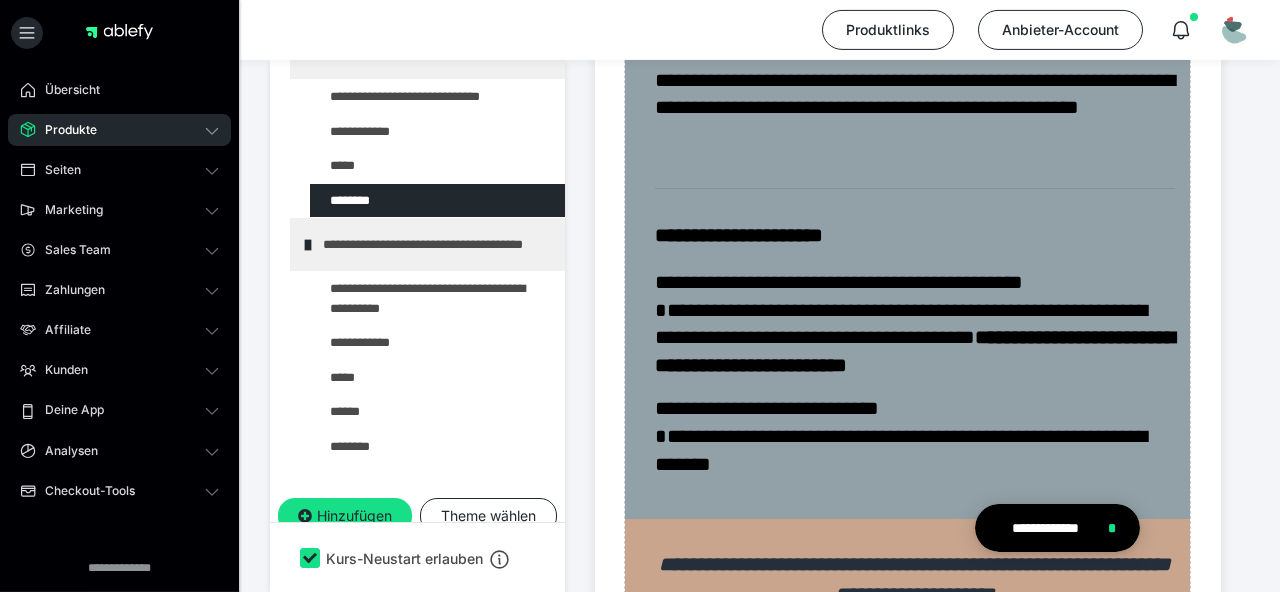 scroll, scrollTop: 1000, scrollLeft: 0, axis: vertical 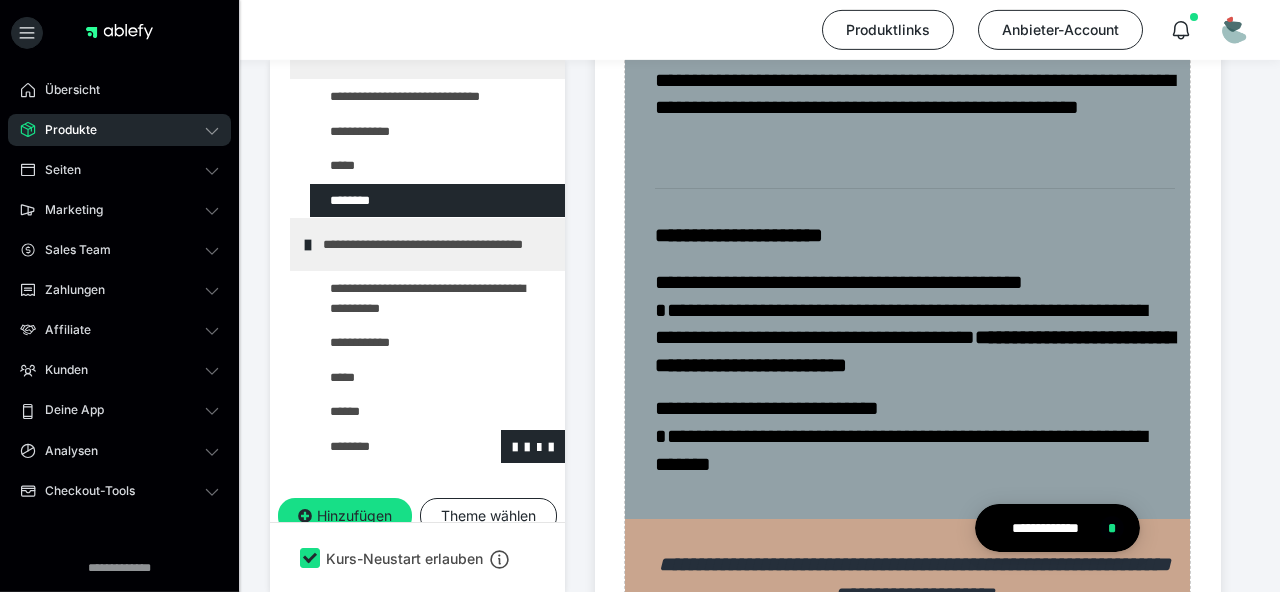 click at bounding box center (385, 447) 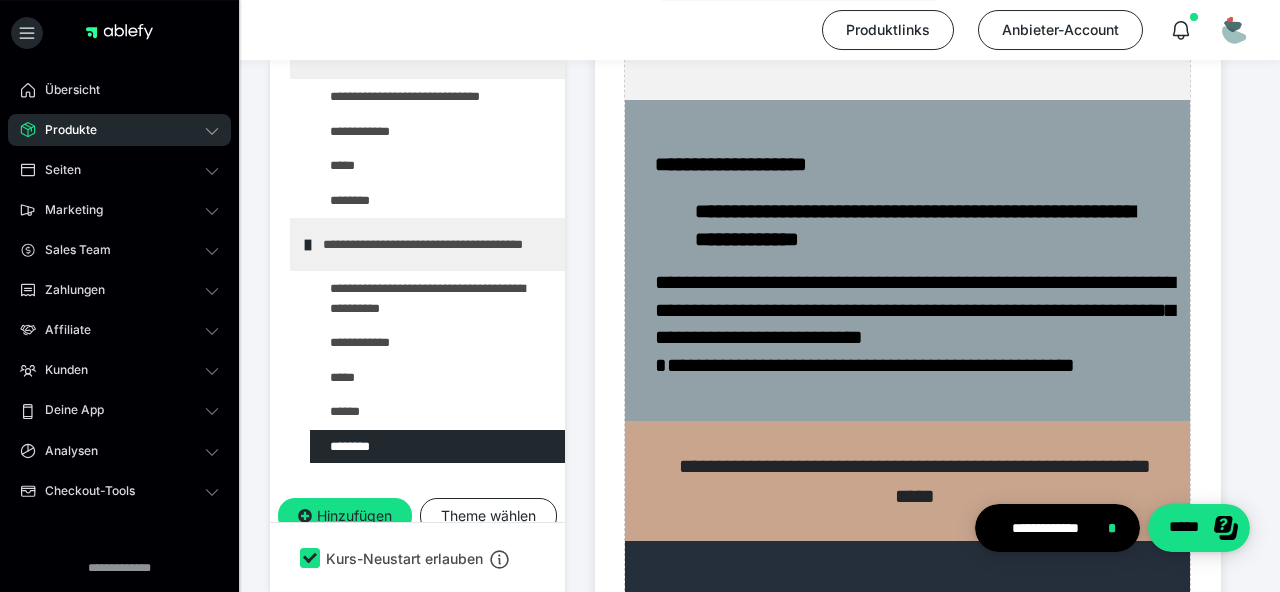scroll, scrollTop: 826, scrollLeft: 0, axis: vertical 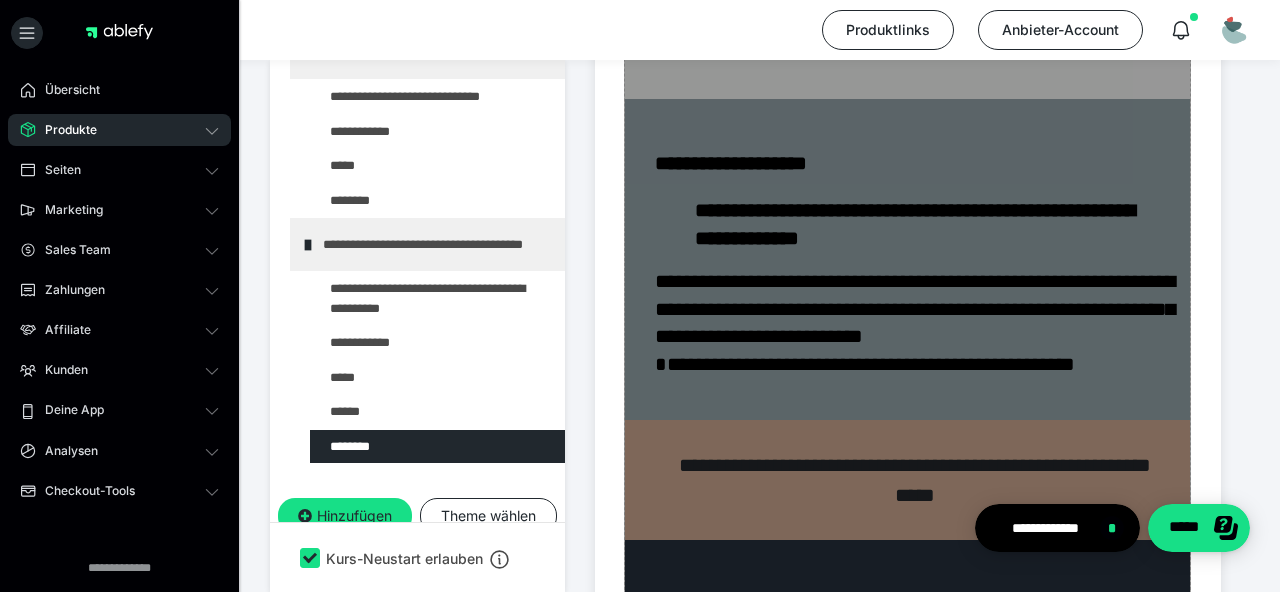 click on "Zum Pagebuilder" at bounding box center (907, 262) 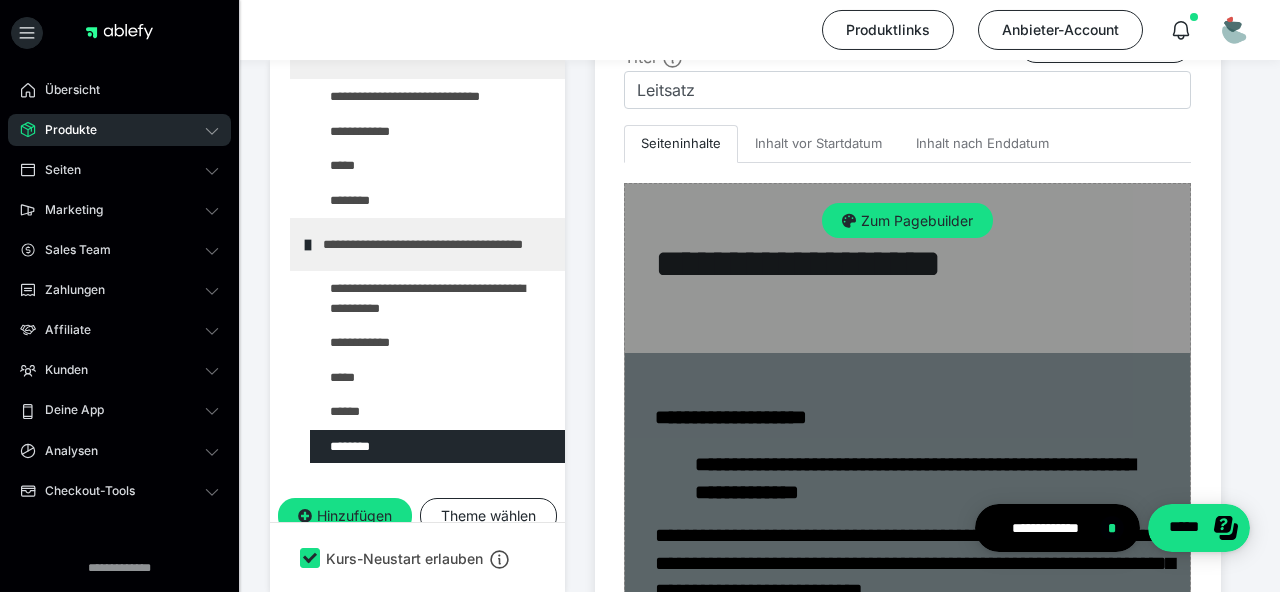 scroll, scrollTop: 571, scrollLeft: 0, axis: vertical 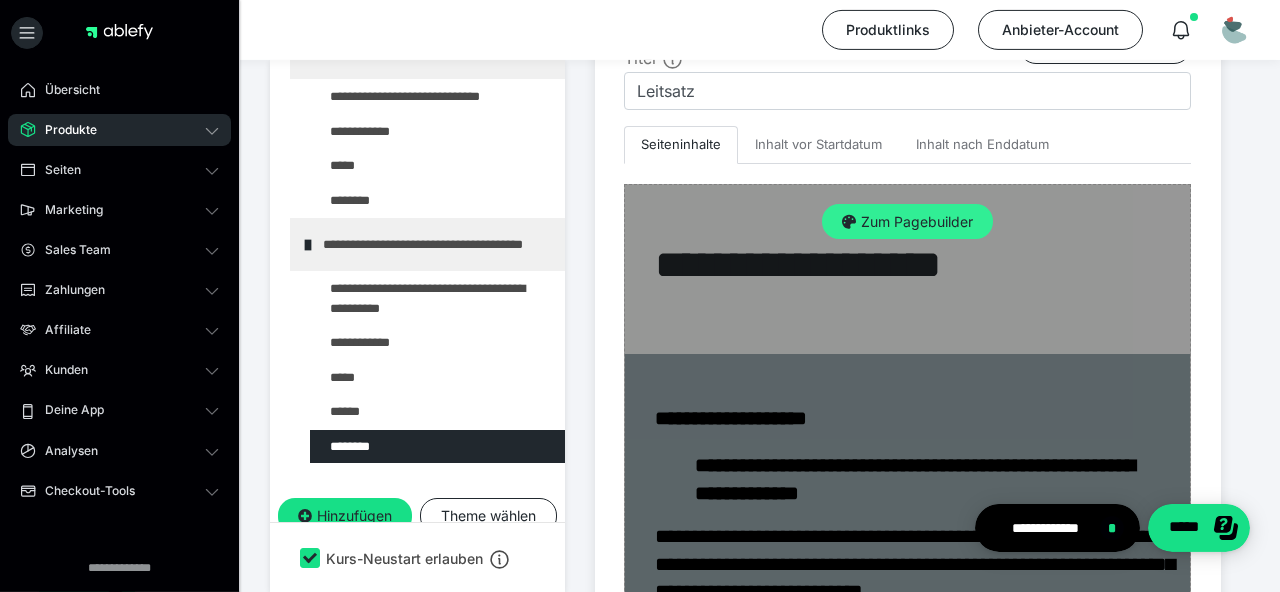 click on "Zum Pagebuilder" at bounding box center [907, 222] 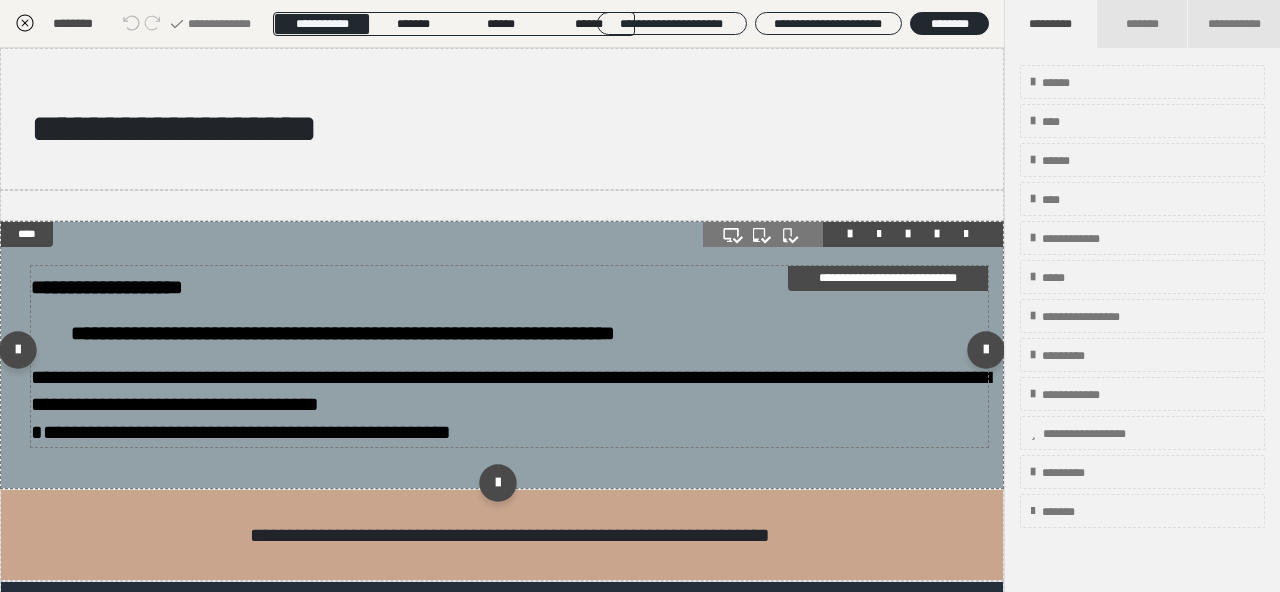 scroll, scrollTop: 111, scrollLeft: 0, axis: vertical 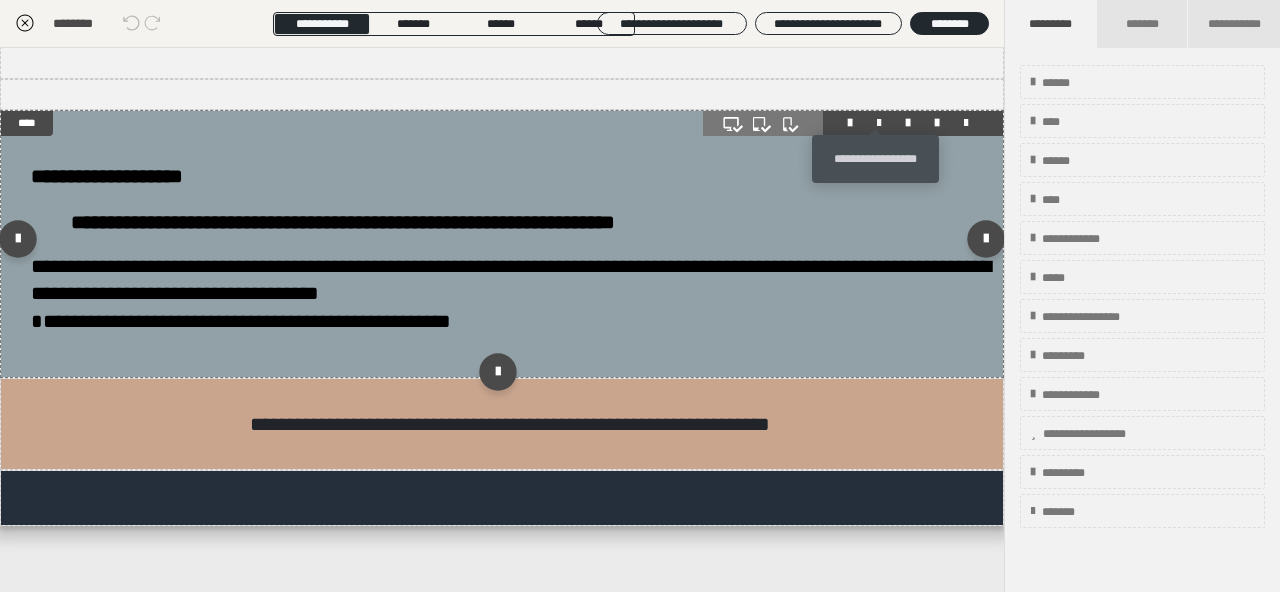 click at bounding box center (879, 123) 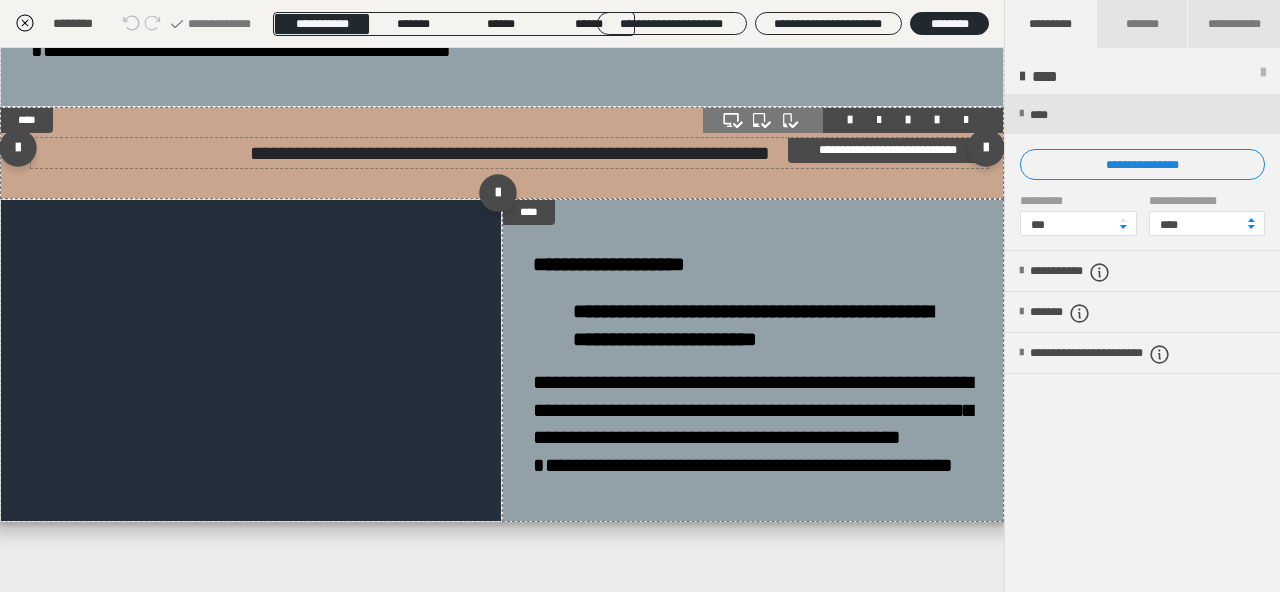 scroll, scrollTop: 433, scrollLeft: 0, axis: vertical 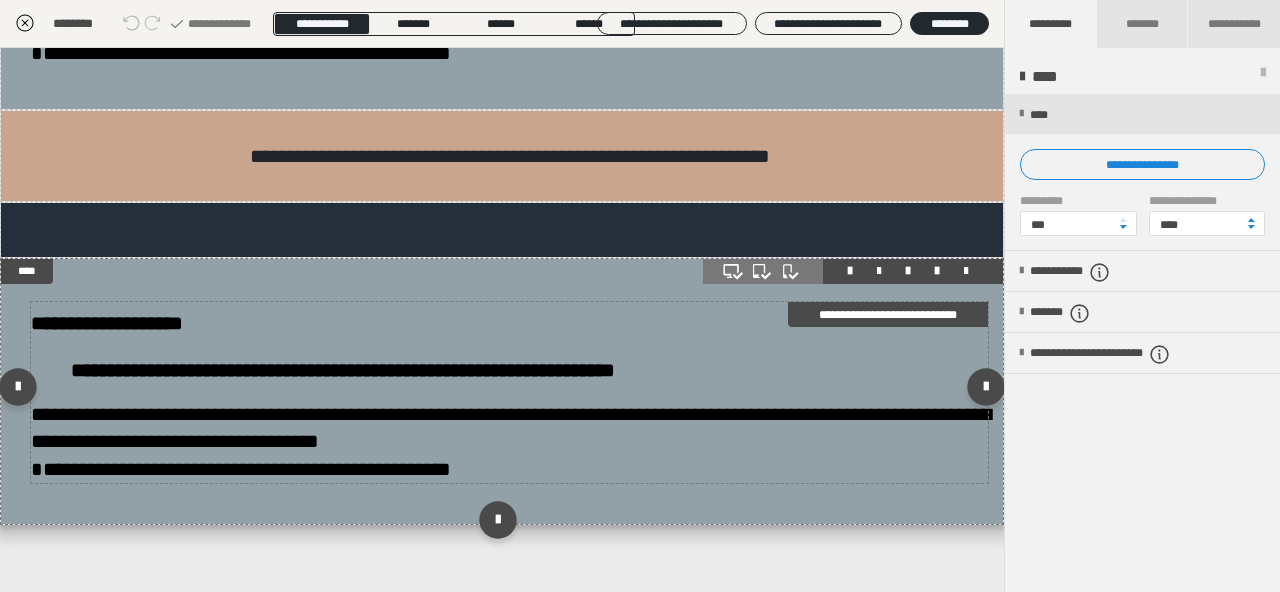 click on "**********" at bounding box center [511, 441] 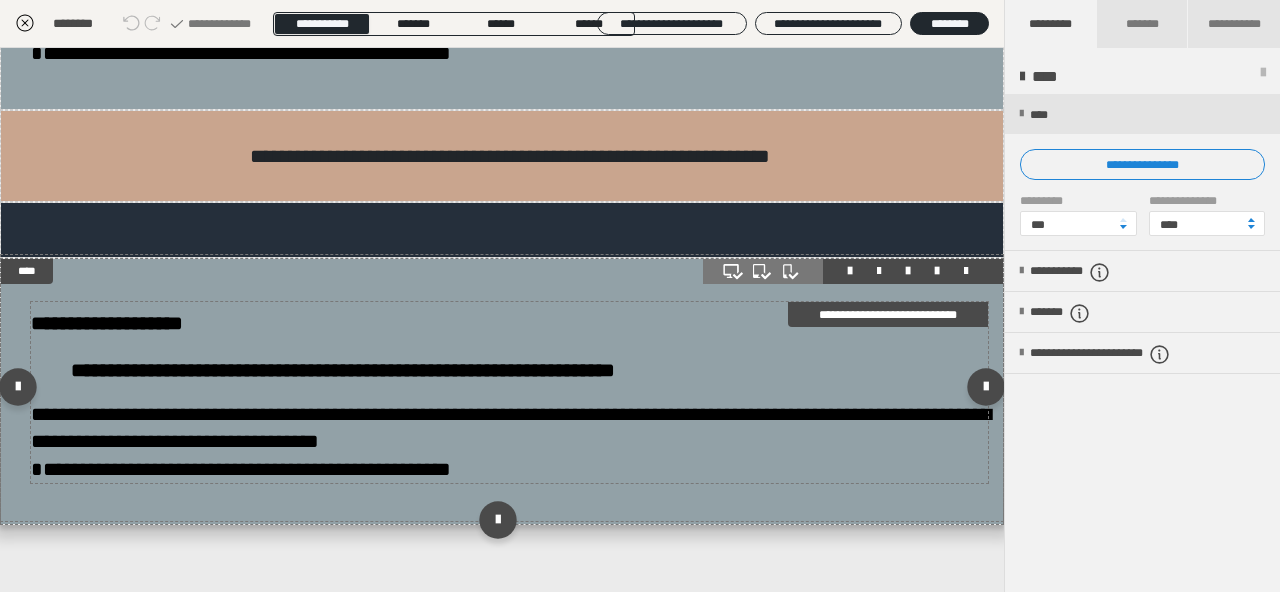 click on "**********" at bounding box center [511, 441] 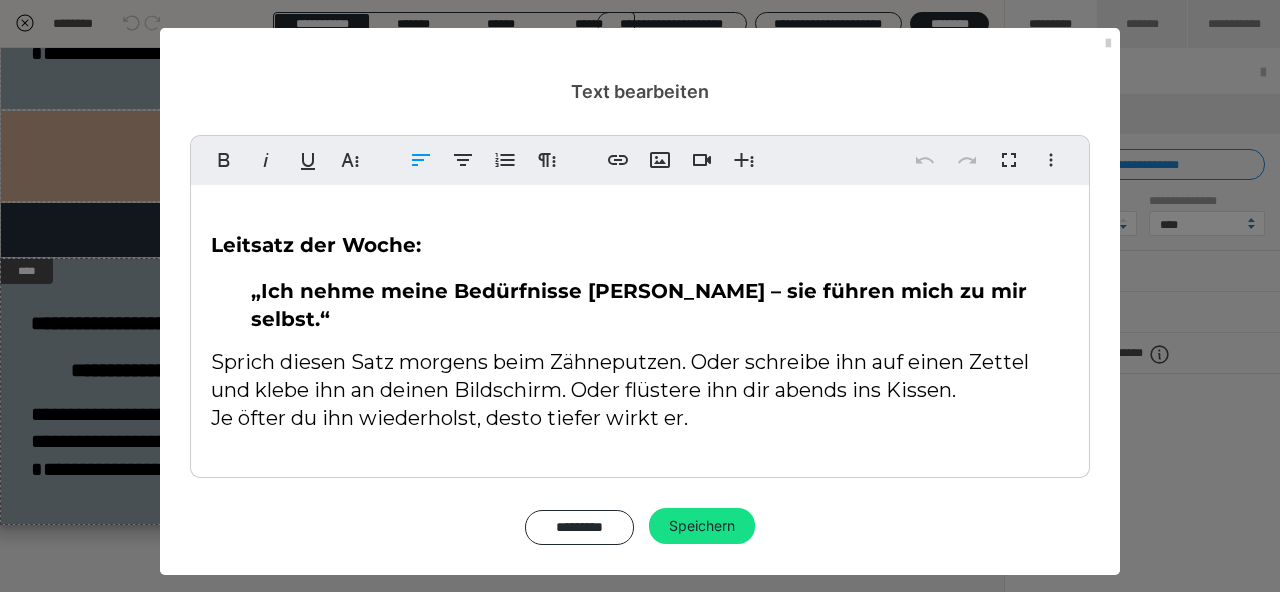 drag, startPoint x: 765, startPoint y: 407, endPoint x: 625, endPoint y: 375, distance: 143.61058 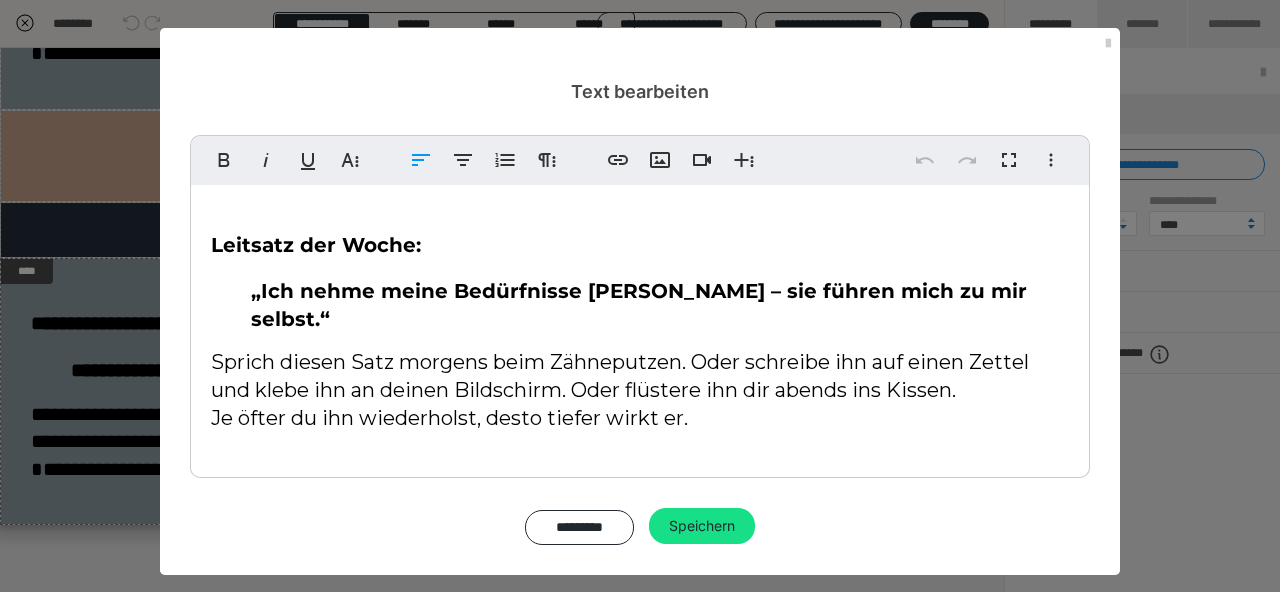 click on "Sprich diesen Satz morgens beim Zähneputzen. Oder schreibe ihn auf einen Zettel und klebe ihn an deinen Bildschirm. Oder flüstere ihn dir abends ins Kissen.  Je öfter du ihn wiederholst, desto tiefer wirkt er." at bounding box center [640, 390] 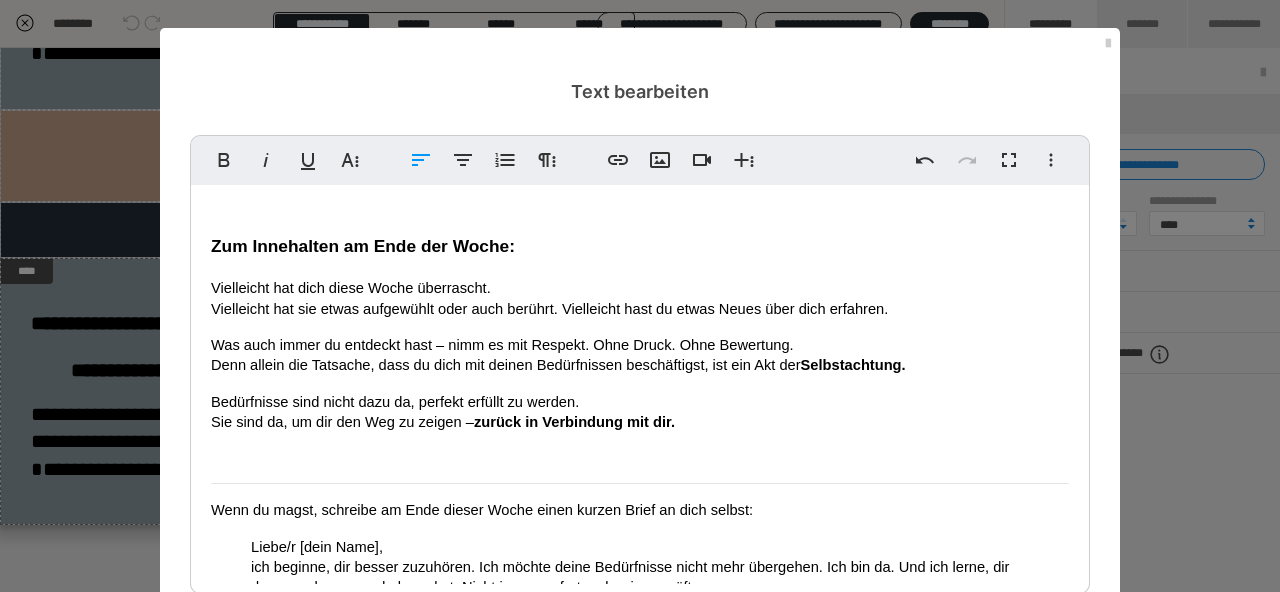 click on "Zum Innehalten am Ende der Woche: Vielleicht hat dich diese Woche überrascht.  Vielleicht hat sie etwas aufgewühlt oder auch berührt. Vielleicht hast du etwas Neues über dich erfahren. Was auch immer du entdeckt hast – nimm es mit Respekt. Ohne Druck. Ohne Bewertung.  Denn allein die Tatsache, dass du dich mit deinen Bedürfnissen beschäftigst, ist ein Akt der  Selbstachtung. Bedürfnisse sind nicht dazu da, perfekt erfüllt zu werden.  Sie sind da, um dir den Weg zu zeigen –  zurück in Verbindung mit dir. Wenn du magst, schreibe am Ende dieser Woche einen kurzen Brief an dich selbst: Liebe/r [dein Name],  ich beginne, dir besser zuzuhören. Ich möchte deine Bedürfnisse nicht mehr übergehen. Ich bin da. Und ich lerne, dir das zu geben, was du brauchst. Nicht immer sofort – aber immer öfter.  In Liebe,  [dein Name]" at bounding box center (640, 456) 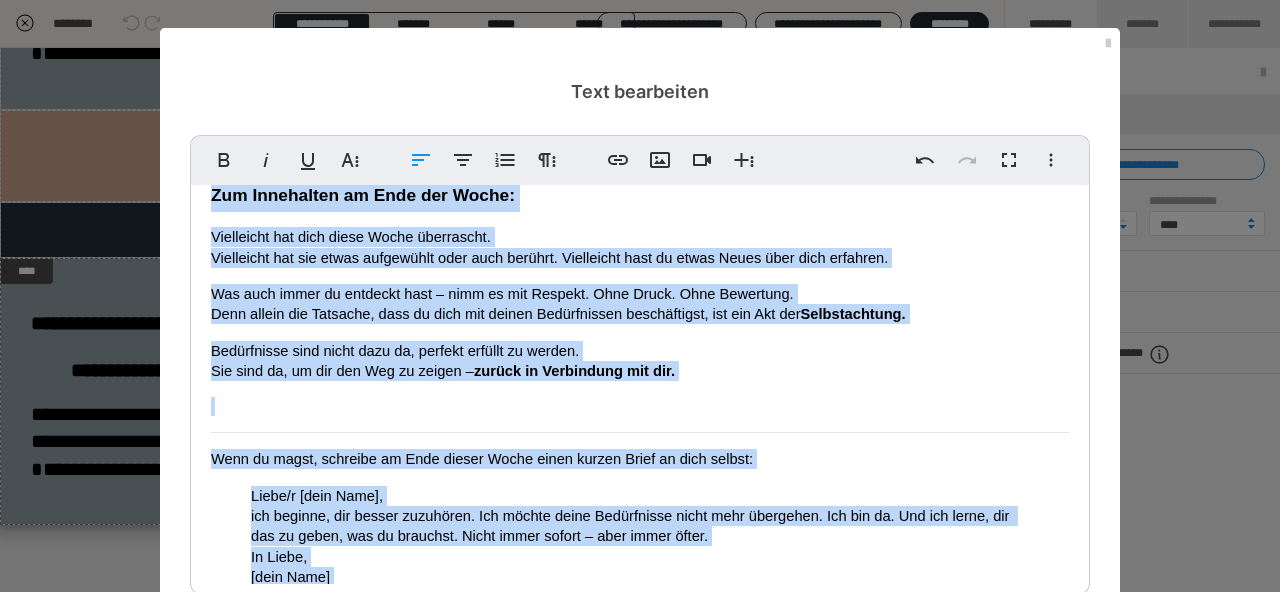 scroll, scrollTop: 89, scrollLeft: 0, axis: vertical 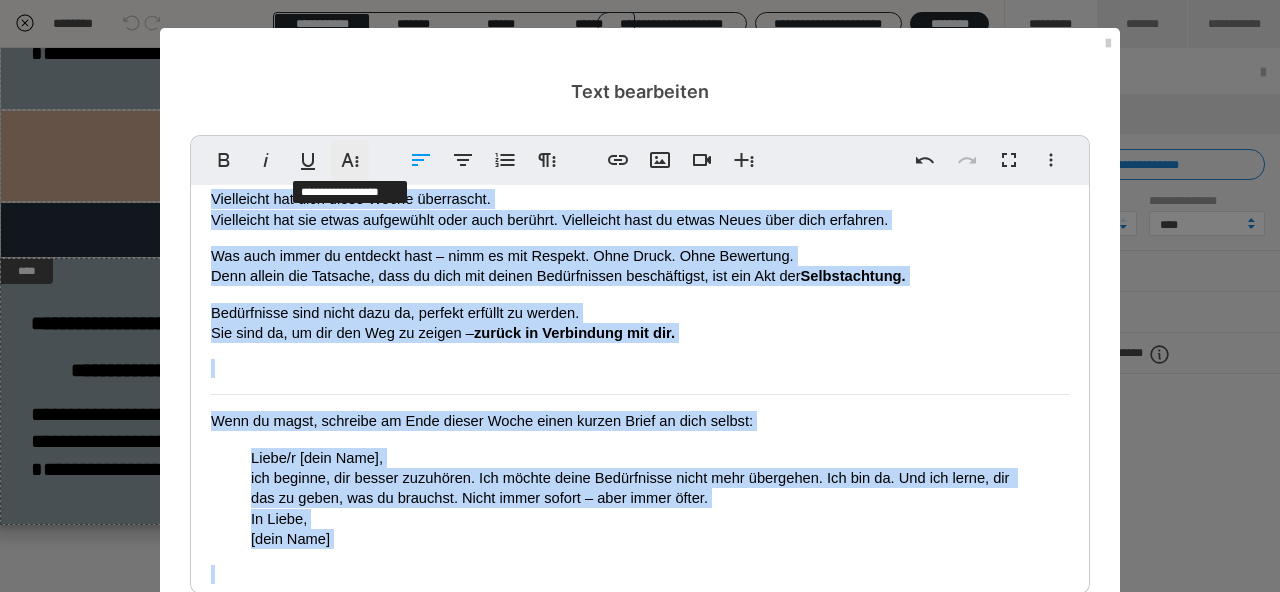 click 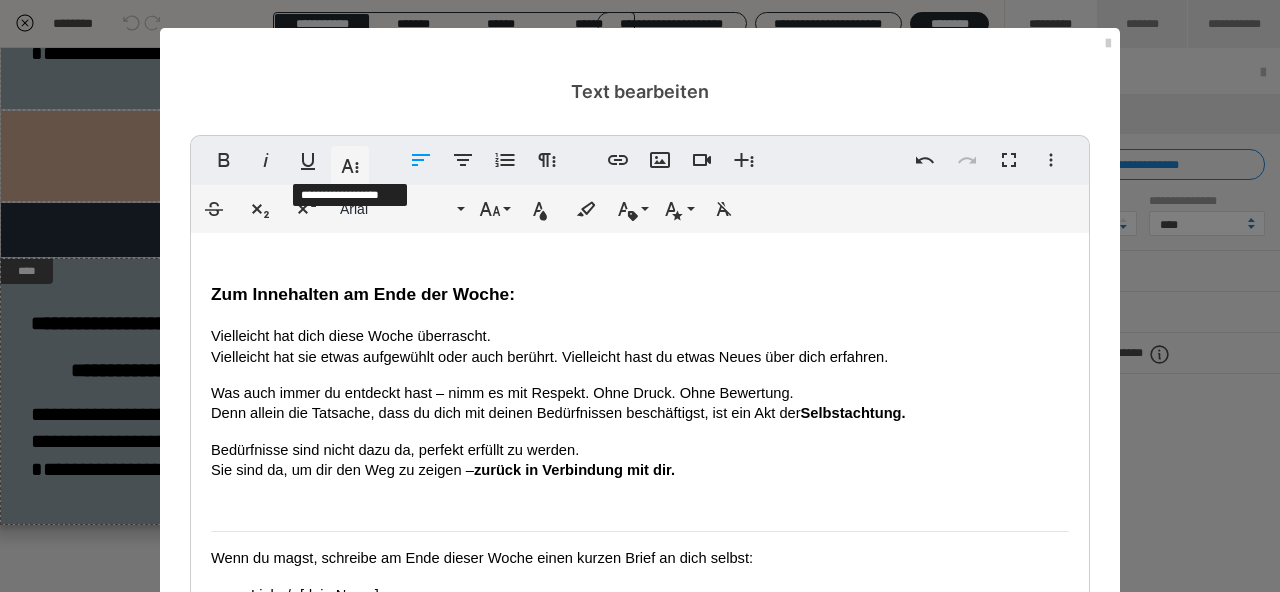 scroll, scrollTop: 89, scrollLeft: 0, axis: vertical 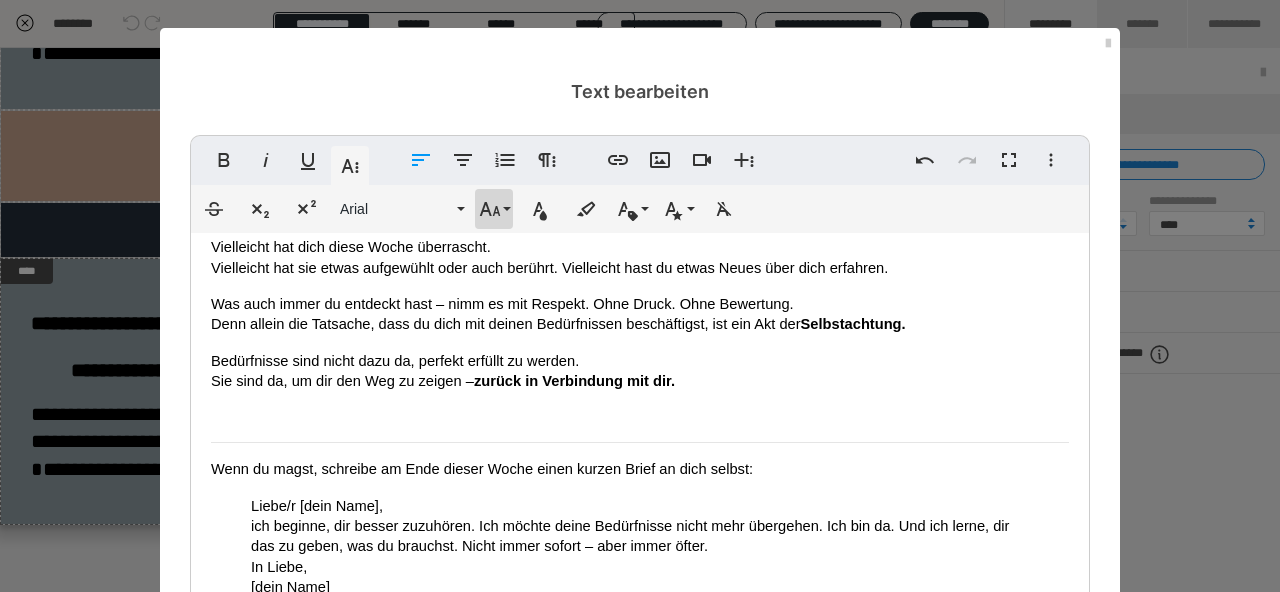 click on "Schriftgröße" at bounding box center (494, 209) 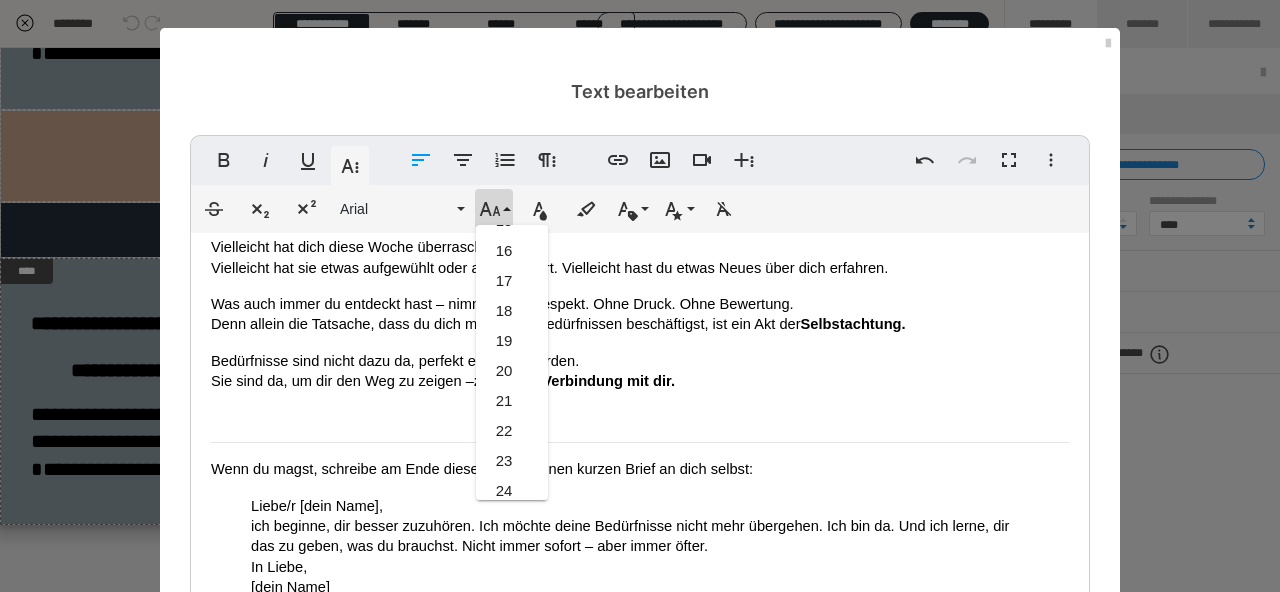 scroll, scrollTop: 458, scrollLeft: 0, axis: vertical 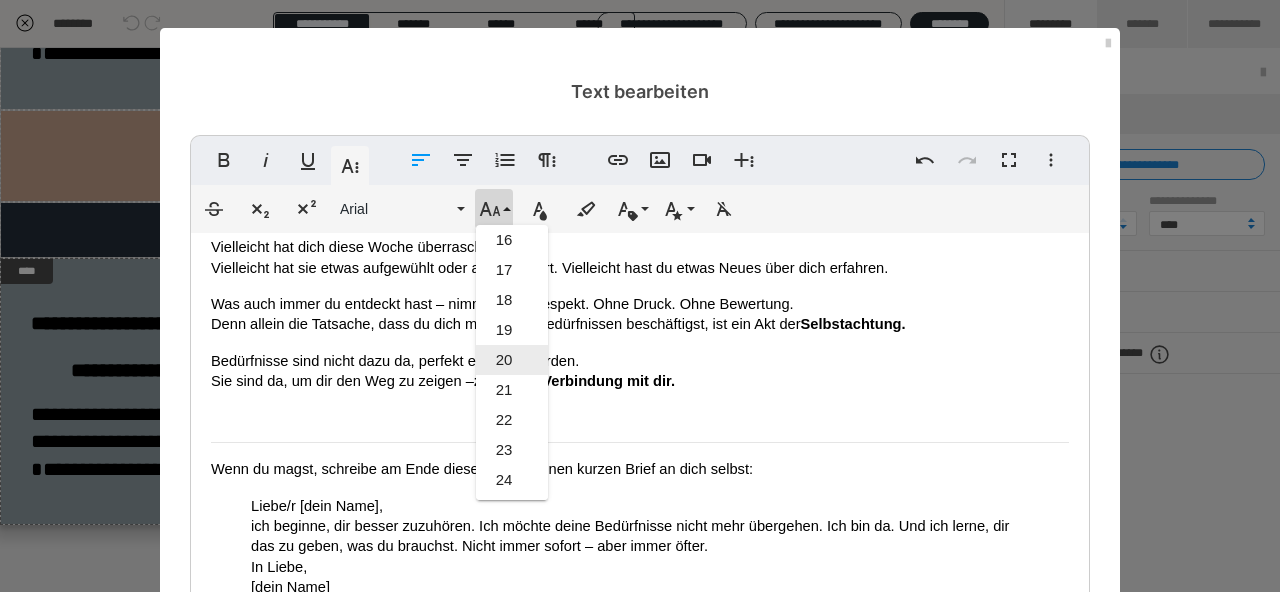 click on "20" at bounding box center [512, 360] 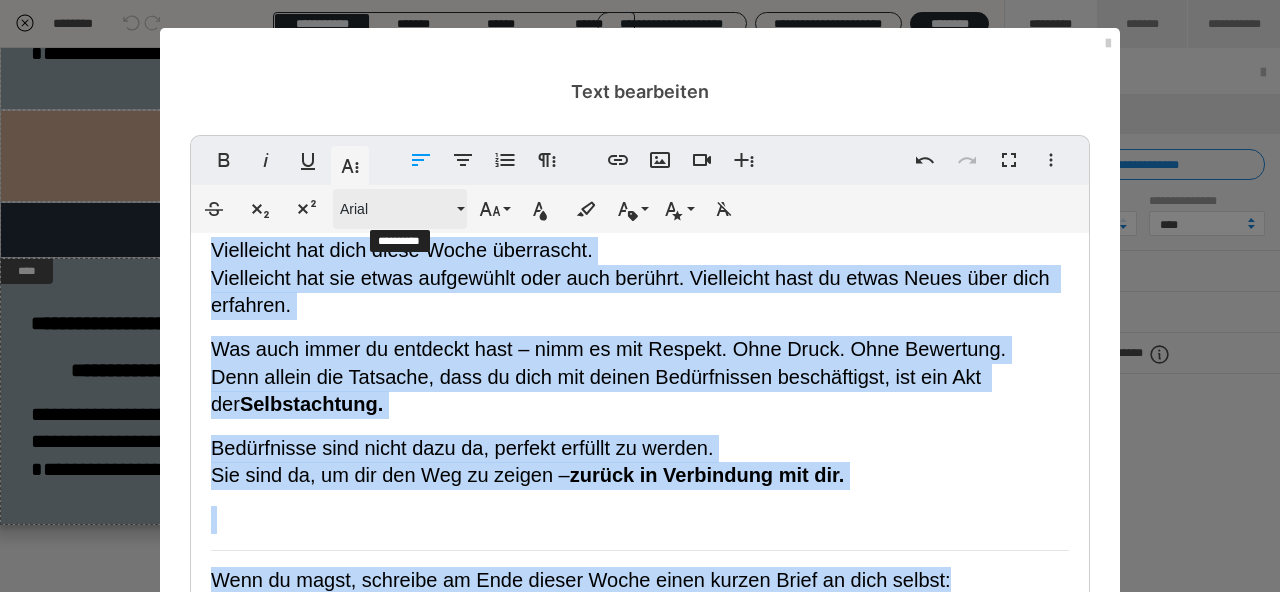 click on "Arial" at bounding box center [396, 209] 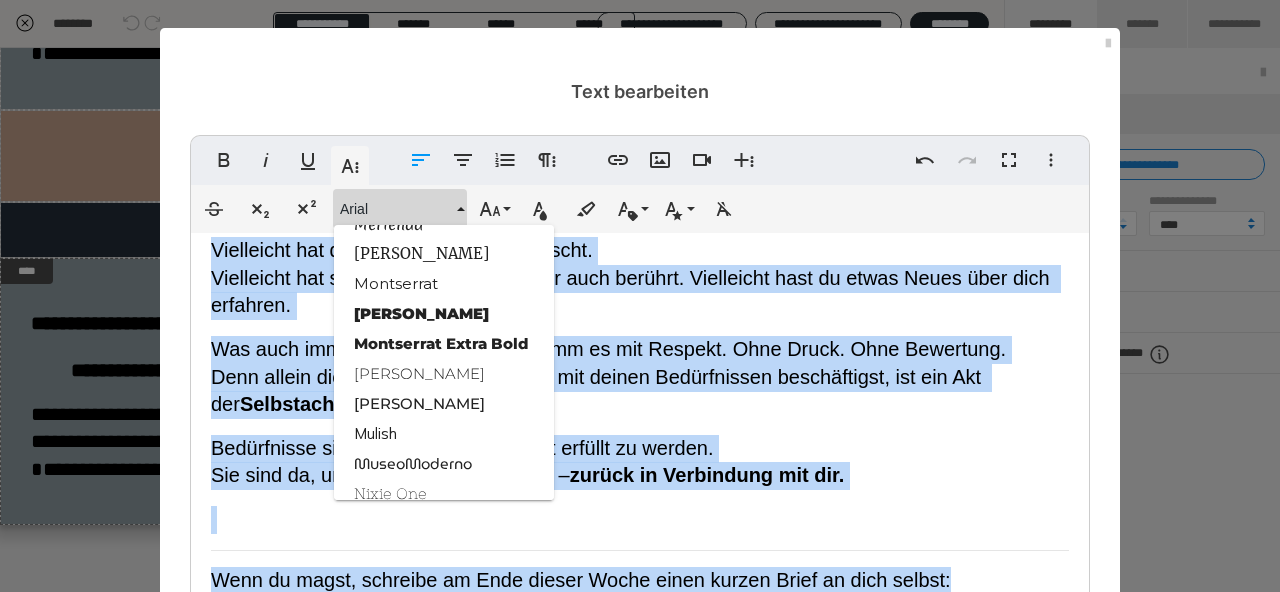 scroll, scrollTop: 1859, scrollLeft: 0, axis: vertical 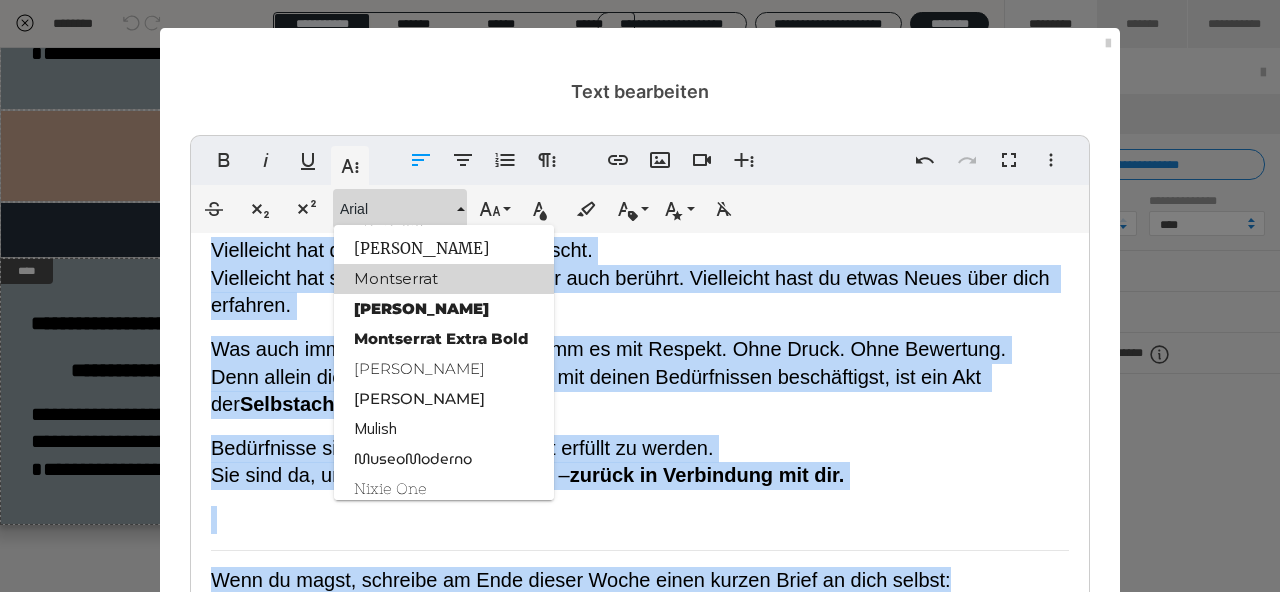 click on "Montserrat" at bounding box center (444, 279) 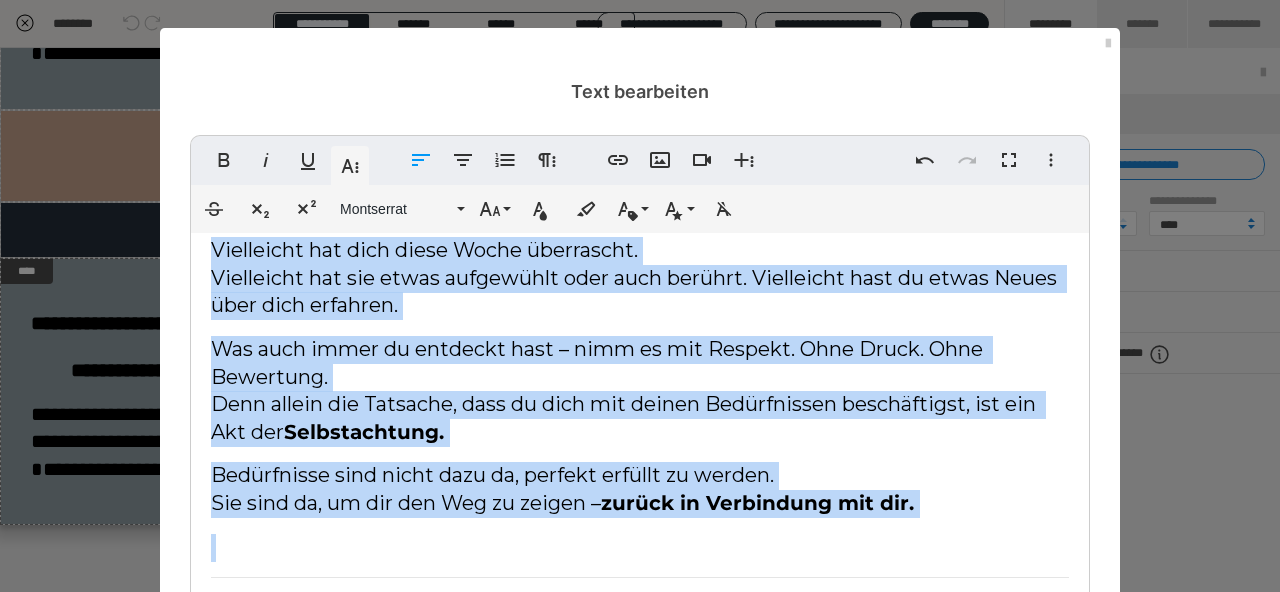 scroll, scrollTop: 271, scrollLeft: 0, axis: vertical 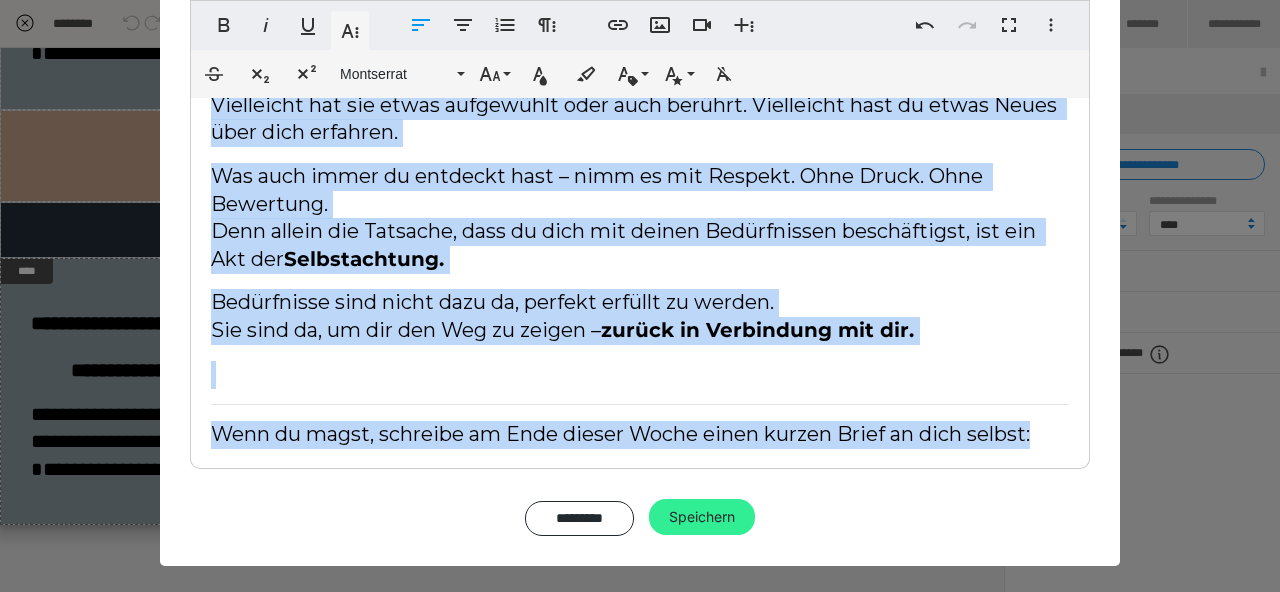 click on "Speichern" at bounding box center [702, 517] 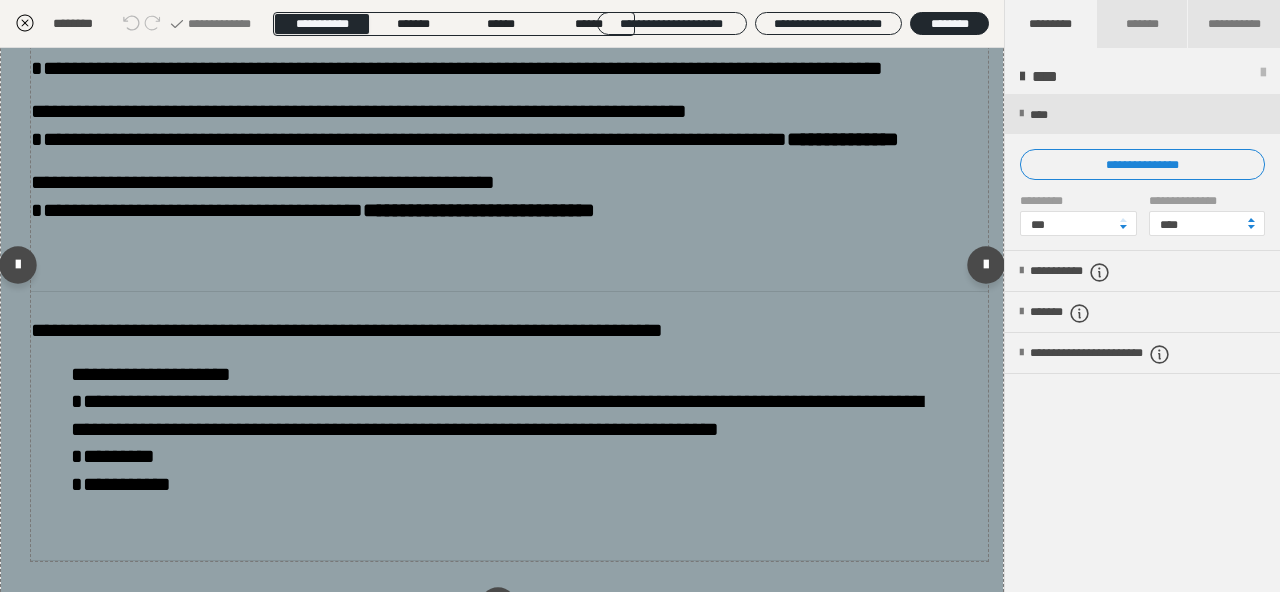 scroll, scrollTop: 877, scrollLeft: 0, axis: vertical 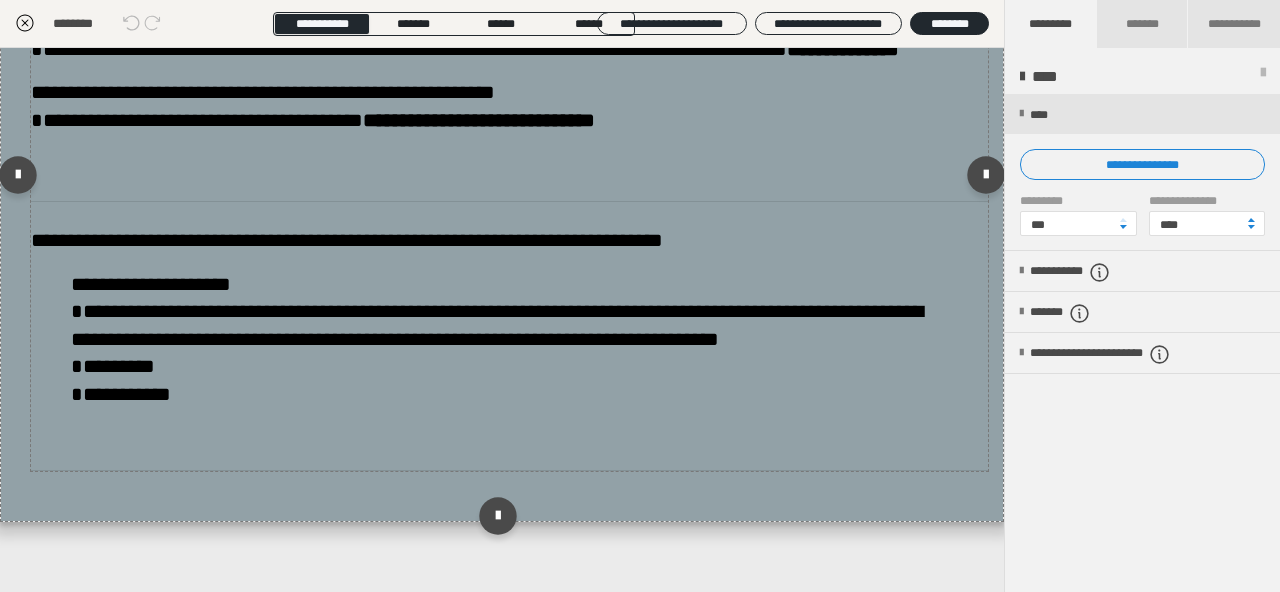 click on "**********" at bounding box center (509, 176) 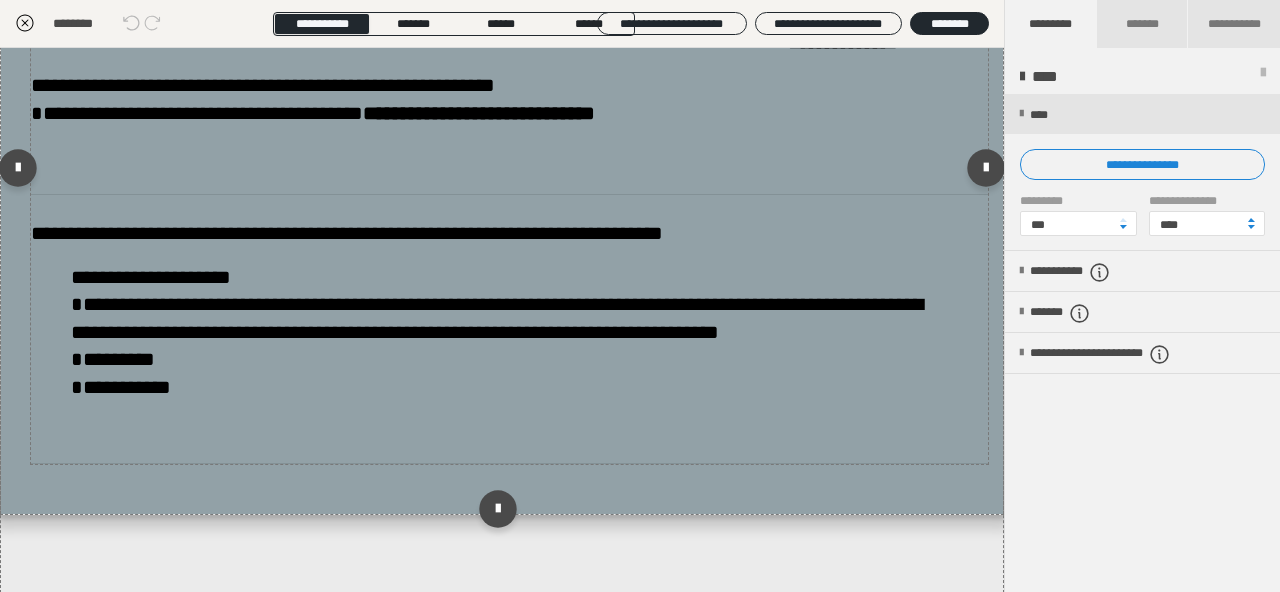 click on "**********" at bounding box center (509, 169) 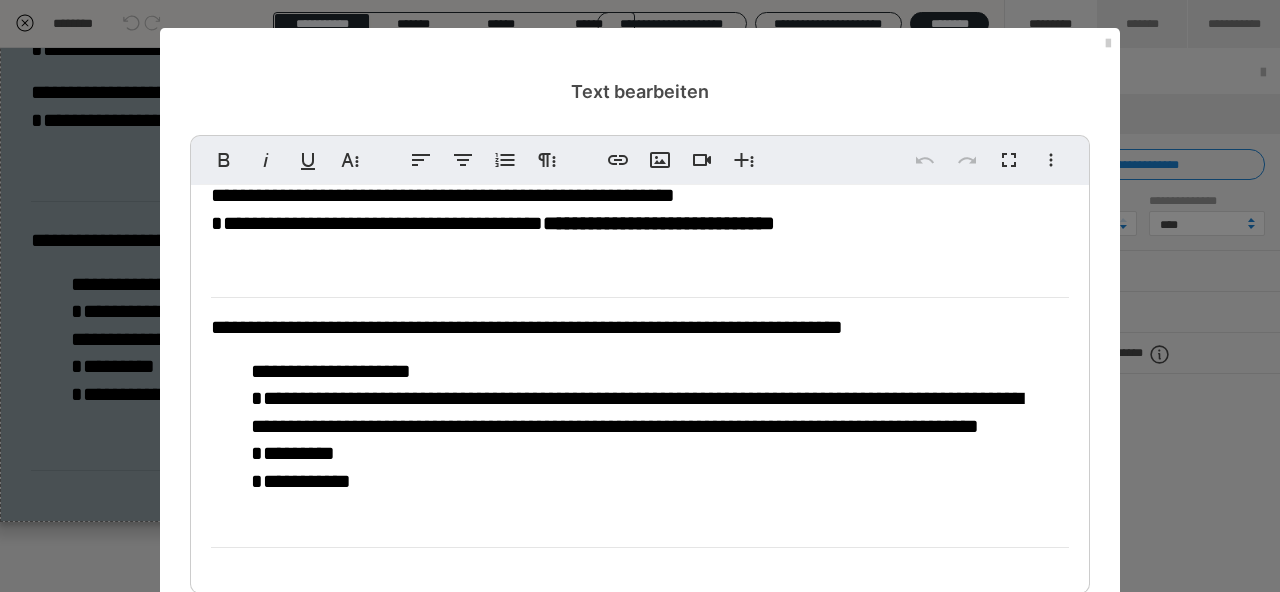 scroll, scrollTop: 348, scrollLeft: 0, axis: vertical 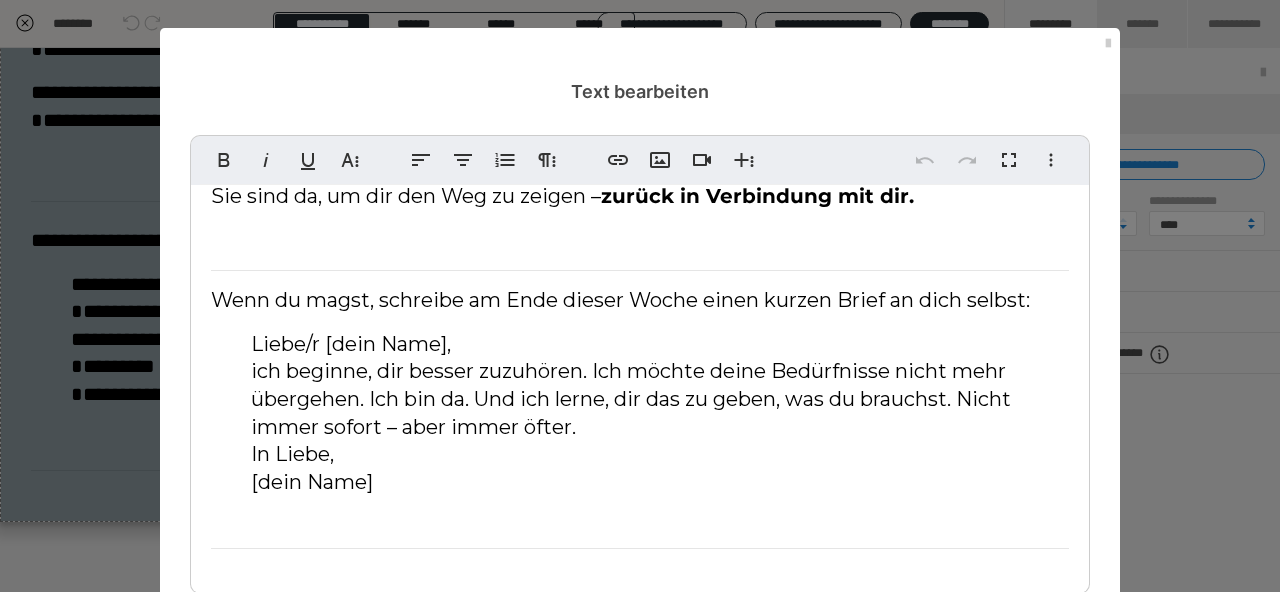 click on "Liebe/r [dein Name],  ich beginne, dir besser zuzuhören. Ich möchte deine Bedürfnisse nicht mehr übergehen. Ich bin da. Und ich lerne, dir das zu geben, was du brauchst. Nicht immer sofort – aber immer öfter.  In Liebe,  [dein Name]" at bounding box center (640, 414) 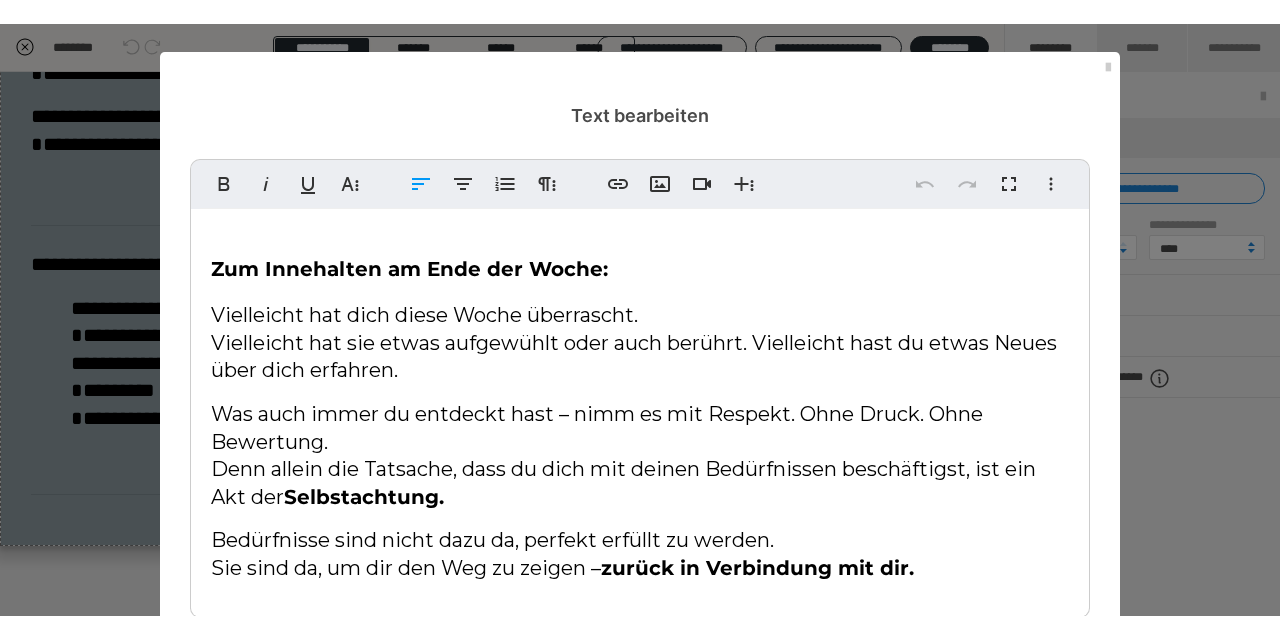 scroll, scrollTop: 348, scrollLeft: 0, axis: vertical 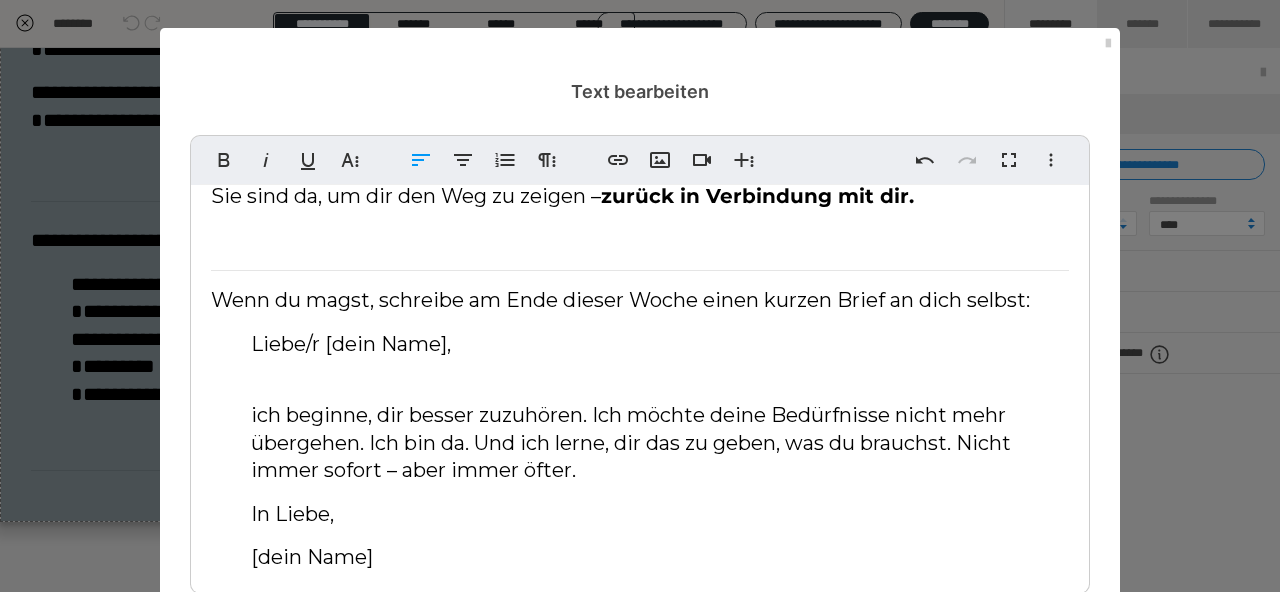 click on "Zum Innehalten am Ende der Woche: Vielleicht hat dich diese Woche überrascht.  Vielleicht hat sie etwas aufgewühlt oder auch berührt. Vielleicht hast du etwas Neues über dich erfahren. Was auch immer du entdeckt hast – nimm es mit Respekt. Ohne Druck. Ohne Bewertung.  Denn allein die Tatsache, dass du dich mit deinen Bedürfnissen beschäftigst, ist ein Akt der  Selbstachtung. Bedürfnisse sind nicht dazu da, perfekt erfüllt zu werden.  Sie sind da, um dir den Weg zu zeigen –  zurück in Verbindung mit dir. Wenn du magst, schreibe am Ende dieser Woche einen kurzen Brief an dich selbst: Liebe/r [dein Name],  ich beginne, dir besser zuzuhören. Ich möchte deine Bedürfnisse nicht mehr übergehen. Ich bin da. Und ich lerne, dir das zu geben, was du brauchst. Nicht immer sofort – aber immer öfter. In Liebe, [dein Name]" at bounding box center (640, 248) 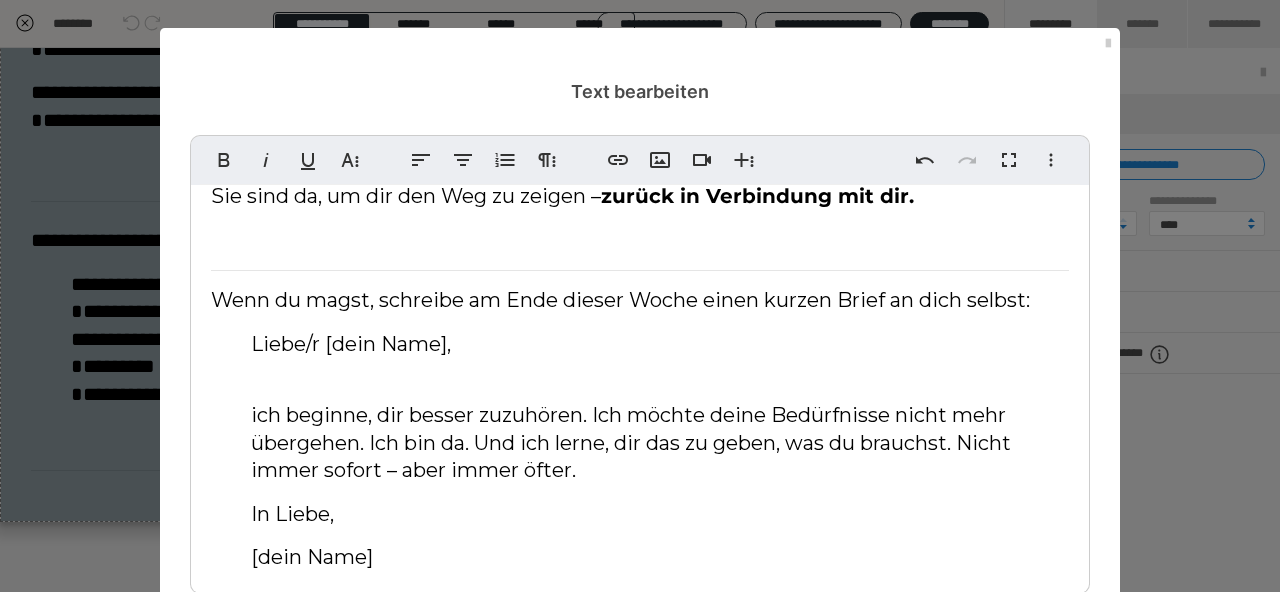 click on "Zum Innehalten am Ende der Woche: Vielleicht hat dich diese Woche überrascht.  Vielleicht hat sie etwas aufgewühlt oder auch berührt. Vielleicht hast du etwas Neues über dich erfahren. Was auch immer du entdeckt hast – nimm es mit Respekt. Ohne Druck. Ohne Bewertung.  Denn allein die Tatsache, dass du dich mit deinen Bedürfnissen beschäftigst, ist ein Akt der  Selbstachtung. Bedürfnisse sind nicht dazu da, perfekt erfüllt zu werden.  Sie sind da, um dir den Weg zu zeigen –  zurück in Verbindung mit dir. Wenn du magst, schreibe am Ende dieser Woche einen kurzen Brief an dich selbst: Liebe/r [dein Name],  ich beginne, dir besser zuzuhören. Ich möchte deine Bedürfnisse nicht mehr übergehen. Ich bin da. Und ich lerne, dir das zu geben, was du brauchst. Nicht immer sofort – aber immer öfter. In Liebe, [dein Name]" at bounding box center (640, 260) 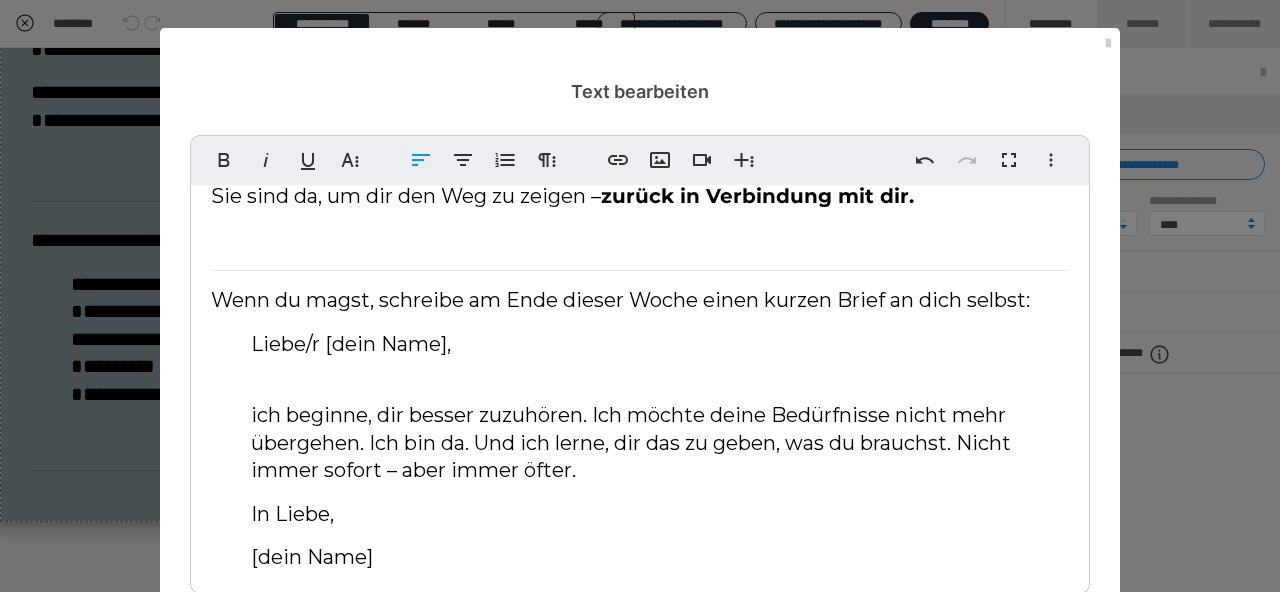 scroll, scrollTop: 830, scrollLeft: 0, axis: vertical 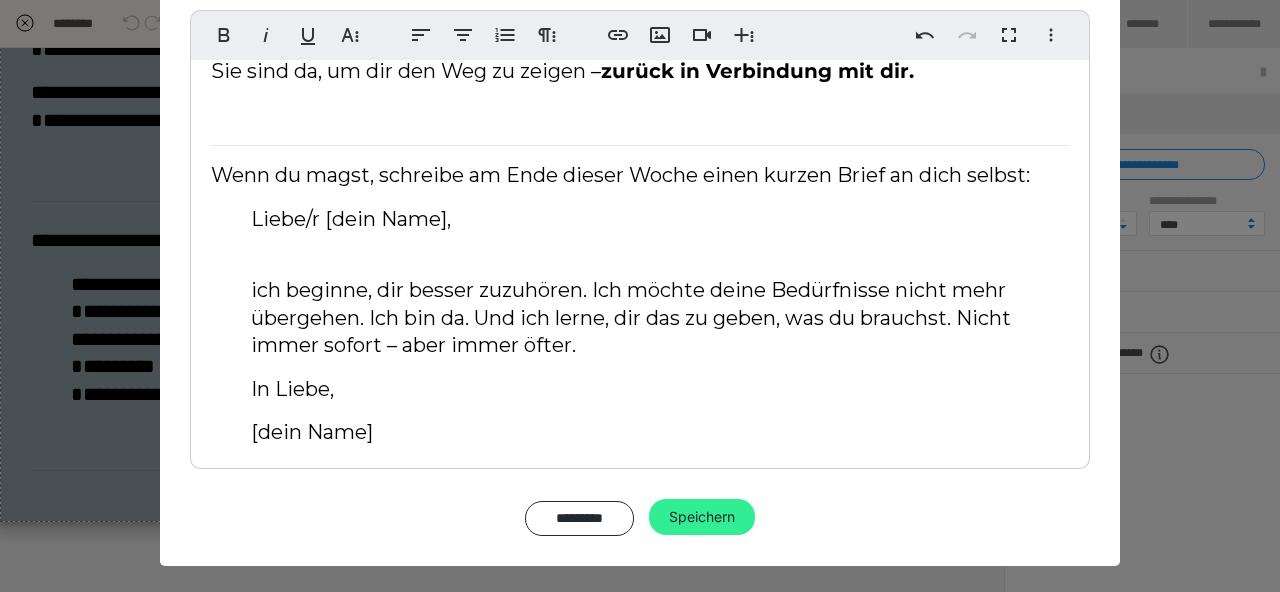 click on "Speichern" at bounding box center [702, 517] 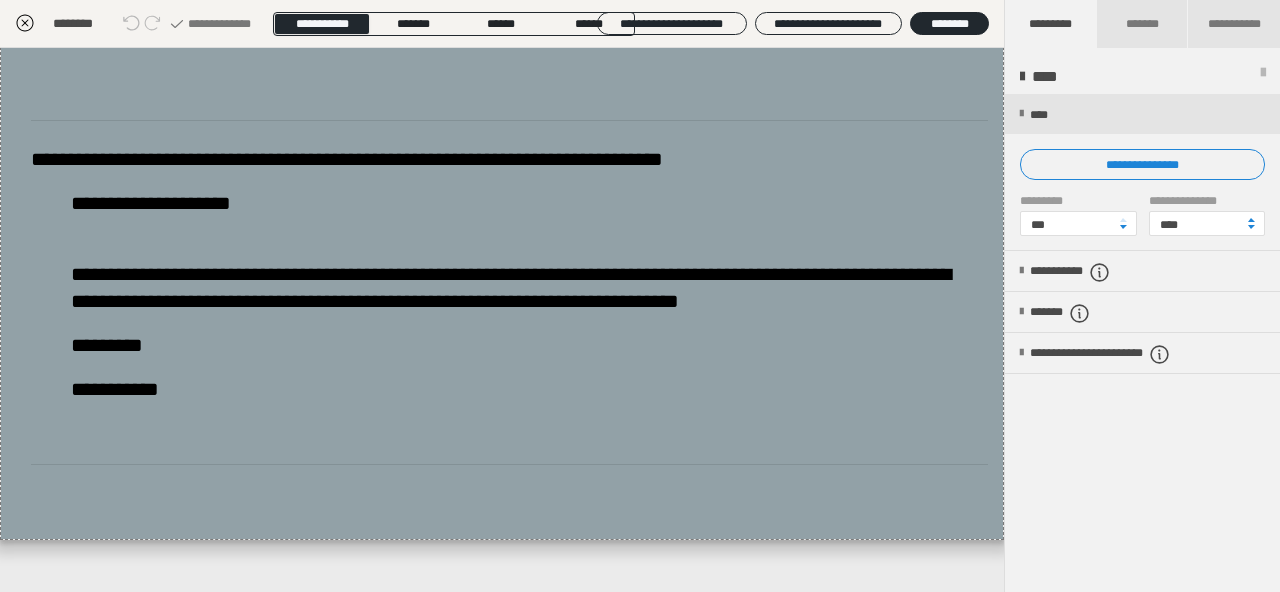 click 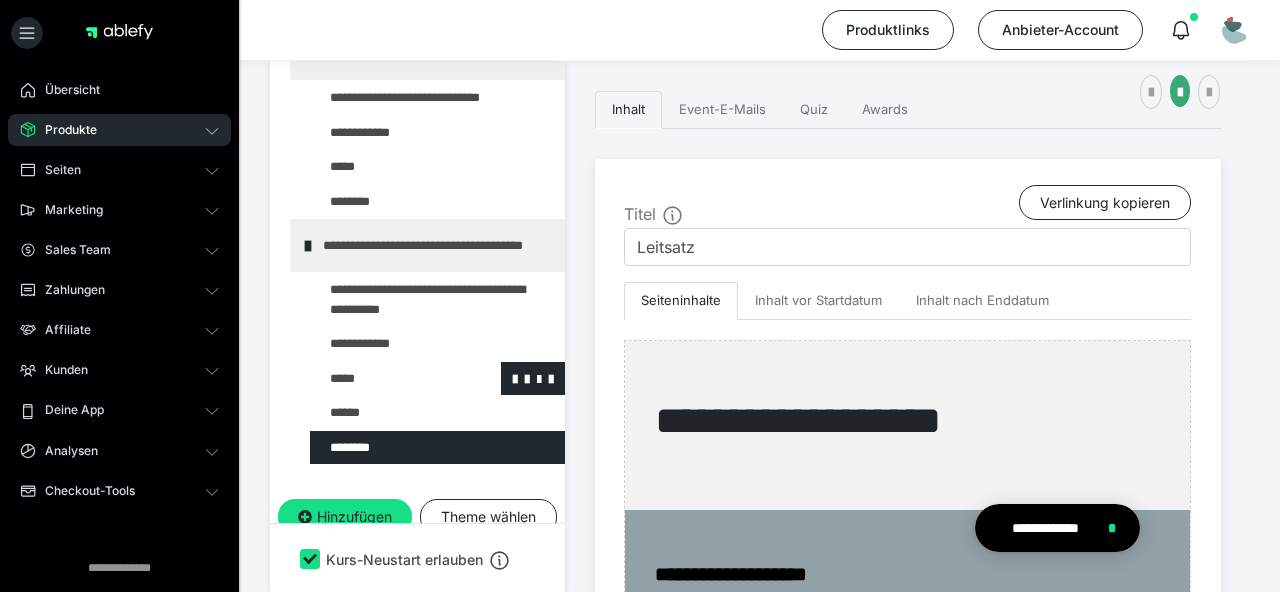 scroll, scrollTop: 720, scrollLeft: 0, axis: vertical 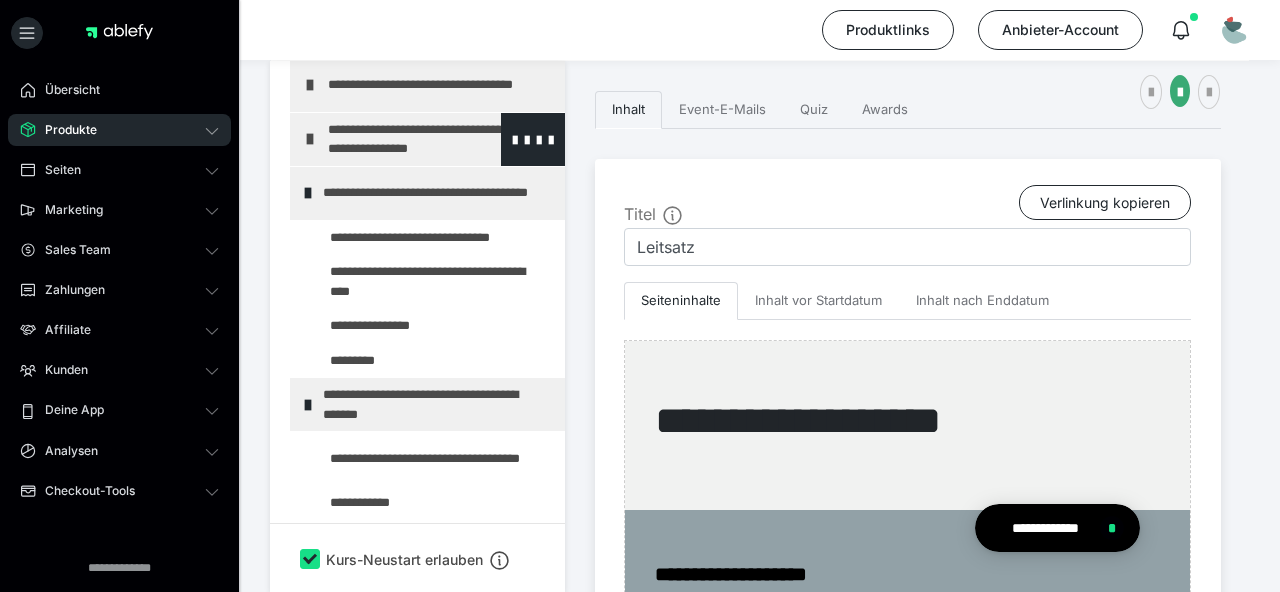 click on "**********" at bounding box center [441, 139] 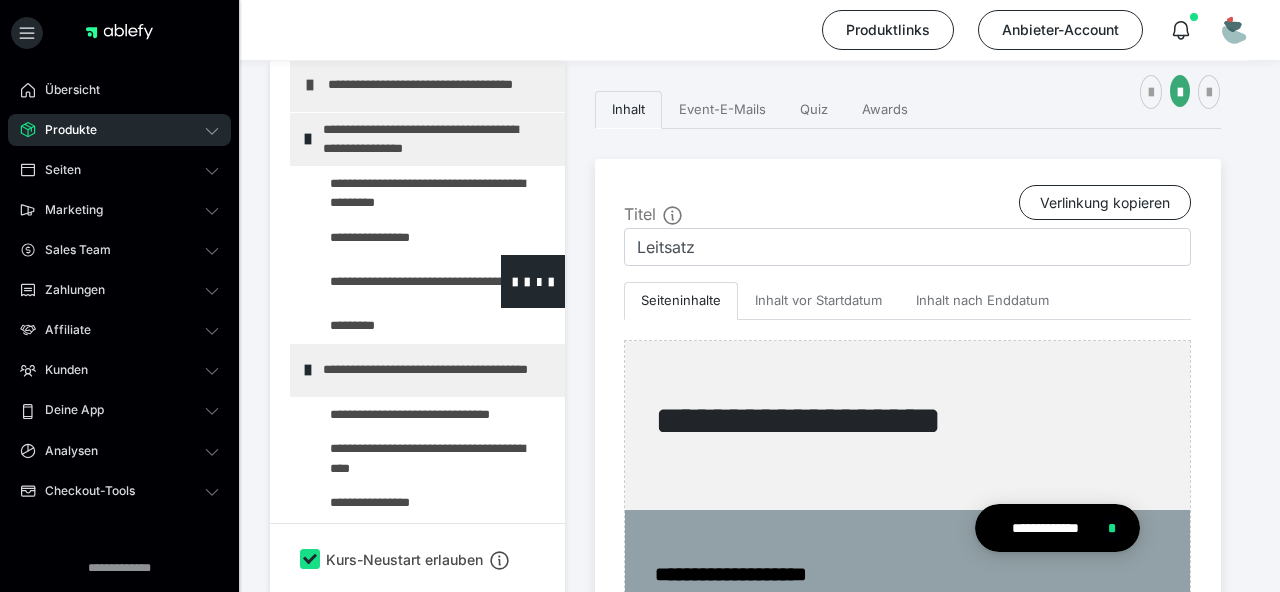 click at bounding box center (385, 281) 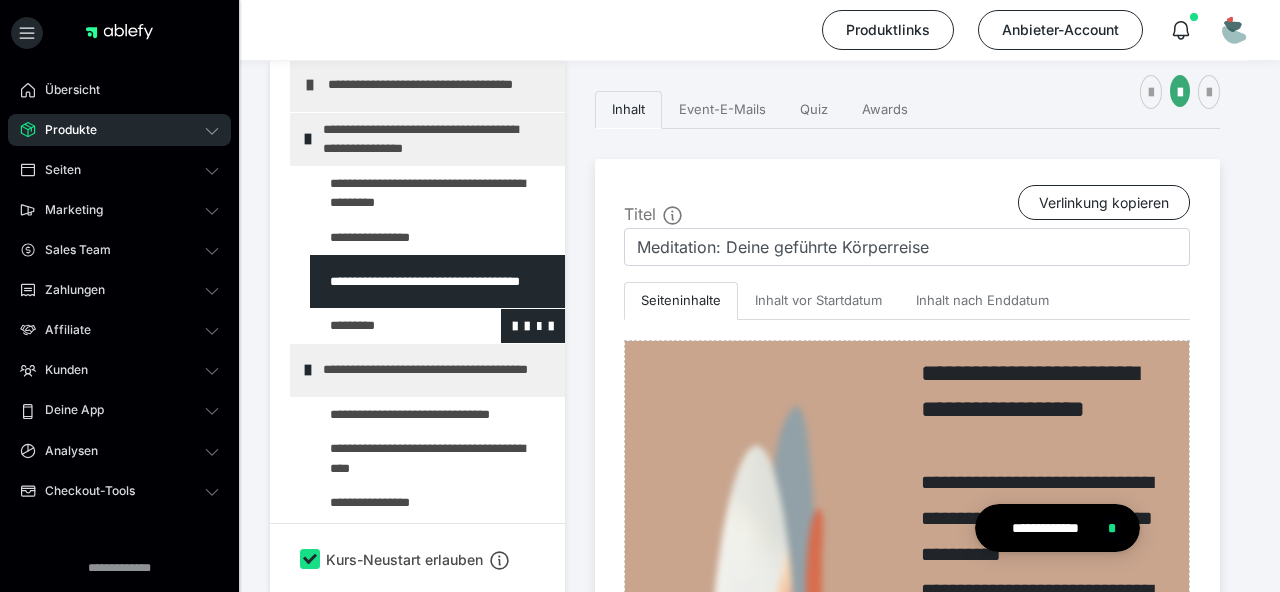 click at bounding box center [385, 326] 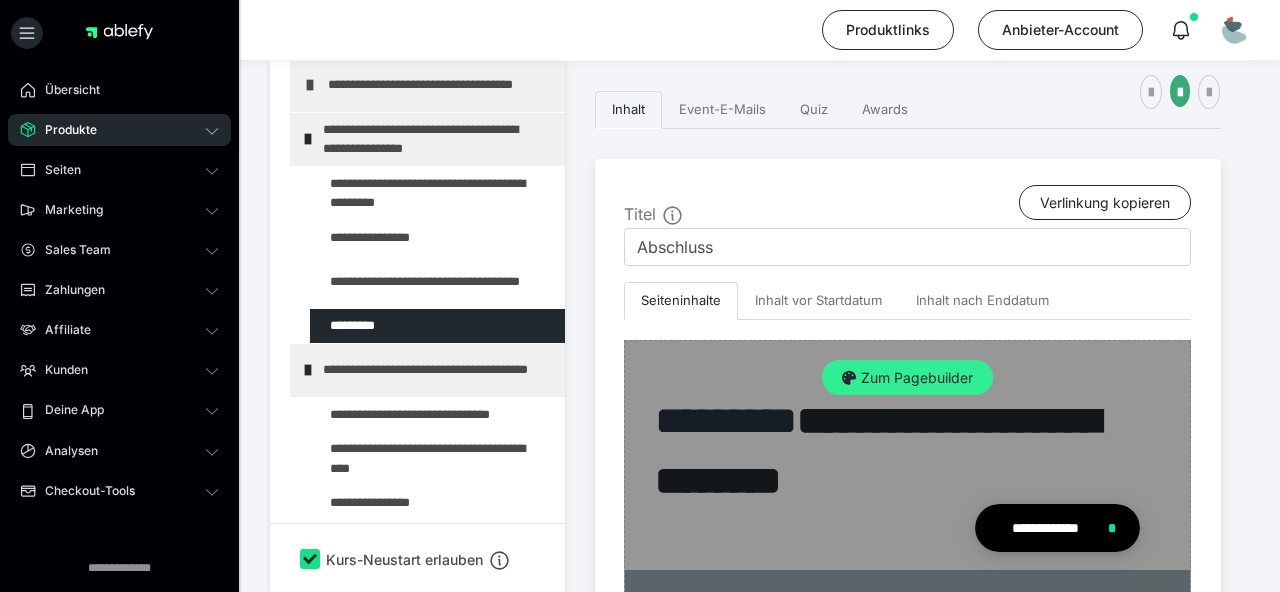 click on "Zum Pagebuilder" at bounding box center [907, 378] 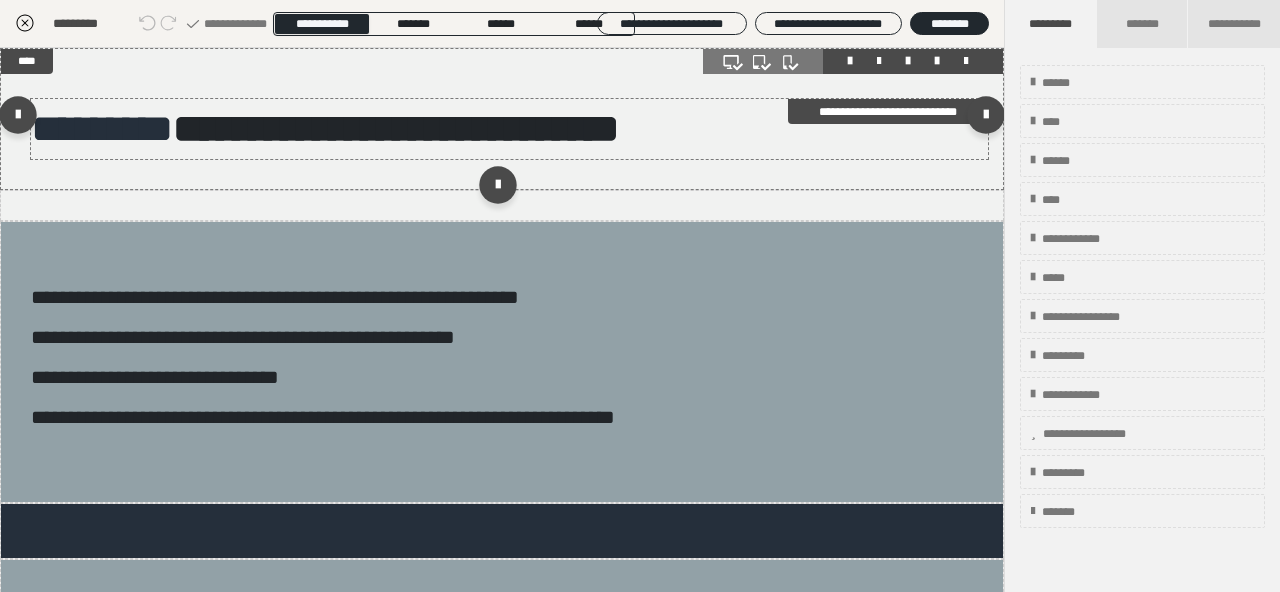 click on "**********" at bounding box center (396, 128) 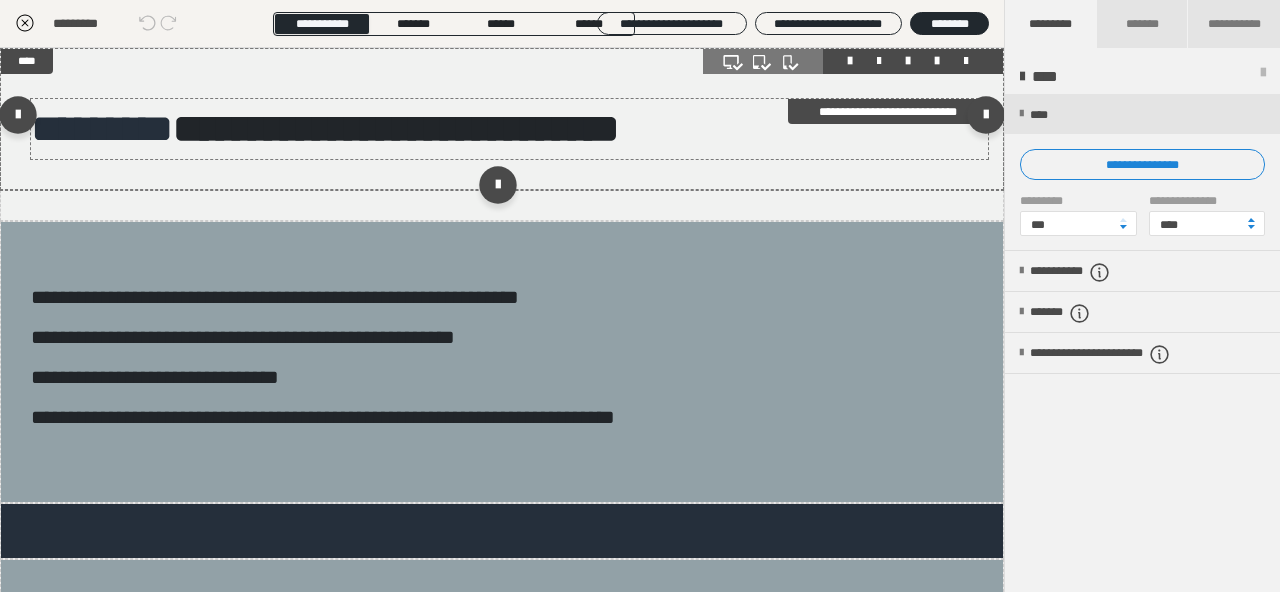 click on "**********" at bounding box center [396, 128] 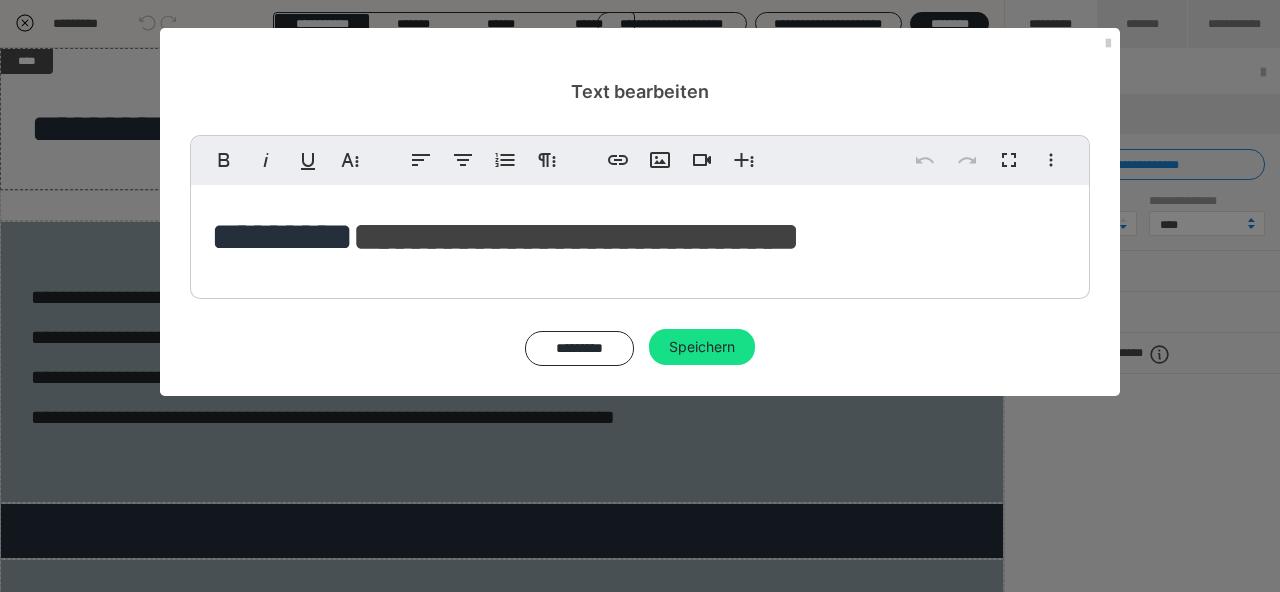 click on "**********" at bounding box center (576, 236) 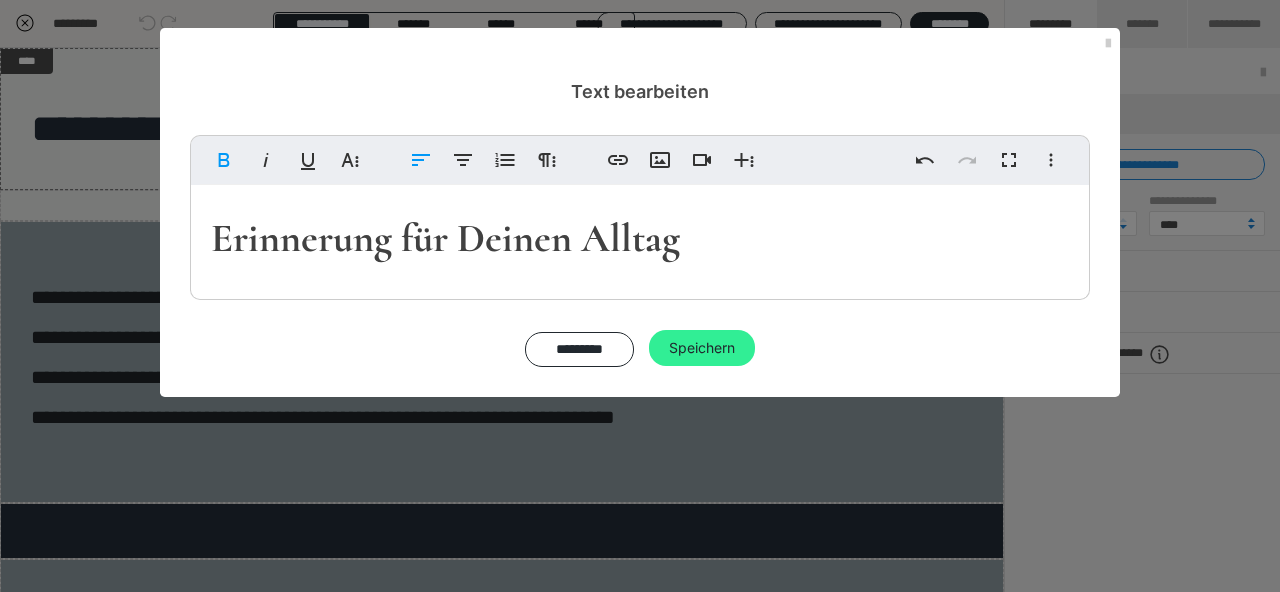 click on "Speichern" at bounding box center (702, 348) 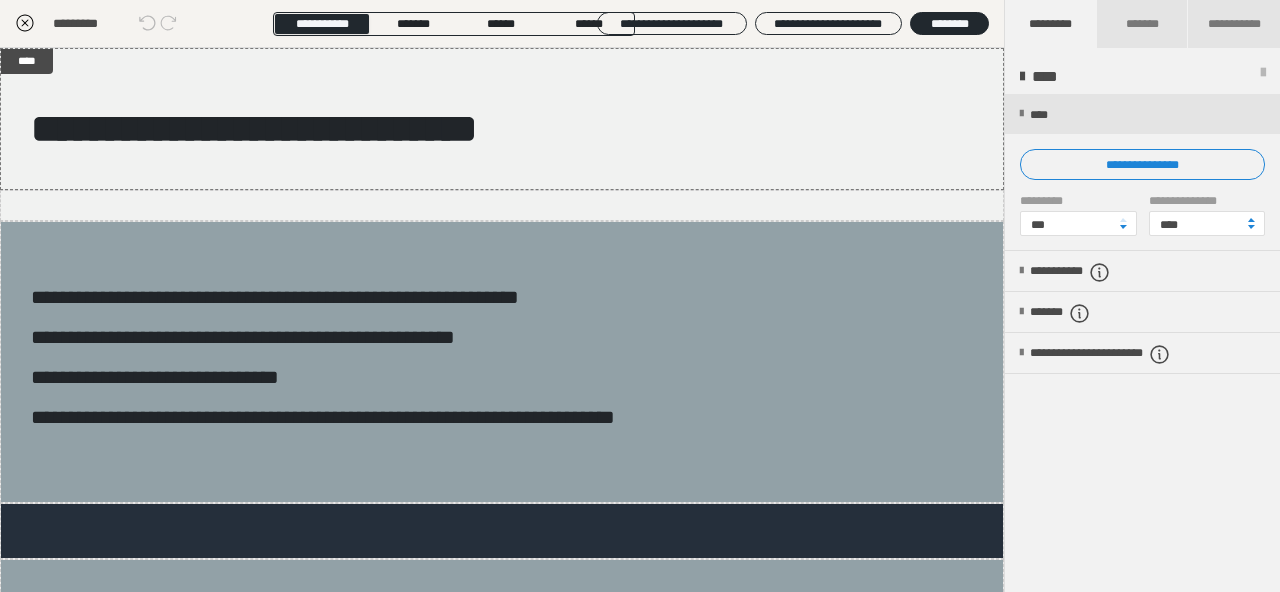 click 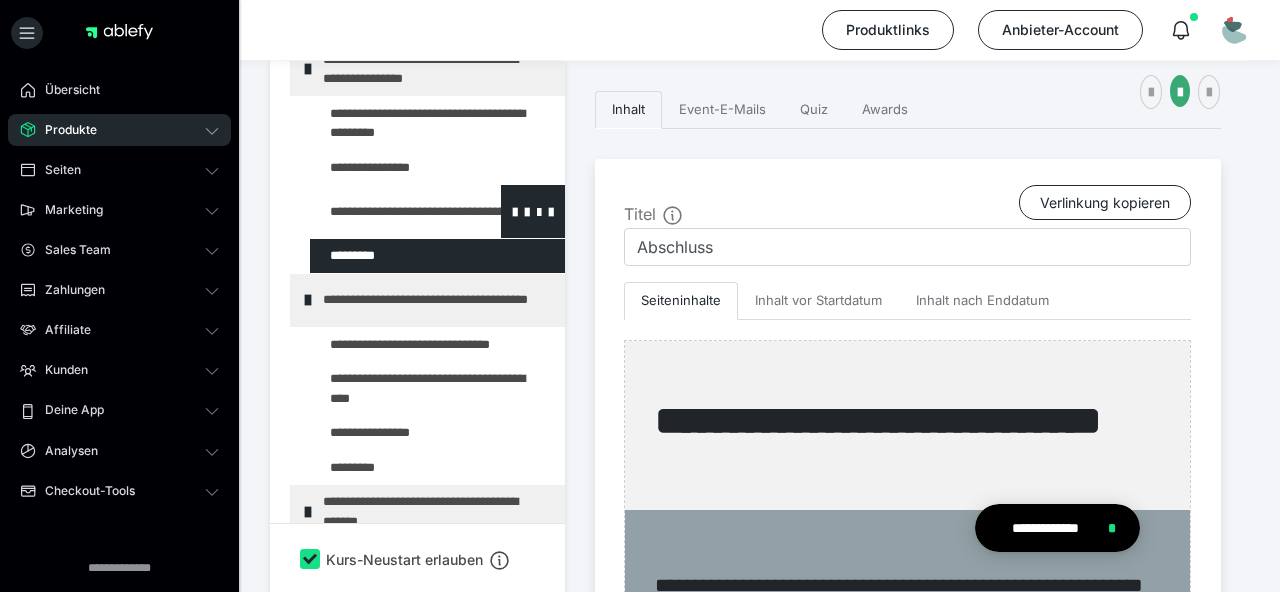 scroll, scrollTop: 215, scrollLeft: 0, axis: vertical 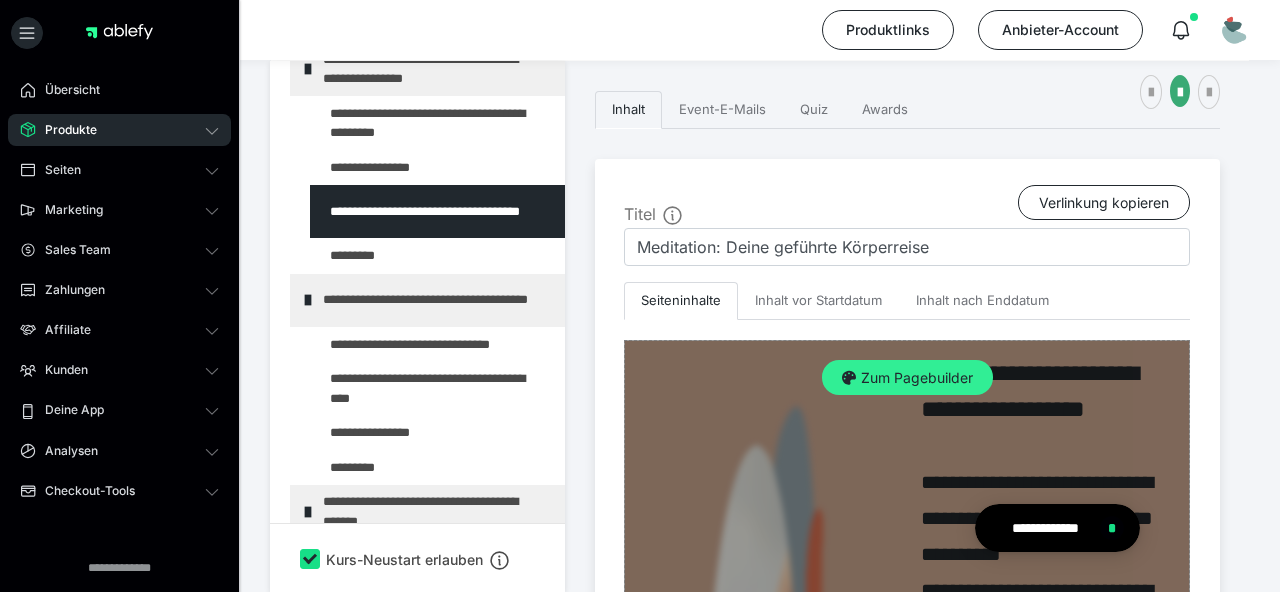 click on "Zum Pagebuilder" at bounding box center (907, 378) 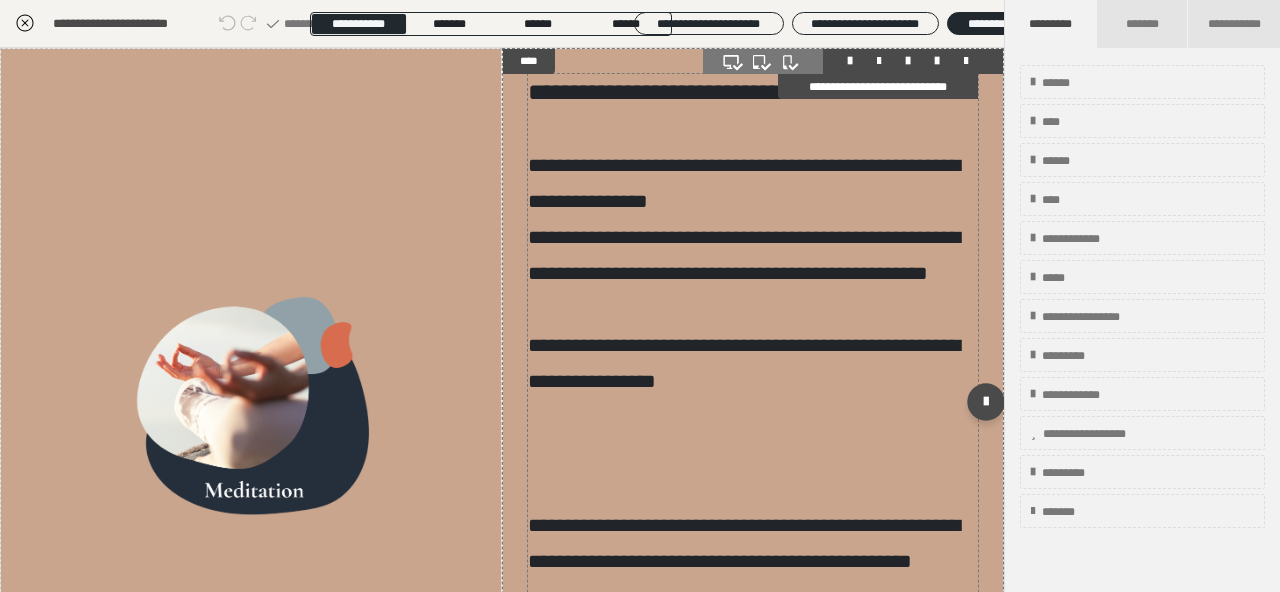 scroll, scrollTop: 153, scrollLeft: 0, axis: vertical 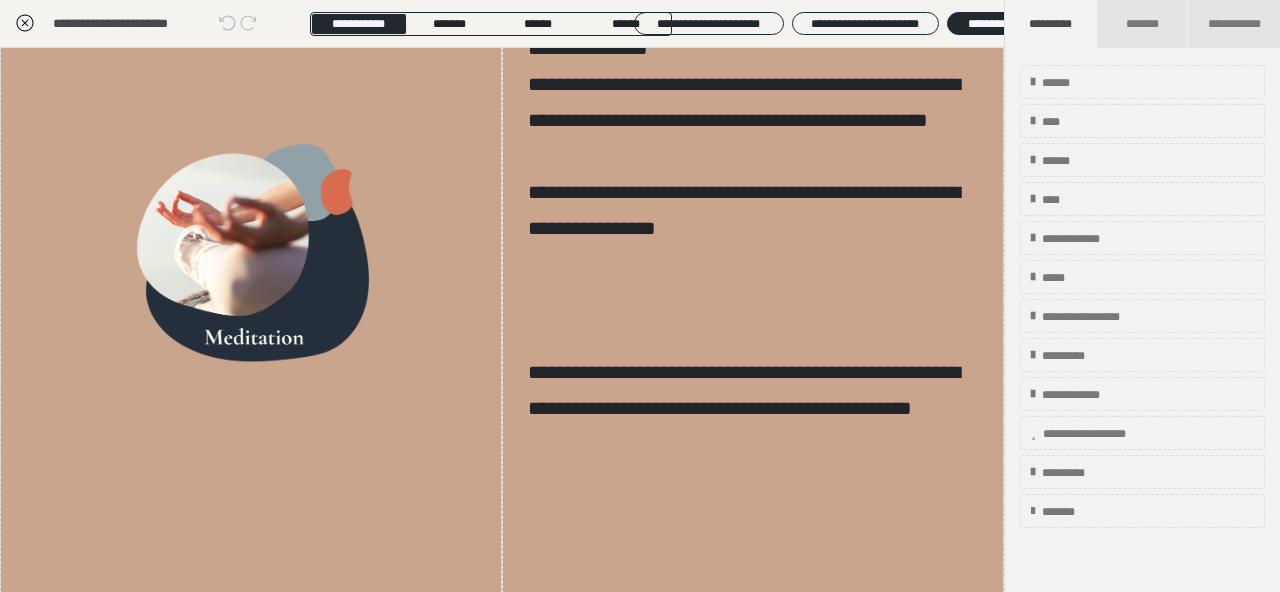 click 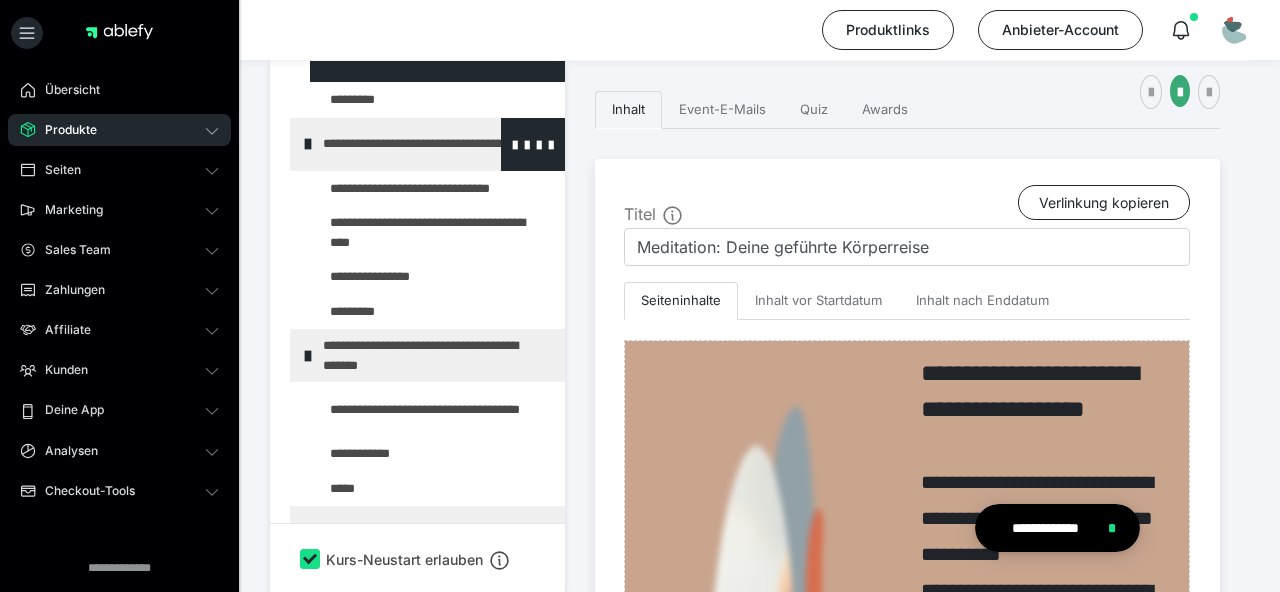 scroll, scrollTop: 371, scrollLeft: 0, axis: vertical 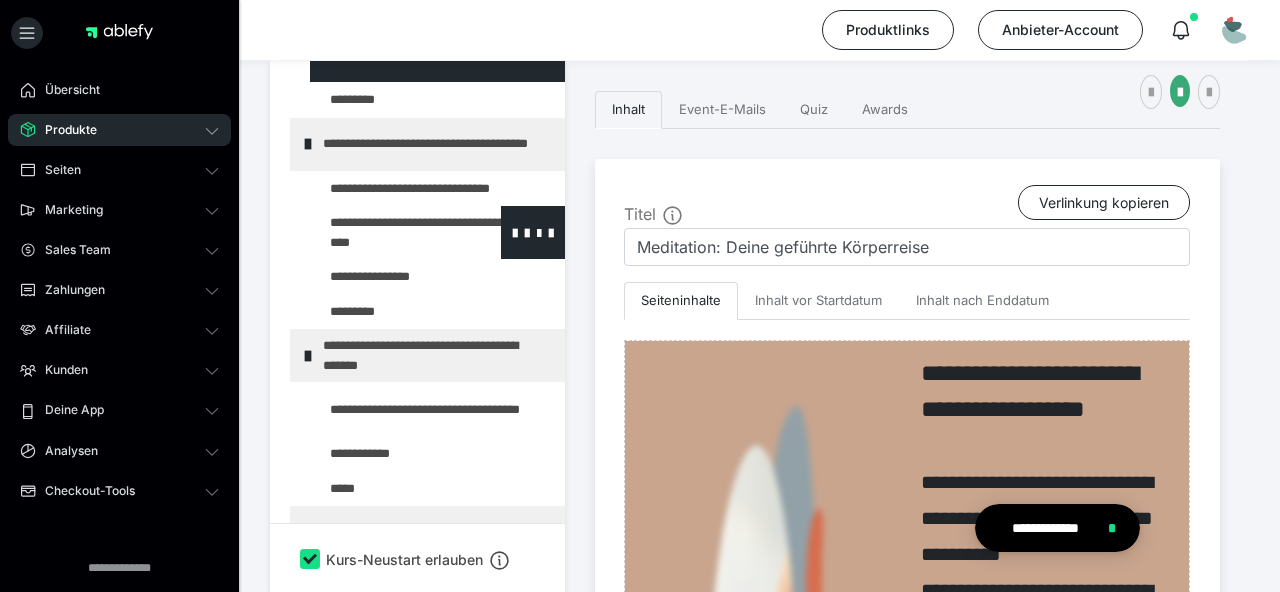 click at bounding box center (385, 232) 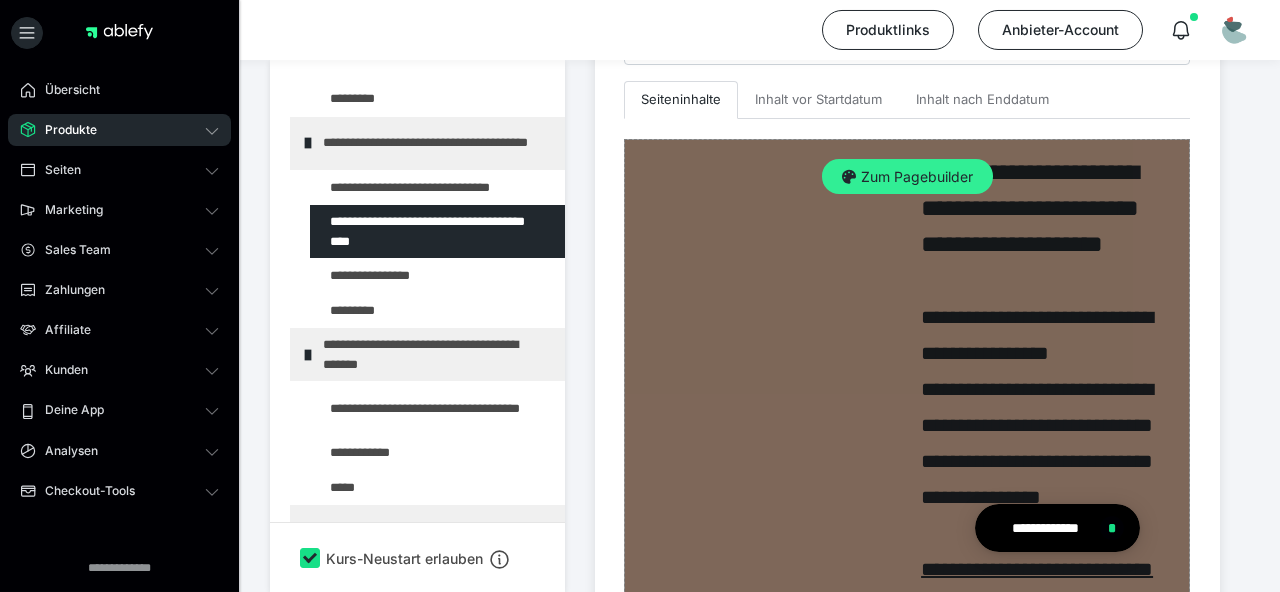 click on "Zum Pagebuilder" at bounding box center (907, 177) 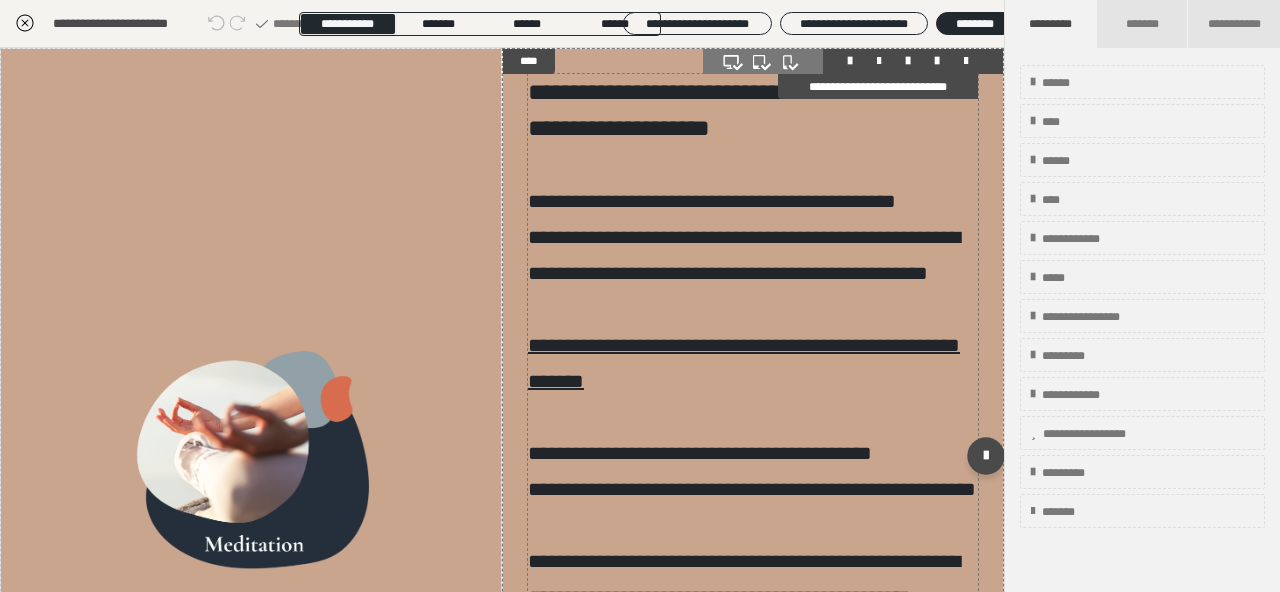 click on "**********" at bounding box center [744, 363] 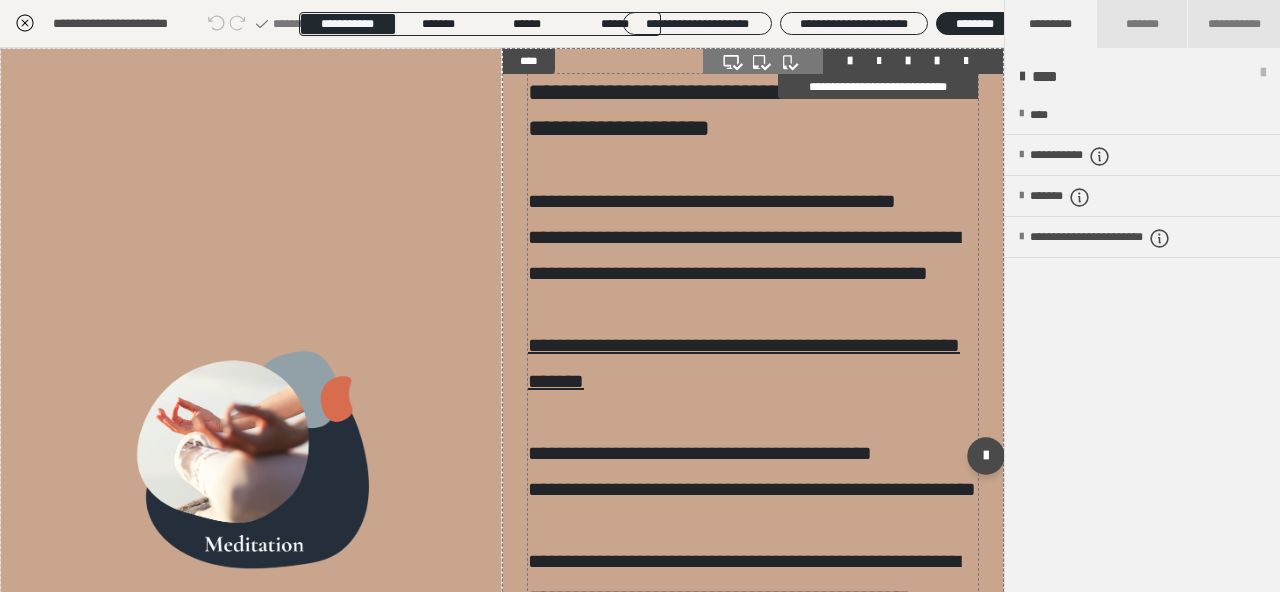 click on "**********" at bounding box center (744, 363) 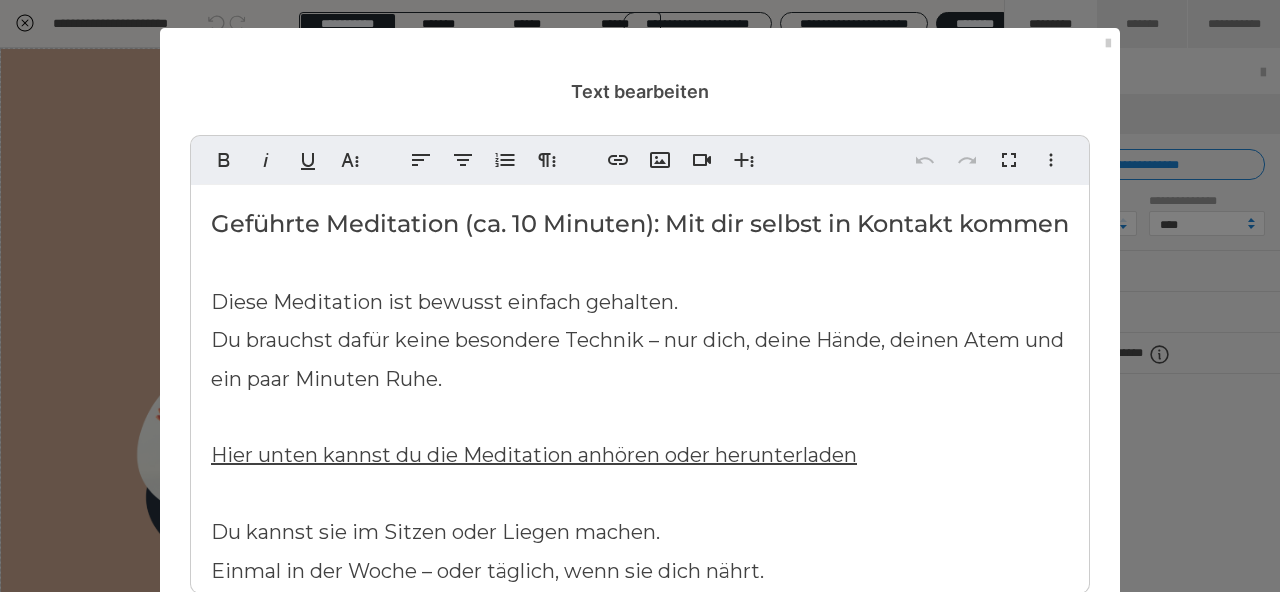 click on "Geführte Meditation (ca. 10 Minuten): Mit dir selbst in Kontakt kommen Diese Meditation ist bewusst einfach gehalten. Du brauchst dafür keine besondere Technik – nur dich, deine Hände, deinen Atem und ein paar Minuten Ruhe. Hier unten kannst du die Meditation anhören oder herunterladen Du kannst sie im Sitzen oder Liegen machen. Einmal in der Woche – oder täglich, wenn sie dich nährt. Du kannst sie einmal machen – oder mehrmals in dieser Woche, ganz wie es sich für dich stimmig anfühlt." at bounding box center [640, 473] 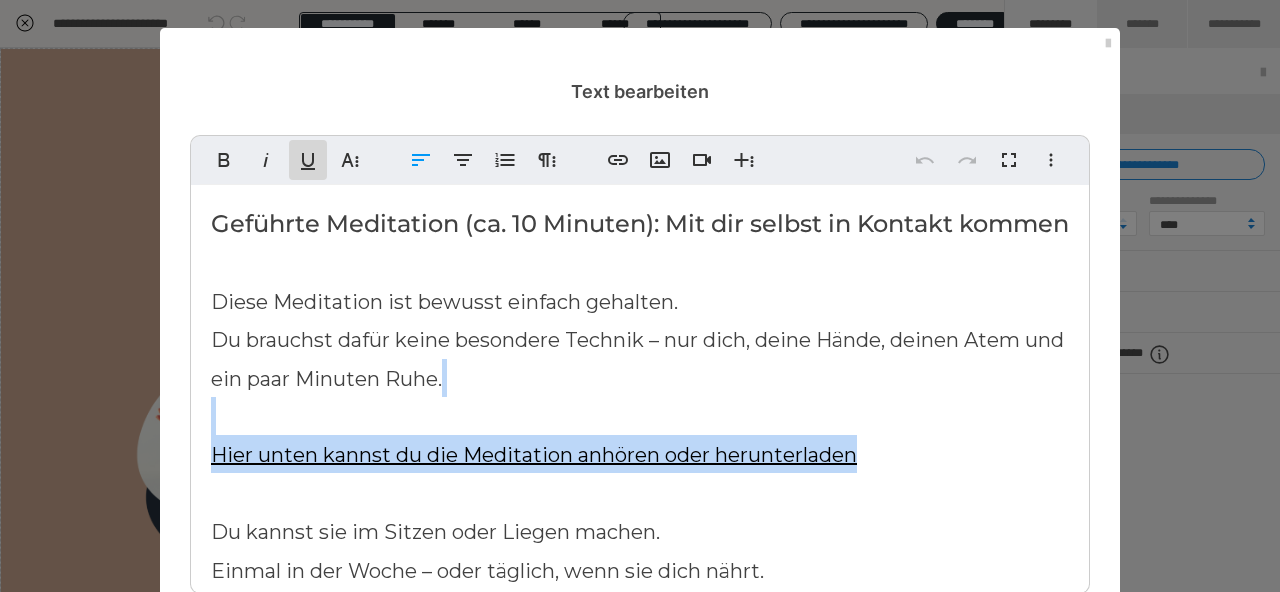 click 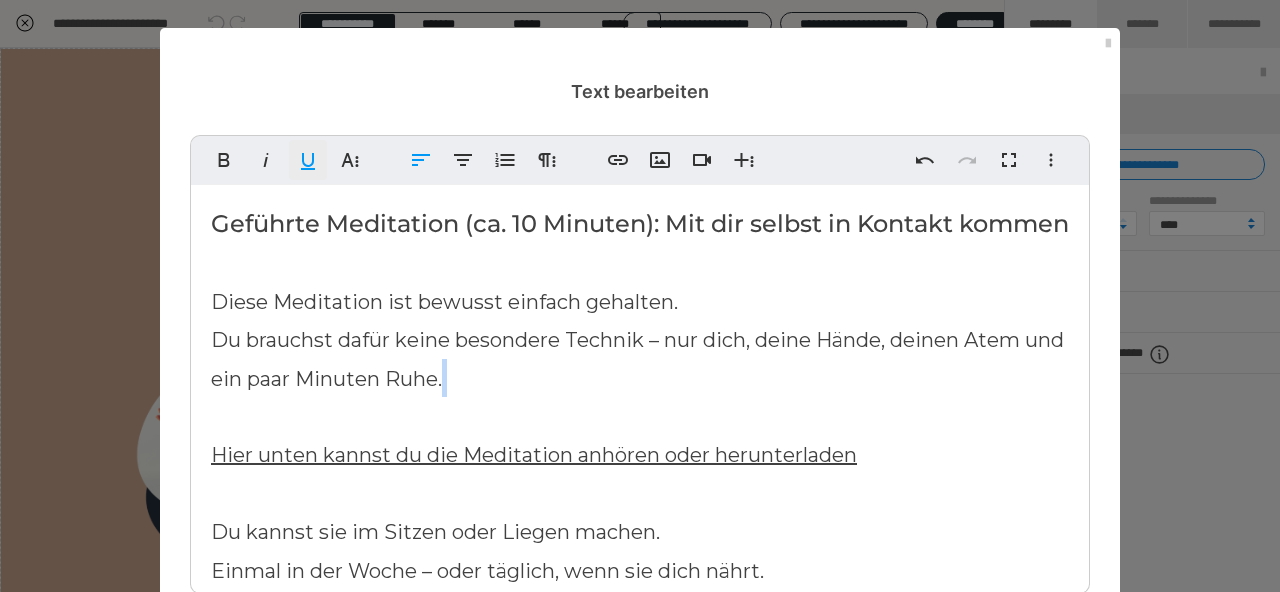 click 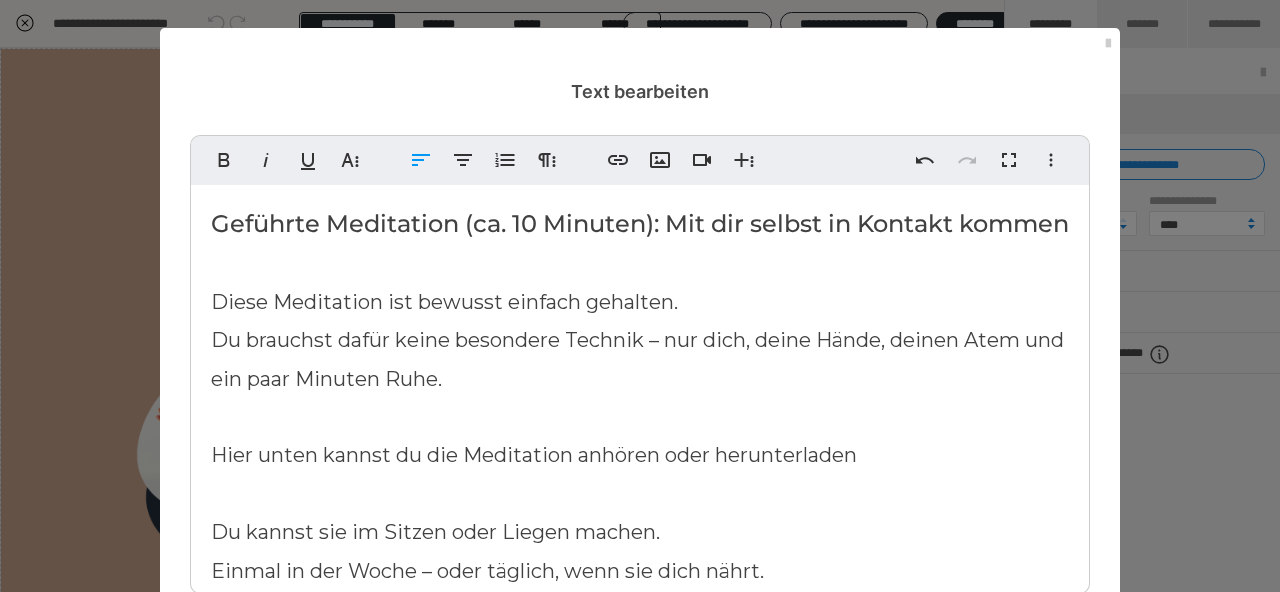 scroll, scrollTop: 125, scrollLeft: 0, axis: vertical 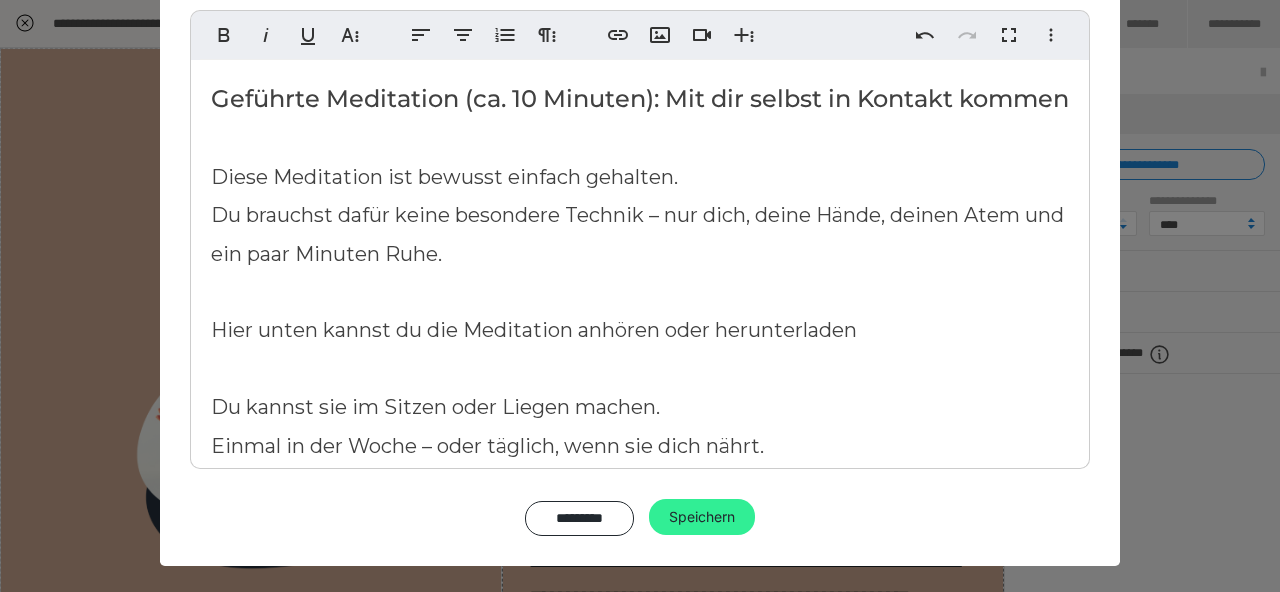 click on "Speichern" at bounding box center [702, 517] 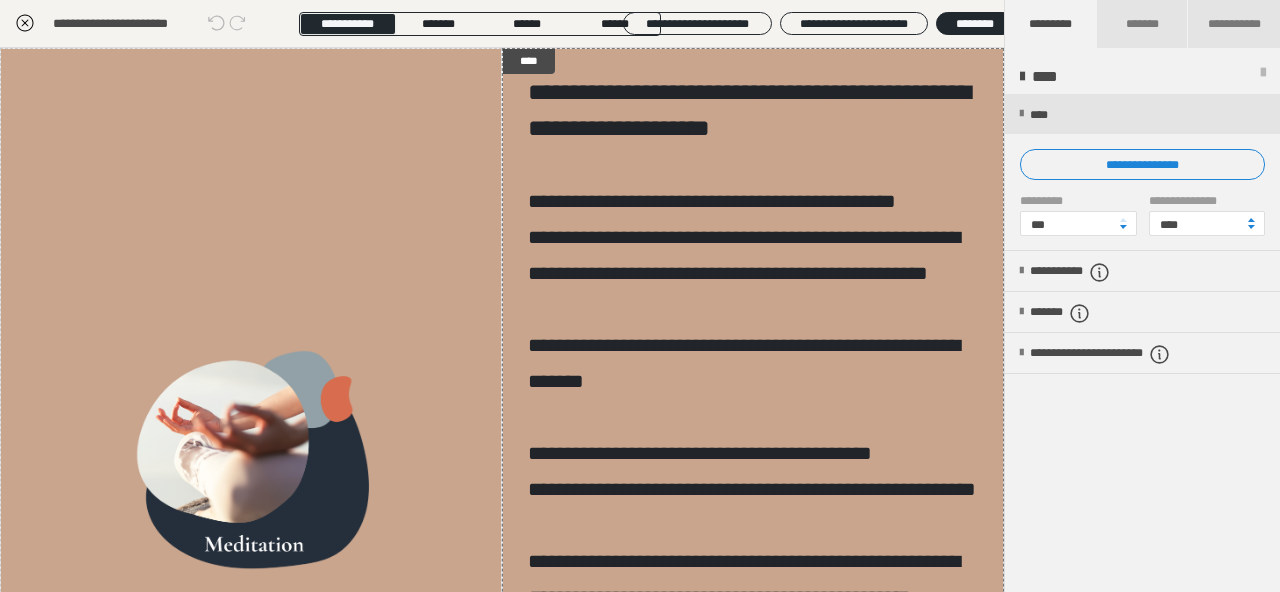 click 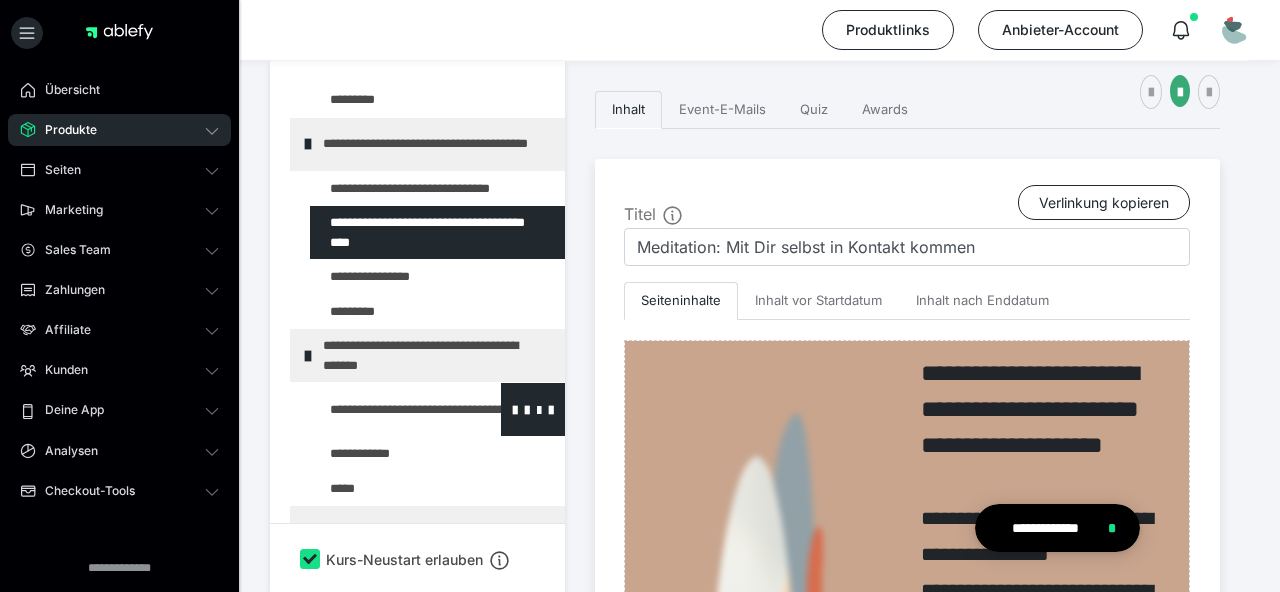 click at bounding box center (385, 409) 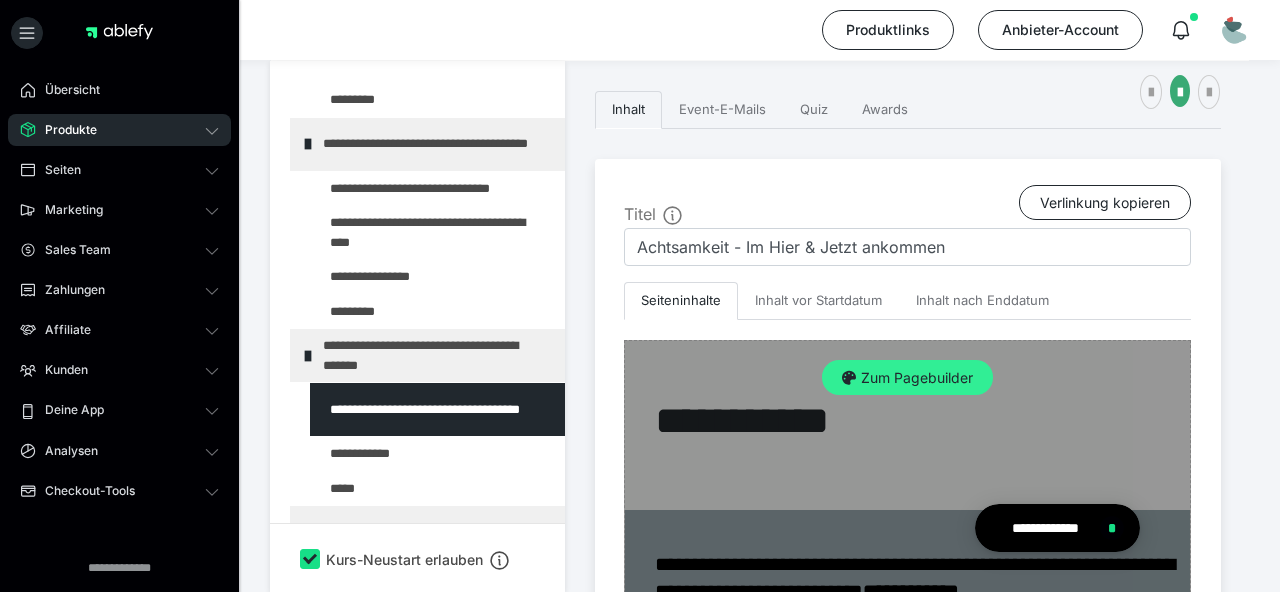 click on "Zum Pagebuilder" at bounding box center [907, 378] 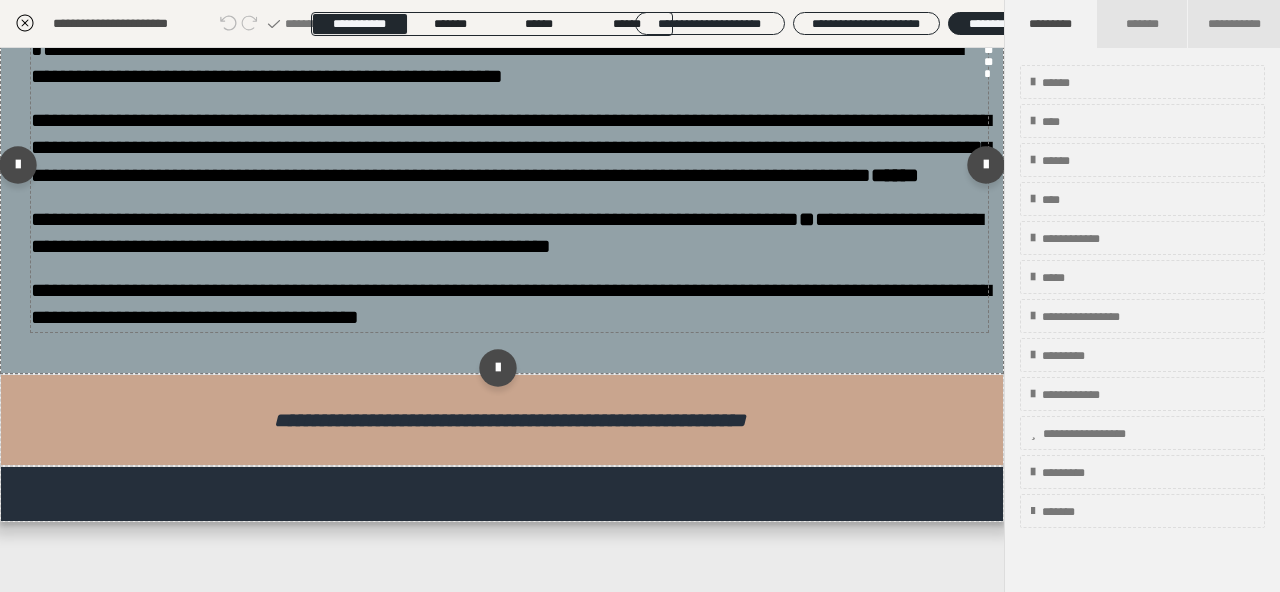 scroll, scrollTop: 0, scrollLeft: 0, axis: both 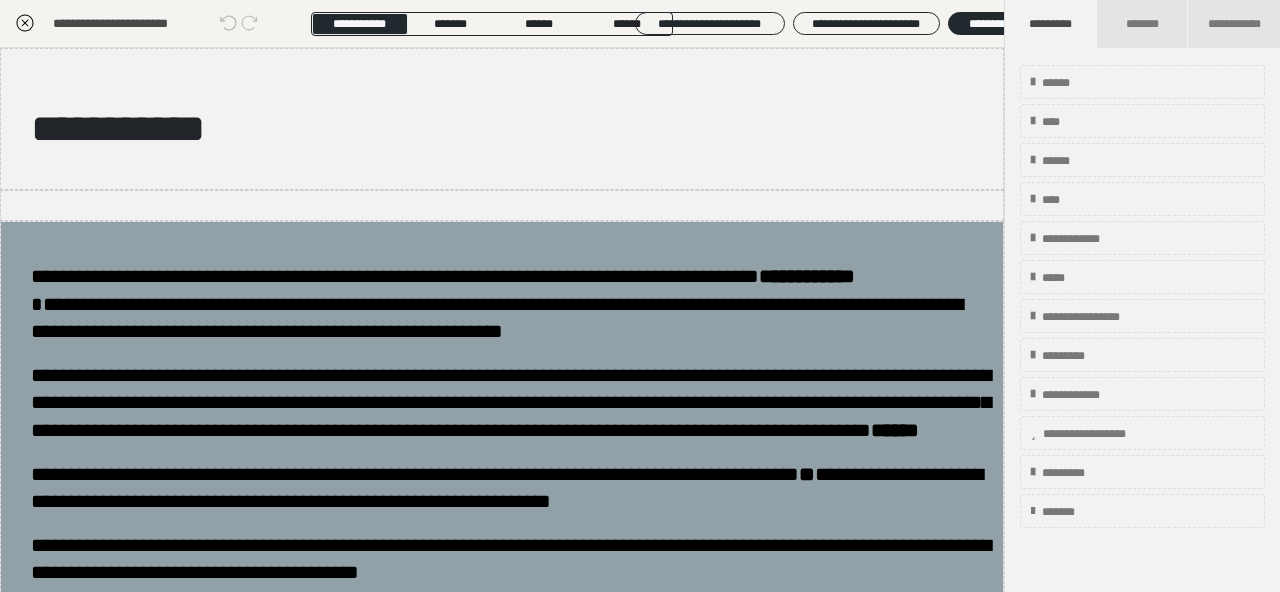 click on "**********" at bounding box center (127, 24) 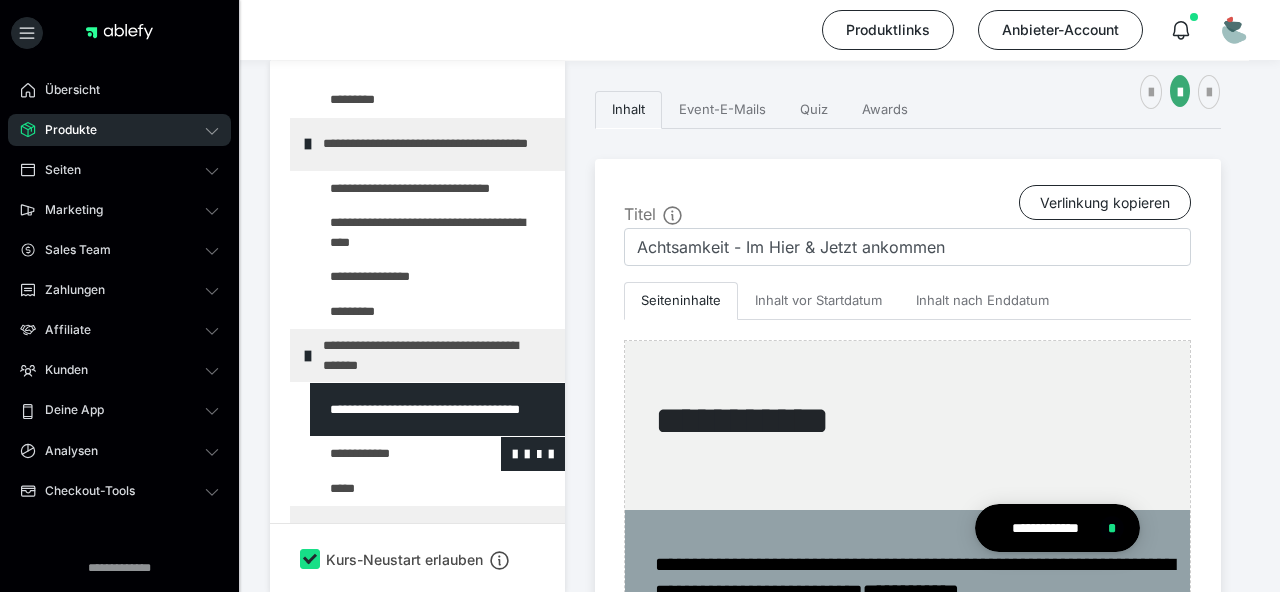click at bounding box center (385, 454) 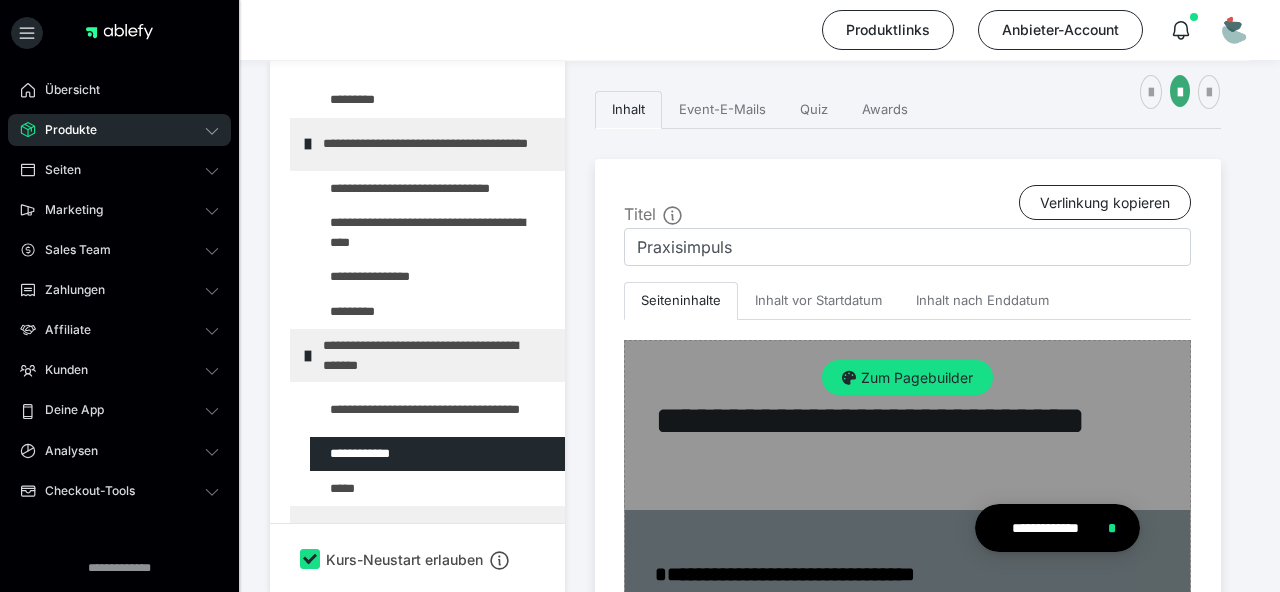 click on "Zum Pagebuilder" at bounding box center (907, 1336) 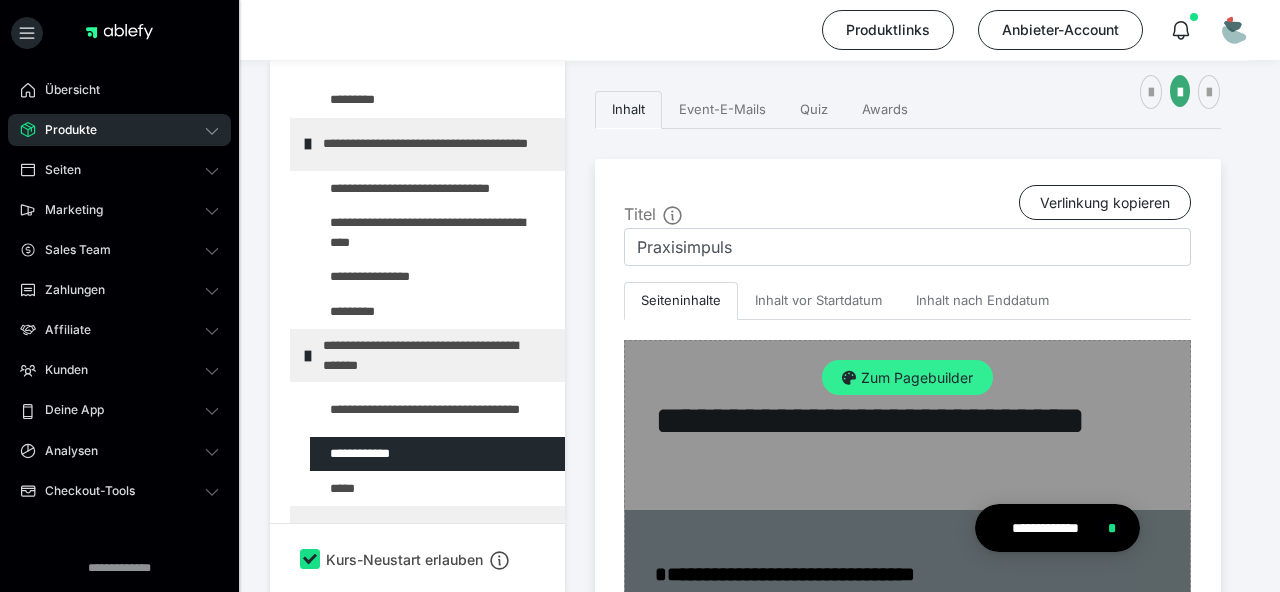 click on "Zum Pagebuilder" at bounding box center [907, 378] 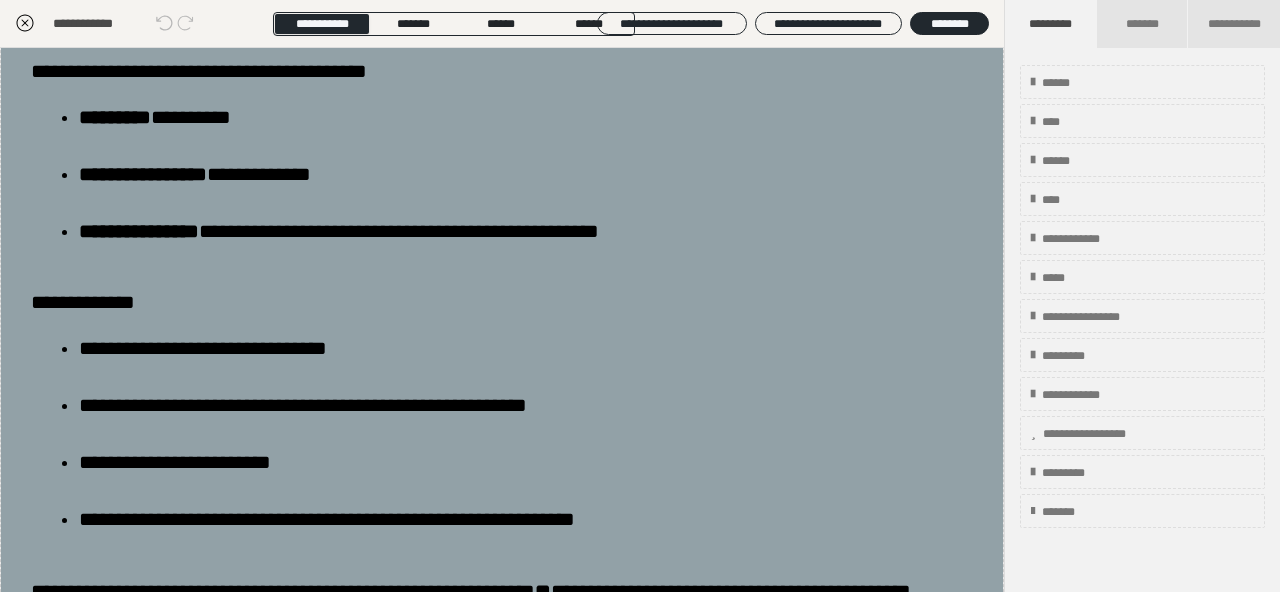 scroll, scrollTop: 1208, scrollLeft: 0, axis: vertical 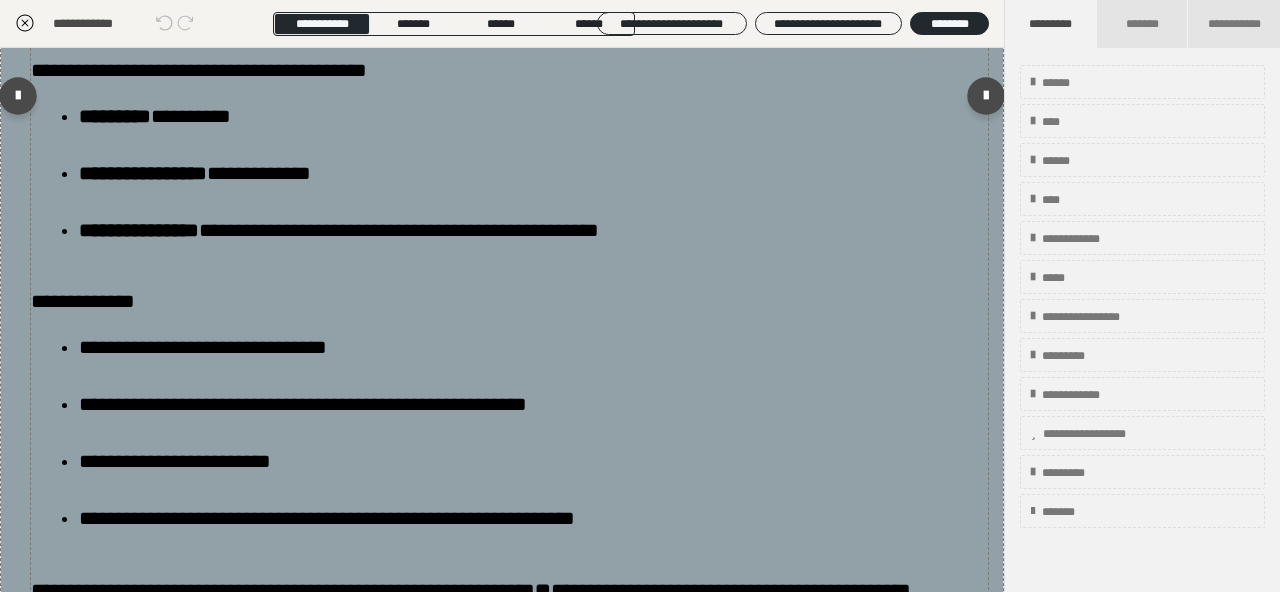 click on "**********" at bounding box center (83, 301) 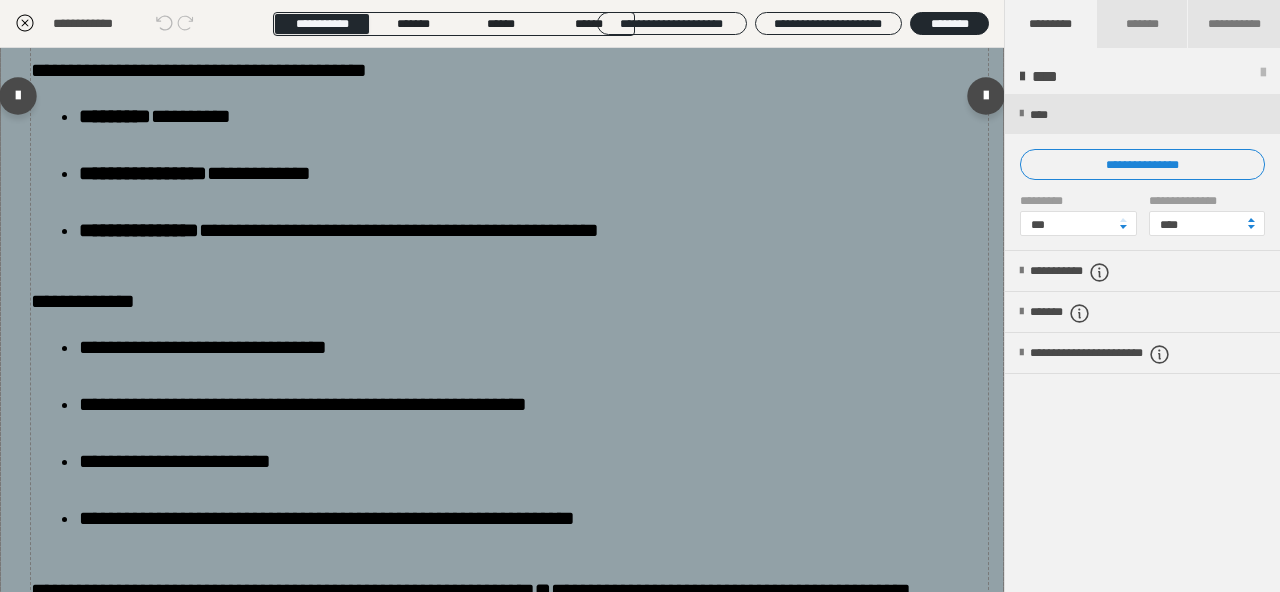click on "**********" at bounding box center (83, 301) 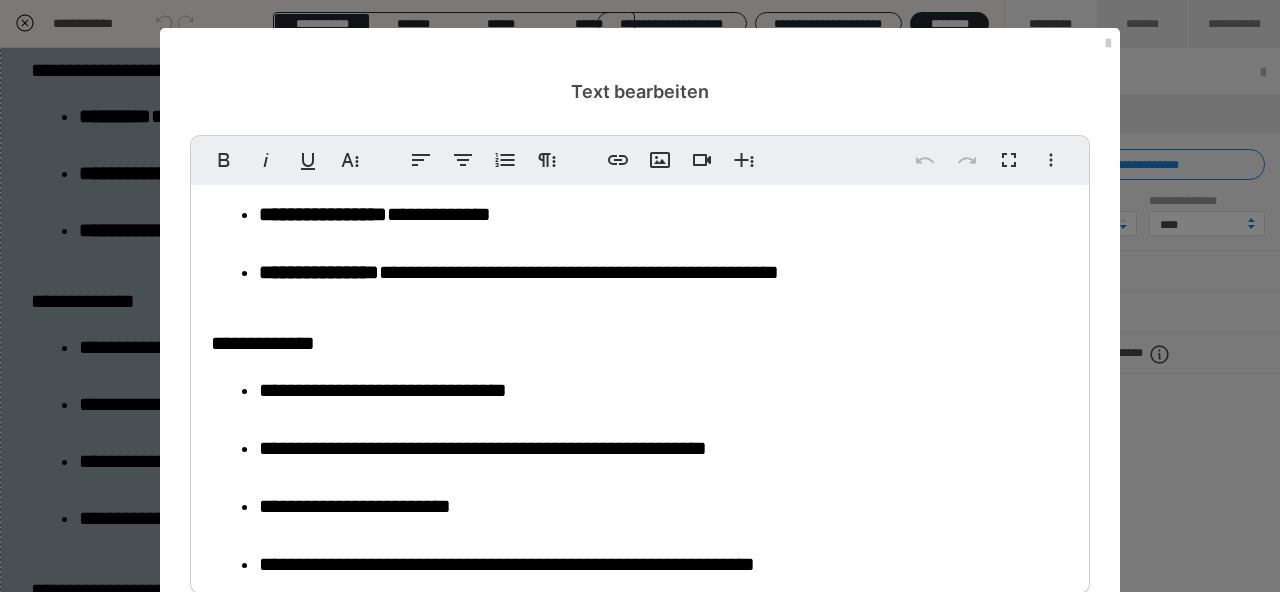 scroll, scrollTop: 592, scrollLeft: 0, axis: vertical 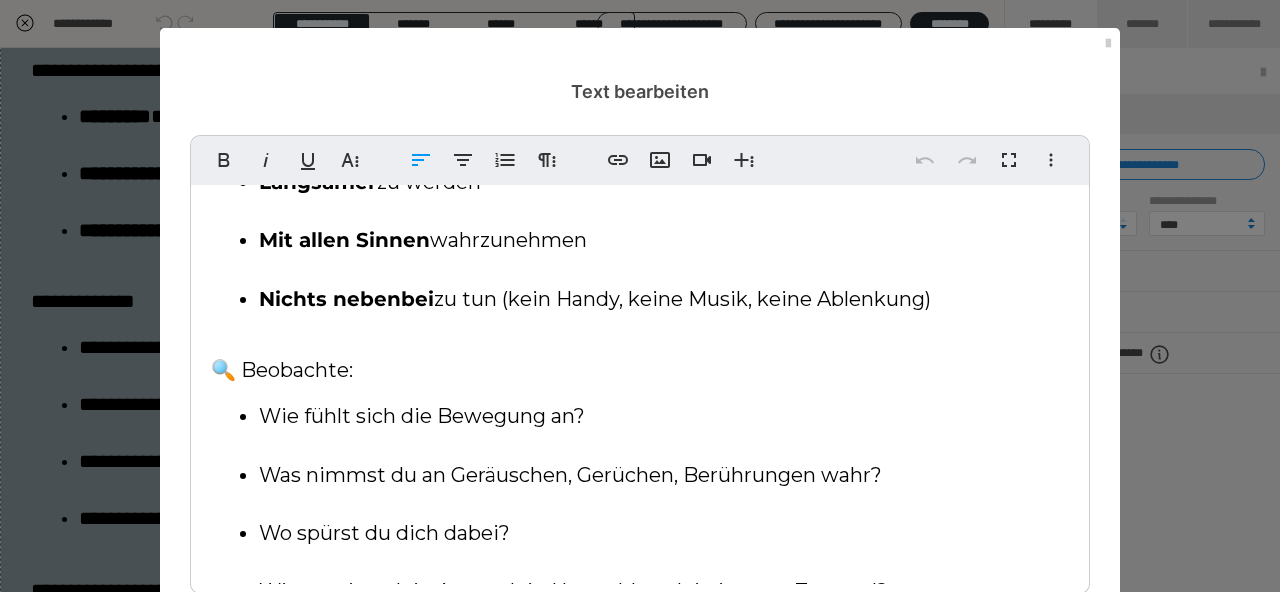 click on "🔍 Beobachte:" at bounding box center (282, 370) 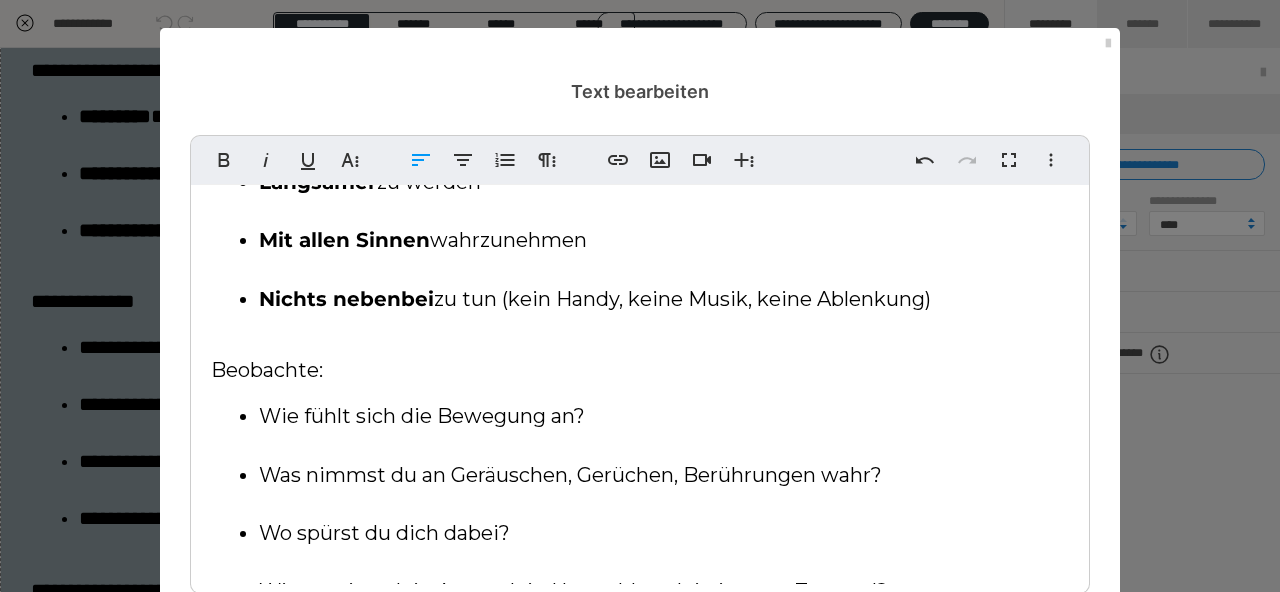 scroll, scrollTop: 709, scrollLeft: 0, axis: vertical 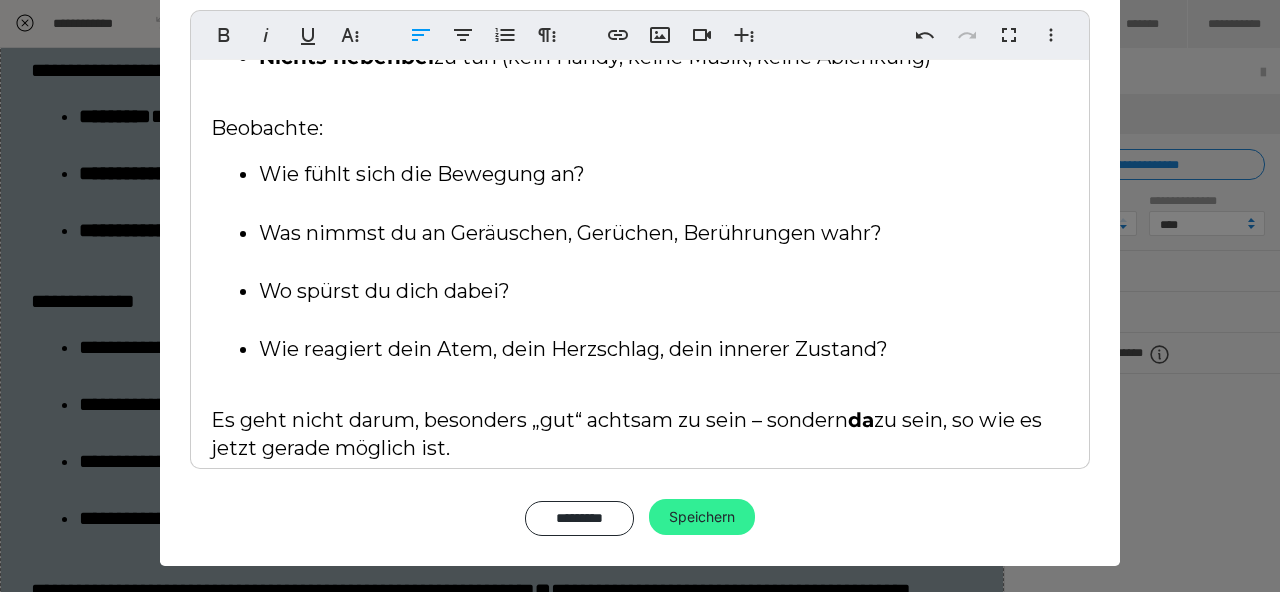 click on "Speichern" at bounding box center (702, 517) 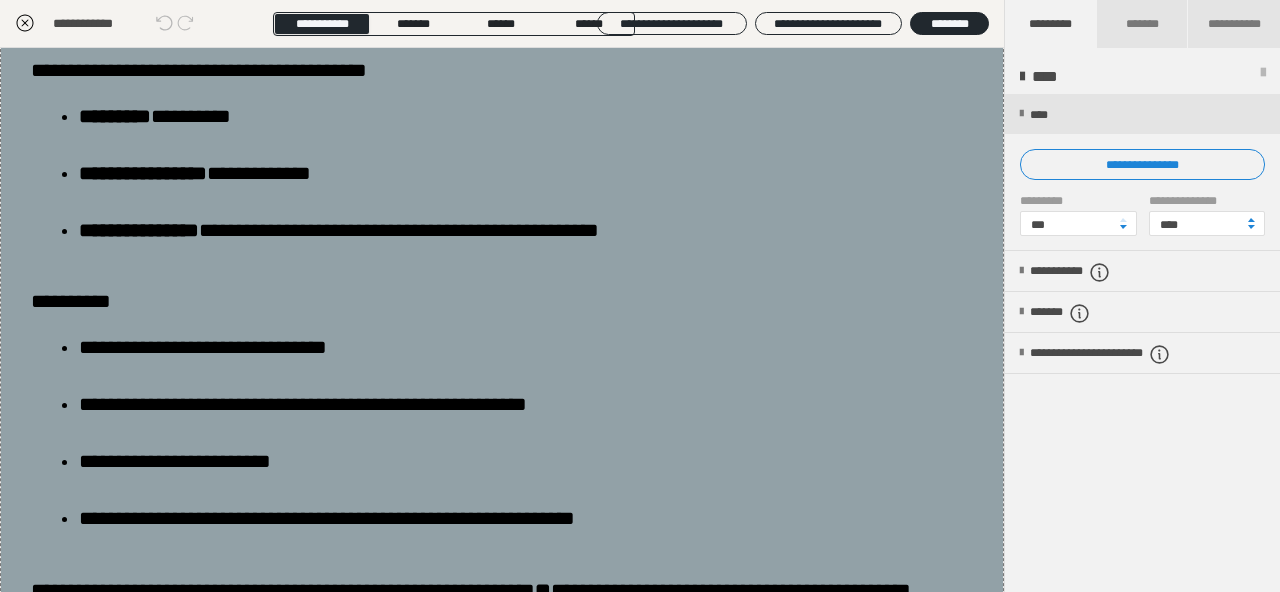 click 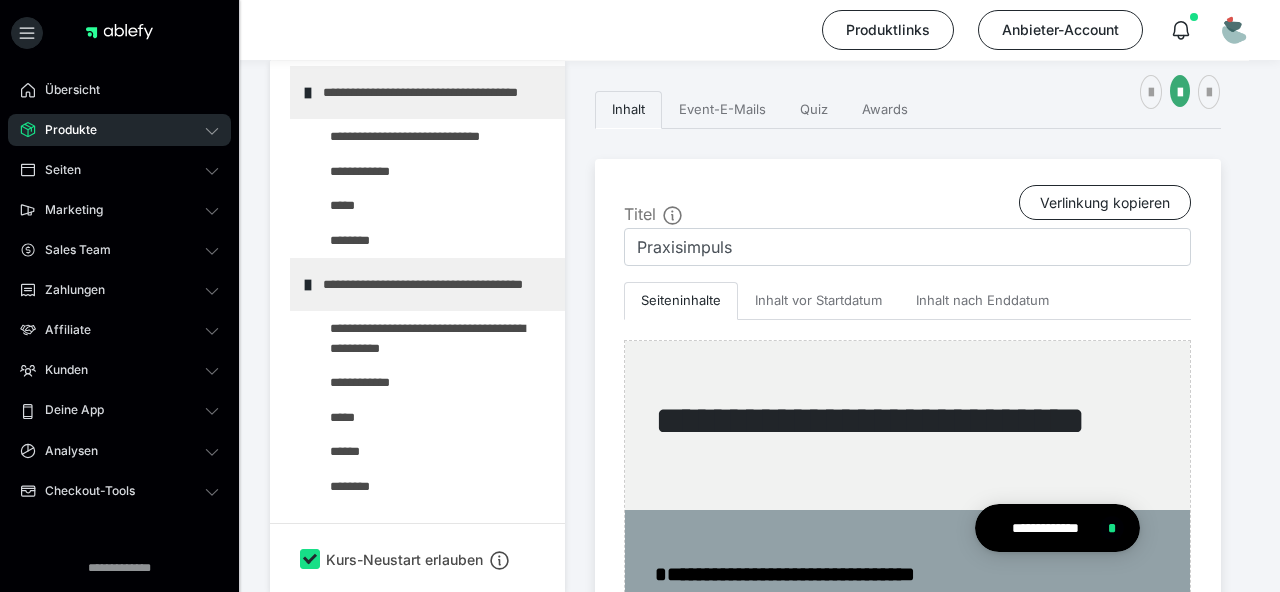 scroll, scrollTop: 739, scrollLeft: 0, axis: vertical 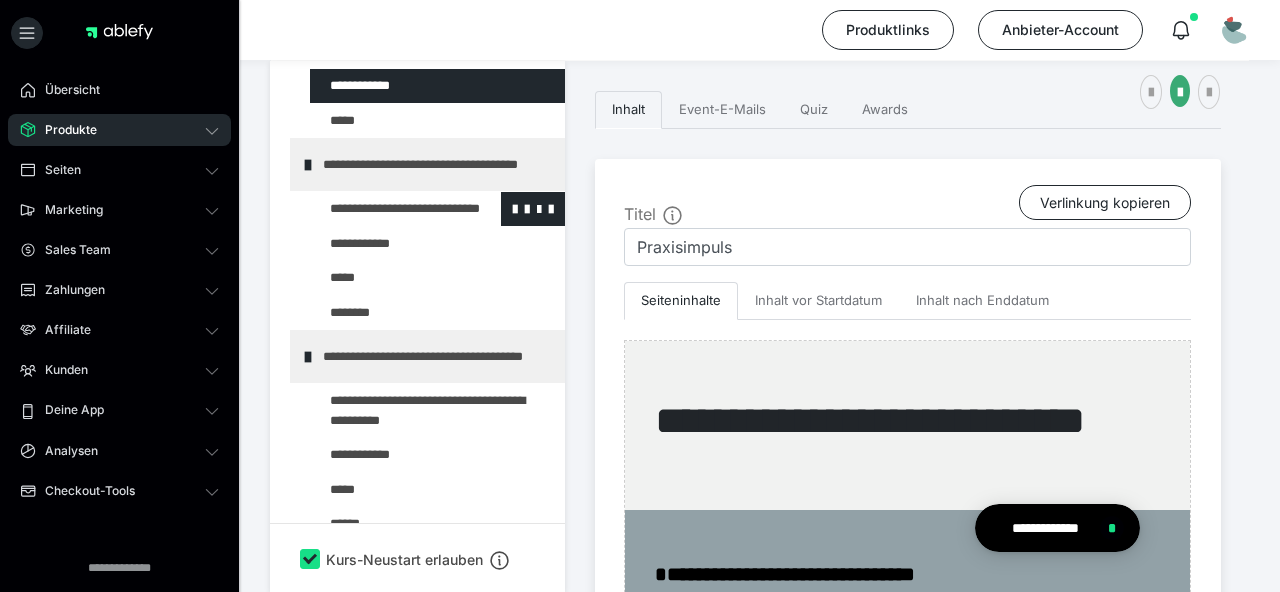 click at bounding box center [385, 209] 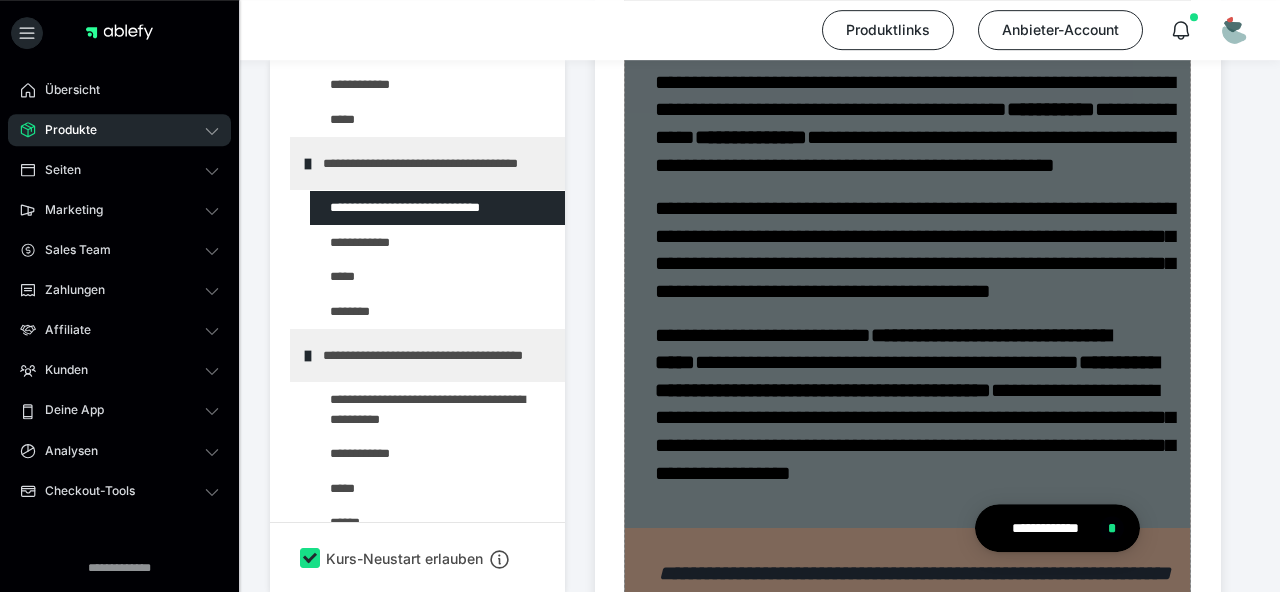 scroll, scrollTop: 780, scrollLeft: 0, axis: vertical 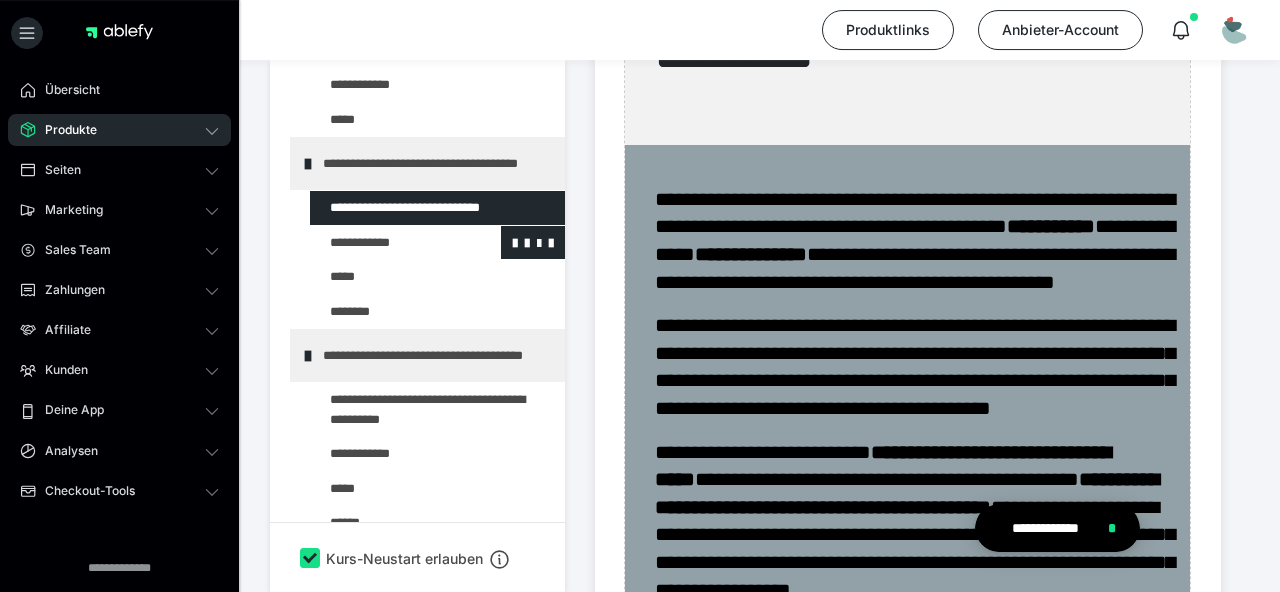 click at bounding box center (385, 243) 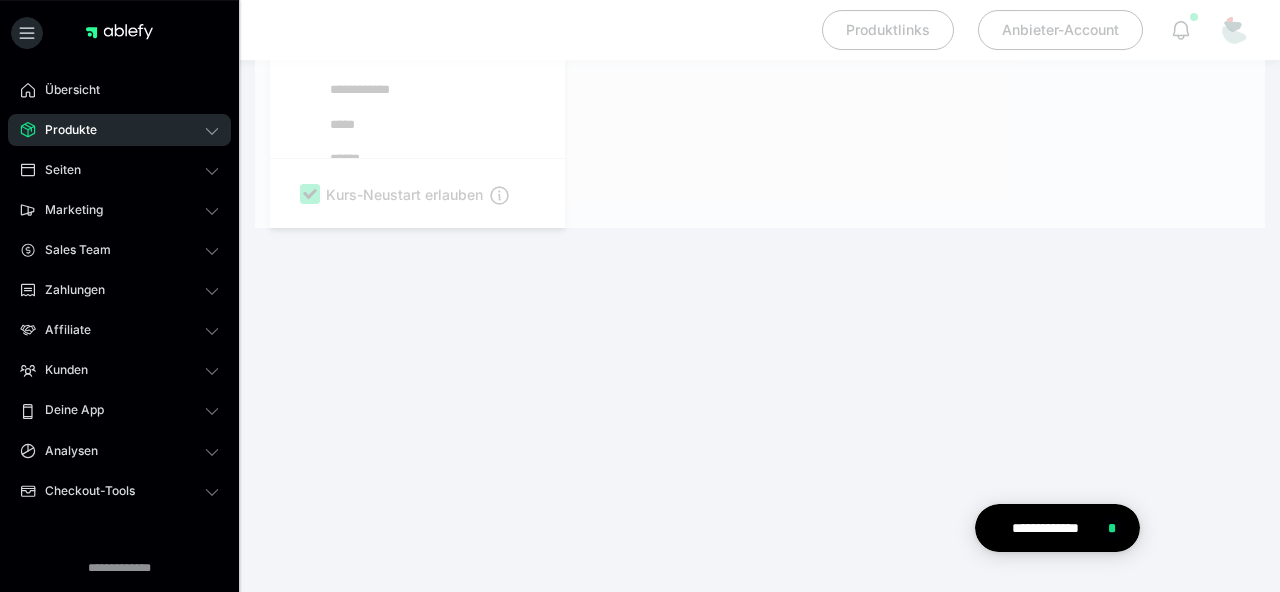 scroll, scrollTop: 415, scrollLeft: 0, axis: vertical 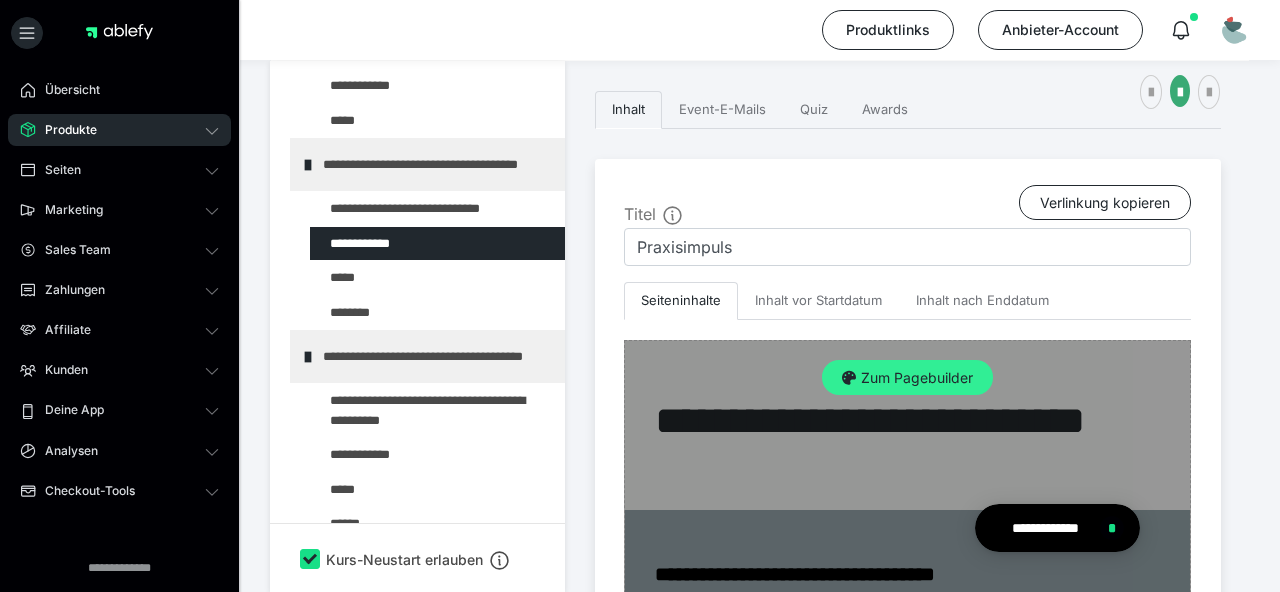 click on "Zum Pagebuilder" at bounding box center [907, 378] 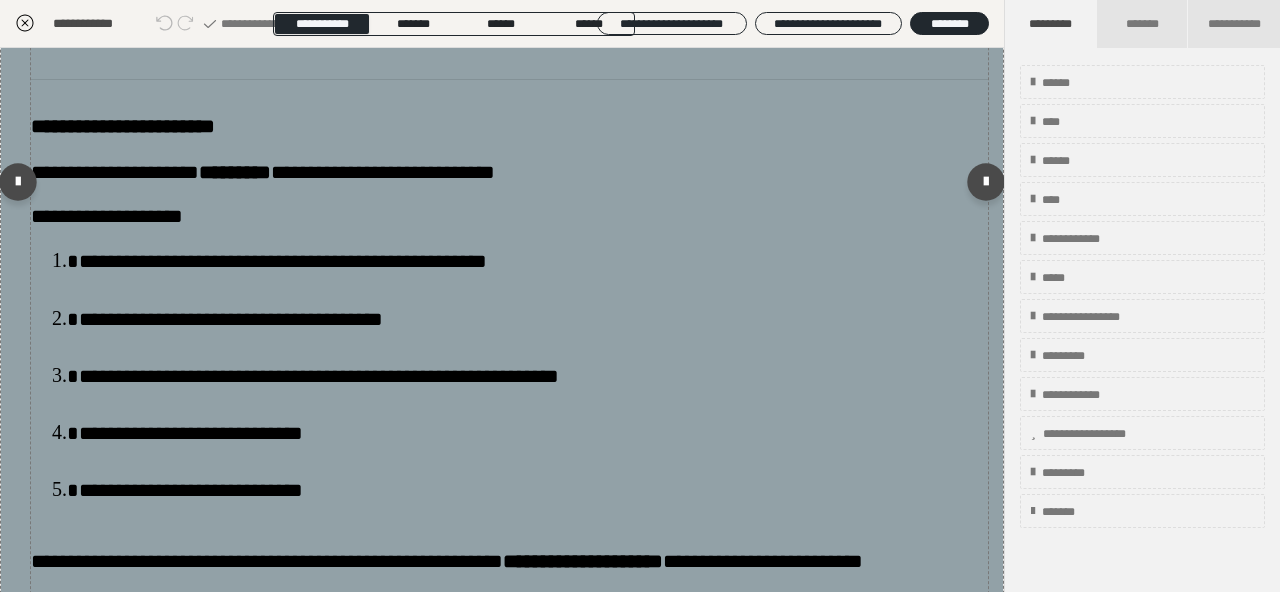 scroll, scrollTop: 538, scrollLeft: 0, axis: vertical 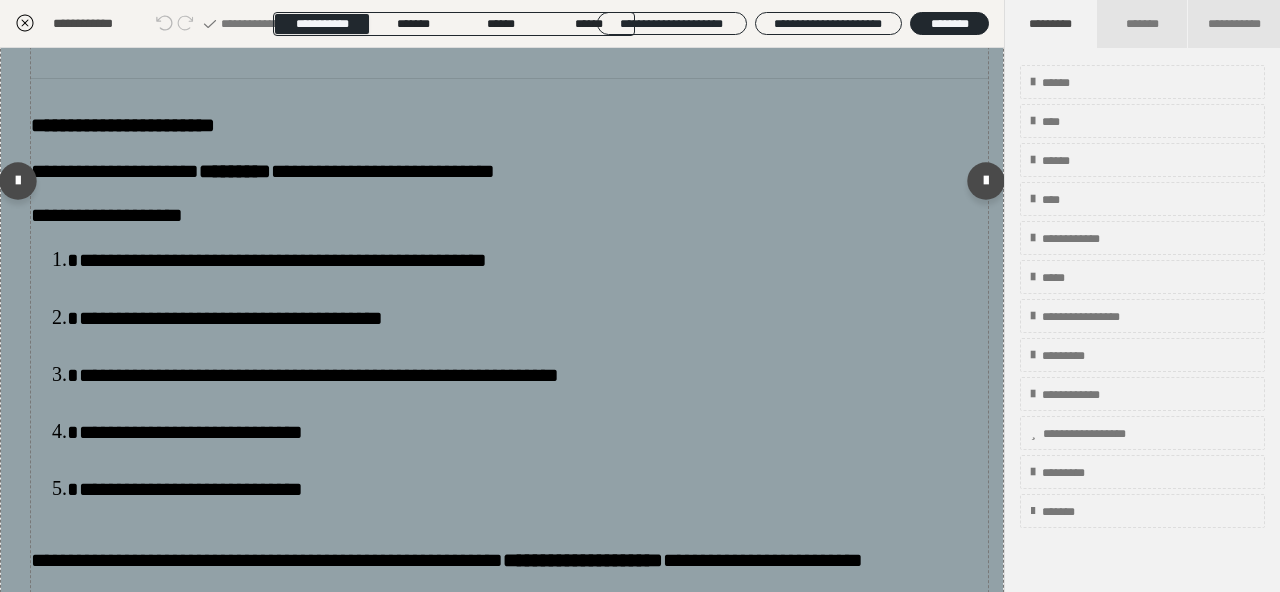 click on "**********" at bounding box center [509, 216] 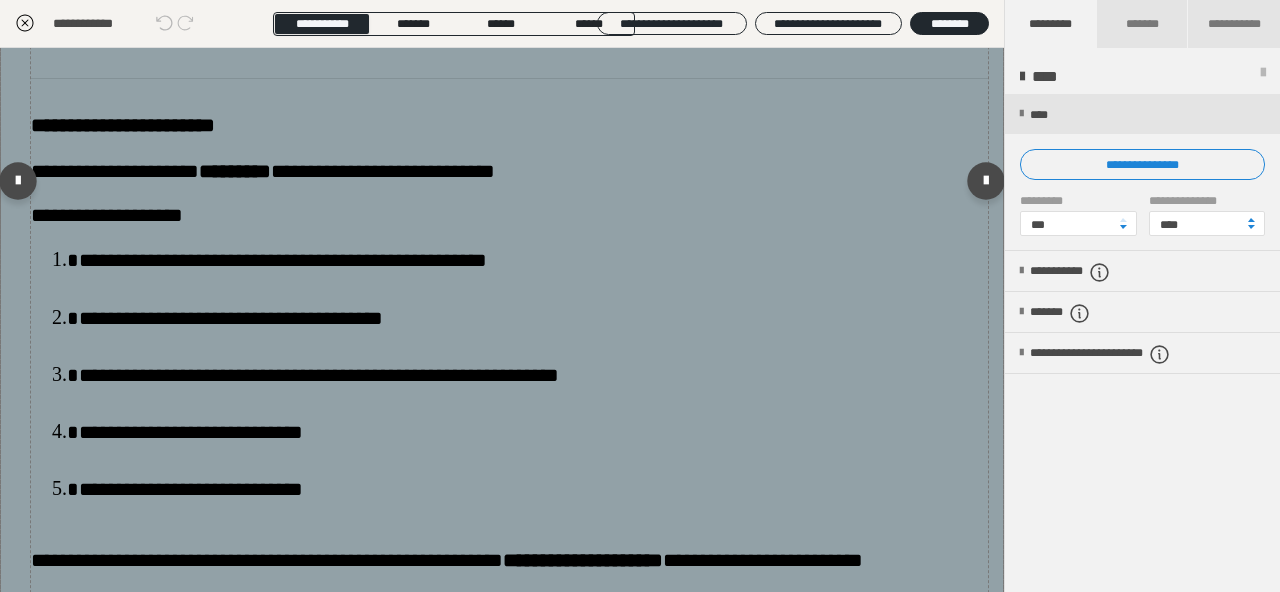 click on "**********" at bounding box center [509, 216] 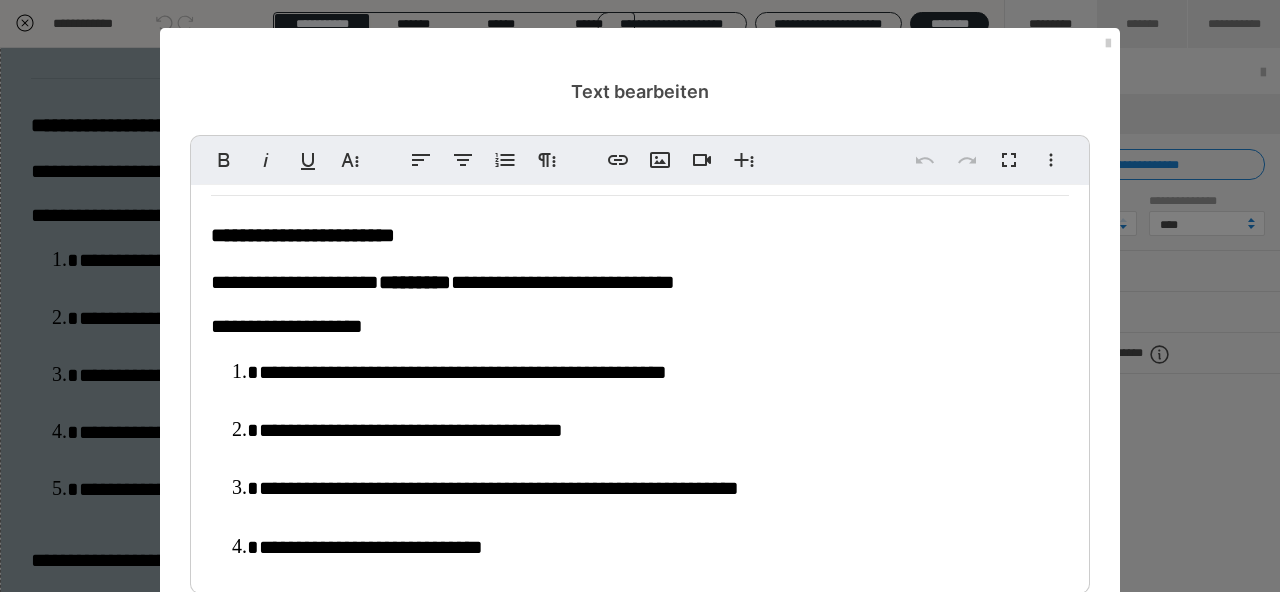 scroll, scrollTop: 382, scrollLeft: 0, axis: vertical 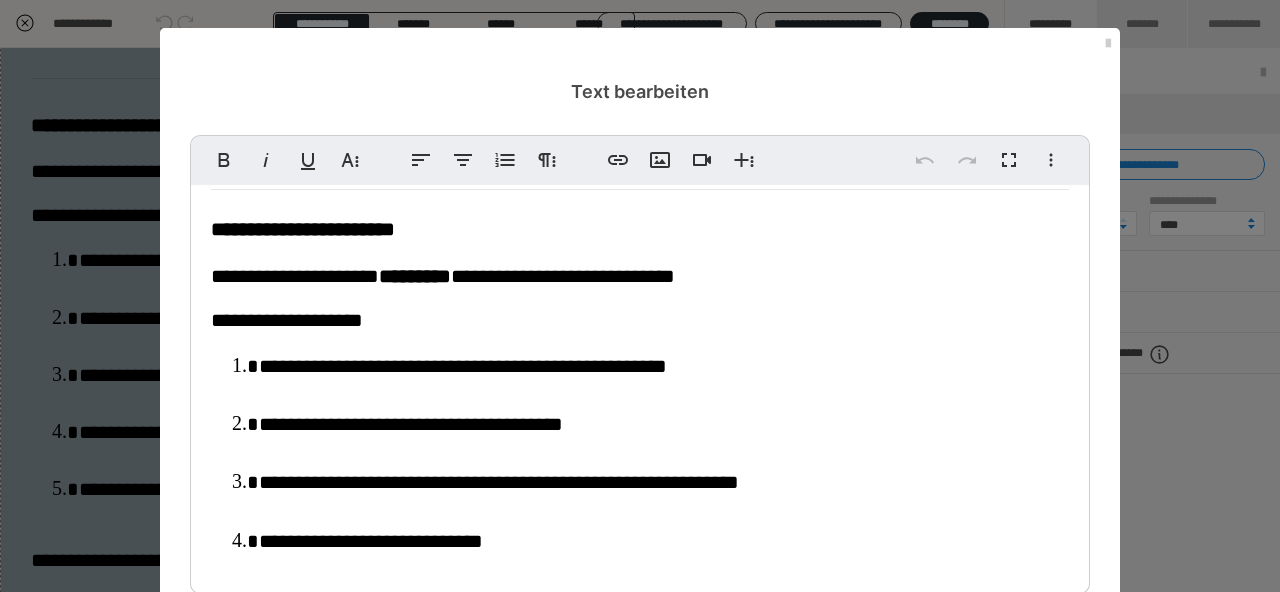 click on "**********" at bounding box center (303, 229) 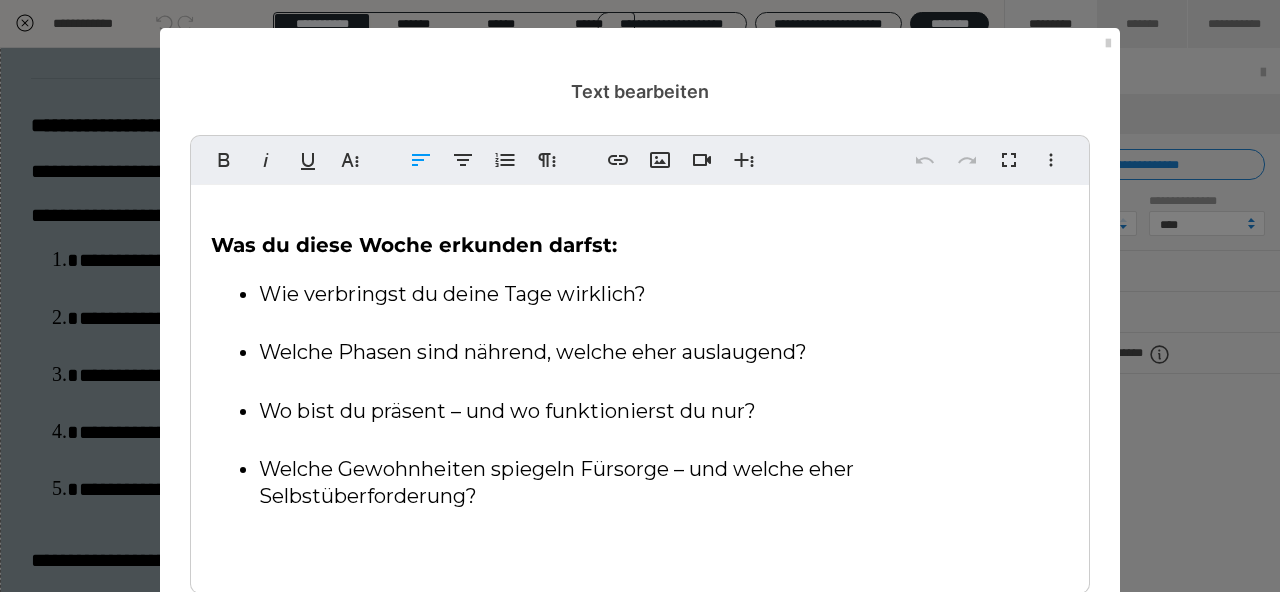 scroll, scrollTop: 382, scrollLeft: 0, axis: vertical 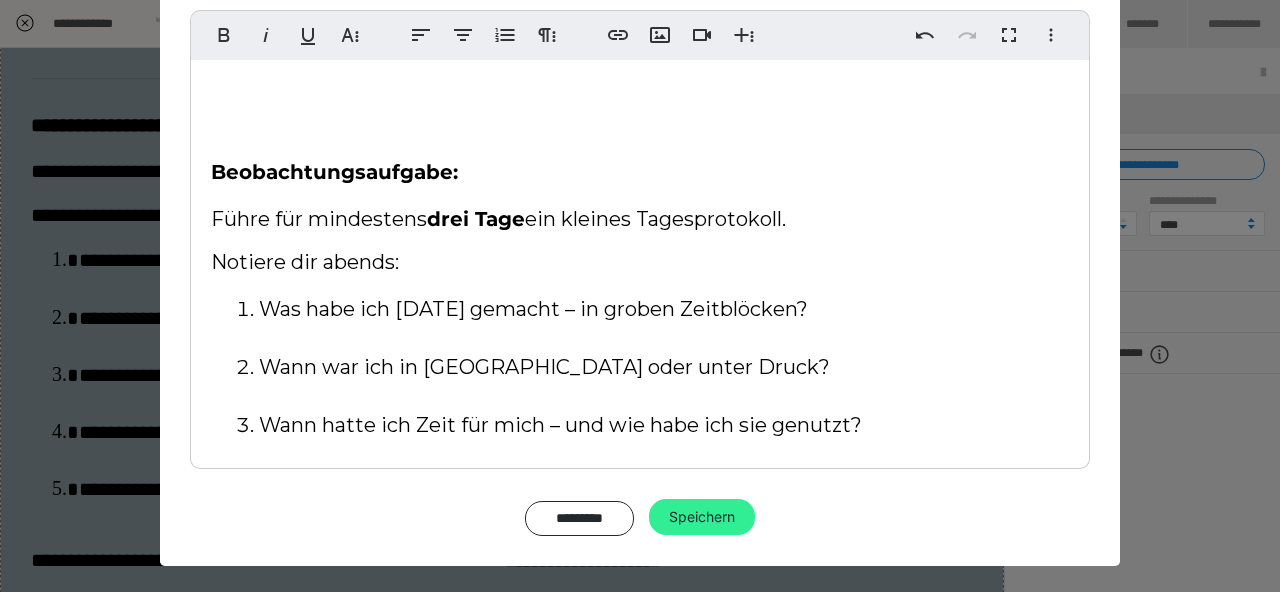 click on "Speichern" at bounding box center (702, 517) 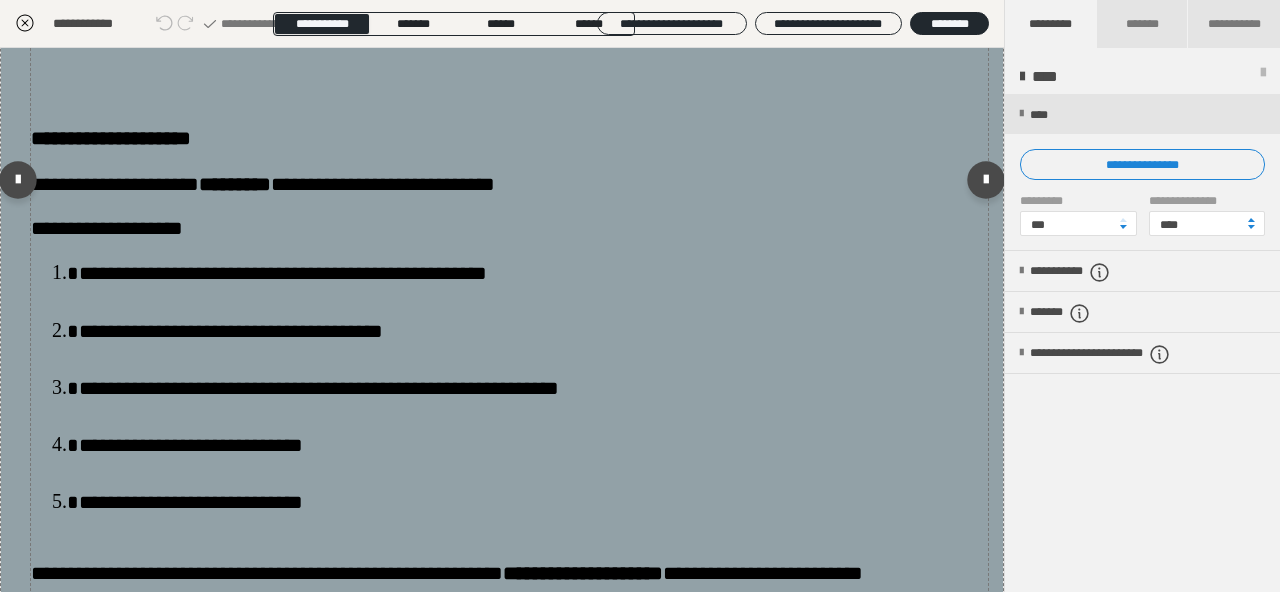 scroll, scrollTop: 915, scrollLeft: 0, axis: vertical 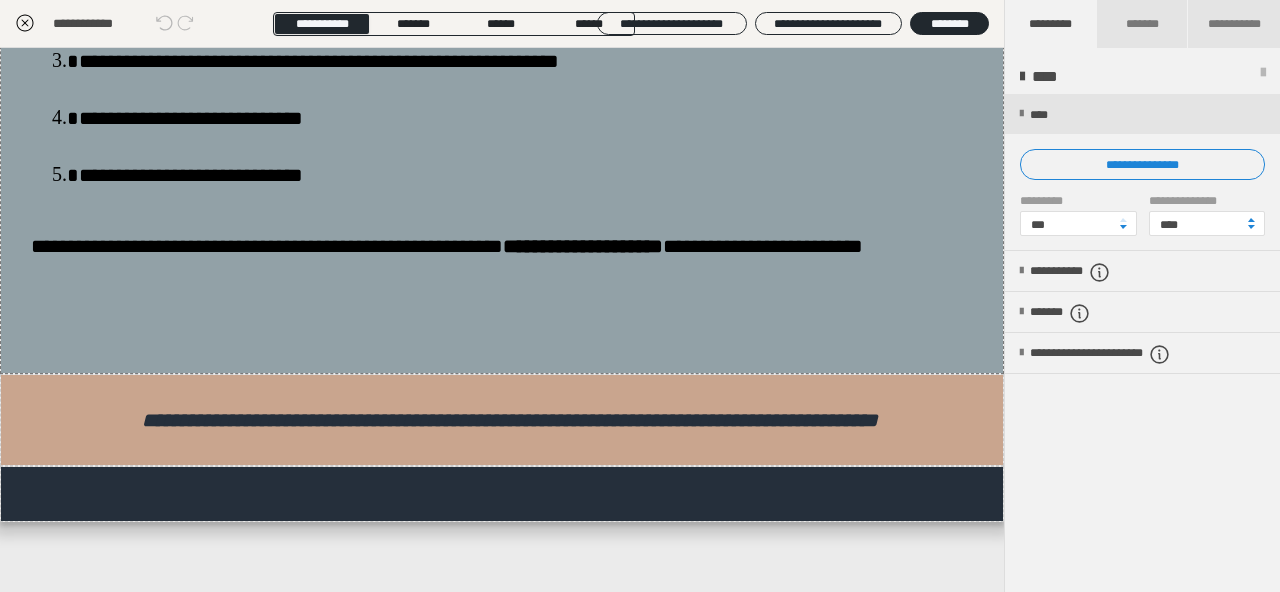 click 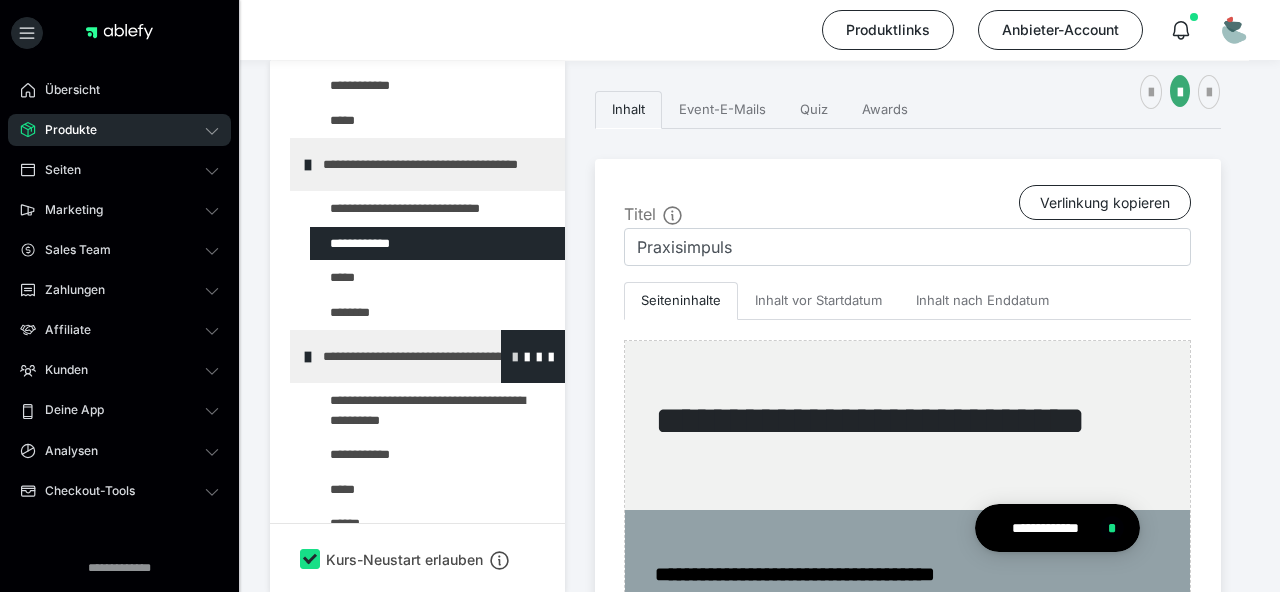 scroll, scrollTop: 897, scrollLeft: 0, axis: vertical 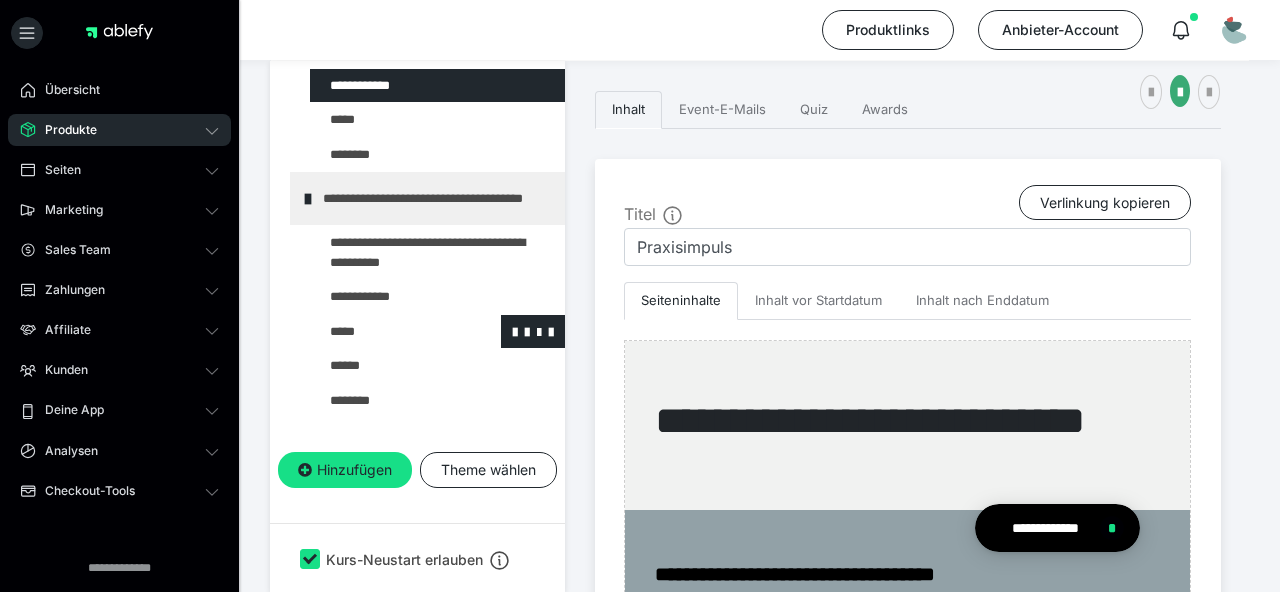 click at bounding box center [385, 332] 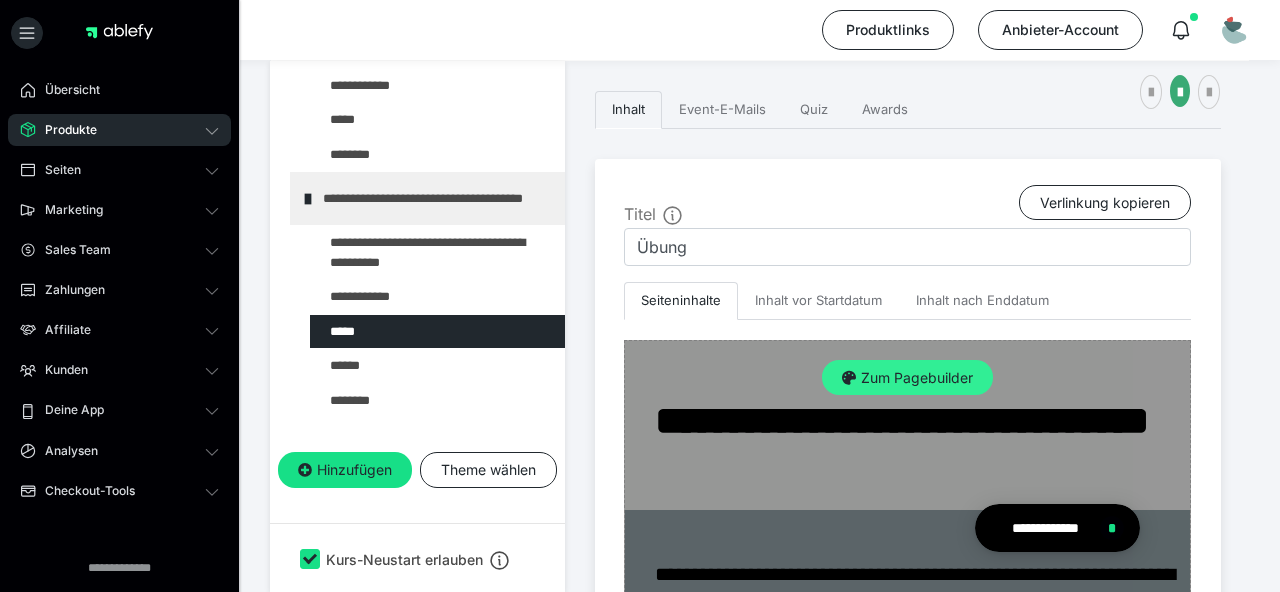 click on "Zum Pagebuilder" at bounding box center [907, 378] 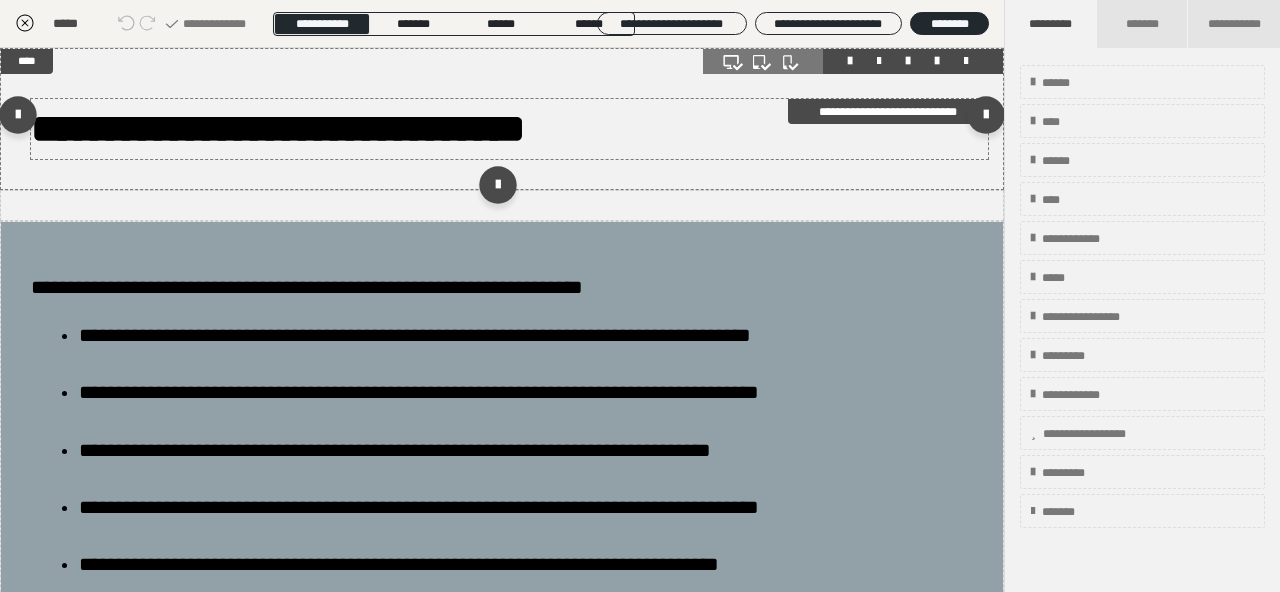 click on "**********" at bounding box center [278, 128] 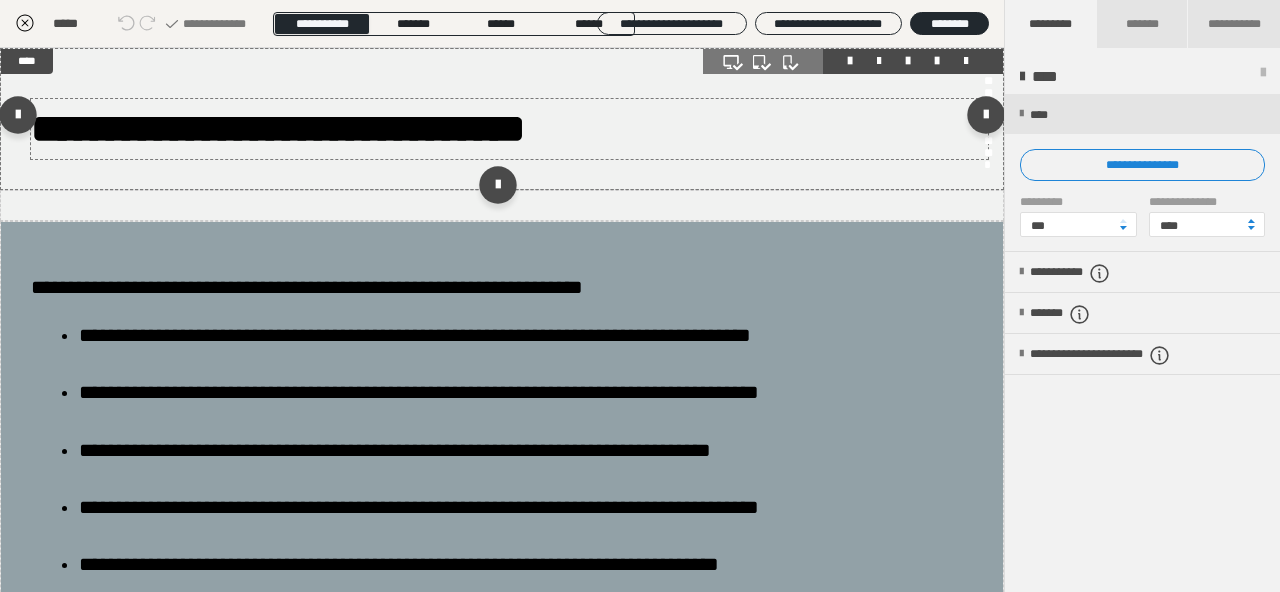 click on "**********" at bounding box center (640, 187) 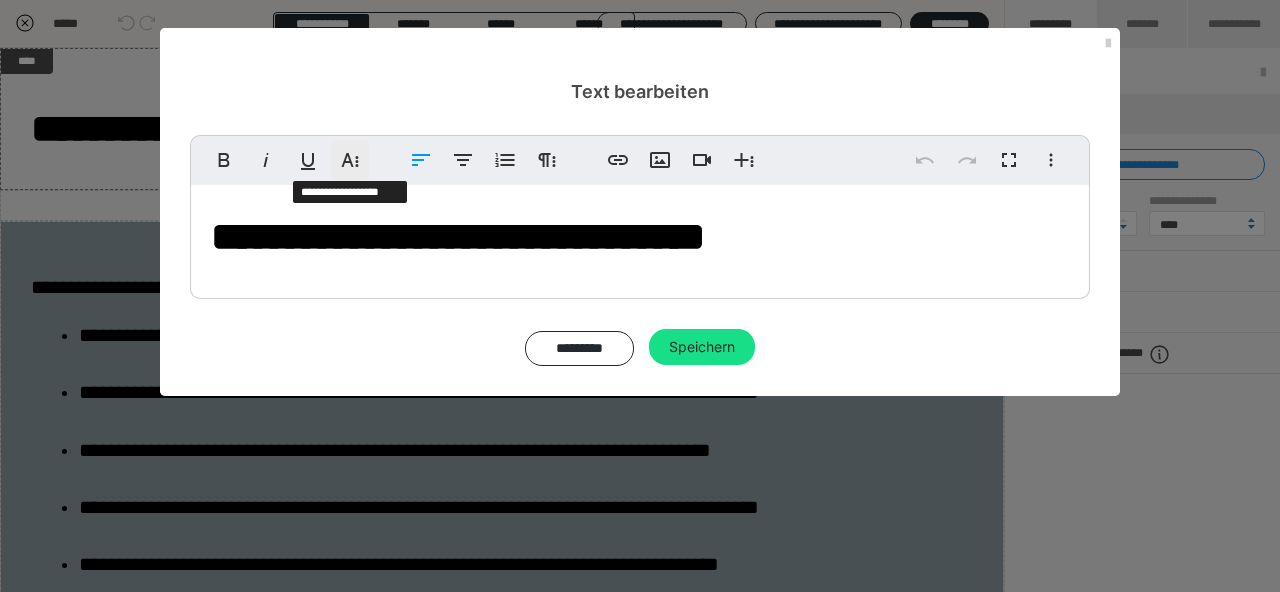 click 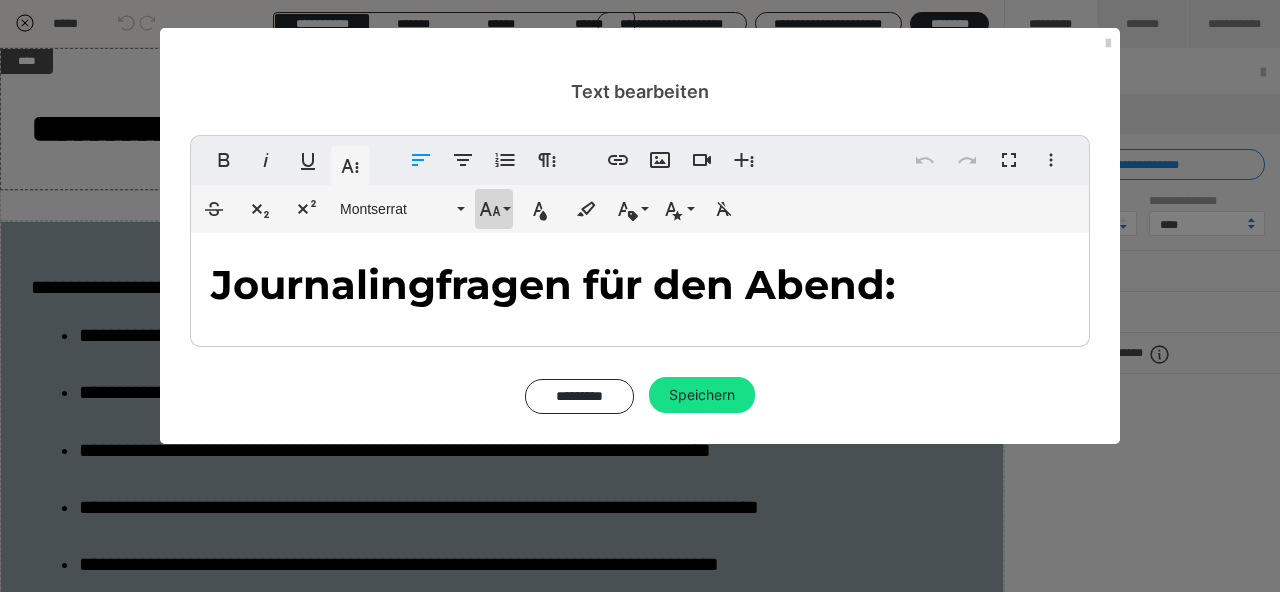 click 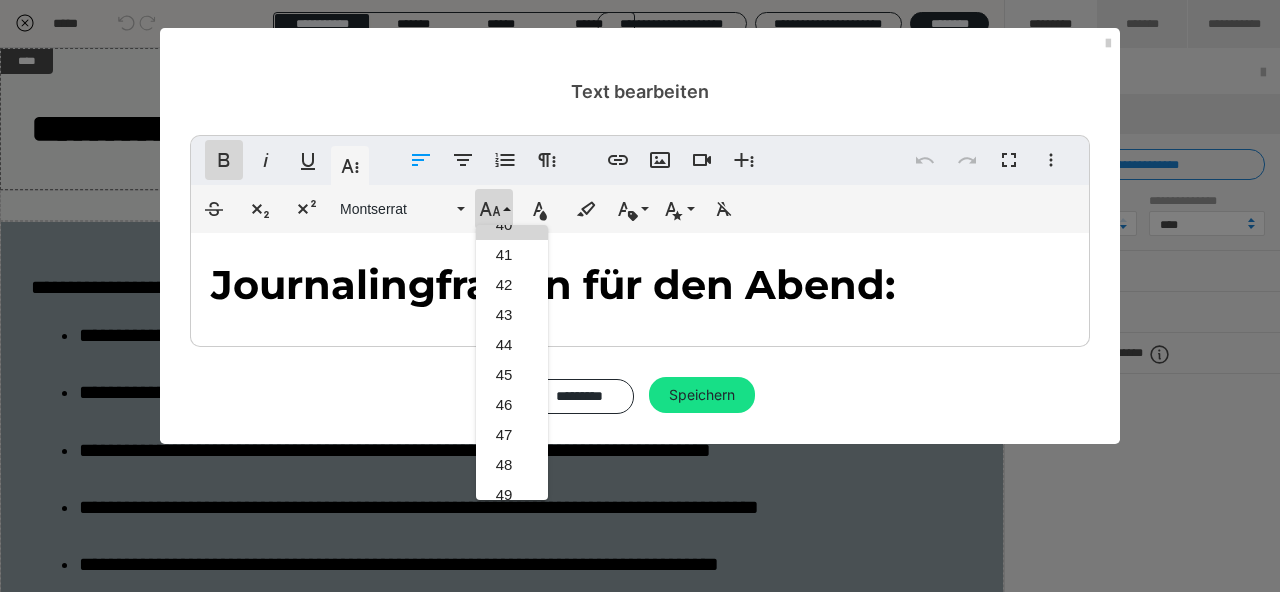 click 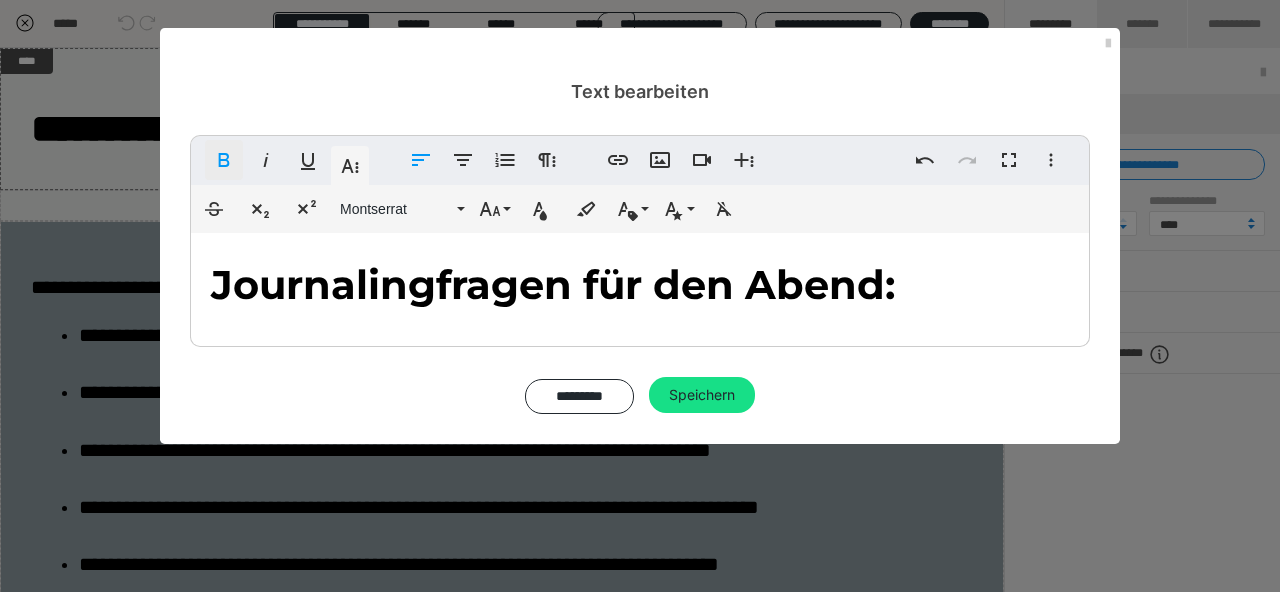 click 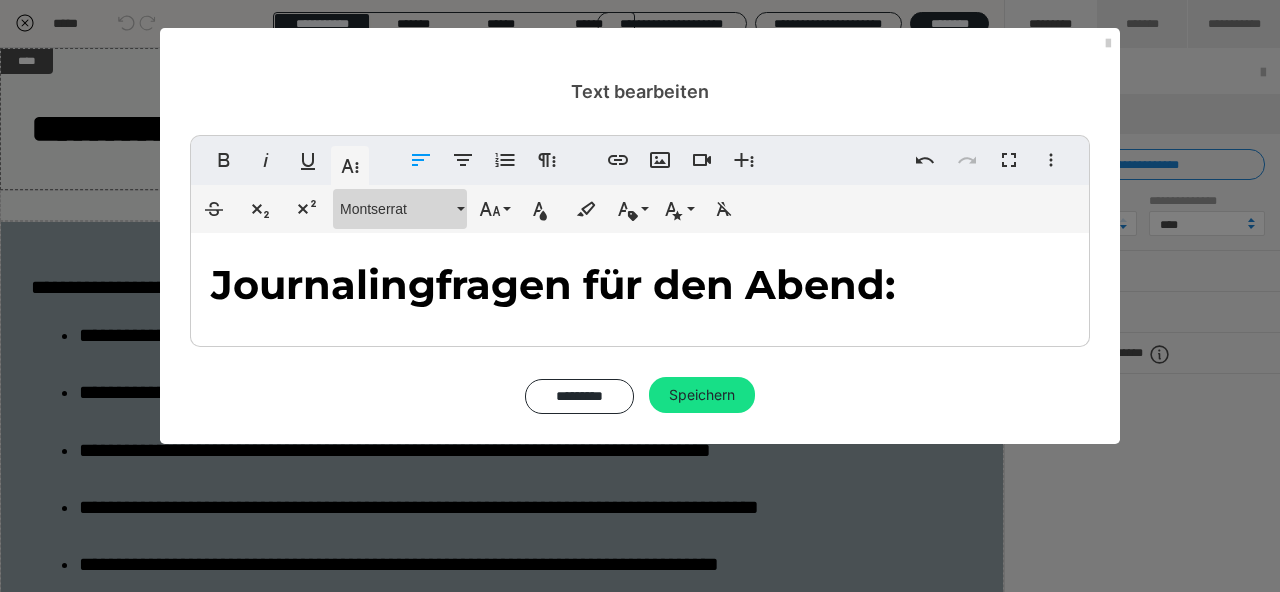 click on "Montserrat" at bounding box center (396, 209) 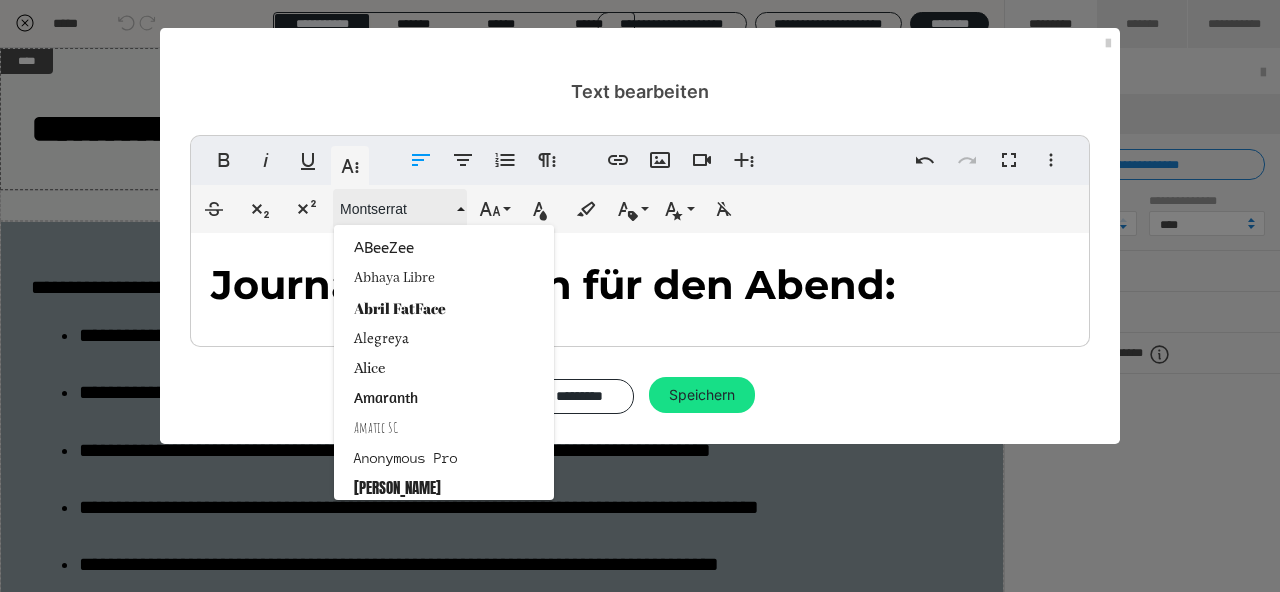 scroll, scrollTop: 1913, scrollLeft: 0, axis: vertical 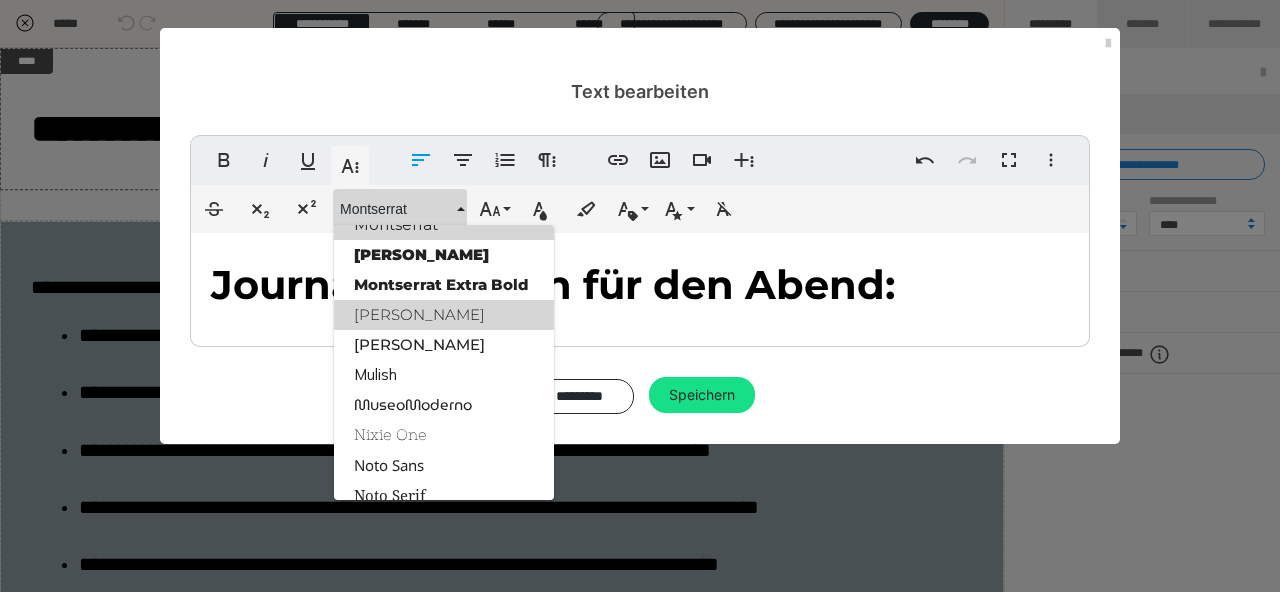 click on "Montserrat Light" at bounding box center [444, 315] 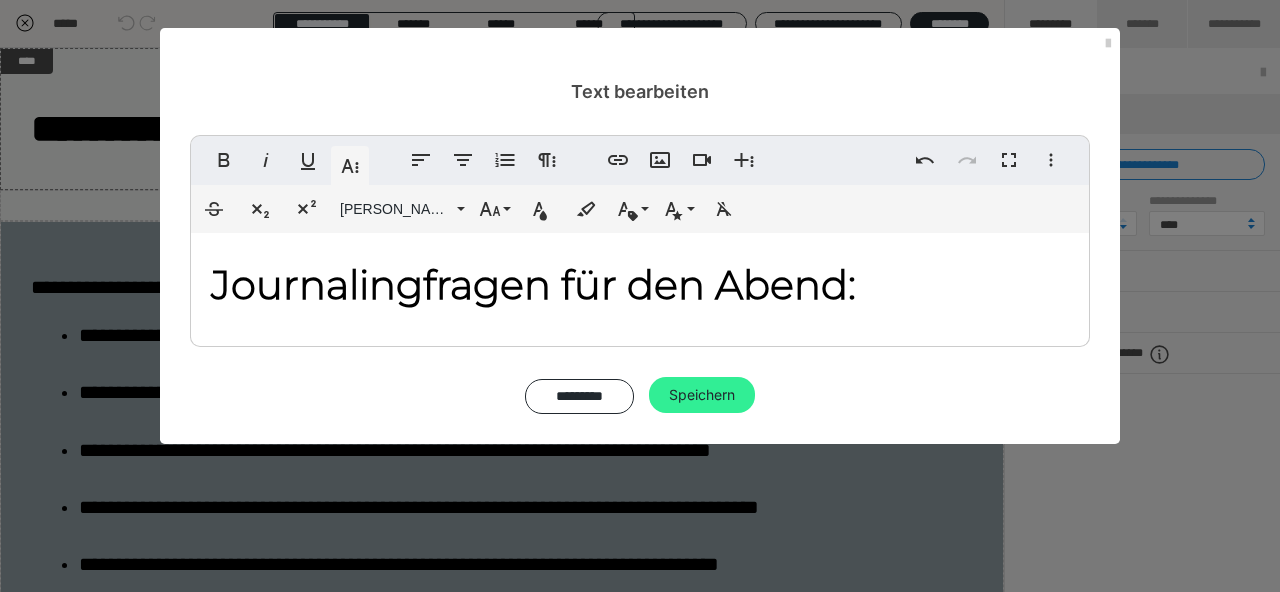 click on "Speichern" at bounding box center (702, 395) 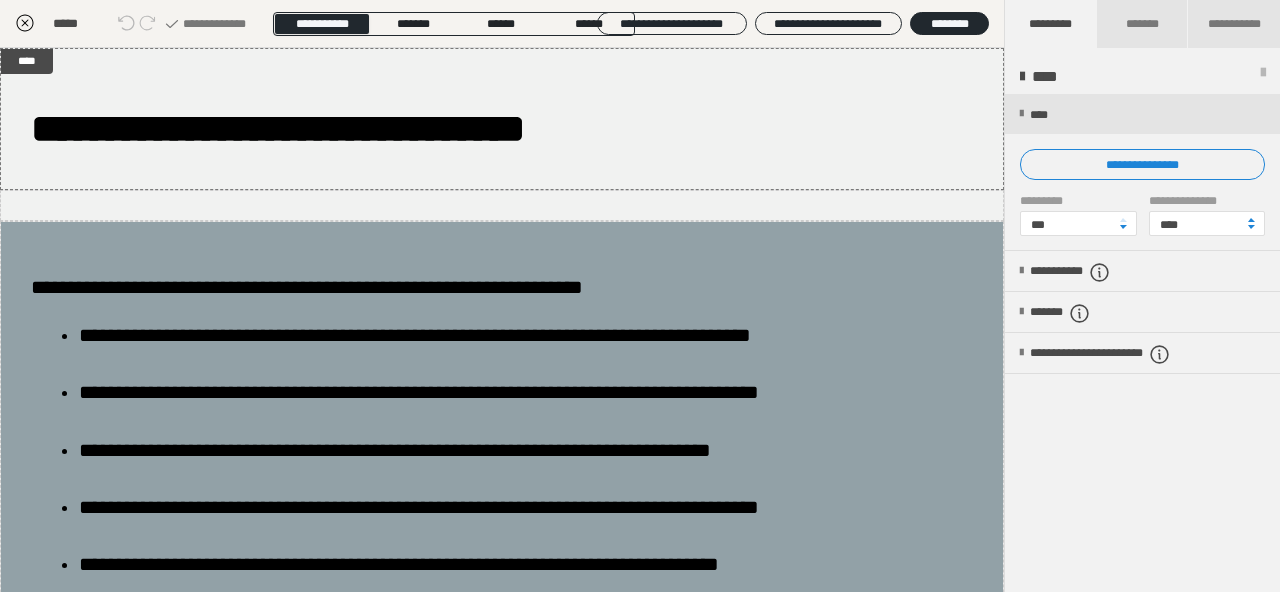 scroll, scrollTop: 305, scrollLeft: 0, axis: vertical 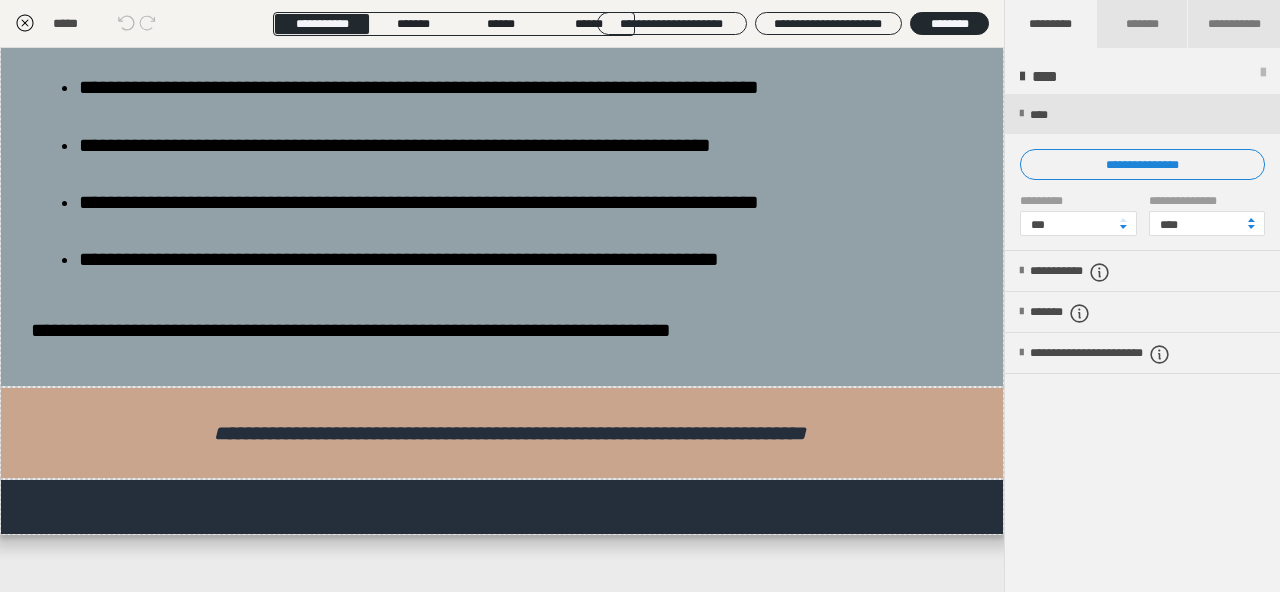 click 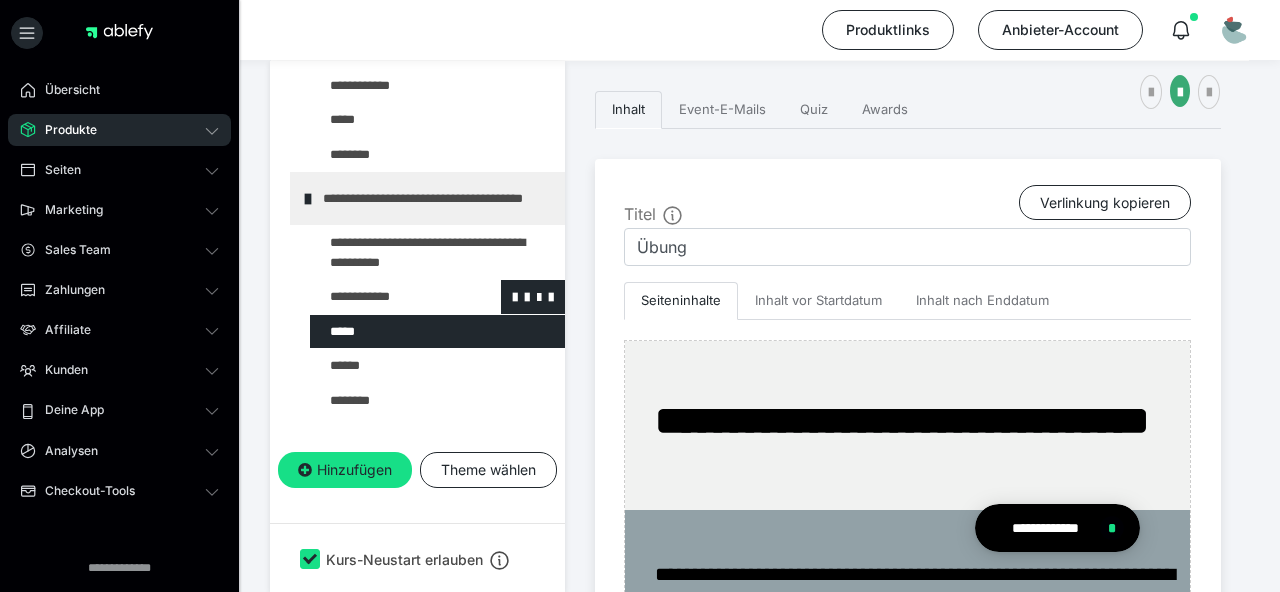 click at bounding box center (385, 297) 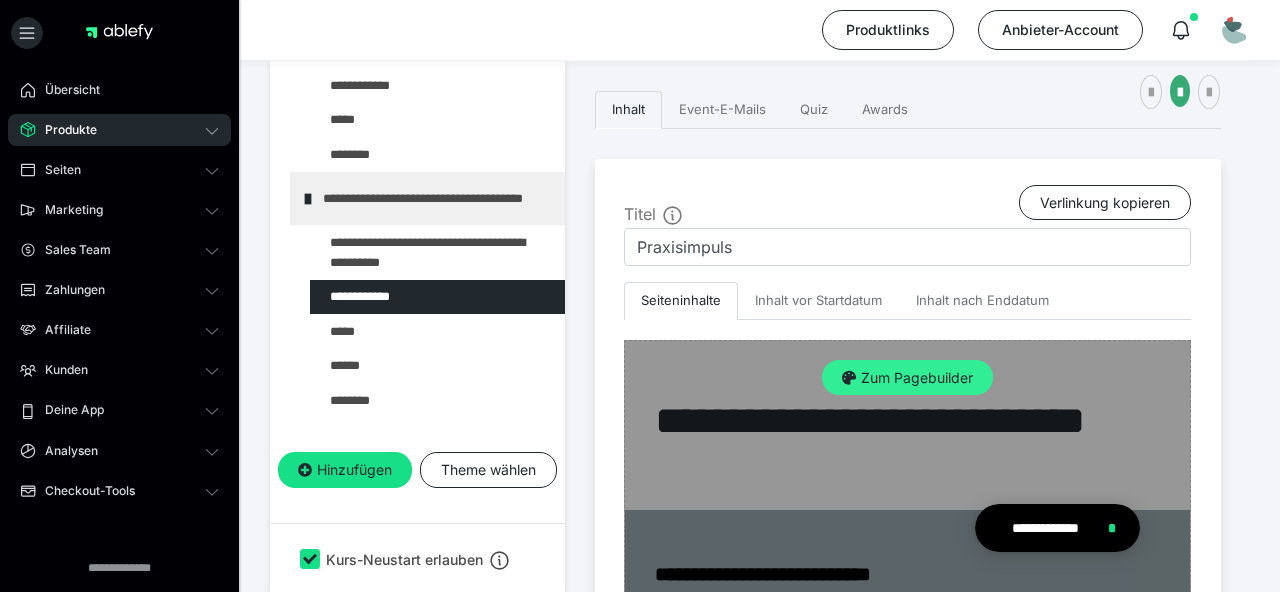 click on "Zum Pagebuilder" at bounding box center [907, 378] 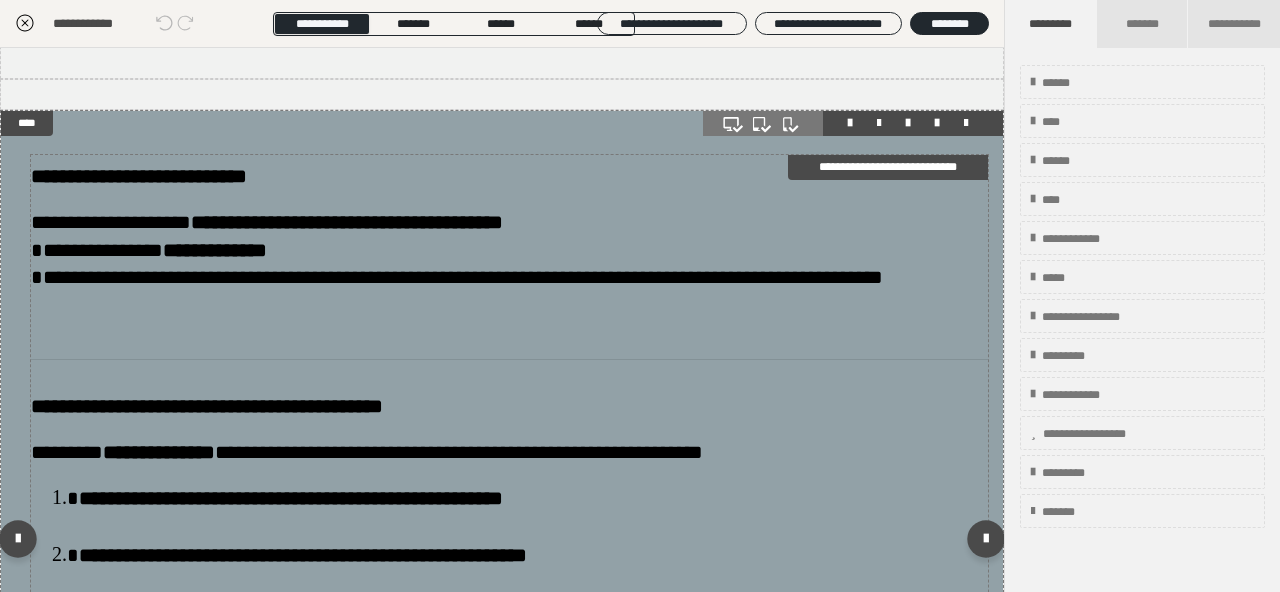 scroll, scrollTop: 0, scrollLeft: 0, axis: both 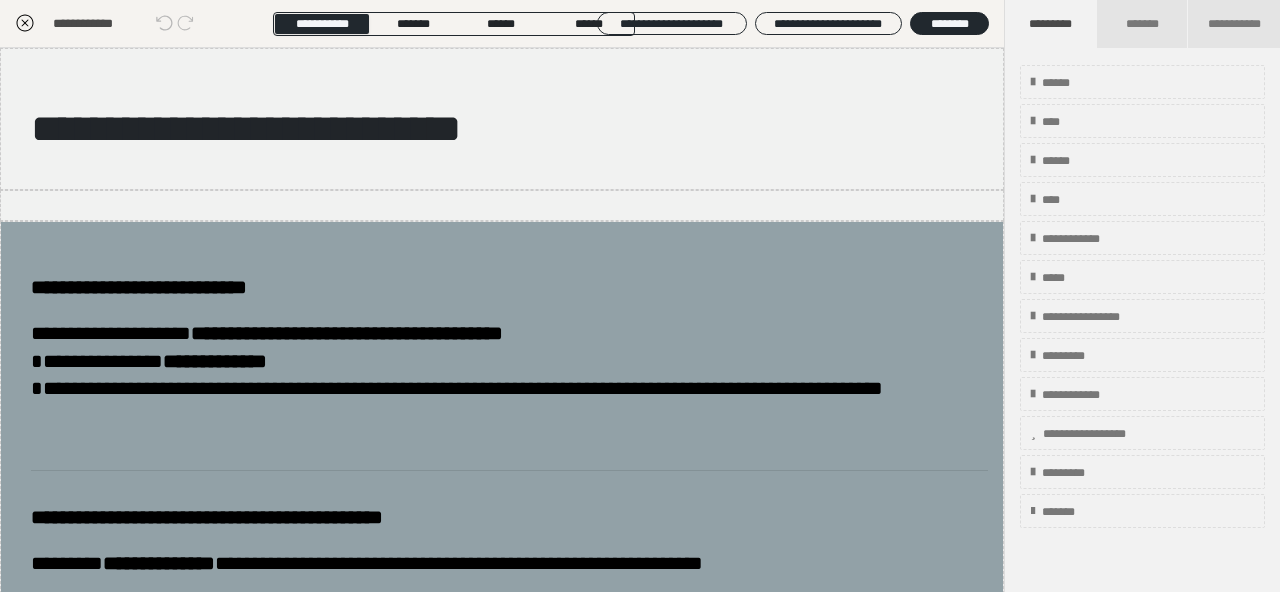 click 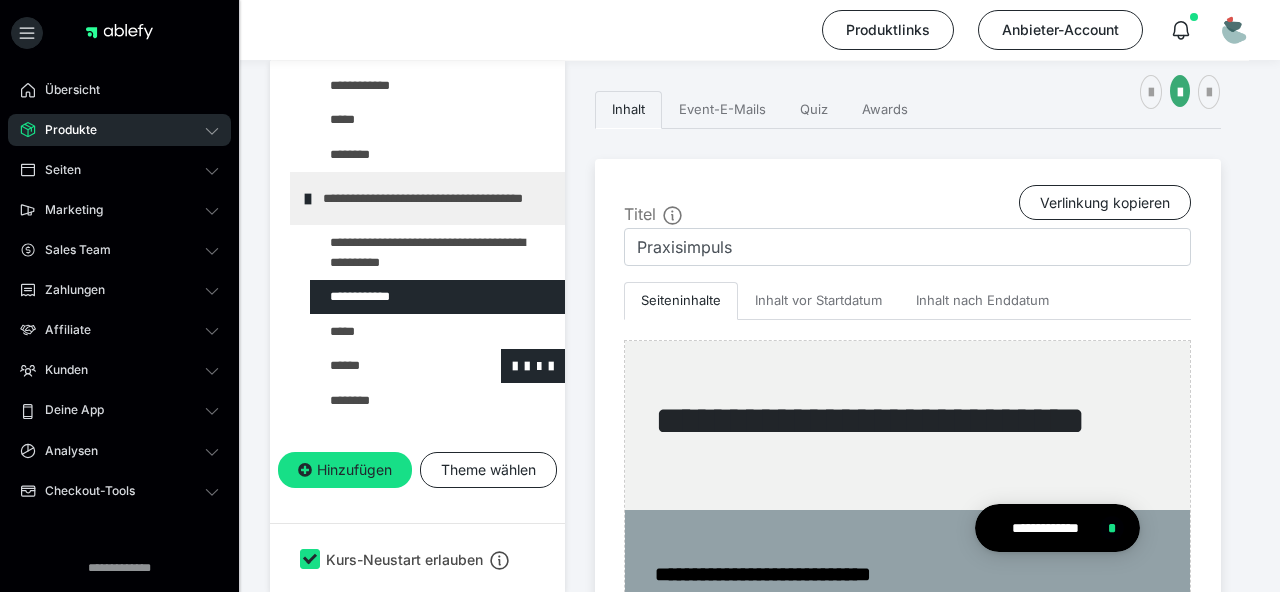 click at bounding box center [385, 366] 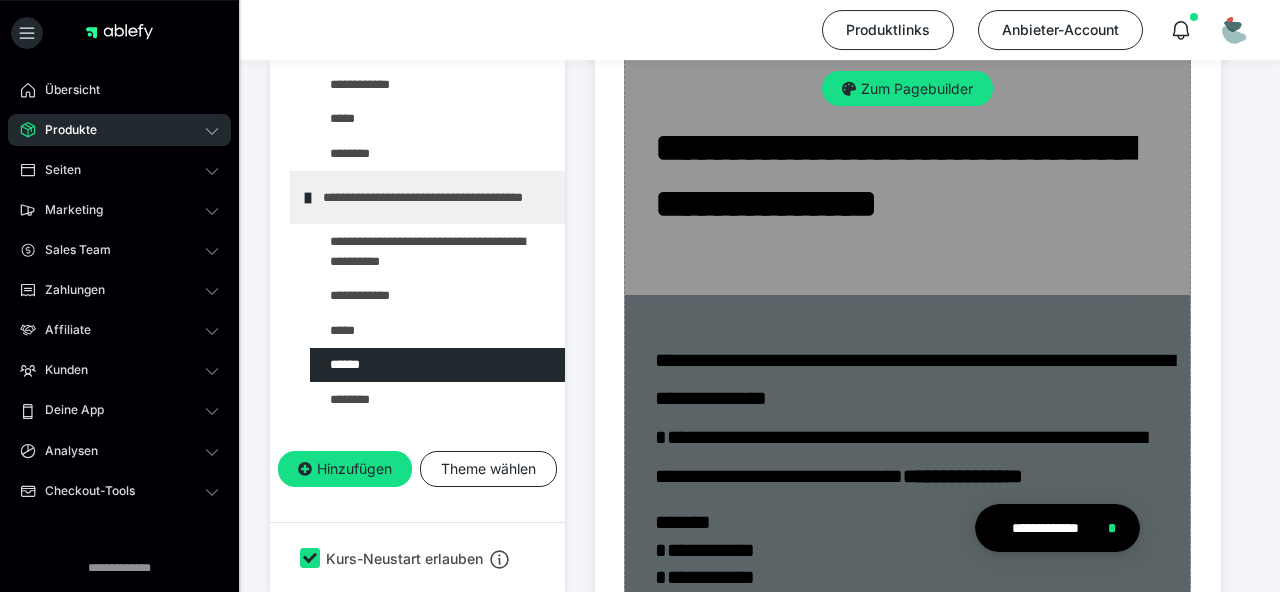 scroll, scrollTop: 704, scrollLeft: 0, axis: vertical 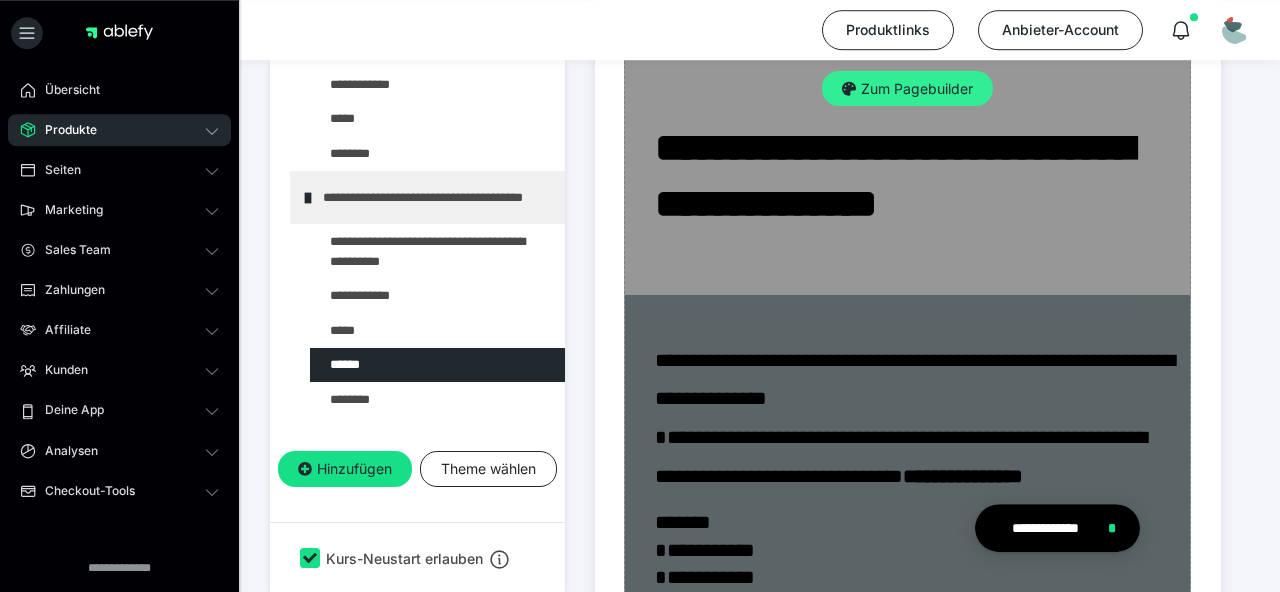 click on "Zum Pagebuilder" at bounding box center (907, 89) 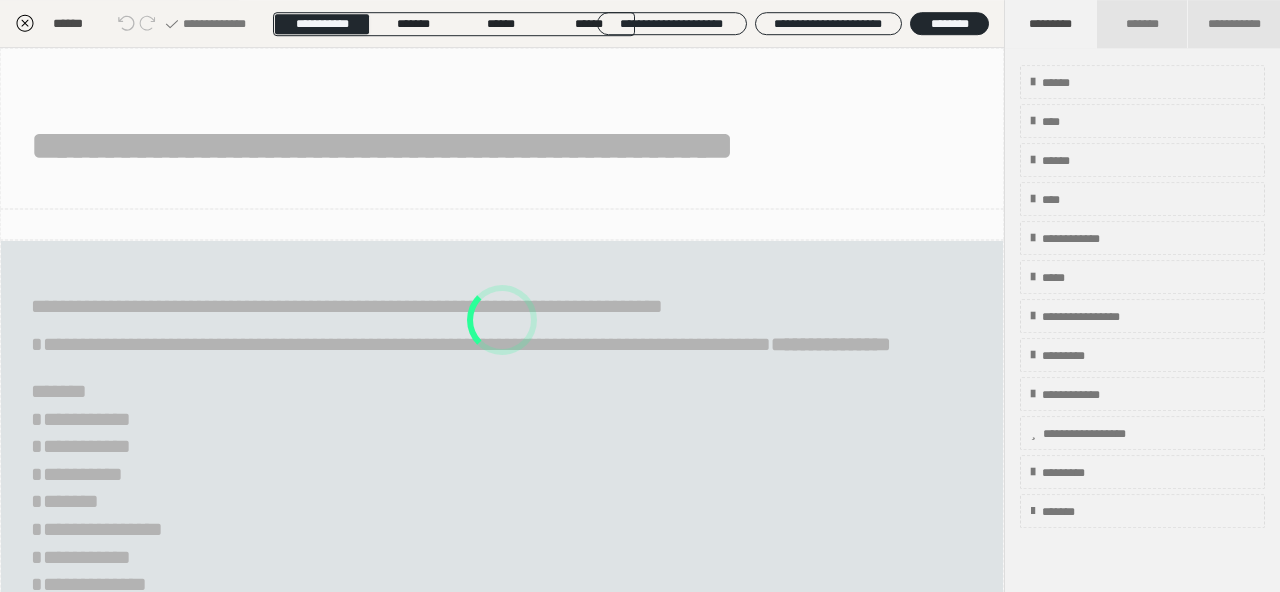 scroll, scrollTop: 415, scrollLeft: 0, axis: vertical 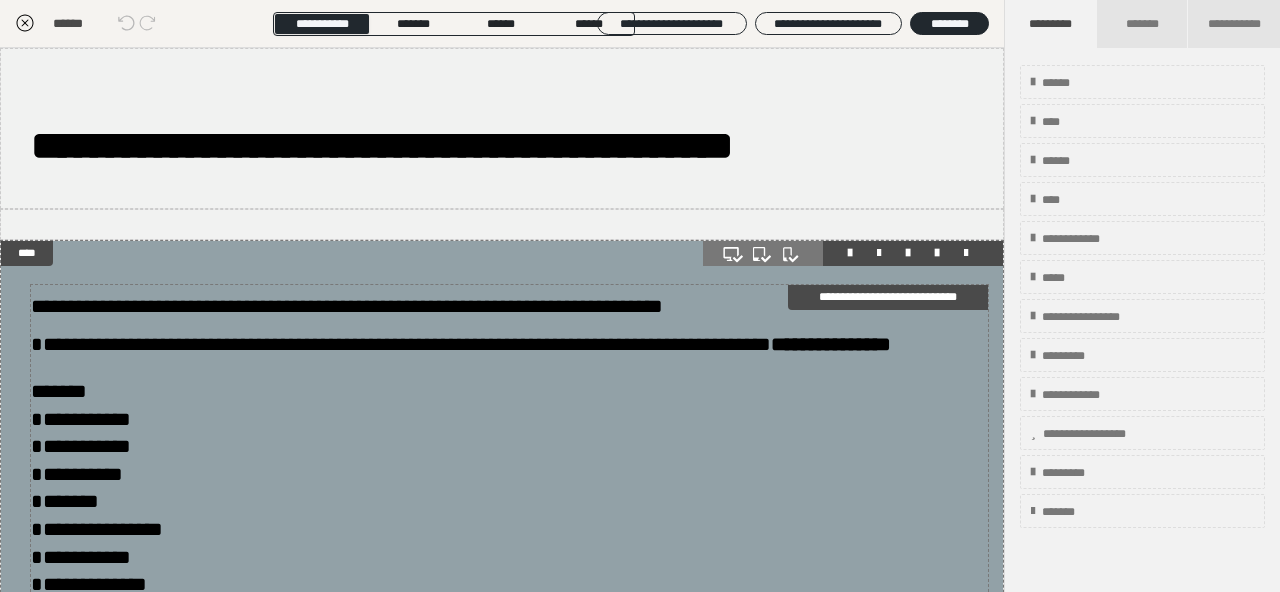 click on "**********" at bounding box center (509, 323) 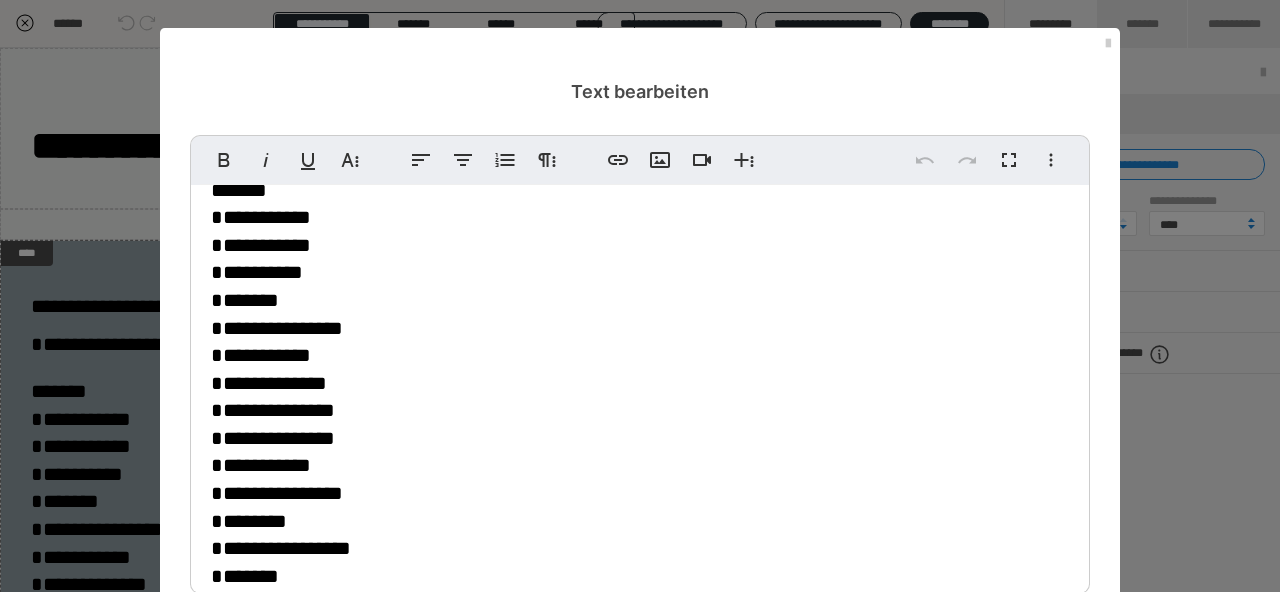 scroll, scrollTop: 84, scrollLeft: 0, axis: vertical 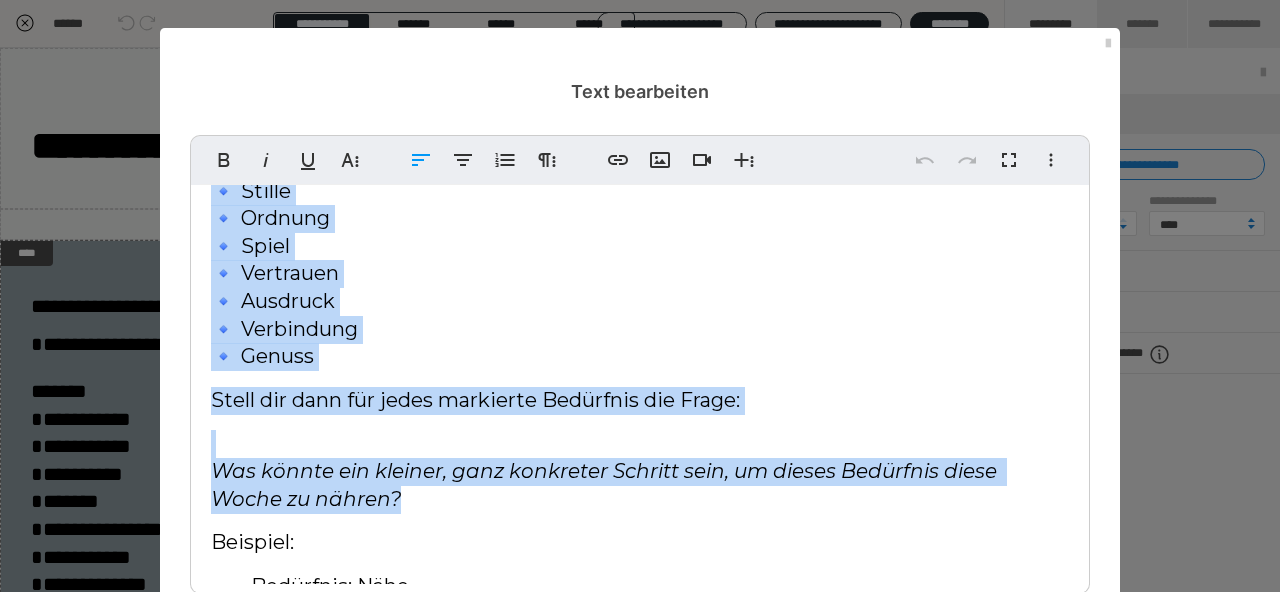 drag, startPoint x: 243, startPoint y: 281, endPoint x: 401, endPoint y: 345, distance: 170.46994 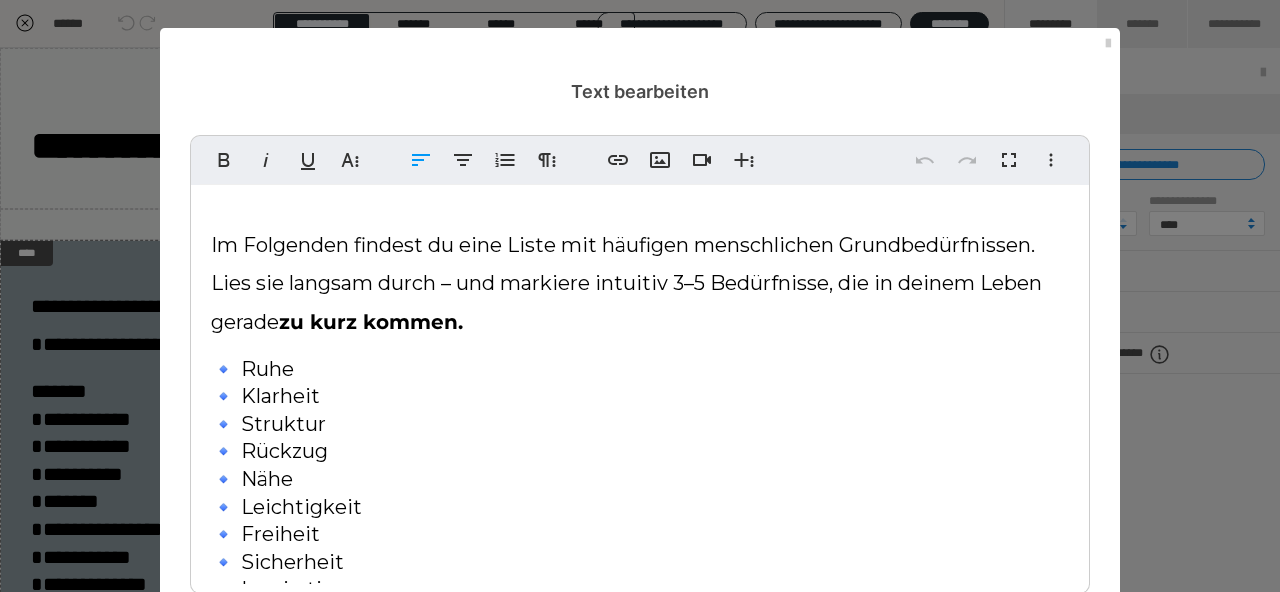 scroll, scrollTop: 647, scrollLeft: 0, axis: vertical 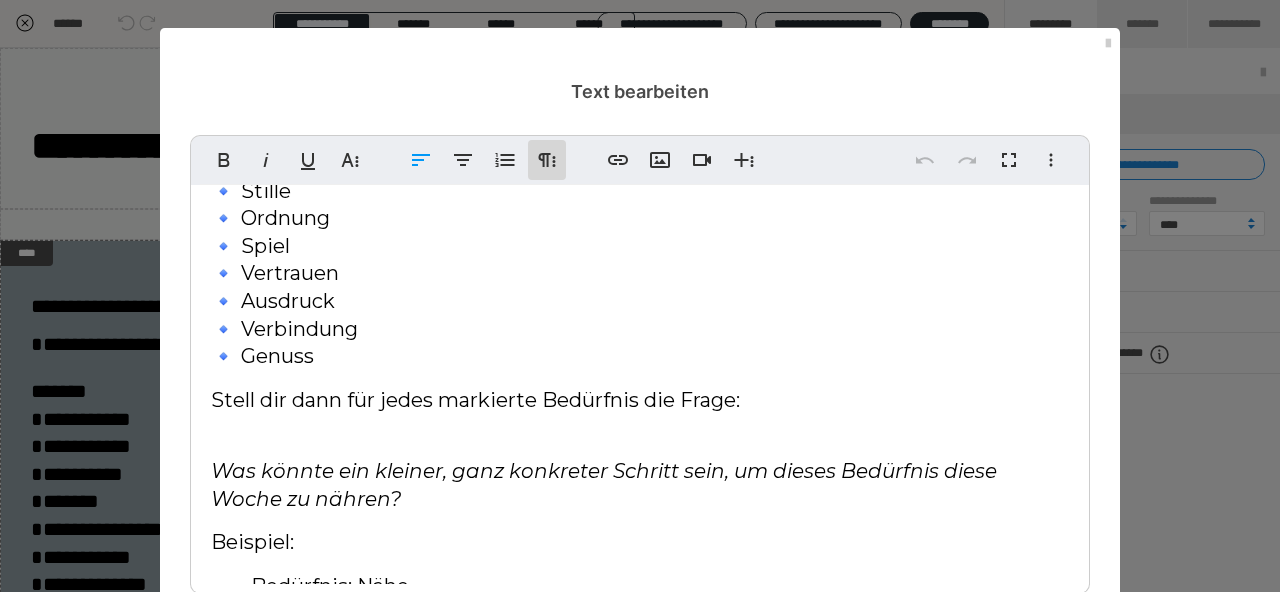 click 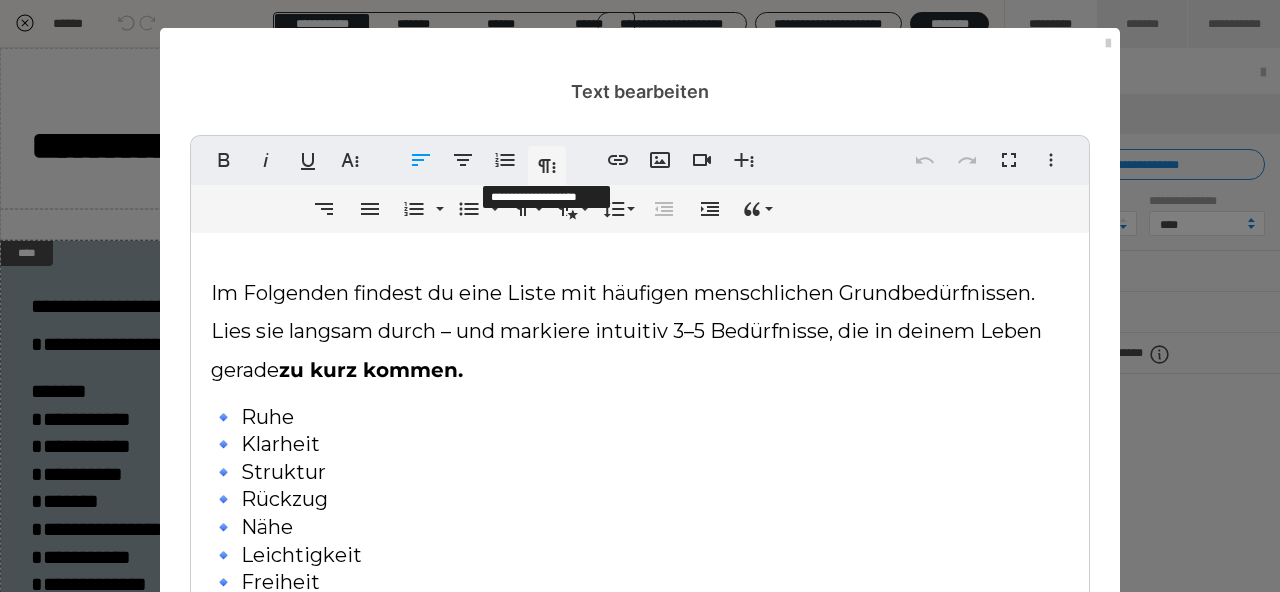 scroll, scrollTop: 647, scrollLeft: 0, axis: vertical 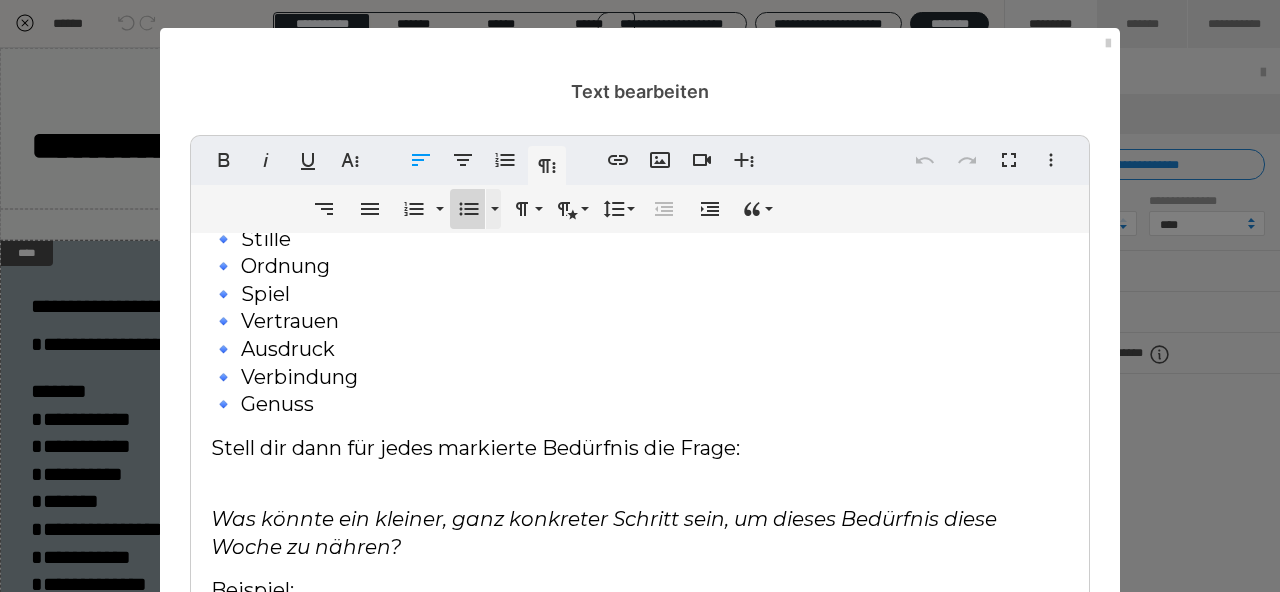 click 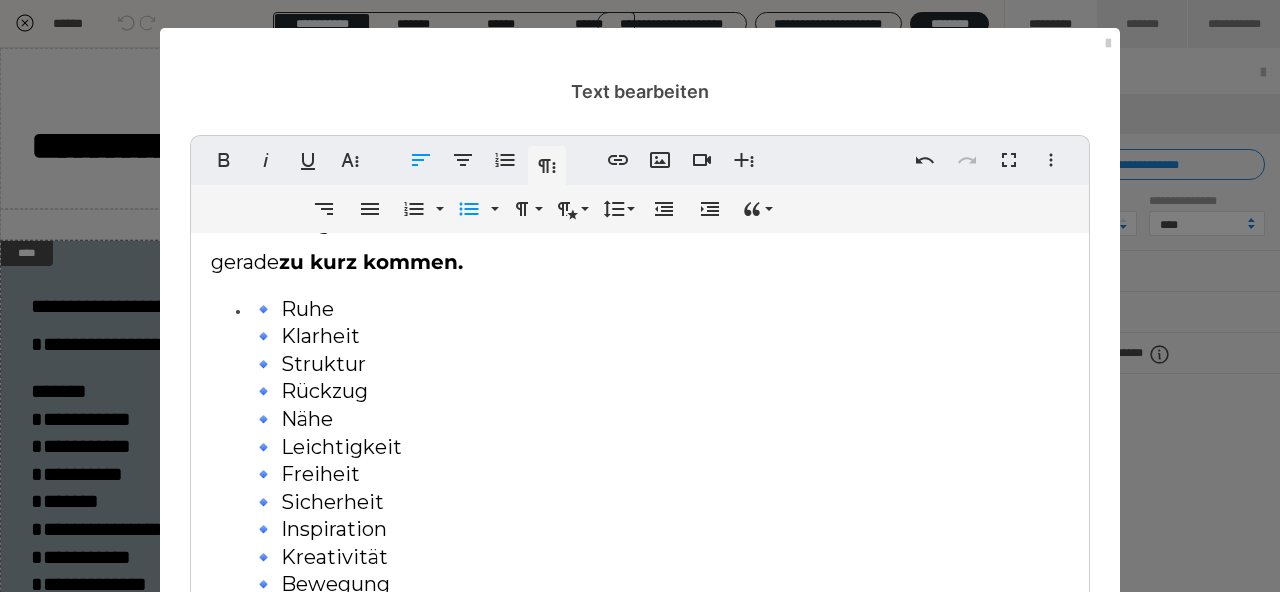 scroll, scrollTop: 72, scrollLeft: 0, axis: vertical 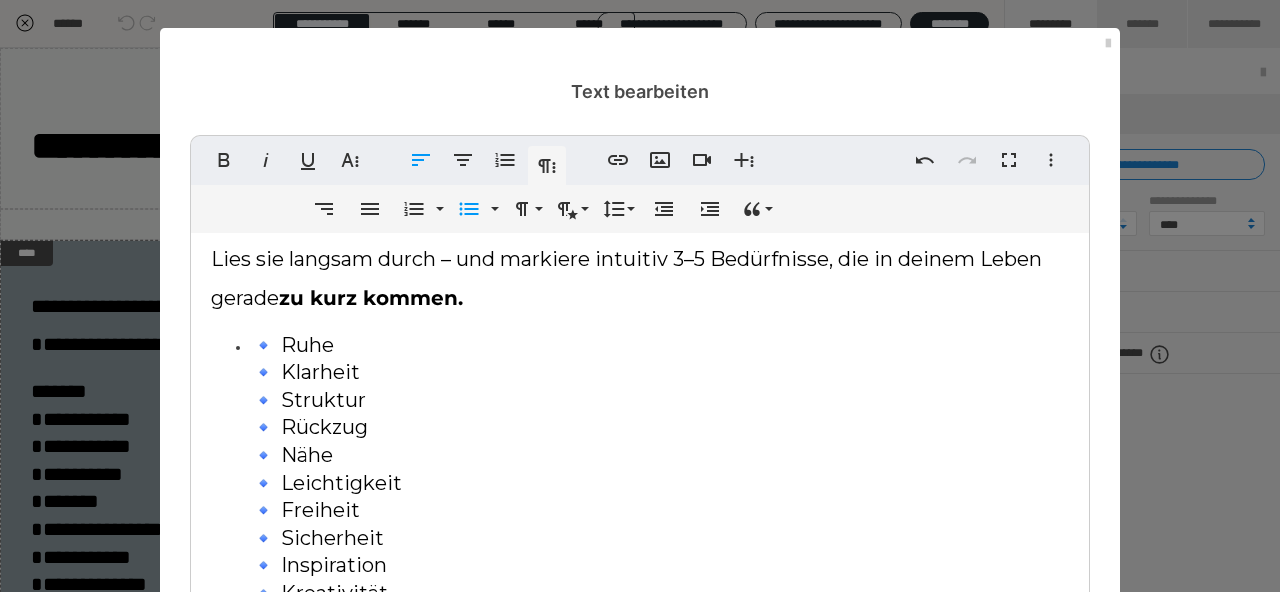 click on "🔹 Ruhe  🔹 Klarheit  🔹 Struktur  🔹 Rückzug  🔹 Nähe  🔹 Leichtigkeit  🔹 Freiheit  🔹 Sicherheit  🔹 Inspiration  🔹 Kreativität  🔹 Bewegung  🔹 Naturkontakt  🔹 Tiefe  🔹 Zugehörigkeit  🔹 Sinn  🔹 Berührung  🔹 Ehrlichkeit  🔹 Stille  🔹 Ordnung  🔹 Spiel  🔹 Vertrauen  🔹 Ausdruck  🔹 Verbindung  🔹 Genuss" at bounding box center (337, 662) 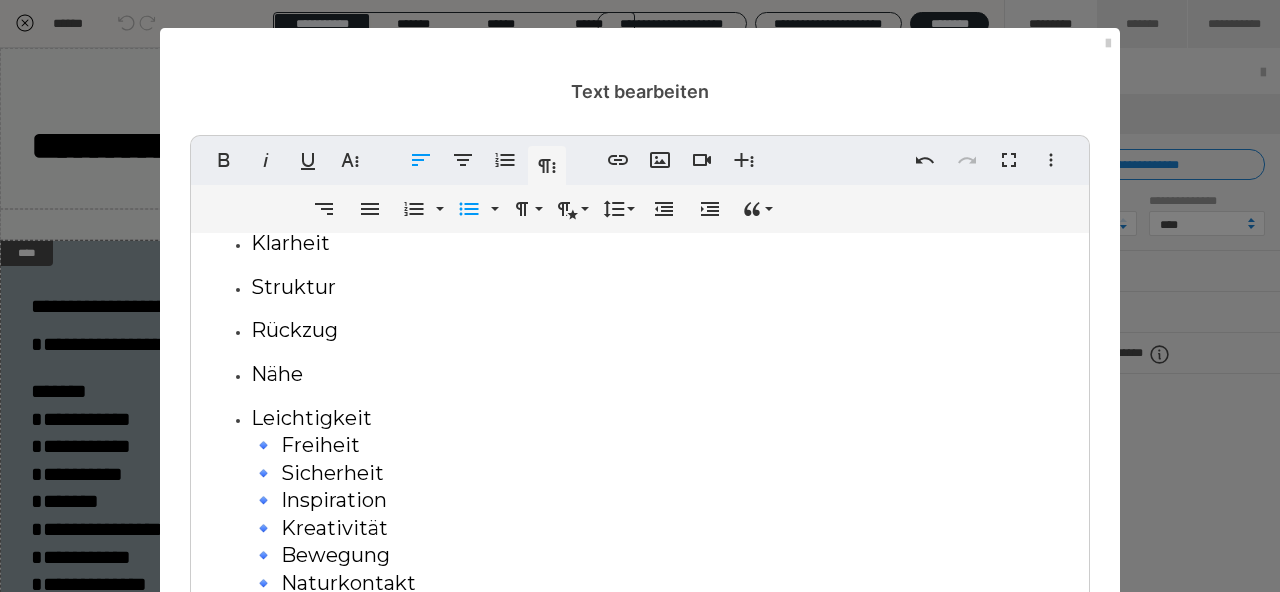 scroll, scrollTop: 227, scrollLeft: 0, axis: vertical 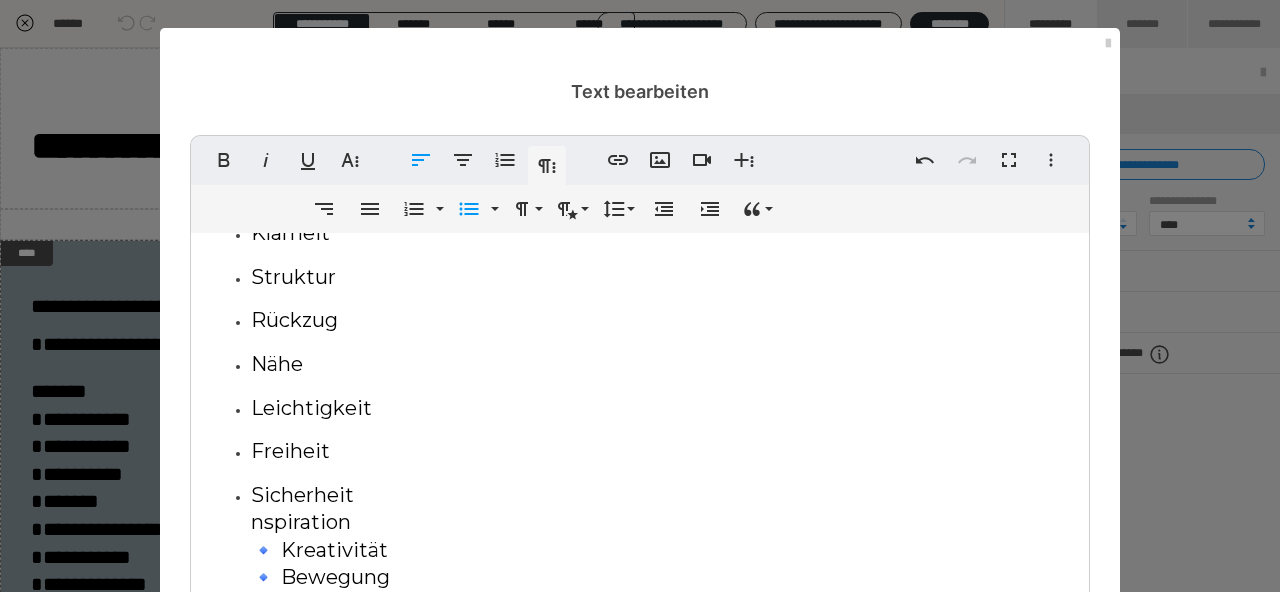 type 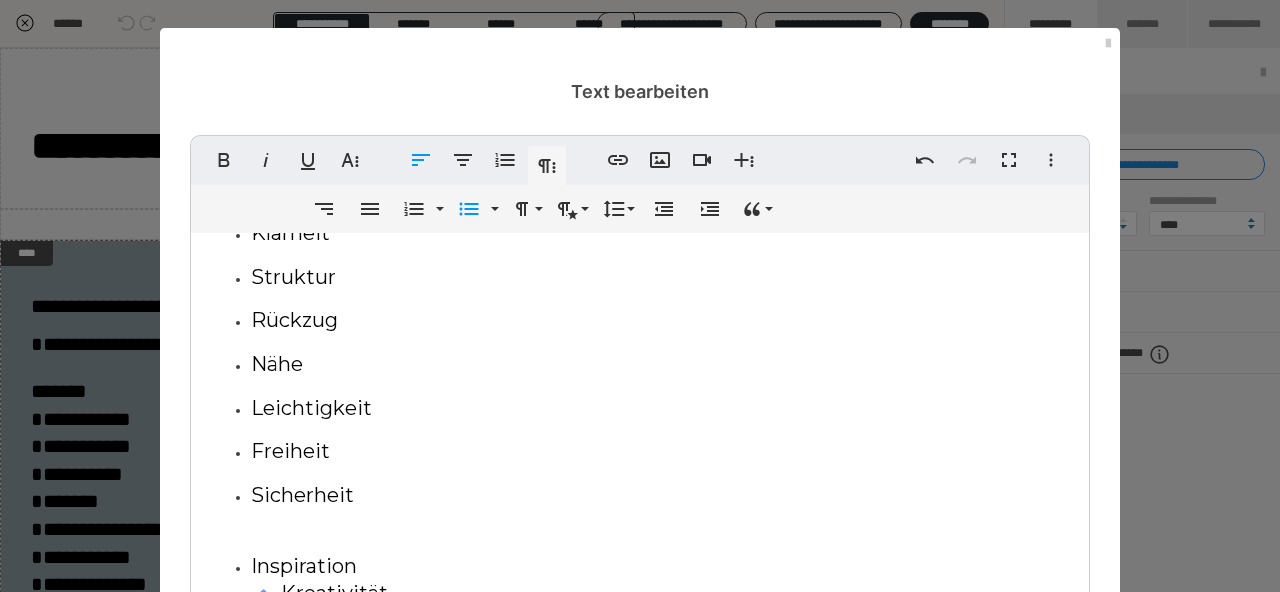 scroll, scrollTop: 15, scrollLeft: 0, axis: vertical 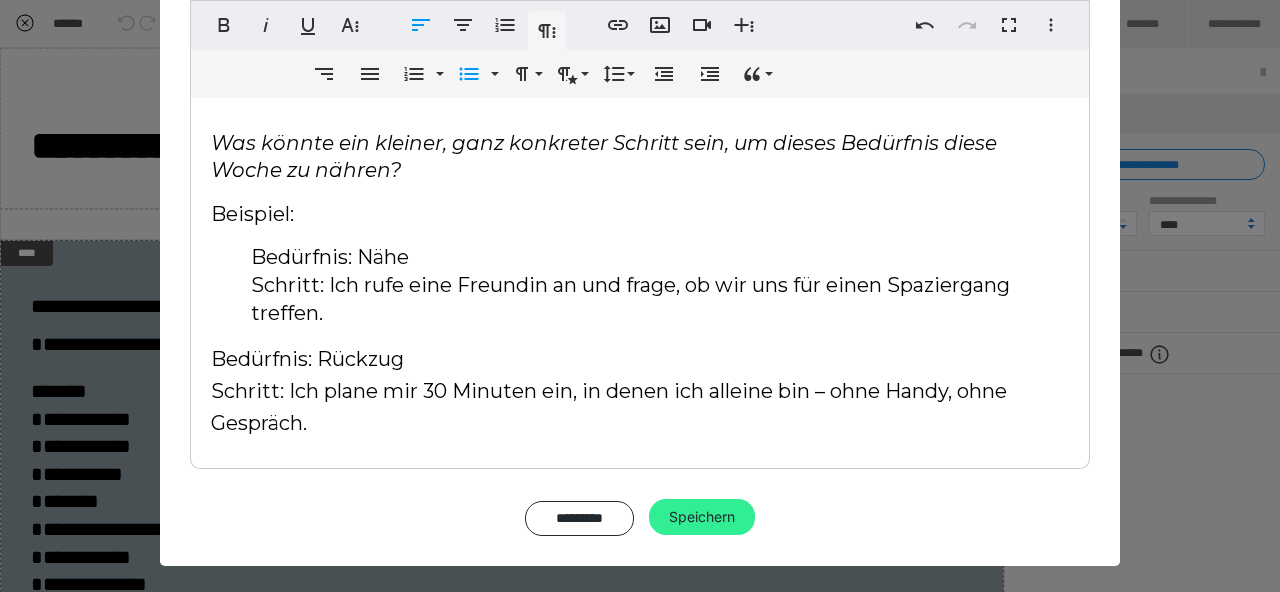 click on "Speichern" at bounding box center (702, 517) 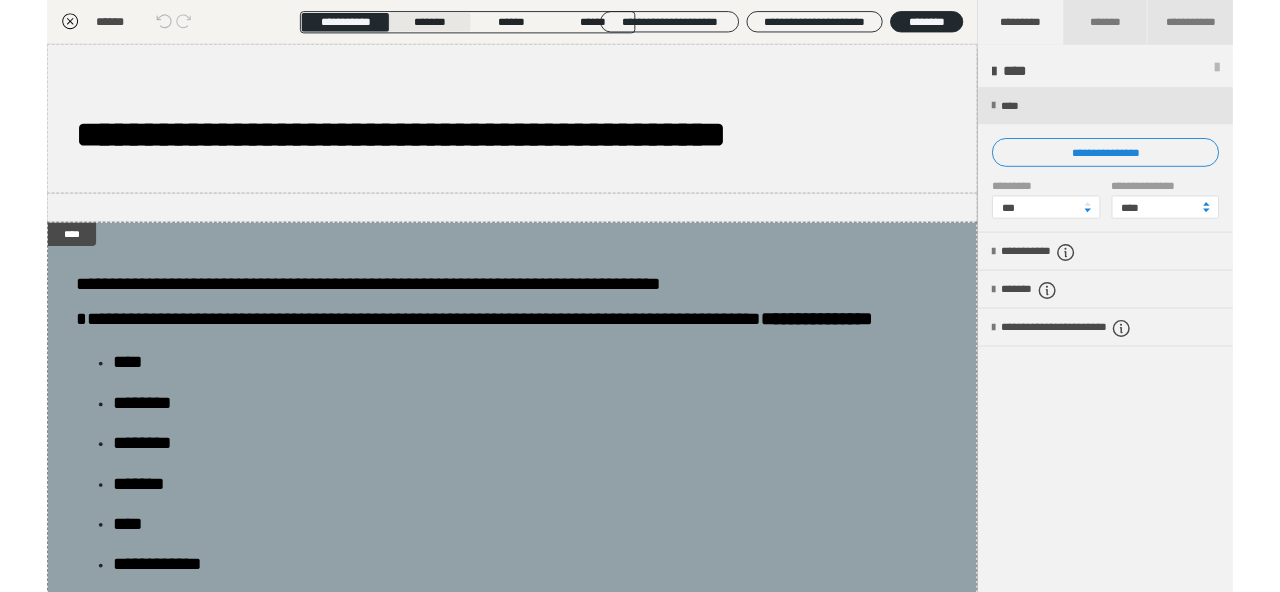 scroll, scrollTop: 850, scrollLeft: 0, axis: vertical 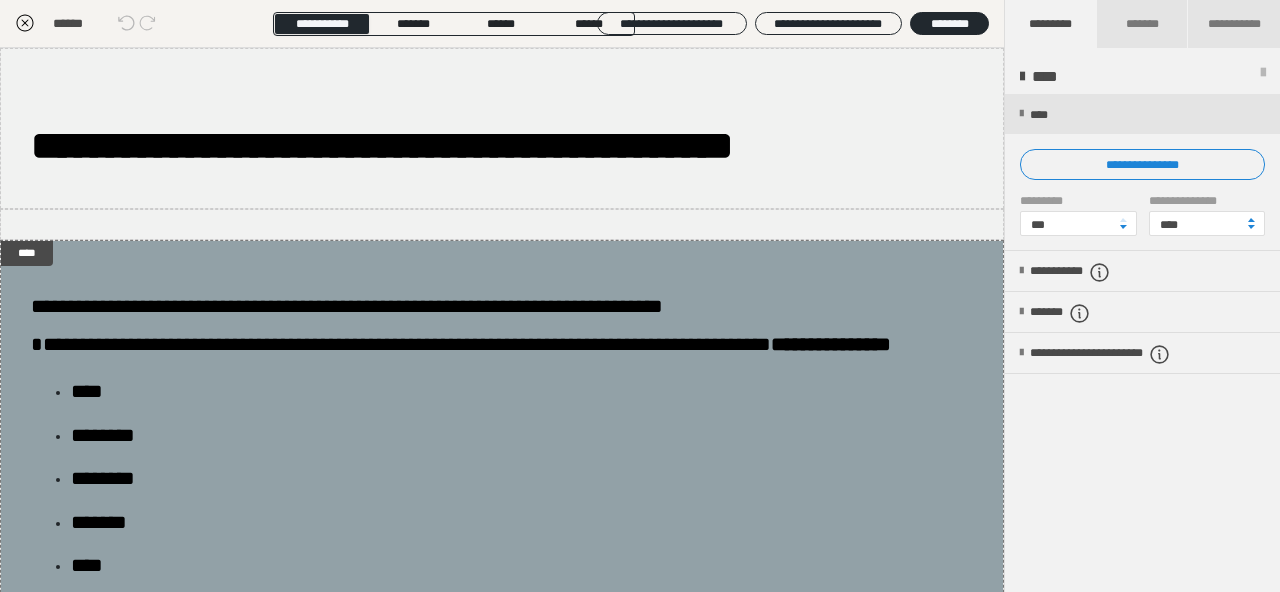 click 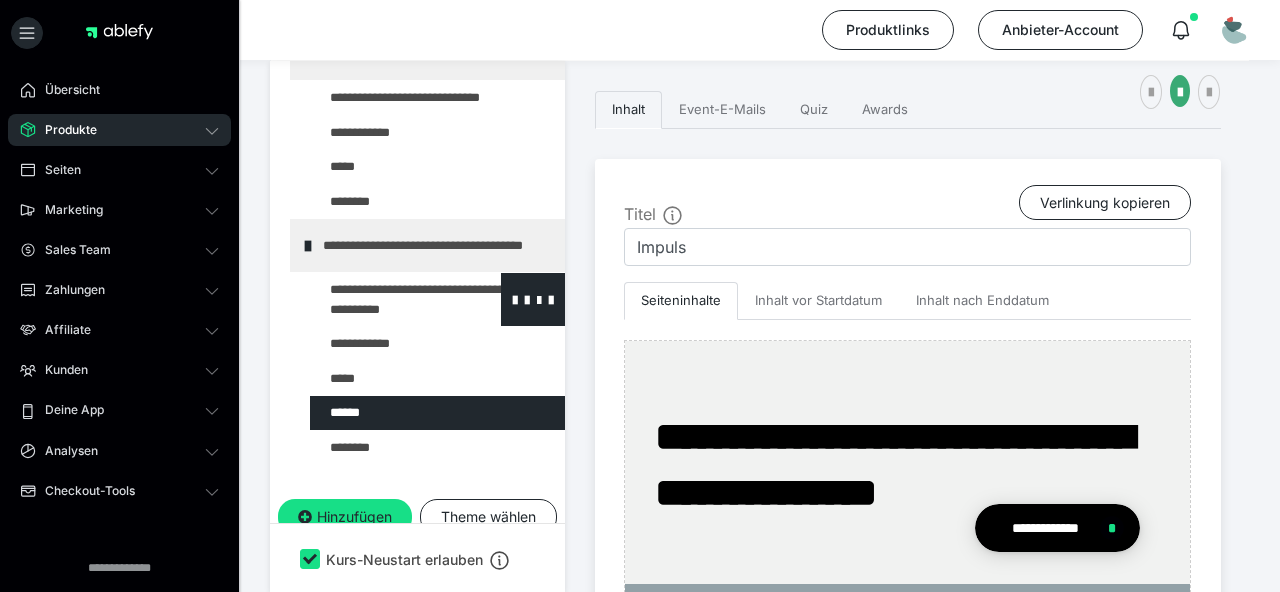 click at bounding box center [385, 299] 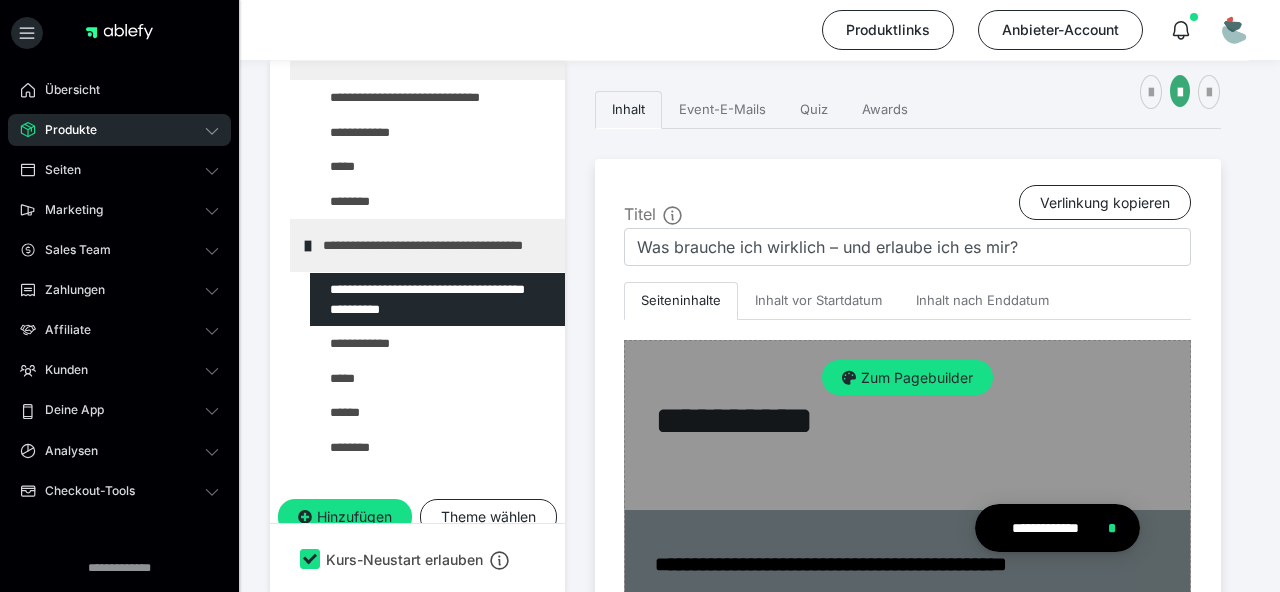 click on "Zum Pagebuilder" at bounding box center [907, 1160] 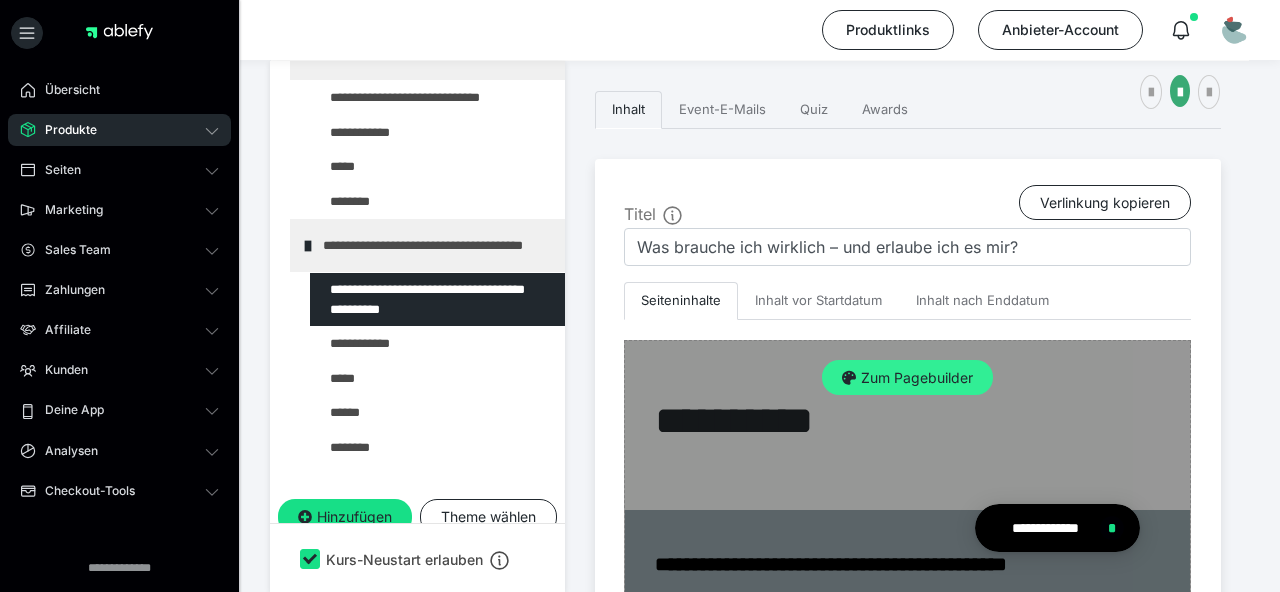 click on "Zum Pagebuilder" at bounding box center (907, 378) 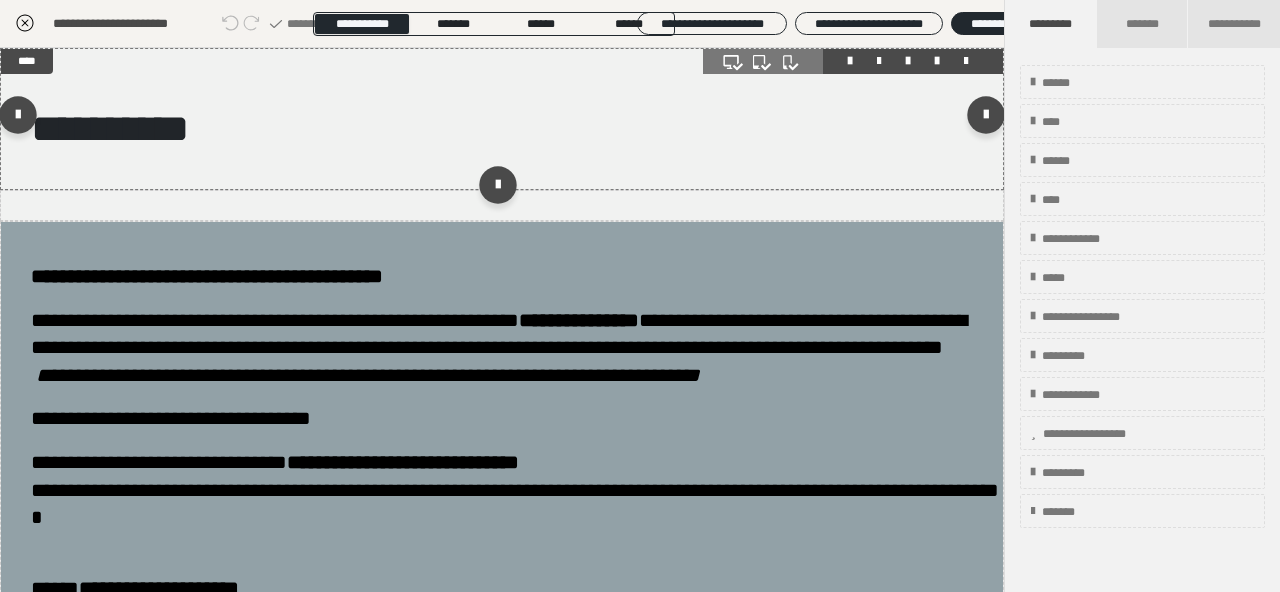 click on "**********" at bounding box center (502, 119) 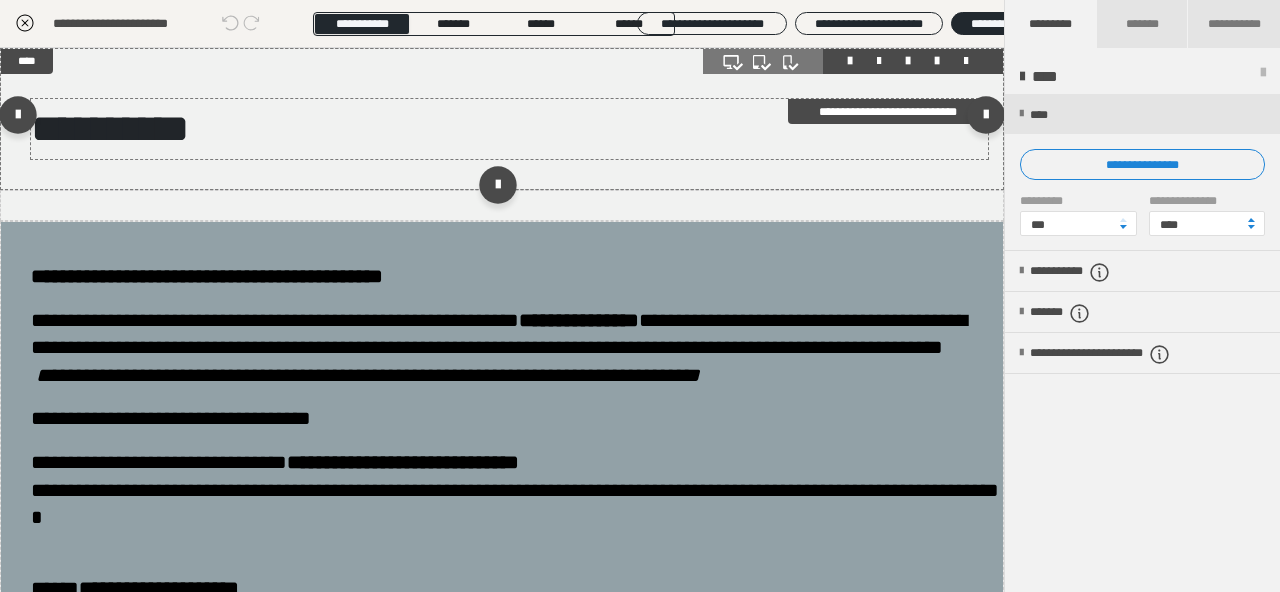 click on "**********" at bounding box center [110, 128] 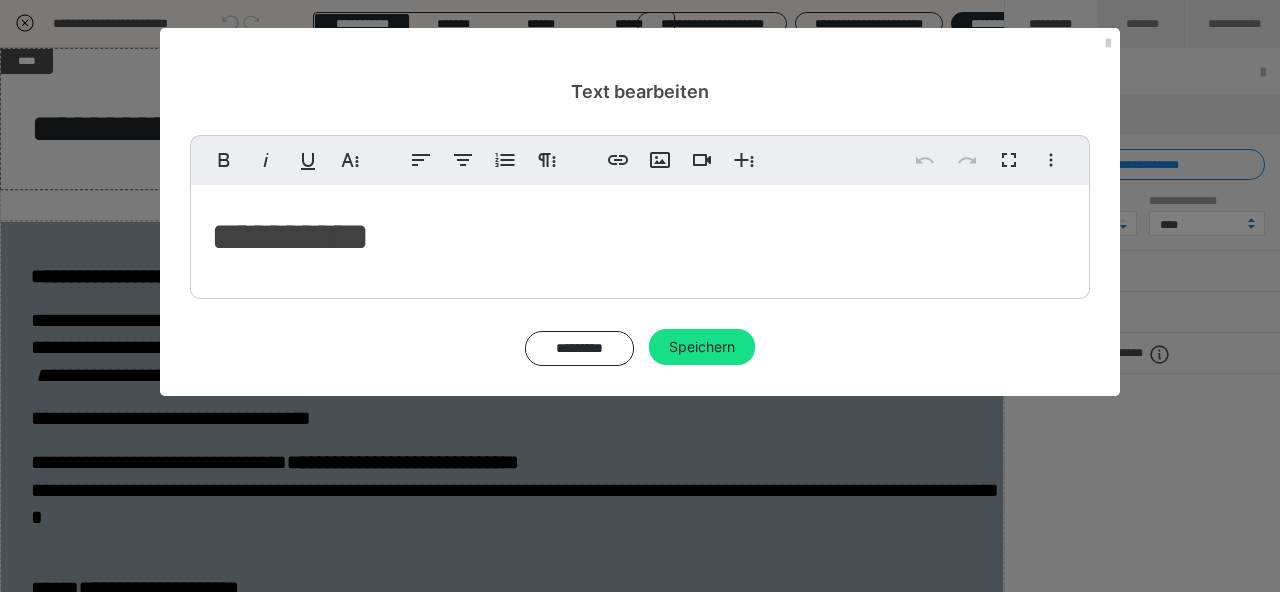 click on "**********" at bounding box center (290, 236) 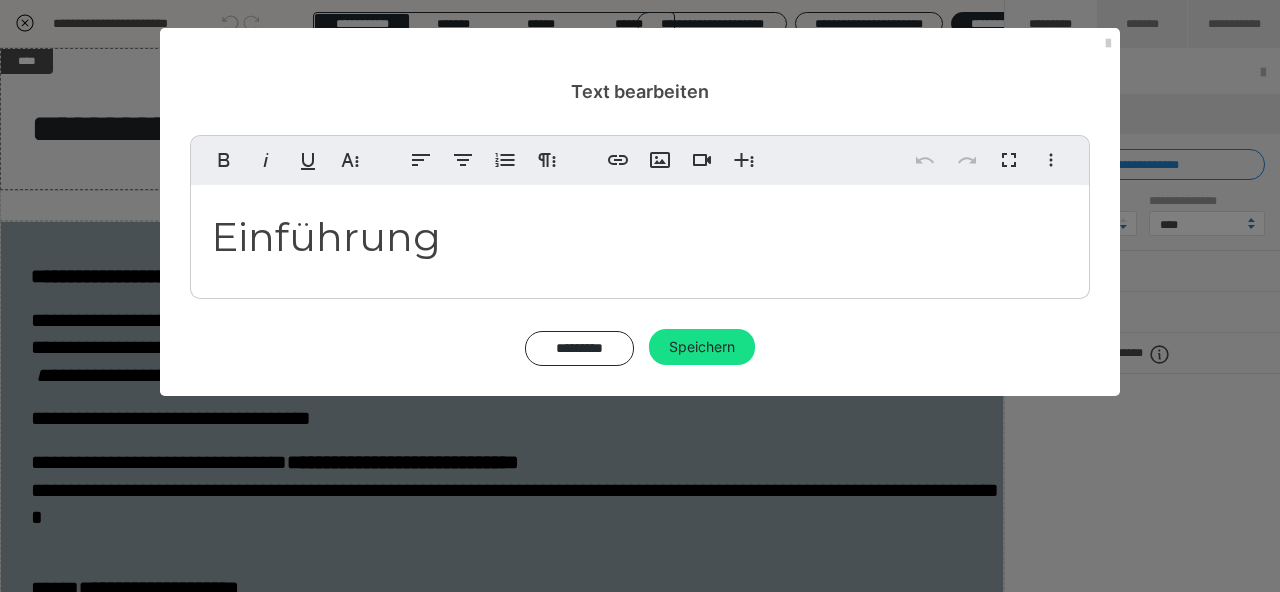 type 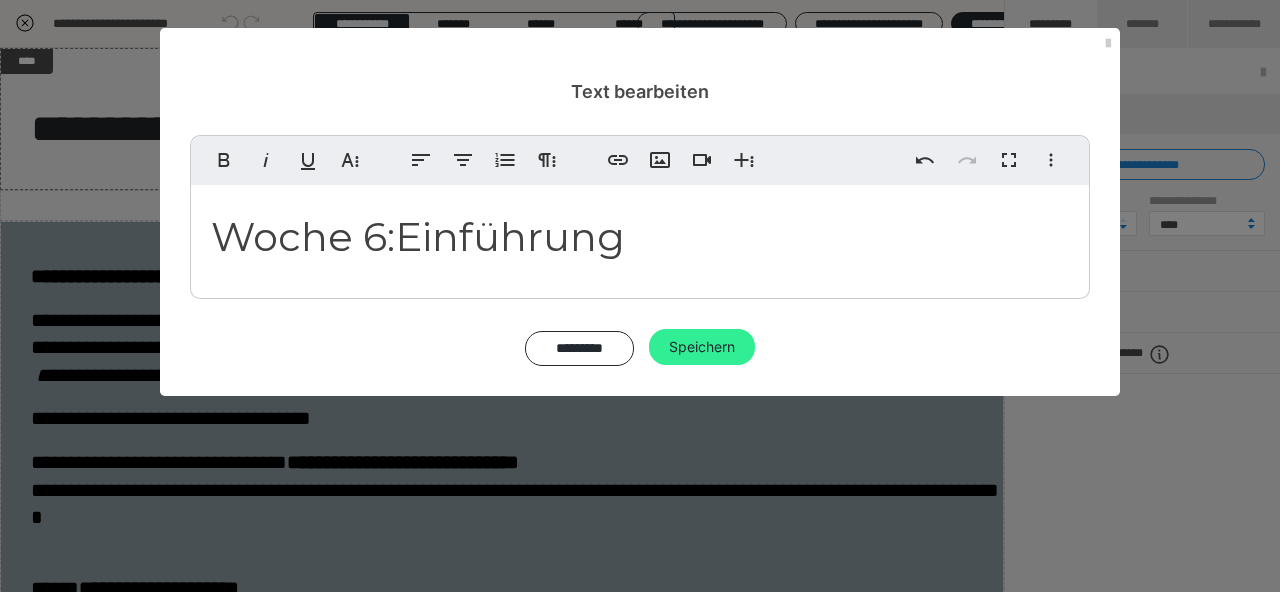 click on "Speichern" at bounding box center (702, 347) 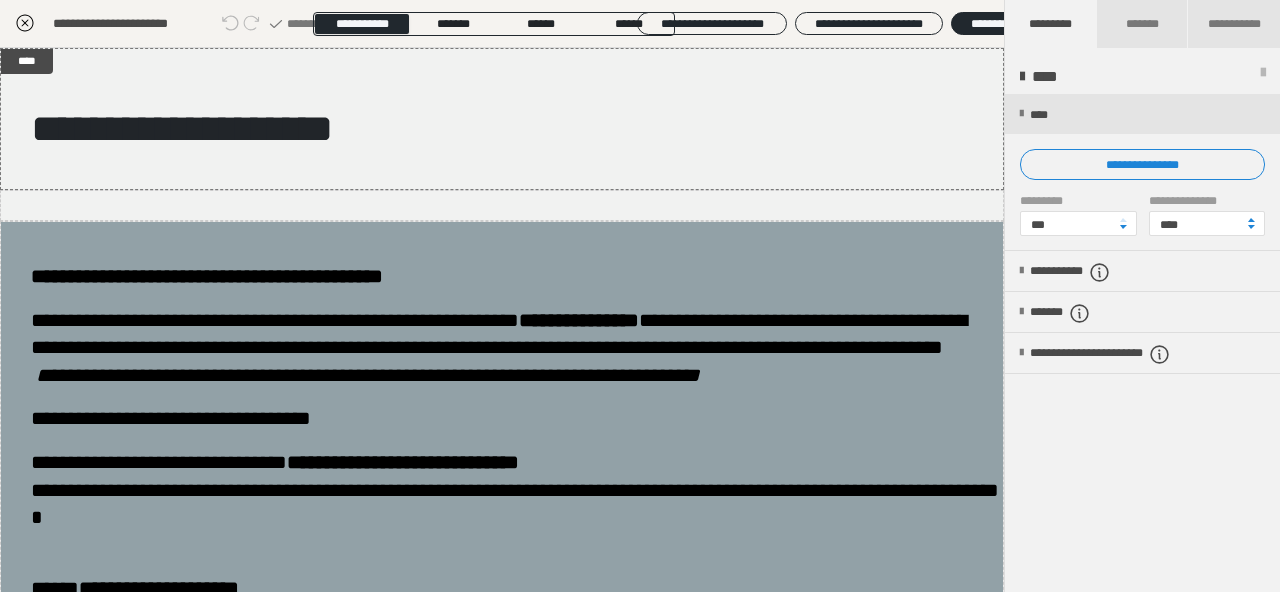 click 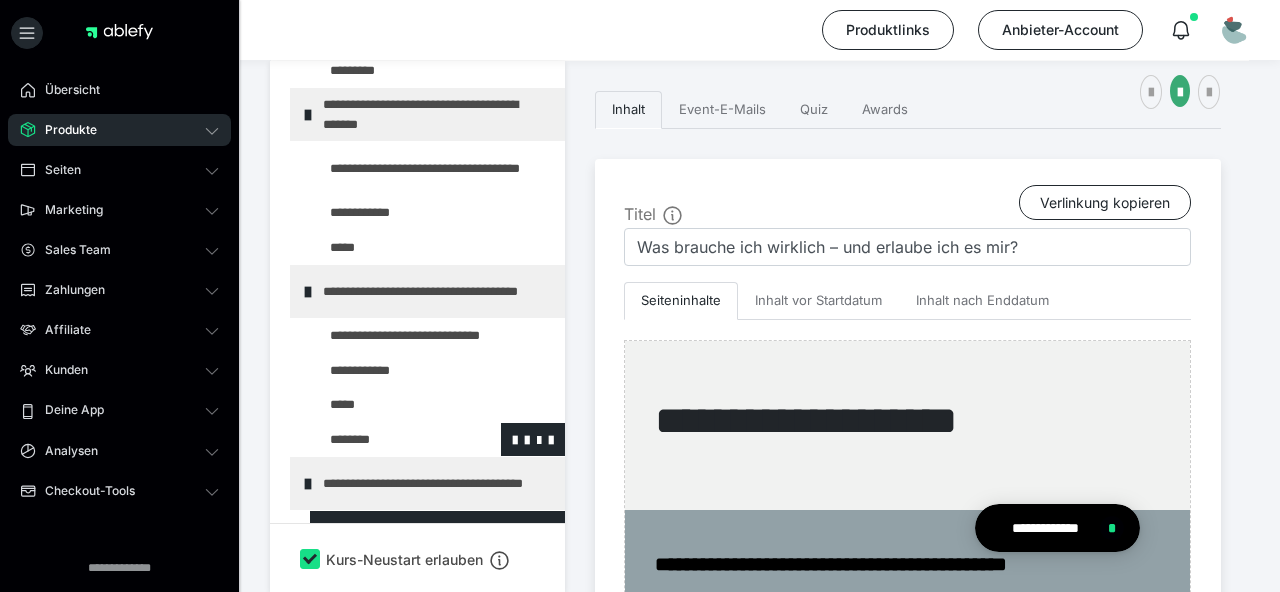 scroll, scrollTop: 596, scrollLeft: 0, axis: vertical 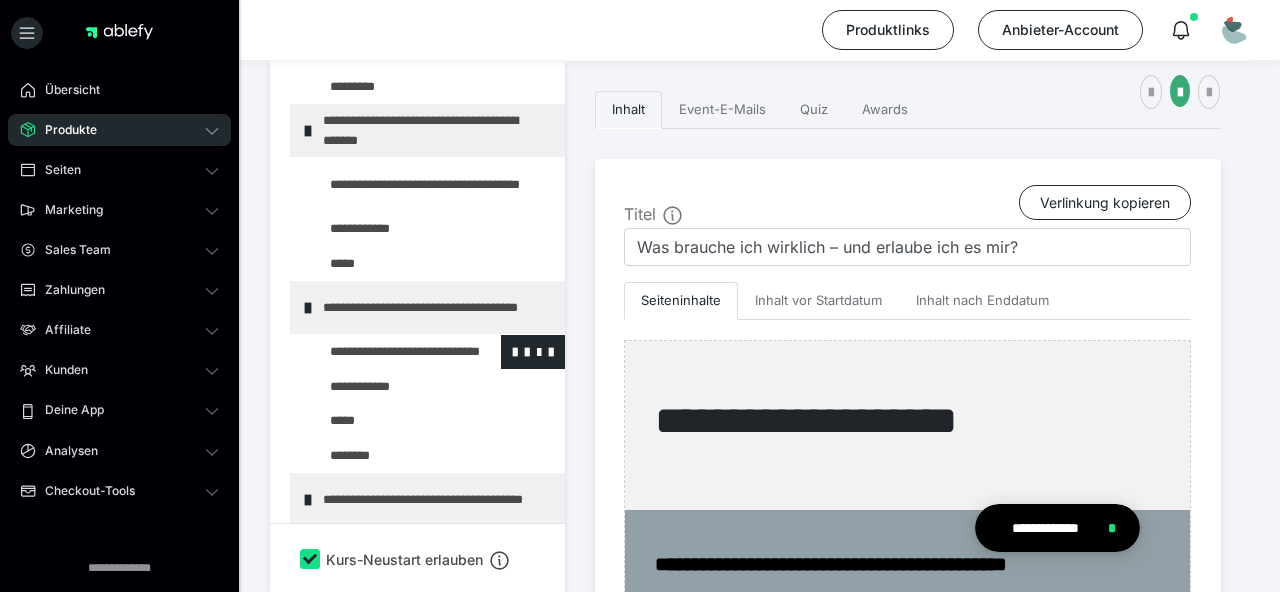 click at bounding box center [385, 352] 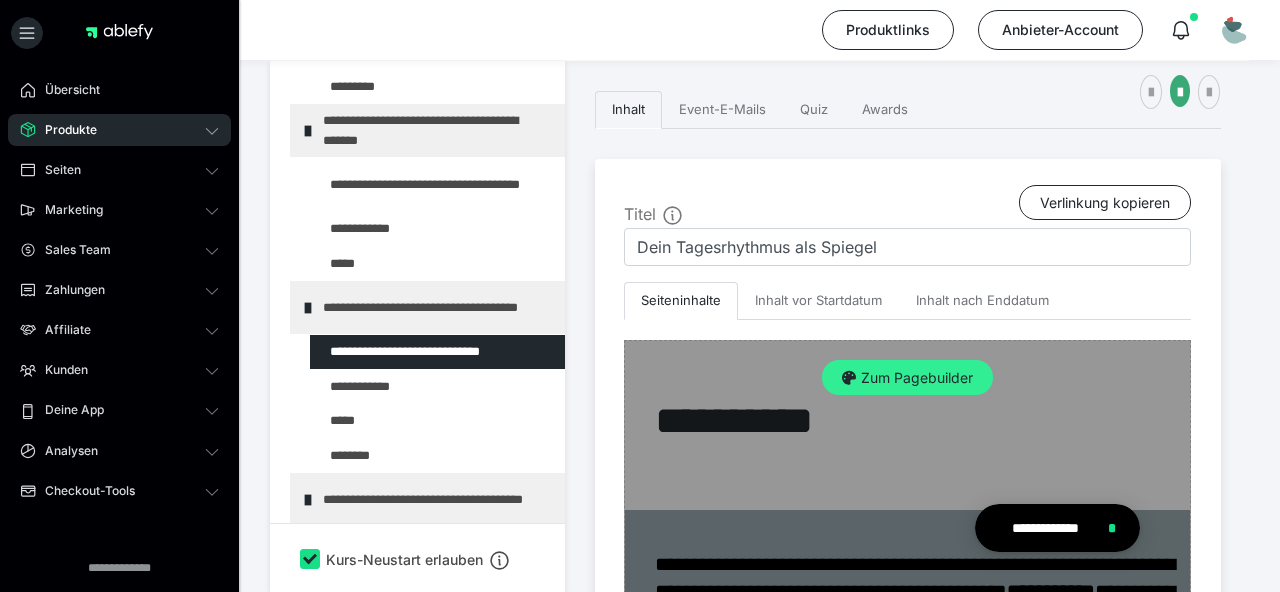 click on "Zum Pagebuilder" at bounding box center (907, 378) 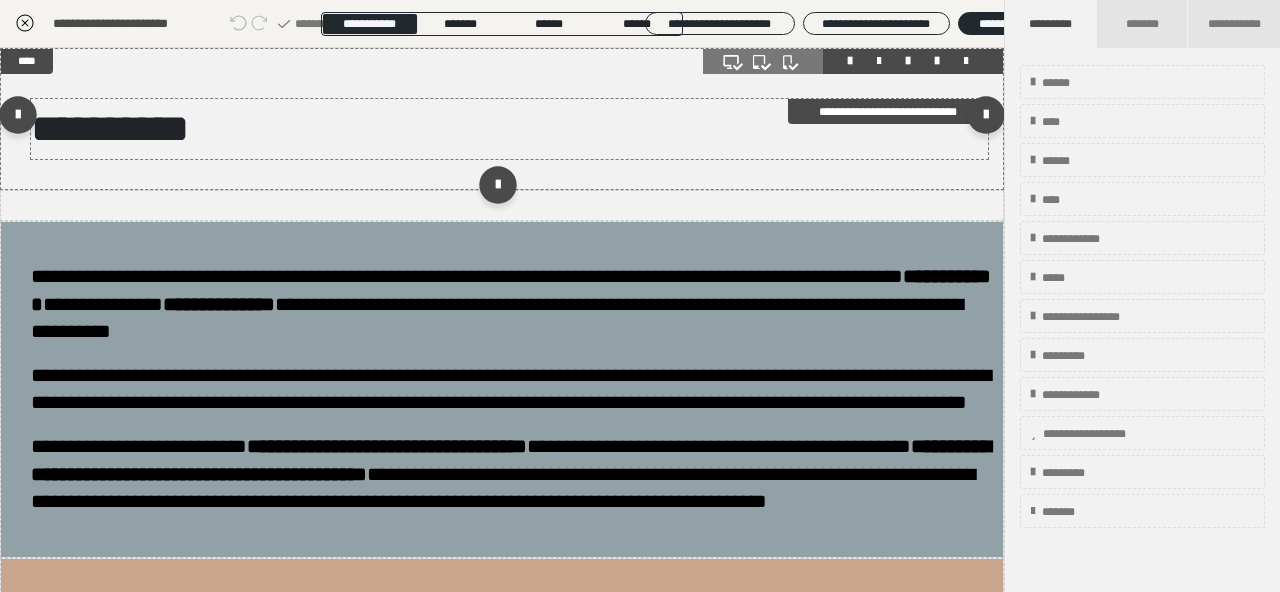 click on "**********" at bounding box center (110, 128) 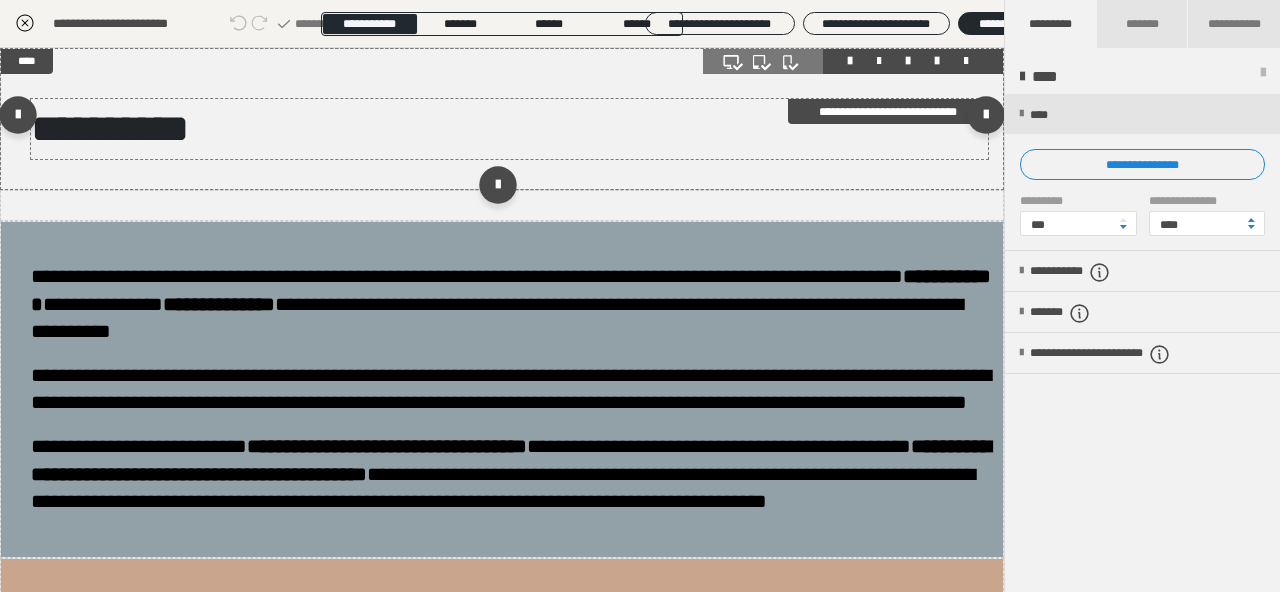 click on "**********" at bounding box center (110, 128) 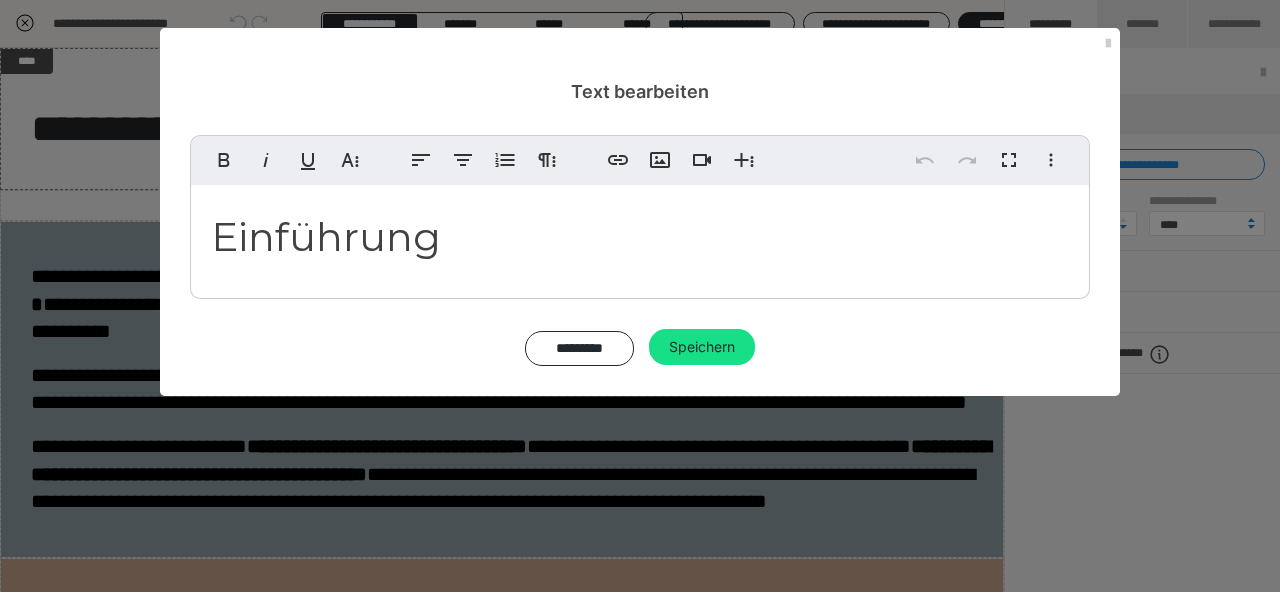 click on "Einführung" at bounding box center [326, 236] 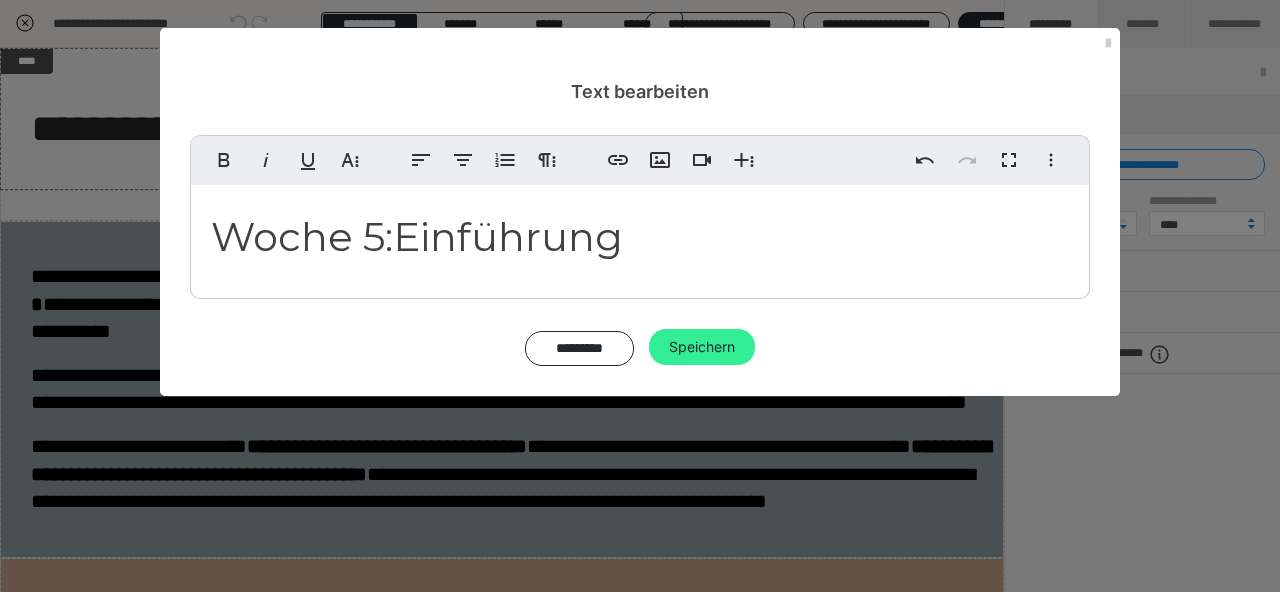 click on "Speichern" at bounding box center (702, 347) 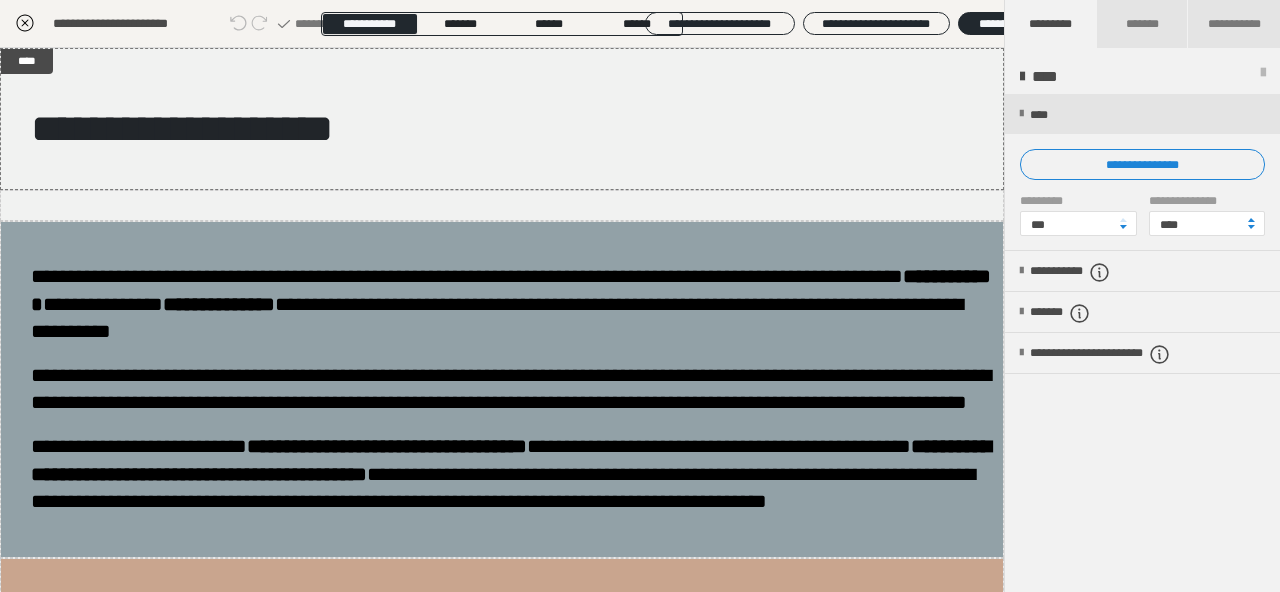 click 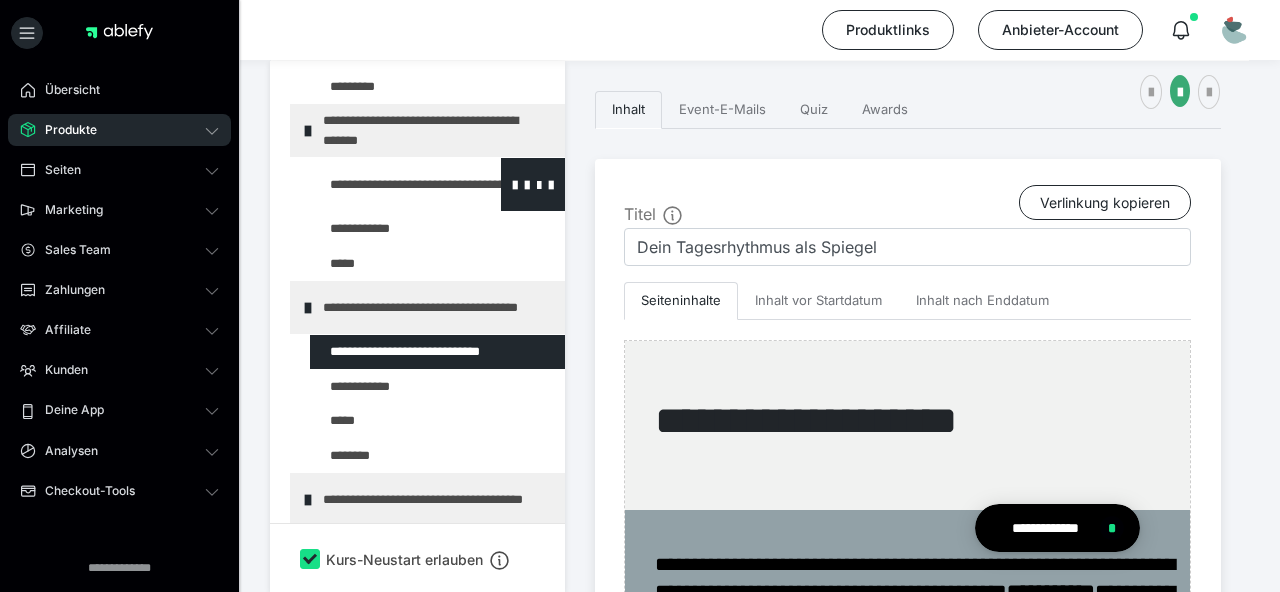 click at bounding box center [385, 184] 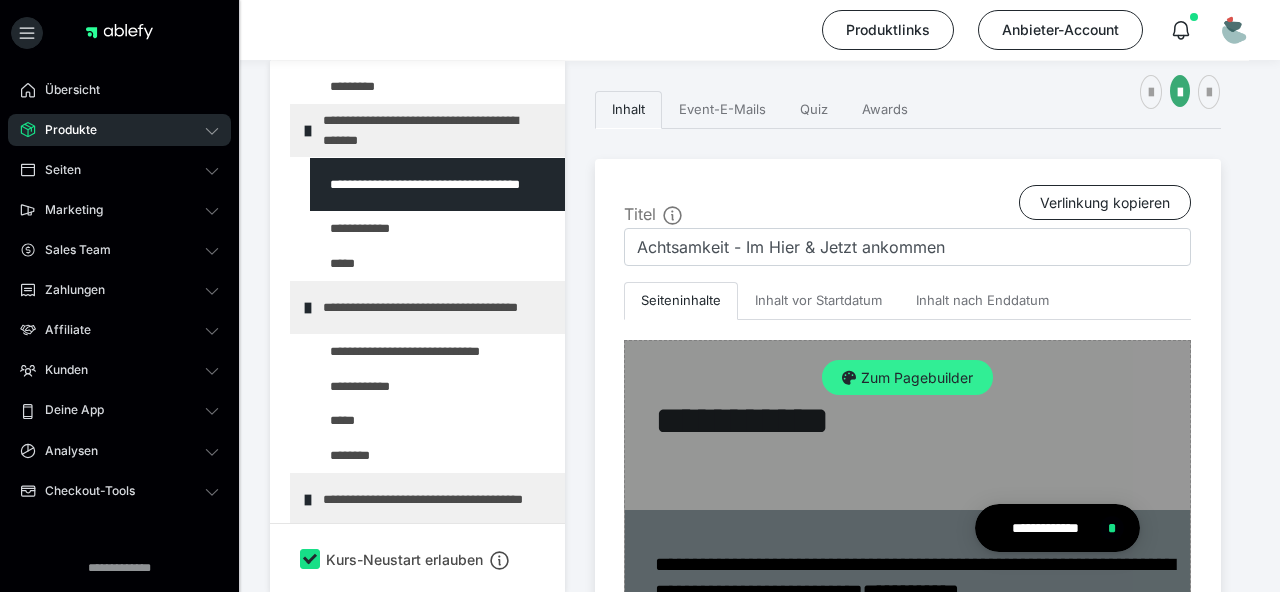 click on "Zum Pagebuilder" at bounding box center (907, 378) 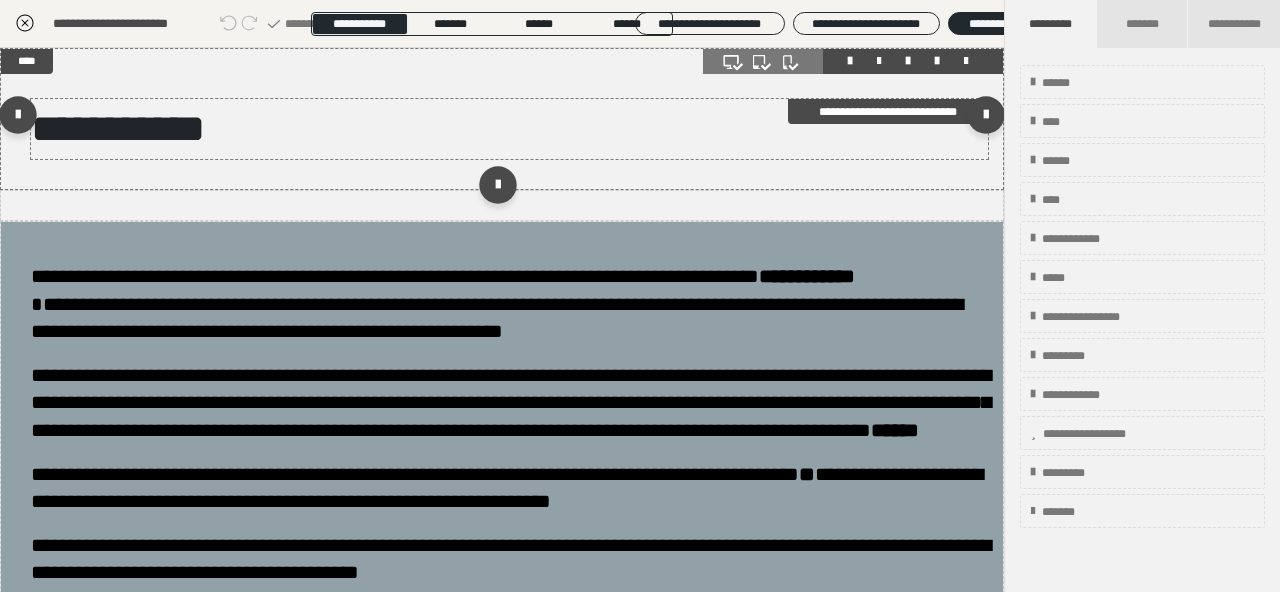 click on "**********" at bounding box center (118, 128) 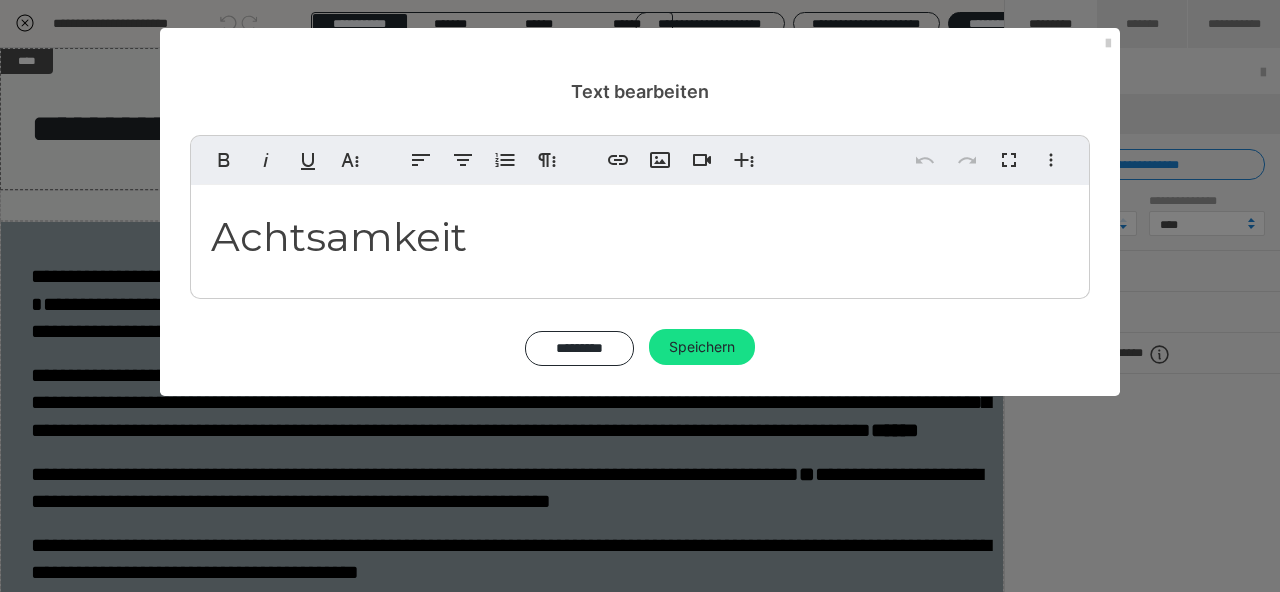 click on "Achtsamkeit" at bounding box center [339, 236] 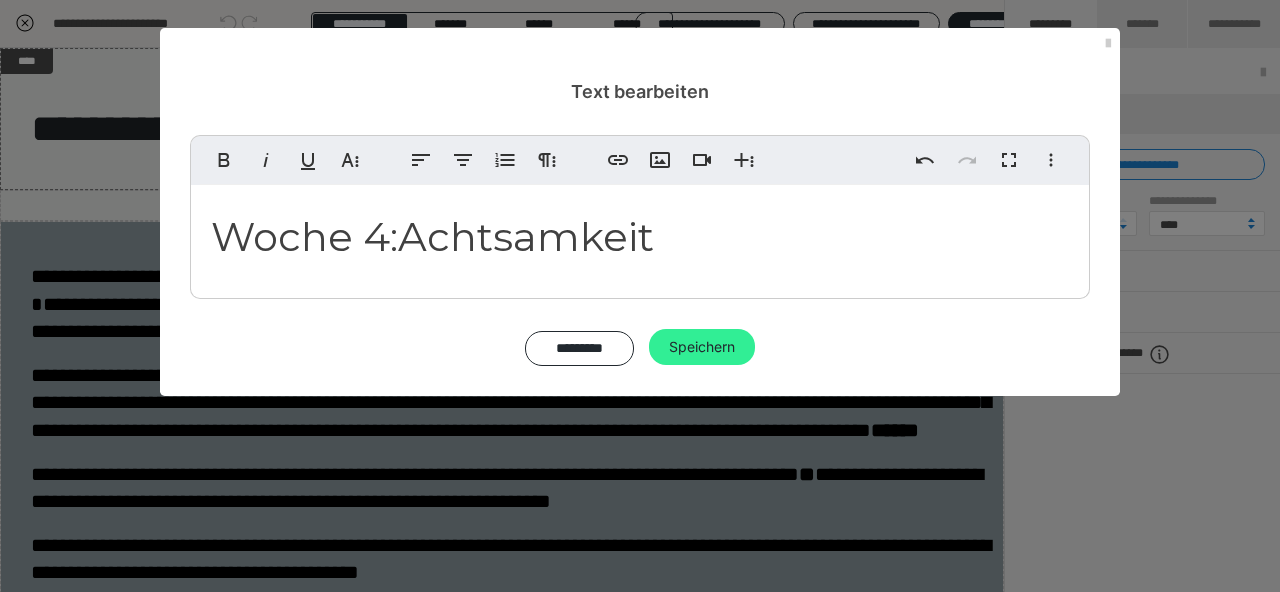 click on "Speichern" at bounding box center (702, 347) 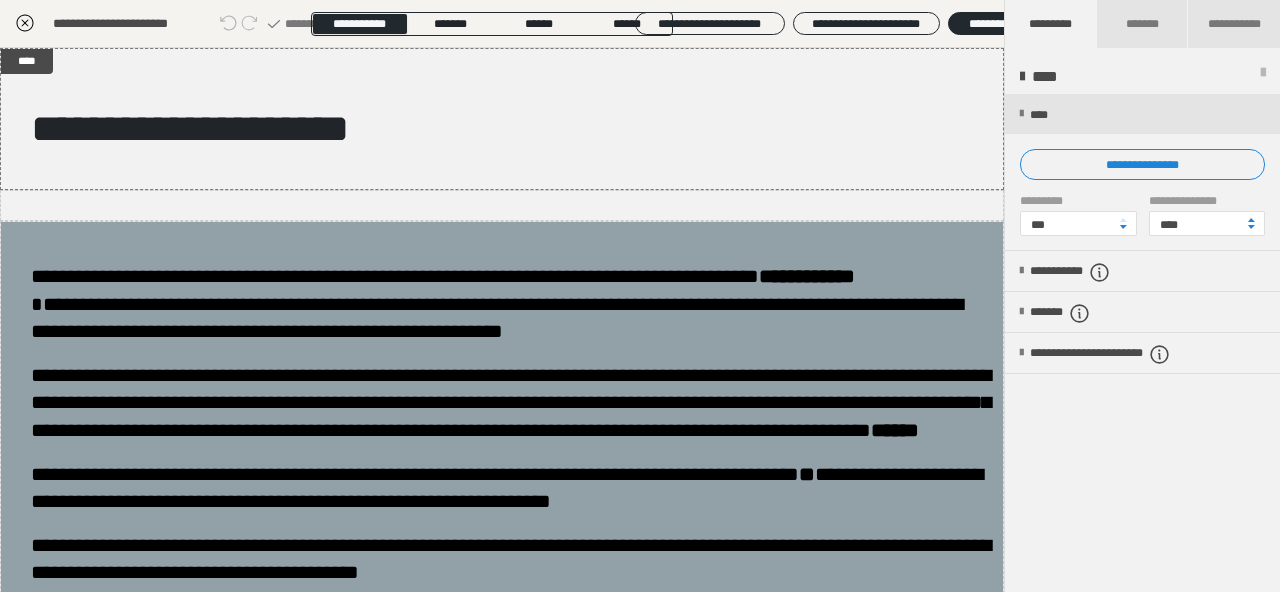 click 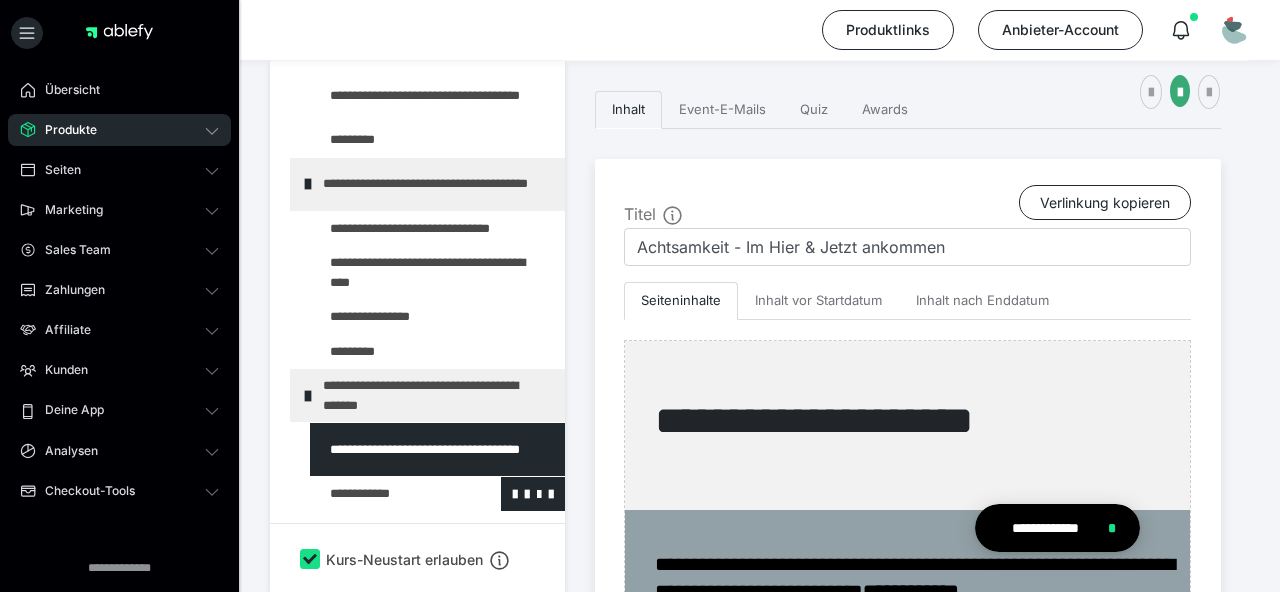 scroll, scrollTop: 319, scrollLeft: 0, axis: vertical 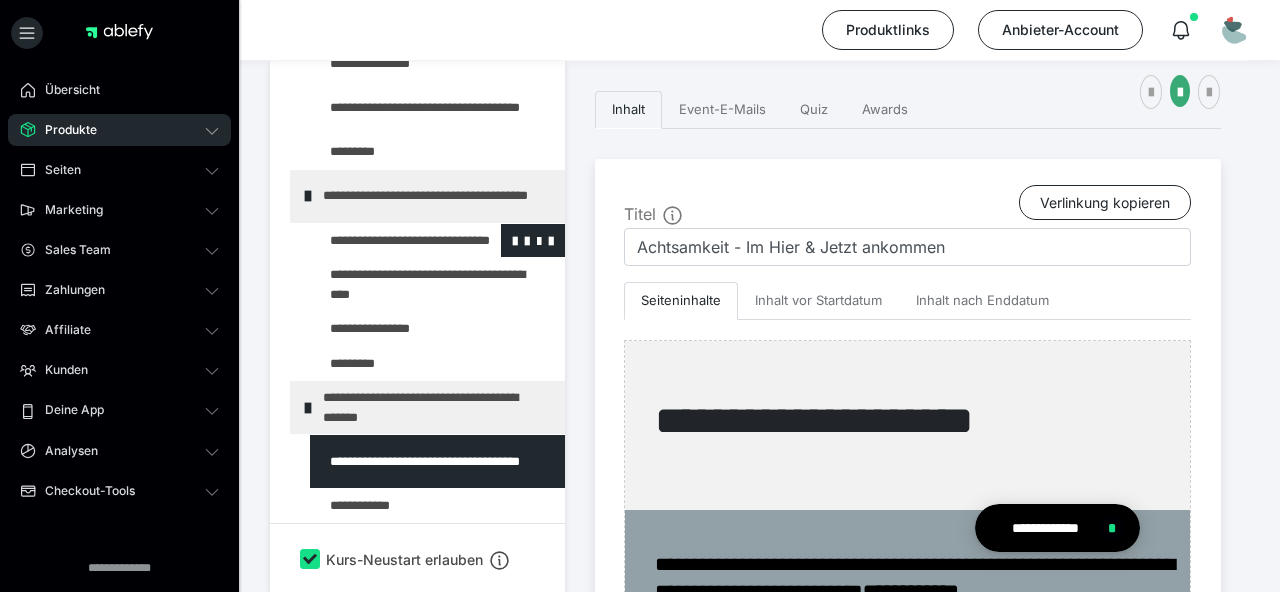 click at bounding box center [385, 241] 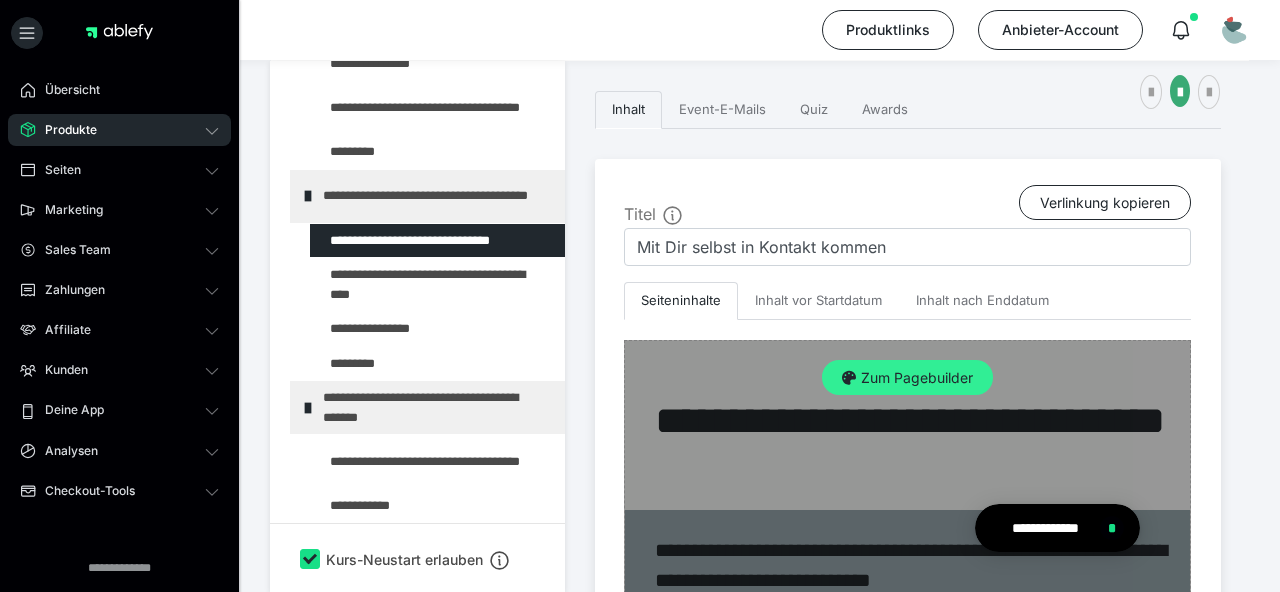 click on "Zum Pagebuilder" at bounding box center [907, 378] 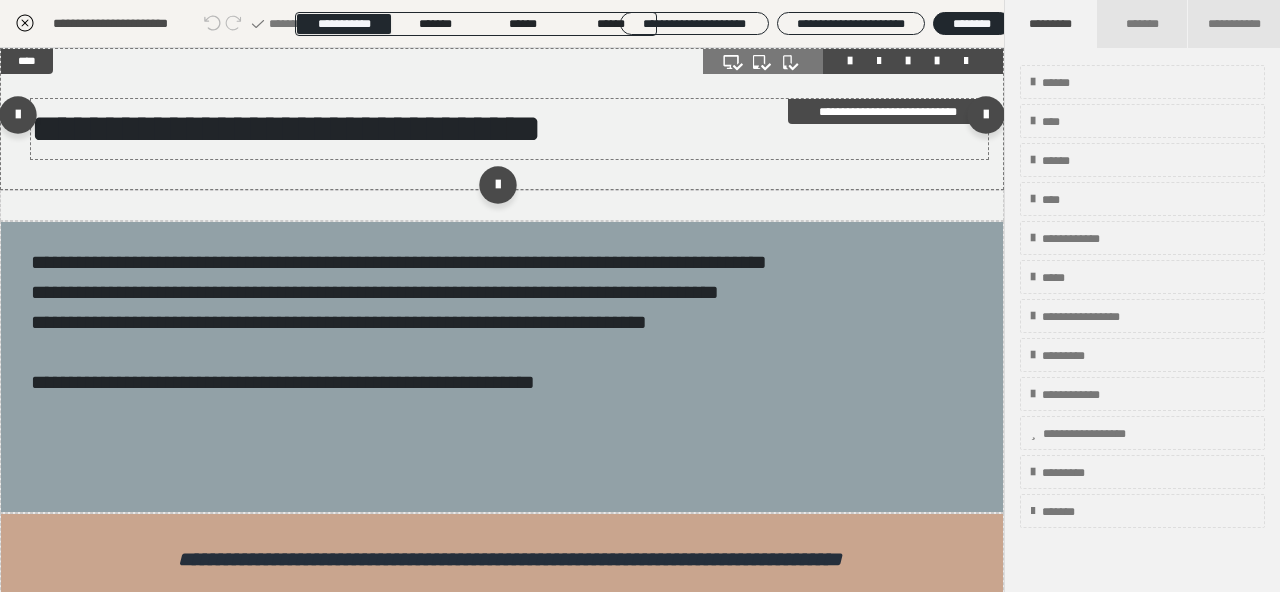 click on "**********" at bounding box center (286, 128) 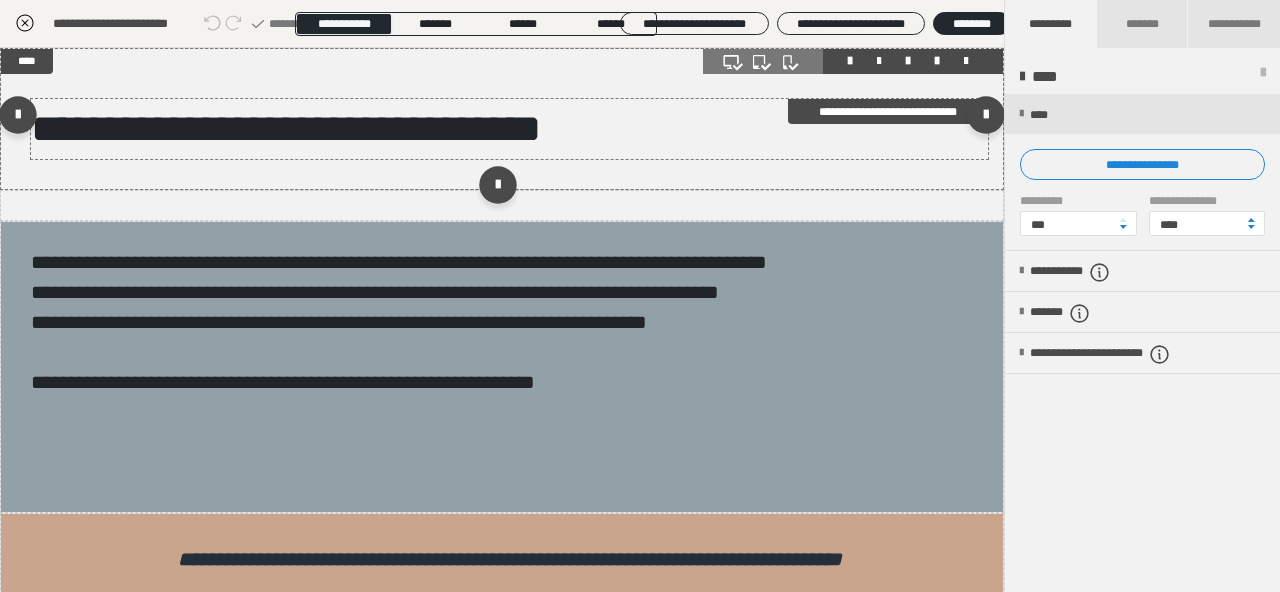 click on "**********" at bounding box center (286, 128) 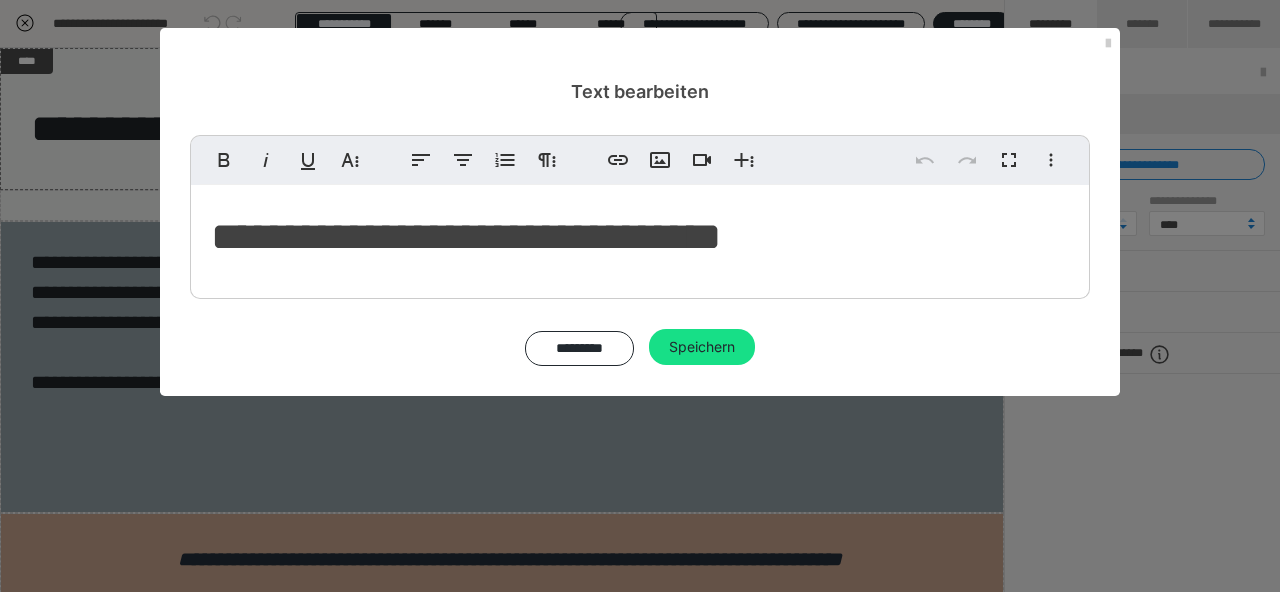 click on "**********" at bounding box center [466, 236] 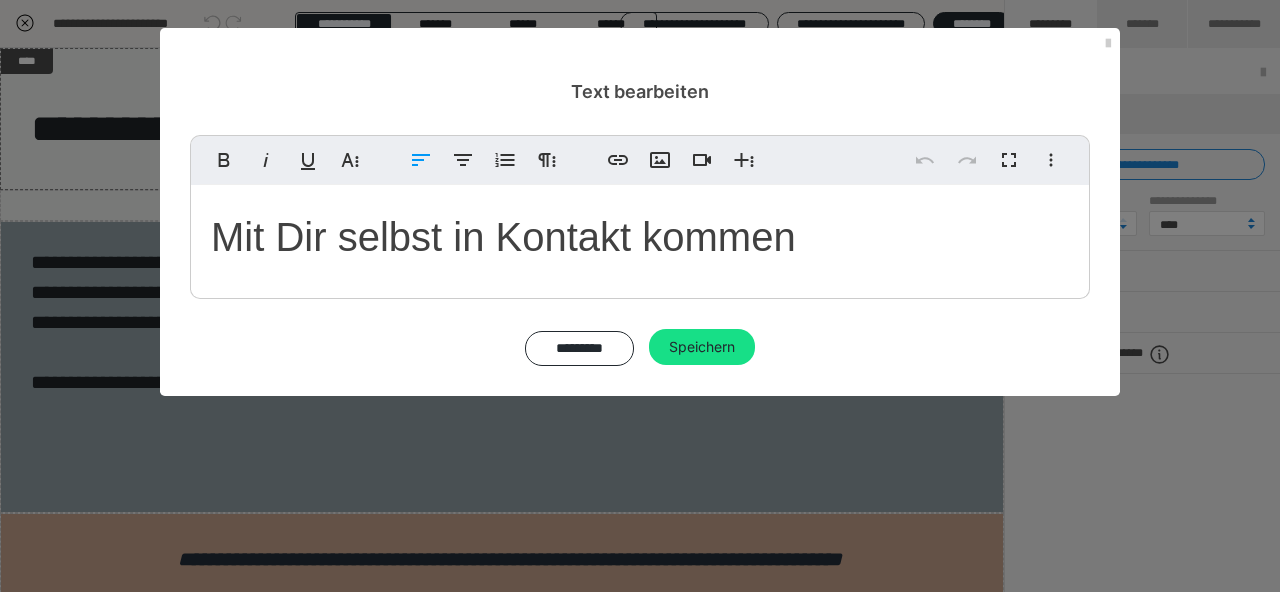 type 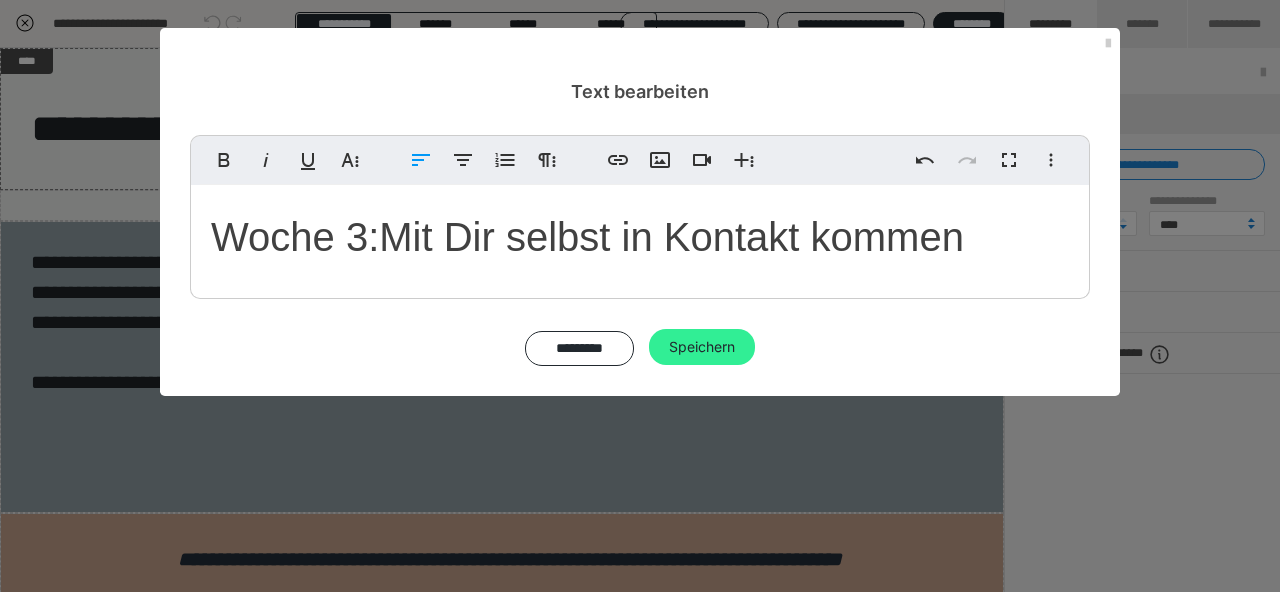 click on "Speichern" at bounding box center (702, 347) 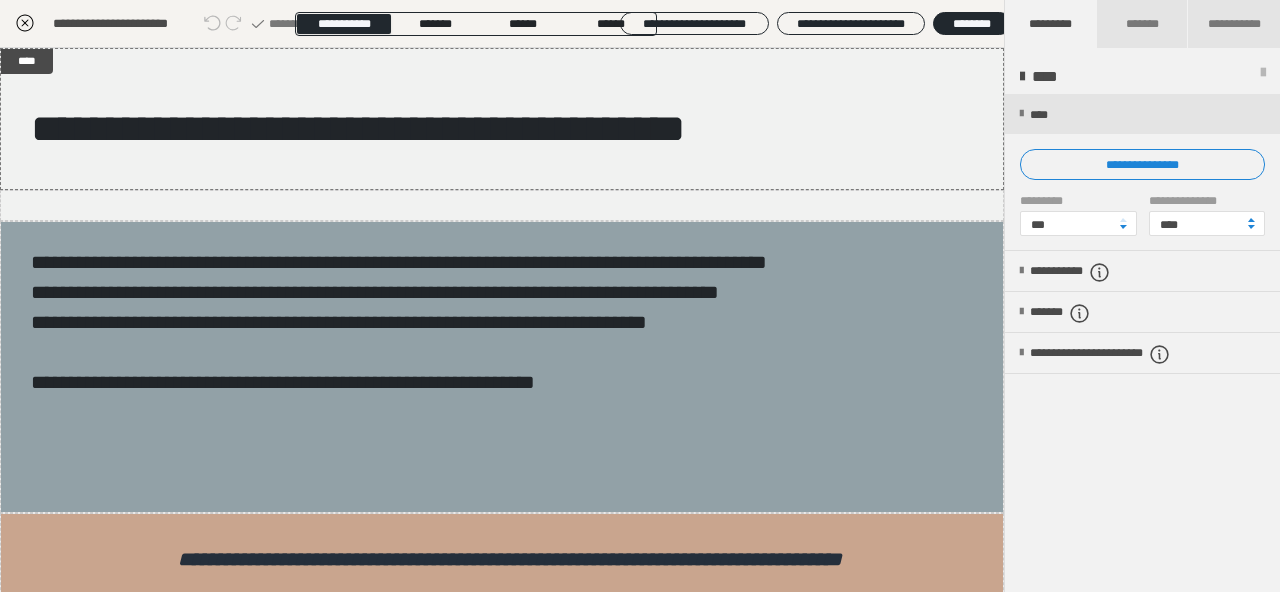 click 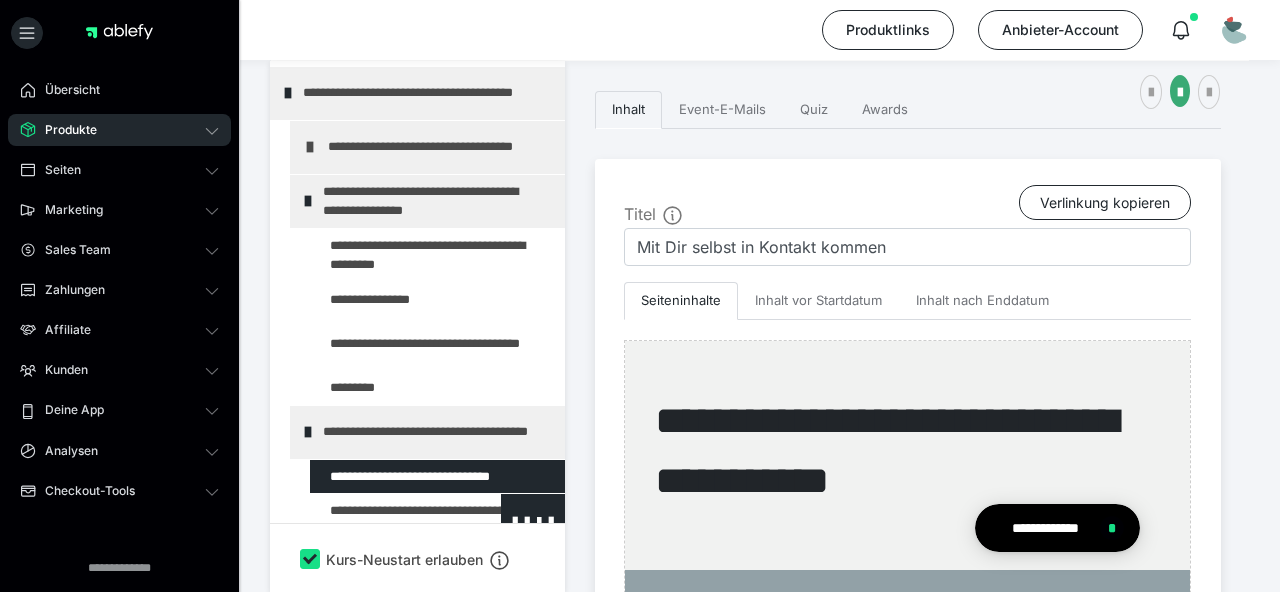 scroll, scrollTop: 75, scrollLeft: 0, axis: vertical 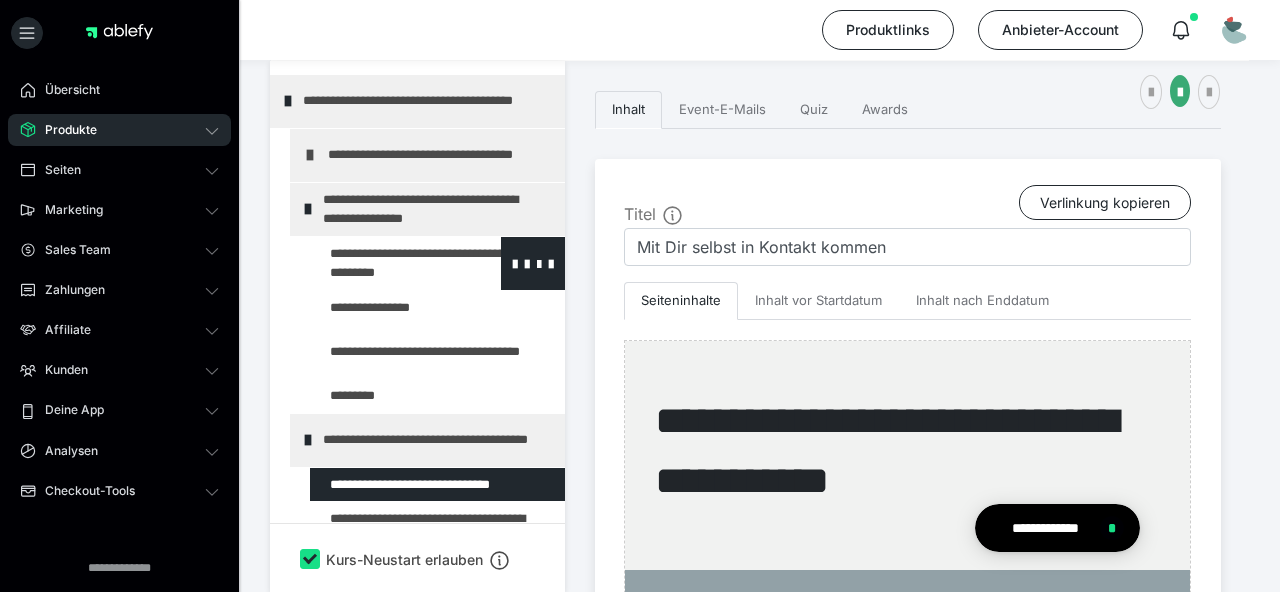 click at bounding box center (385, 263) 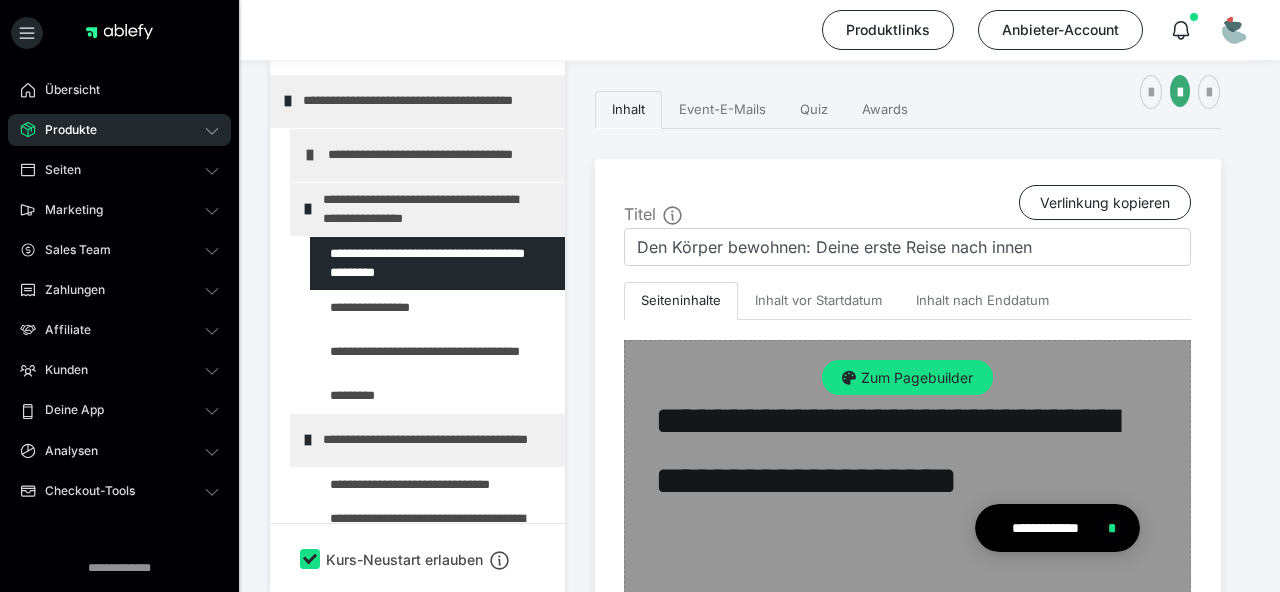 click on "Zum Pagebuilder" at bounding box center [907, 777] 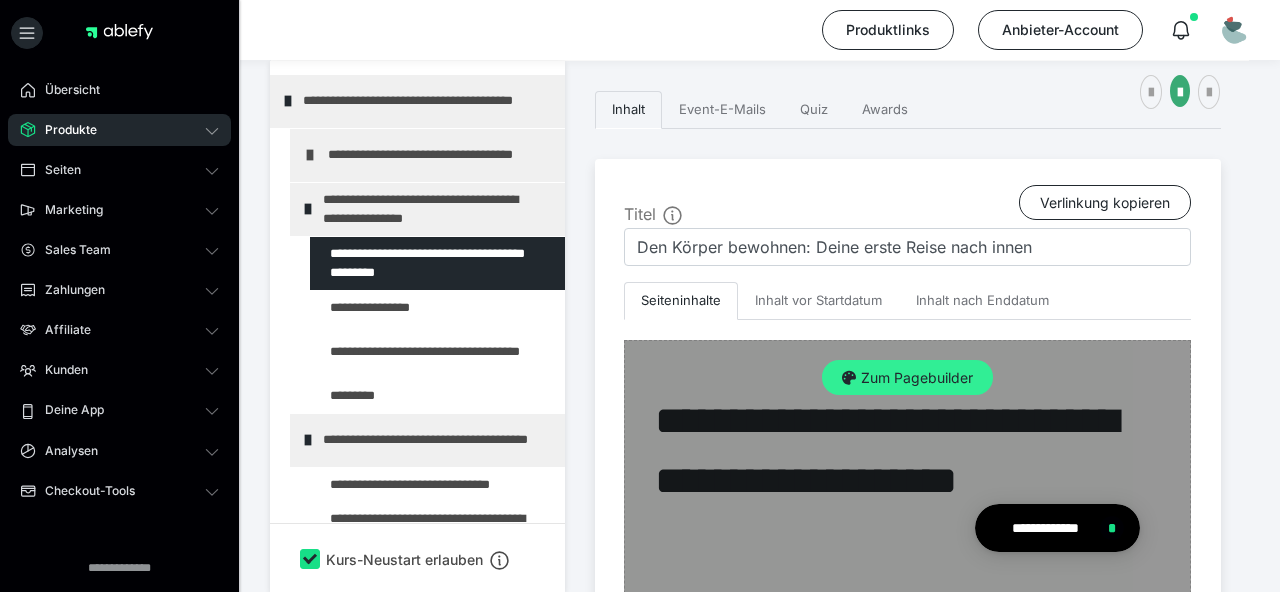 click on "Zum Pagebuilder" at bounding box center [907, 378] 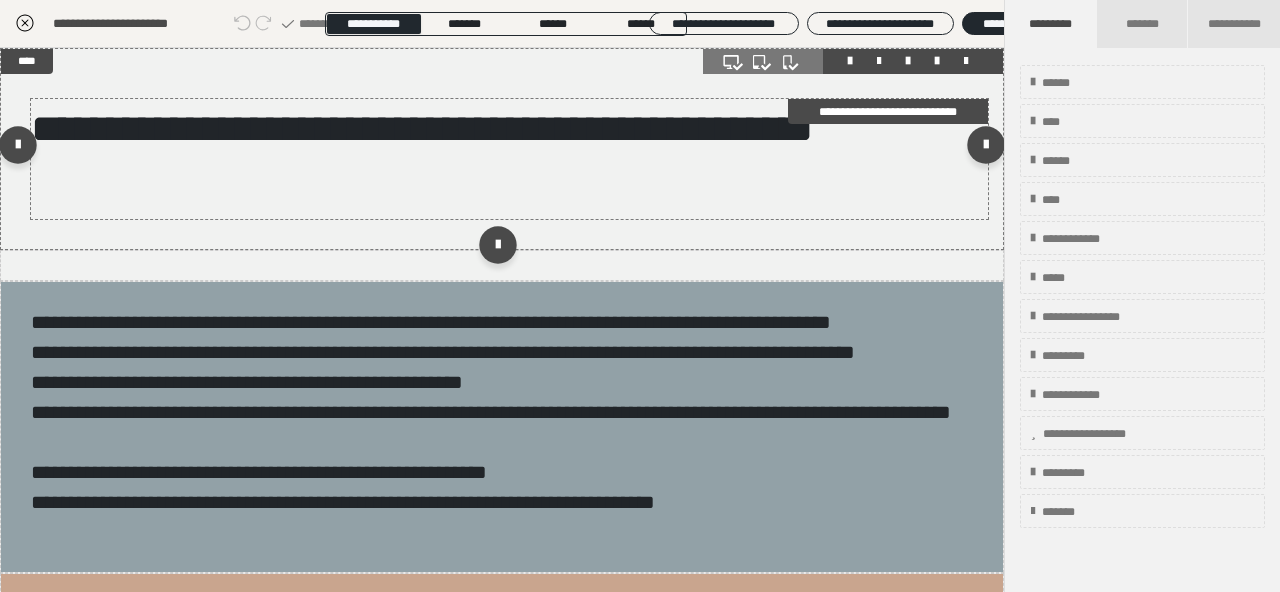 click on "**********" at bounding box center (422, 128) 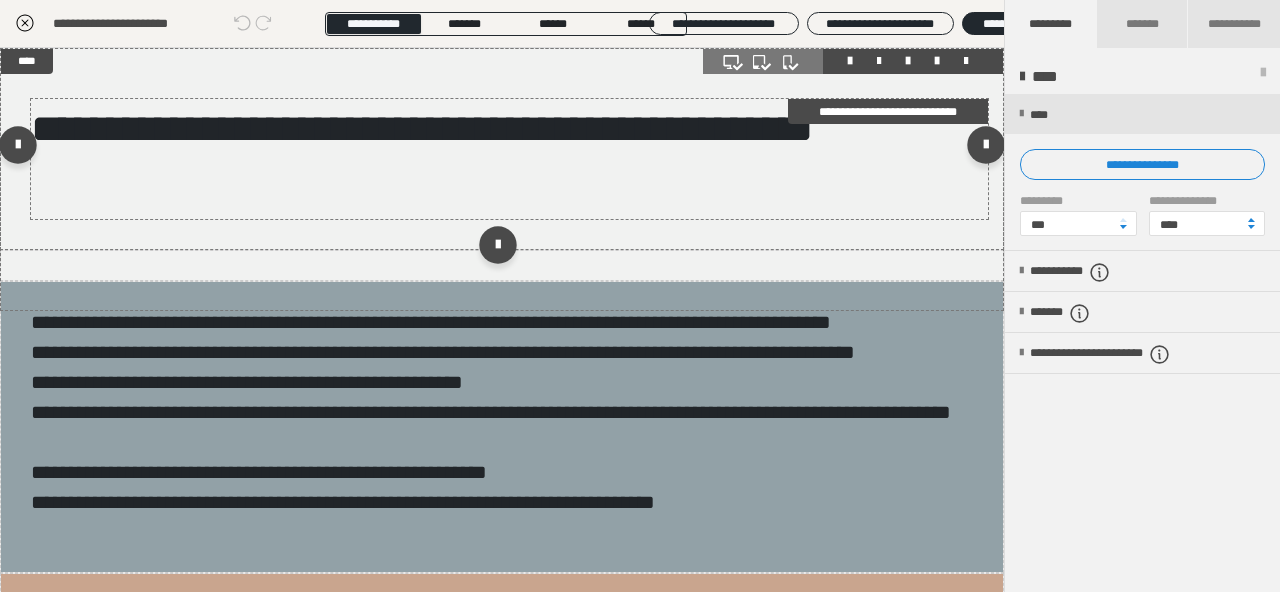 click on "**********" at bounding box center [422, 128] 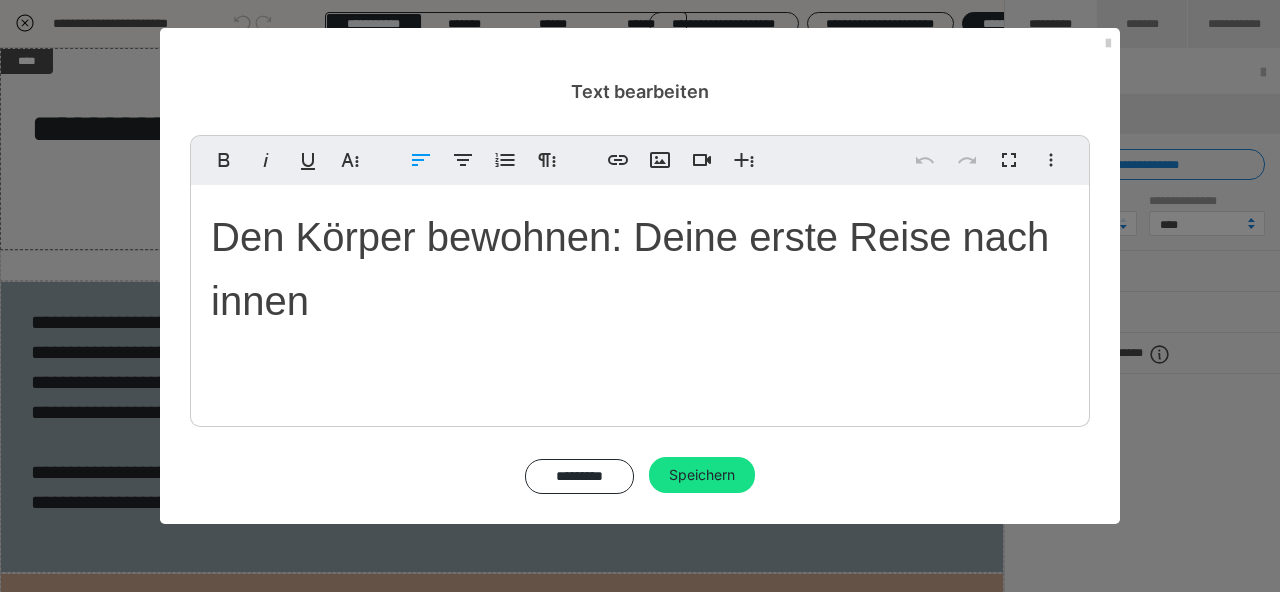 click on "Den Körper bewohnen: Deine erste Reise nach innen" at bounding box center (630, 269) 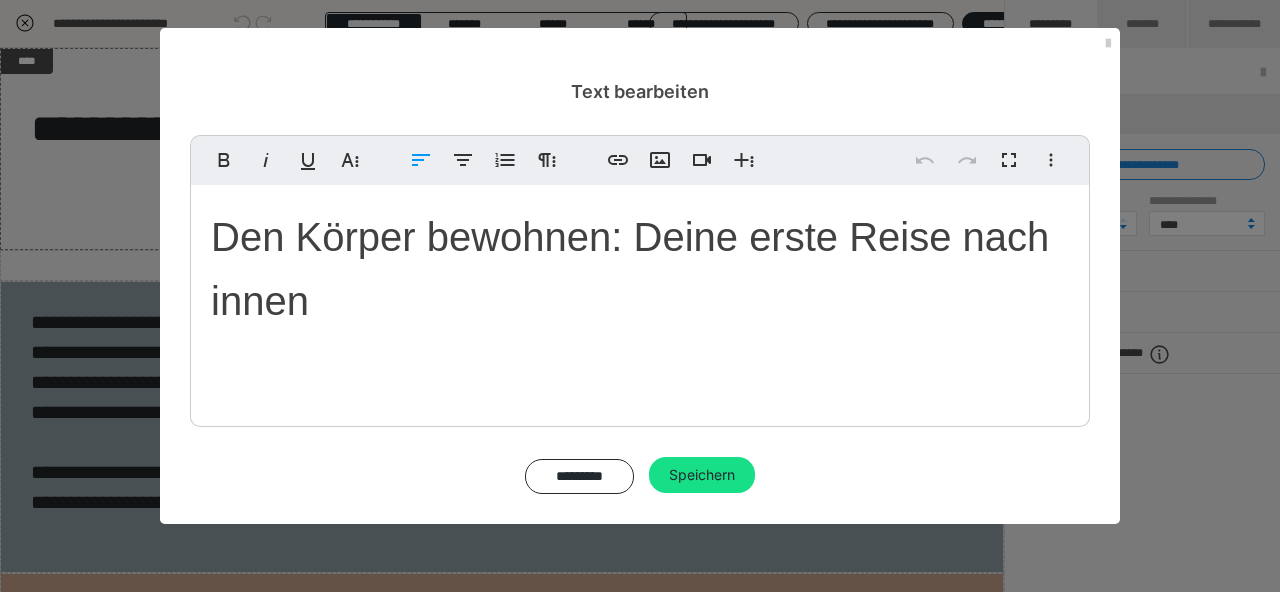 type 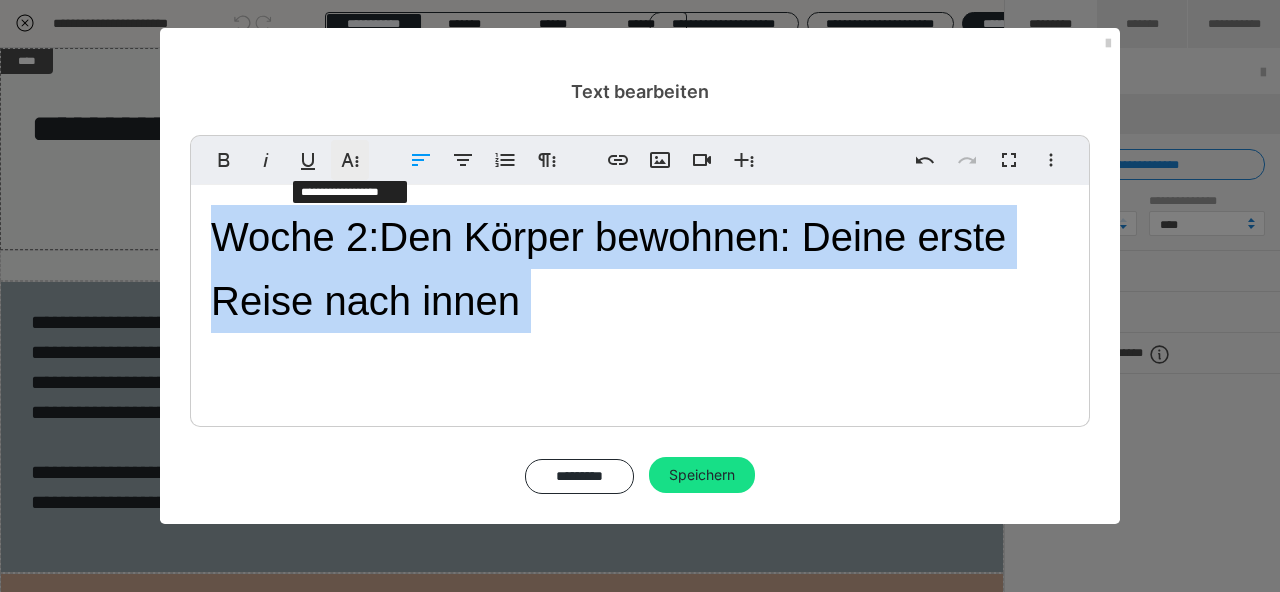 click 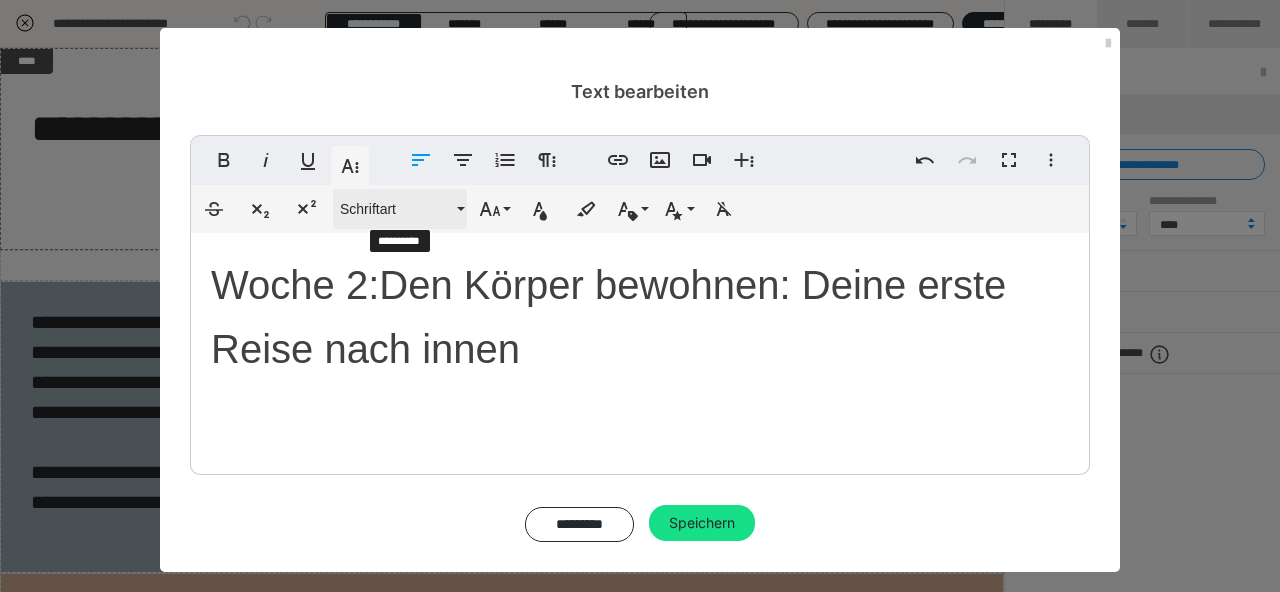 click on "Schriftart" at bounding box center (396, 209) 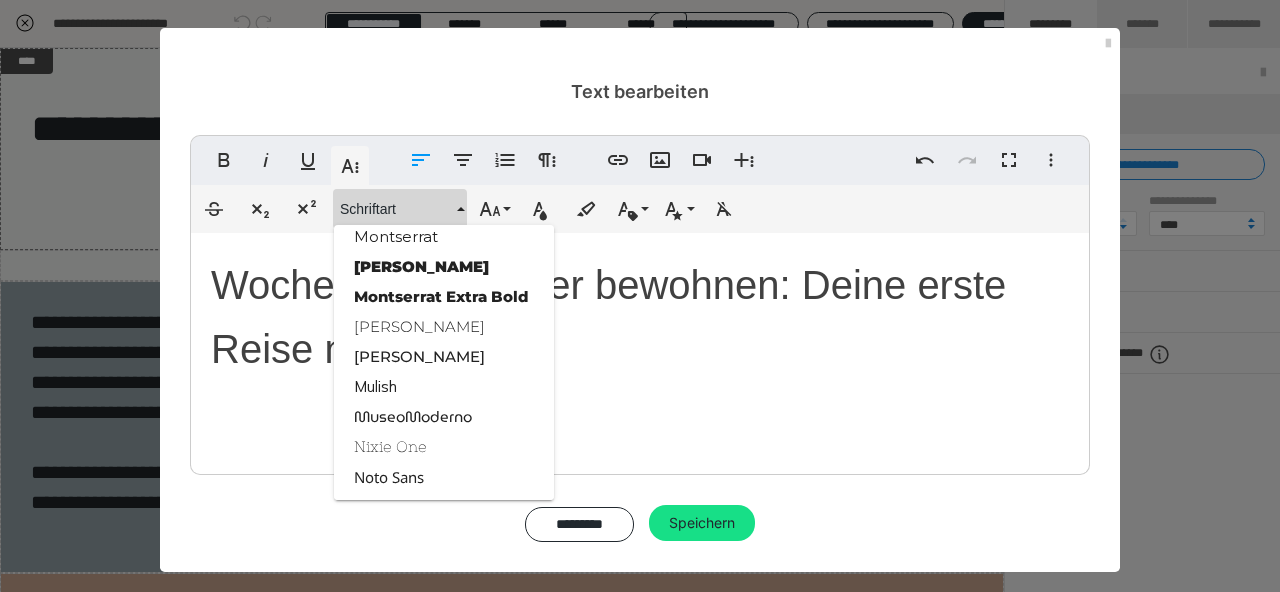 scroll, scrollTop: 1902, scrollLeft: 0, axis: vertical 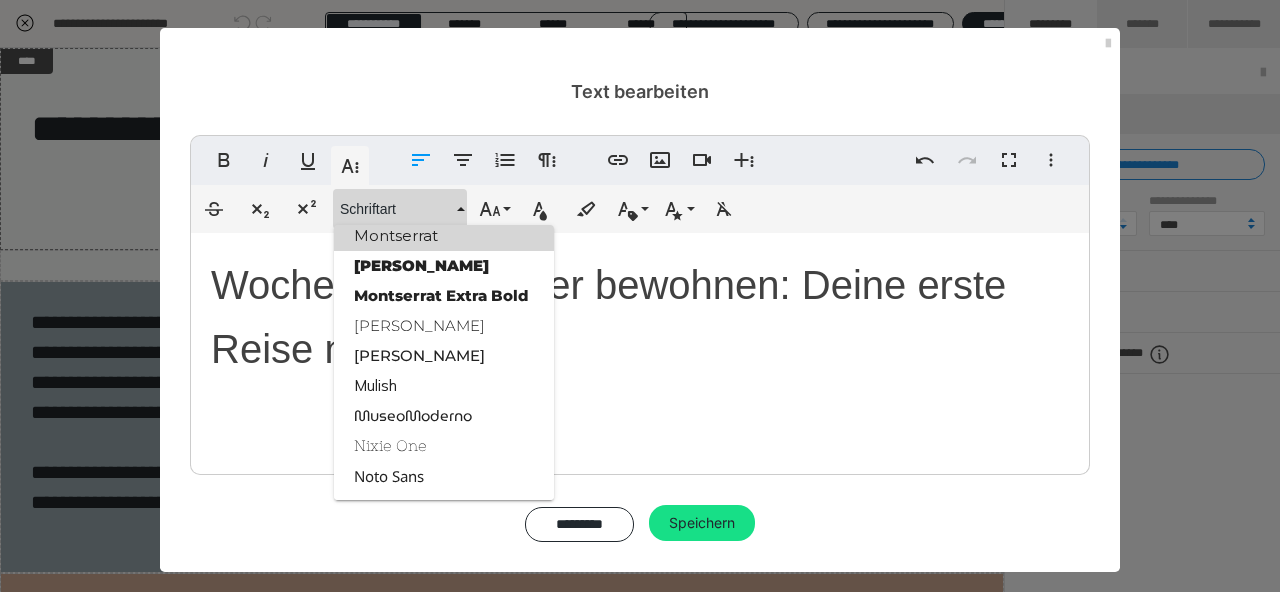 click on "Montserrat" at bounding box center (444, 236) 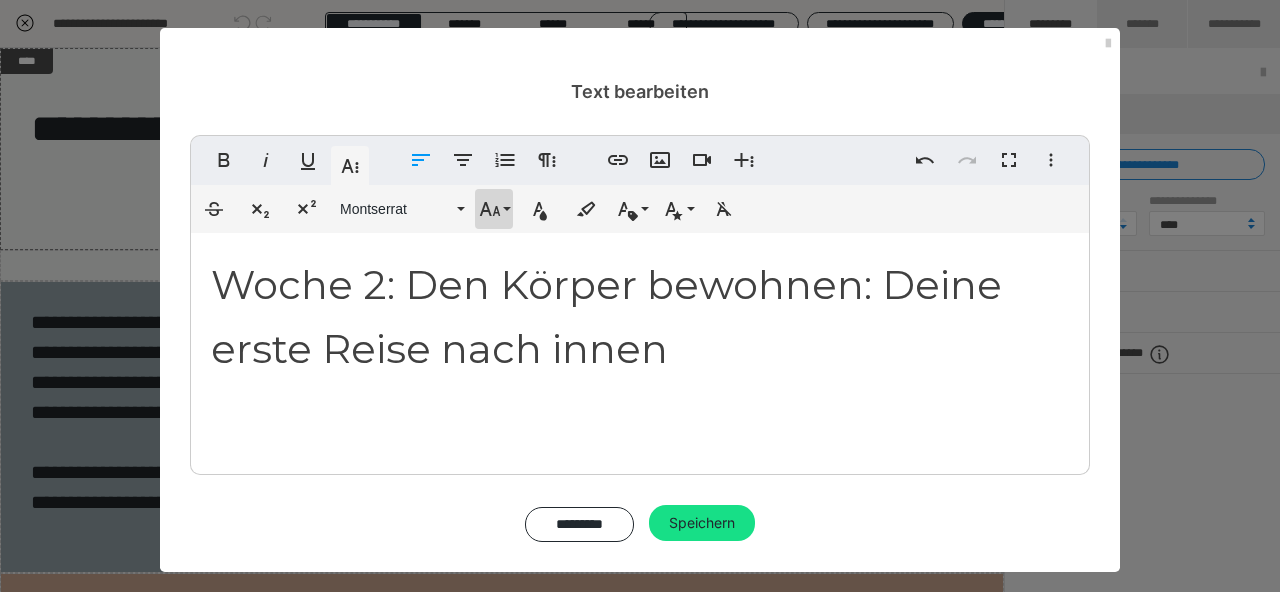 click 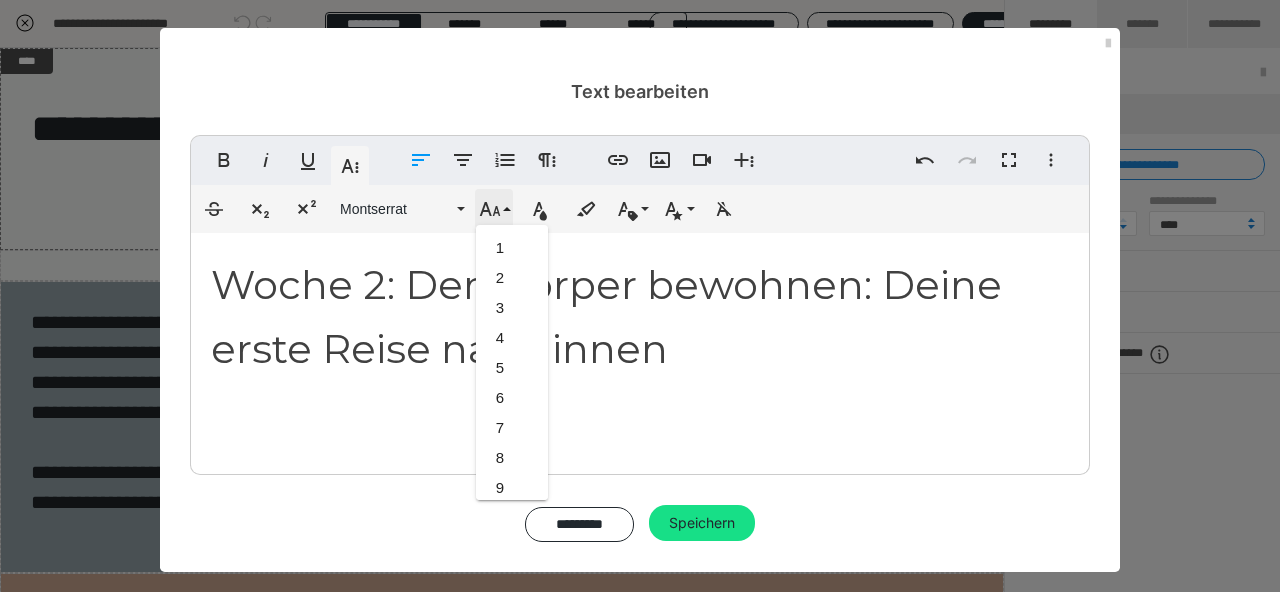 scroll, scrollTop: 1193, scrollLeft: 0, axis: vertical 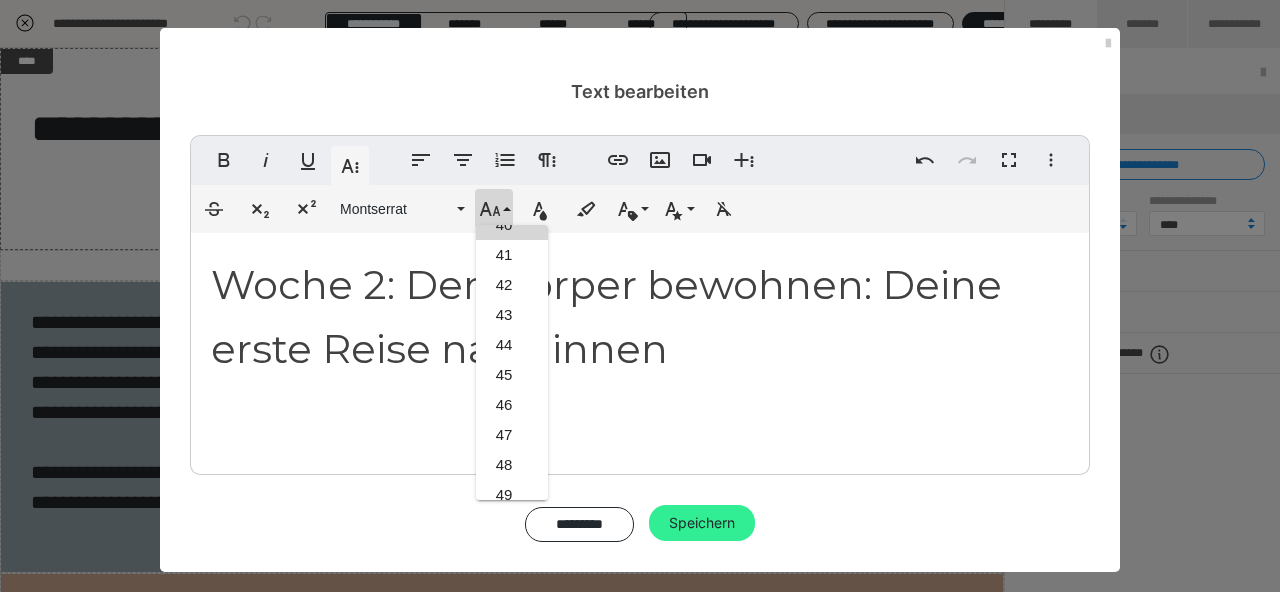 click on "Speichern" at bounding box center (702, 523) 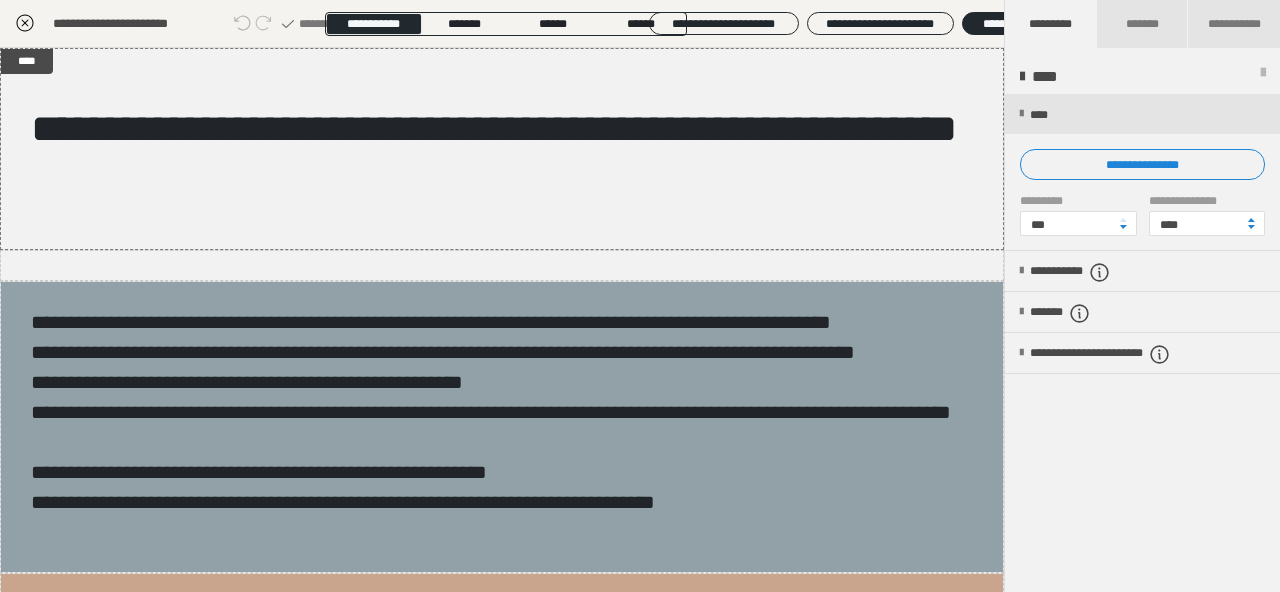click 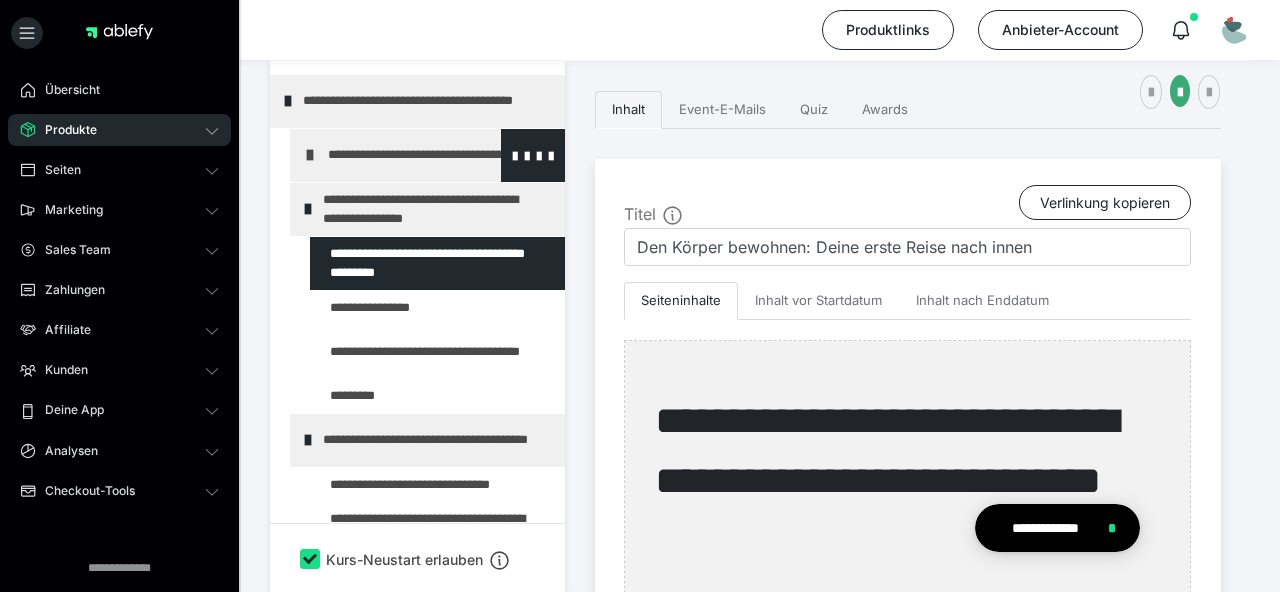 click at bounding box center [310, 155] 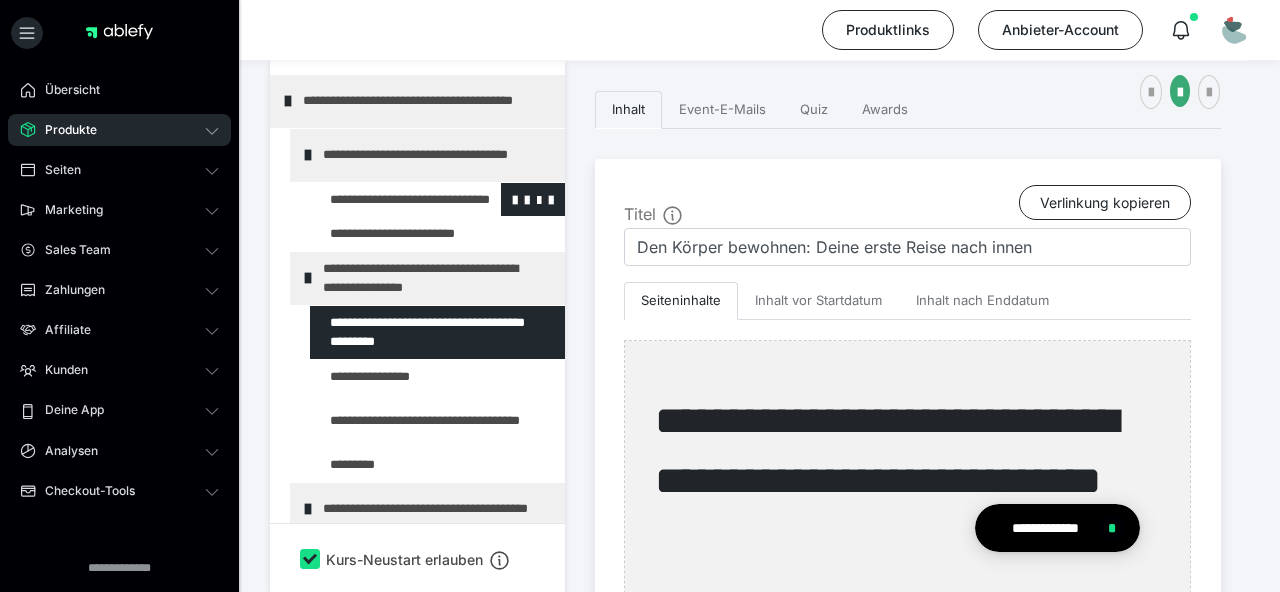 click at bounding box center (385, 200) 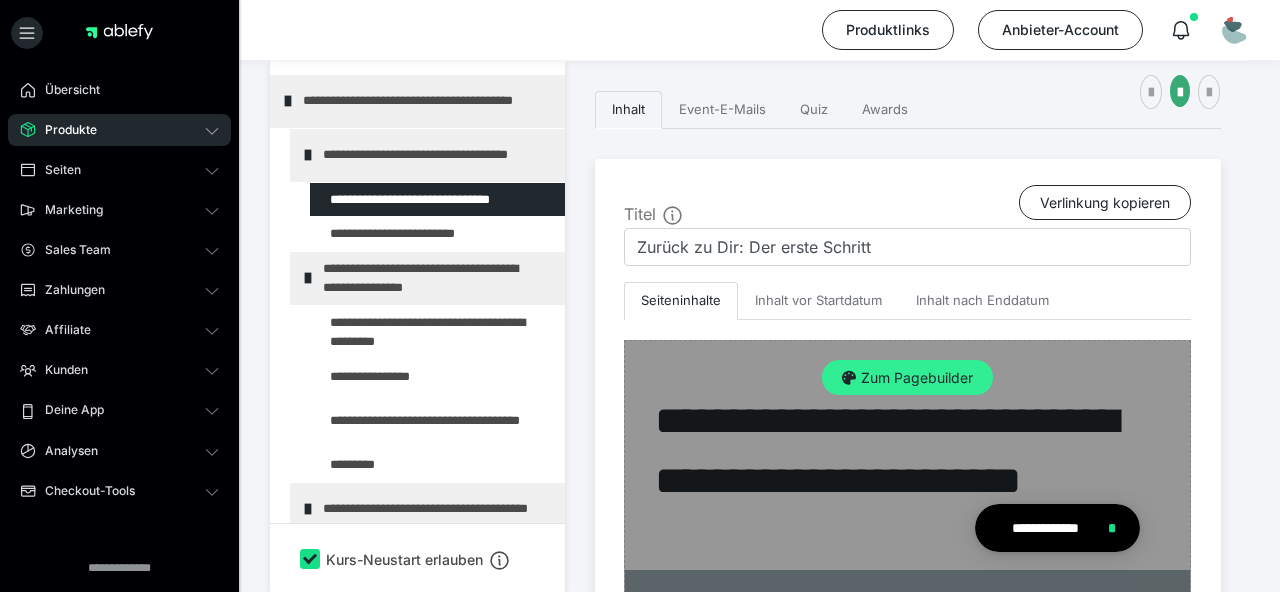click on "Zum Pagebuilder" at bounding box center (907, 378) 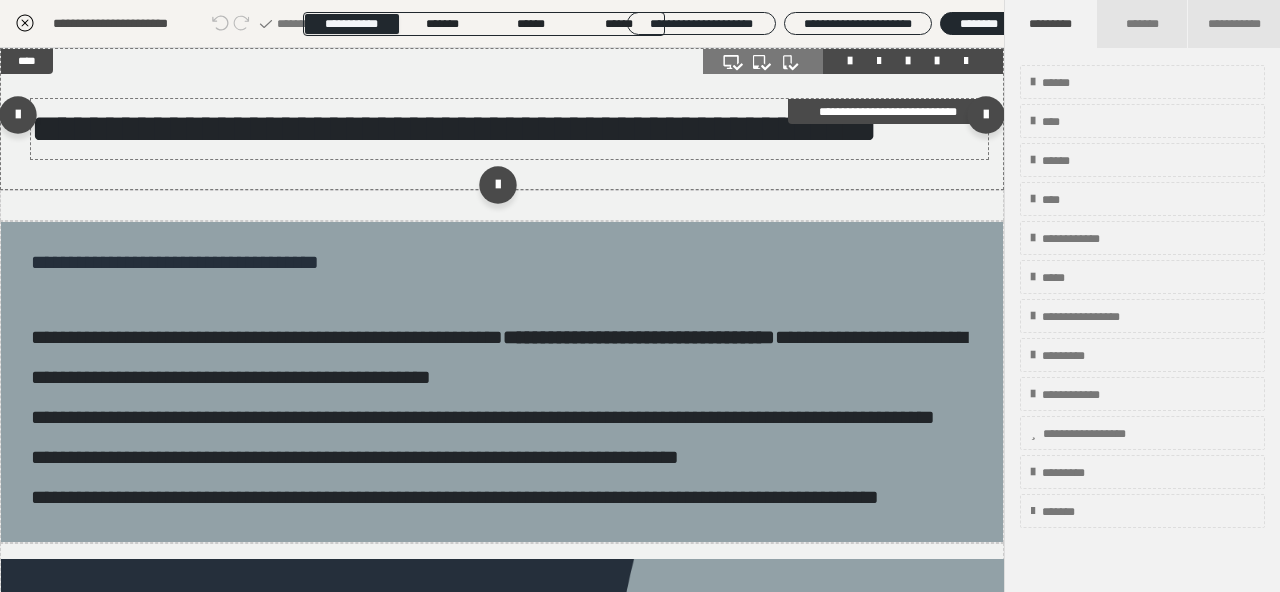 click on "**********" at bounding box center [454, 128] 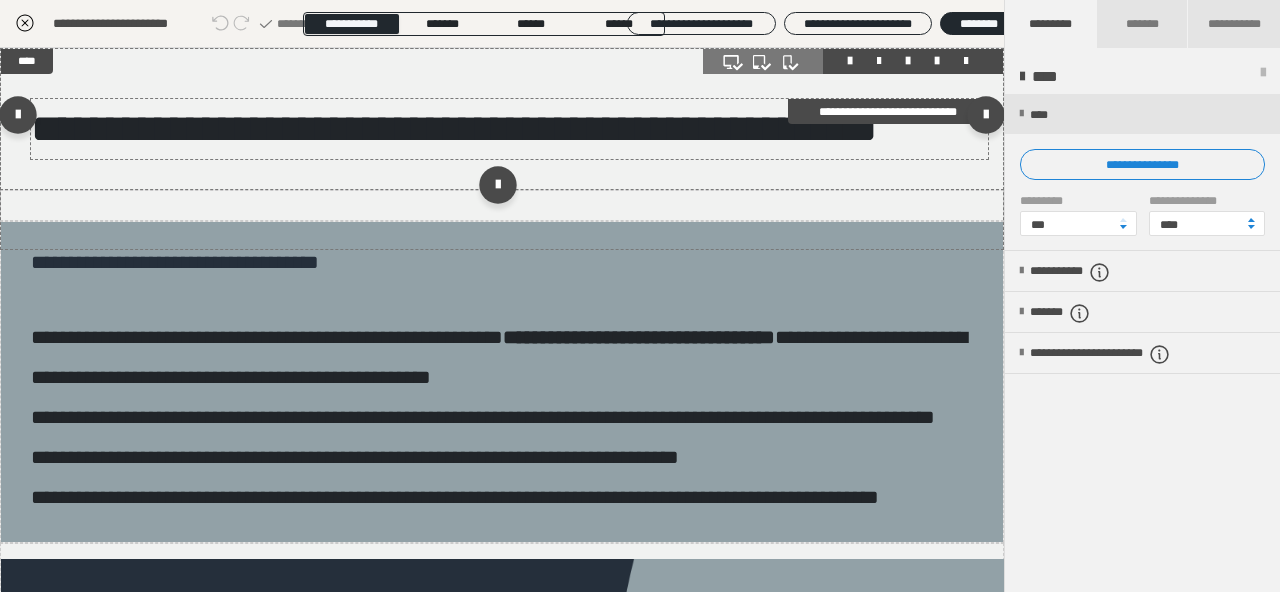 click on "**********" at bounding box center (454, 128) 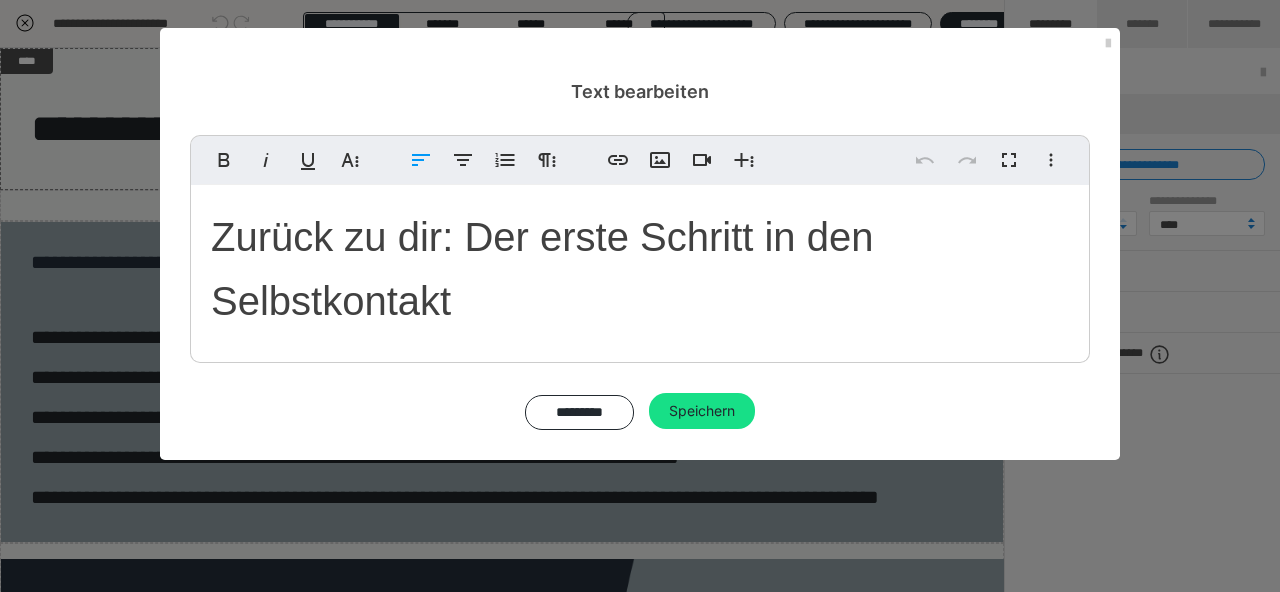 click on "Zurück zu dir: Der erste Schritt in den Selbstkontakt" at bounding box center [542, 269] 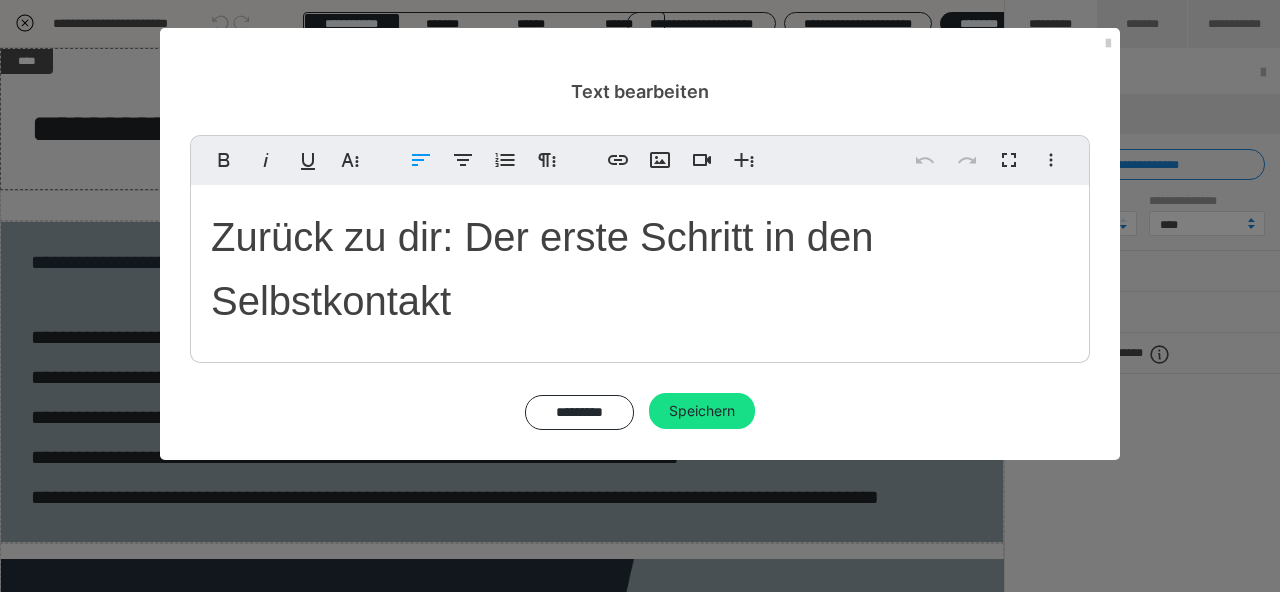 type 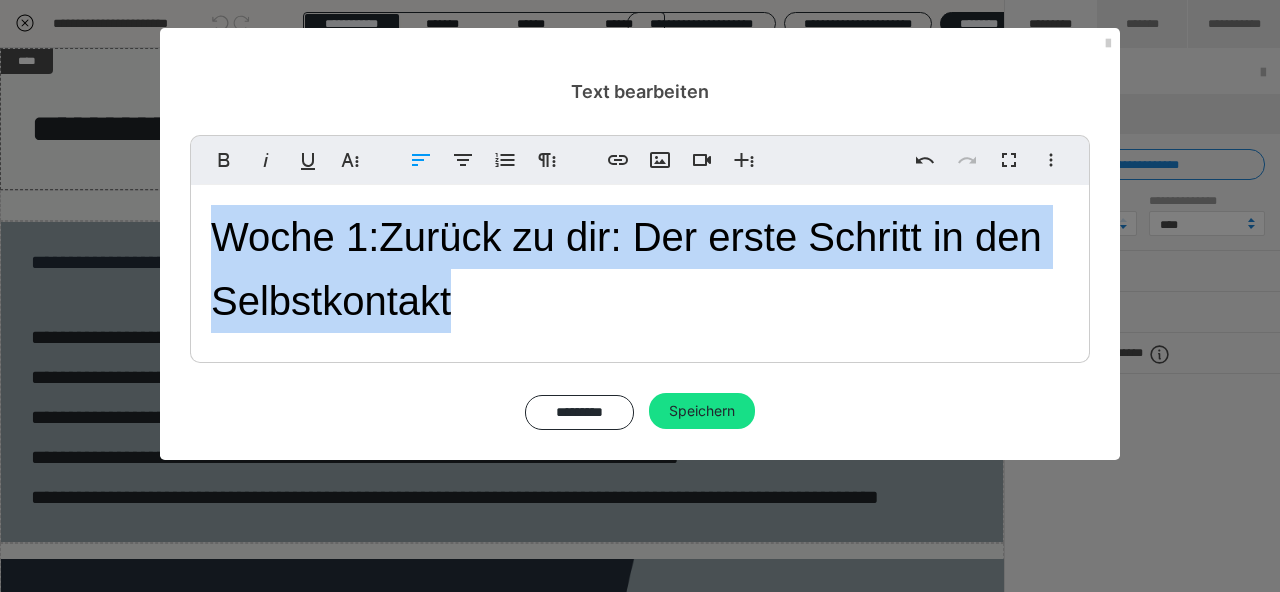 drag, startPoint x: 503, startPoint y: 319, endPoint x: 196, endPoint y: 231, distance: 319.36343 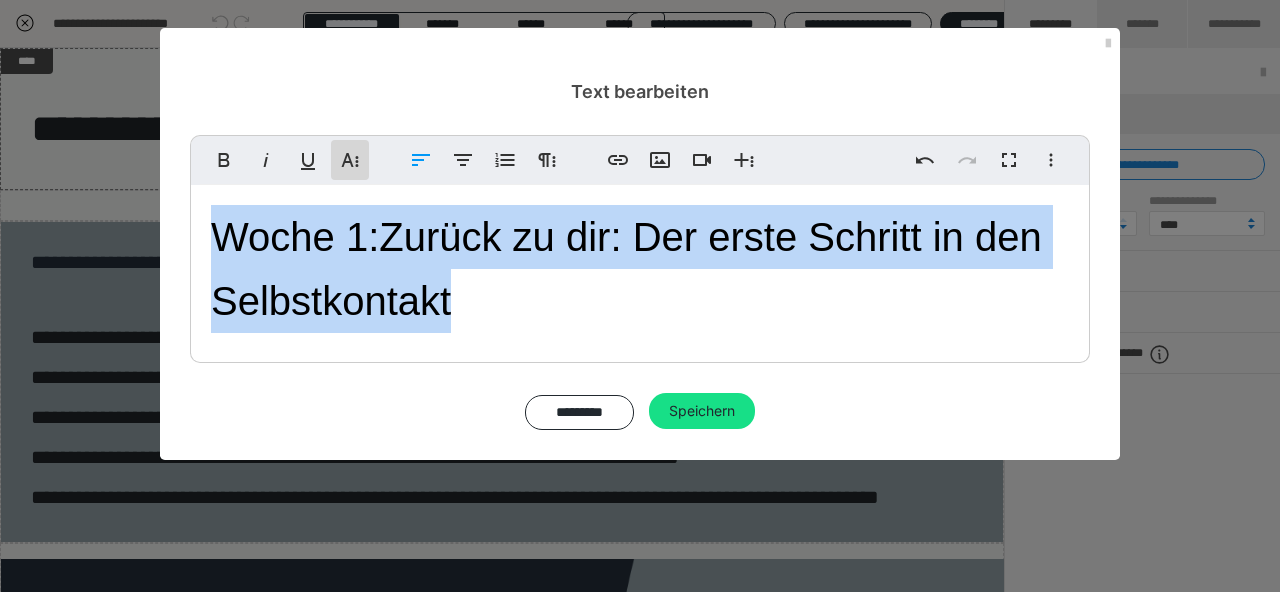 click 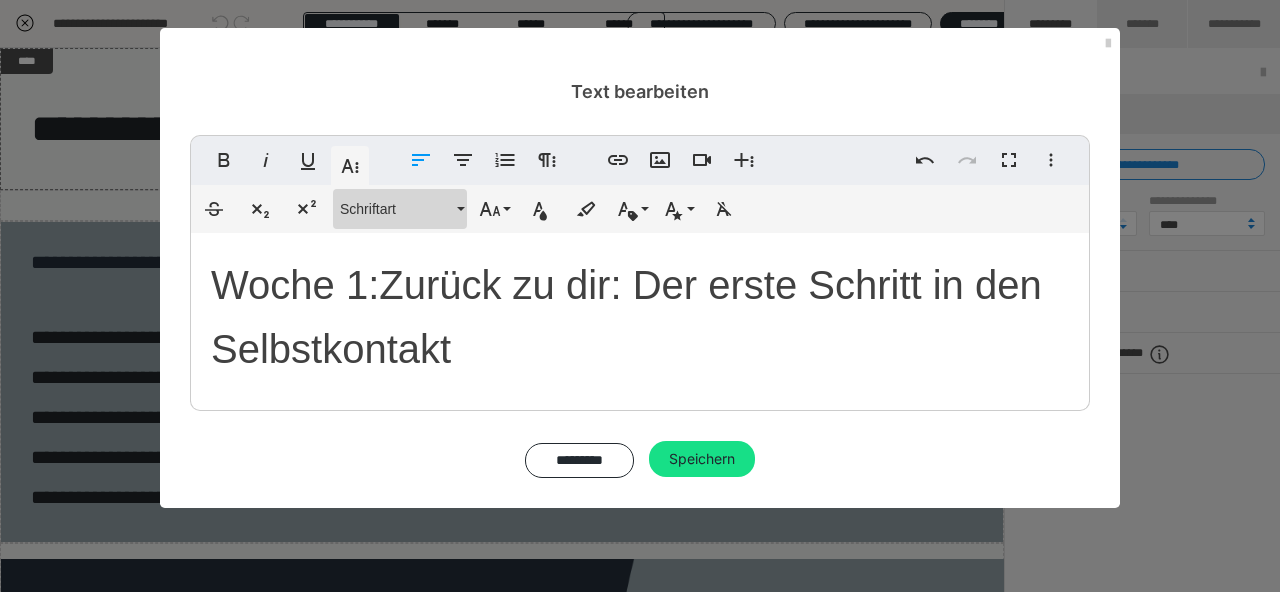 click on "Schriftart" at bounding box center (400, 209) 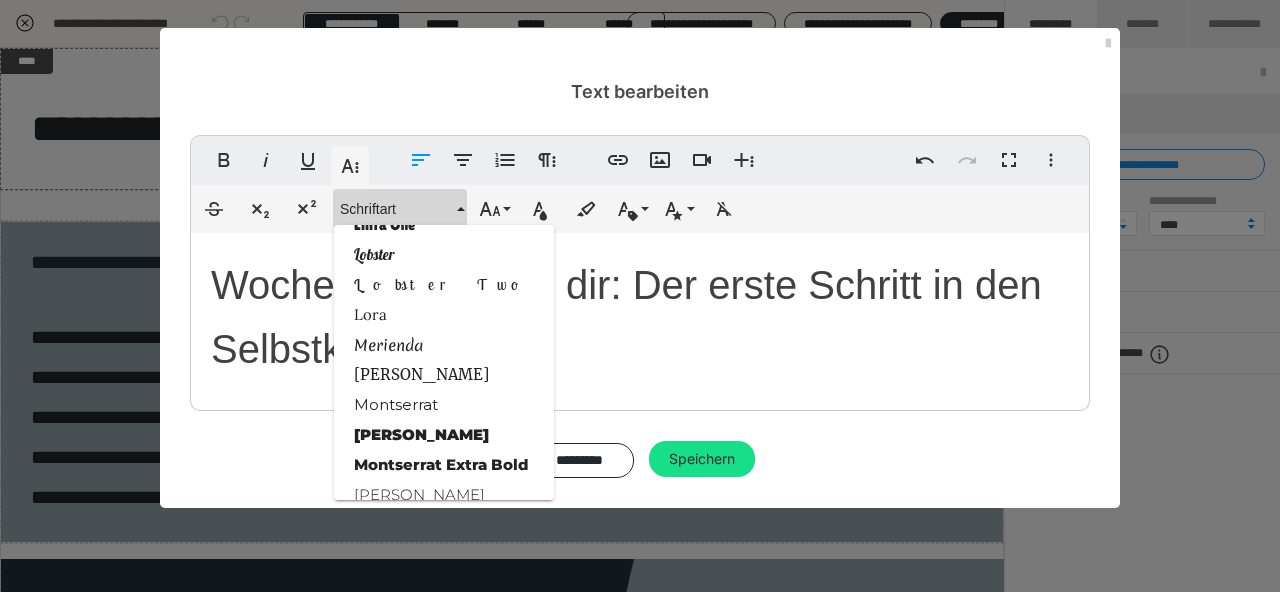 scroll, scrollTop: 1734, scrollLeft: 0, axis: vertical 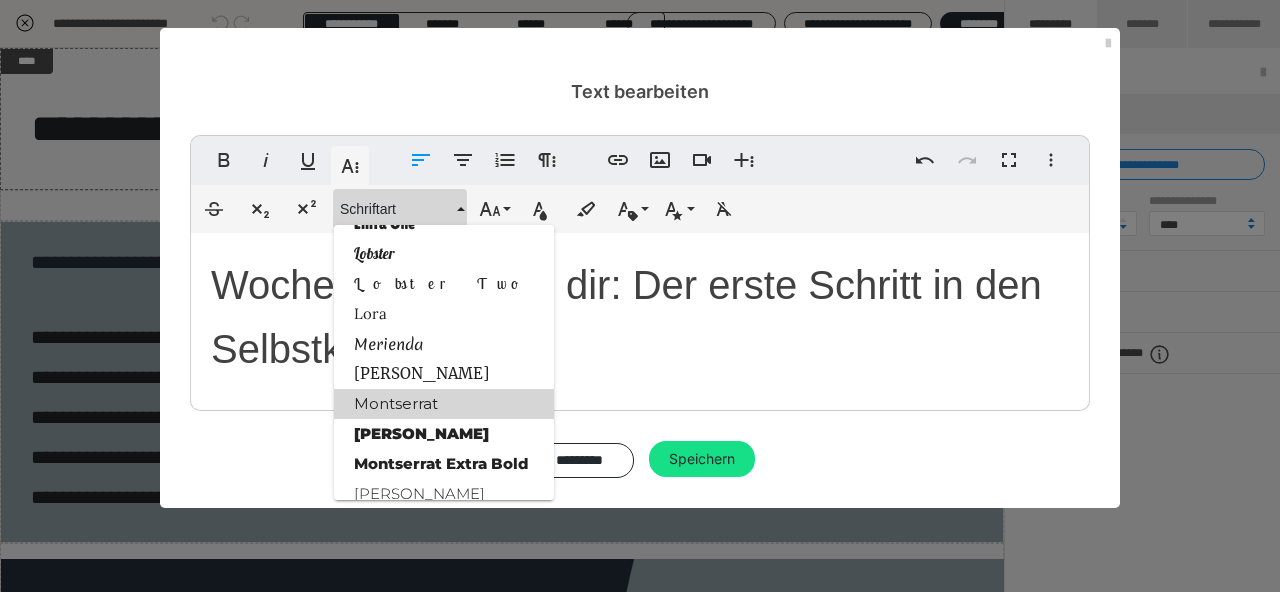 click on "Montserrat" at bounding box center [444, 404] 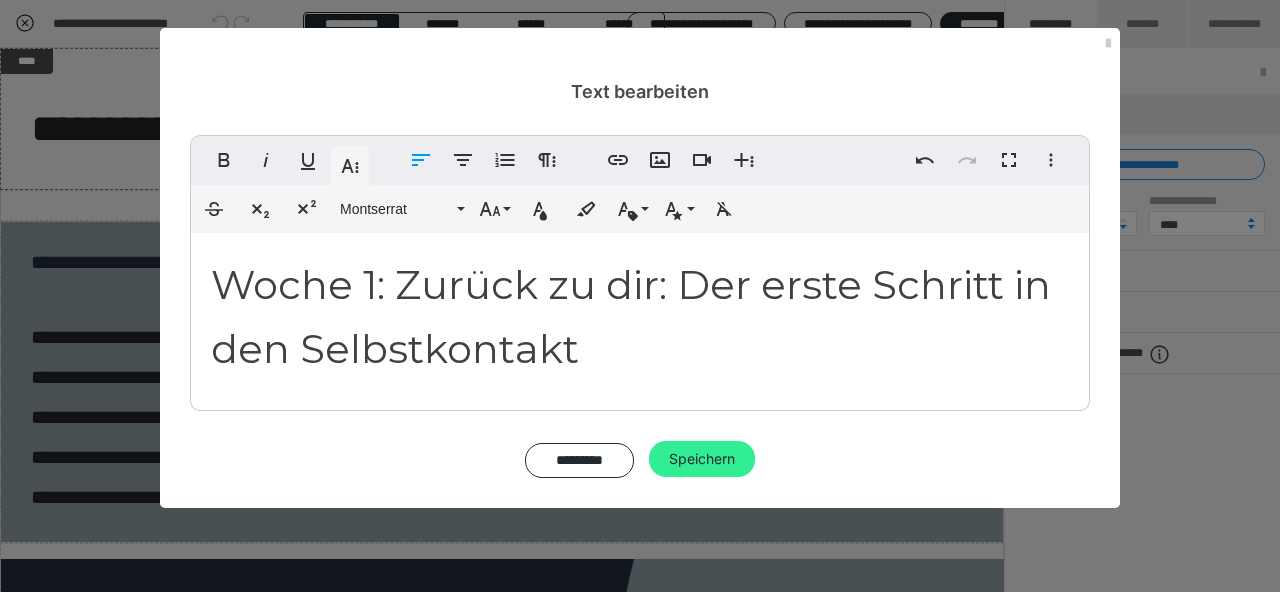 click on "Speichern" at bounding box center [702, 459] 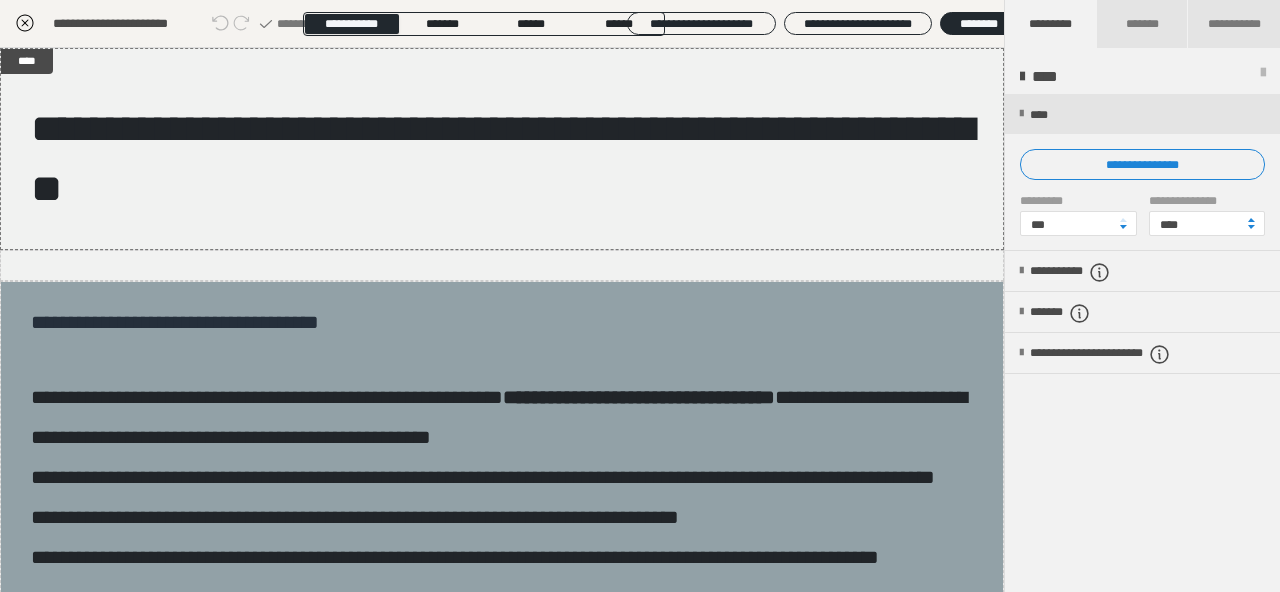 click 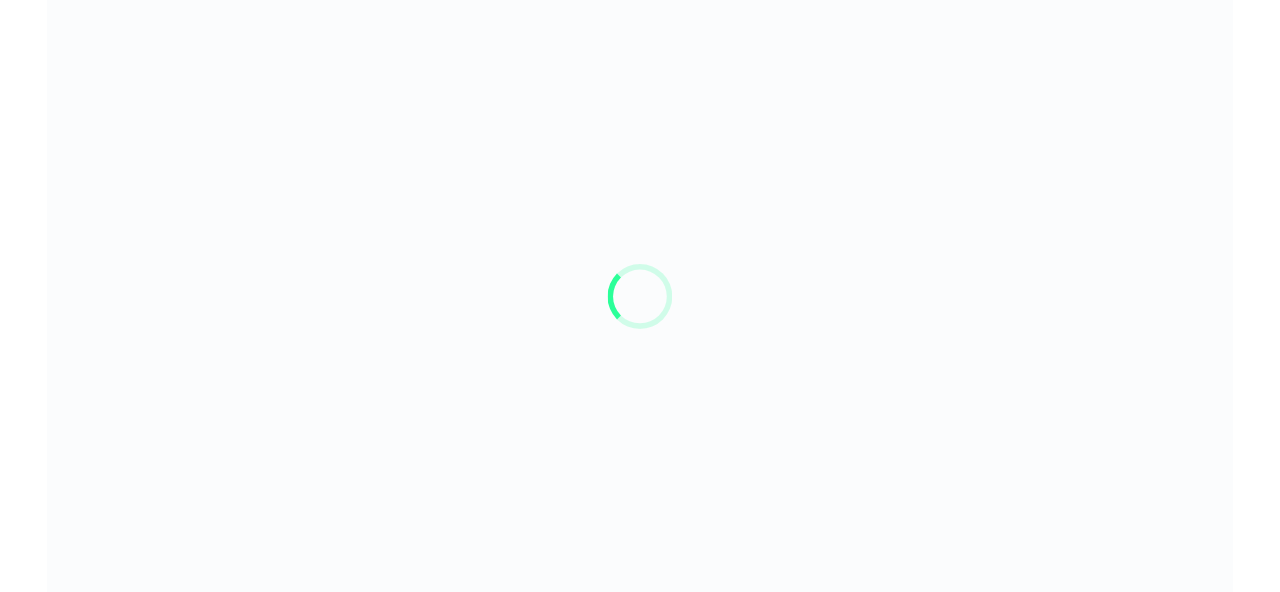 scroll, scrollTop: 0, scrollLeft: 0, axis: both 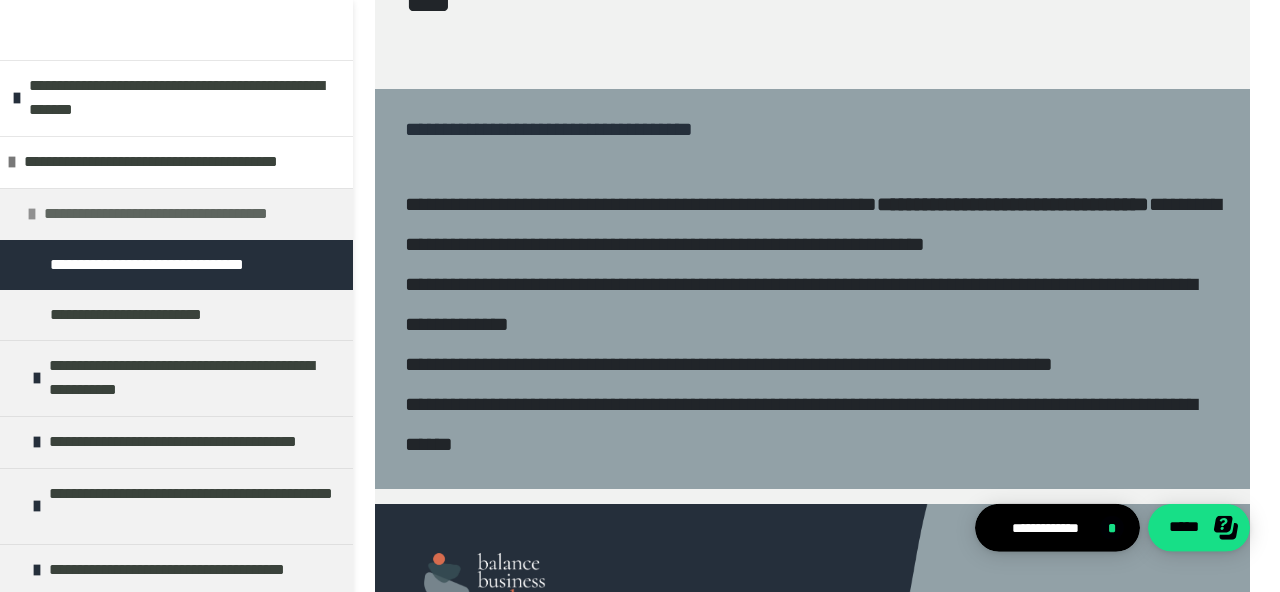 click at bounding box center (32, 214) 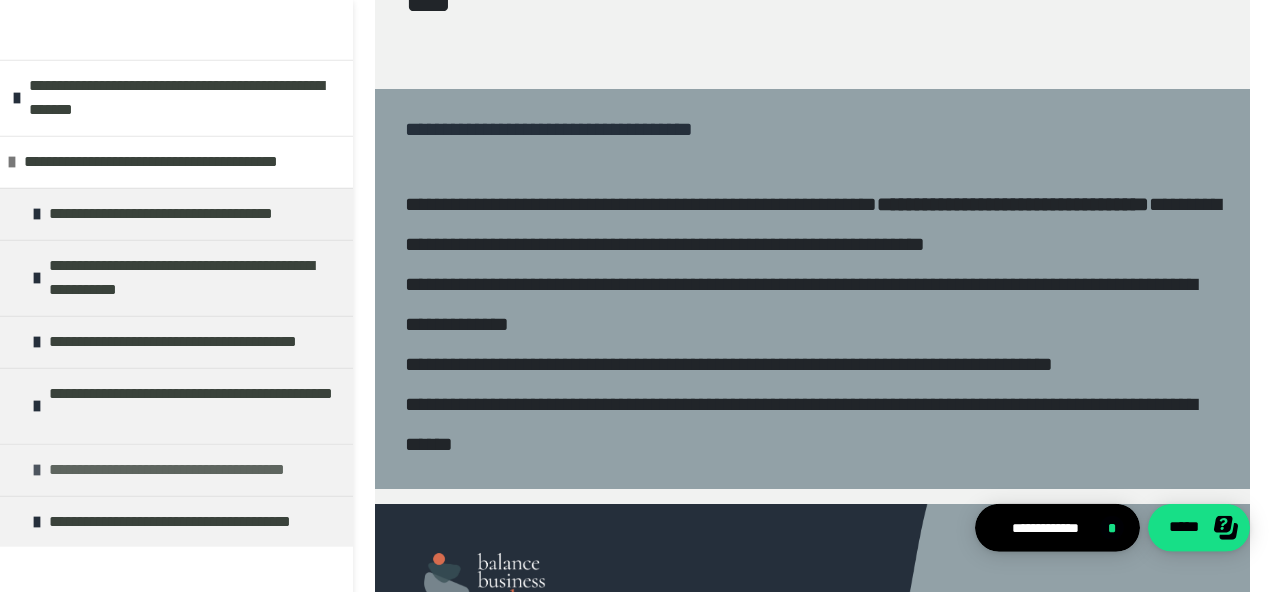 click on "**********" at bounding box center [196, 470] 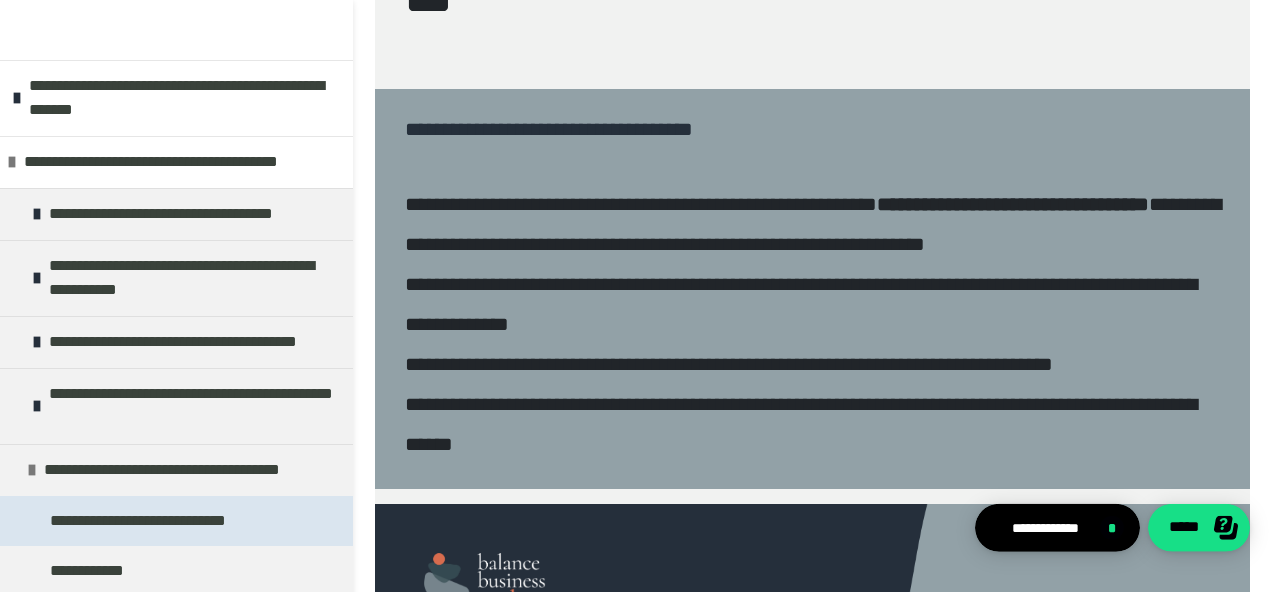 click on "**********" at bounding box center (144, 521) 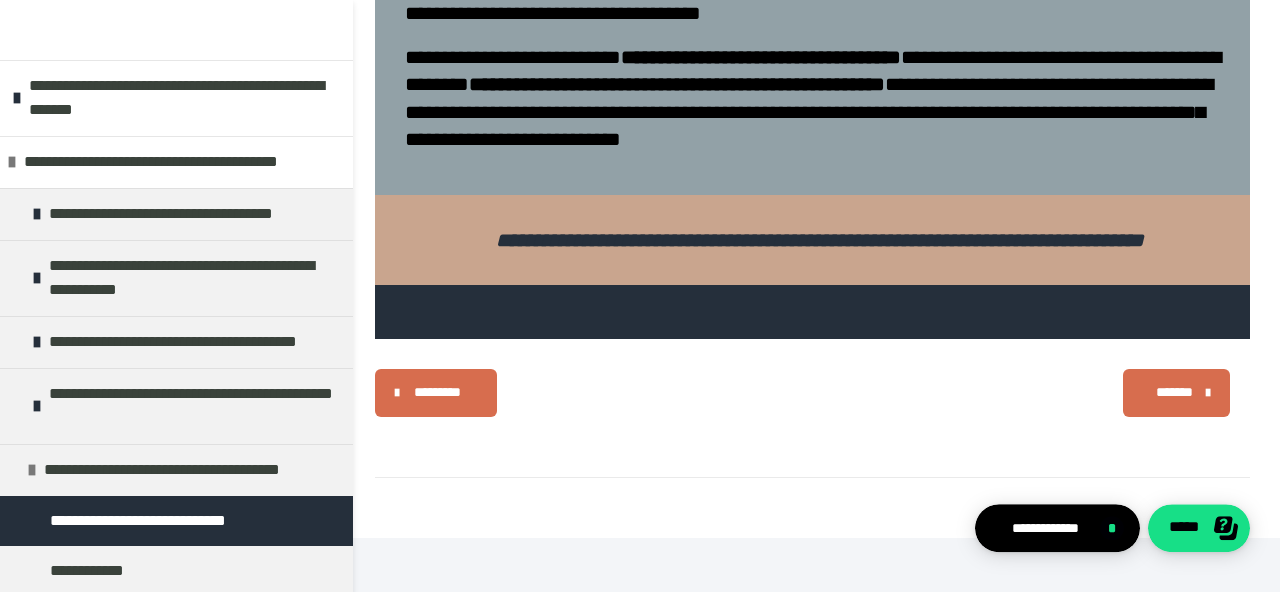 scroll, scrollTop: 705, scrollLeft: 0, axis: vertical 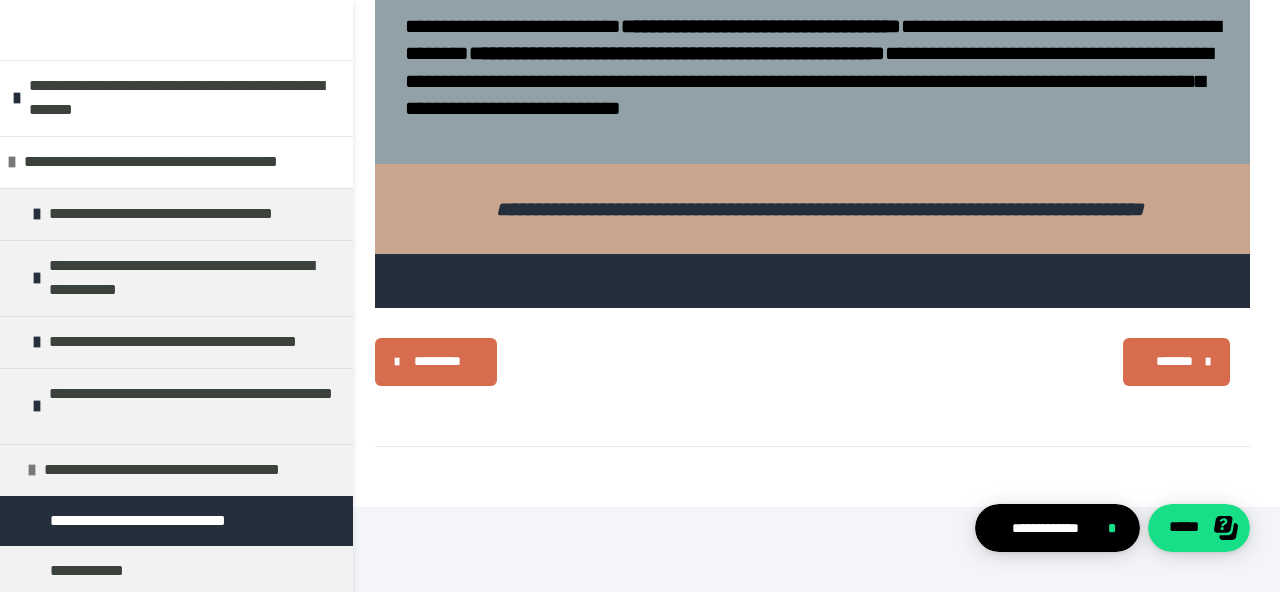 click on "*******" at bounding box center [1176, 362] 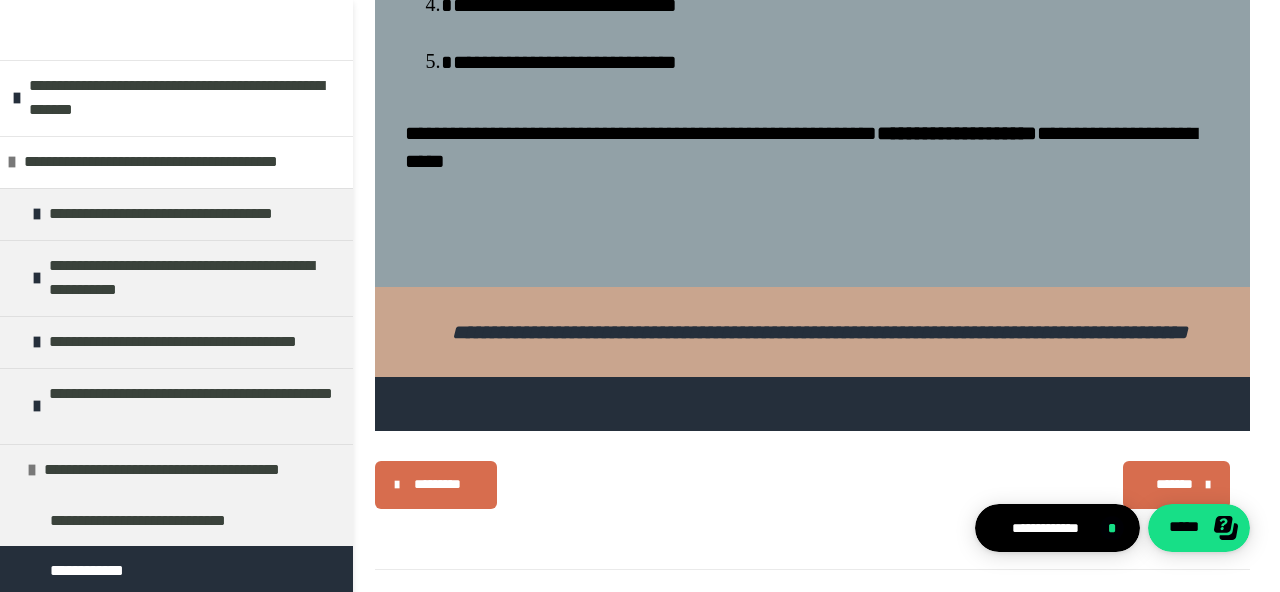 scroll, scrollTop: 1286, scrollLeft: 0, axis: vertical 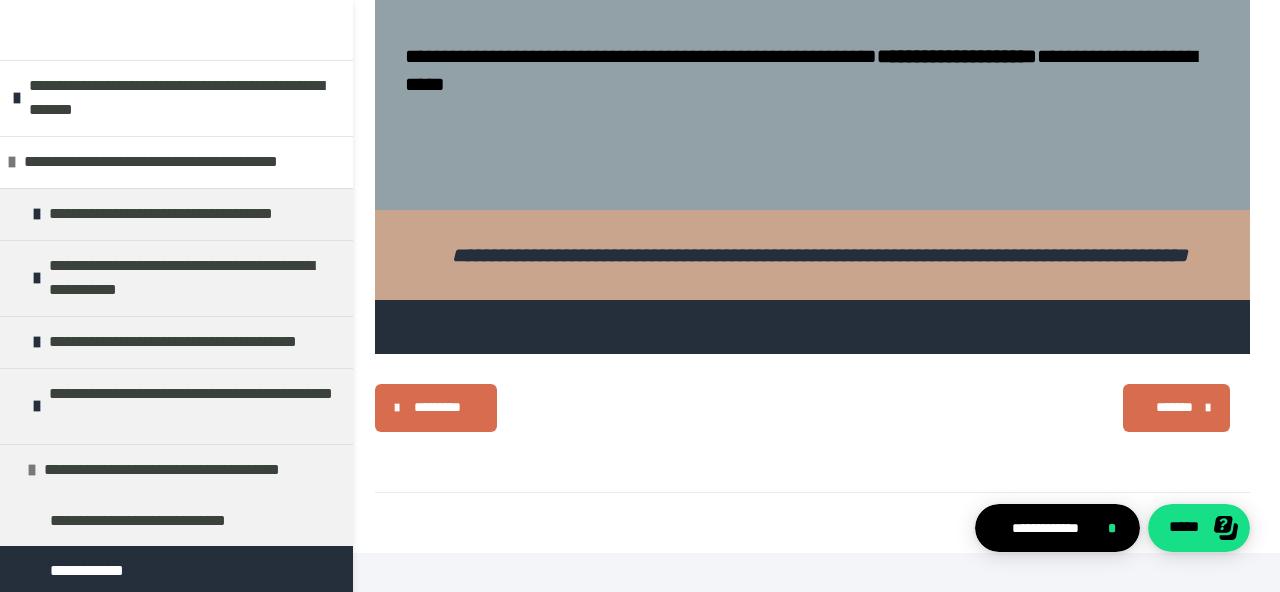 click on "*******" at bounding box center (1176, 408) 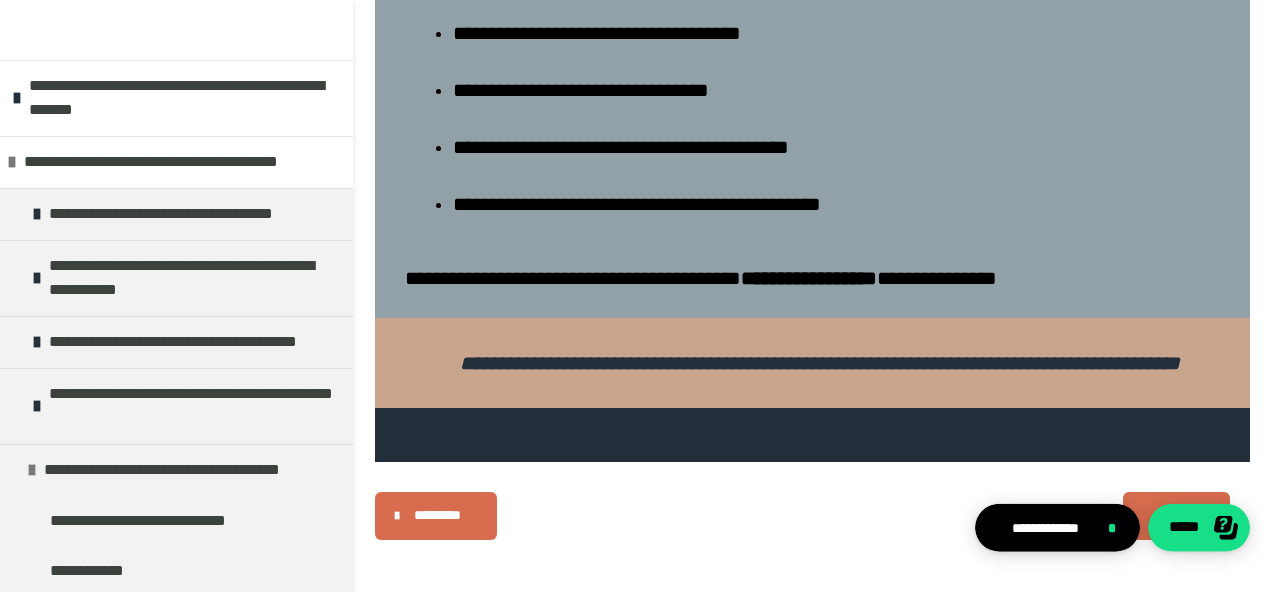 scroll, scrollTop: 1213, scrollLeft: 0, axis: vertical 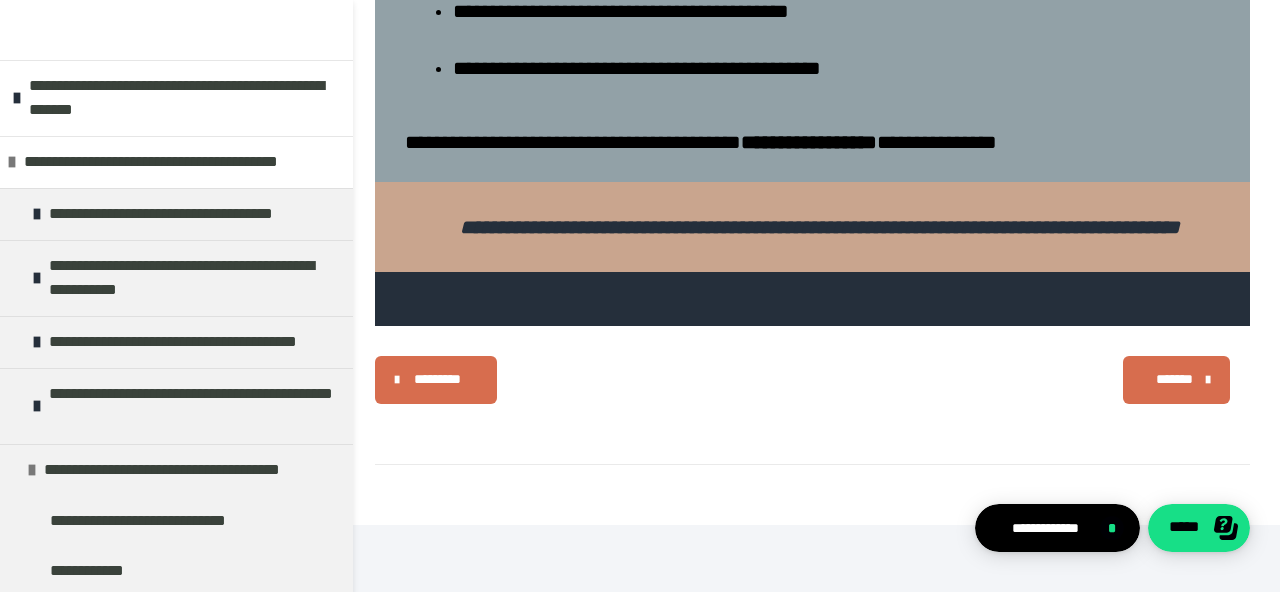 click on "*******" at bounding box center [1174, 379] 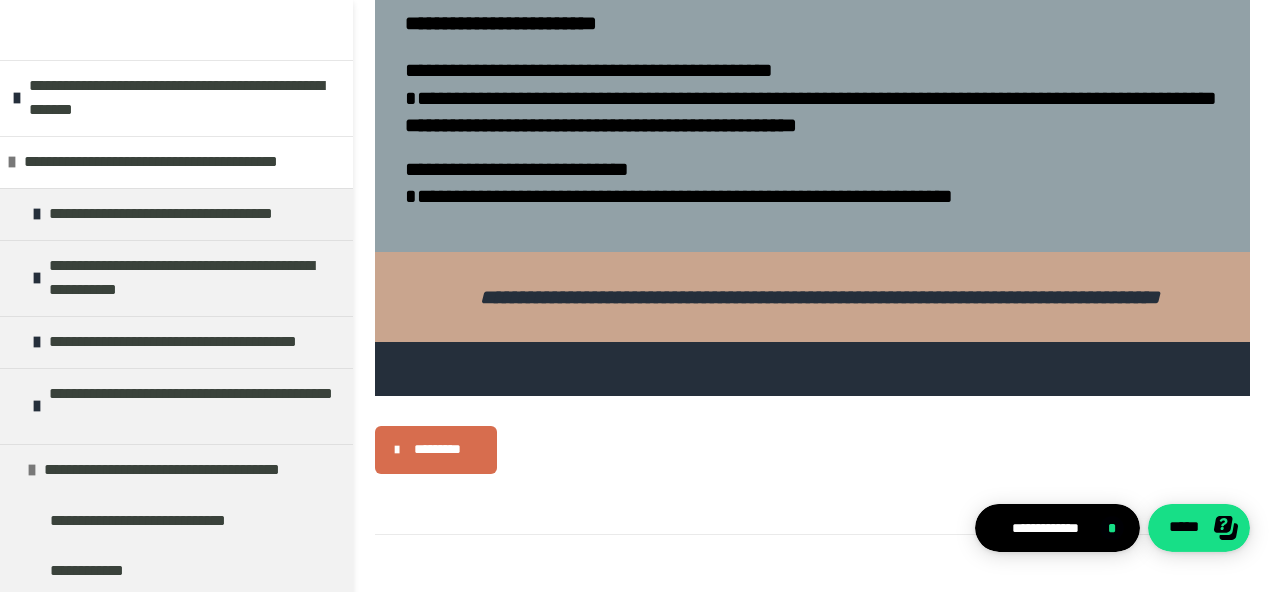 scroll, scrollTop: 786, scrollLeft: 0, axis: vertical 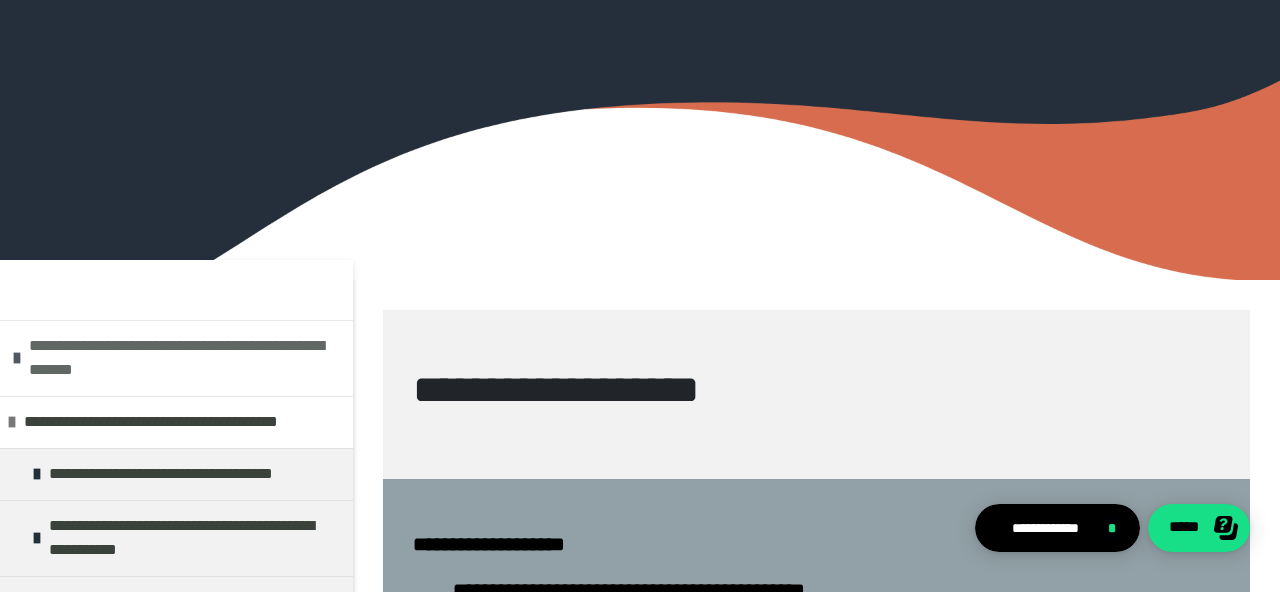 click on "**********" at bounding box center [186, 358] 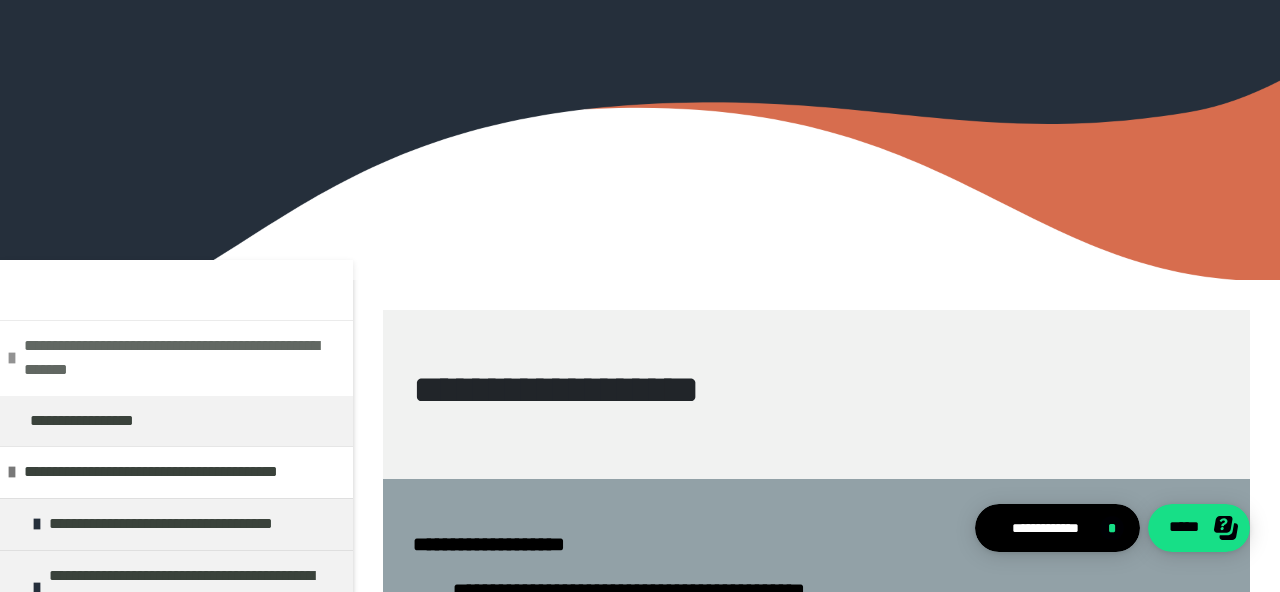 scroll, scrollTop: 0, scrollLeft: 0, axis: both 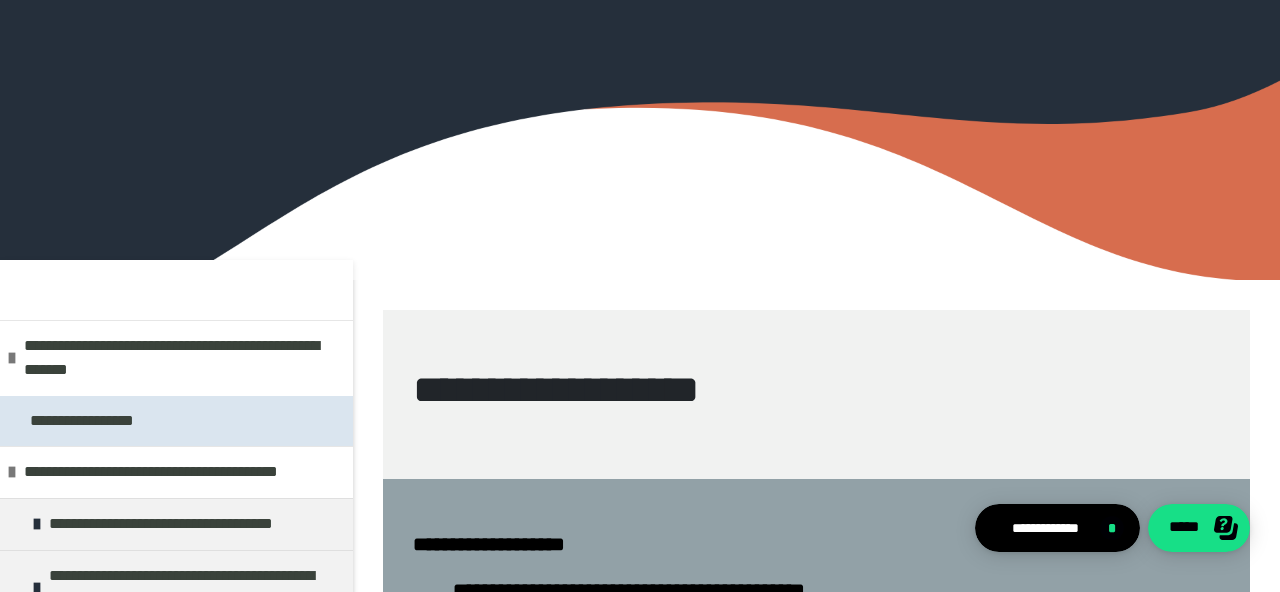 click on "**********" at bounding box center [85, 421] 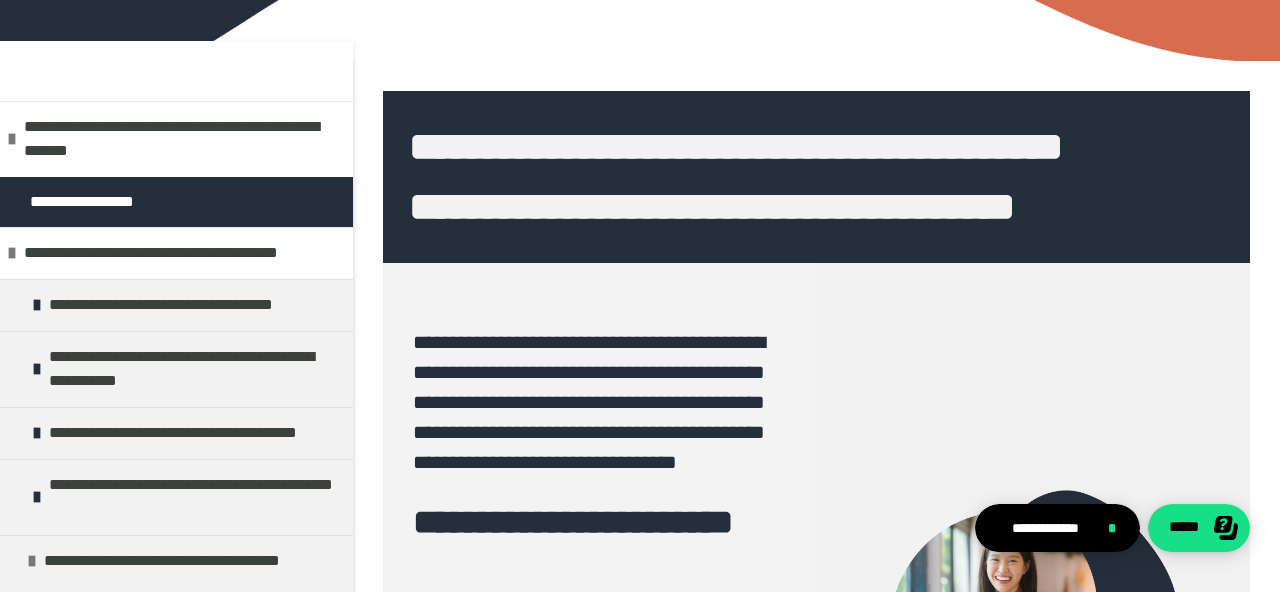 scroll, scrollTop: 269, scrollLeft: 0, axis: vertical 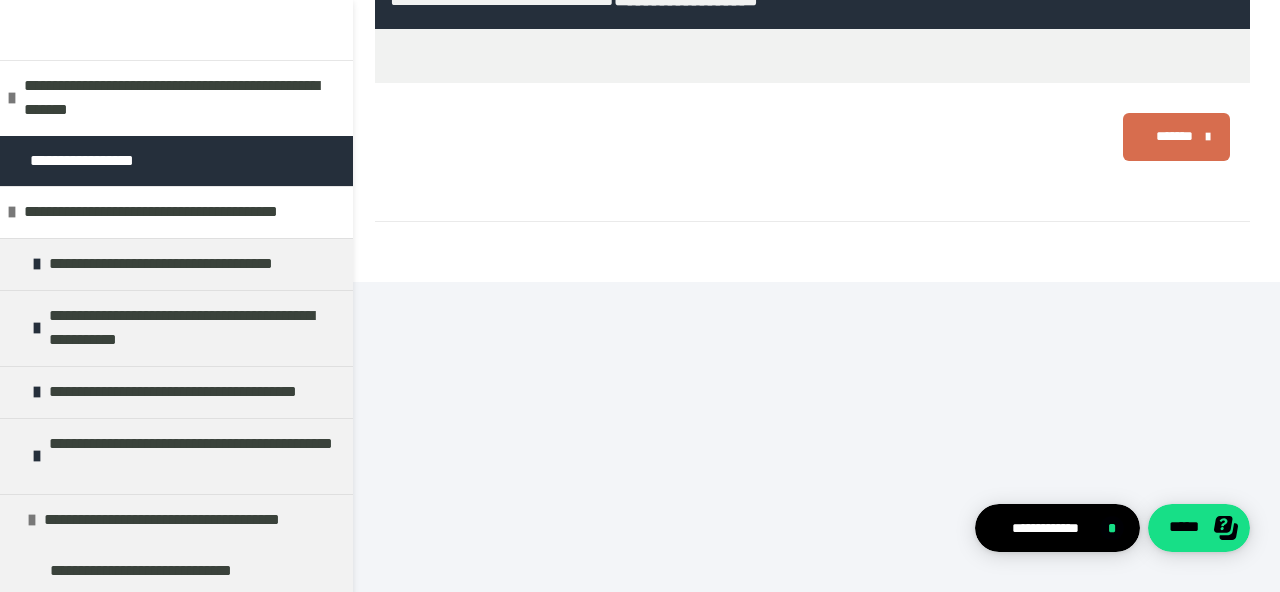 click on "*******" at bounding box center (1176, 137) 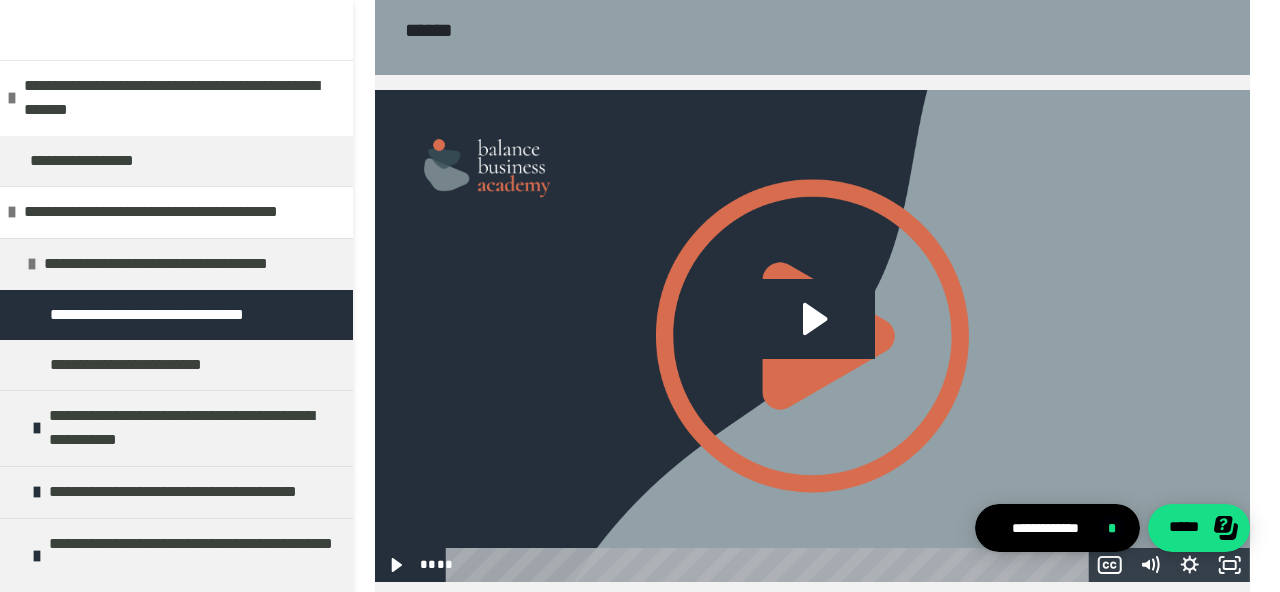 scroll, scrollTop: 1322, scrollLeft: 0, axis: vertical 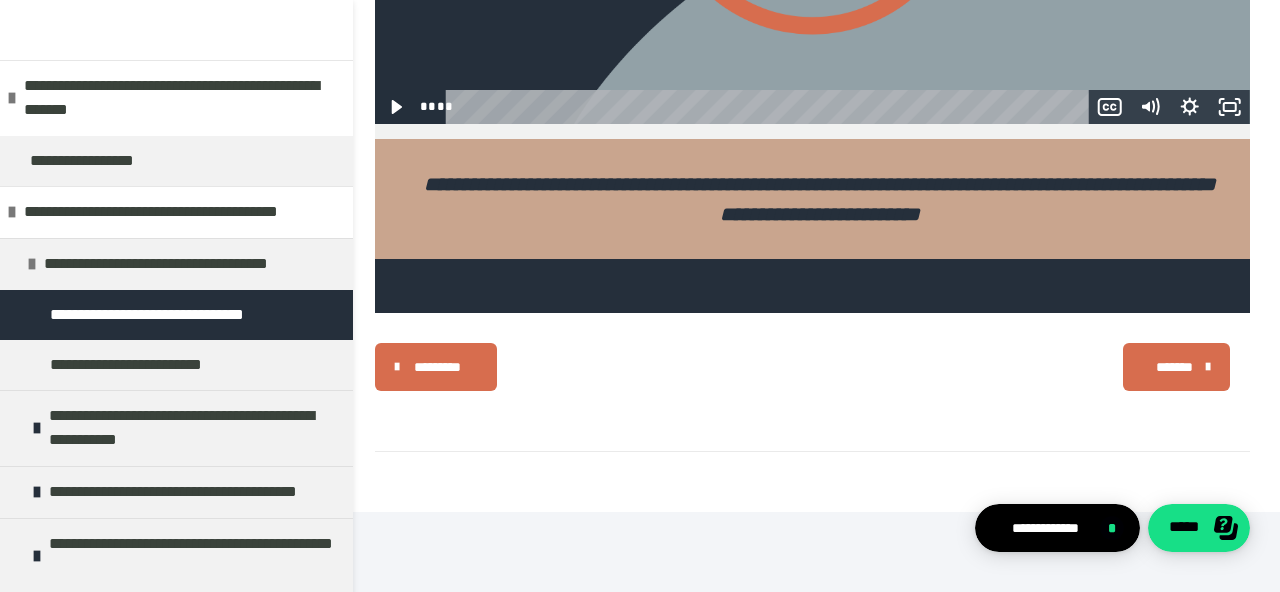 click on "*******" at bounding box center [1174, 367] 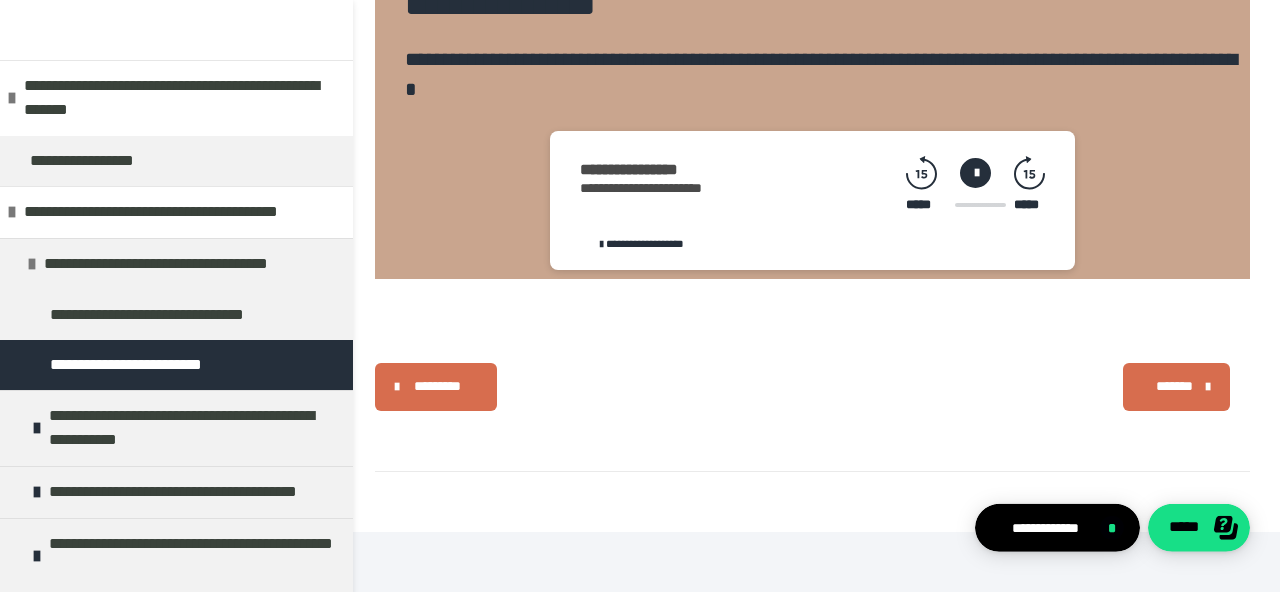 scroll, scrollTop: 1208, scrollLeft: 0, axis: vertical 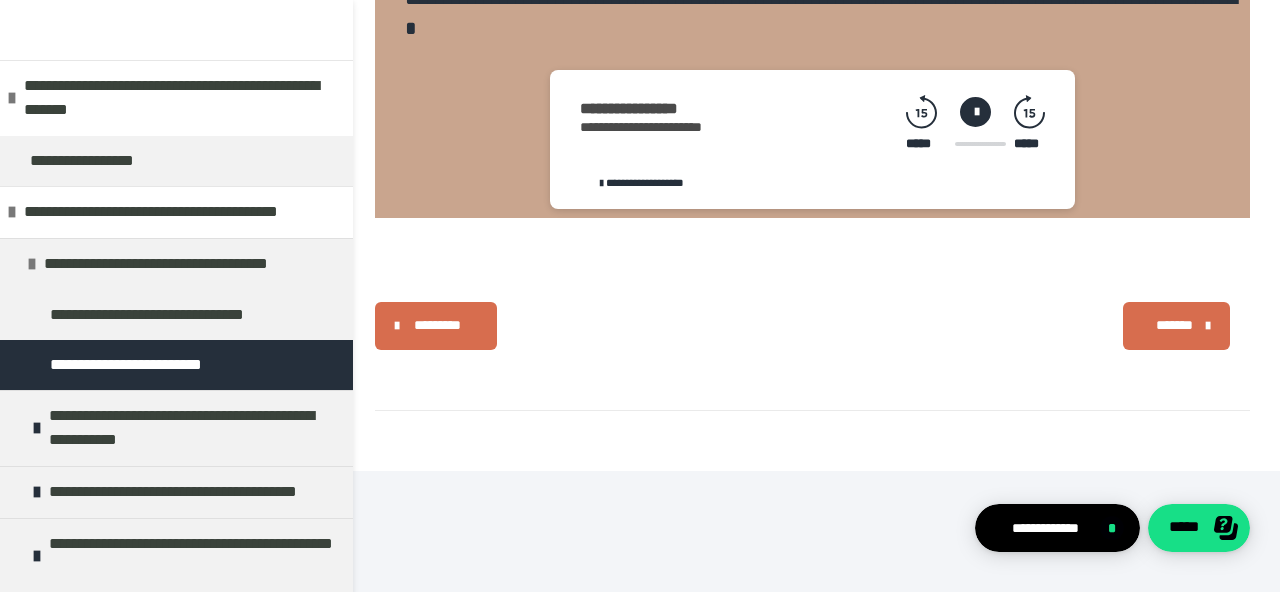 click on "*******" at bounding box center [1176, 326] 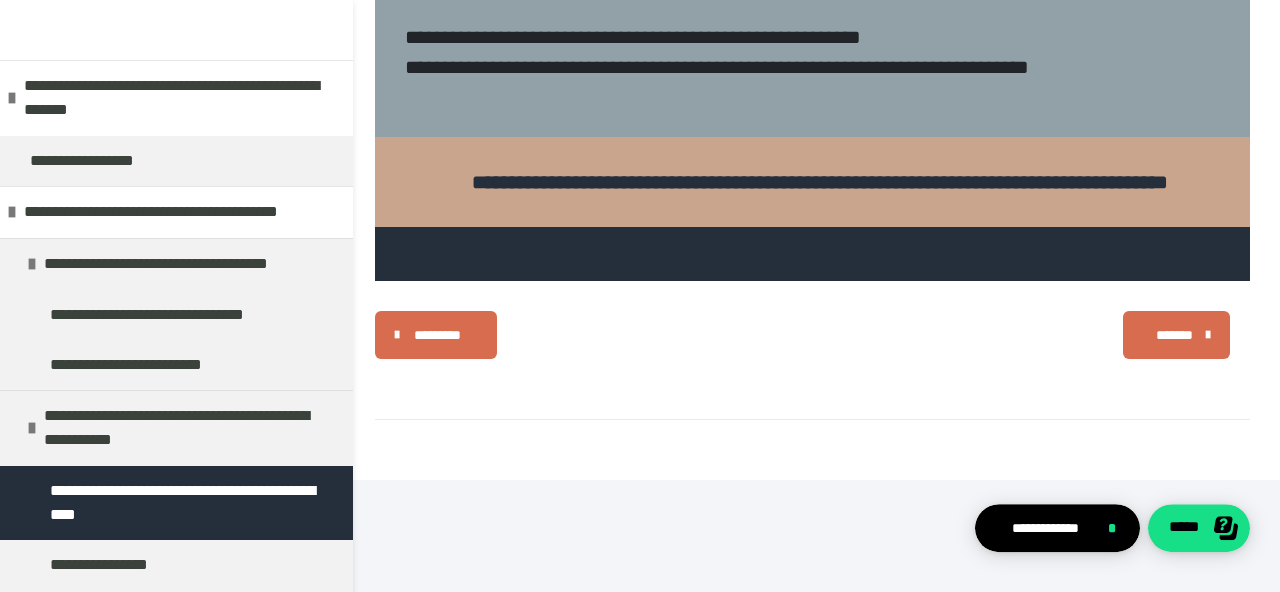 scroll, scrollTop: 762, scrollLeft: 0, axis: vertical 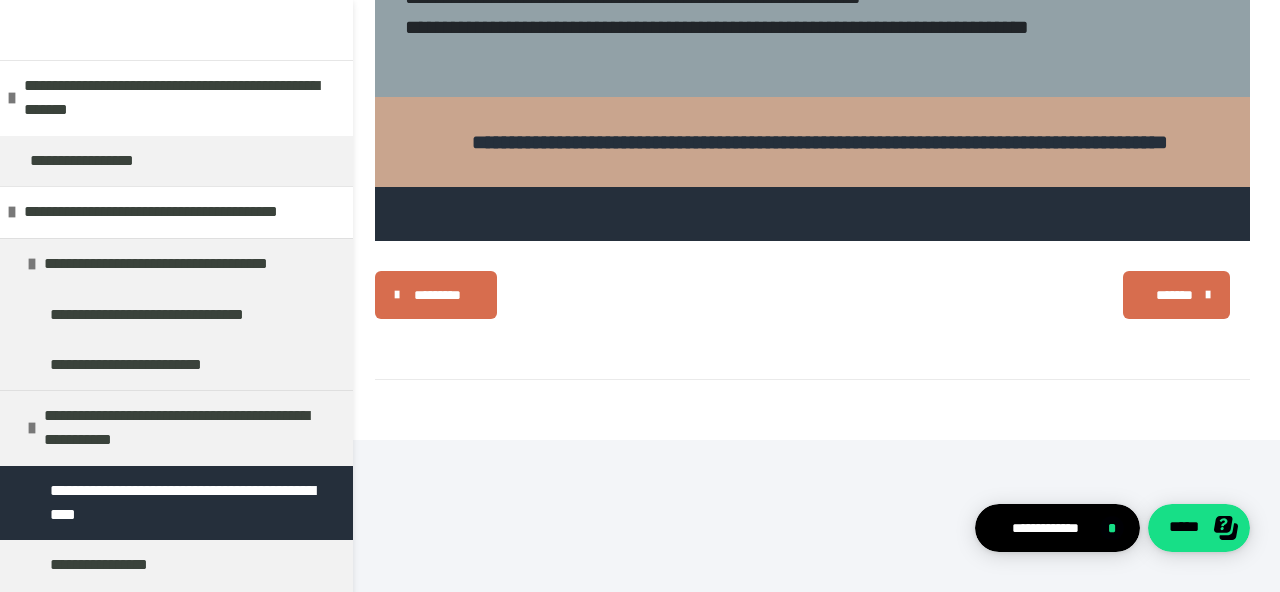click on "*******" at bounding box center [1174, 295] 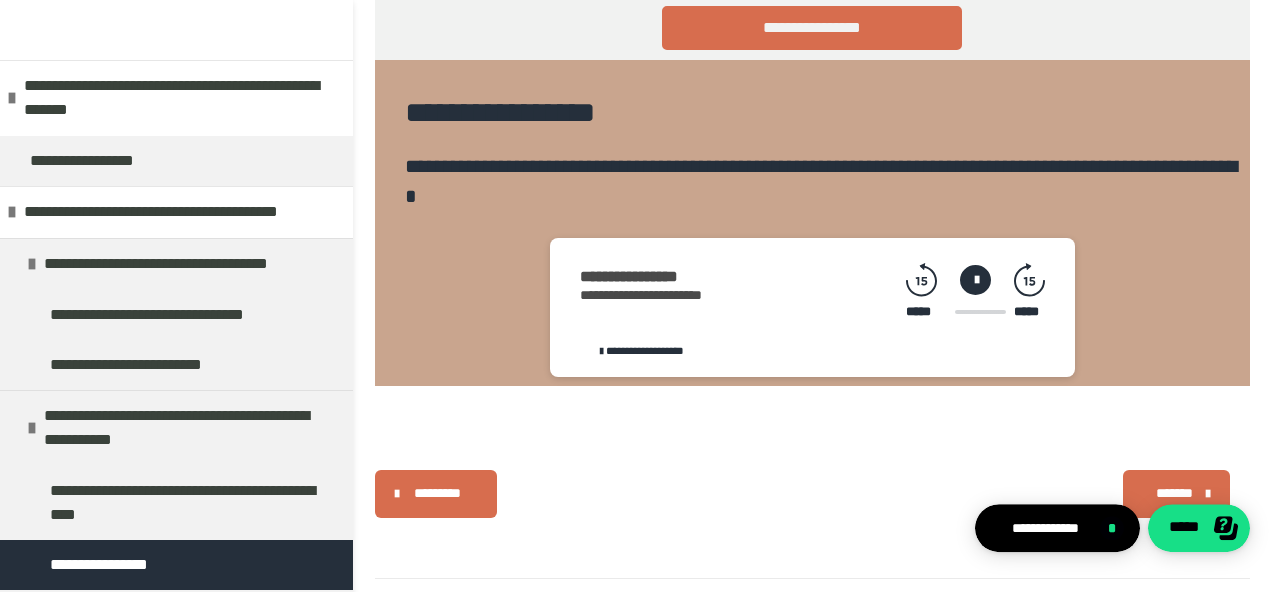 scroll, scrollTop: 1032, scrollLeft: 0, axis: vertical 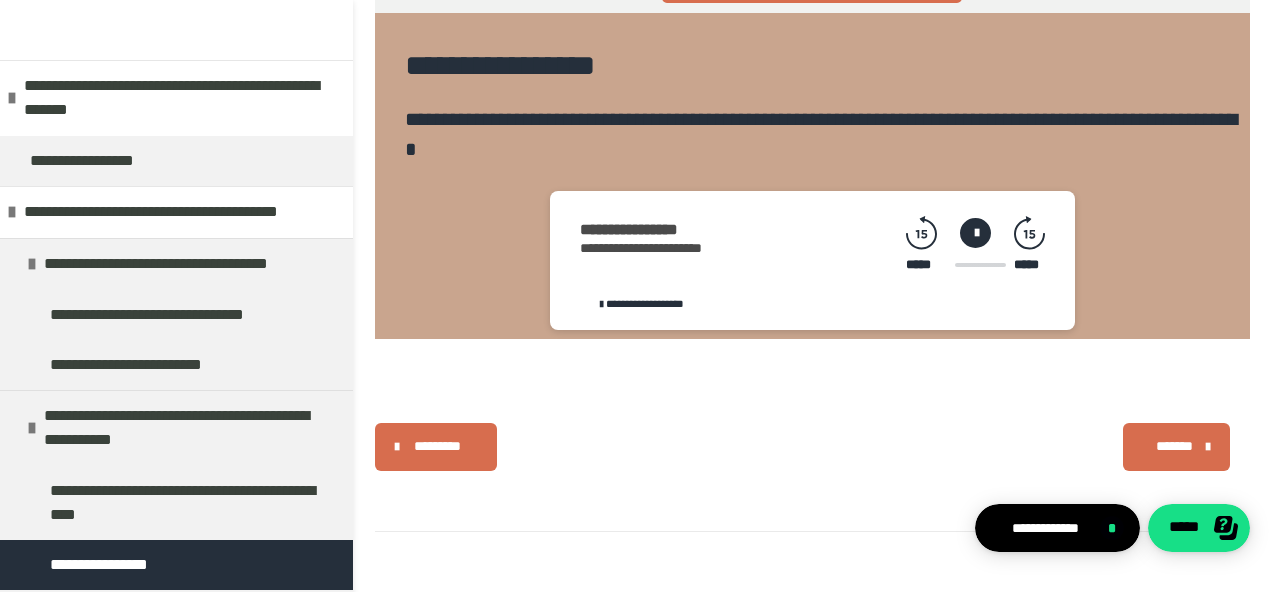 click on "*******" at bounding box center [1174, 446] 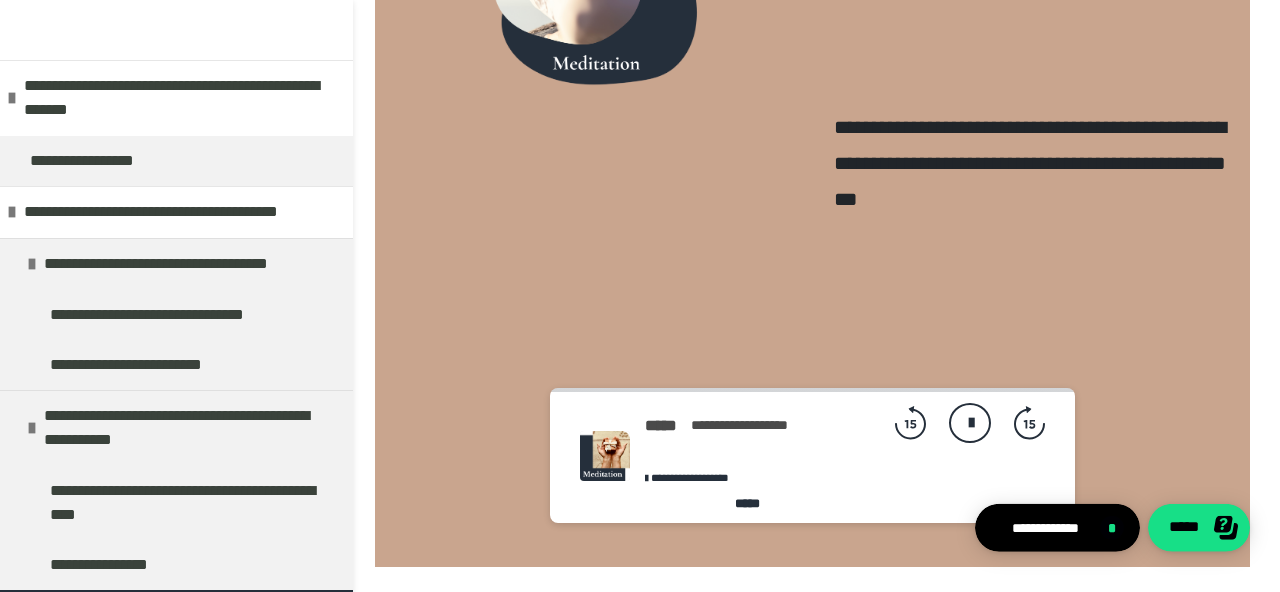 scroll, scrollTop: 866, scrollLeft: 0, axis: vertical 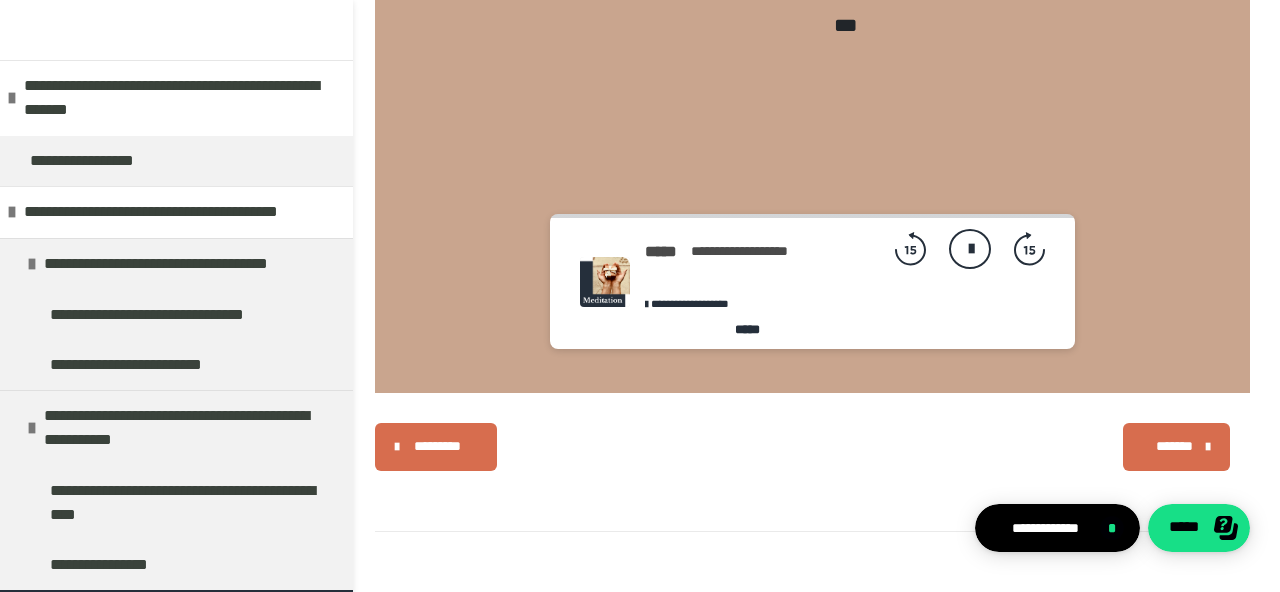 click on "*******" at bounding box center [1174, 446] 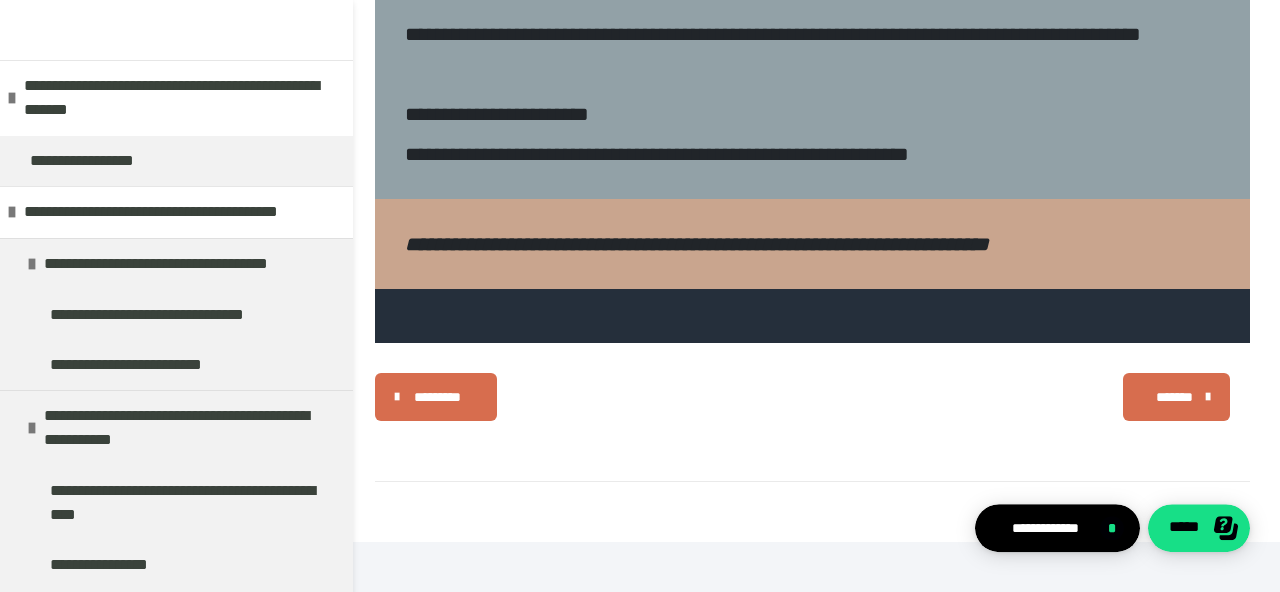 scroll, scrollTop: 935, scrollLeft: 0, axis: vertical 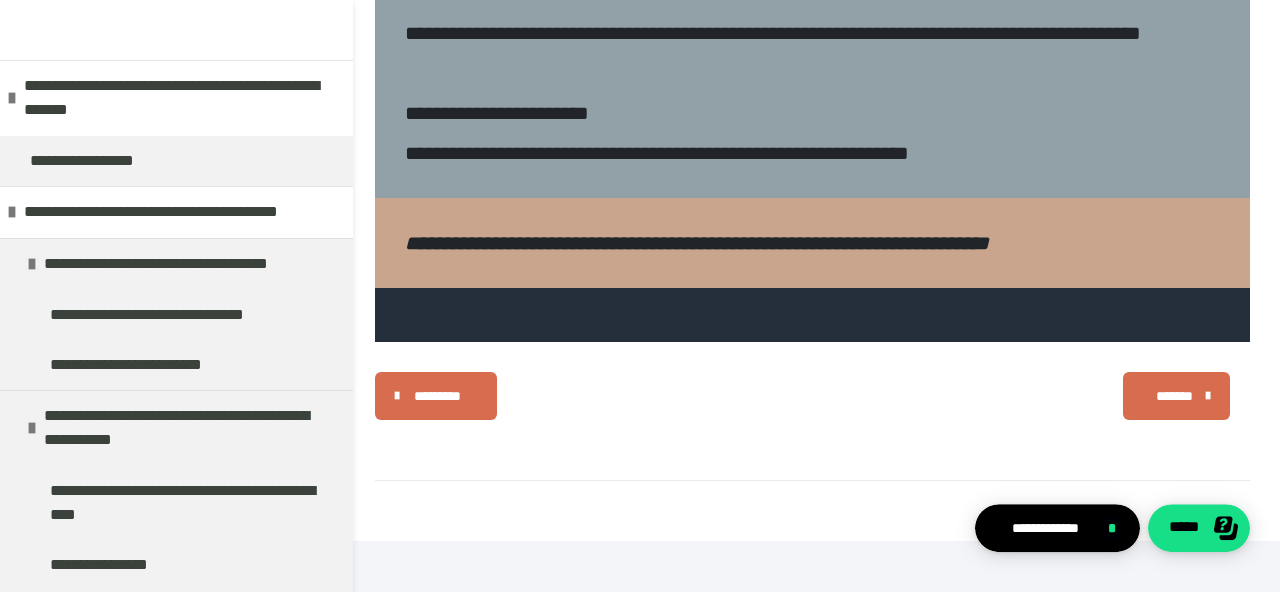 click on "*******" at bounding box center [1176, 396] 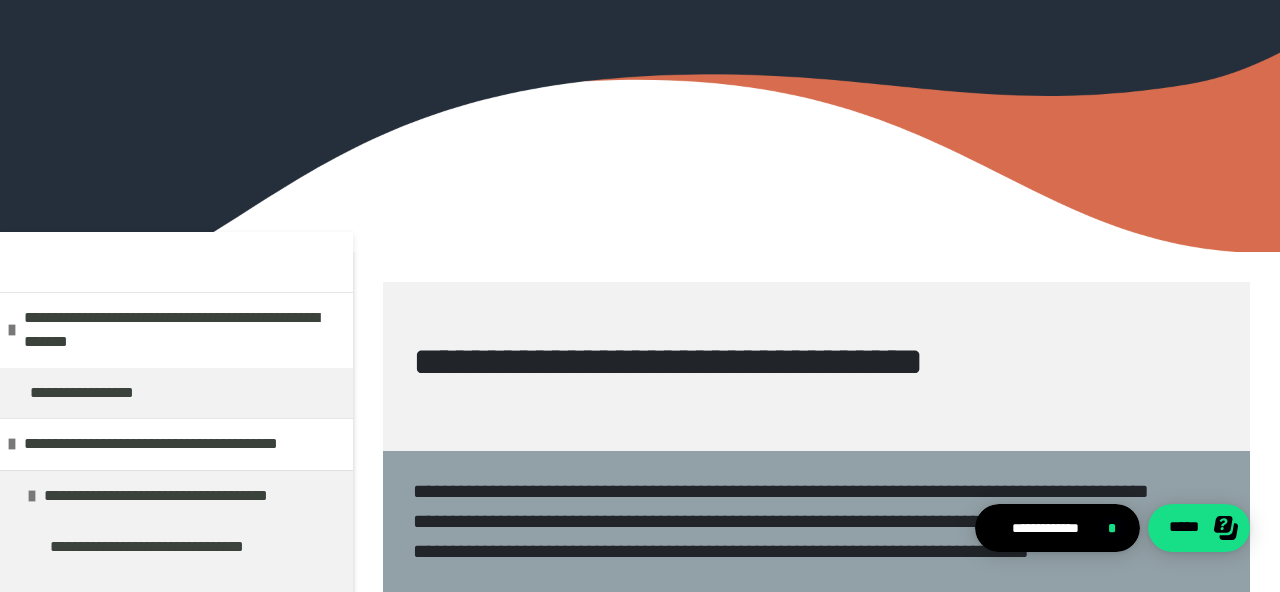 scroll, scrollTop: 28, scrollLeft: 0, axis: vertical 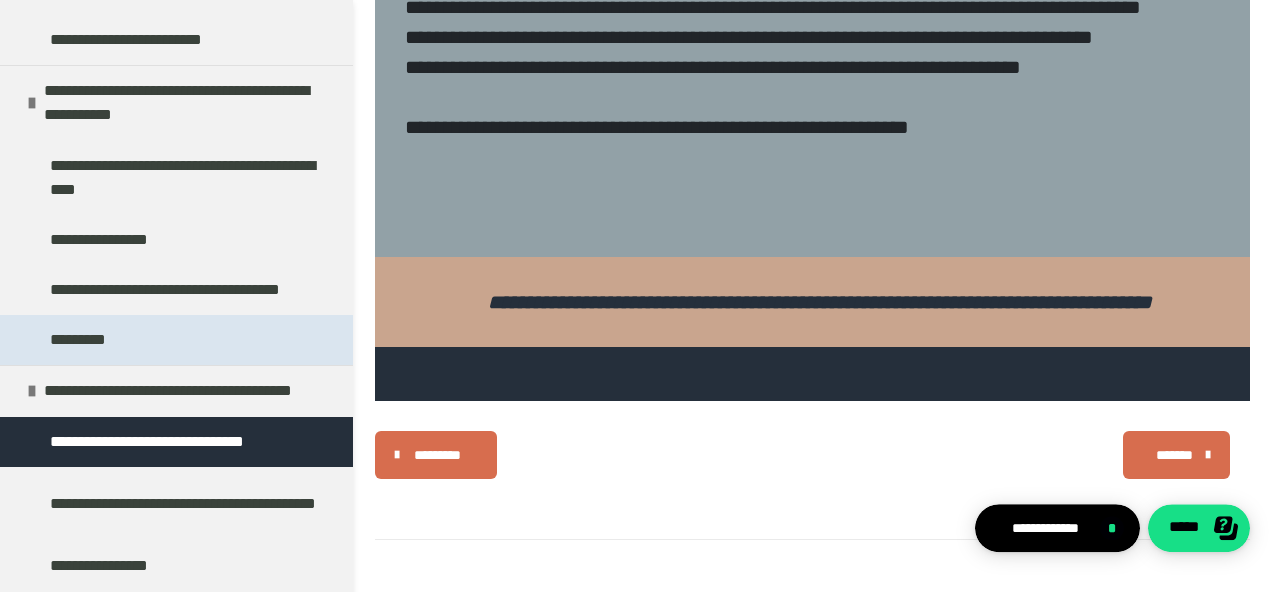 click on "*********" at bounding box center (176, 340) 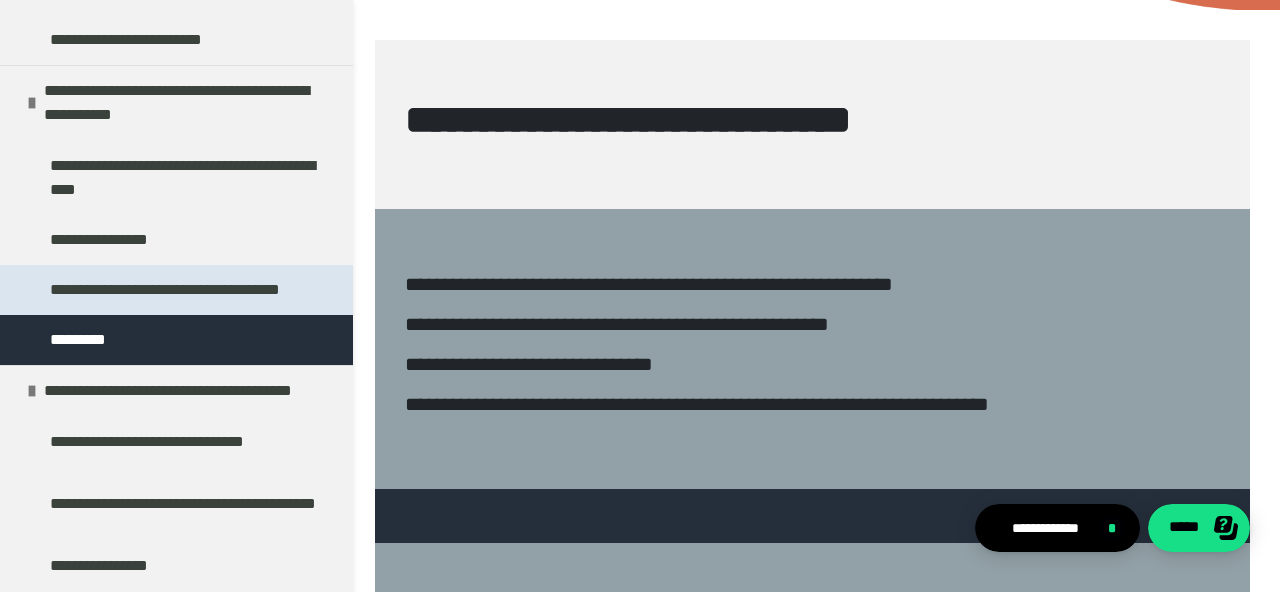 click on "**********" at bounding box center [173, 290] 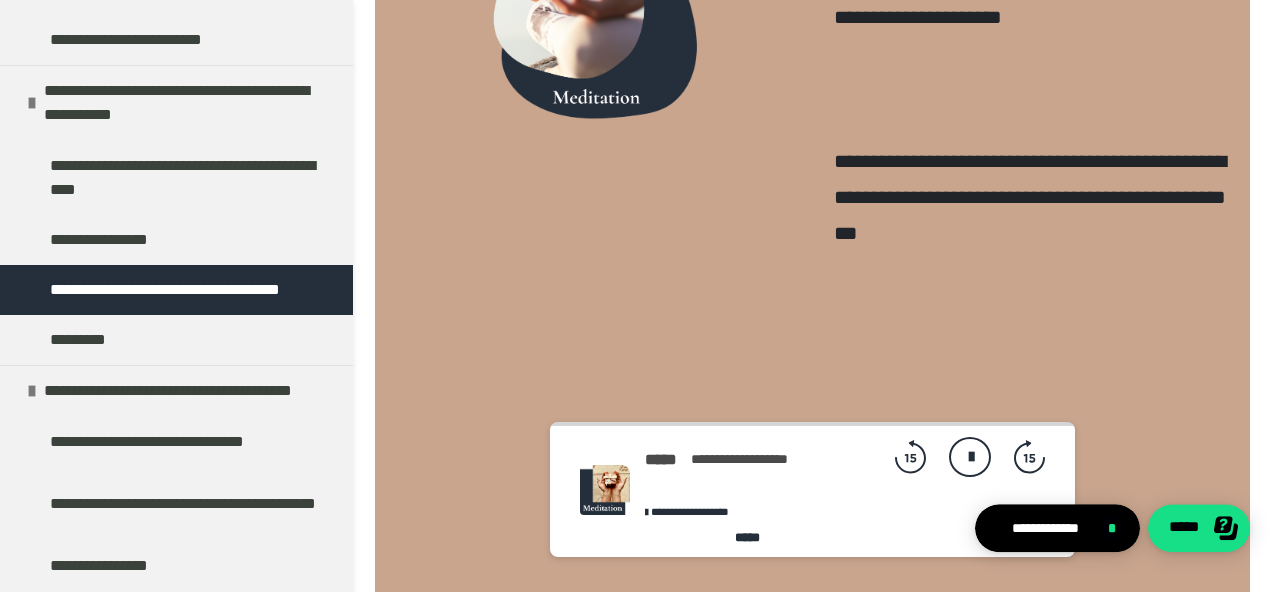 scroll, scrollTop: 866, scrollLeft: 0, axis: vertical 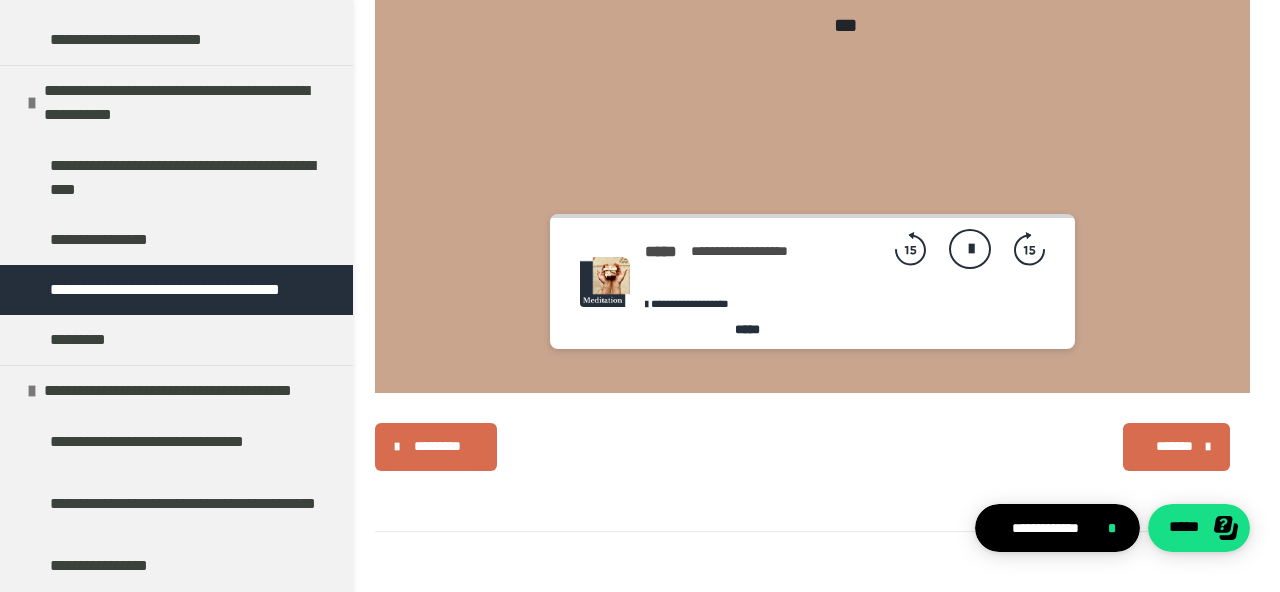 click on "*******" at bounding box center [1174, 446] 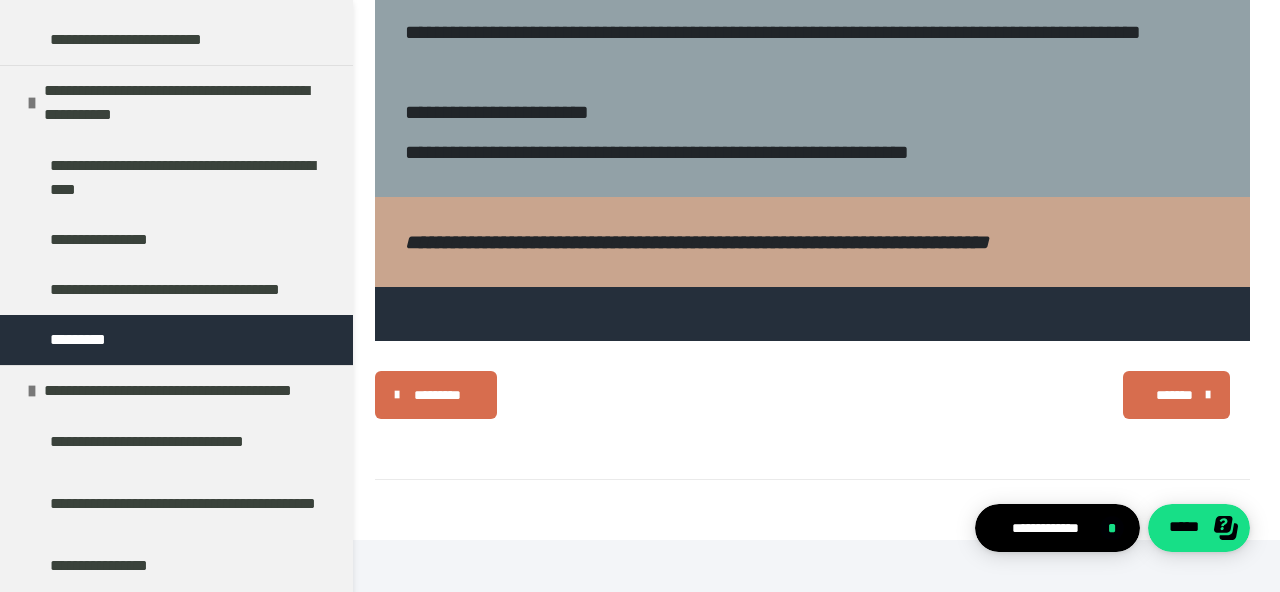 scroll, scrollTop: 966, scrollLeft: 0, axis: vertical 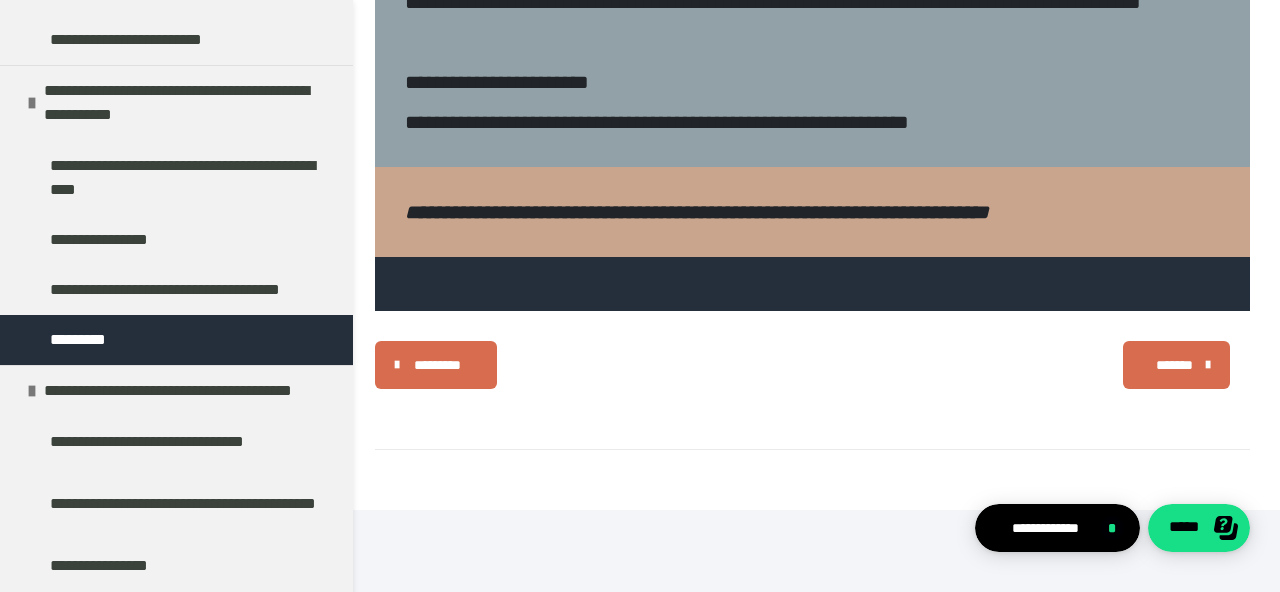 click on "*******" at bounding box center [1176, 365] 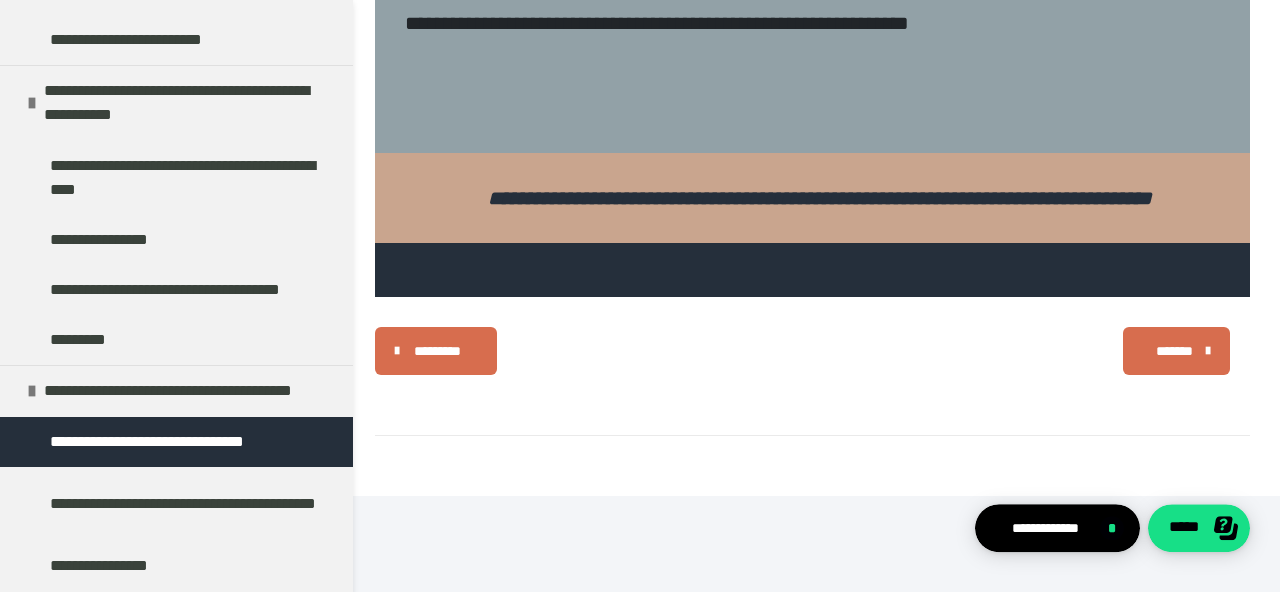 scroll, scrollTop: 640, scrollLeft: 0, axis: vertical 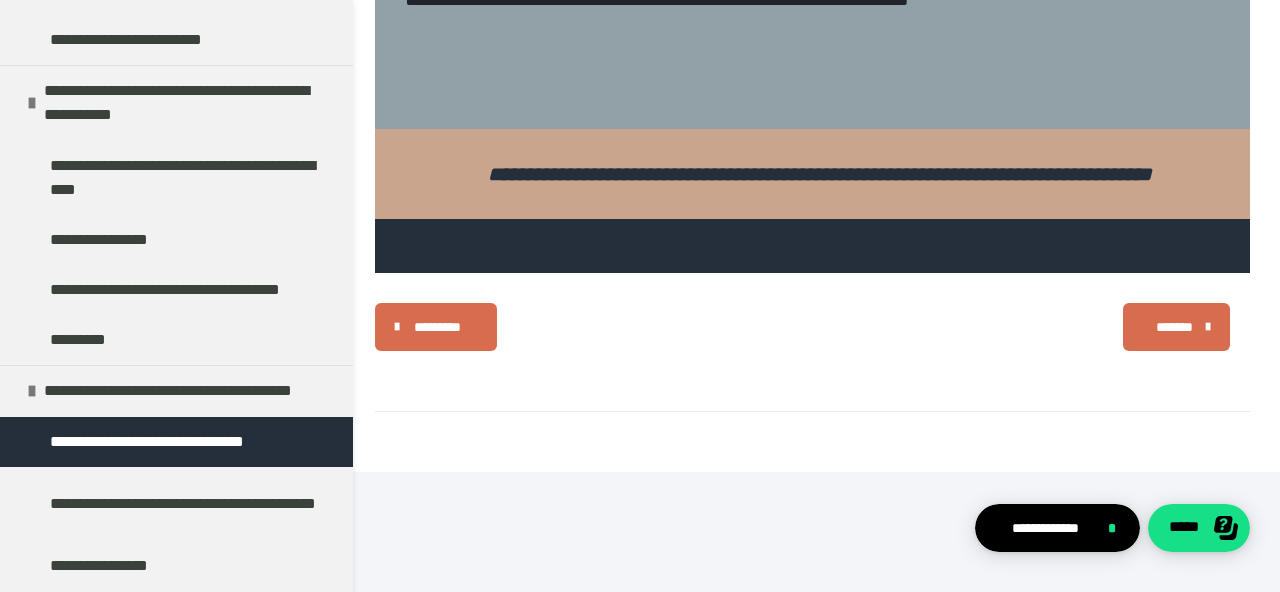 click on "*******" at bounding box center [1174, 327] 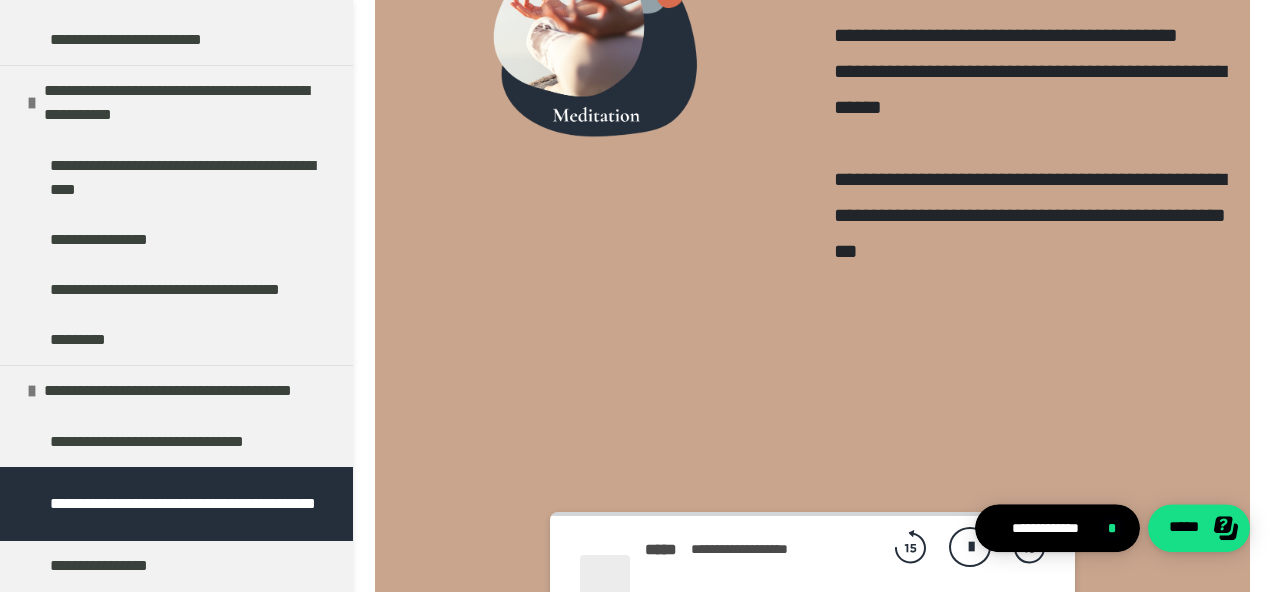 scroll, scrollTop: 713, scrollLeft: 0, axis: vertical 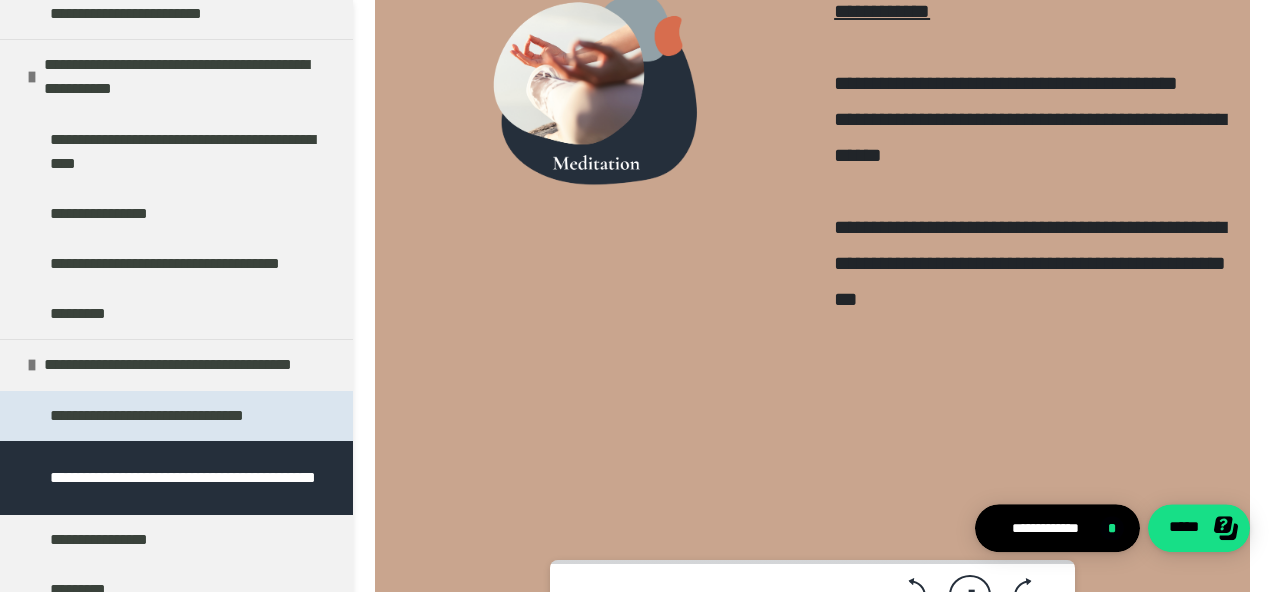 click on "**********" at bounding box center (158, 416) 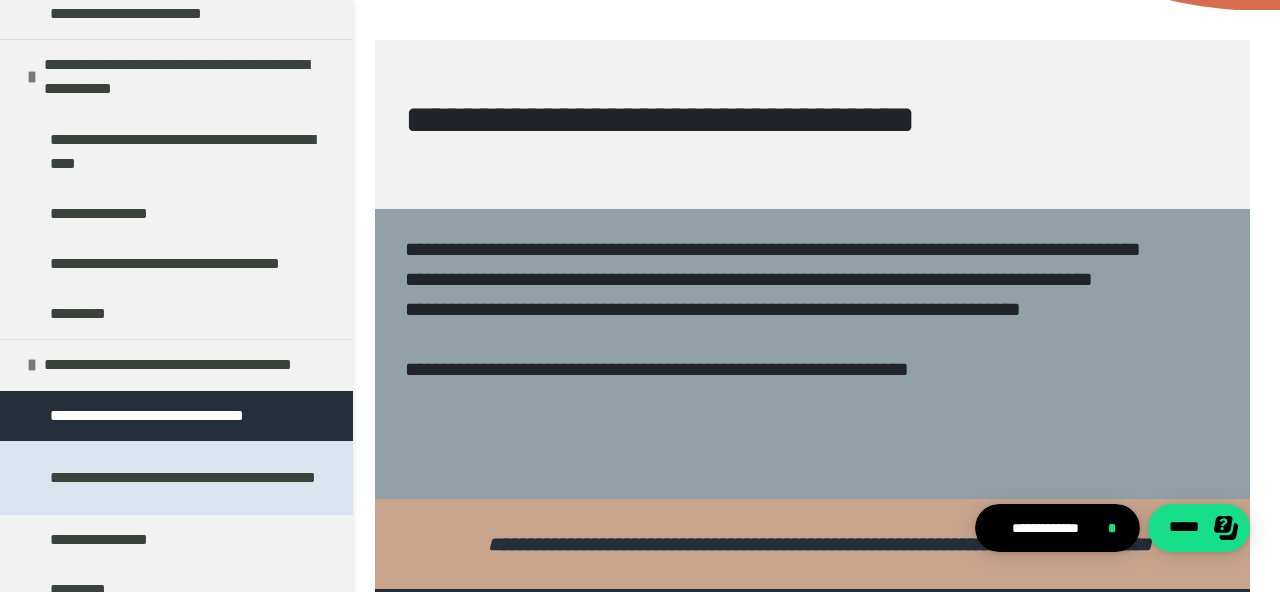 click on "**********" at bounding box center (176, 478) 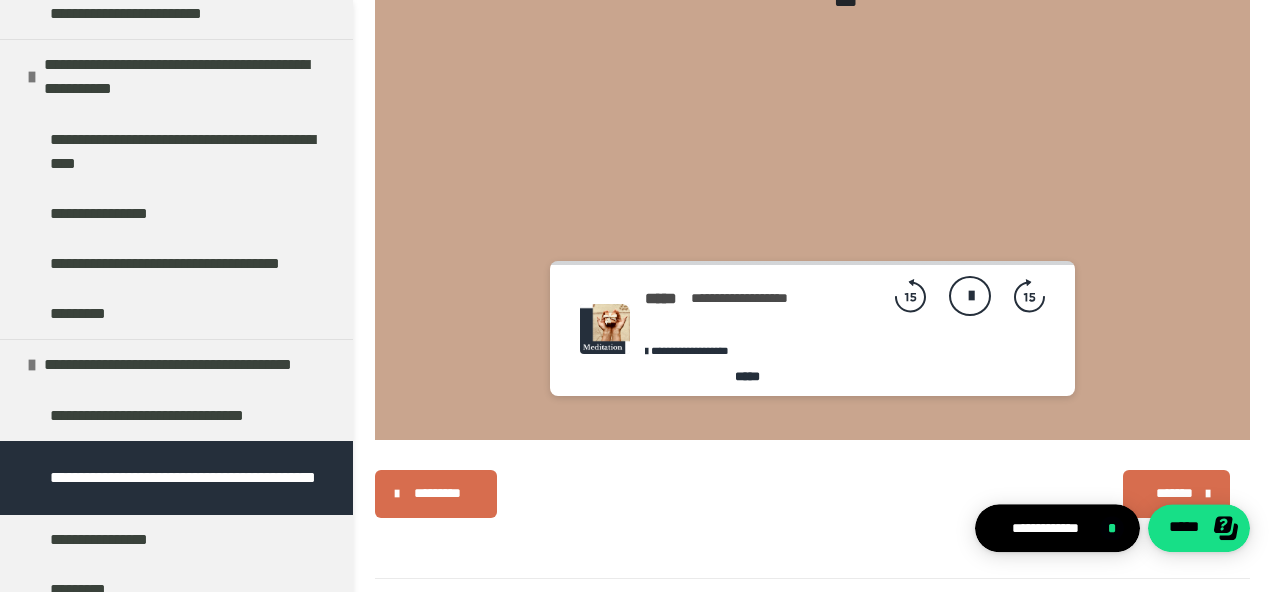 scroll, scrollTop: 1010, scrollLeft: 0, axis: vertical 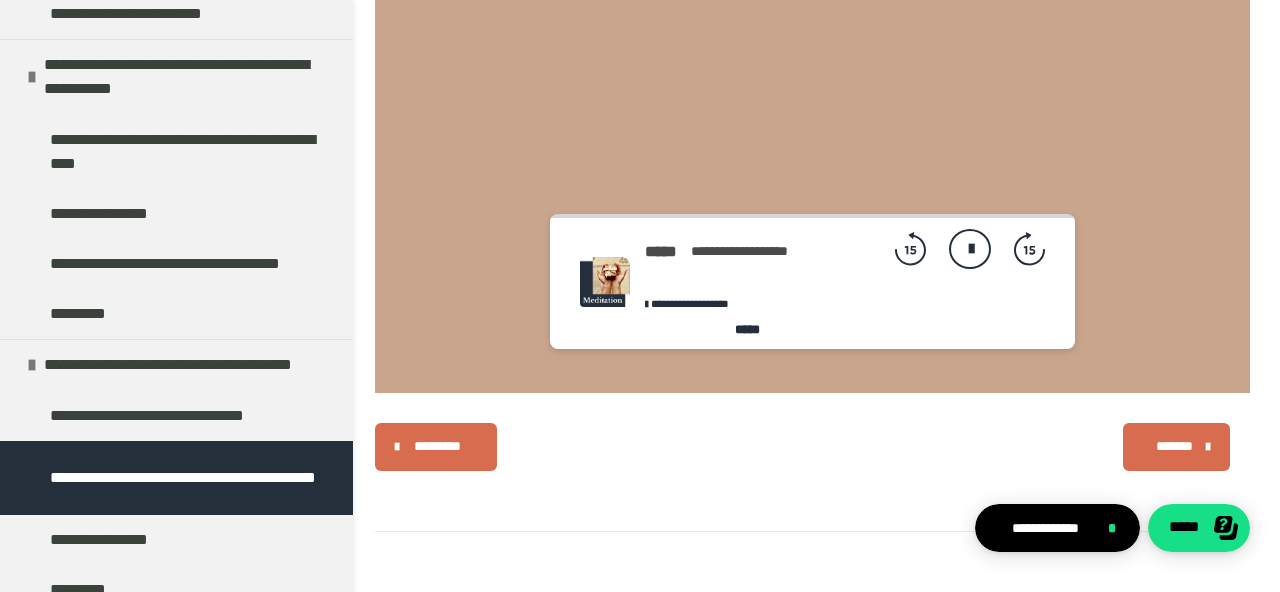 click on "*******" at bounding box center [1174, 446] 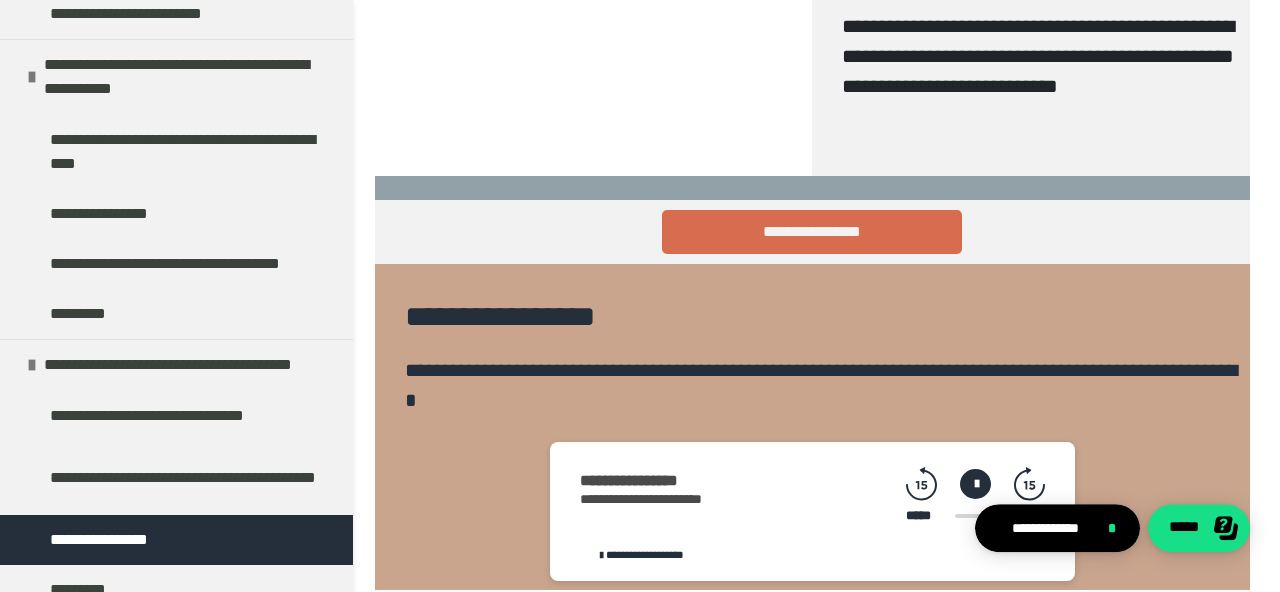 scroll, scrollTop: 1492, scrollLeft: 0, axis: vertical 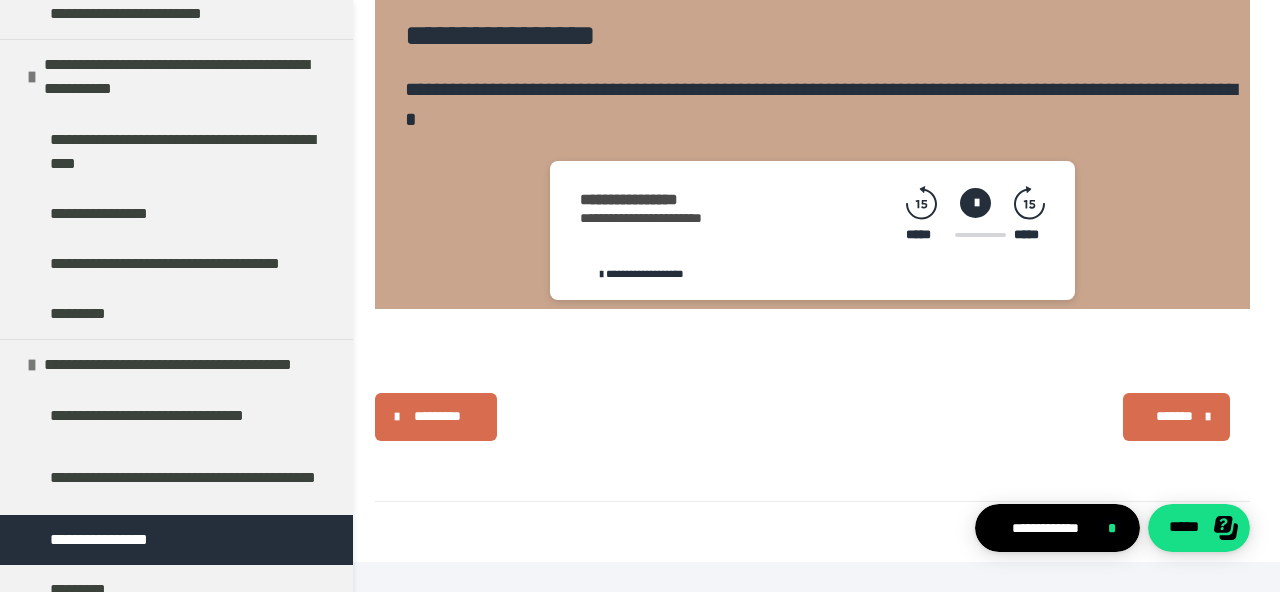 click on "*******" at bounding box center (1174, 416) 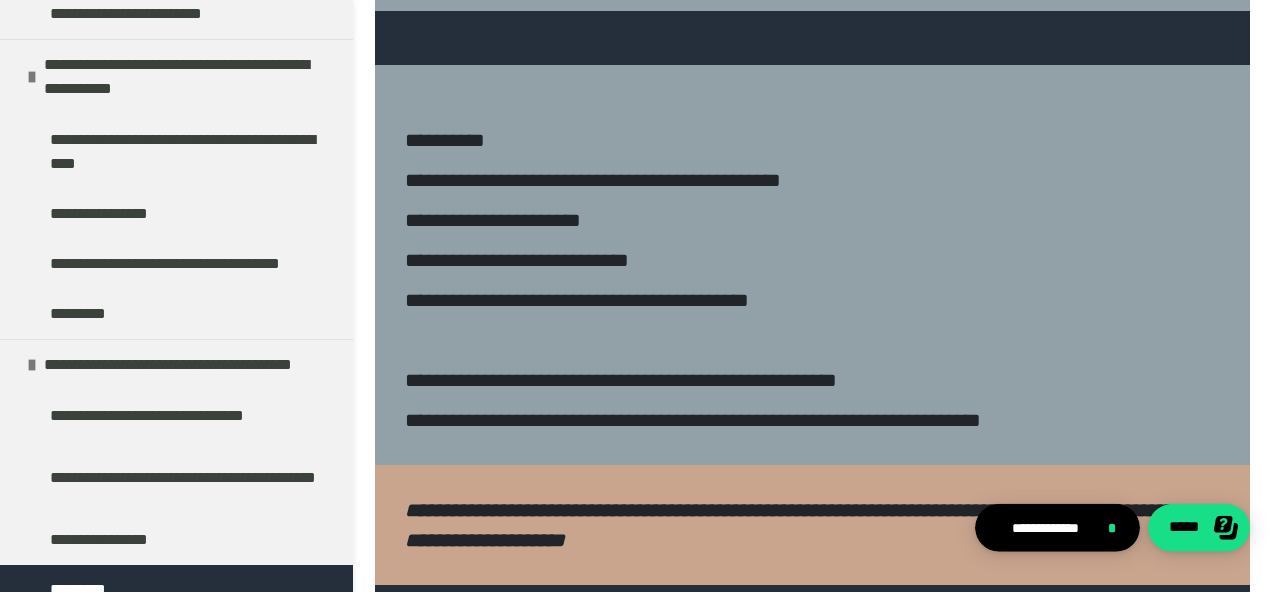 scroll, scrollTop: 829, scrollLeft: 0, axis: vertical 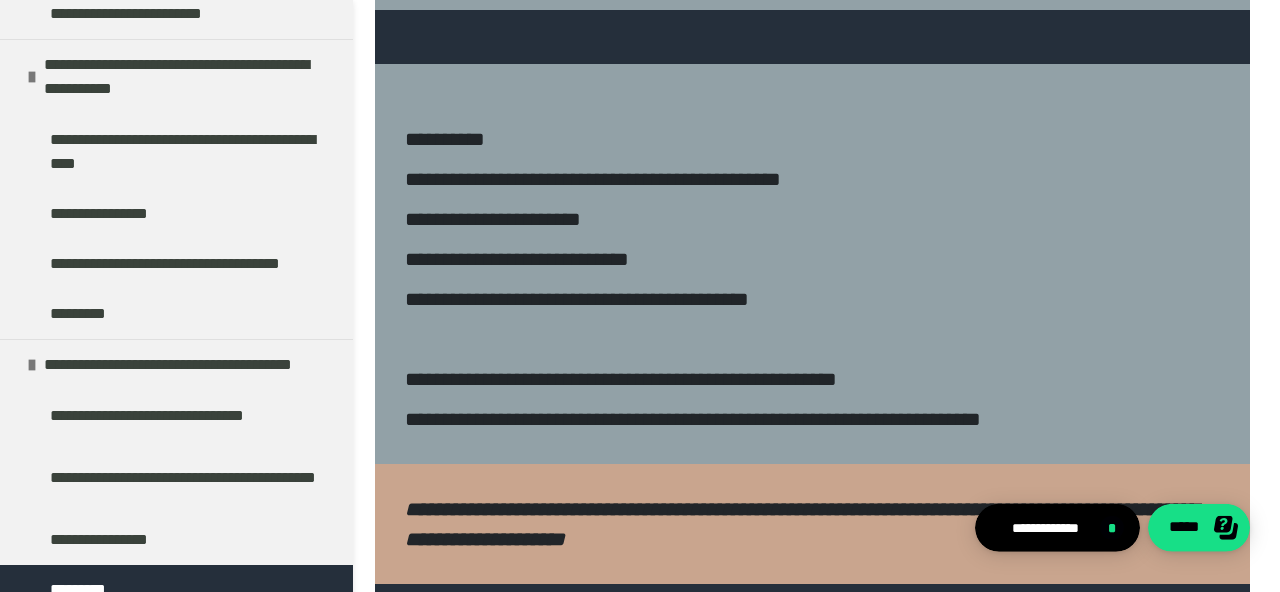 click at bounding box center (12, -139) 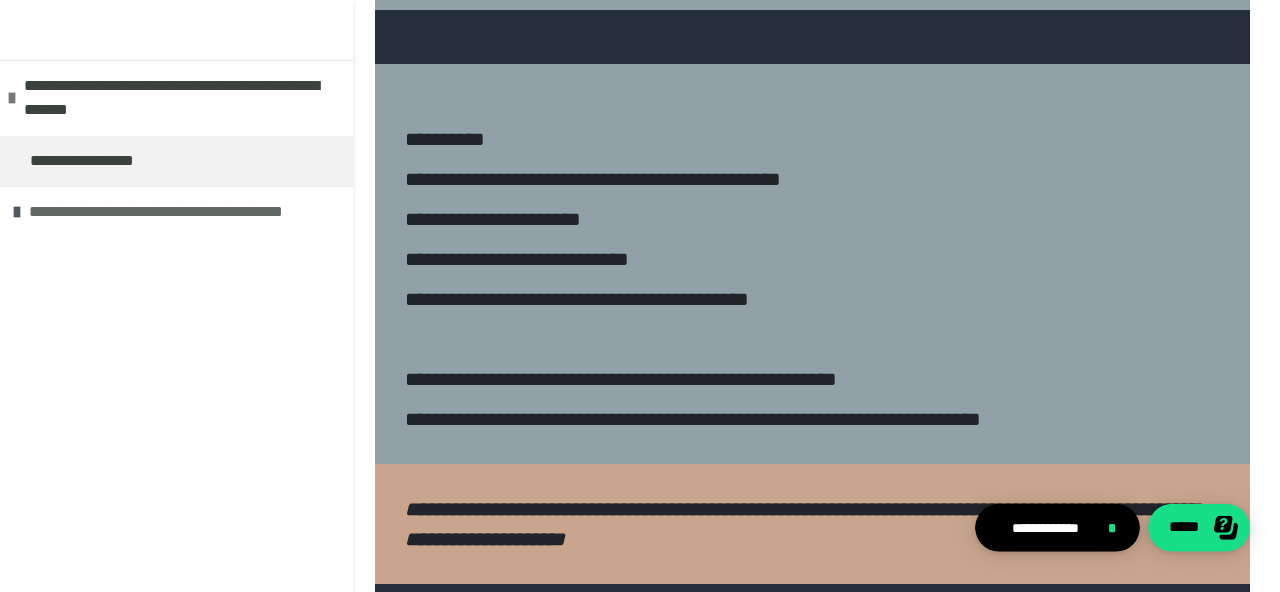 click at bounding box center [17, 212] 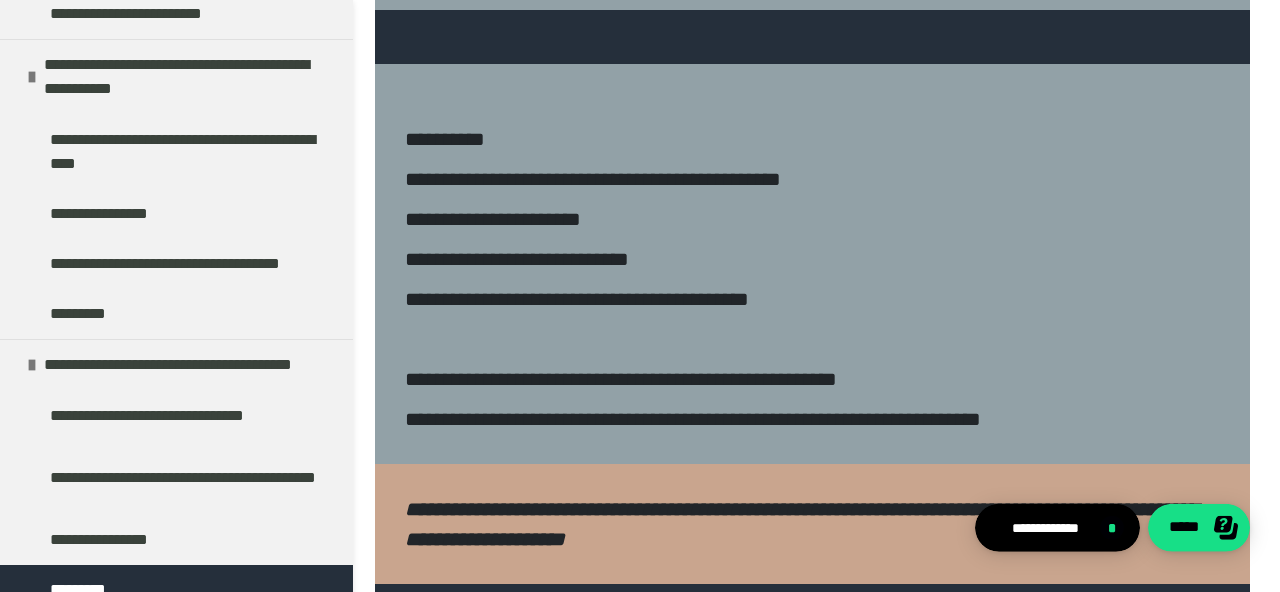 click at bounding box center (32, -87) 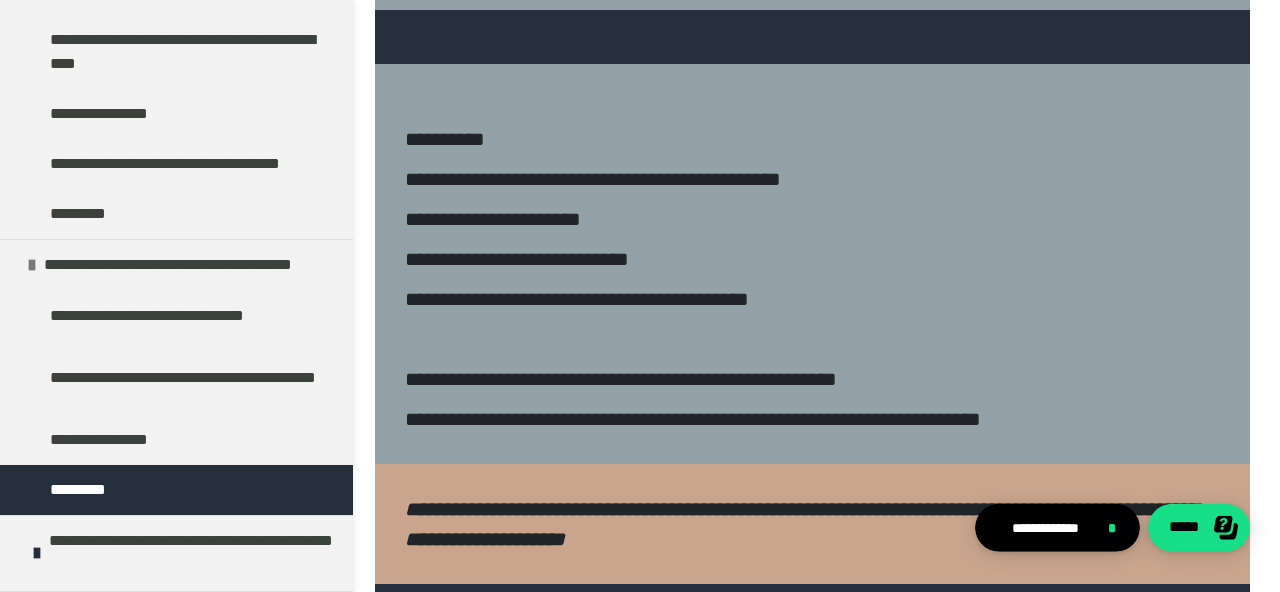 click at bounding box center [32, -23] 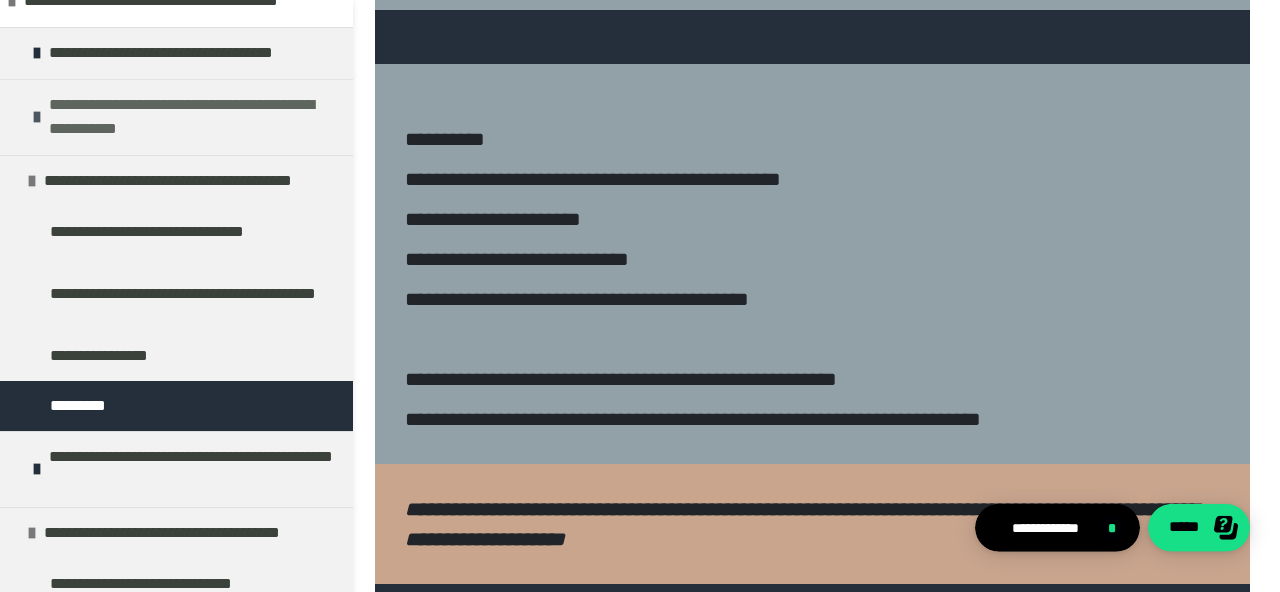 scroll, scrollTop: 252, scrollLeft: 0, axis: vertical 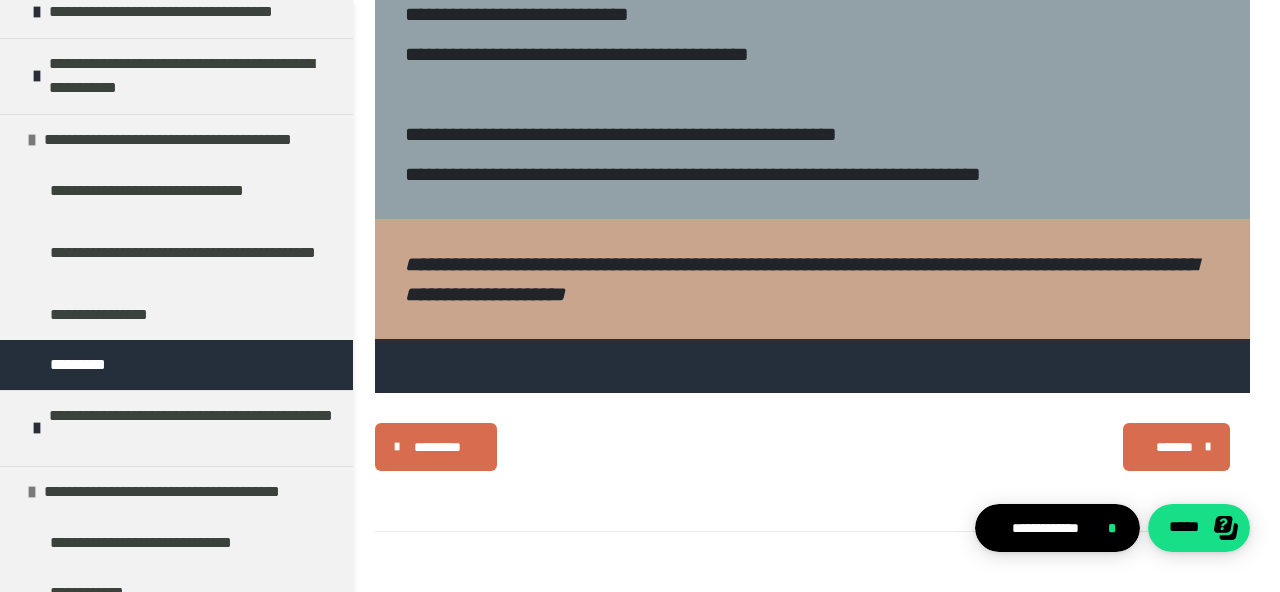 click on "*******" at bounding box center (1176, 447) 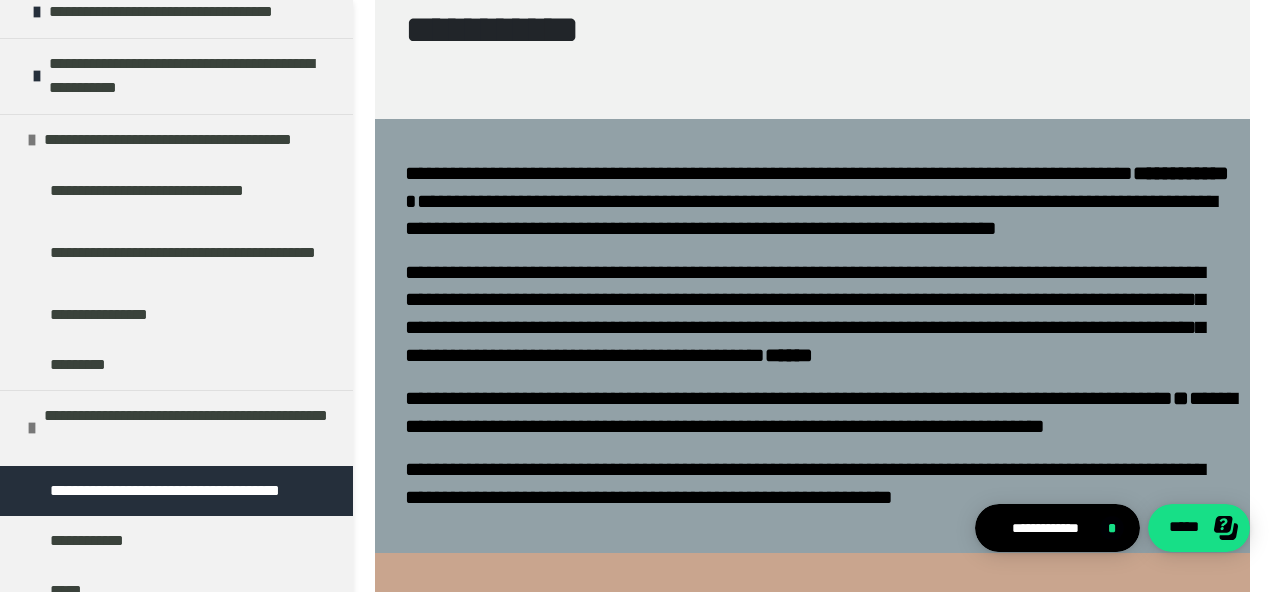 scroll, scrollTop: 362, scrollLeft: 0, axis: vertical 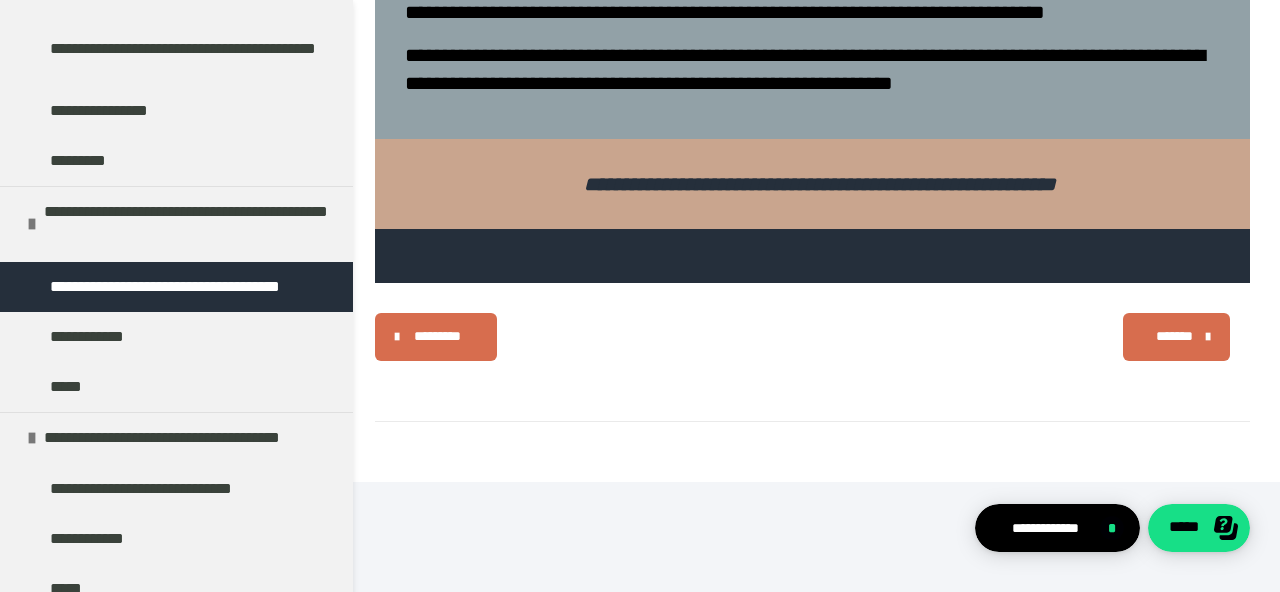 click on "*******" at bounding box center (1174, 336) 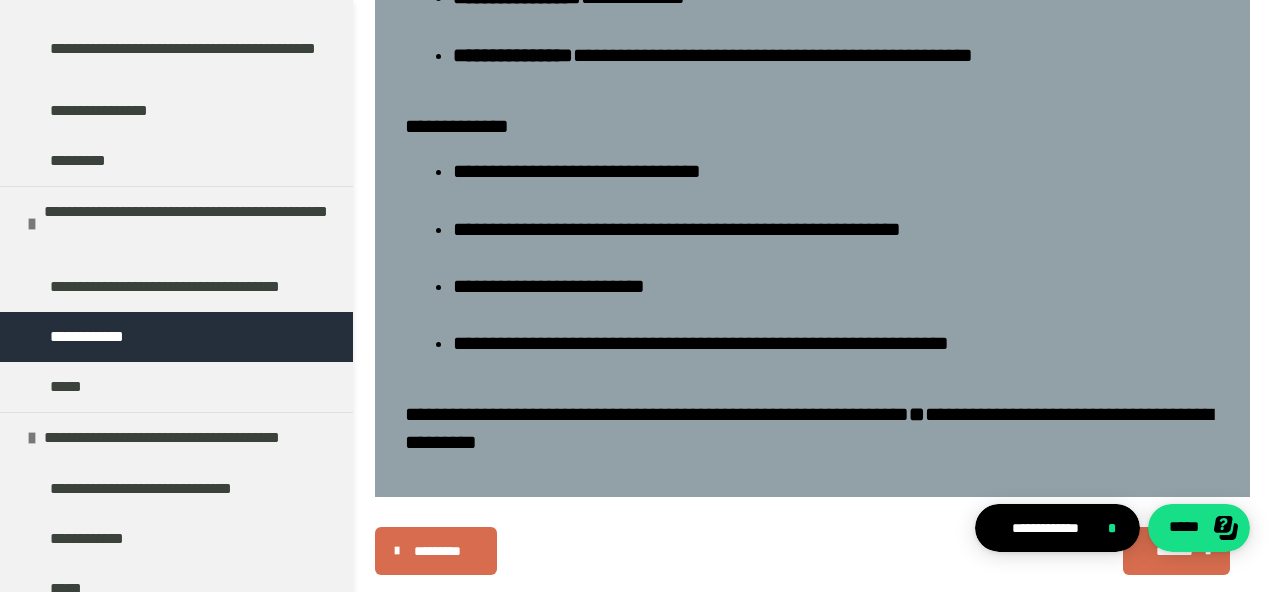 scroll, scrollTop: 1663, scrollLeft: 0, axis: vertical 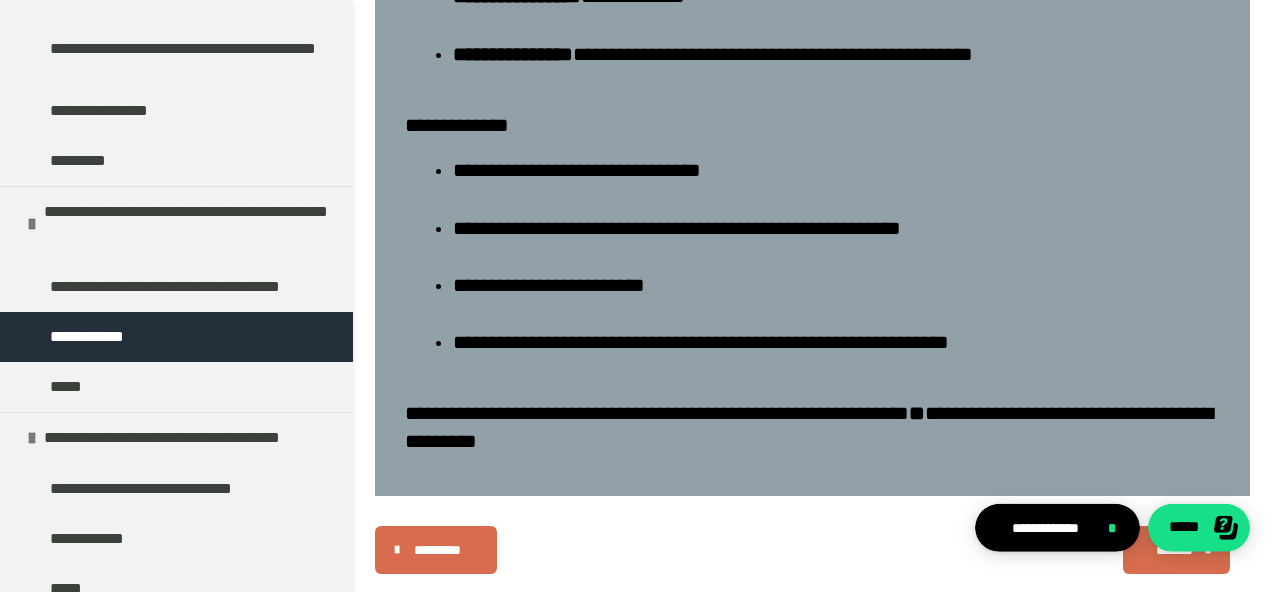click on "*******" at bounding box center [1176, 550] 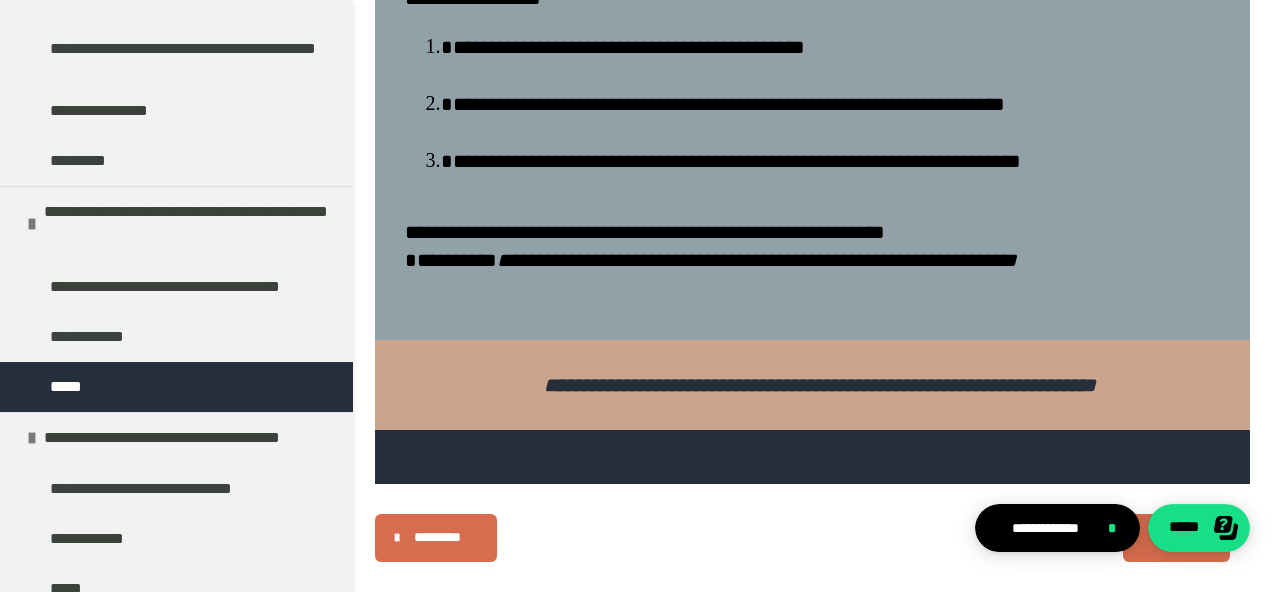scroll, scrollTop: 668, scrollLeft: 0, axis: vertical 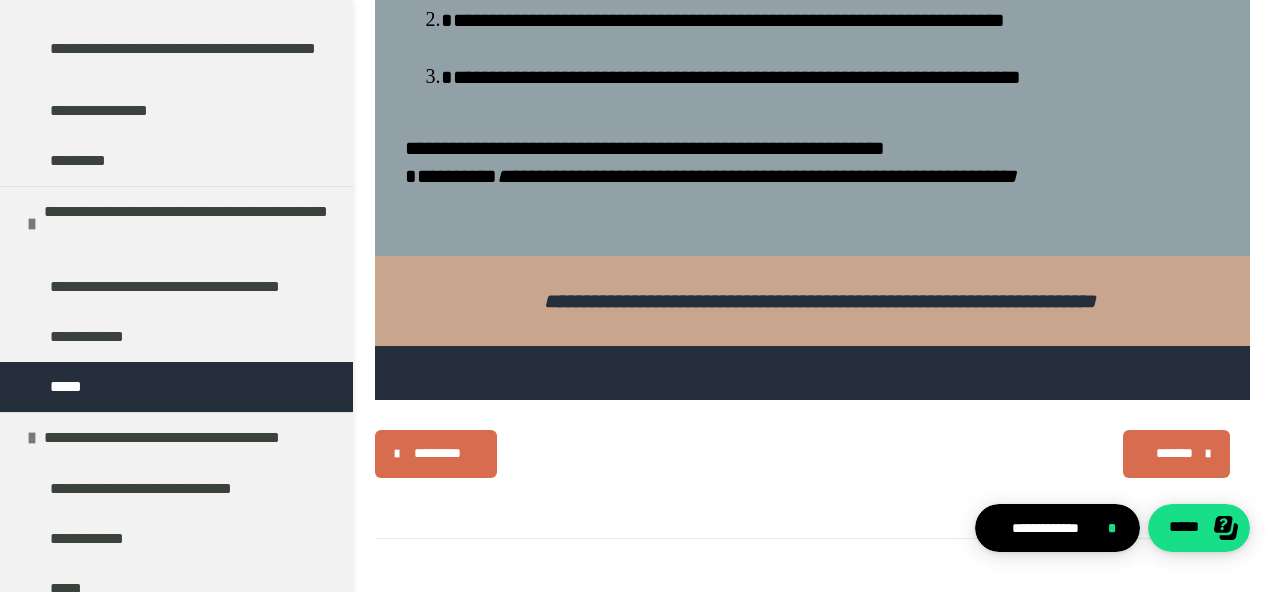 click on "*******" at bounding box center (1174, 453) 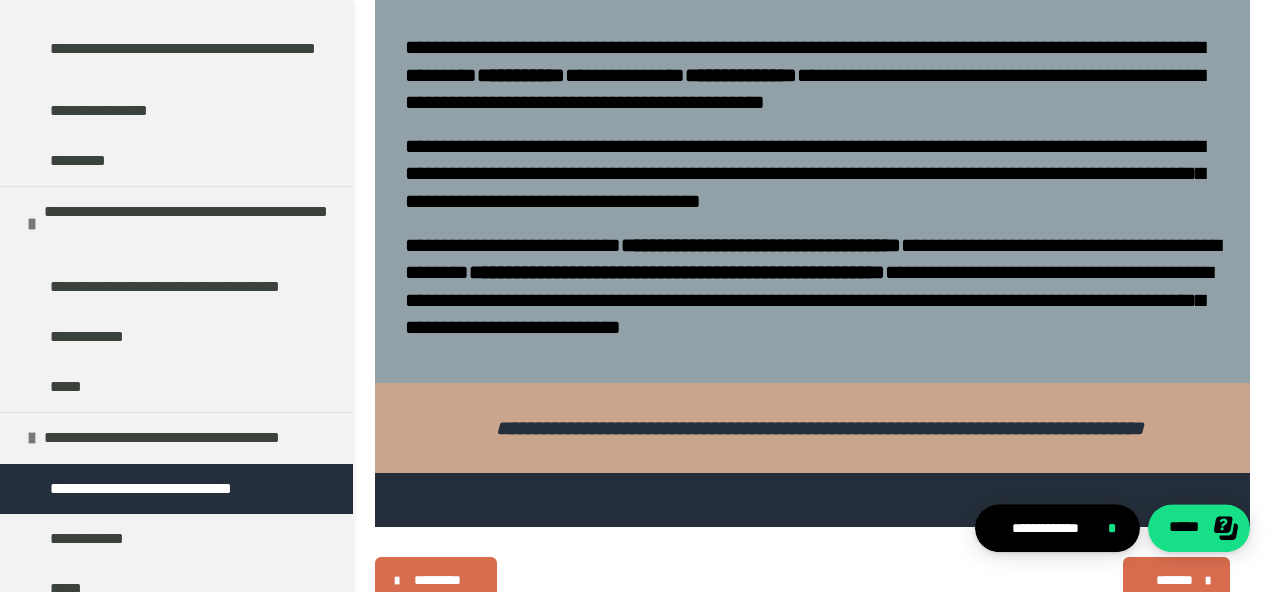 scroll, scrollTop: 512, scrollLeft: 0, axis: vertical 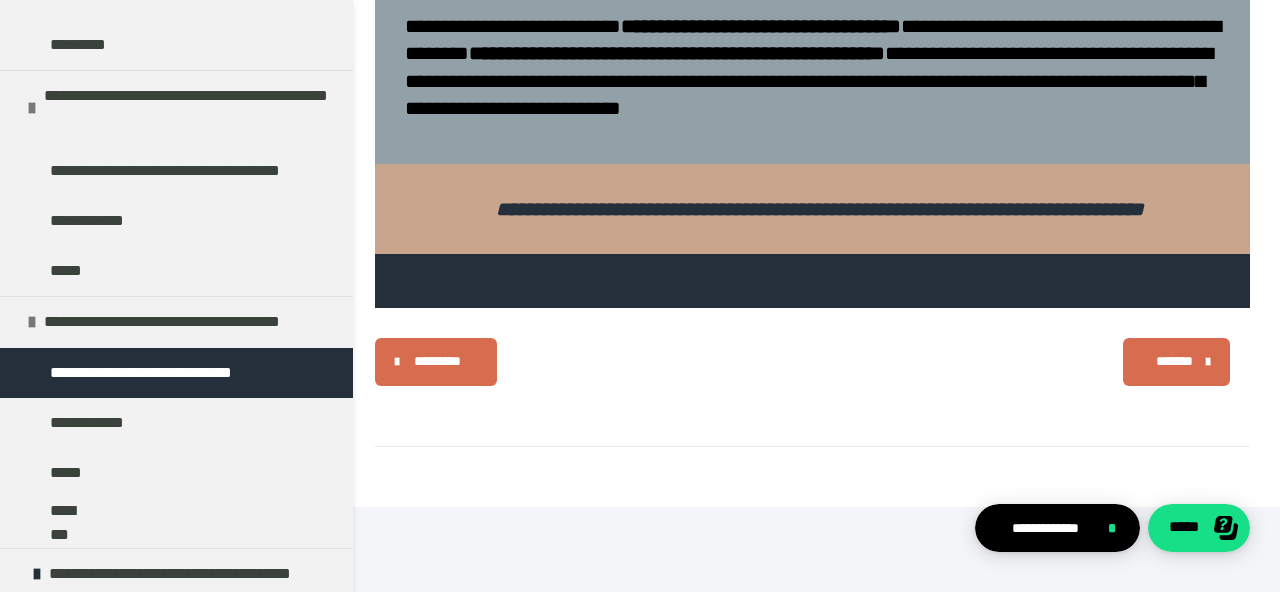 click on "*******" at bounding box center [1174, 361] 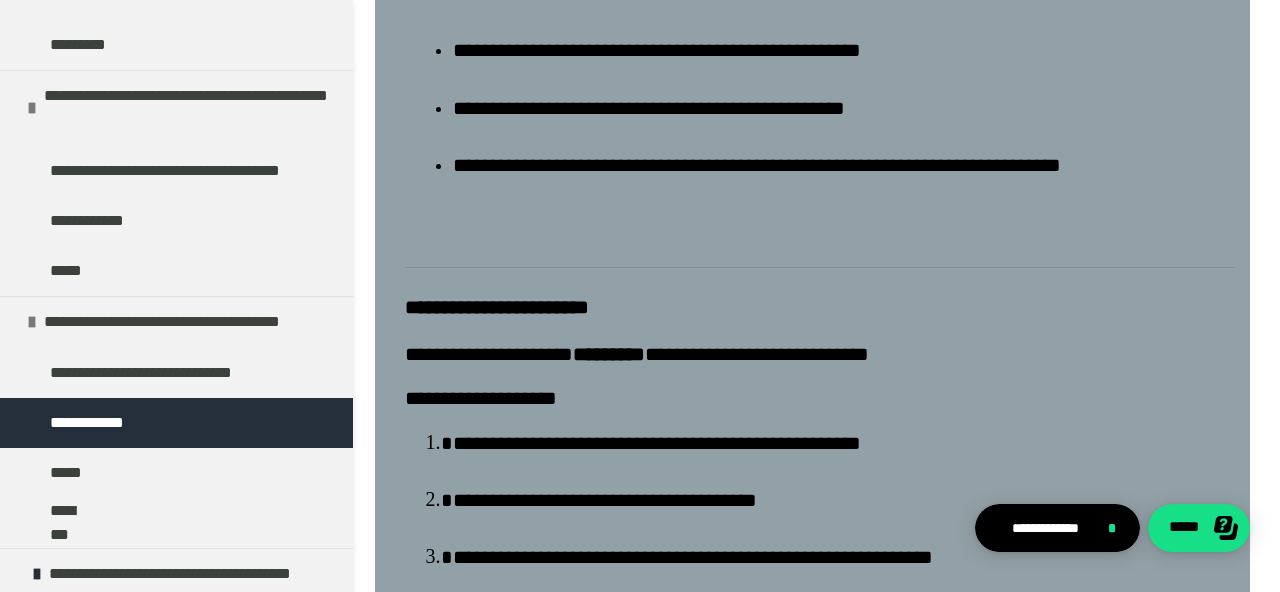 scroll, scrollTop: 600, scrollLeft: 0, axis: vertical 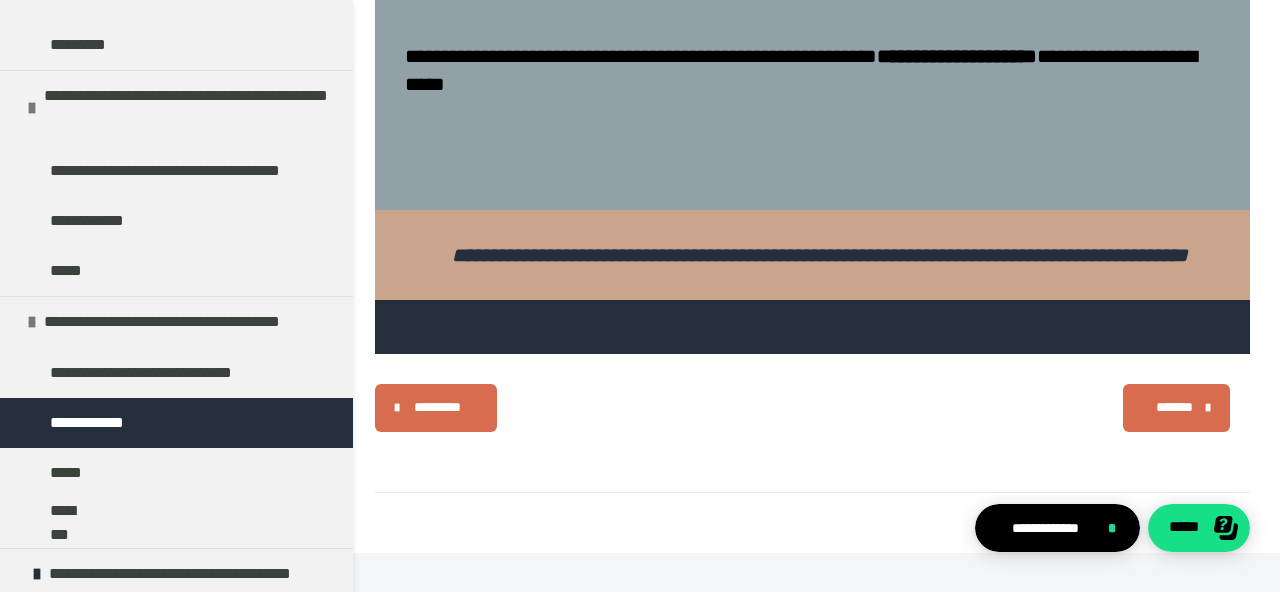 click on "*******" at bounding box center [1176, 408] 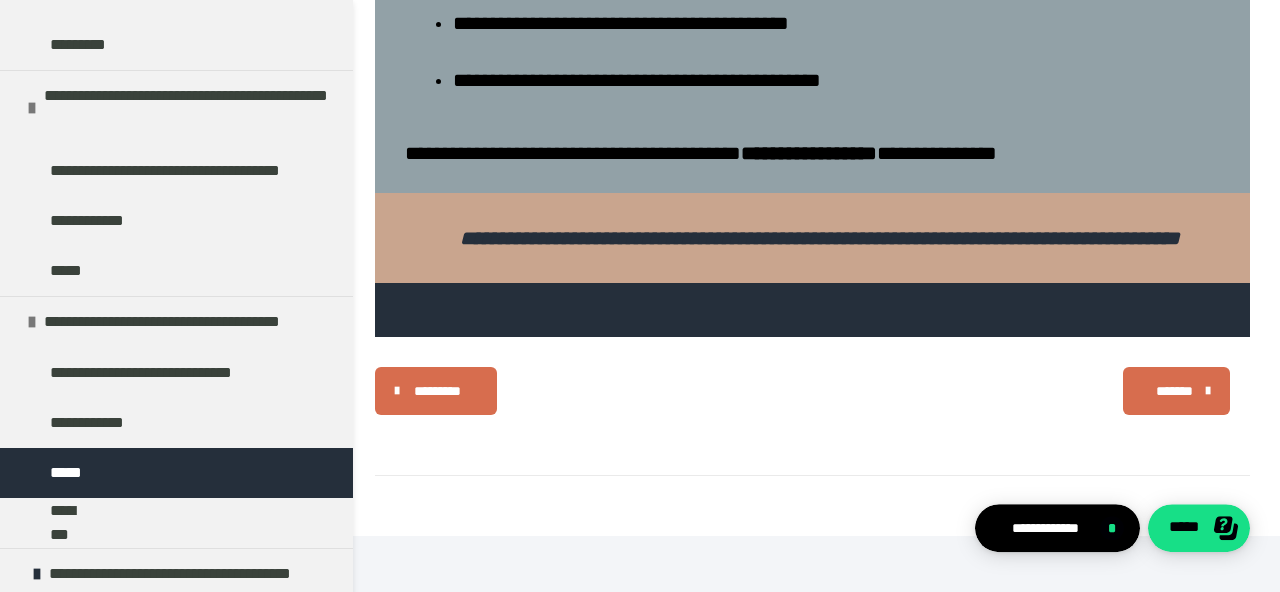 scroll, scrollTop: 1145, scrollLeft: 0, axis: vertical 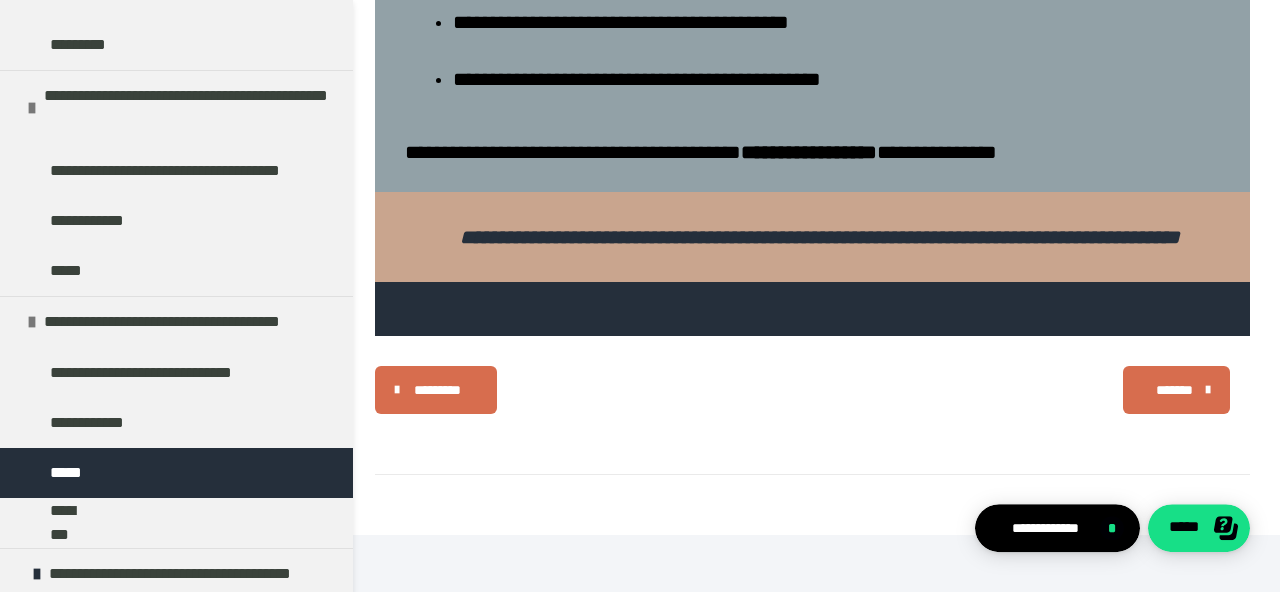 click on "*******" at bounding box center [1174, 390] 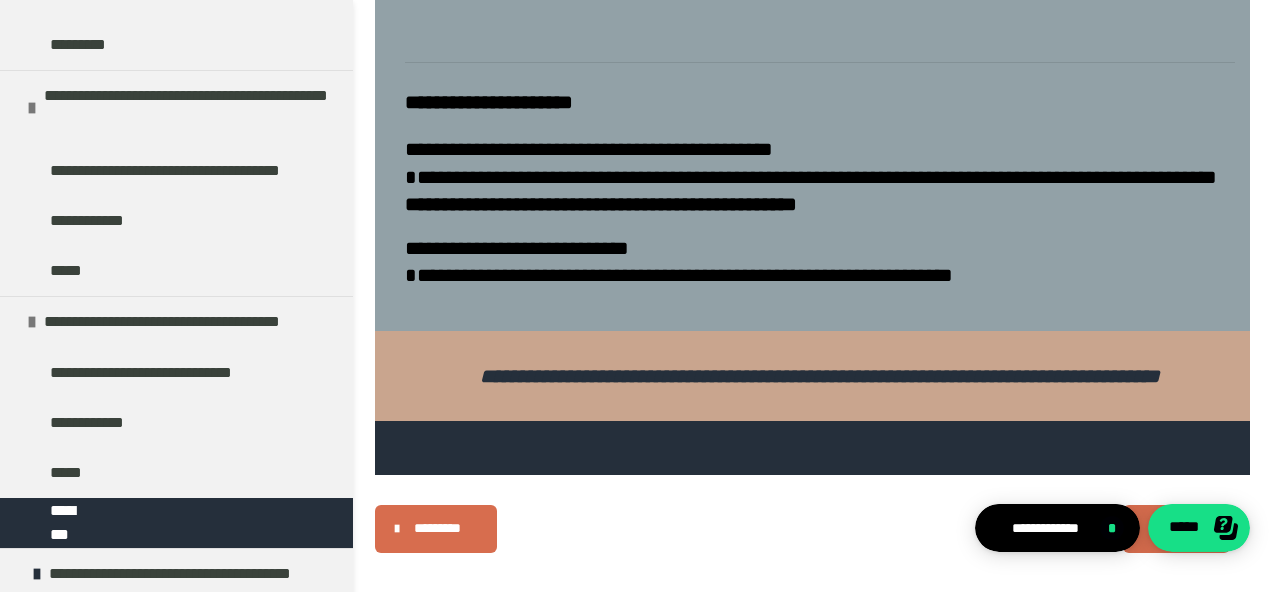 scroll, scrollTop: 786, scrollLeft: 0, axis: vertical 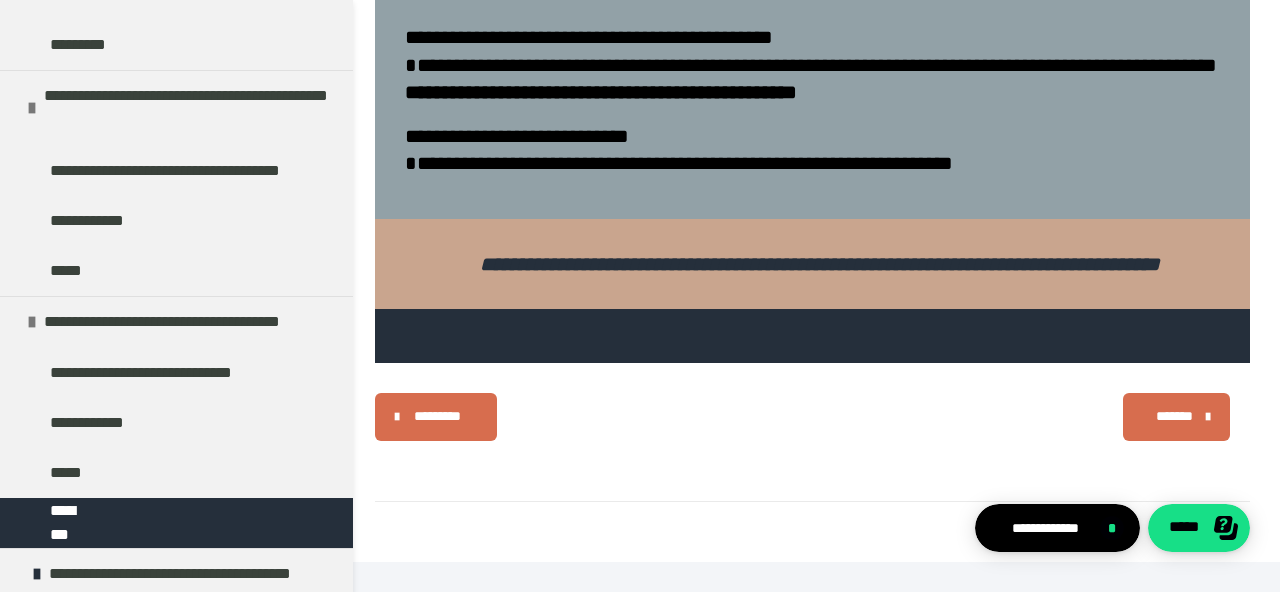 click on "*******" at bounding box center (1174, 416) 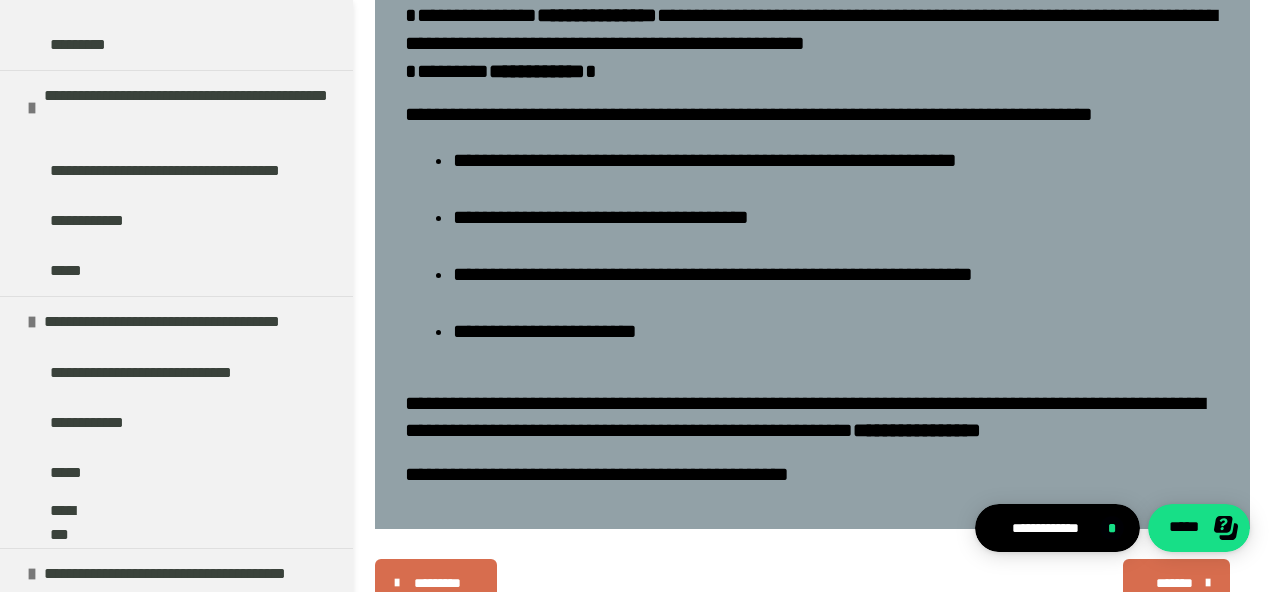 scroll, scrollTop: 1407, scrollLeft: 0, axis: vertical 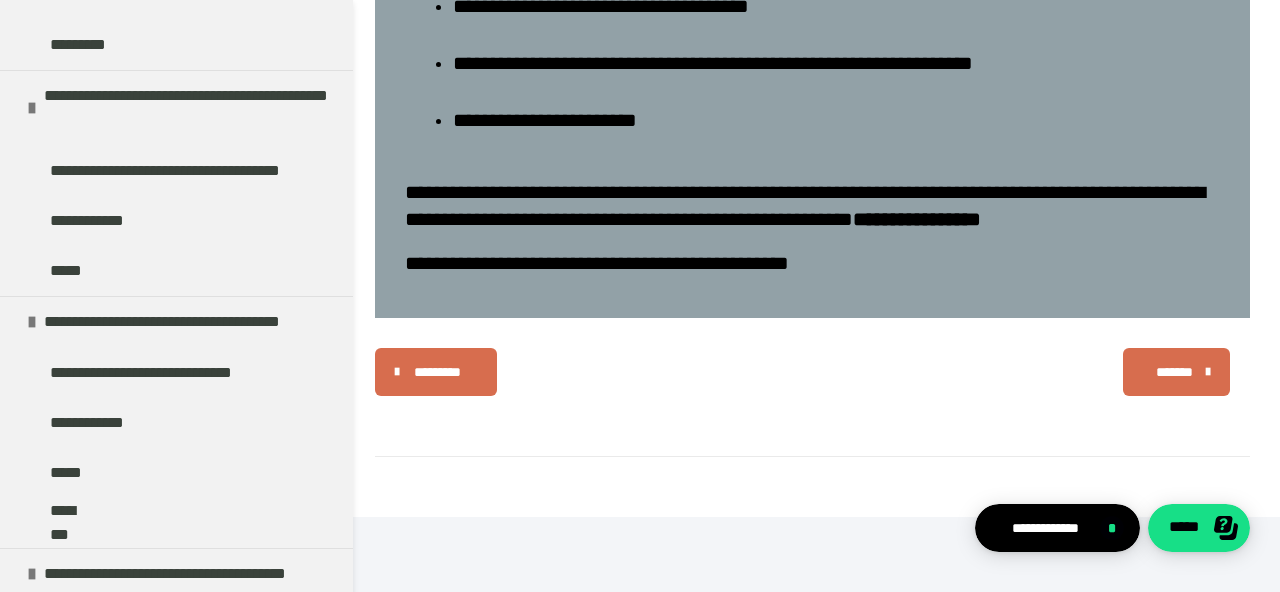 click on "*******" at bounding box center [1174, 372] 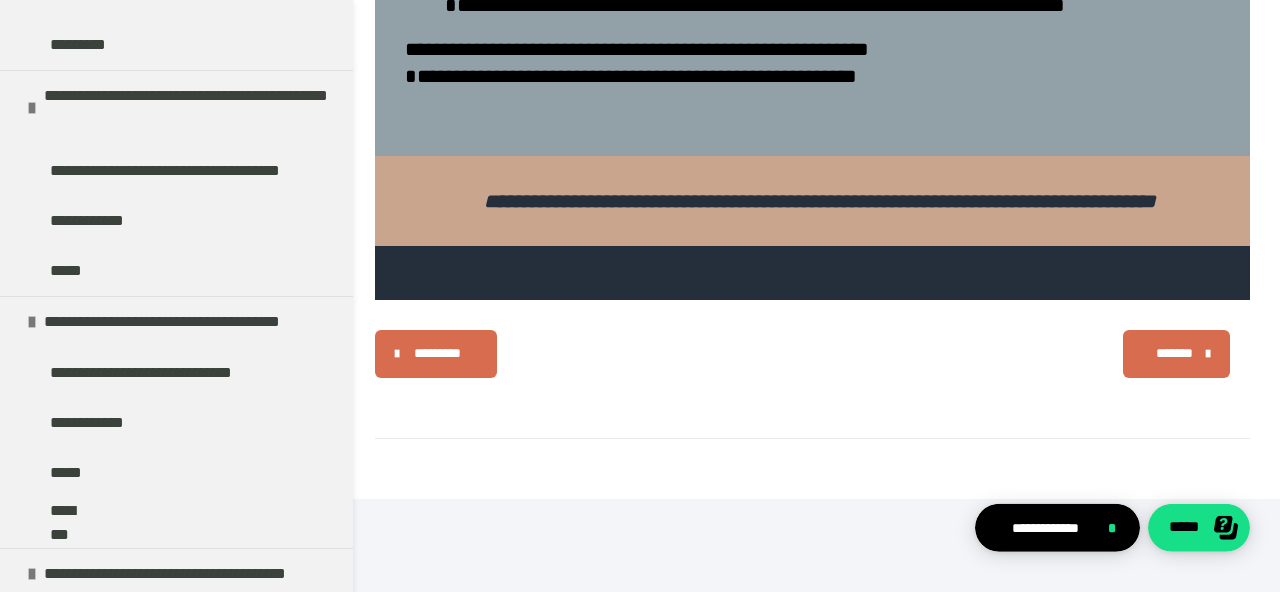 scroll, scrollTop: 1216, scrollLeft: 0, axis: vertical 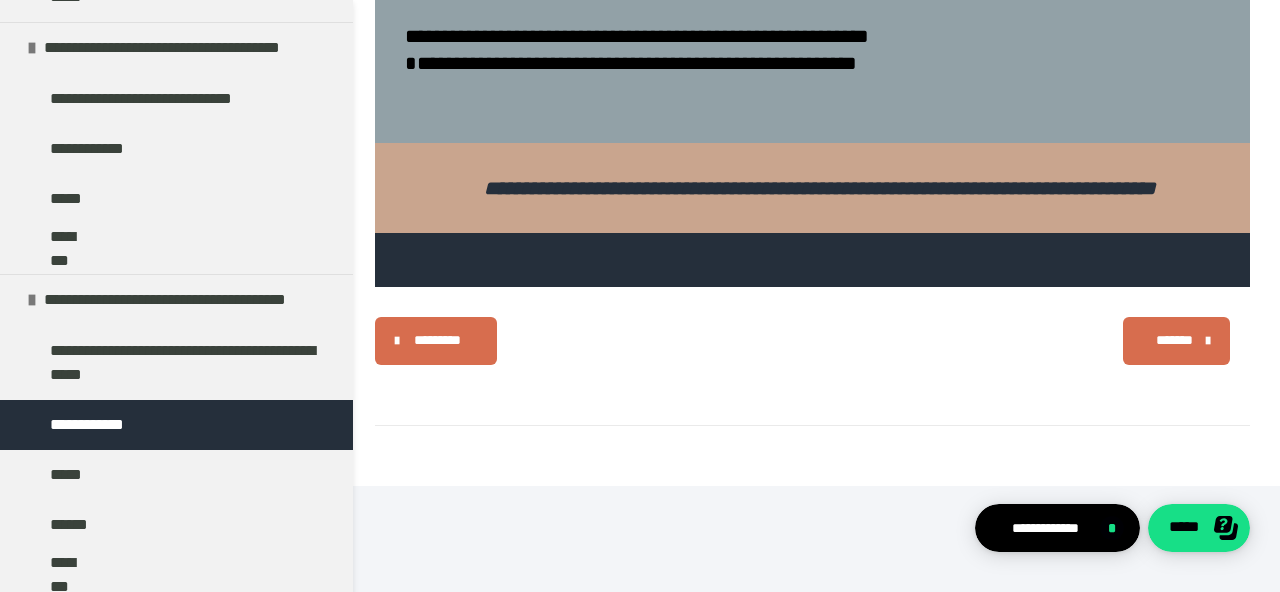 click on "*******" at bounding box center [1174, 340] 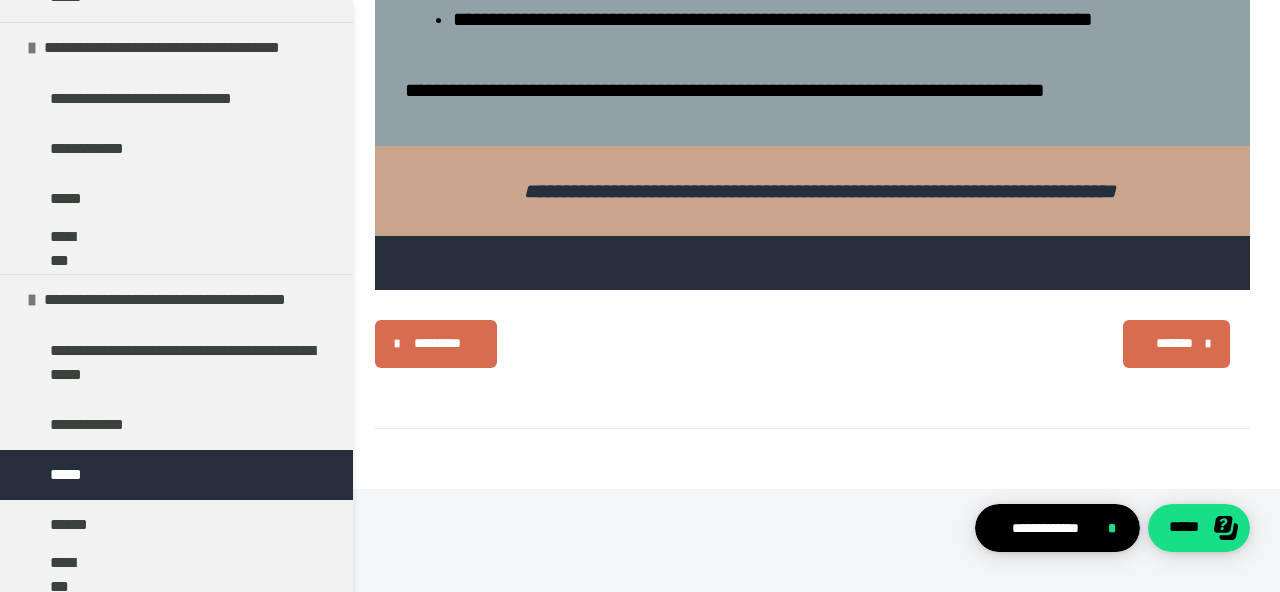 scroll, scrollTop: 826, scrollLeft: 0, axis: vertical 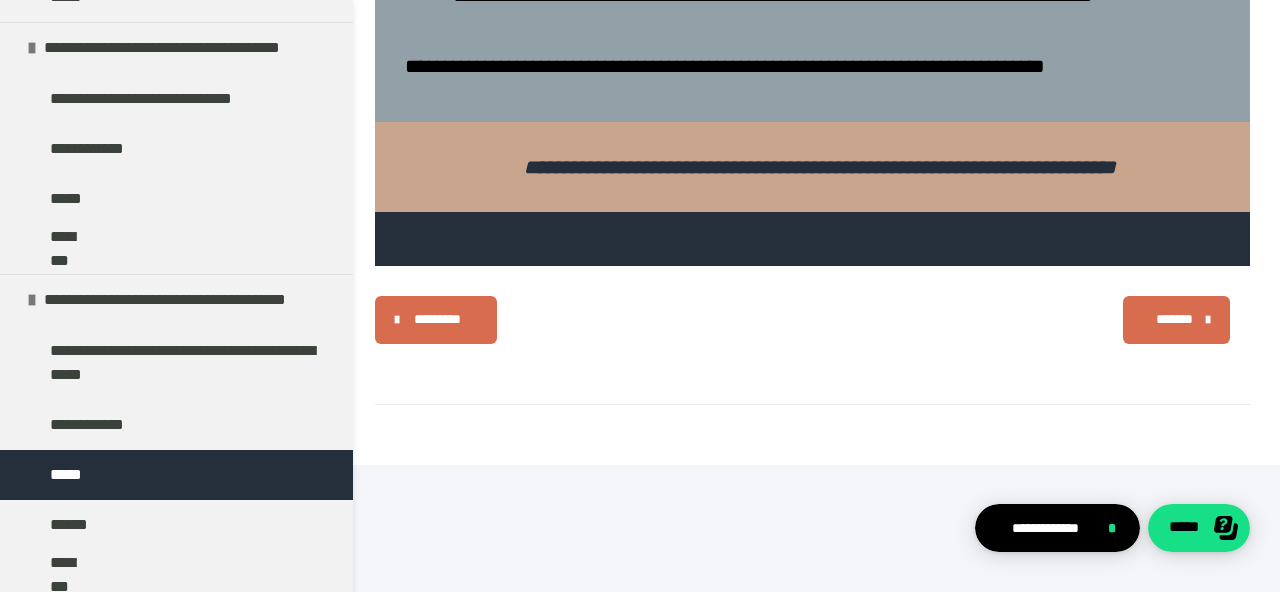 click on "*******" at bounding box center [1174, 319] 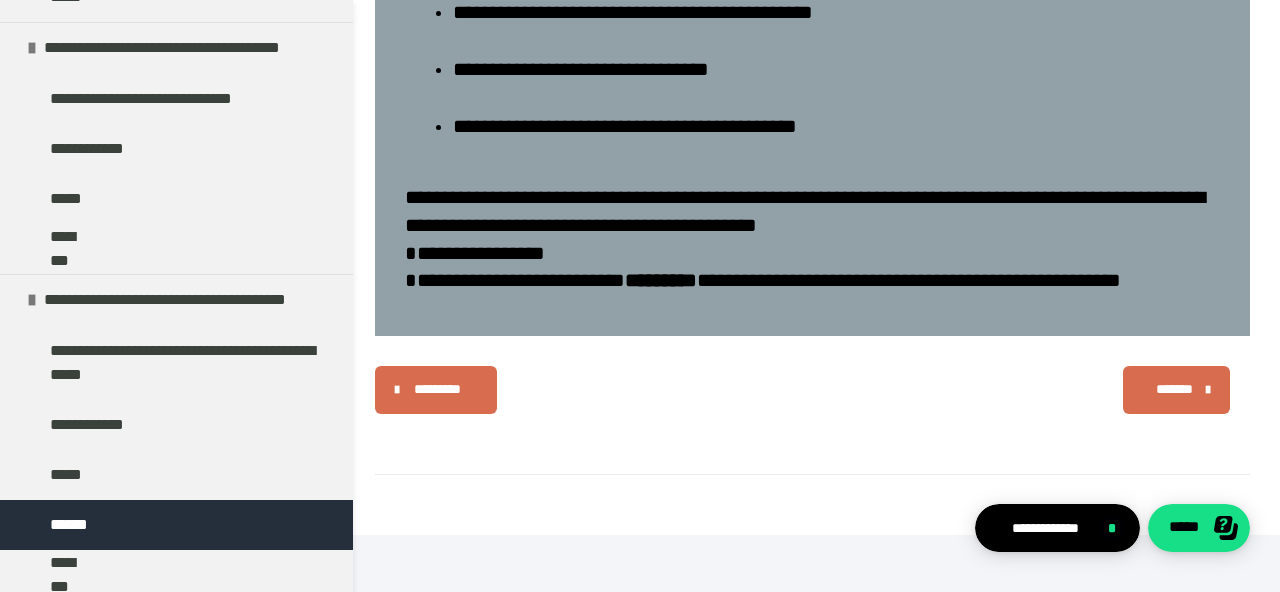 scroll, scrollTop: 2253, scrollLeft: 0, axis: vertical 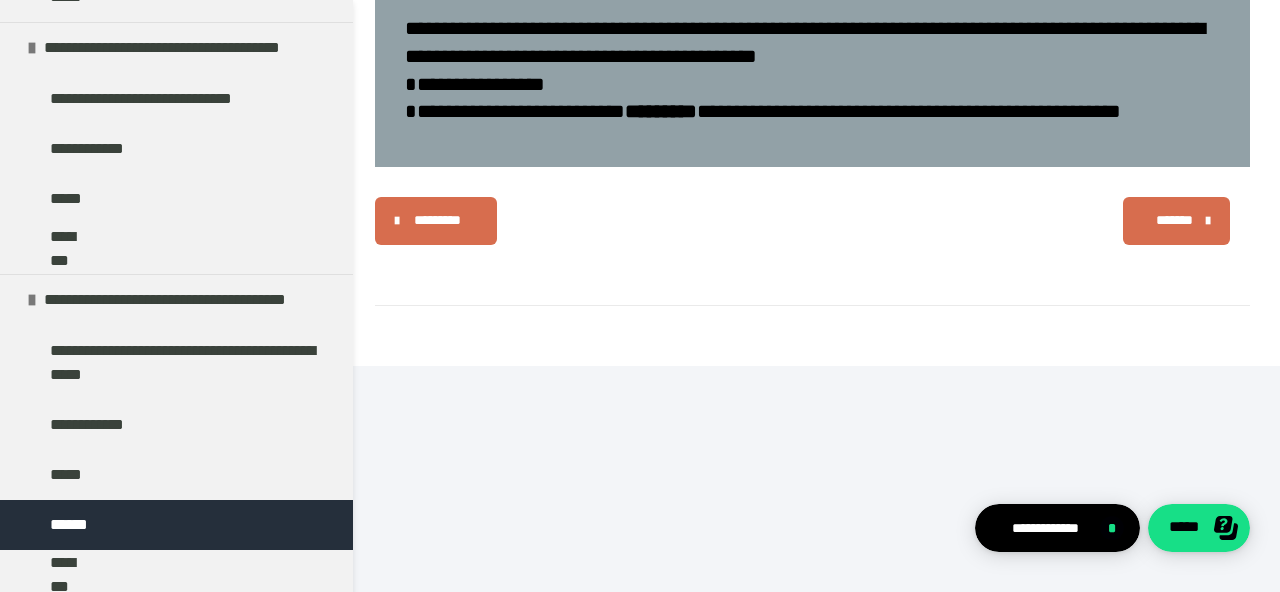 click on "**********" at bounding box center [196, -582] 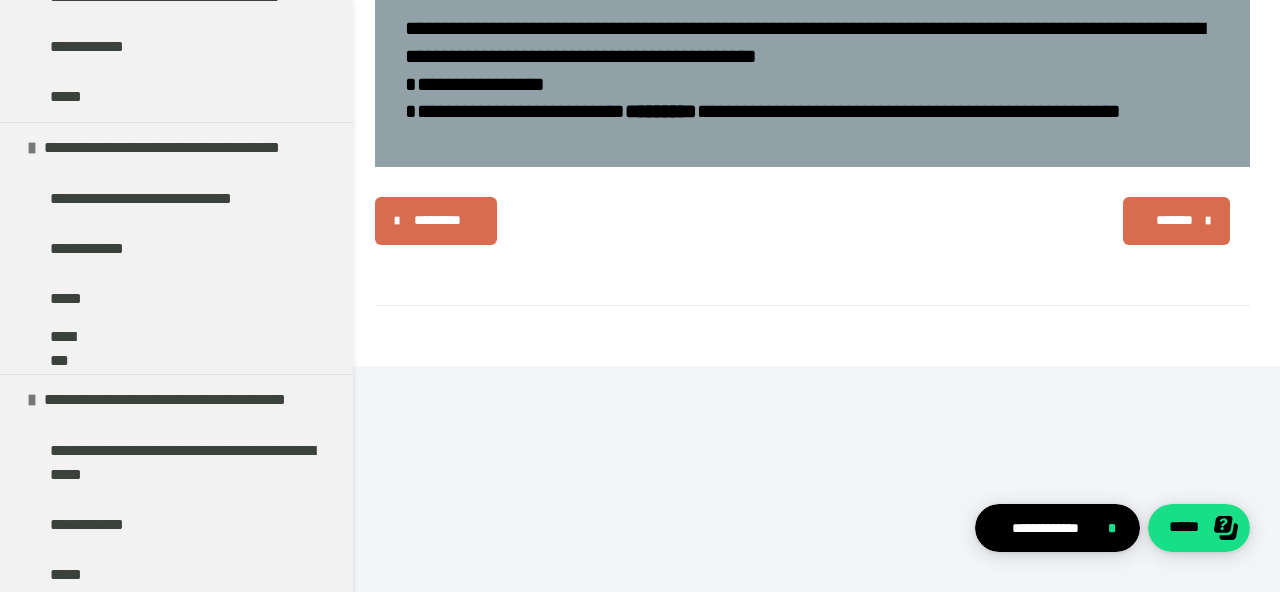 click on "**********" at bounding box center (150, -531) 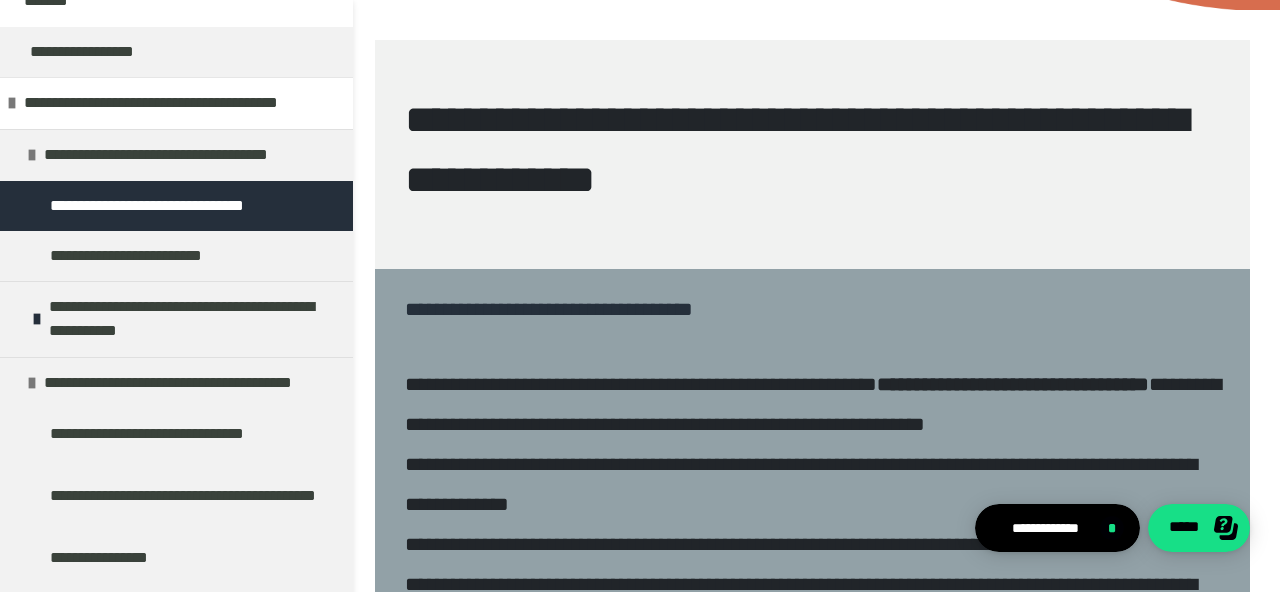 scroll, scrollTop: 111, scrollLeft: 0, axis: vertical 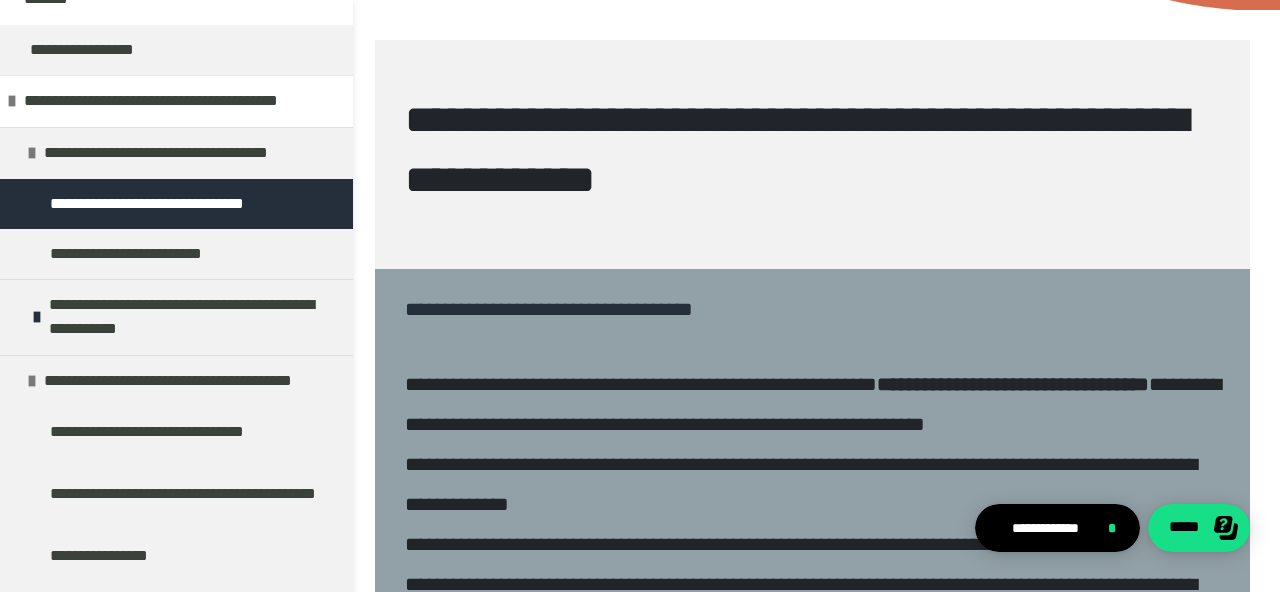 click on "**********" at bounding box center [196, 317] 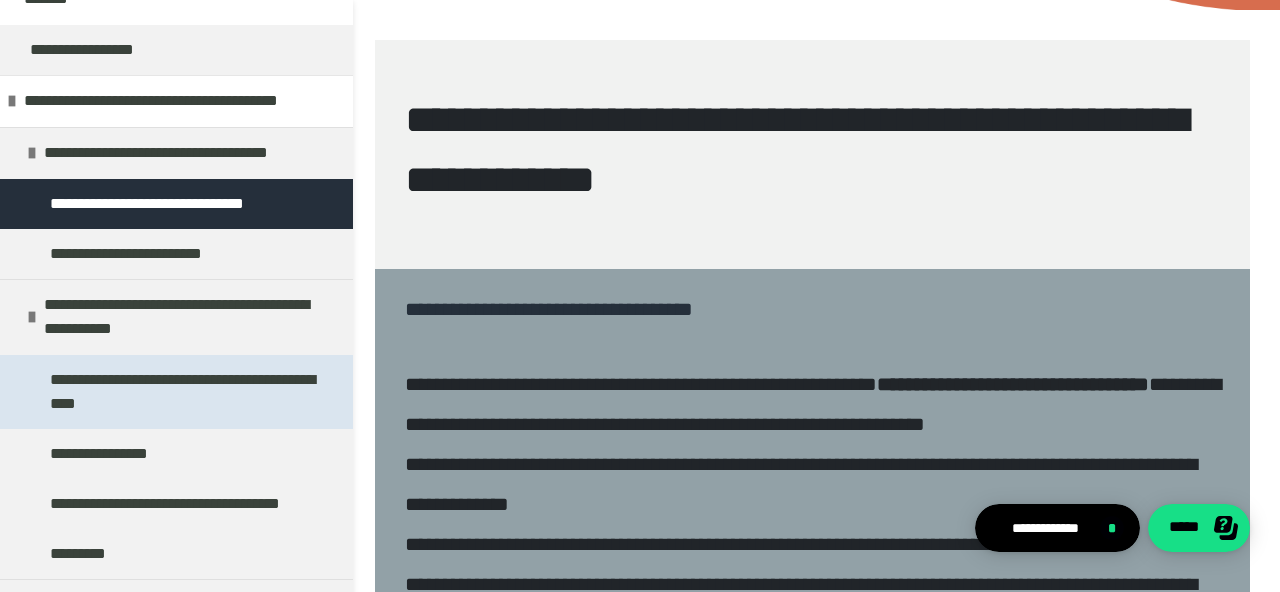 click on "**********" at bounding box center (186, 392) 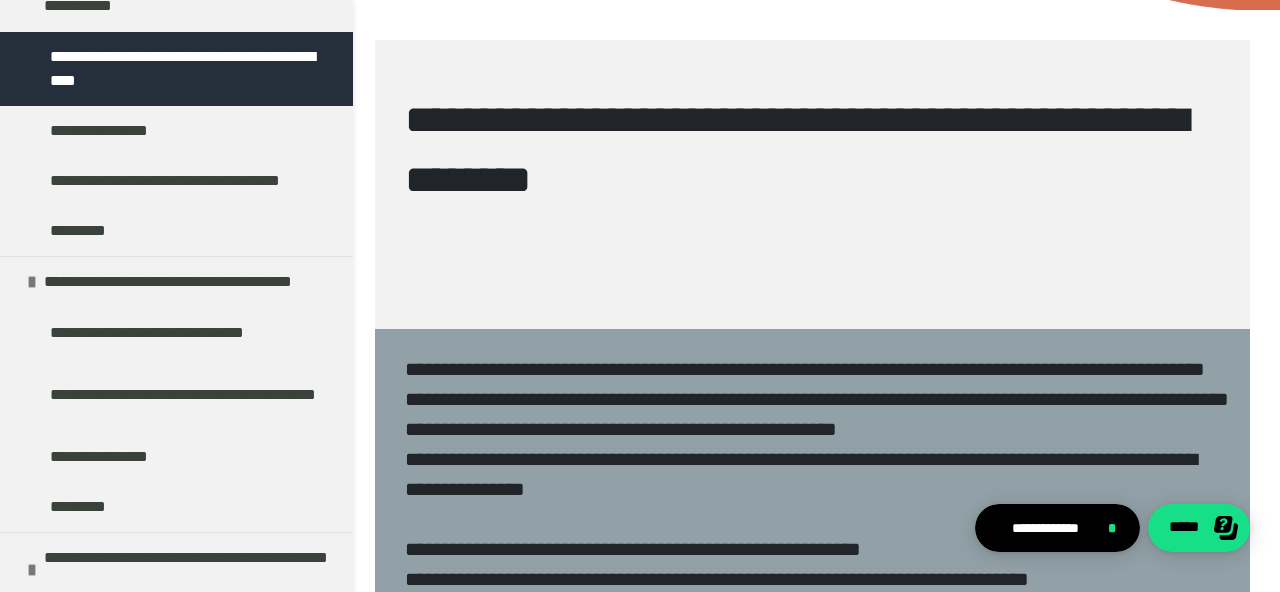 scroll, scrollTop: 435, scrollLeft: 0, axis: vertical 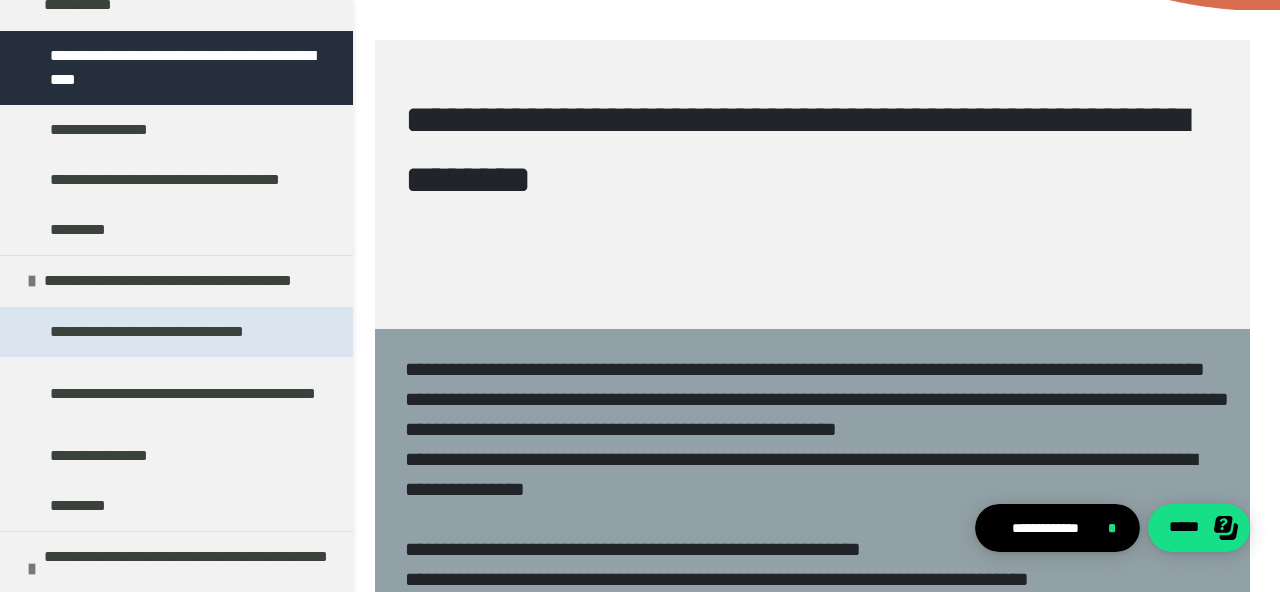 click on "**********" at bounding box center (158, 332) 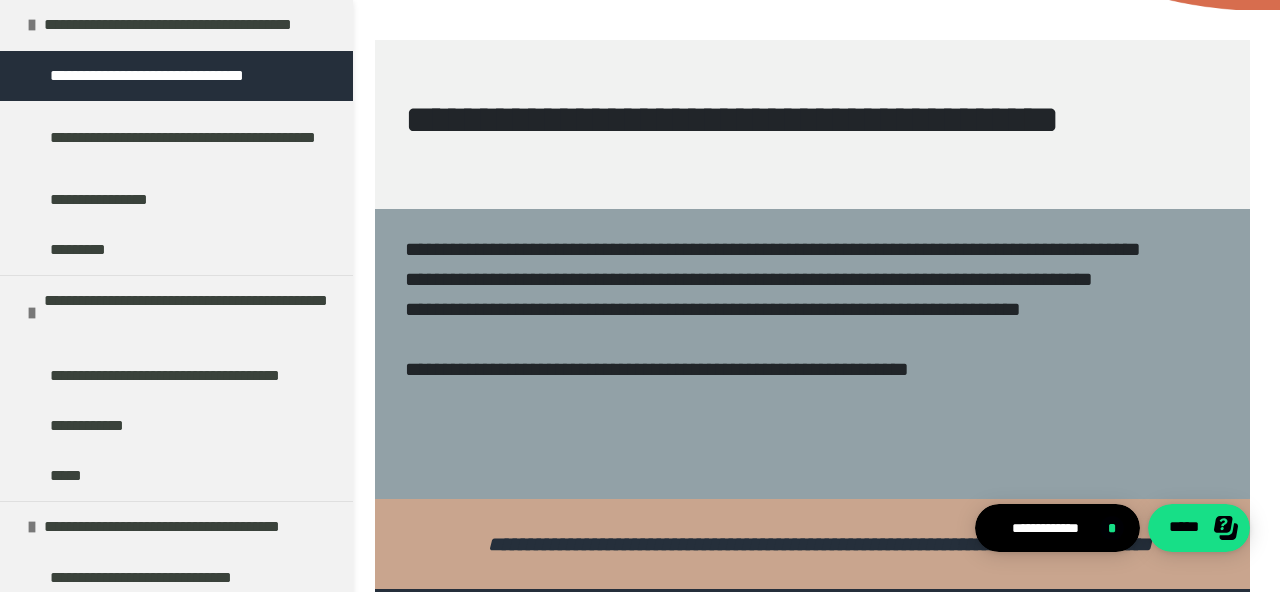 scroll, scrollTop: 691, scrollLeft: 0, axis: vertical 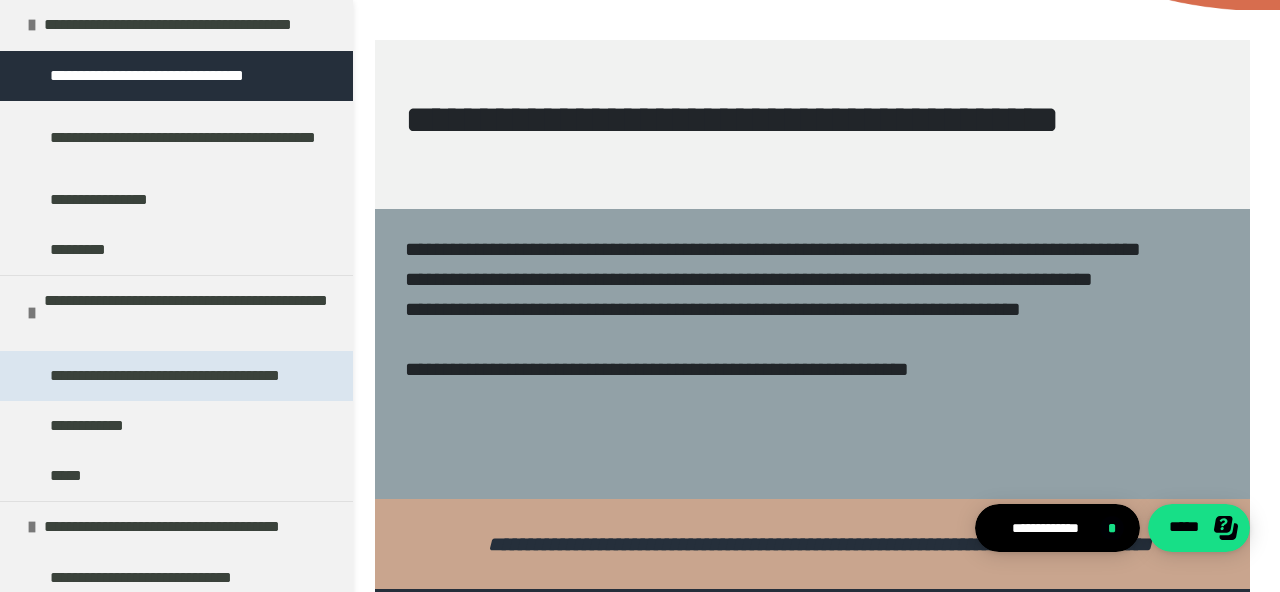 click on "**********" at bounding box center [181, 376] 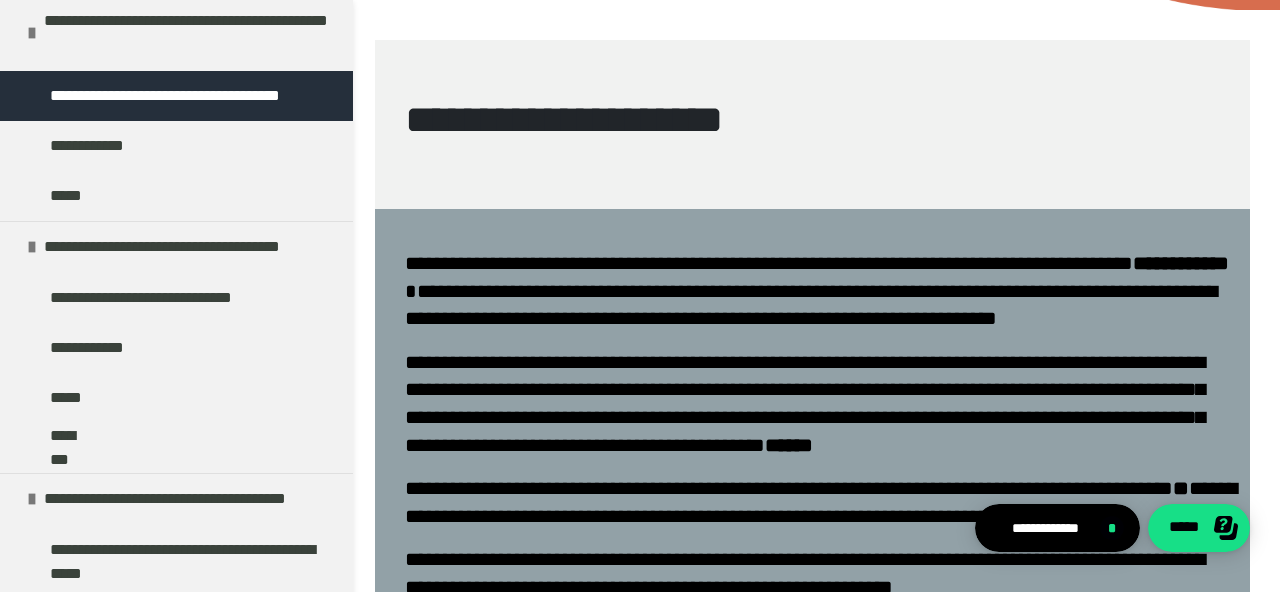 scroll, scrollTop: 971, scrollLeft: 0, axis: vertical 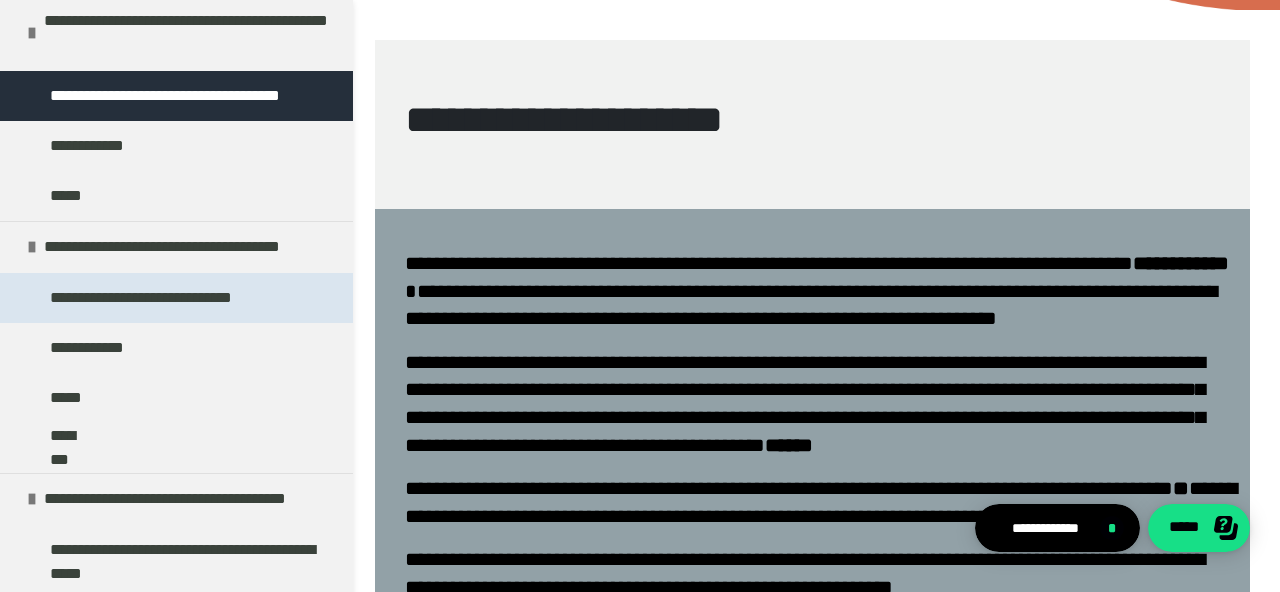 click on "**********" at bounding box center [148, 298] 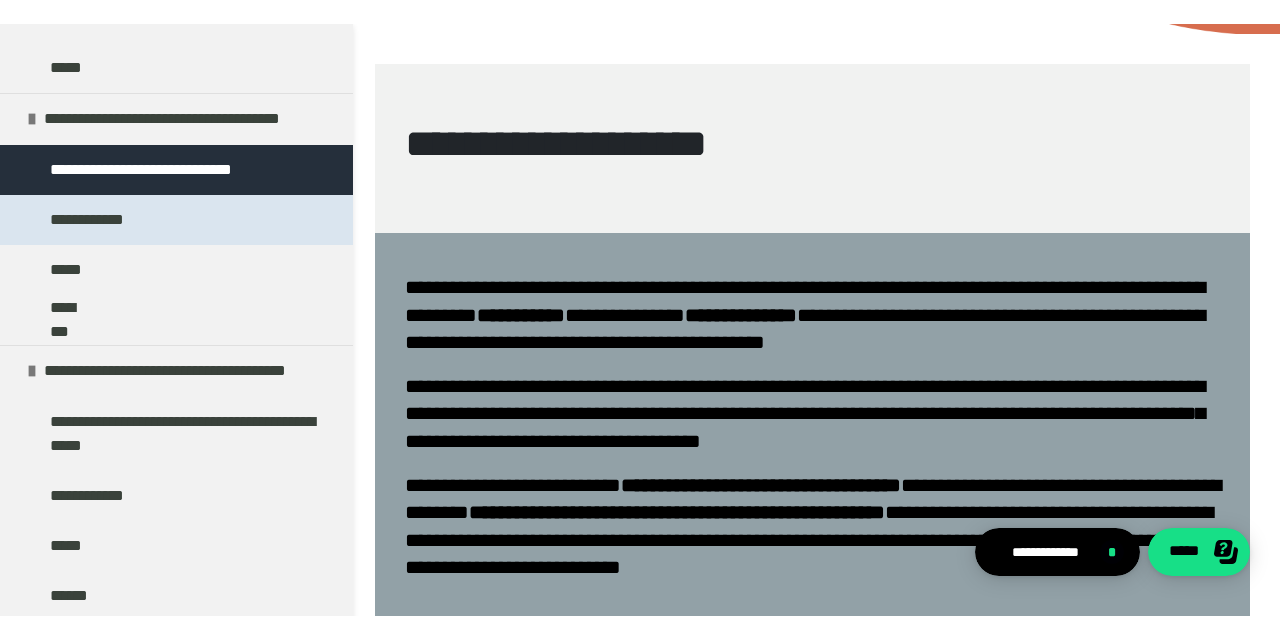 scroll, scrollTop: 1124, scrollLeft: 0, axis: vertical 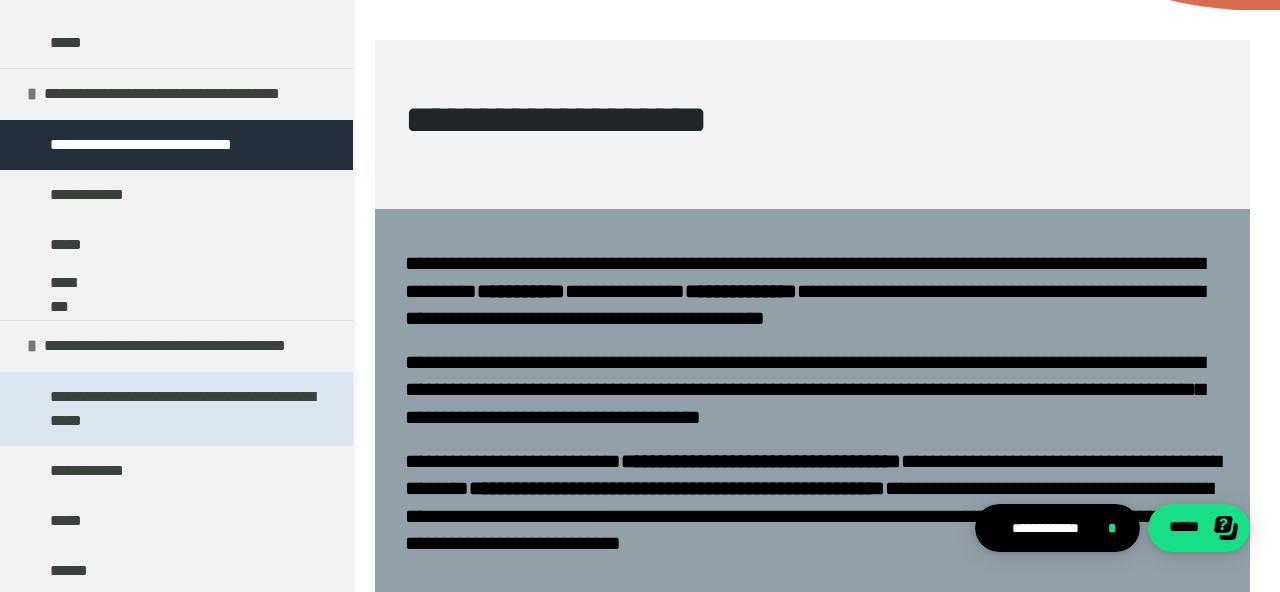 click on "**********" at bounding box center (186, 409) 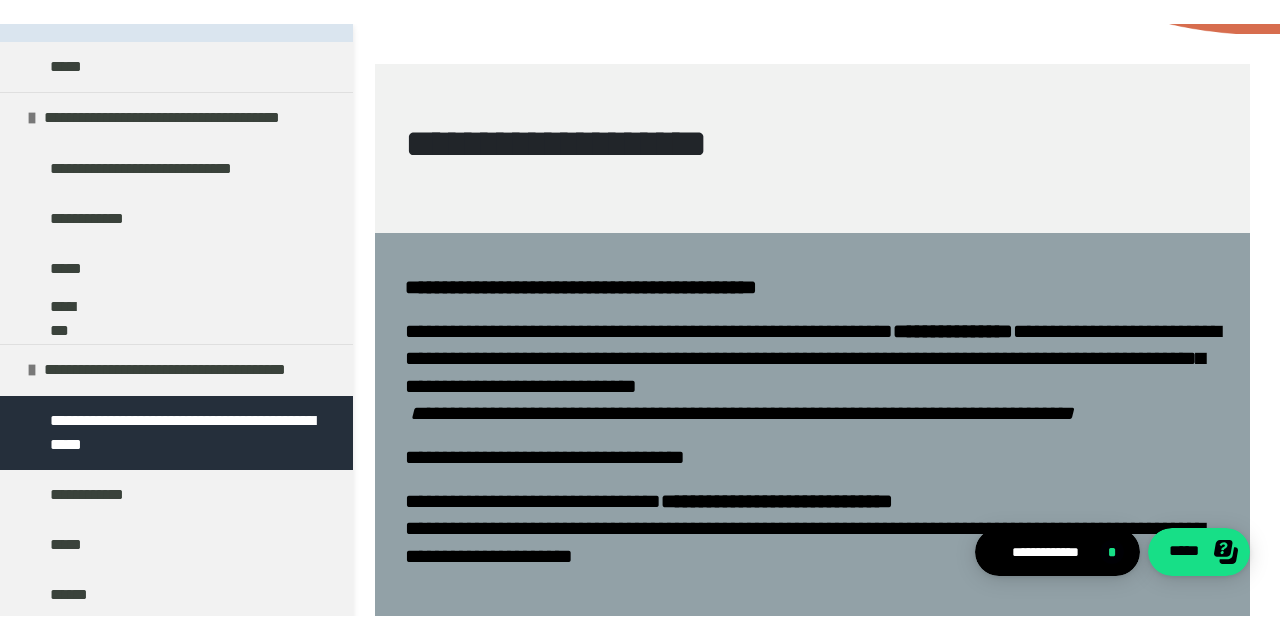 scroll, scrollTop: 1123, scrollLeft: 0, axis: vertical 